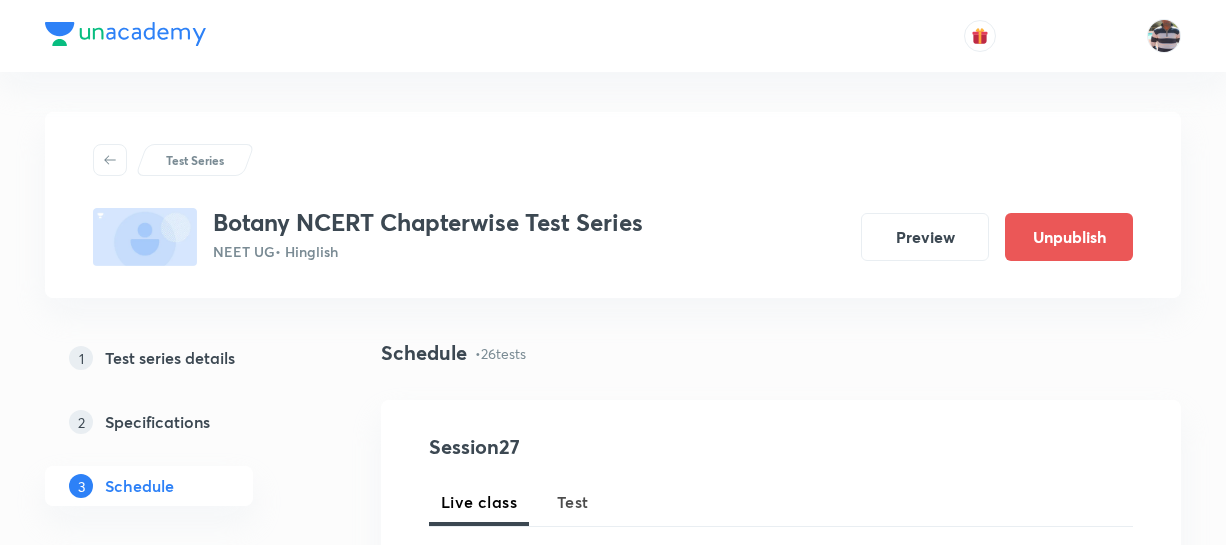 scroll, scrollTop: 0, scrollLeft: 0, axis: both 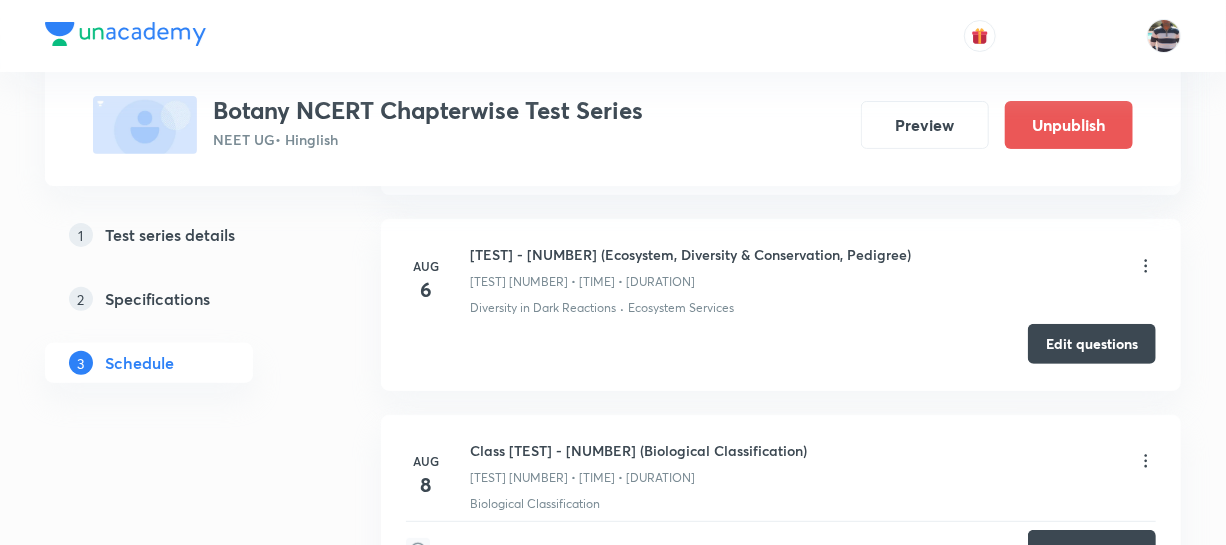 click on "Edit questions" at bounding box center (1092, 344) 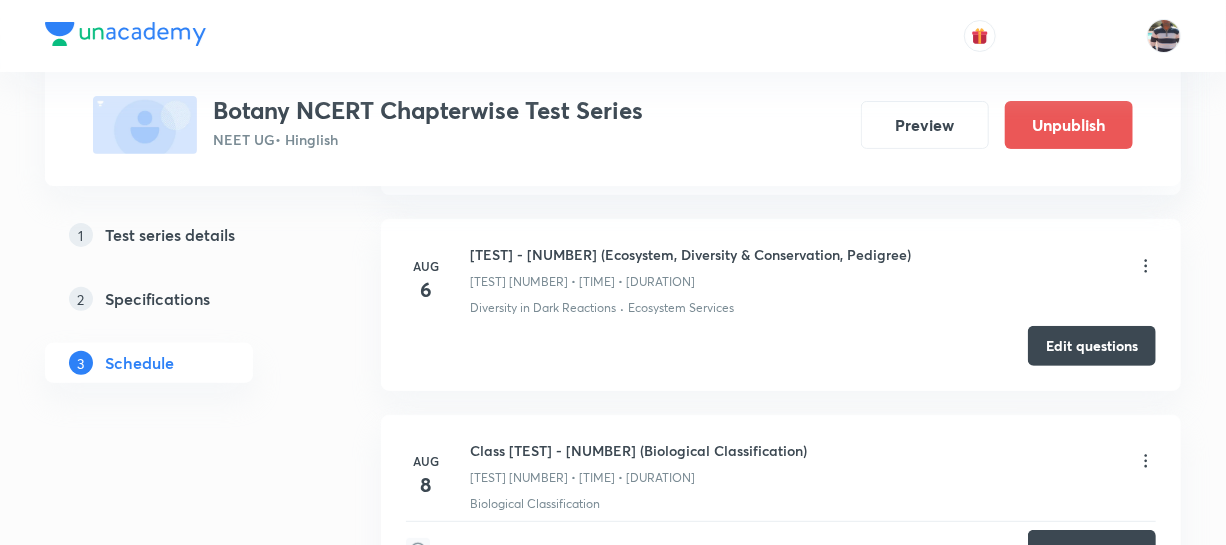 type 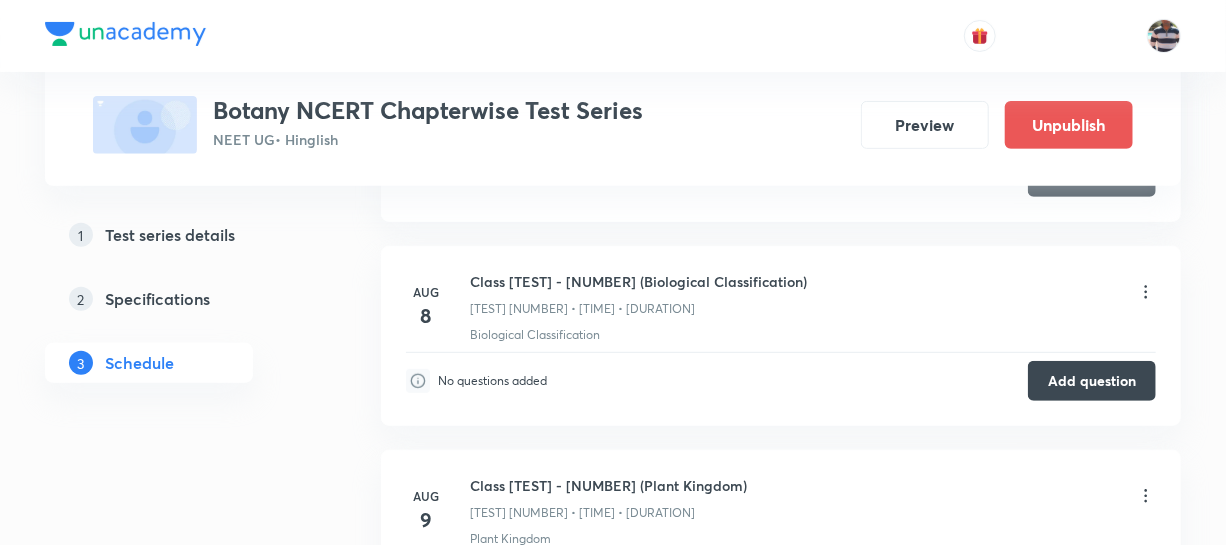 scroll, scrollTop: 3700, scrollLeft: 0, axis: vertical 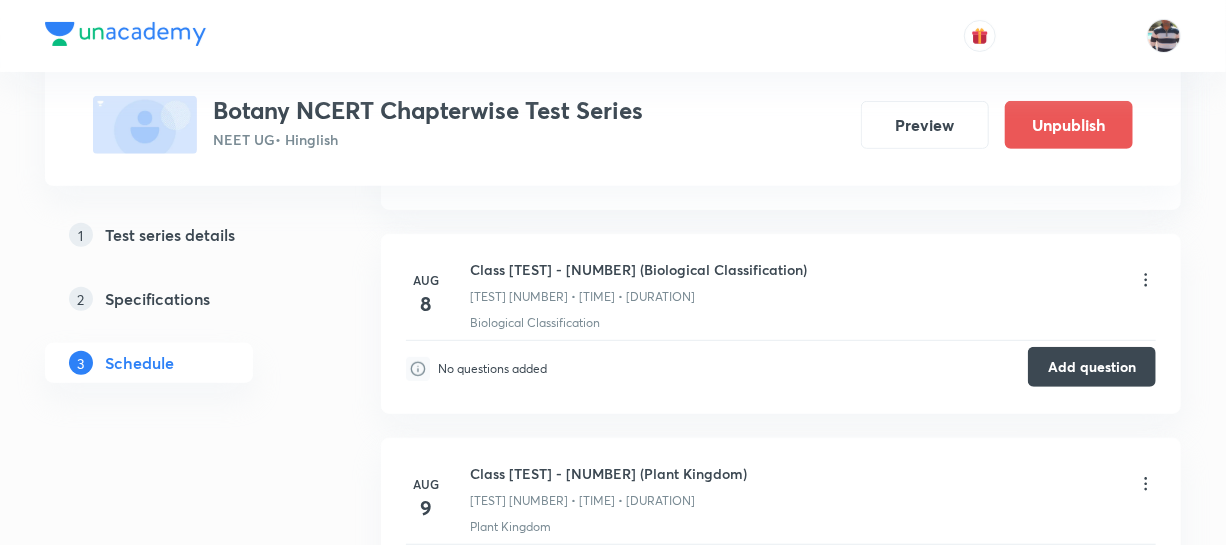 click on "Add question" at bounding box center [1092, 367] 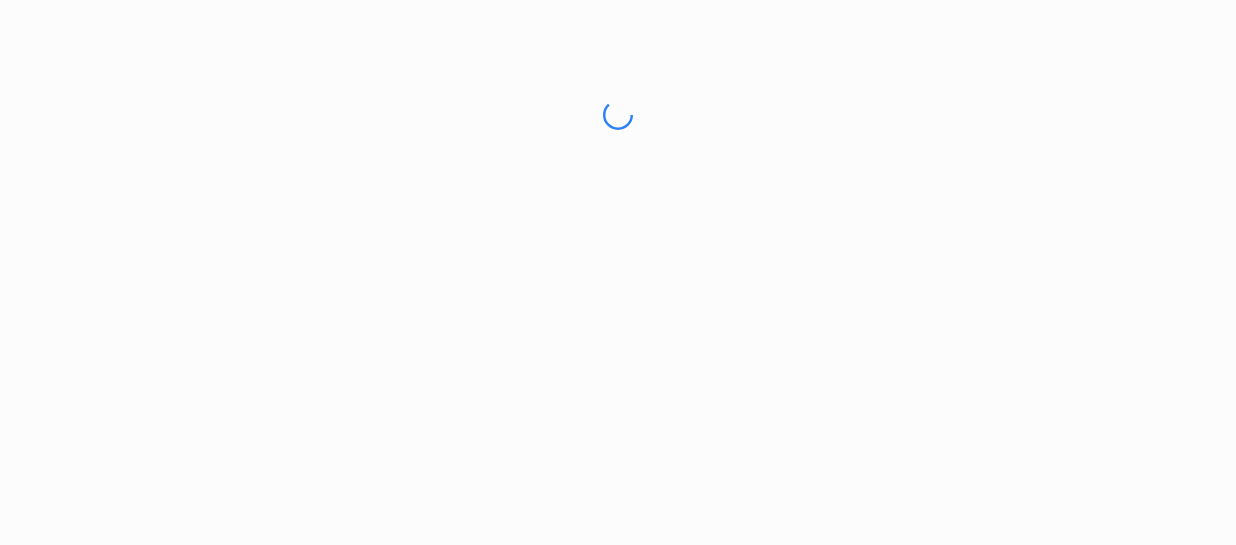 scroll, scrollTop: 0, scrollLeft: 0, axis: both 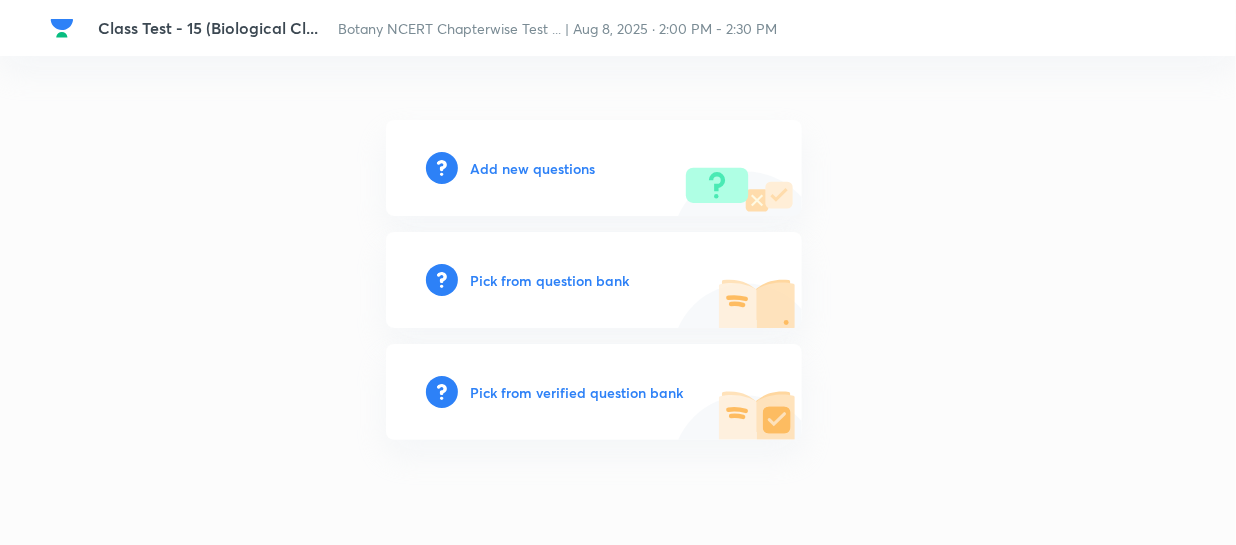 click on "Add new questions" at bounding box center (532, 168) 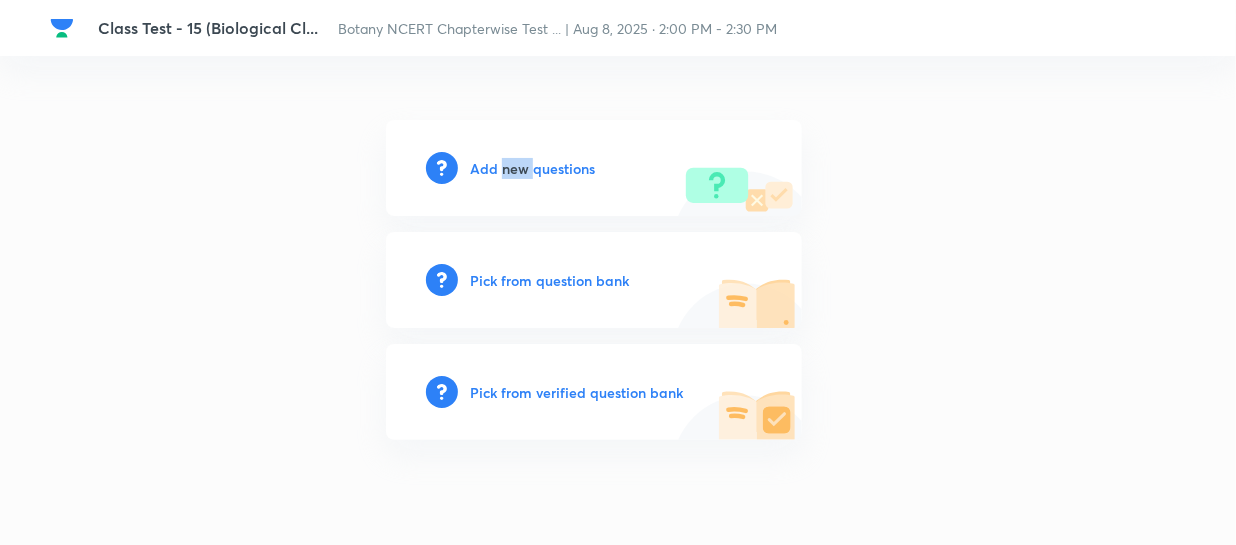 click on "Add new questions" at bounding box center [532, 168] 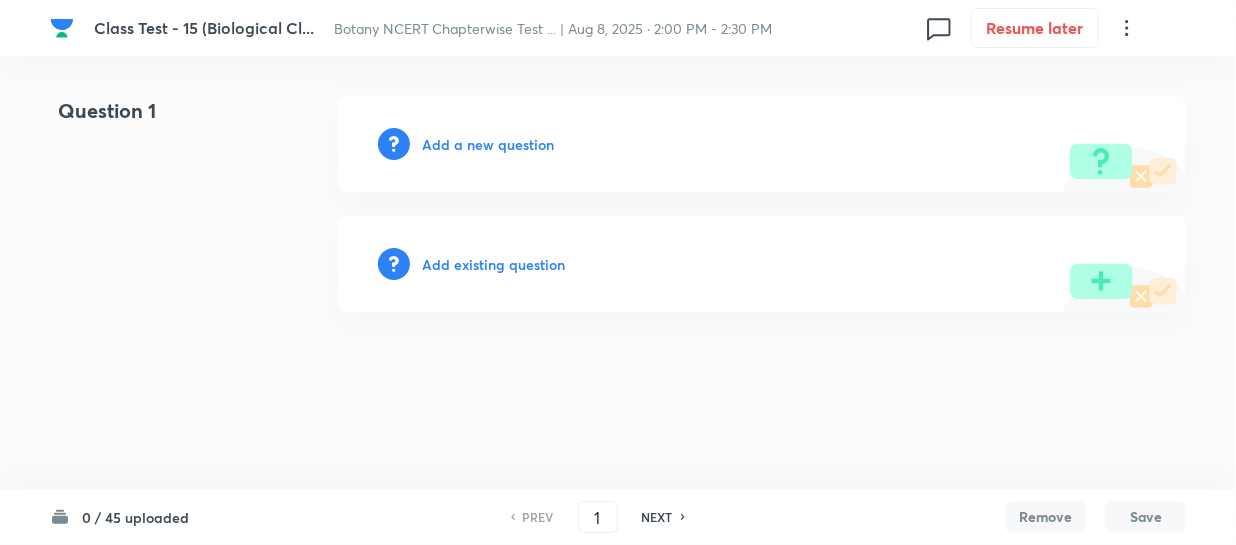 click on "Add a new question" at bounding box center (488, 144) 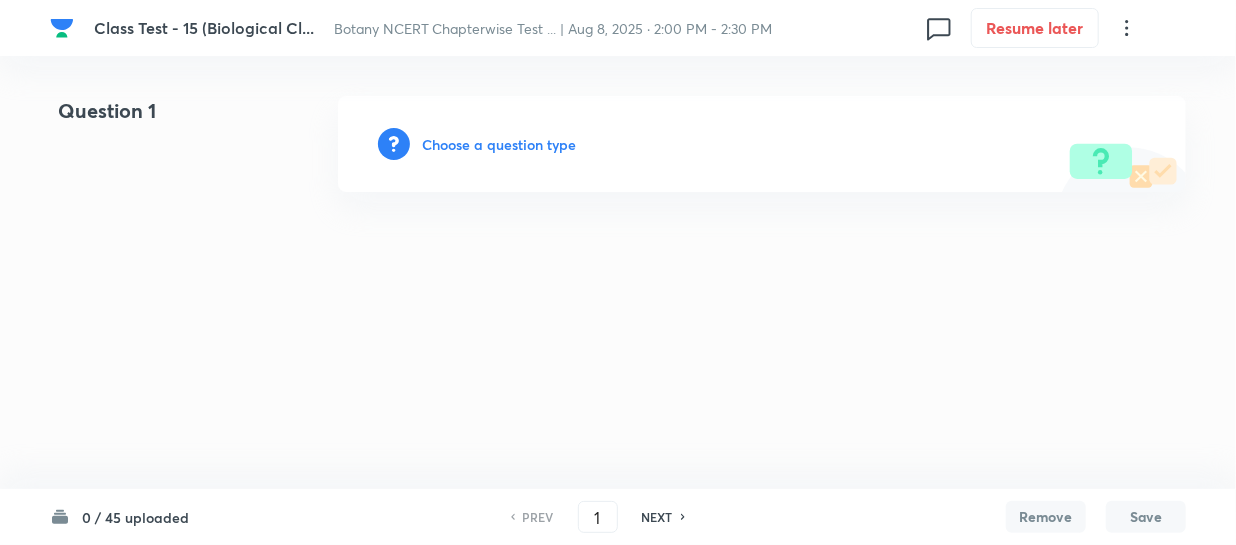 click on "Choose a question type" at bounding box center (499, 144) 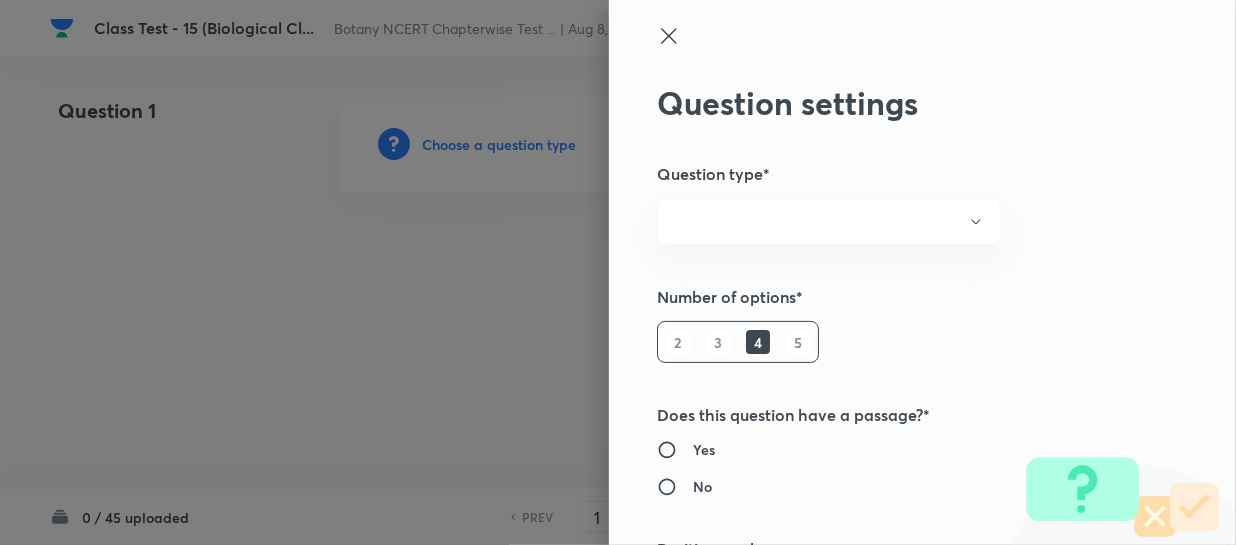 radio on "true" 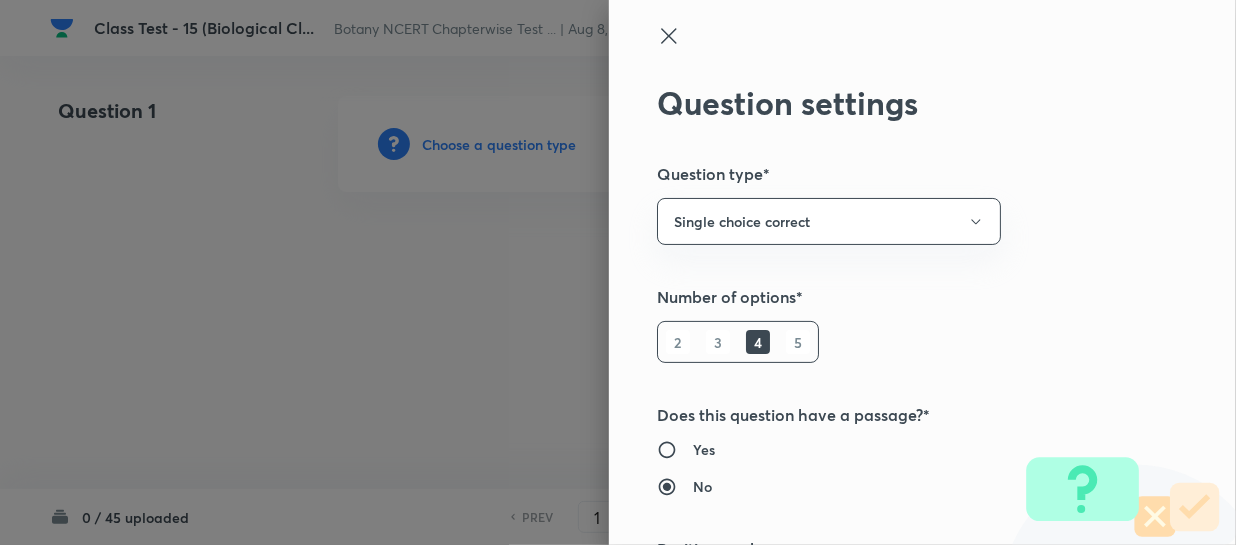 click at bounding box center [618, 272] 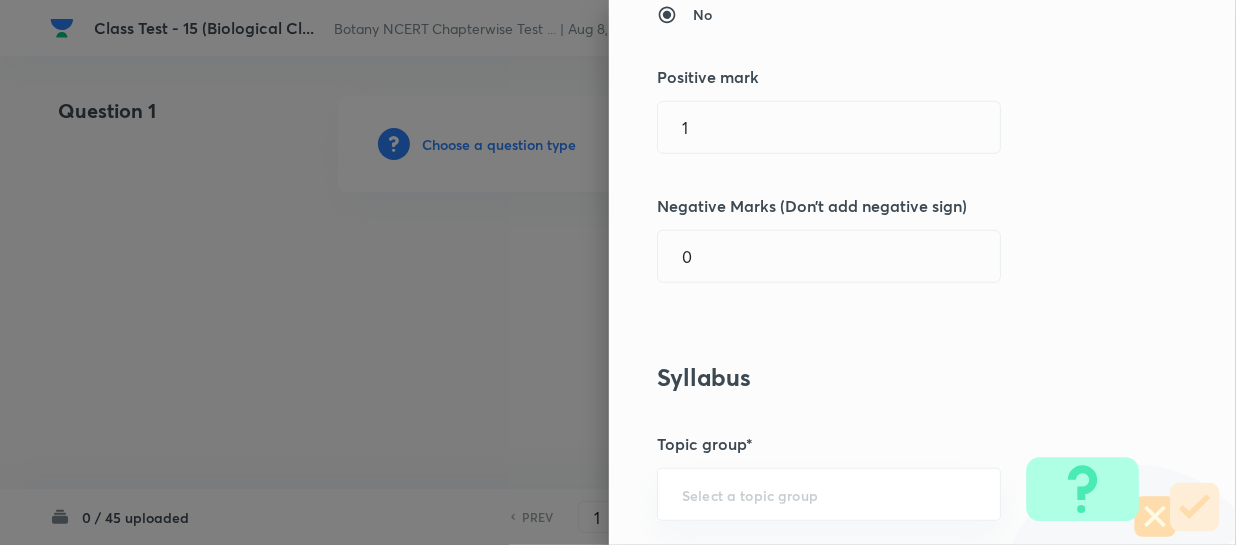 scroll, scrollTop: 454, scrollLeft: 0, axis: vertical 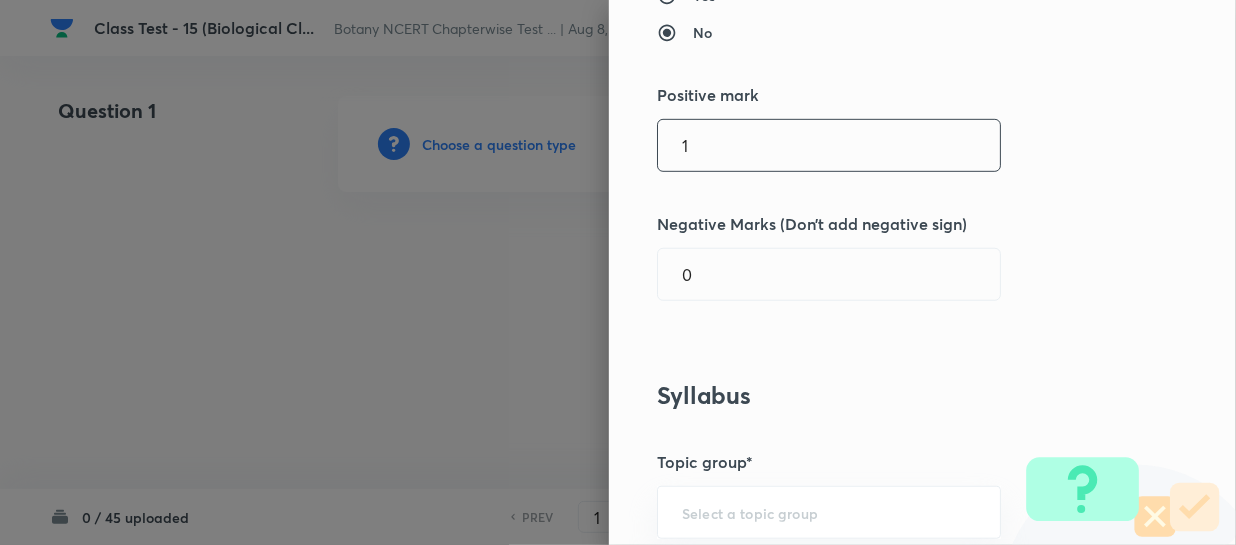 drag, startPoint x: 721, startPoint y: 147, endPoint x: 634, endPoint y: 133, distance: 88.11924 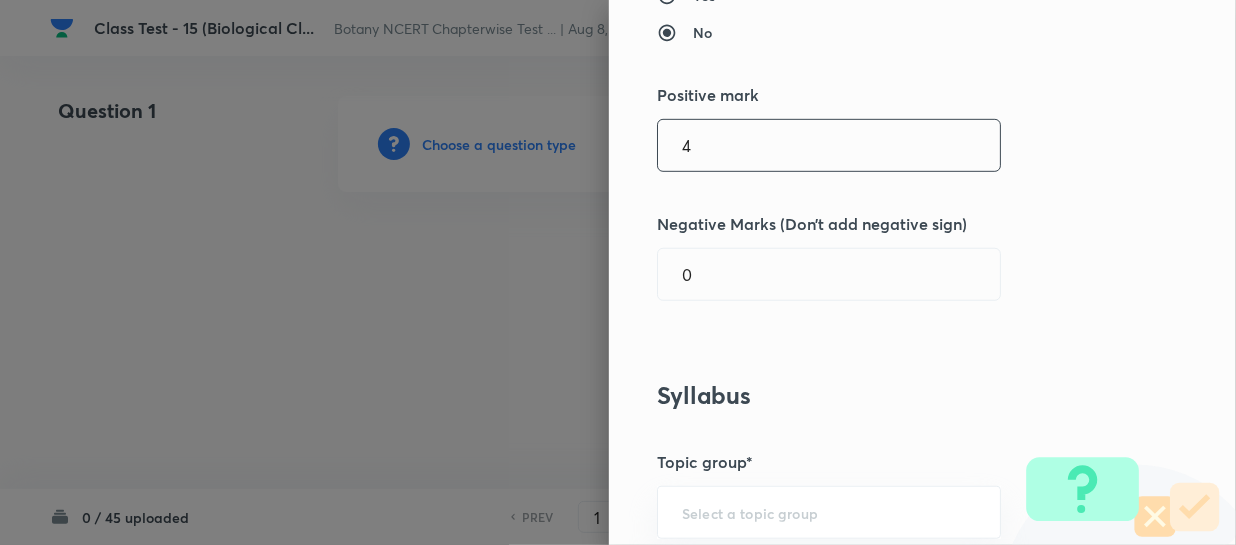 type on "4" 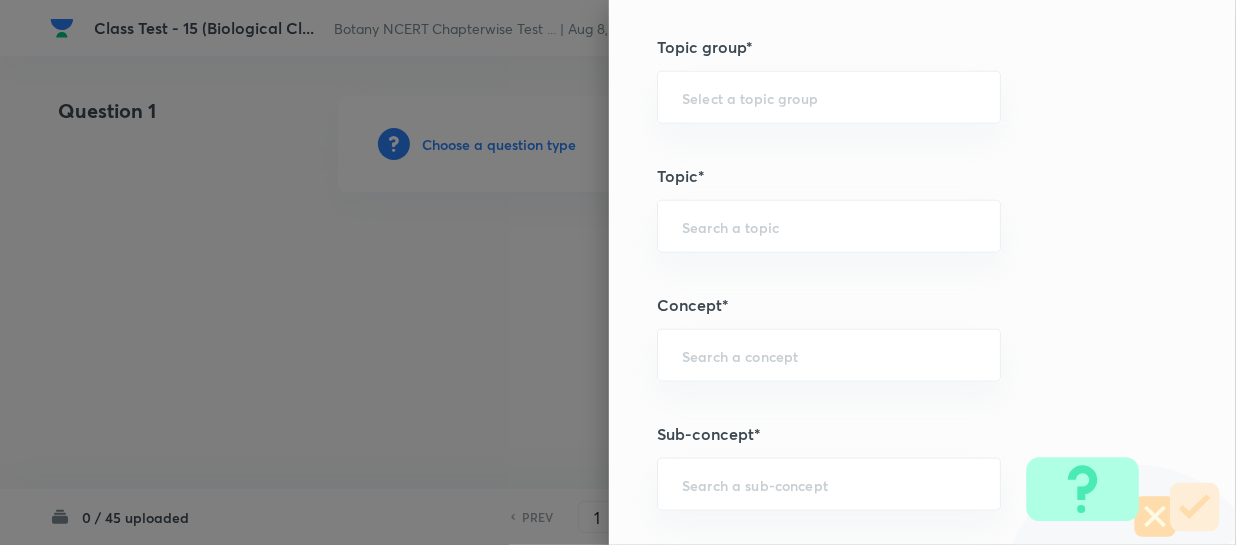 scroll, scrollTop: 909, scrollLeft: 0, axis: vertical 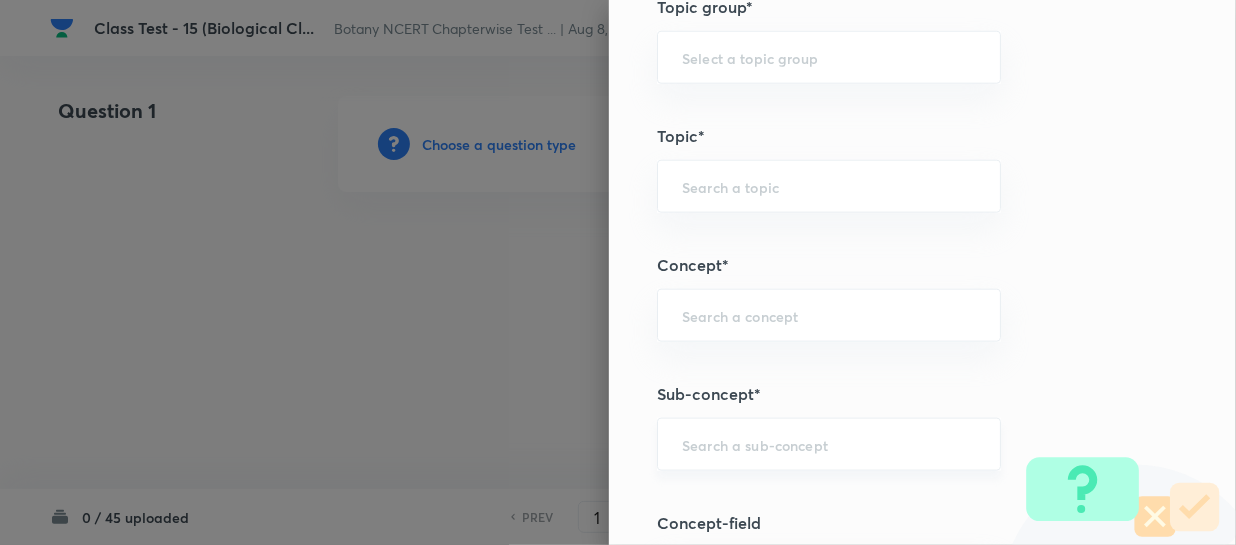 type on "1" 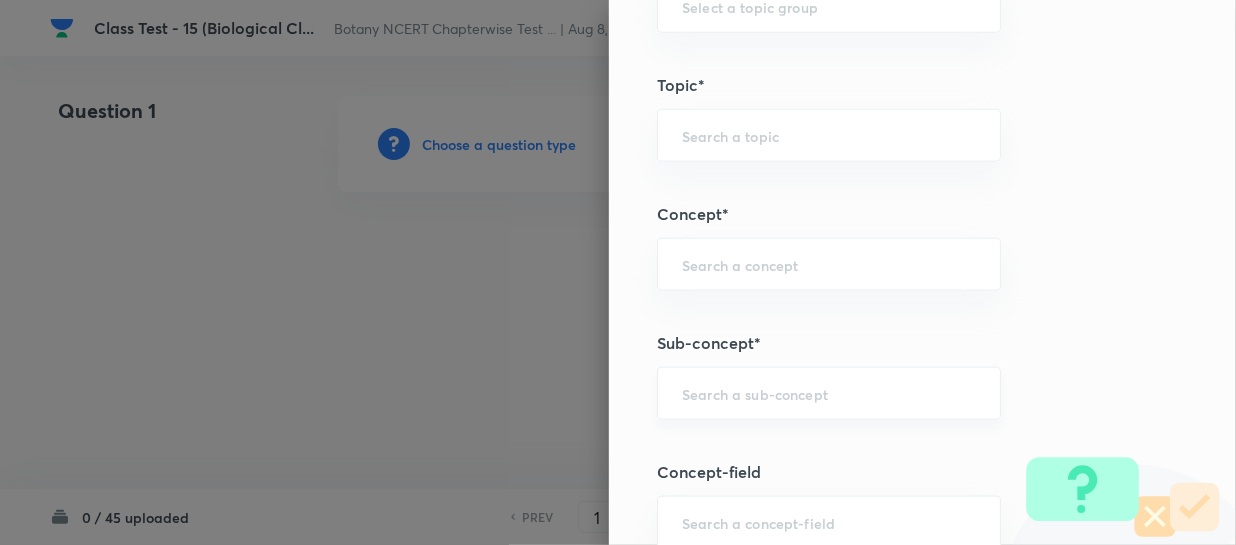 scroll, scrollTop: 1000, scrollLeft: 0, axis: vertical 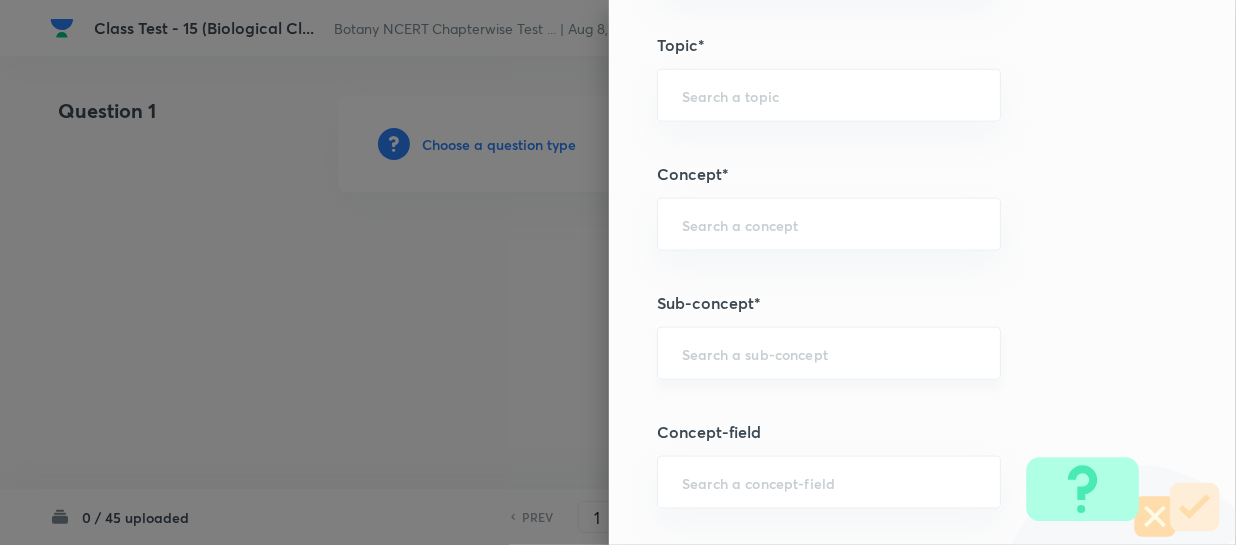 paste on "Biological Classification" 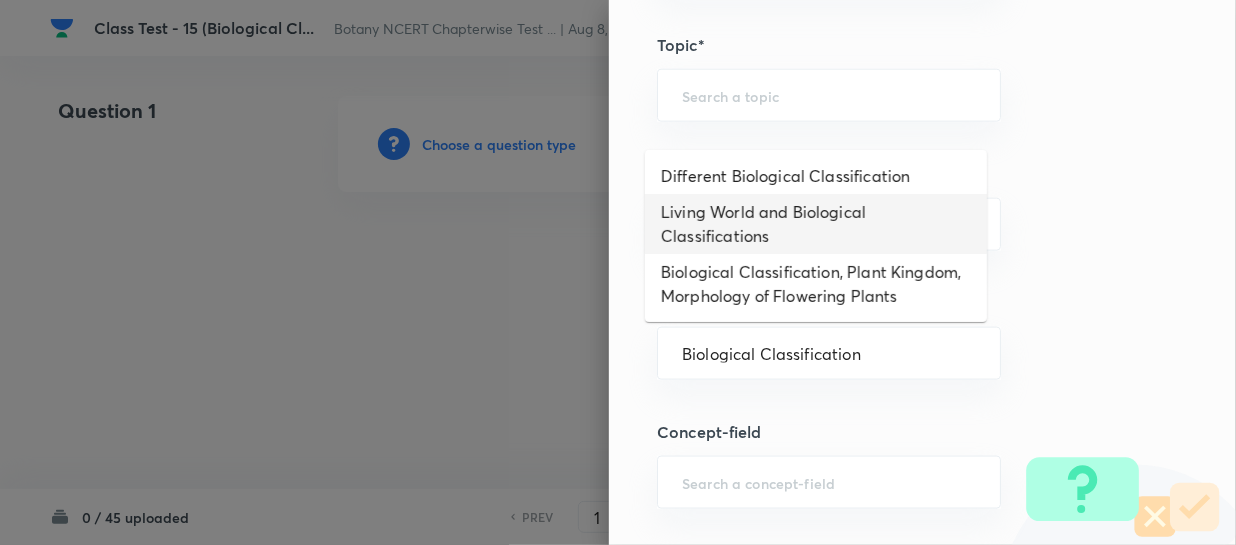 click on "Living World and Biological Classifications" at bounding box center [816, 224] 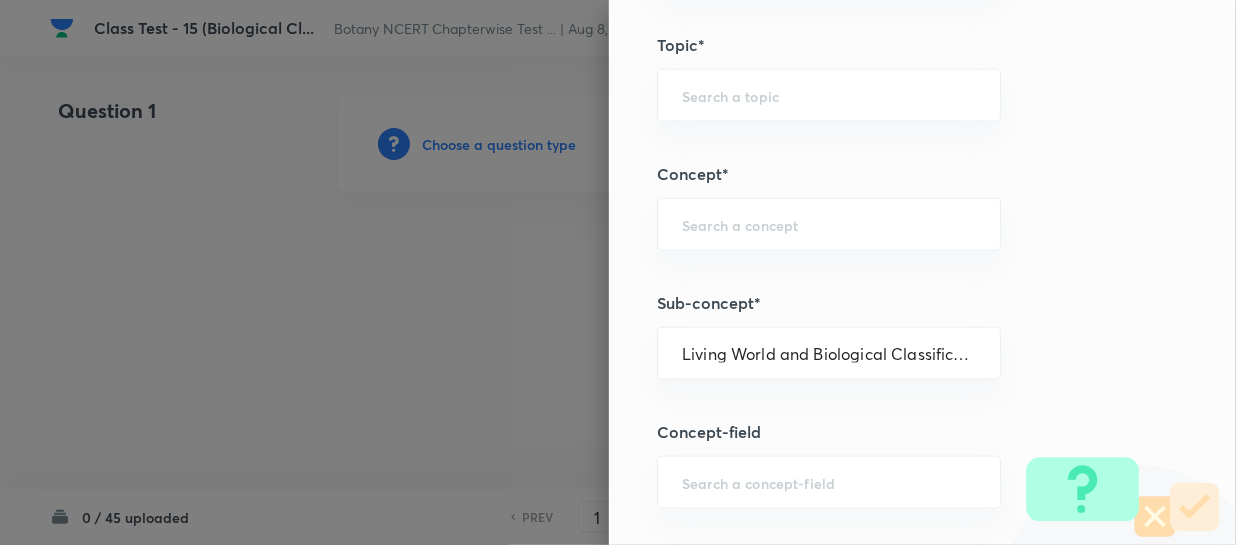 type on "Biology" 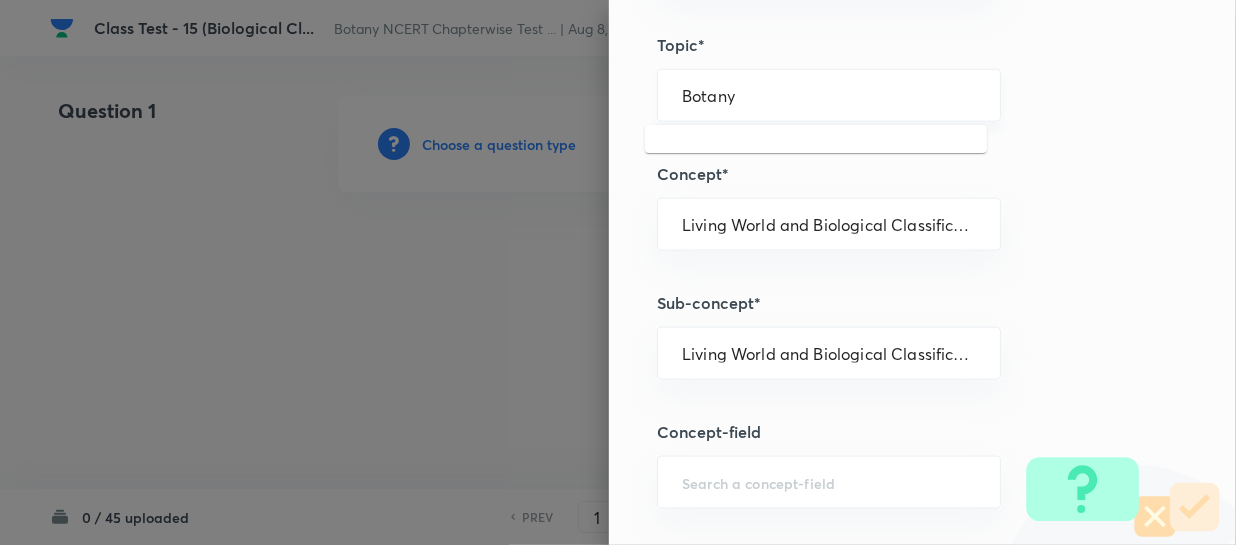 click on "Botany" at bounding box center (829, 95) 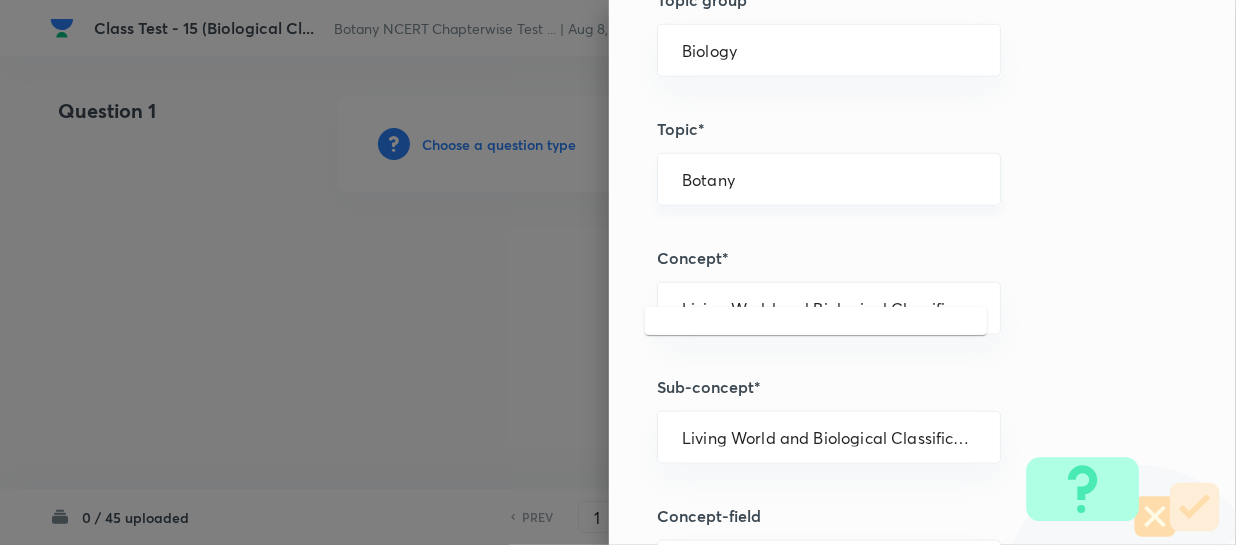 scroll, scrollTop: 818, scrollLeft: 0, axis: vertical 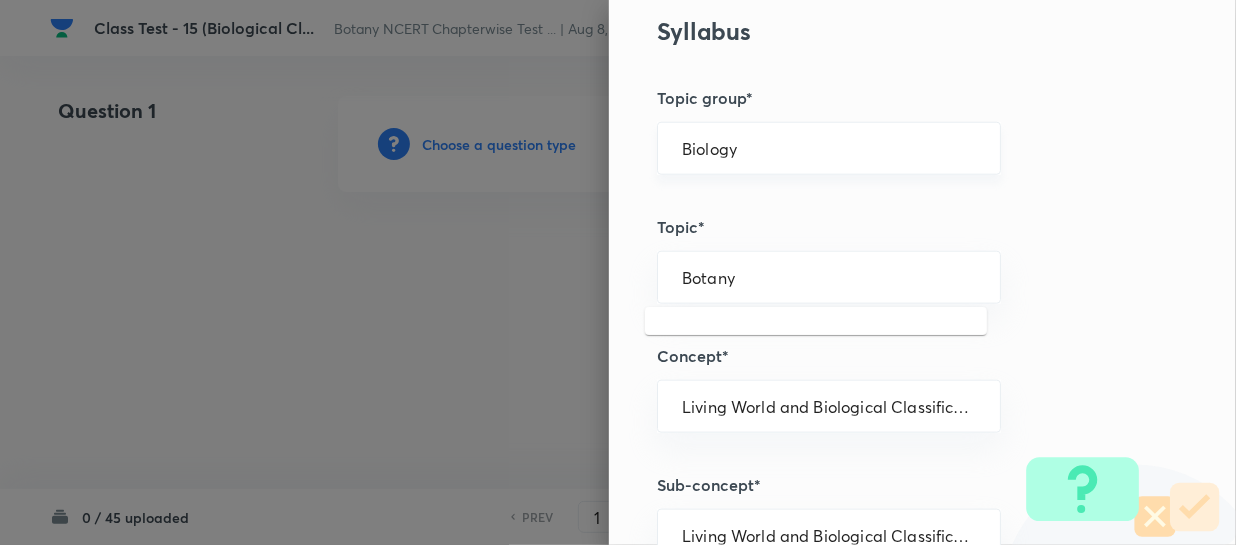 click on "Biology" at bounding box center [829, 148] 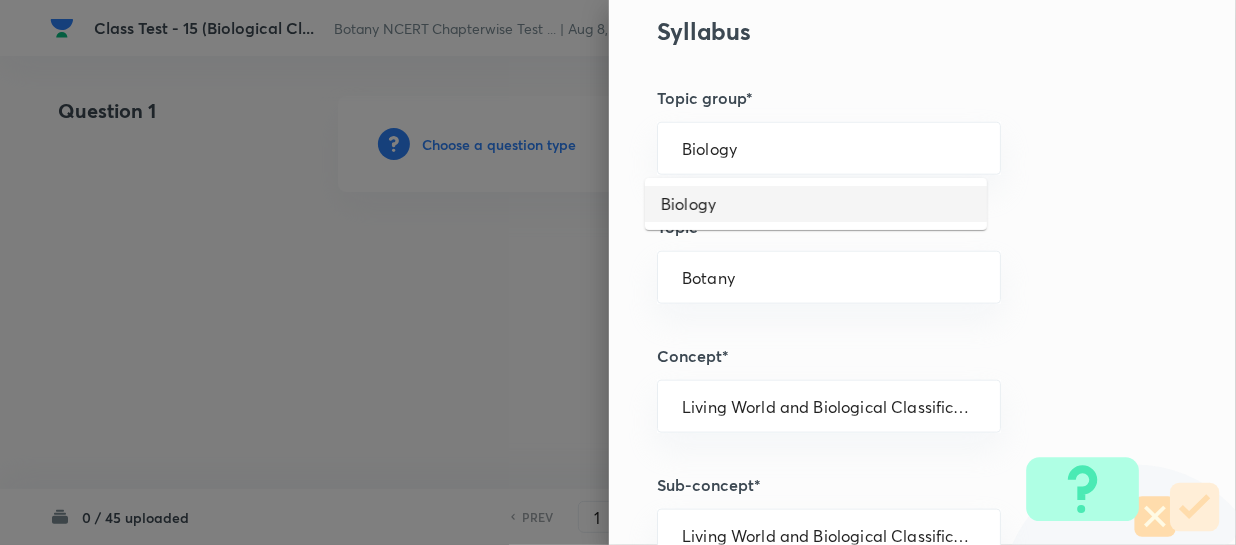 click on "Biology" at bounding box center [816, 204] 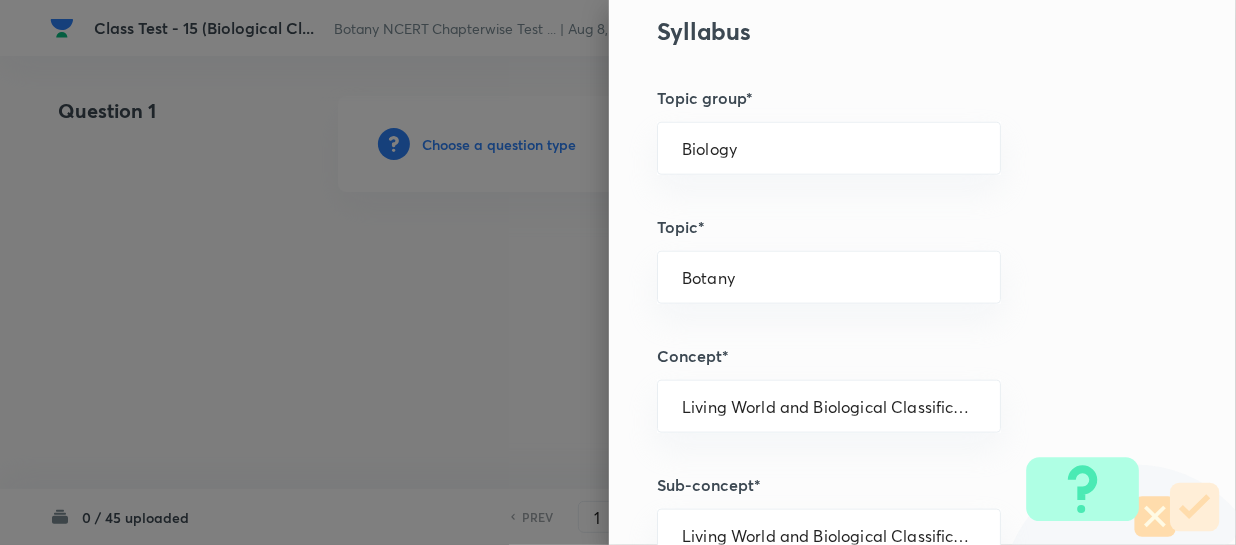 type 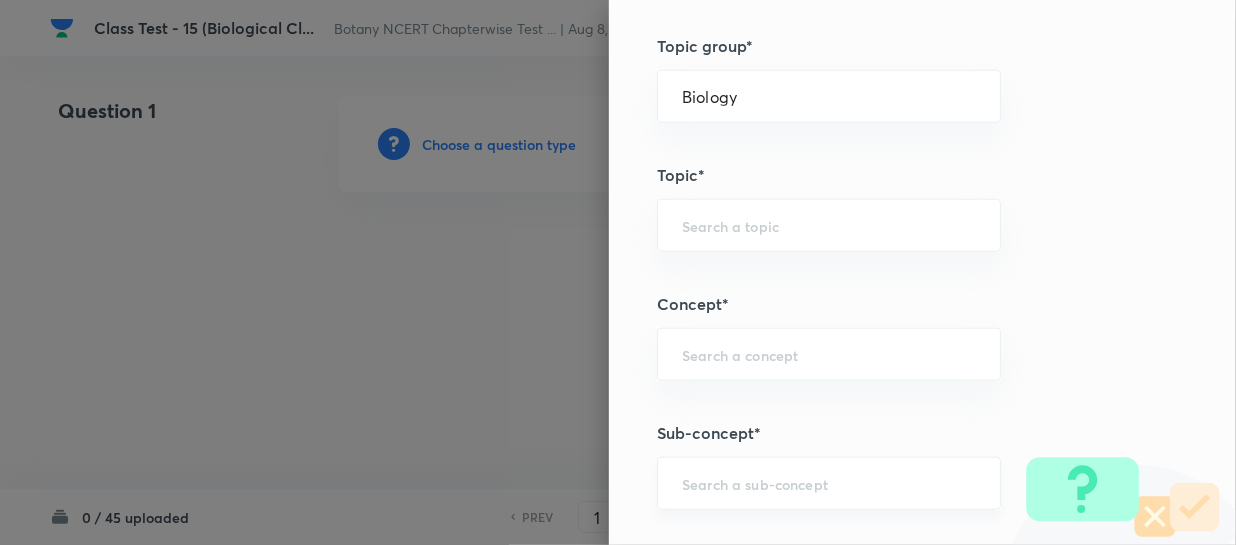 scroll, scrollTop: 909, scrollLeft: 0, axis: vertical 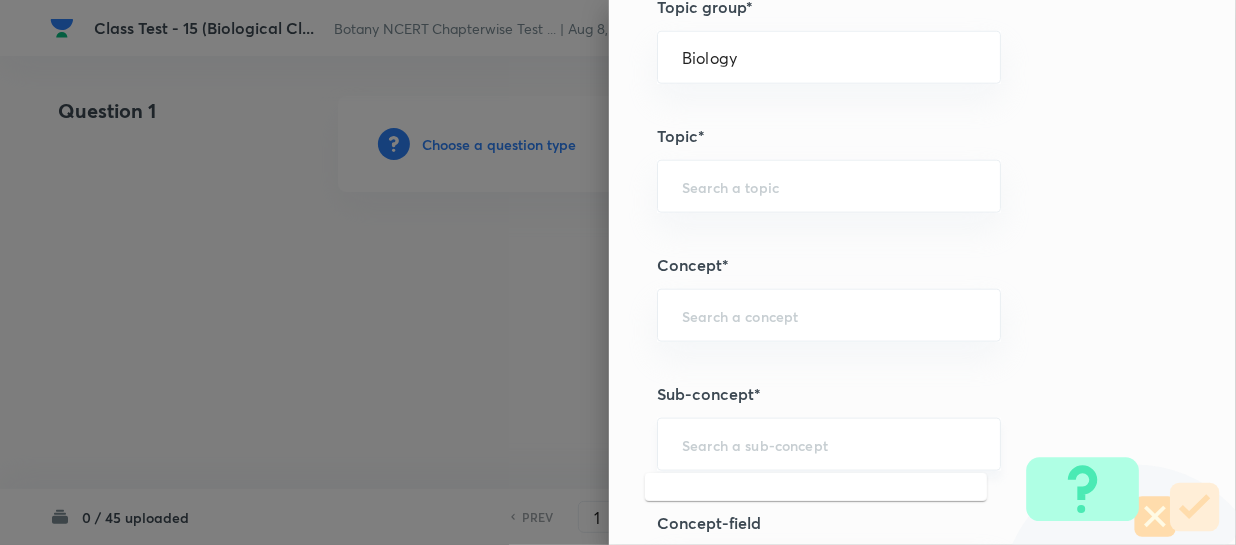 click at bounding box center (829, 444) 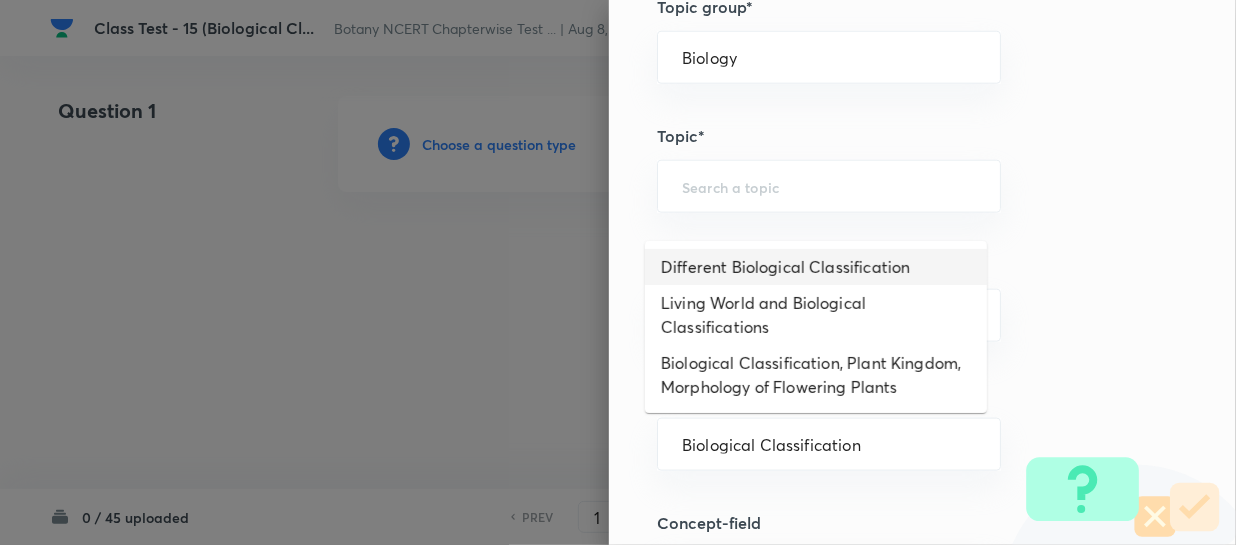 click on "Different Biological Classification" at bounding box center [816, 267] 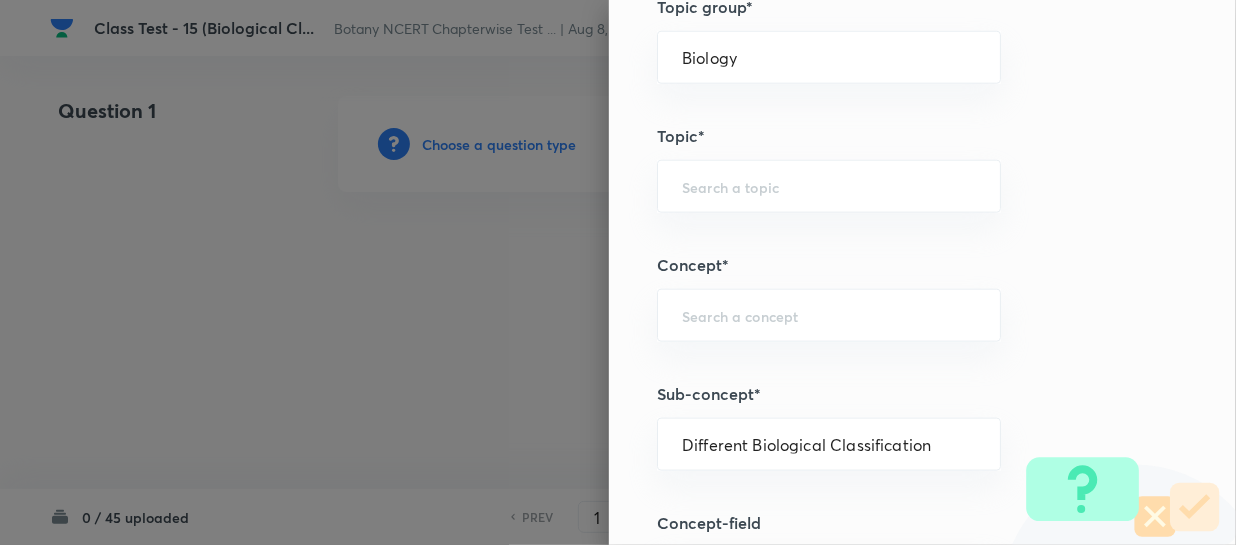 type on "Biological Classification" 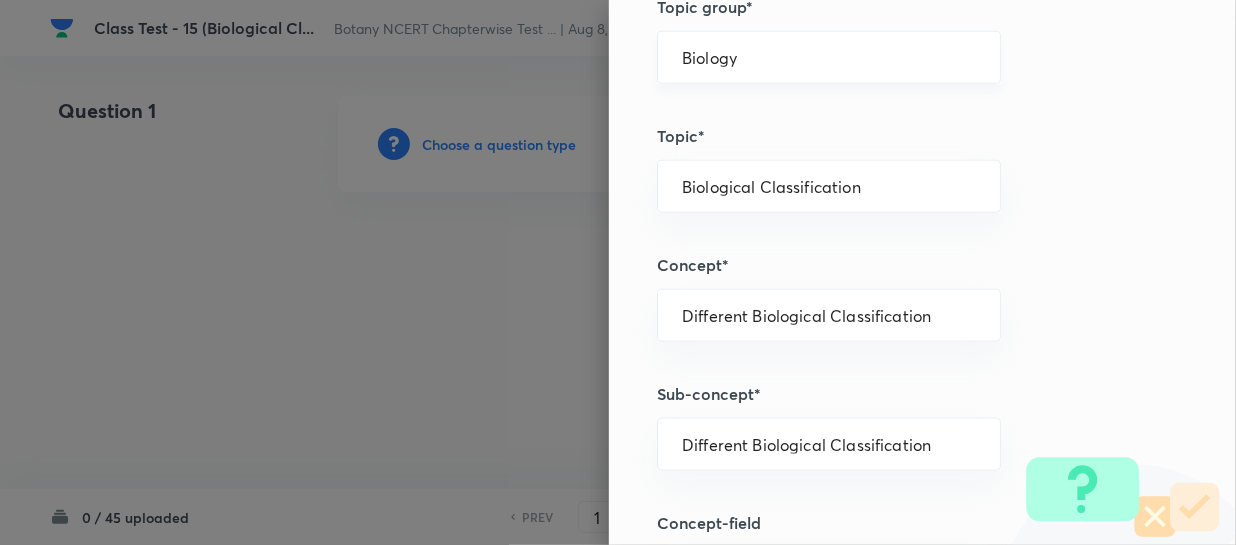click on "Biology" at bounding box center [829, 57] 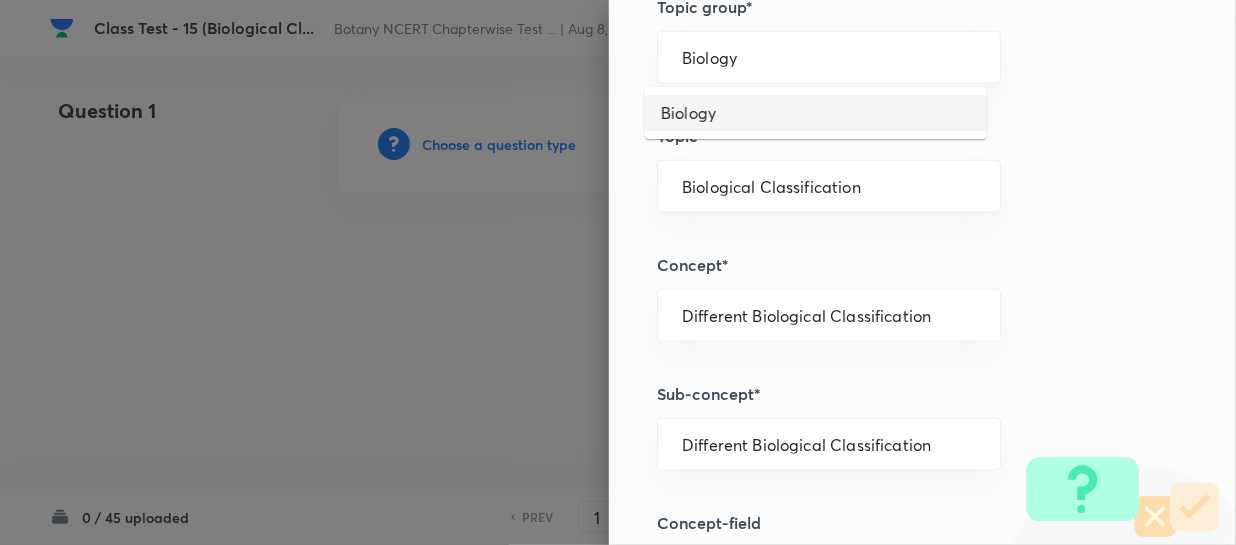 click on "Biology" at bounding box center [816, 113] 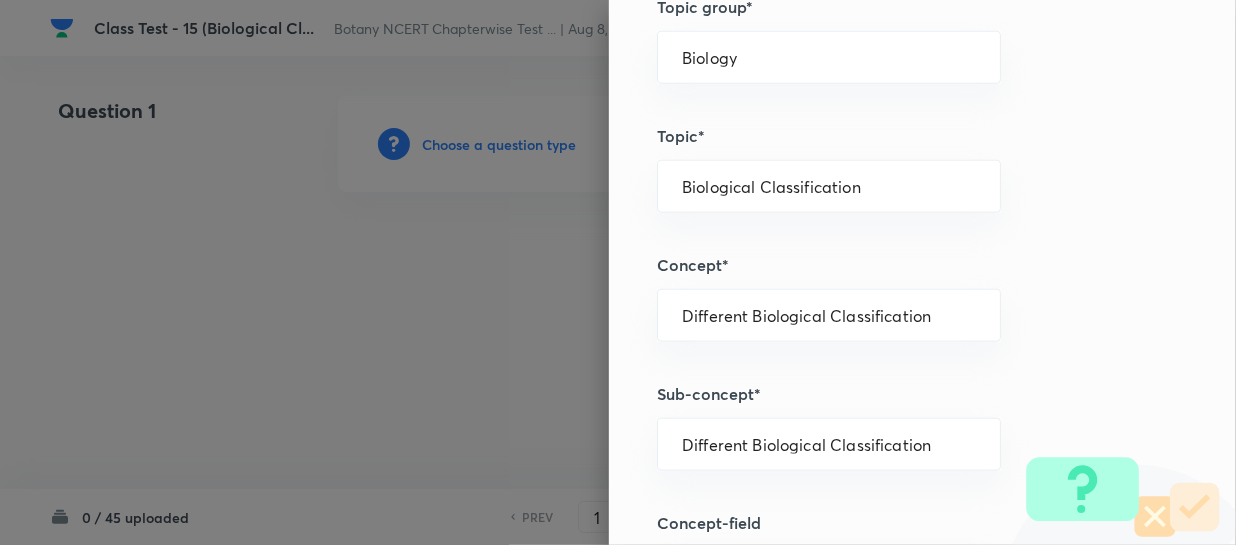 type 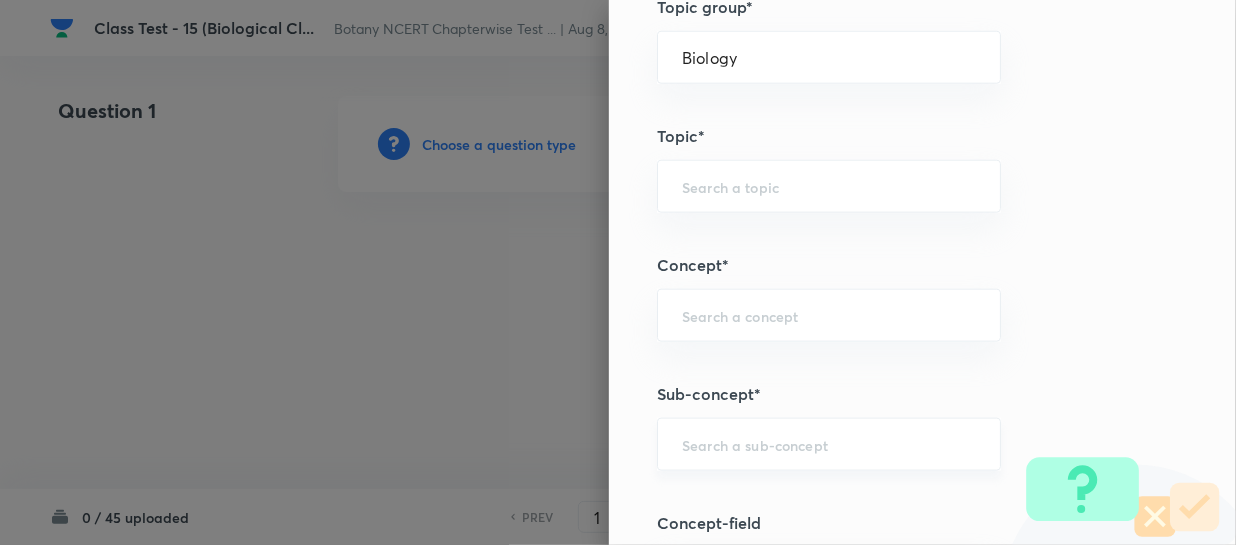 click on "​" at bounding box center [829, 444] 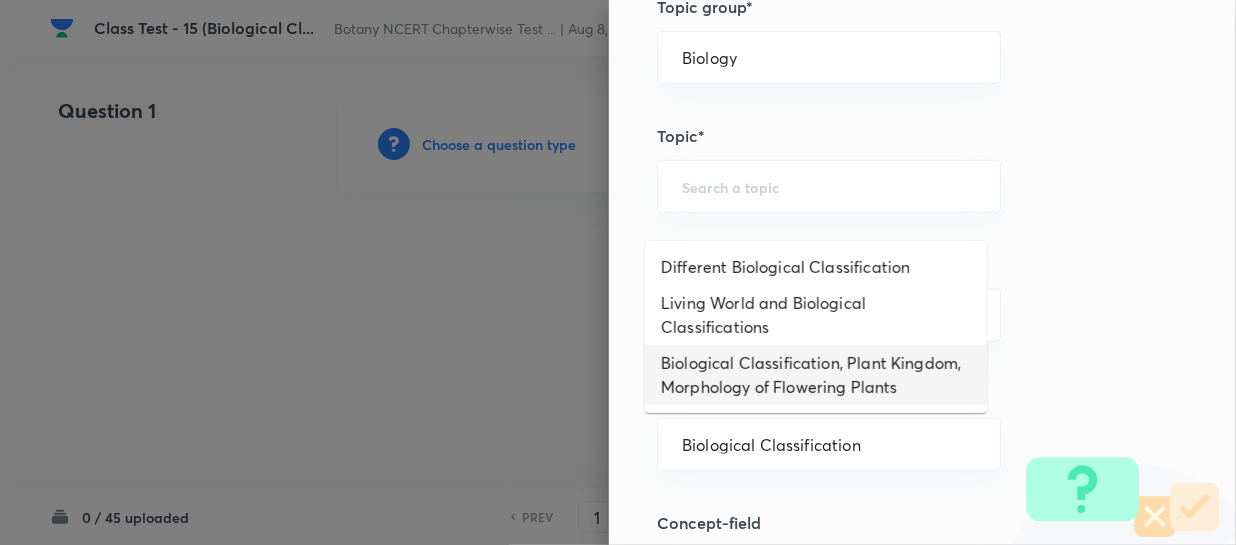 click on "Biological Classification, Plant Kingdom, Morphology of Flowering Plants" at bounding box center [816, 375] 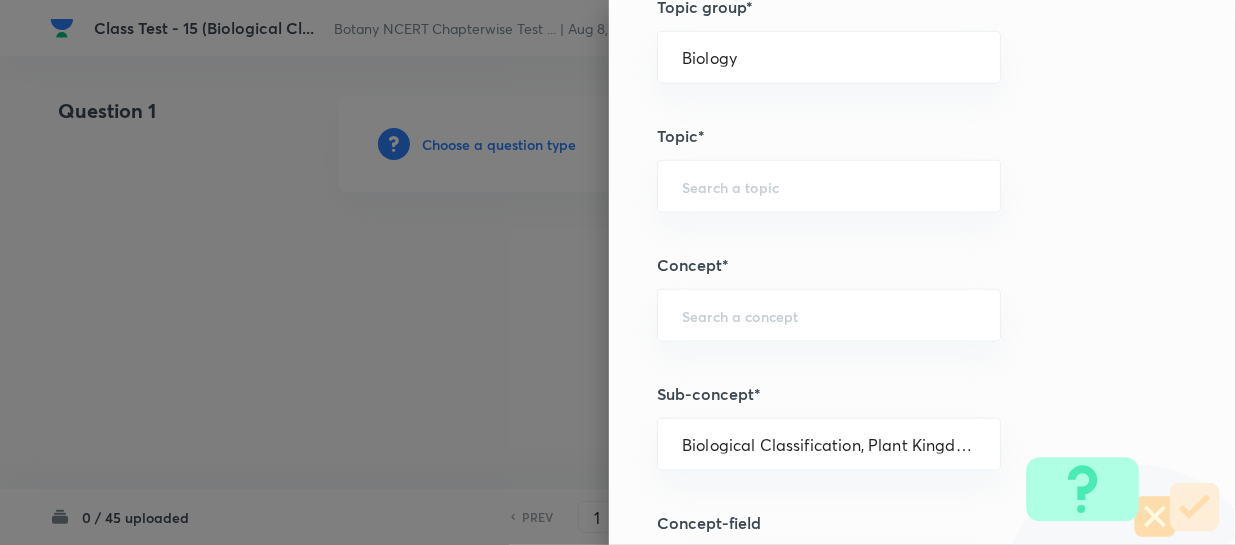 type on "Botany" 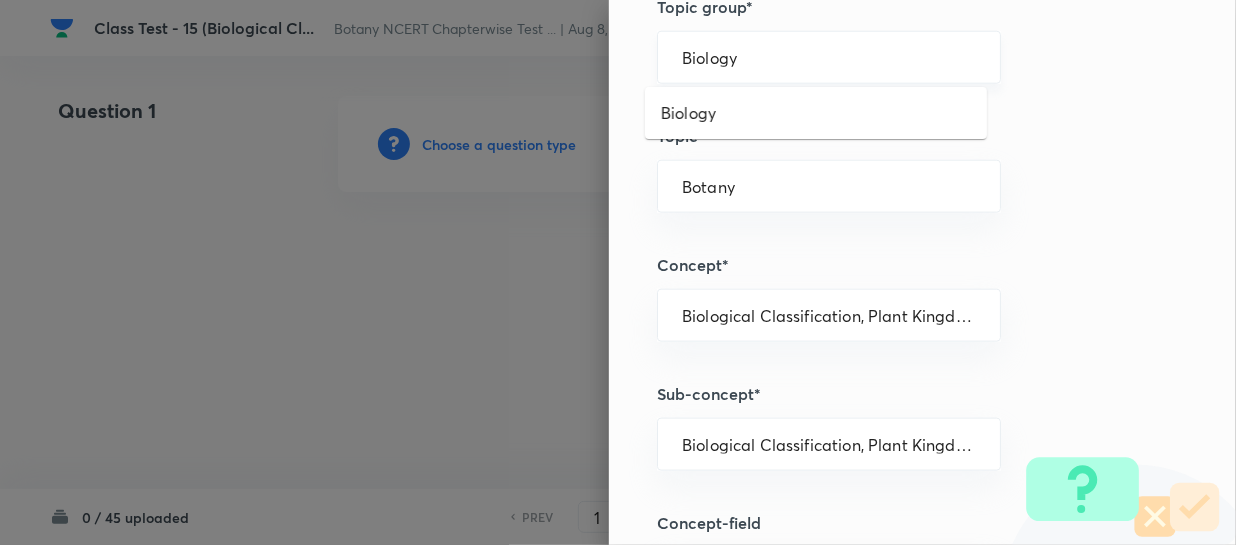 click on "Biology" at bounding box center [829, 57] 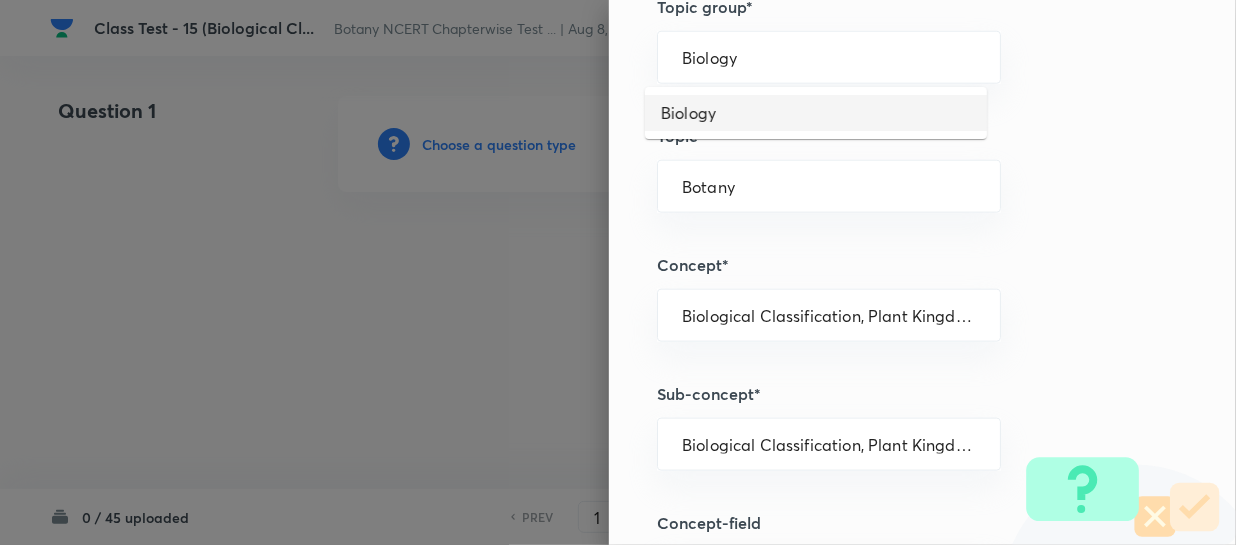 click on "Biology" at bounding box center [816, 113] 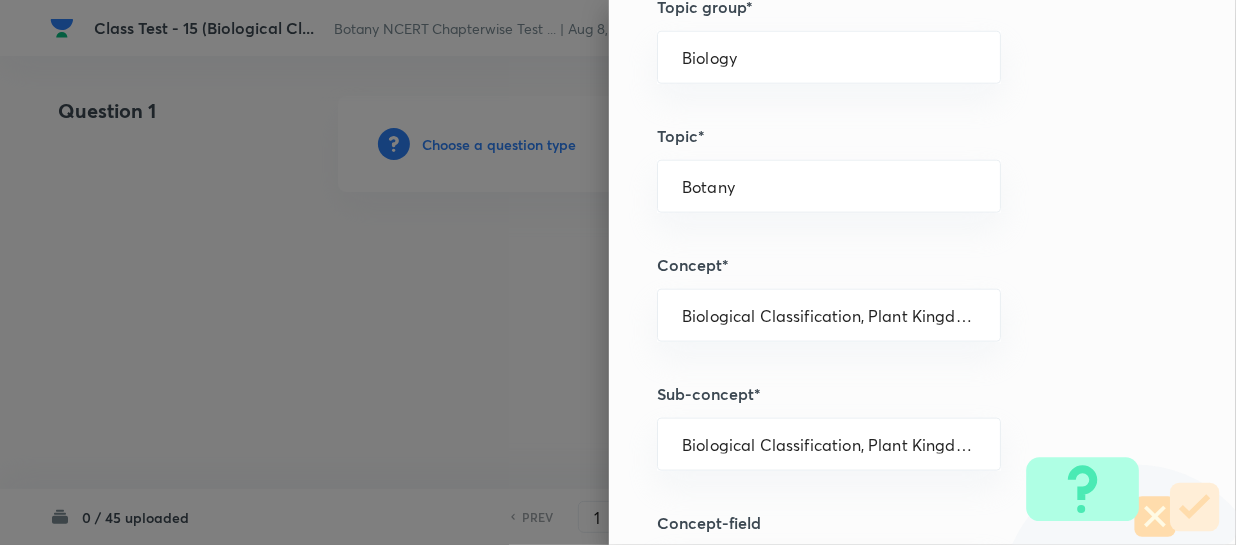 type 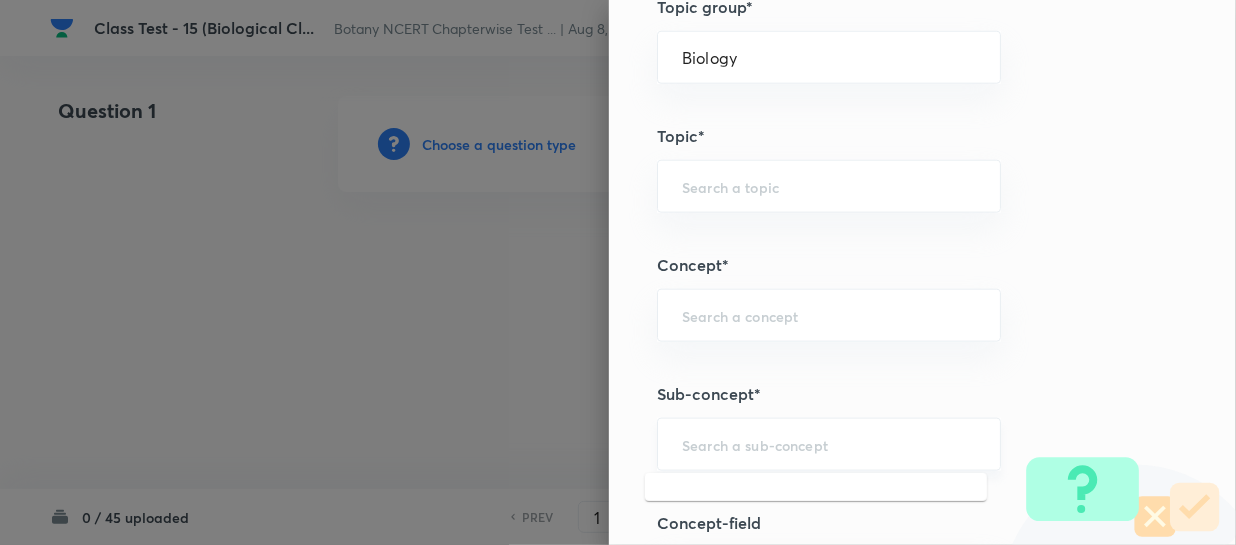 click at bounding box center [829, 444] 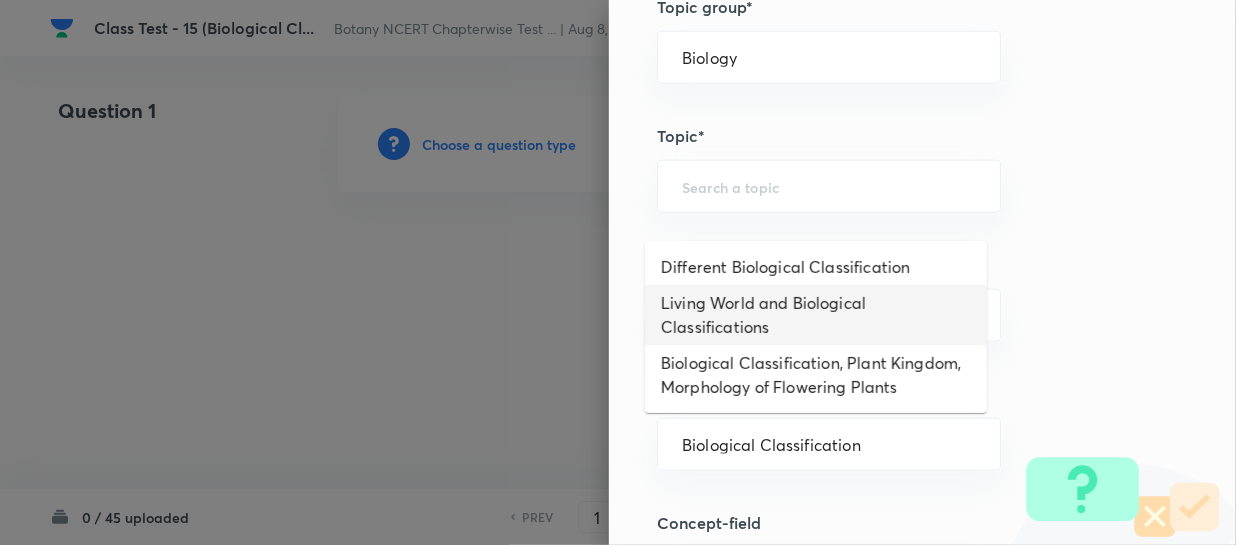 click on "Living World and Biological Classifications" at bounding box center [816, 315] 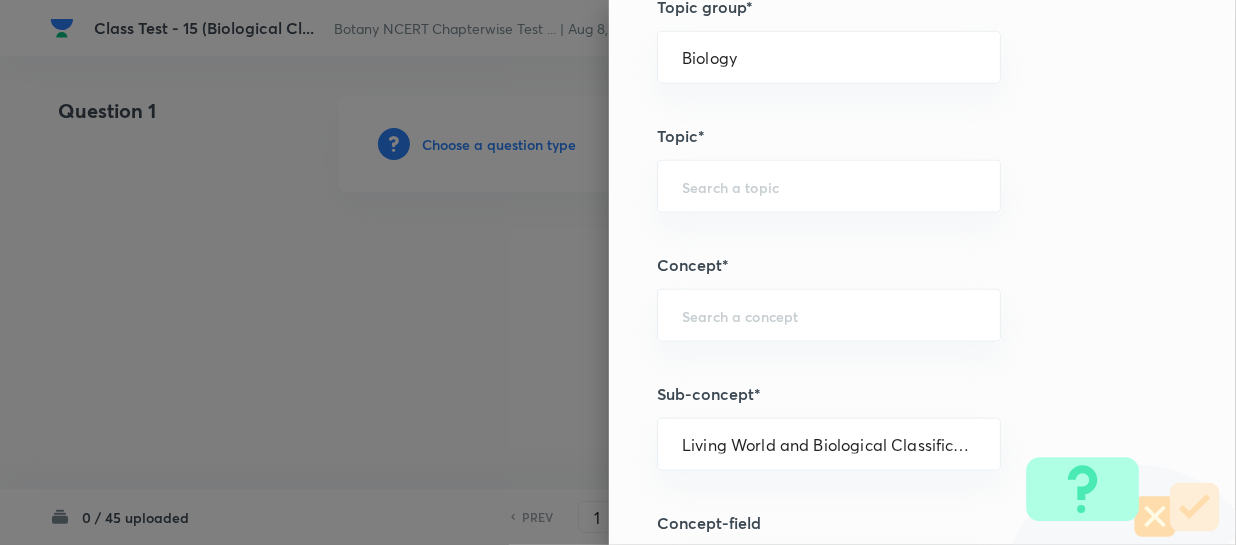 type on "Botany" 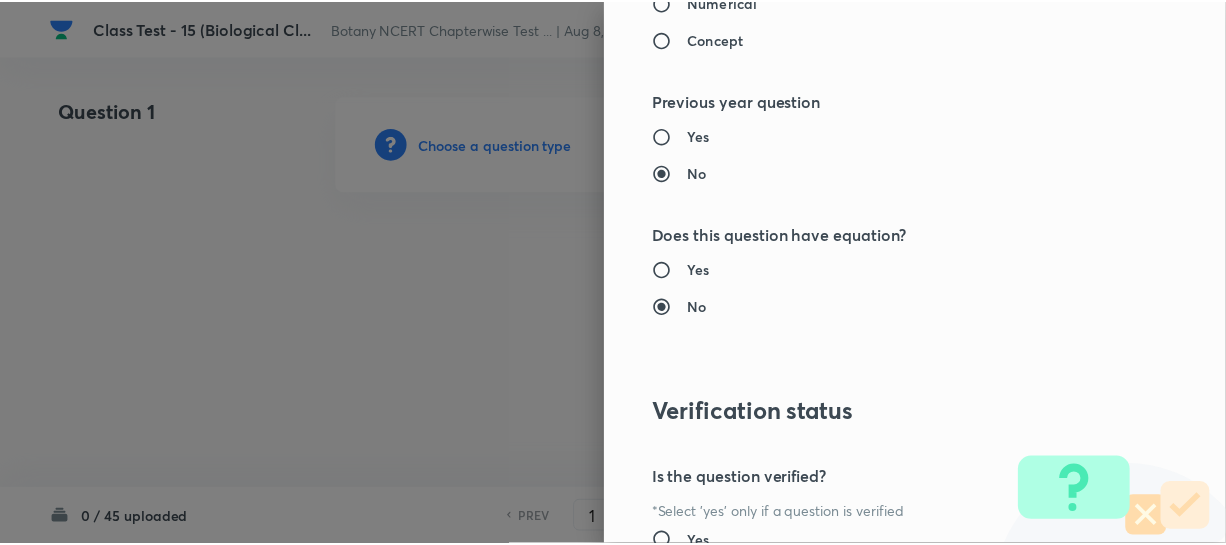 scroll, scrollTop: 2179, scrollLeft: 0, axis: vertical 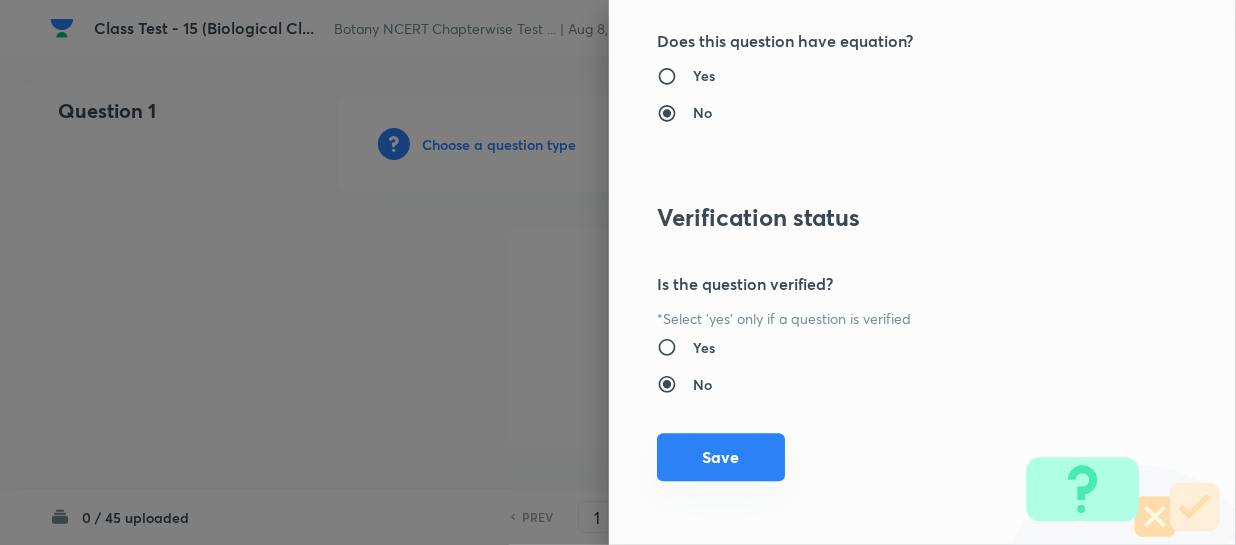 click on "Save" at bounding box center (721, 457) 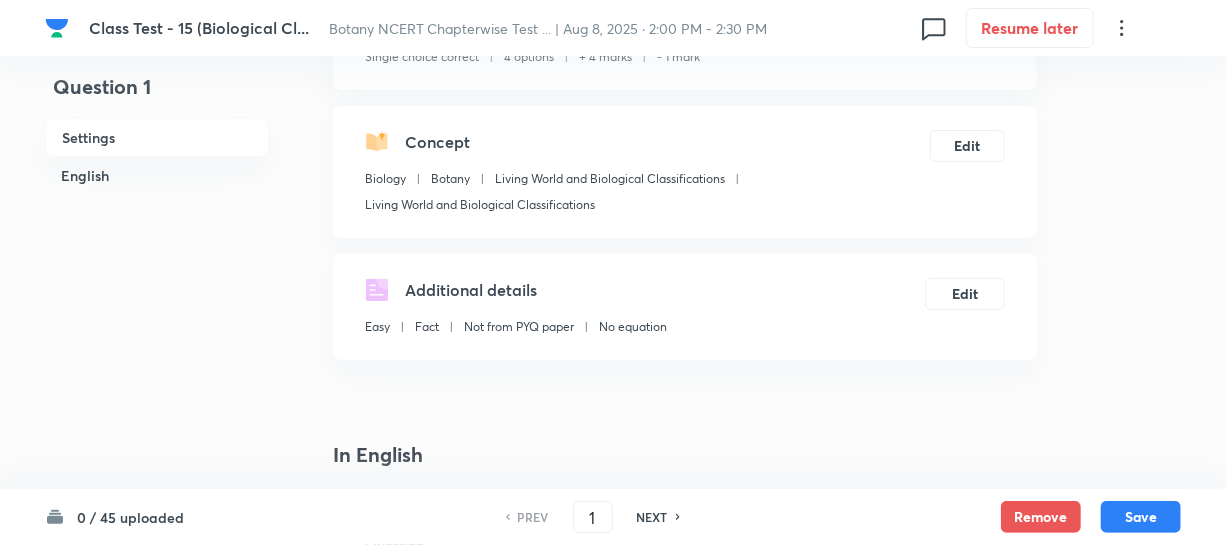 scroll, scrollTop: 454, scrollLeft: 0, axis: vertical 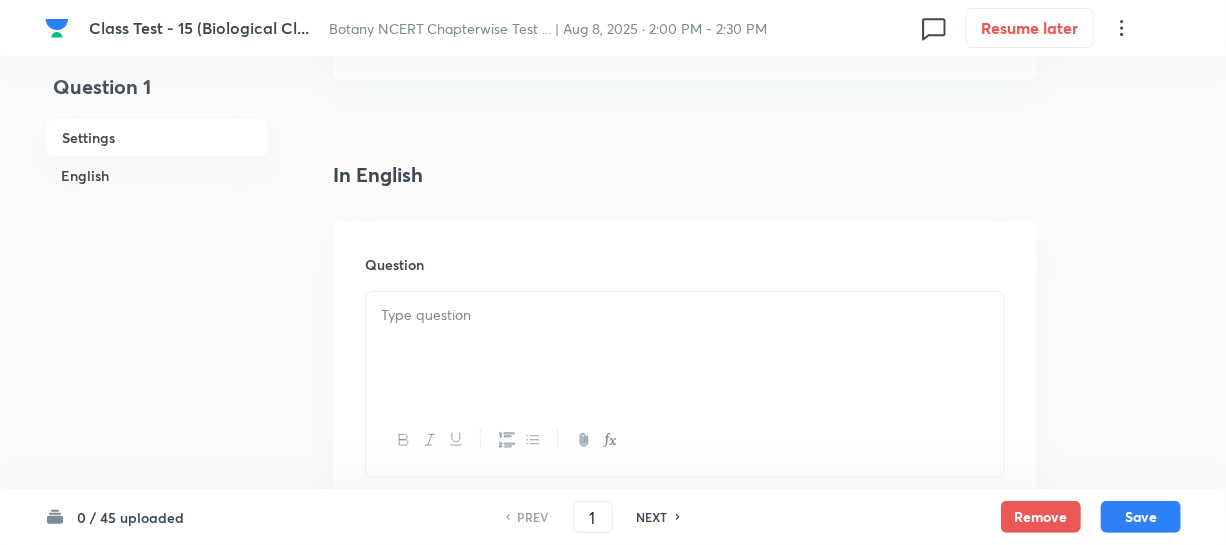 click at bounding box center (685, 348) 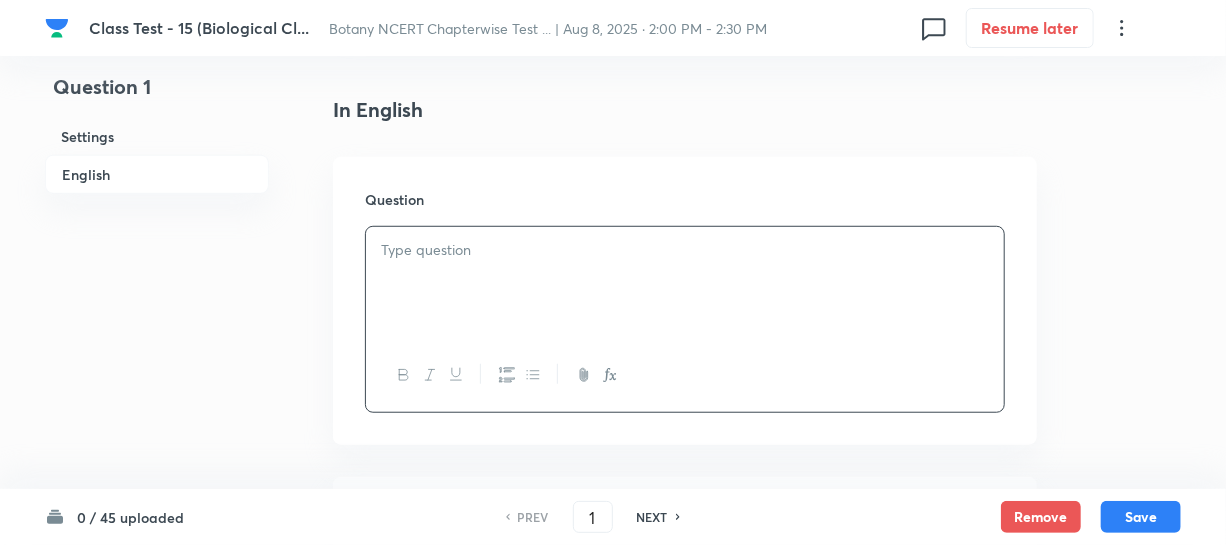 scroll, scrollTop: 636, scrollLeft: 0, axis: vertical 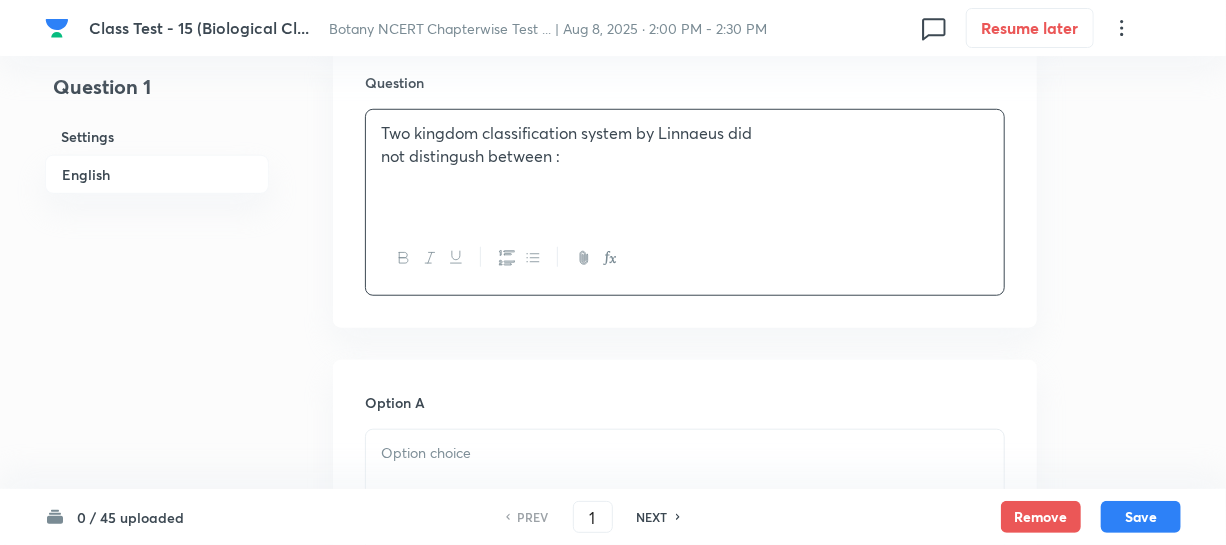 click on "Two kingdom classification system by Linnaeus did" at bounding box center (685, 133) 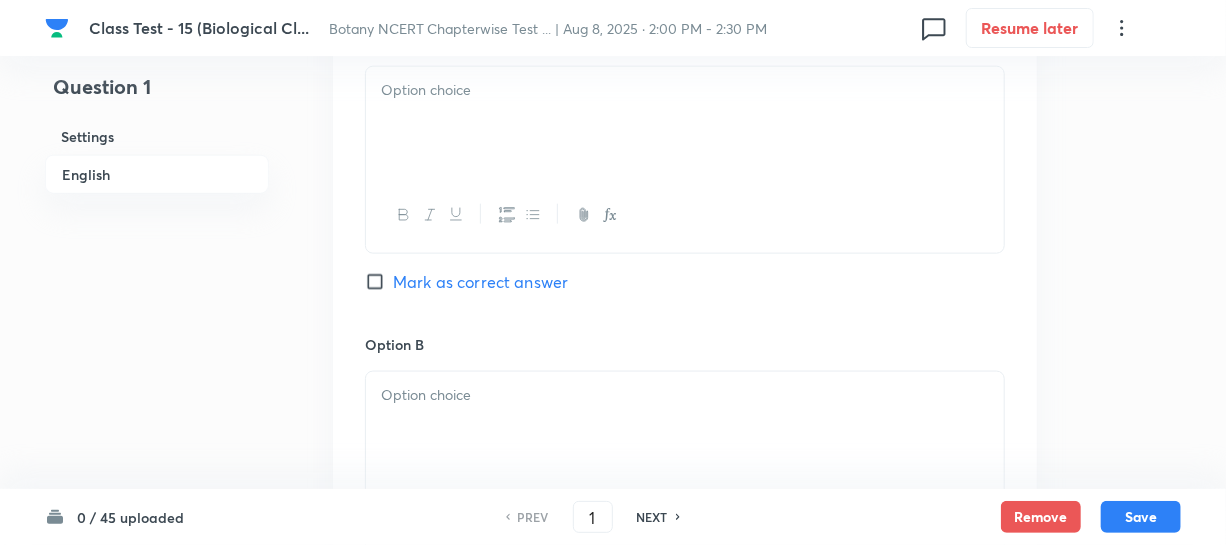 scroll, scrollTop: 1000, scrollLeft: 0, axis: vertical 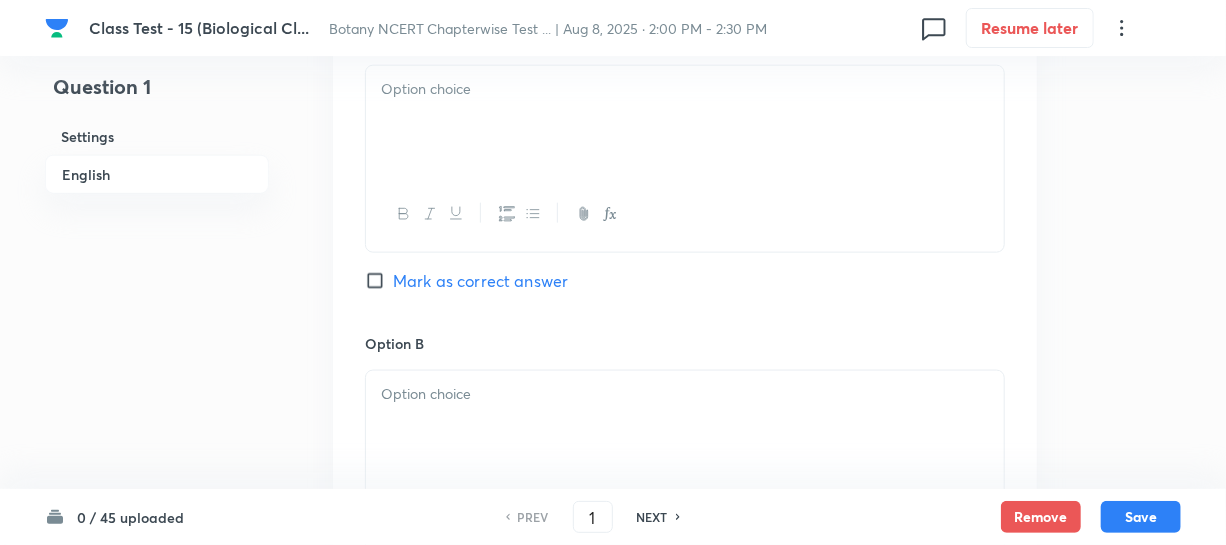 click at bounding box center (685, 122) 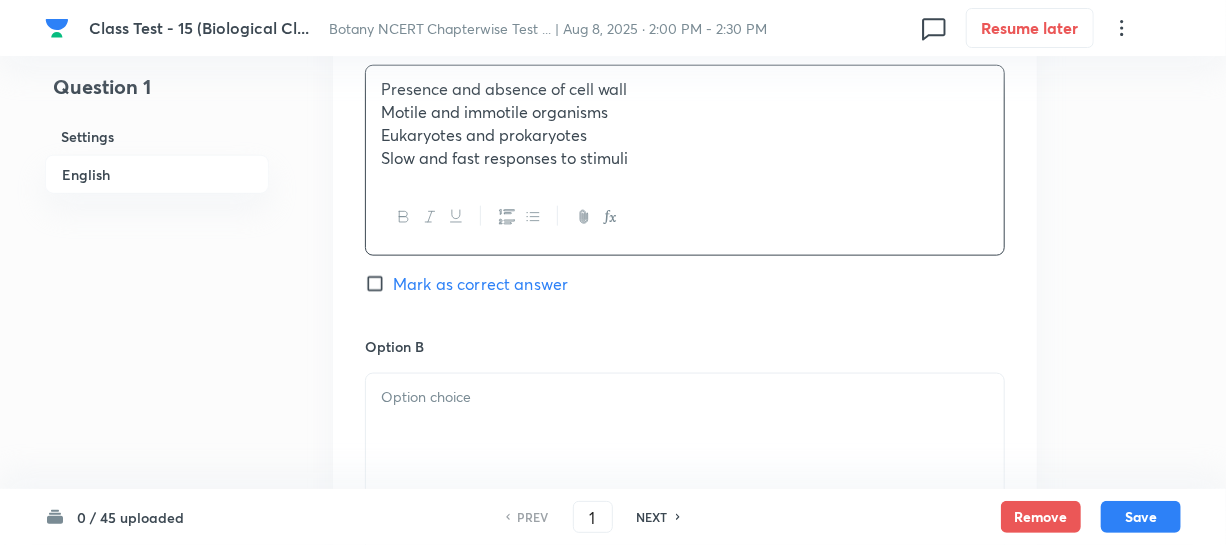 click on "Motile and immotile organisms" at bounding box center [685, 112] 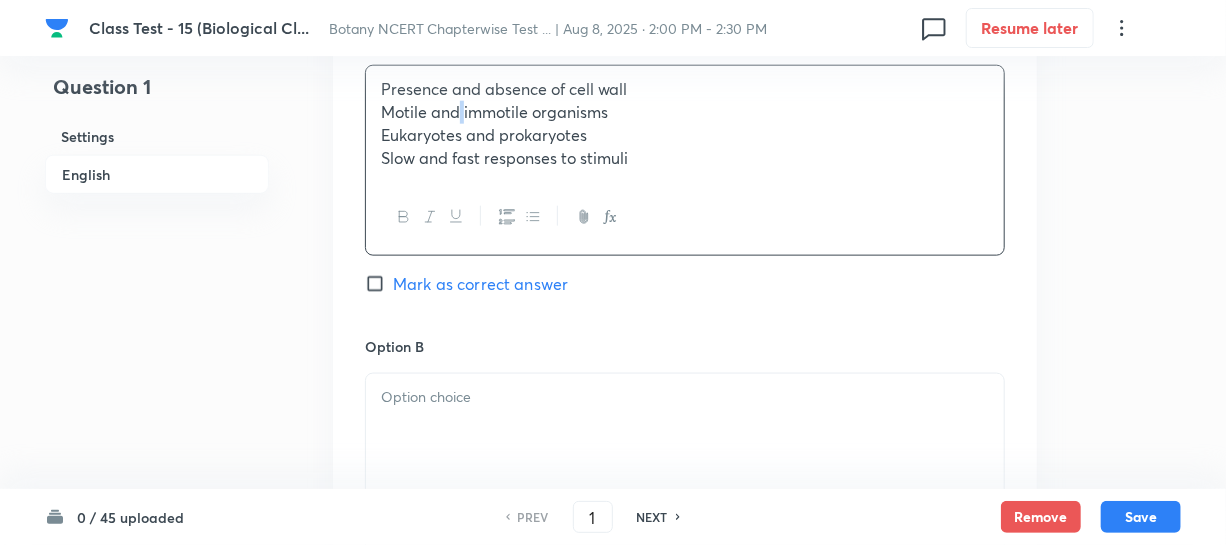 click on "Motile and immotile organisms" at bounding box center [685, 112] 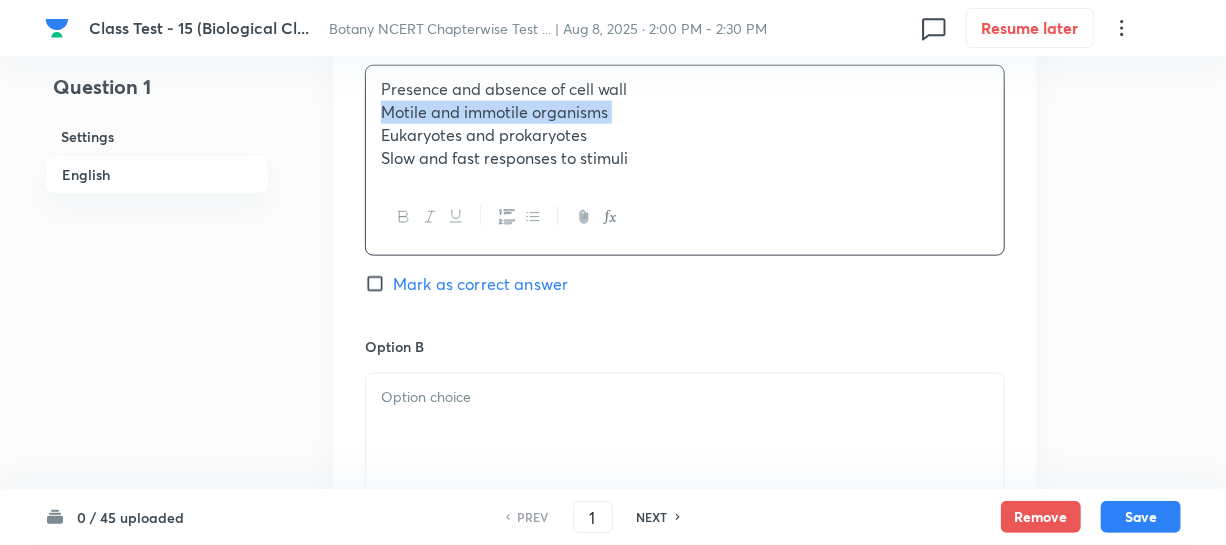 click on "Motile and immotile organisms" at bounding box center (685, 112) 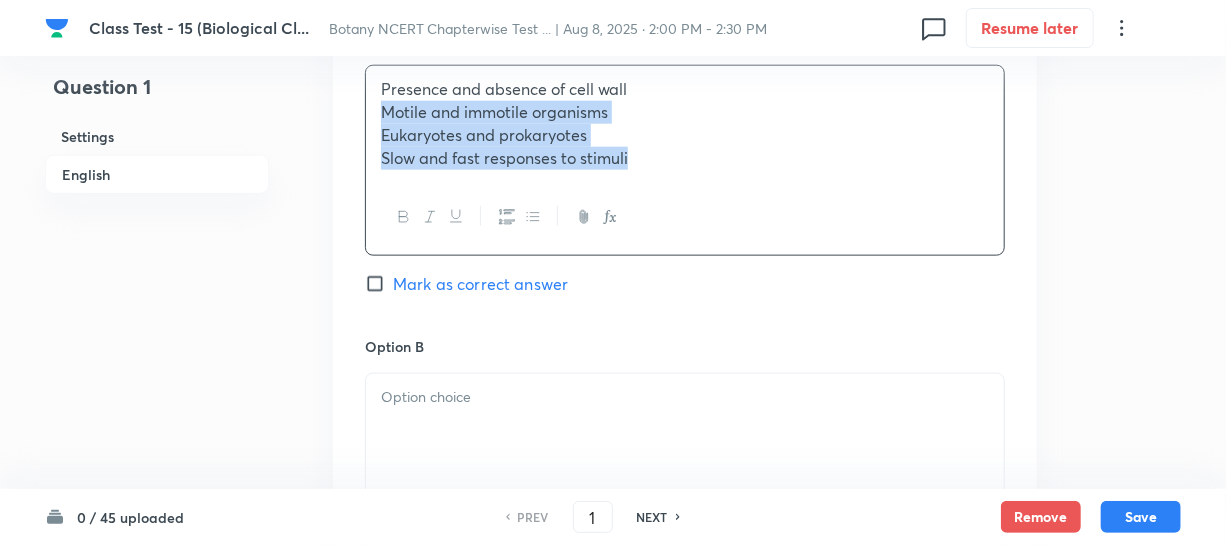 drag, startPoint x: 475, startPoint y: 151, endPoint x: 477, endPoint y: 164, distance: 13.152946 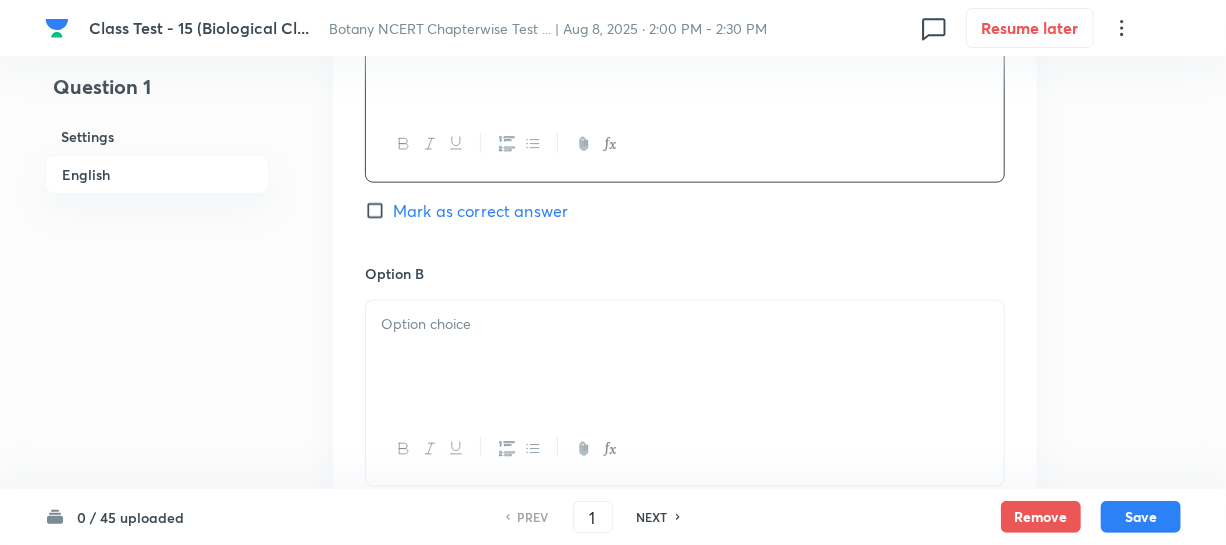 scroll, scrollTop: 1181, scrollLeft: 0, axis: vertical 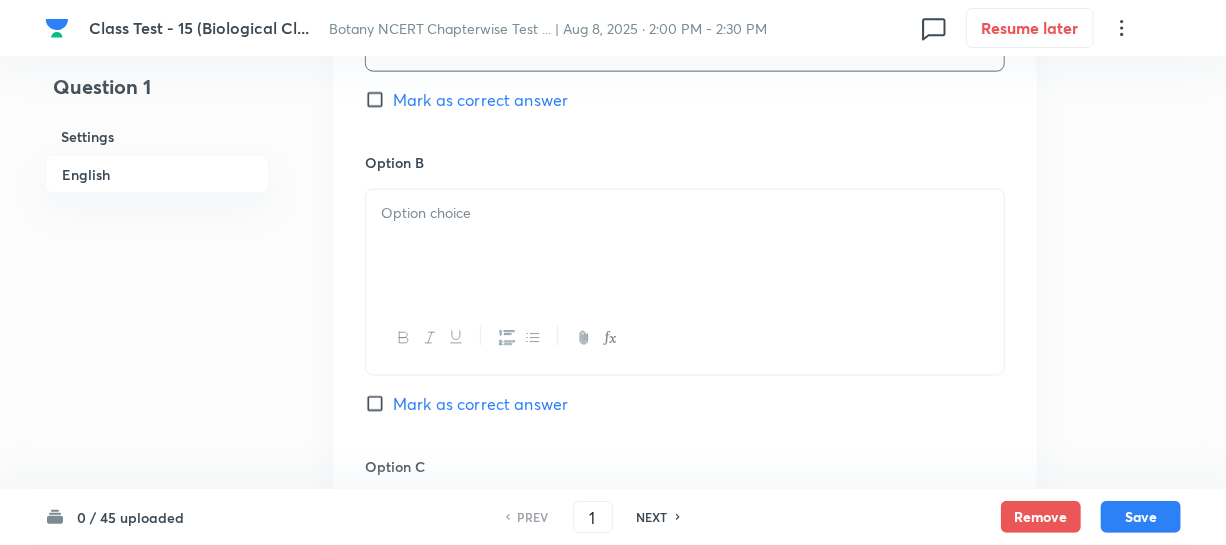 click at bounding box center [685, 246] 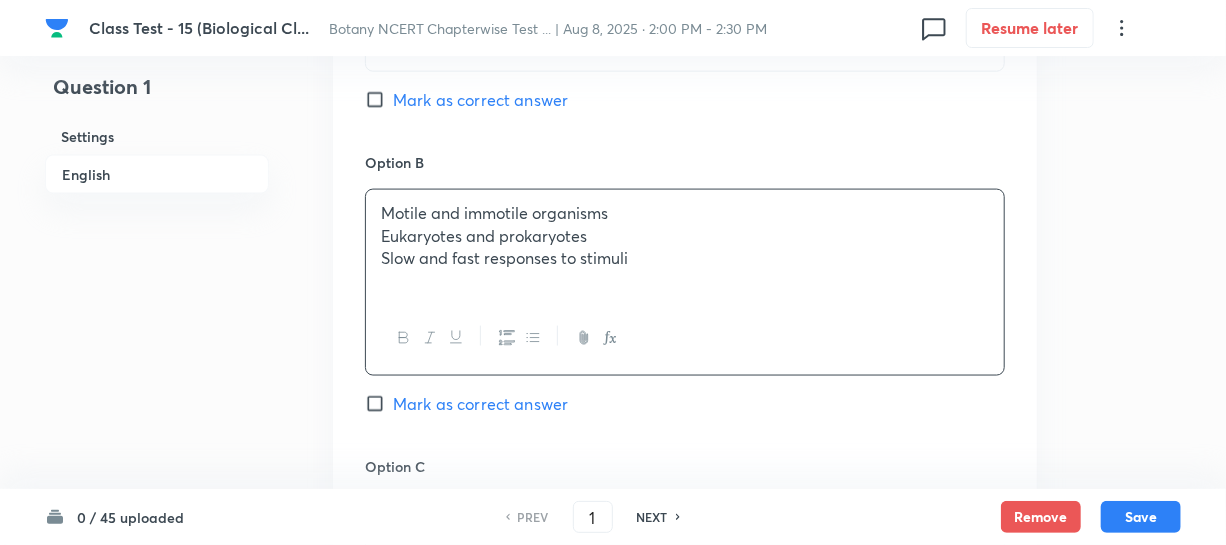 click on "Eukaryotes and prokaryotes" at bounding box center [685, 236] 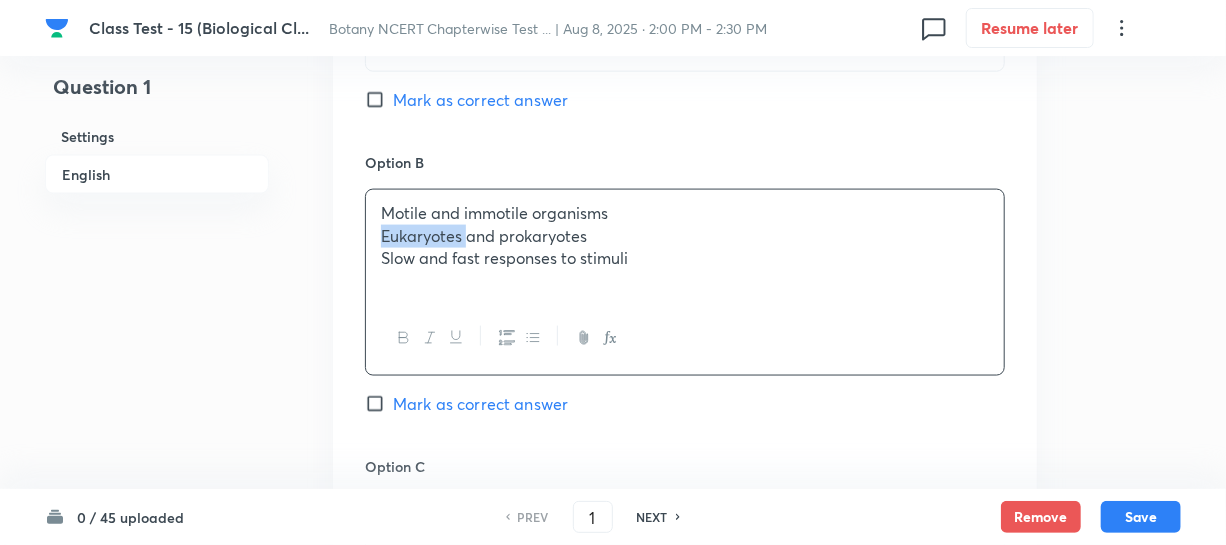 click on "Eukaryotes and prokaryotes" at bounding box center [685, 236] 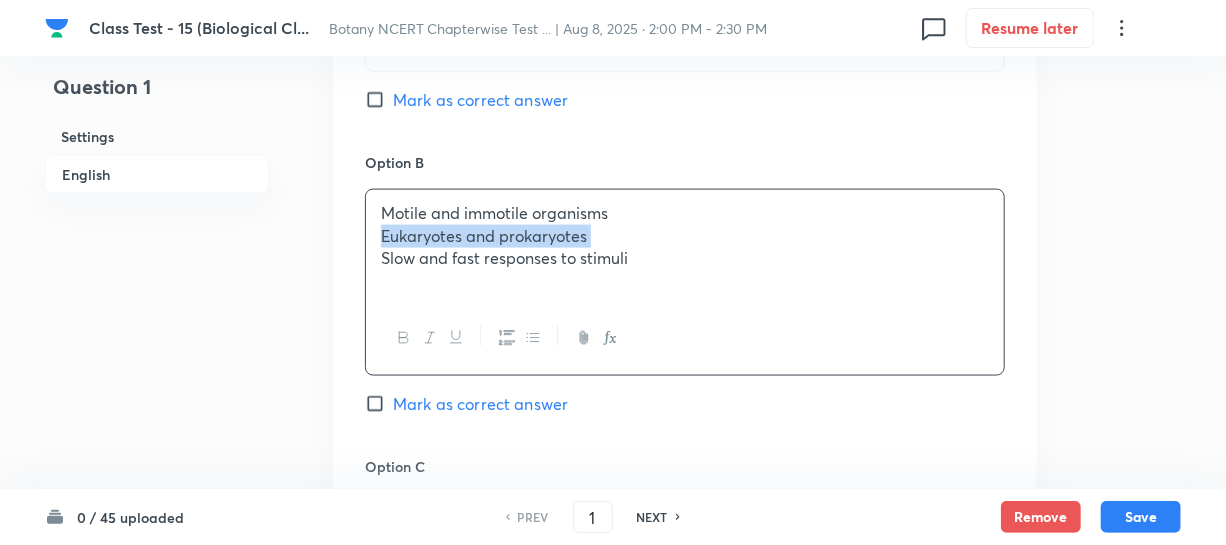 click on "Eukaryotes and prokaryotes" at bounding box center [685, 236] 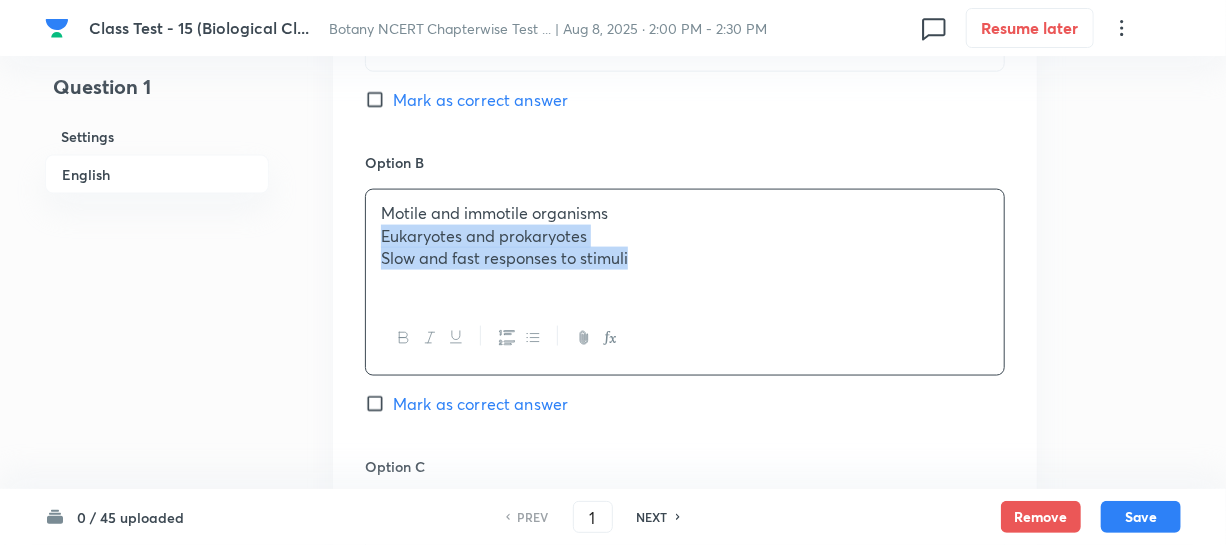 click on "Motile and immotile organisms Eukaryotes and prokaryotes Slow and fast responses to stimuli" at bounding box center [685, 246] 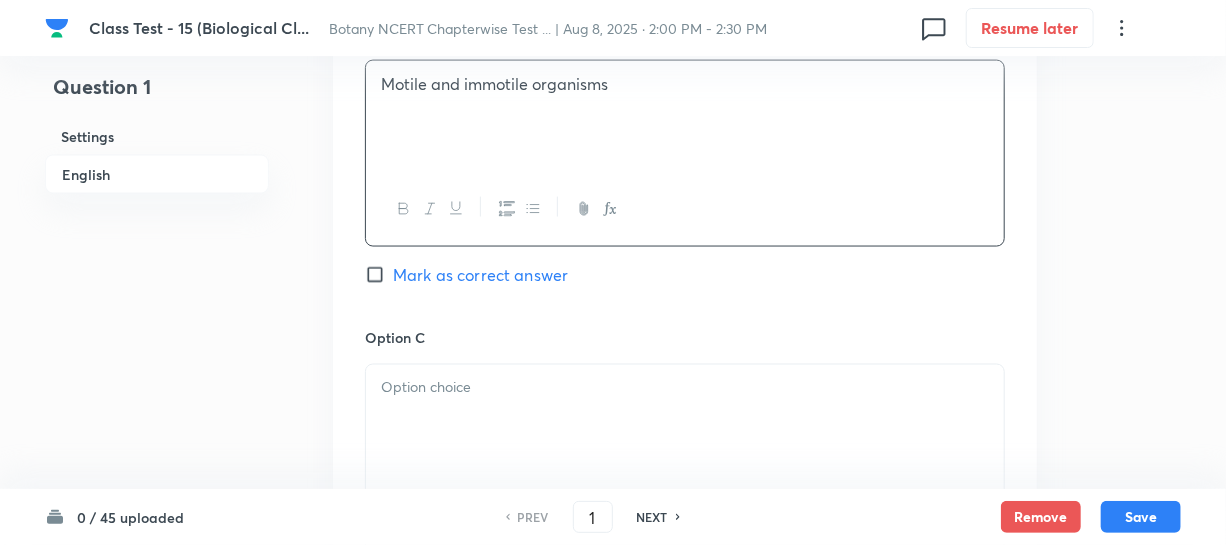 scroll, scrollTop: 1454, scrollLeft: 0, axis: vertical 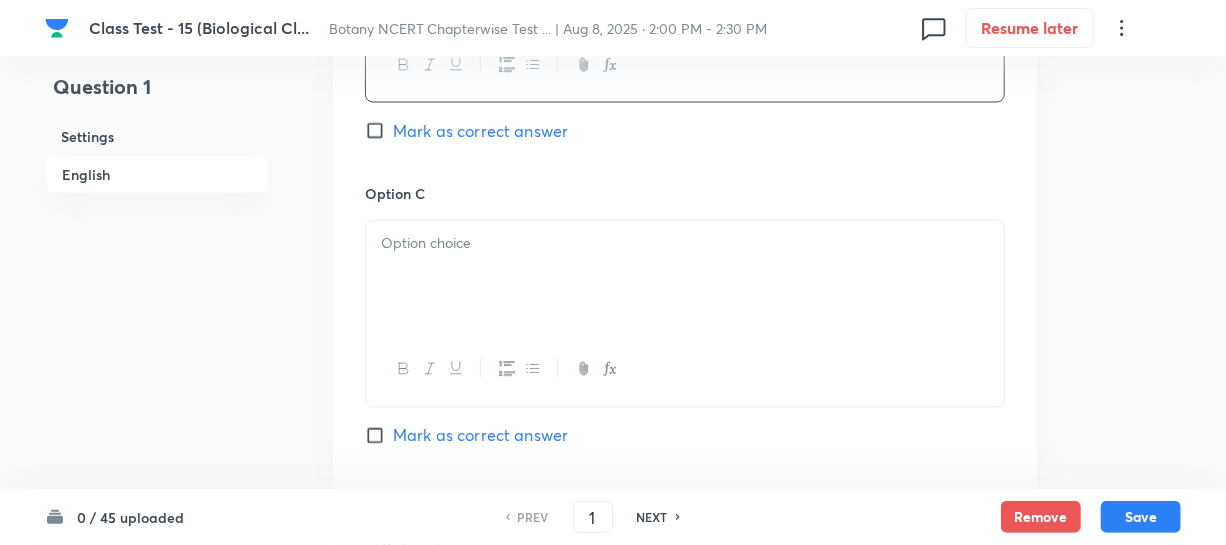click at bounding box center (685, 277) 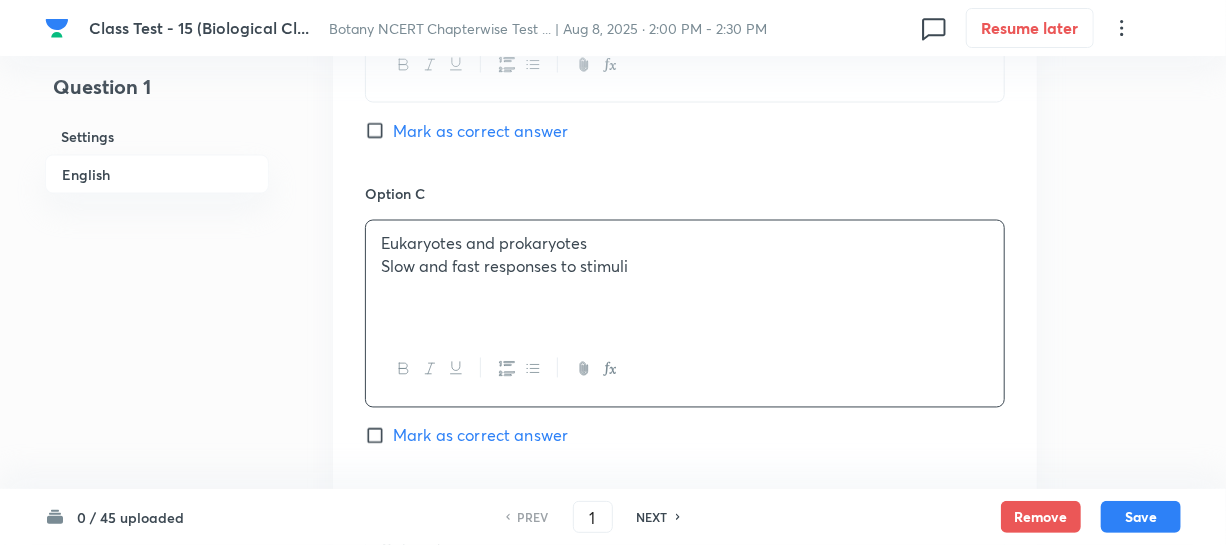 click on "Slow and fast responses to stimuli" at bounding box center (685, 267) 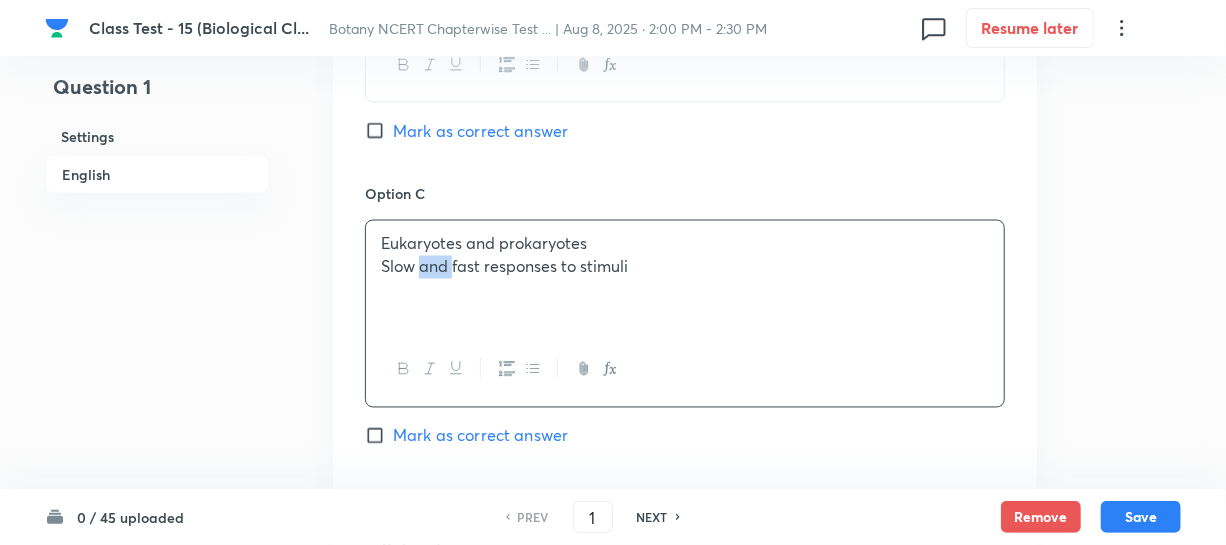 click on "Slow and fast responses to stimuli" at bounding box center [685, 267] 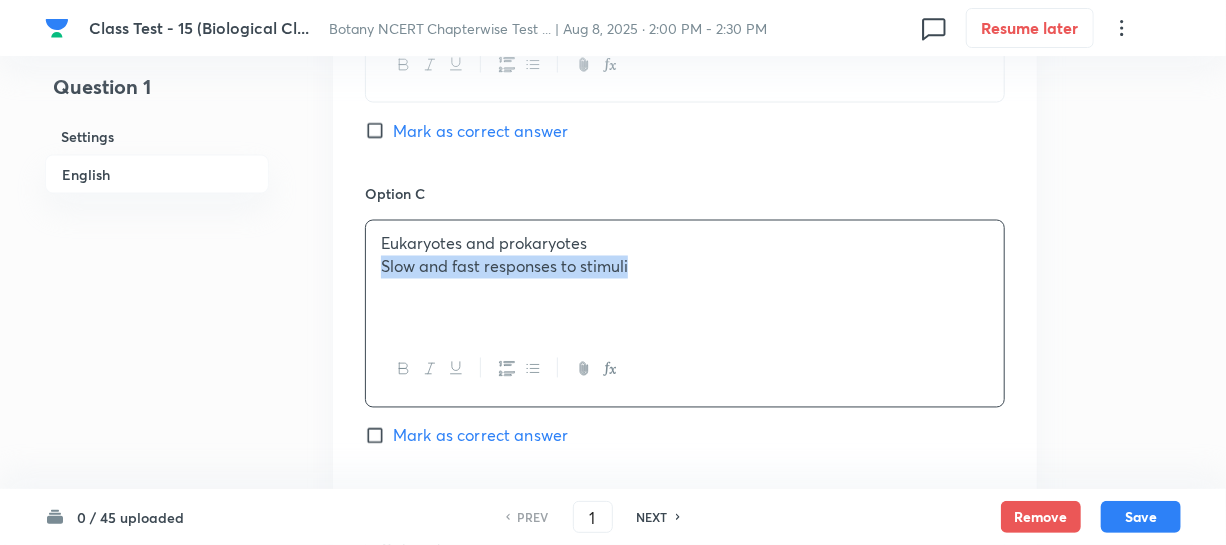click on "Slow and fast responses to stimuli" at bounding box center [685, 267] 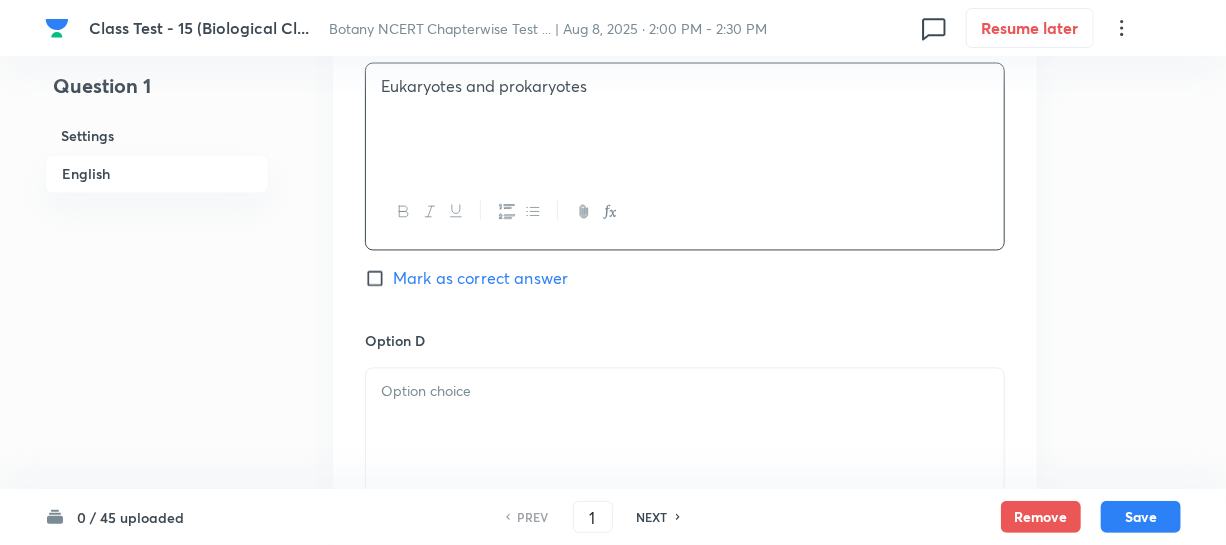 scroll, scrollTop: 1818, scrollLeft: 0, axis: vertical 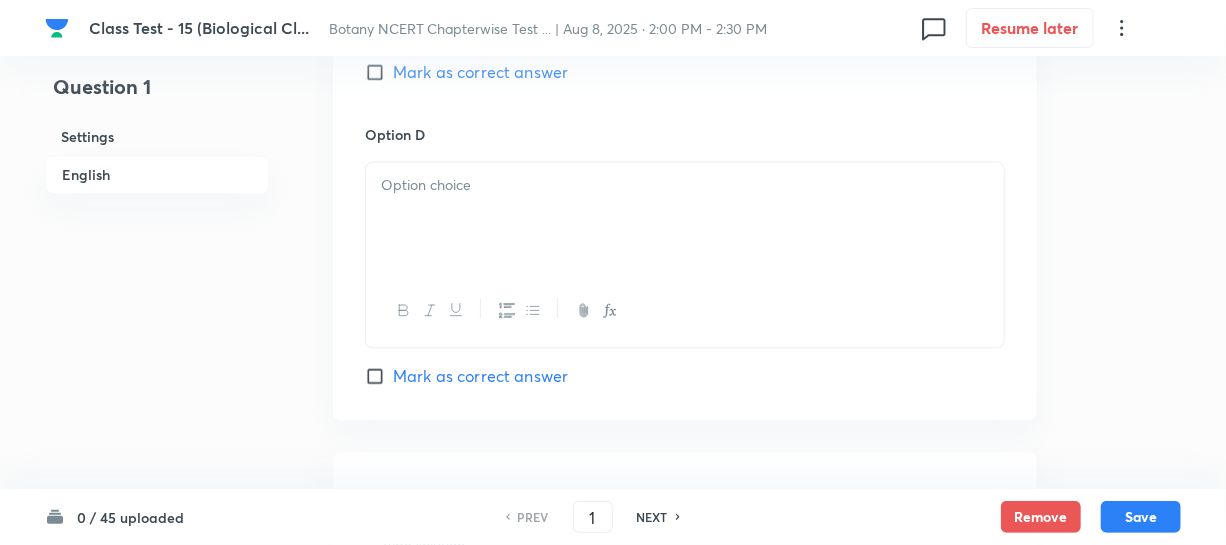 drag, startPoint x: 534, startPoint y: 249, endPoint x: 538, endPoint y: 236, distance: 13.601471 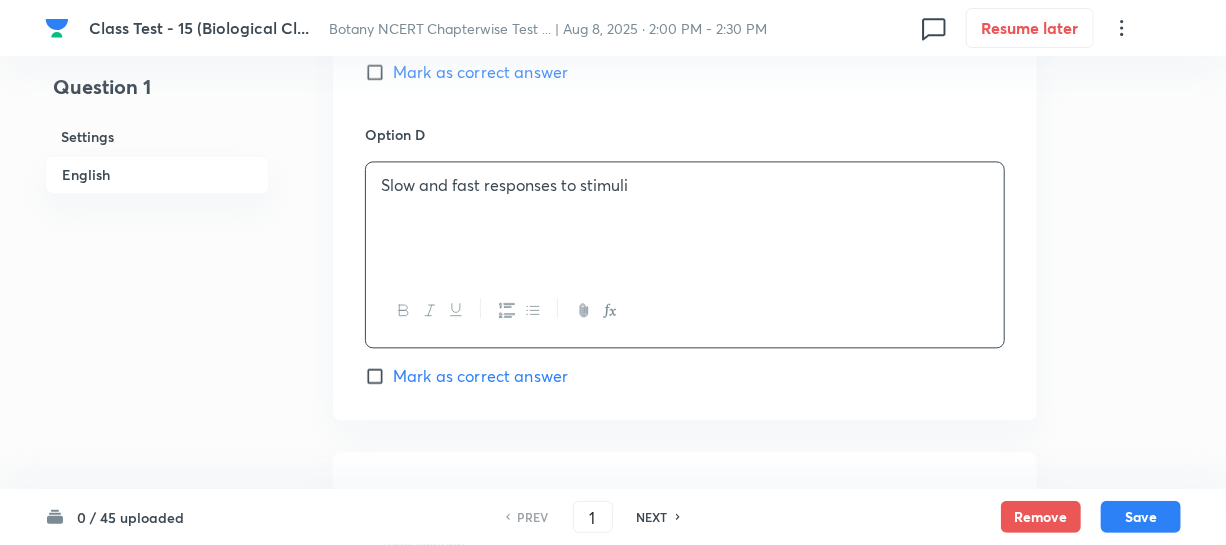 click on "Mark as correct answer" at bounding box center [379, 72] 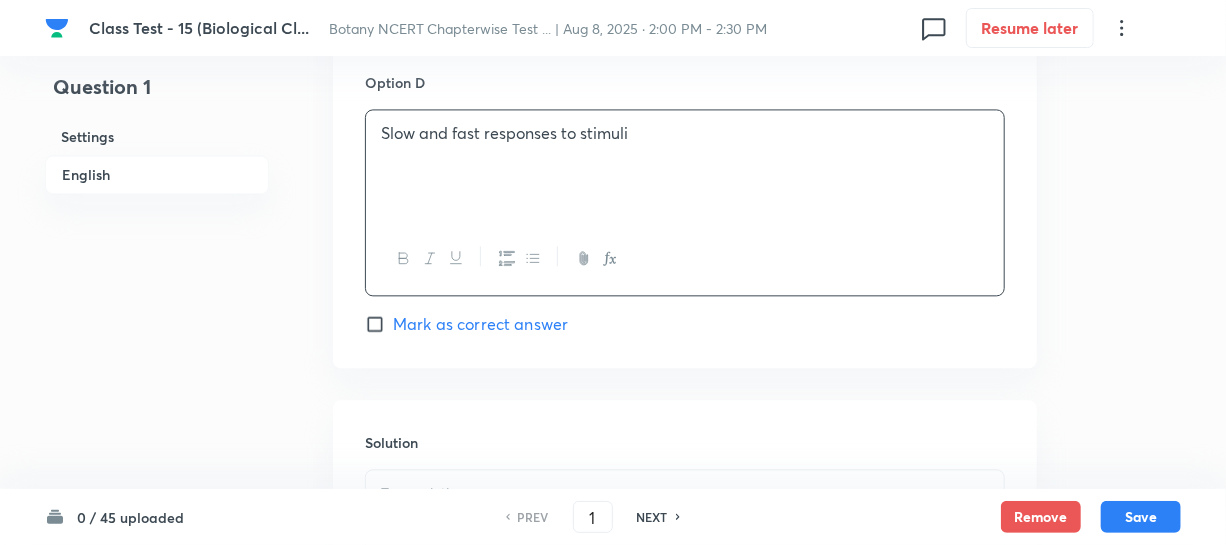 scroll, scrollTop: 1909, scrollLeft: 0, axis: vertical 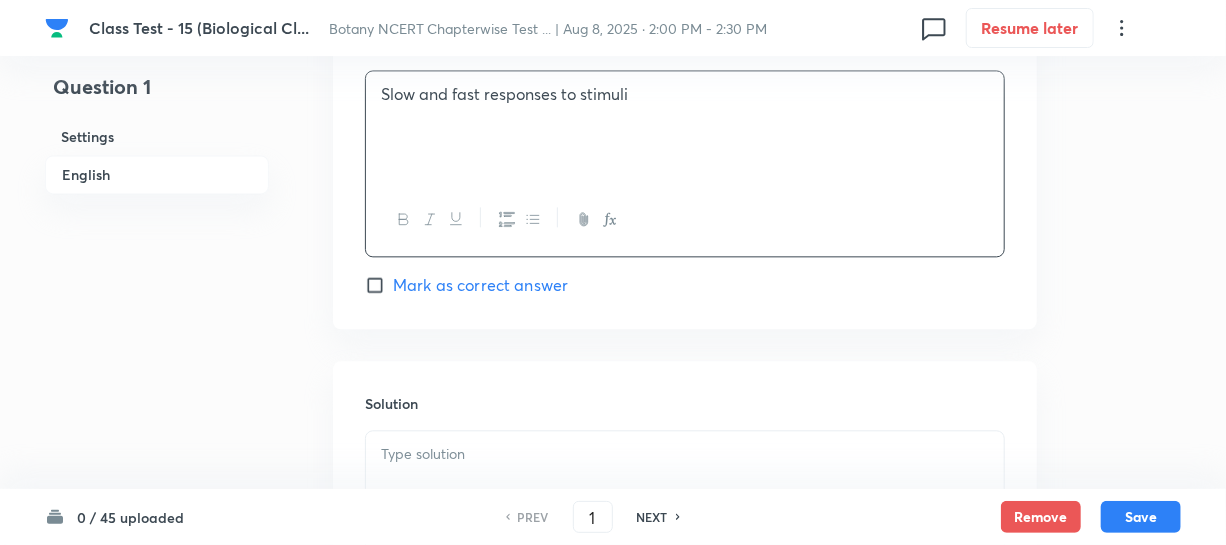 click at bounding box center [685, 487] 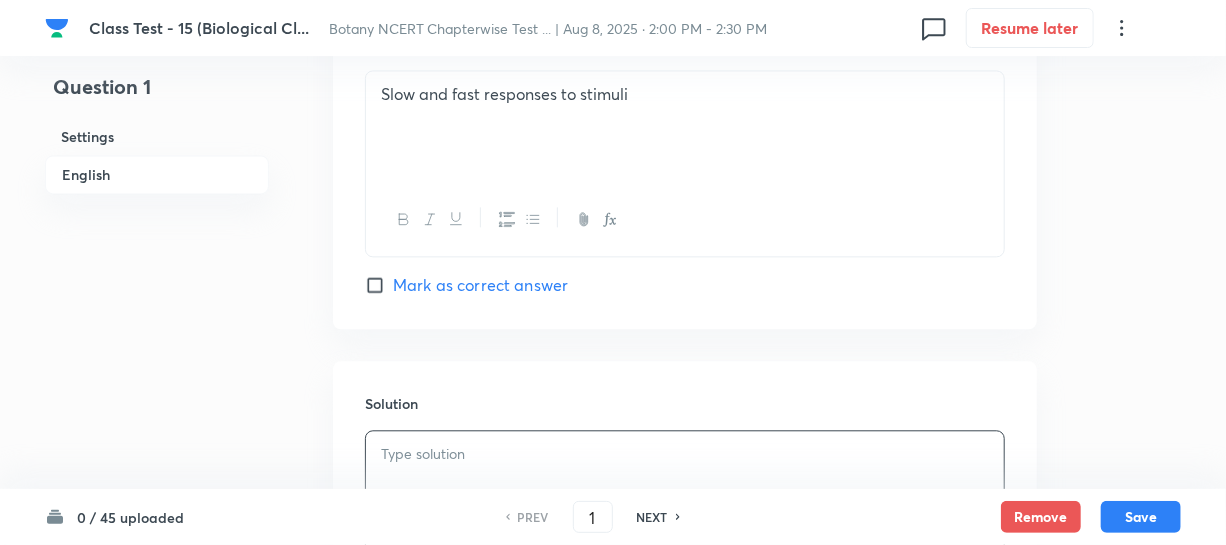 type 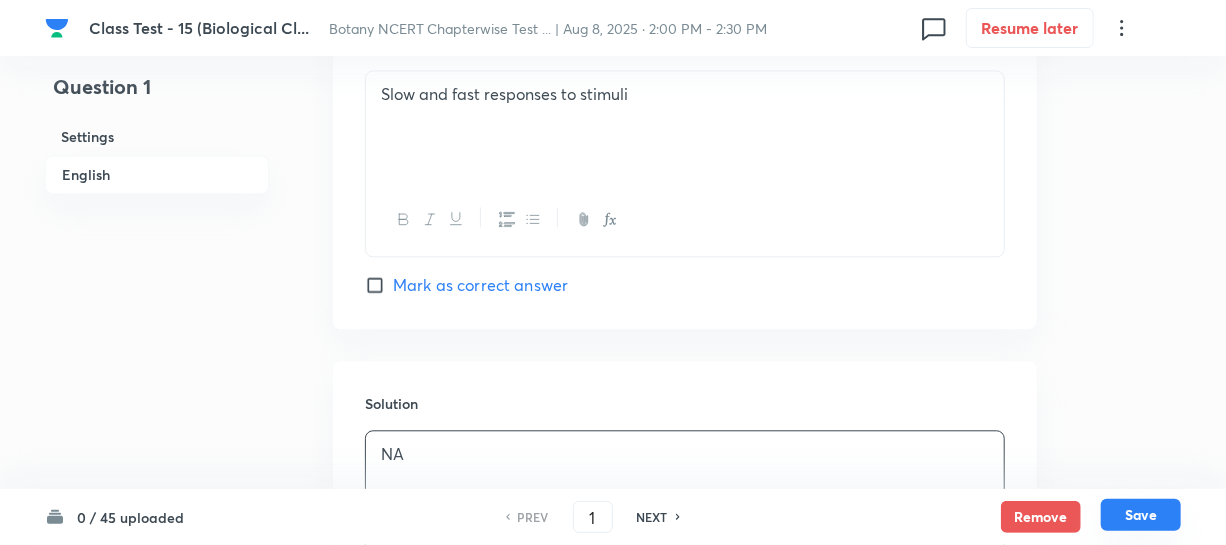 click on "Save" at bounding box center (1141, 515) 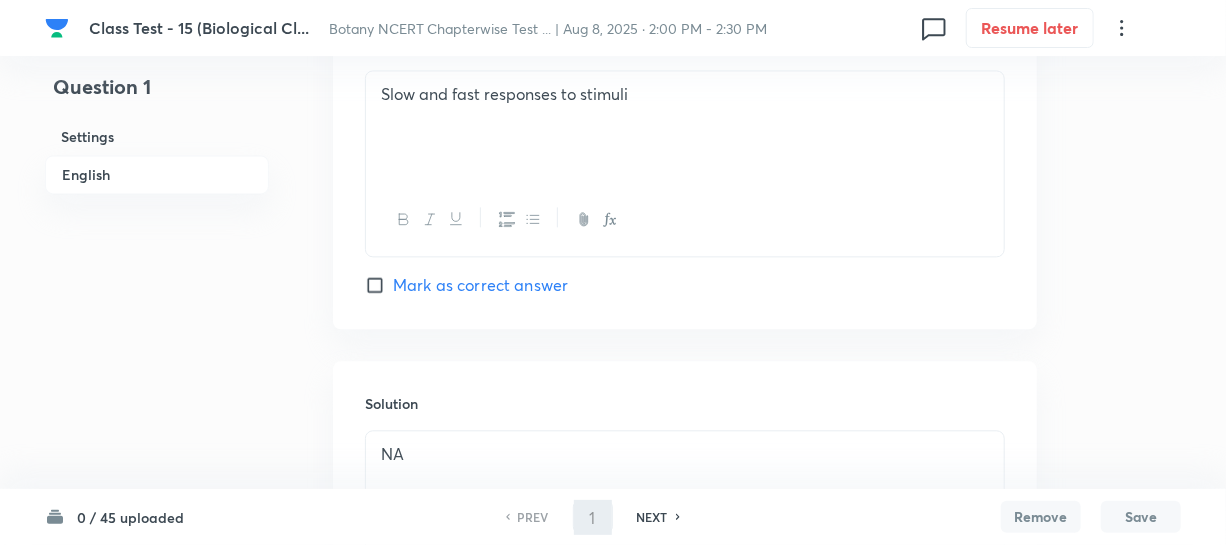 type on "2" 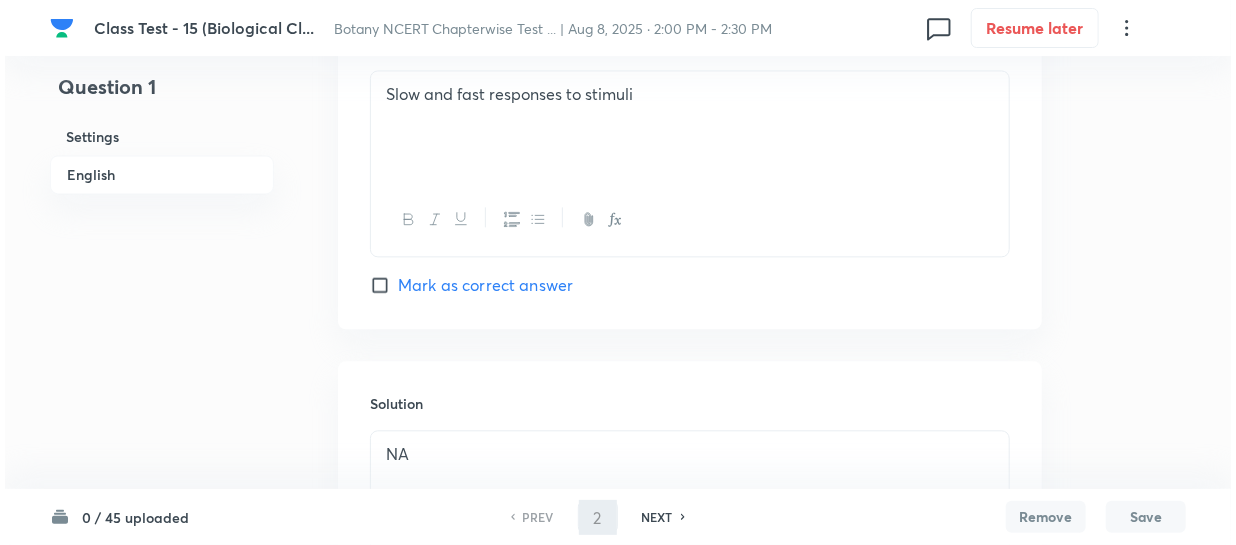 scroll, scrollTop: 0, scrollLeft: 0, axis: both 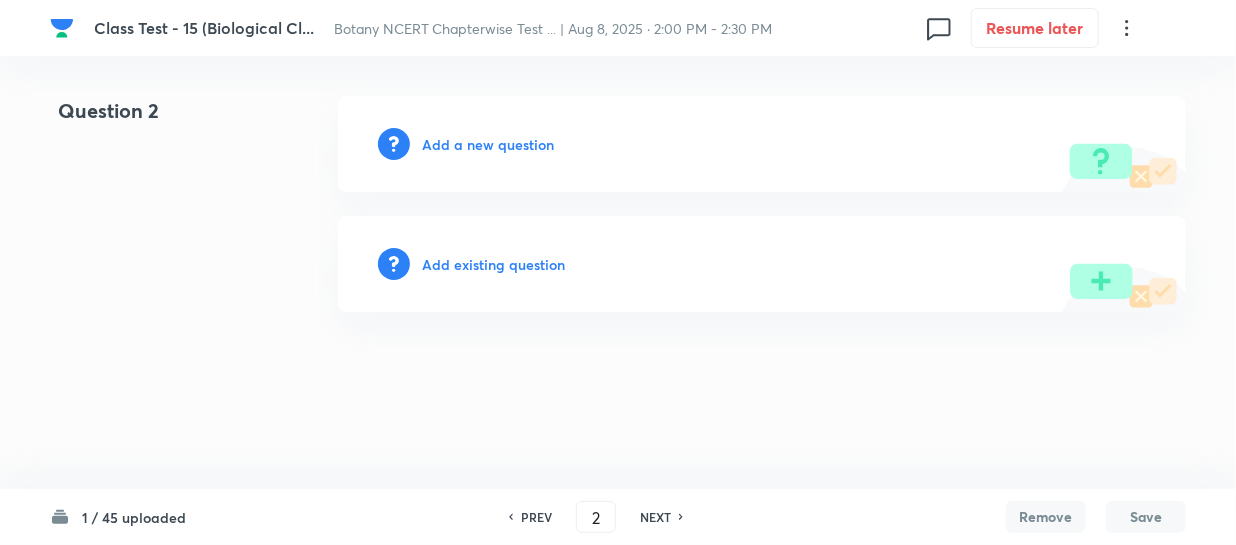 click on "Add a new question" at bounding box center (488, 144) 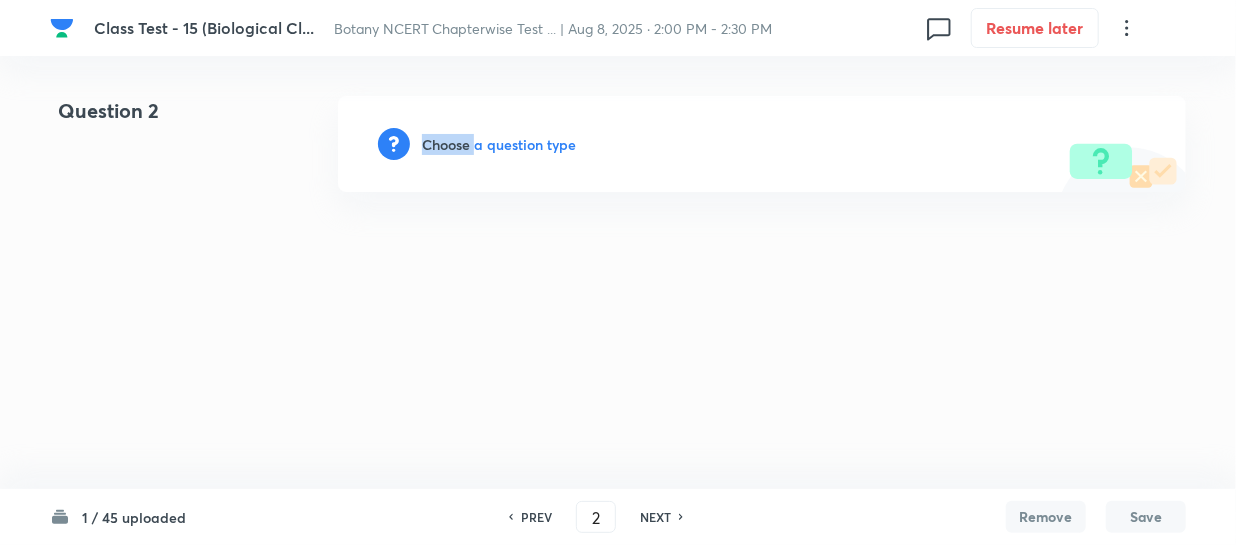 click on "Choose a question type" at bounding box center [499, 144] 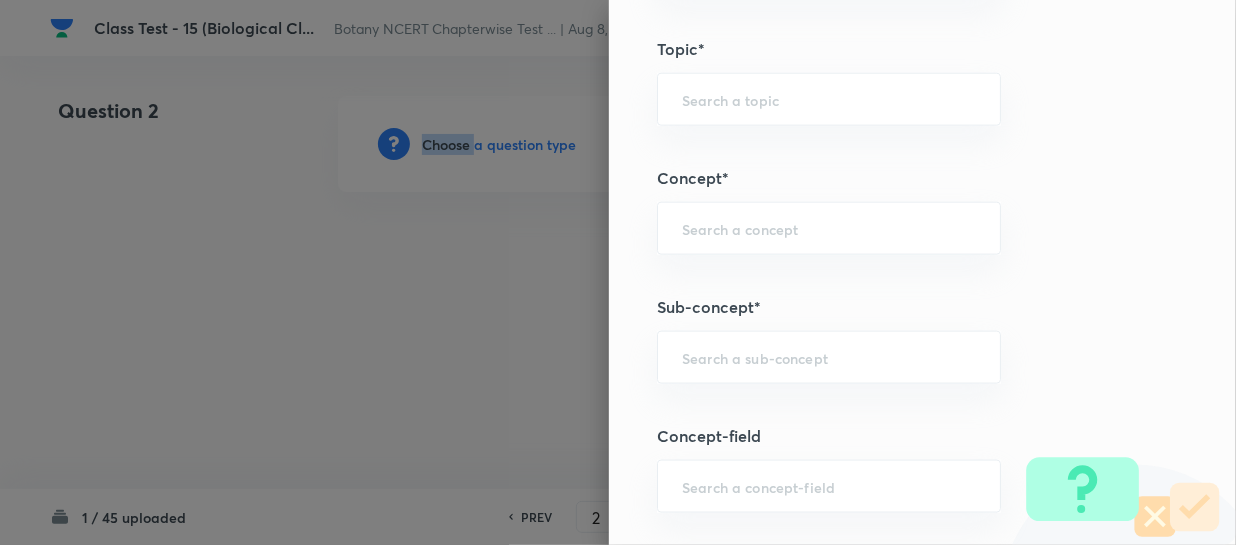scroll, scrollTop: 1090, scrollLeft: 0, axis: vertical 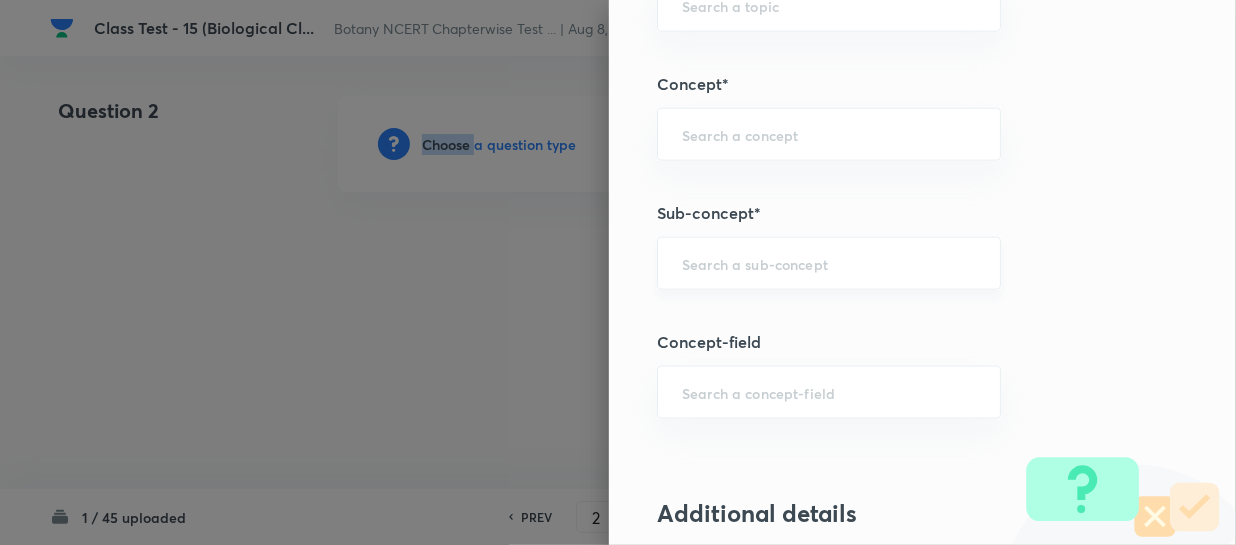 click on "​" at bounding box center (829, 263) 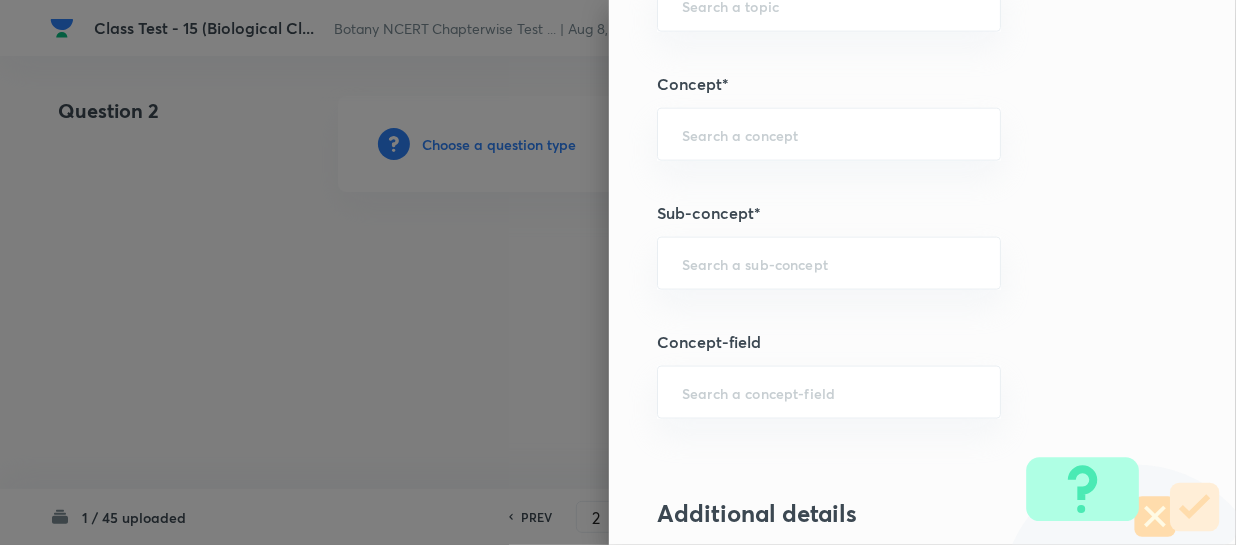 paste on "Biological Classification" 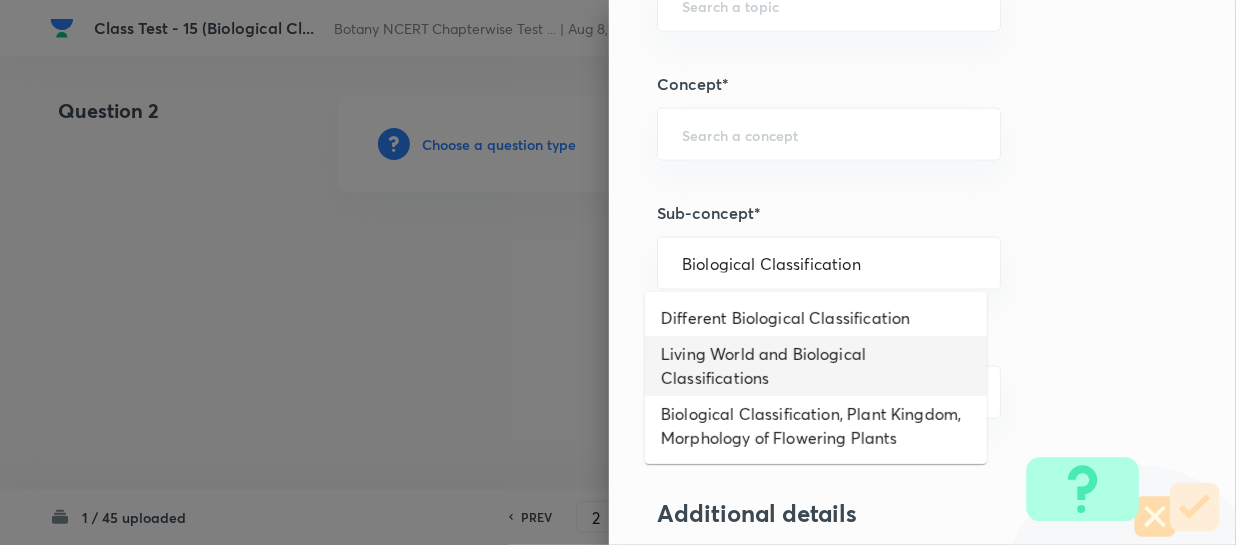 click on "Living World and Biological Classifications" at bounding box center [816, 366] 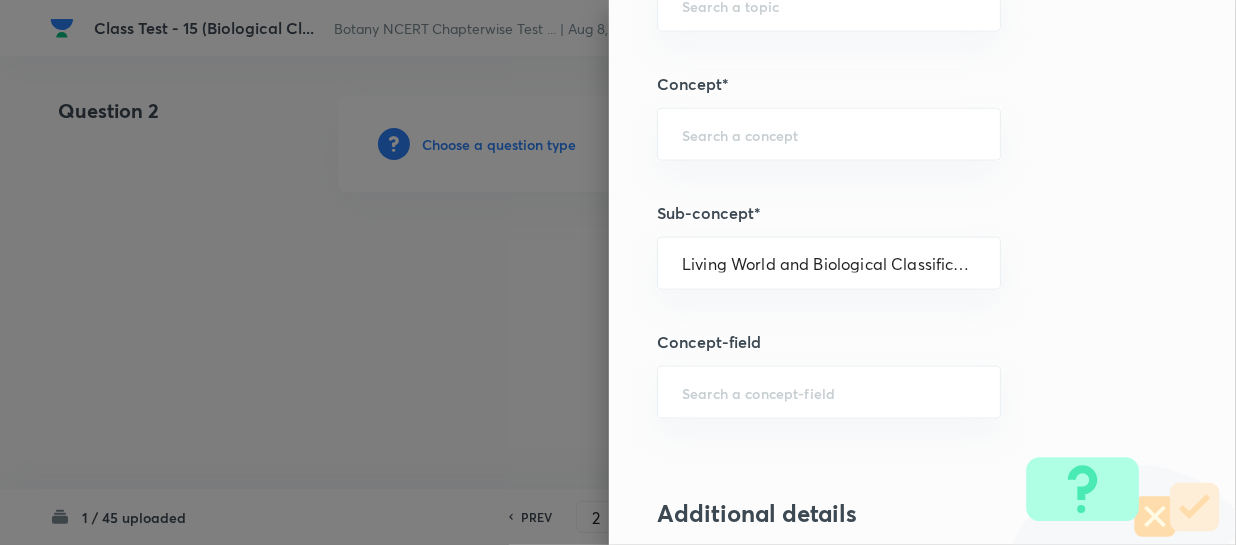 type on "Biology" 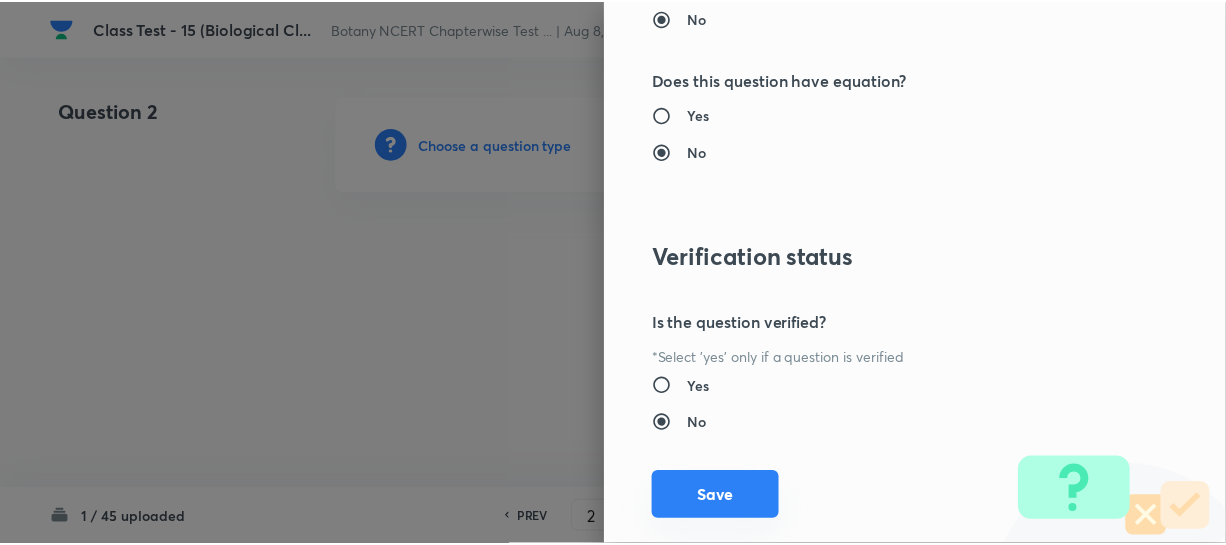 scroll, scrollTop: 2179, scrollLeft: 0, axis: vertical 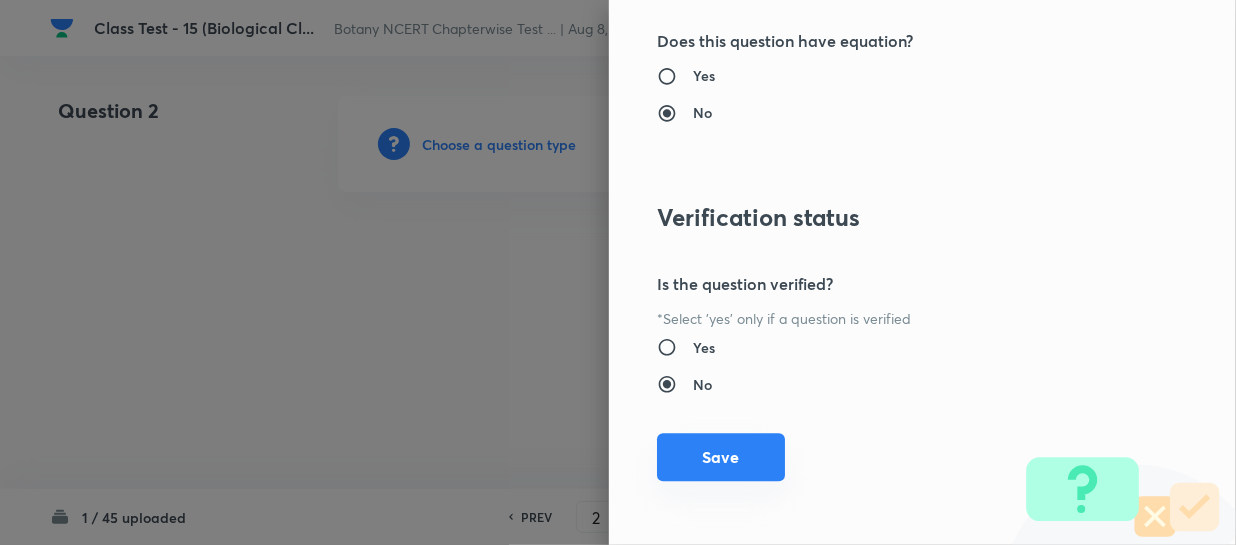 click on "Save" at bounding box center [721, 457] 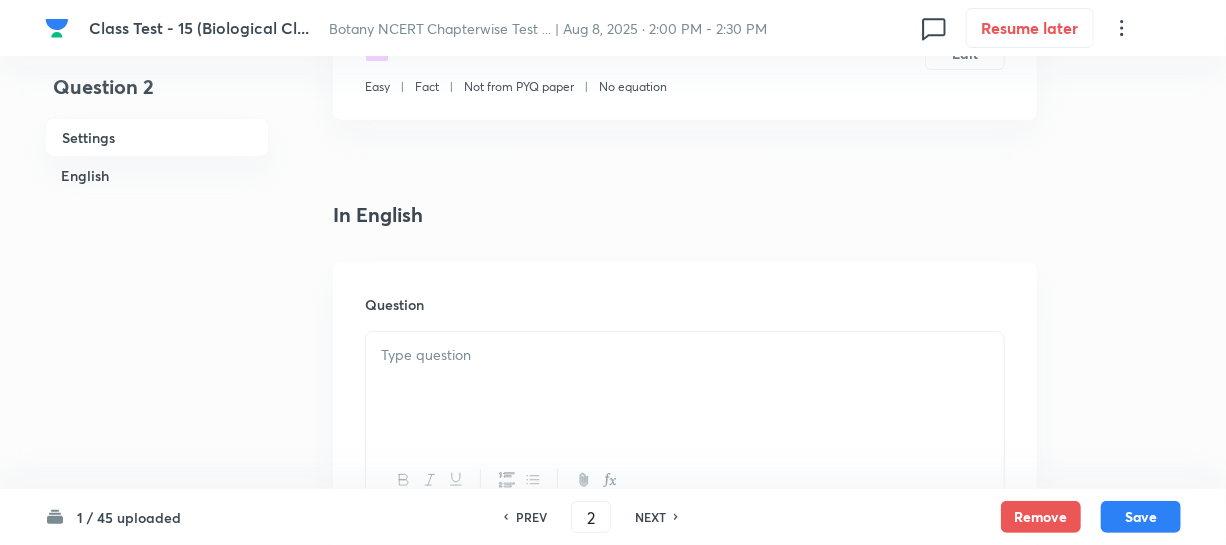 scroll, scrollTop: 454, scrollLeft: 0, axis: vertical 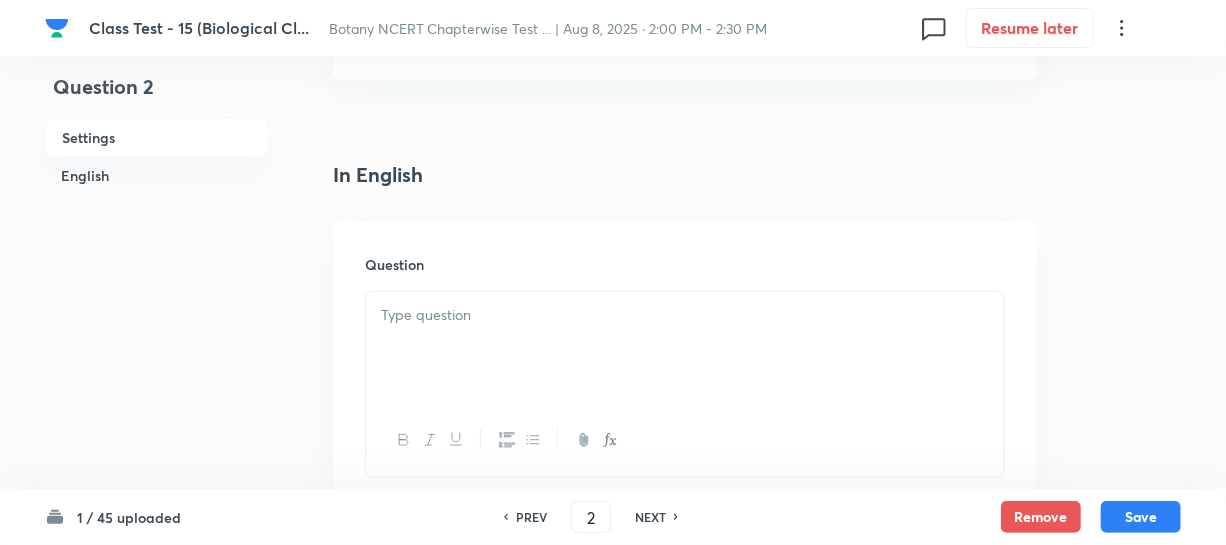 click at bounding box center [685, 348] 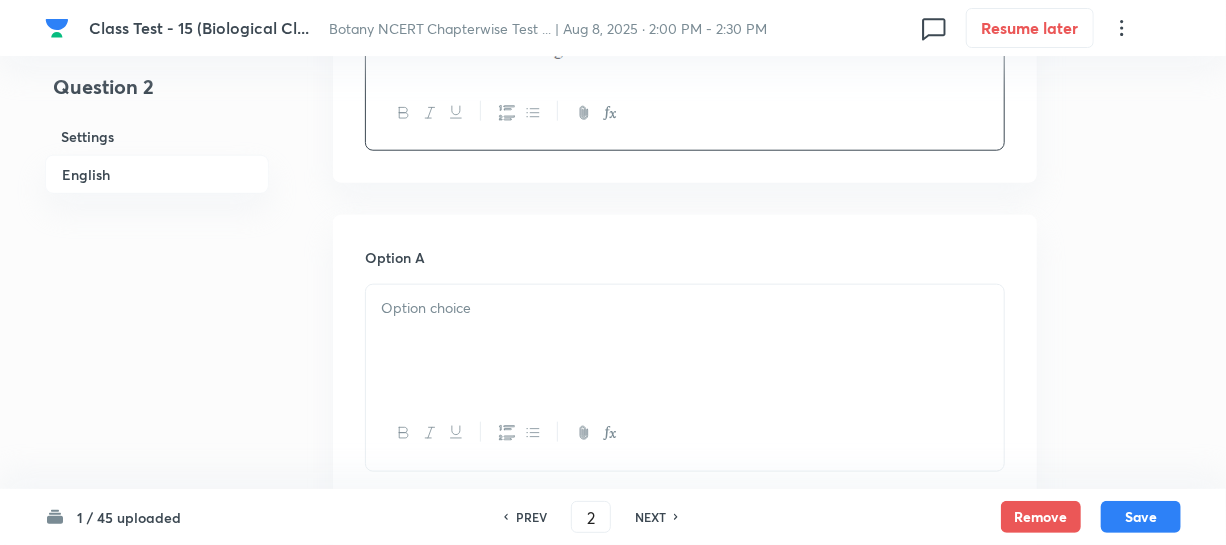 scroll, scrollTop: 1000, scrollLeft: 0, axis: vertical 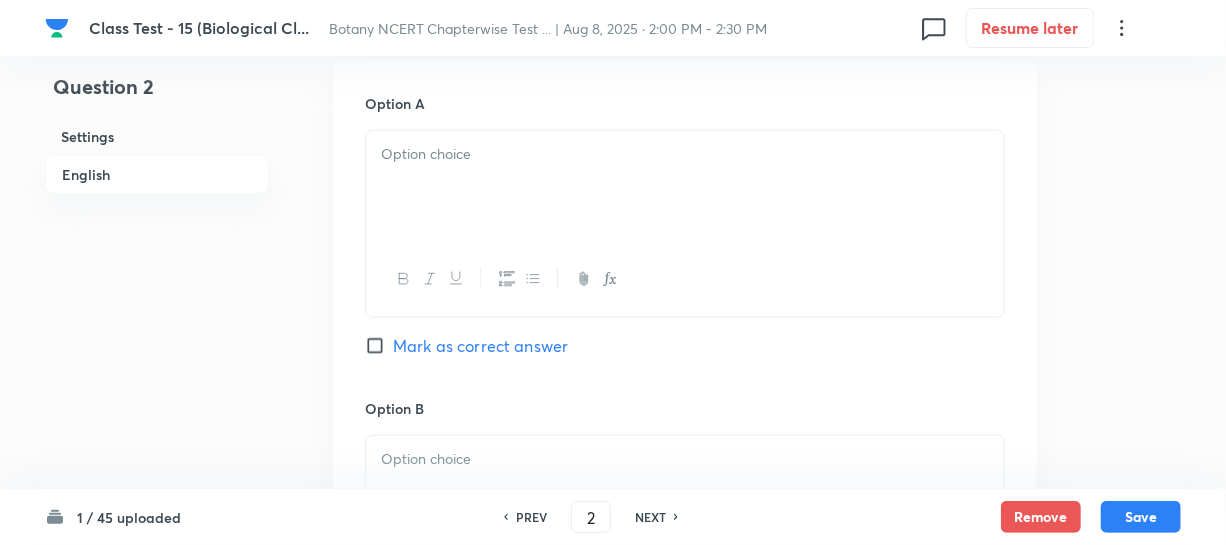 click at bounding box center (685, 187) 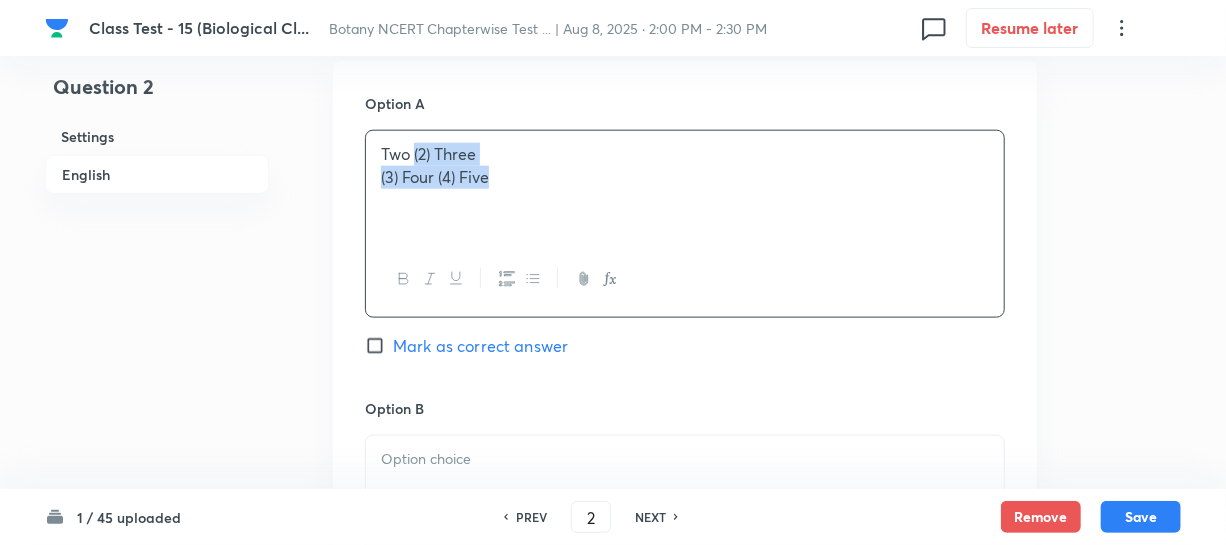 drag, startPoint x: 412, startPoint y: 152, endPoint x: 496, endPoint y: 175, distance: 87.0919 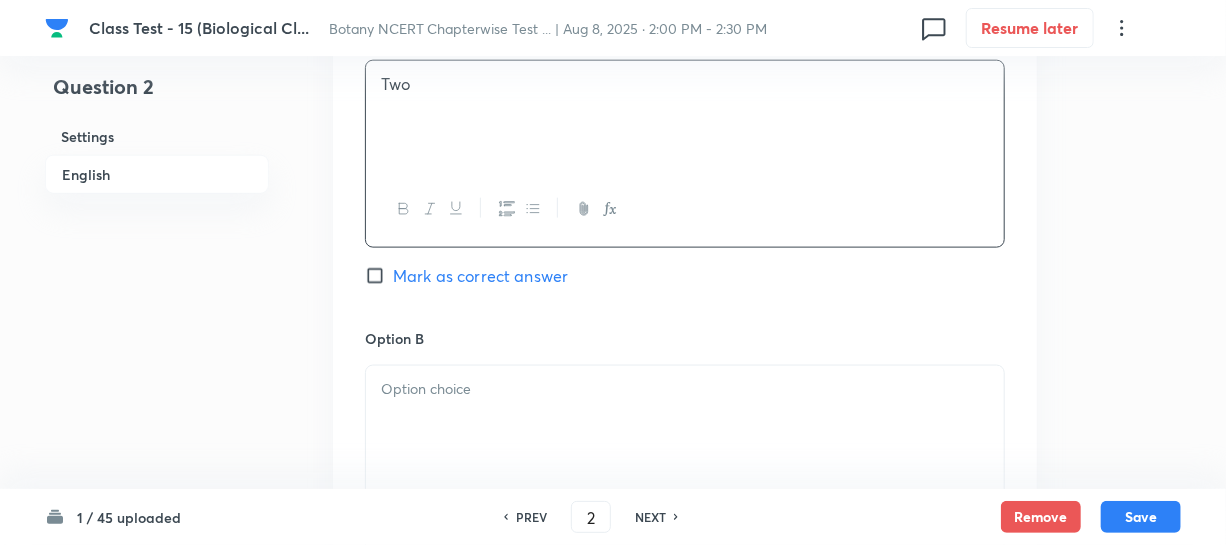 scroll, scrollTop: 1181, scrollLeft: 0, axis: vertical 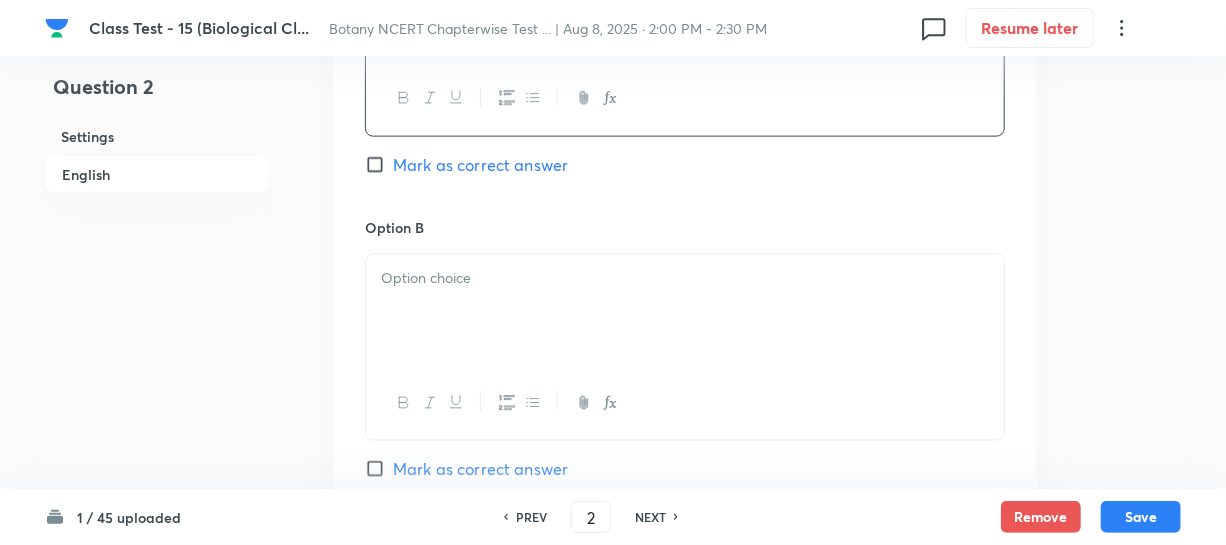 click at bounding box center (685, 311) 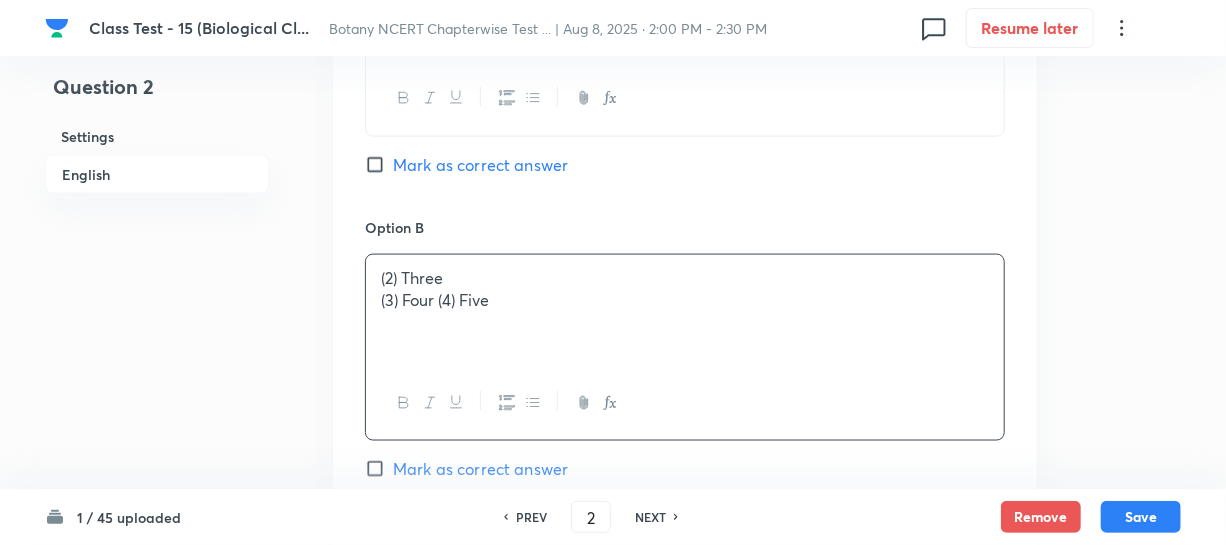 click on "(3) Four (4) Five" at bounding box center (685, 300) 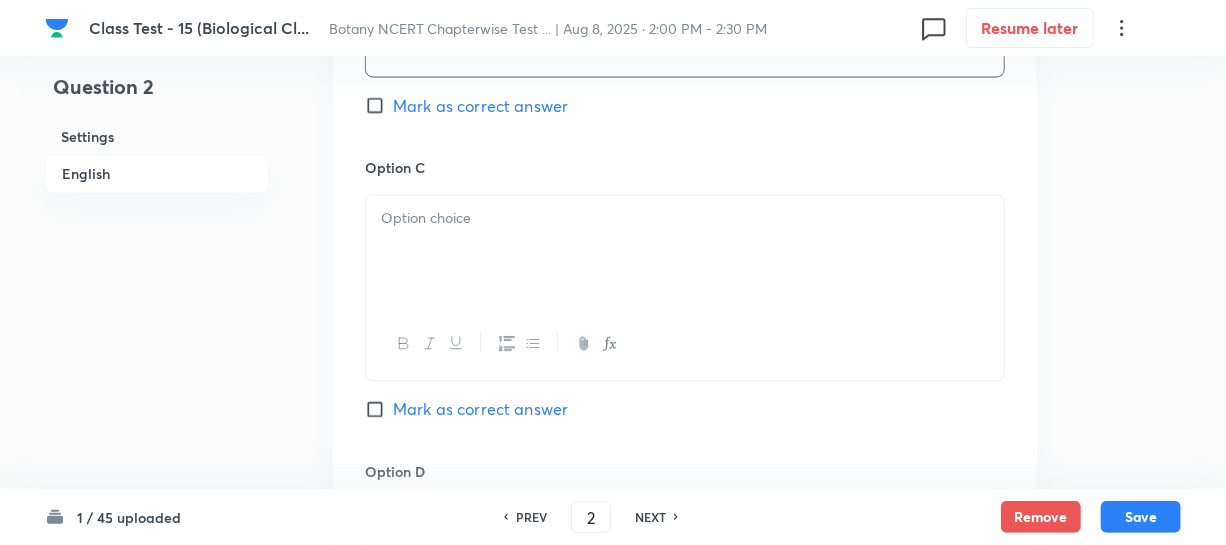 scroll, scrollTop: 1545, scrollLeft: 0, axis: vertical 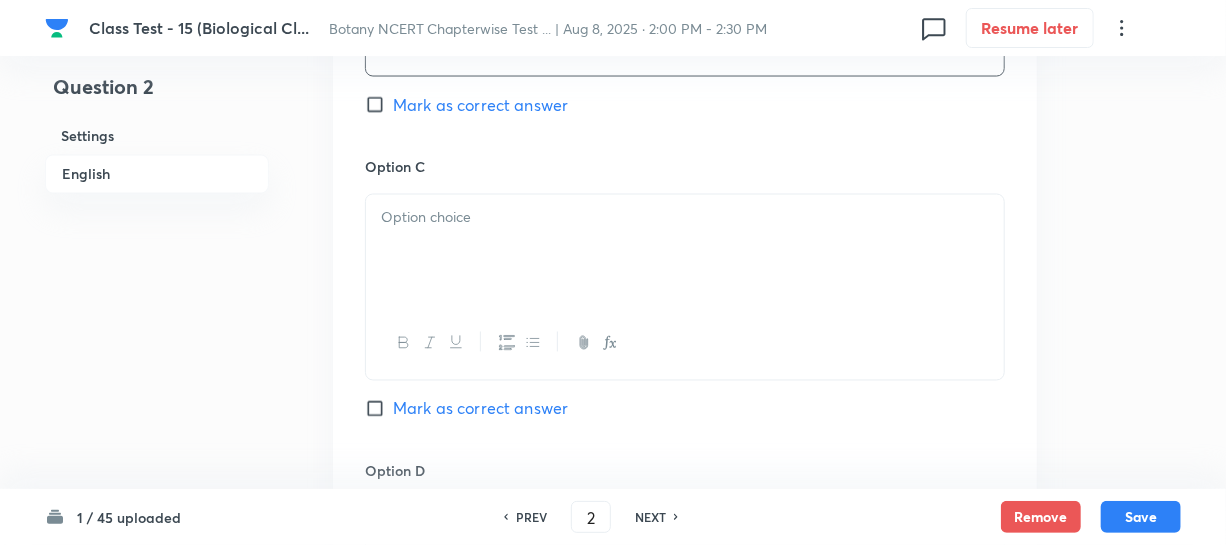 click at bounding box center [685, 218] 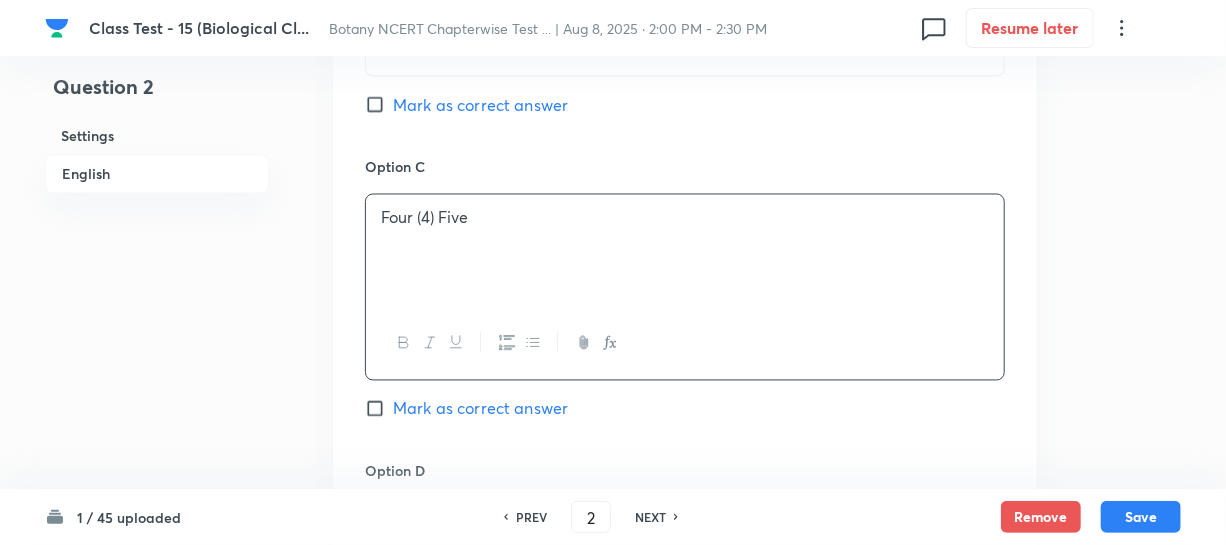 drag, startPoint x: 418, startPoint y: 219, endPoint x: 425, endPoint y: 211, distance: 10.630146 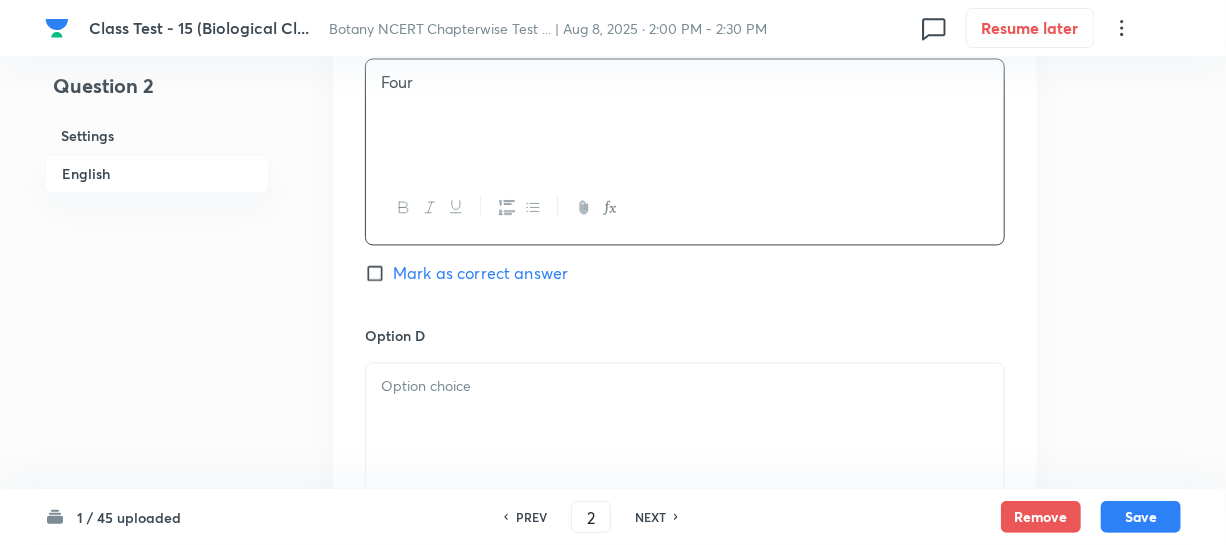 scroll, scrollTop: 1818, scrollLeft: 0, axis: vertical 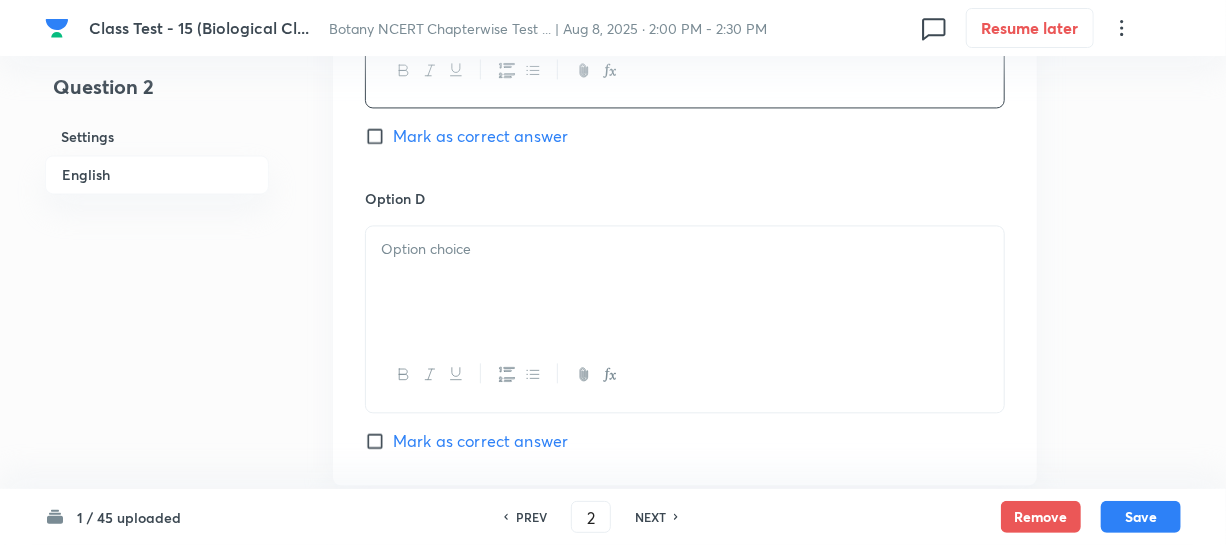 click at bounding box center [685, 282] 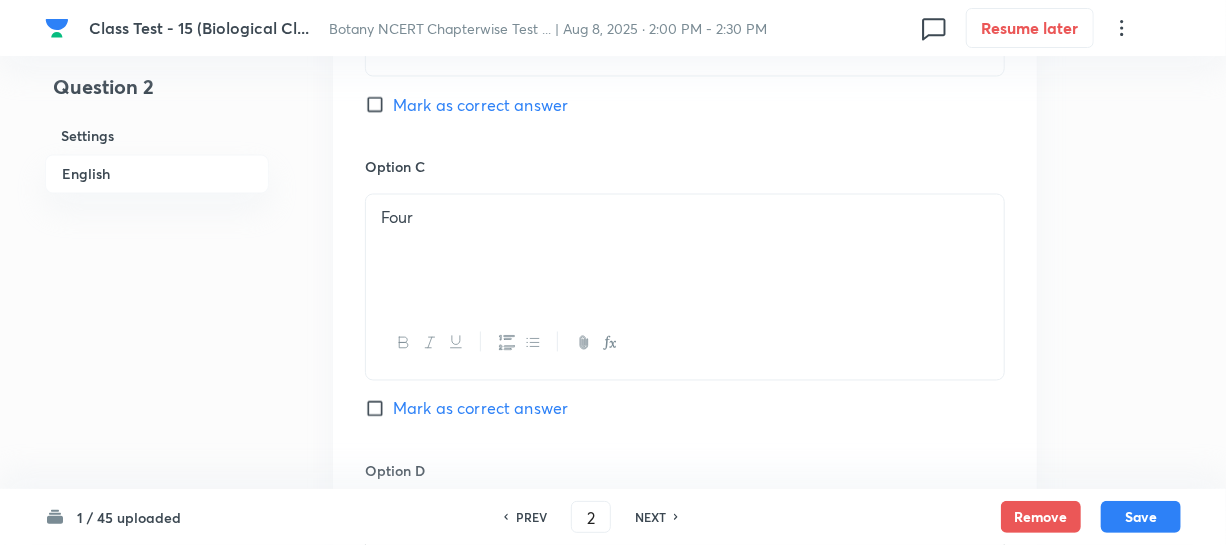 click on "Mark as correct answer" at bounding box center [379, 105] 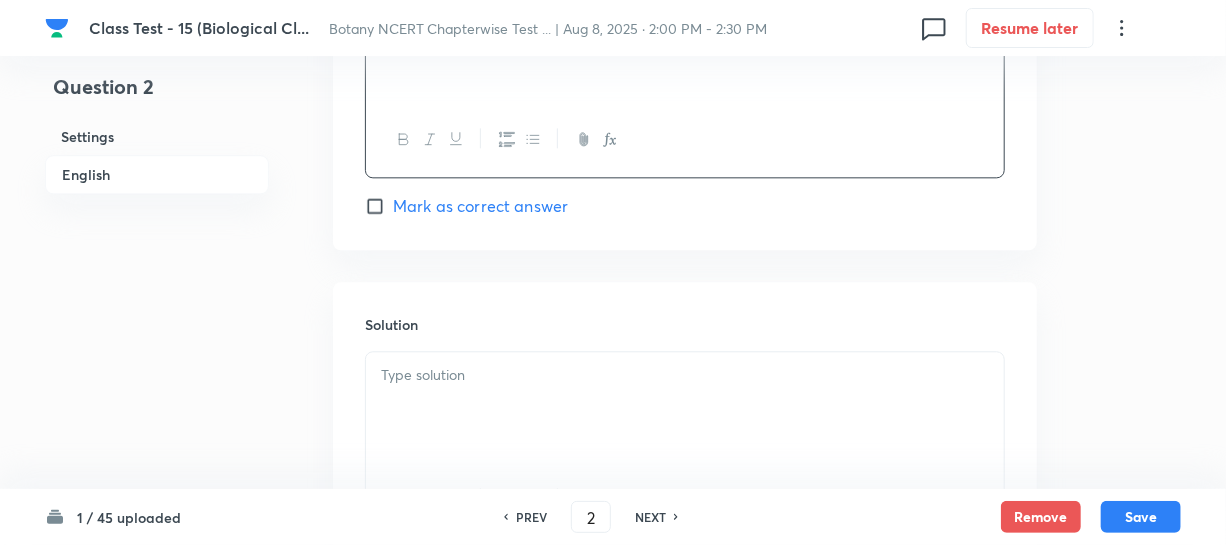 scroll, scrollTop: 2256, scrollLeft: 0, axis: vertical 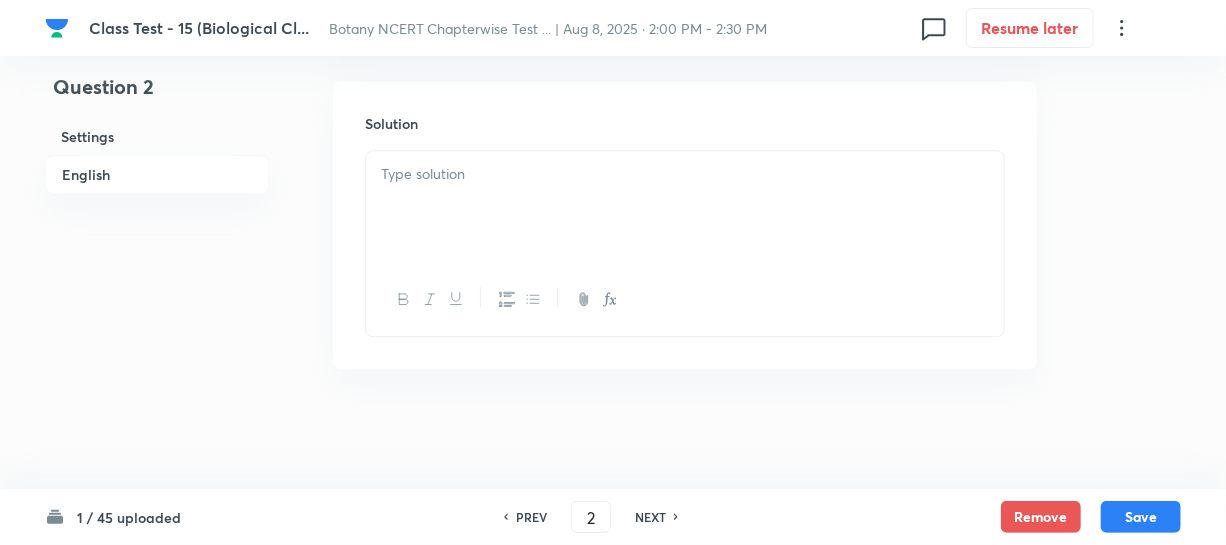 drag, startPoint x: 444, startPoint y: 200, endPoint x: 439, endPoint y: 188, distance: 13 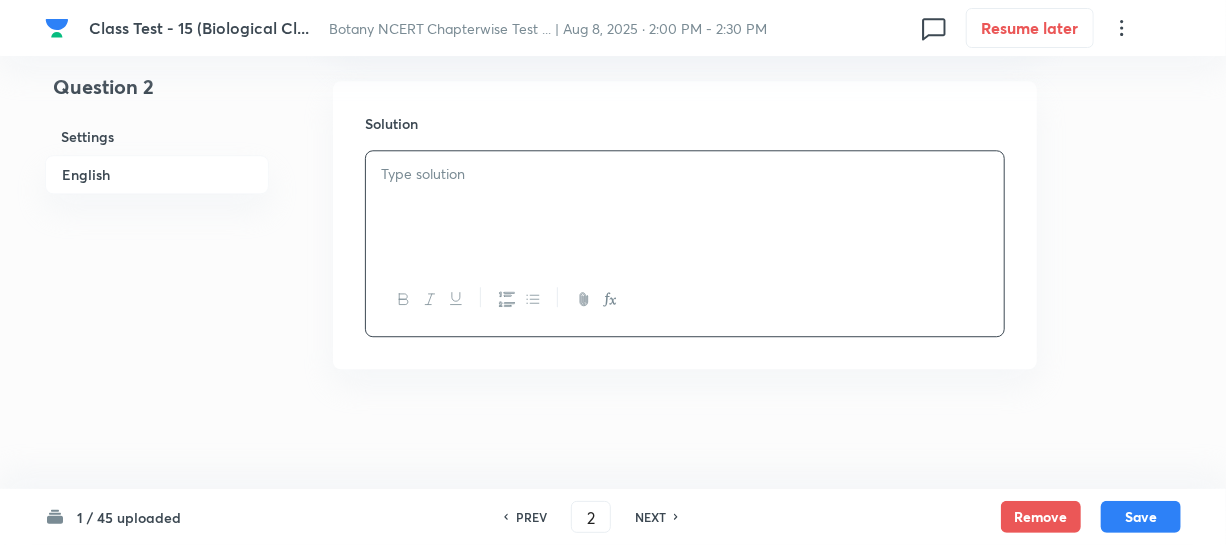 type 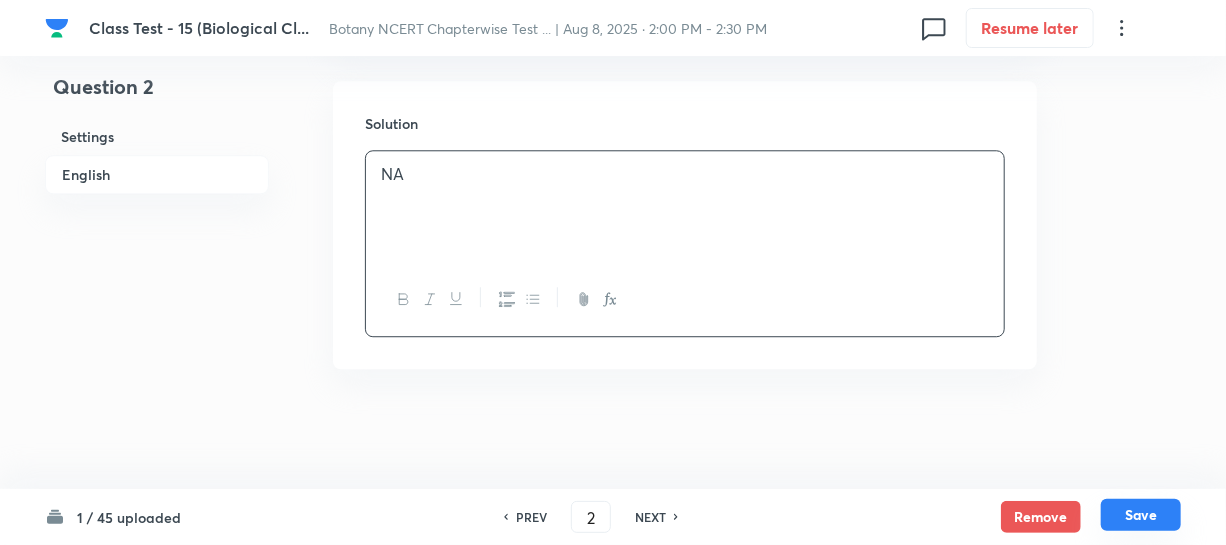 click on "Save" at bounding box center (1141, 515) 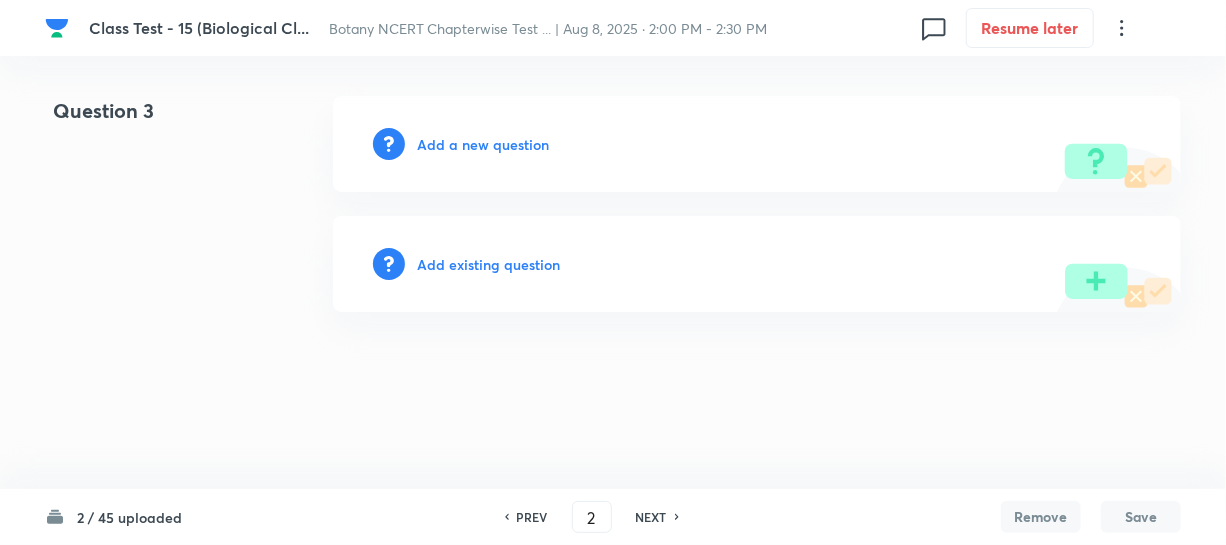 type on "3" 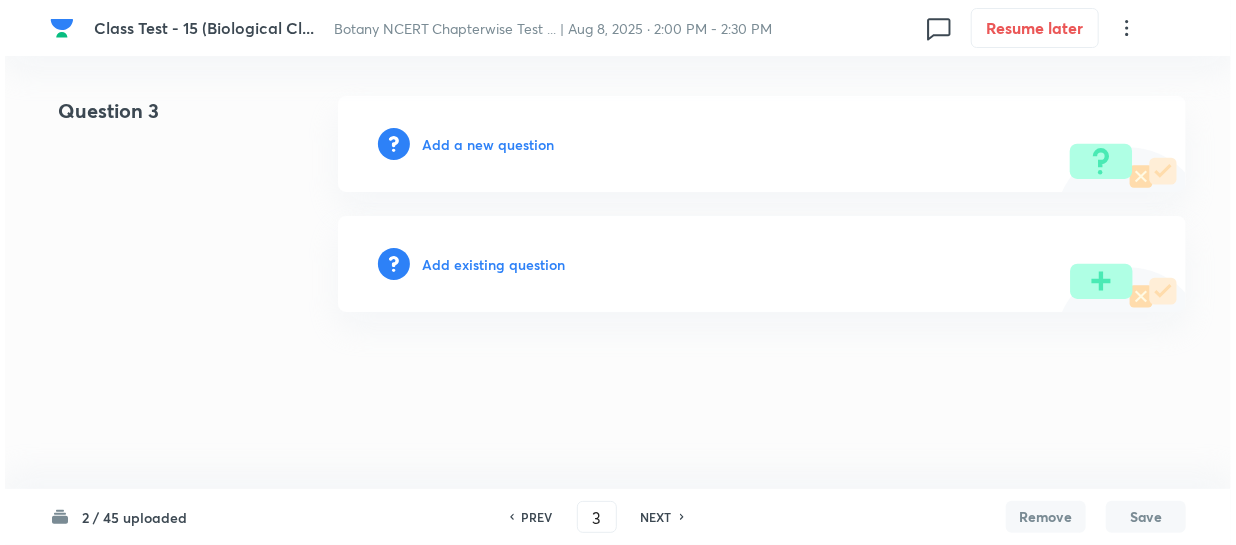 scroll, scrollTop: 0, scrollLeft: 0, axis: both 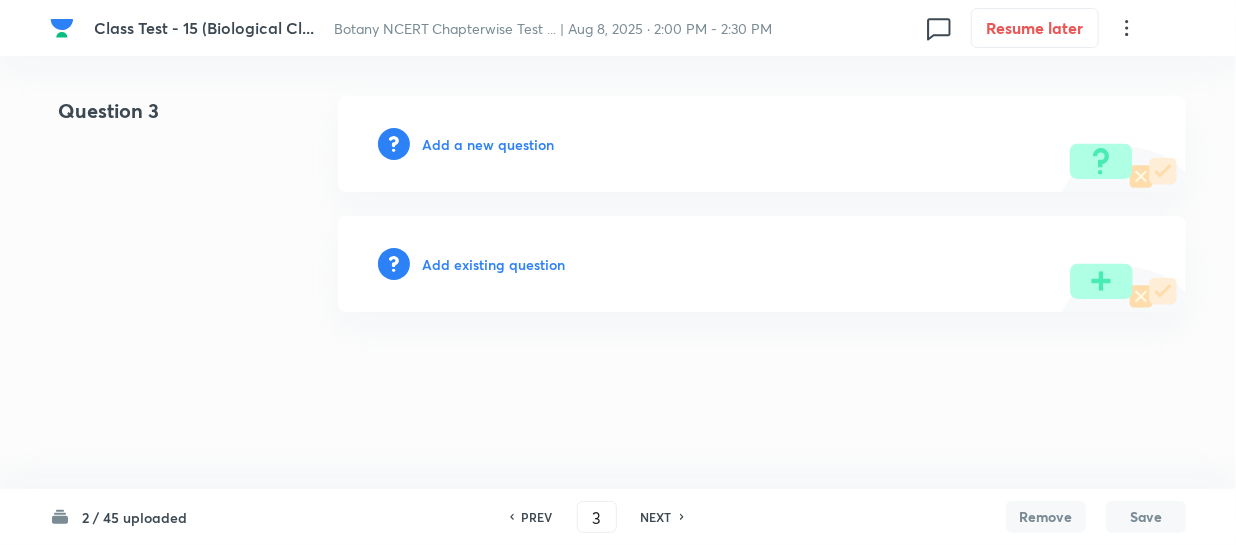click on "Add a new question" at bounding box center (488, 144) 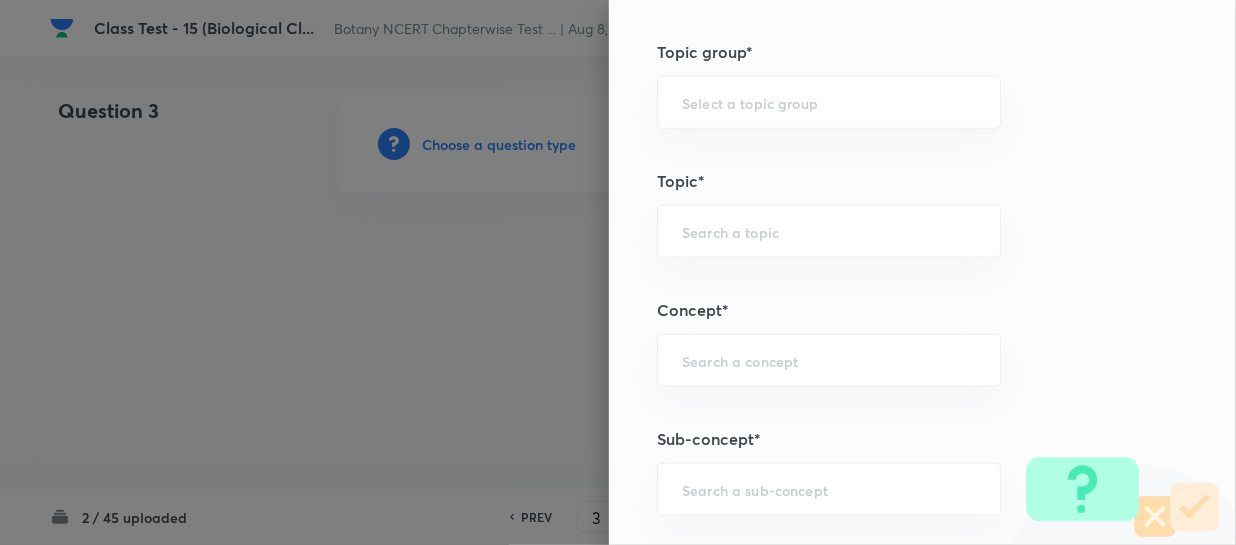 scroll, scrollTop: 1000, scrollLeft: 0, axis: vertical 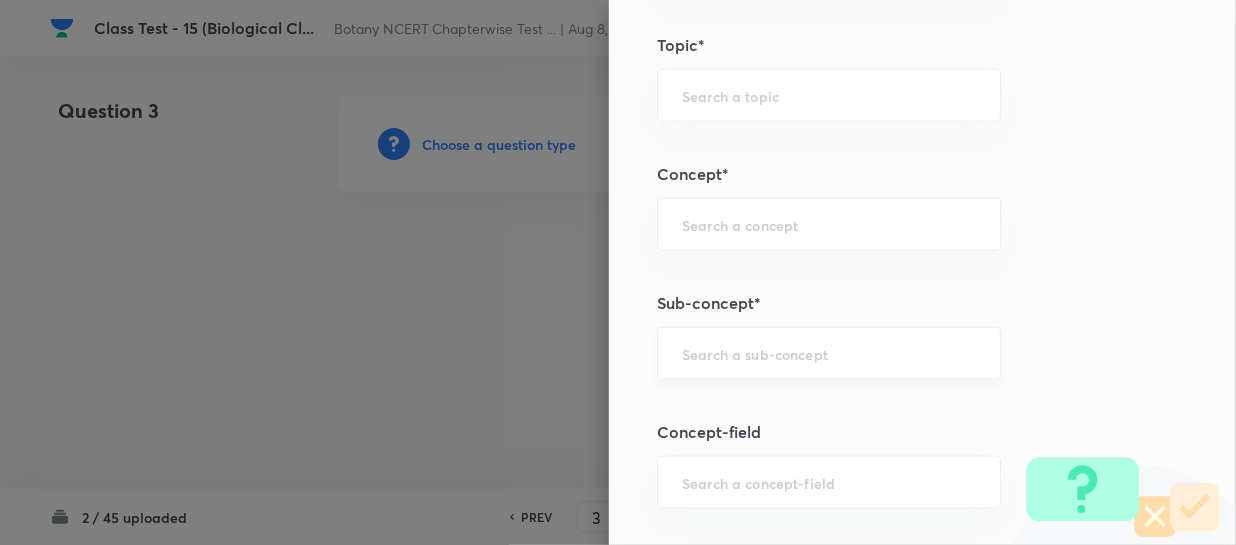 click at bounding box center [829, 353] 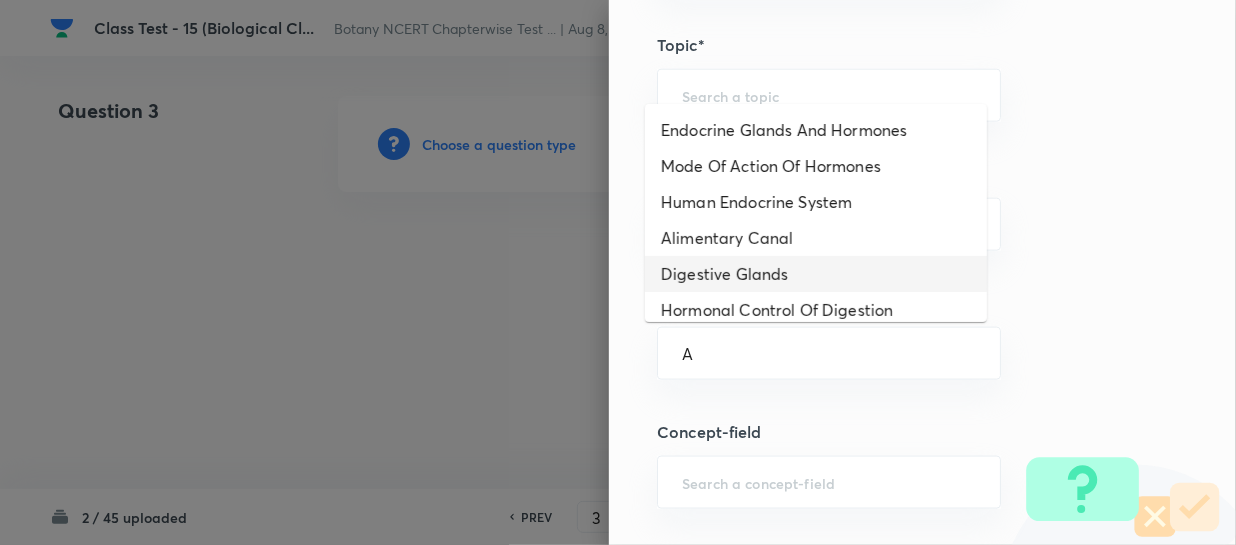 click on "Digestive Glands" at bounding box center [816, 274] 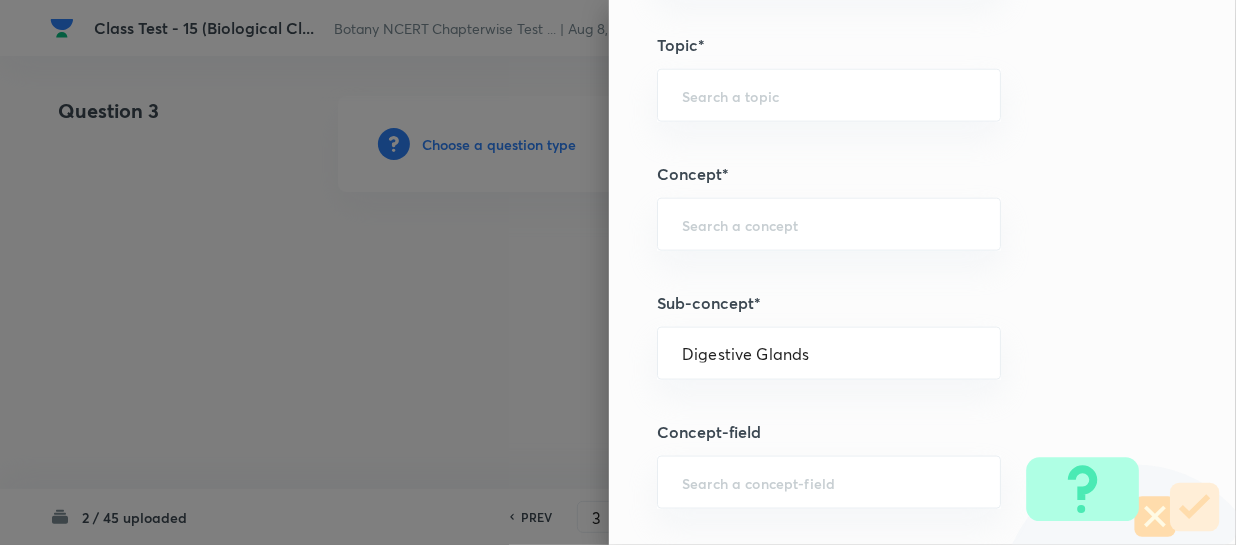 type on "Biology" 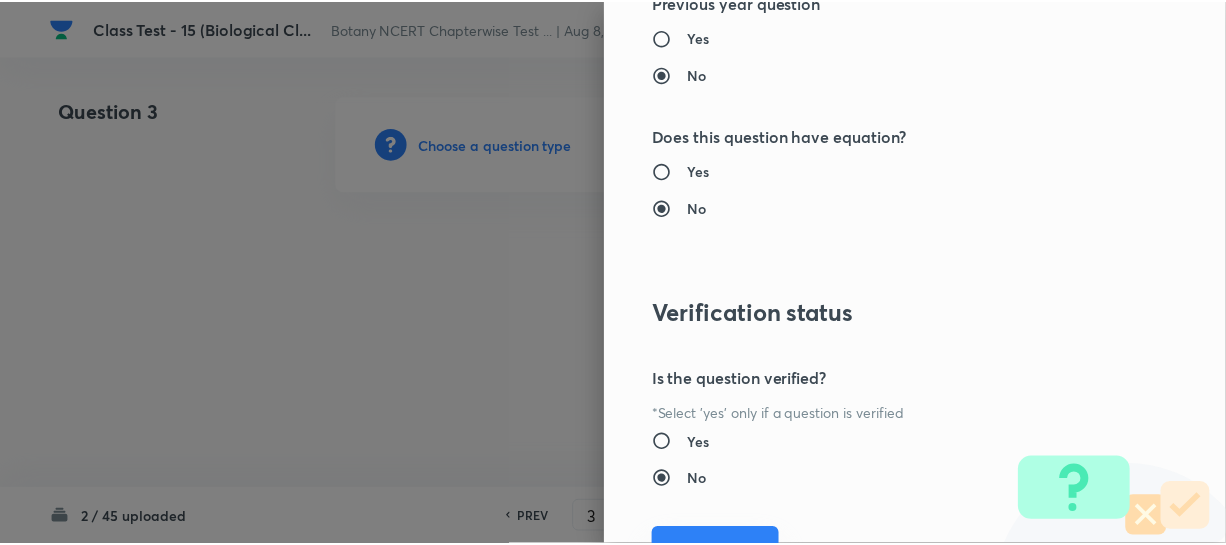scroll, scrollTop: 2179, scrollLeft: 0, axis: vertical 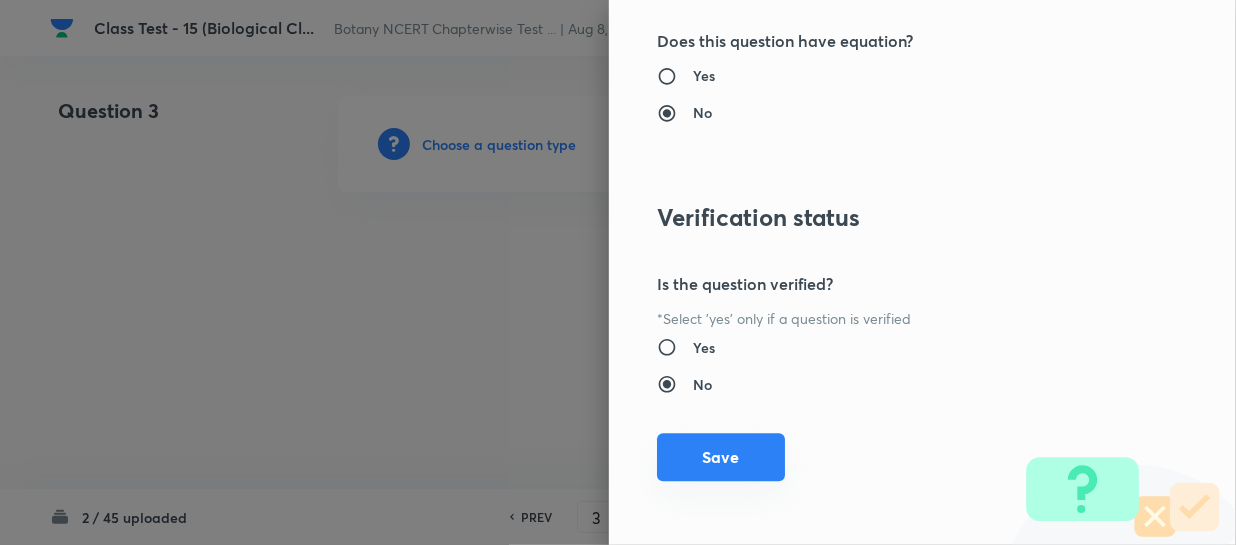 click on "Save" at bounding box center (721, 457) 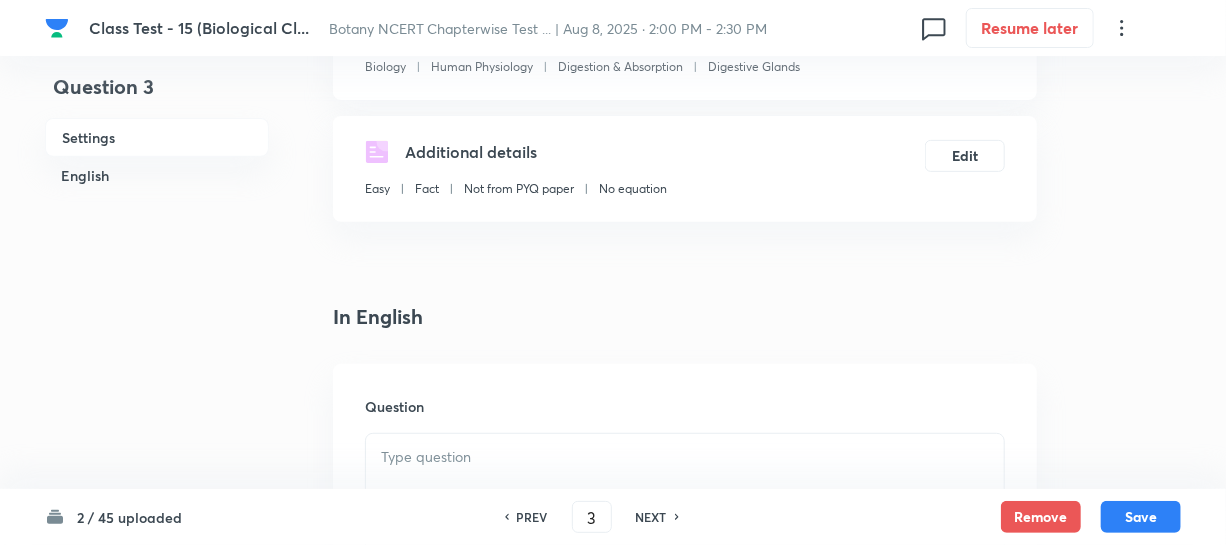 scroll, scrollTop: 363, scrollLeft: 0, axis: vertical 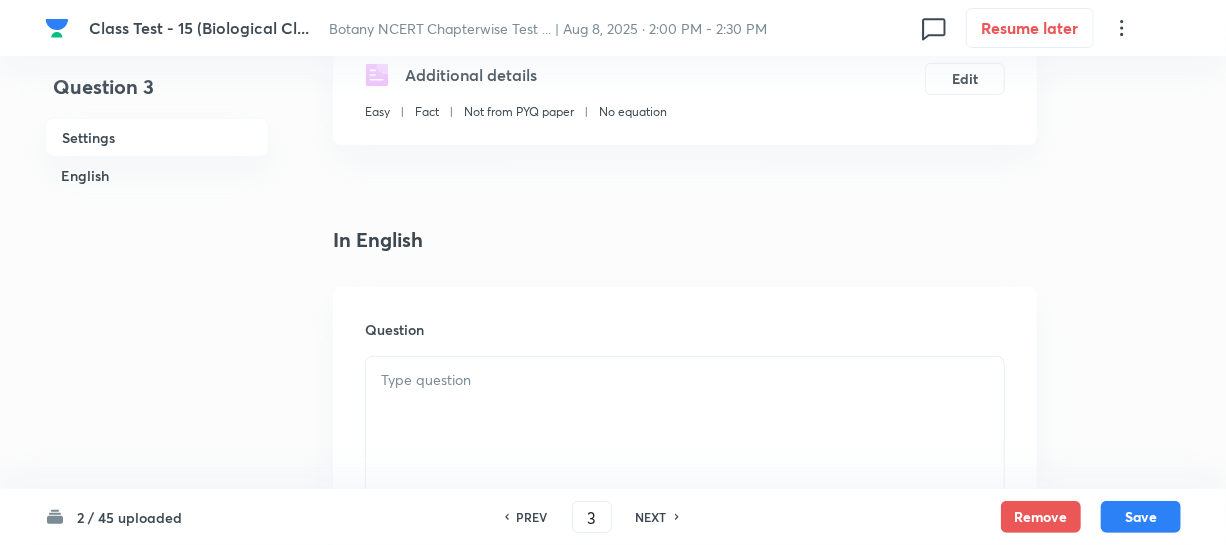 drag, startPoint x: 409, startPoint y: 374, endPoint x: 443, endPoint y: 383, distance: 35.17101 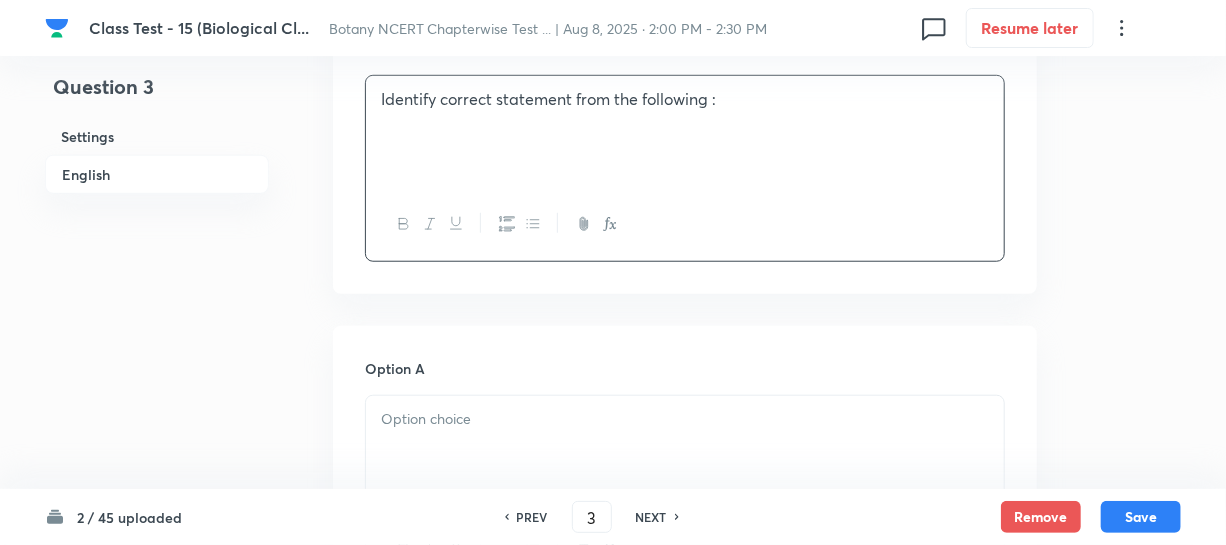 scroll, scrollTop: 818, scrollLeft: 0, axis: vertical 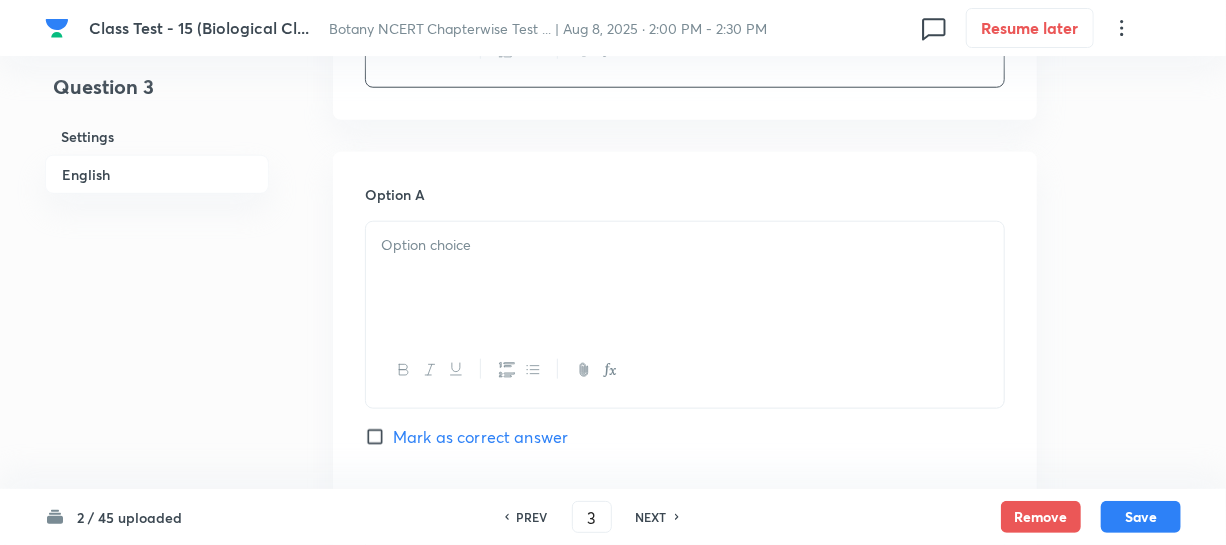 click at bounding box center [685, 278] 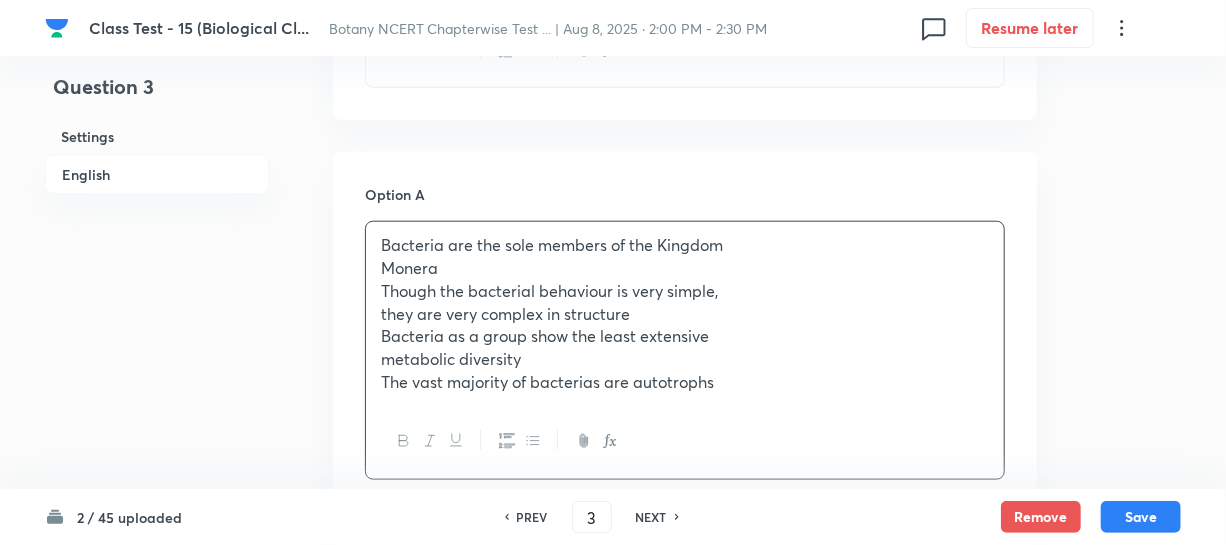 click on "Though the bacterial behaviour is very simple," at bounding box center [685, 291] 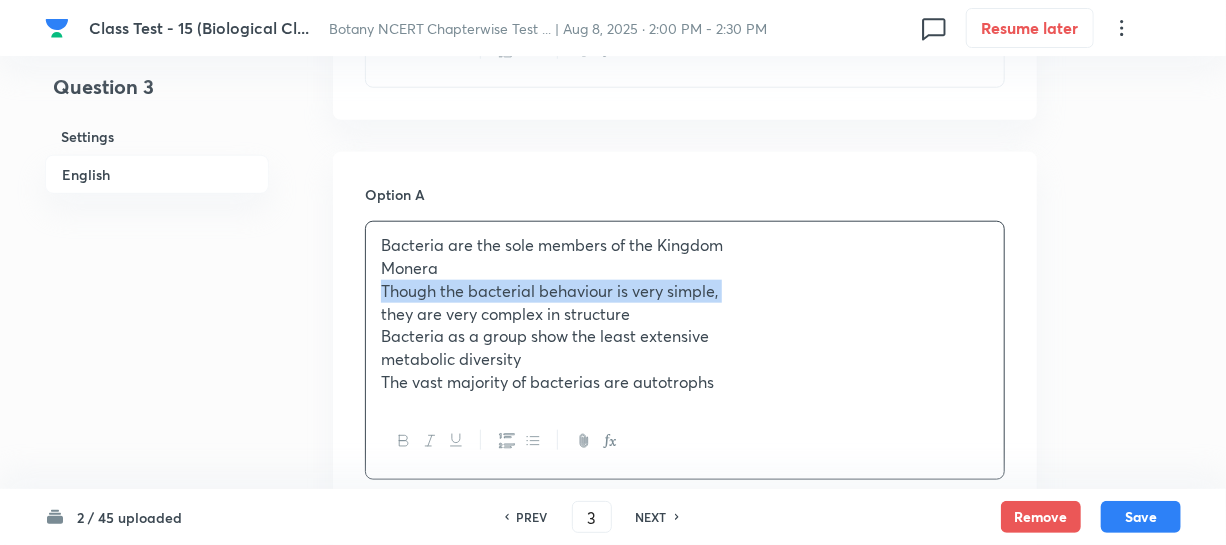 click on "Though the bacterial behaviour is very simple," at bounding box center [685, 291] 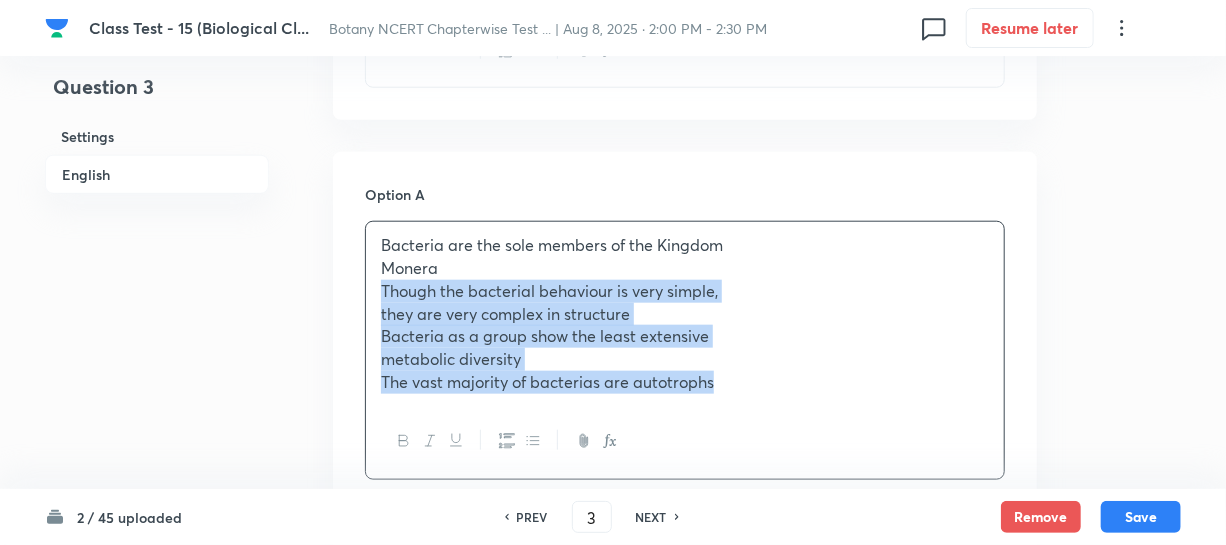 click at bounding box center [685, 441] 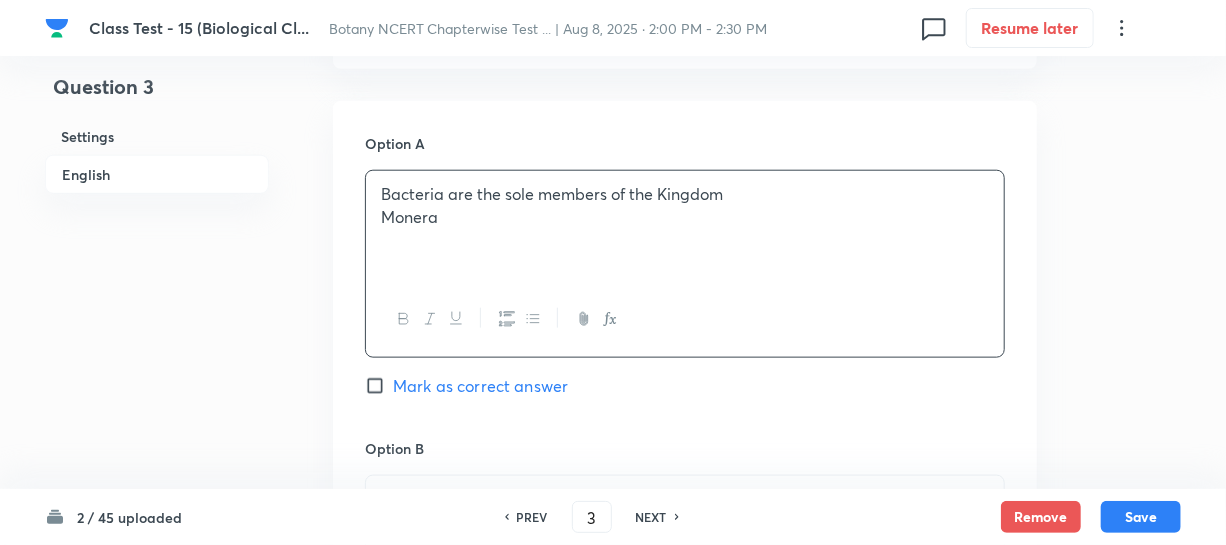 scroll, scrollTop: 1181, scrollLeft: 0, axis: vertical 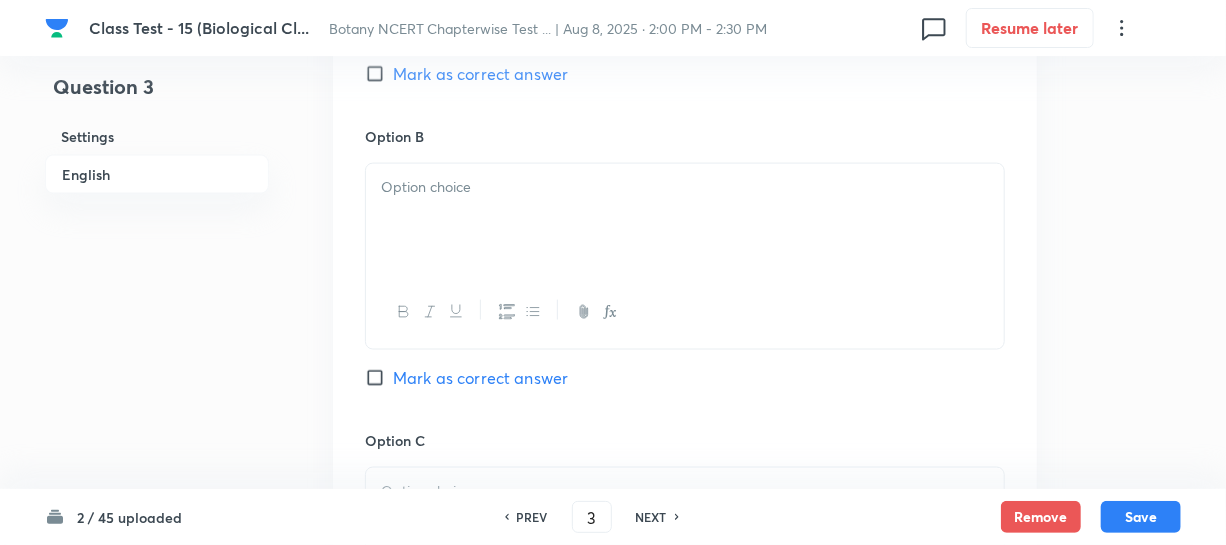 click at bounding box center (685, 220) 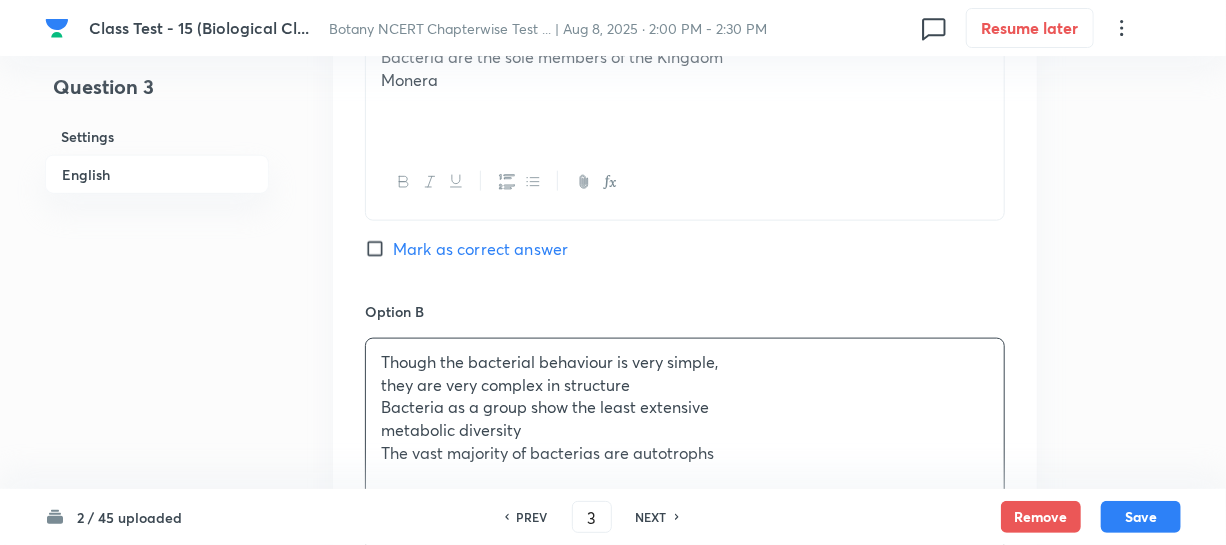 scroll, scrollTop: 909, scrollLeft: 0, axis: vertical 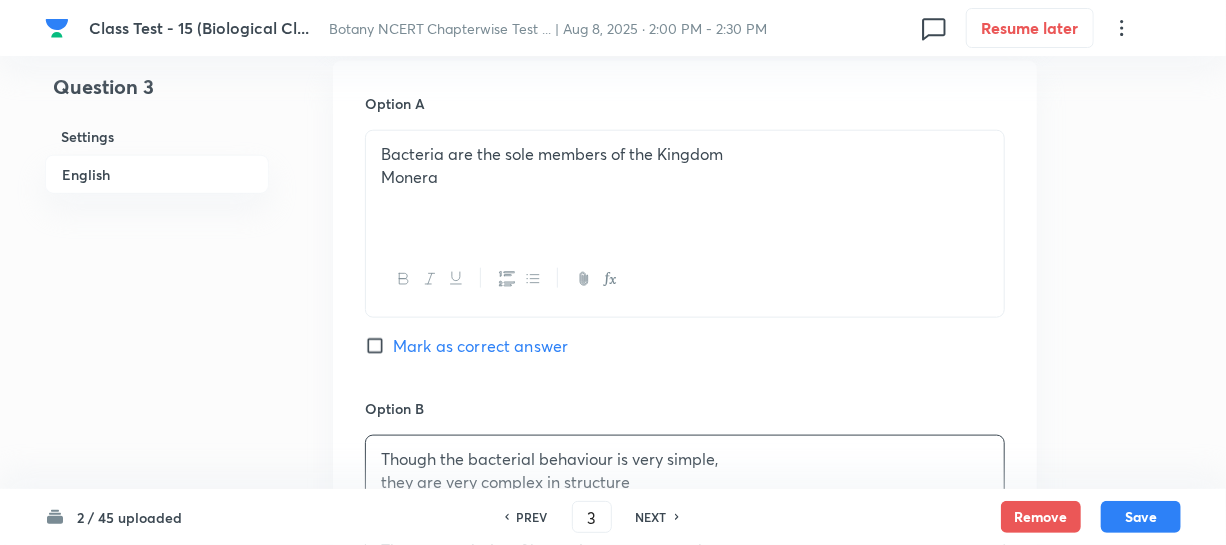click on "Monera" at bounding box center (685, 177) 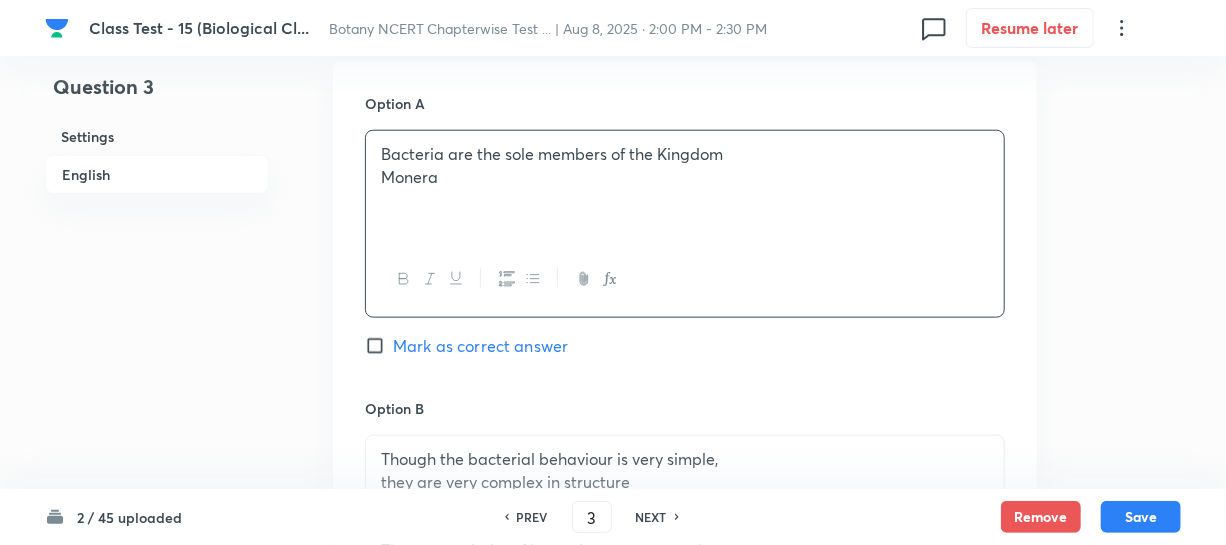 click on "Bacteria are the sole members of the Kingdom" at bounding box center (685, 154) 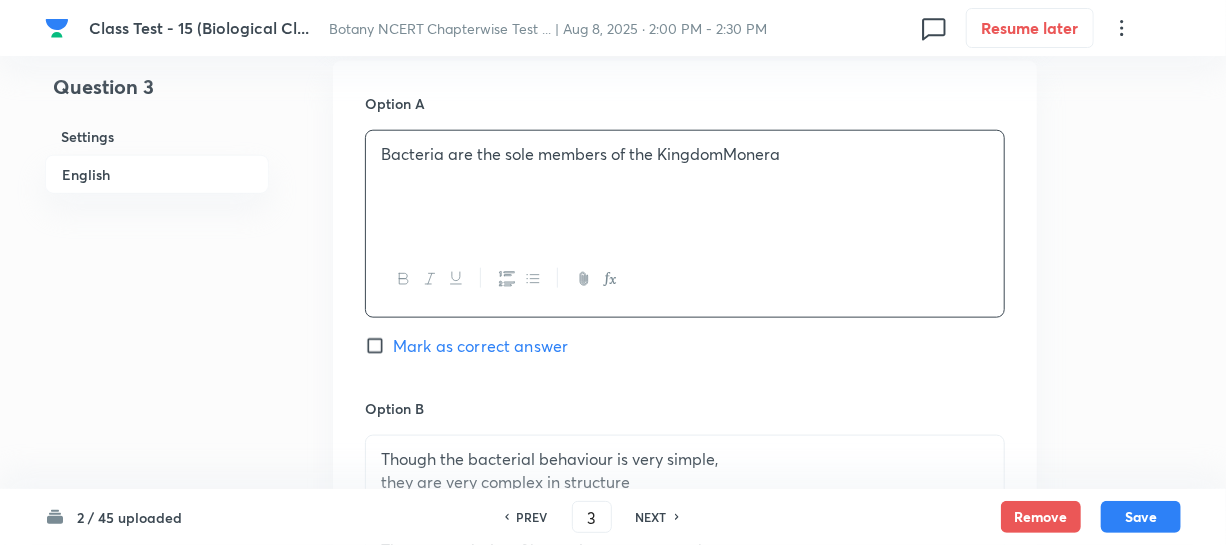 type 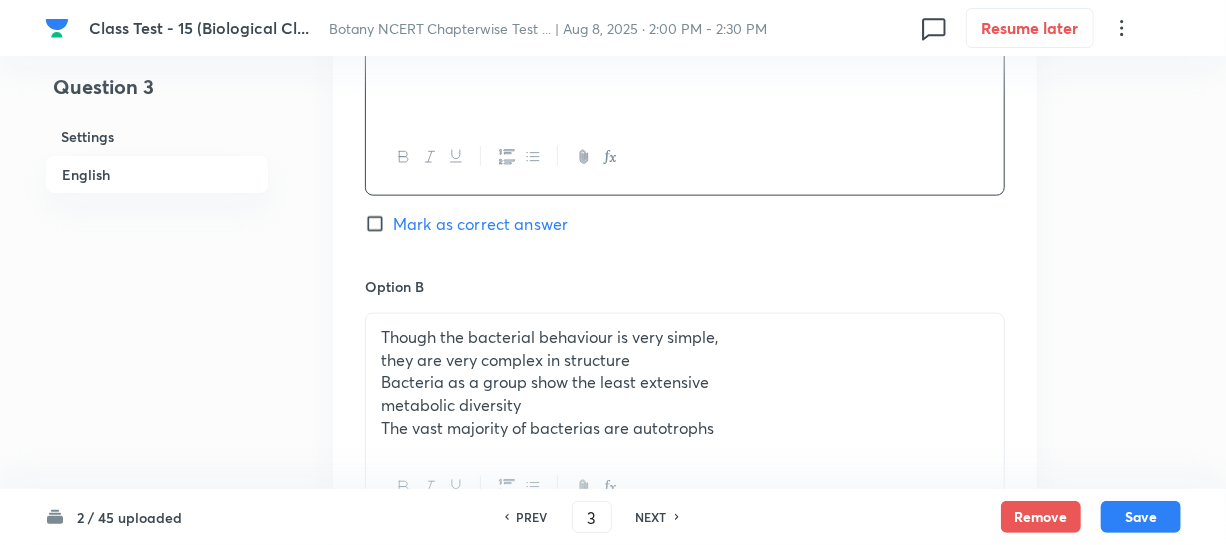 scroll, scrollTop: 1181, scrollLeft: 0, axis: vertical 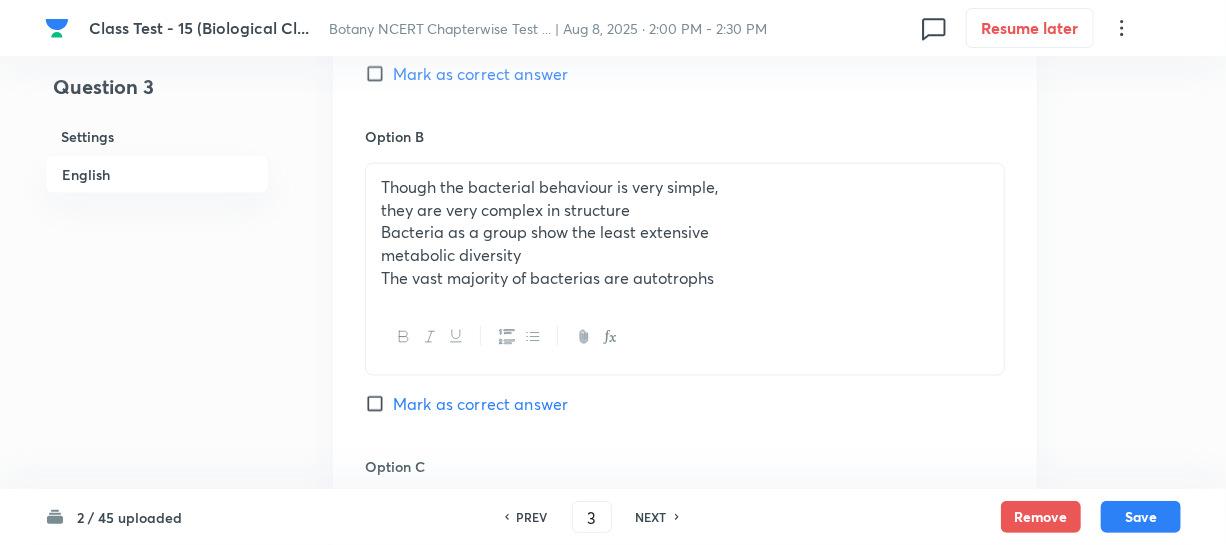click on "Bacteria as a group show the least extensive" at bounding box center [685, 232] 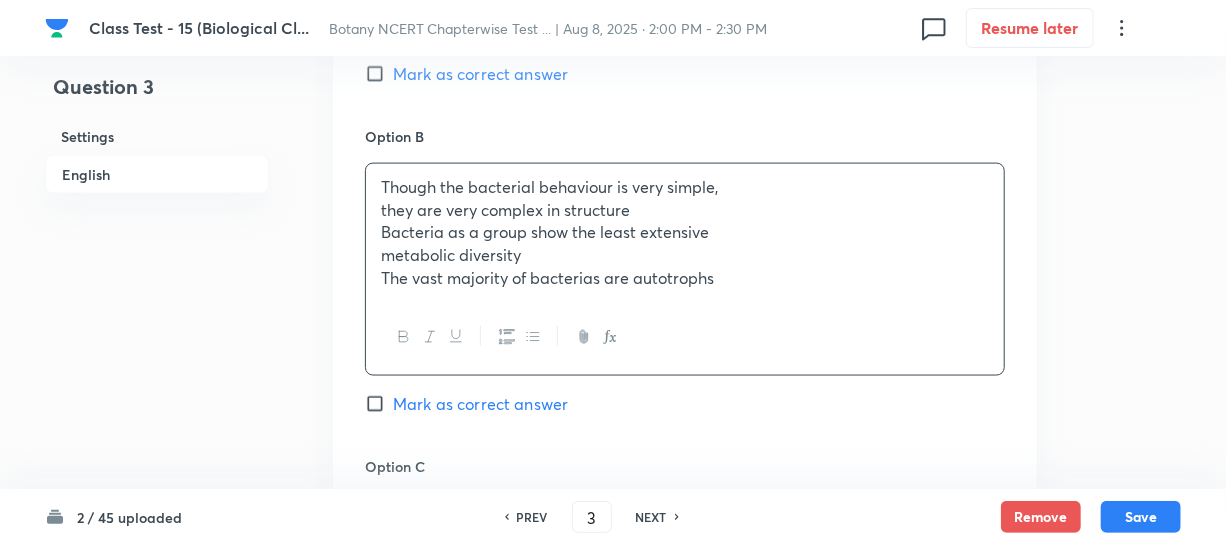 click on "Bacteria as a group show the least extensive" at bounding box center (685, 232) 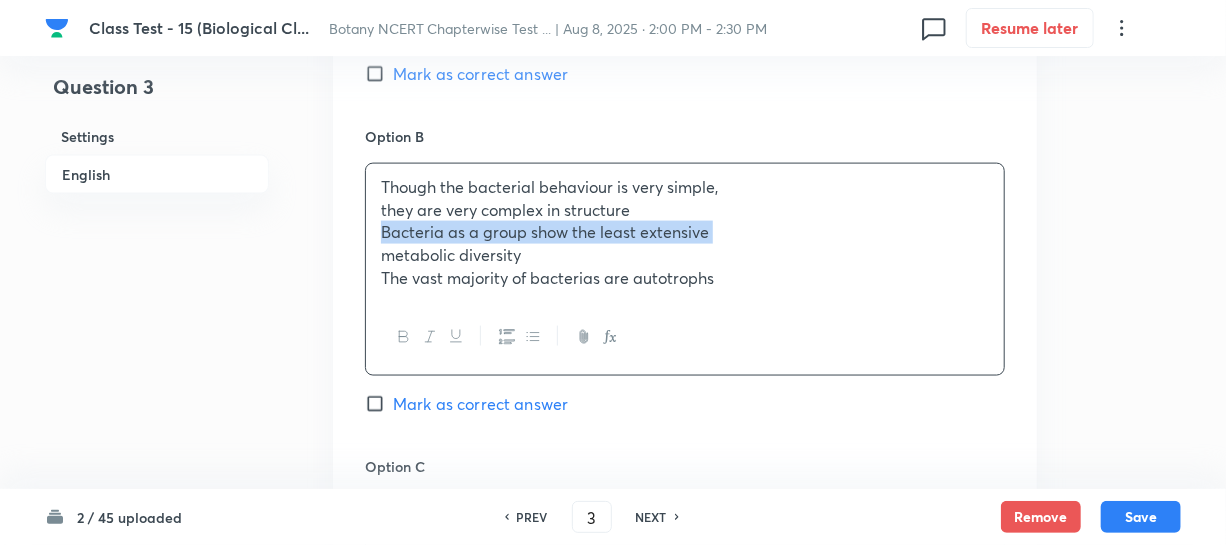 click on "Bacteria as a group show the least extensive" at bounding box center [685, 232] 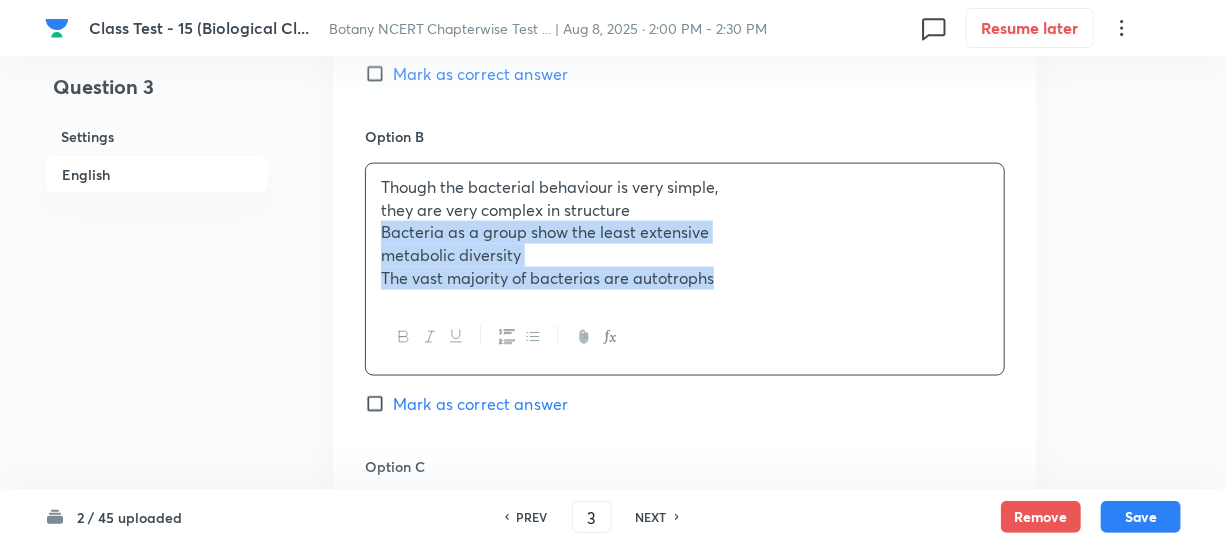 click on "Though the bacterial behaviour is very simple, they are very complex in structure Bacteria as a group show the least extensive metabolic diversity The vast majority of bacterias are autotrophs" at bounding box center (685, 233) 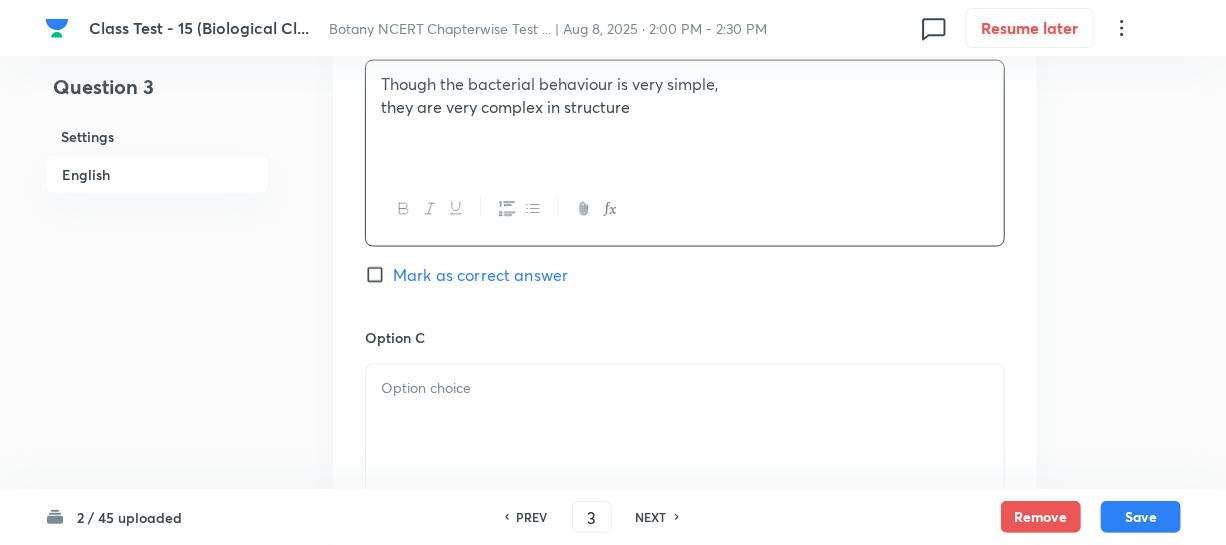 scroll, scrollTop: 1363, scrollLeft: 0, axis: vertical 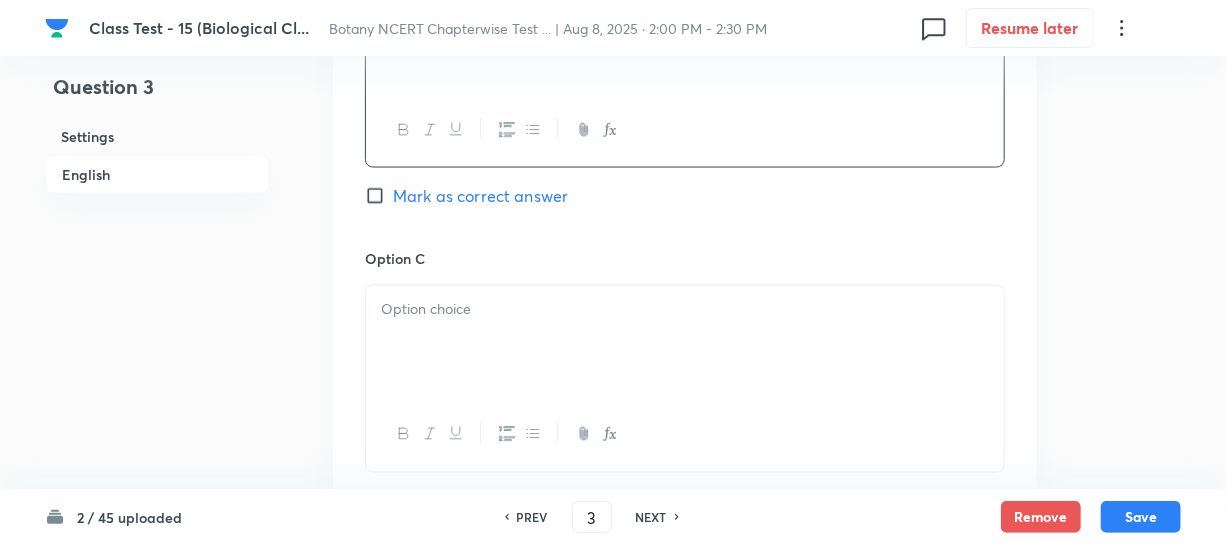 click at bounding box center [685, 342] 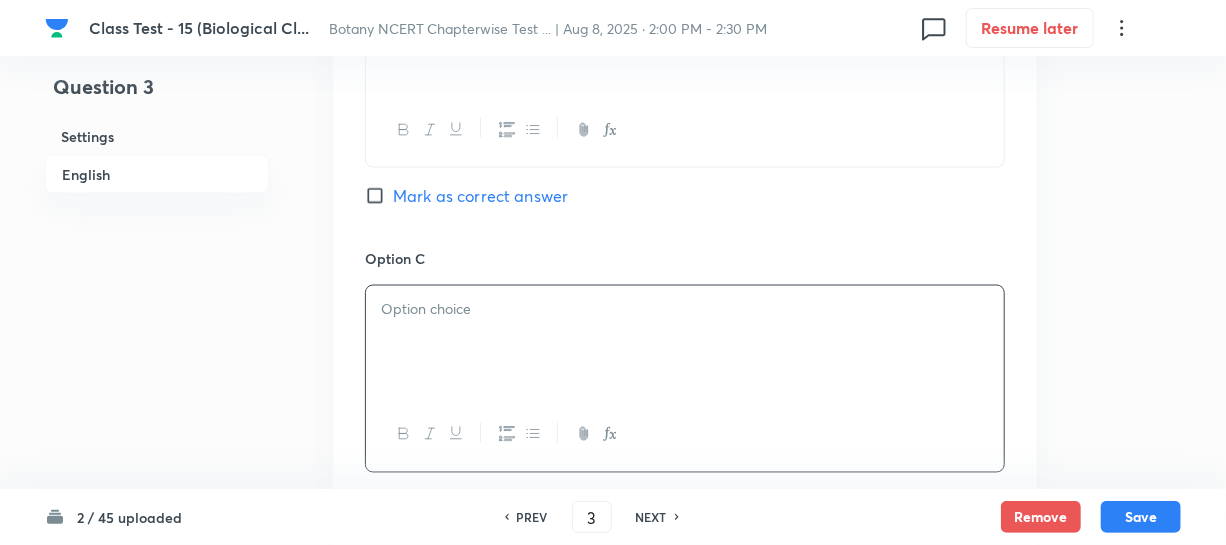 click at bounding box center (685, 342) 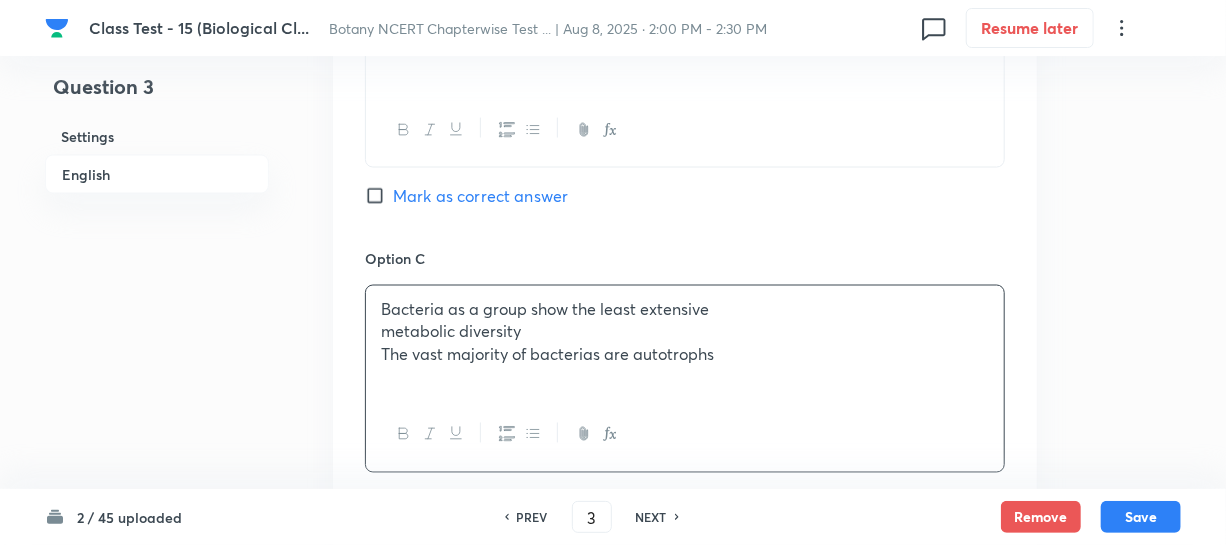click on "The vast majority of bacterias are autotrophs" at bounding box center (685, 355) 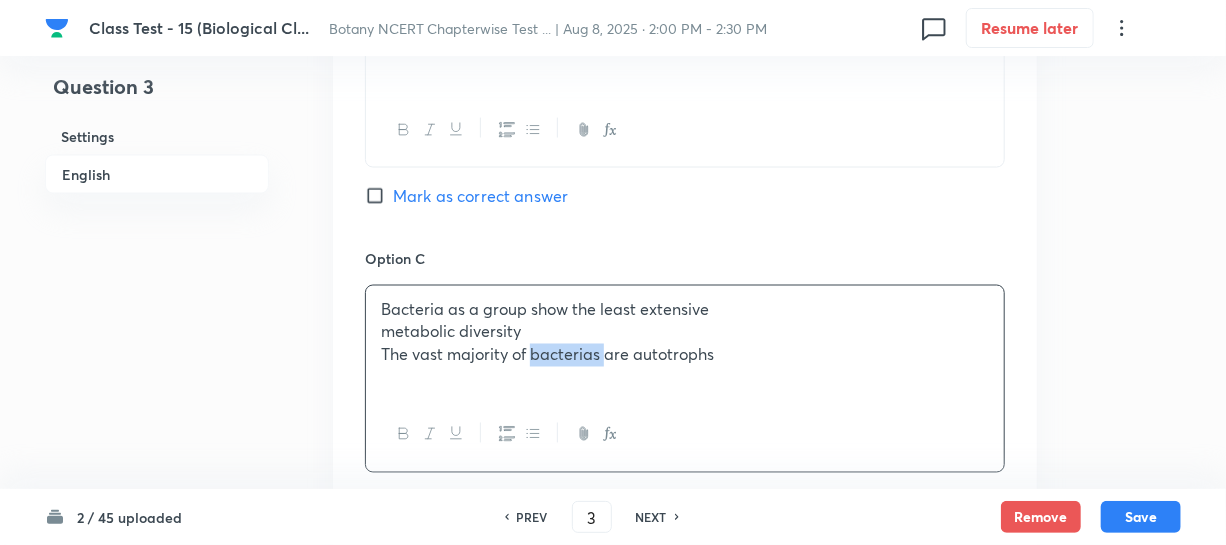 click on "The vast majority of bacterias are autotrophs" at bounding box center (685, 355) 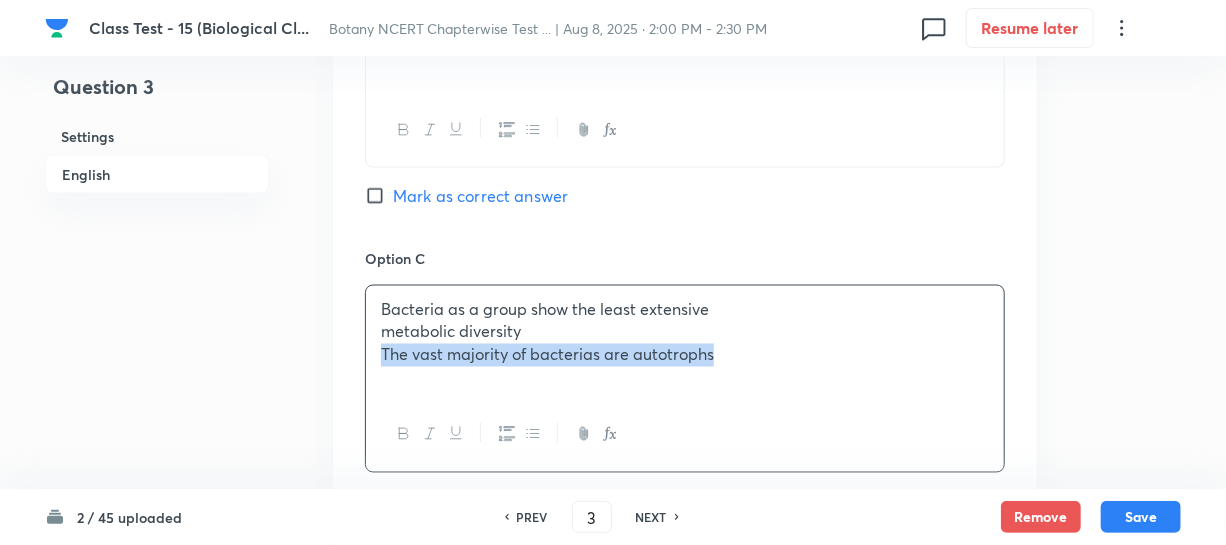click on "The vast majority of bacterias are autotrophs" at bounding box center [685, 355] 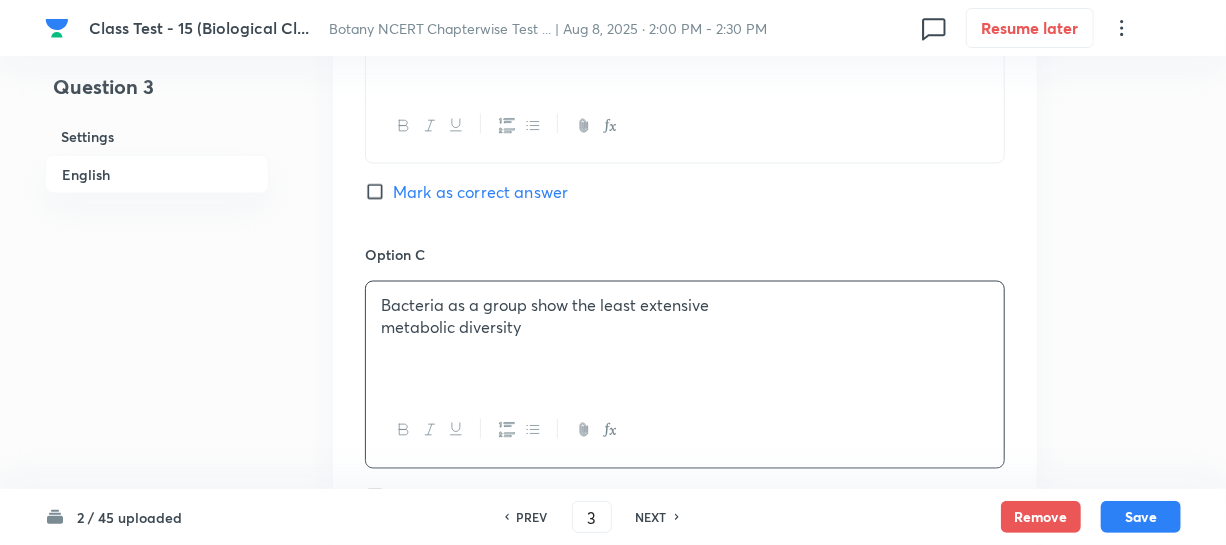 scroll, scrollTop: 1818, scrollLeft: 0, axis: vertical 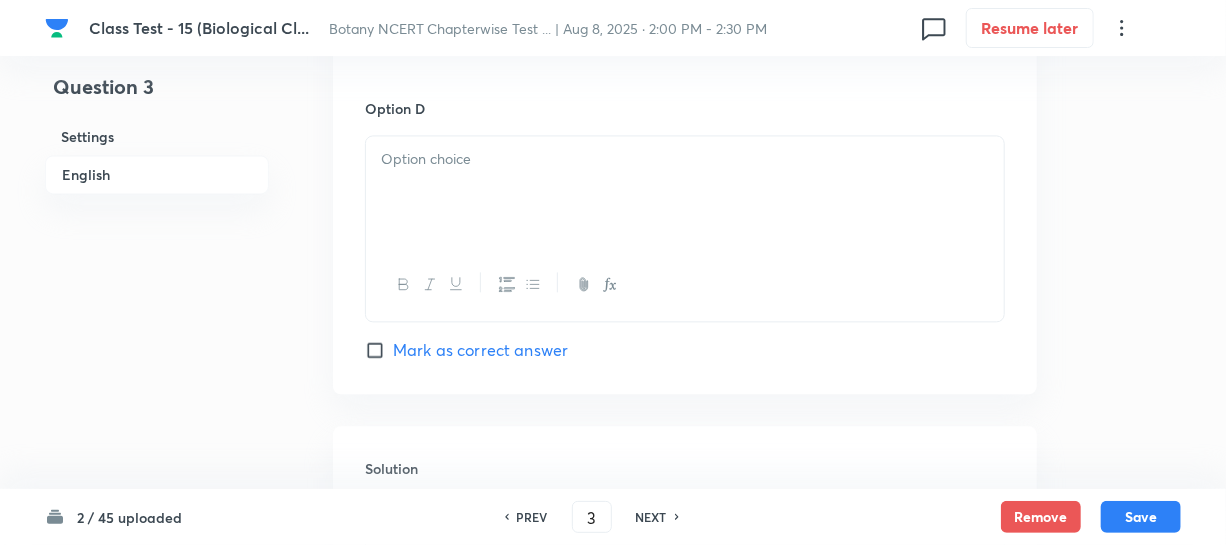 click at bounding box center [685, 192] 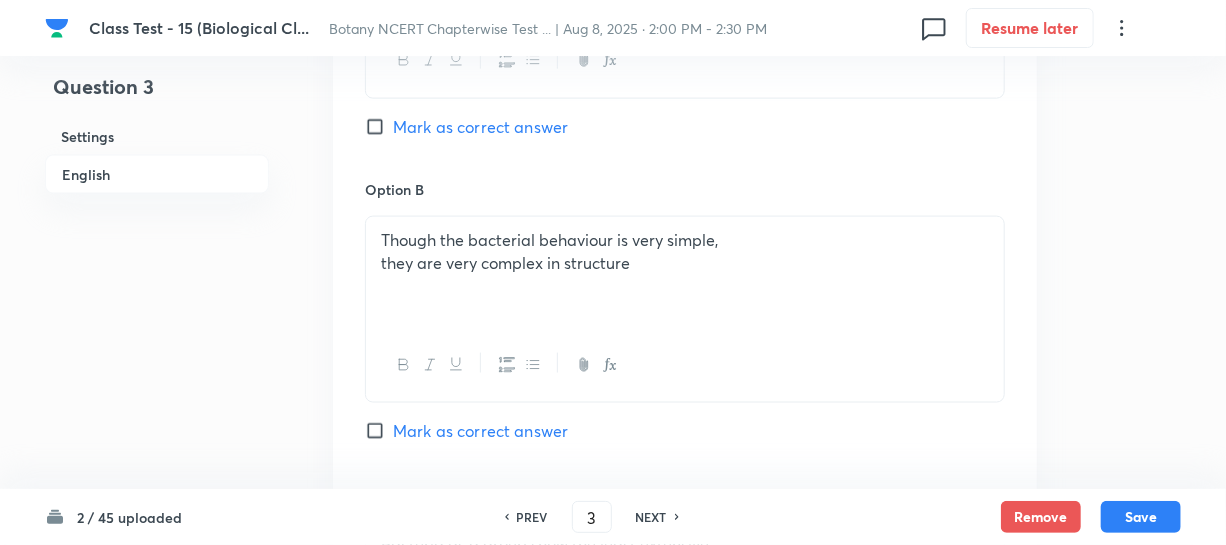 scroll, scrollTop: 1090, scrollLeft: 0, axis: vertical 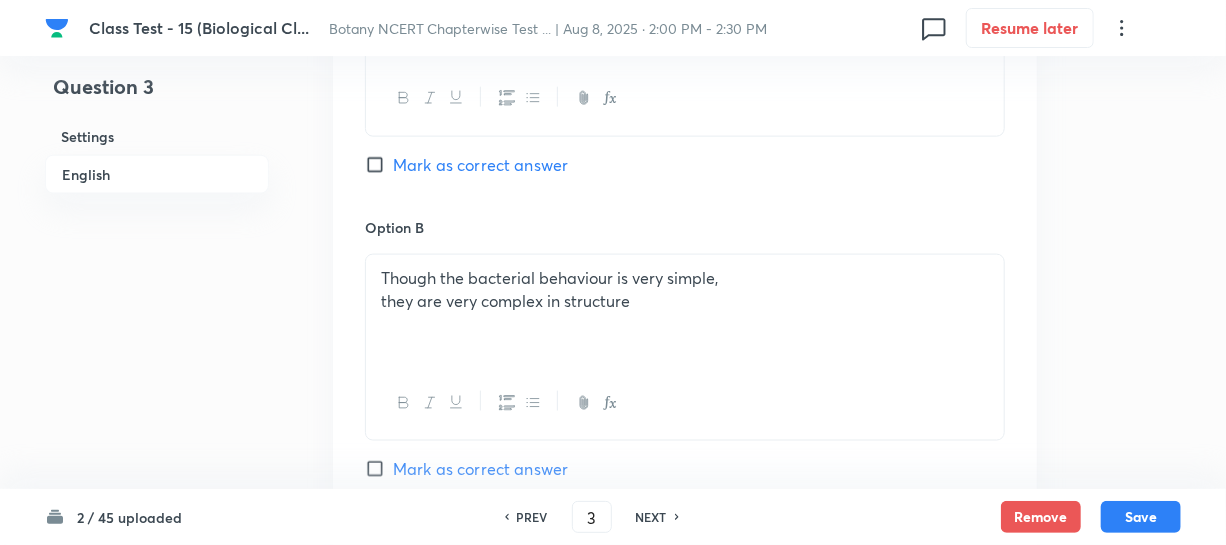 click on "Option A Bacteria are the sole members of the Kingdom Monera Mark as correct answer" at bounding box center [685, 64] 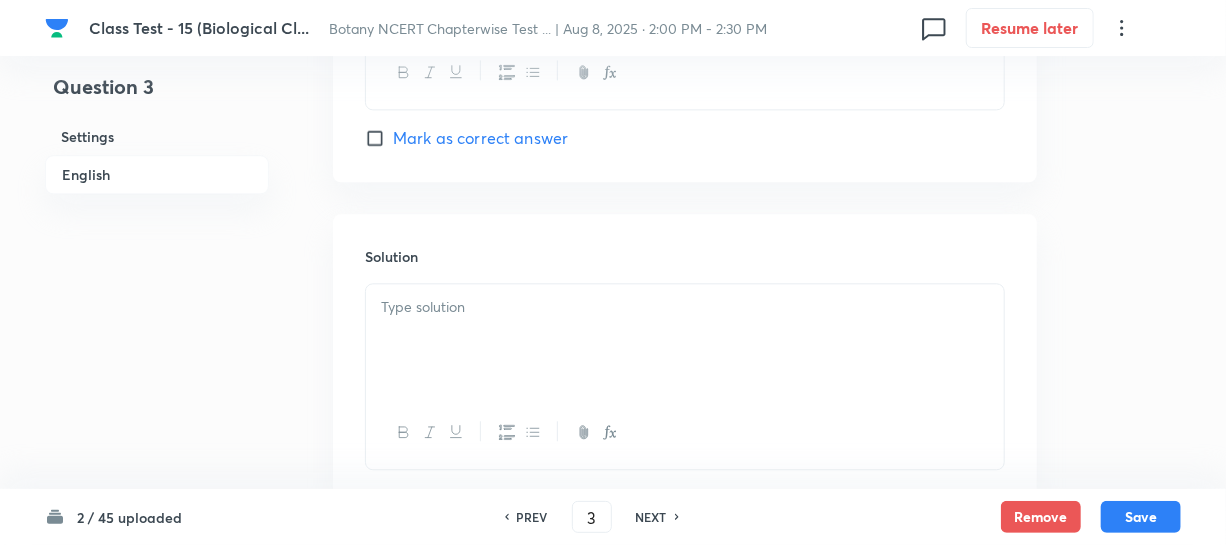 scroll, scrollTop: 2164, scrollLeft: 0, axis: vertical 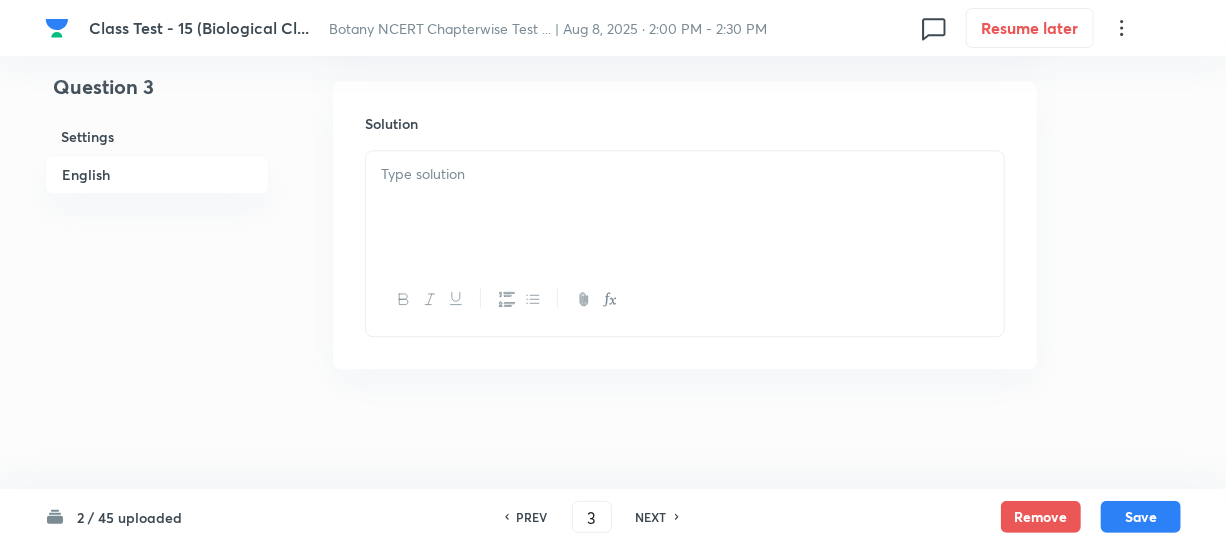 click at bounding box center (685, 207) 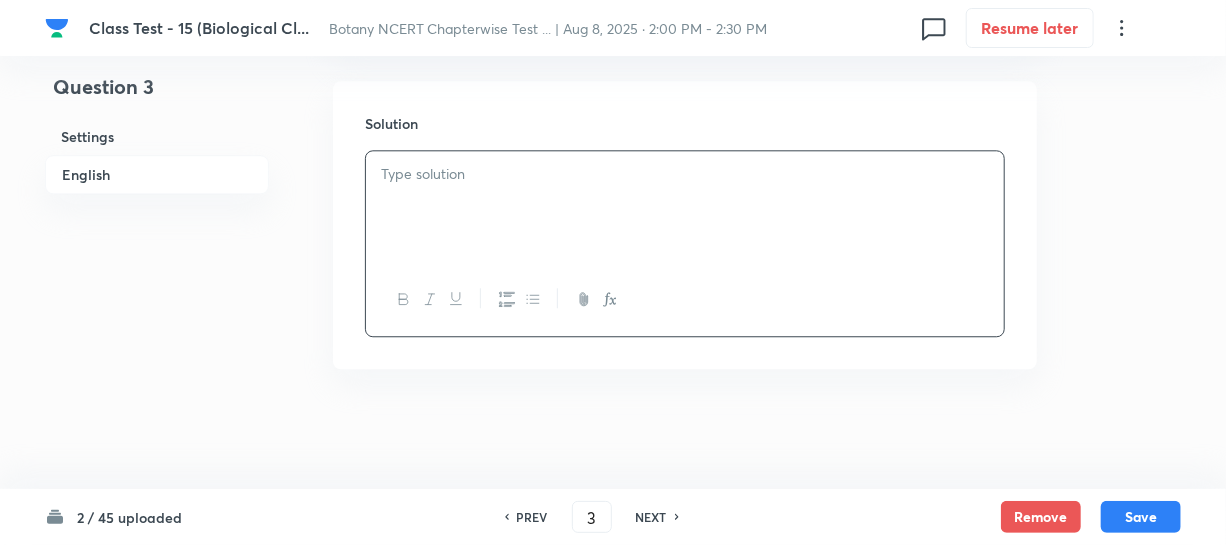 type 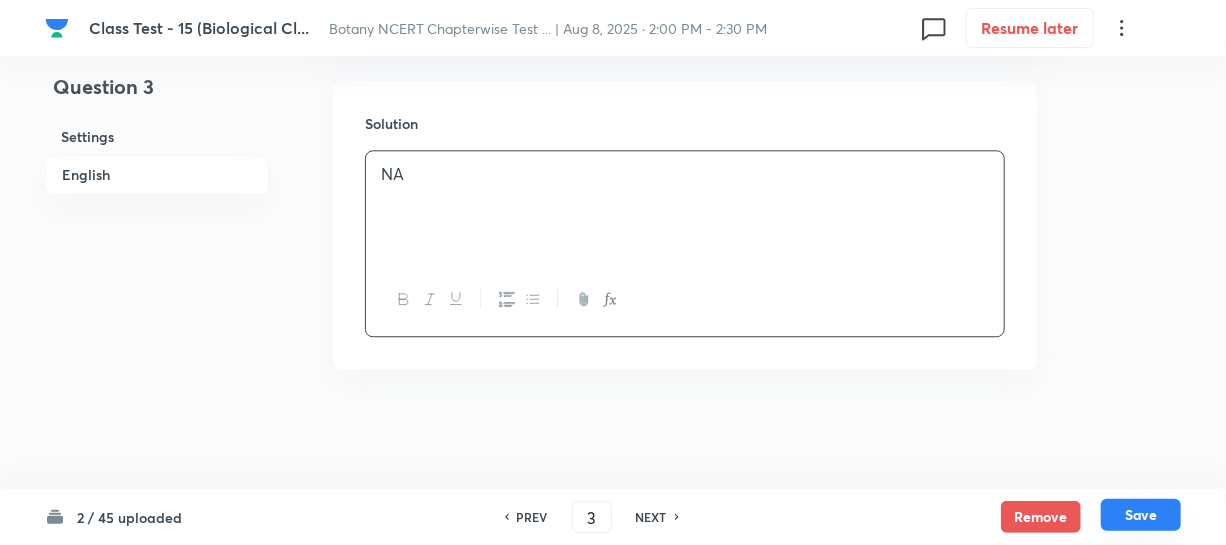 click on "Save" at bounding box center (1141, 515) 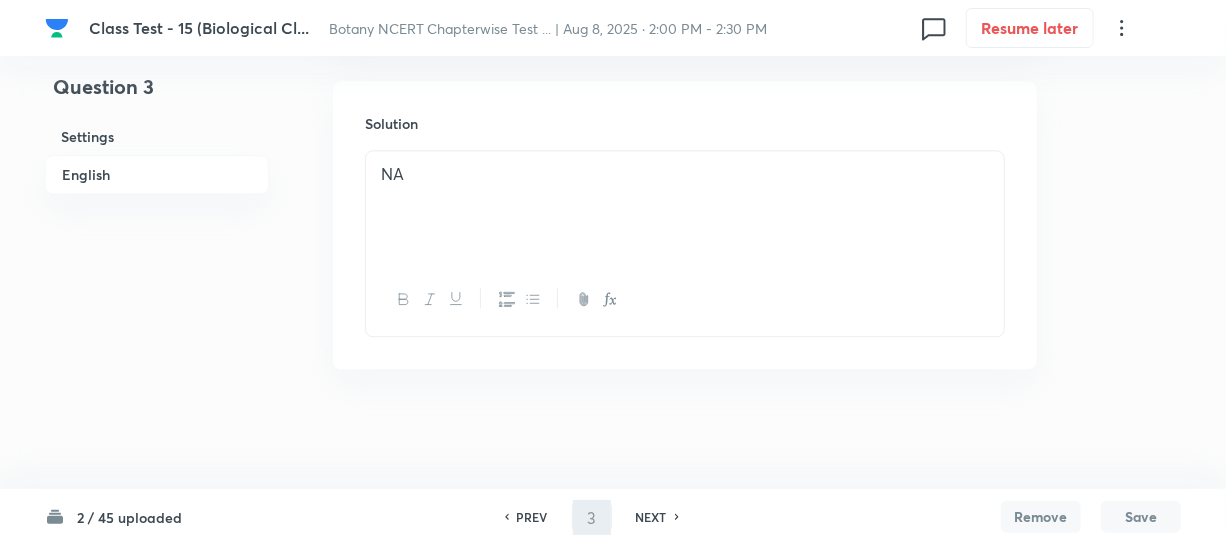 type on "4" 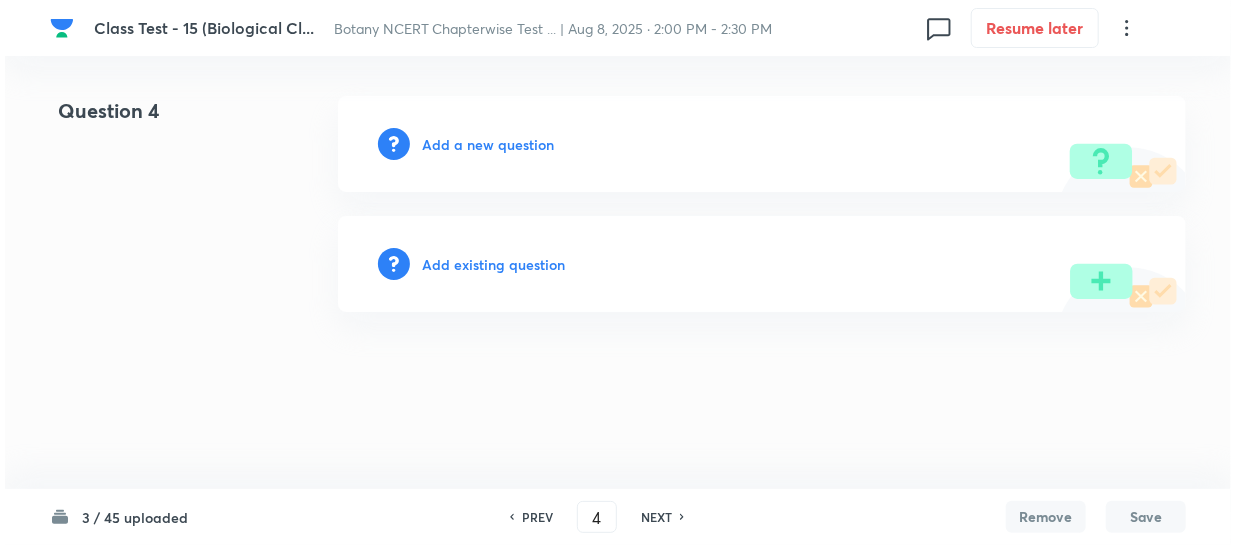 scroll, scrollTop: 0, scrollLeft: 0, axis: both 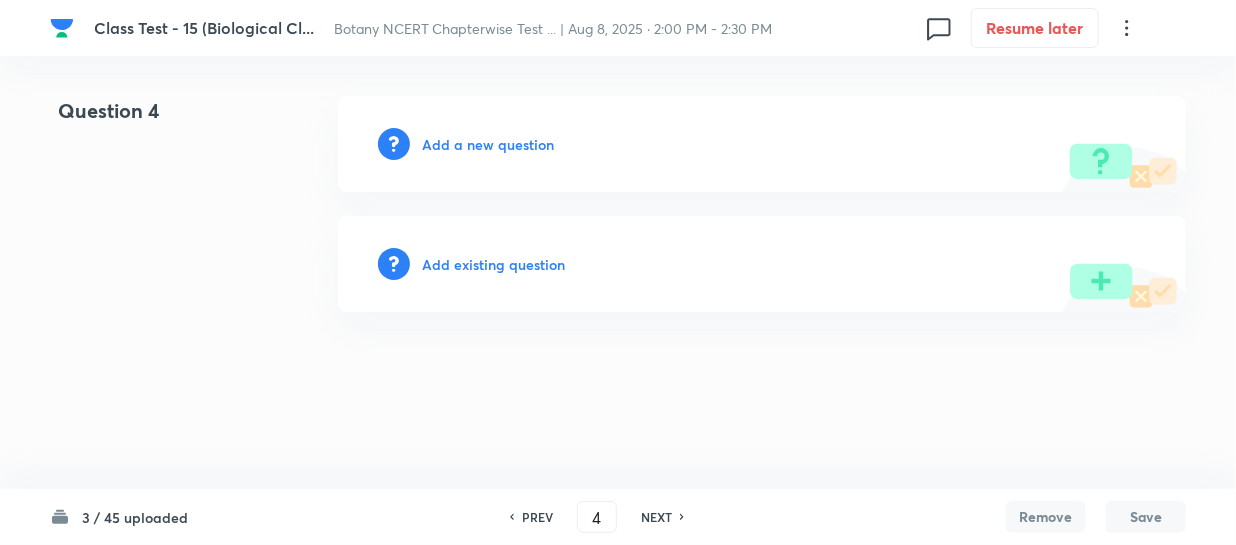 click on "Add a new question" at bounding box center [488, 144] 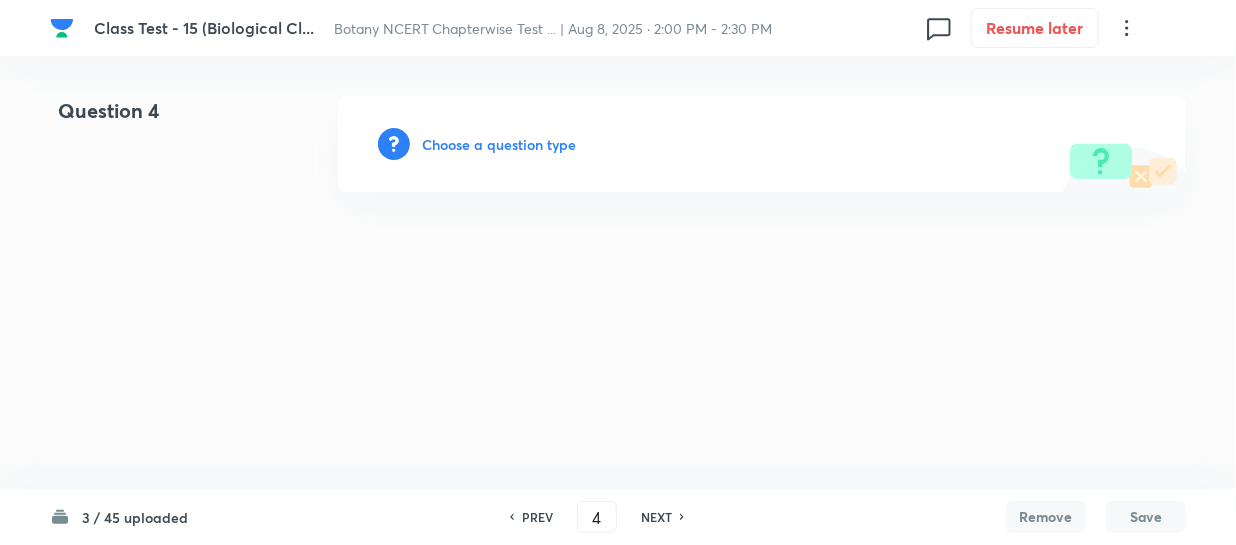 click on "Choose a question type" at bounding box center (499, 144) 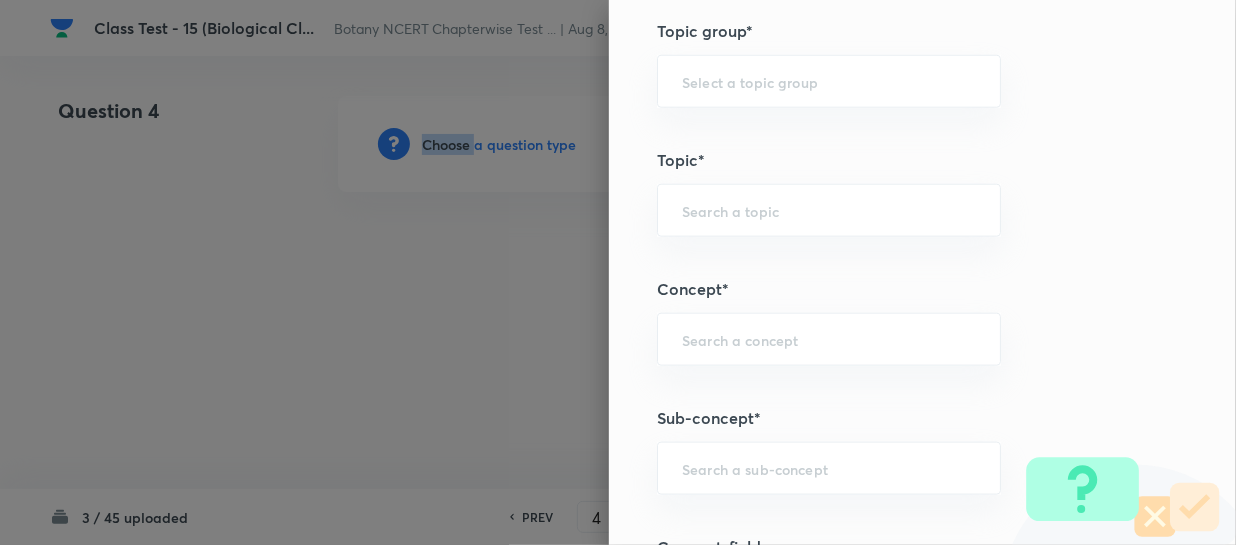 scroll, scrollTop: 1272, scrollLeft: 0, axis: vertical 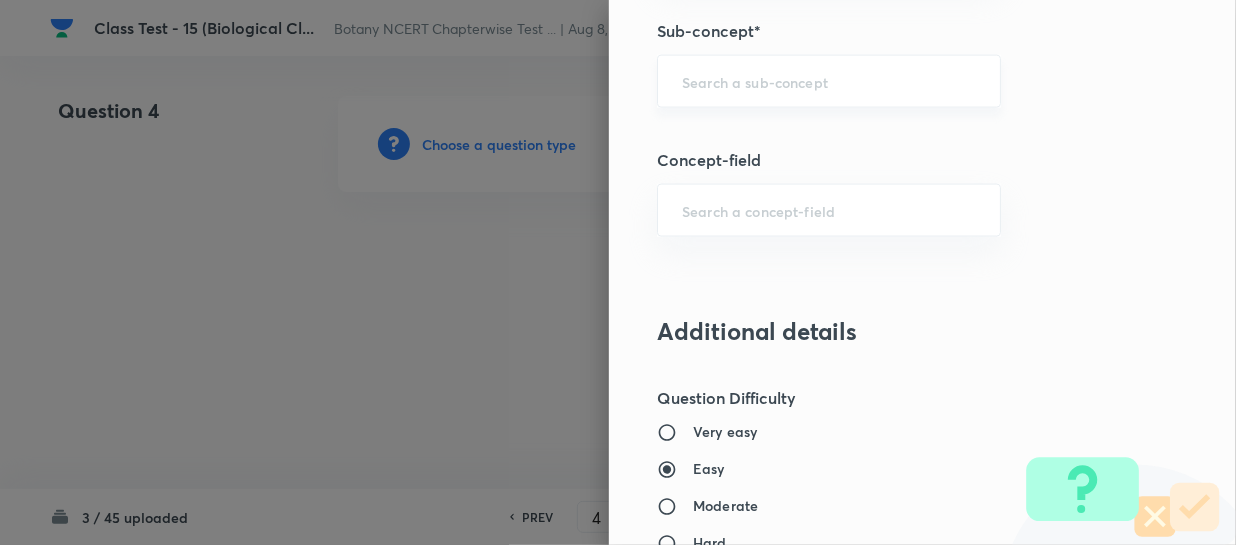 click at bounding box center (829, 81) 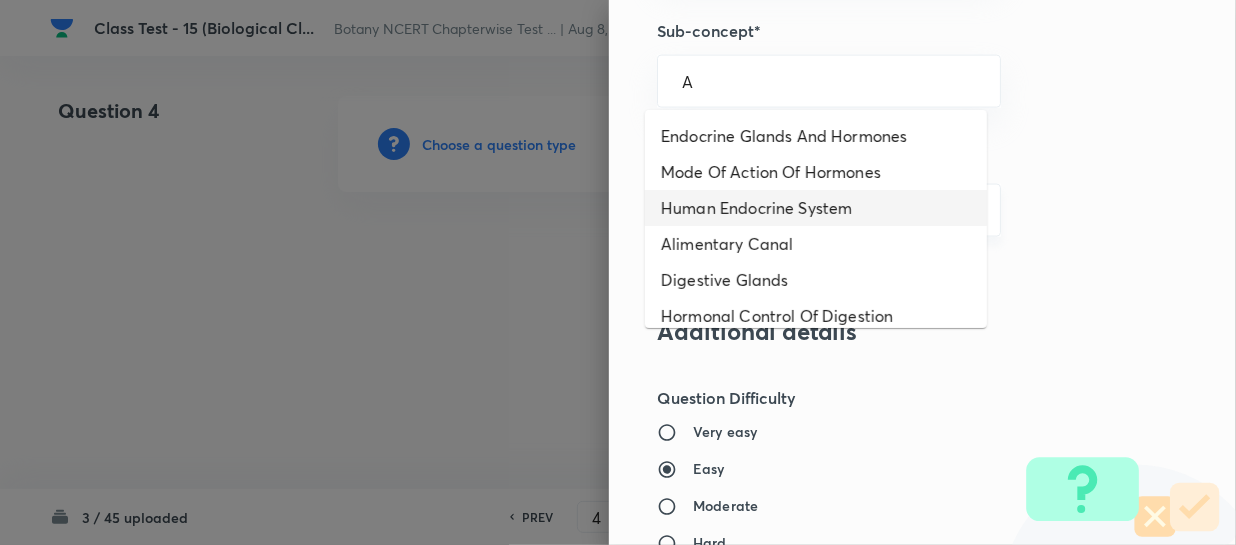 click on "Alimentary Canal" at bounding box center (816, 244) 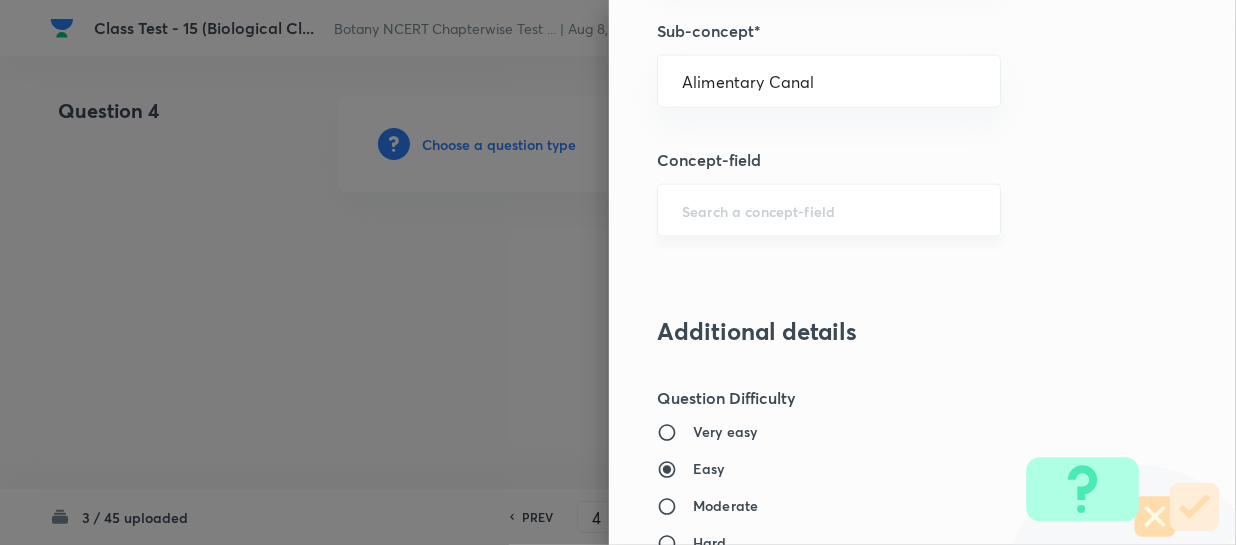 type on "Biology" 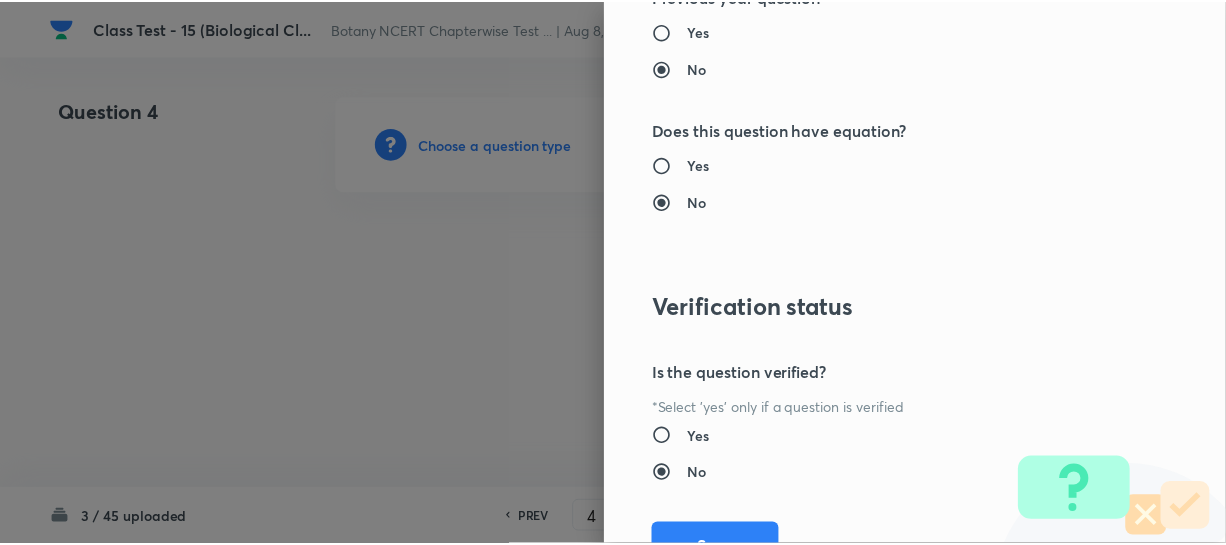 scroll, scrollTop: 2179, scrollLeft: 0, axis: vertical 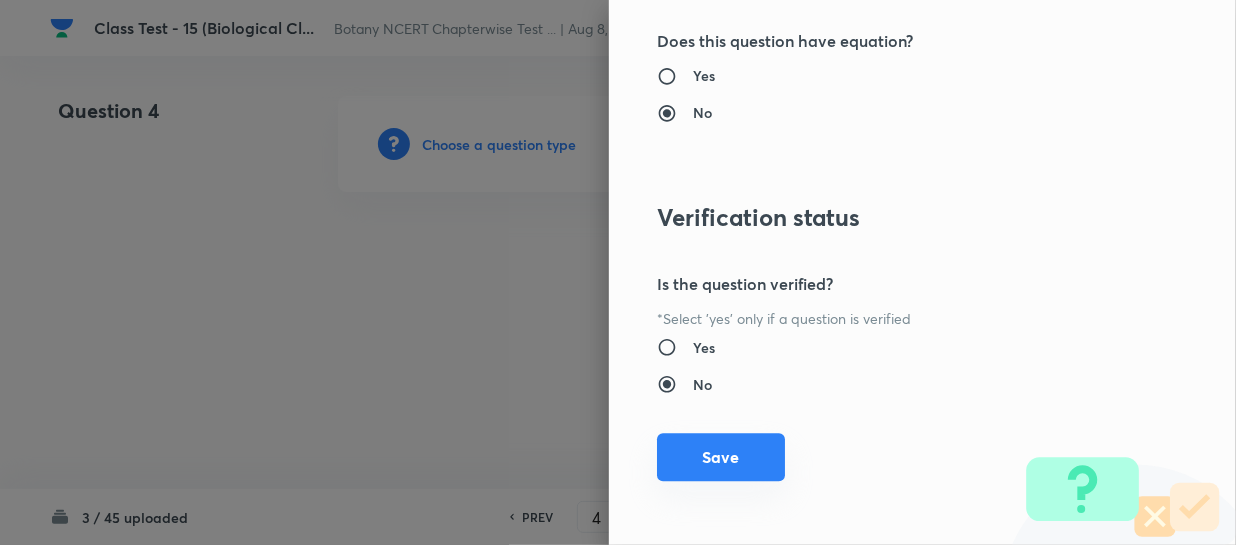 click on "Save" at bounding box center (721, 457) 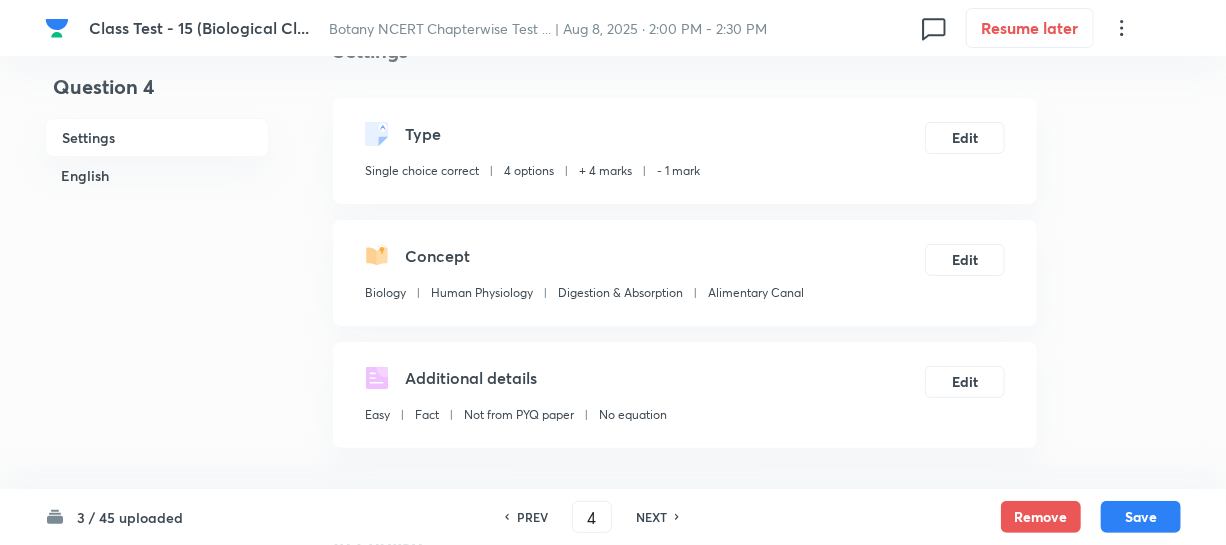 scroll, scrollTop: 545, scrollLeft: 0, axis: vertical 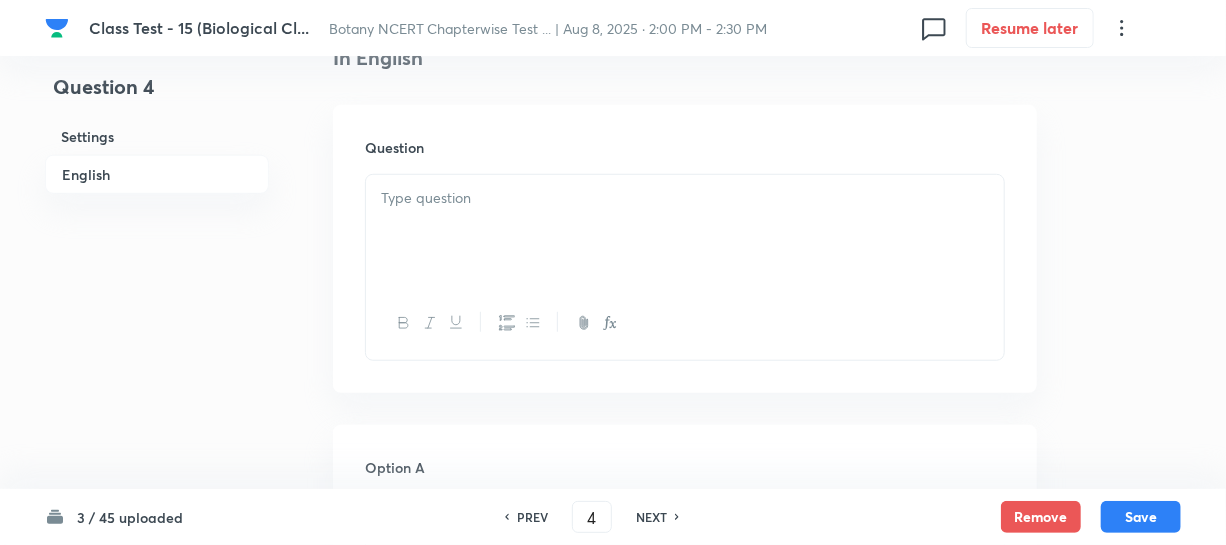 click at bounding box center [685, 231] 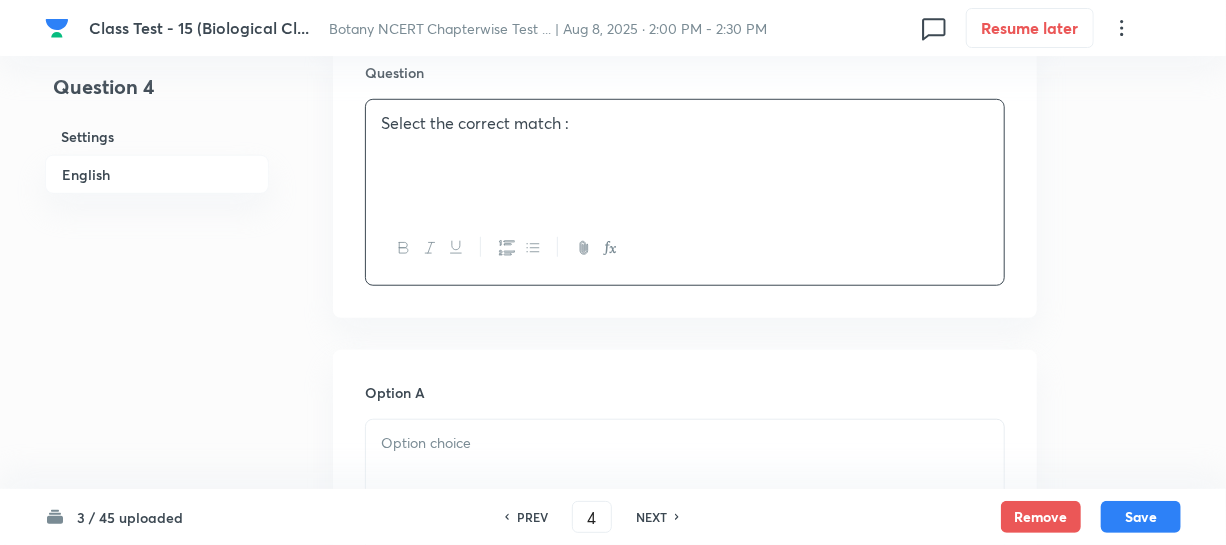scroll, scrollTop: 727, scrollLeft: 0, axis: vertical 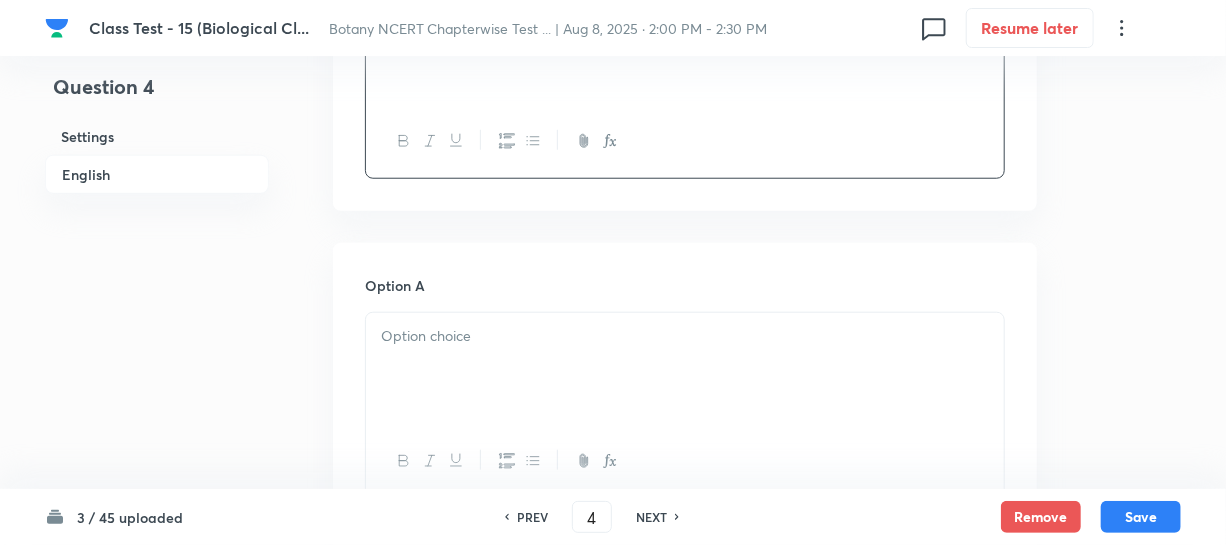 click at bounding box center [685, 369] 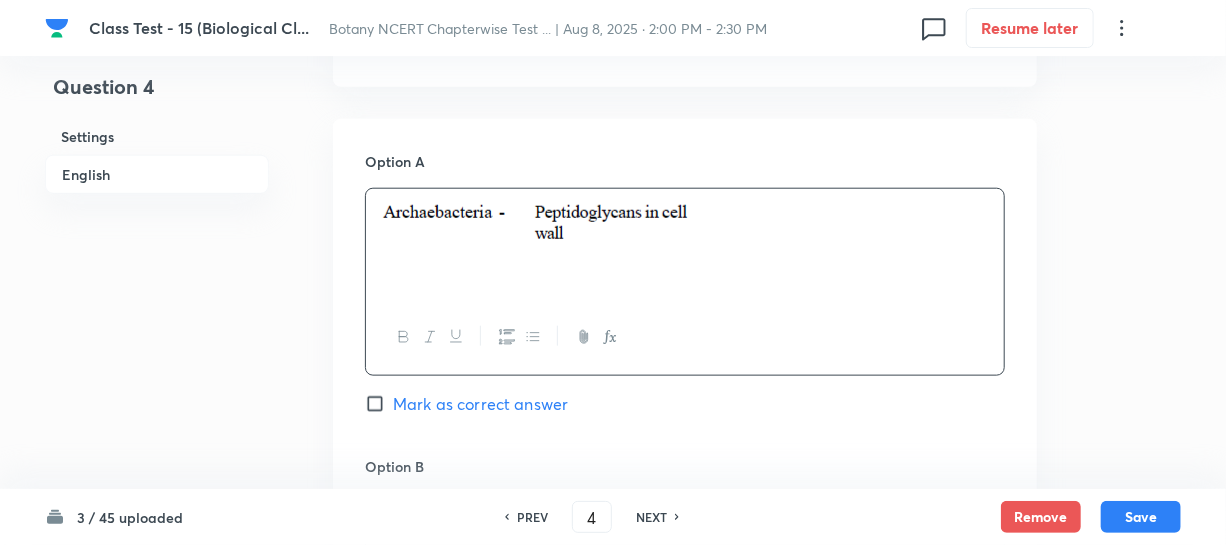 scroll, scrollTop: 1090, scrollLeft: 0, axis: vertical 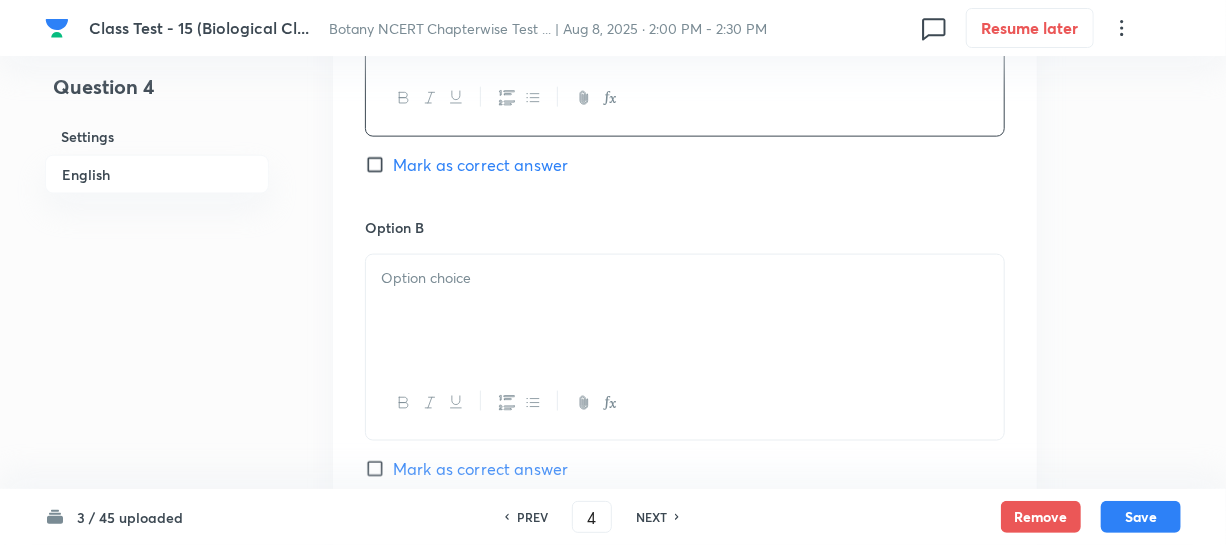 click at bounding box center [685, 311] 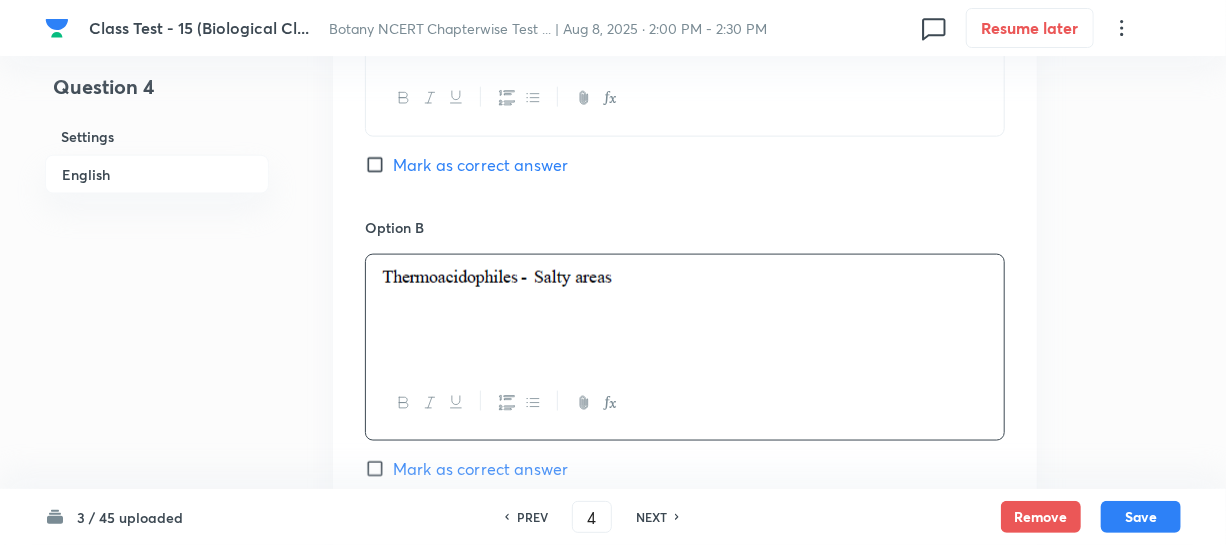 scroll, scrollTop: 1545, scrollLeft: 0, axis: vertical 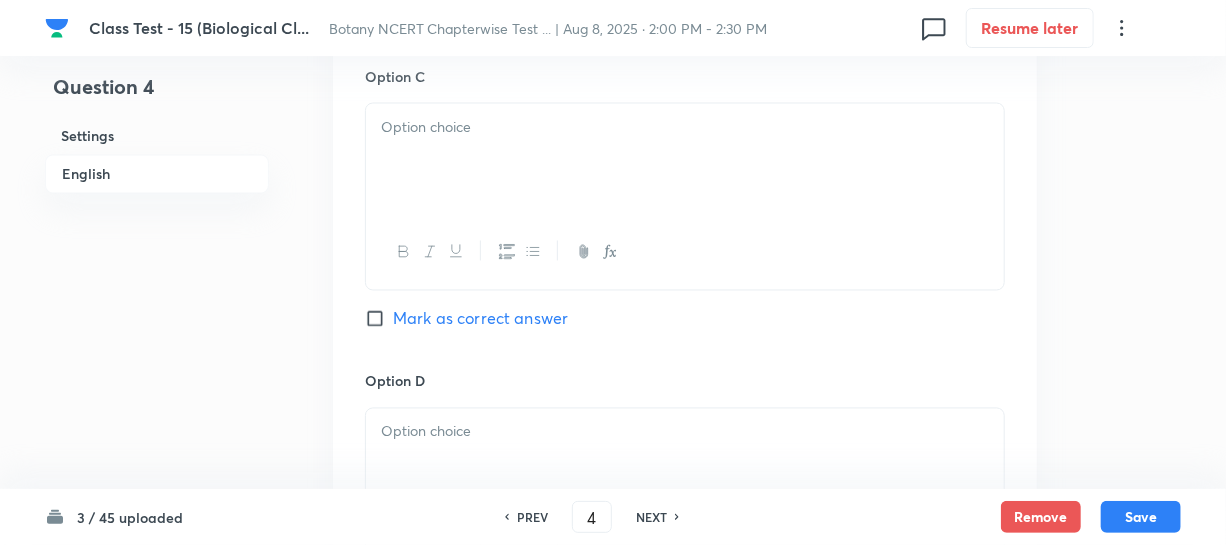 click at bounding box center [685, 160] 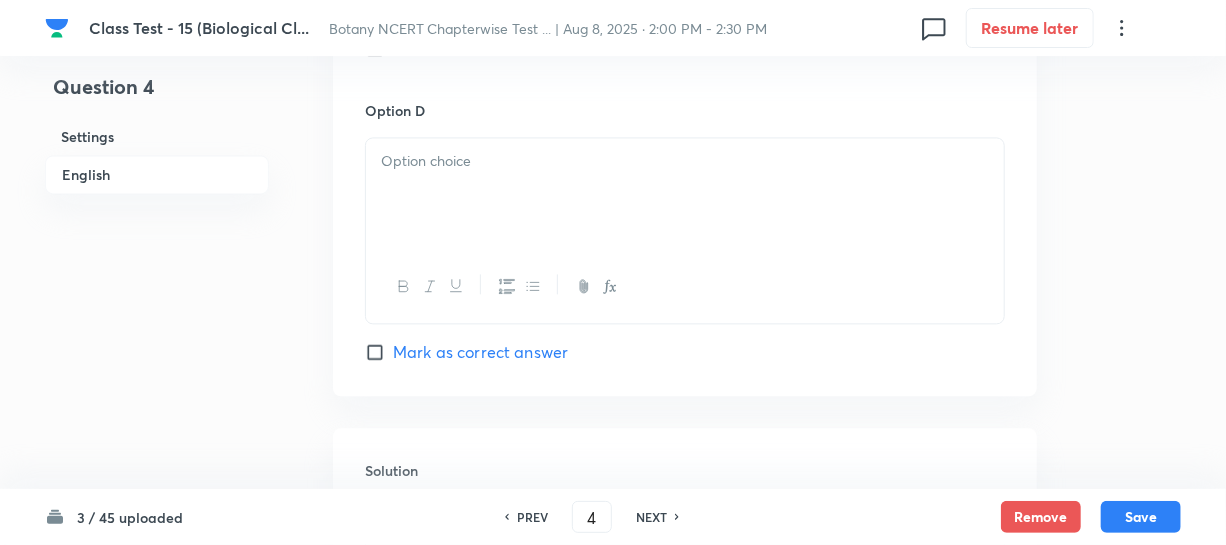 scroll, scrollTop: 1818, scrollLeft: 0, axis: vertical 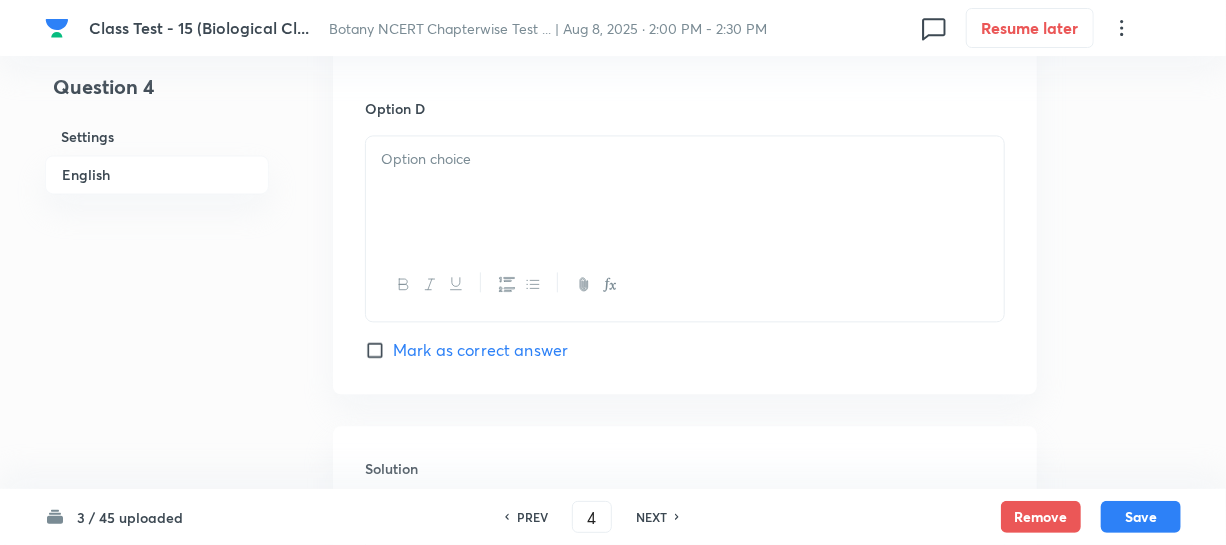 click at bounding box center (685, 192) 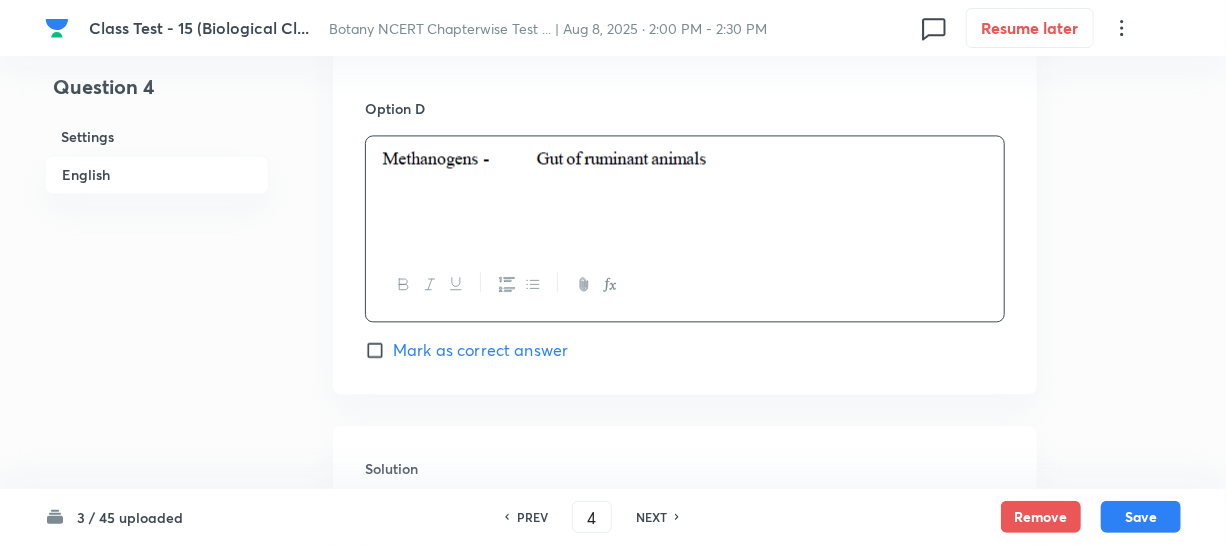 click on "Mark as correct answer" at bounding box center (379, 350) 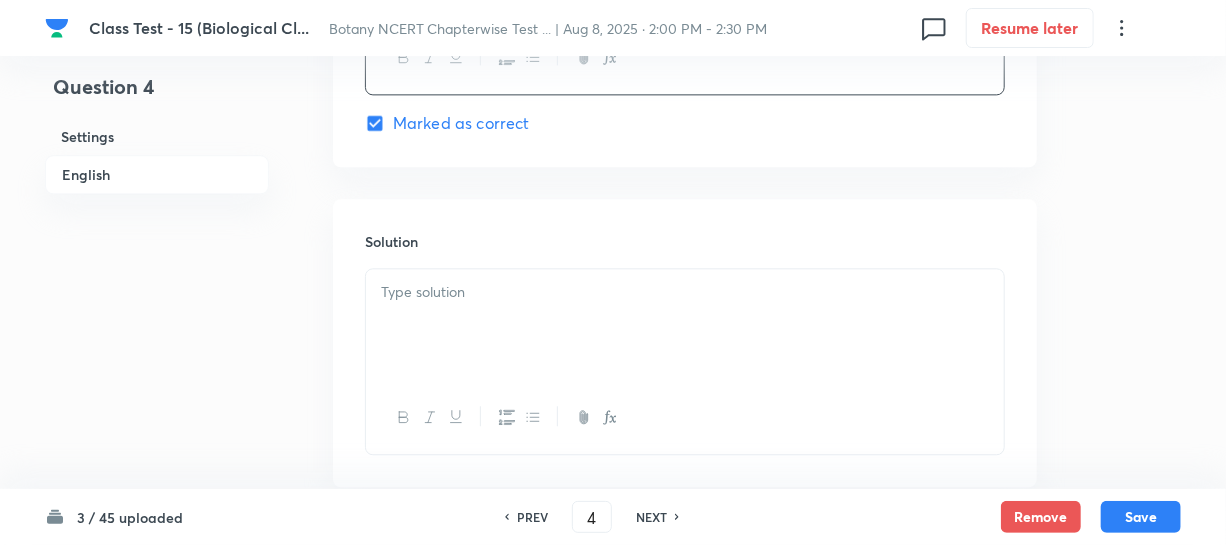 scroll, scrollTop: 2164, scrollLeft: 0, axis: vertical 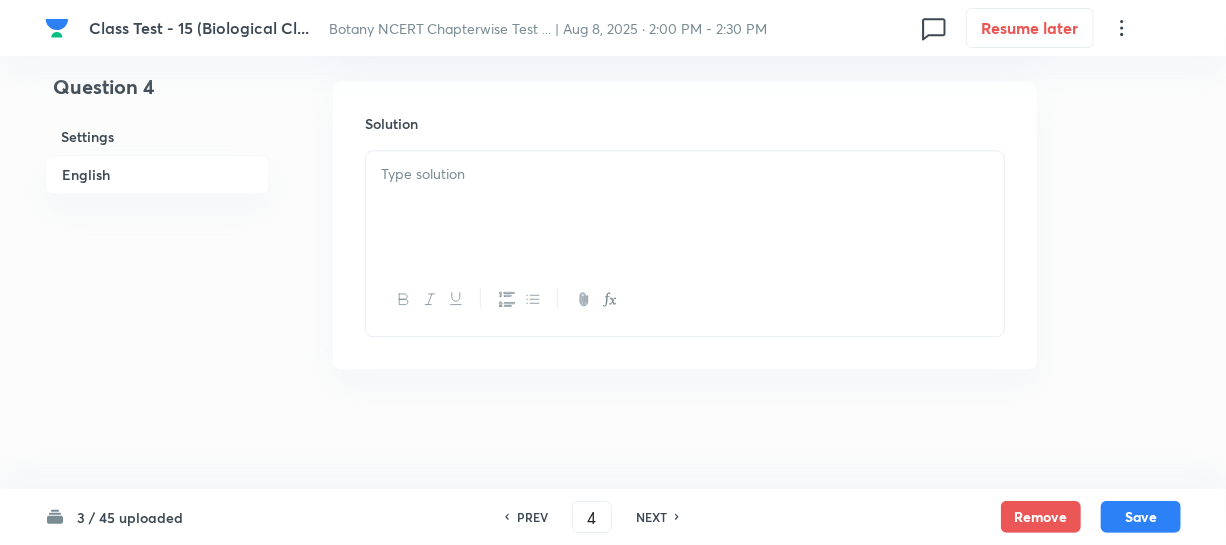 click at bounding box center [685, 207] 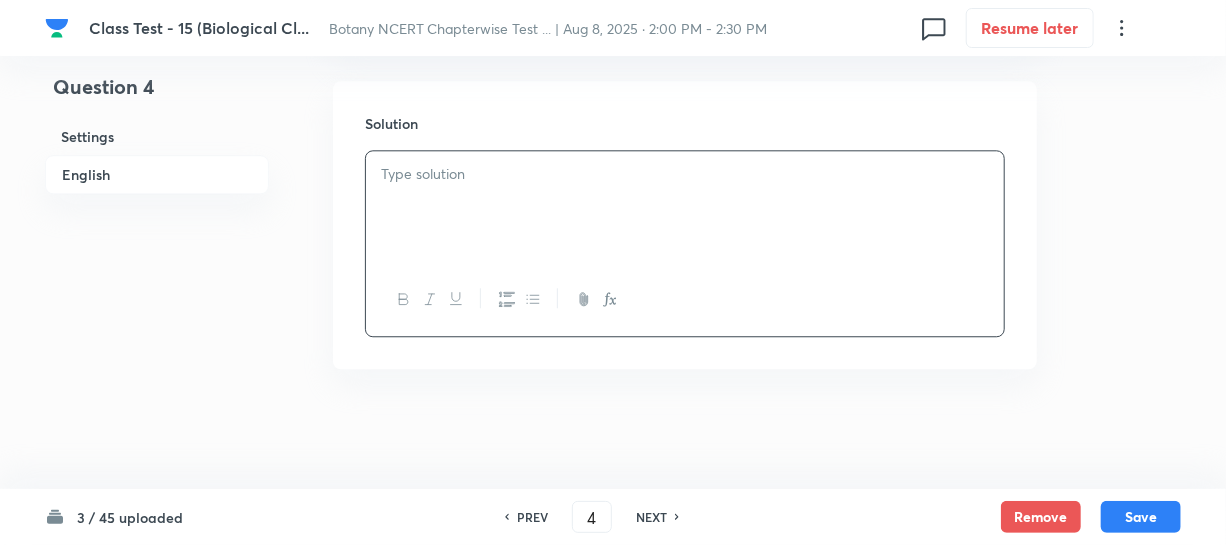type 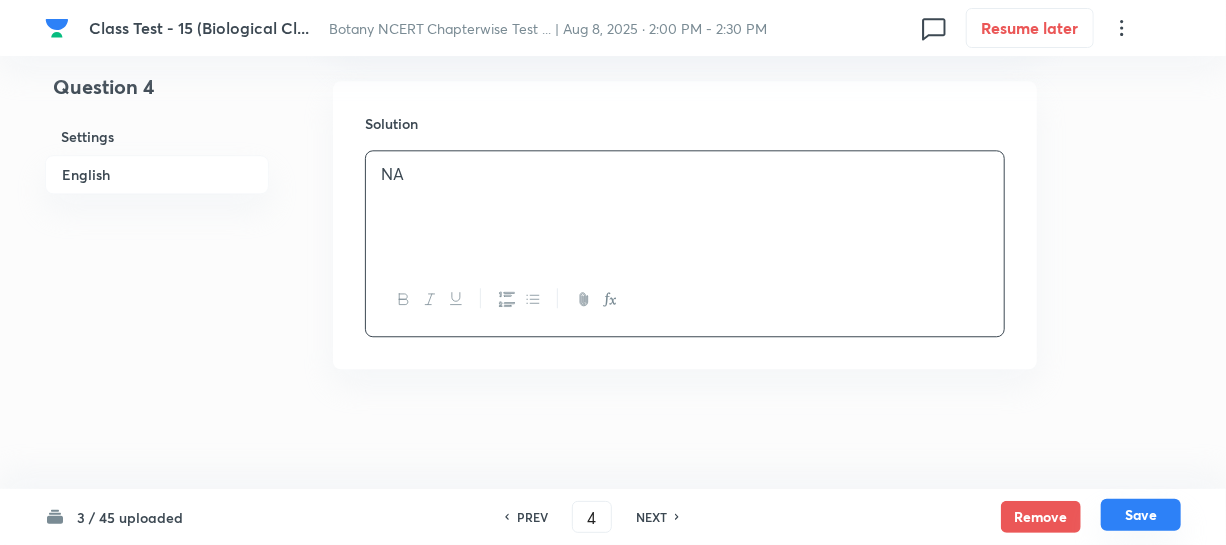 click on "Save" at bounding box center (1141, 515) 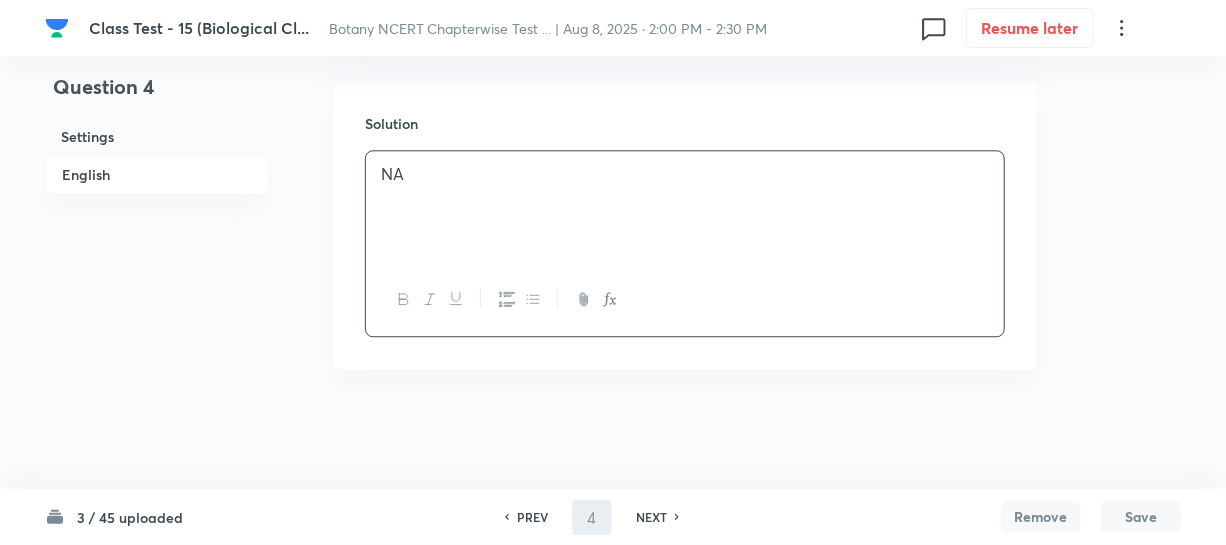 type on "5" 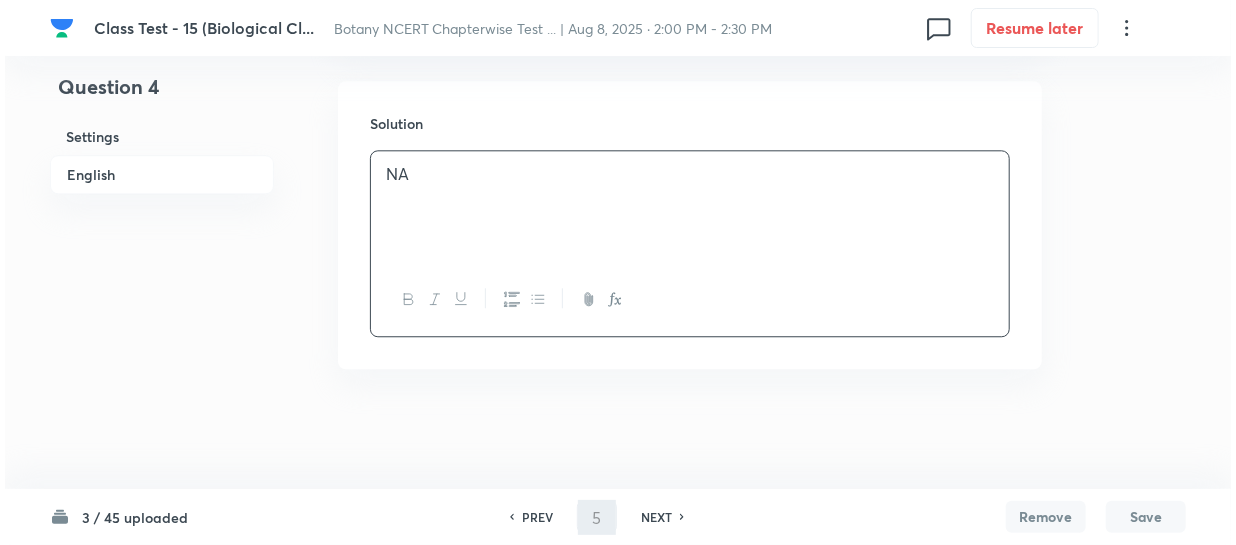 scroll, scrollTop: 0, scrollLeft: 0, axis: both 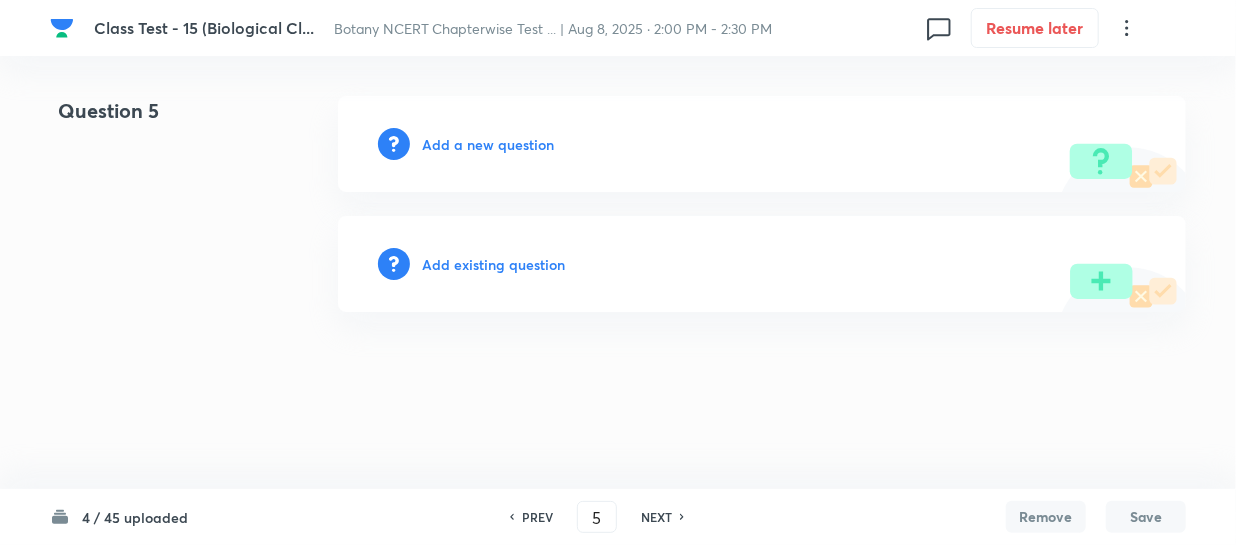 click on "Add a new question" at bounding box center (488, 144) 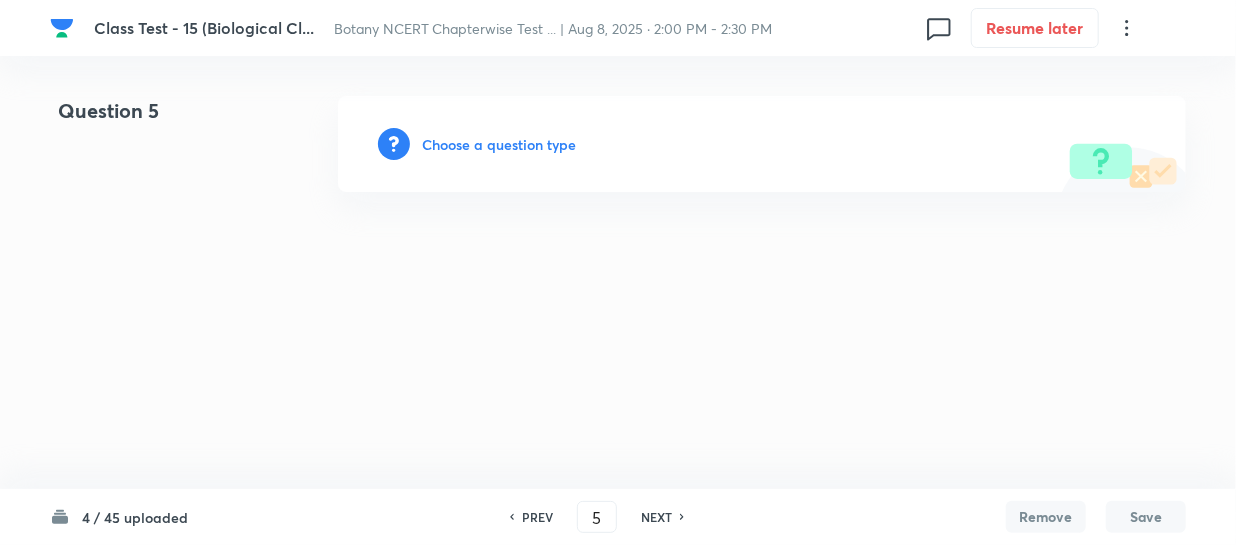 click on "Choose a question type" at bounding box center [499, 144] 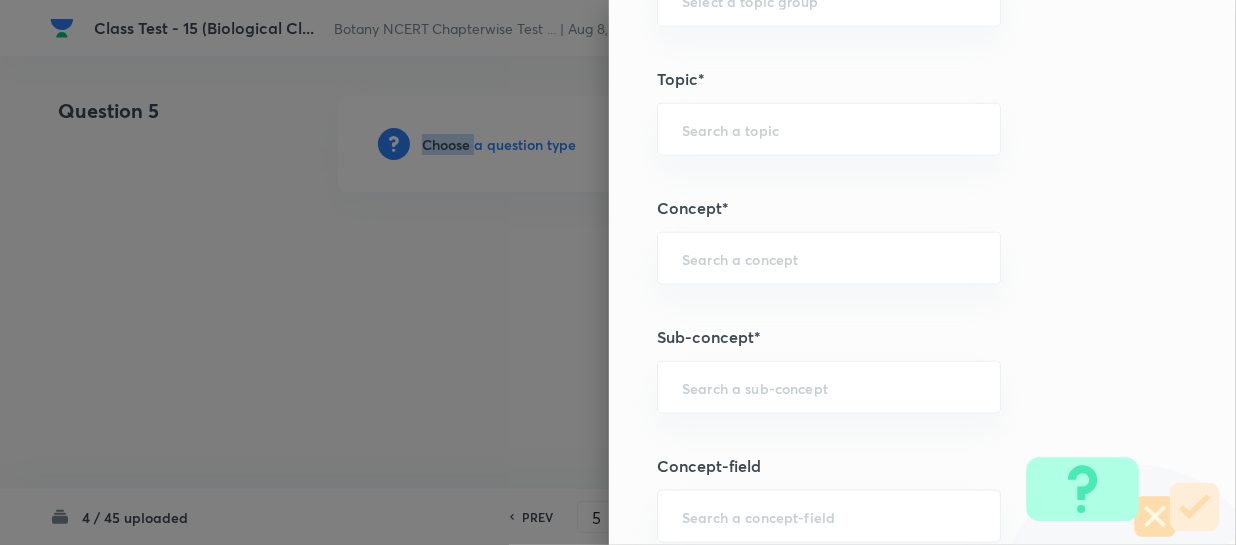 scroll, scrollTop: 1181, scrollLeft: 0, axis: vertical 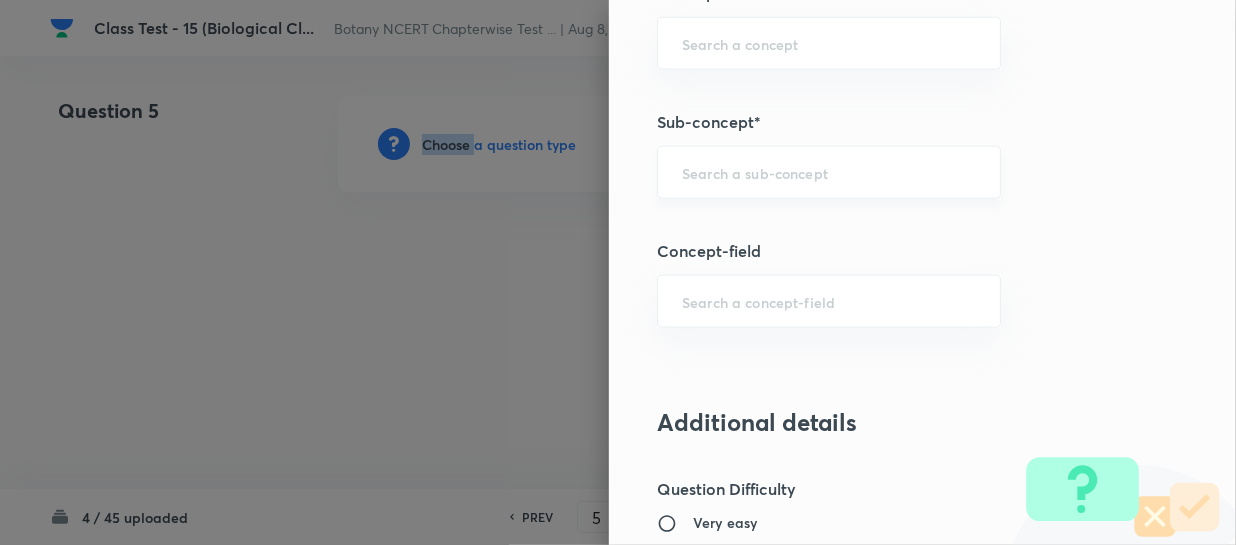 click on "​" at bounding box center (829, 172) 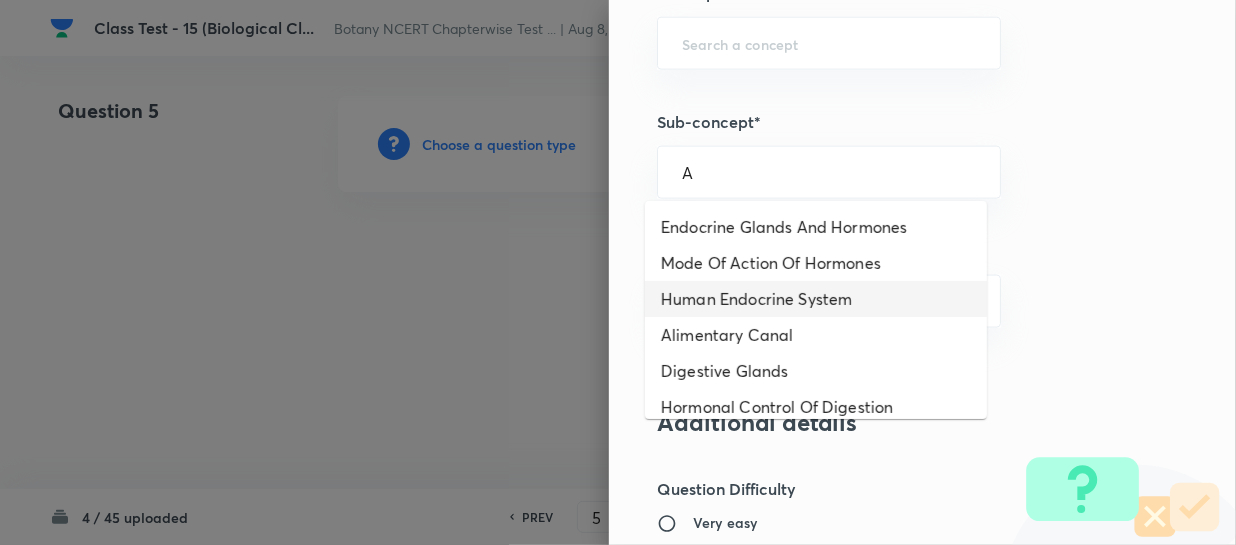 click on "Human Endocrine System" at bounding box center (816, 299) 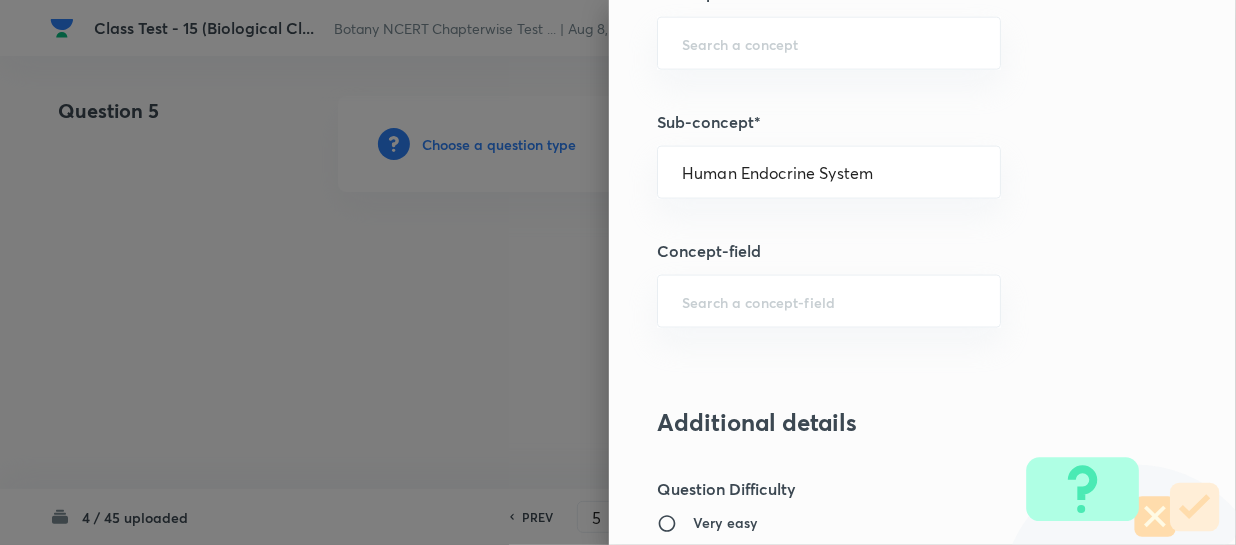 type on "Biology" 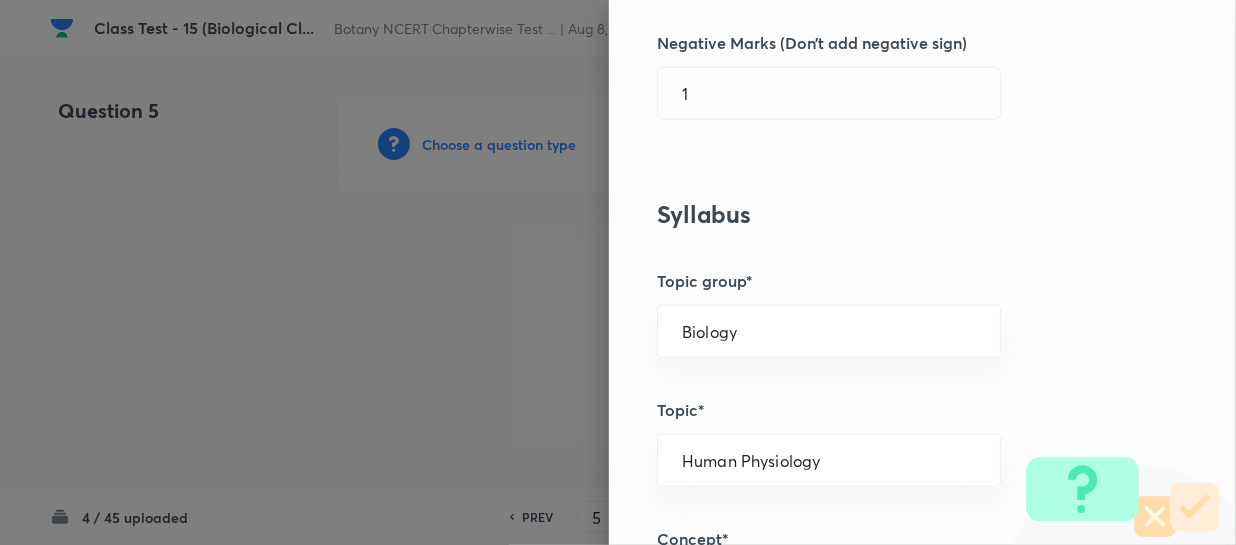 scroll, scrollTop: 727, scrollLeft: 0, axis: vertical 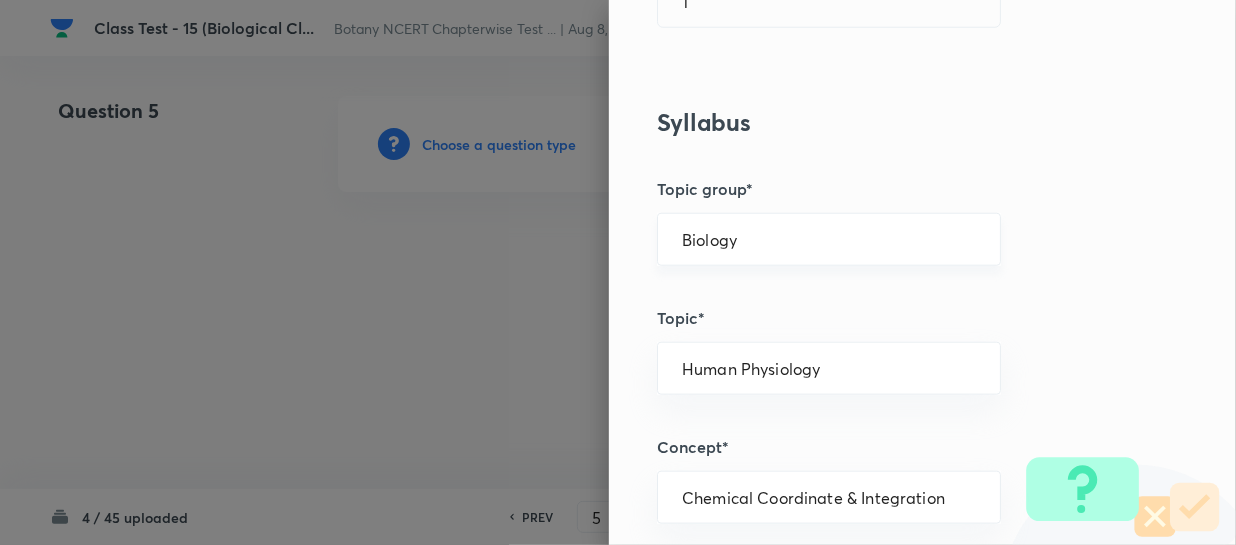 click on "Biology" at bounding box center (829, 239) 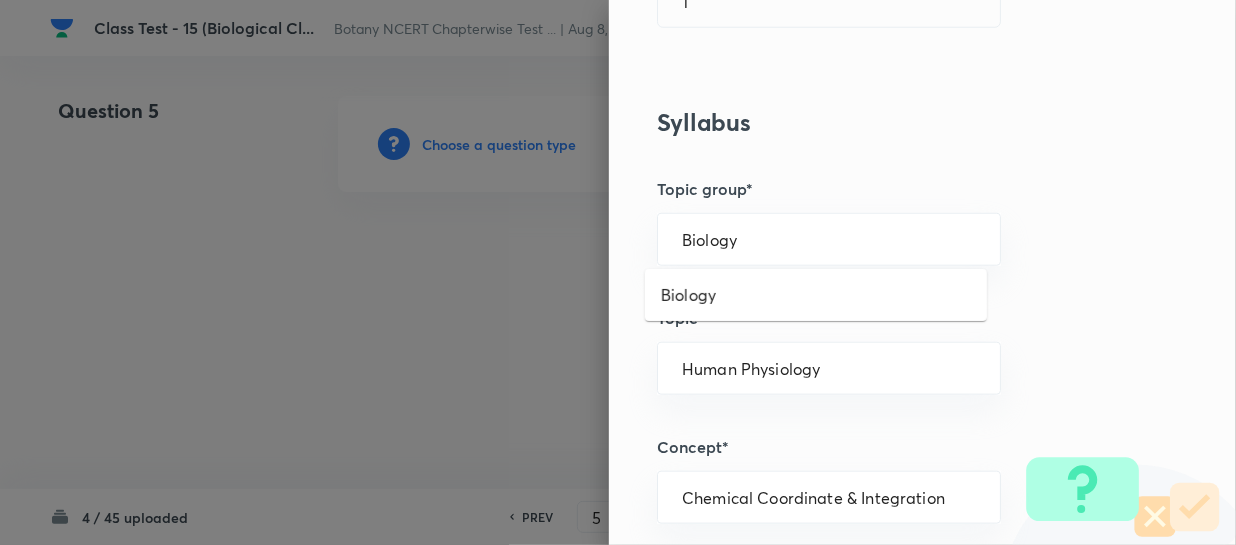 click on "Biology" at bounding box center (816, 295) 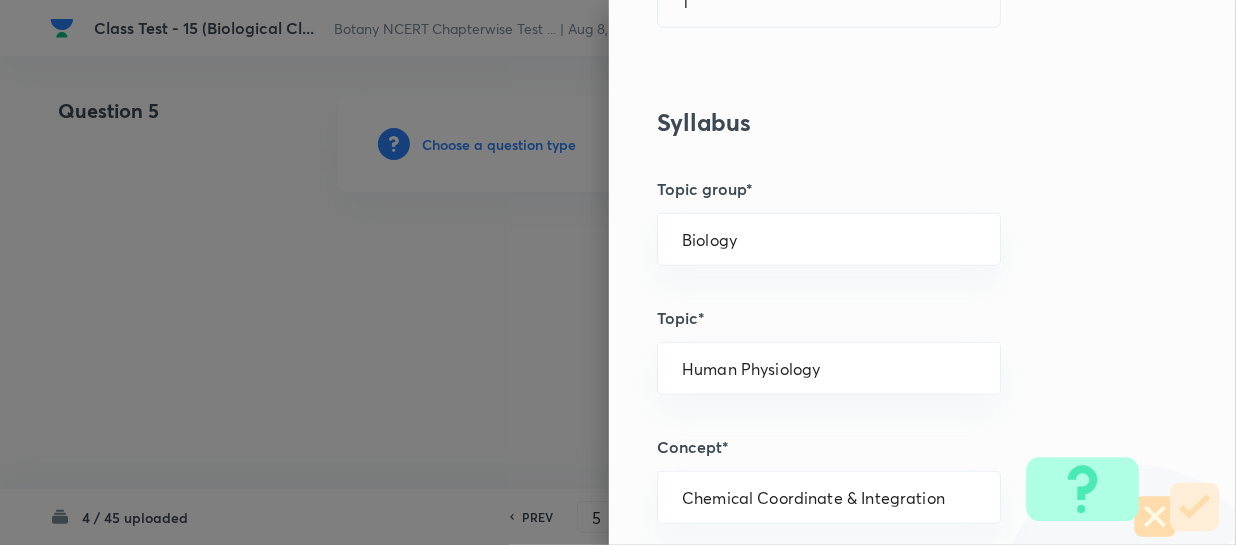 type 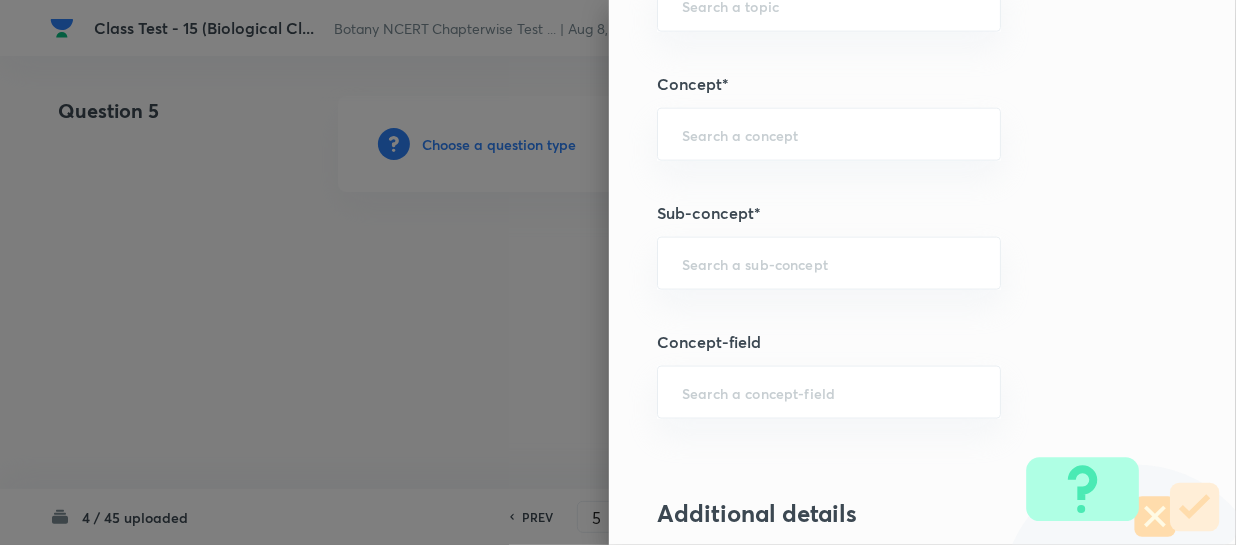 scroll, scrollTop: 1181, scrollLeft: 0, axis: vertical 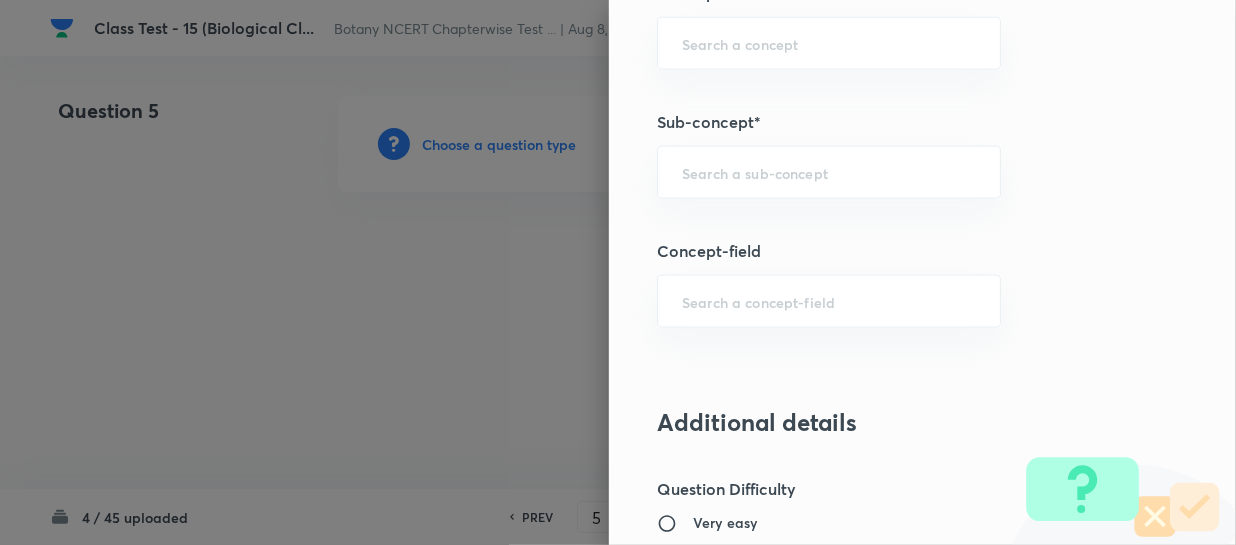 click on "Question settings Question type* Single choice correct Number of options* 2 3 4 5 Does this question have a passage?* Yes No Positive mark 4 ​ Negative Marks (Don’t add negative sign) 1 ​ Syllabus Topic group* Biology ​ Topic* ​ Concept* ​ Sub-concept* ​ Concept-field ​ Additional details Question Difficulty Very easy Easy Moderate Hard Very hard Question is based on Fact Numerical Concept Previous year question Yes No Does this question have equation? Yes No Verification status Is the question verified? *Select 'yes' only if a question is verified Yes No Save" at bounding box center [922, 272] 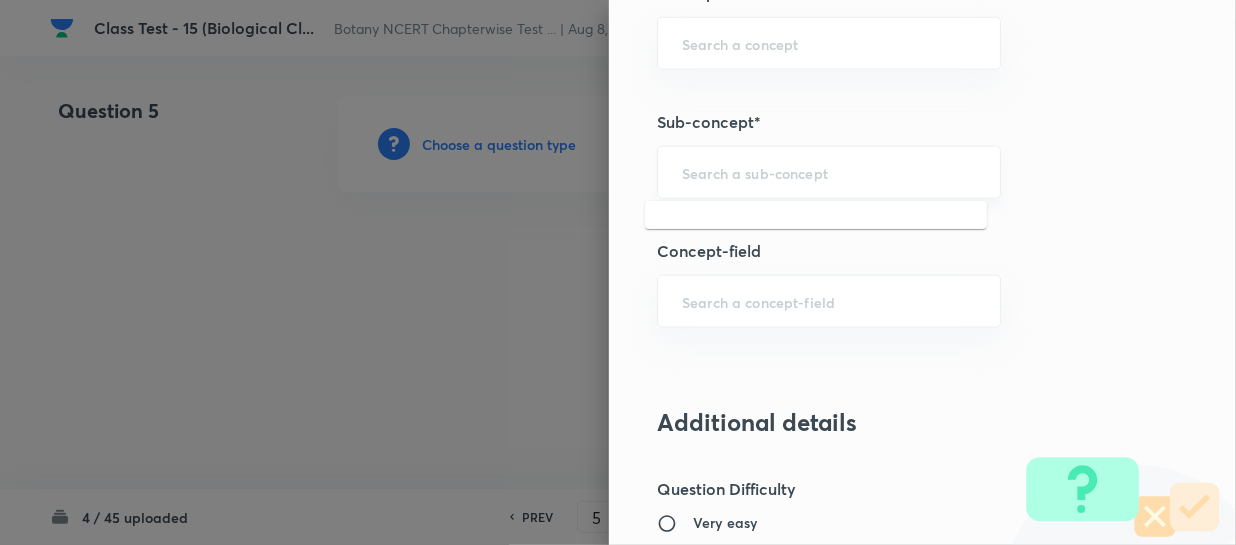click at bounding box center [829, 172] 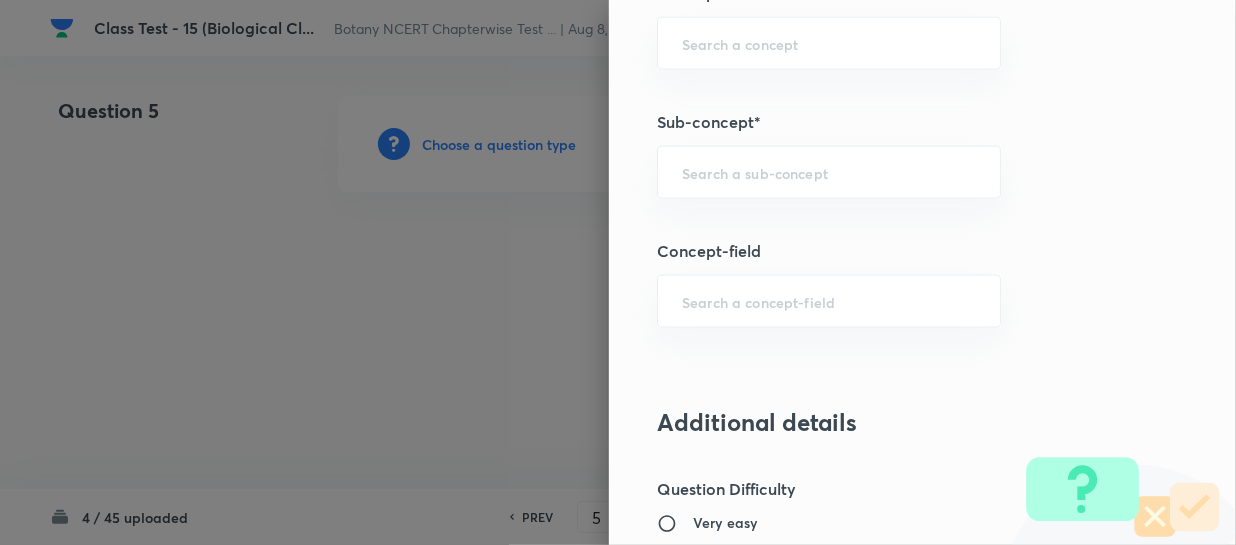 paste on "Biological Classification" 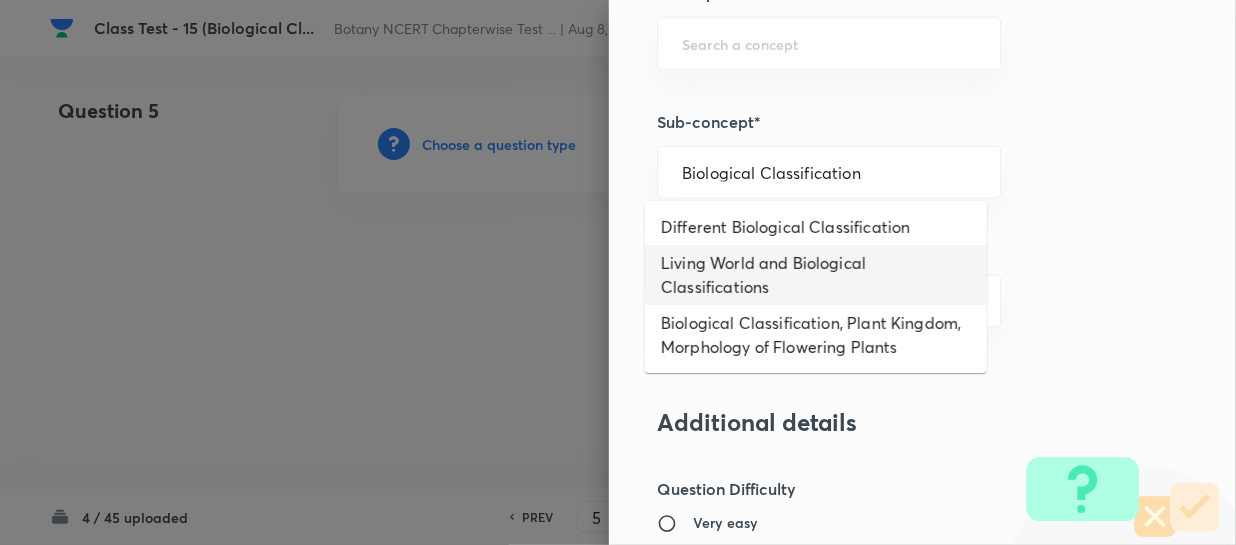 click on "Living World and Biological Classifications" at bounding box center [816, 275] 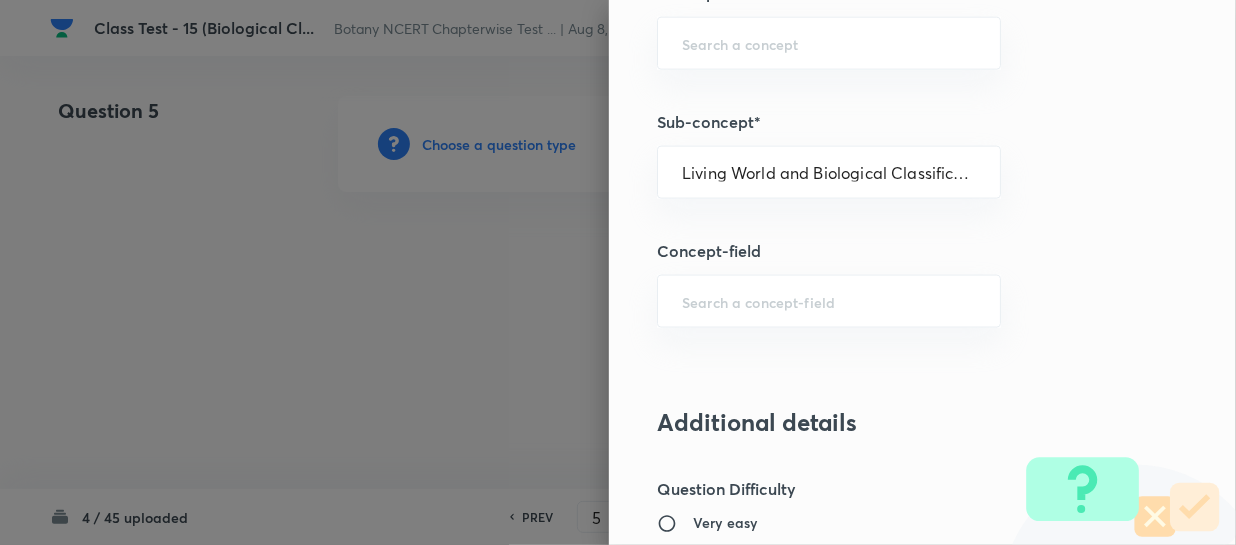 type on "Botany" 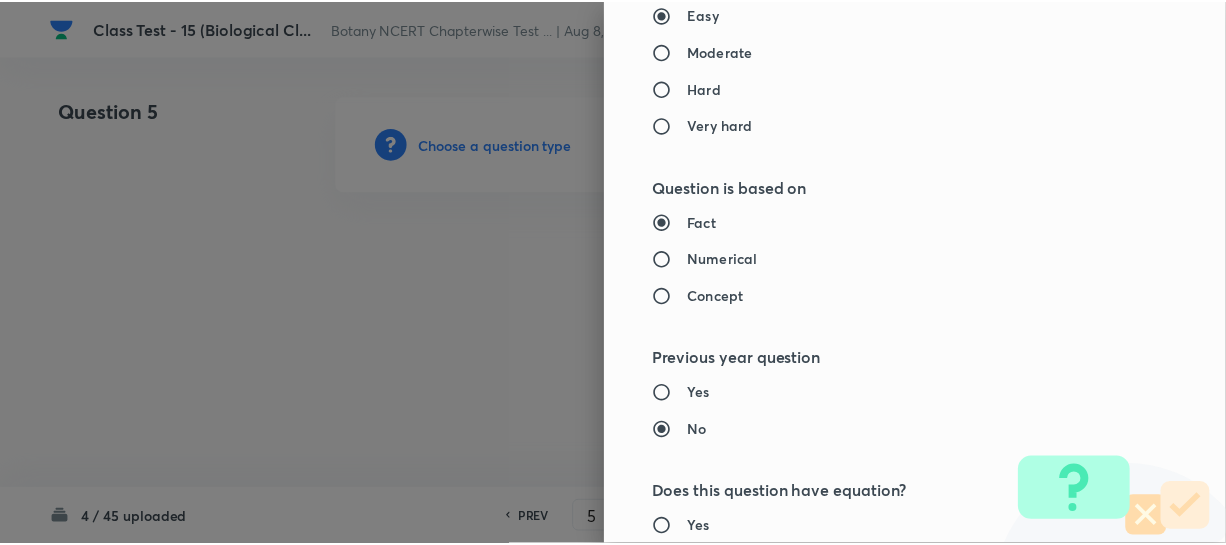 scroll, scrollTop: 2179, scrollLeft: 0, axis: vertical 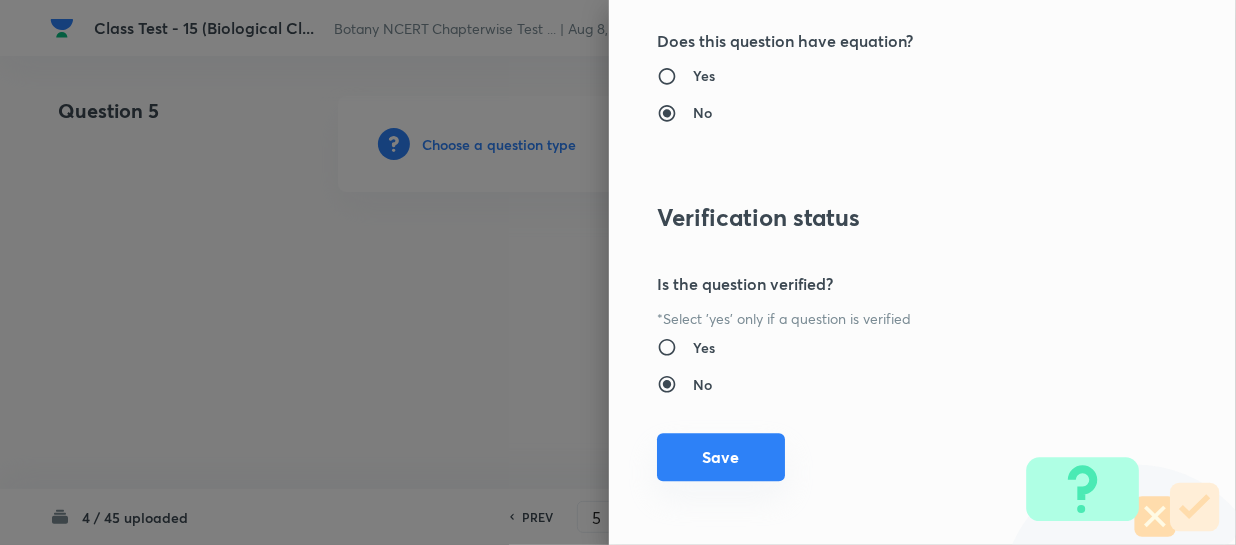 click on "Save" at bounding box center [721, 457] 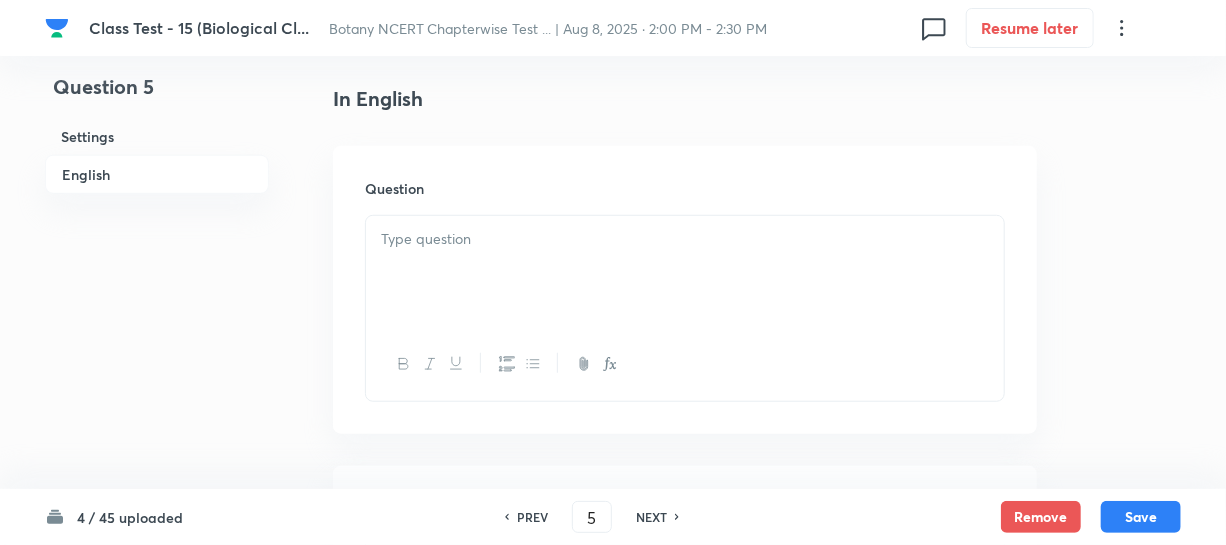 scroll, scrollTop: 636, scrollLeft: 0, axis: vertical 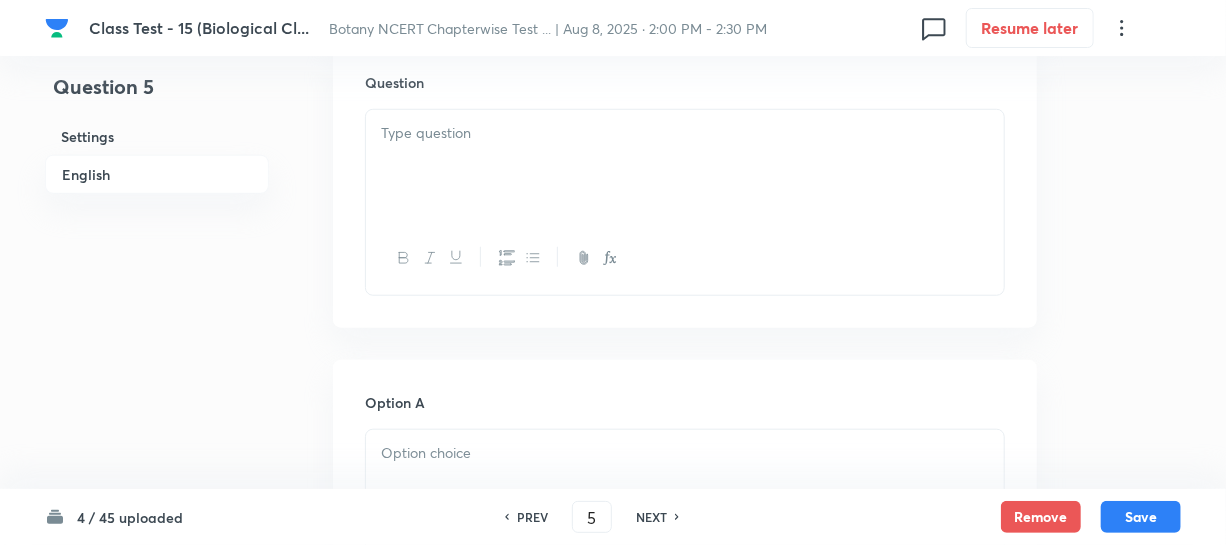 click at bounding box center [685, 166] 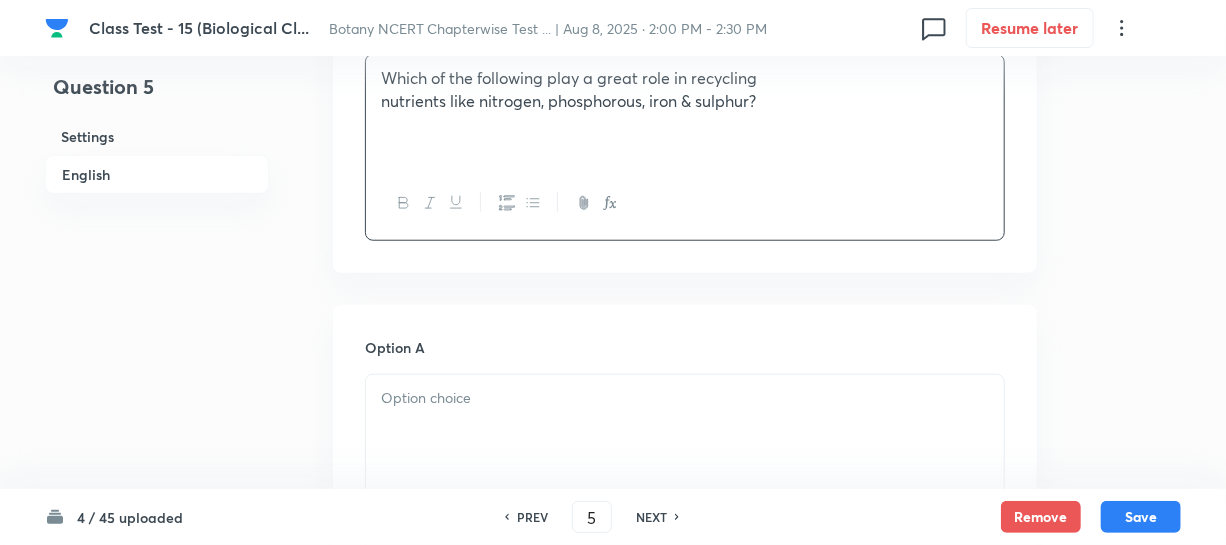 scroll, scrollTop: 909, scrollLeft: 0, axis: vertical 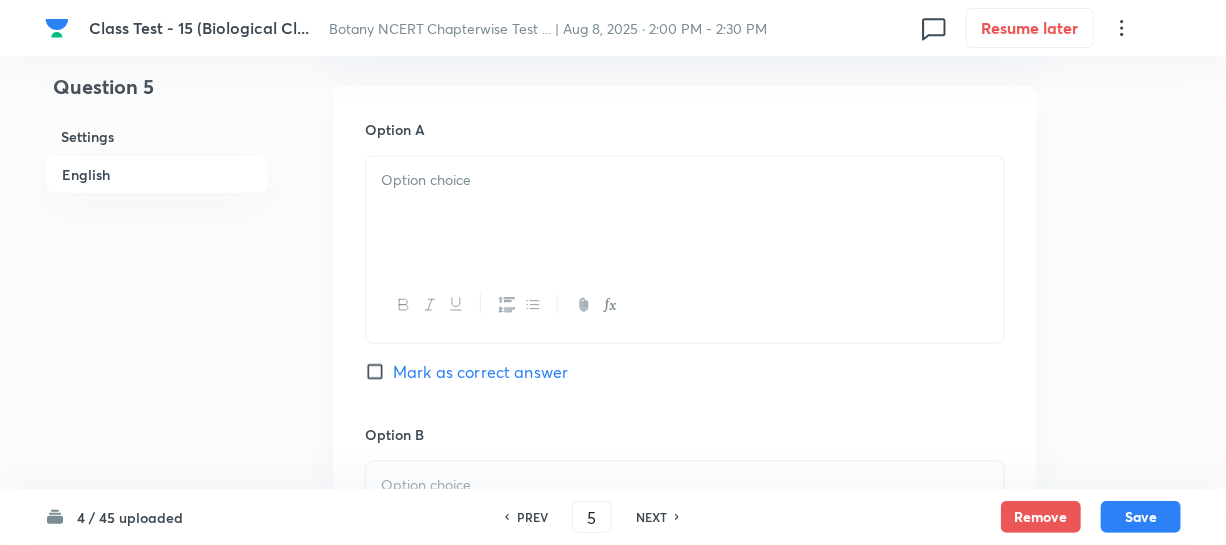 click at bounding box center [685, 213] 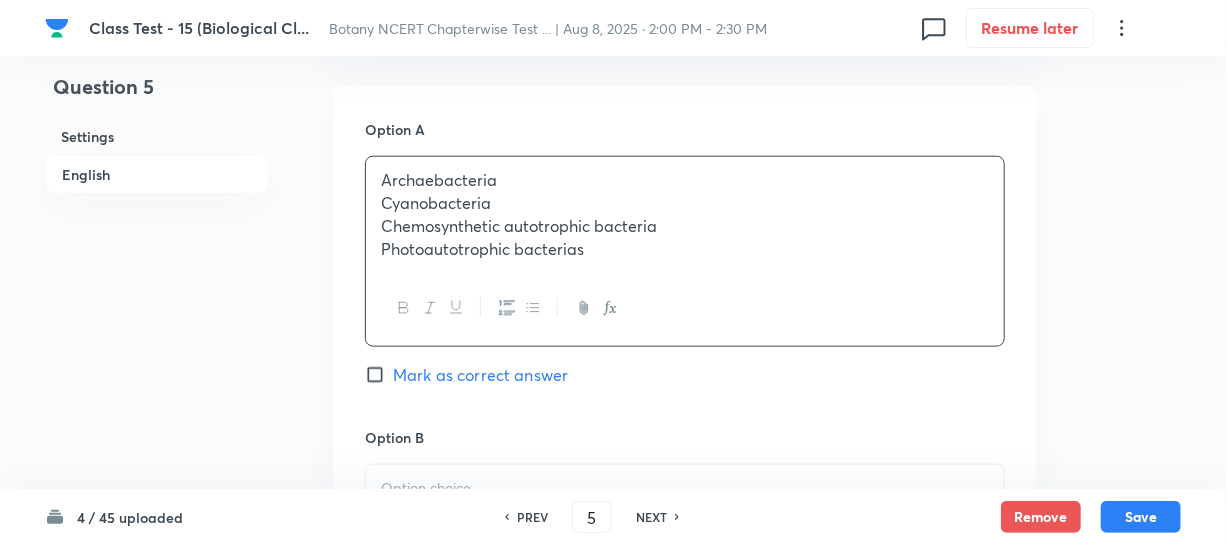 click on "Cyanobacteria" at bounding box center [685, 203] 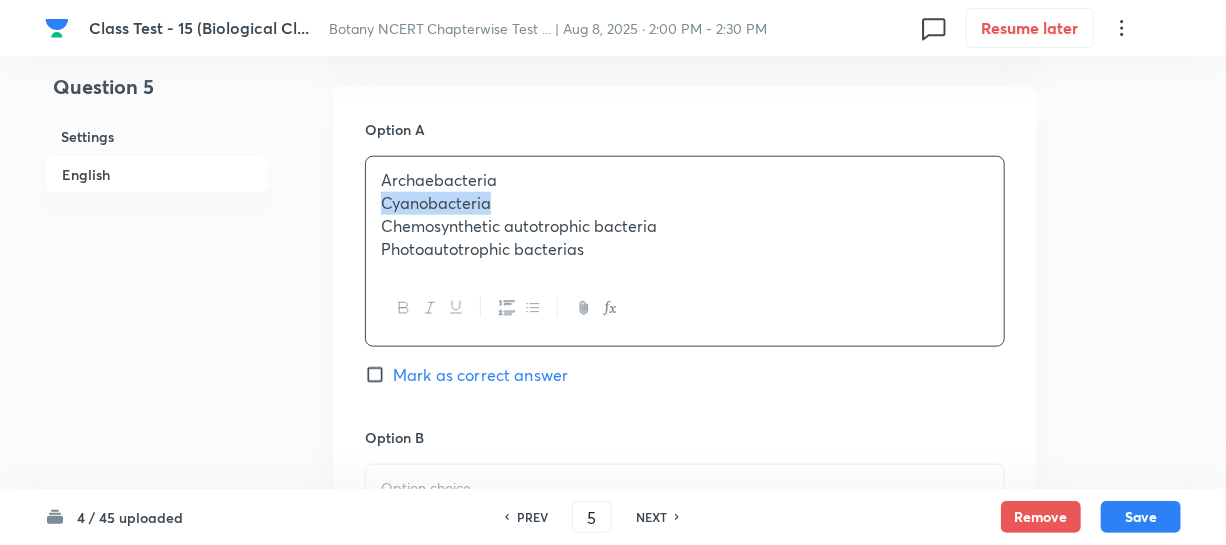 click on "Cyanobacteria" at bounding box center [685, 203] 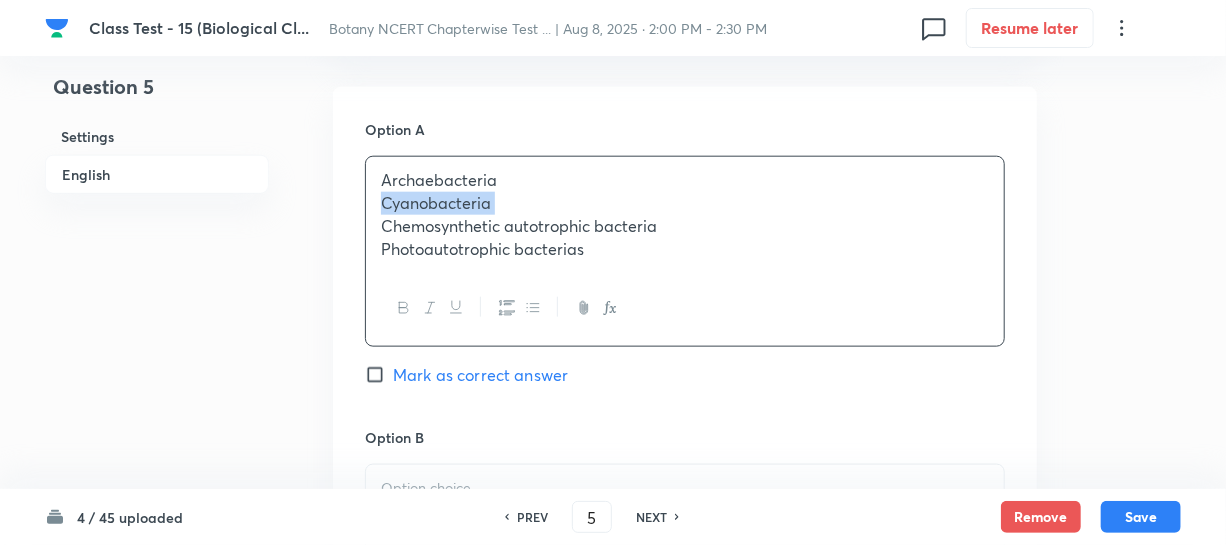 click on "Cyanobacteria" at bounding box center [685, 203] 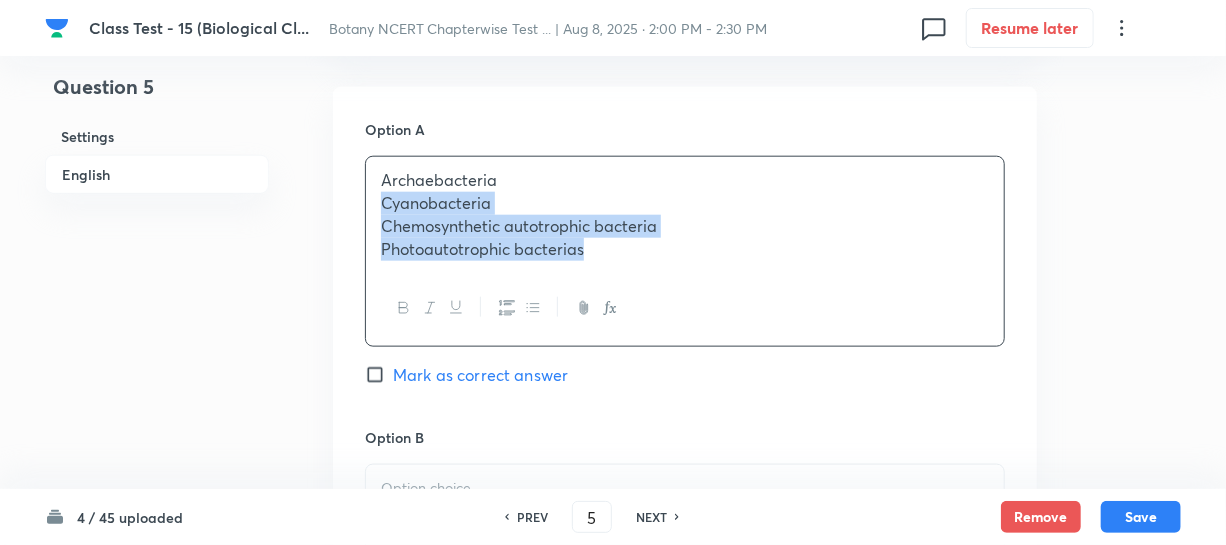 click on "Archaebacteria Cyanobacteria Chemosynthetic autotrophic bacteria Photoautotrophic bacterias" at bounding box center (685, 214) 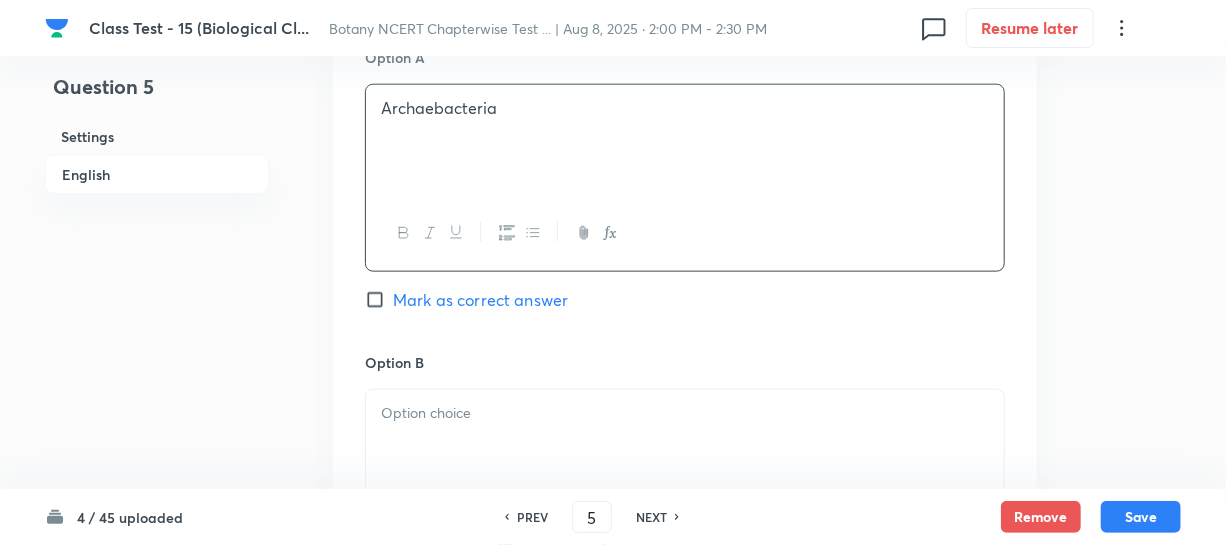 scroll, scrollTop: 1181, scrollLeft: 0, axis: vertical 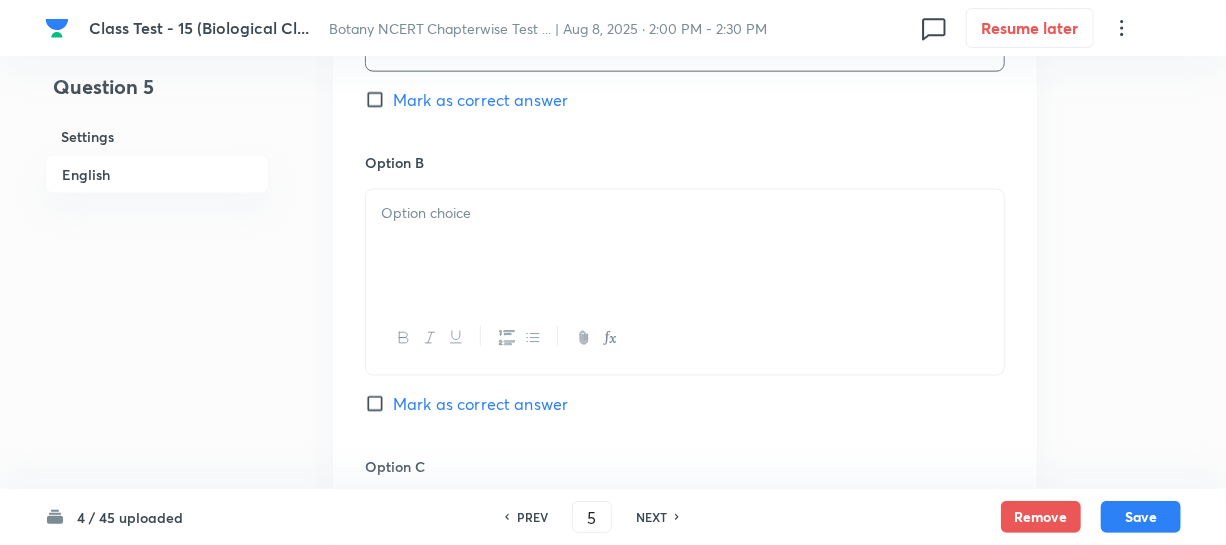 click at bounding box center (685, 246) 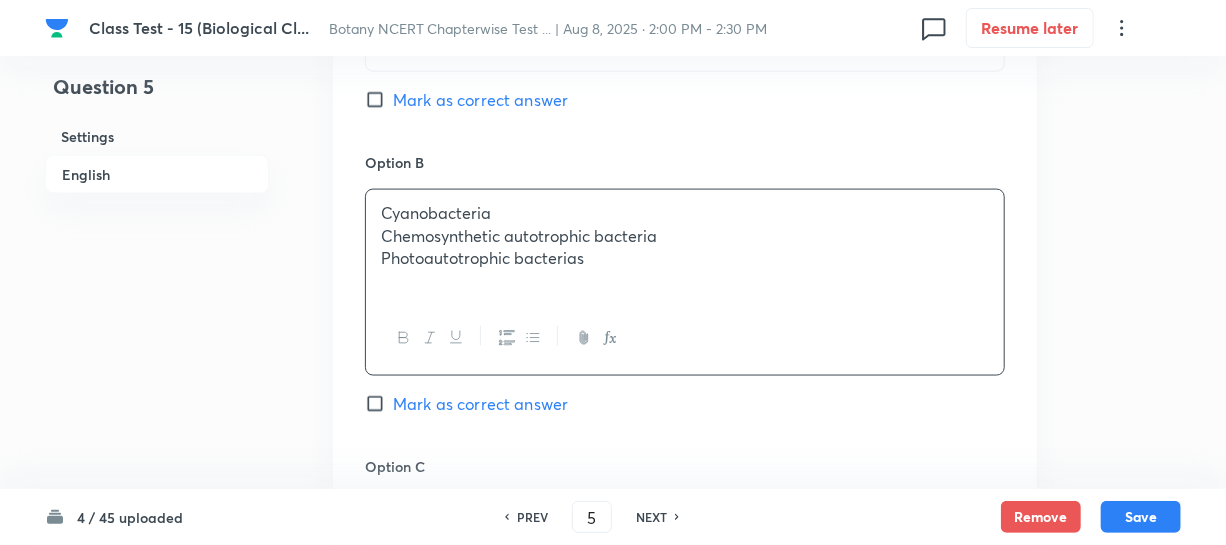 click on "Chemosynthetic autotrophic bacteria" at bounding box center [685, 236] 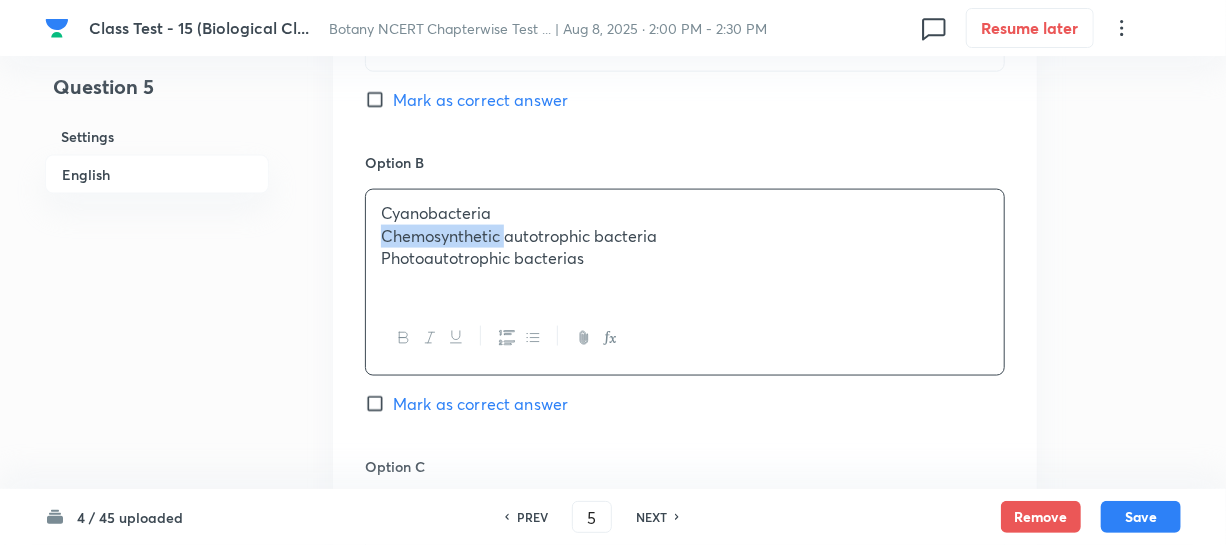 click on "Chemosynthetic autotrophic bacteria" at bounding box center (685, 236) 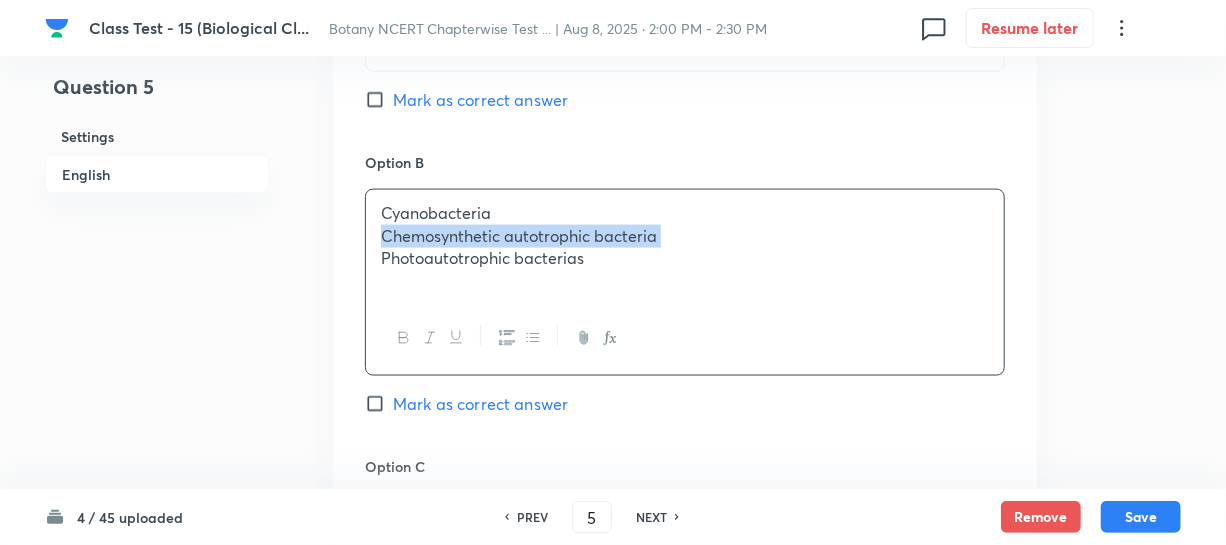 click on "Chemosynthetic autotrophic bacteria" at bounding box center [685, 236] 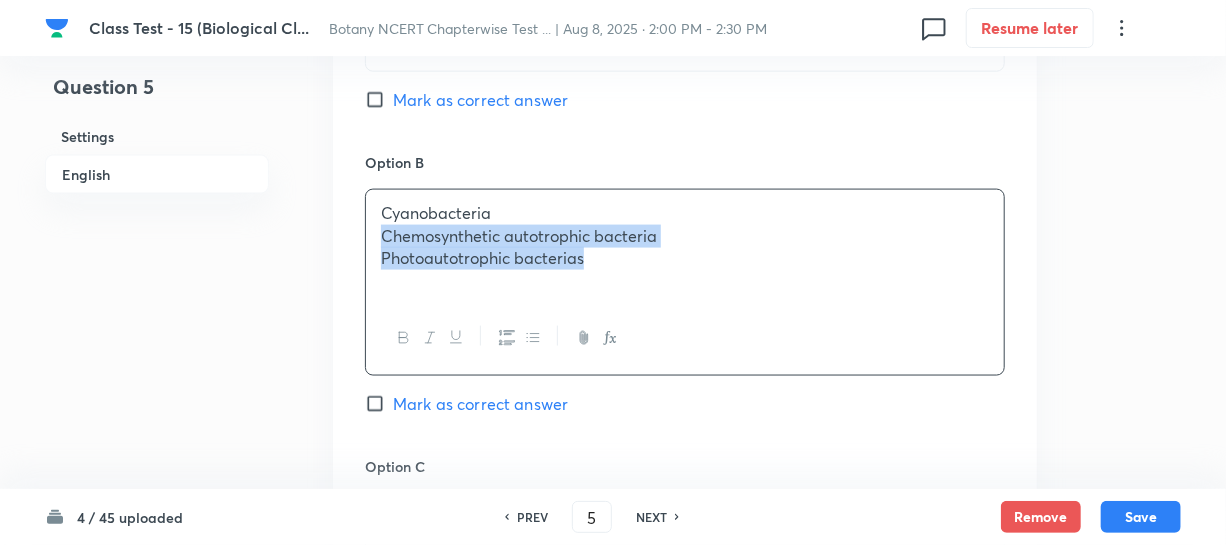 click on "Cyanobacteria Chemosynthetic autotrophic bacteria Photoautotrophic bacterias" at bounding box center [685, 246] 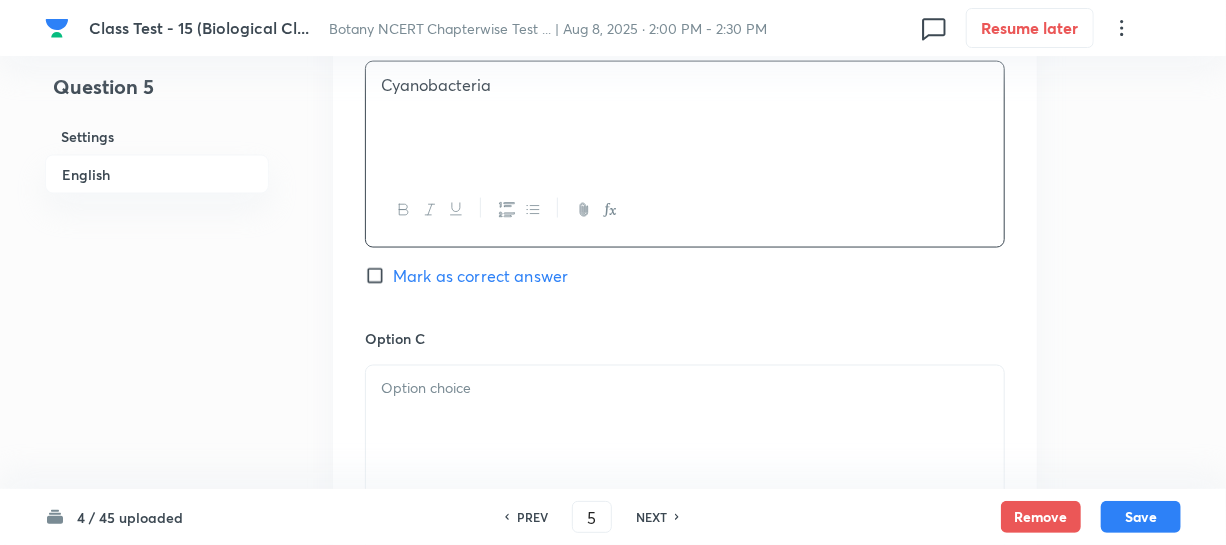 scroll, scrollTop: 1454, scrollLeft: 0, axis: vertical 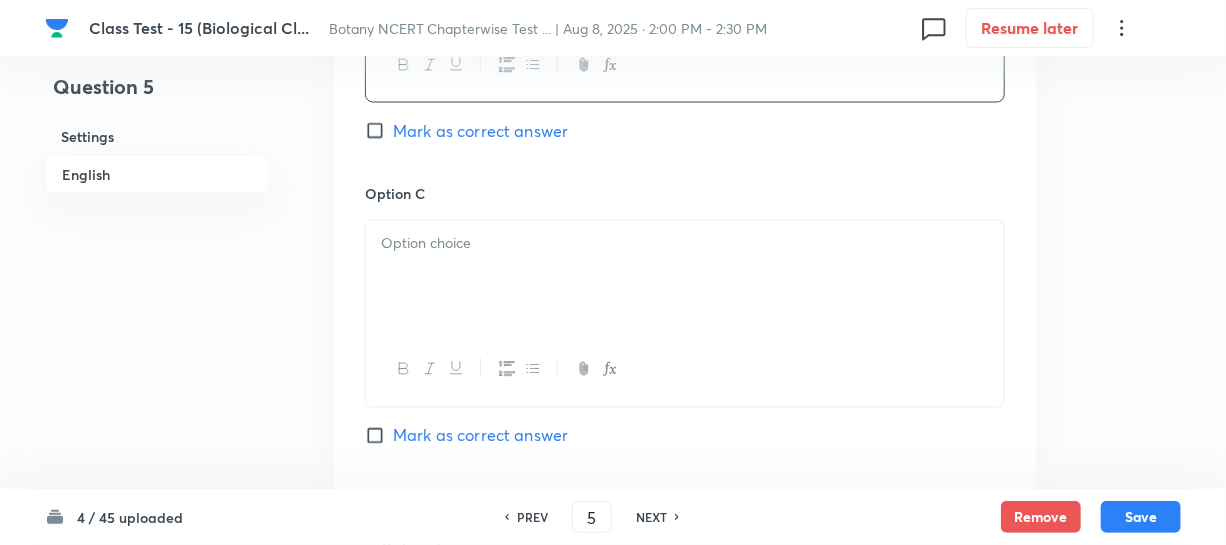 click at bounding box center [685, 277] 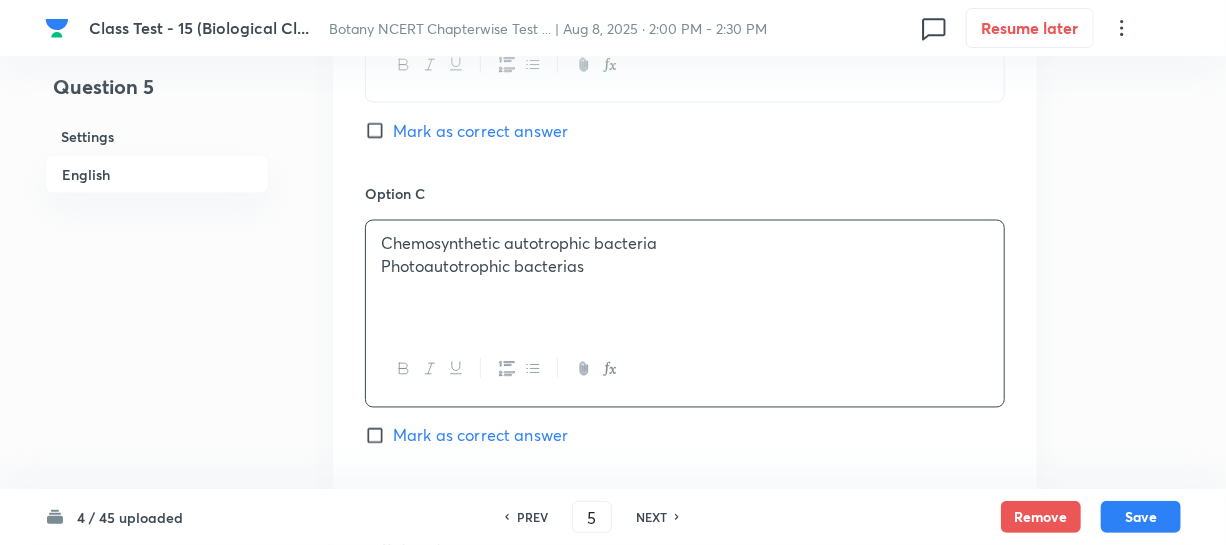 click on "Photoautotrophic bacterias" at bounding box center [685, 267] 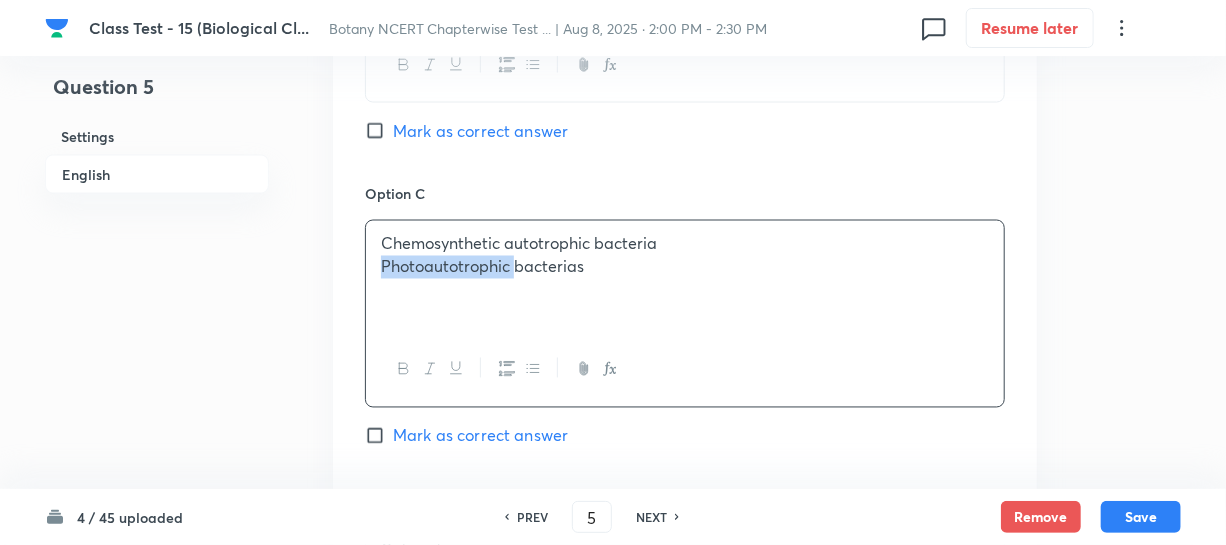 click on "Photoautotrophic bacterias" at bounding box center [685, 267] 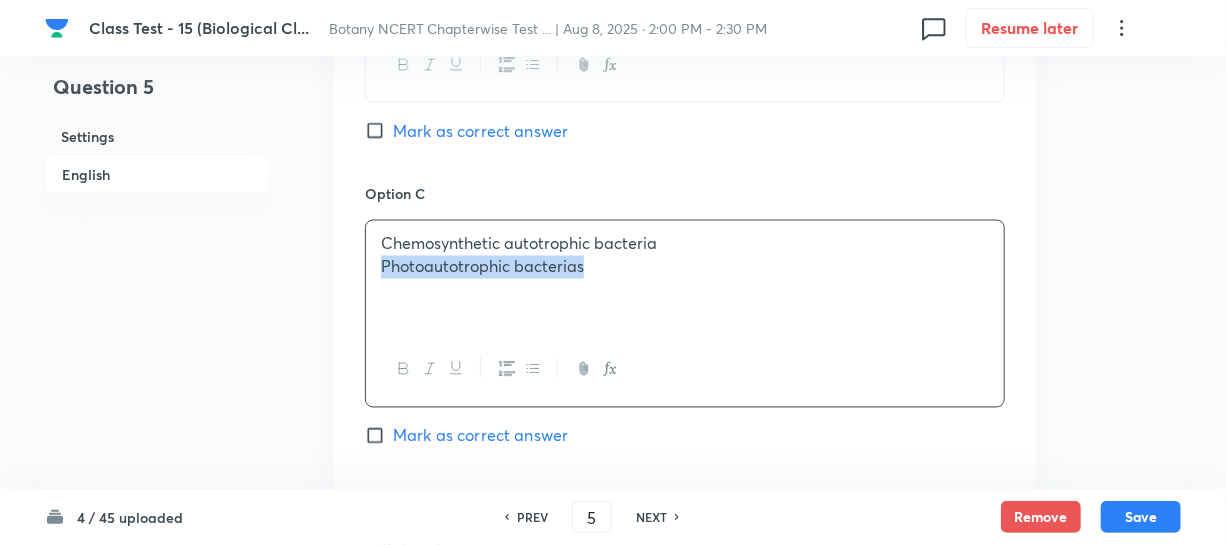 click on "Photoautotrophic bacterias" at bounding box center (685, 267) 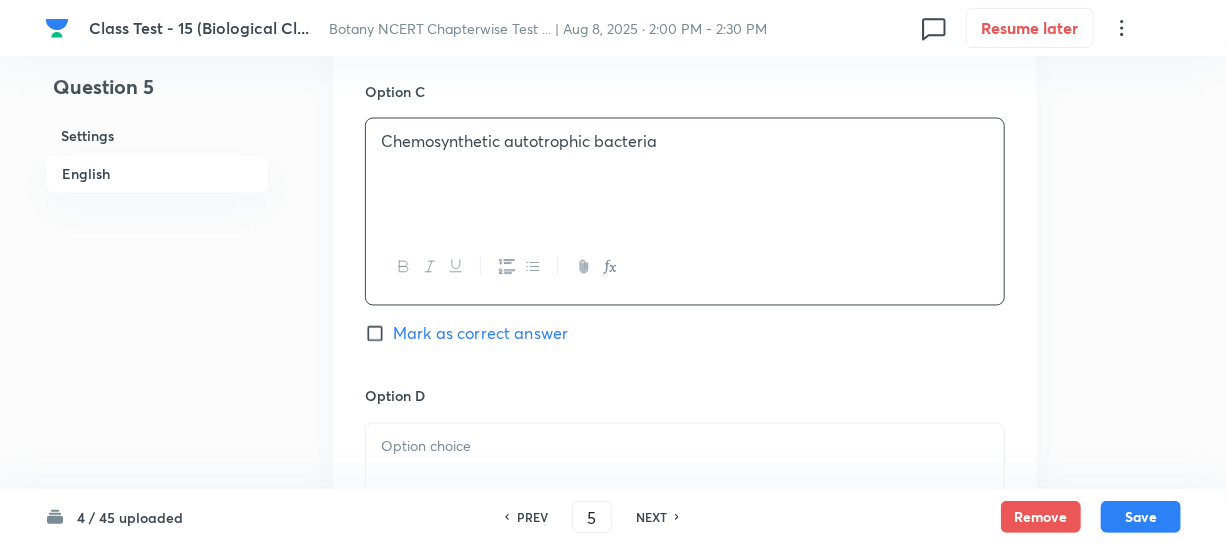 scroll, scrollTop: 1818, scrollLeft: 0, axis: vertical 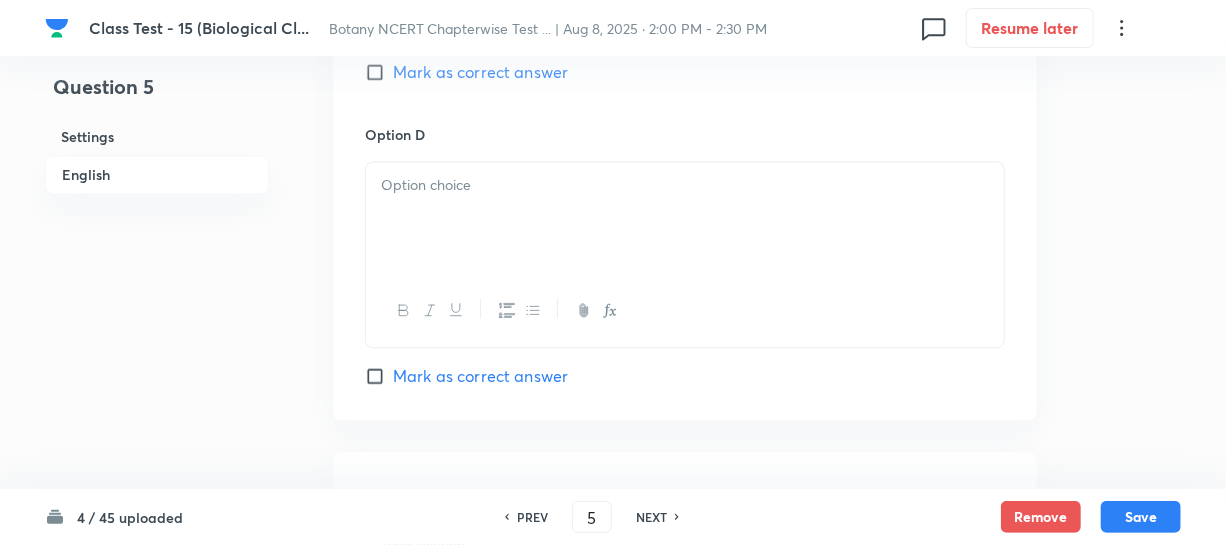 click at bounding box center (685, 218) 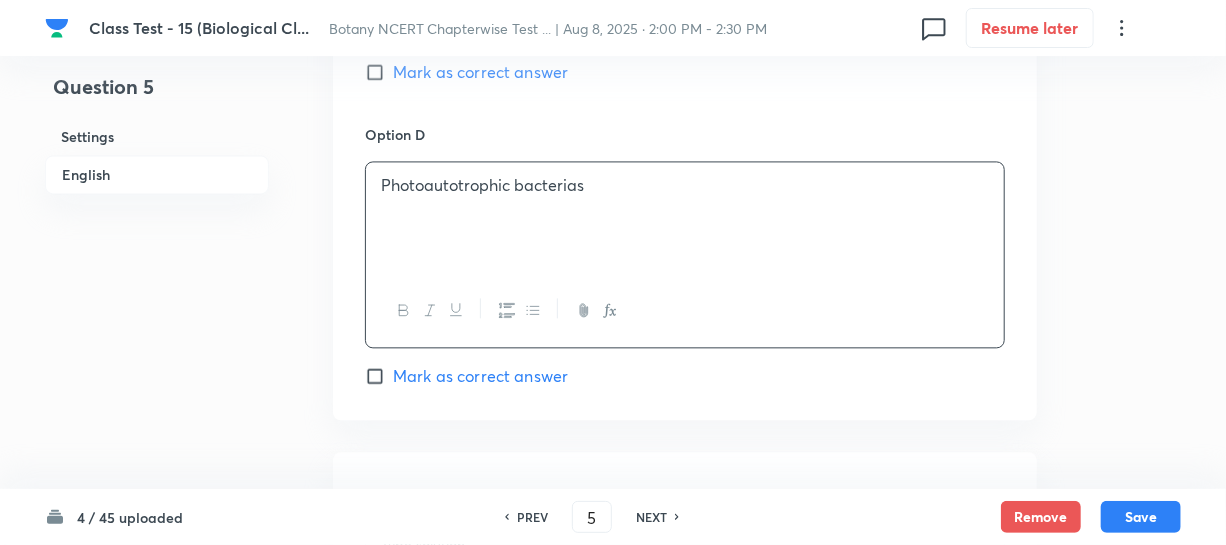 click on "Mark as correct answer" at bounding box center (379, 72) 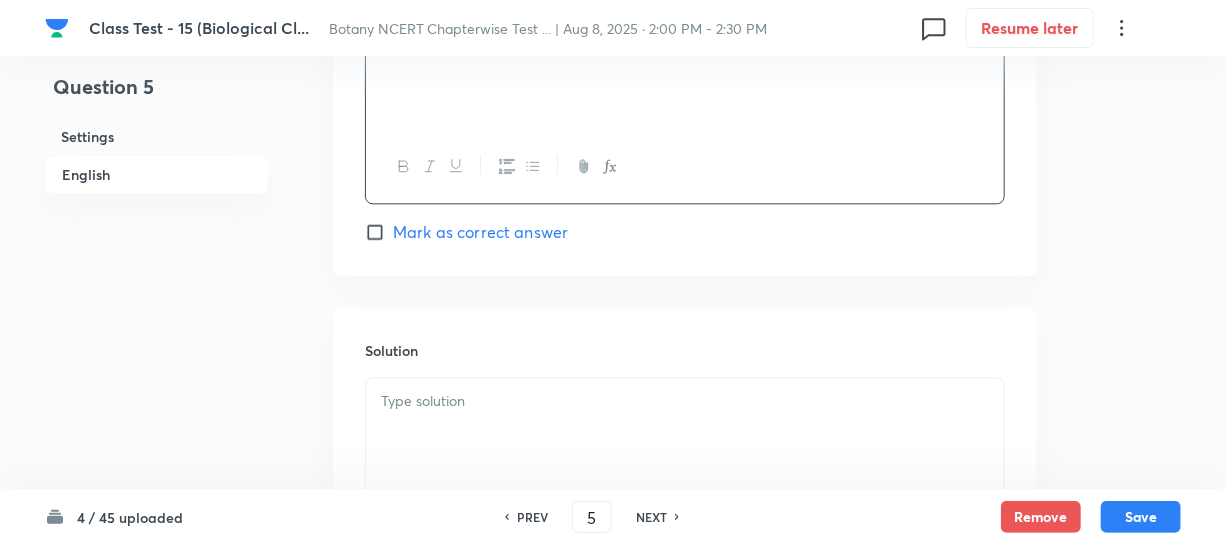 scroll, scrollTop: 2090, scrollLeft: 0, axis: vertical 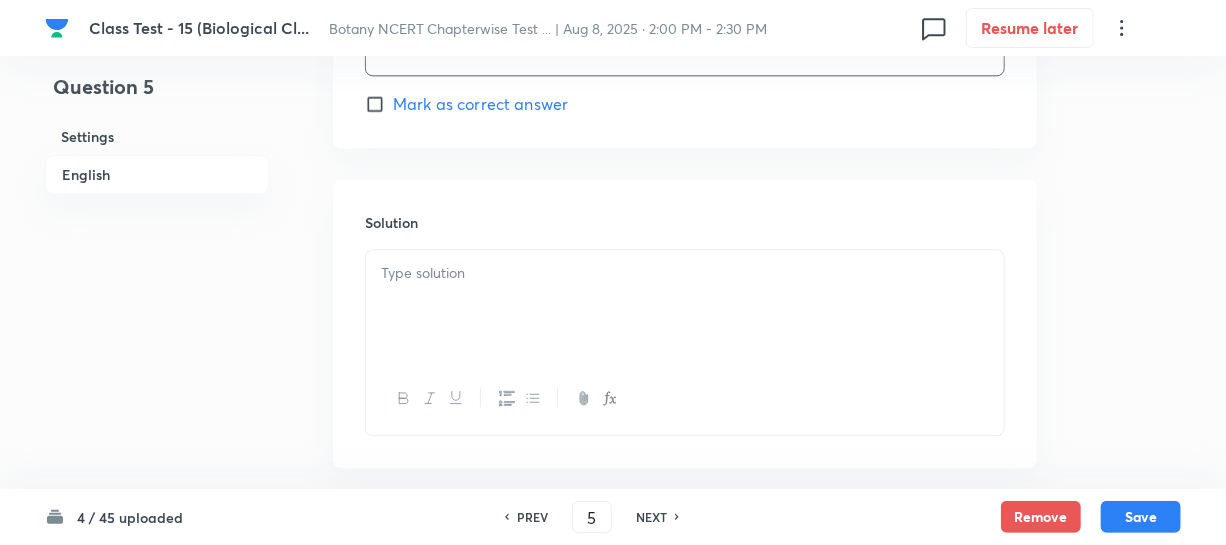 drag, startPoint x: 470, startPoint y: 287, endPoint x: 478, endPoint y: 279, distance: 11.313708 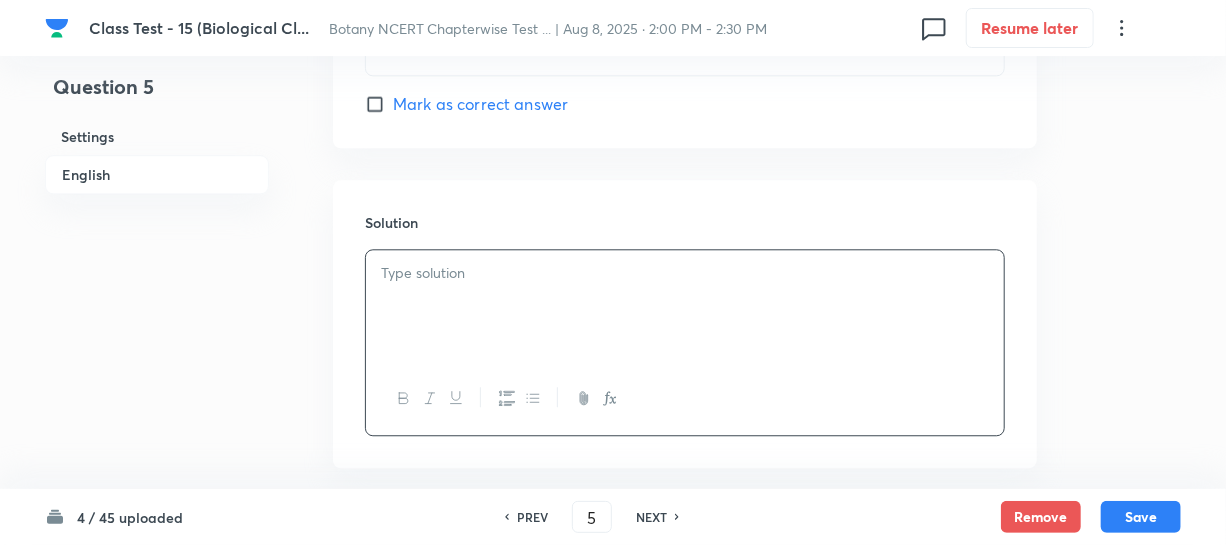type 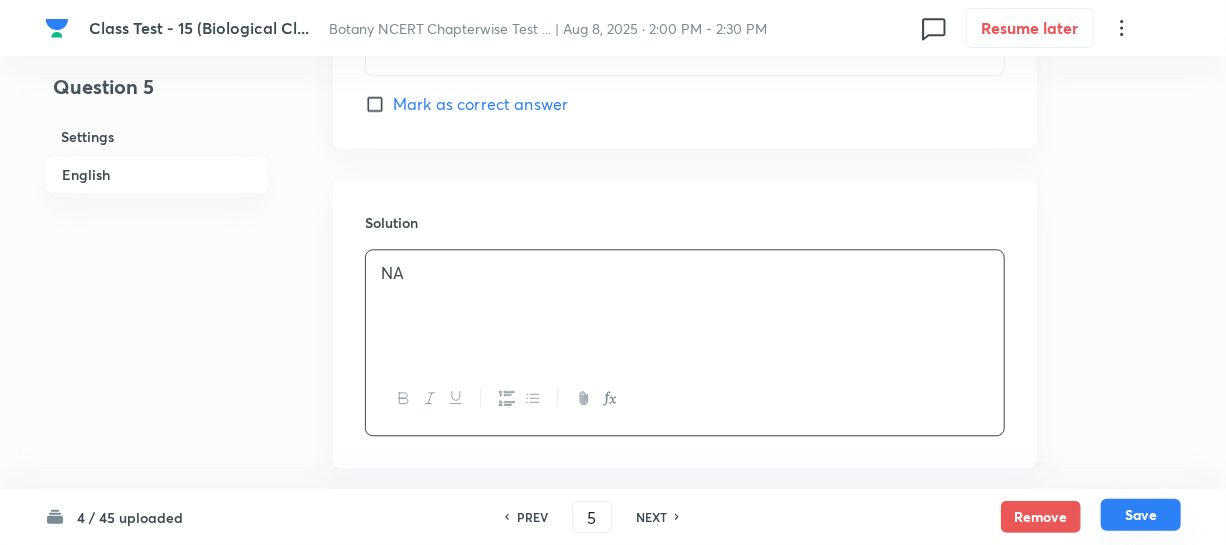 click on "Save" at bounding box center (1141, 515) 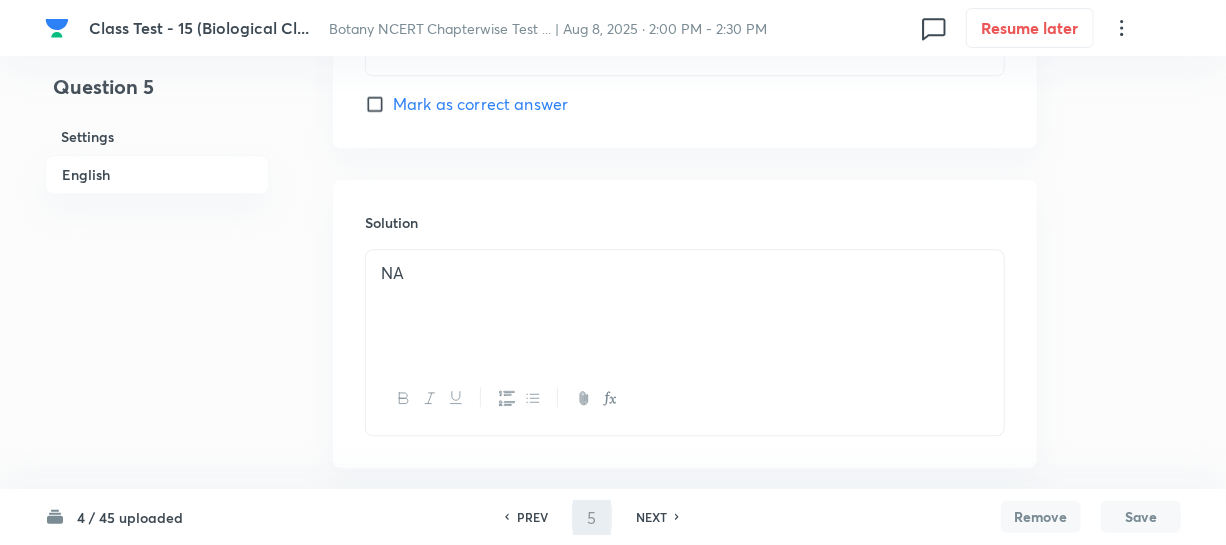 type on "6" 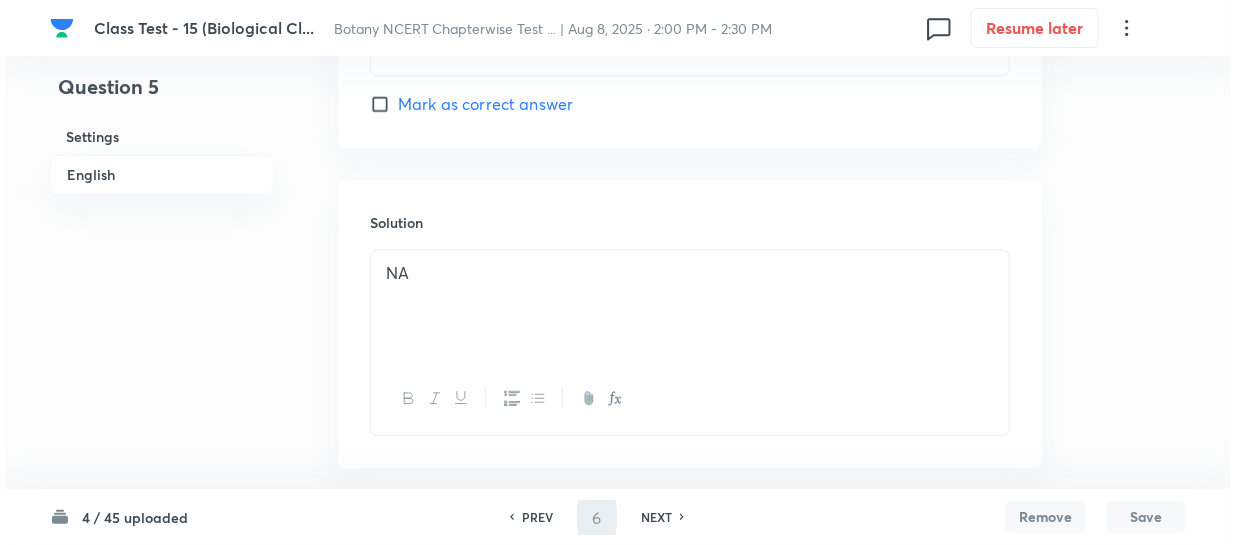 scroll, scrollTop: 0, scrollLeft: 0, axis: both 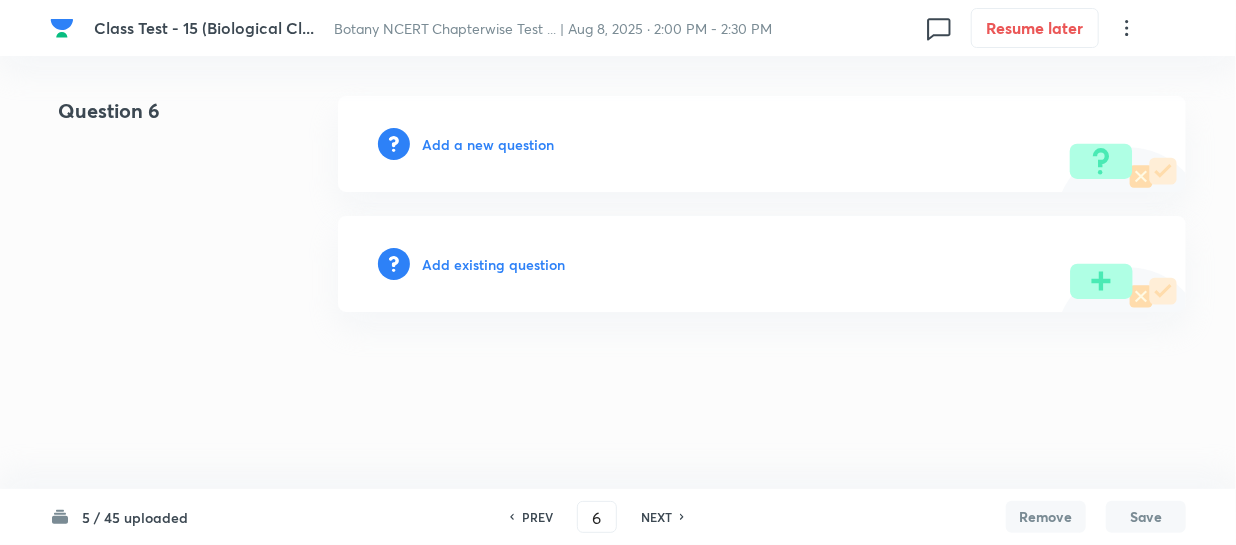 click on "Add a new question" at bounding box center (488, 144) 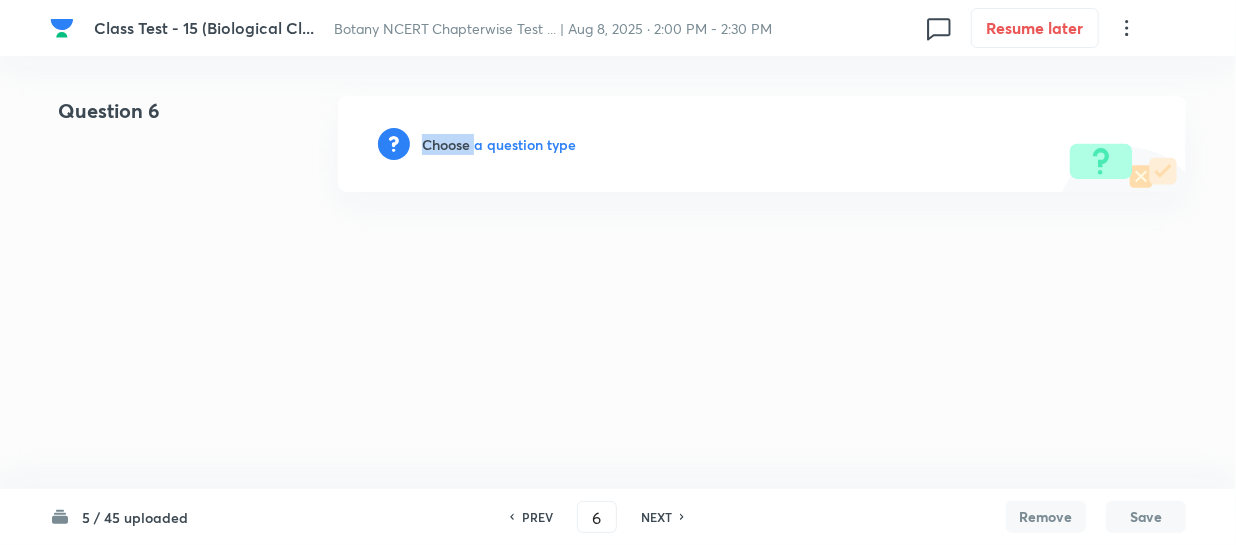 click on "Choose a question type" at bounding box center (499, 144) 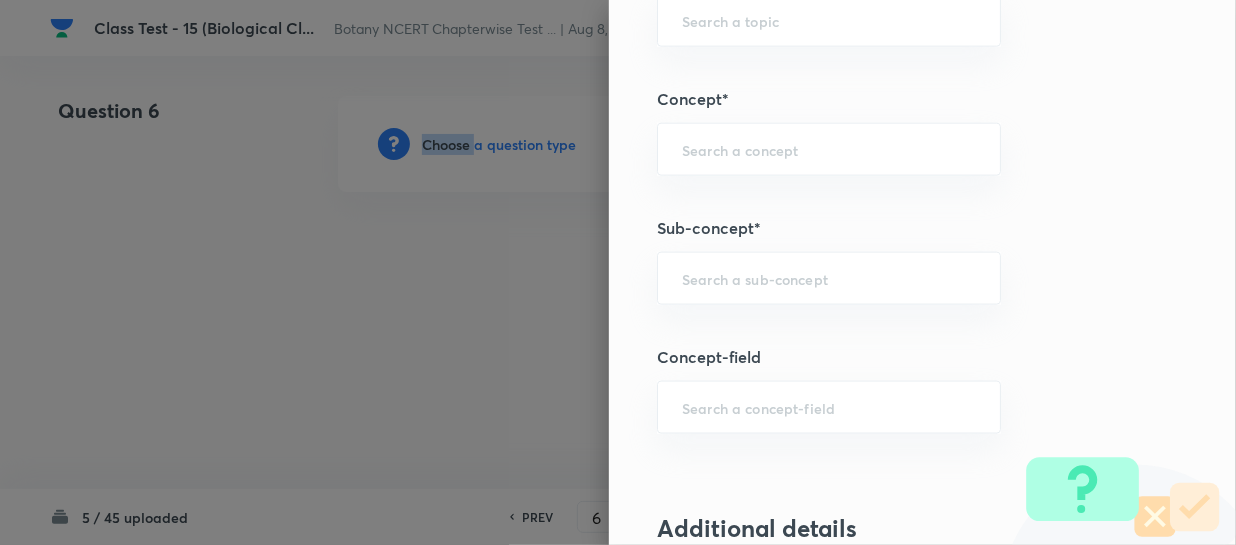 scroll, scrollTop: 1181, scrollLeft: 0, axis: vertical 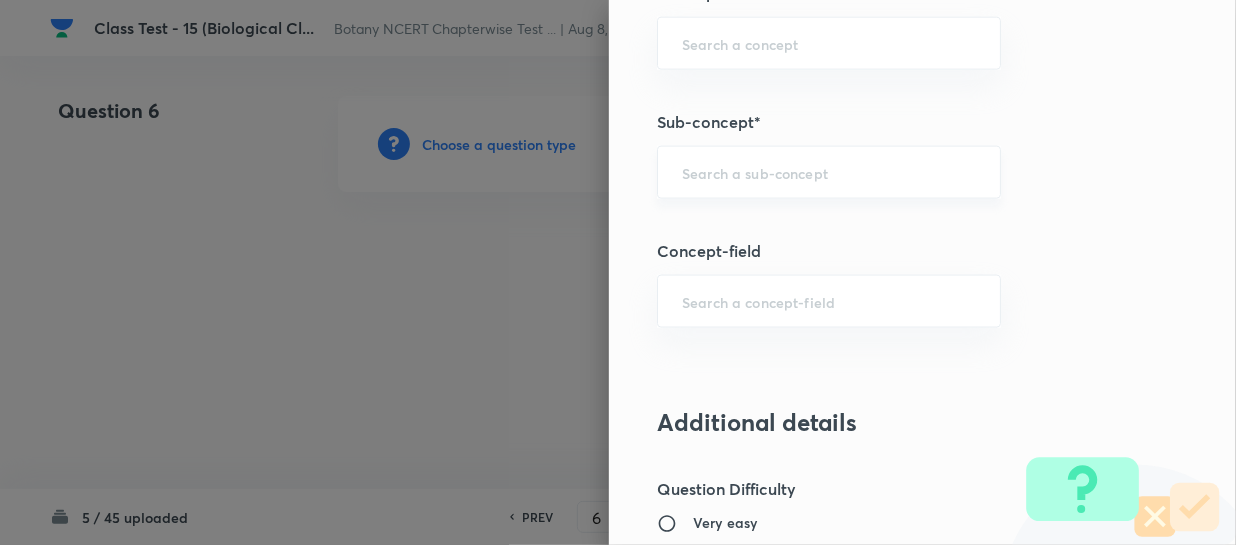 click at bounding box center [829, 172] 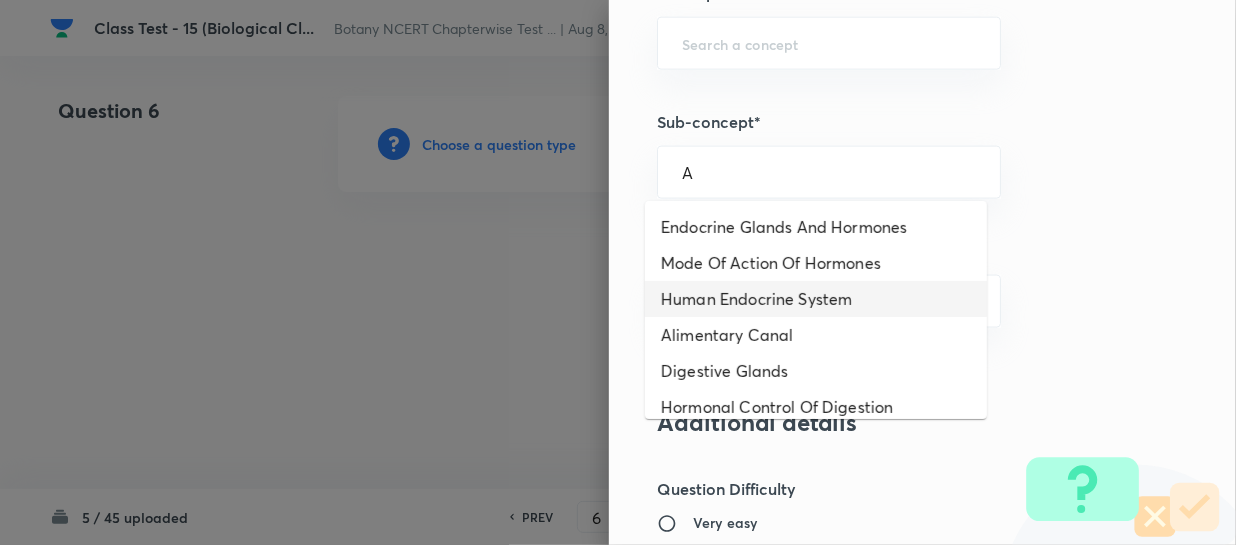click on "Human Endocrine System" at bounding box center (816, 299) 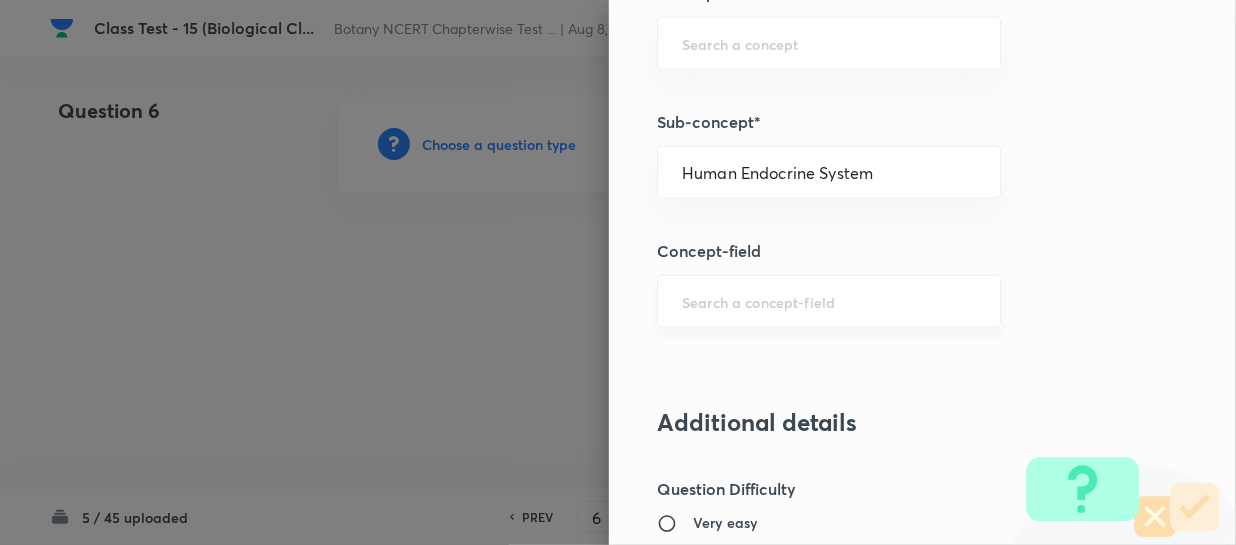 type on "Biology" 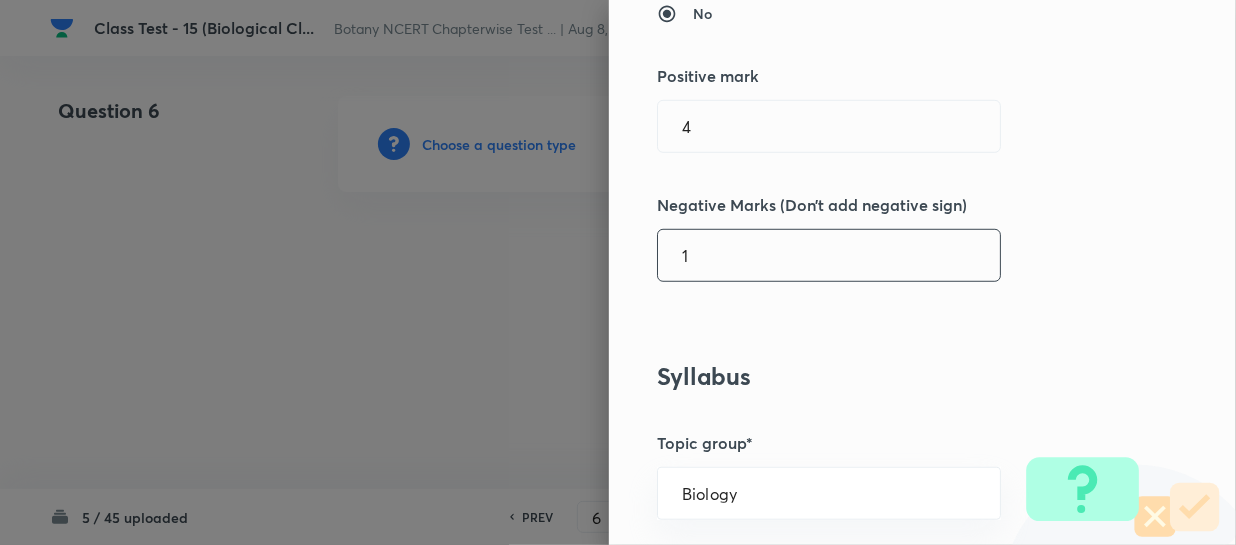 scroll, scrollTop: 454, scrollLeft: 0, axis: vertical 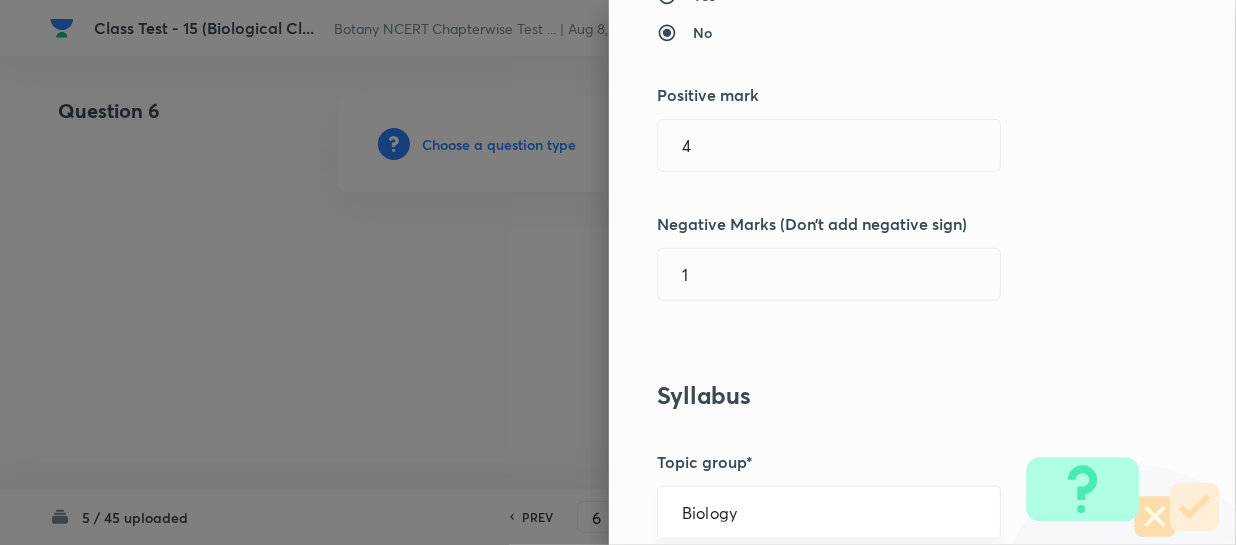click on "Biology" at bounding box center [829, 512] 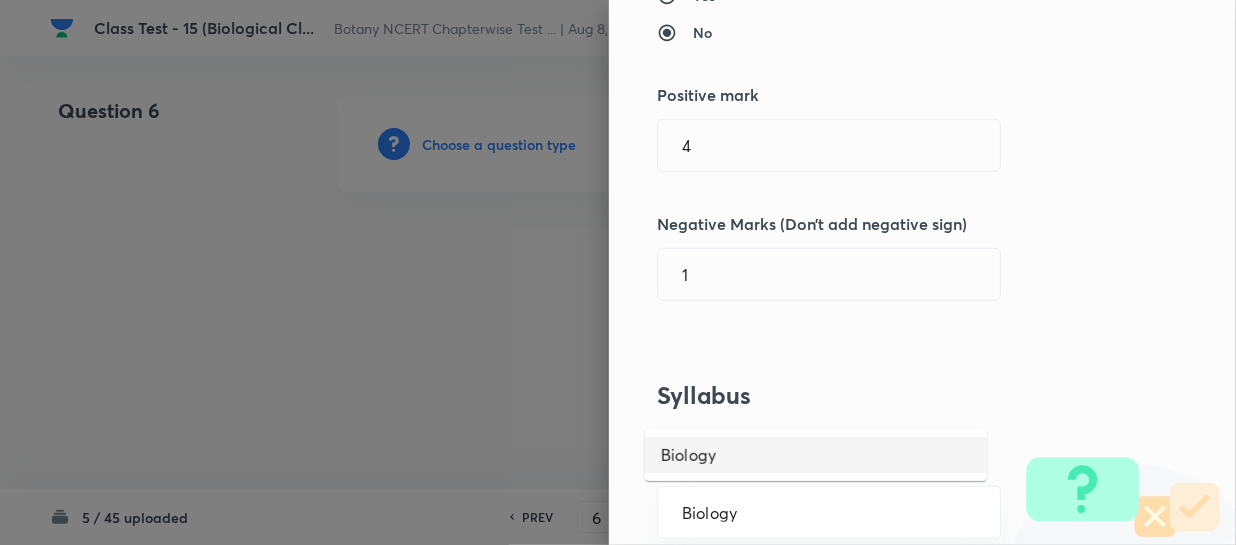 click on "Biology" at bounding box center (816, 455) 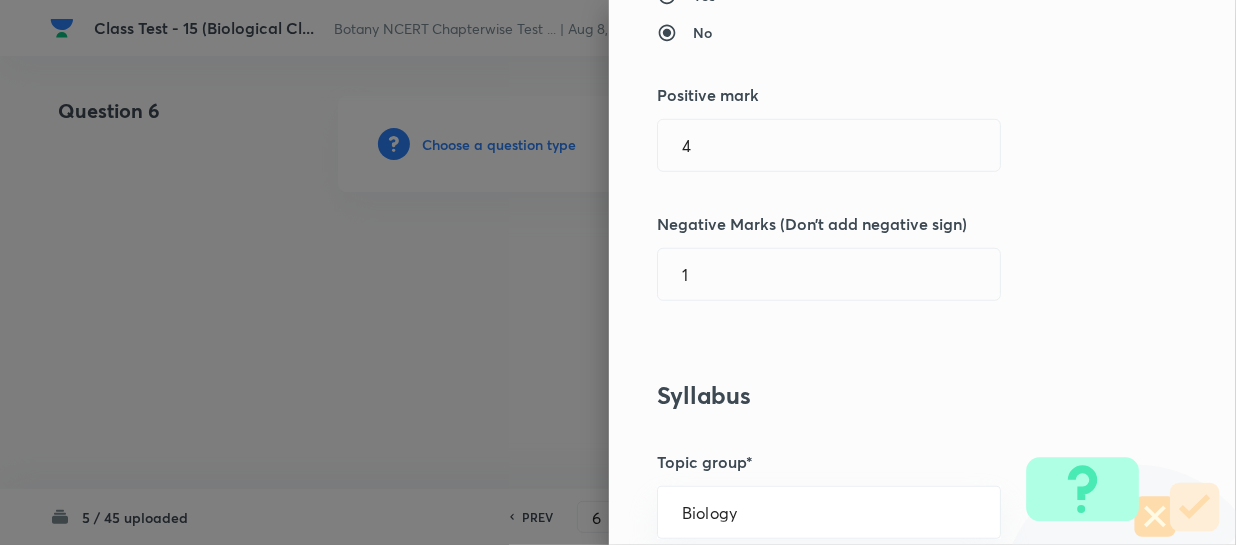 type 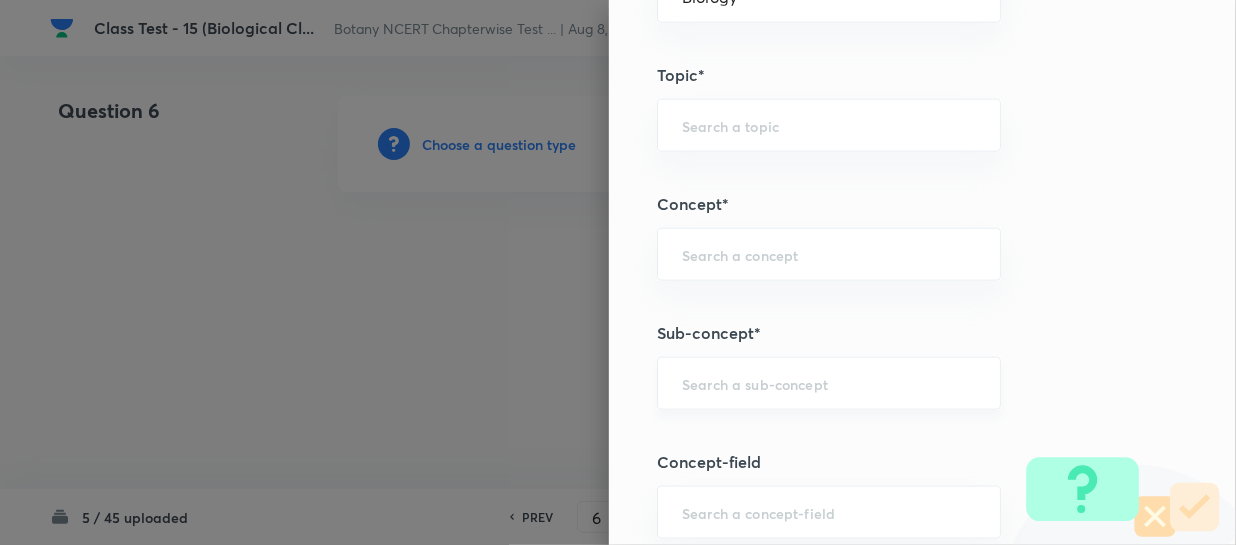 scroll, scrollTop: 1000, scrollLeft: 0, axis: vertical 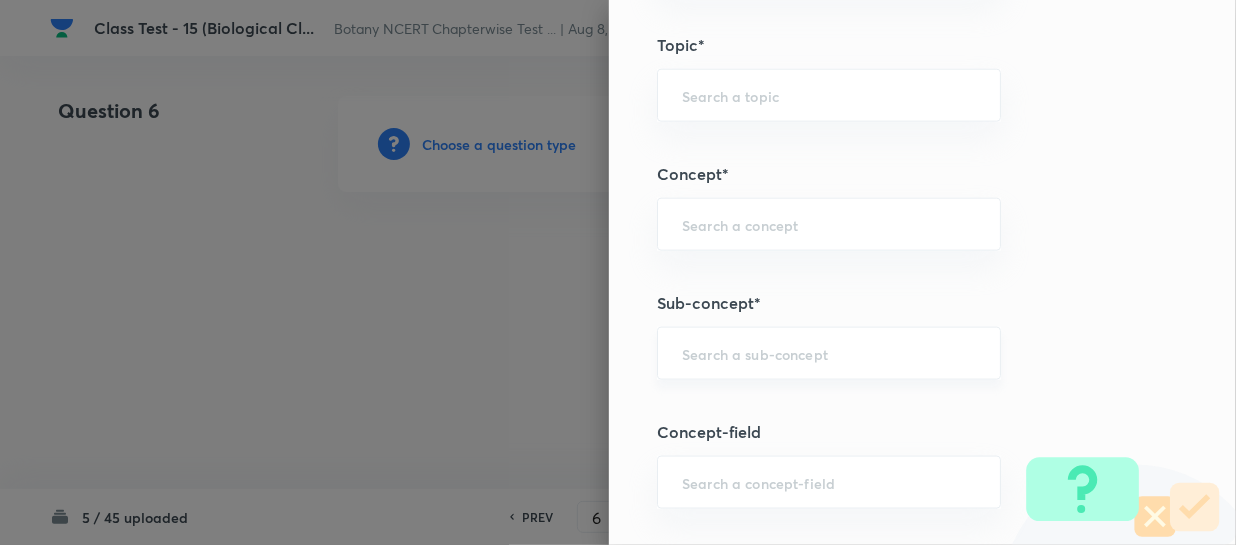 click at bounding box center [829, 353] 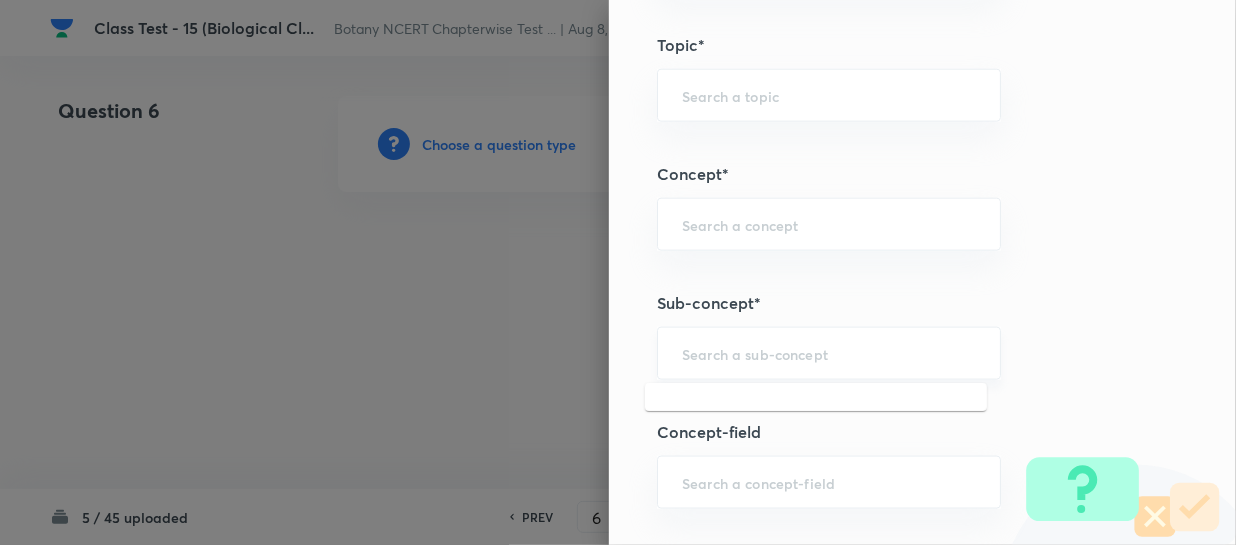 paste on "Photoautotrophic bacterias" 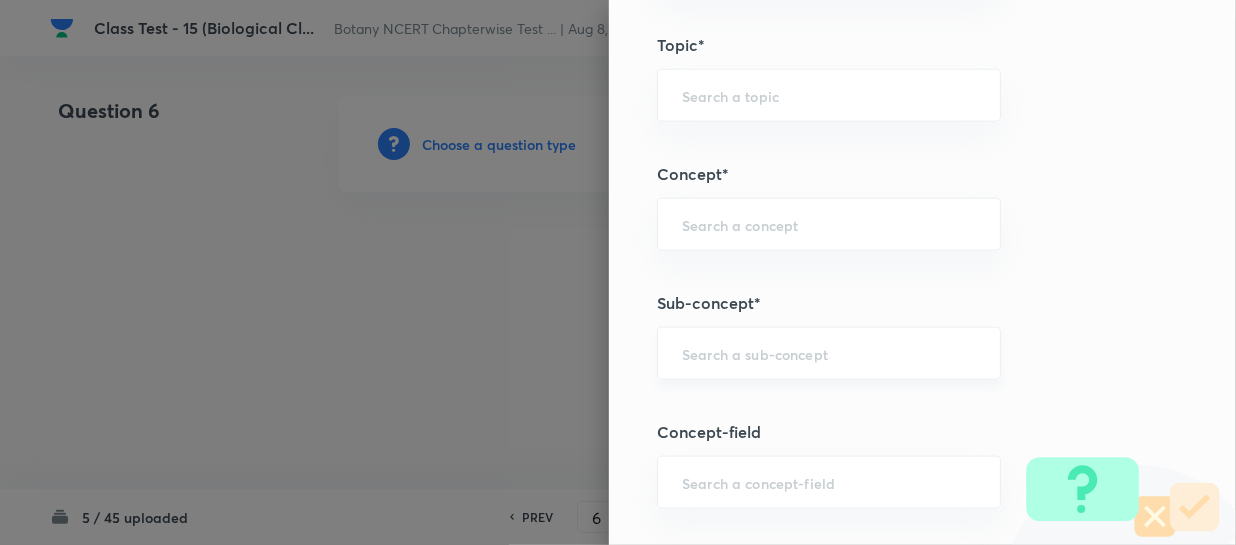 paste on "Biological Classification" 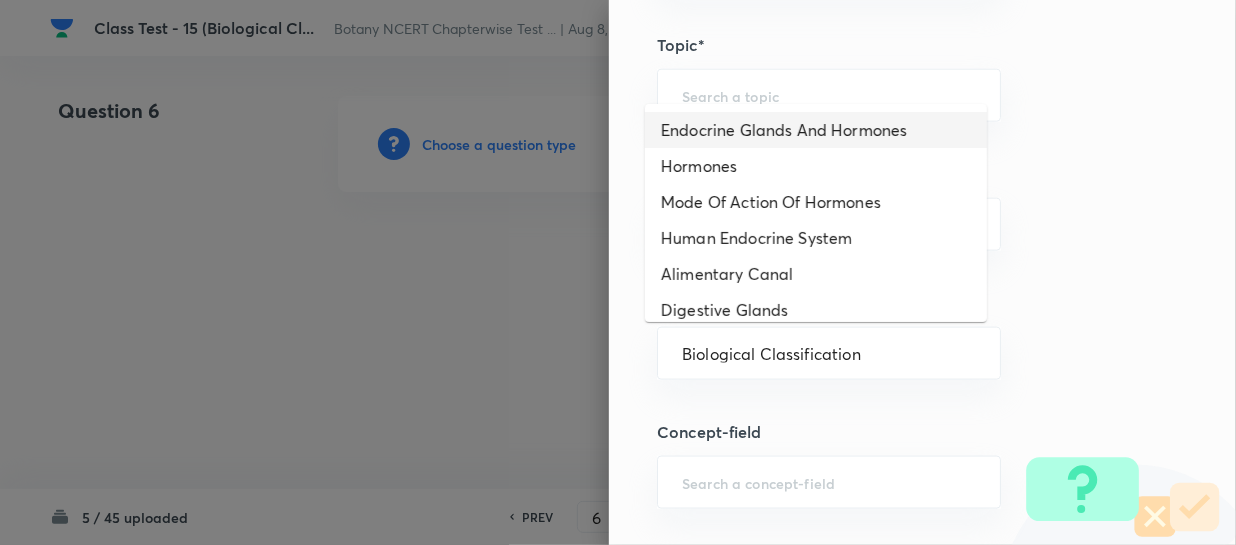 type on "Biological Classification" 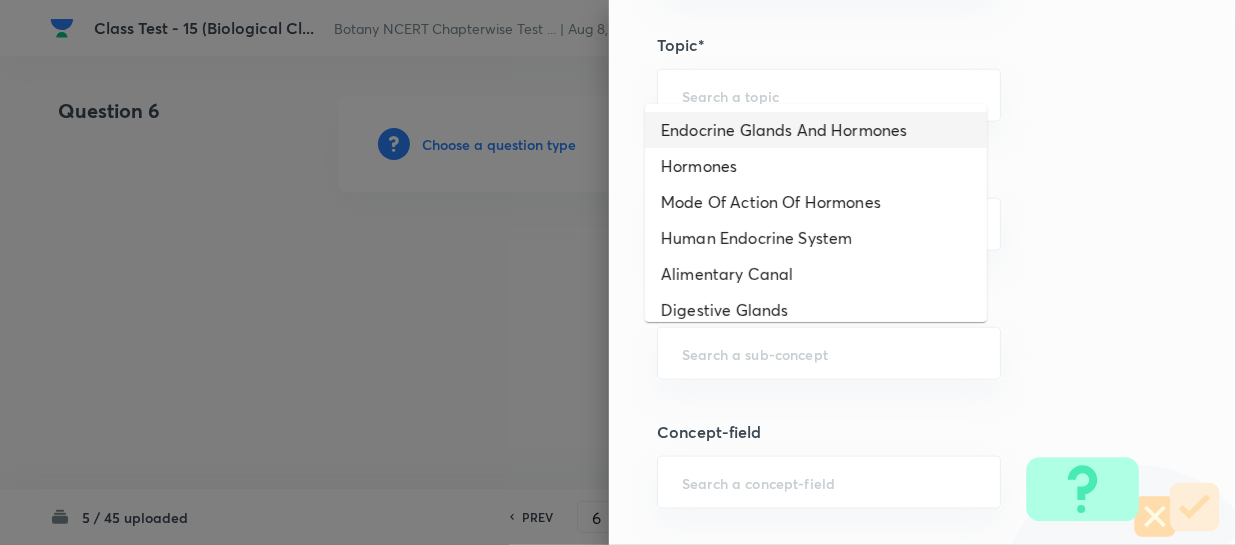click on "Question settings Question type* Single choice correct Number of options* 2 3 4 5 Does this question have a passage?* Yes No Positive mark 4 ​ Negative Marks (Don’t add negative sign) 1 ​ Syllabus Topic group* Biology ​ Topic* ​ Concept* ​ Sub-concept* ​ Concept-field ​ Additional details Question Difficulty Very easy Easy Moderate Hard Very hard Question is based on Fact Numerical Concept Previous year question Yes No Does this question have equation? Yes No Verification status Is the question verified? *Select 'yes' only if a question is verified Yes No Save" at bounding box center [922, 272] 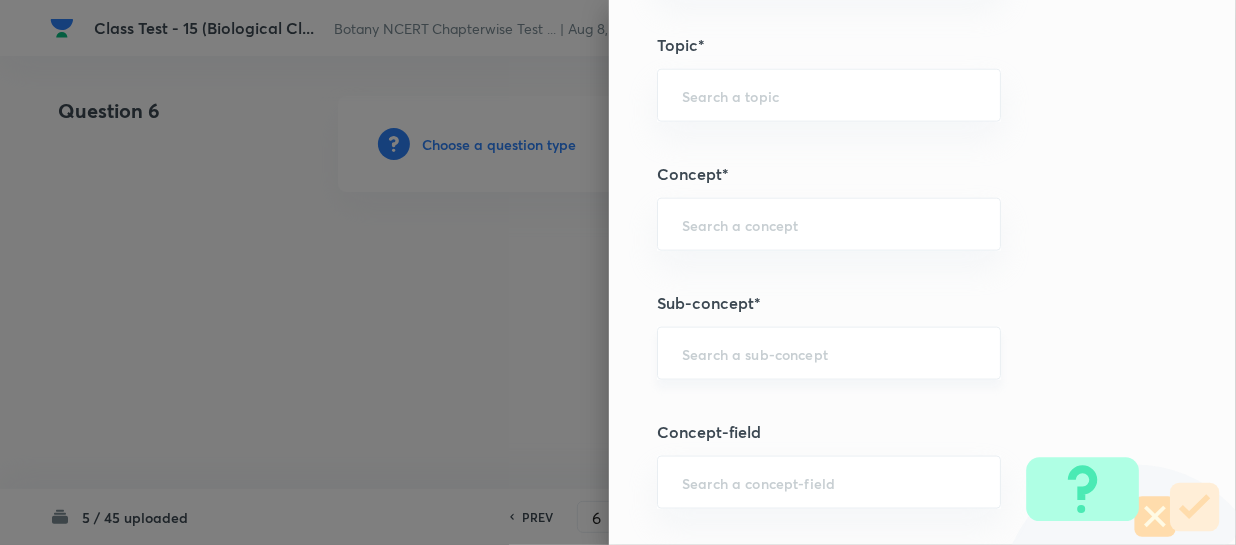 click at bounding box center [829, 353] 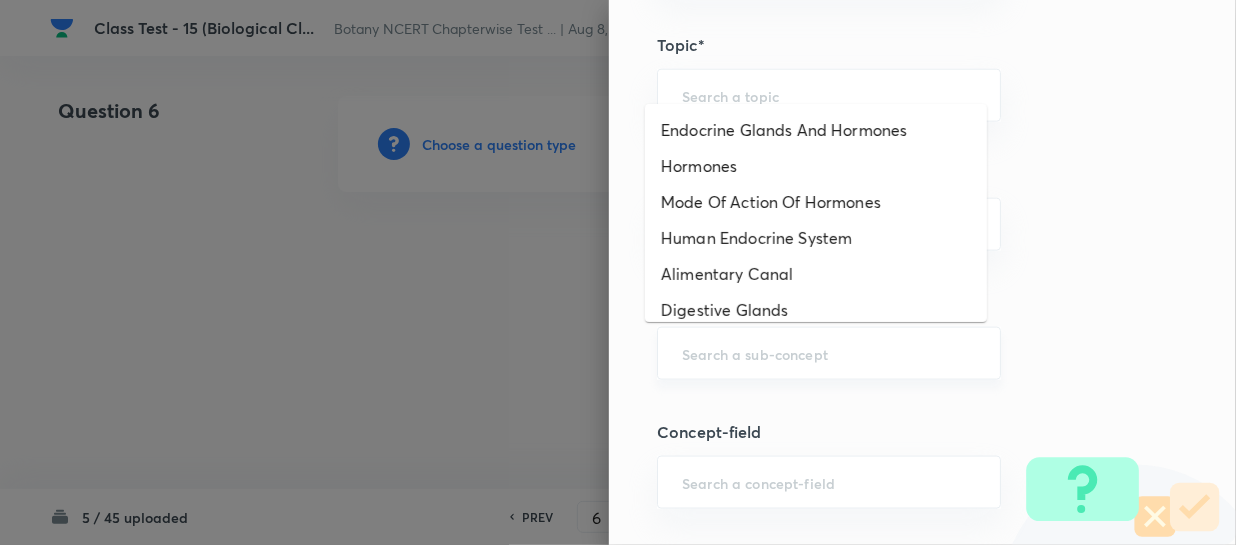 paste on "Biological Classification" 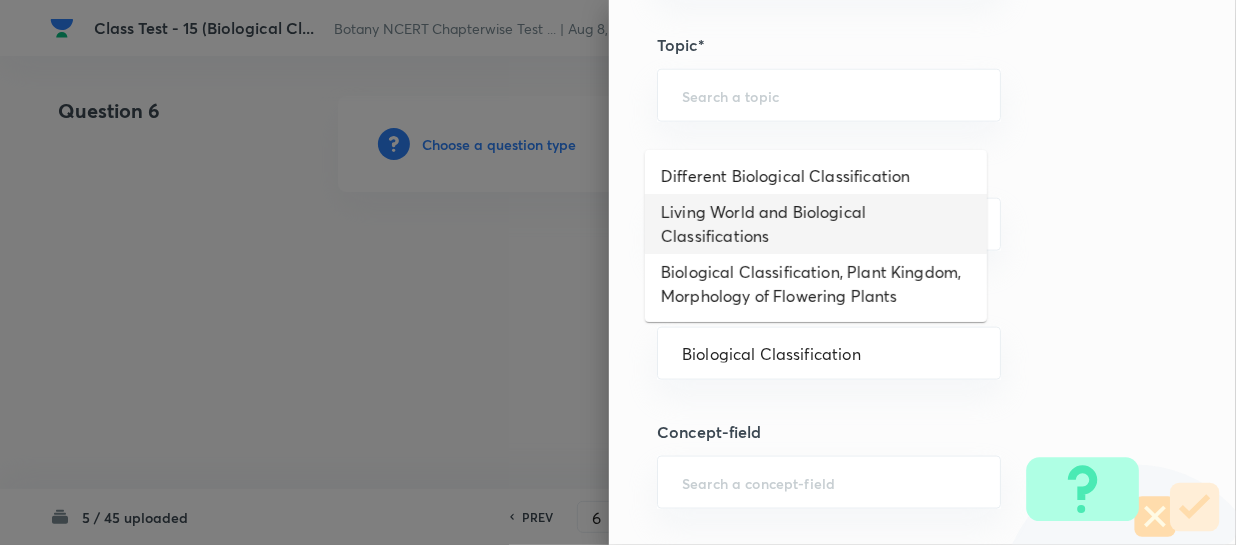 click on "Living World and Biological Classifications" at bounding box center [816, 224] 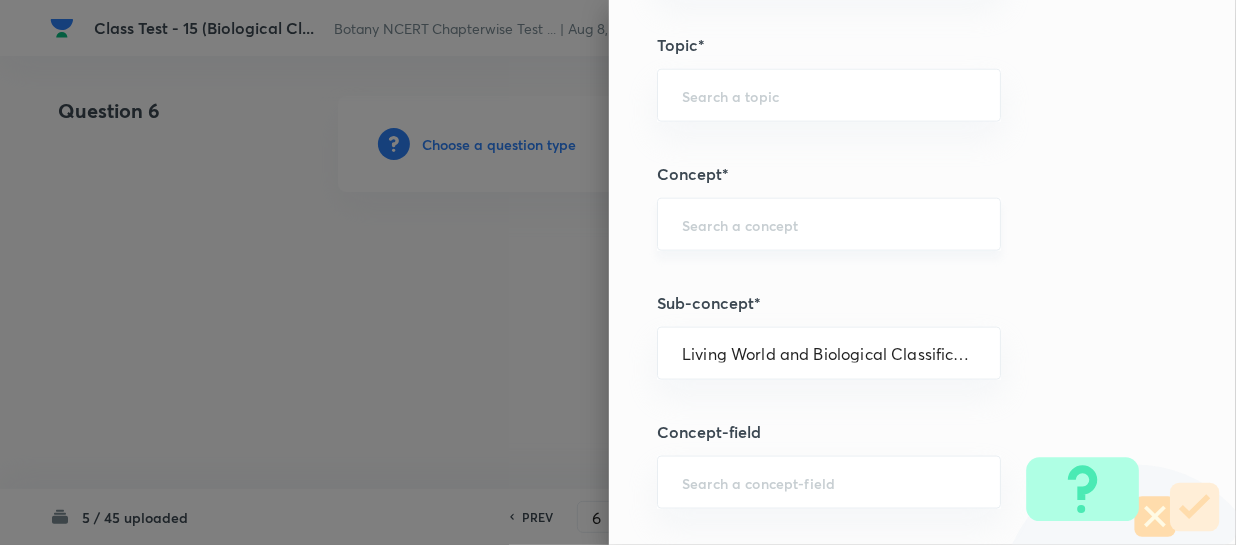 type on "Botany" 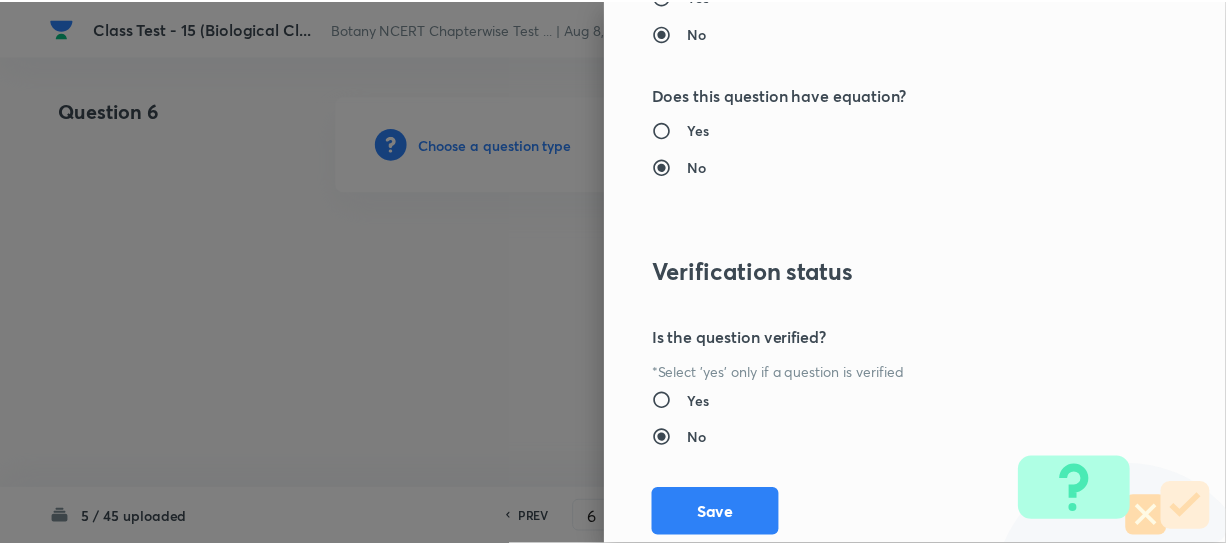 scroll, scrollTop: 2179, scrollLeft: 0, axis: vertical 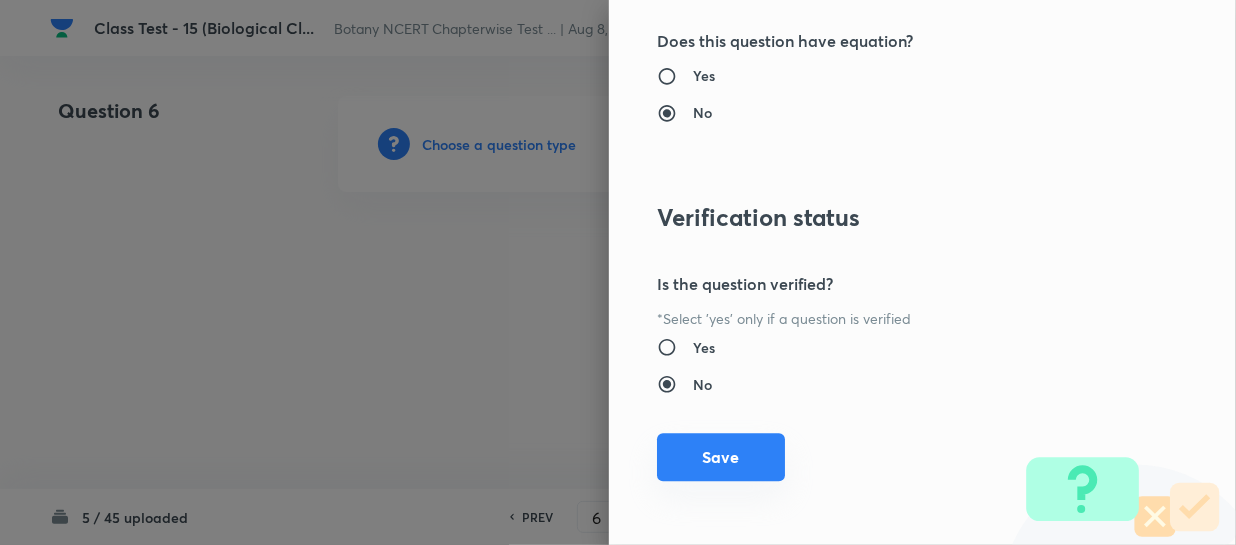 click on "Save" at bounding box center [721, 457] 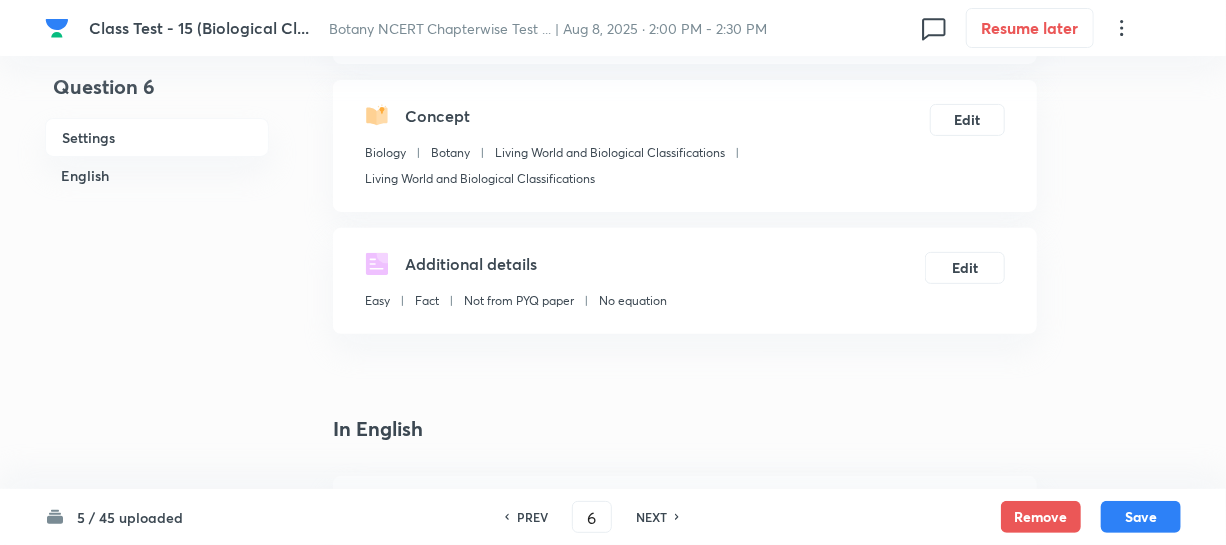 scroll, scrollTop: 454, scrollLeft: 0, axis: vertical 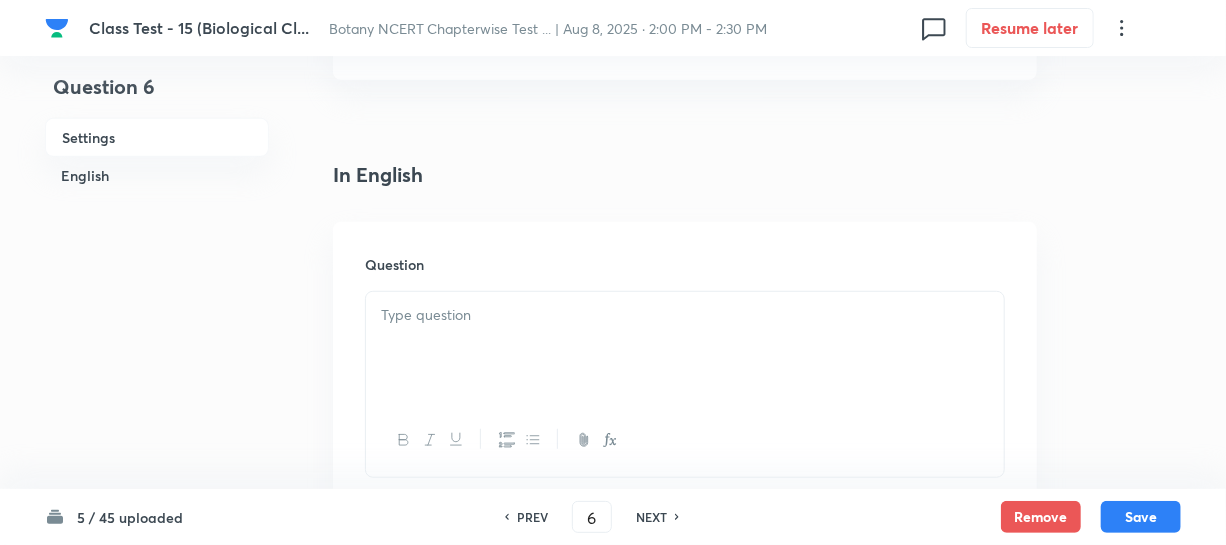click at bounding box center (685, 348) 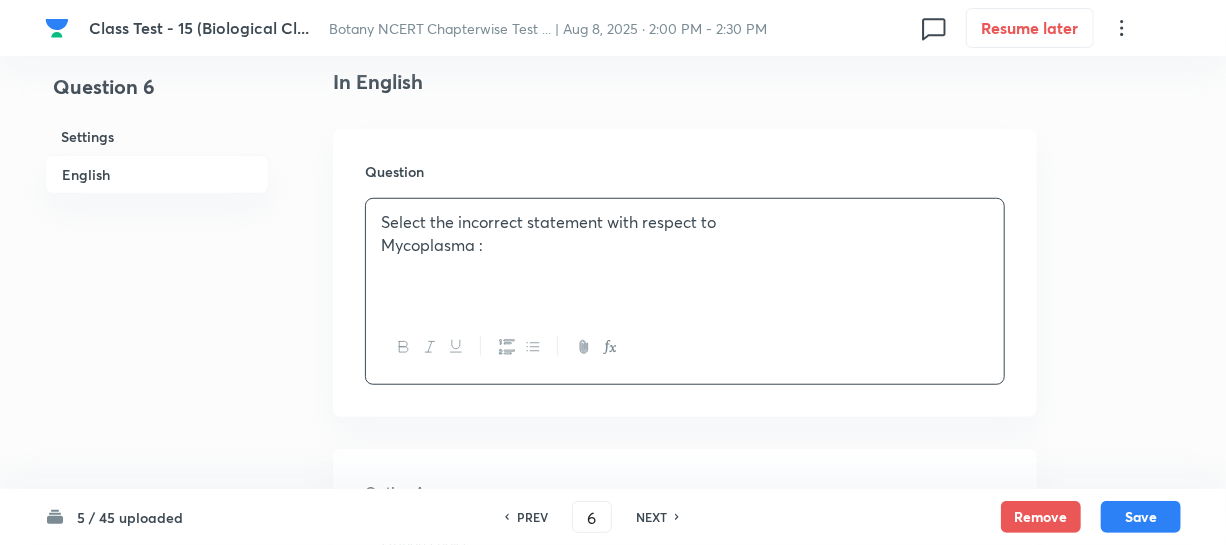scroll, scrollTop: 545, scrollLeft: 0, axis: vertical 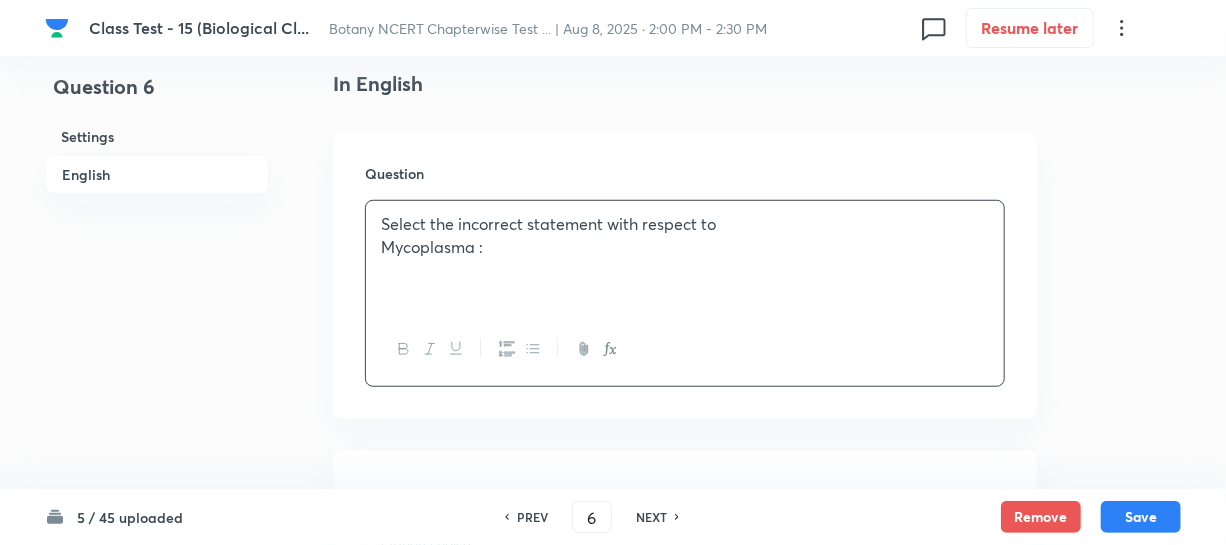 click on "Select the incorrect statement with respect to" at bounding box center [685, 224] 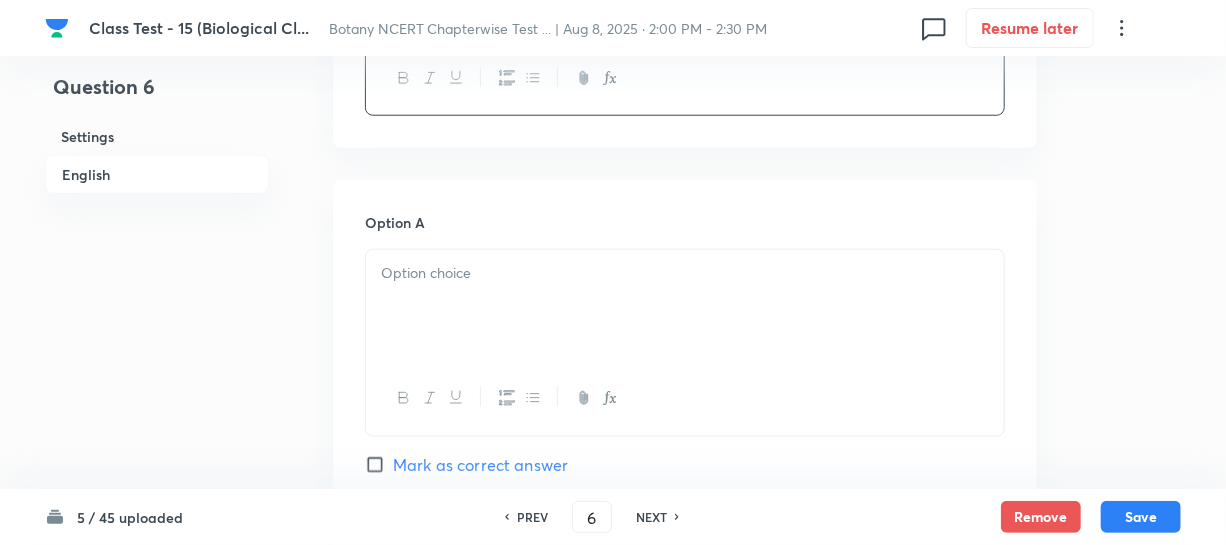scroll, scrollTop: 818, scrollLeft: 0, axis: vertical 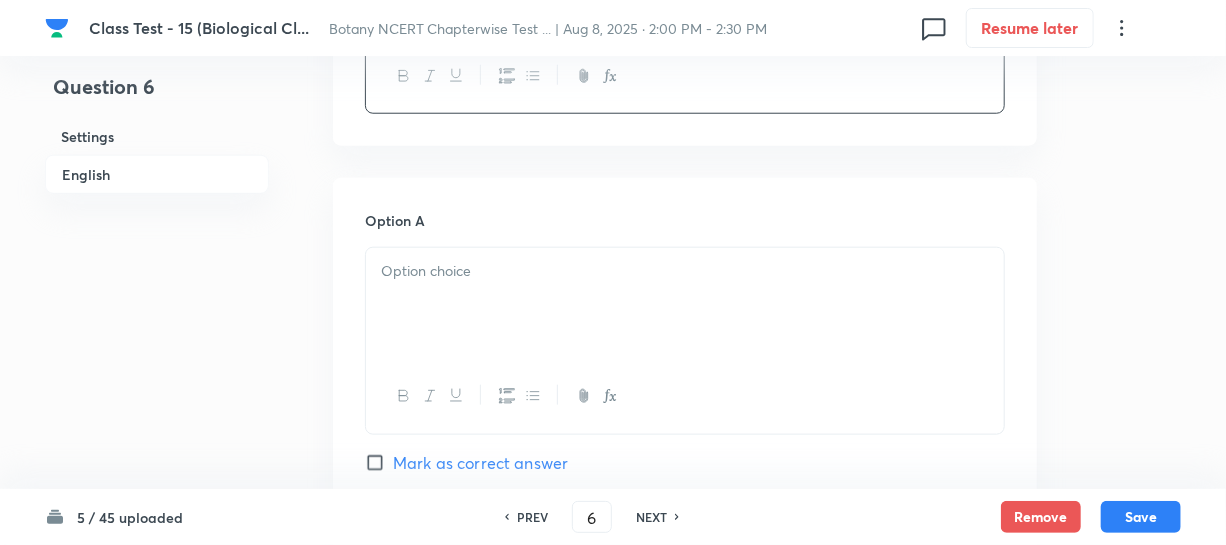 drag, startPoint x: 550, startPoint y: 293, endPoint x: 1235, endPoint y: 324, distance: 685.7011 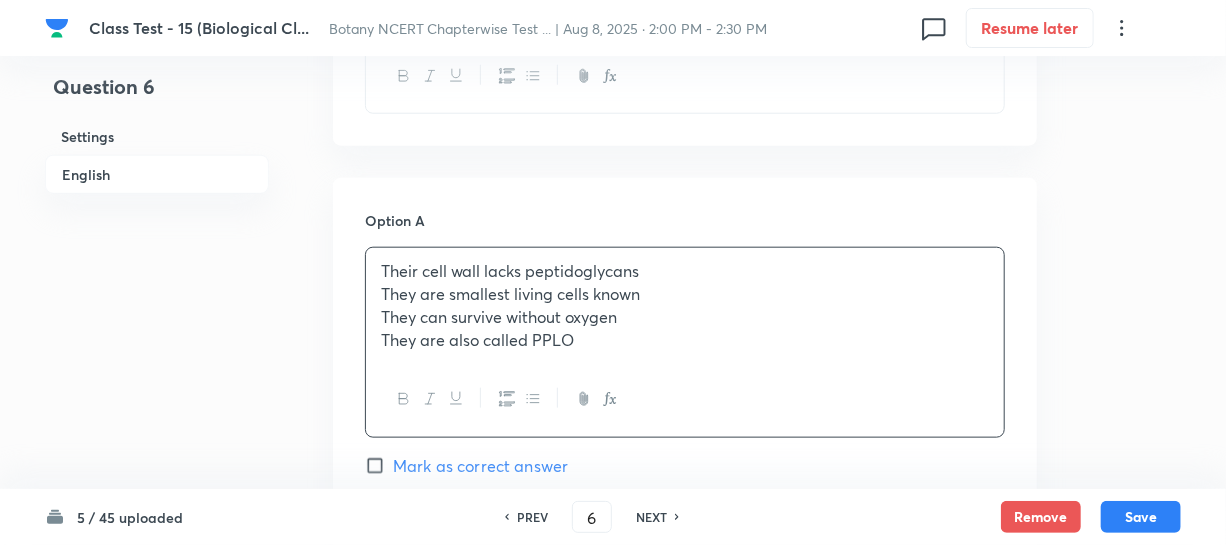 click on "They are smallest living cells known" at bounding box center (685, 294) 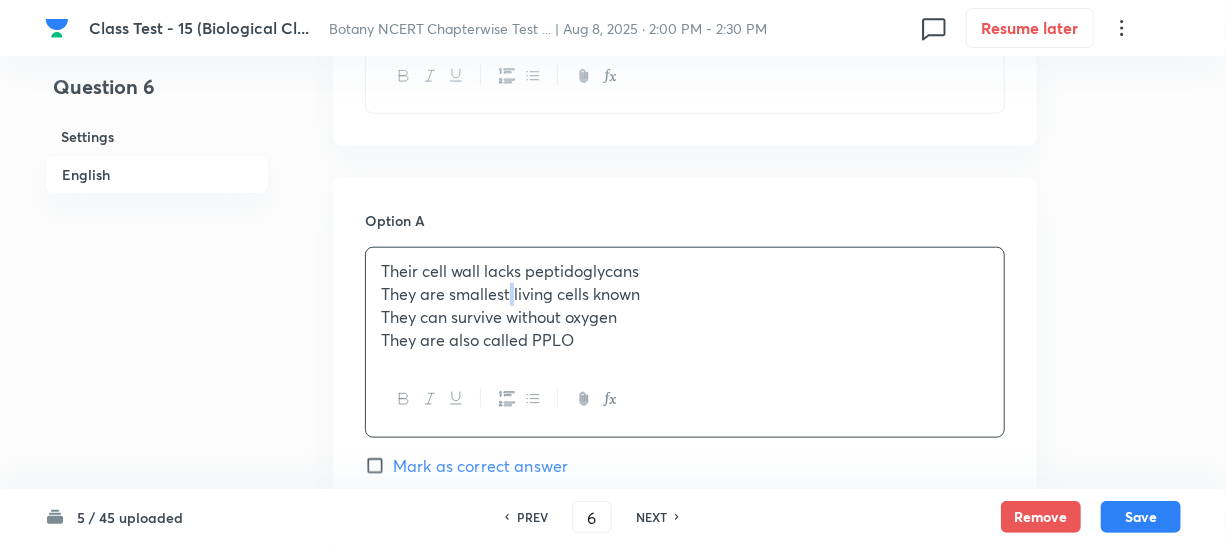click on "They are smallest living cells known" at bounding box center [685, 294] 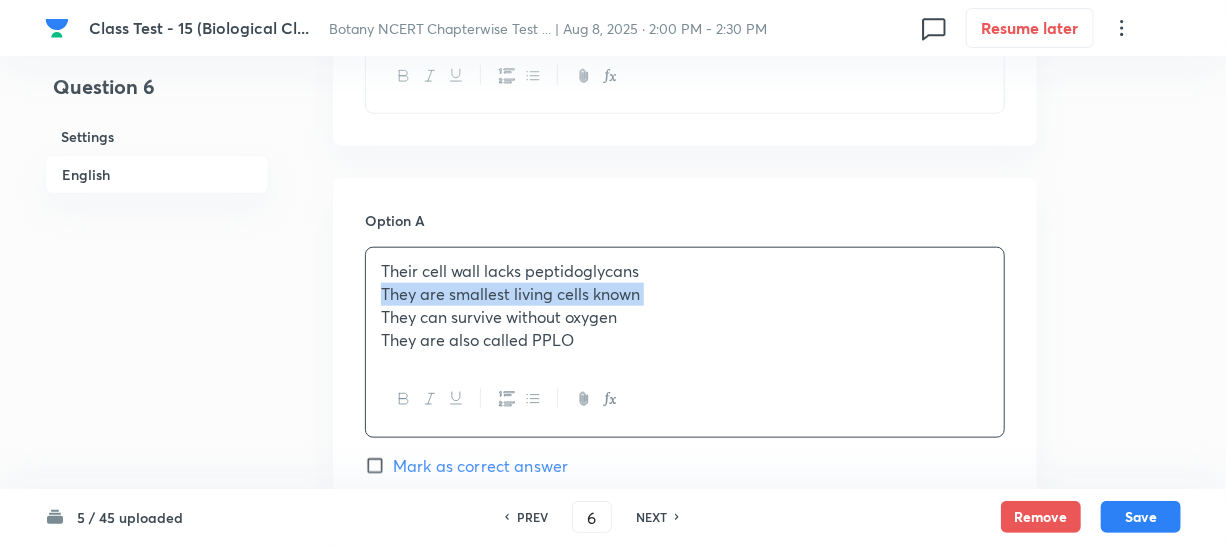 click on "They are smallest living cells known" at bounding box center [685, 294] 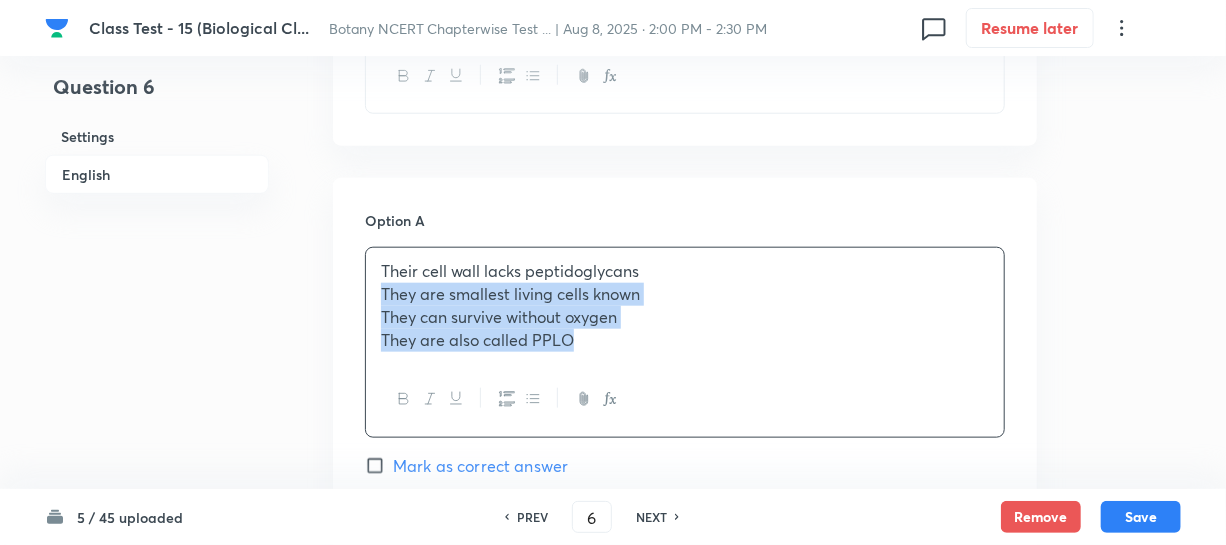 click on "Their cell wall lacks peptidoglycans They are smallest living cells known They can survive without oxygen They are also called PPLO" at bounding box center (685, 305) 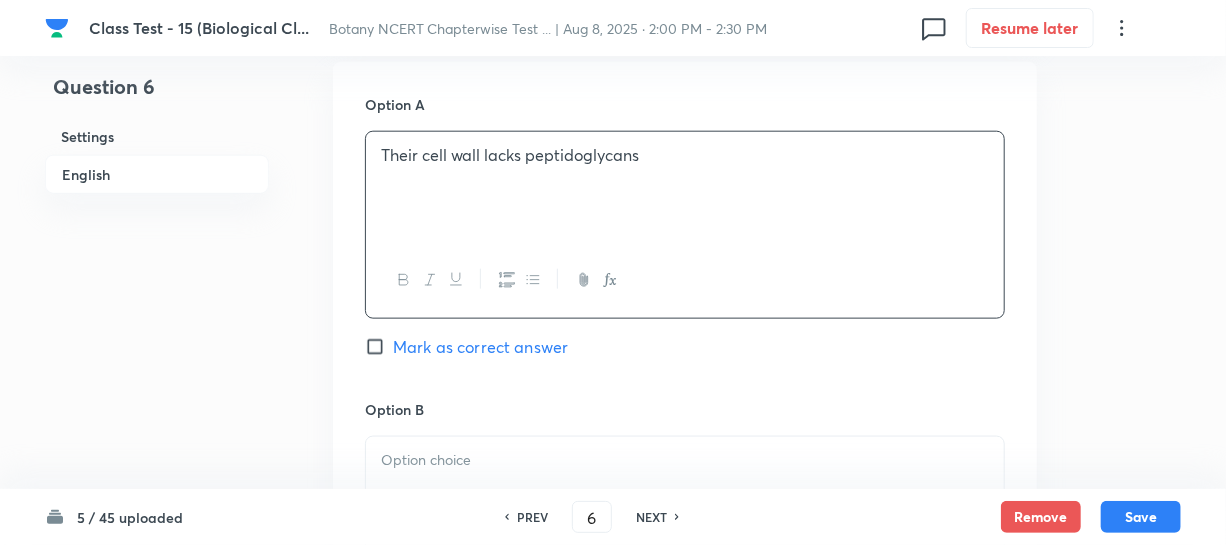 scroll, scrollTop: 1181, scrollLeft: 0, axis: vertical 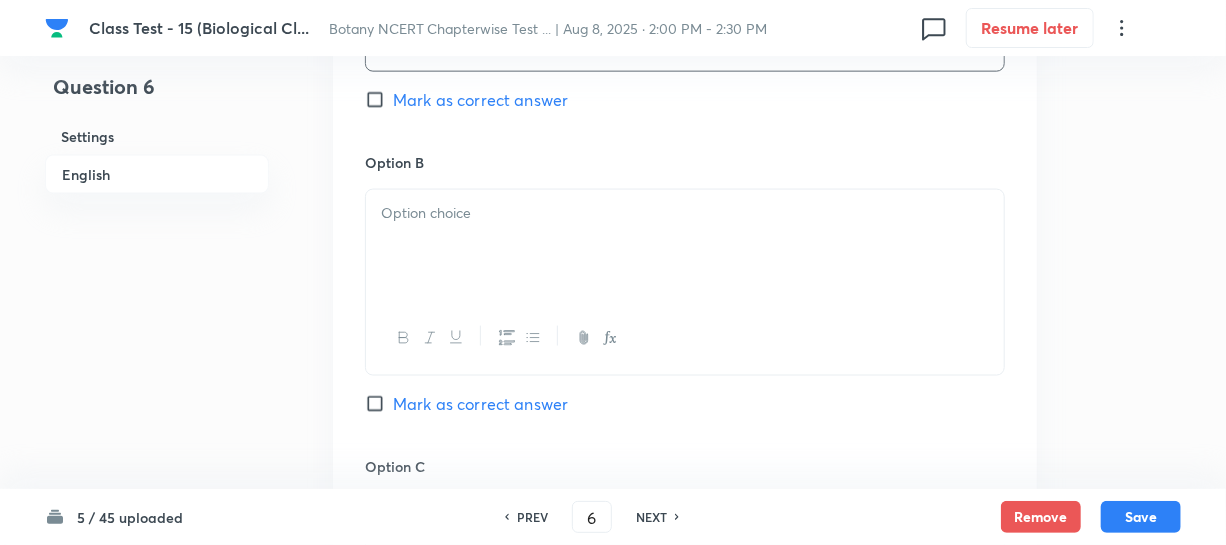 click at bounding box center [685, 246] 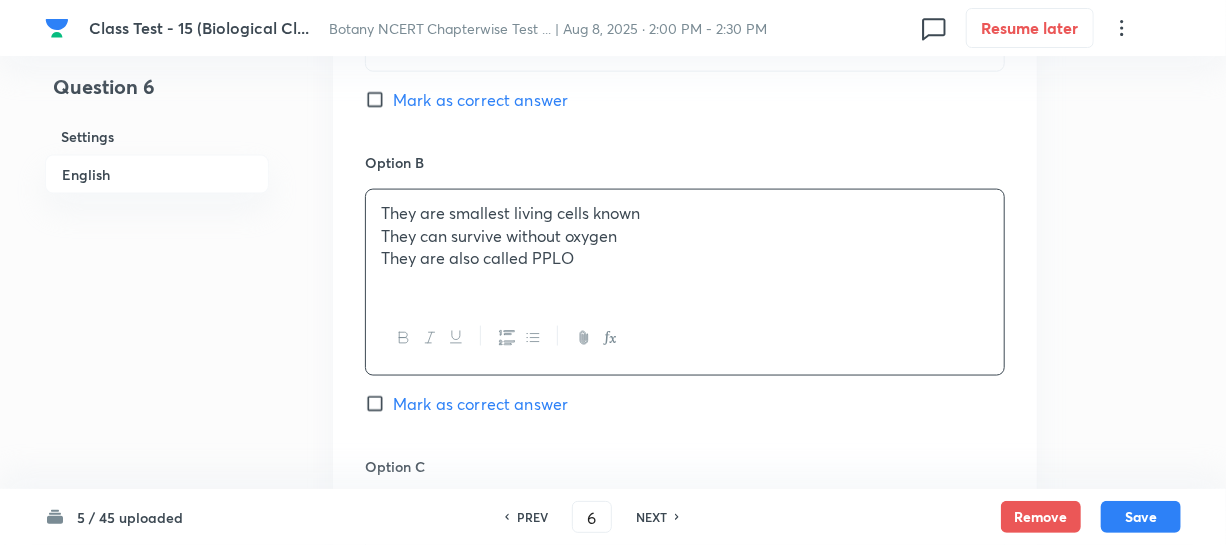 click on "They are also called PPLO" at bounding box center (685, 258) 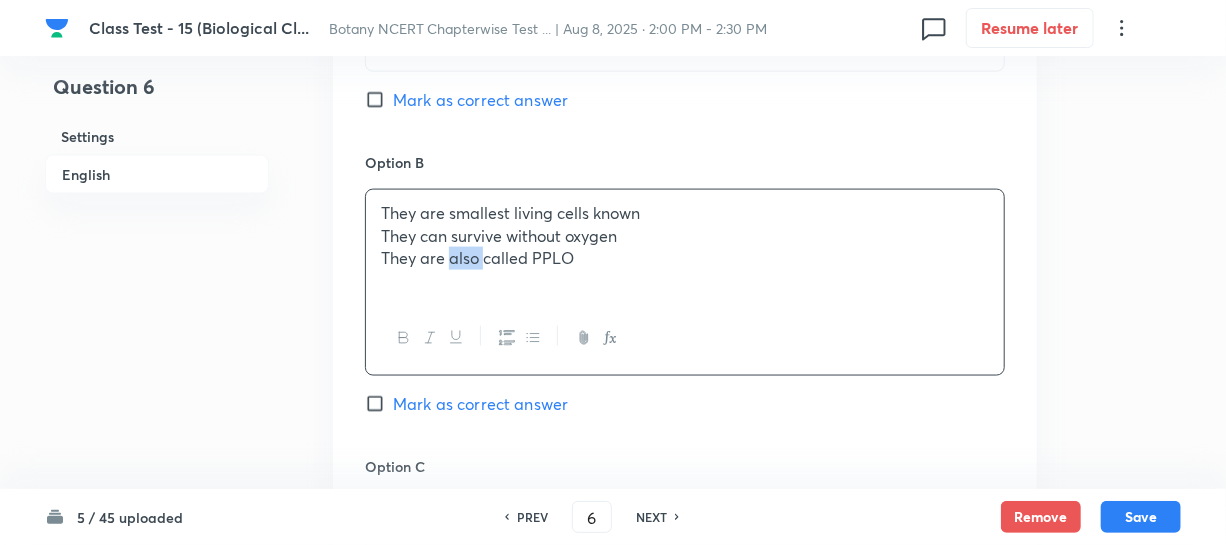 click on "They are also called PPLO" at bounding box center (685, 258) 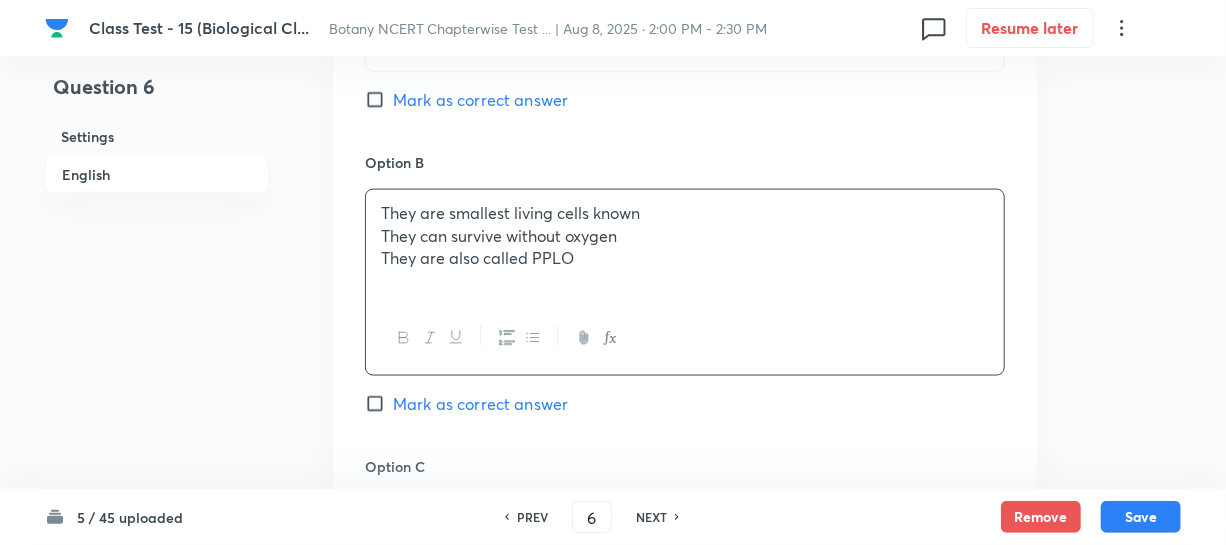 click on "They can survive without oxygen" at bounding box center (685, 236) 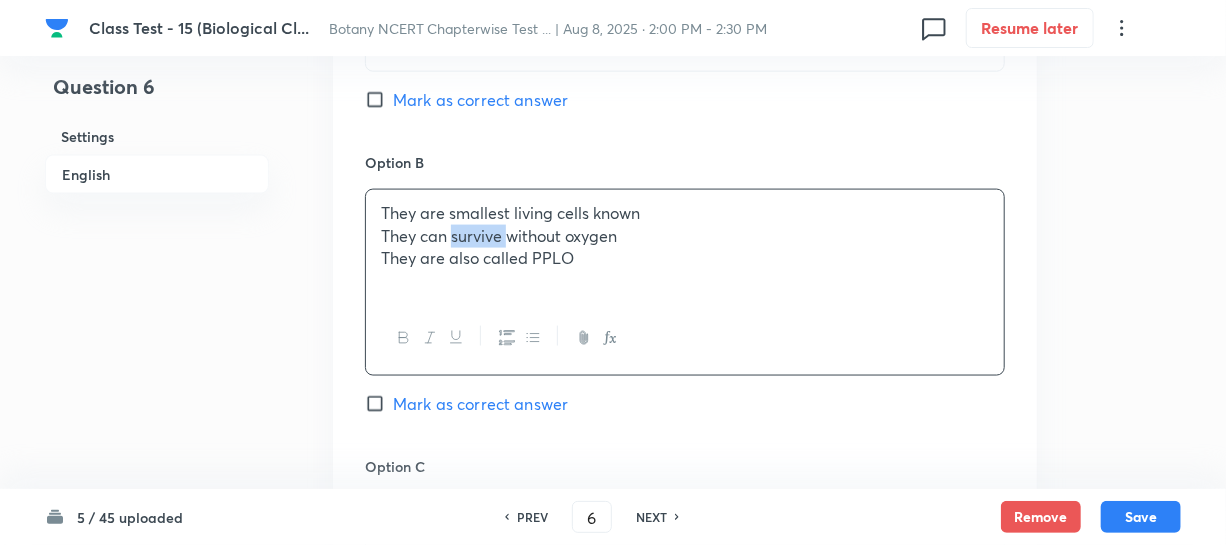 click on "They can survive without oxygen" at bounding box center [685, 236] 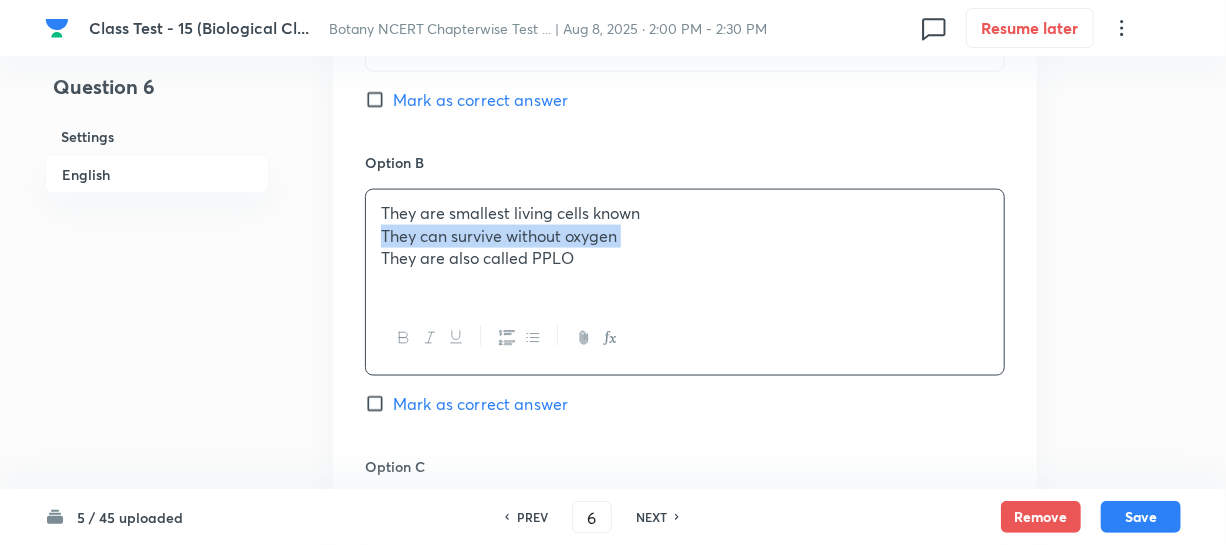 click on "They can survive without oxygen" at bounding box center [685, 236] 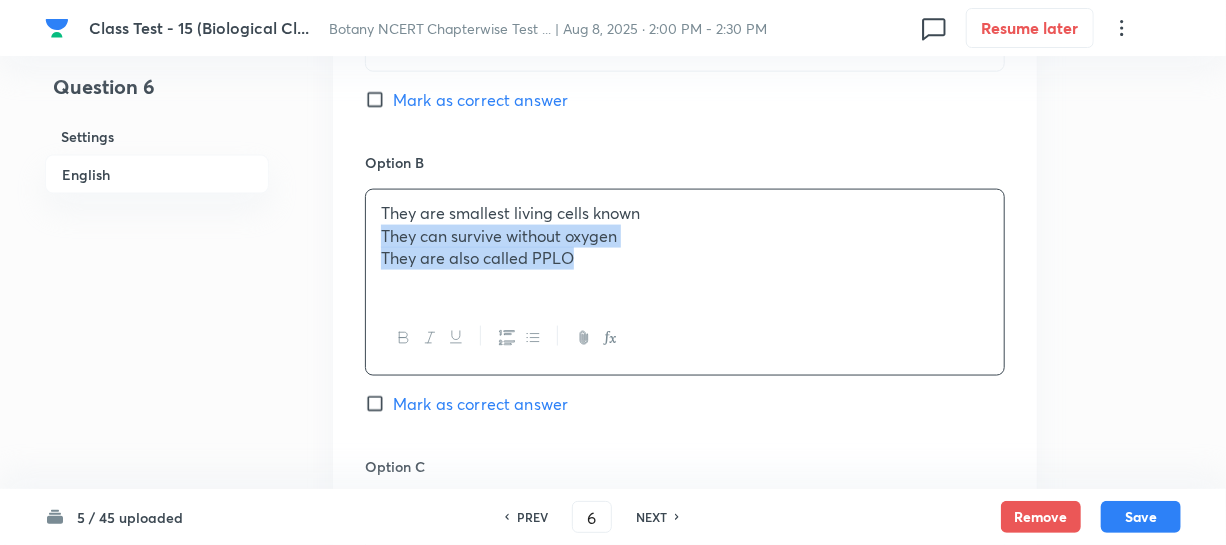 click on "They are also called PPLO" at bounding box center (685, 258) 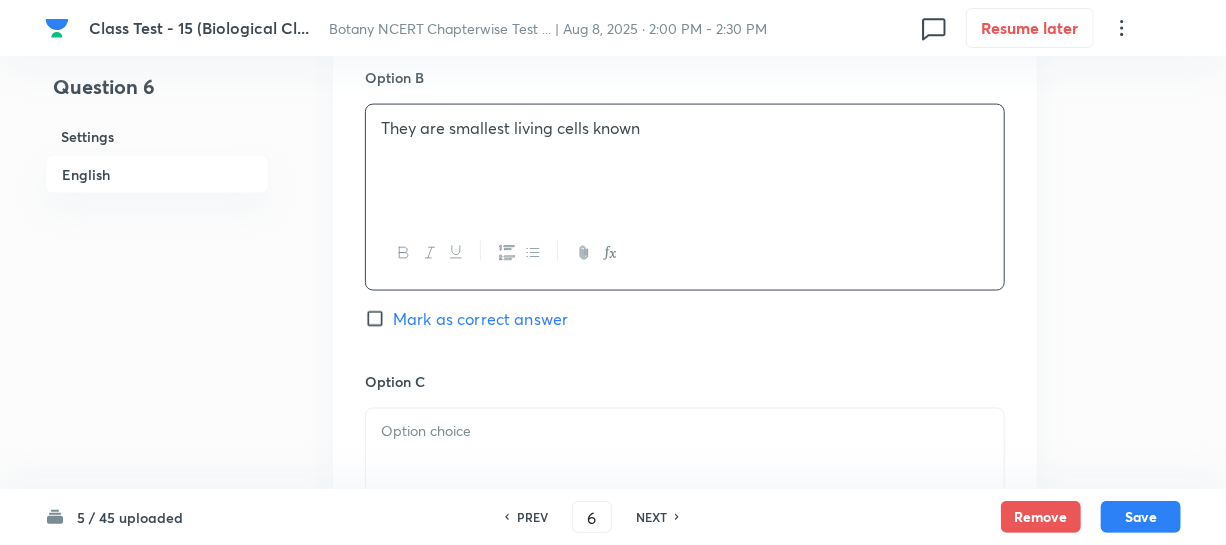 scroll, scrollTop: 1363, scrollLeft: 0, axis: vertical 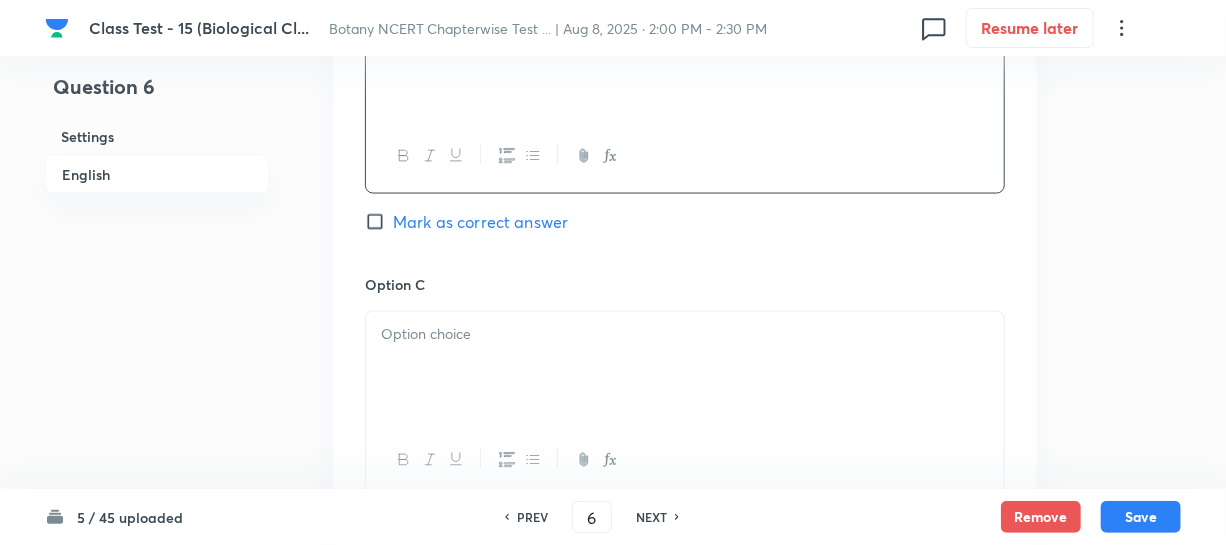 click at bounding box center [685, 368] 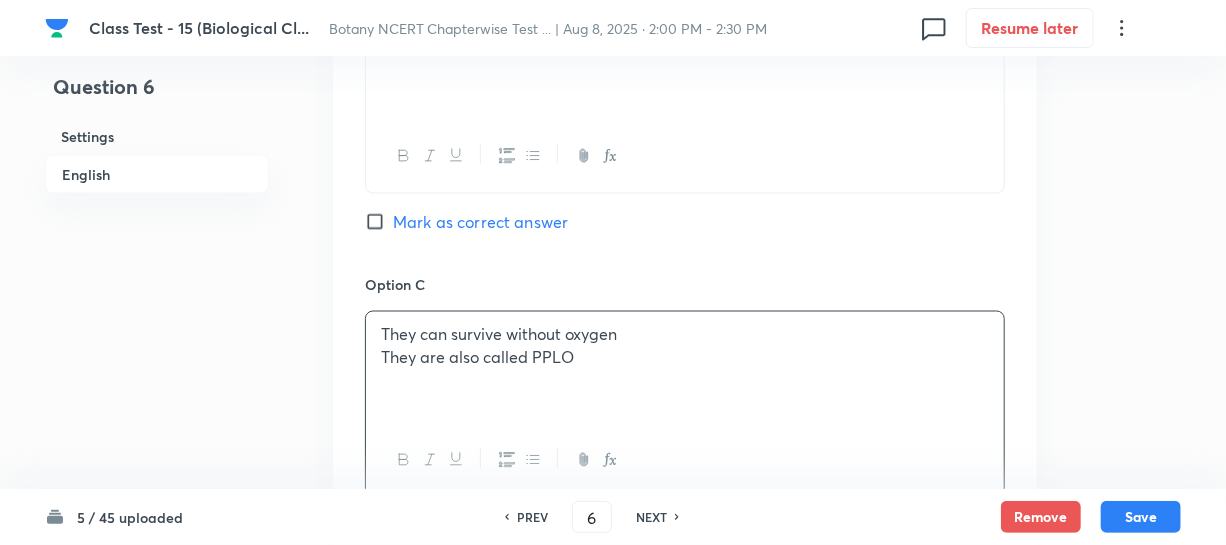 click on "They can survive without oxygen They are also called PPLO" at bounding box center (685, 368) 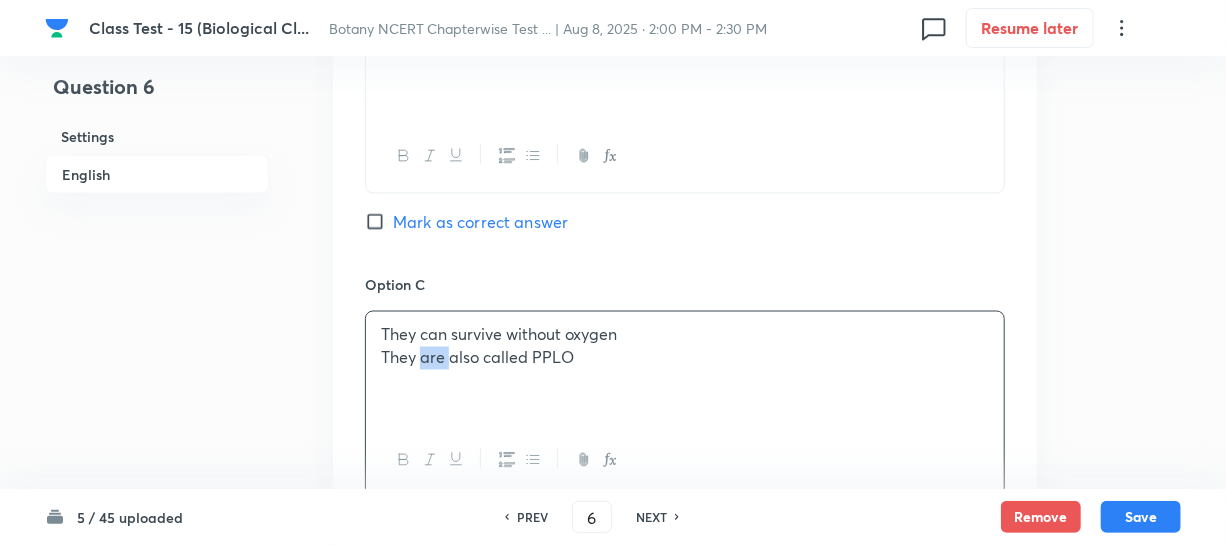 click on "They are also called PPLO" at bounding box center (685, 358) 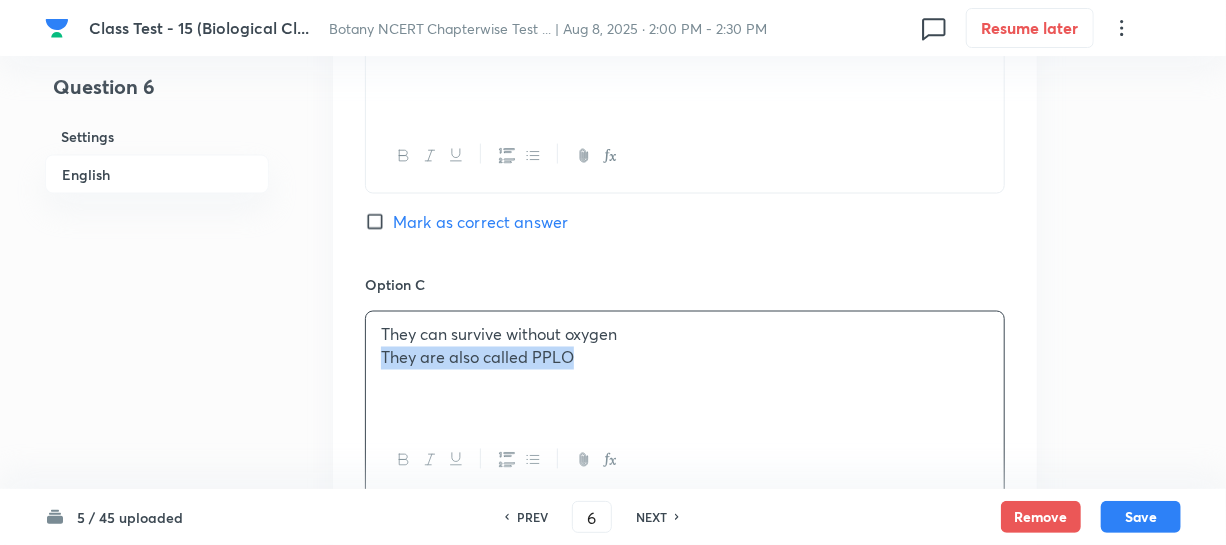 click on "They are also called PPLO" at bounding box center (685, 358) 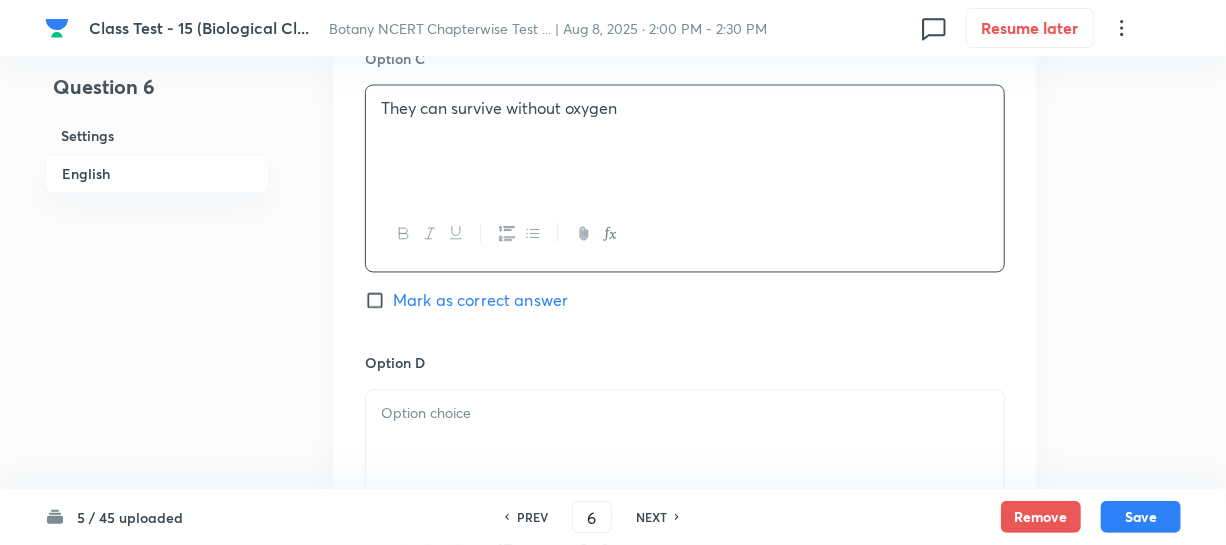 scroll, scrollTop: 1727, scrollLeft: 0, axis: vertical 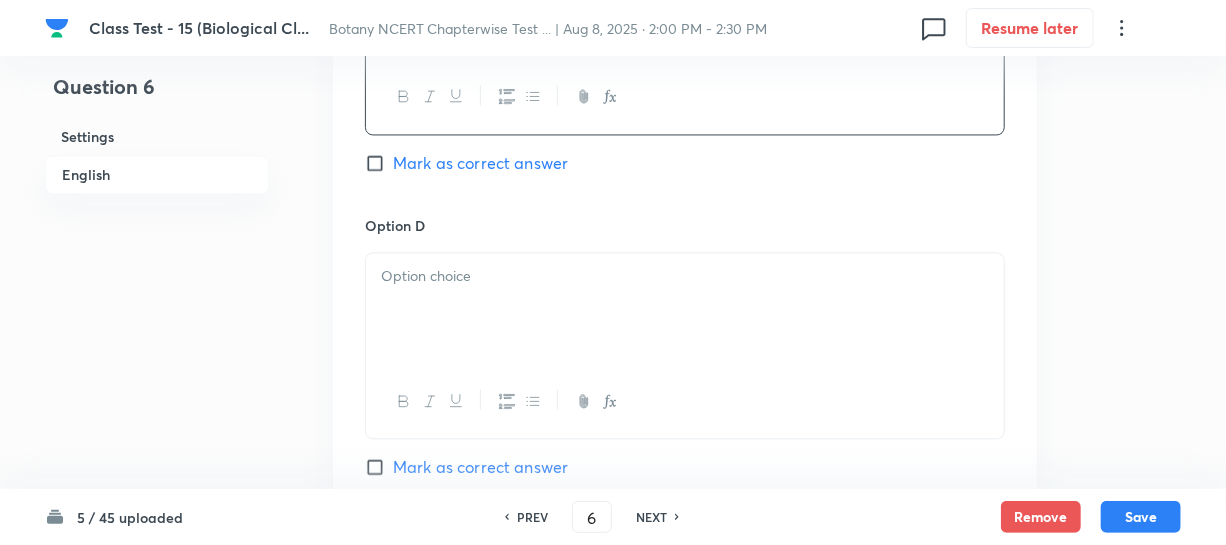 click at bounding box center [685, 276] 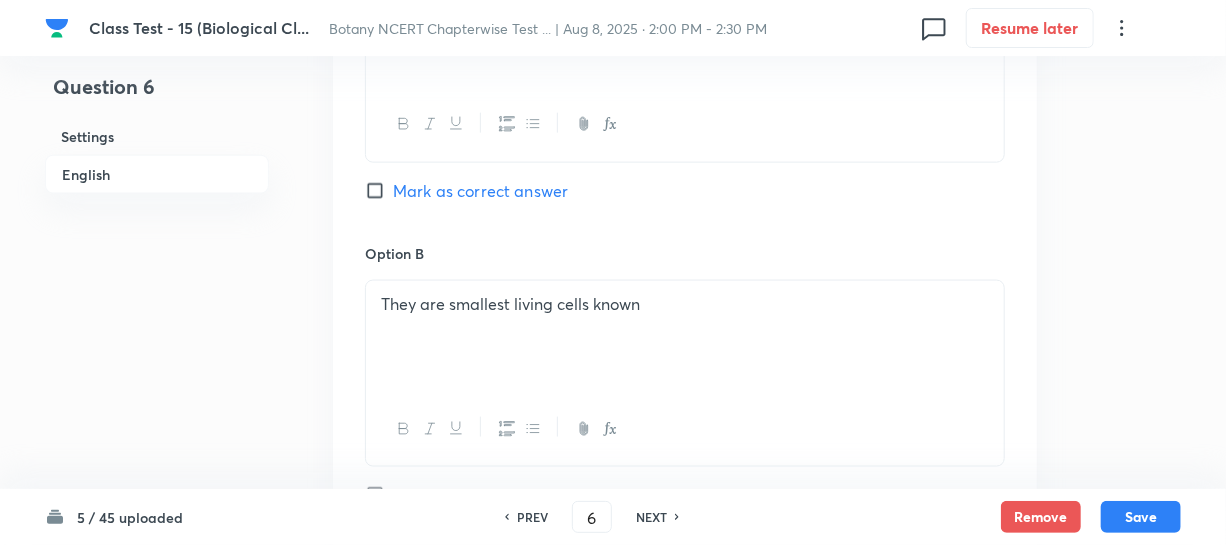 click on "Mark as correct answer" at bounding box center [379, 191] 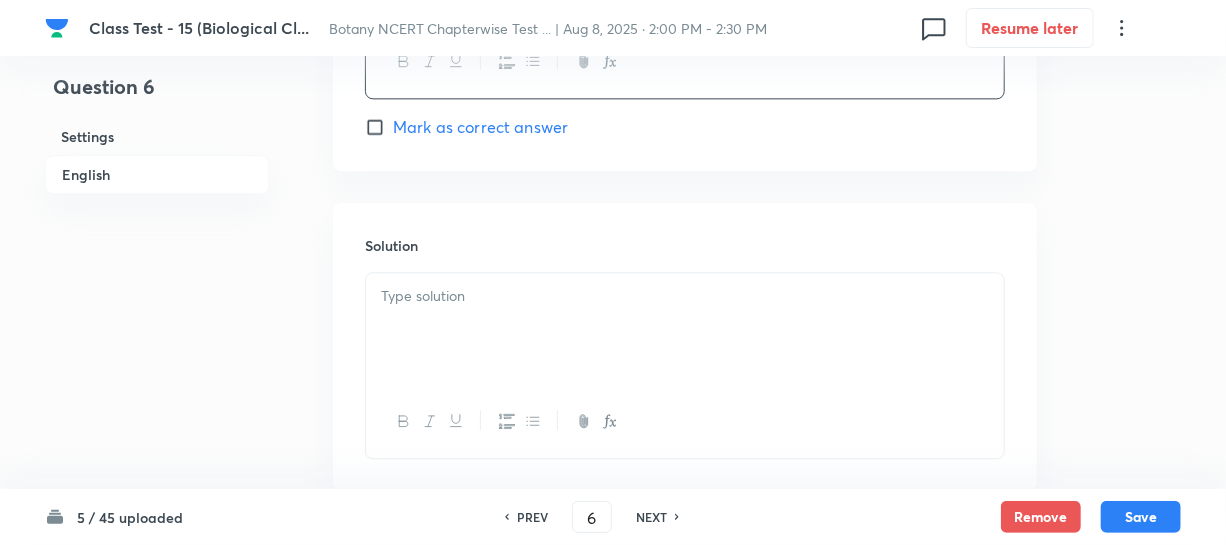 scroll, scrollTop: 2181, scrollLeft: 0, axis: vertical 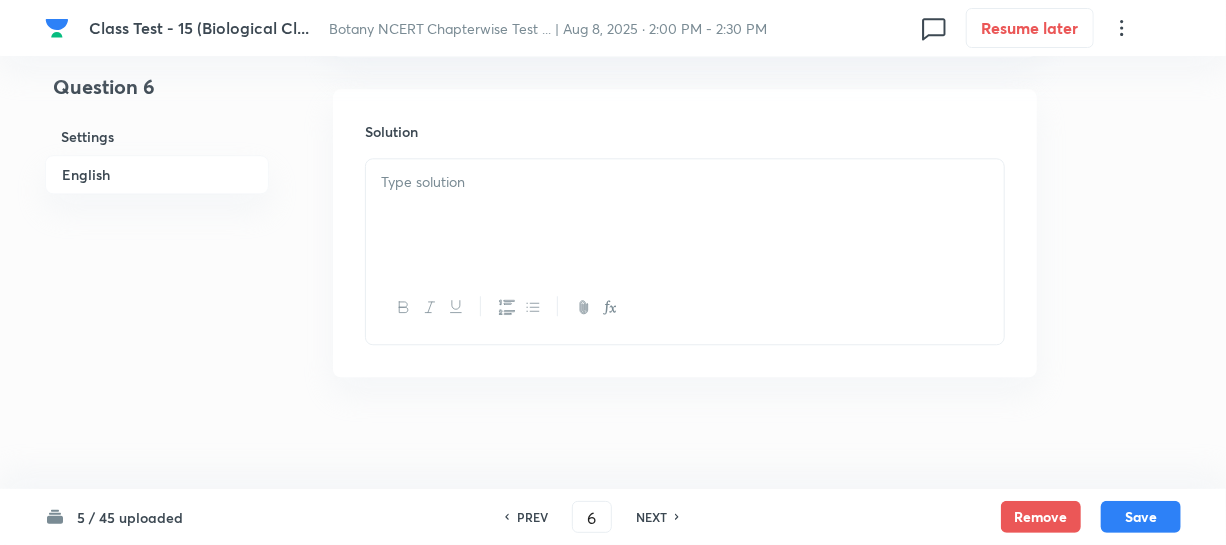 drag, startPoint x: 435, startPoint y: 200, endPoint x: 447, endPoint y: 192, distance: 14.422205 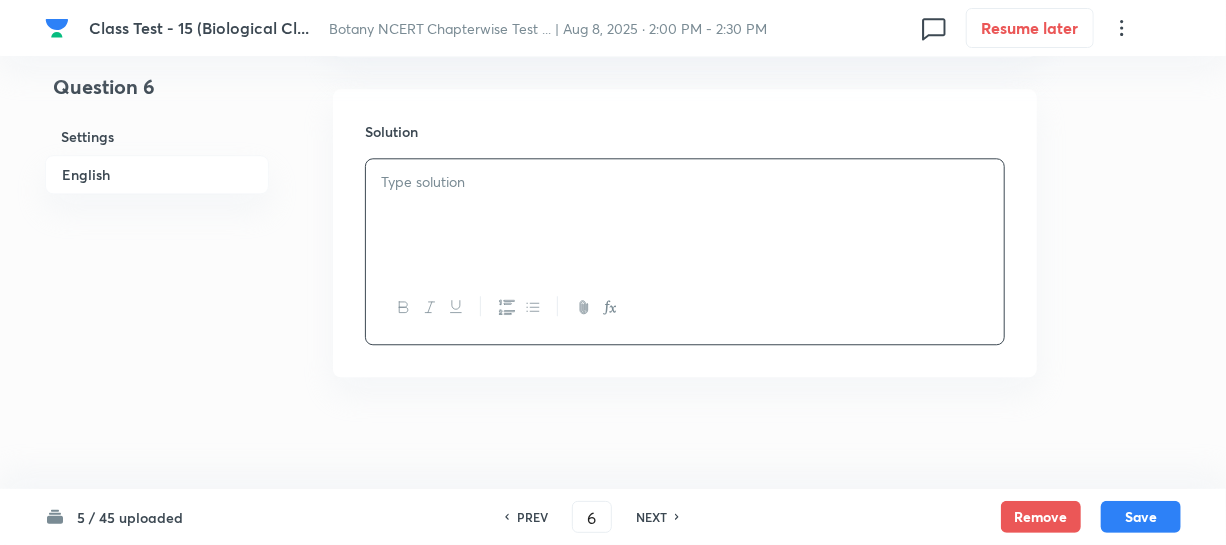 type 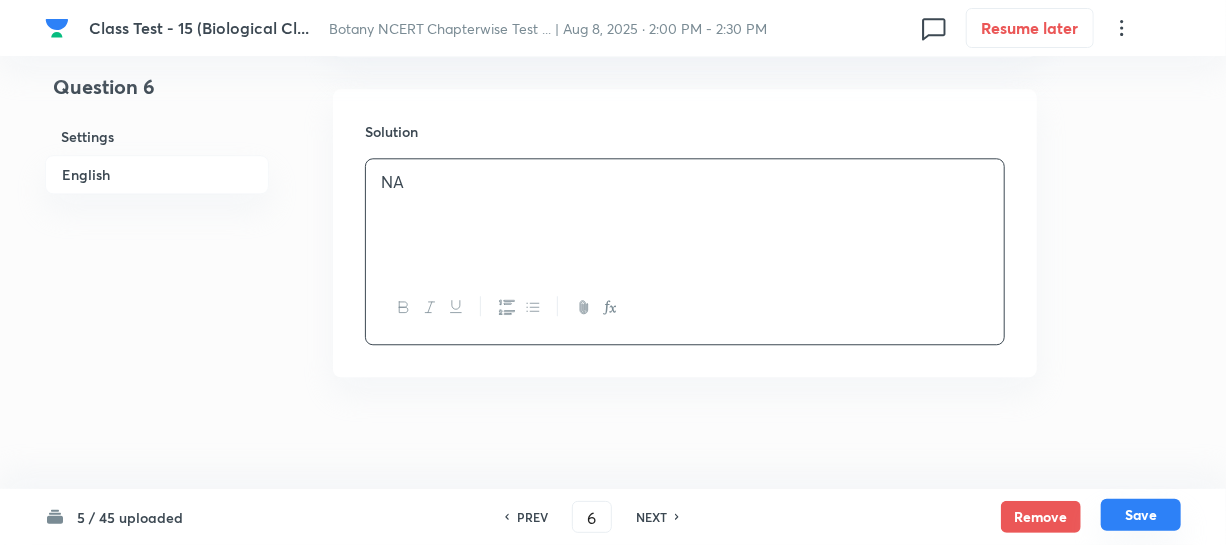 click on "Save" at bounding box center [1141, 515] 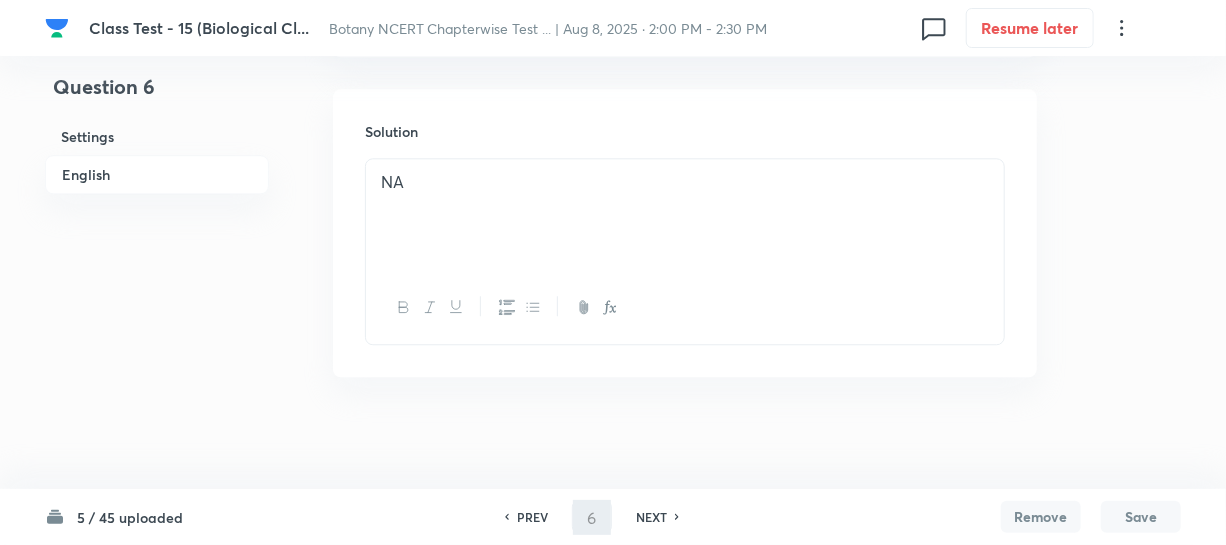 type on "7" 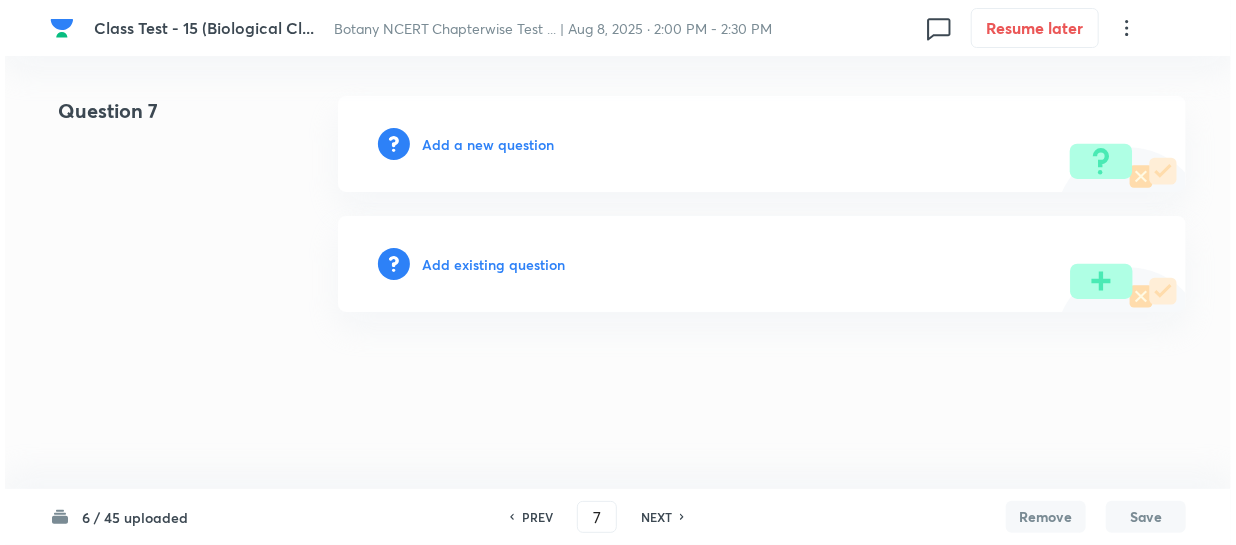 scroll, scrollTop: 0, scrollLeft: 0, axis: both 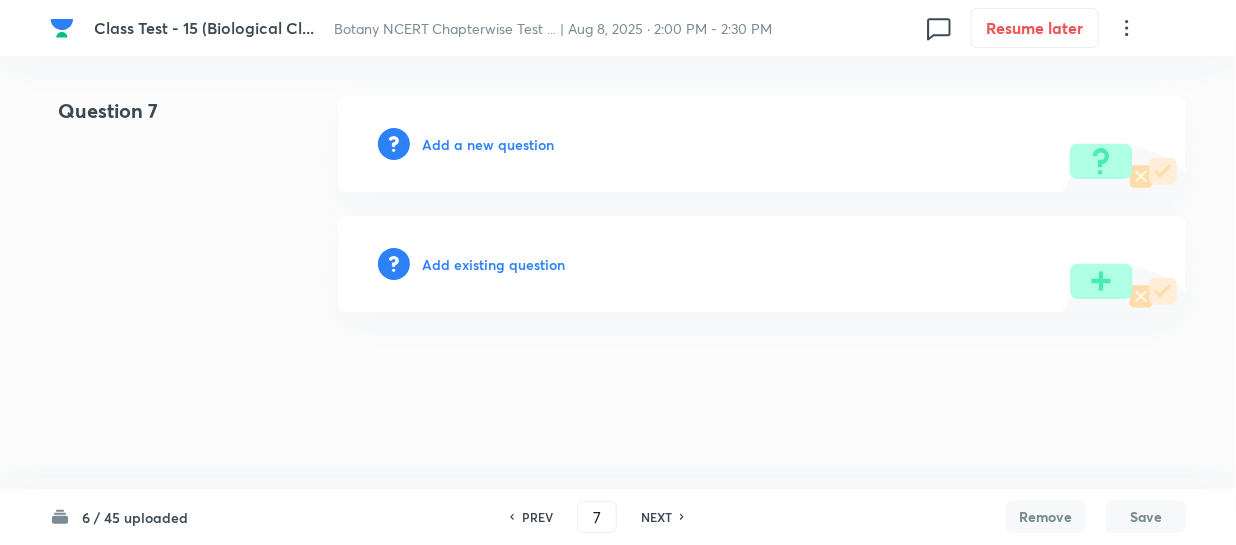 click on "Add a new question" at bounding box center (762, 144) 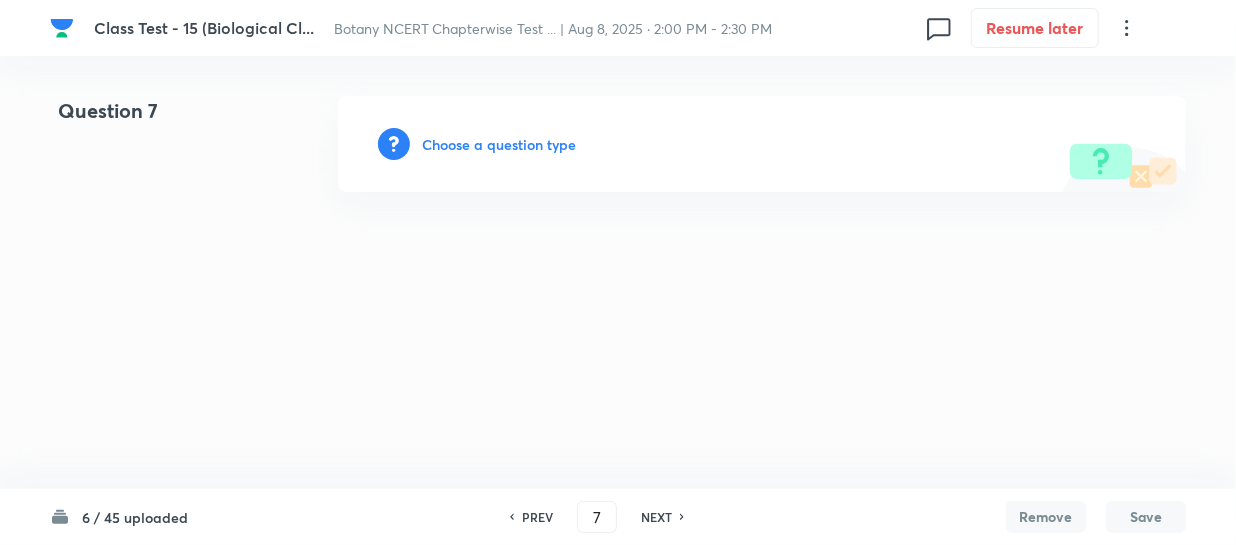 click on "Choose a question type" at bounding box center [499, 144] 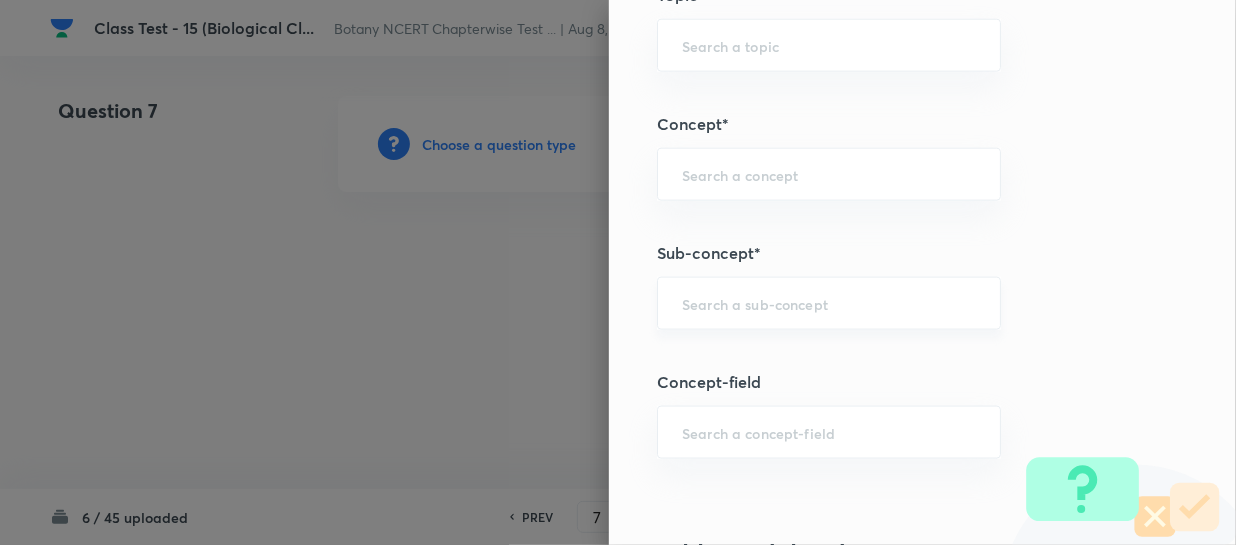 scroll, scrollTop: 1090, scrollLeft: 0, axis: vertical 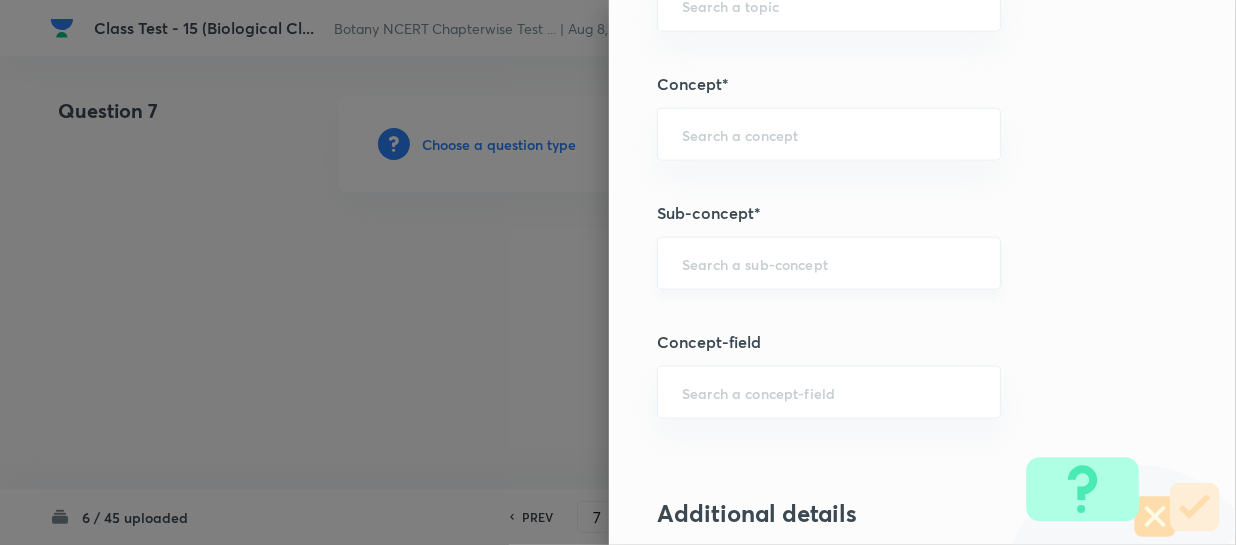 click at bounding box center (829, 263) 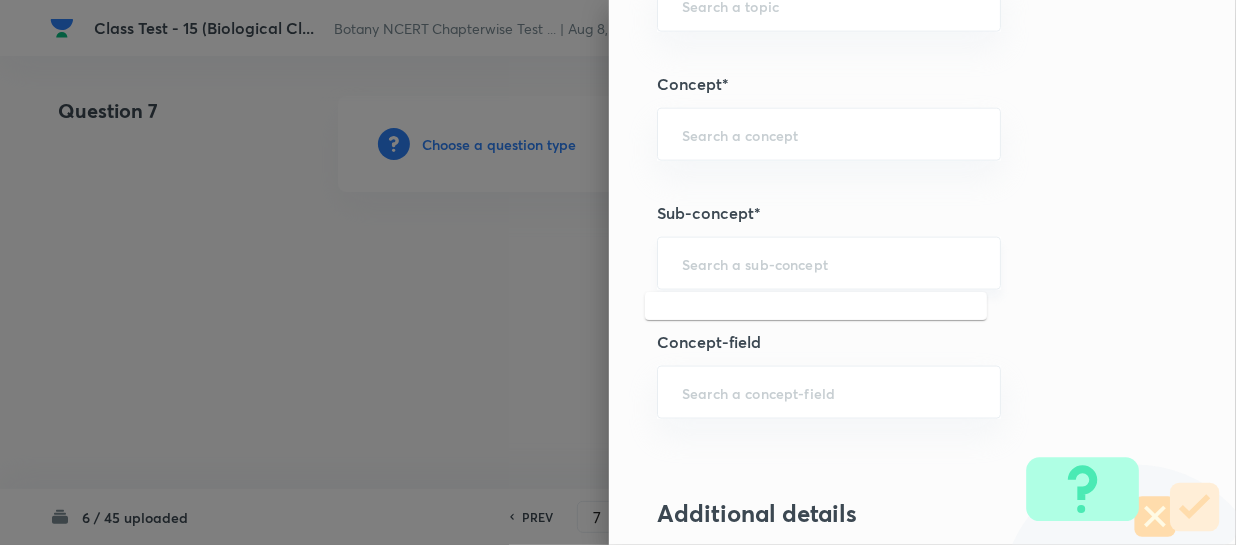 type on "A" 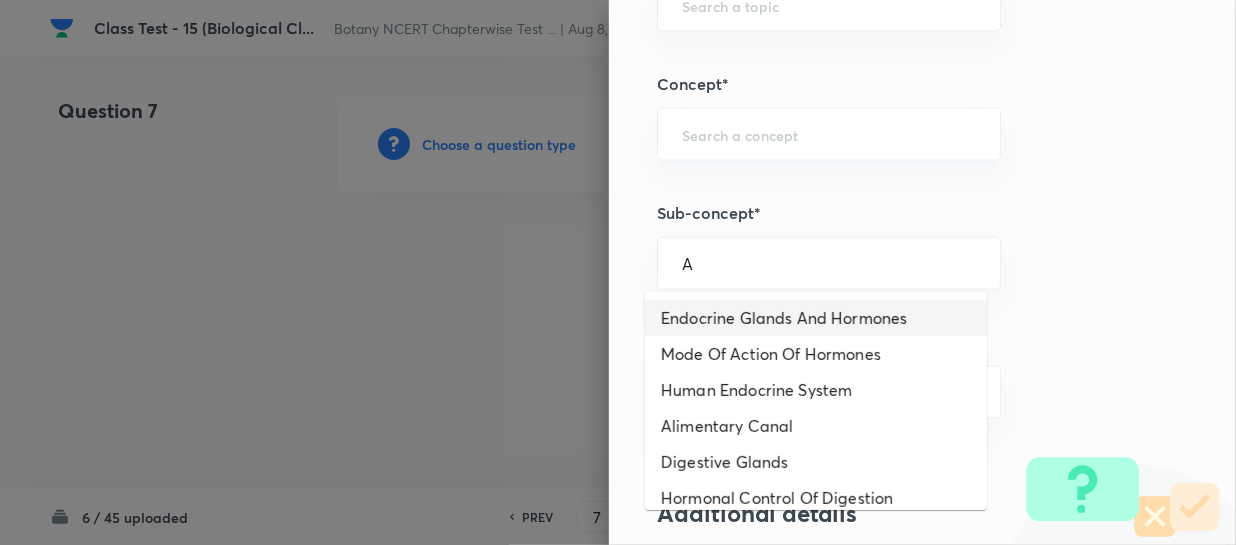 drag, startPoint x: 666, startPoint y: 260, endPoint x: 616, endPoint y: 272, distance: 51.41984 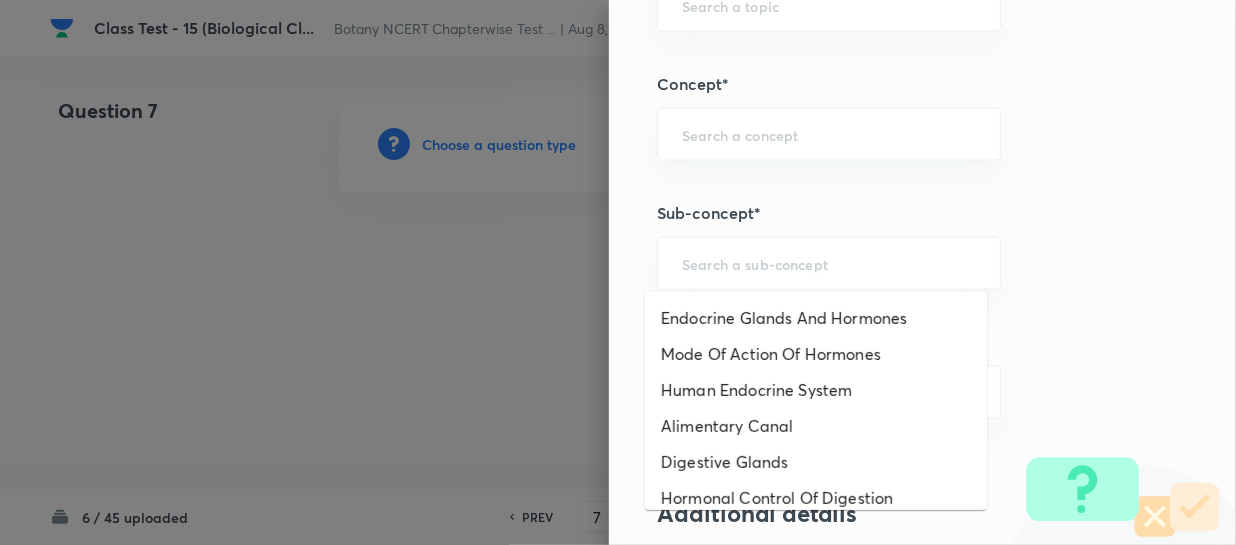 paste on "They are also called PPLO" 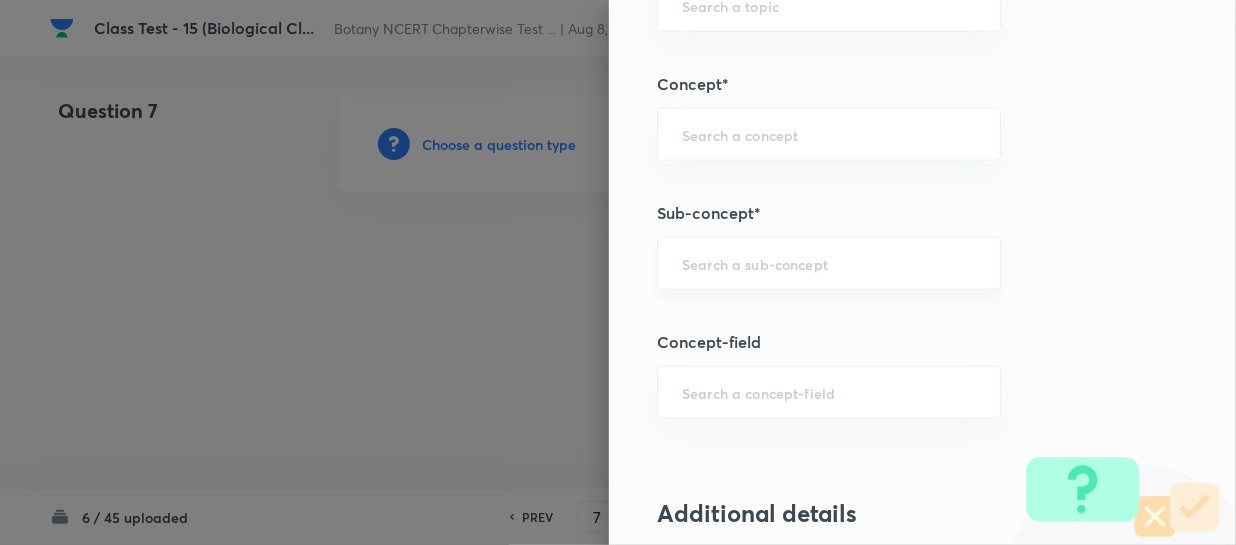 paste on "Biological Classification" 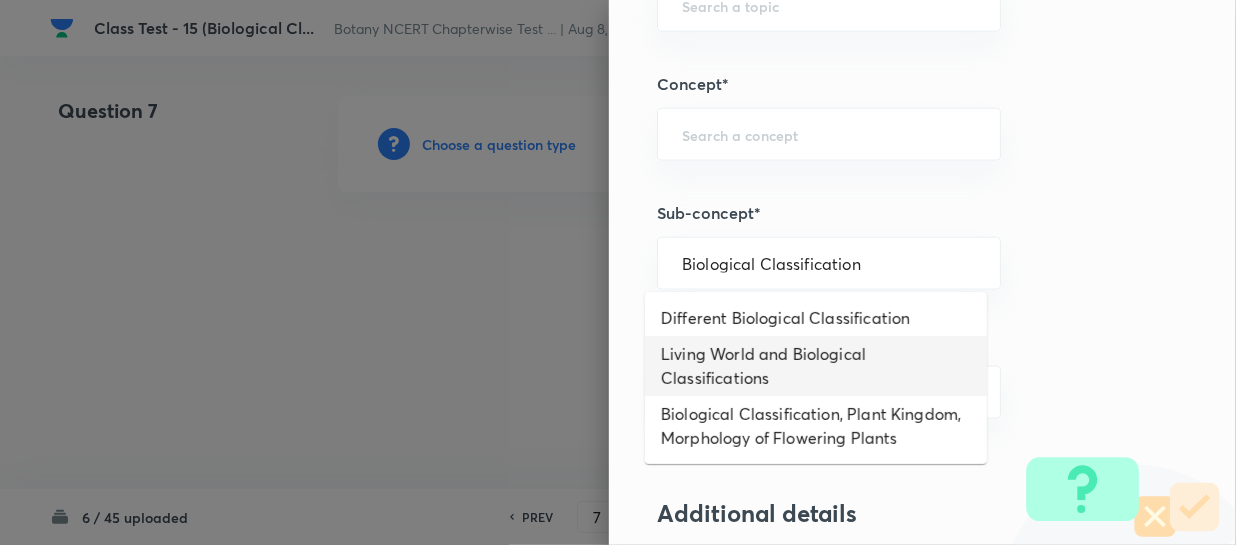 click on "Living World and Biological Classifications" at bounding box center (816, 366) 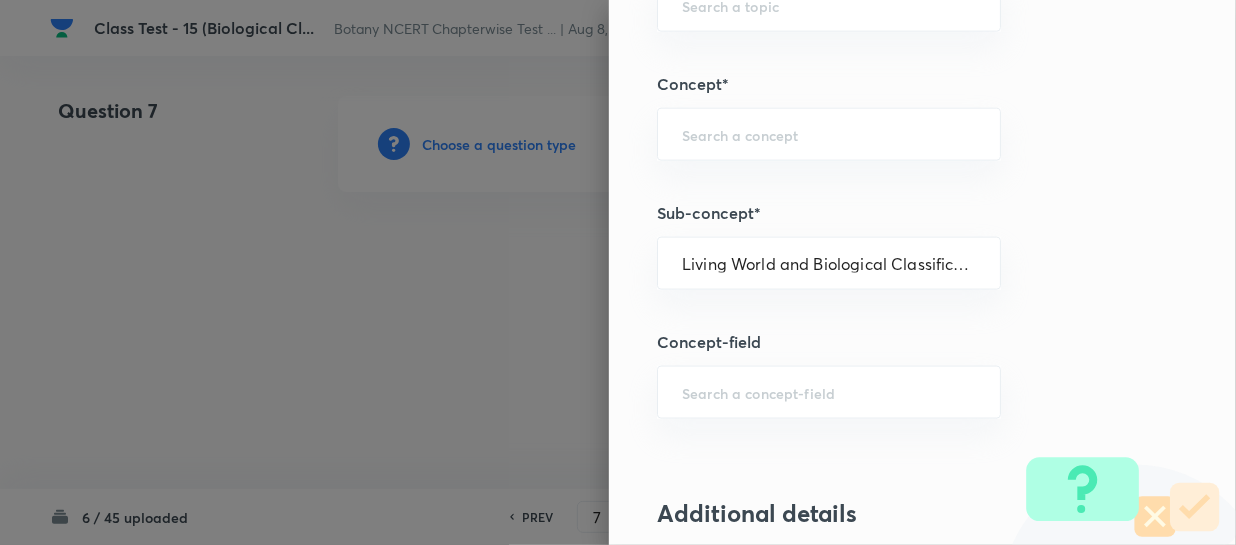 type on "Biology" 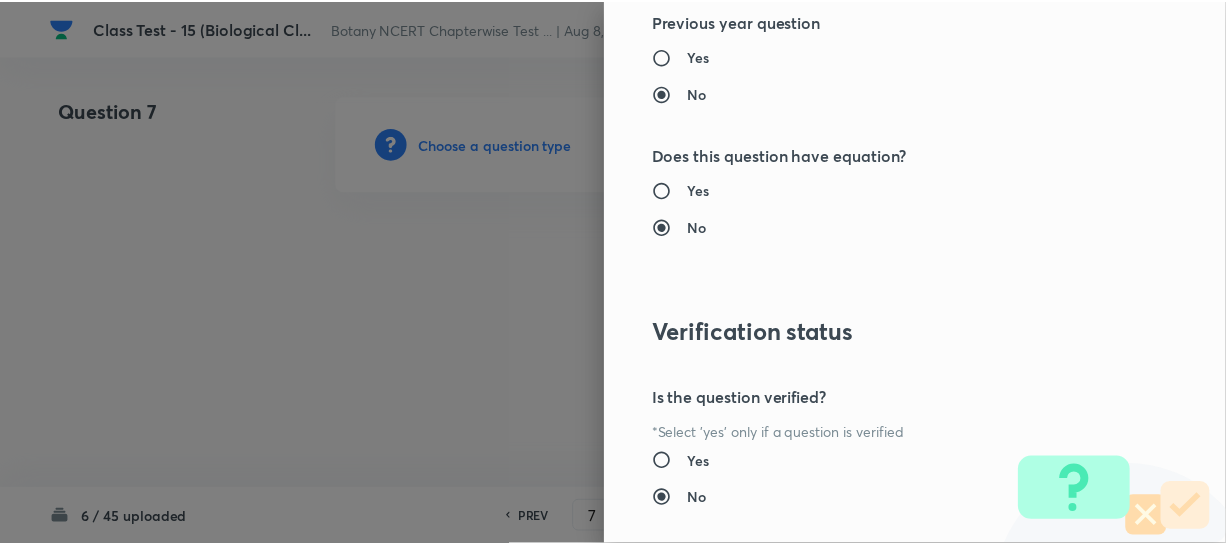 scroll, scrollTop: 2179, scrollLeft: 0, axis: vertical 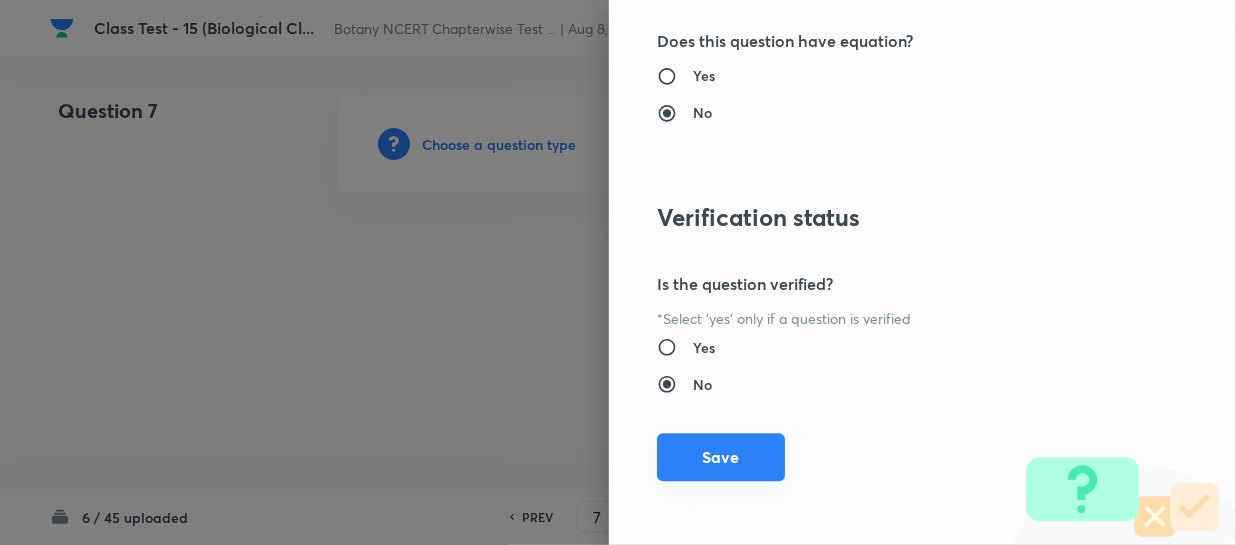 click on "Save" at bounding box center (721, 457) 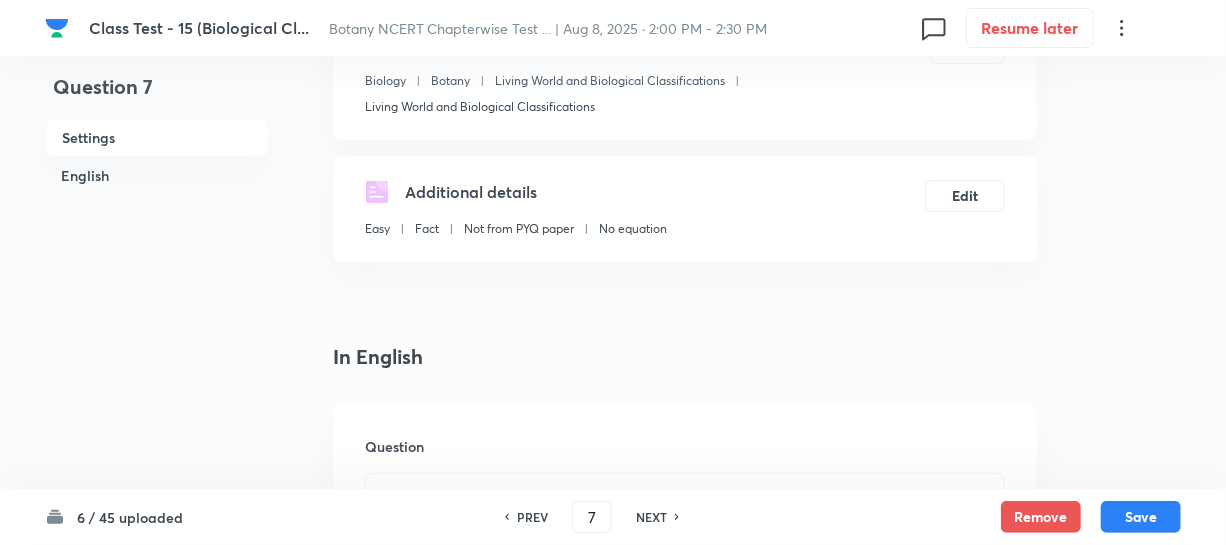 scroll, scrollTop: 545, scrollLeft: 0, axis: vertical 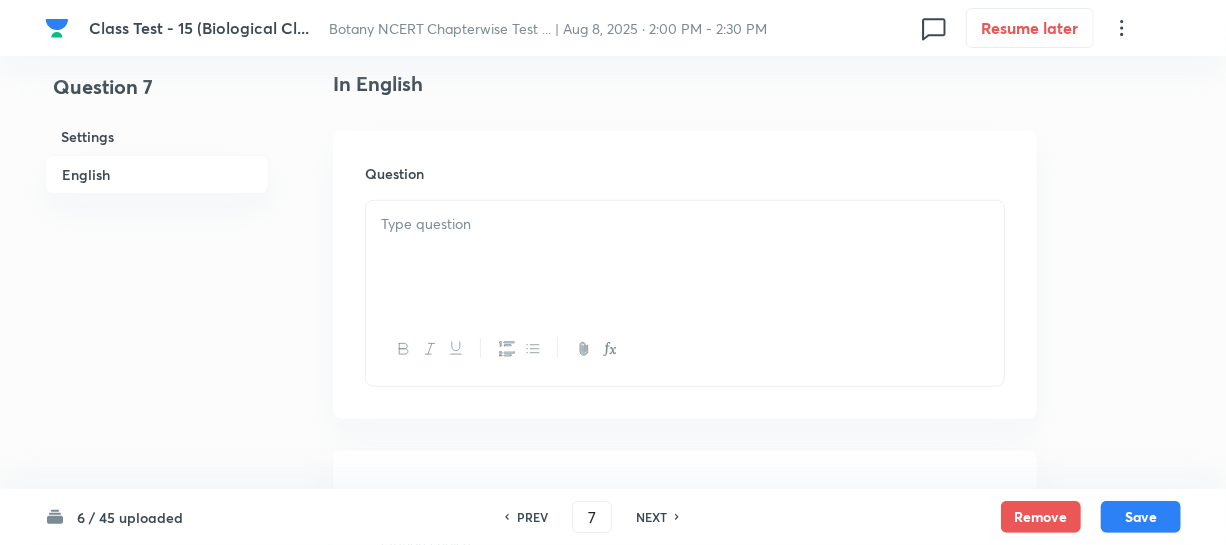 click at bounding box center (685, 257) 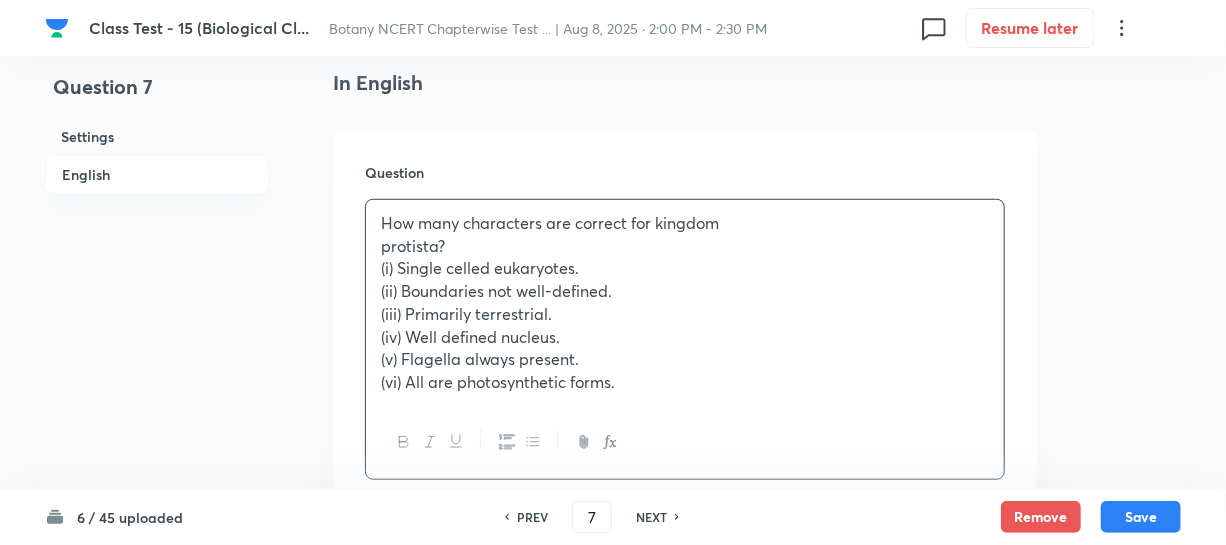 scroll, scrollTop: 909, scrollLeft: 0, axis: vertical 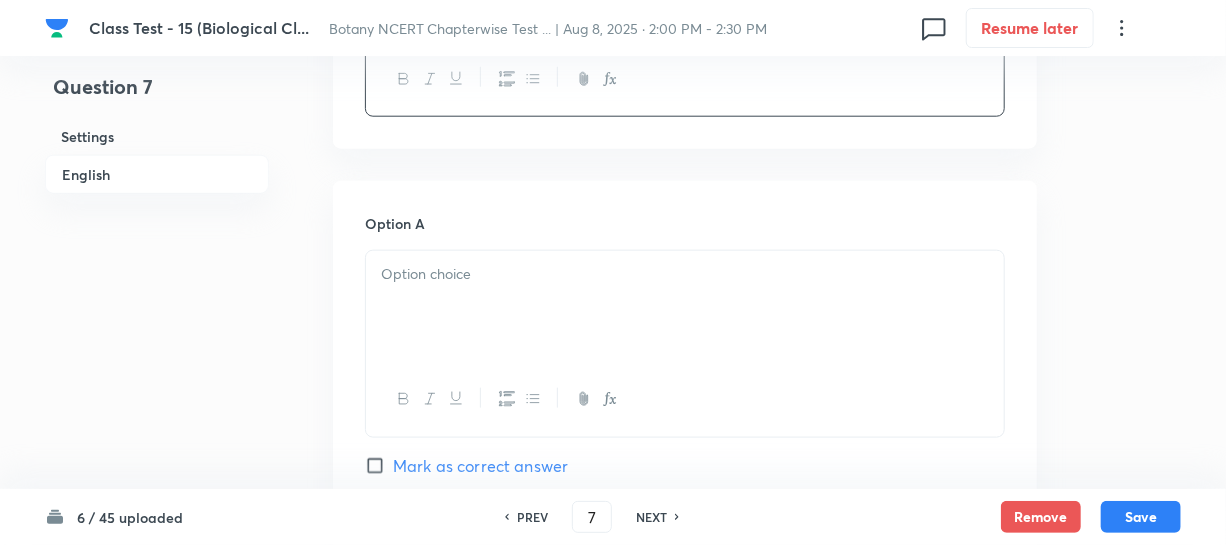click at bounding box center [685, 274] 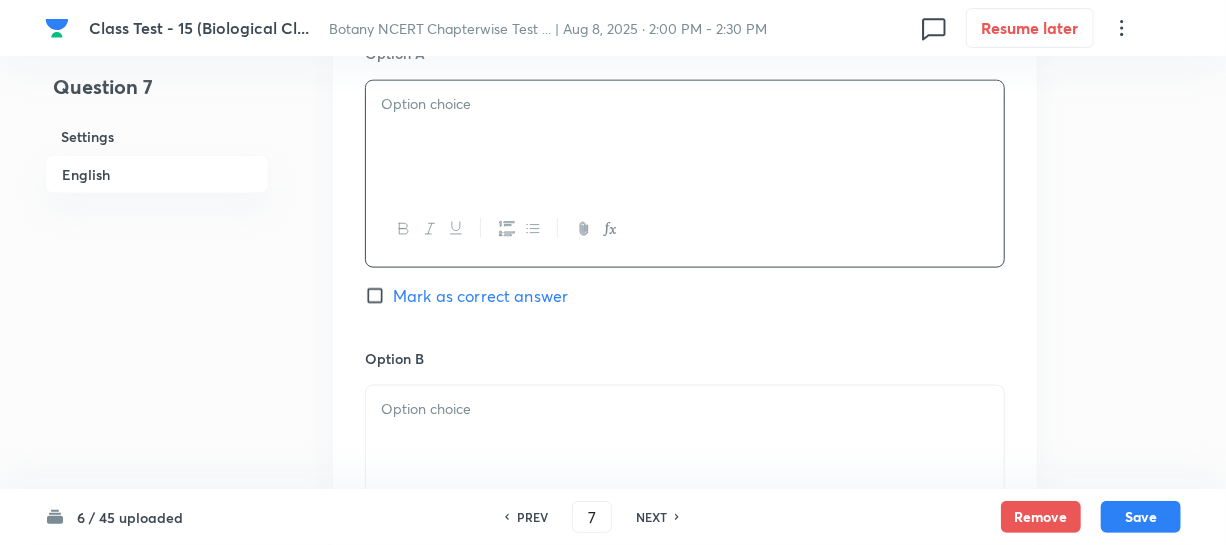 scroll, scrollTop: 1090, scrollLeft: 0, axis: vertical 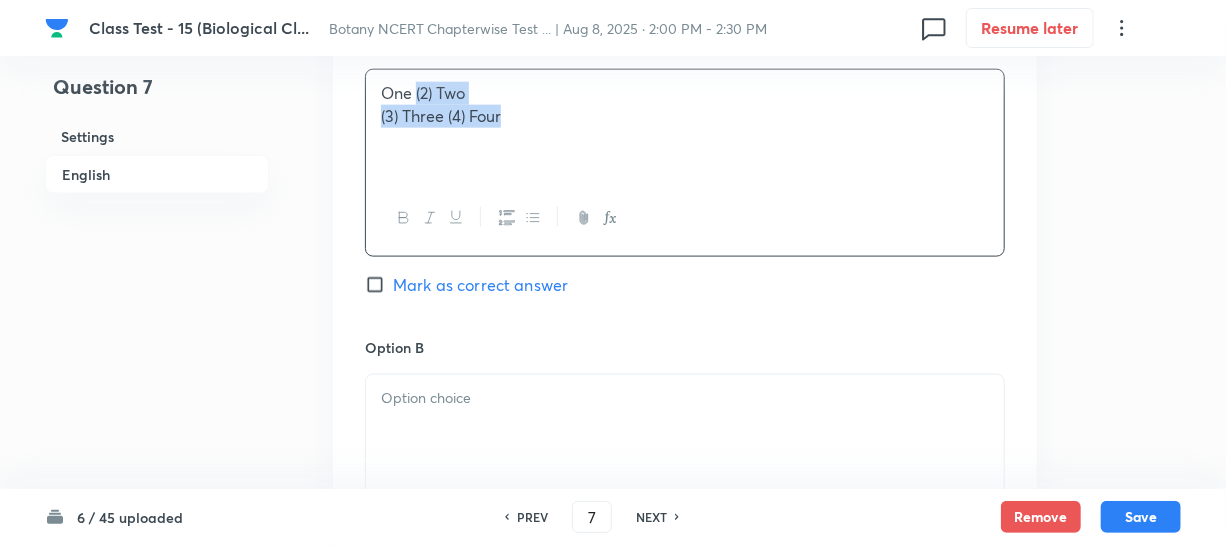 drag, startPoint x: 416, startPoint y: 90, endPoint x: 501, endPoint y: 109, distance: 87.09765 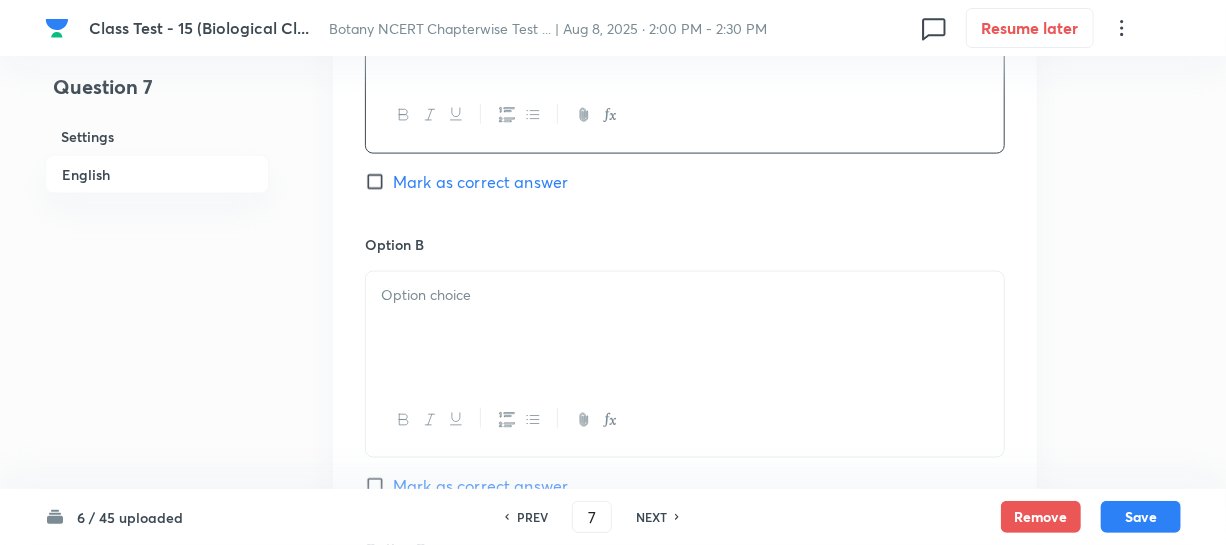 scroll, scrollTop: 1272, scrollLeft: 0, axis: vertical 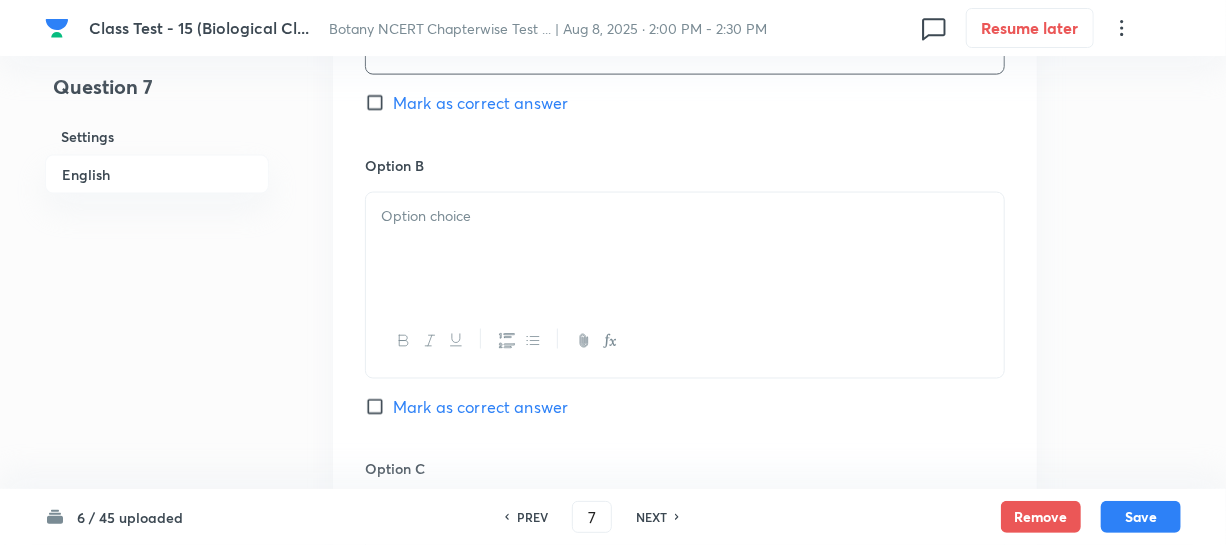click at bounding box center [685, 249] 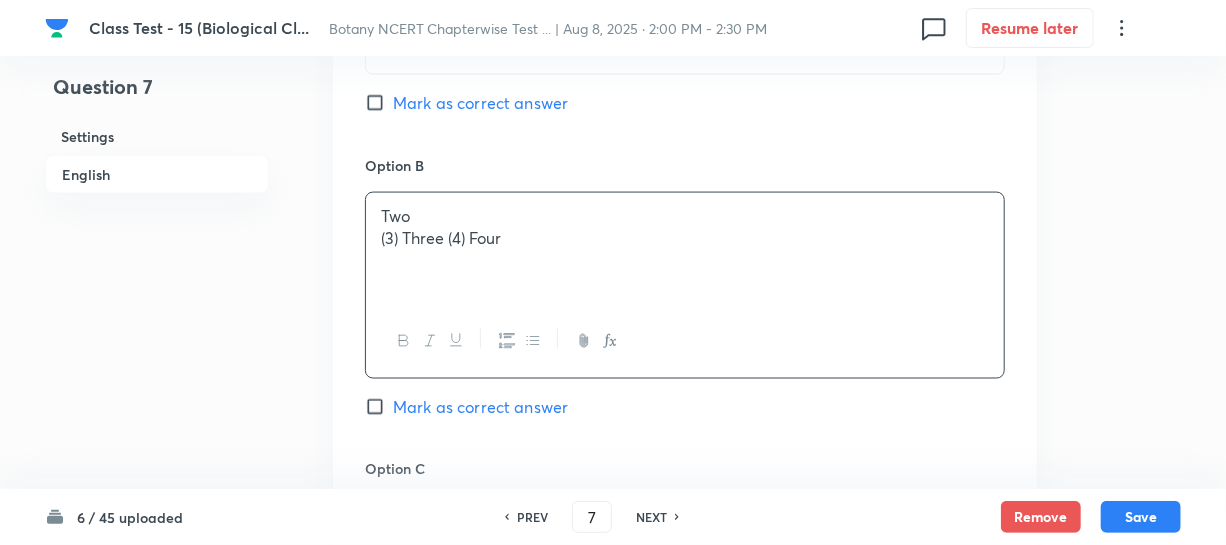 click on "(3) Three (4) Four" at bounding box center [685, 238] 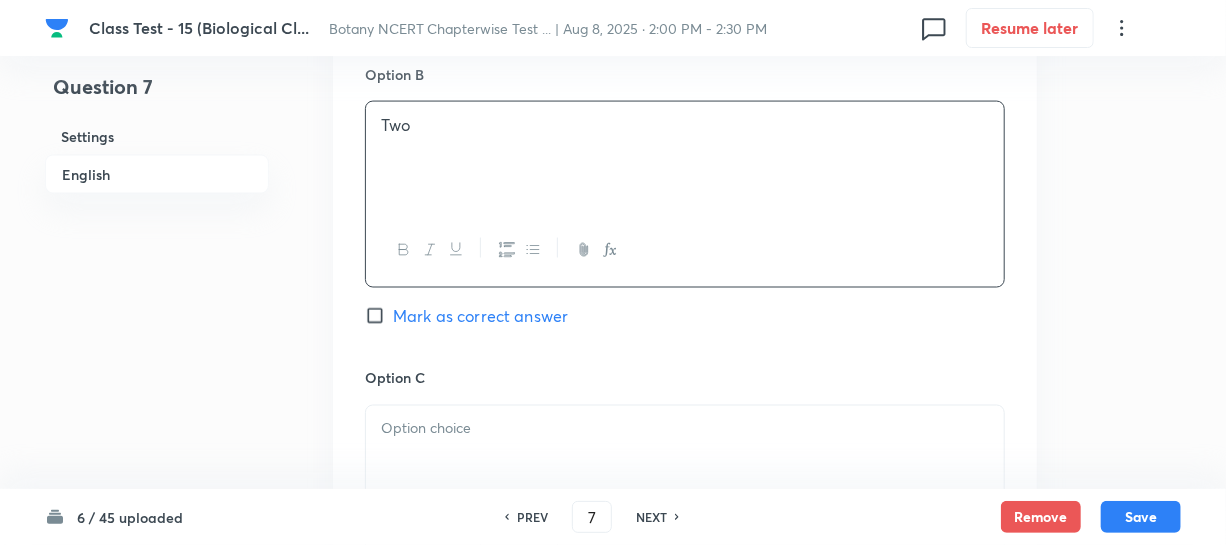 scroll, scrollTop: 1545, scrollLeft: 0, axis: vertical 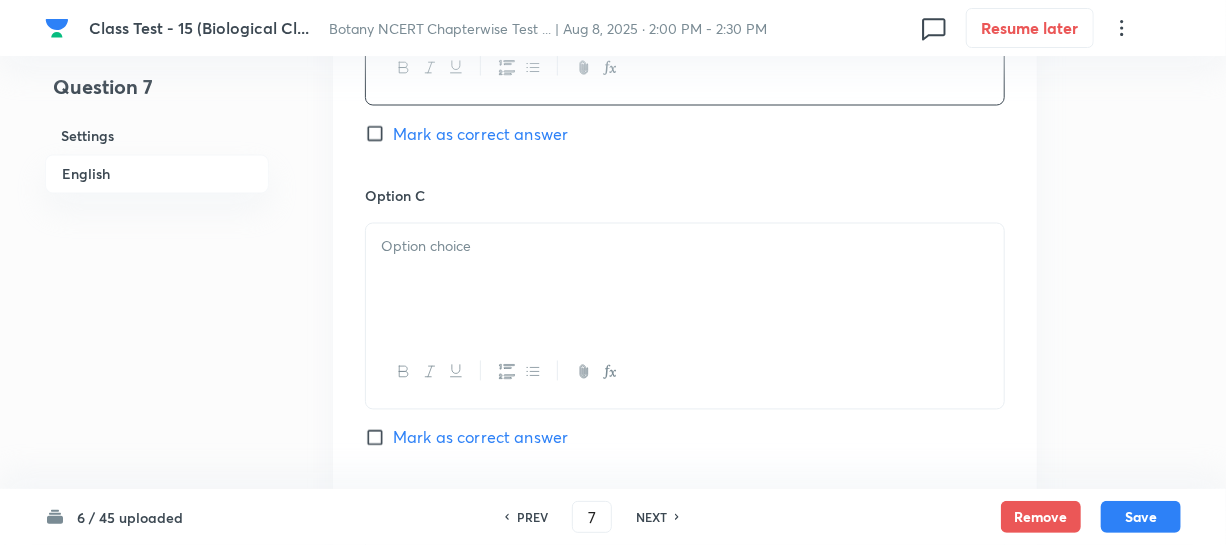 click at bounding box center (685, 280) 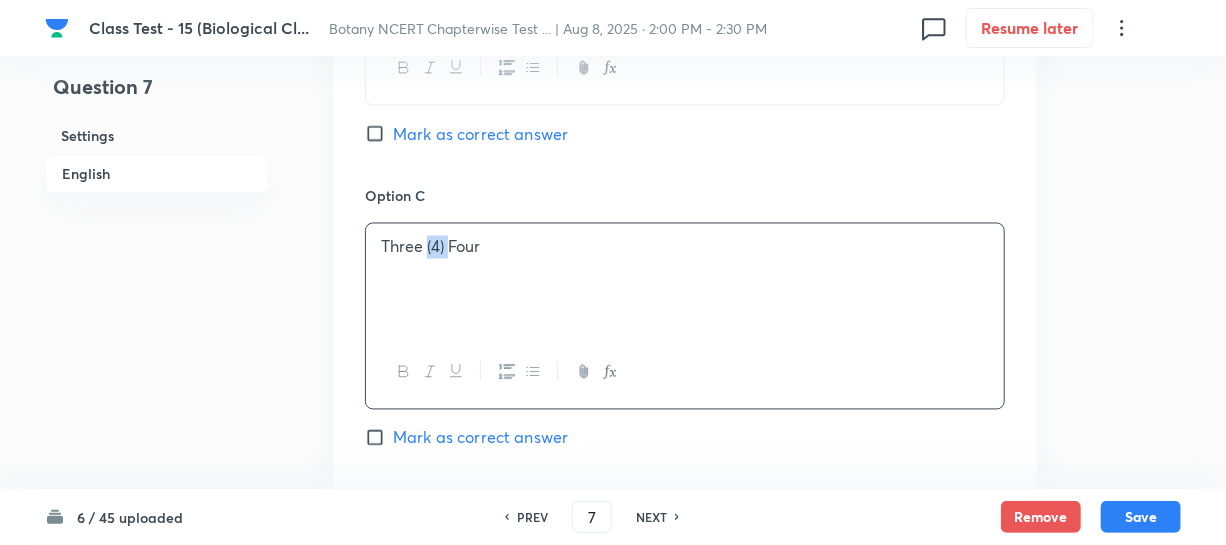 drag, startPoint x: 428, startPoint y: 247, endPoint x: 498, endPoint y: 107, distance: 156.52477 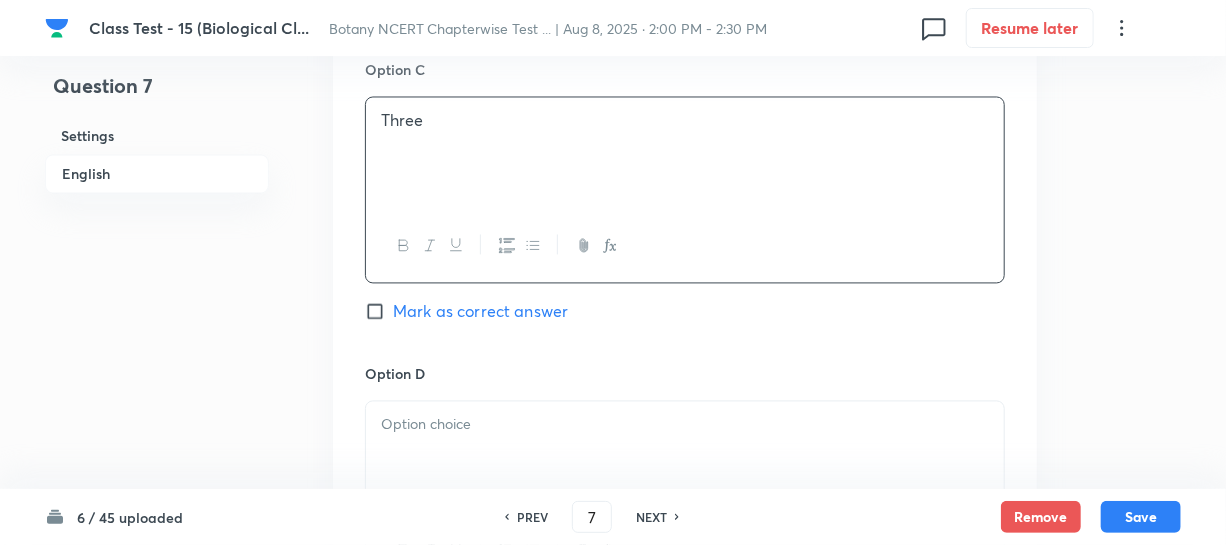 scroll, scrollTop: 1818, scrollLeft: 0, axis: vertical 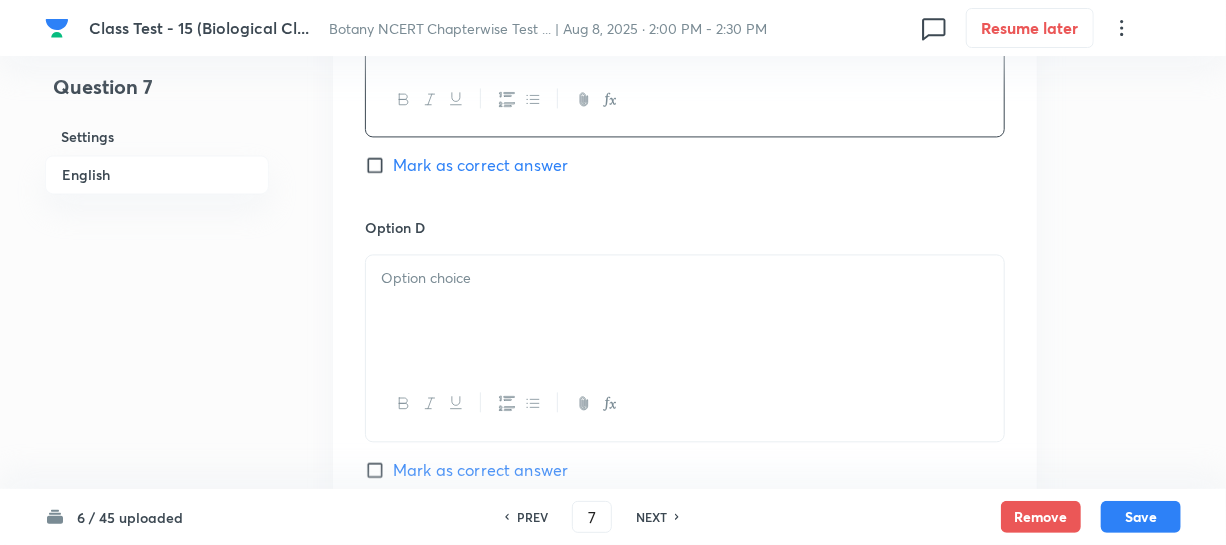 click at bounding box center (685, 311) 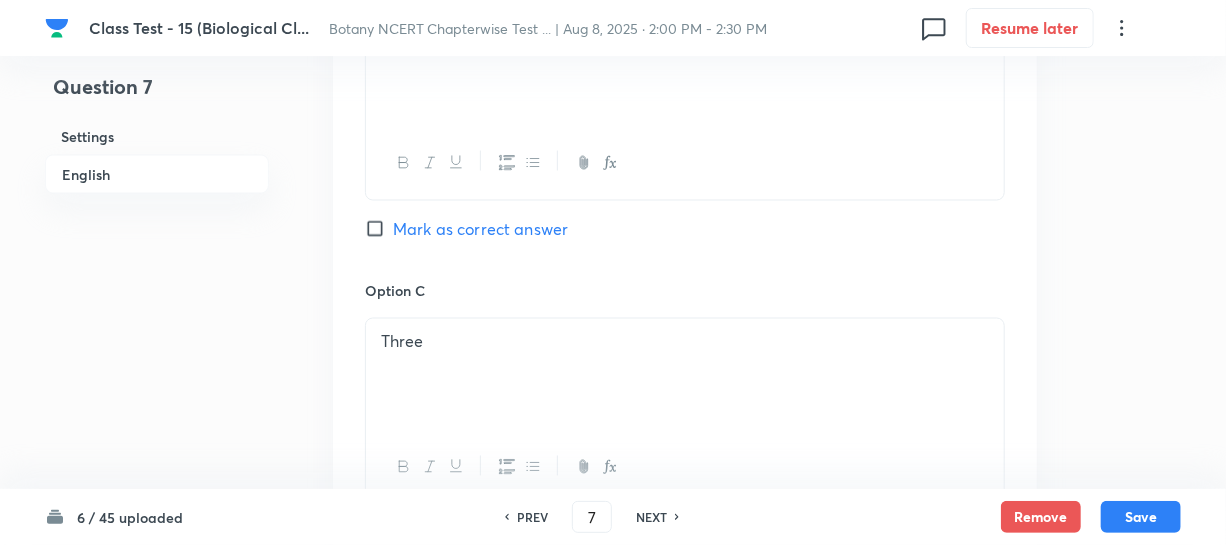 scroll, scrollTop: 1636, scrollLeft: 0, axis: vertical 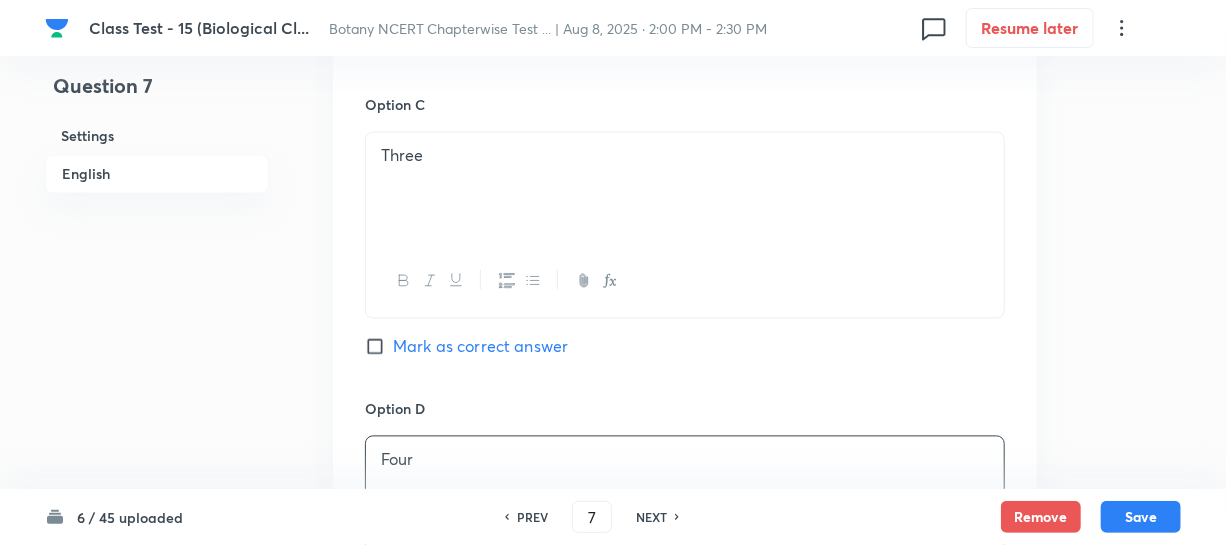 click on "Mark as correct answer" at bounding box center [379, 347] 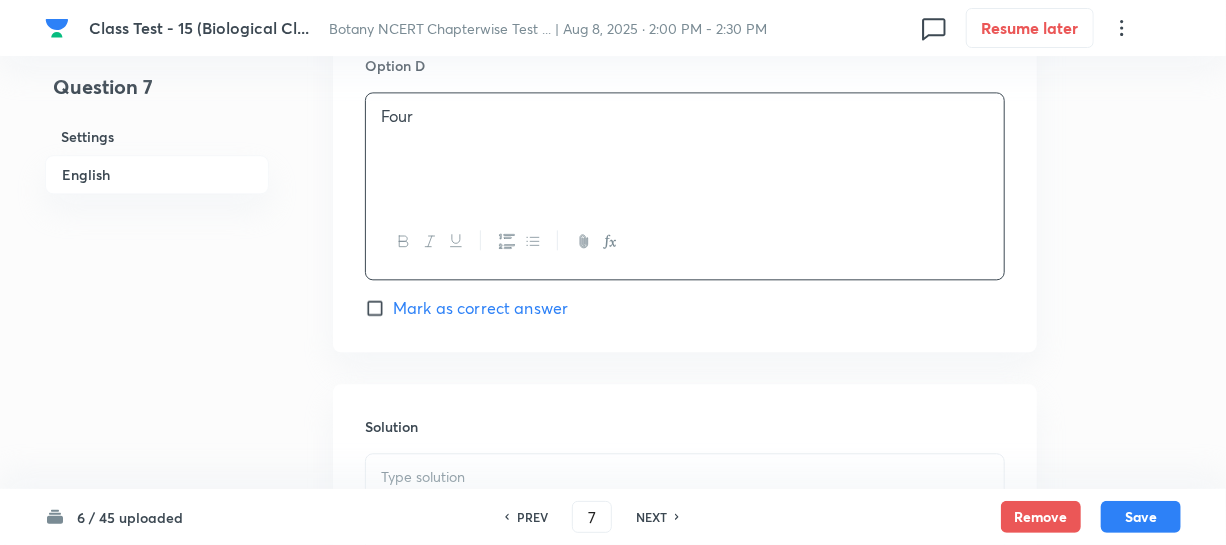 scroll, scrollTop: 2090, scrollLeft: 0, axis: vertical 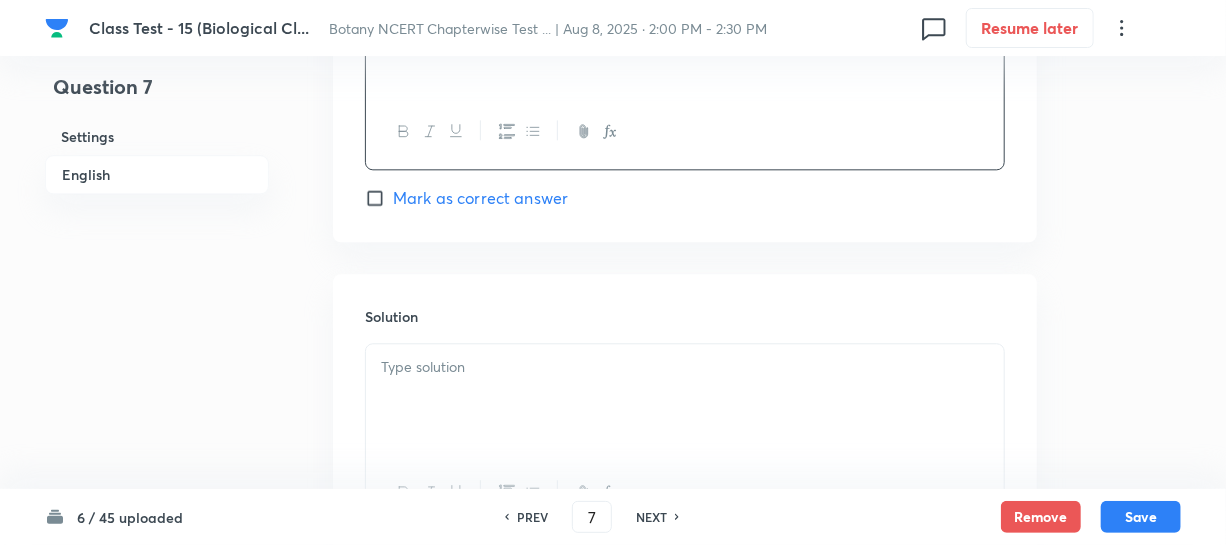 click at bounding box center (685, 367) 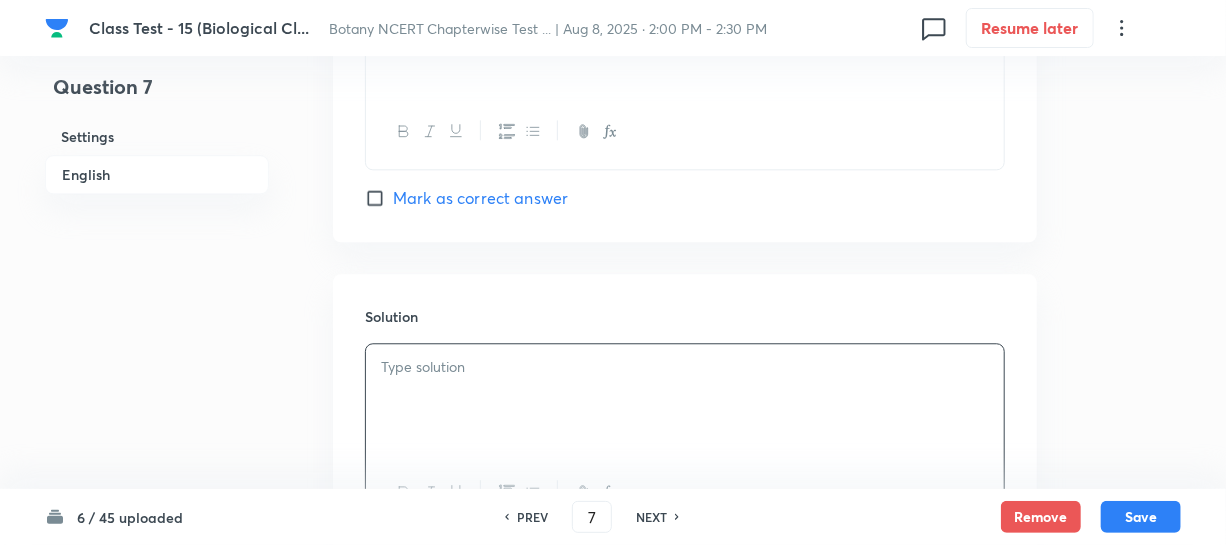 type 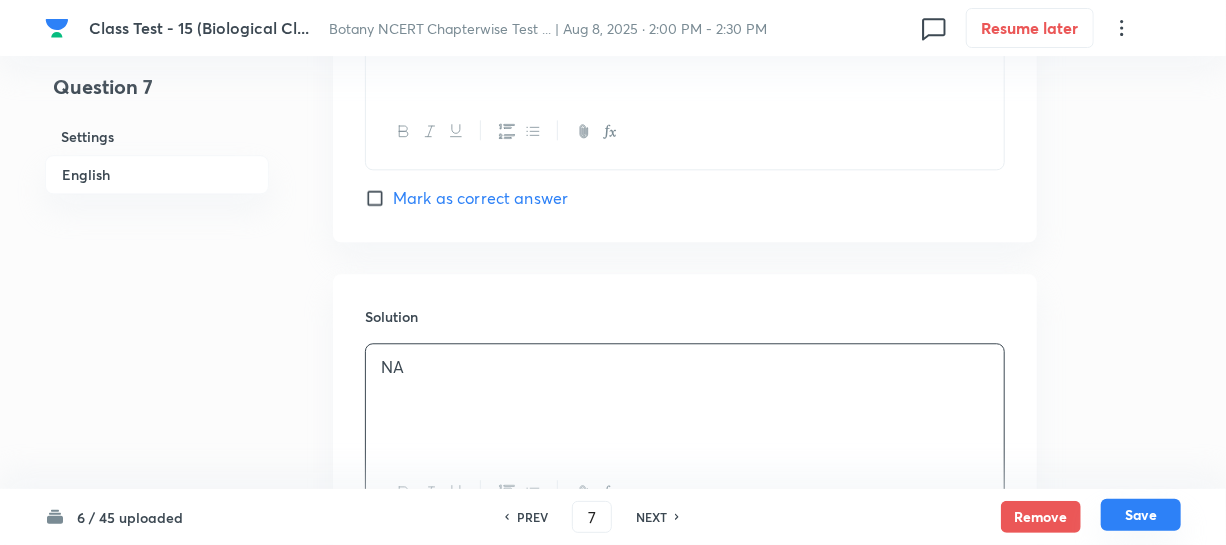 click on "Save" at bounding box center [1141, 515] 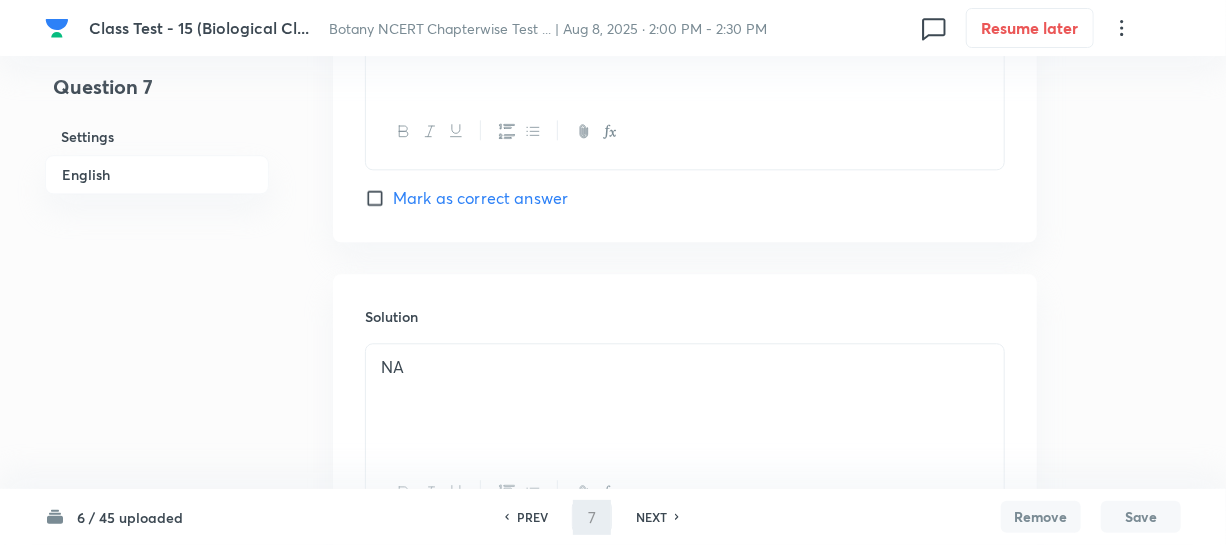 type on "8" 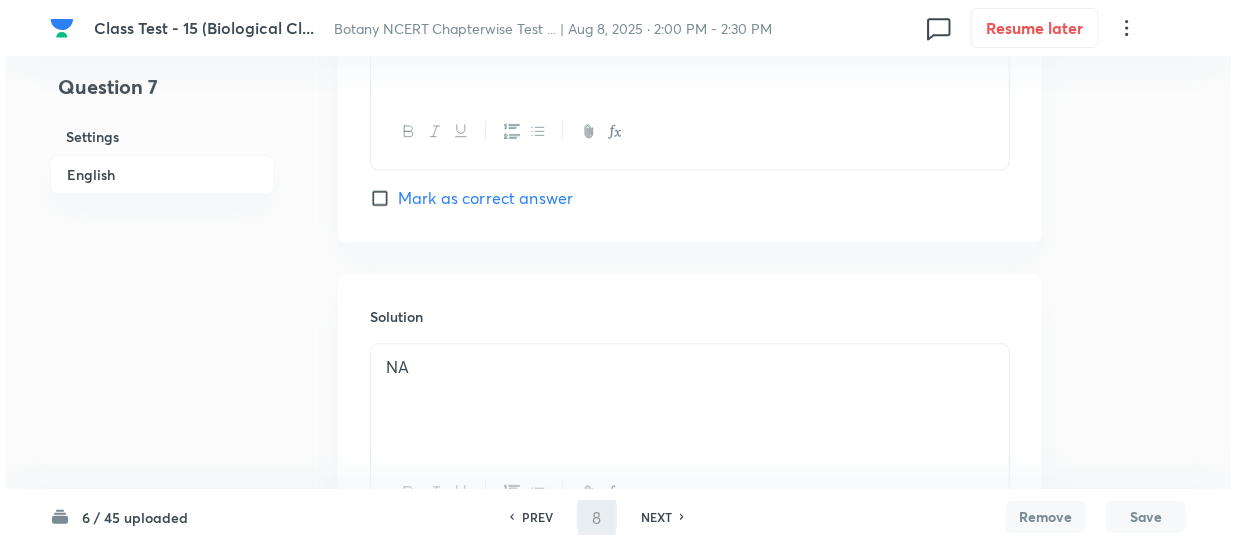 scroll, scrollTop: 0, scrollLeft: 0, axis: both 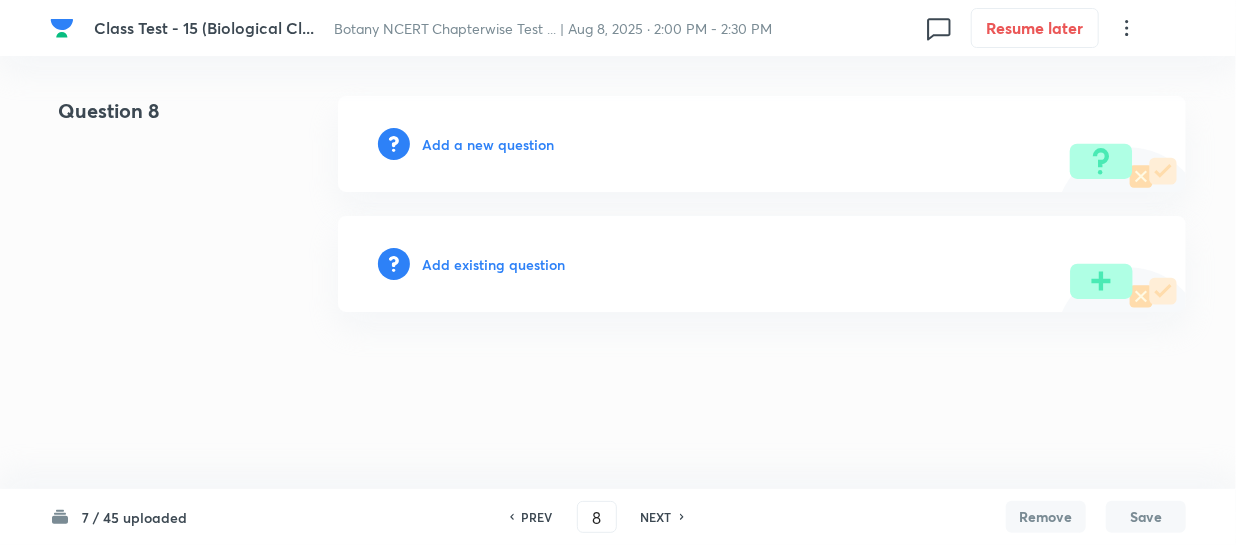 click on "Add a new question" at bounding box center [488, 144] 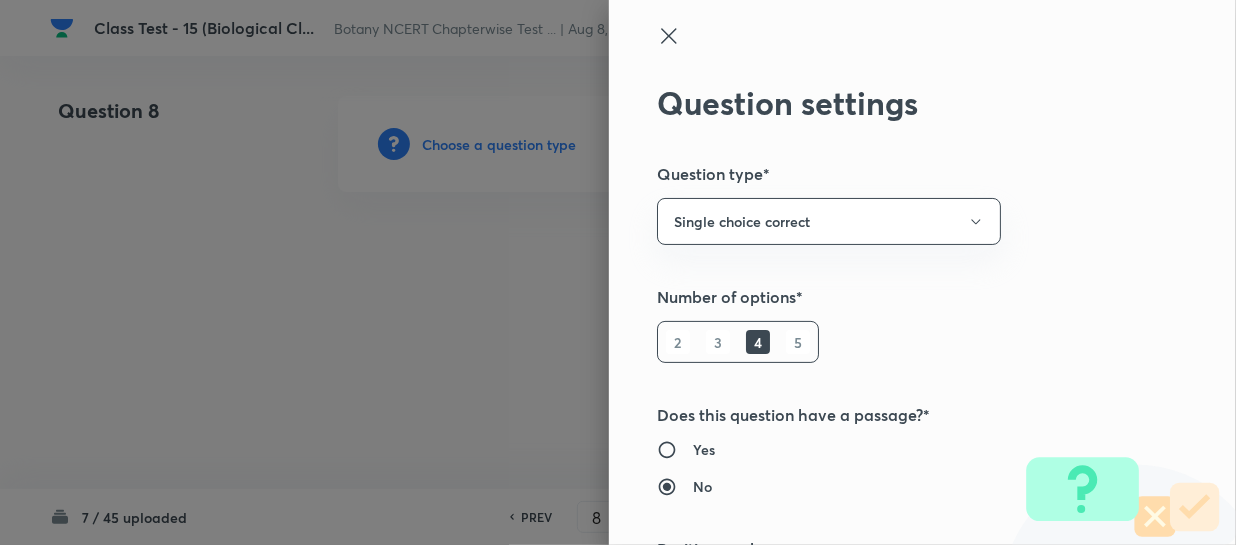 type 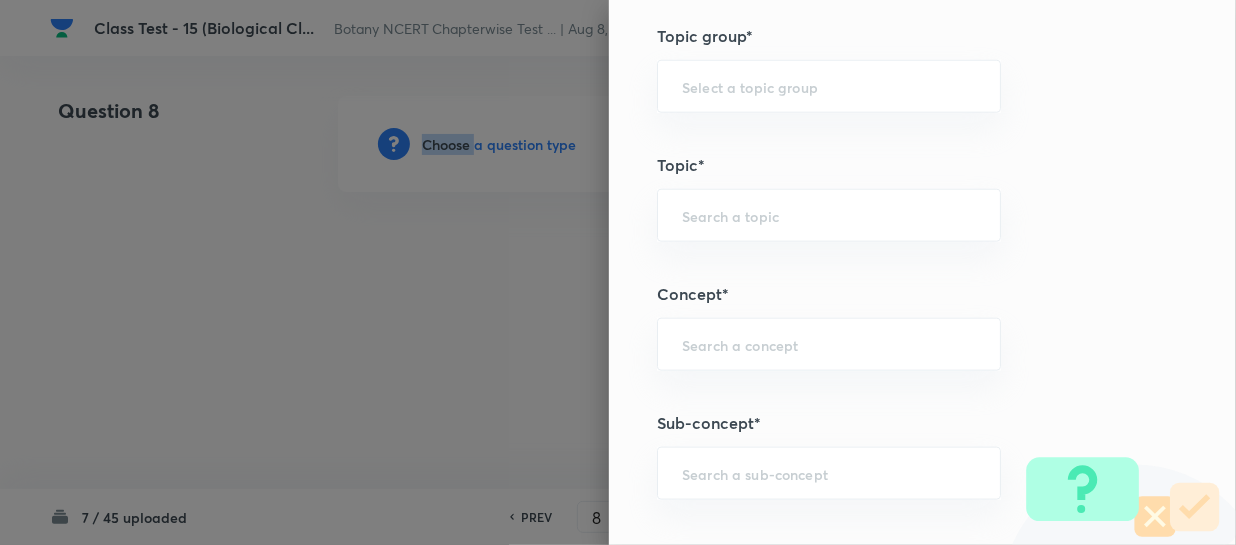 scroll, scrollTop: 1090, scrollLeft: 0, axis: vertical 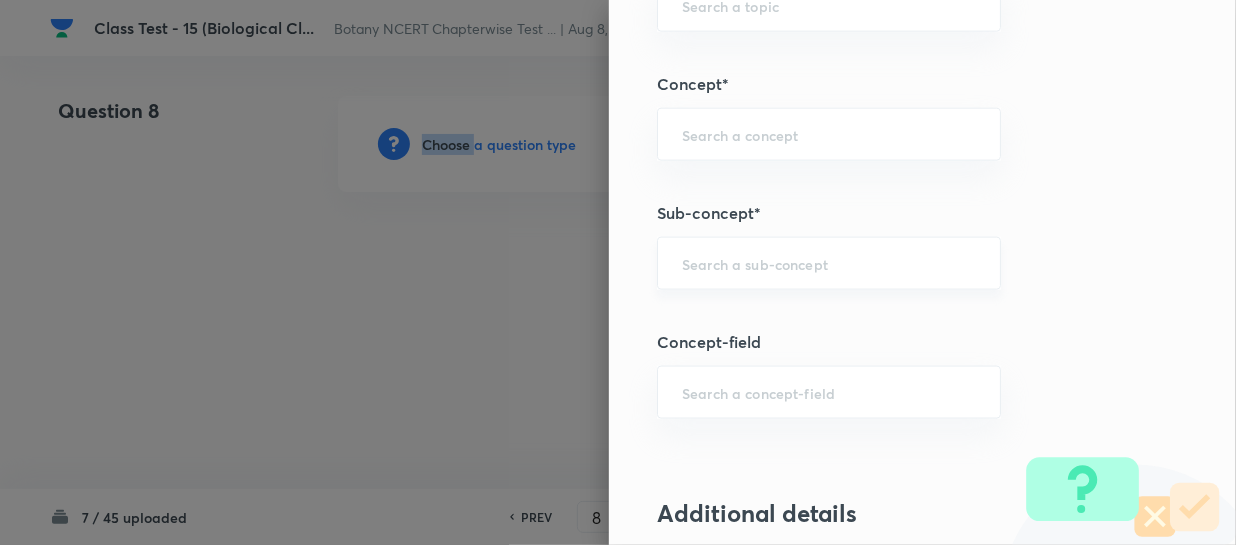 click on "​" at bounding box center [829, 263] 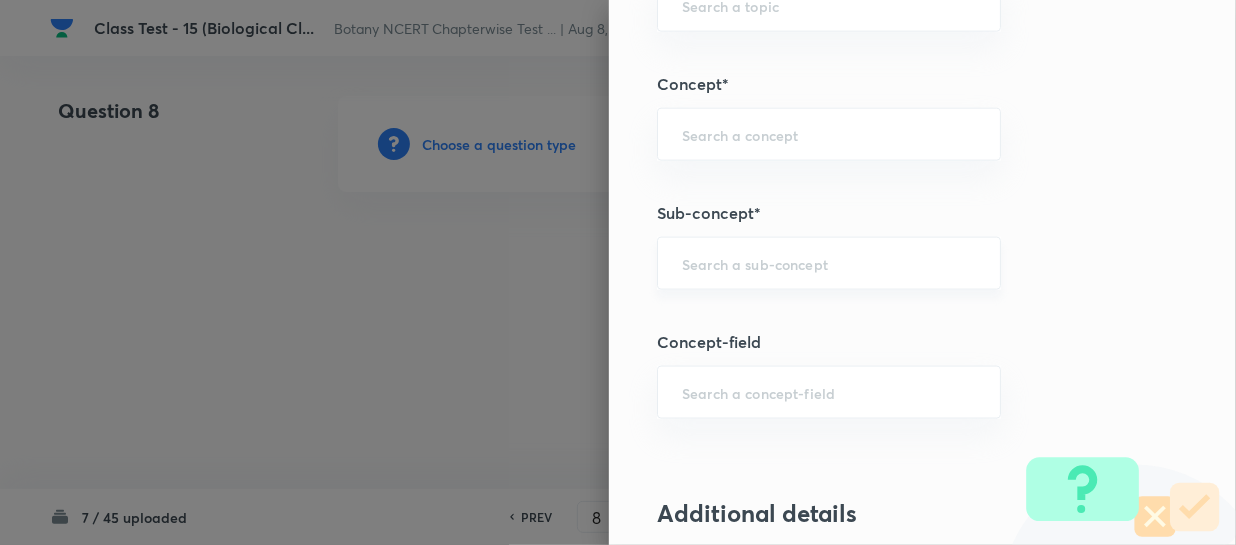 type on "A" 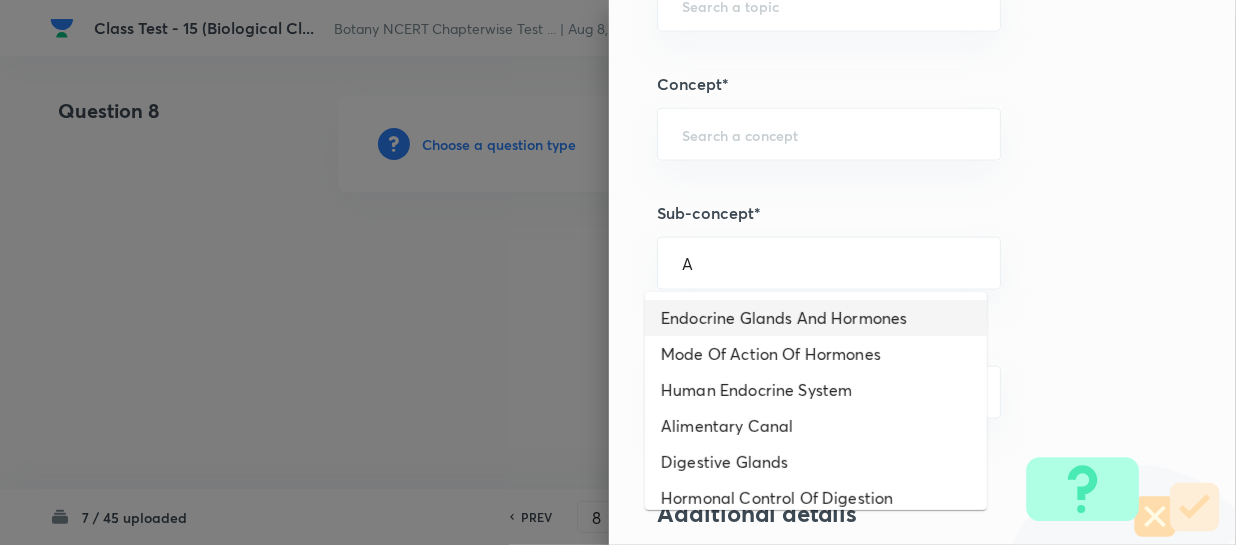 drag, startPoint x: 741, startPoint y: 256, endPoint x: 634, endPoint y: 251, distance: 107.11676 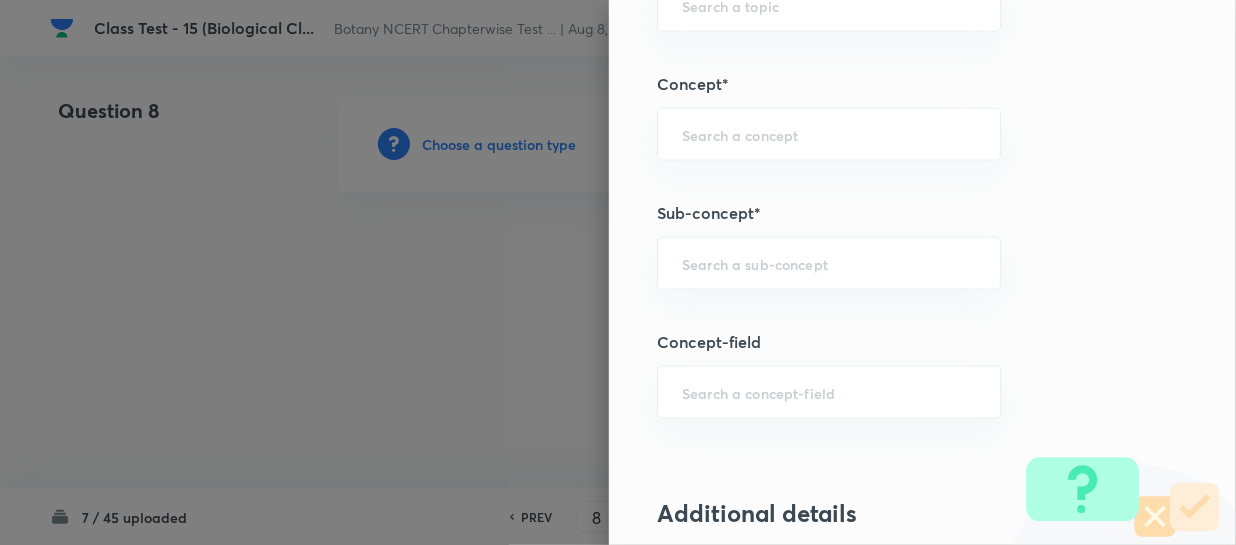 paste on "Biological Classification" 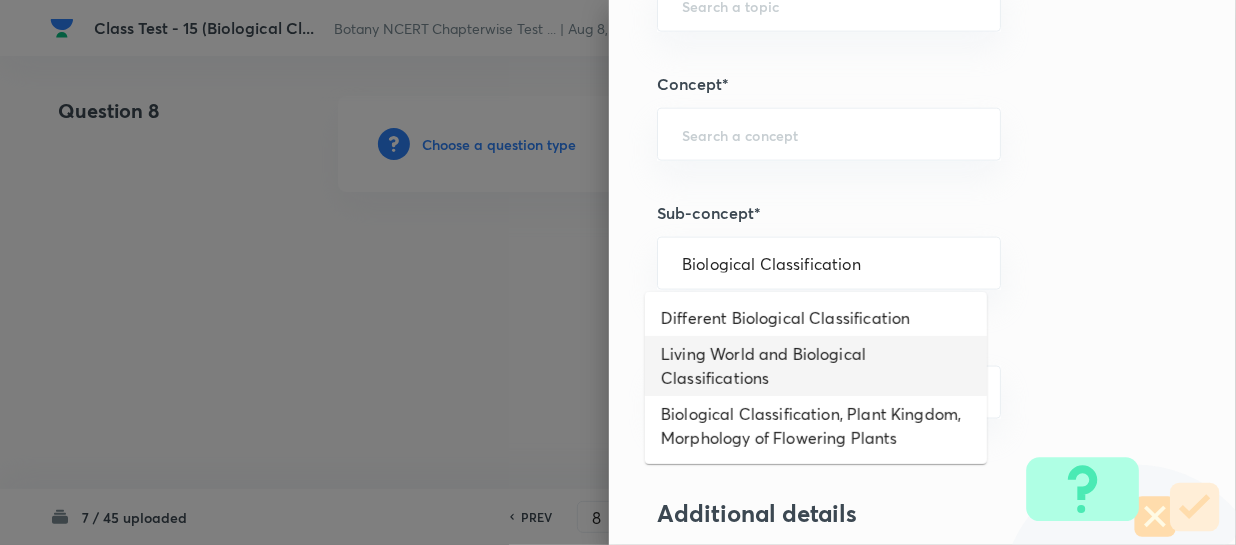 click on "Living World and Biological Classifications" at bounding box center [816, 366] 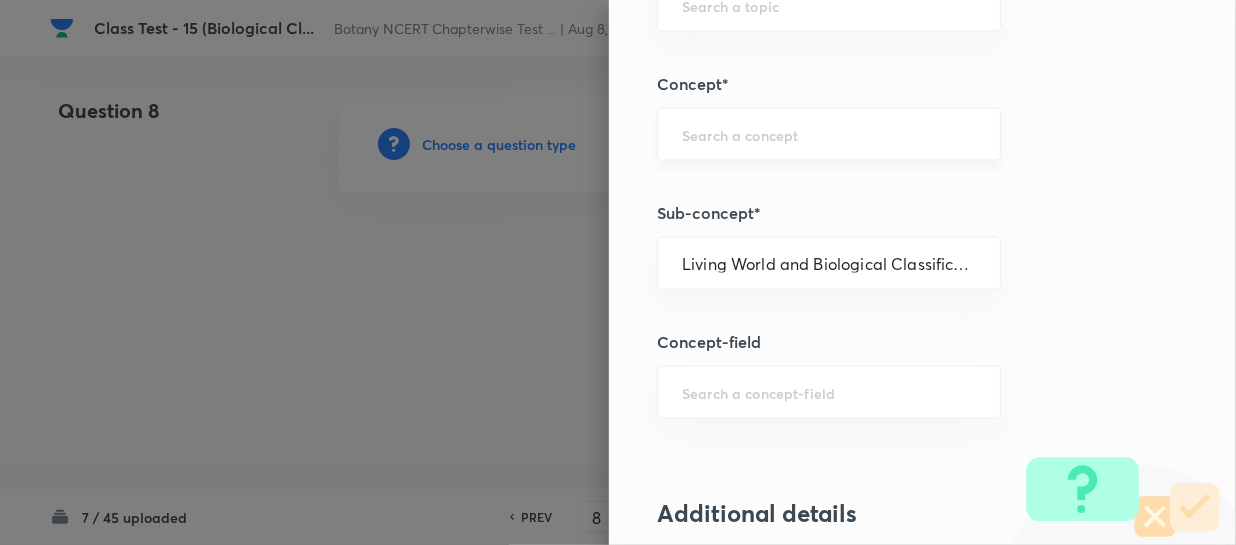 type on "Biology" 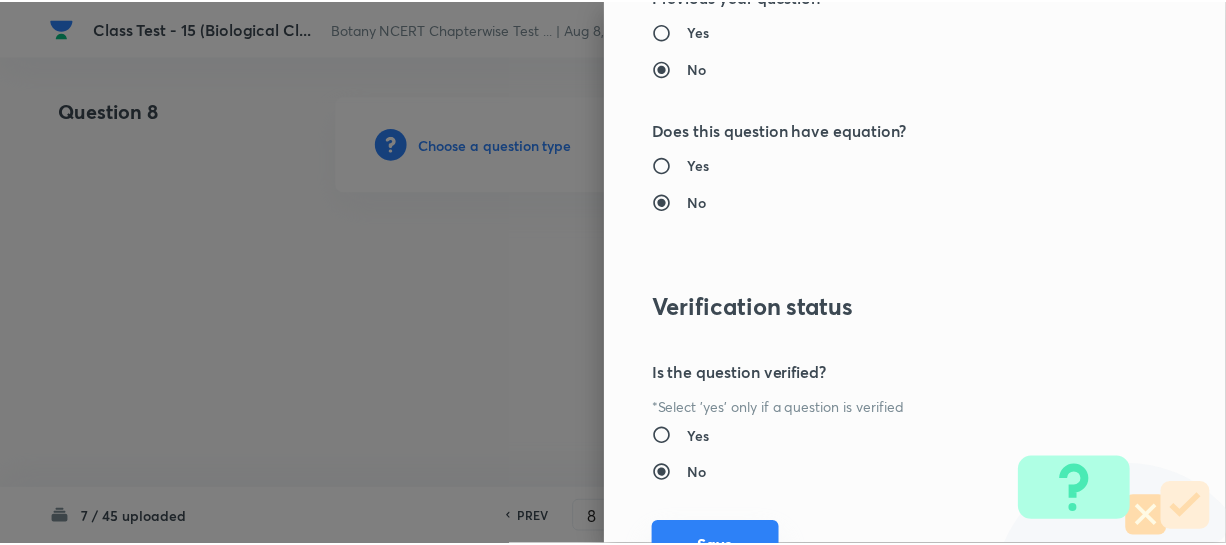 scroll, scrollTop: 2179, scrollLeft: 0, axis: vertical 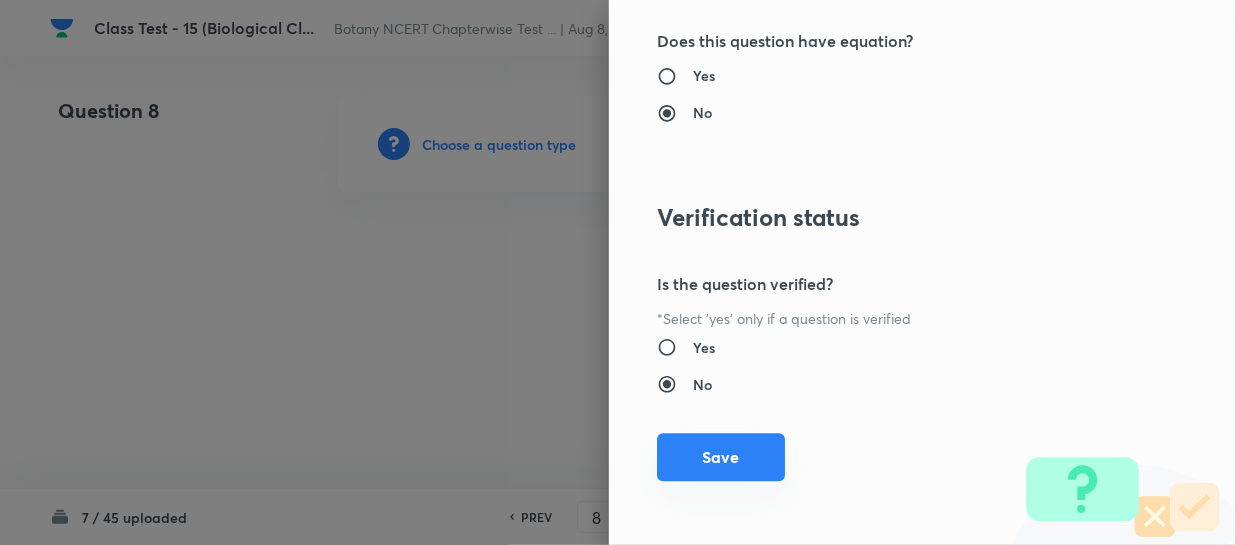 click on "Save" at bounding box center [721, 457] 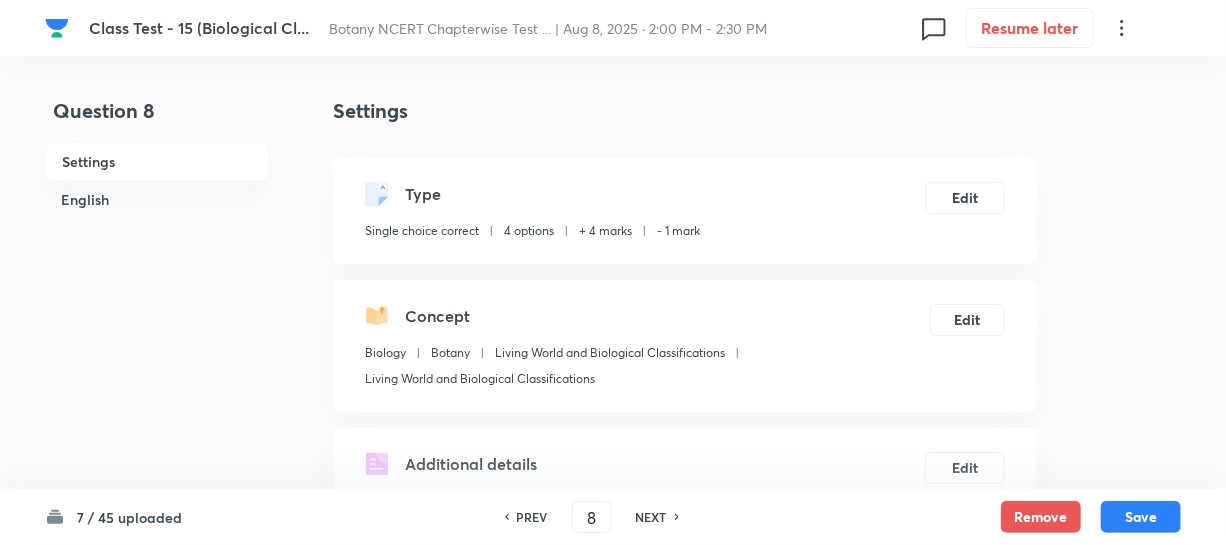 scroll, scrollTop: 545, scrollLeft: 0, axis: vertical 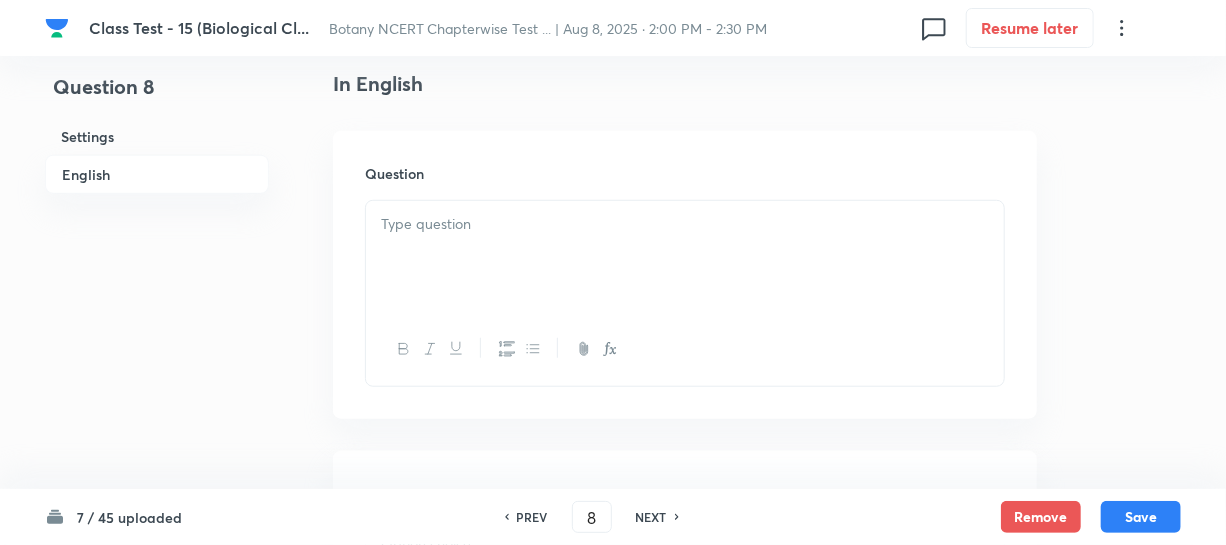 drag, startPoint x: 431, startPoint y: 261, endPoint x: 438, endPoint y: 274, distance: 14.764823 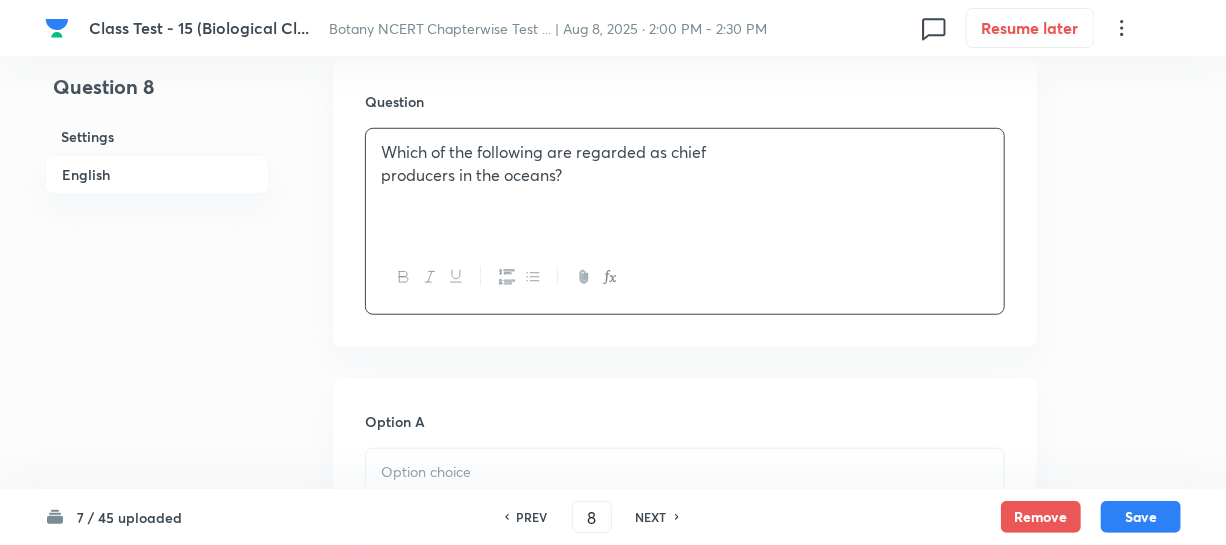 scroll, scrollTop: 727, scrollLeft: 0, axis: vertical 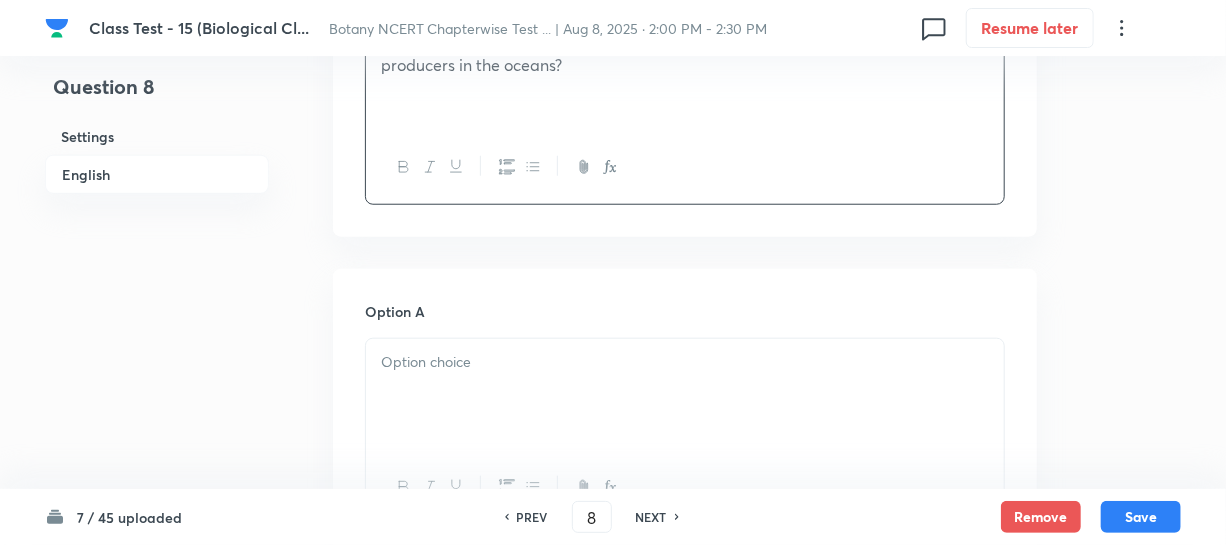 click at bounding box center [685, 362] 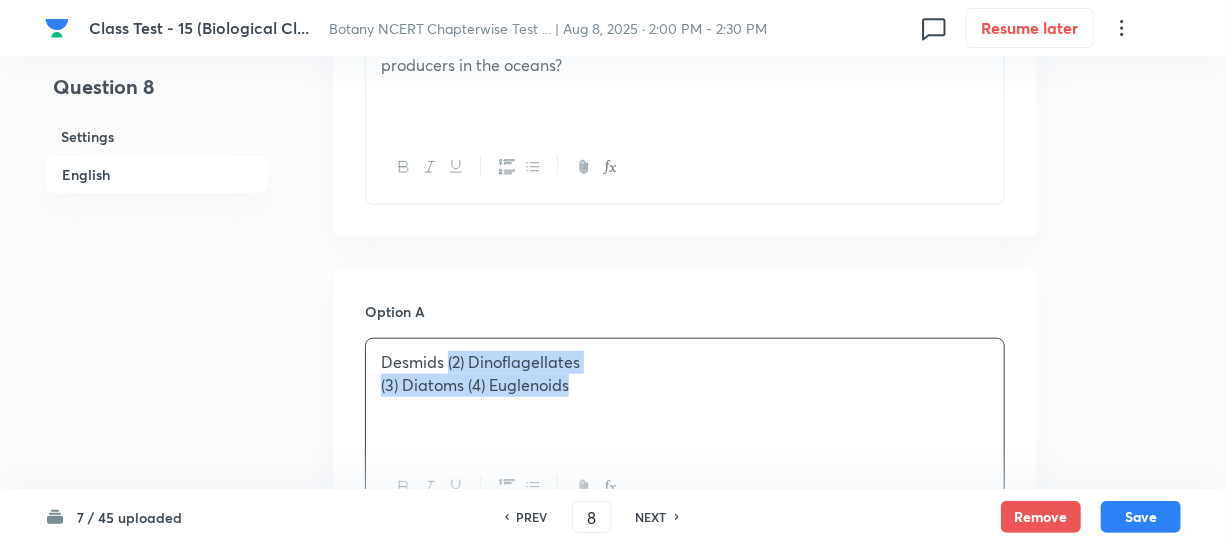 drag, startPoint x: 446, startPoint y: 357, endPoint x: 570, endPoint y: 381, distance: 126.30122 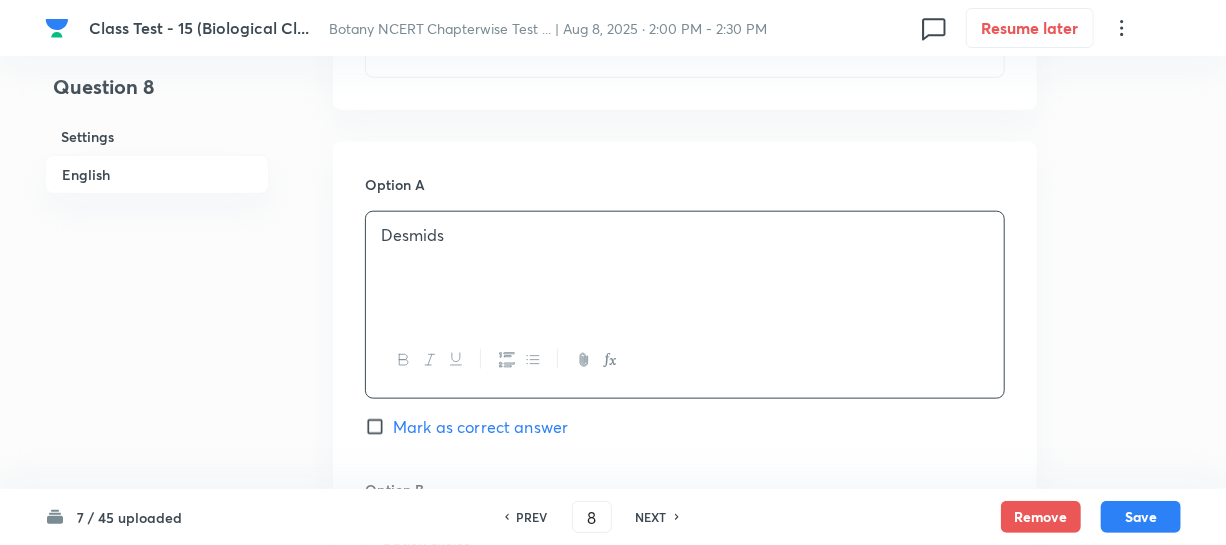 scroll, scrollTop: 1000, scrollLeft: 0, axis: vertical 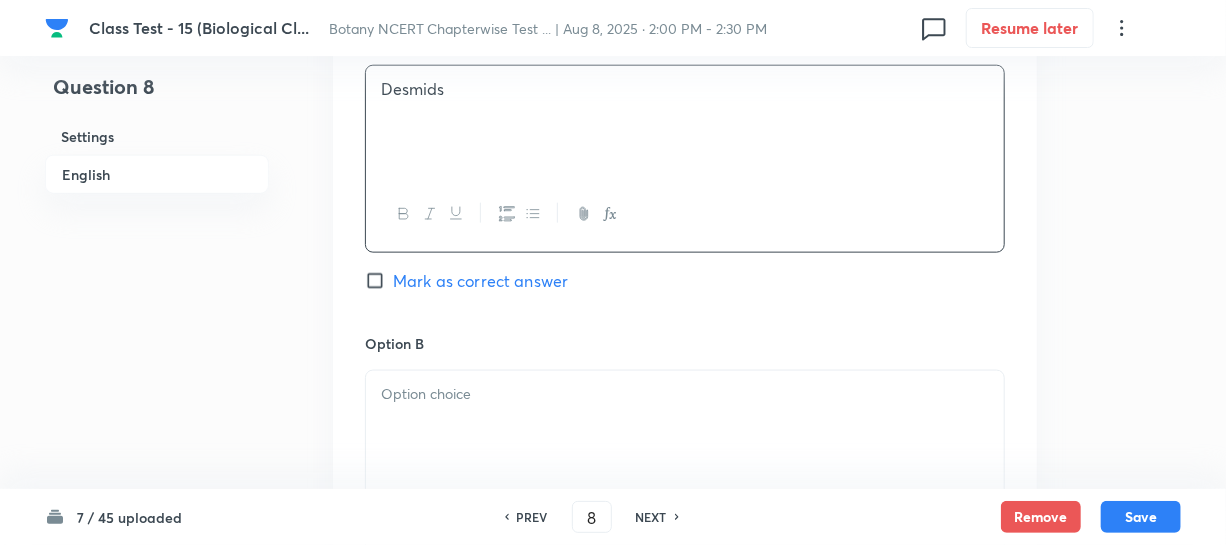 click at bounding box center (685, 427) 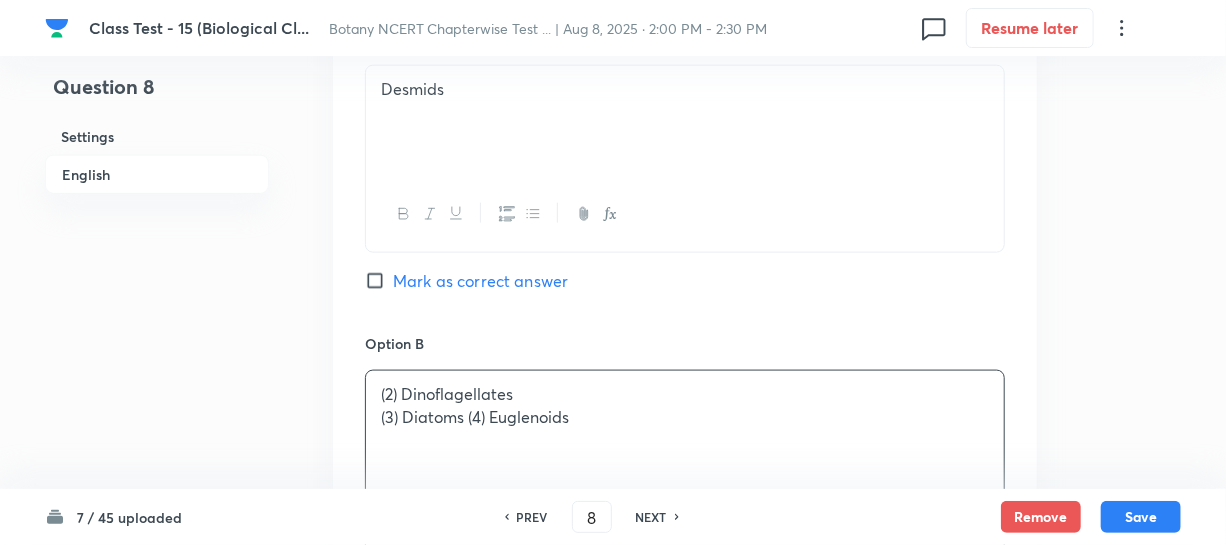 click on "(2) Dinoflagellates" at bounding box center [685, 394] 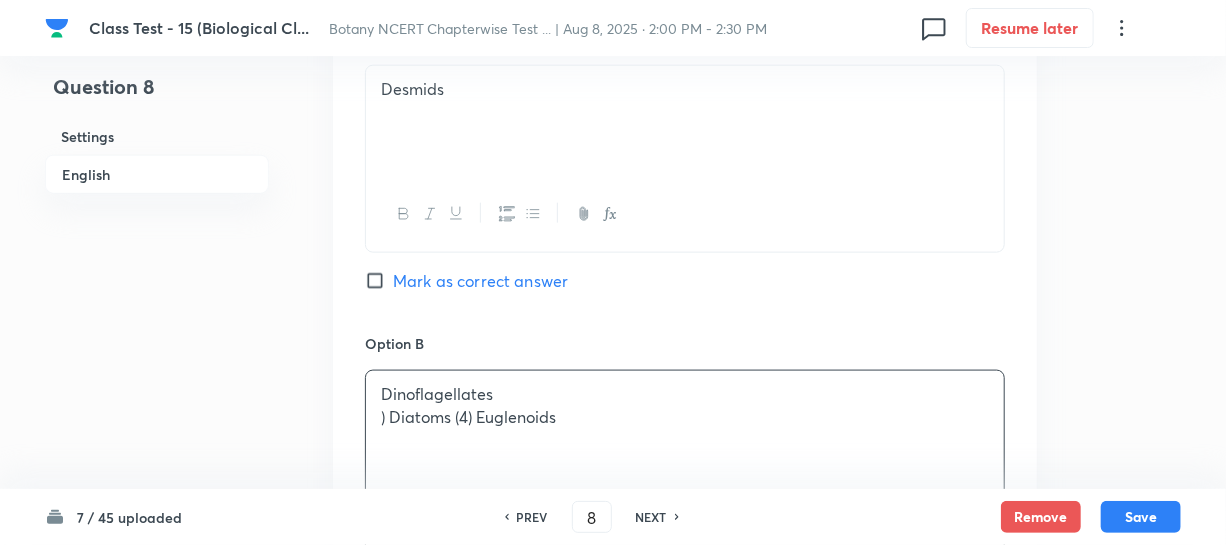type 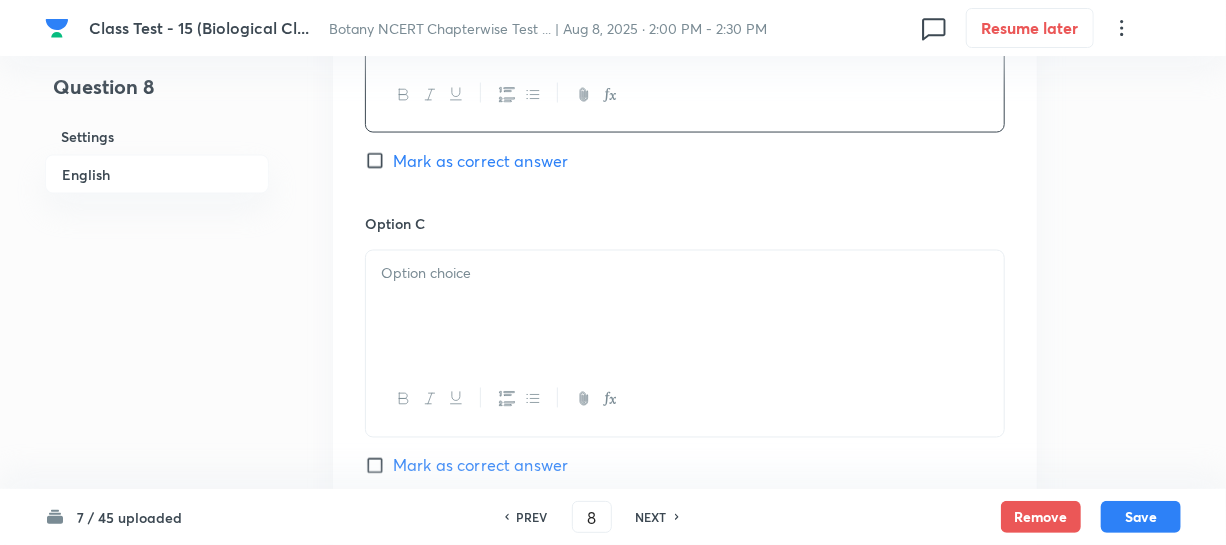 scroll, scrollTop: 1454, scrollLeft: 0, axis: vertical 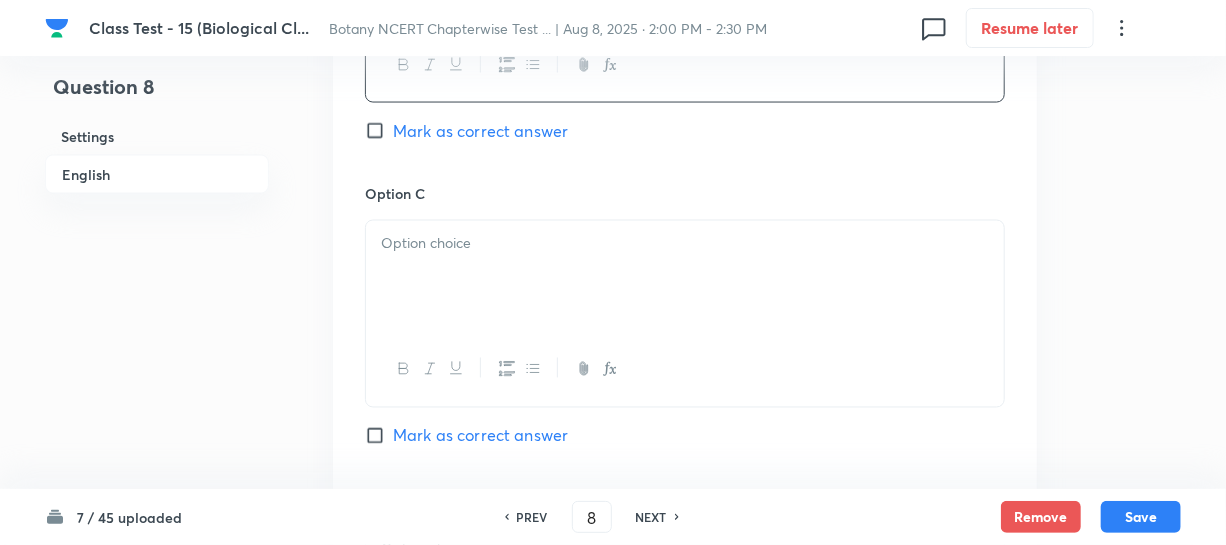click at bounding box center (685, 277) 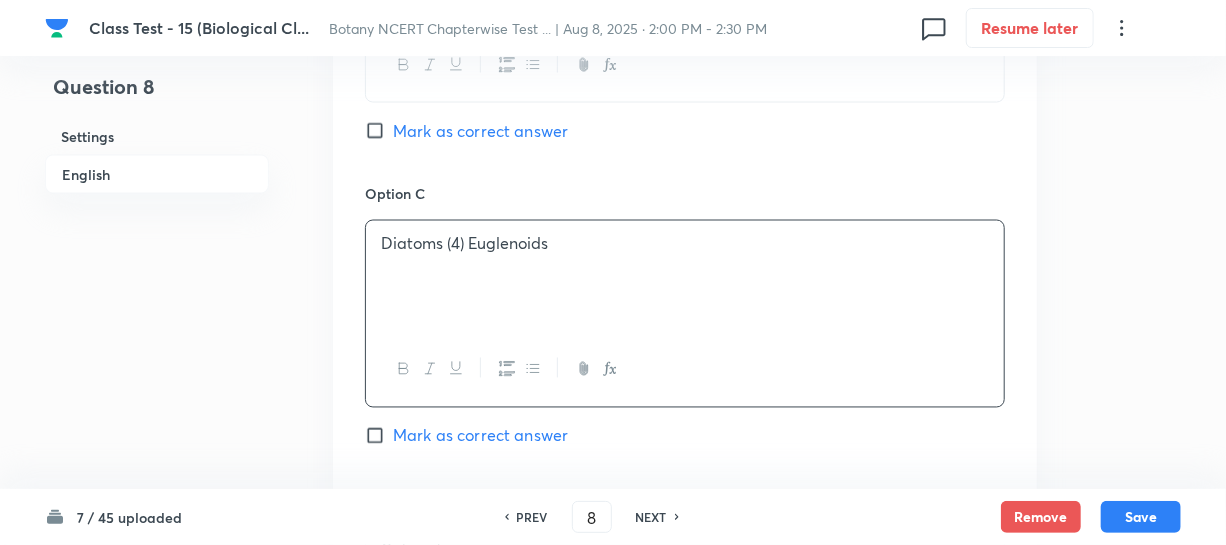 drag, startPoint x: 444, startPoint y: 243, endPoint x: 561, endPoint y: 161, distance: 142.87407 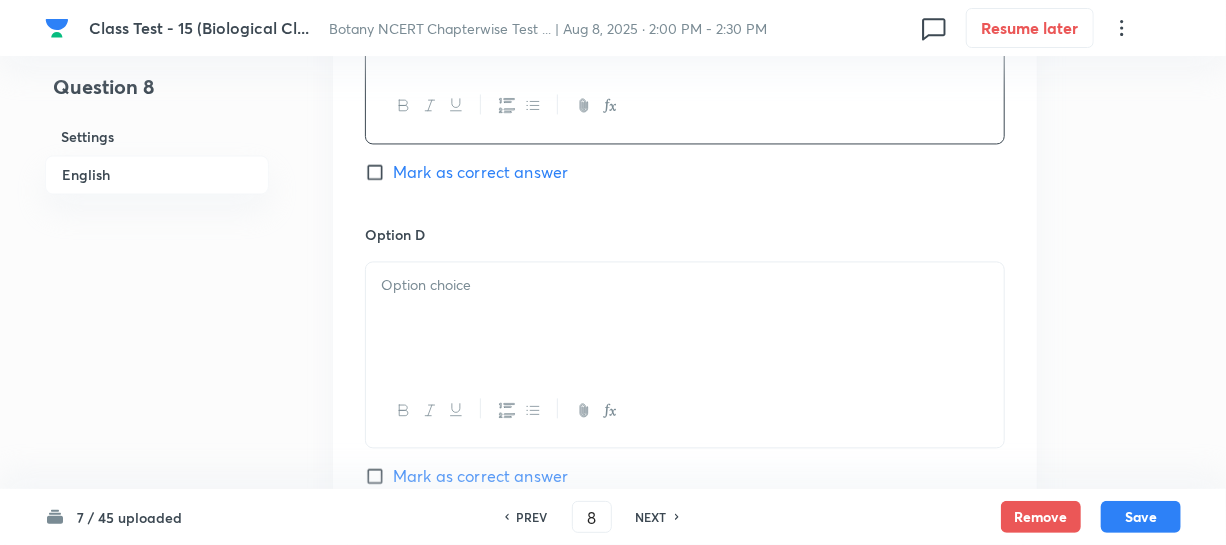 scroll, scrollTop: 1727, scrollLeft: 0, axis: vertical 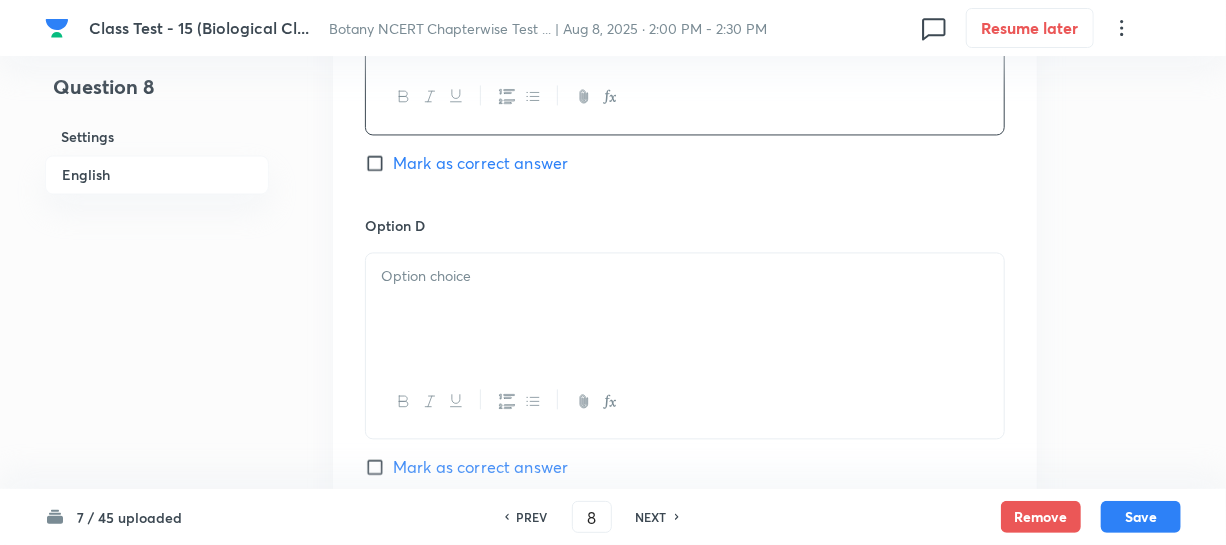 click at bounding box center [685, 309] 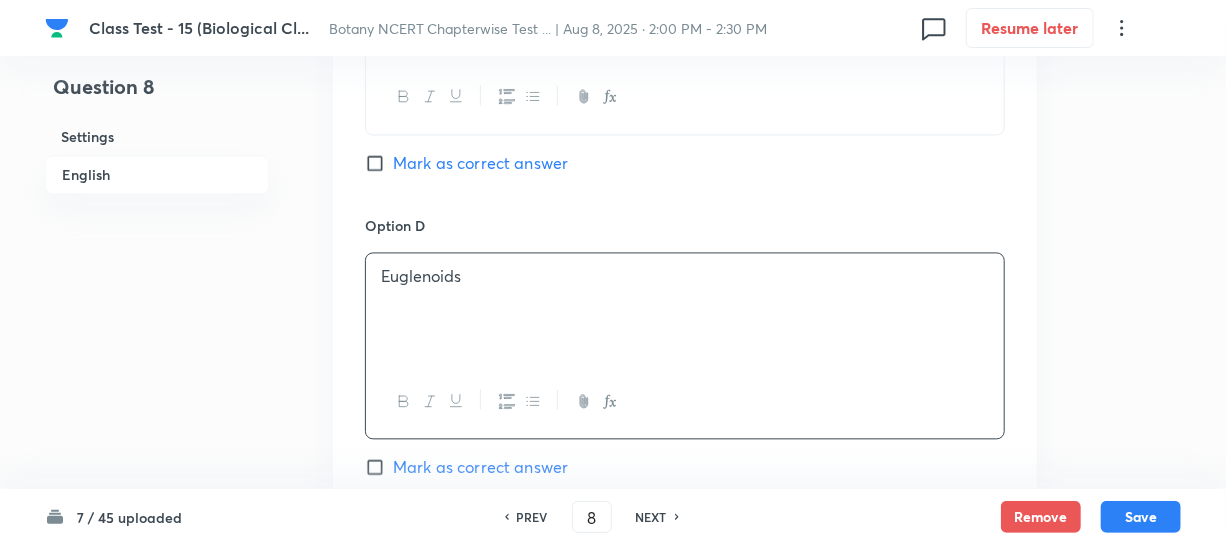 click on "Option A Desmids  Mark as correct answer Option B Dinoflagellates Mark as correct answer Option C Diatoms   Mark as correct answer Option D Euglenoids  Mark as correct answer" at bounding box center [685, -110] 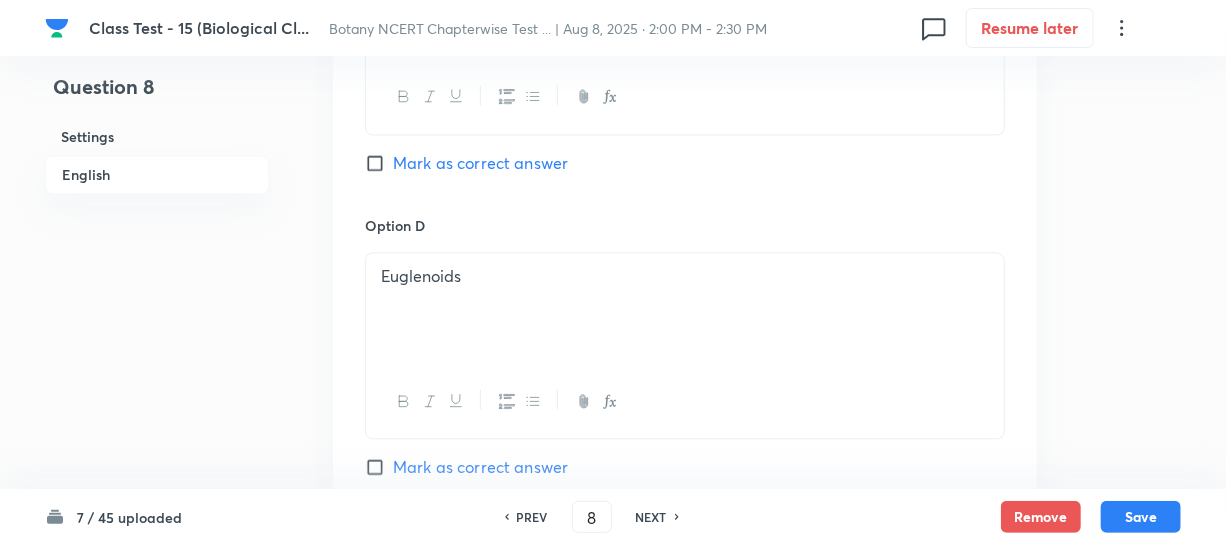 click on "Mark as correct answer" at bounding box center [379, 163] 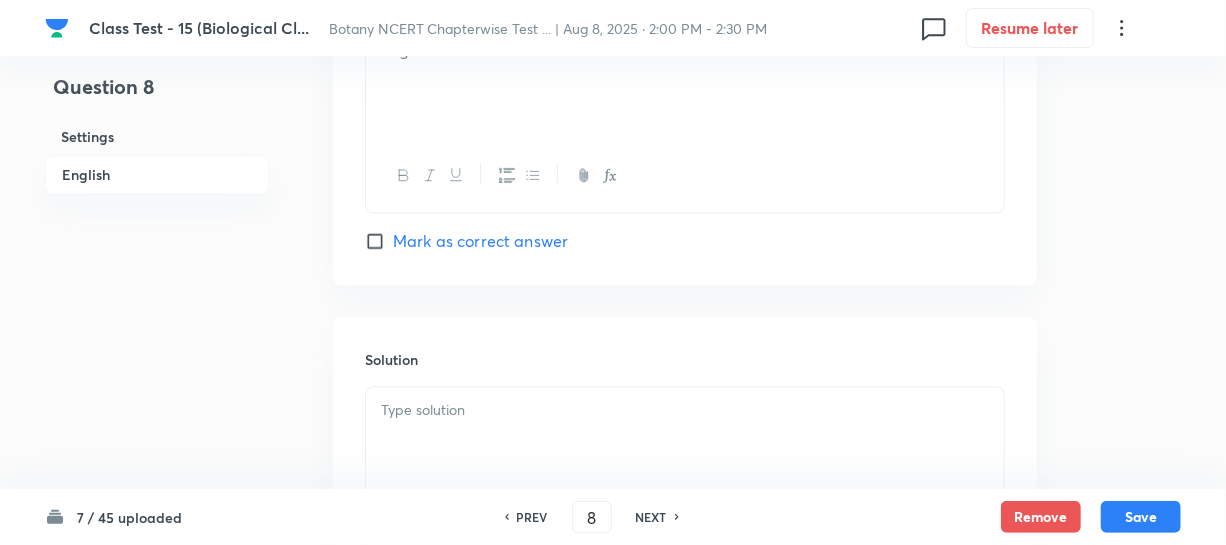 scroll, scrollTop: 2090, scrollLeft: 0, axis: vertical 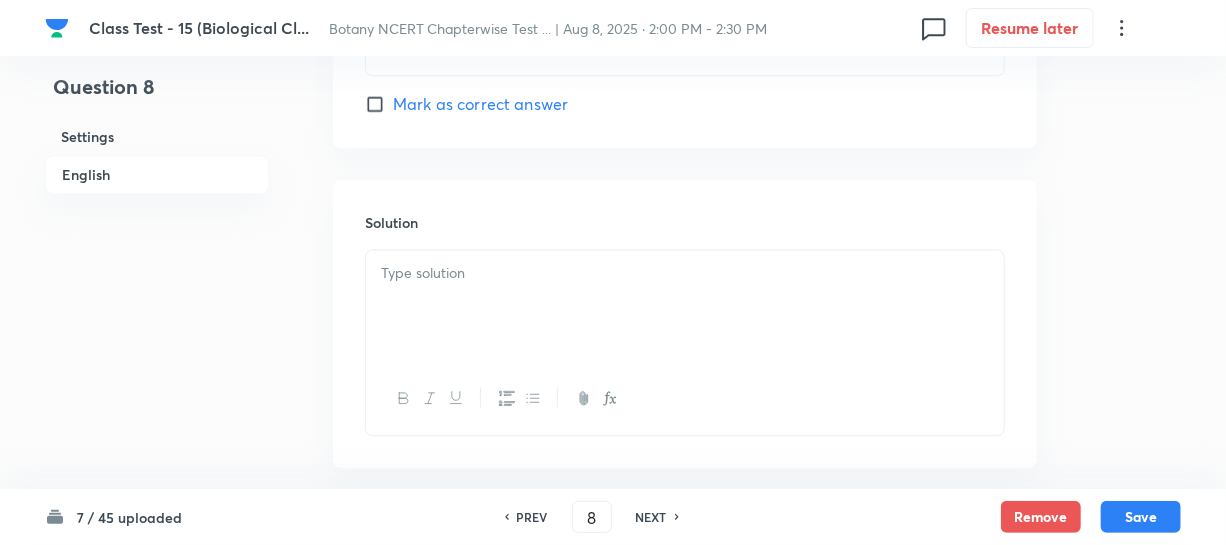 click at bounding box center [685, 273] 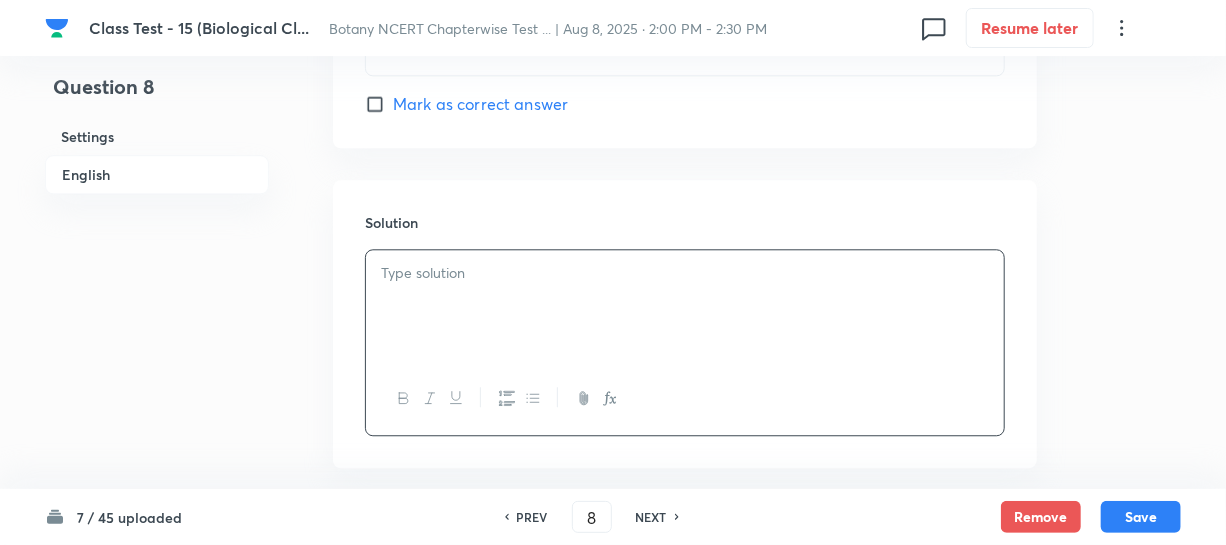 type 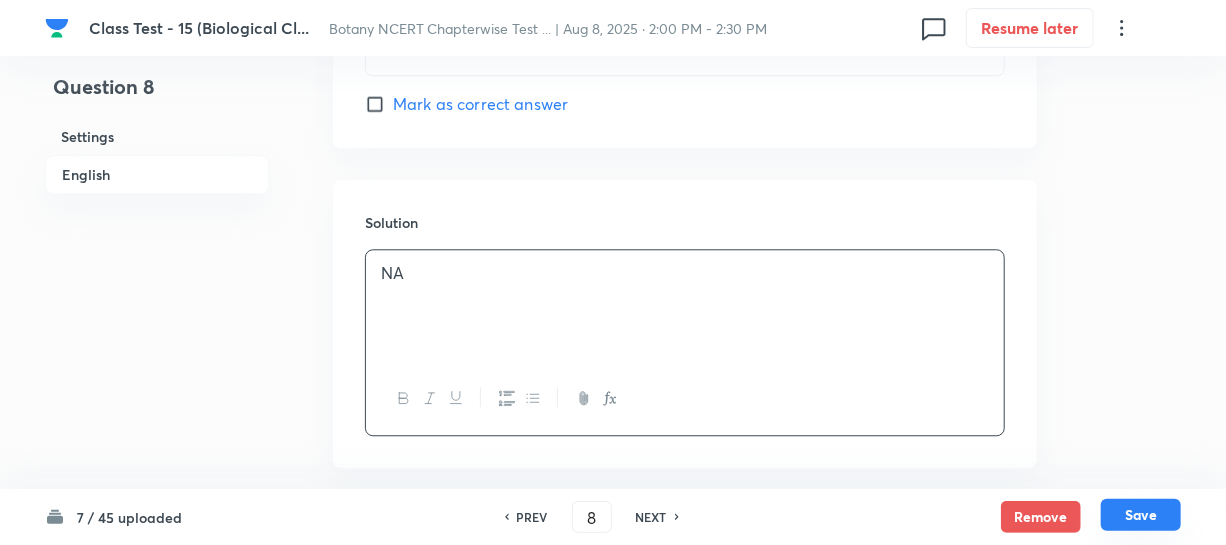 click on "Save" at bounding box center (1141, 515) 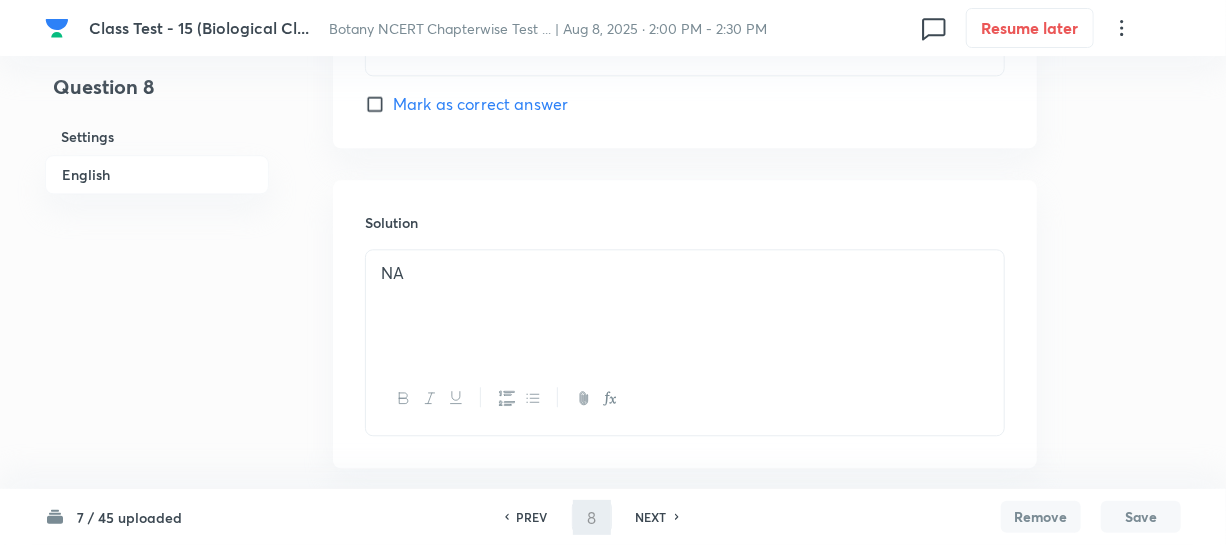 type on "9" 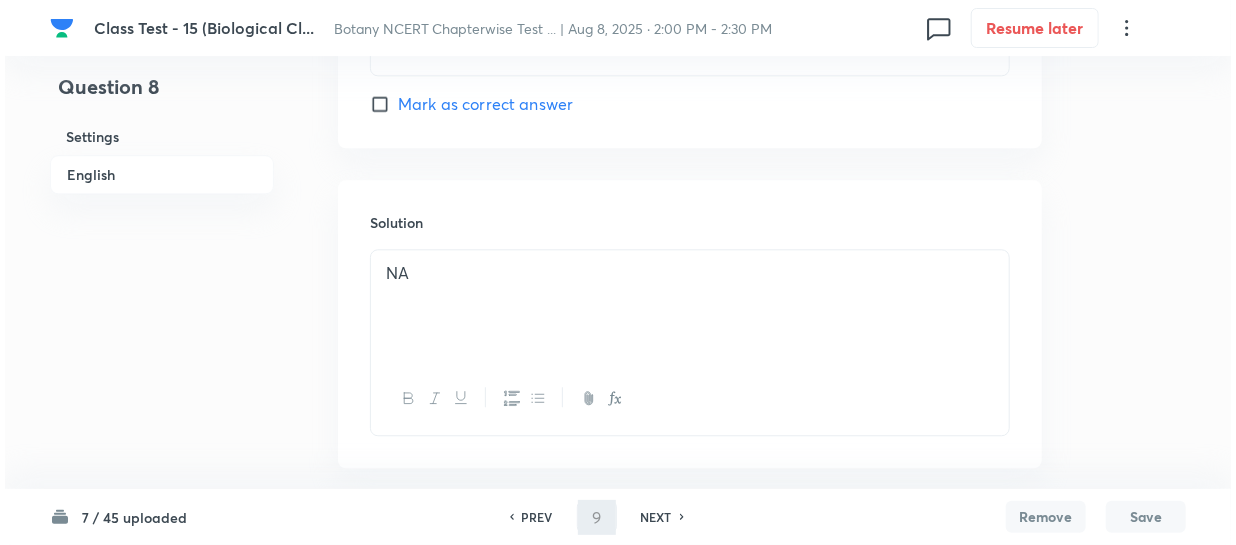scroll, scrollTop: 0, scrollLeft: 0, axis: both 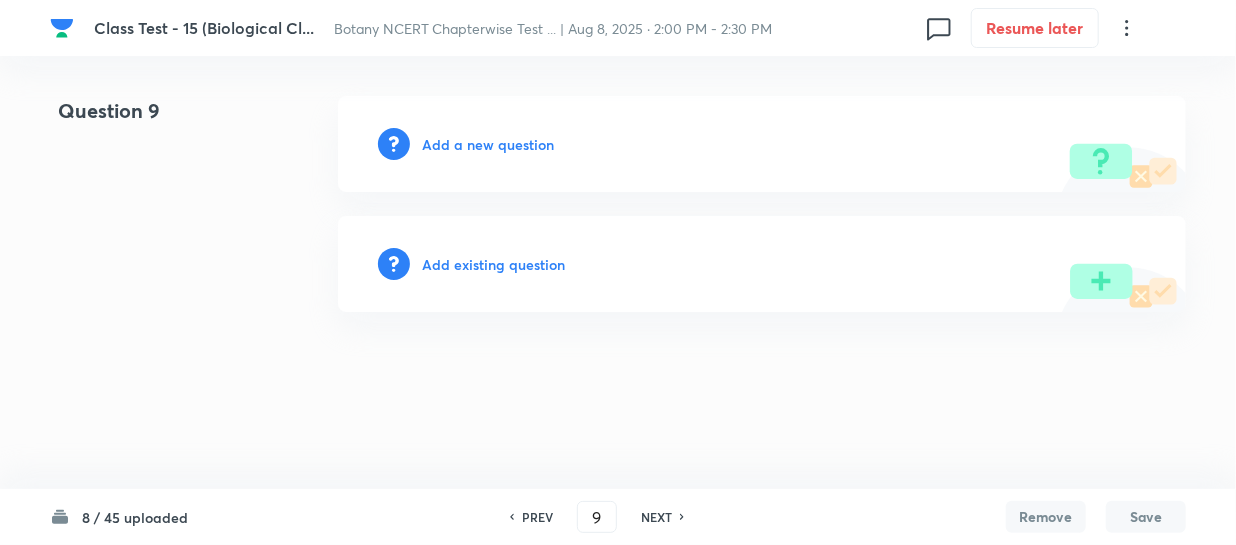 click on "Add a new question" at bounding box center (488, 144) 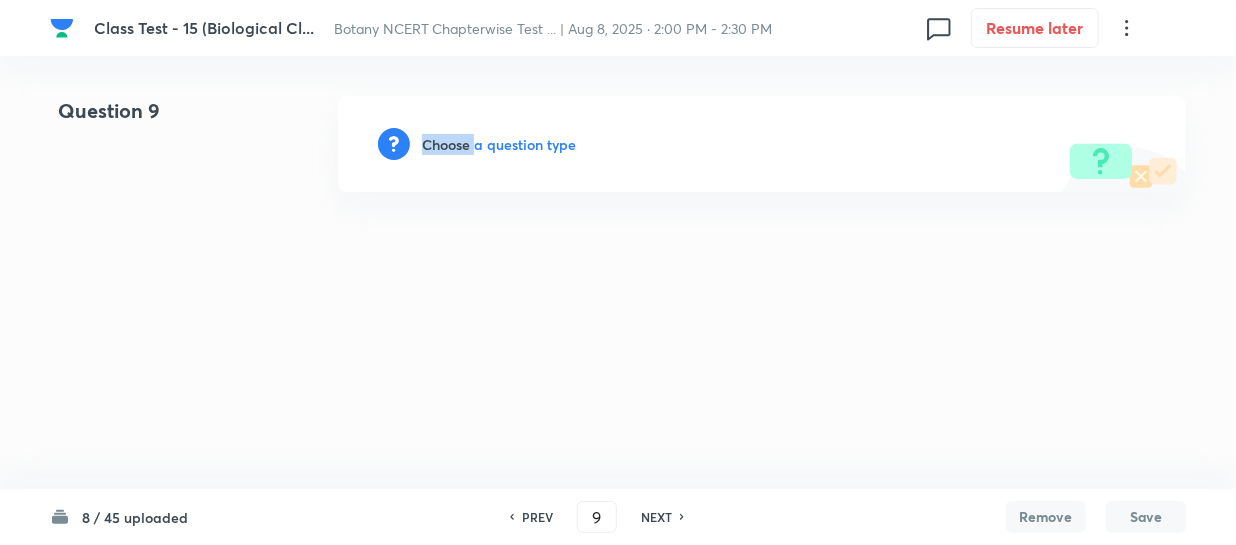 click on "Choose a question type" at bounding box center [499, 144] 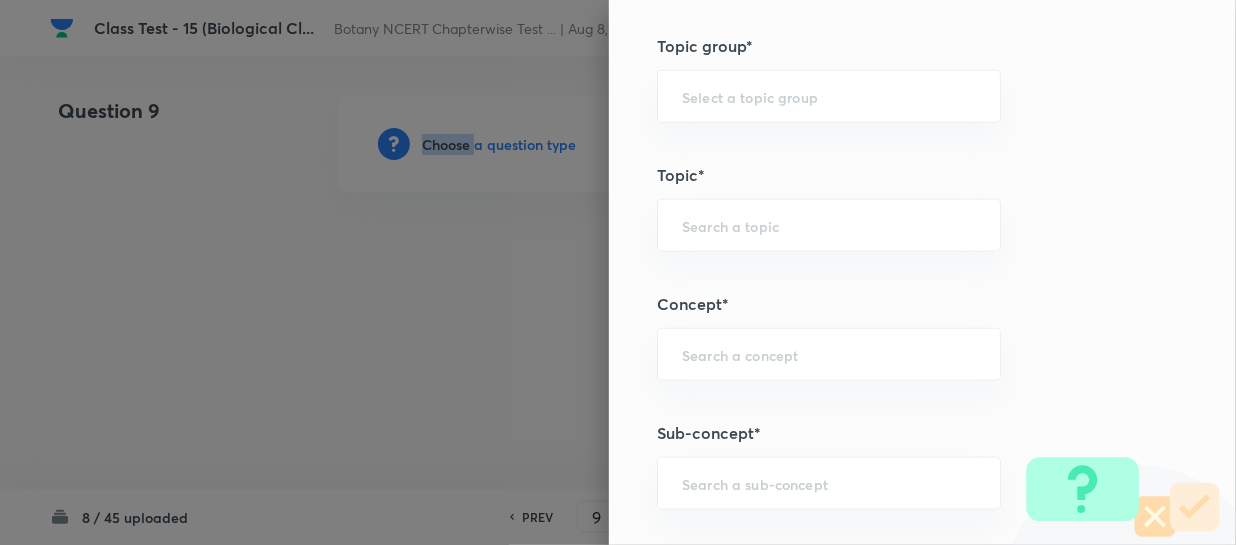 scroll, scrollTop: 909, scrollLeft: 0, axis: vertical 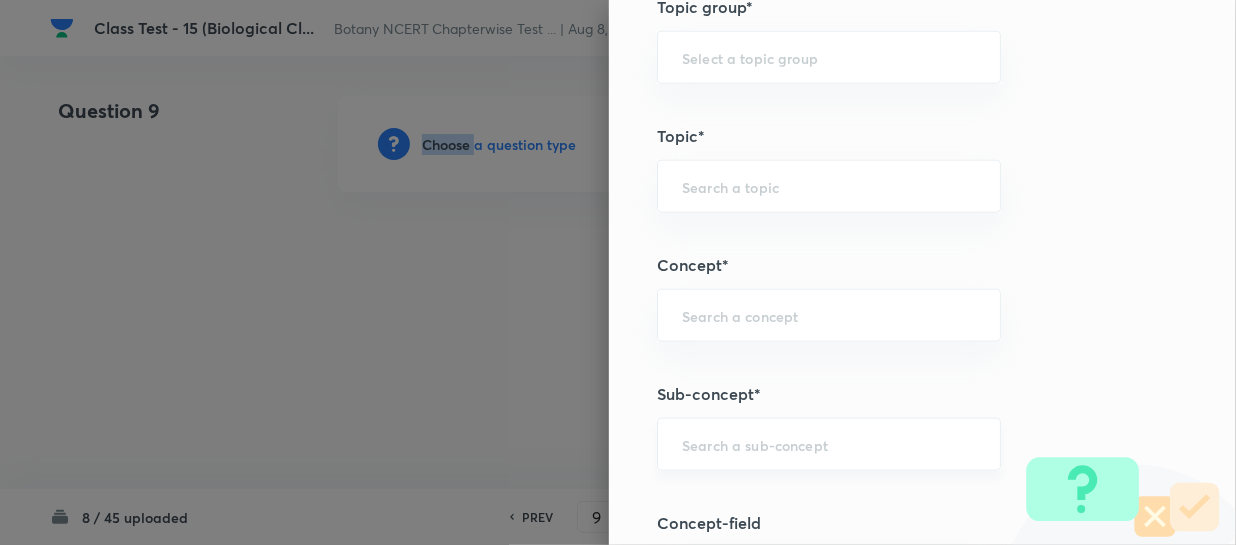 click on "​" at bounding box center [829, 444] 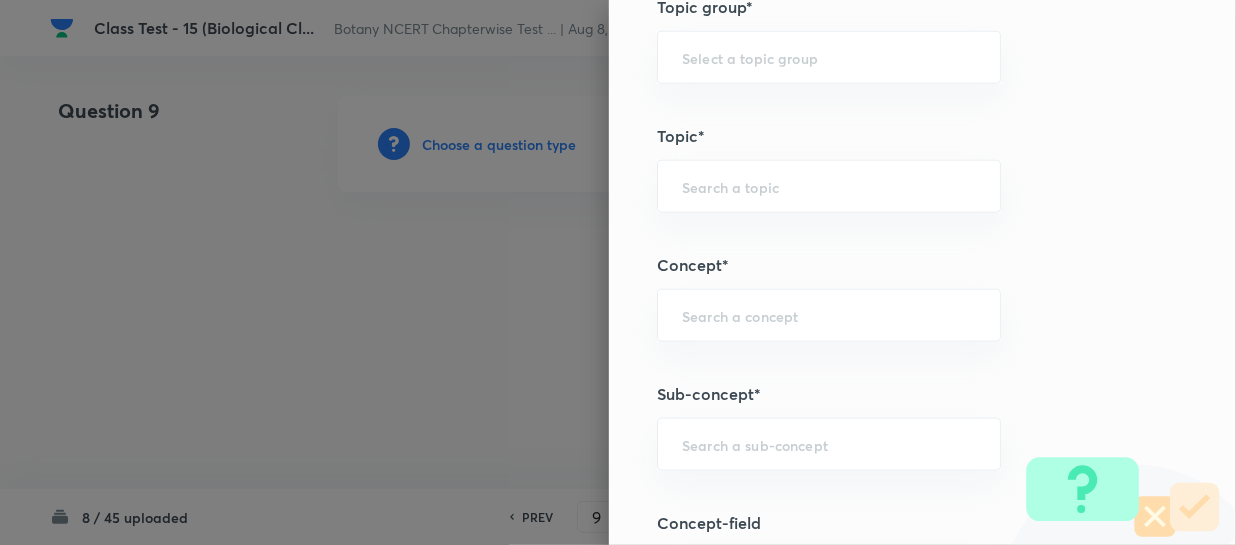 paste on "Biological Classification" 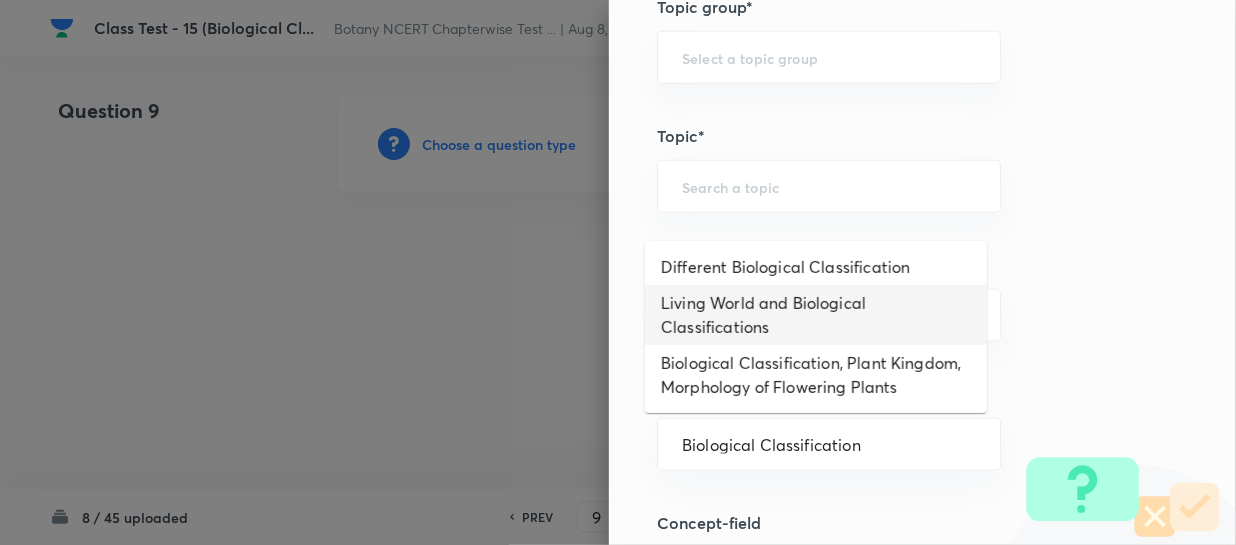 click on "Living World and Biological Classifications" at bounding box center [816, 315] 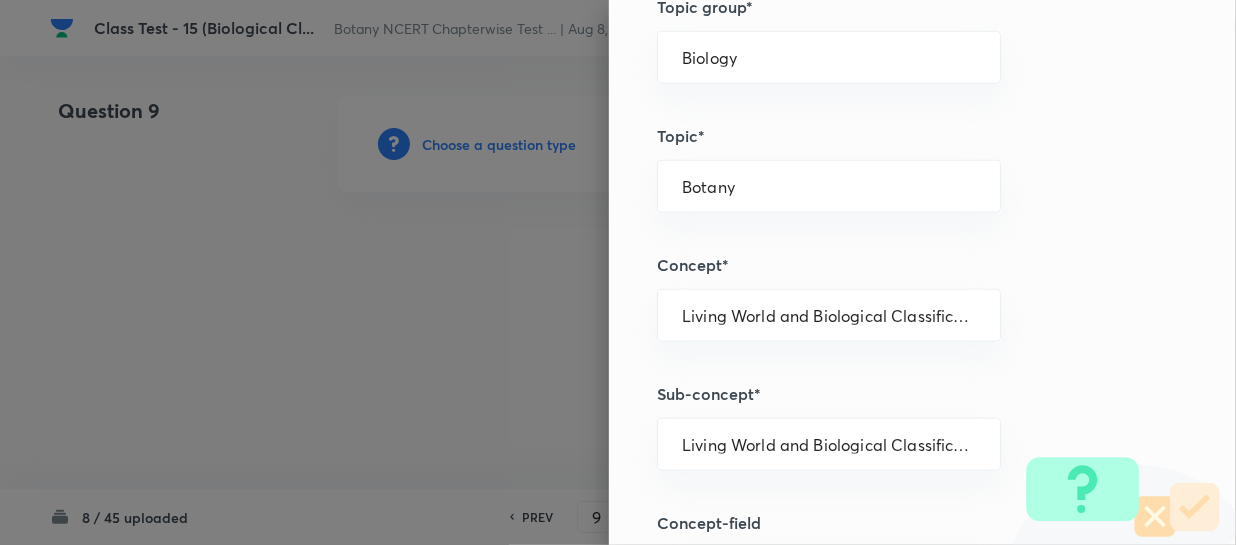 type on "Biology" 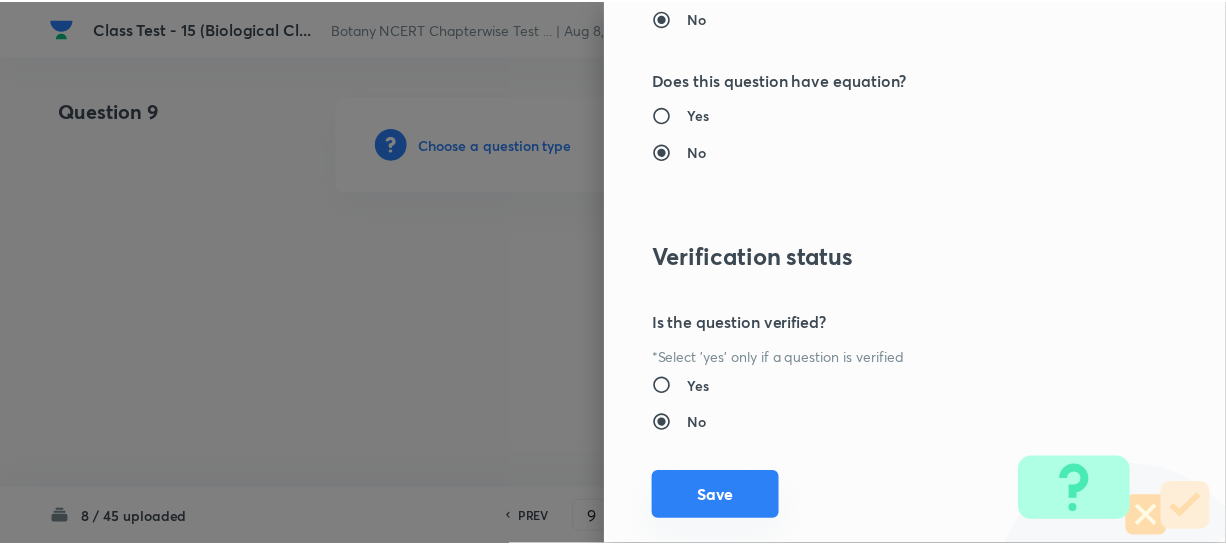 scroll, scrollTop: 2179, scrollLeft: 0, axis: vertical 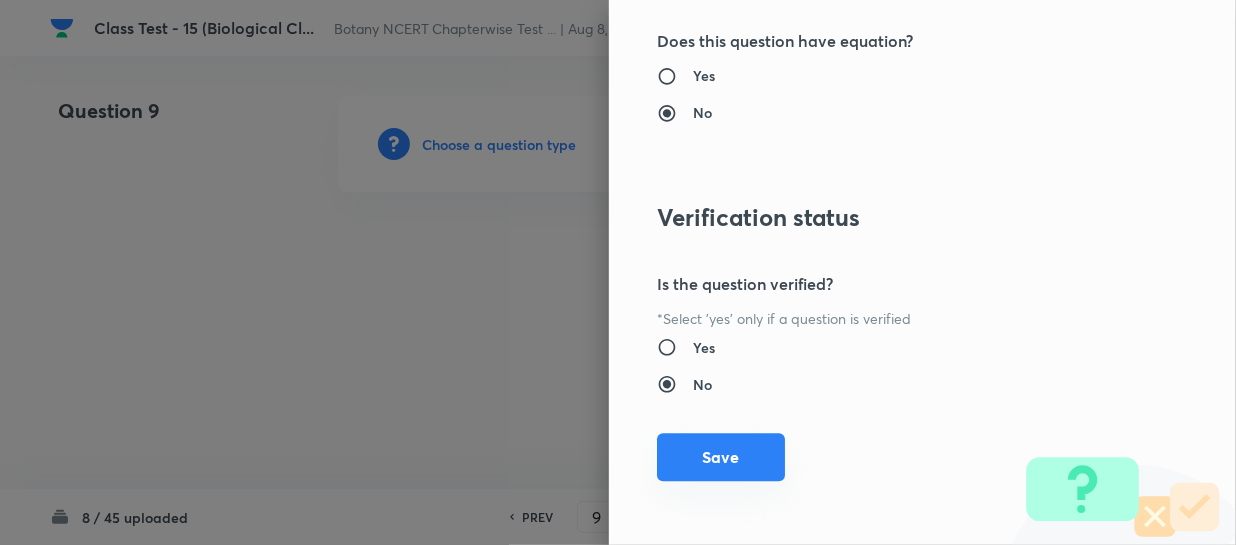 click on "Save" at bounding box center [721, 457] 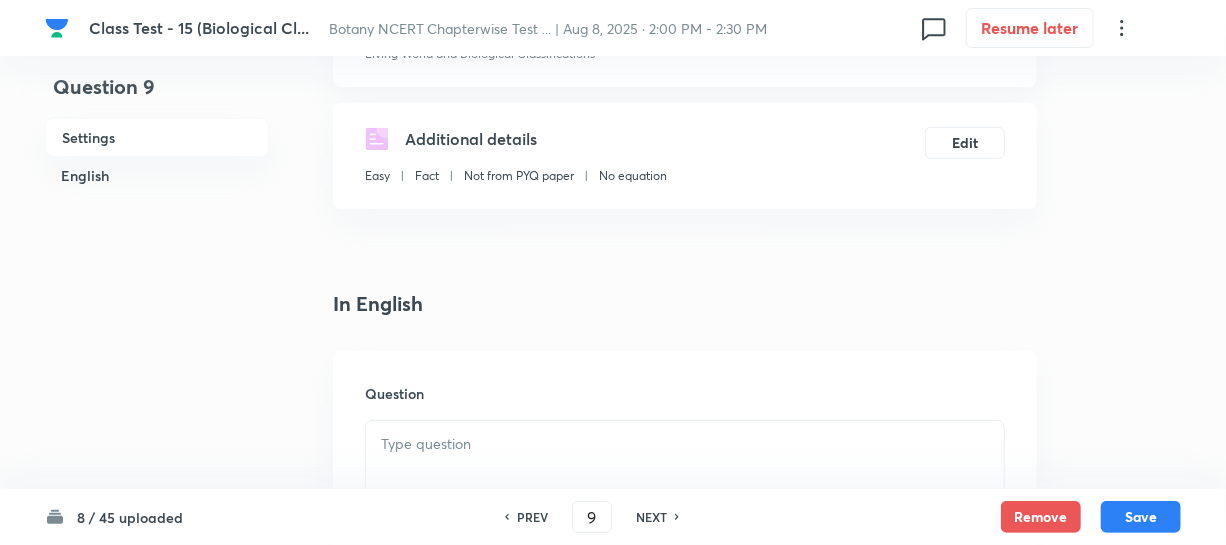 scroll, scrollTop: 454, scrollLeft: 0, axis: vertical 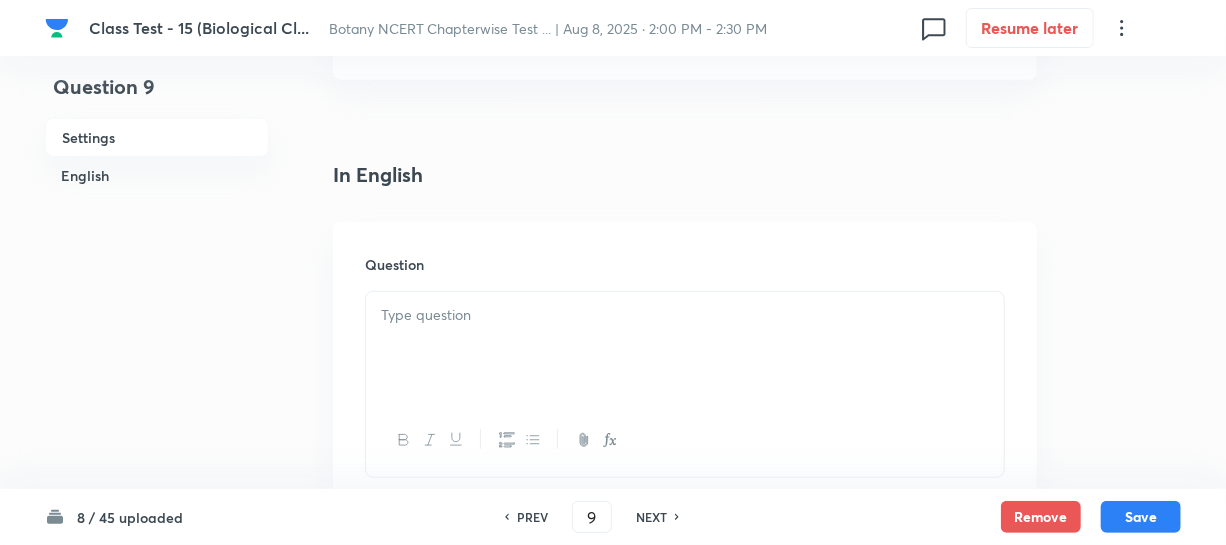 click at bounding box center [685, 348] 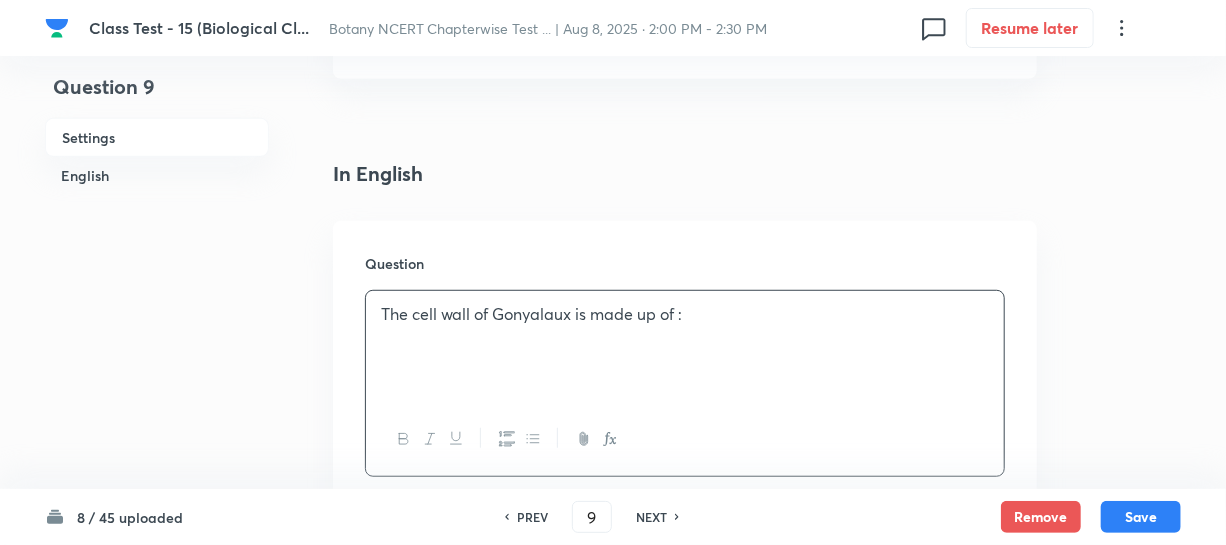 scroll, scrollTop: 818, scrollLeft: 0, axis: vertical 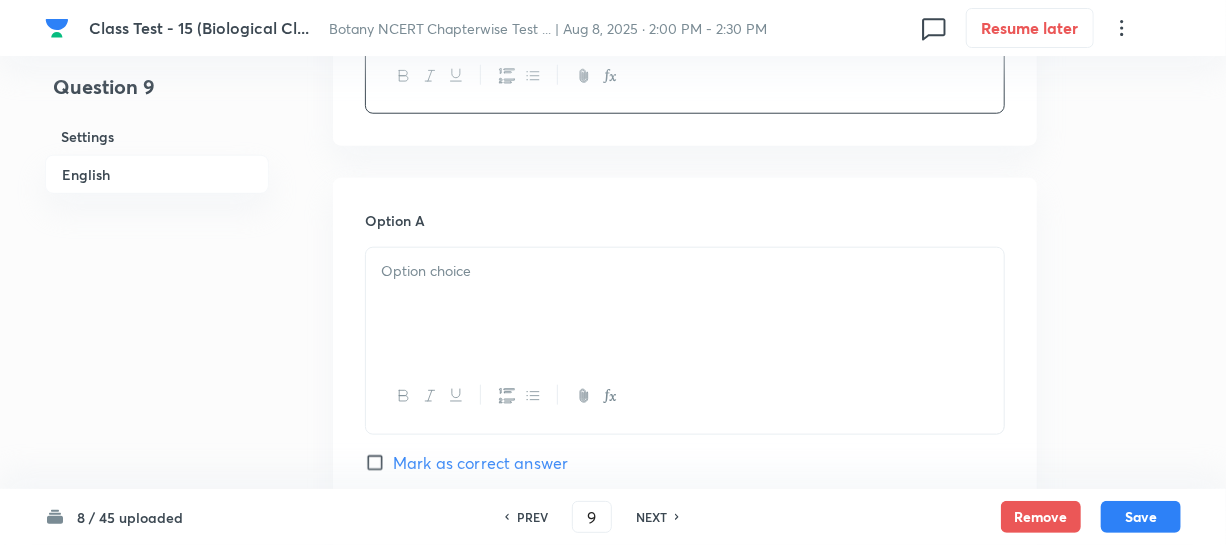 click at bounding box center [685, 396] 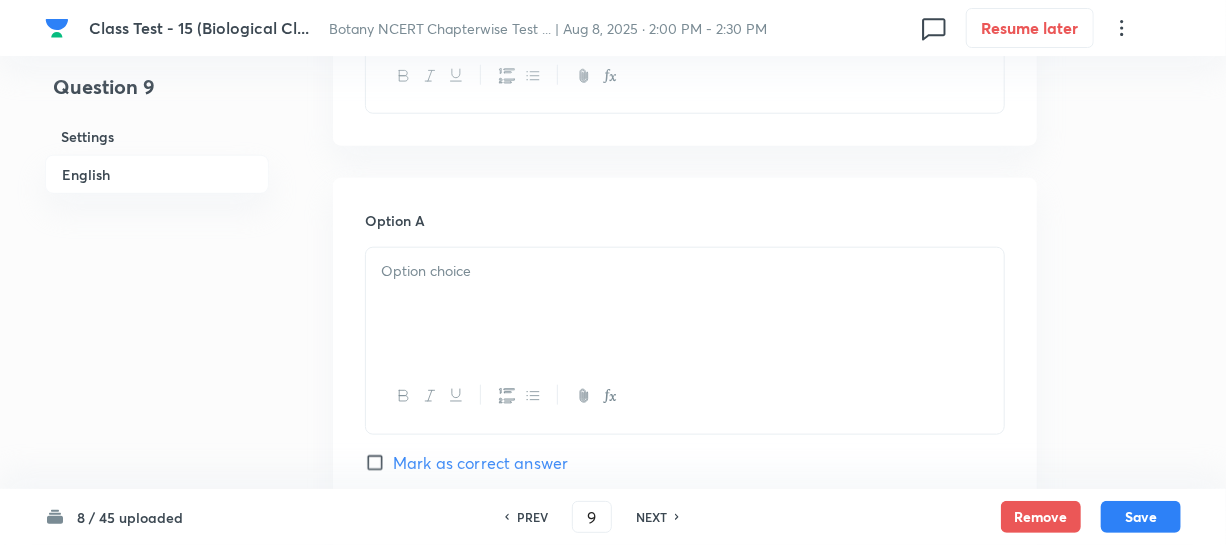 click at bounding box center [685, 304] 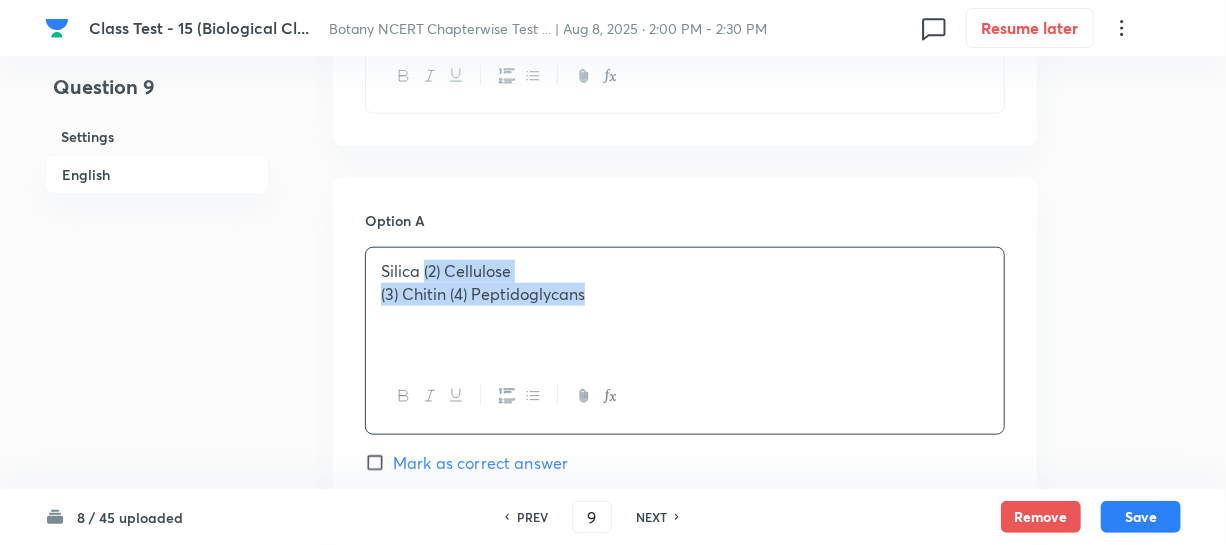 drag, startPoint x: 425, startPoint y: 270, endPoint x: 594, endPoint y: 298, distance: 171.30382 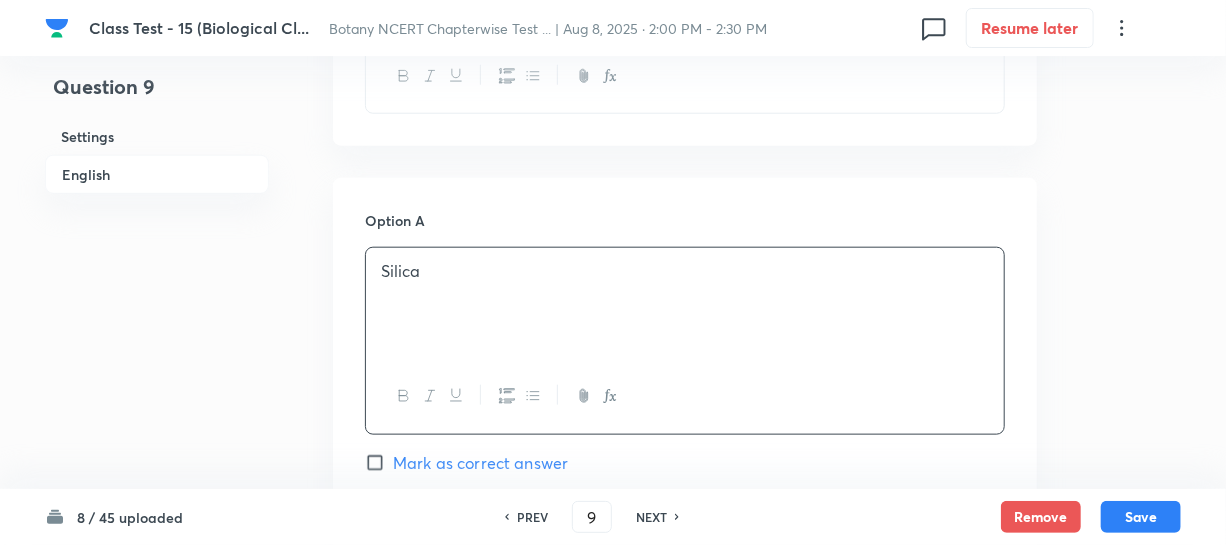 scroll, scrollTop: 1090, scrollLeft: 0, axis: vertical 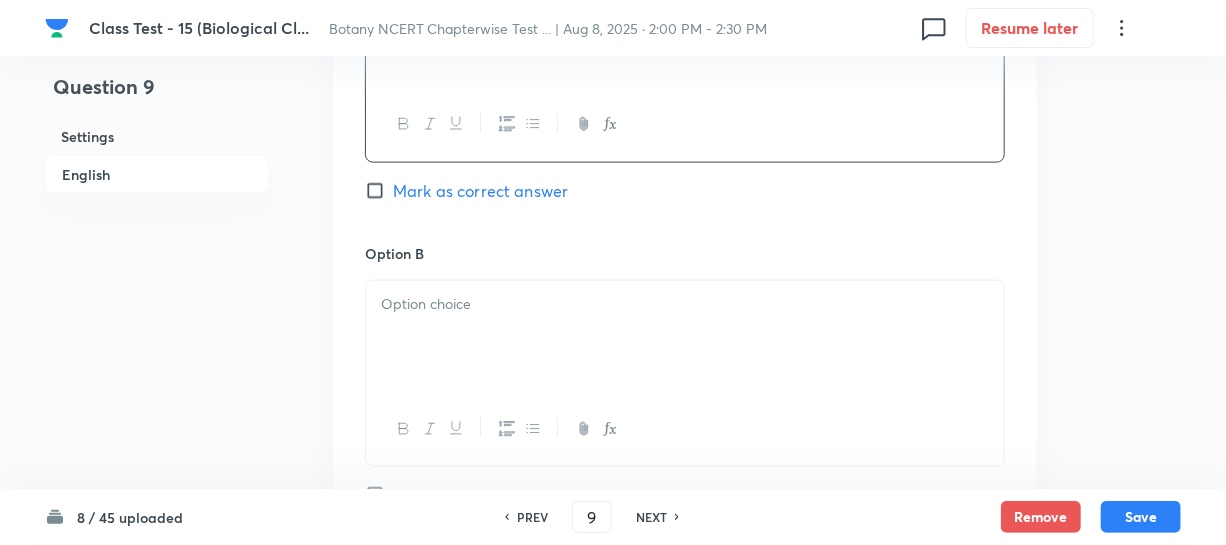 click at bounding box center (685, 337) 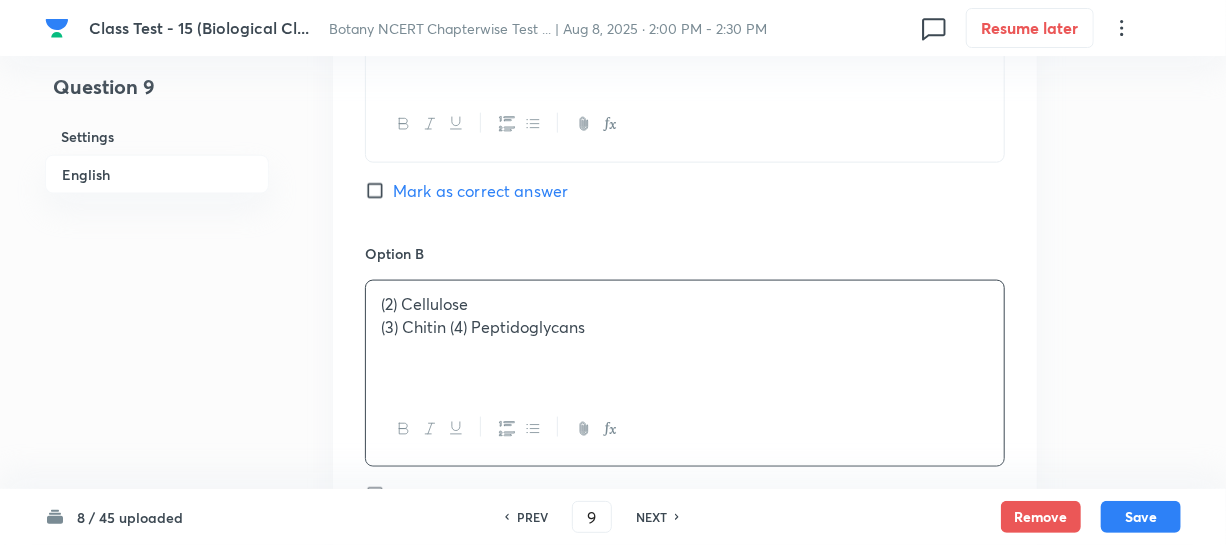 click on "(2) Cellulose" at bounding box center (685, 304) 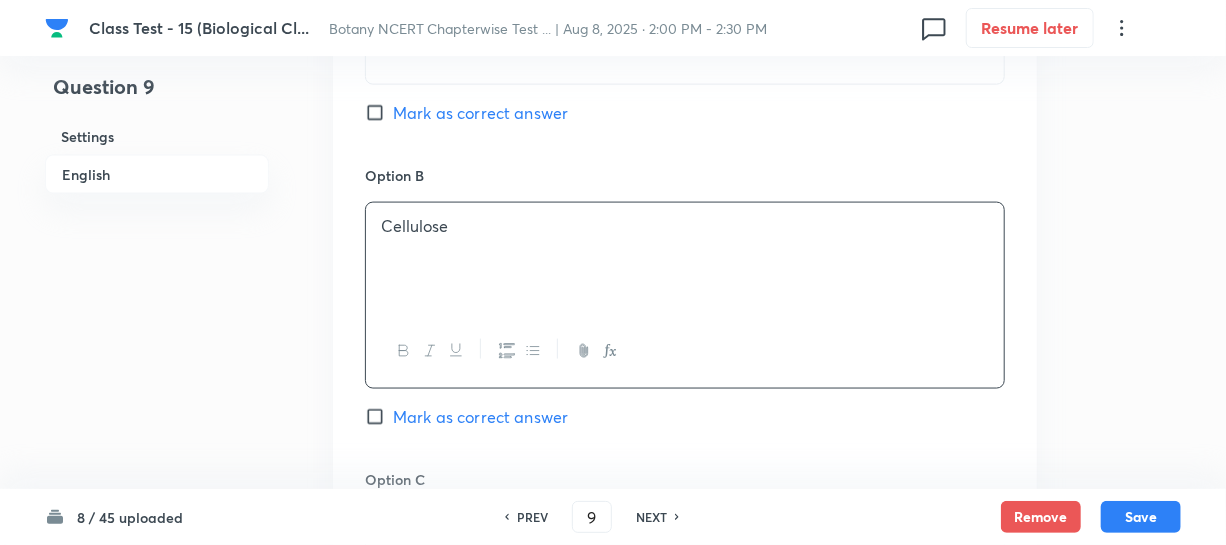 scroll, scrollTop: 1363, scrollLeft: 0, axis: vertical 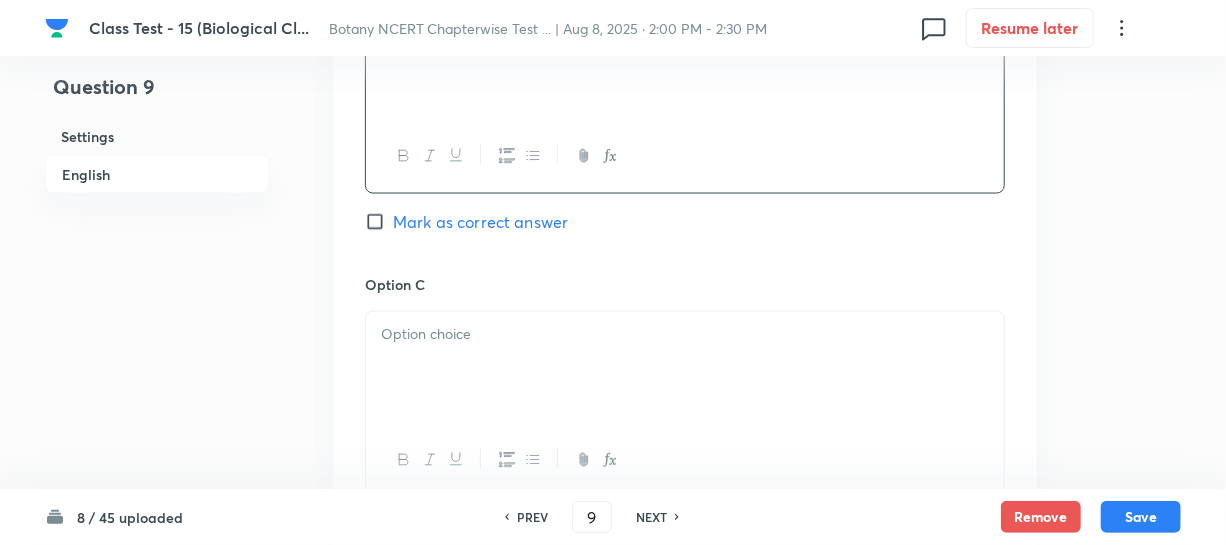 click at bounding box center (685, 368) 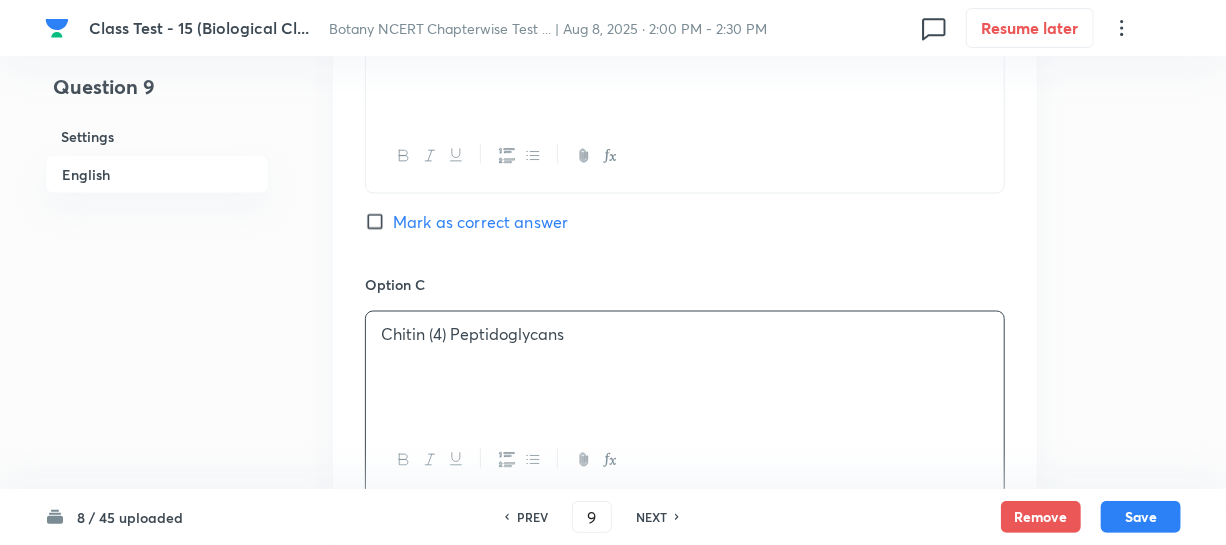 click on "Chitin (4) Peptidoglycans" at bounding box center [685, 335] 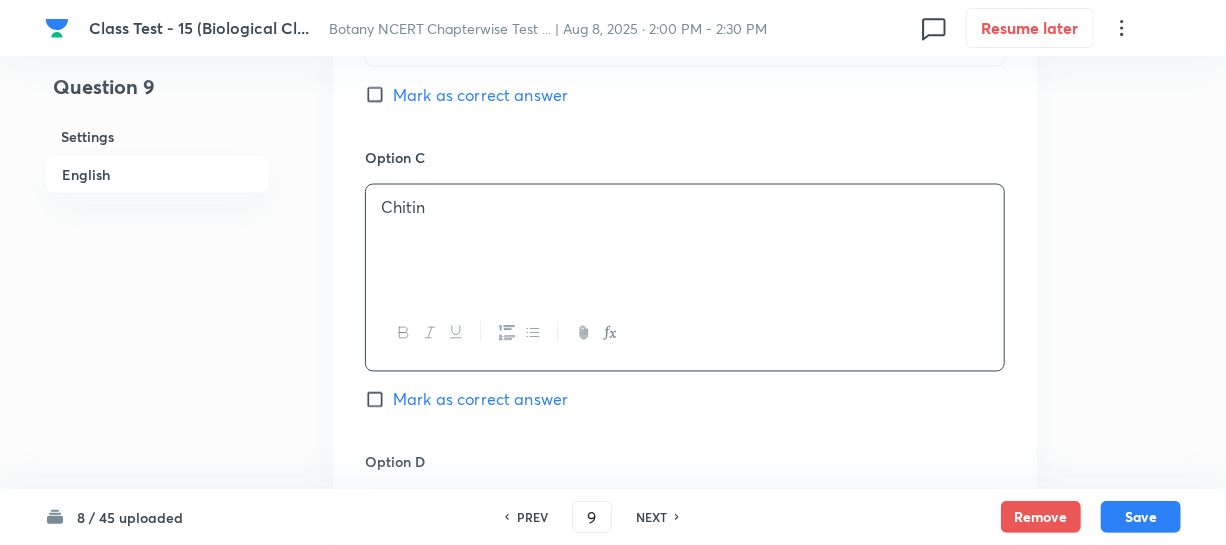 scroll, scrollTop: 1636, scrollLeft: 0, axis: vertical 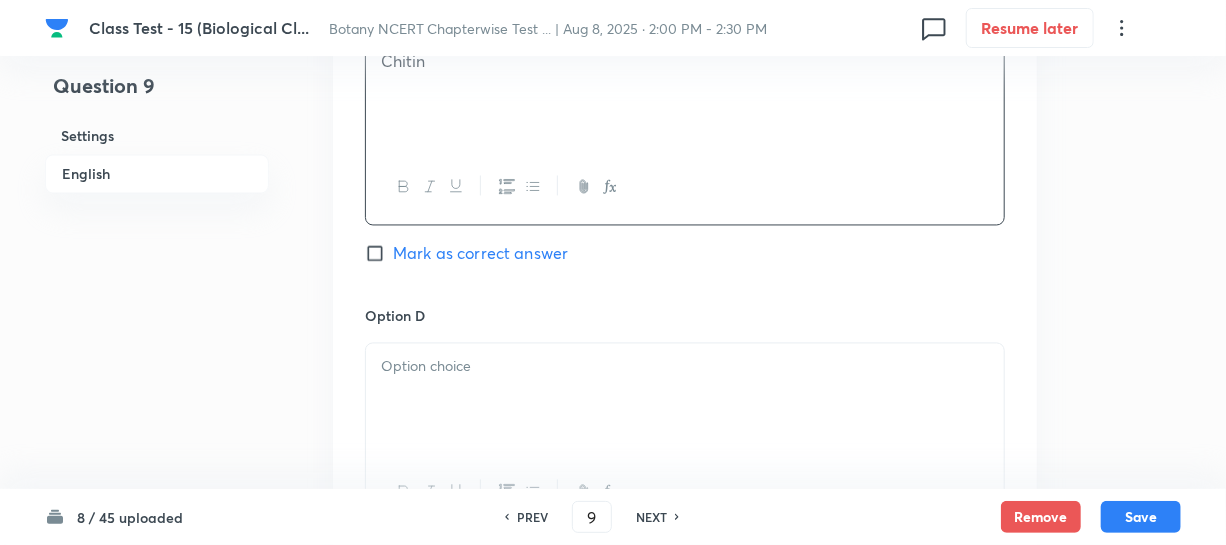 click at bounding box center [685, 400] 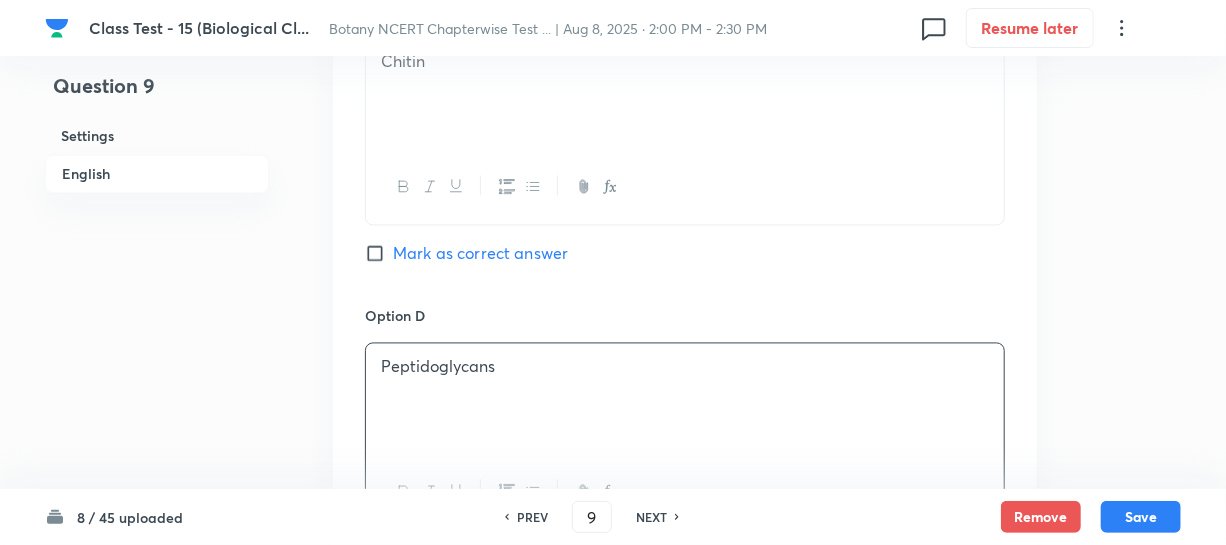 drag, startPoint x: 496, startPoint y: 374, endPoint x: 505, endPoint y: 368, distance: 10.816654 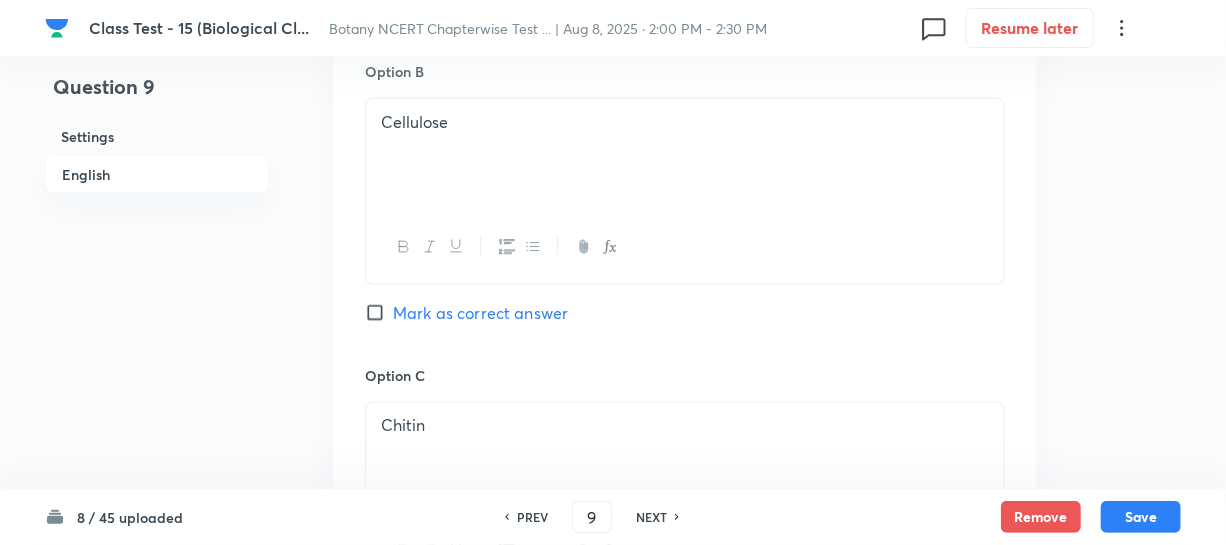 click on "Mark as correct answer" at bounding box center (379, 313) 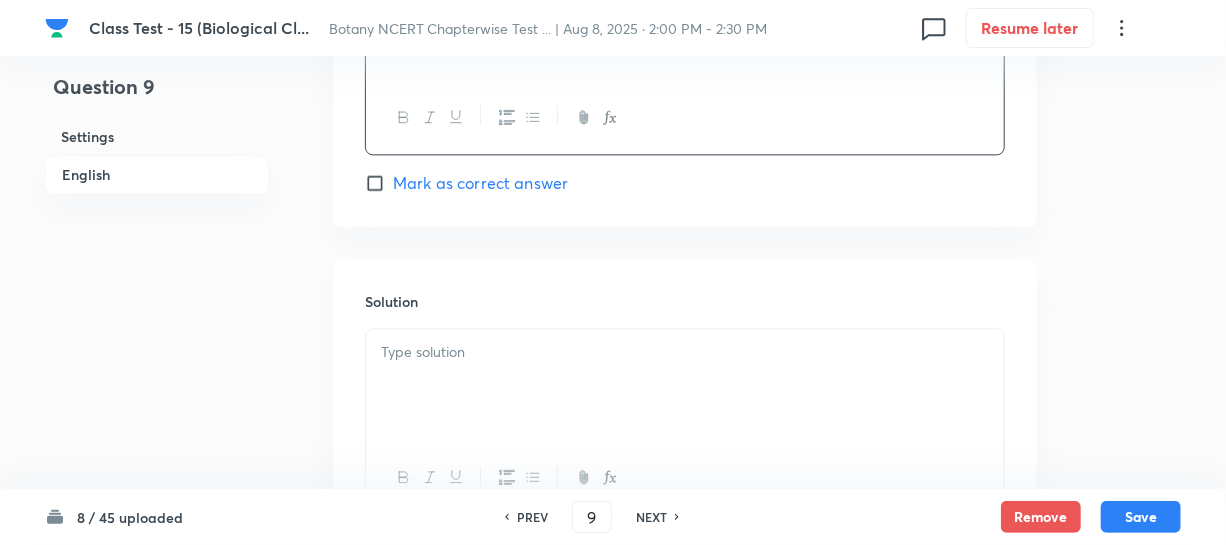scroll, scrollTop: 2090, scrollLeft: 0, axis: vertical 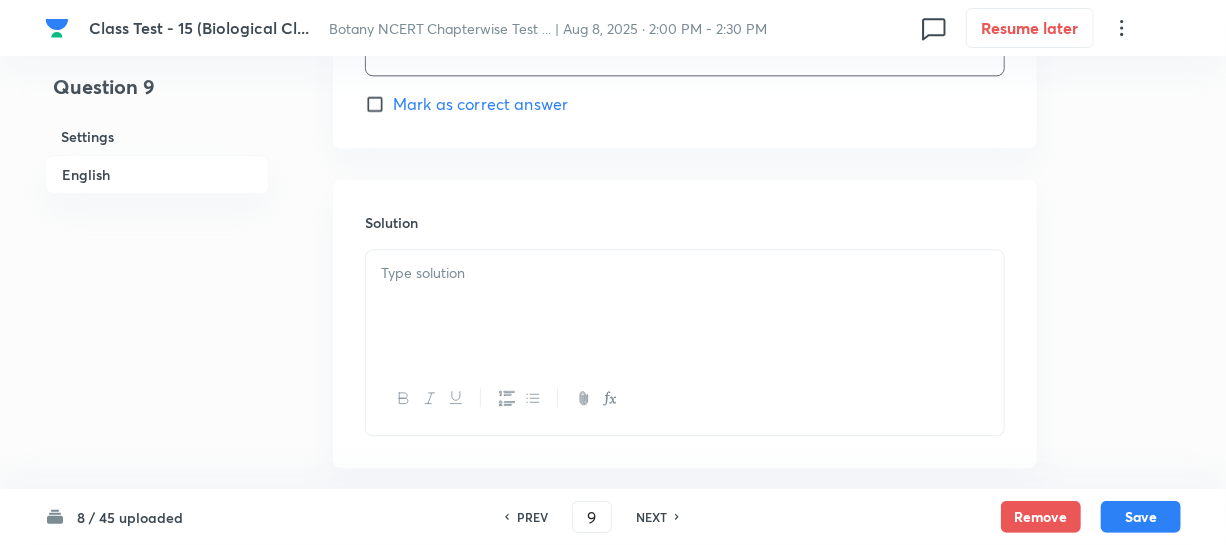click at bounding box center (685, 306) 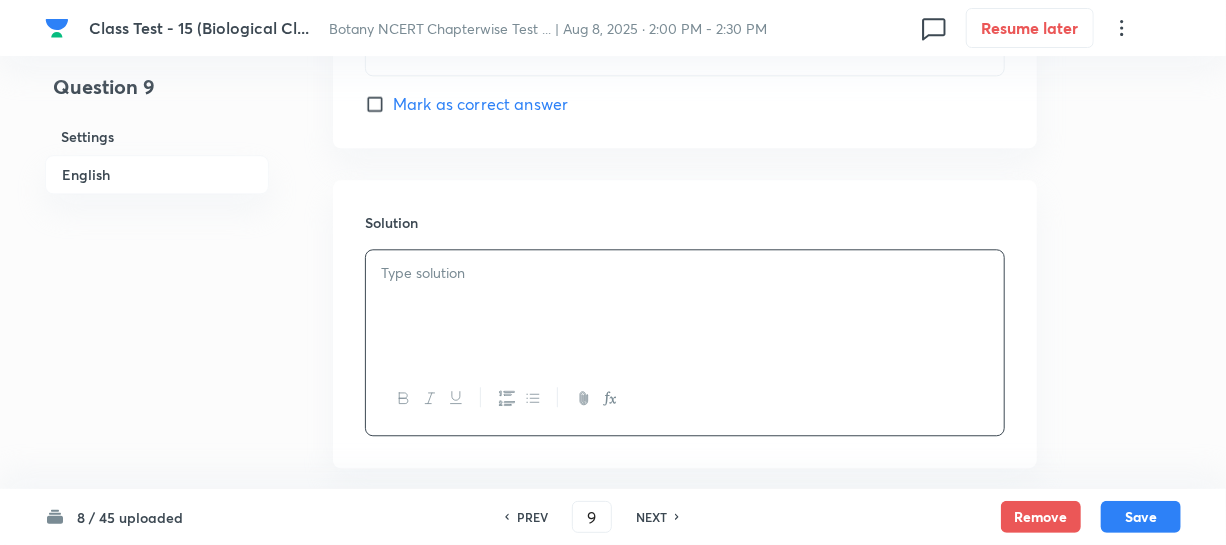 type 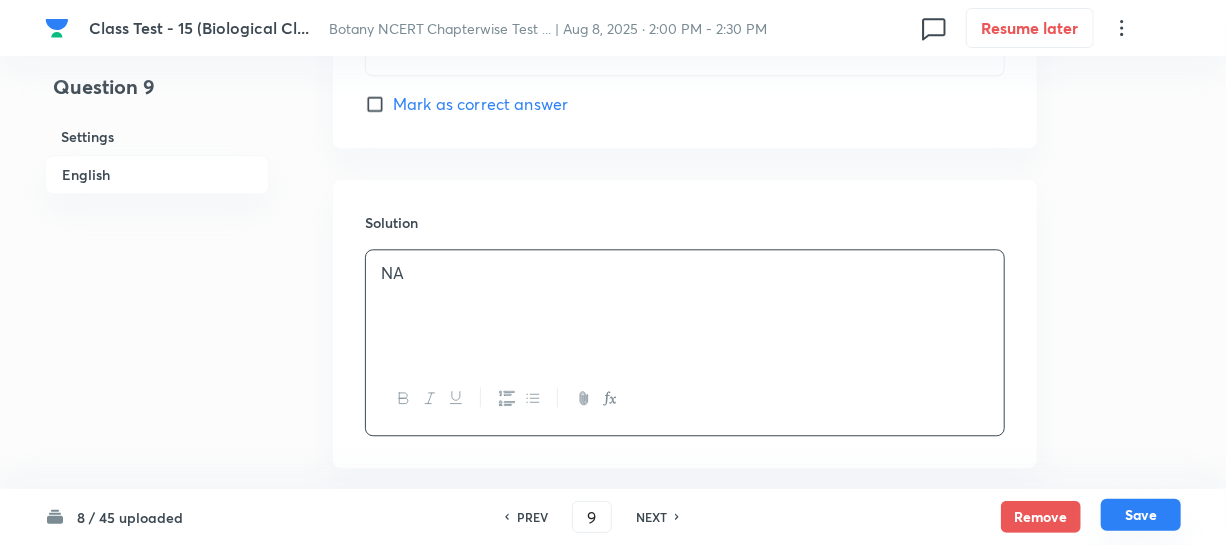 click on "Save" at bounding box center [1141, 515] 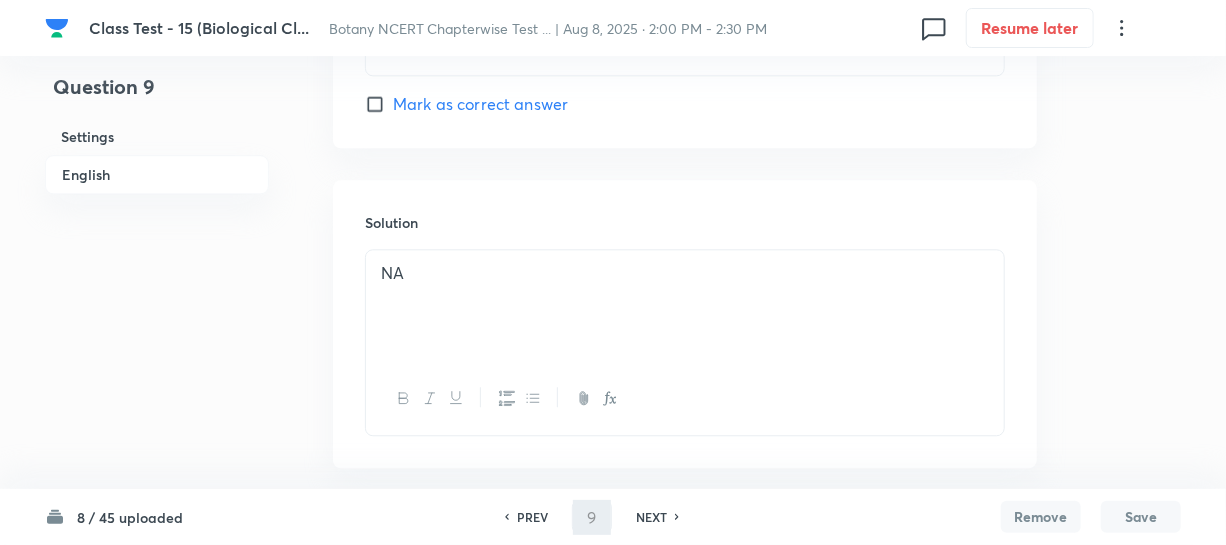 type on "10" 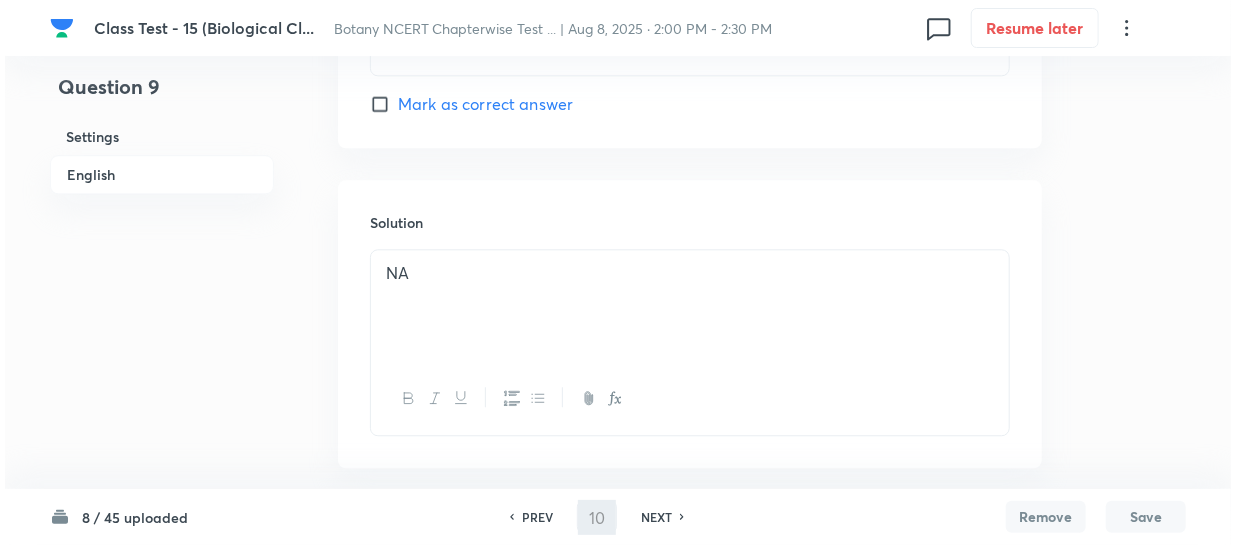 scroll, scrollTop: 0, scrollLeft: 0, axis: both 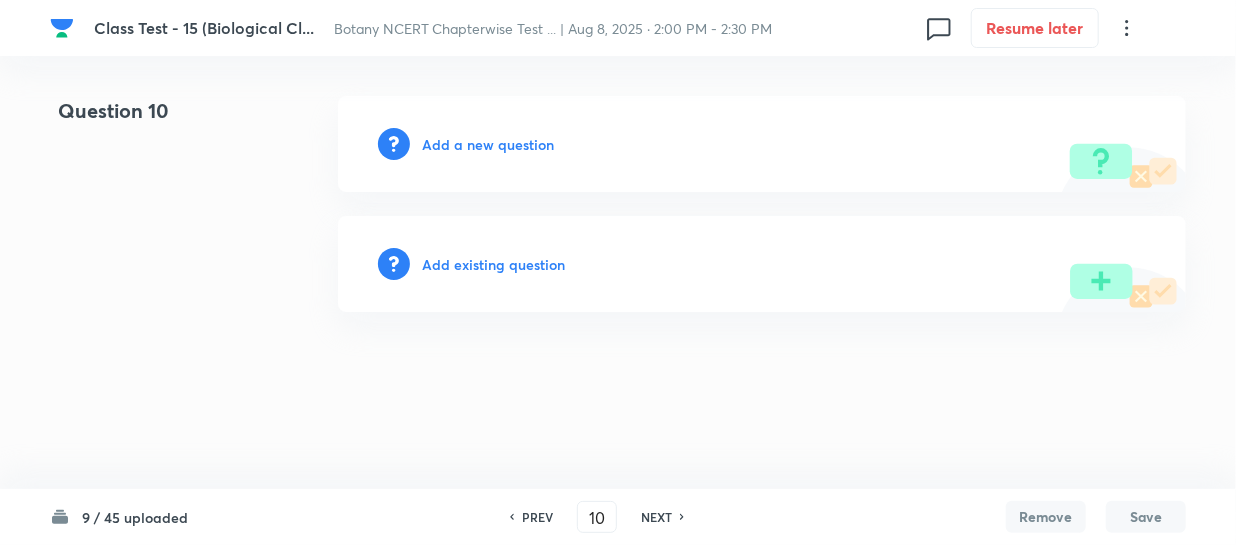 click on "Add a new question" at bounding box center [488, 144] 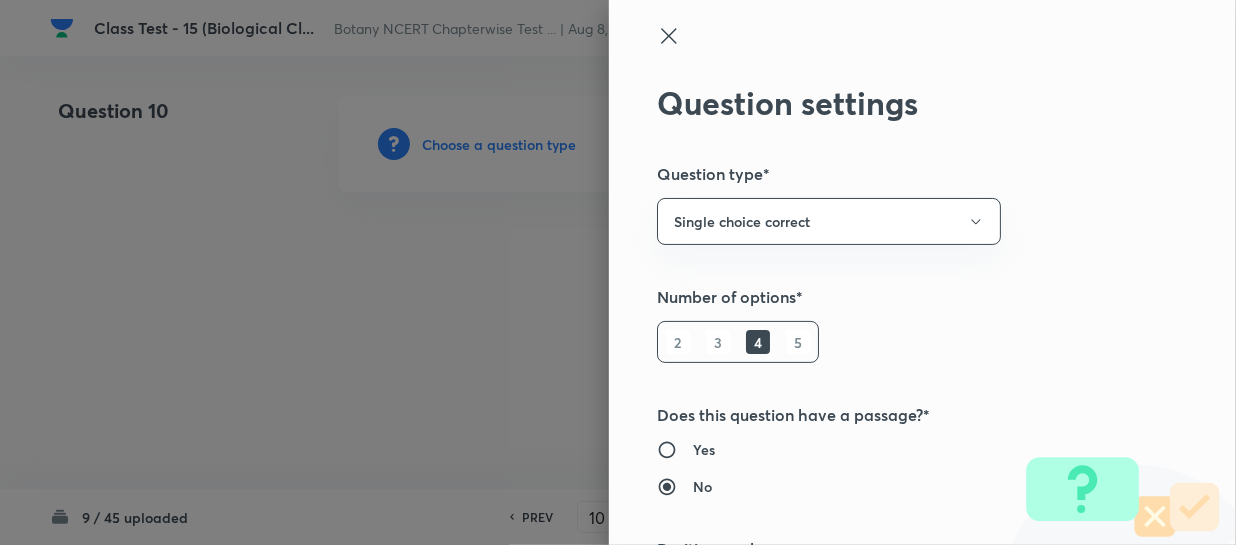 type 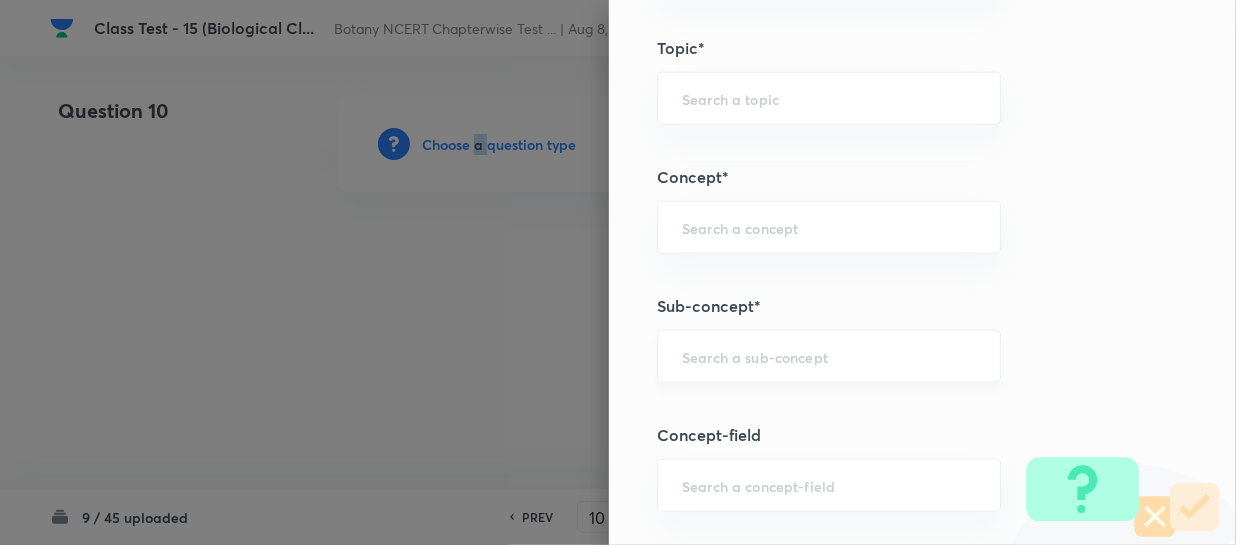 scroll, scrollTop: 1000, scrollLeft: 0, axis: vertical 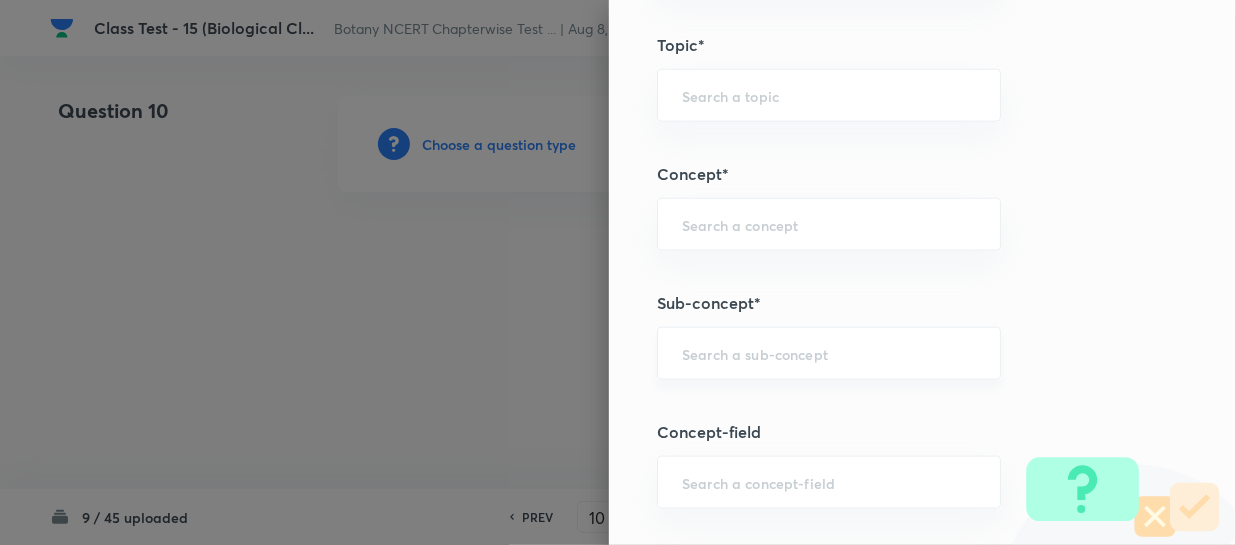 click at bounding box center [829, 353] 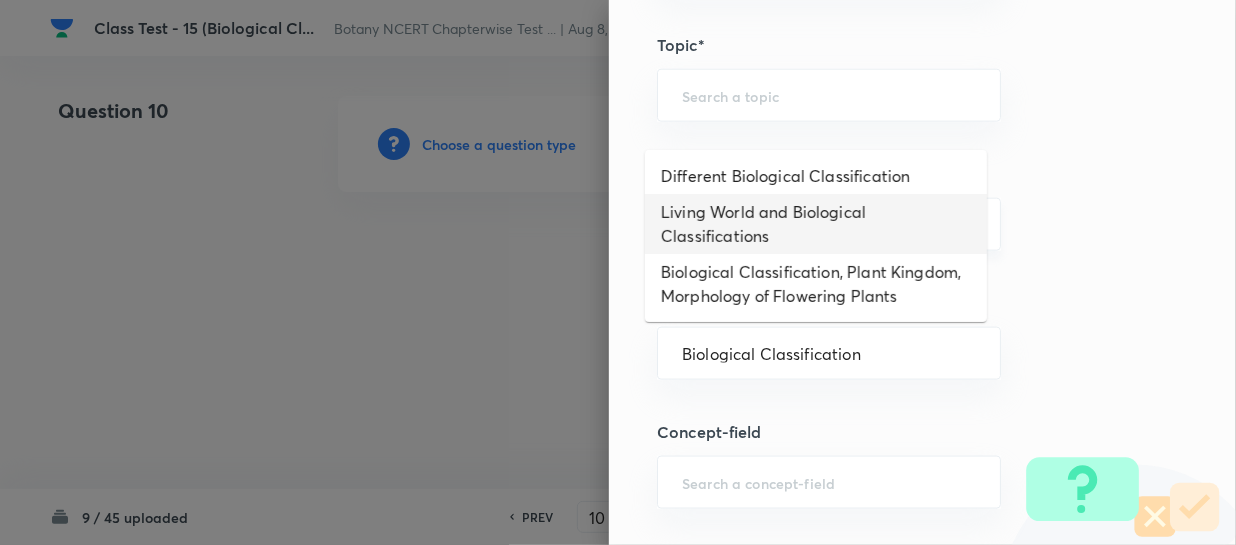 click on "Living World and Biological Classifications" at bounding box center (816, 224) 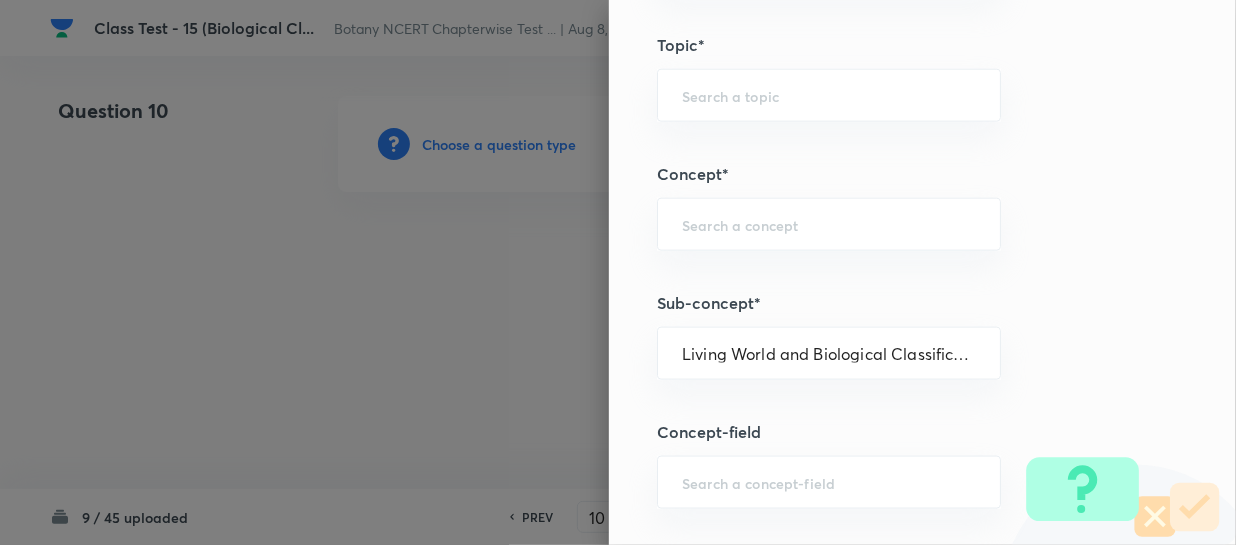type on "Biology" 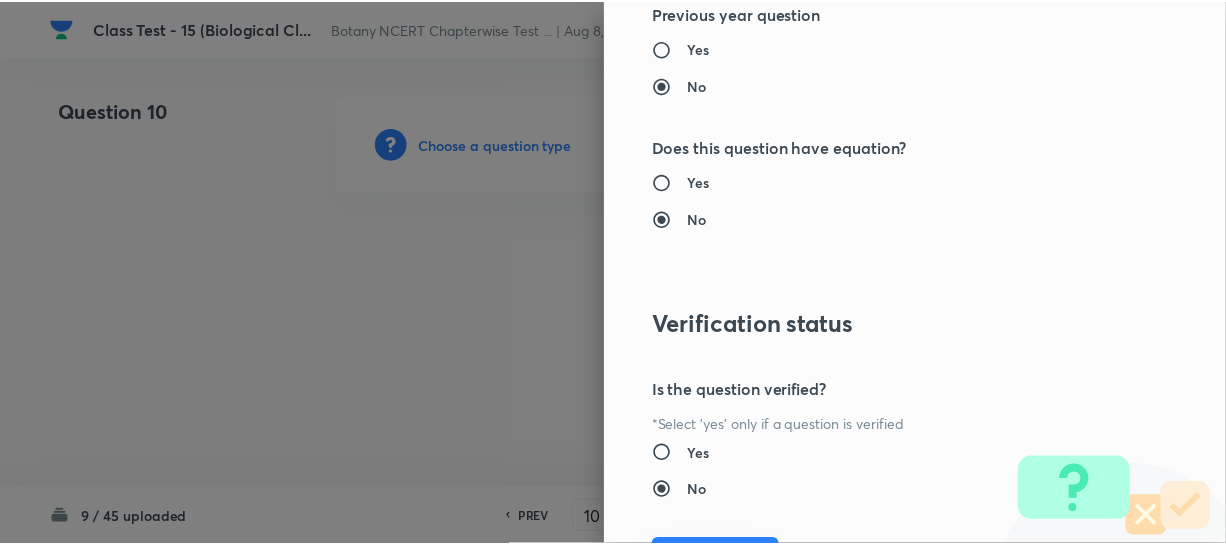 scroll, scrollTop: 2179, scrollLeft: 0, axis: vertical 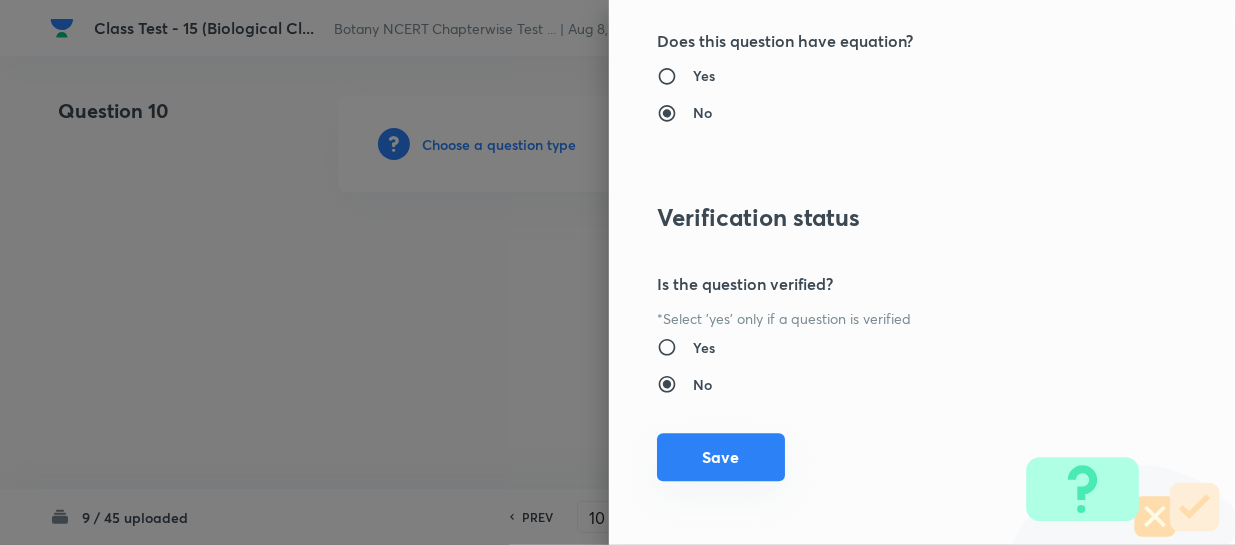 click on "Save" at bounding box center [721, 457] 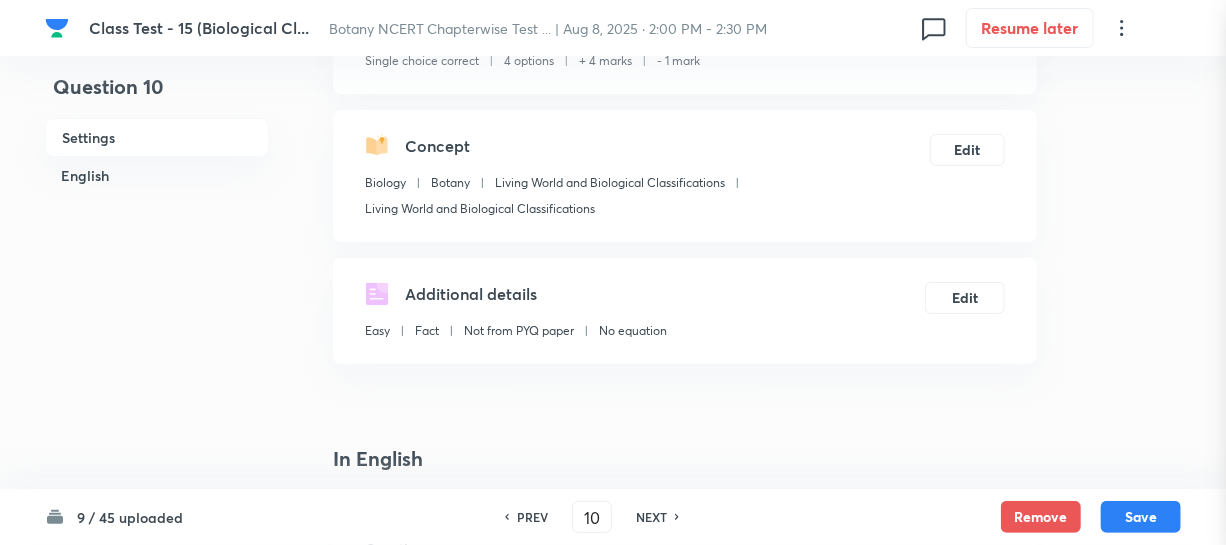 scroll, scrollTop: 545, scrollLeft: 0, axis: vertical 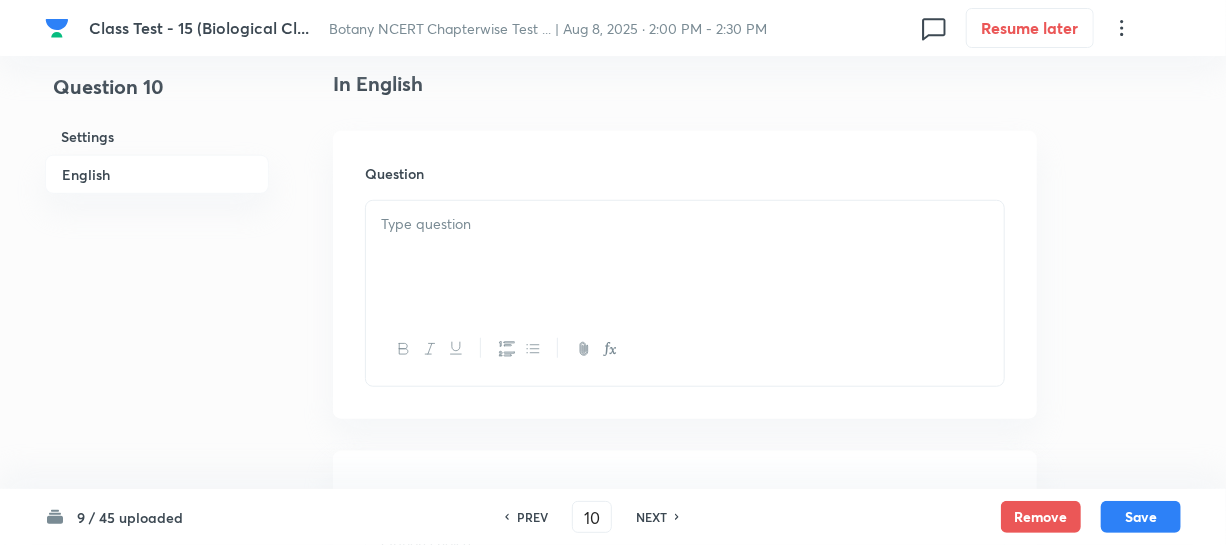 drag, startPoint x: 468, startPoint y: 237, endPoint x: 682, endPoint y: 274, distance: 217.17505 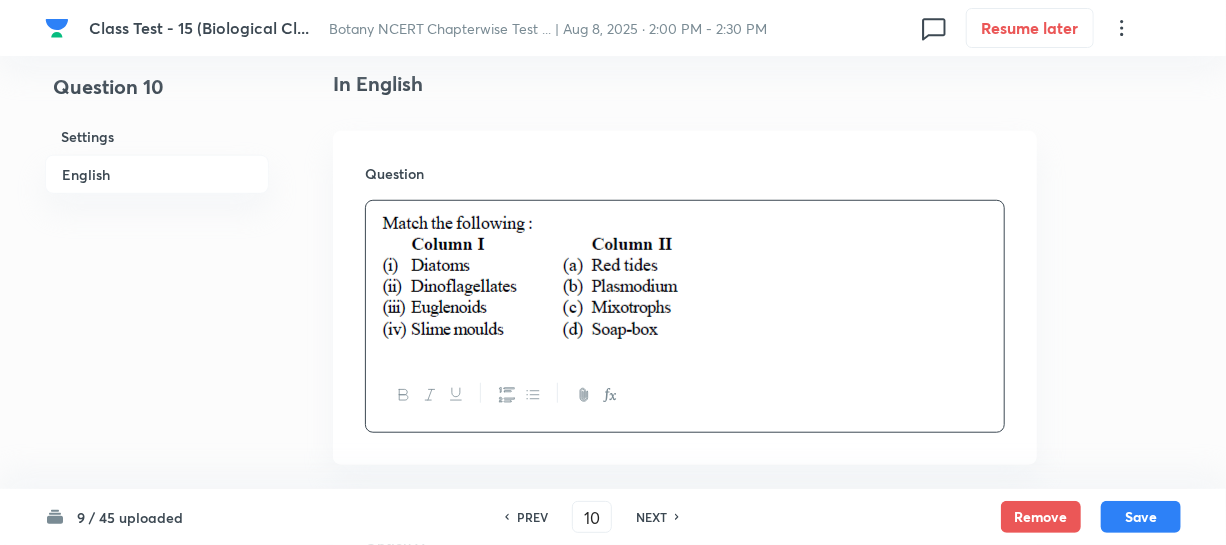 click on "Question" at bounding box center (685, 173) 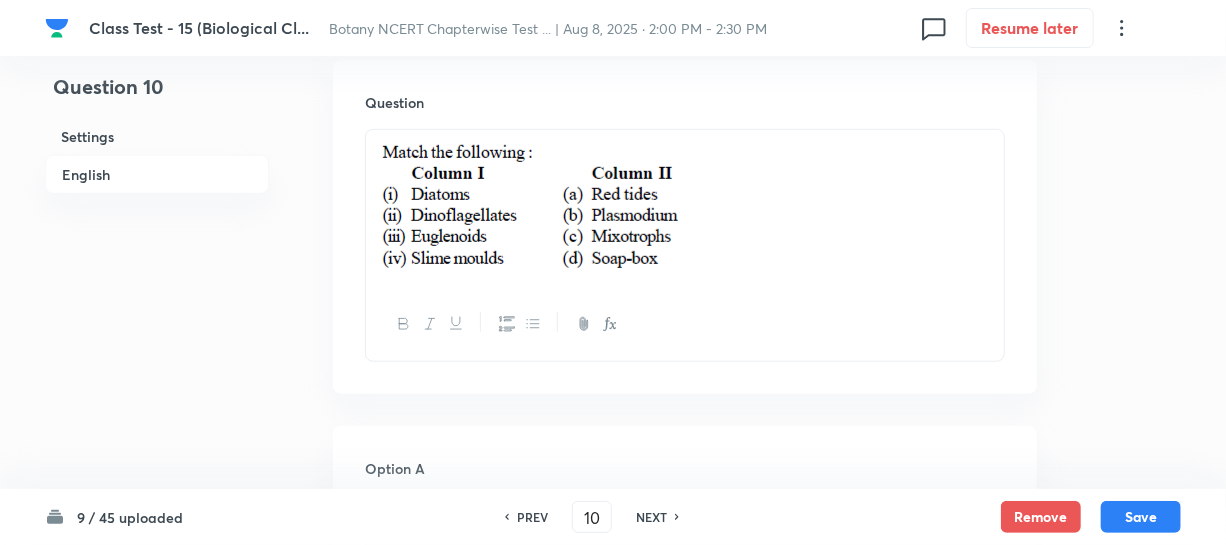 scroll, scrollTop: 727, scrollLeft: 0, axis: vertical 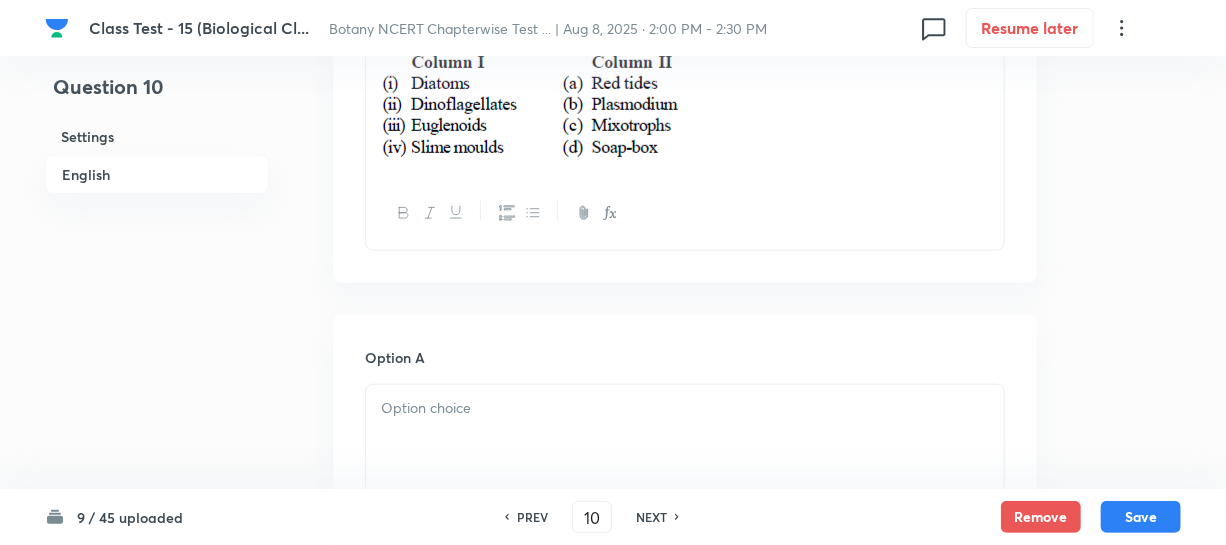 drag, startPoint x: 449, startPoint y: 430, endPoint x: 521, endPoint y: 412, distance: 74.215904 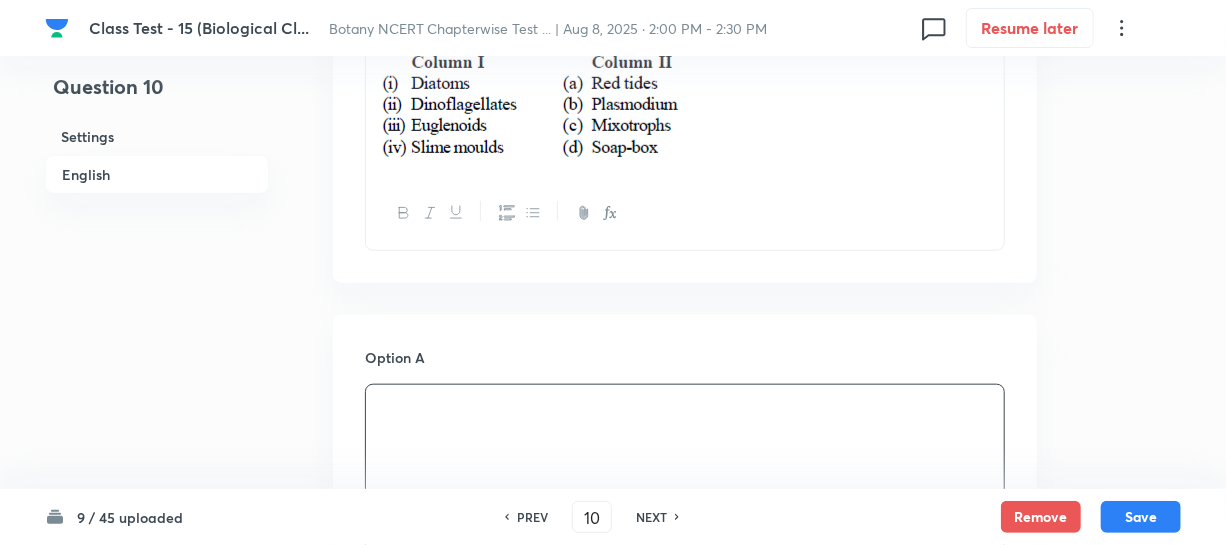 scroll, scrollTop: 1090, scrollLeft: 0, axis: vertical 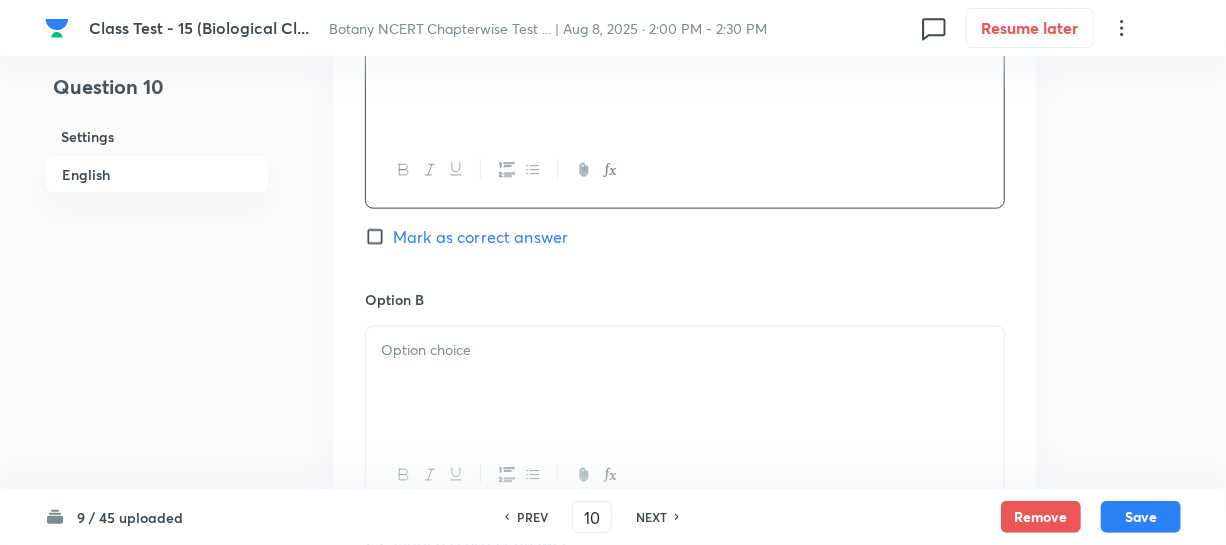 click at bounding box center [685, 383] 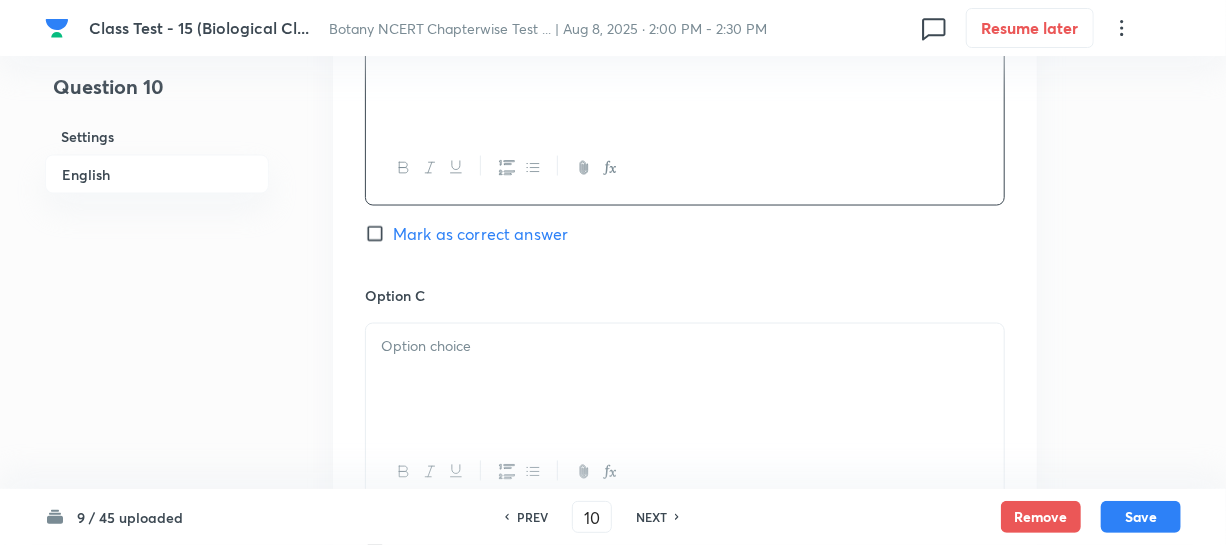 scroll, scrollTop: 1636, scrollLeft: 0, axis: vertical 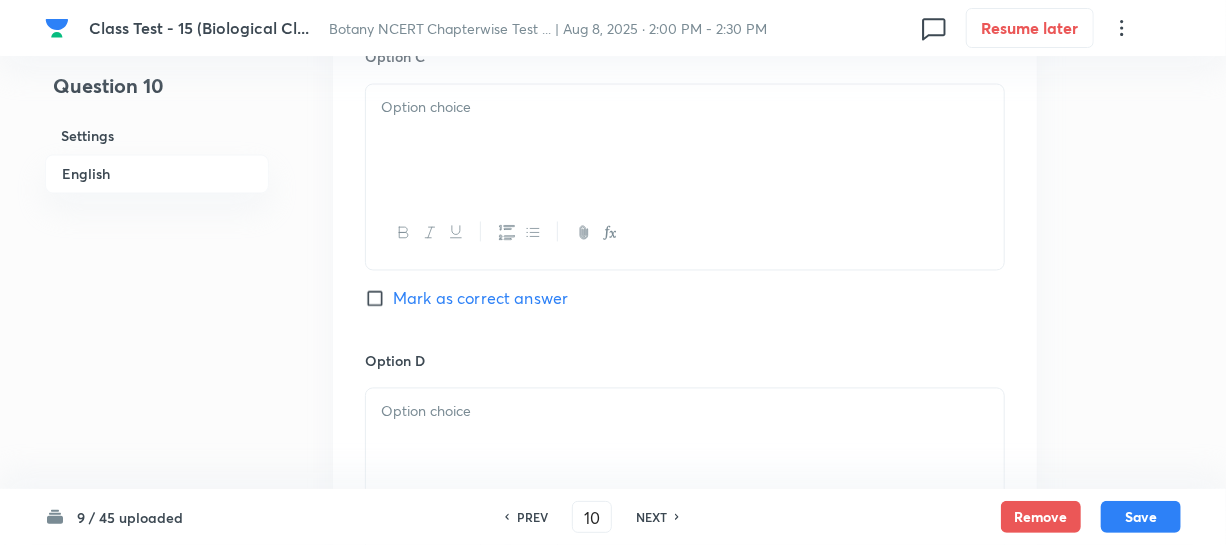click at bounding box center [685, 141] 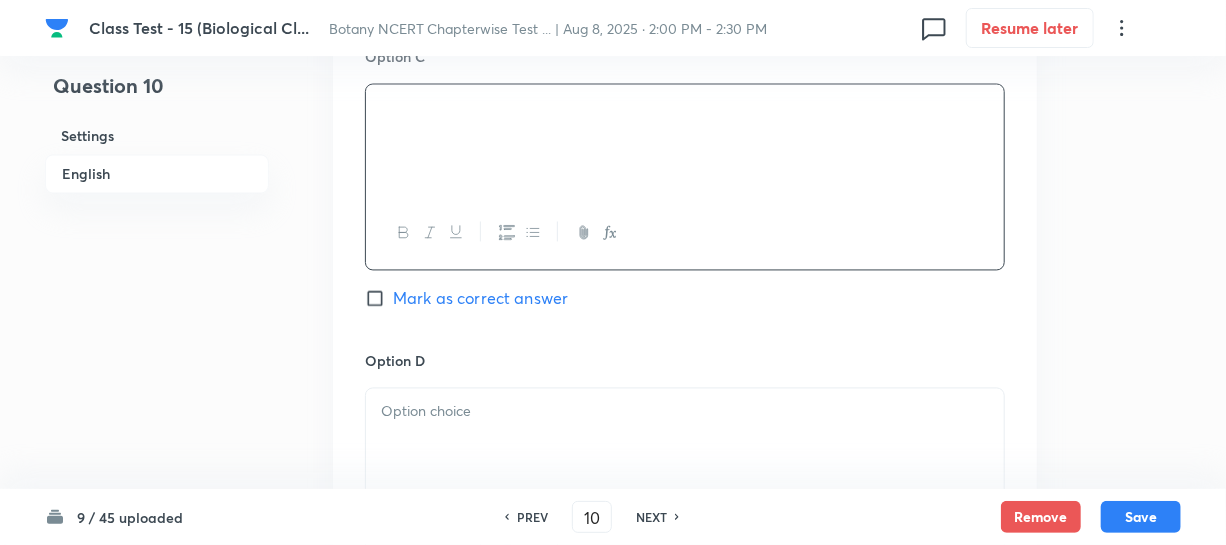 click at bounding box center (685, 445) 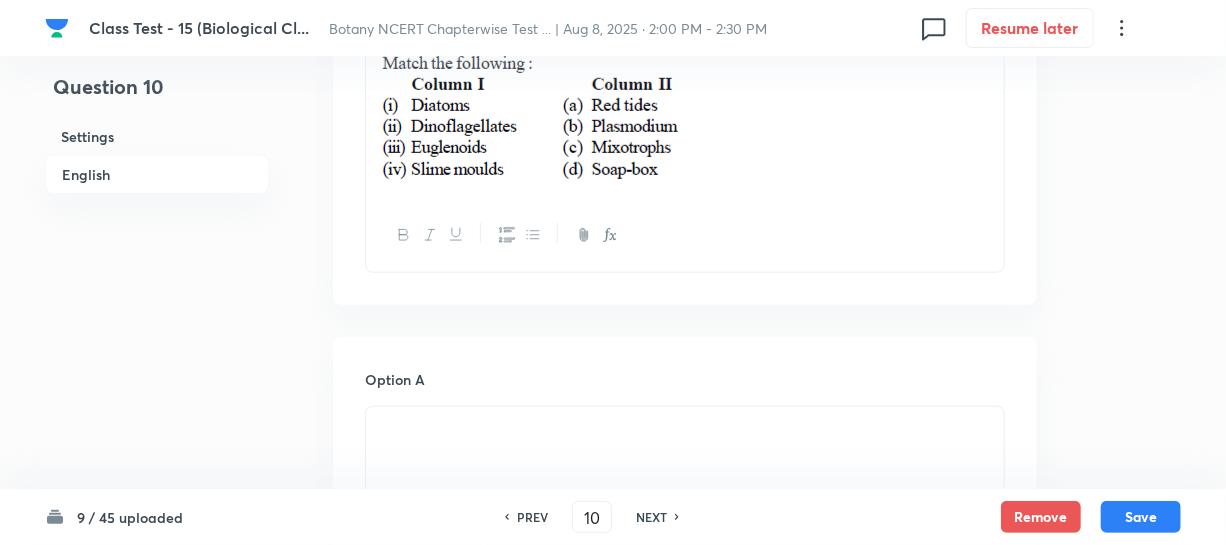scroll, scrollTop: 818, scrollLeft: 0, axis: vertical 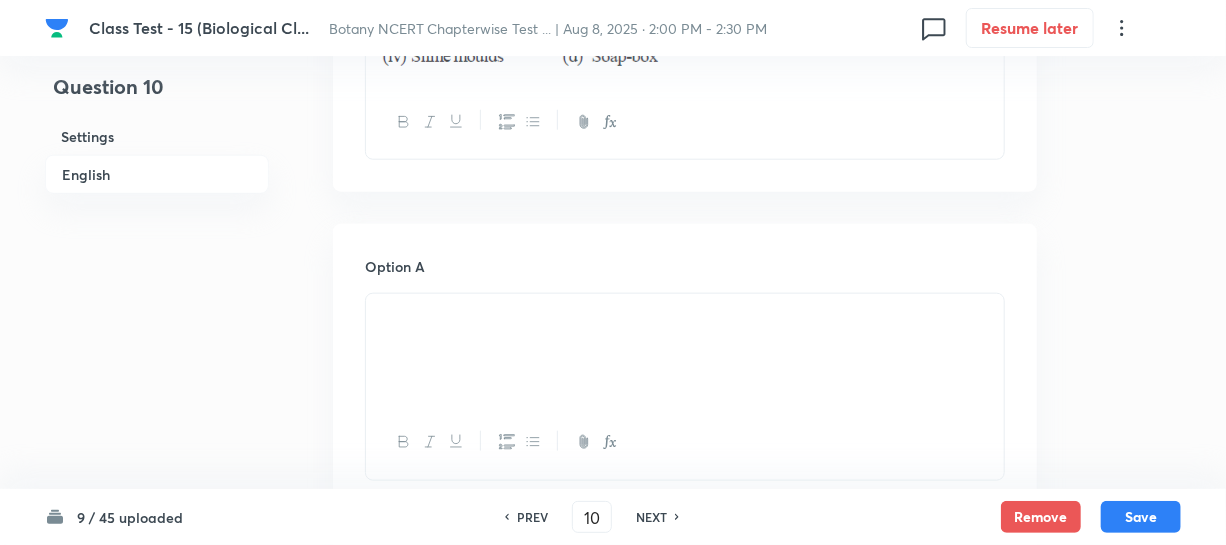 click at bounding box center (685, 350) 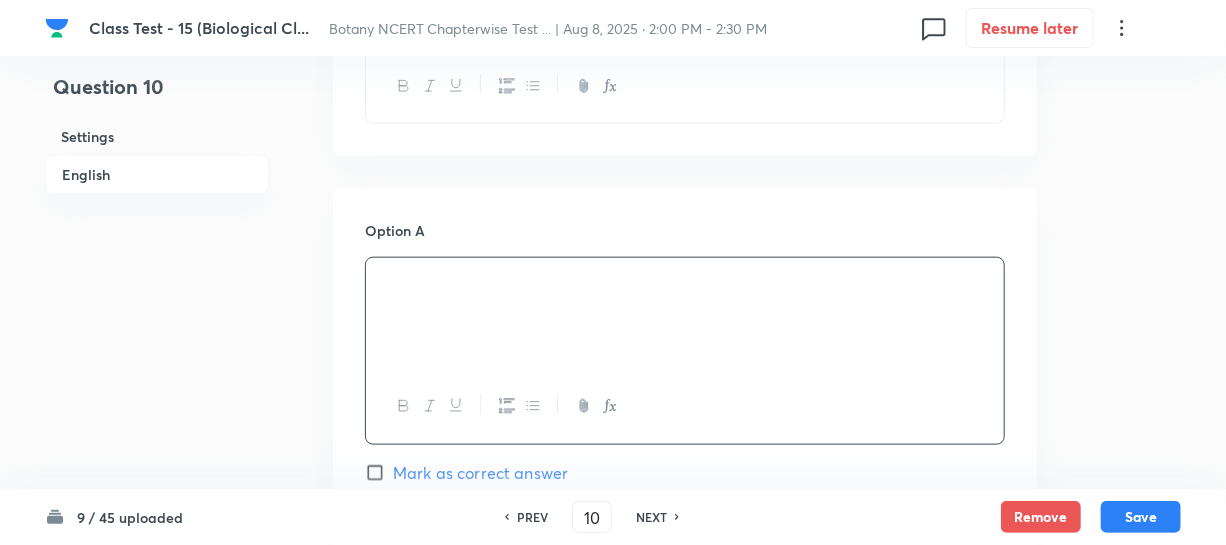 scroll, scrollTop: 1181, scrollLeft: 0, axis: vertical 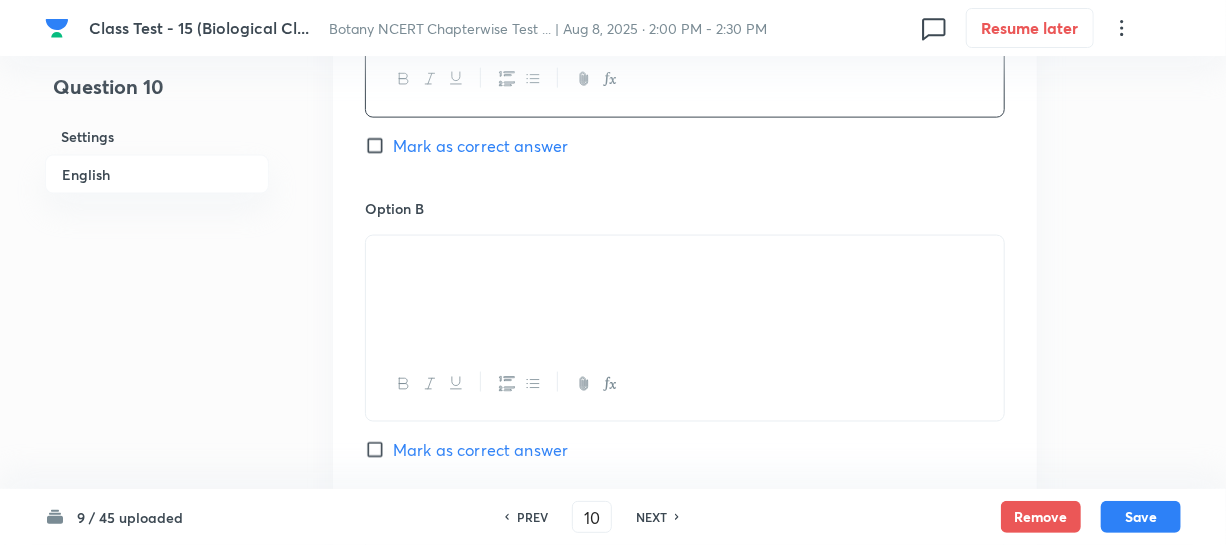 click at bounding box center (685, 259) 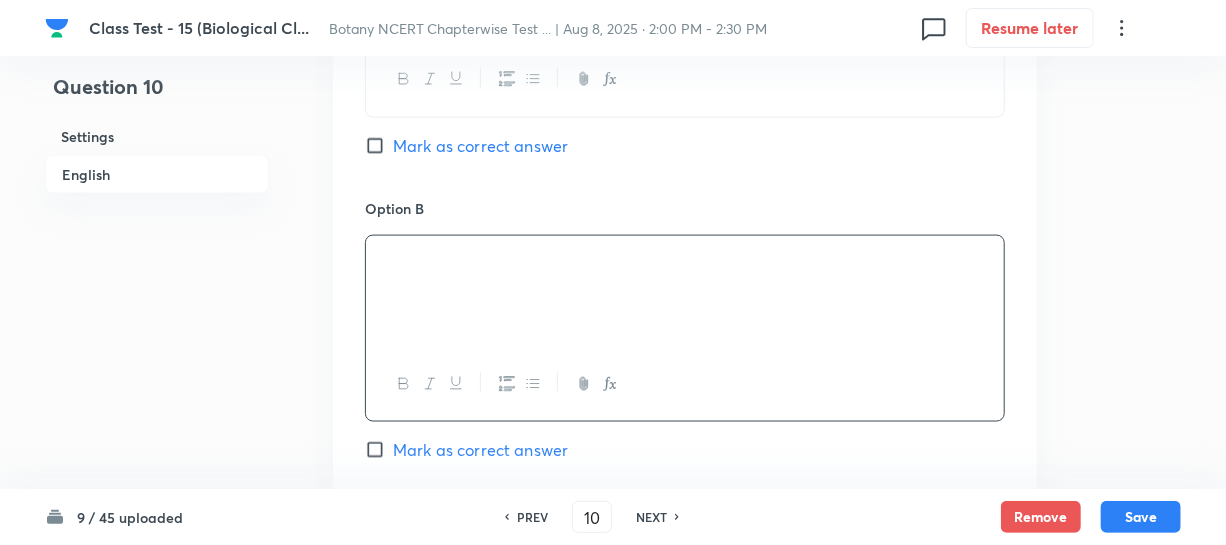 scroll, scrollTop: 1636, scrollLeft: 0, axis: vertical 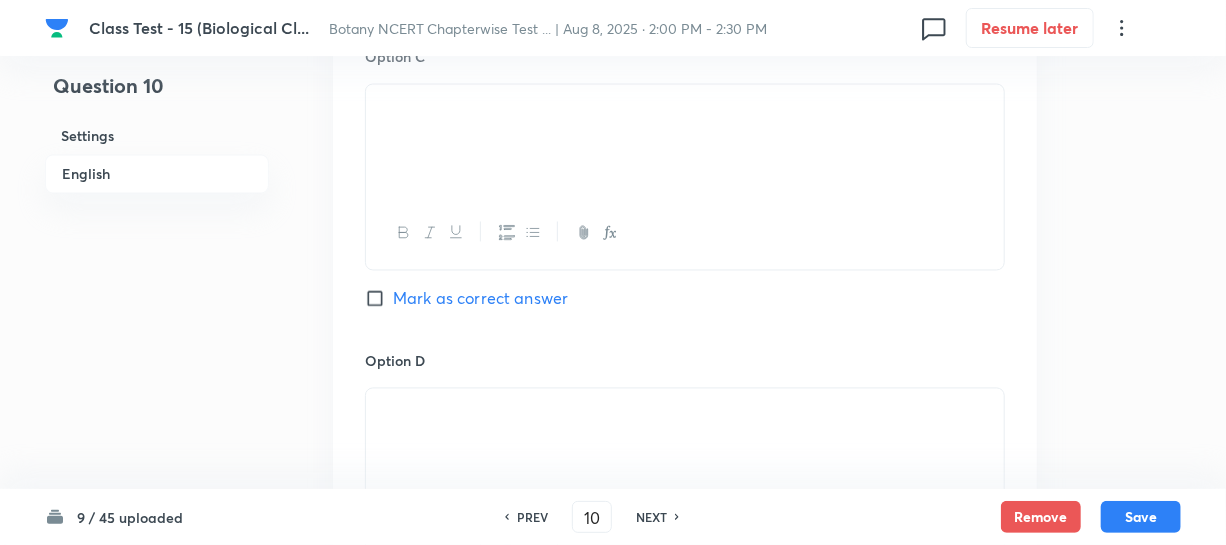 click at bounding box center (685, 108) 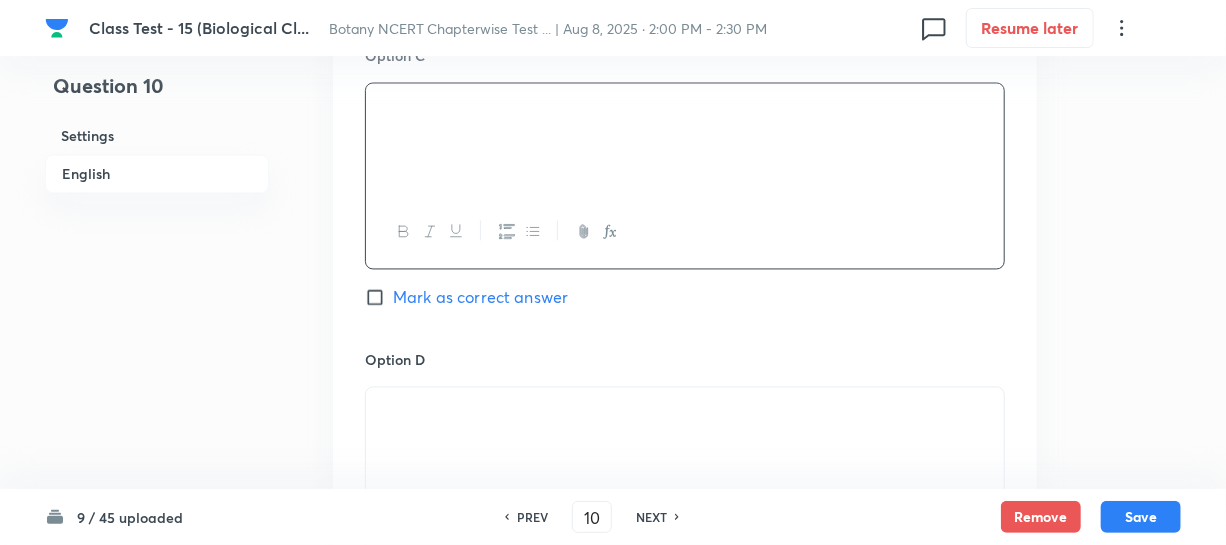 scroll, scrollTop: 1909, scrollLeft: 0, axis: vertical 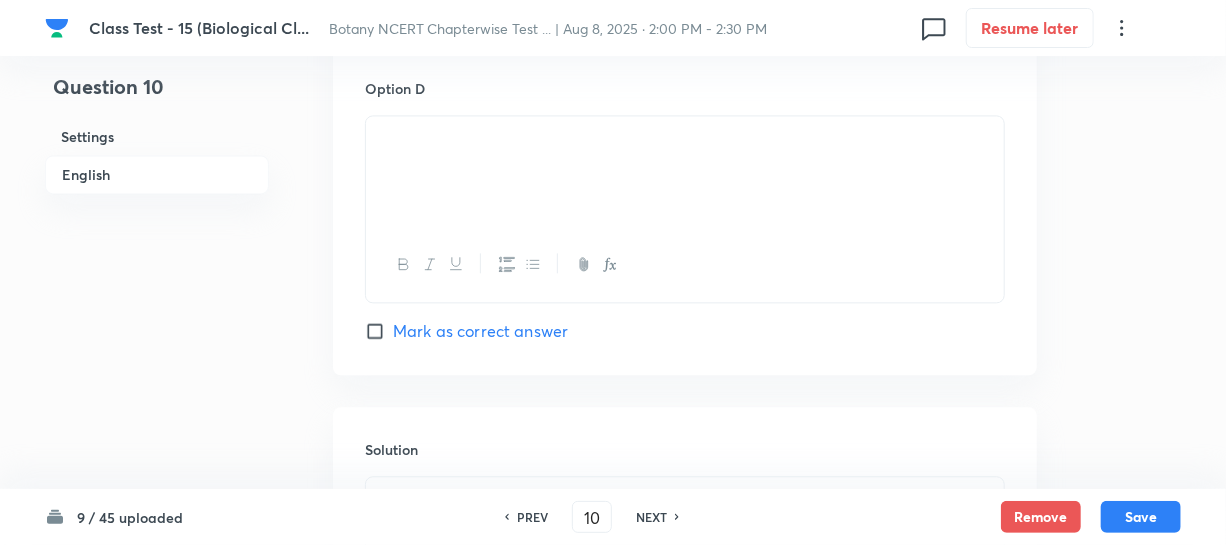 click at bounding box center [685, 139] 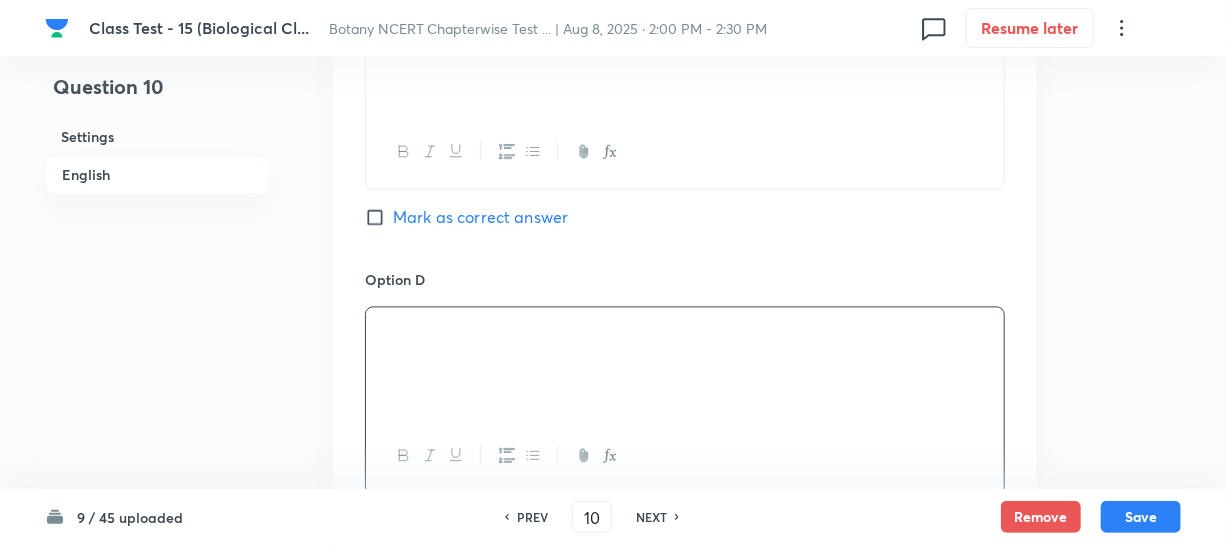 scroll, scrollTop: 1545, scrollLeft: 0, axis: vertical 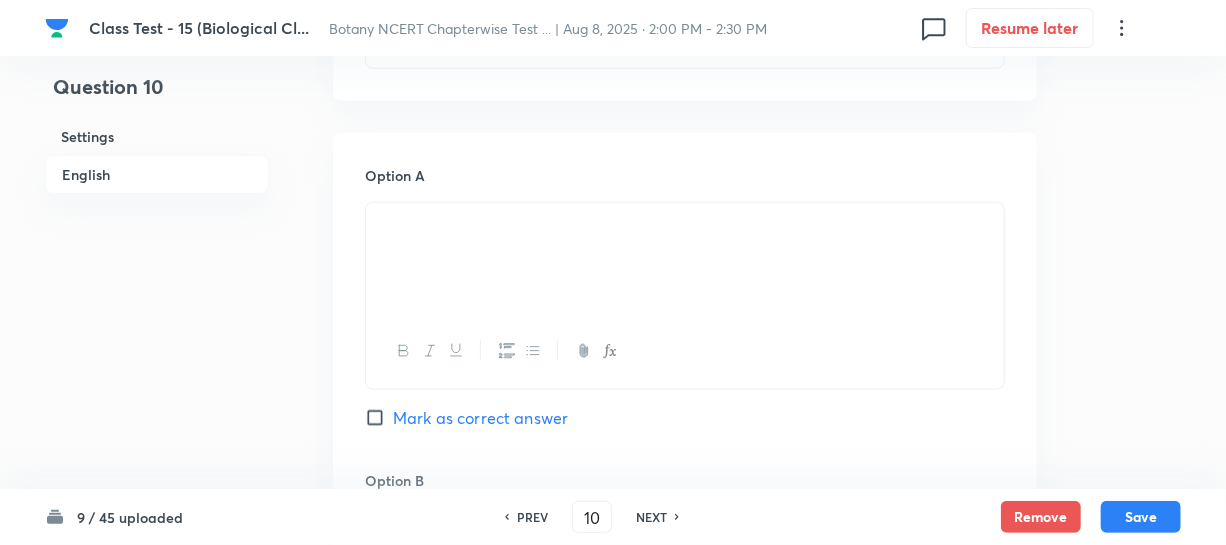 click on "Mark as correct answer" at bounding box center [379, 418] 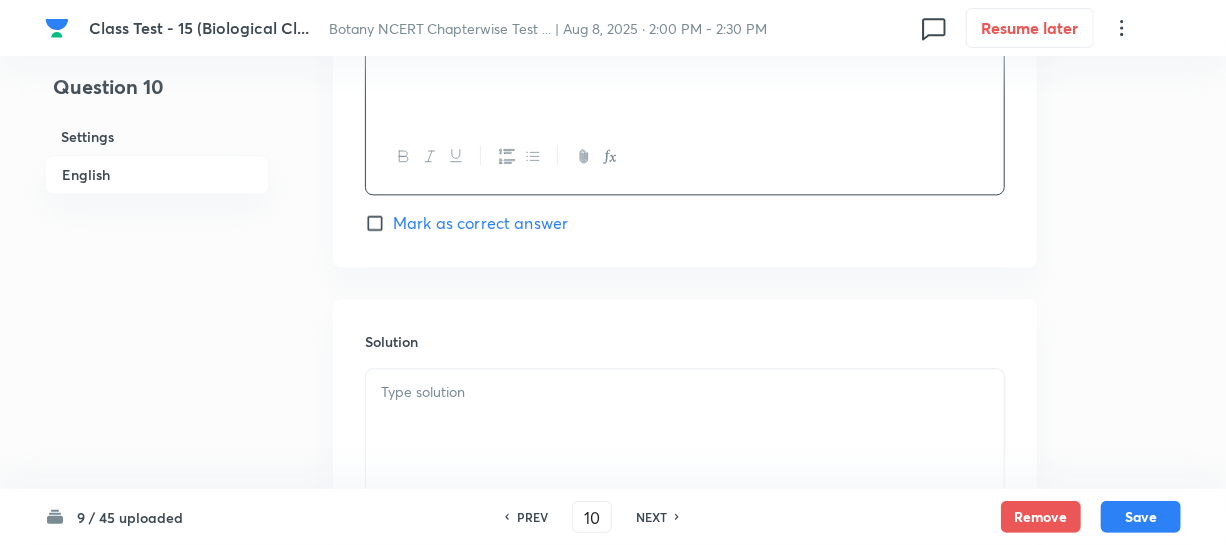 scroll, scrollTop: 2181, scrollLeft: 0, axis: vertical 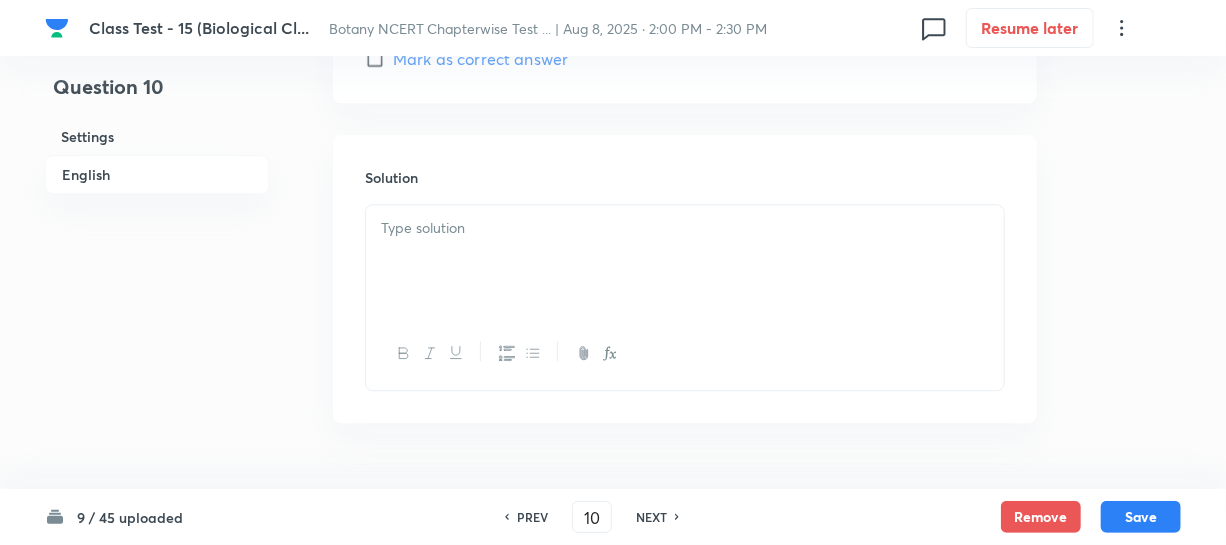 click at bounding box center (685, 261) 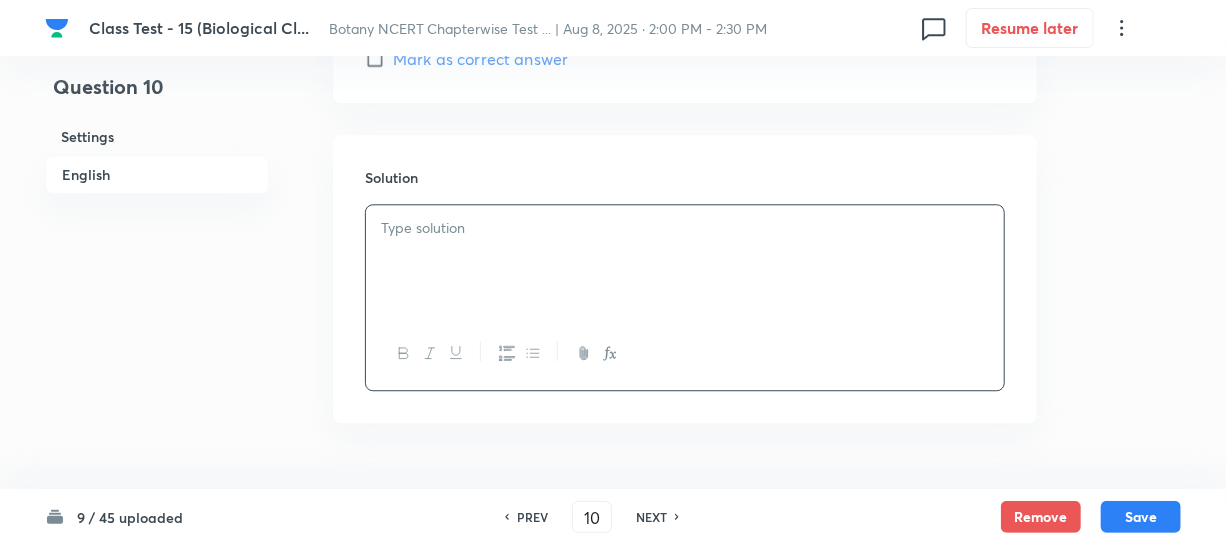 type 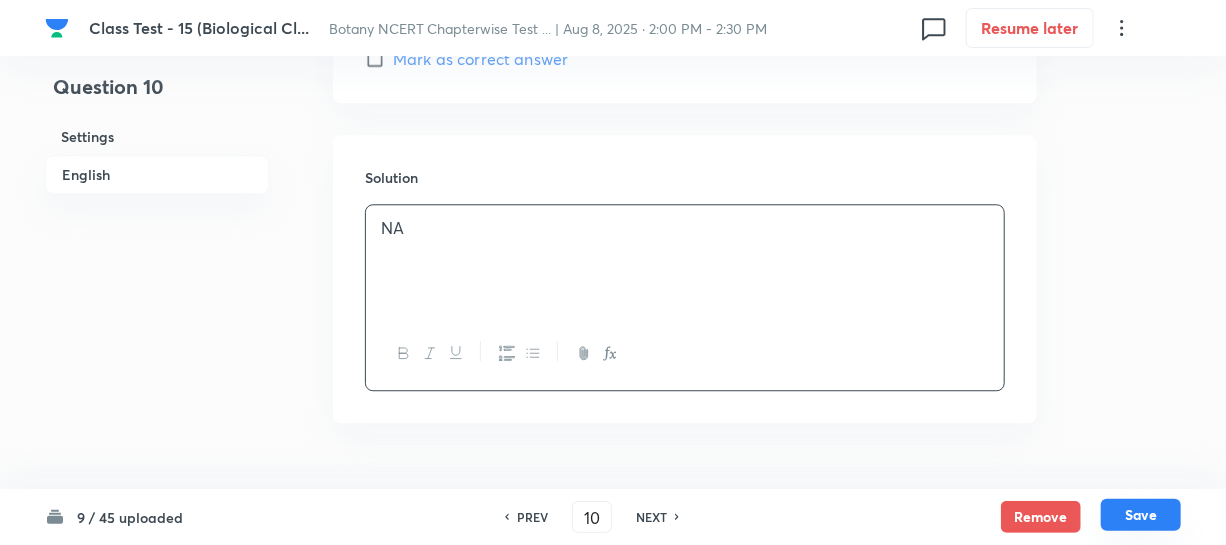 click on "Save" at bounding box center (1141, 515) 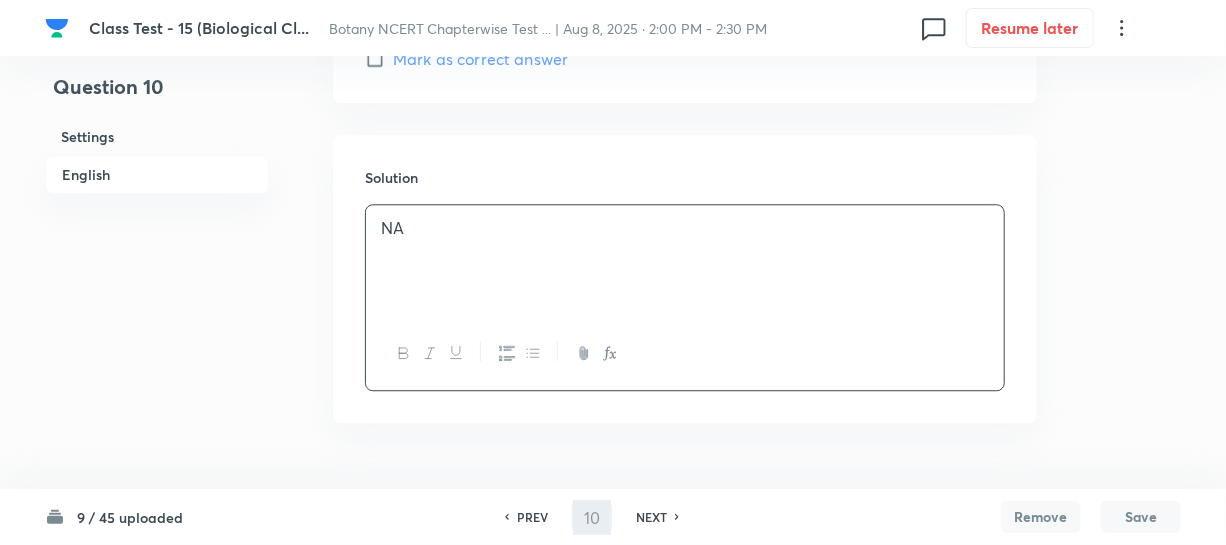 type on "11" 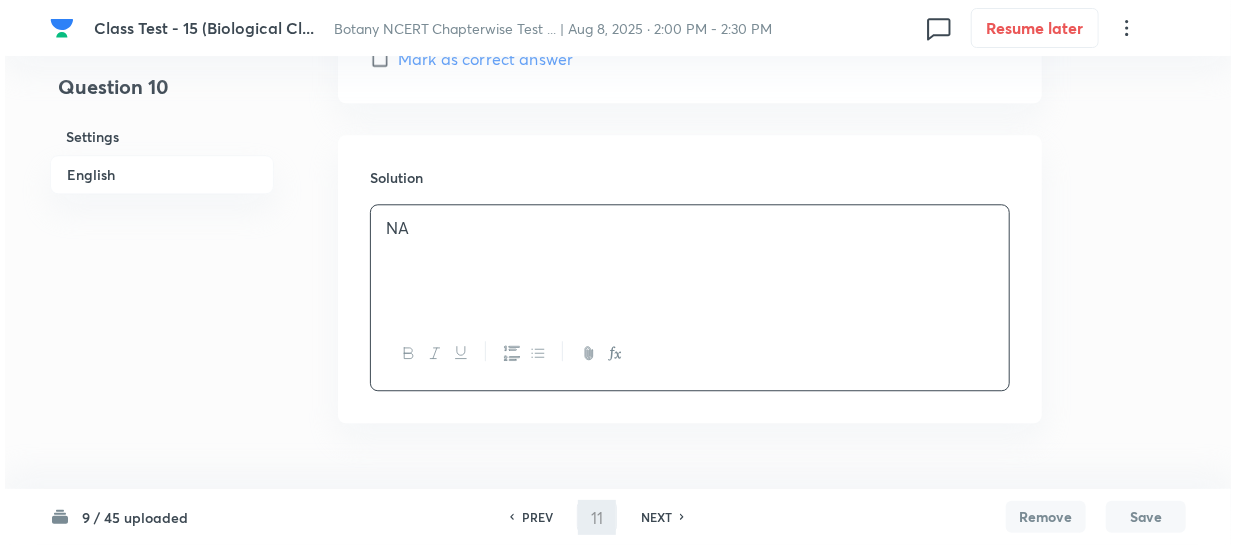 scroll, scrollTop: 0, scrollLeft: 0, axis: both 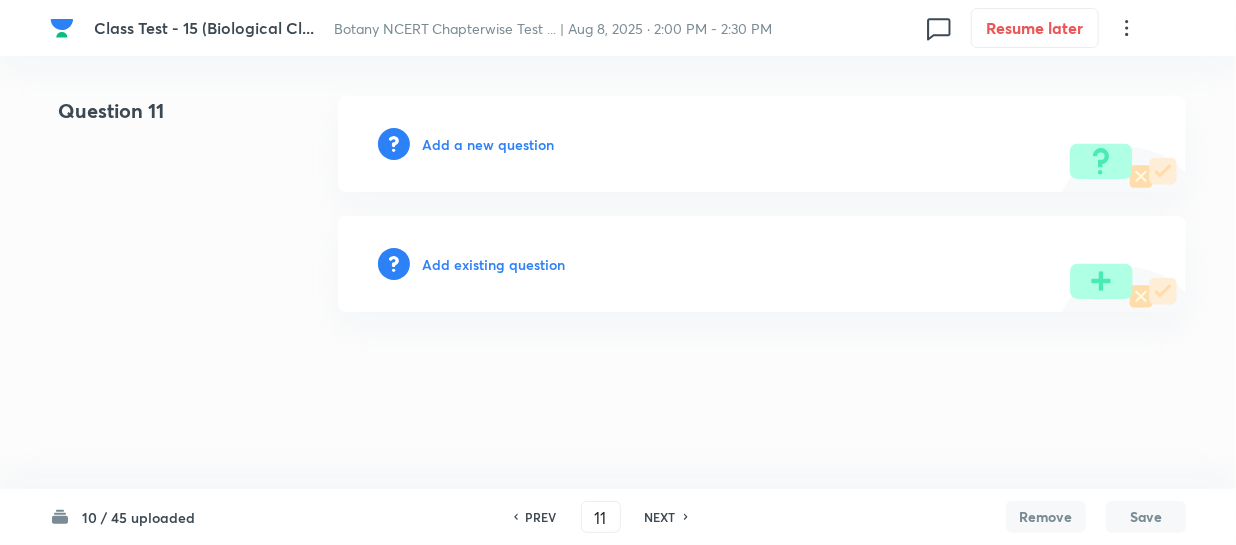 click on "Add a new question" at bounding box center (488, 144) 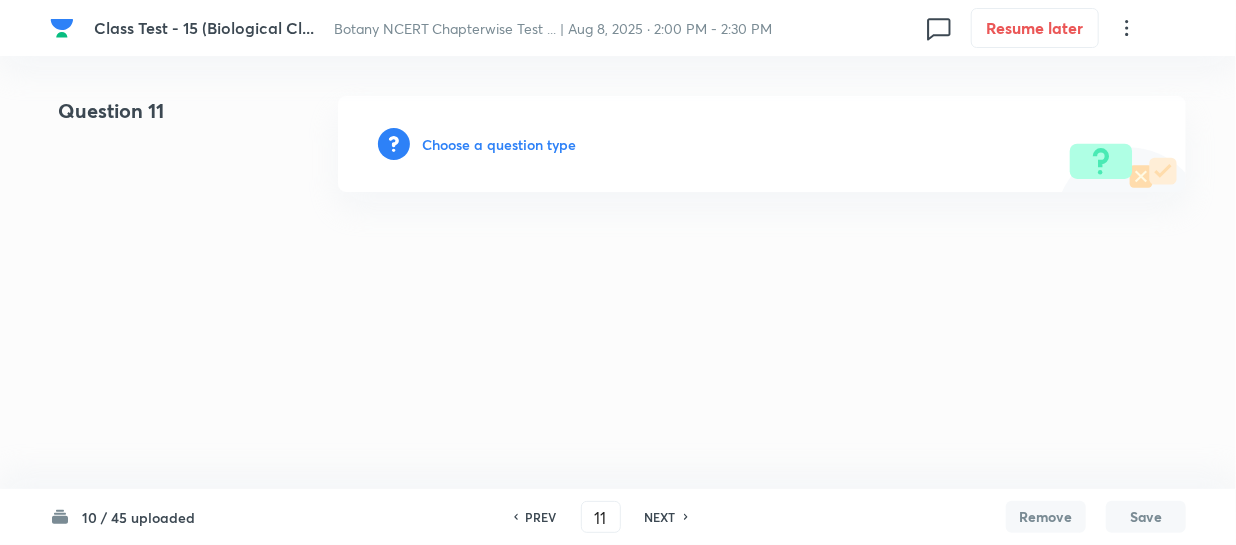 click on "Choose a question type" at bounding box center (499, 144) 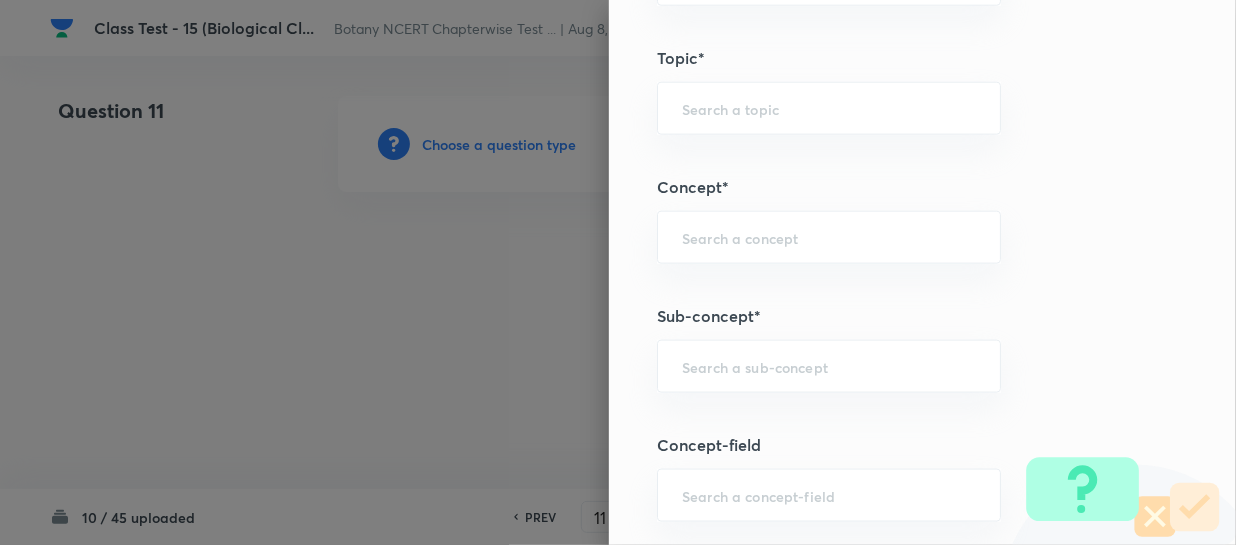 scroll, scrollTop: 1090, scrollLeft: 0, axis: vertical 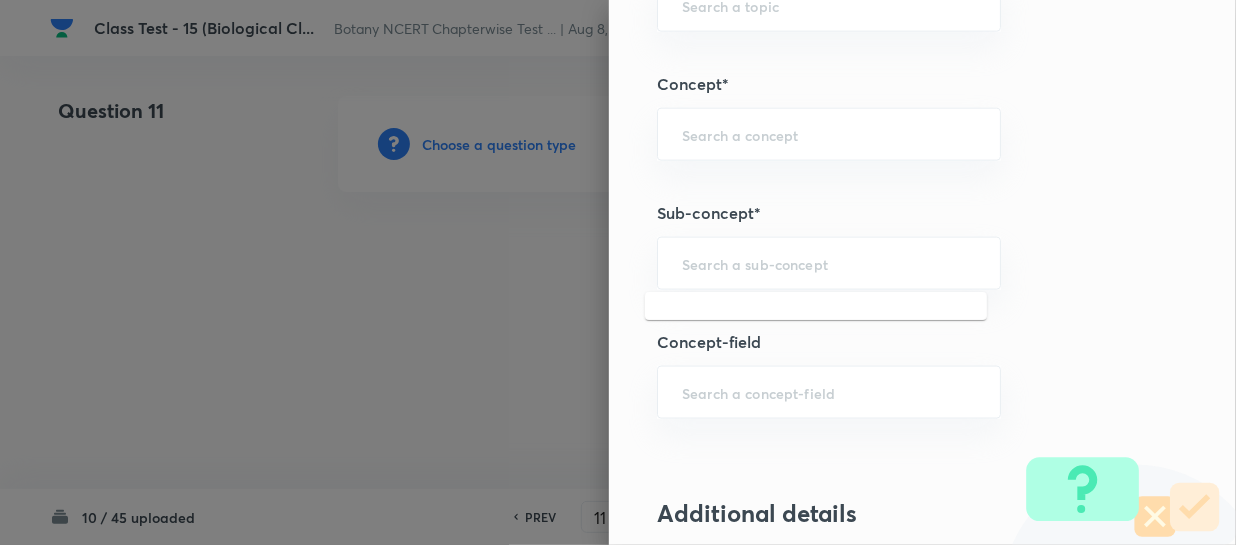drag, startPoint x: 705, startPoint y: 267, endPoint x: 919, endPoint y: 293, distance: 215.57365 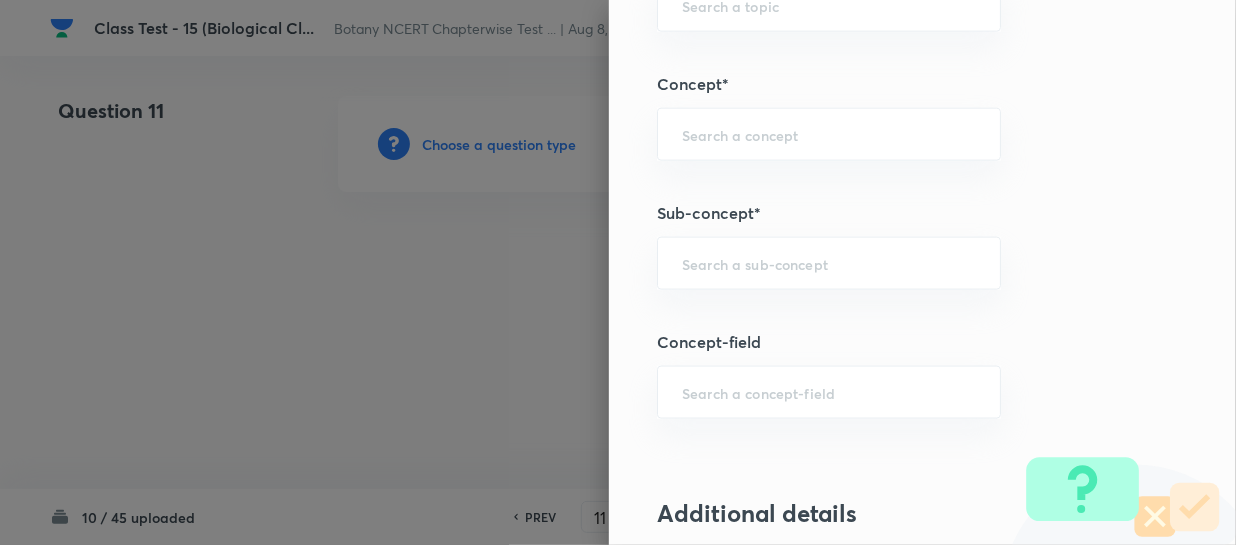 paste on "Biological Classification" 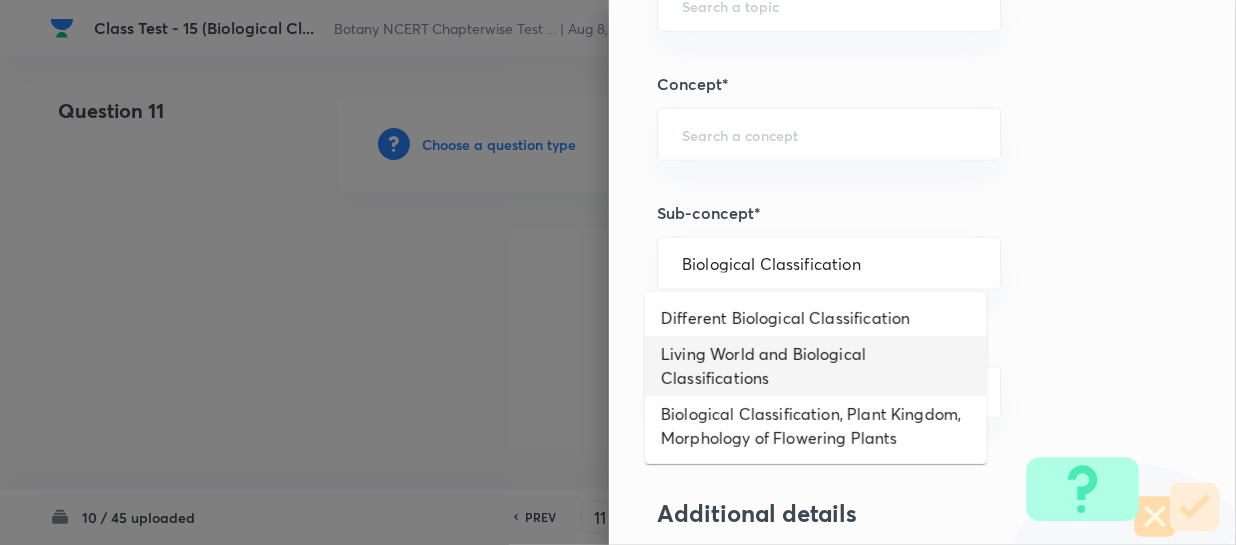 click on "Living World and Biological Classifications" at bounding box center [816, 366] 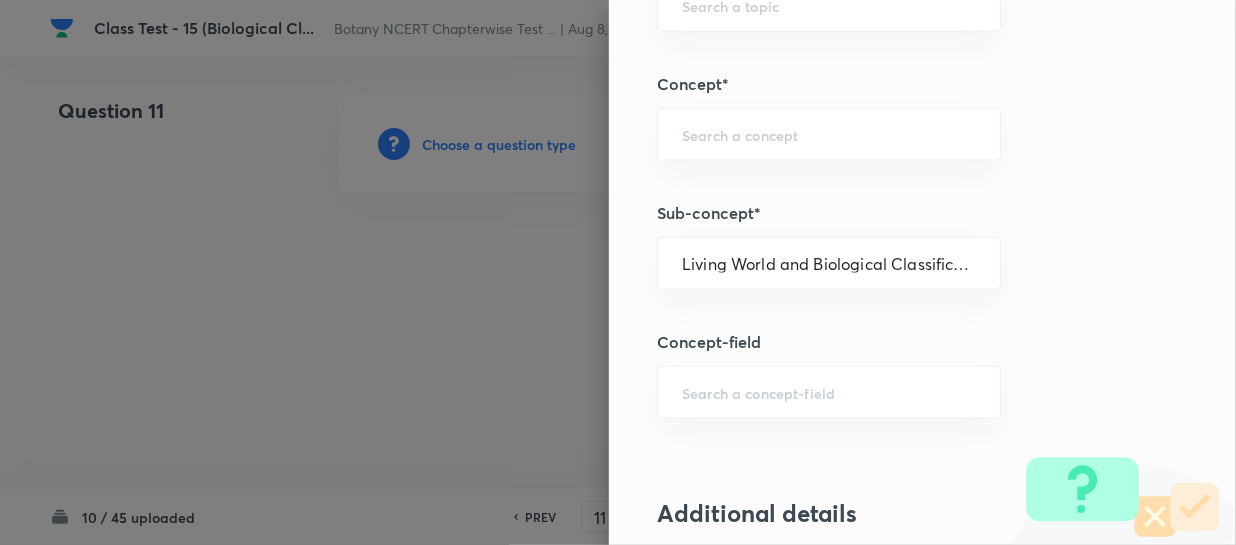 type on "Biology" 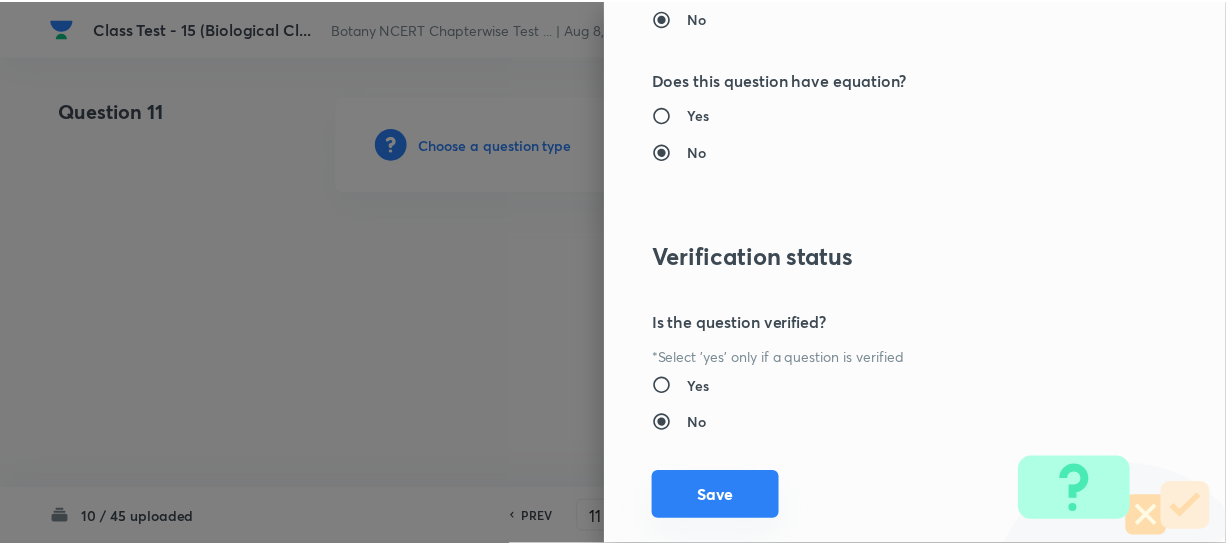 scroll, scrollTop: 2179, scrollLeft: 0, axis: vertical 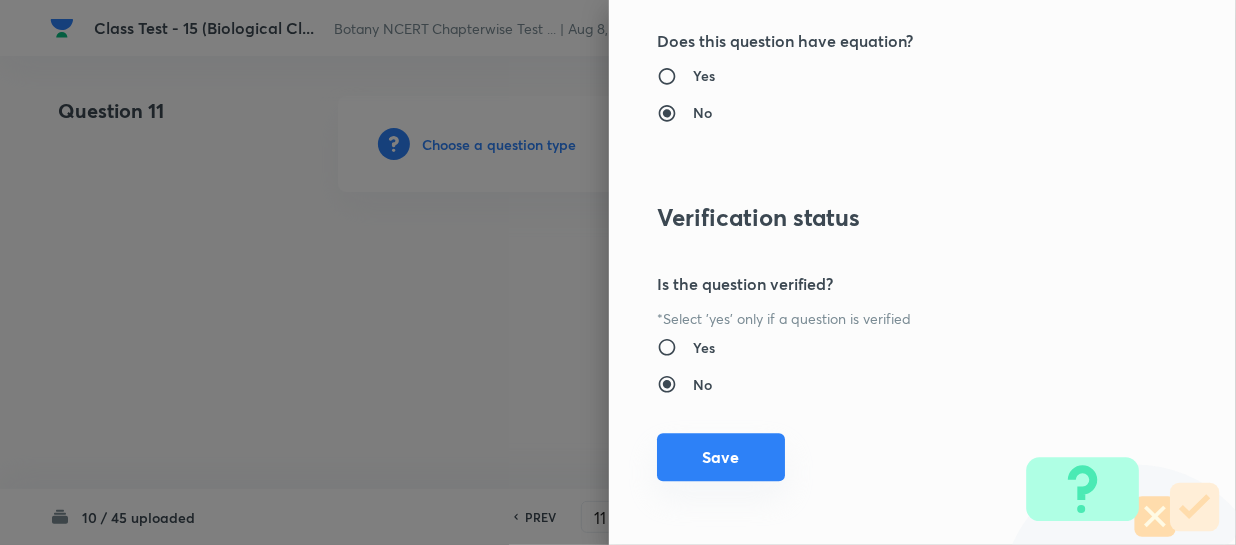 click on "Save" at bounding box center [721, 457] 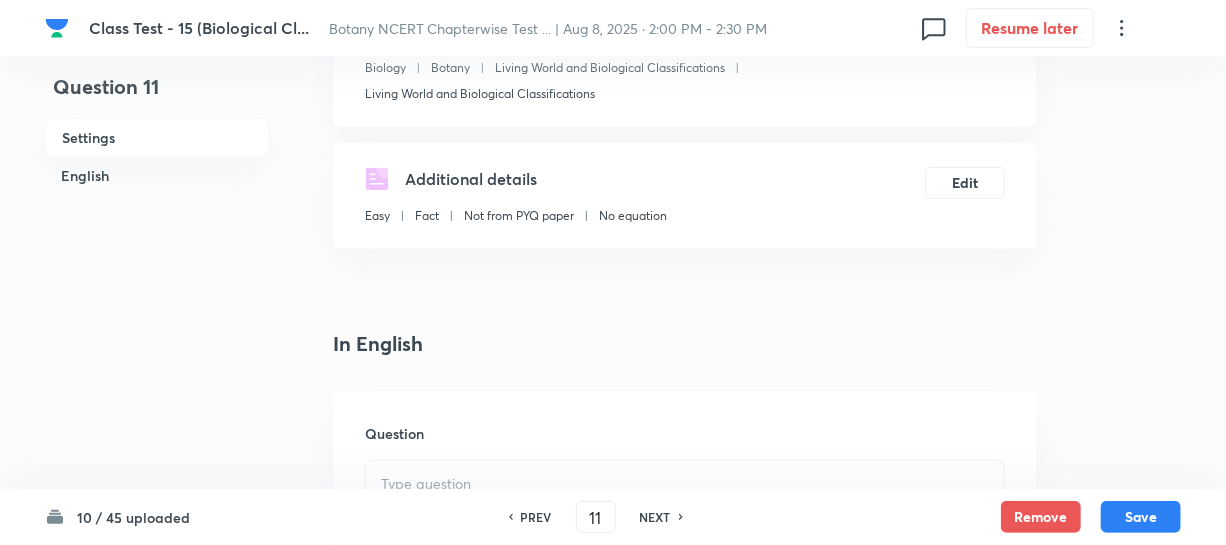 scroll, scrollTop: 454, scrollLeft: 0, axis: vertical 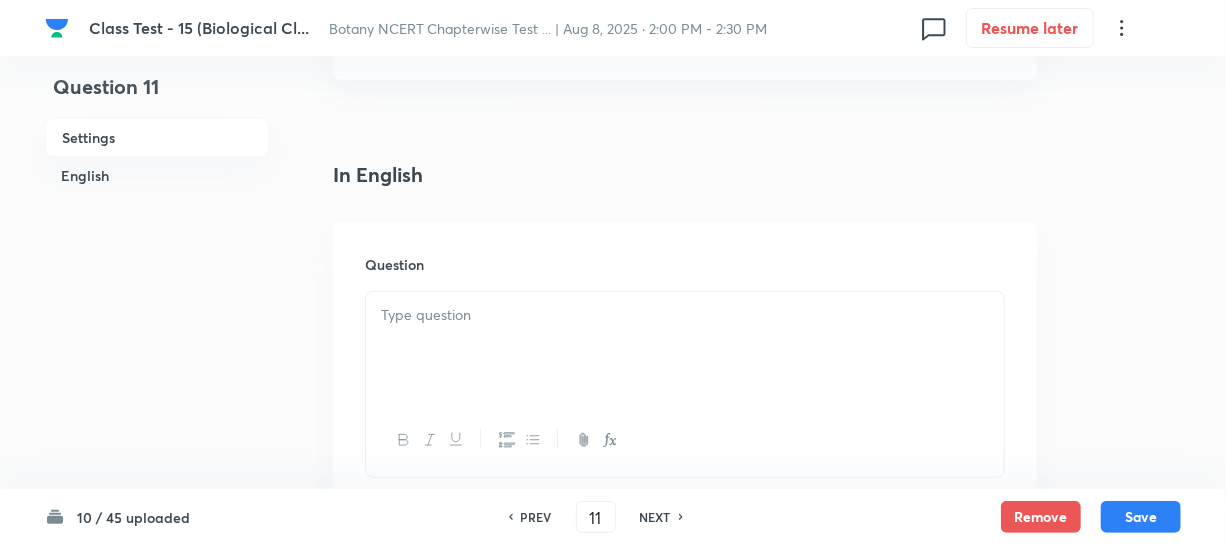 click at bounding box center [685, 348] 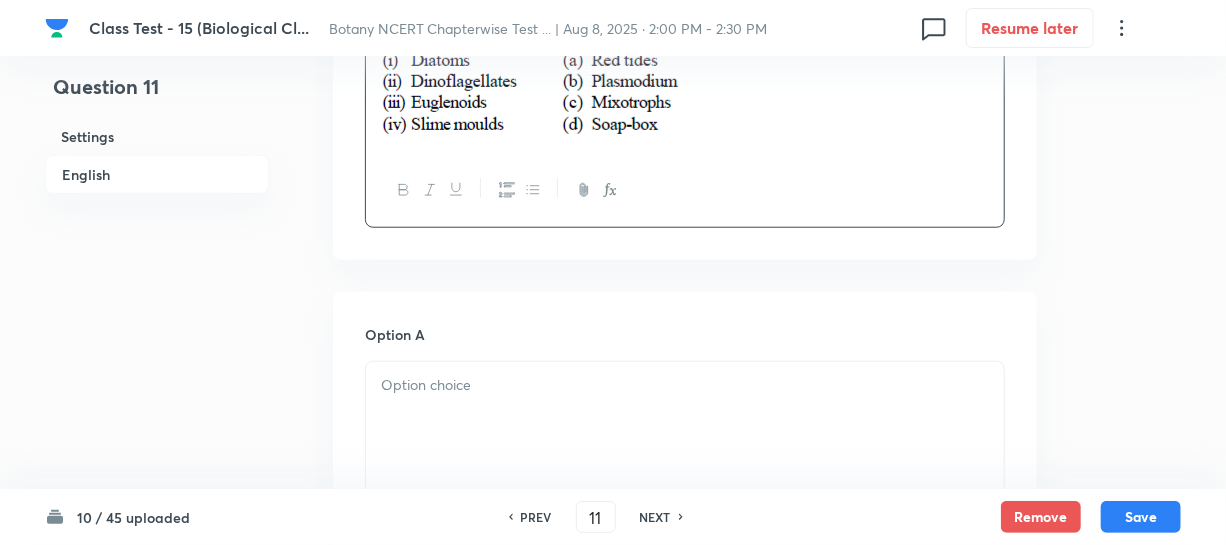 scroll, scrollTop: 909, scrollLeft: 0, axis: vertical 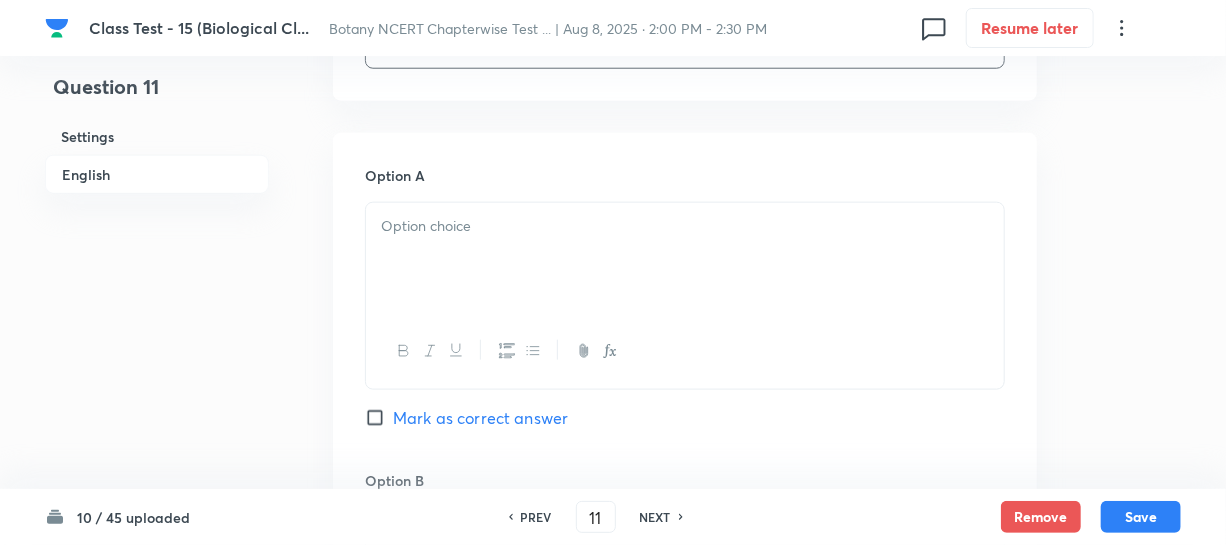 drag, startPoint x: 500, startPoint y: 273, endPoint x: 520, endPoint y: 270, distance: 20.22375 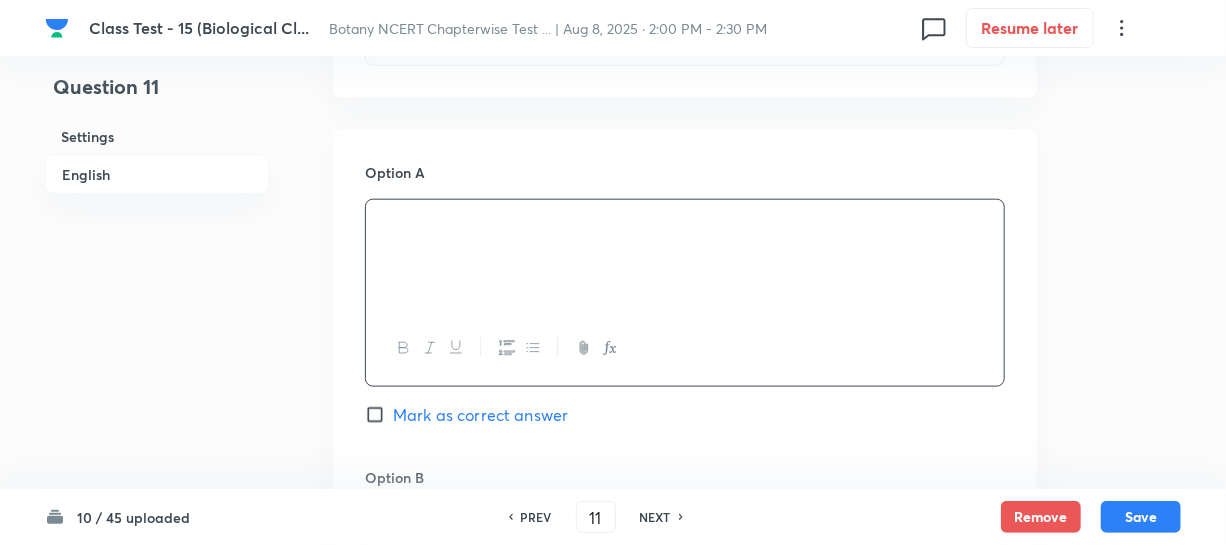 scroll, scrollTop: 1272, scrollLeft: 0, axis: vertical 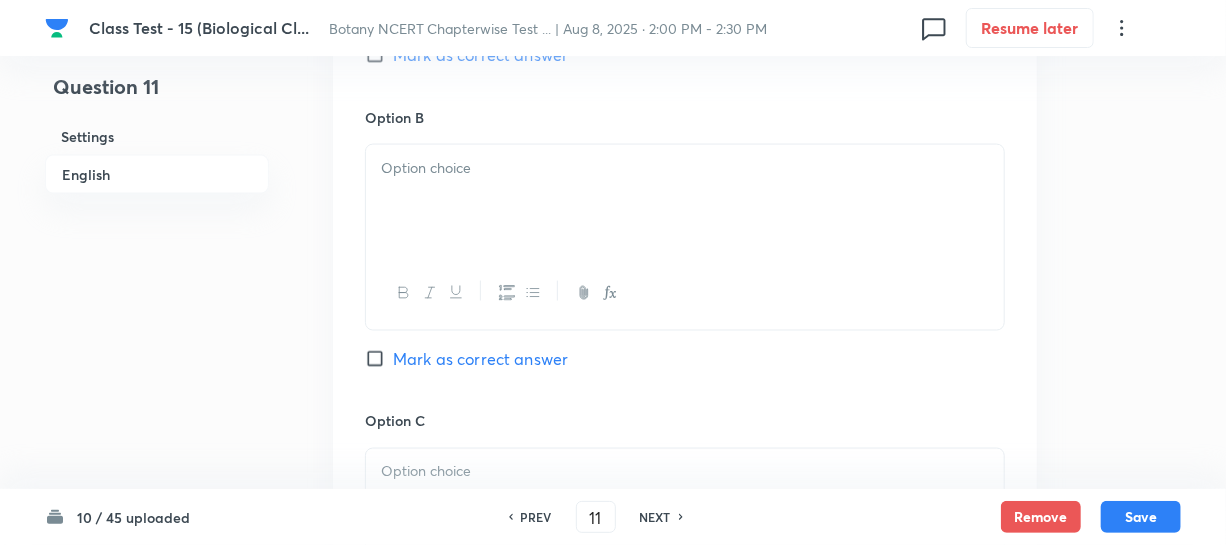 drag, startPoint x: 470, startPoint y: 202, endPoint x: 744, endPoint y: 229, distance: 275.3271 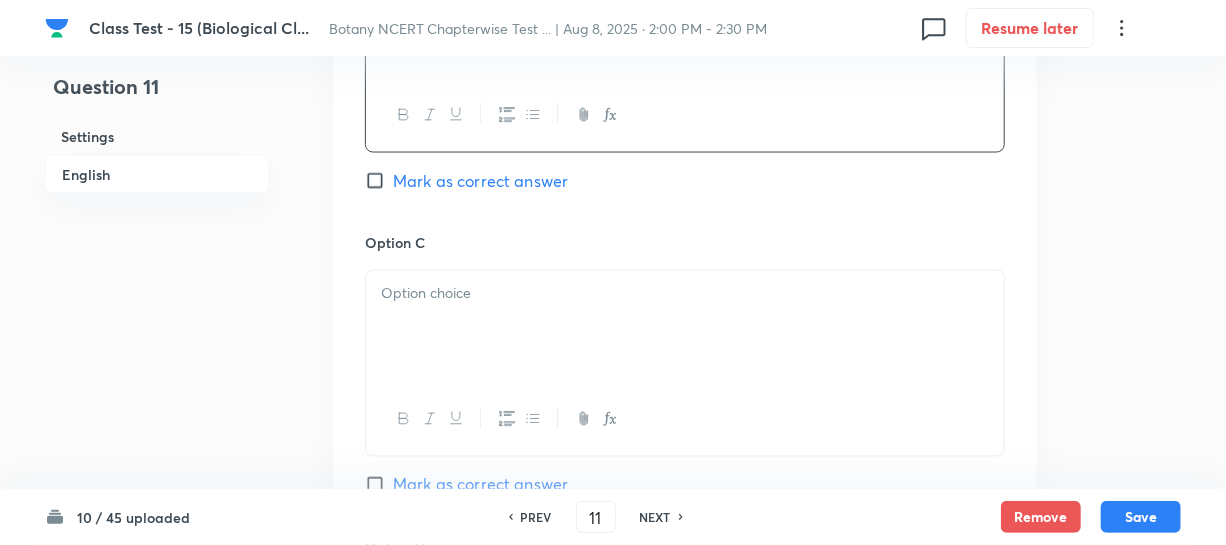 scroll, scrollTop: 1454, scrollLeft: 0, axis: vertical 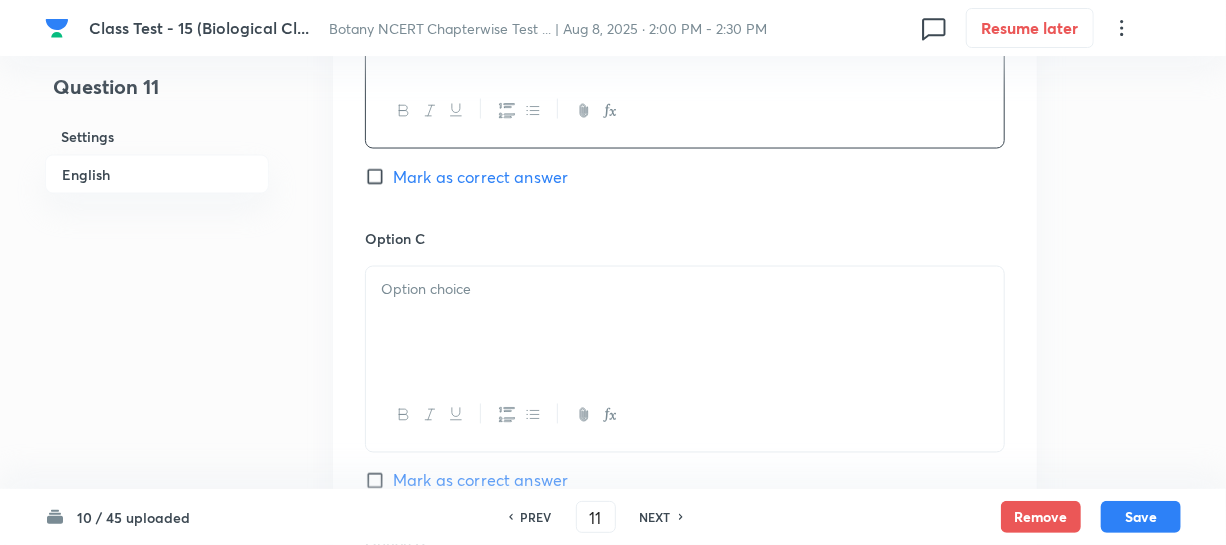 click at bounding box center (685, 323) 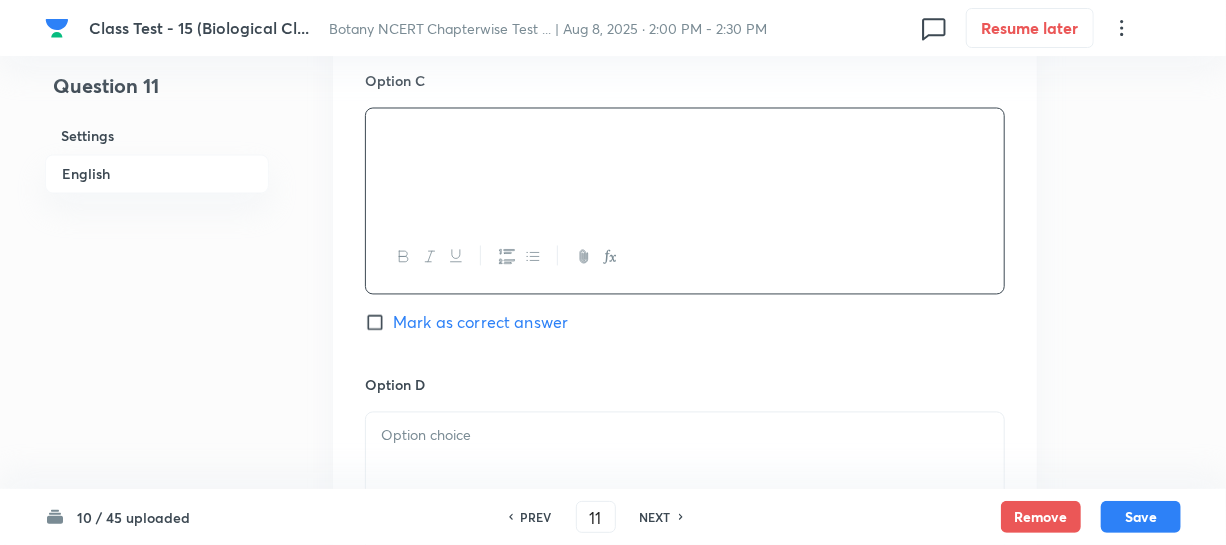 scroll, scrollTop: 1818, scrollLeft: 0, axis: vertical 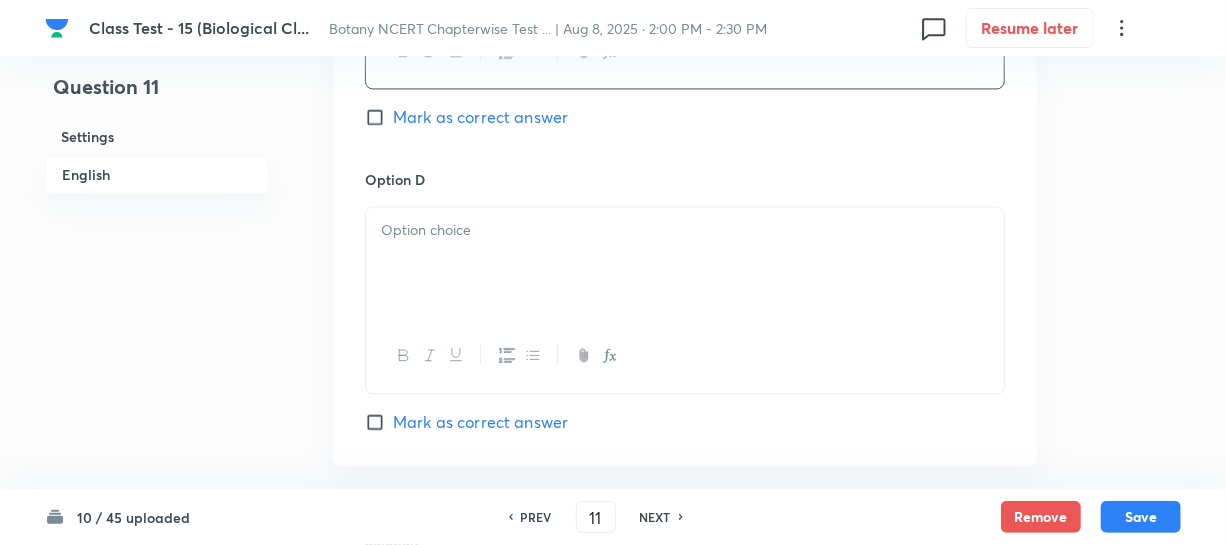 click at bounding box center [685, 263] 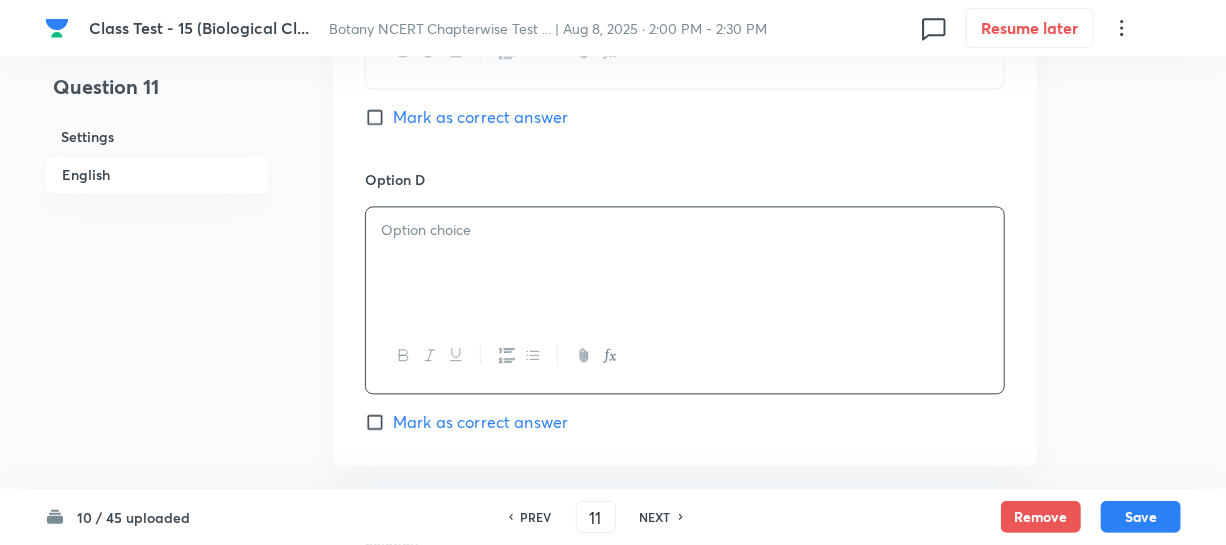 click on "PREV" at bounding box center (536, 517) 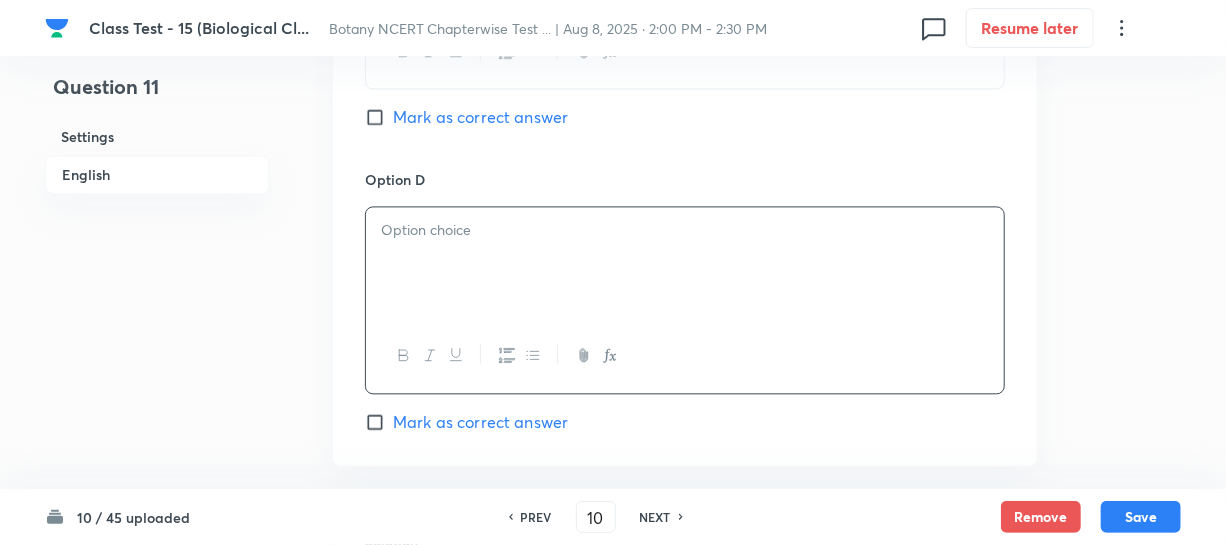 checkbox on "true" 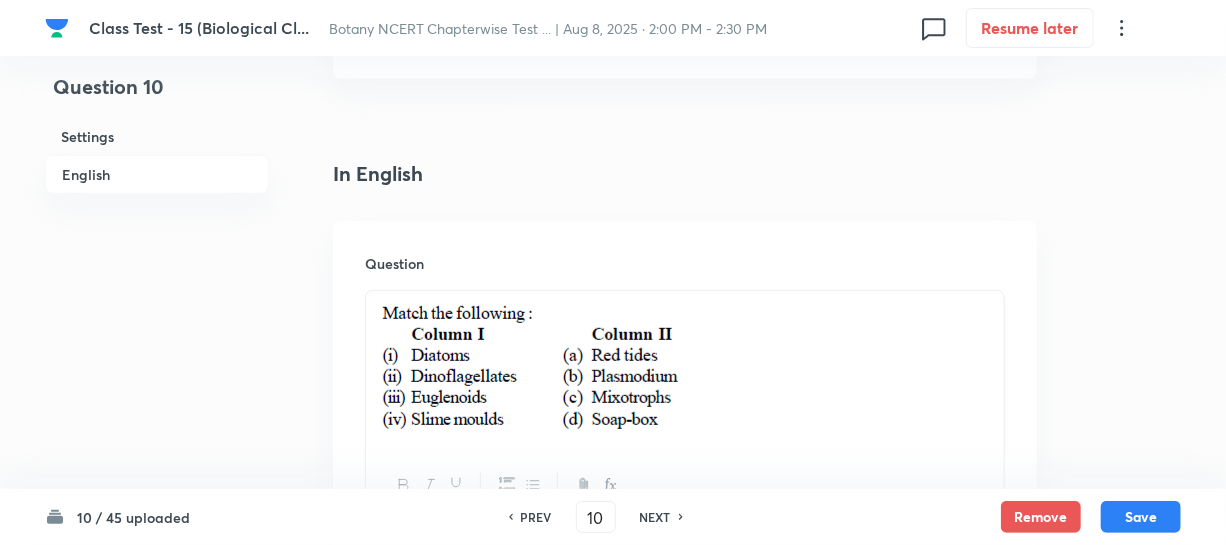 scroll, scrollTop: 454, scrollLeft: 0, axis: vertical 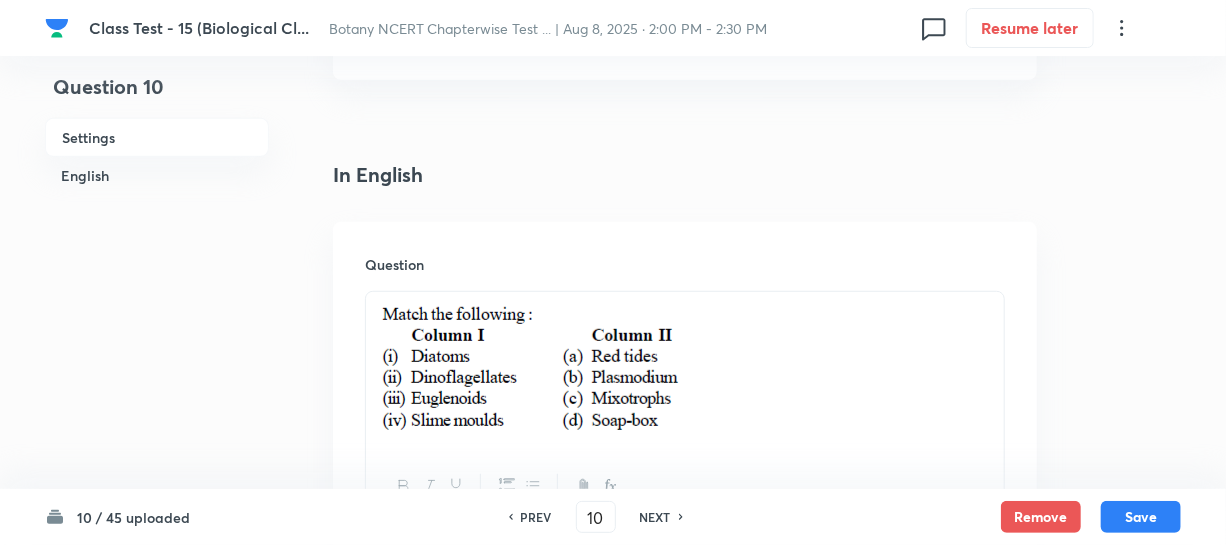 click on "NEXT" at bounding box center [655, 517] 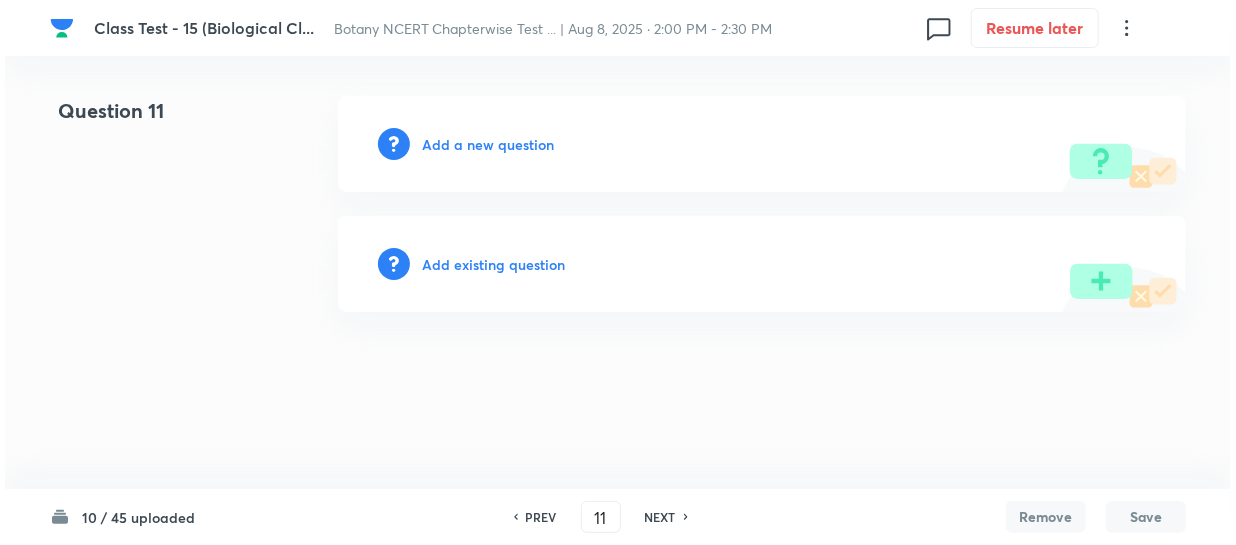 scroll, scrollTop: 0, scrollLeft: 0, axis: both 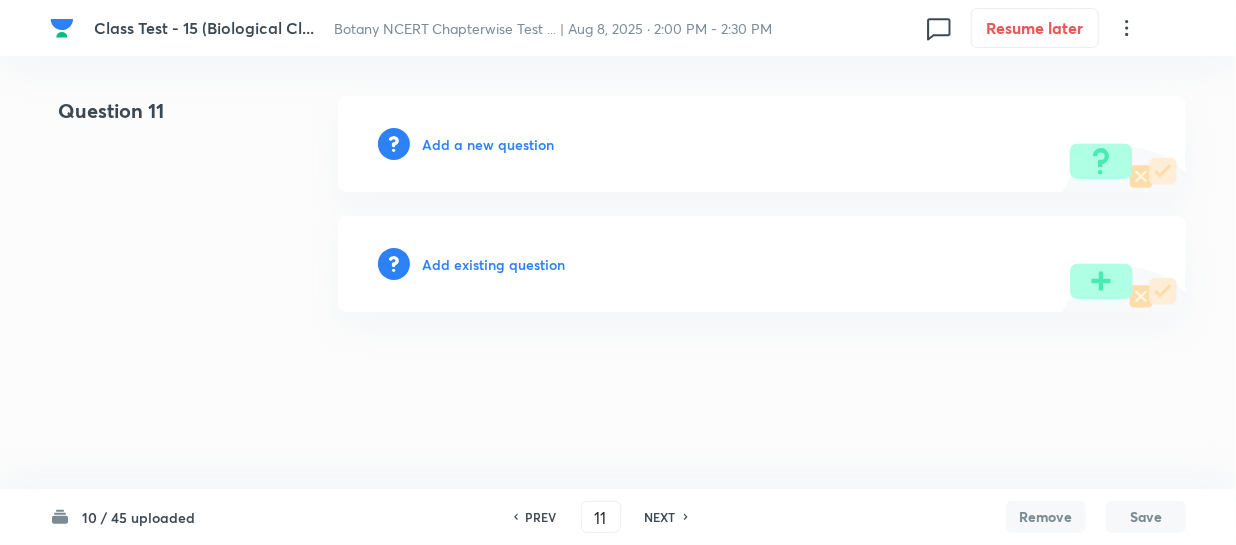 click on "Add a new question" at bounding box center [488, 144] 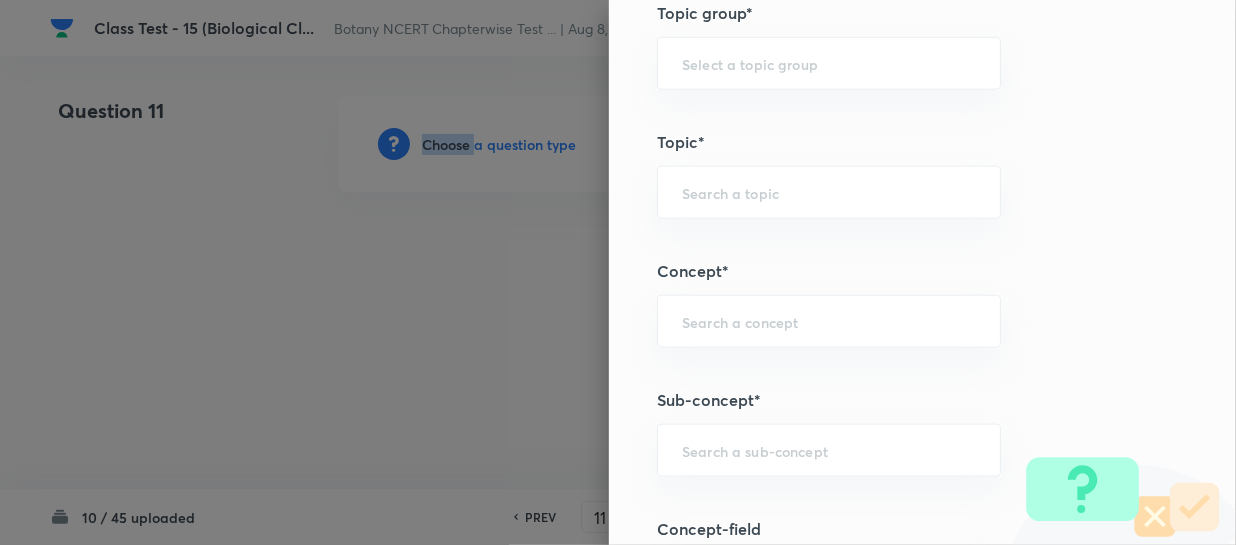 scroll, scrollTop: 1090, scrollLeft: 0, axis: vertical 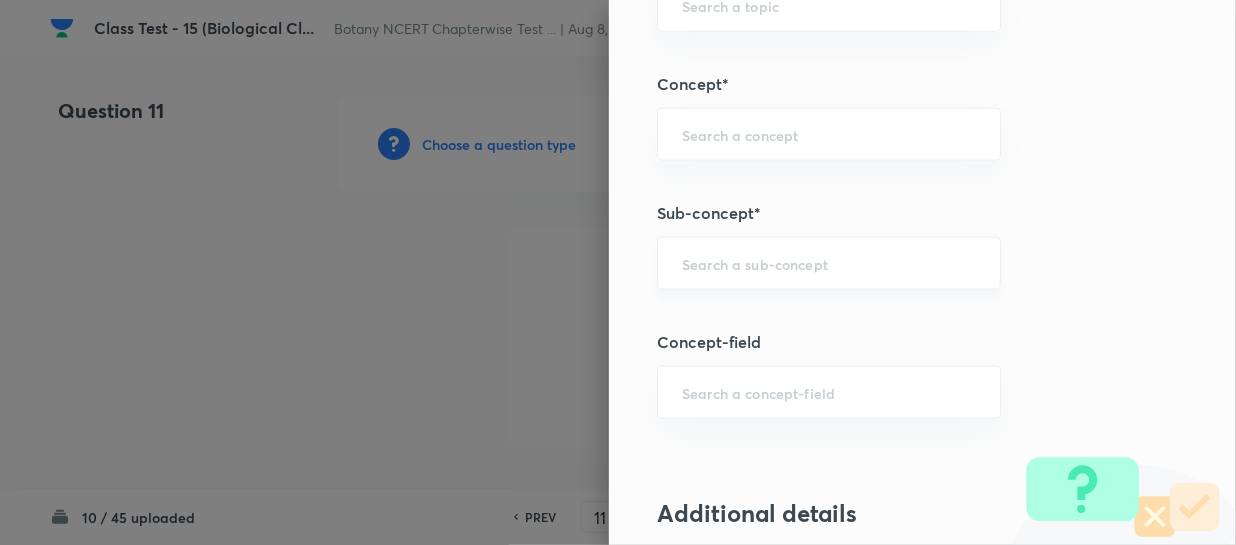 click at bounding box center (829, 263) 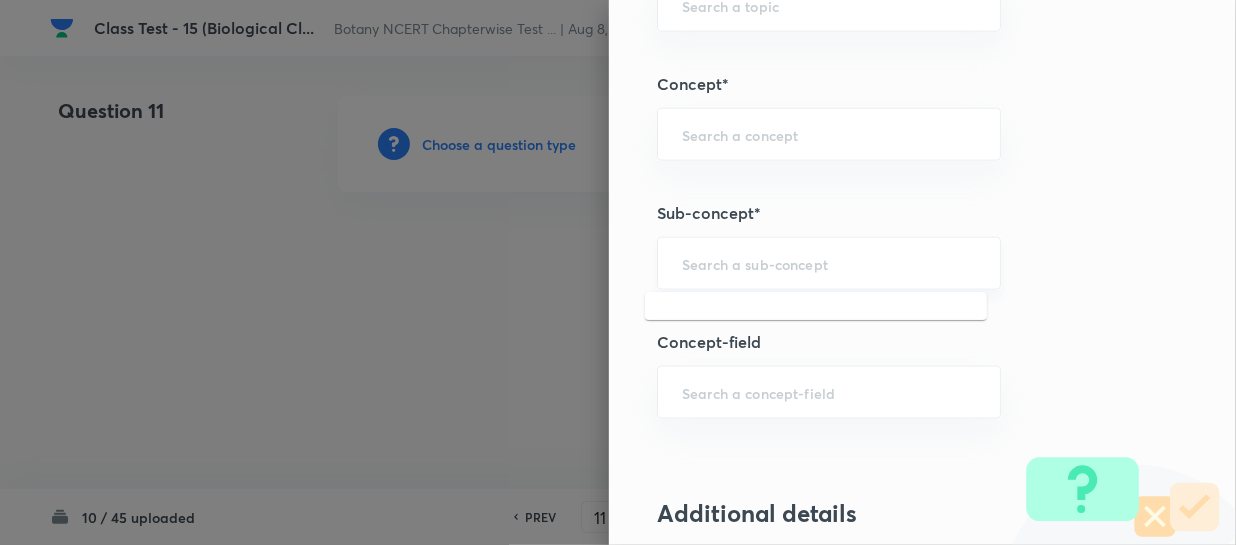 type on "A" 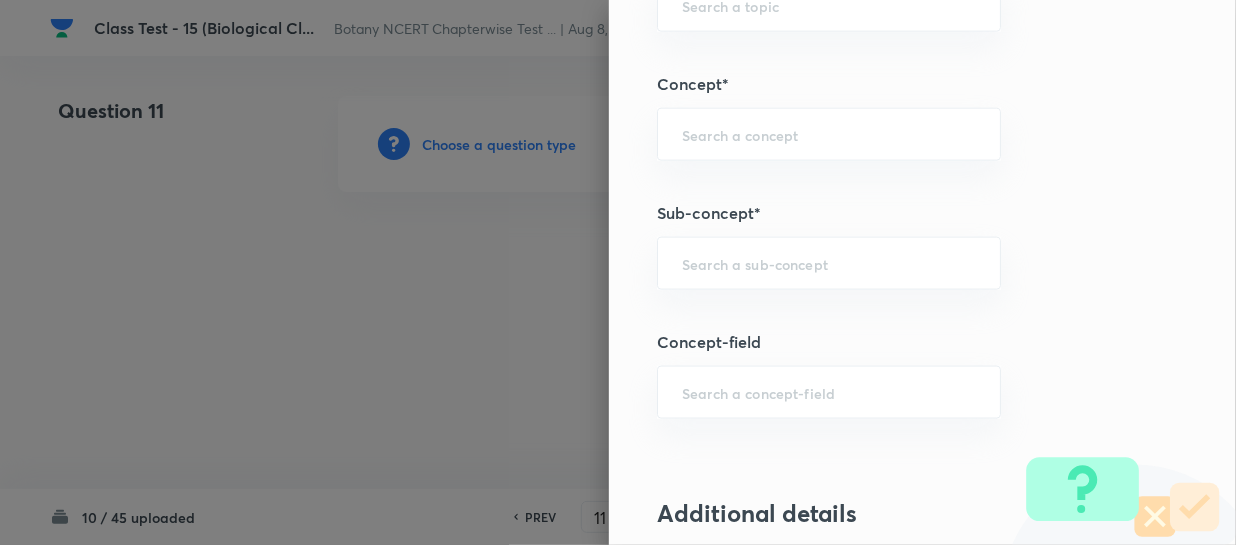 paste on "Biological Classification" 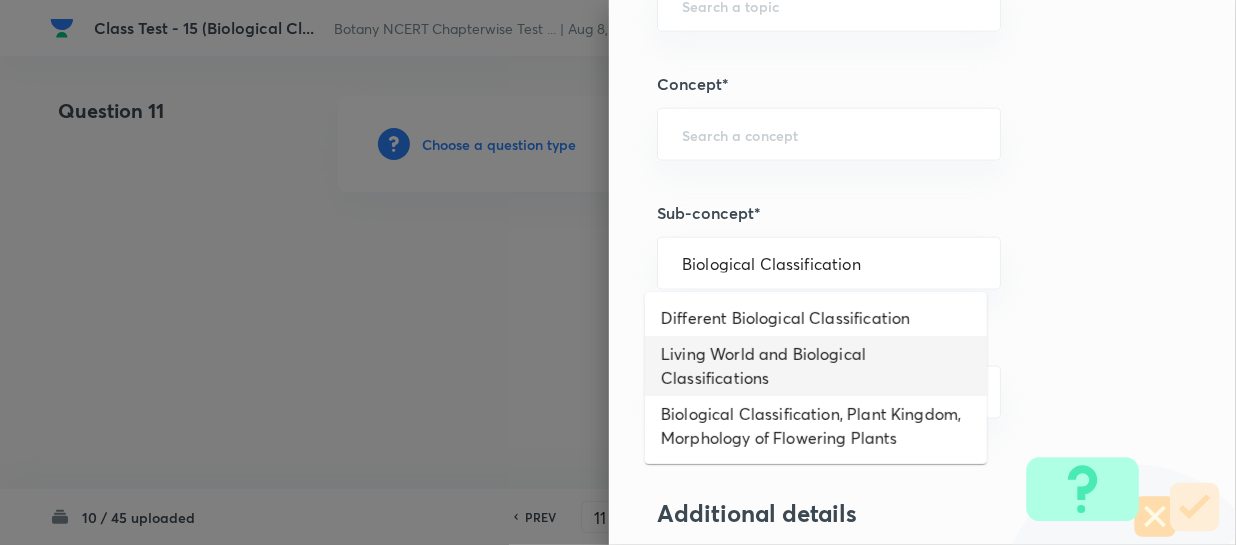 click on "Living World and Biological Classifications" at bounding box center [816, 366] 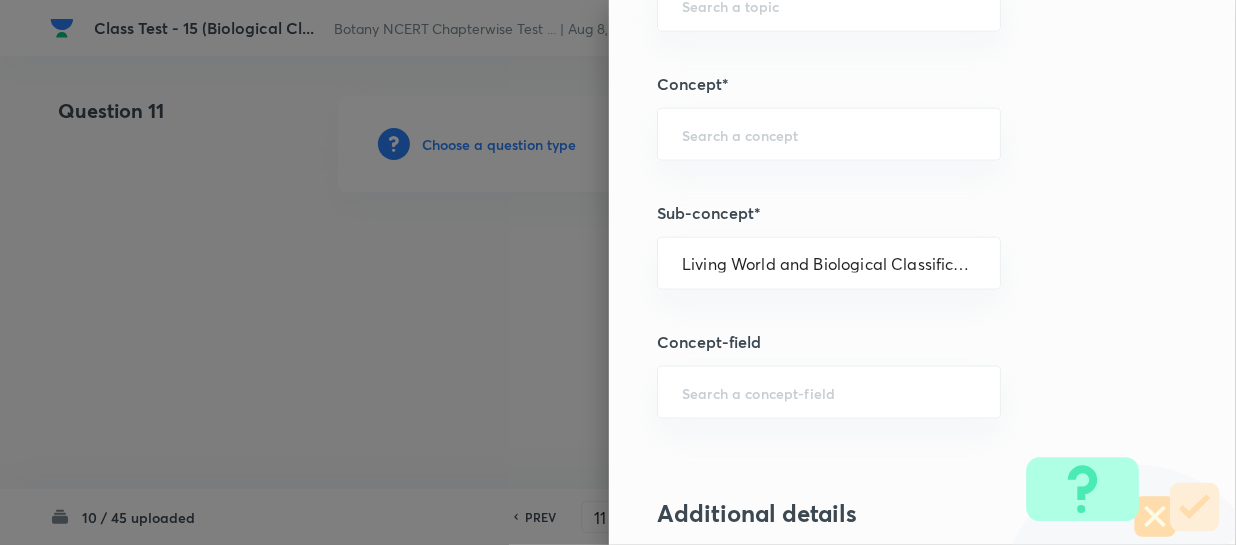 type on "Biology" 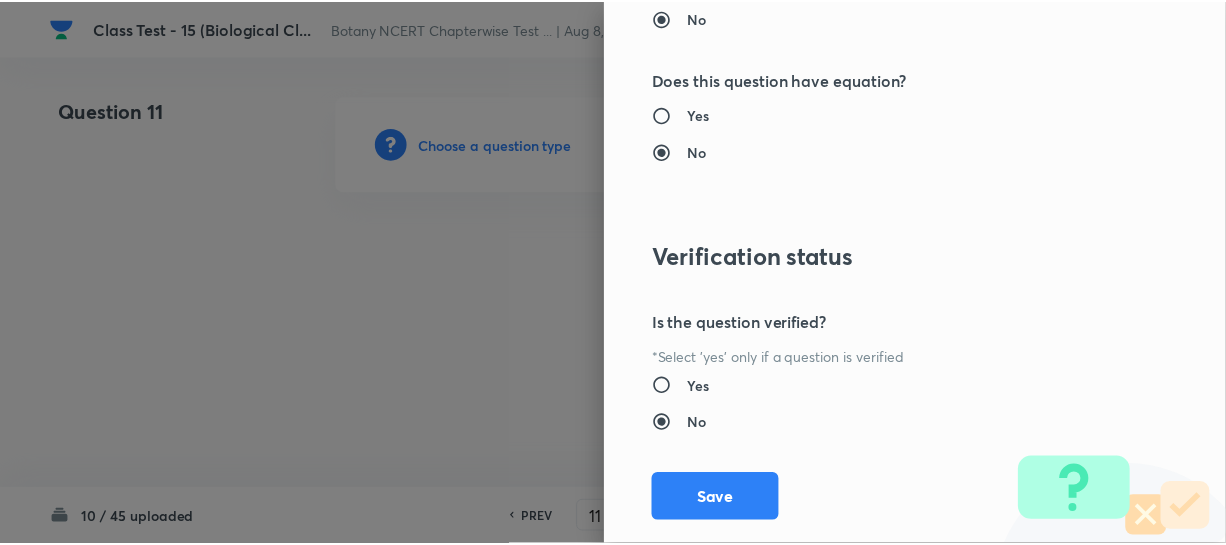 scroll, scrollTop: 2179, scrollLeft: 0, axis: vertical 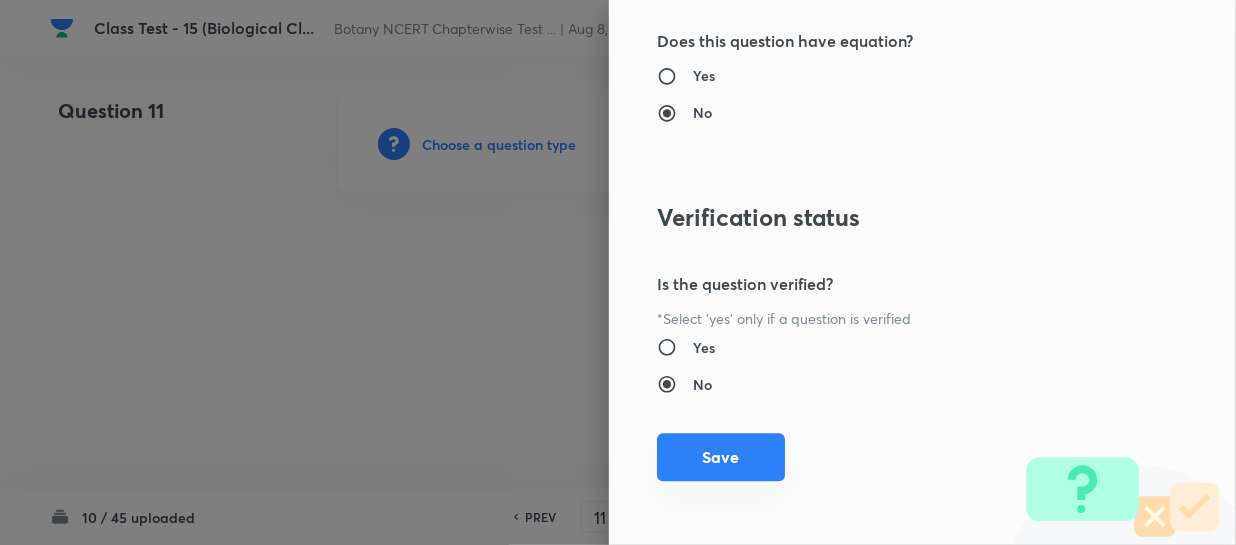 click on "Save" at bounding box center (721, 457) 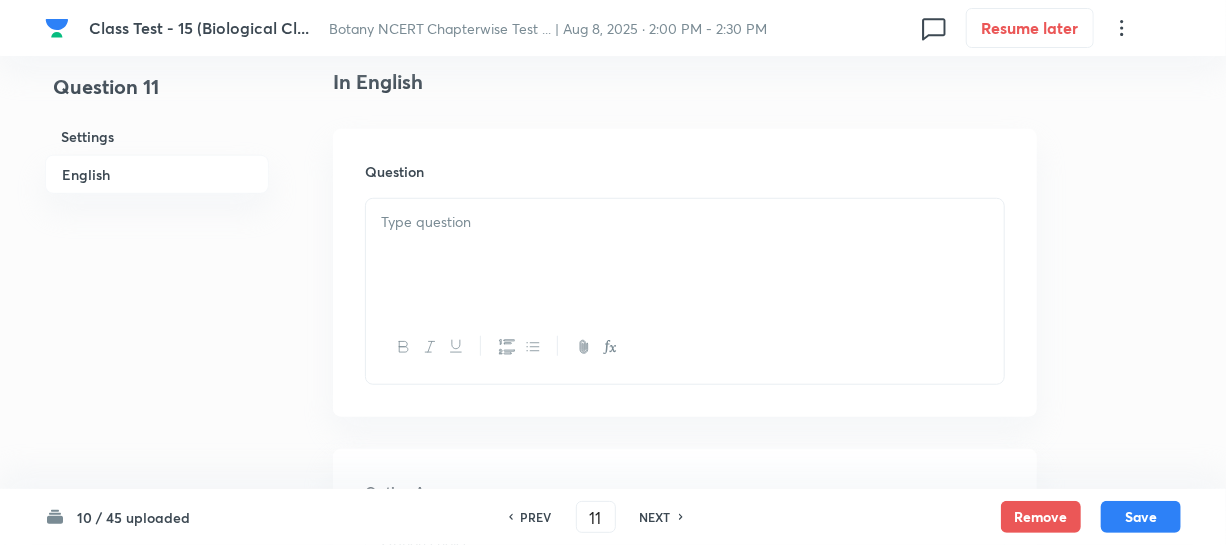 scroll, scrollTop: 545, scrollLeft: 0, axis: vertical 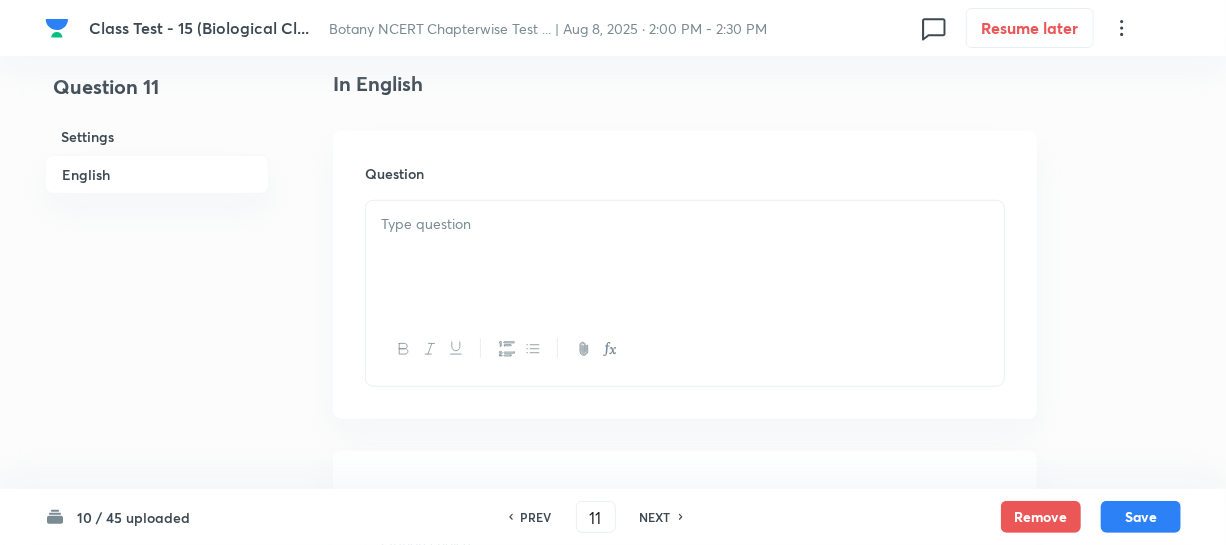 click at bounding box center (685, 257) 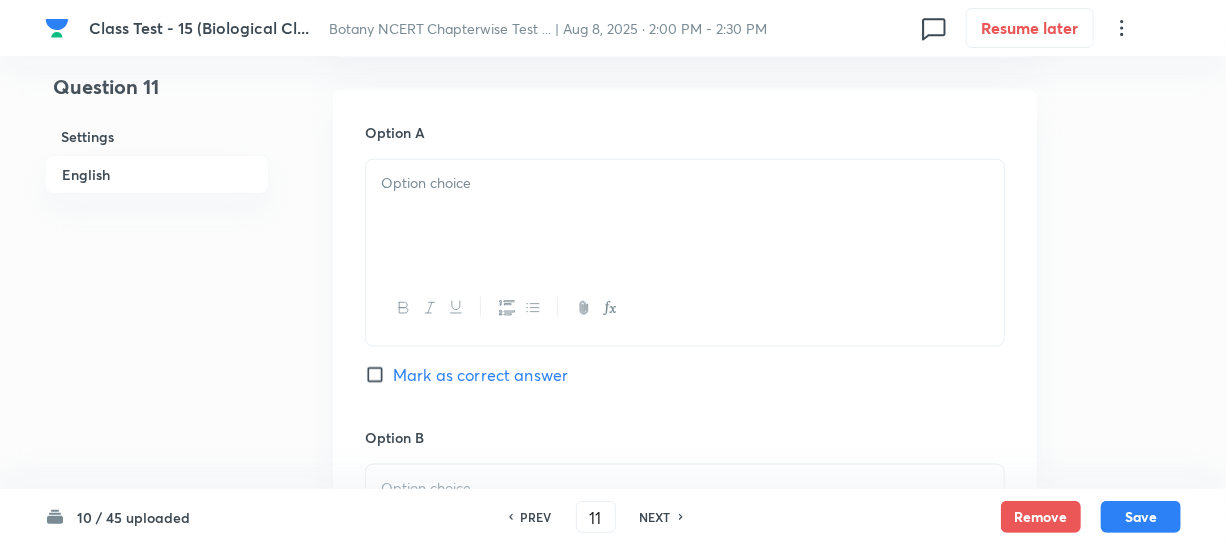 scroll, scrollTop: 909, scrollLeft: 0, axis: vertical 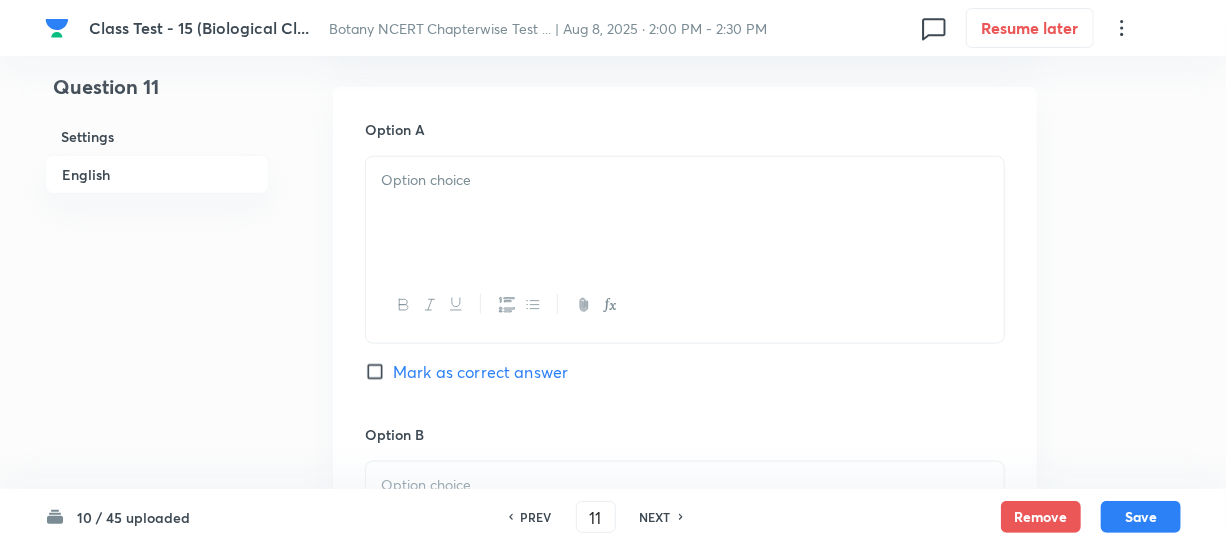drag, startPoint x: 482, startPoint y: 222, endPoint x: 443, endPoint y: 255, distance: 51.088158 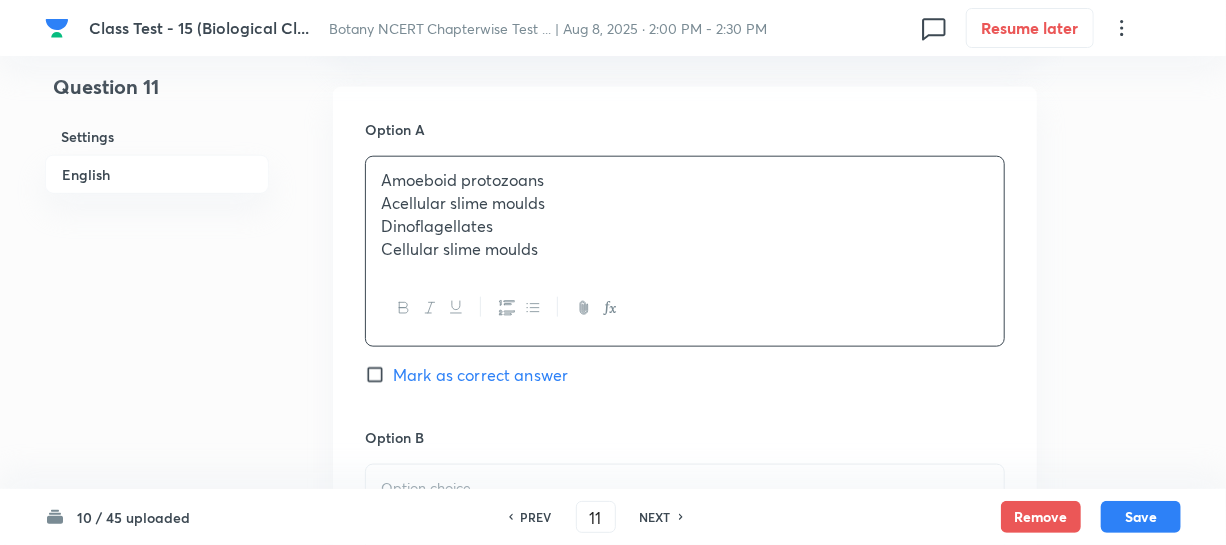 click on "Acellular slime moulds" at bounding box center (685, 203) 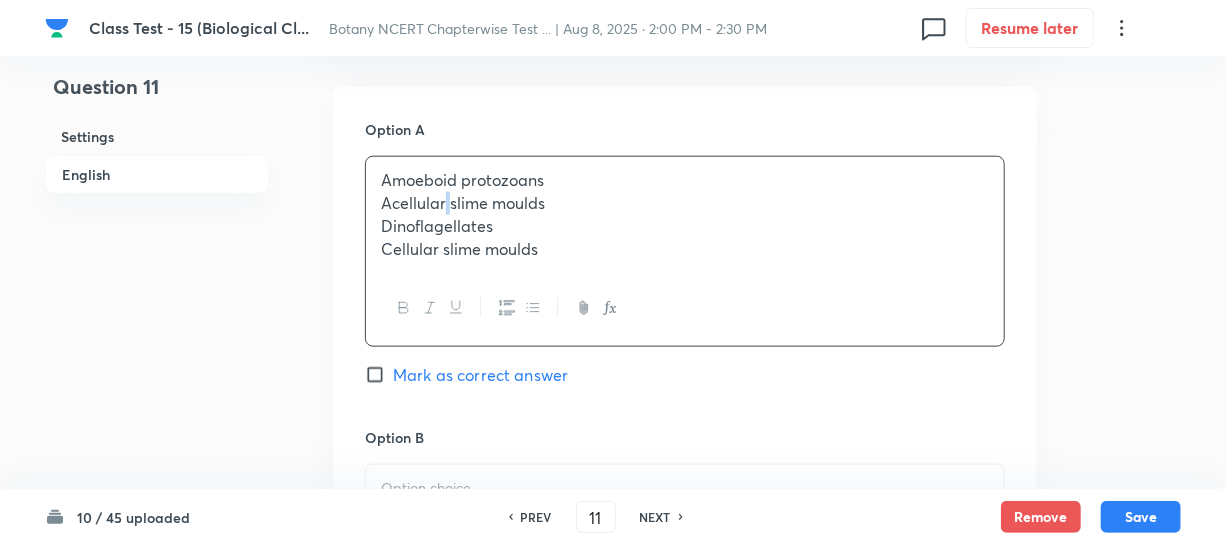 click on "Acellular slime moulds" at bounding box center (685, 203) 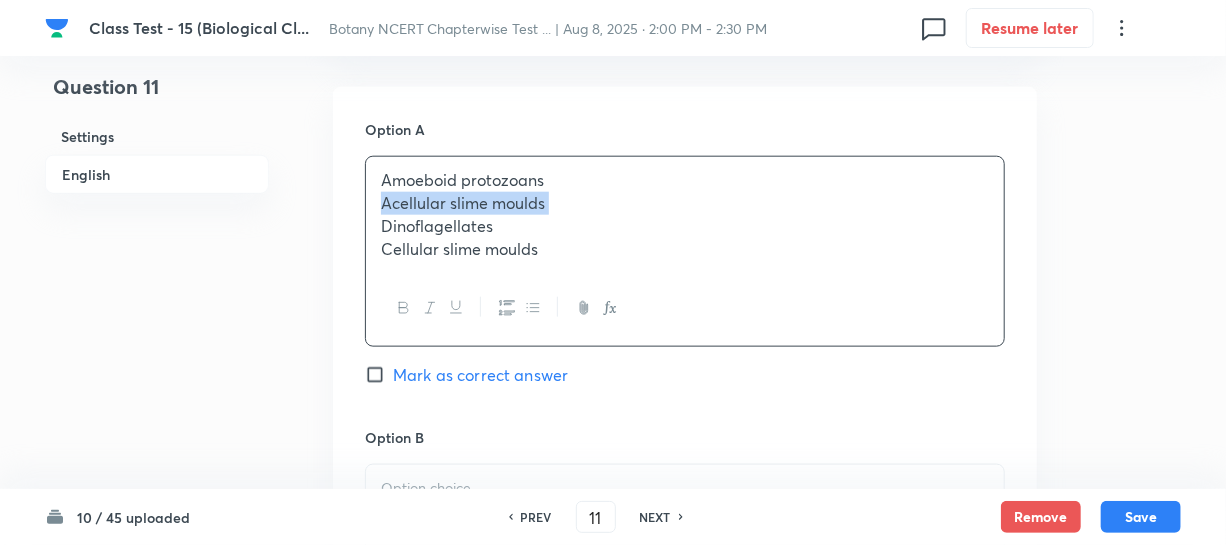 click on "Acellular slime moulds" at bounding box center [685, 203] 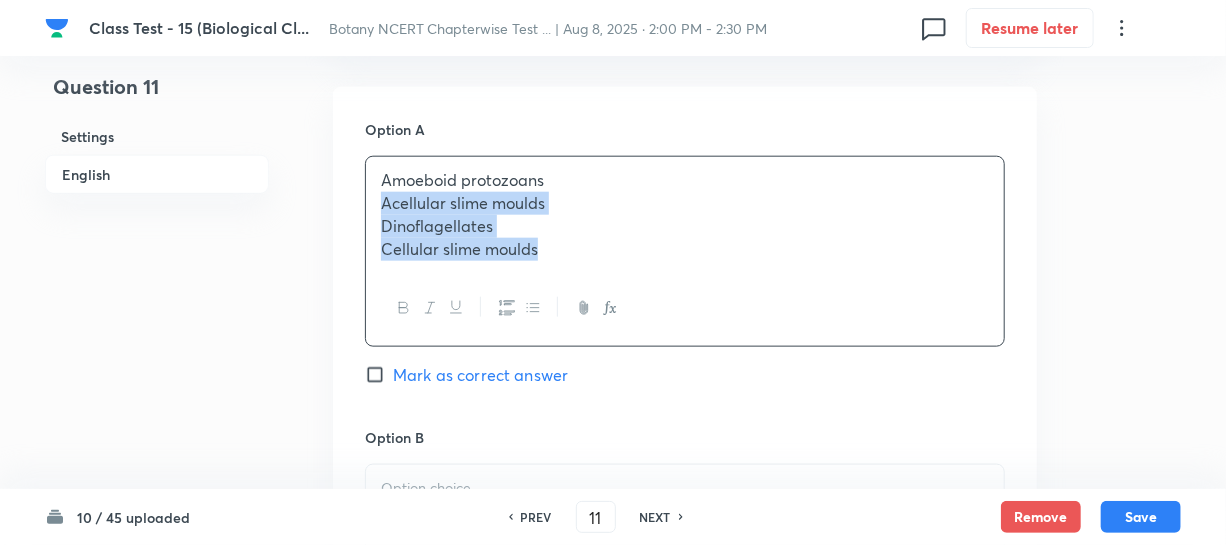 click on "Cellular slime moulds" at bounding box center (685, 249) 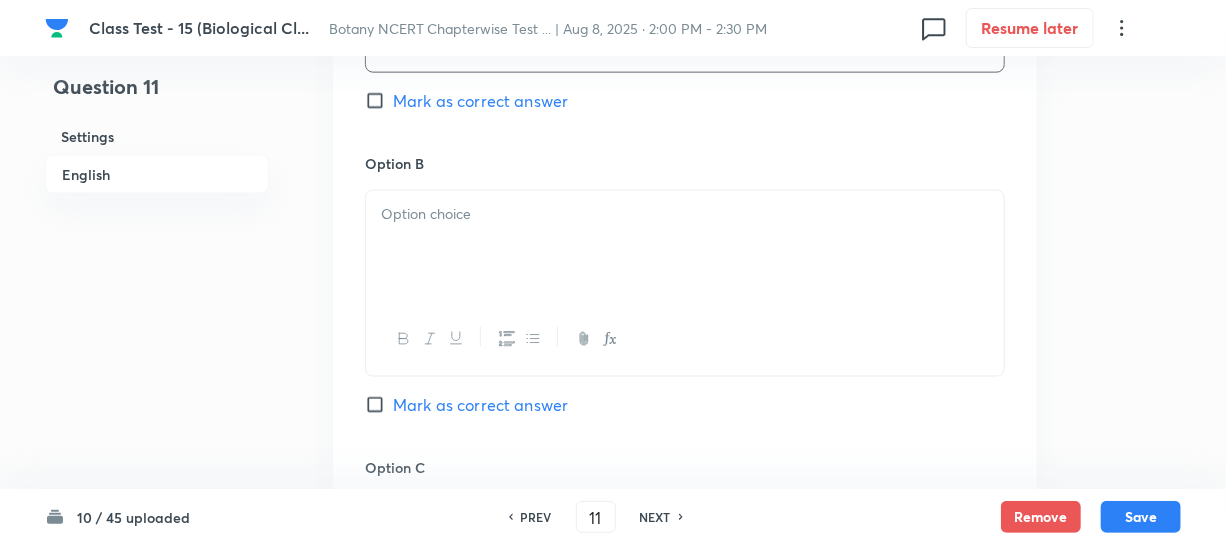scroll, scrollTop: 1181, scrollLeft: 0, axis: vertical 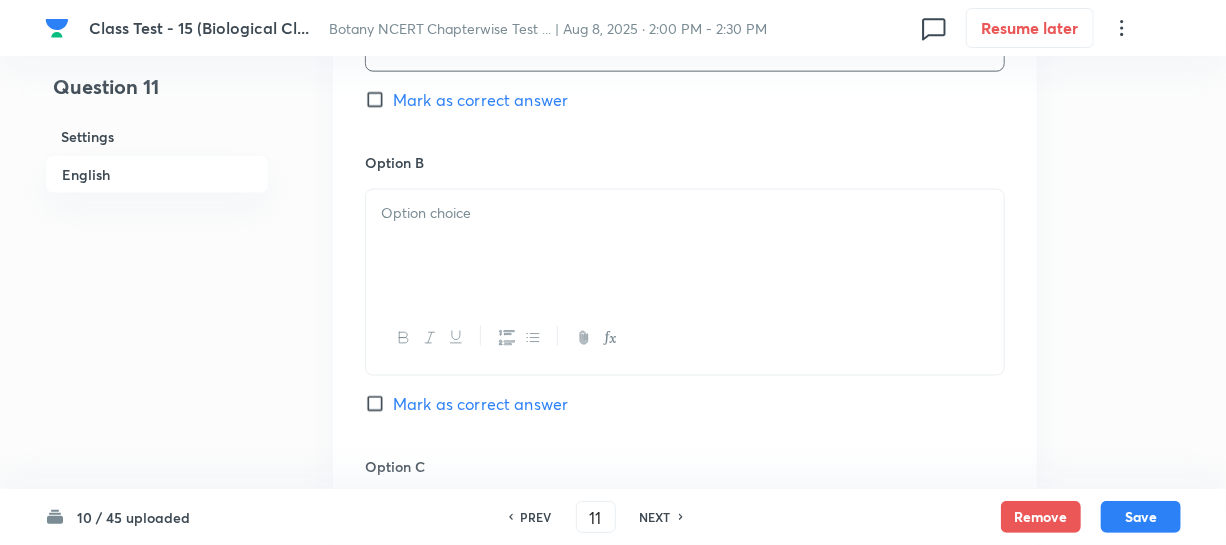 click at bounding box center [685, 246] 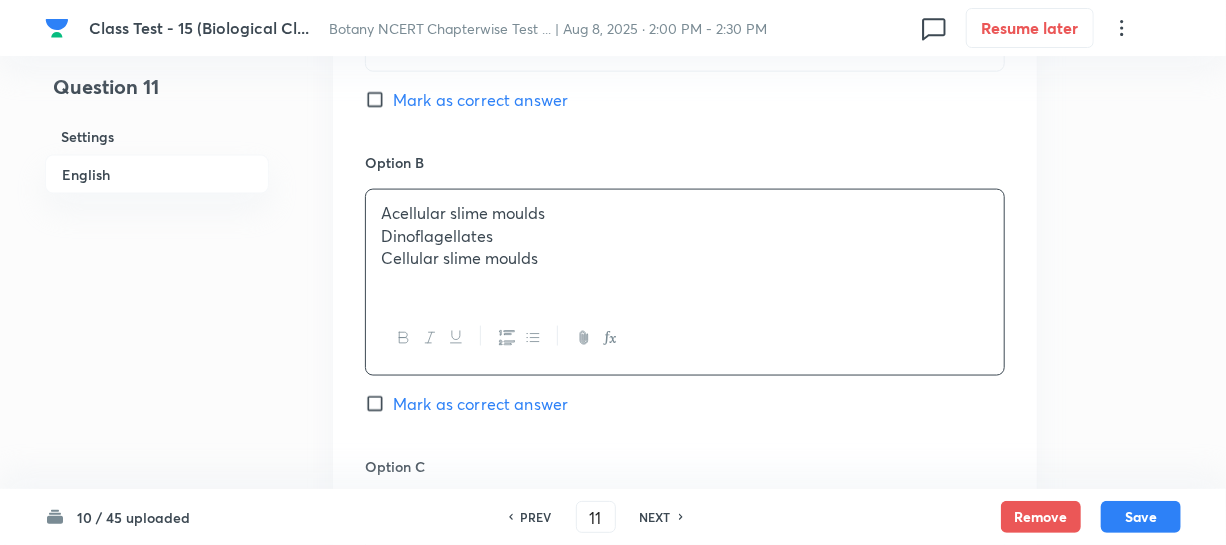 click on "Dinoflagellates" at bounding box center (685, 236) 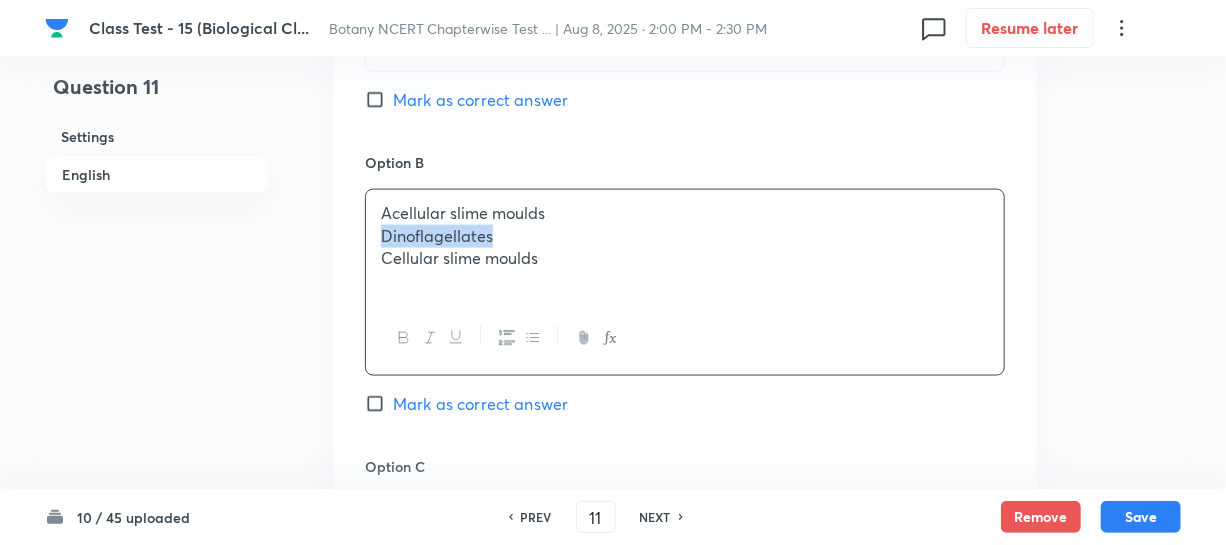 click on "Dinoflagellates" at bounding box center (685, 236) 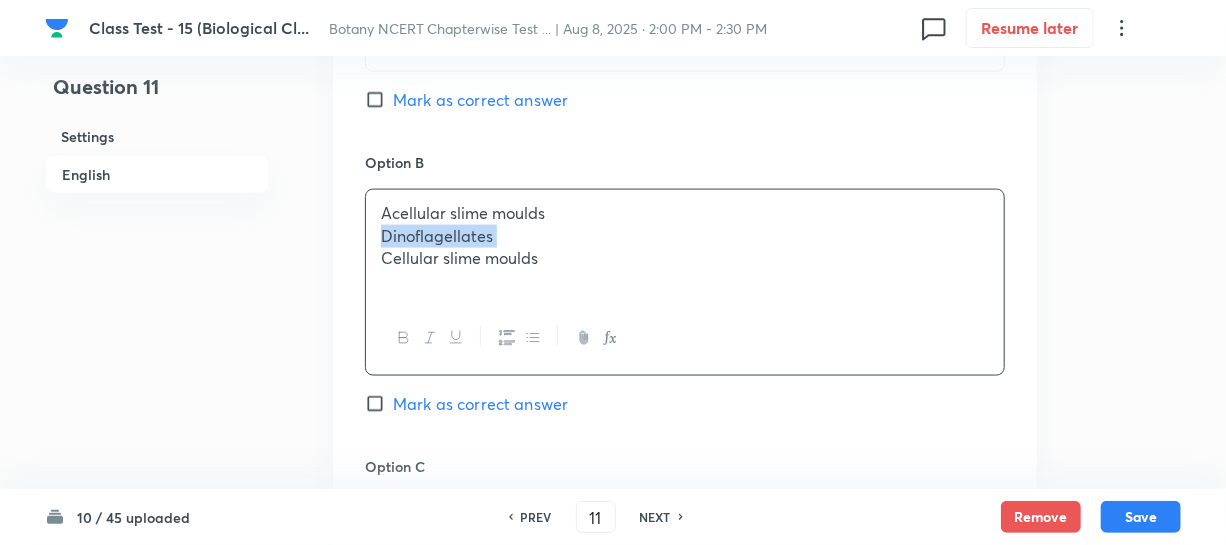 click on "Dinoflagellates" at bounding box center [685, 236] 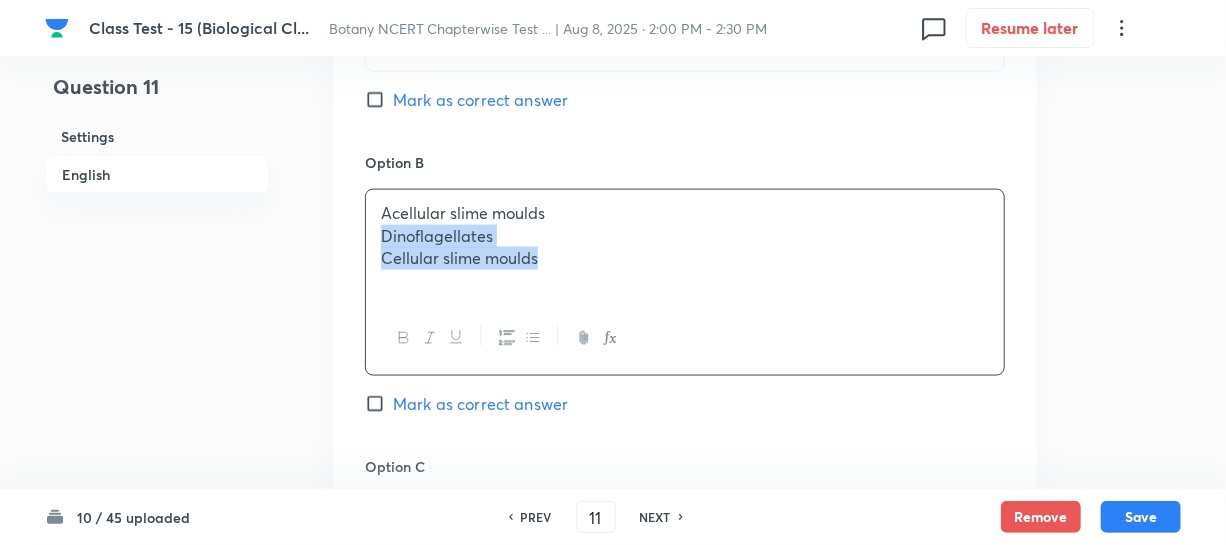 click on "Acellular slime moulds Dinoflagellates Cellular slime moulds" at bounding box center [685, 246] 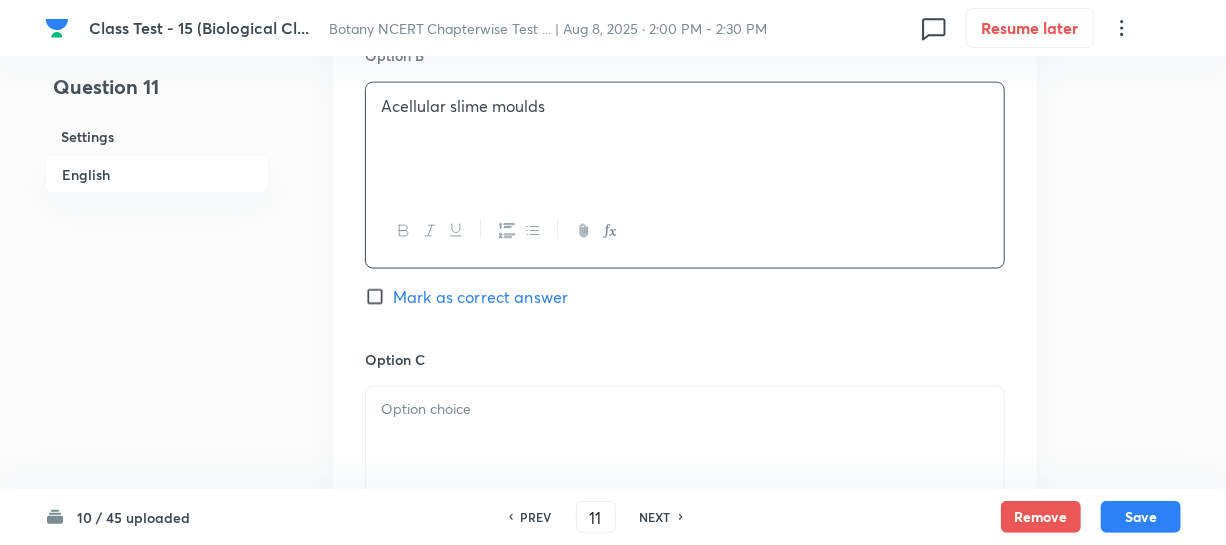 scroll, scrollTop: 1454, scrollLeft: 0, axis: vertical 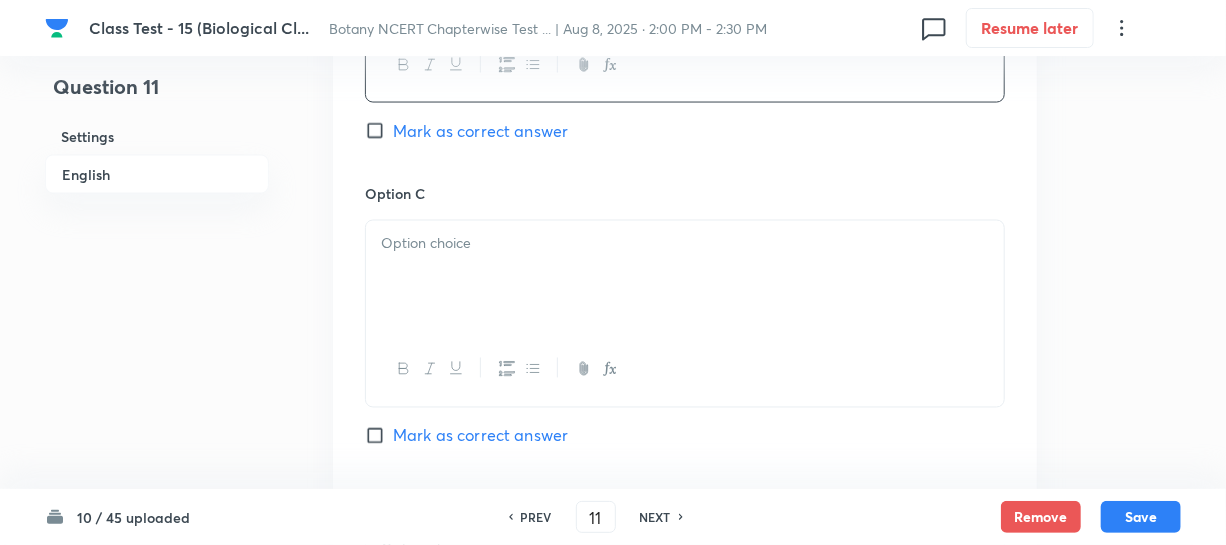 click at bounding box center [685, 277] 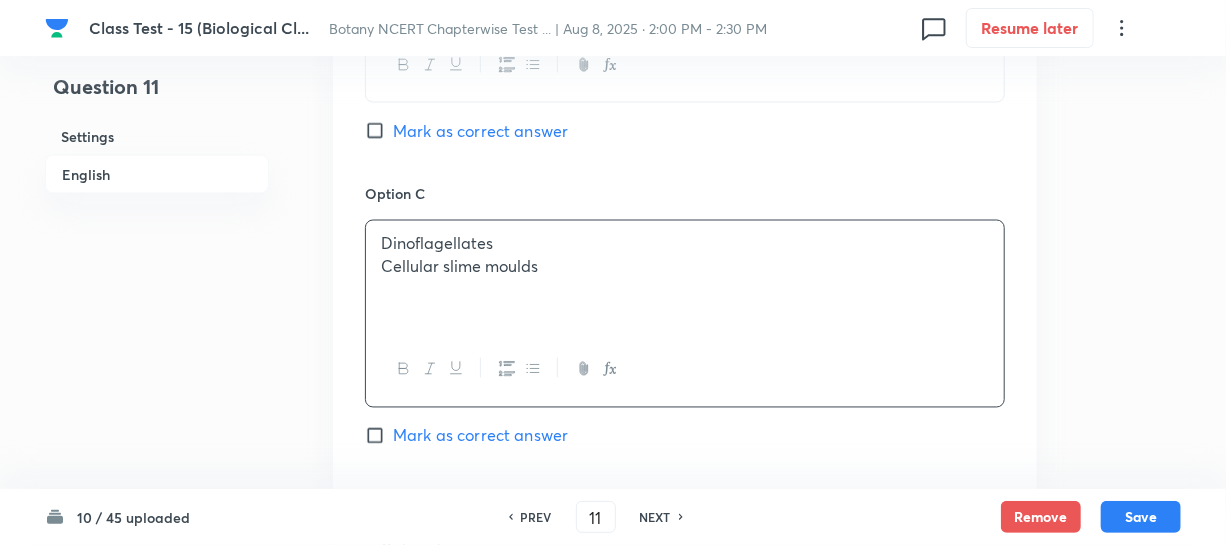 click on "Cellular slime moulds" at bounding box center (685, 267) 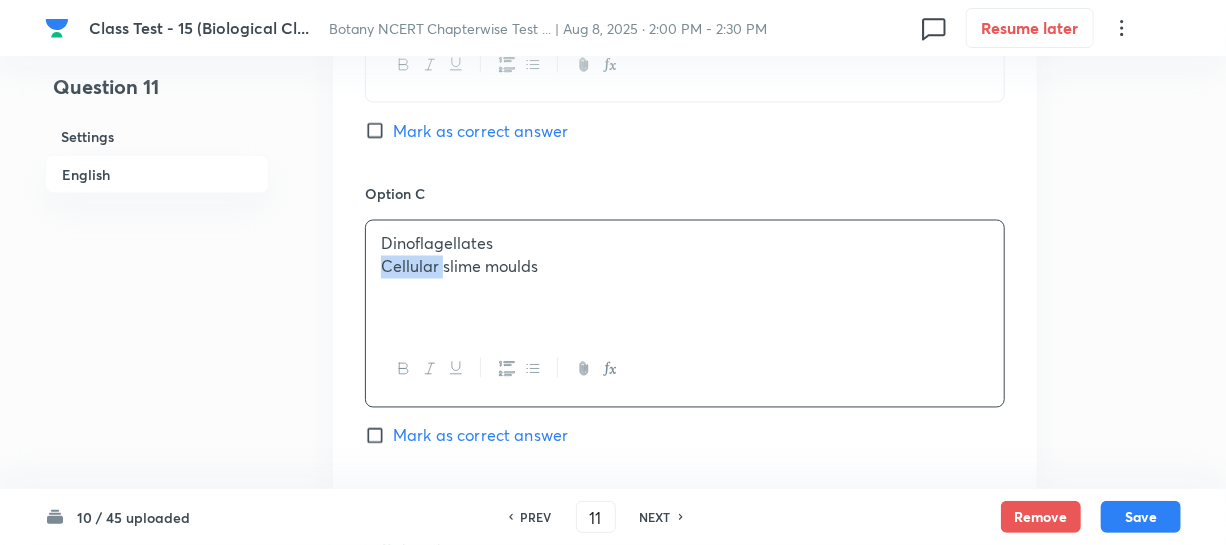 click on "Cellular slime moulds" at bounding box center (685, 267) 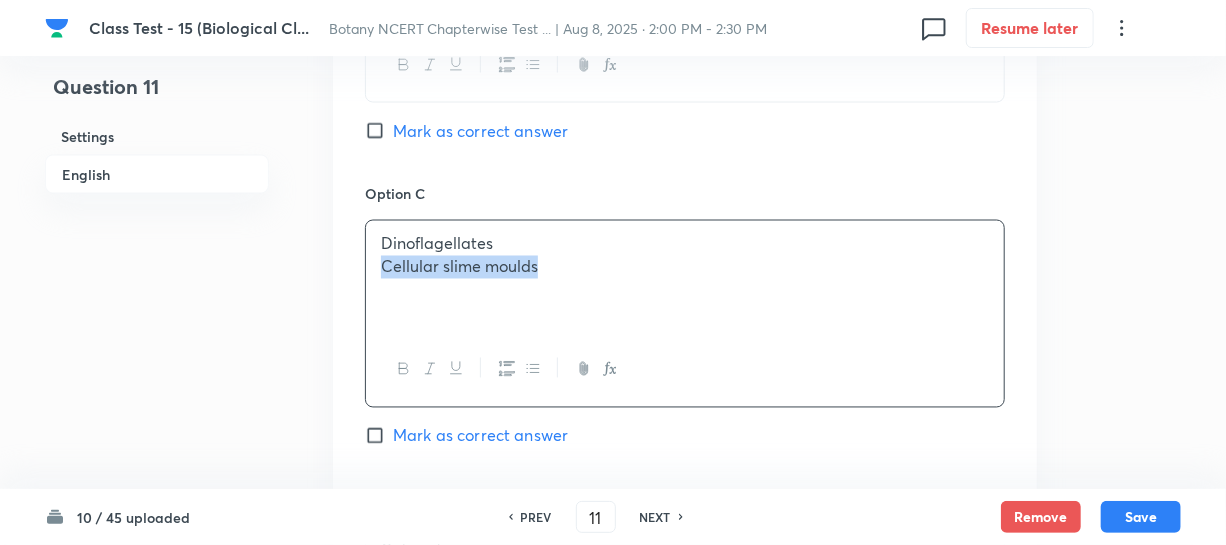 click on "Cellular slime moulds" at bounding box center (685, 267) 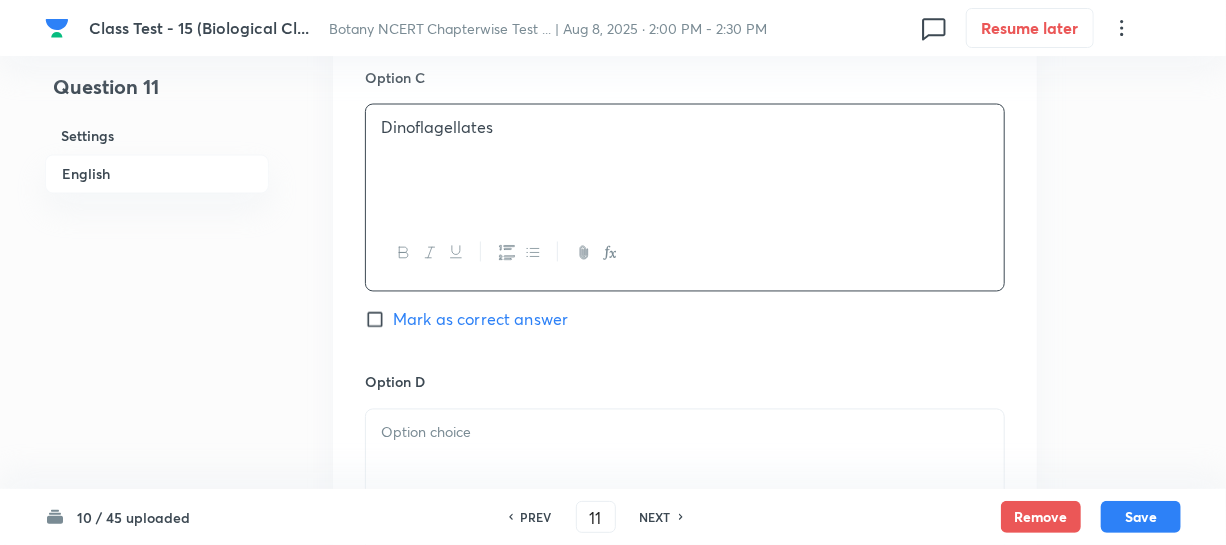 scroll, scrollTop: 1727, scrollLeft: 0, axis: vertical 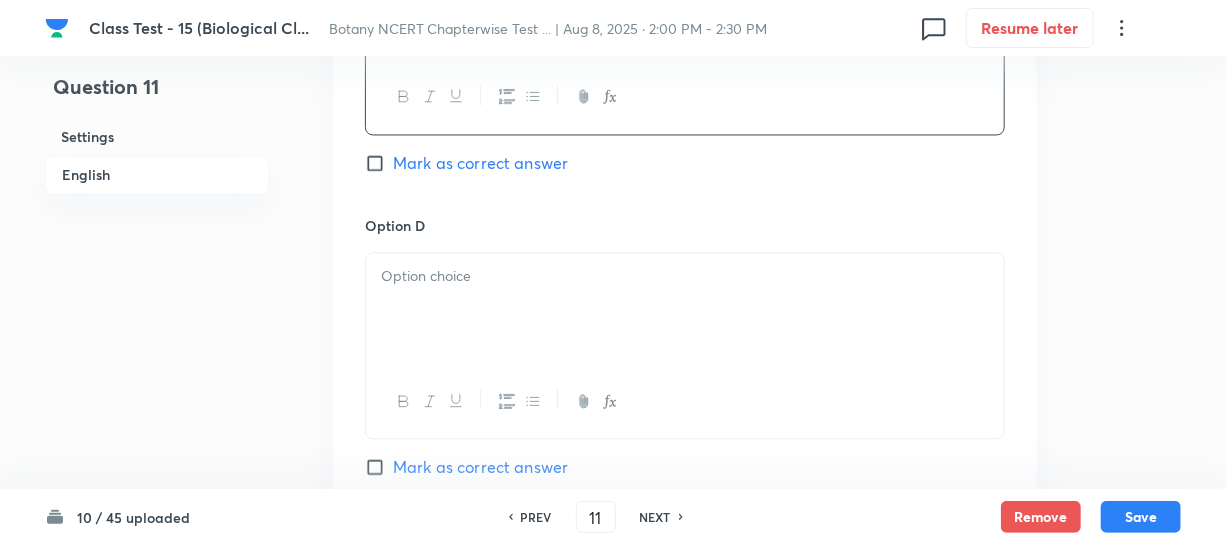 click at bounding box center (685, 309) 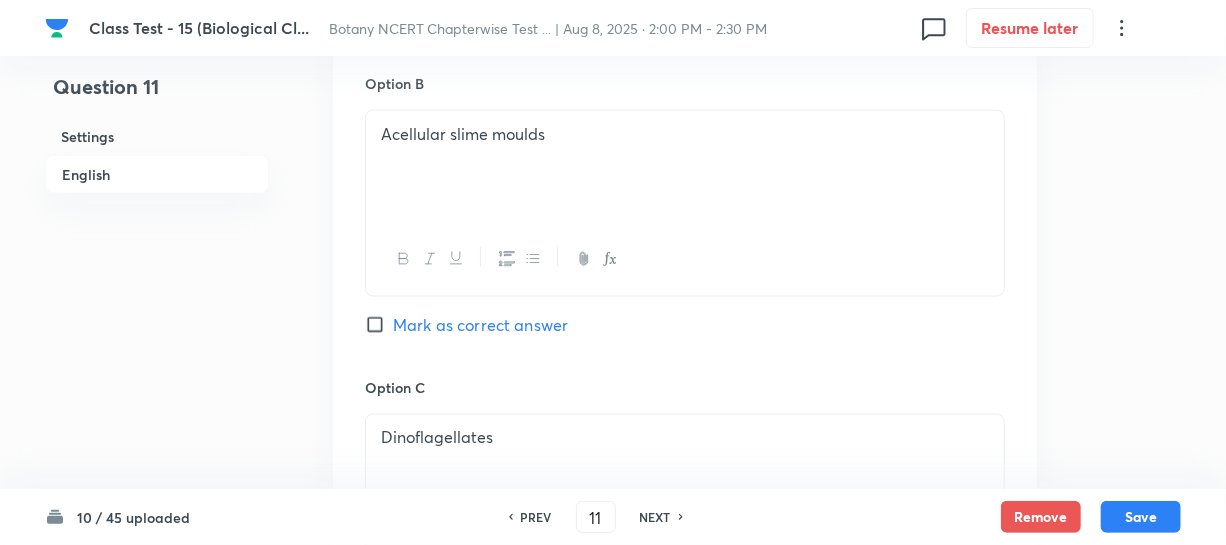 scroll, scrollTop: 1181, scrollLeft: 0, axis: vertical 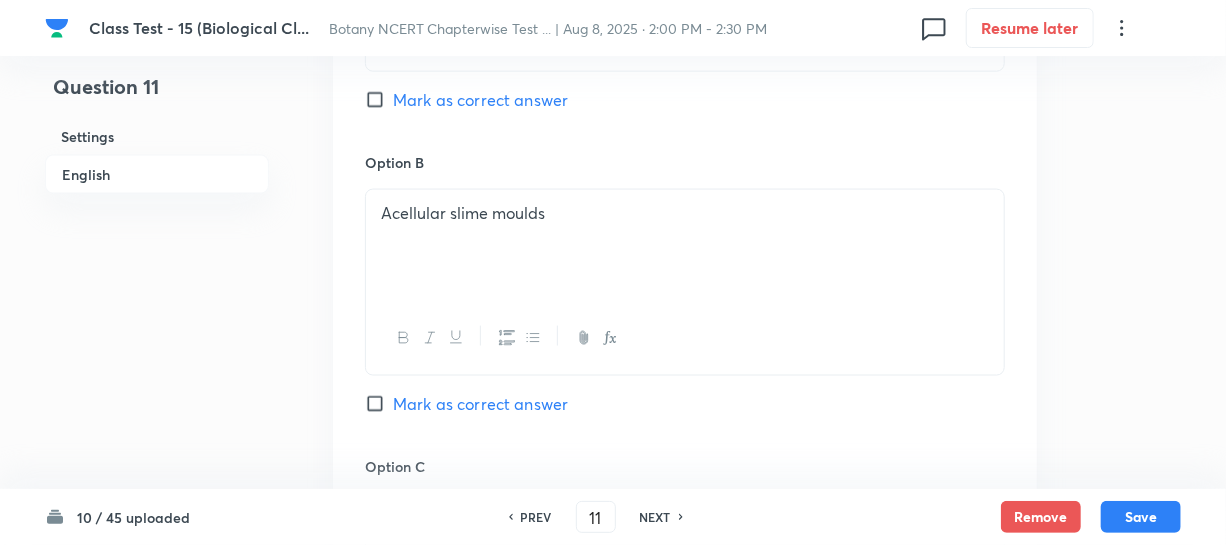 click on "Mark as correct answer" at bounding box center [379, 404] 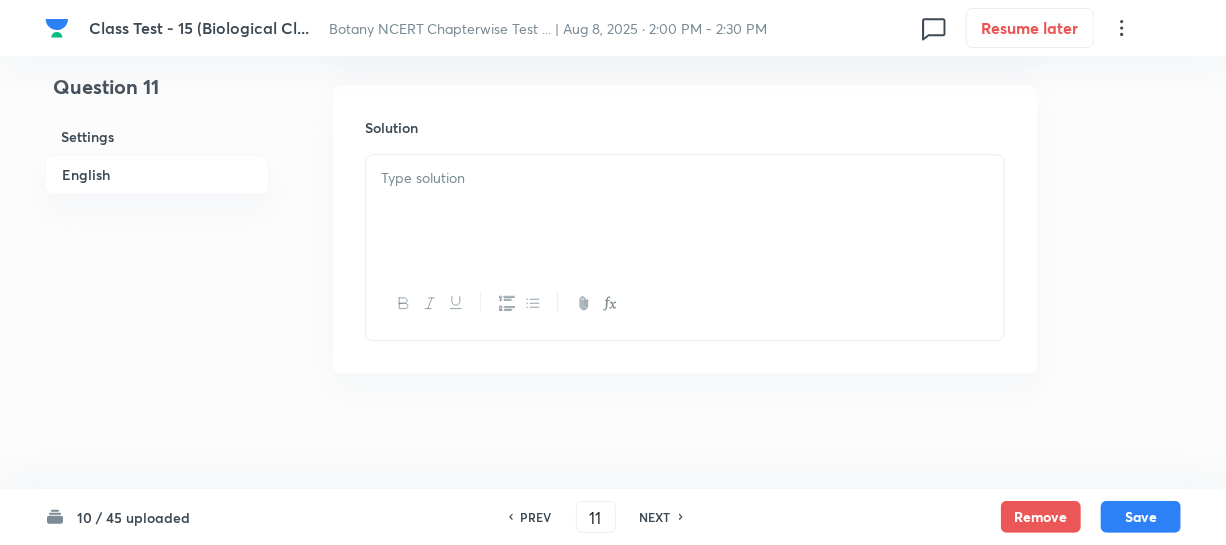scroll, scrollTop: 2190, scrollLeft: 0, axis: vertical 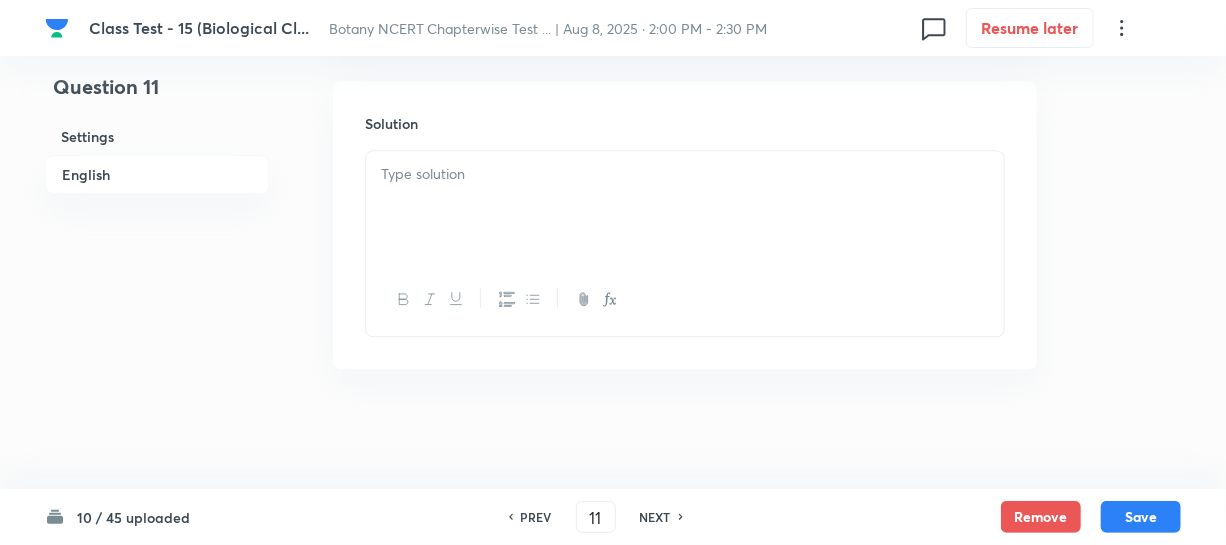 click at bounding box center [685, 207] 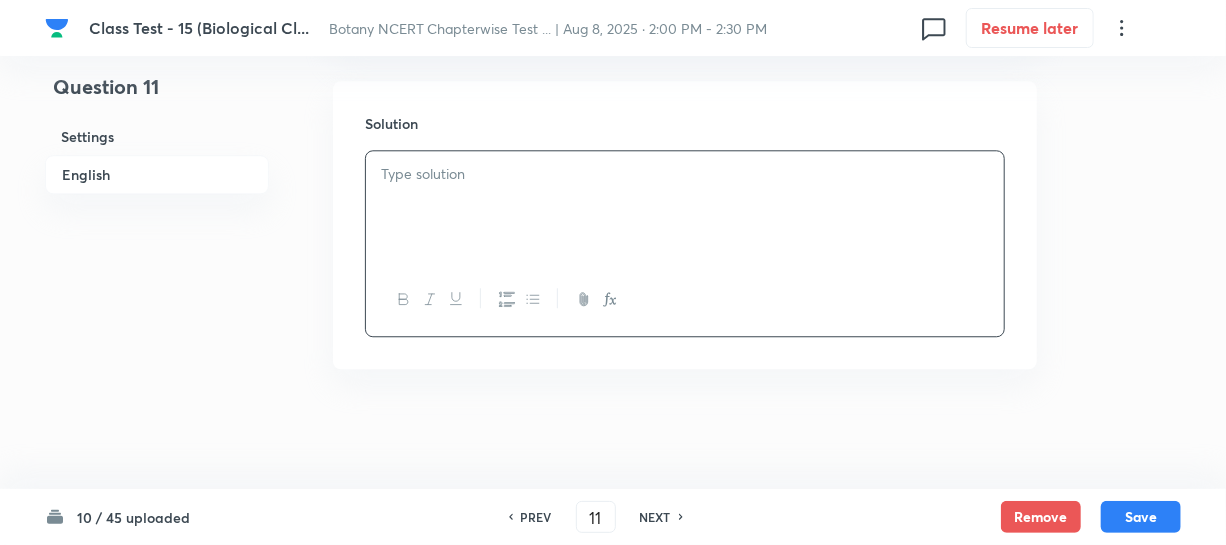 type 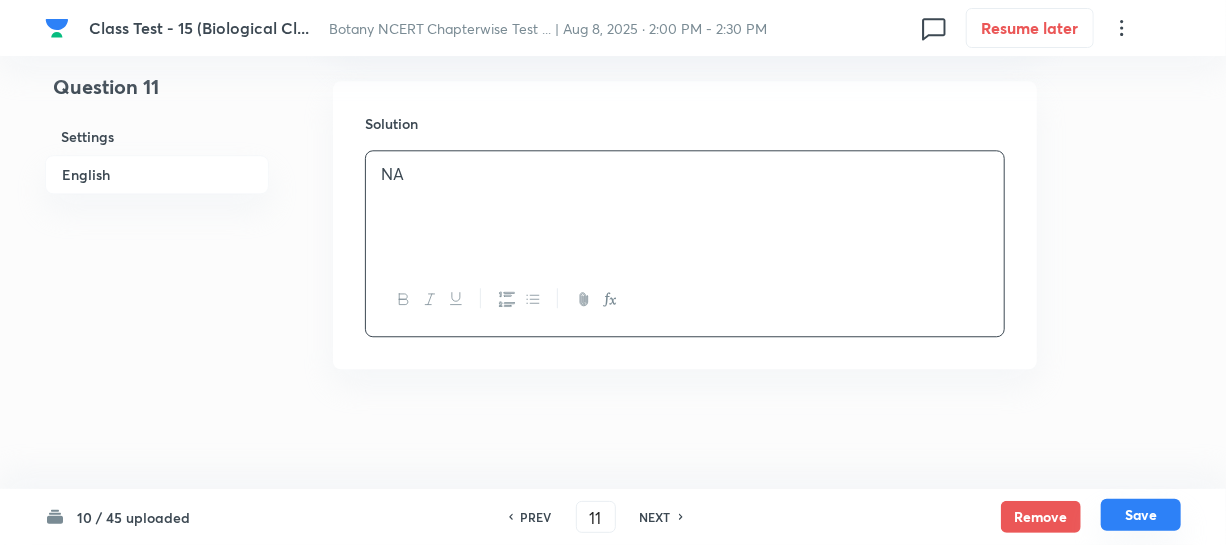 click on "Save" at bounding box center [1141, 515] 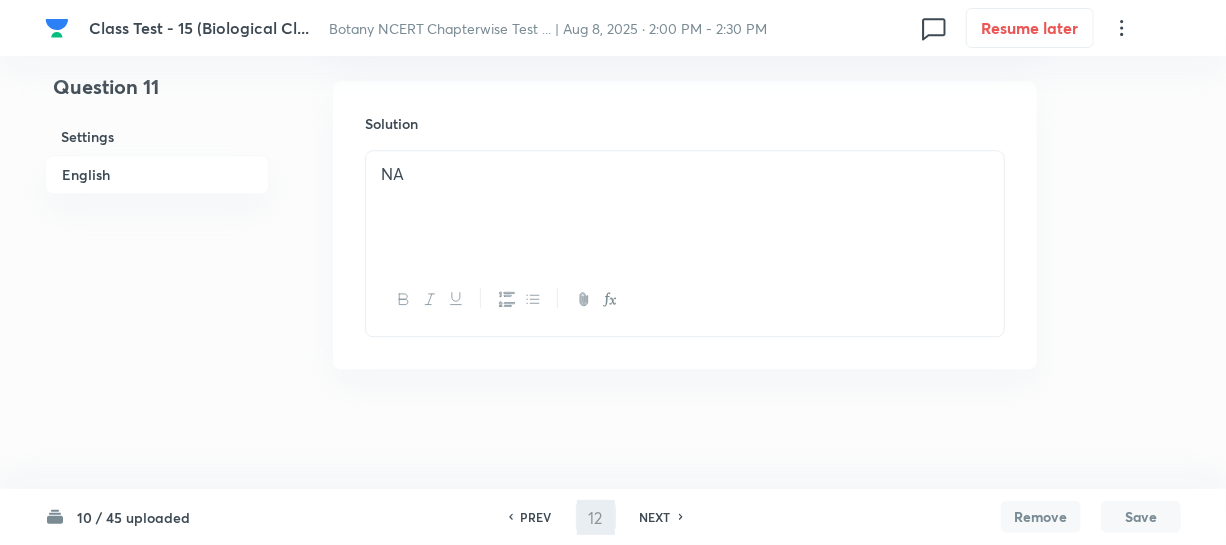 scroll, scrollTop: 0, scrollLeft: 0, axis: both 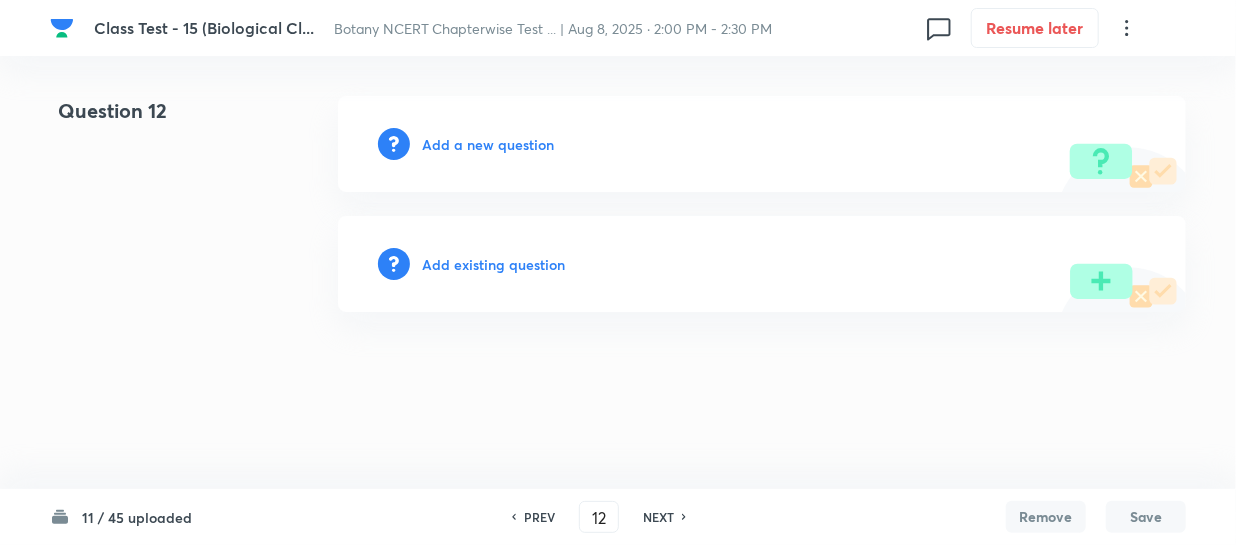 click on "PREV" at bounding box center [539, 517] 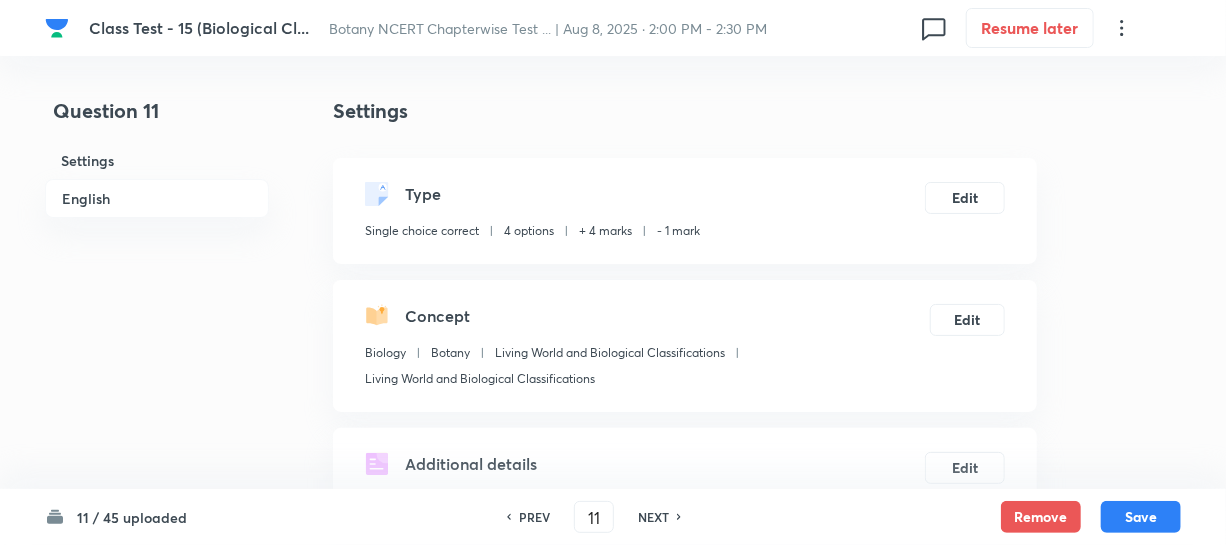 click on "PREV" at bounding box center (534, 517) 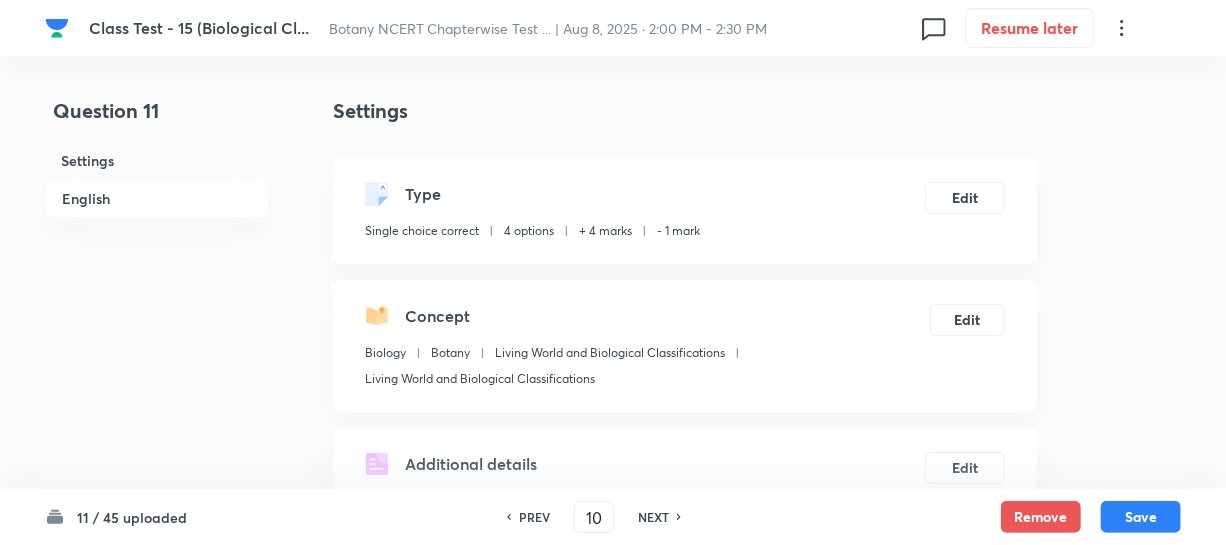 checkbox on "true" 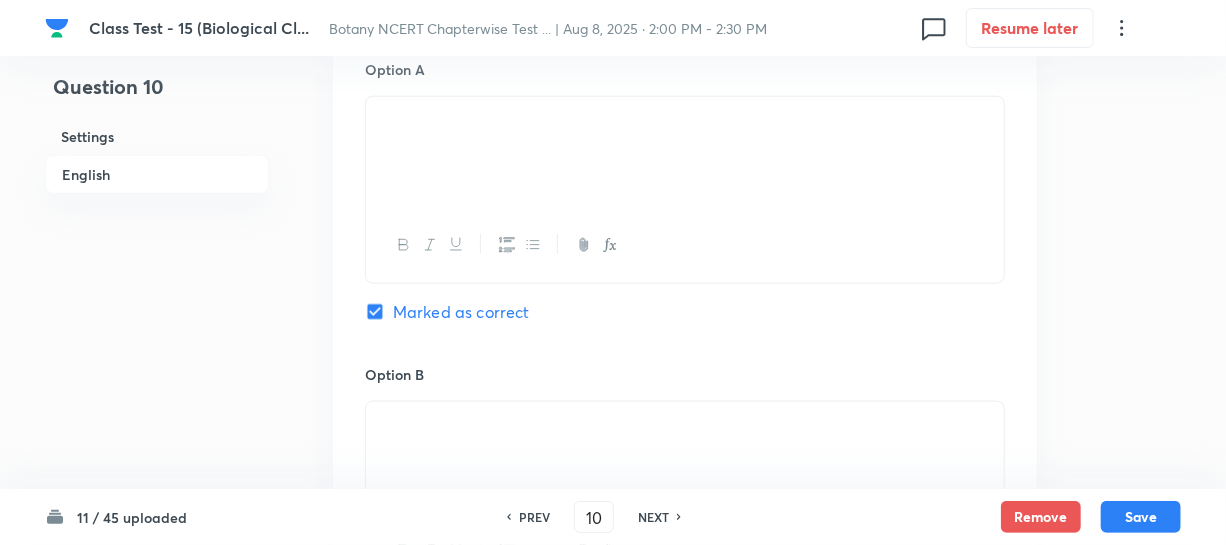 scroll, scrollTop: 1000, scrollLeft: 0, axis: vertical 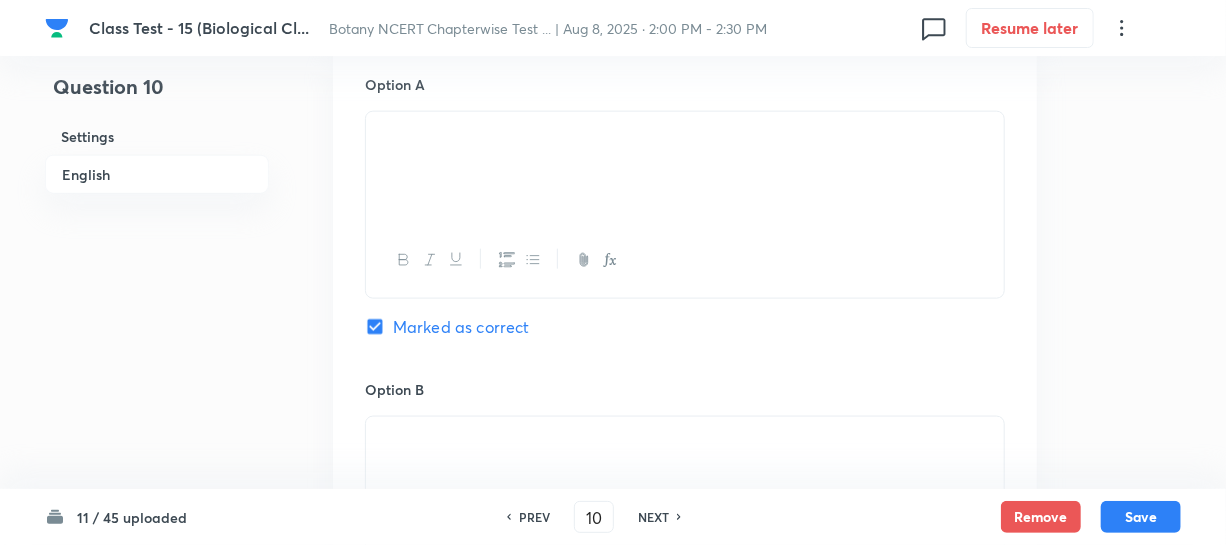 click on "NEXT" at bounding box center [653, 517] 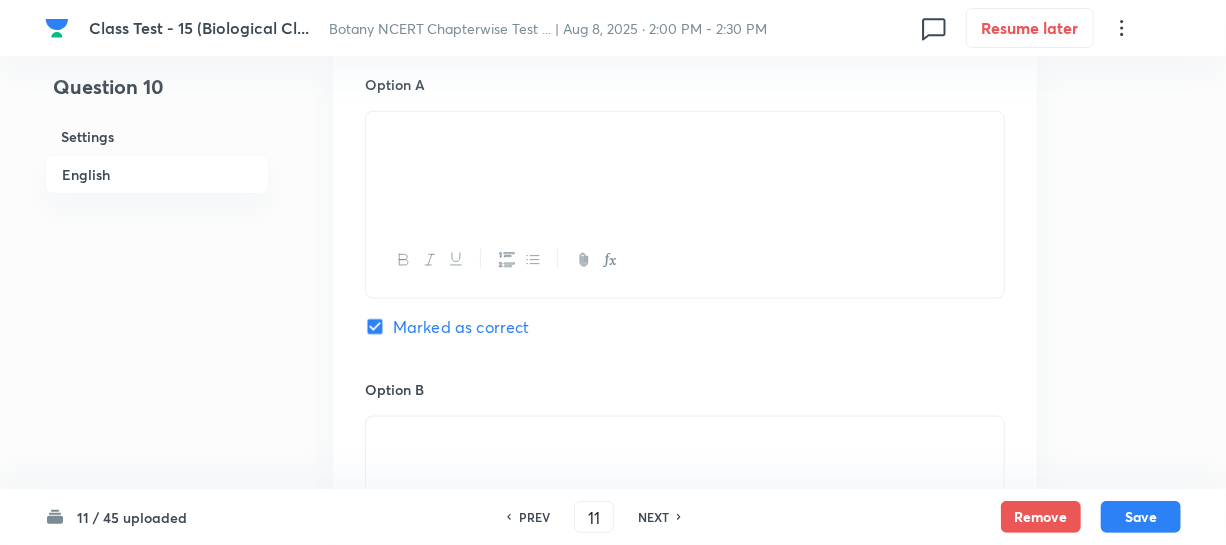 checkbox on "true" 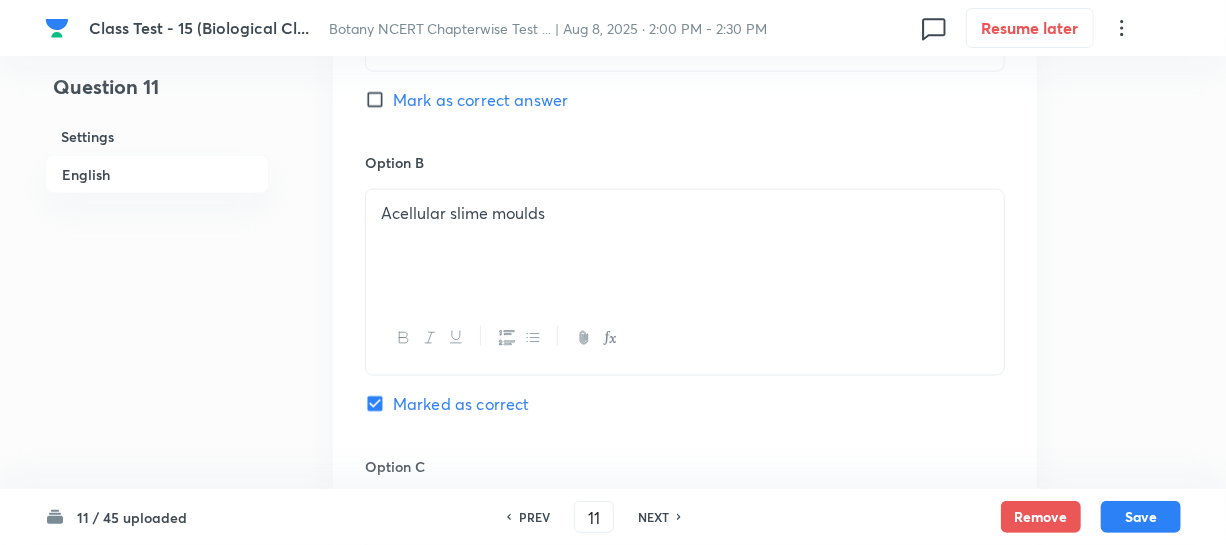 scroll, scrollTop: 1363, scrollLeft: 0, axis: vertical 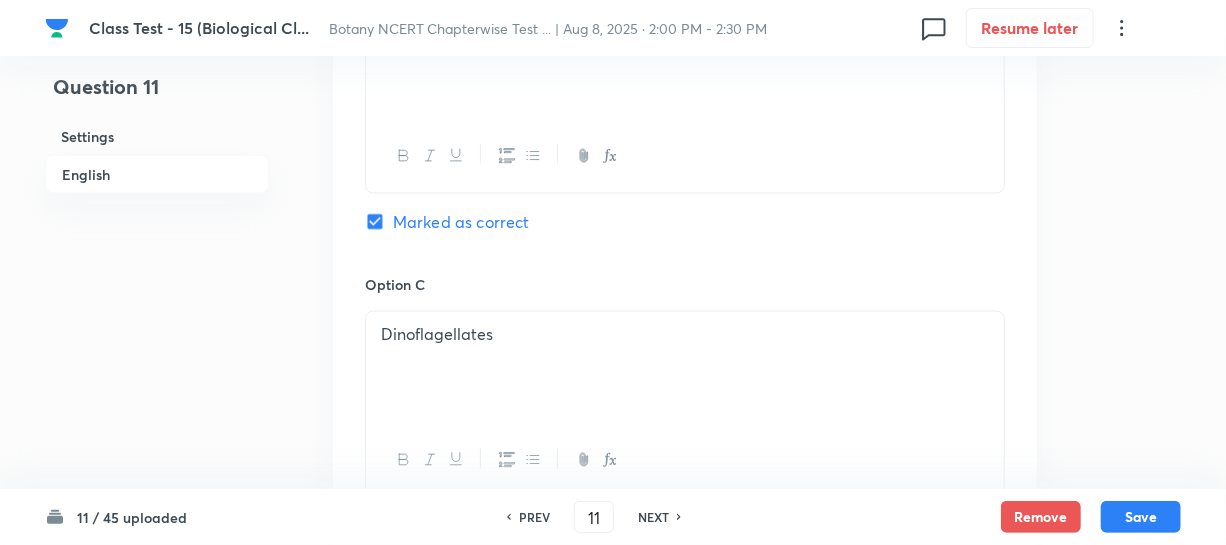 click on "NEXT" at bounding box center [653, 517] 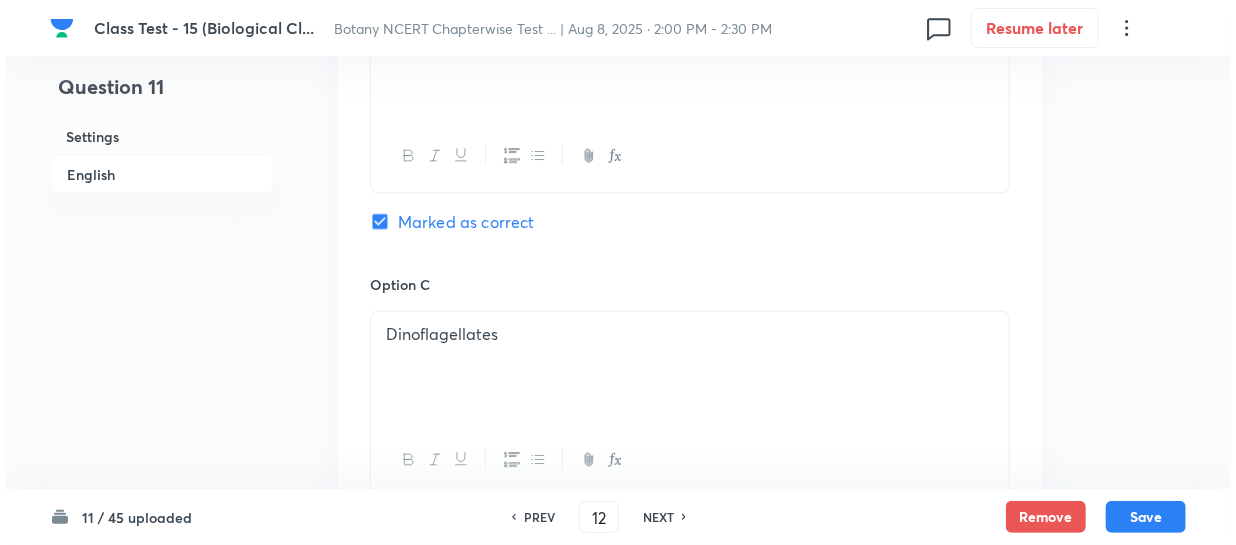 scroll, scrollTop: 0, scrollLeft: 0, axis: both 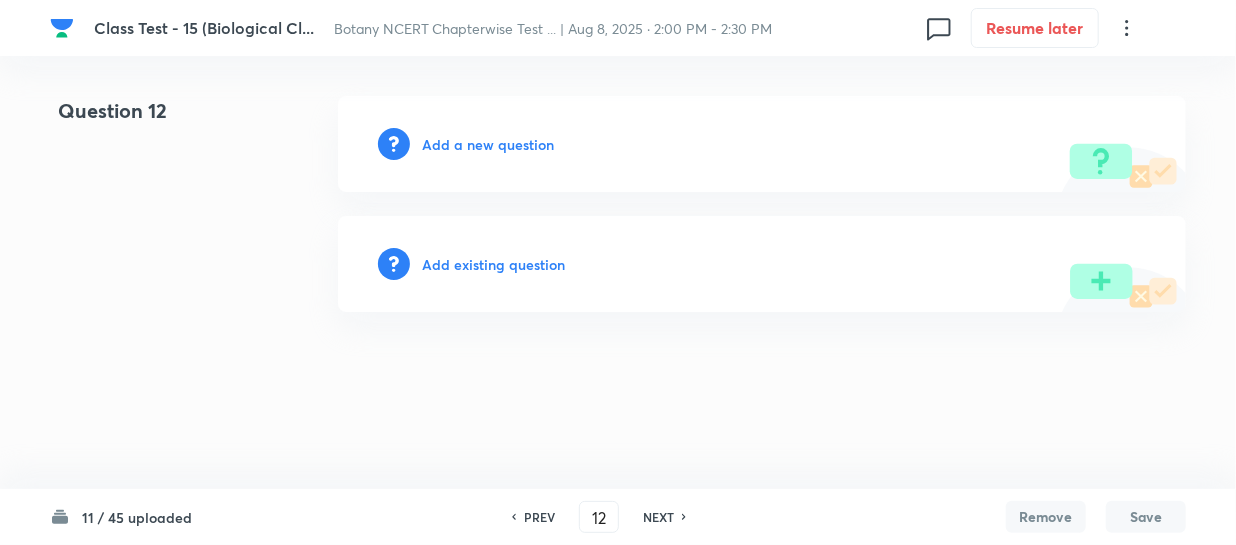 click on "Add a new question" at bounding box center (488, 144) 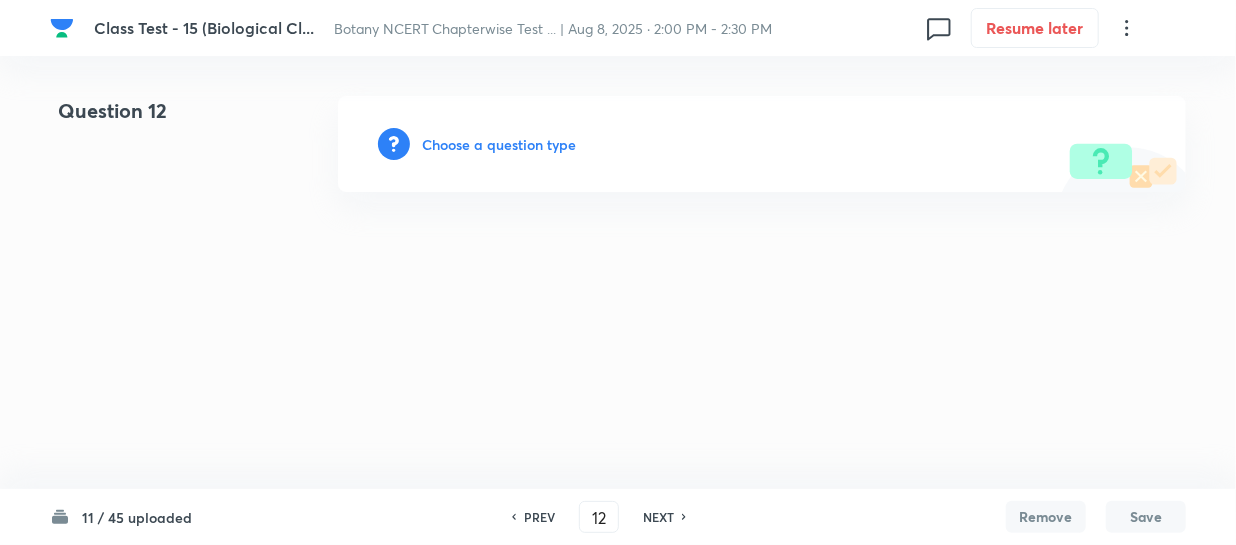 click on "Choose a question type" at bounding box center (499, 144) 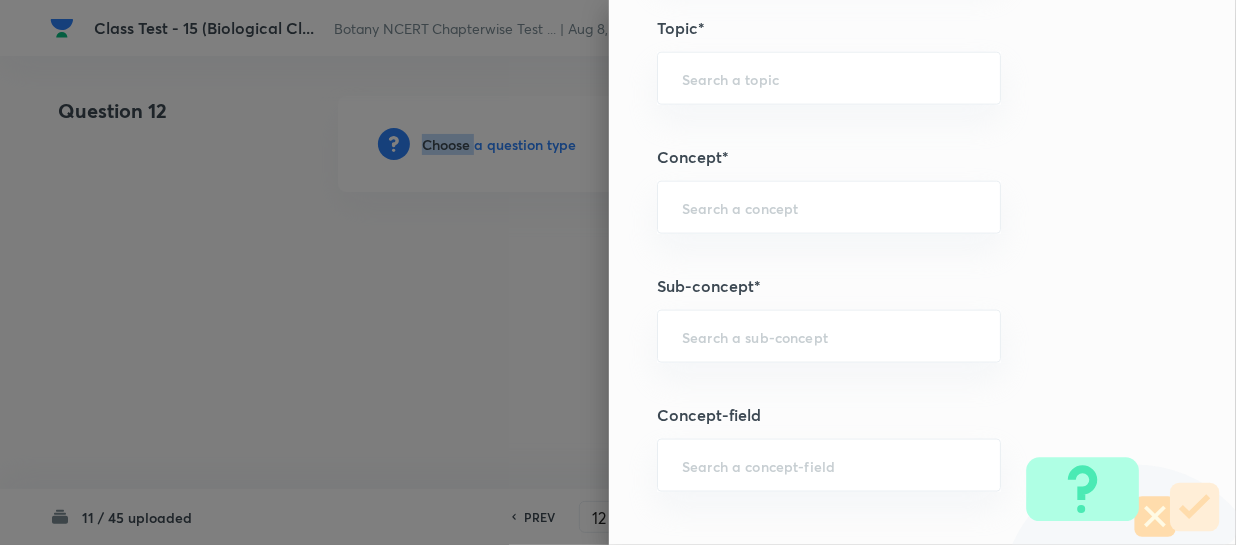 scroll, scrollTop: 1181, scrollLeft: 0, axis: vertical 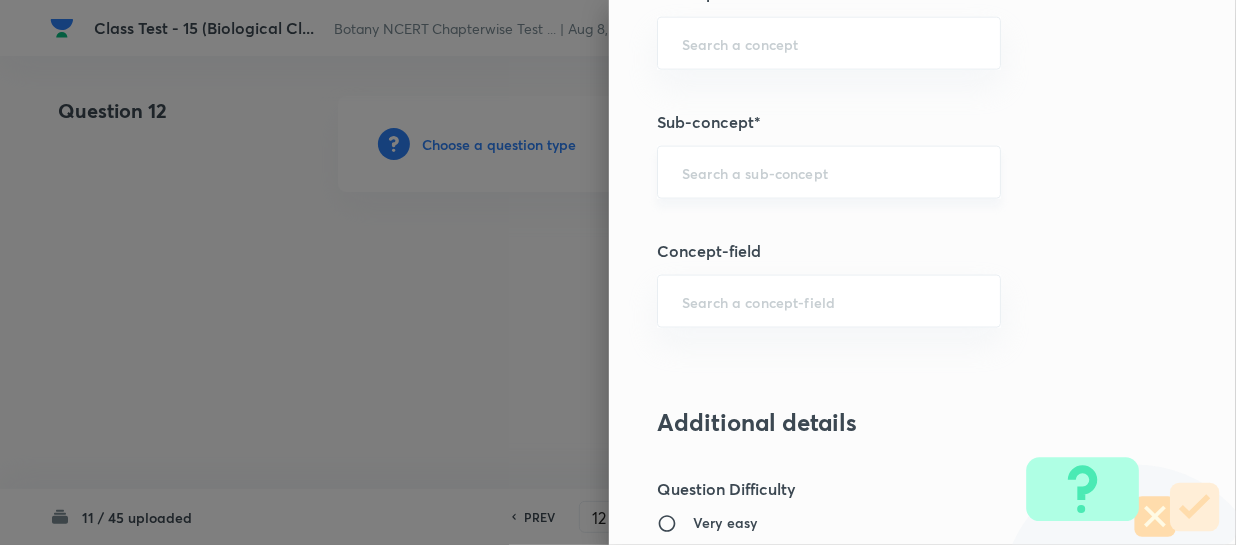 click at bounding box center (829, 172) 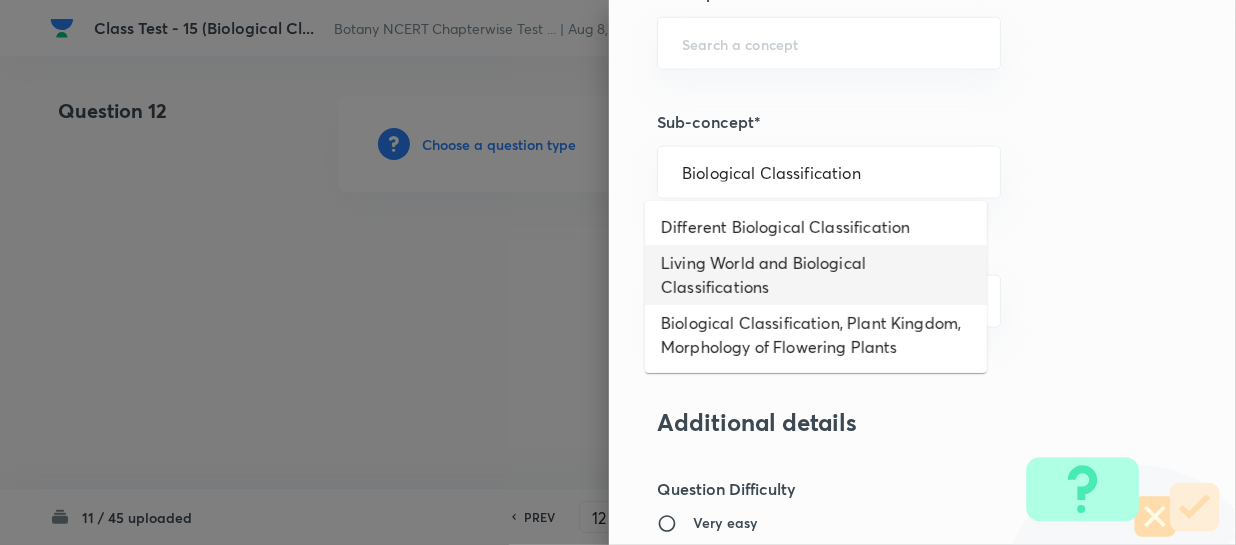 click on "Living World and Biological Classifications" at bounding box center (816, 275) 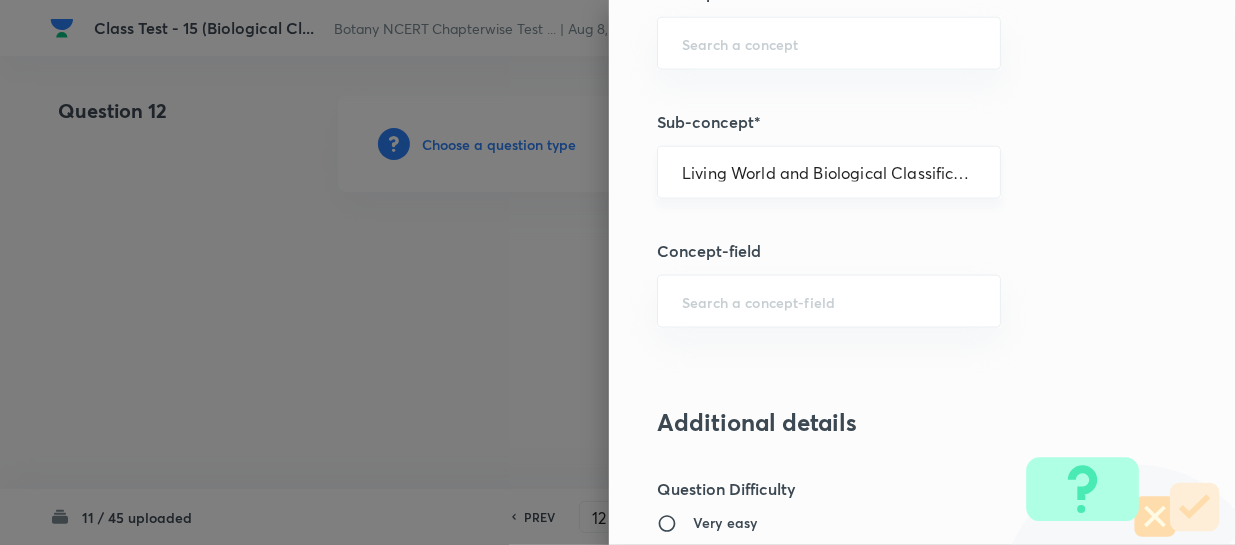 type on "Biology" 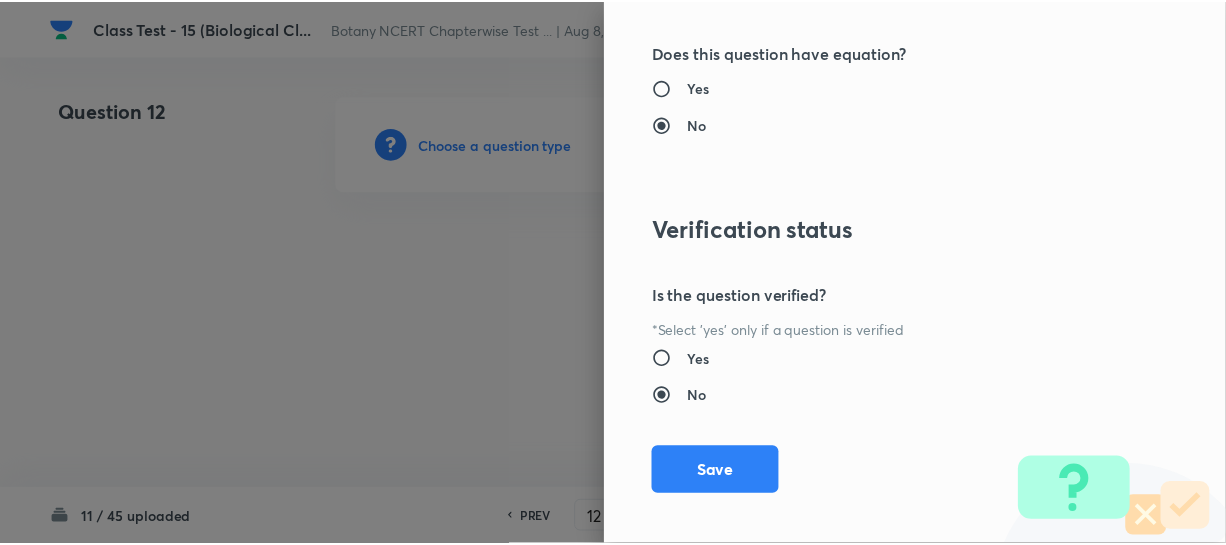 scroll, scrollTop: 2179, scrollLeft: 0, axis: vertical 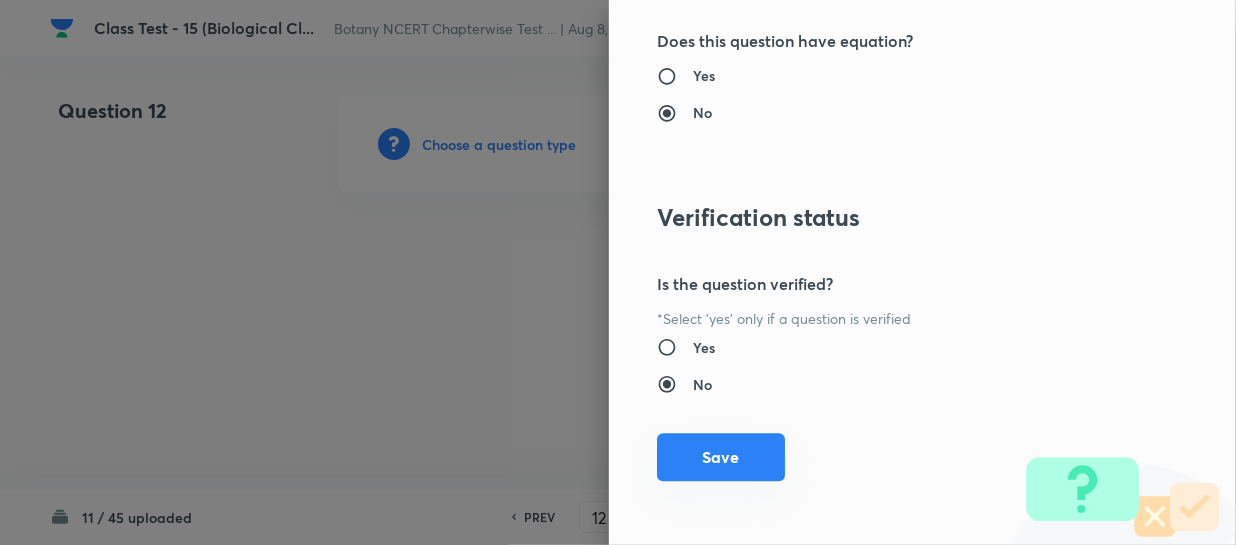 click on "Save" at bounding box center (721, 457) 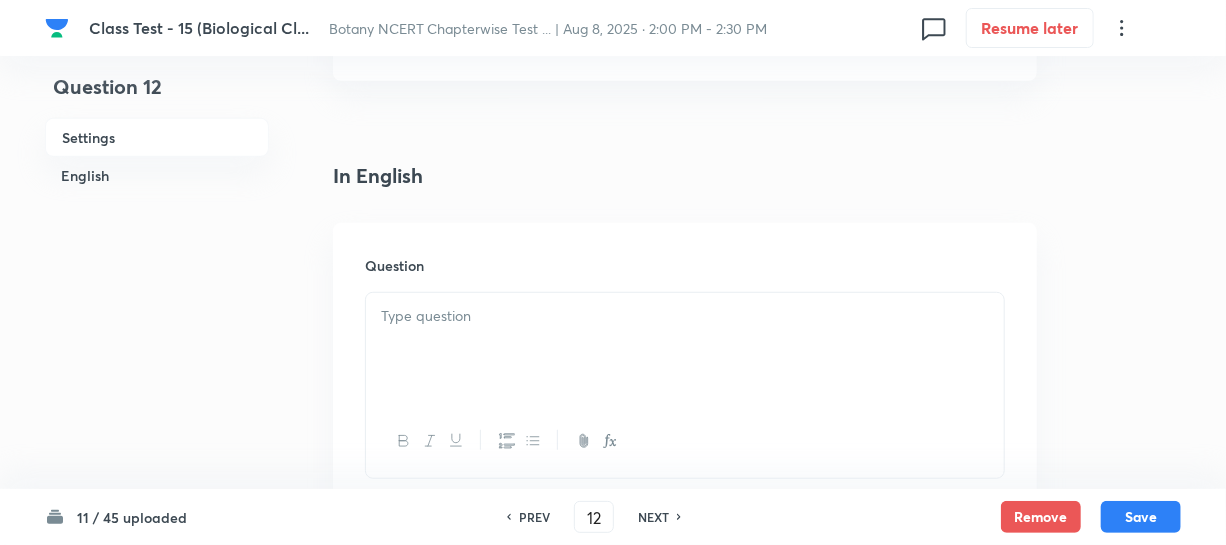 scroll, scrollTop: 454, scrollLeft: 0, axis: vertical 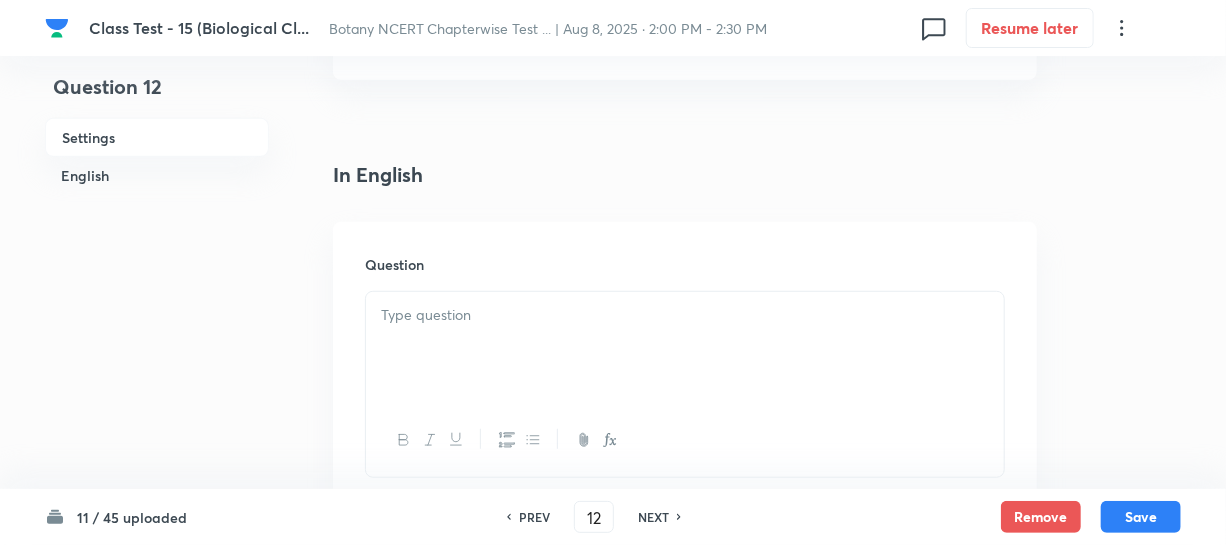 click at bounding box center [685, 315] 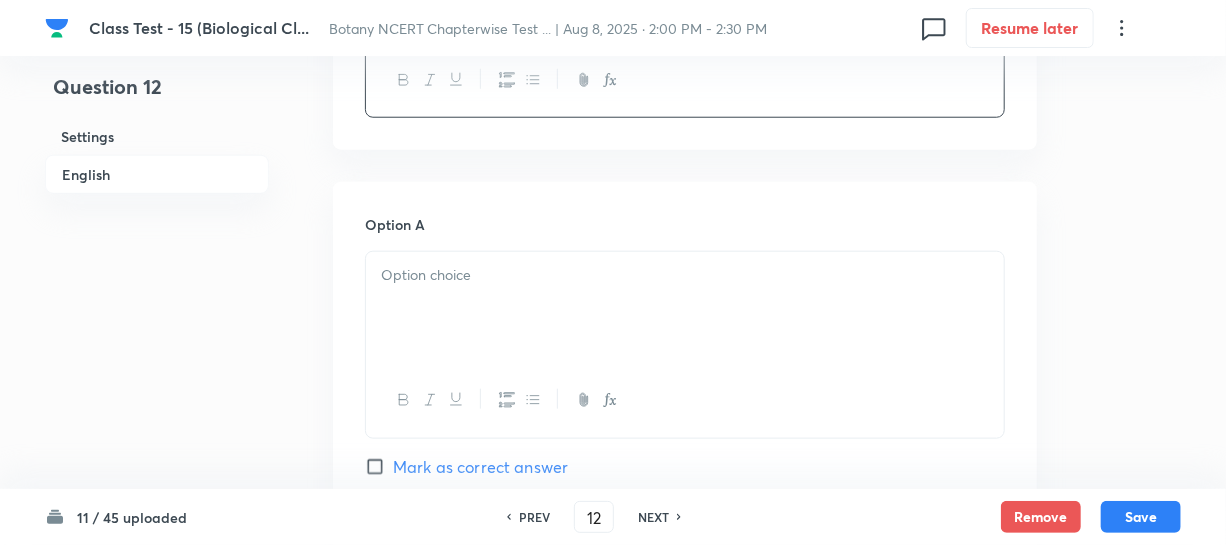 scroll, scrollTop: 818, scrollLeft: 0, axis: vertical 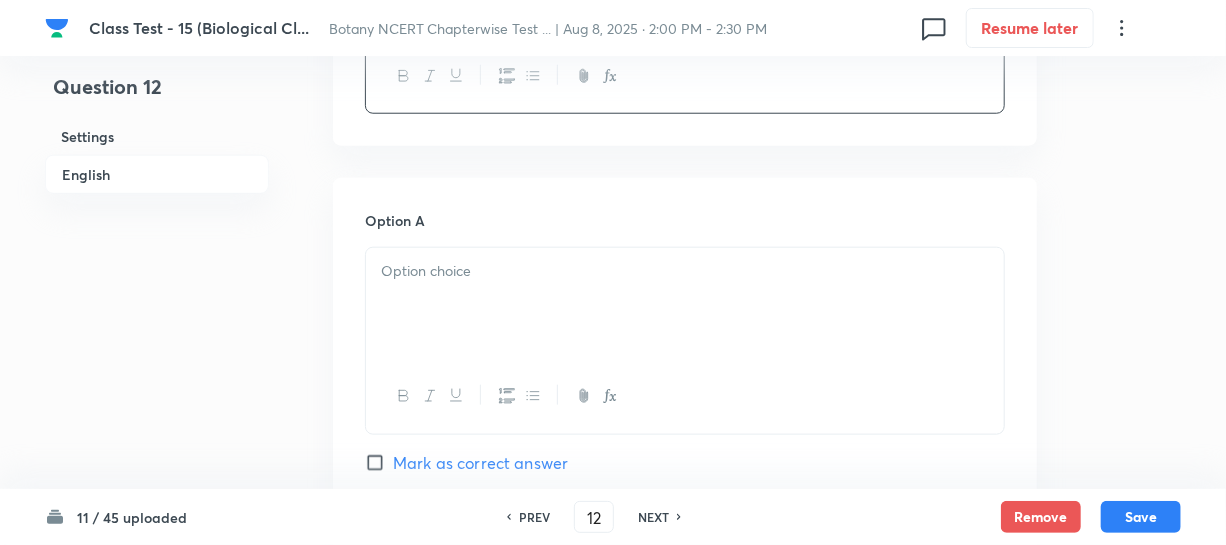 click at bounding box center (685, 304) 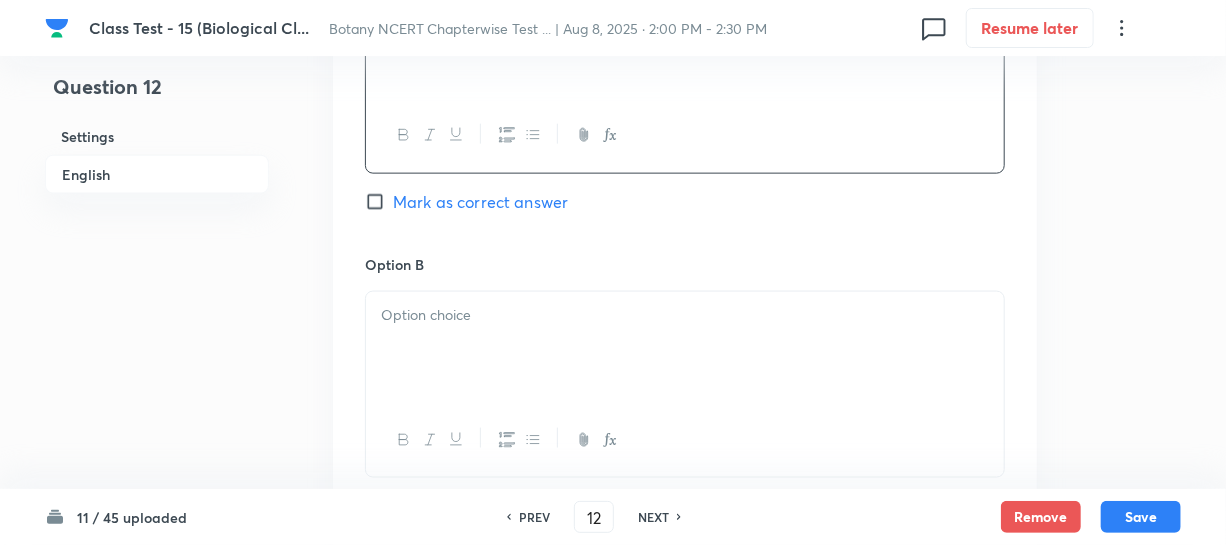 scroll, scrollTop: 1090, scrollLeft: 0, axis: vertical 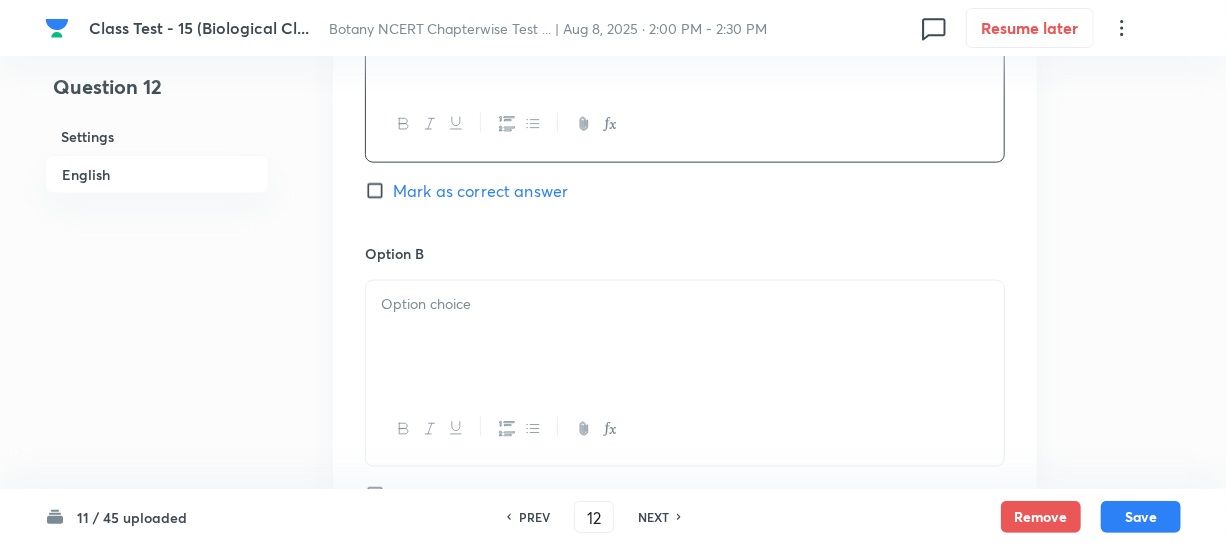 click at bounding box center [685, 337] 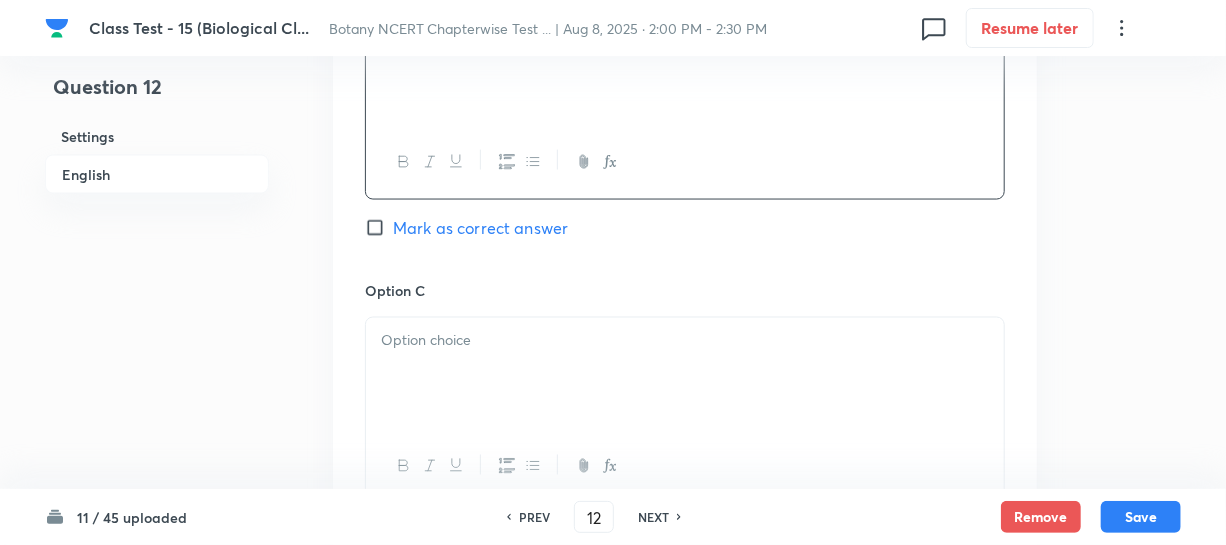 scroll, scrollTop: 1363, scrollLeft: 0, axis: vertical 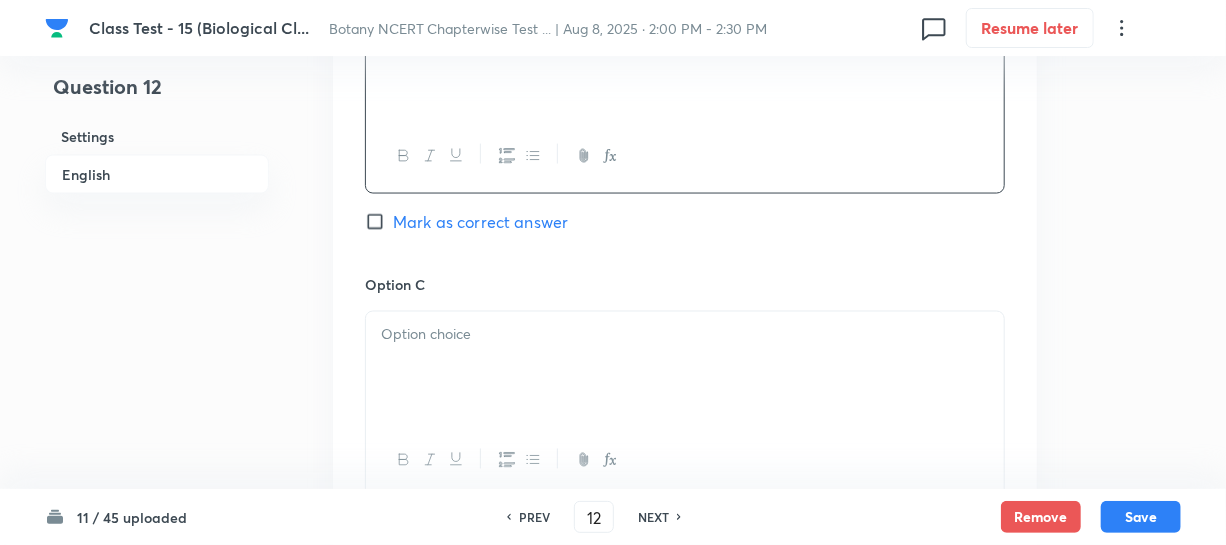 drag, startPoint x: 510, startPoint y: 358, endPoint x: 548, endPoint y: 359, distance: 38.013157 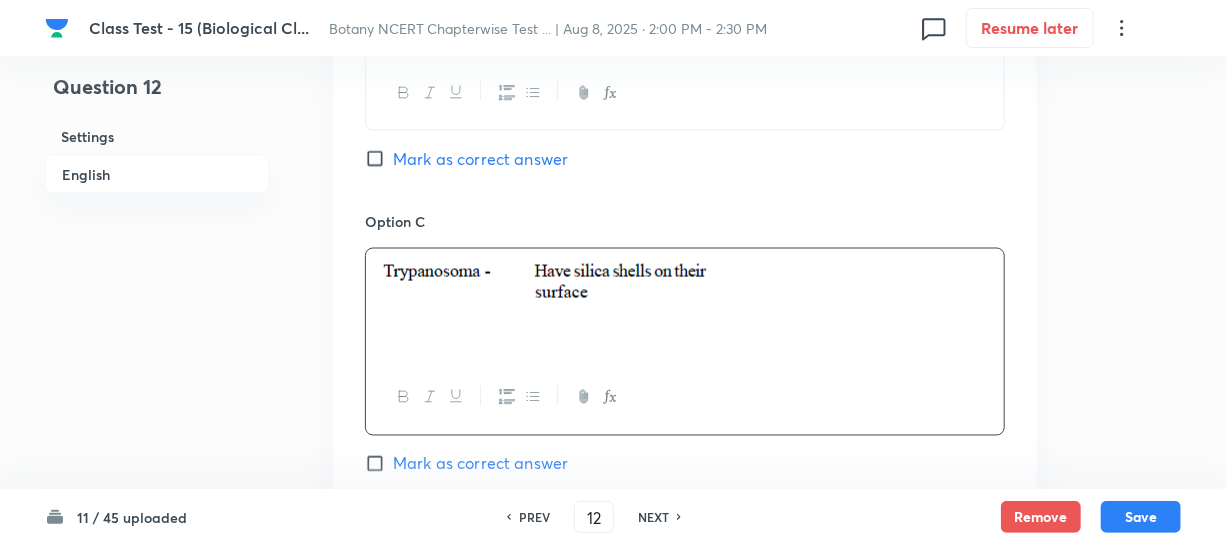 scroll, scrollTop: 1636, scrollLeft: 0, axis: vertical 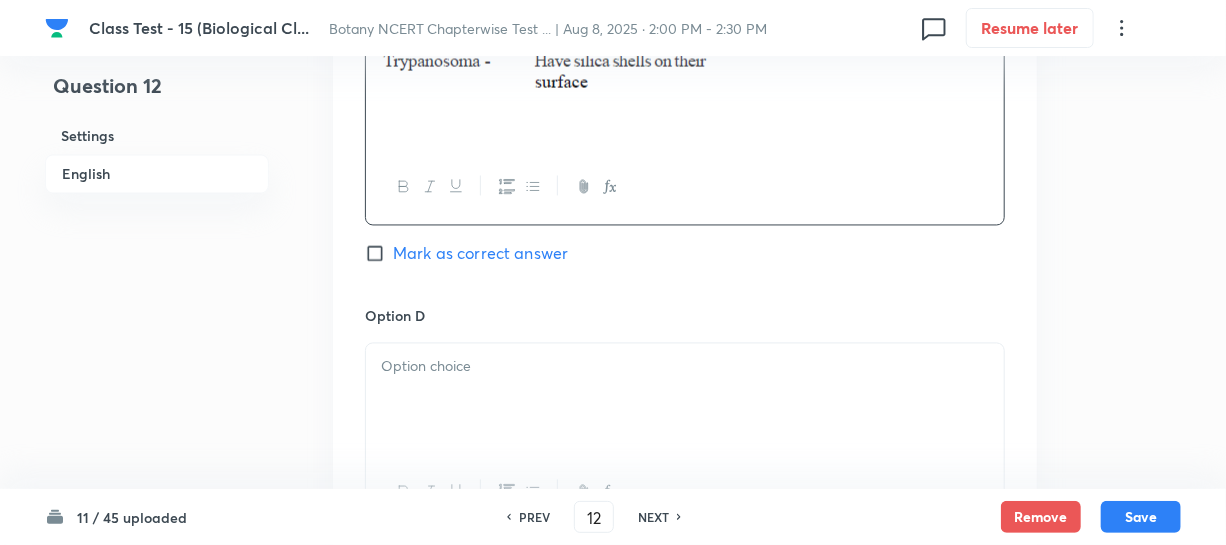 click at bounding box center (685, 367) 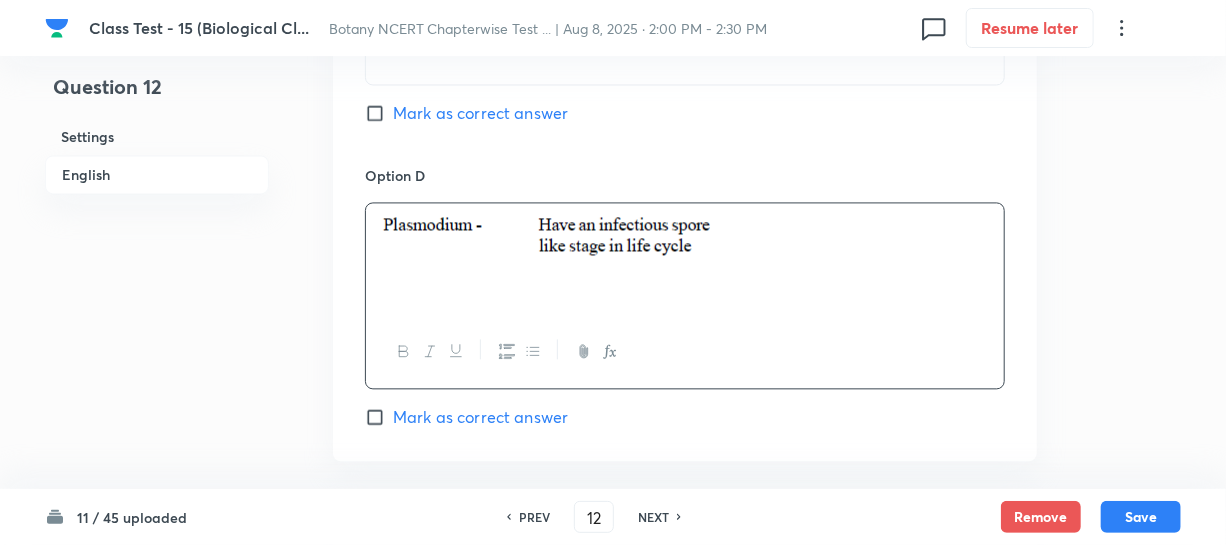 scroll, scrollTop: 1818, scrollLeft: 0, axis: vertical 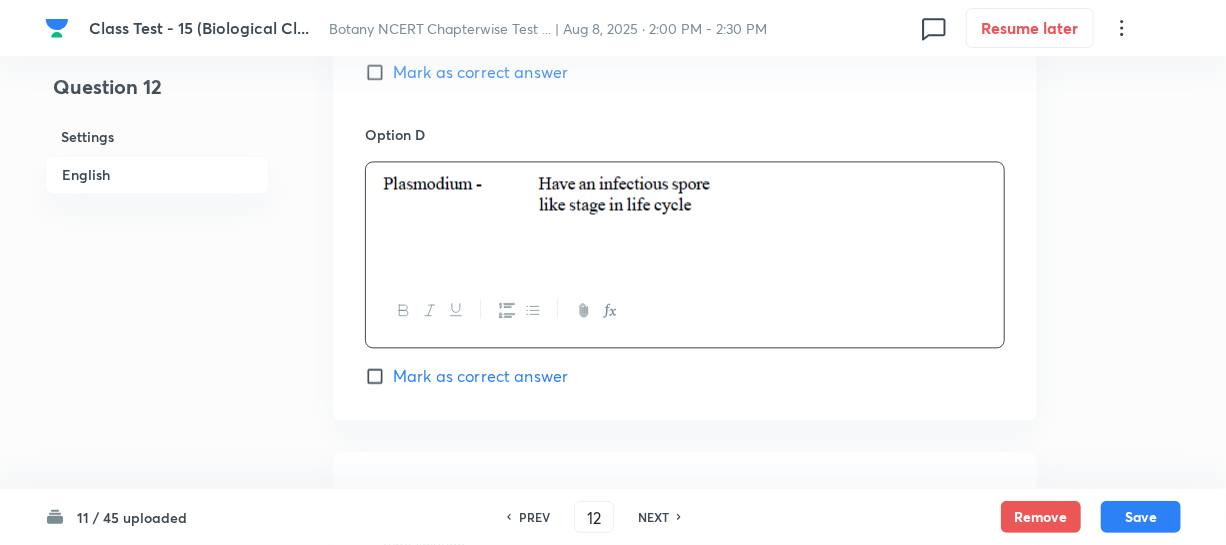 click on "Mark as correct answer" at bounding box center (379, 376) 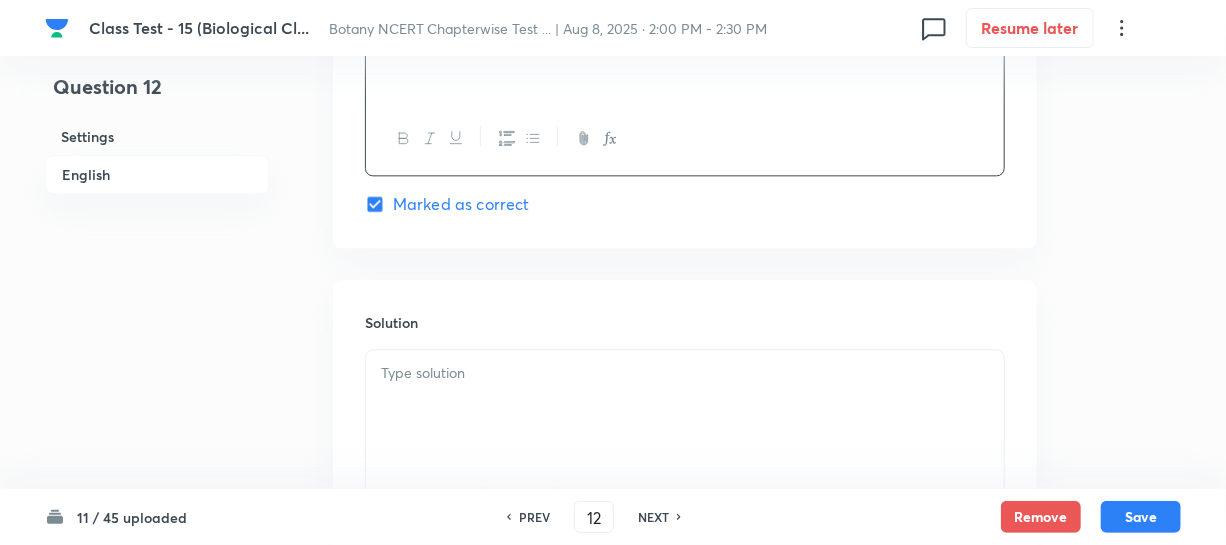 scroll, scrollTop: 2181, scrollLeft: 0, axis: vertical 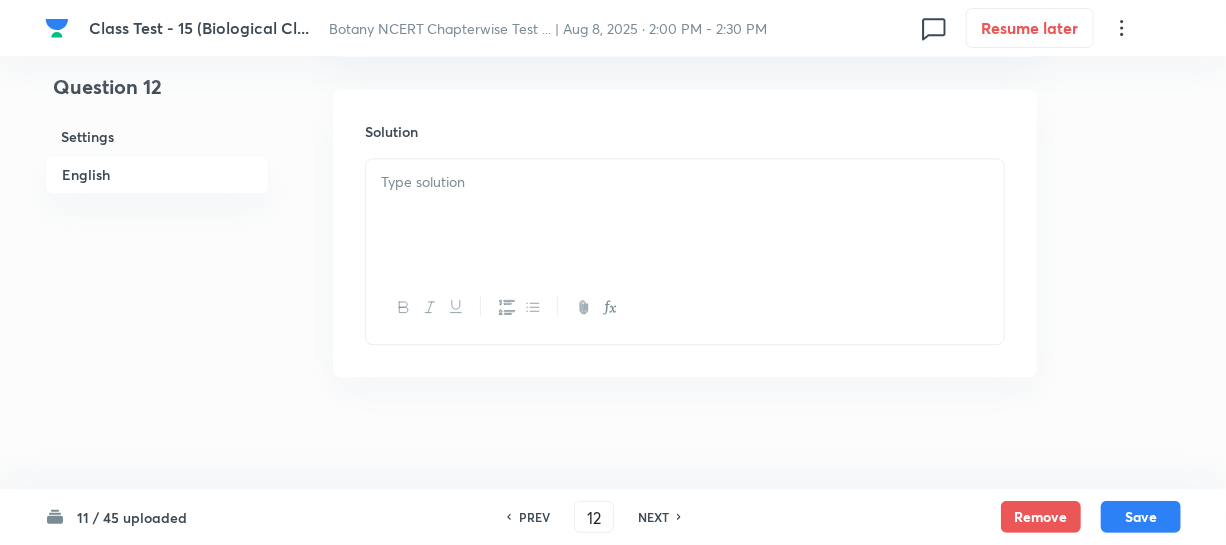 click at bounding box center [685, 215] 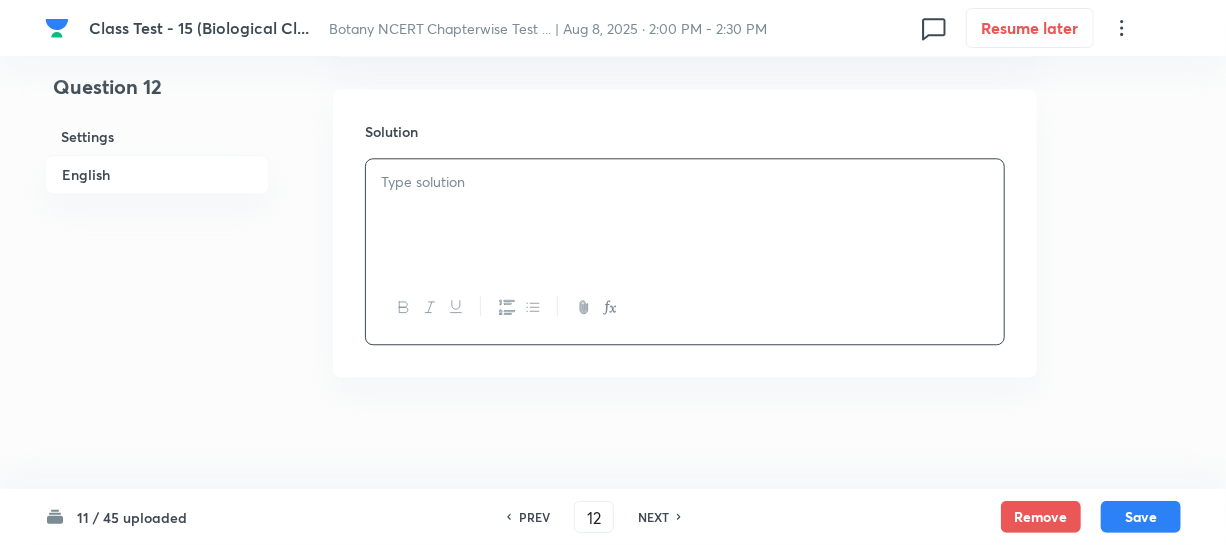 type 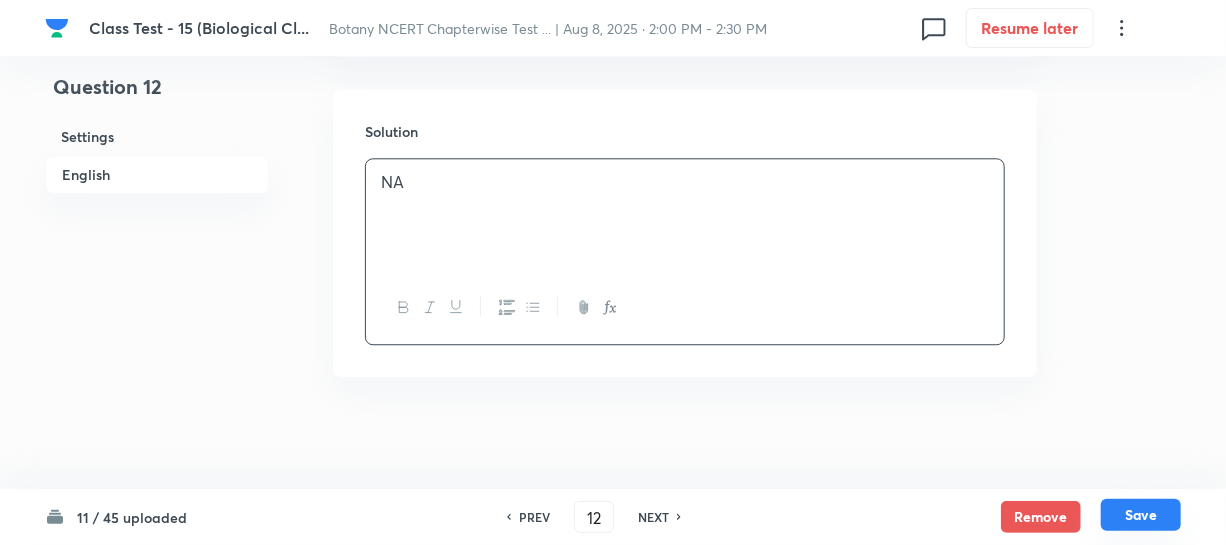 click on "Save" at bounding box center [1141, 515] 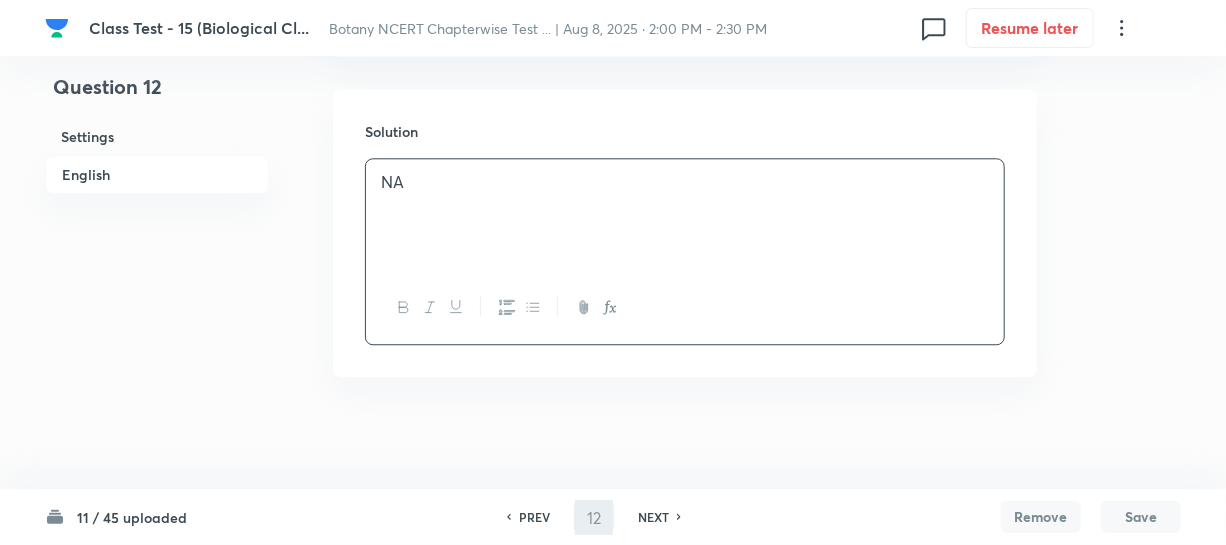type on "13" 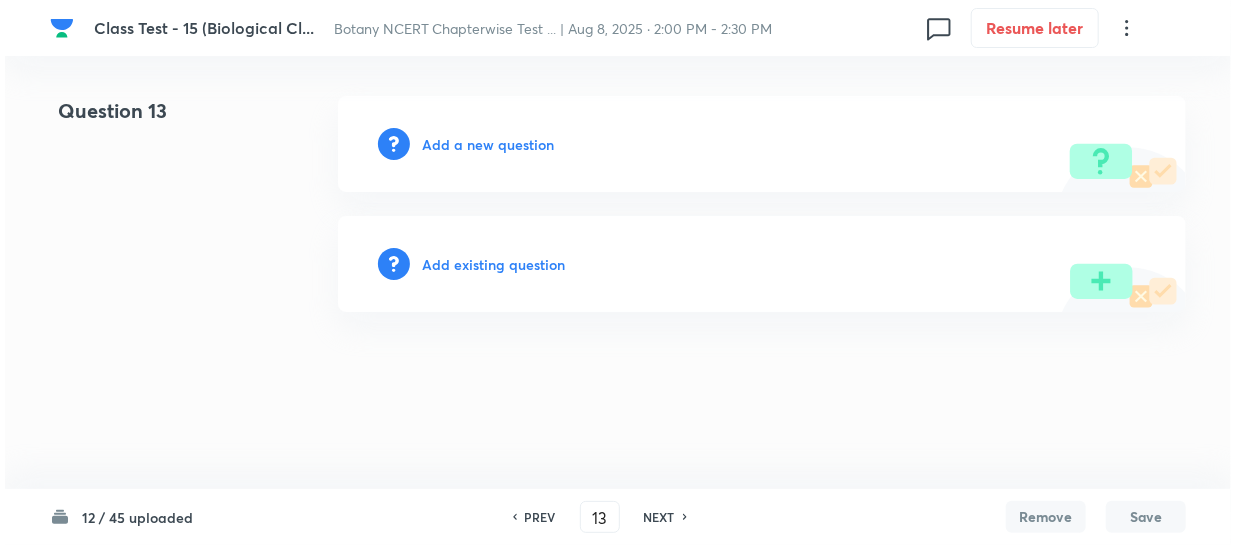 scroll, scrollTop: 0, scrollLeft: 0, axis: both 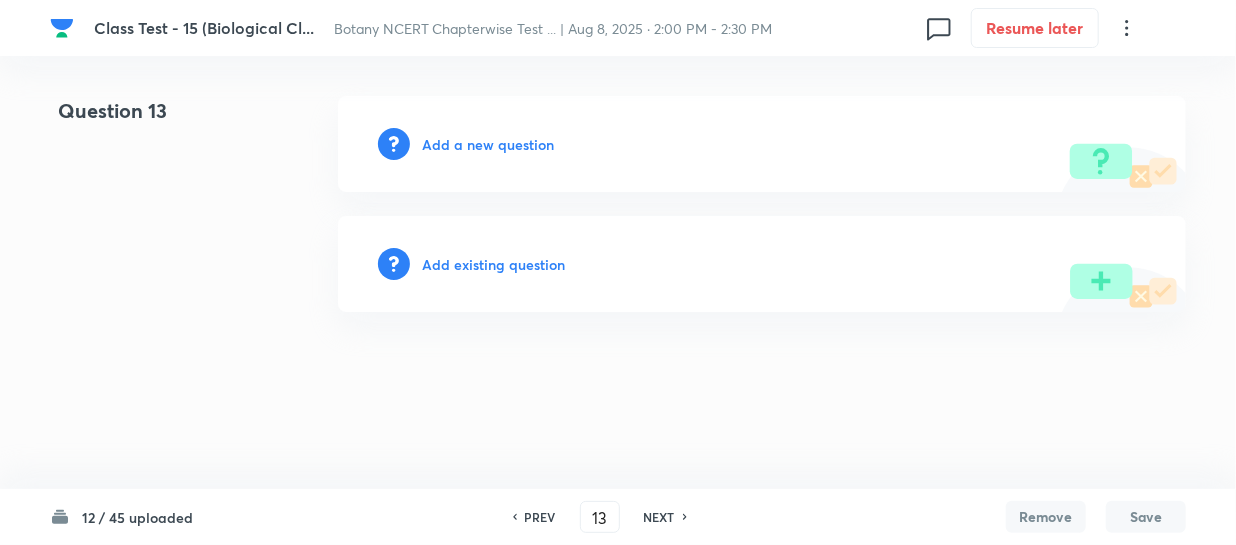 click on "Add a new question" at bounding box center [488, 144] 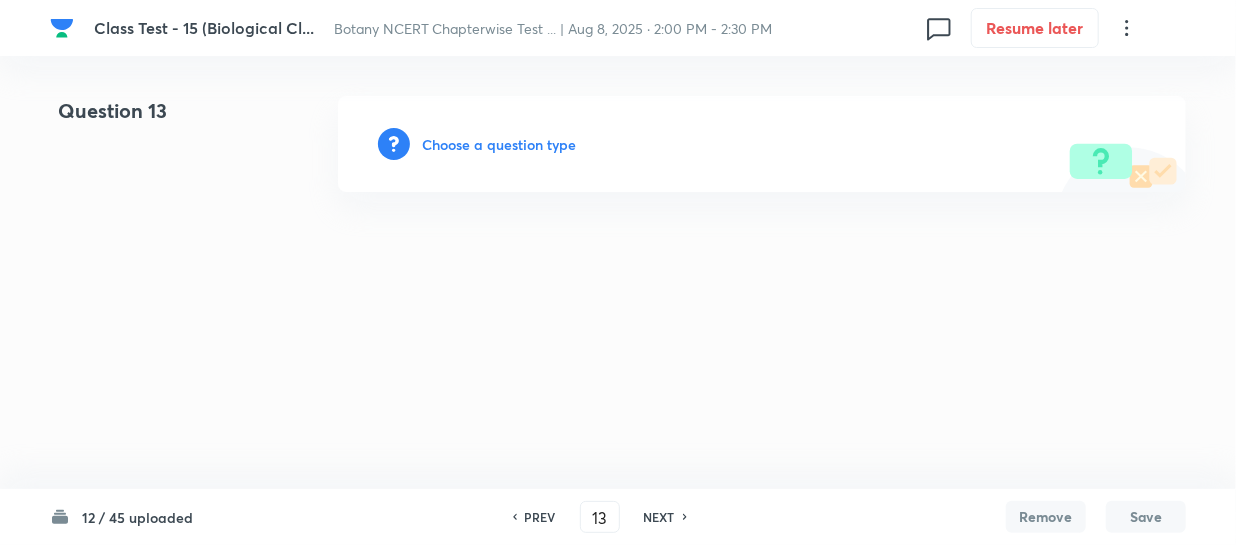 click on "Choose a question type" at bounding box center [499, 144] 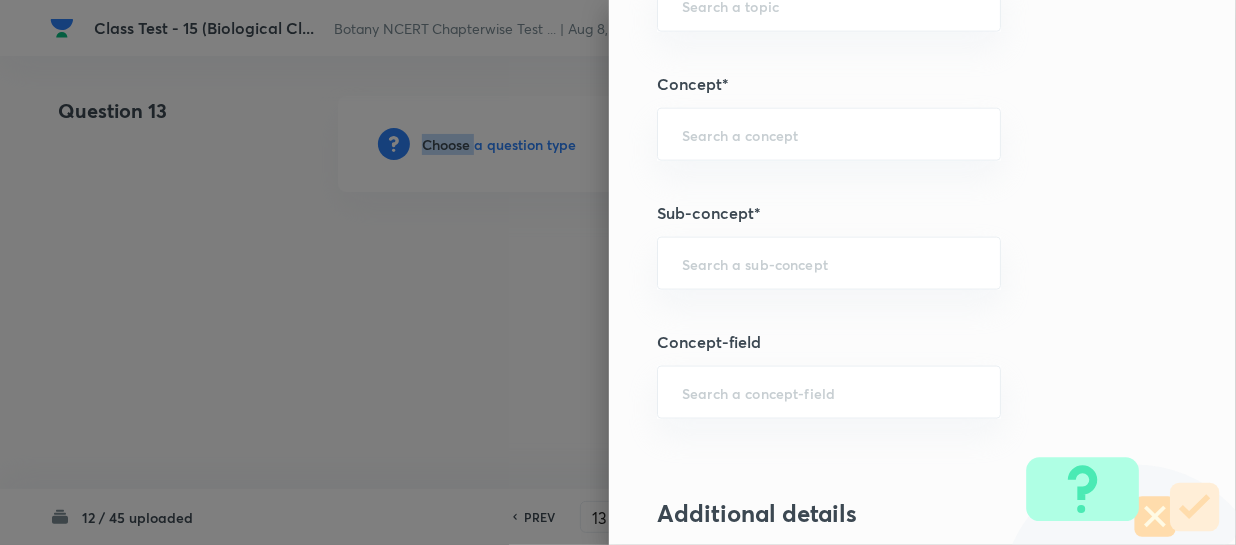 scroll, scrollTop: 1090, scrollLeft: 0, axis: vertical 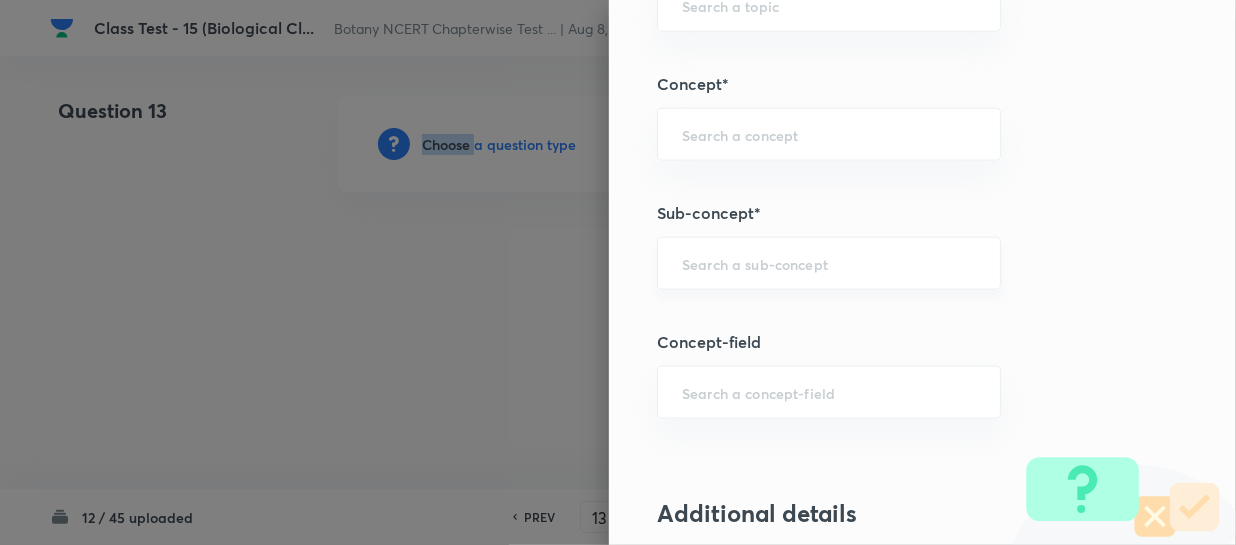 click on "​" at bounding box center [829, 263] 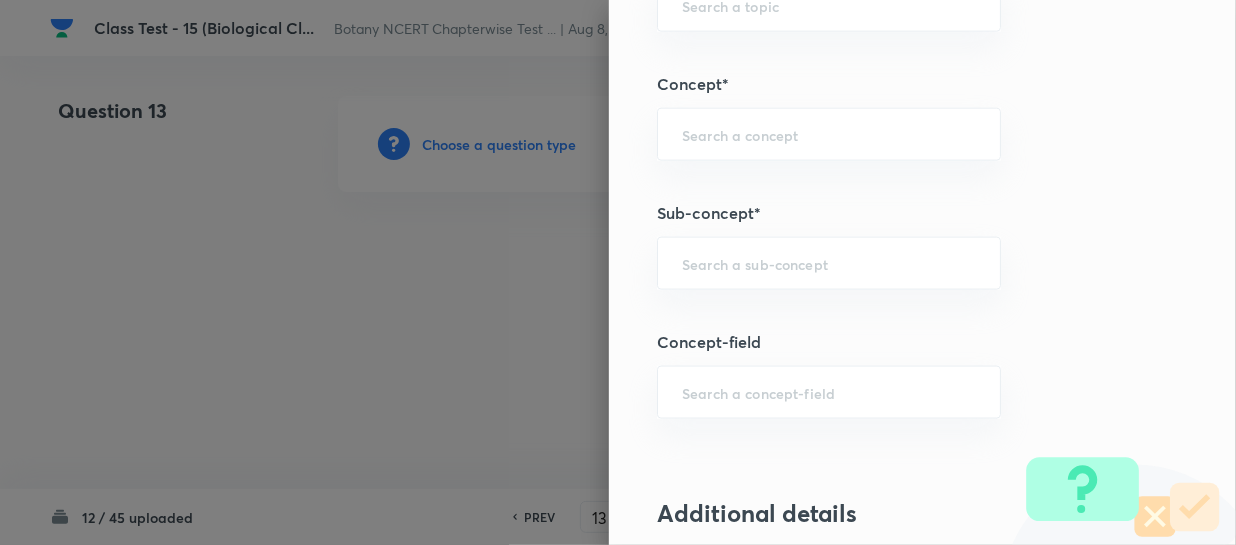 paste on "Biological Classification" 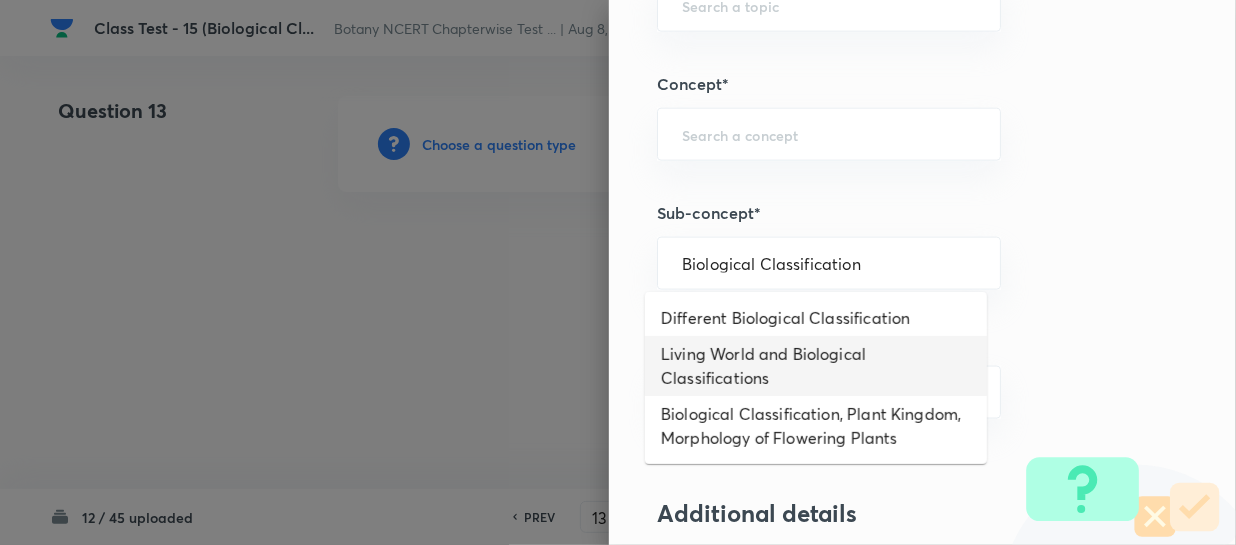 click on "Living World and Biological Classifications" at bounding box center [816, 366] 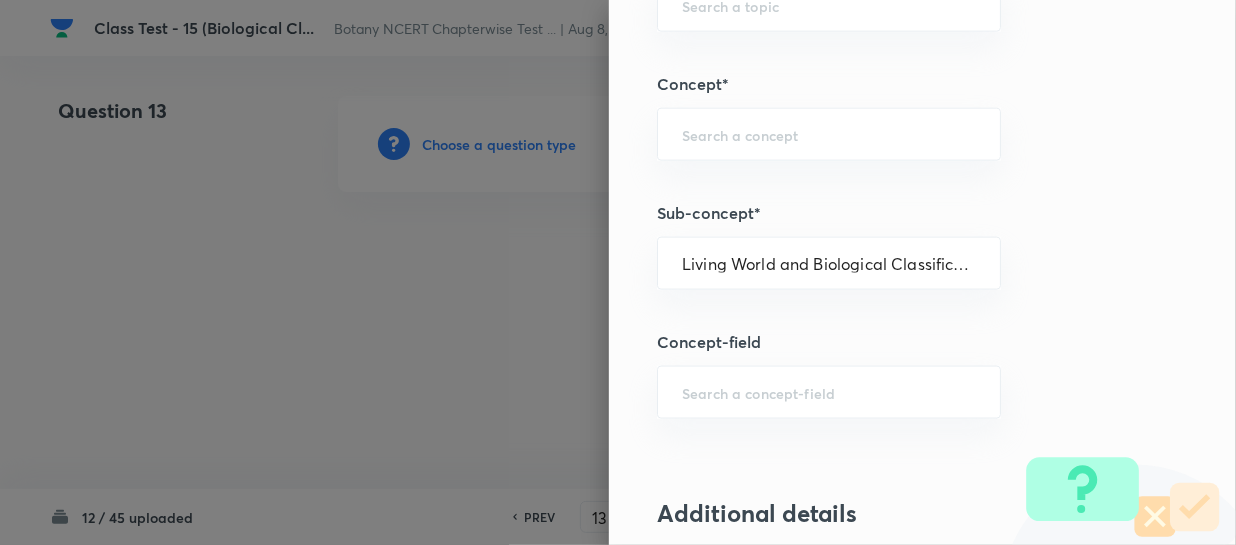 type on "Biology" 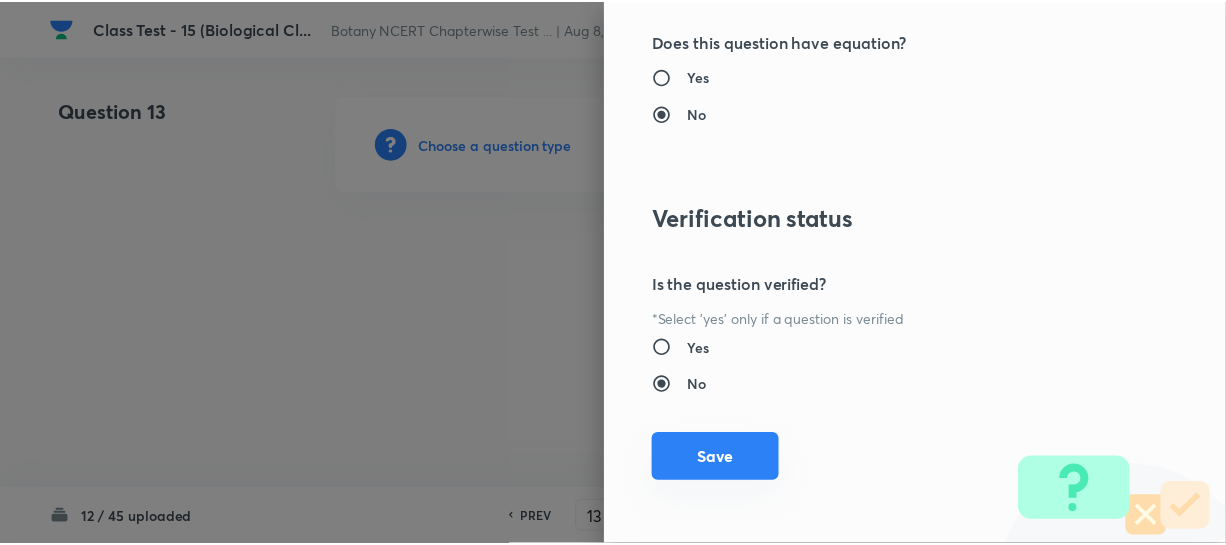 scroll, scrollTop: 2179, scrollLeft: 0, axis: vertical 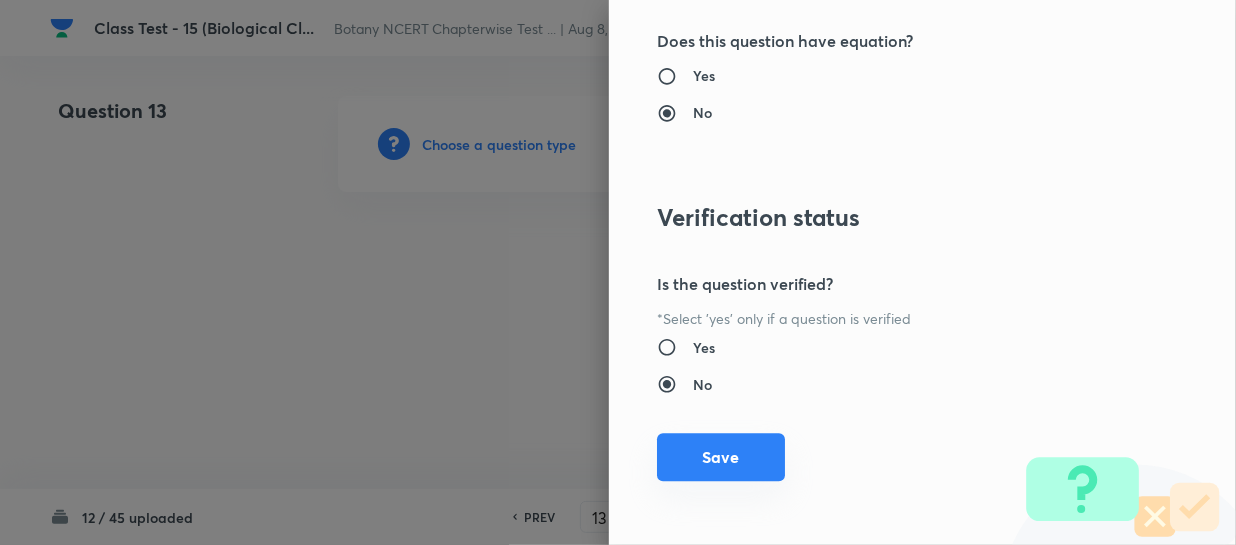 click on "Save" at bounding box center (721, 457) 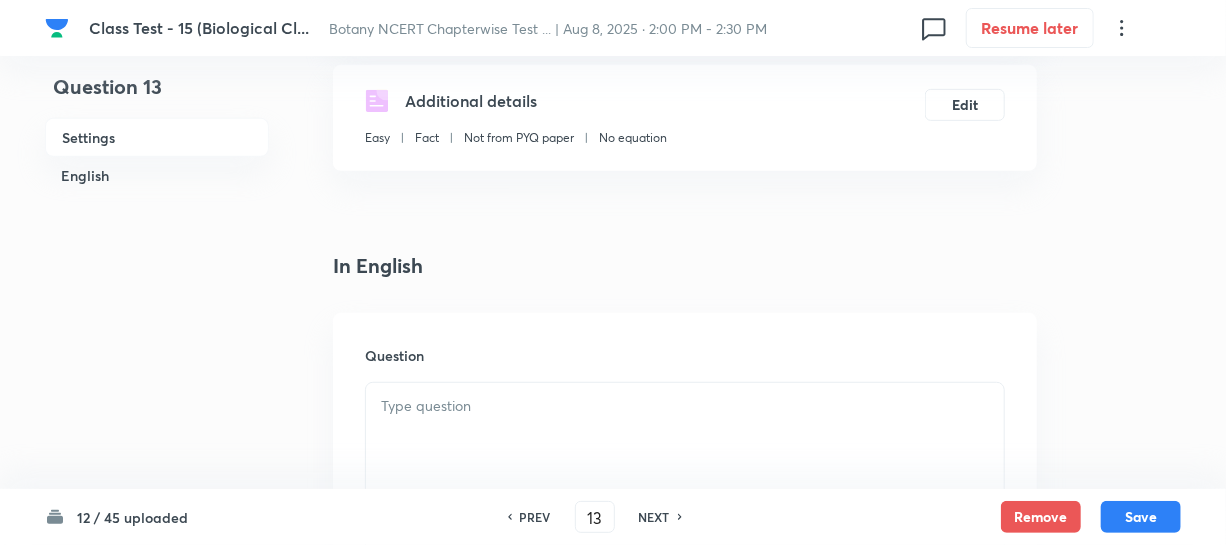 drag, startPoint x: 425, startPoint y: 392, endPoint x: 461, endPoint y: 398, distance: 36.496574 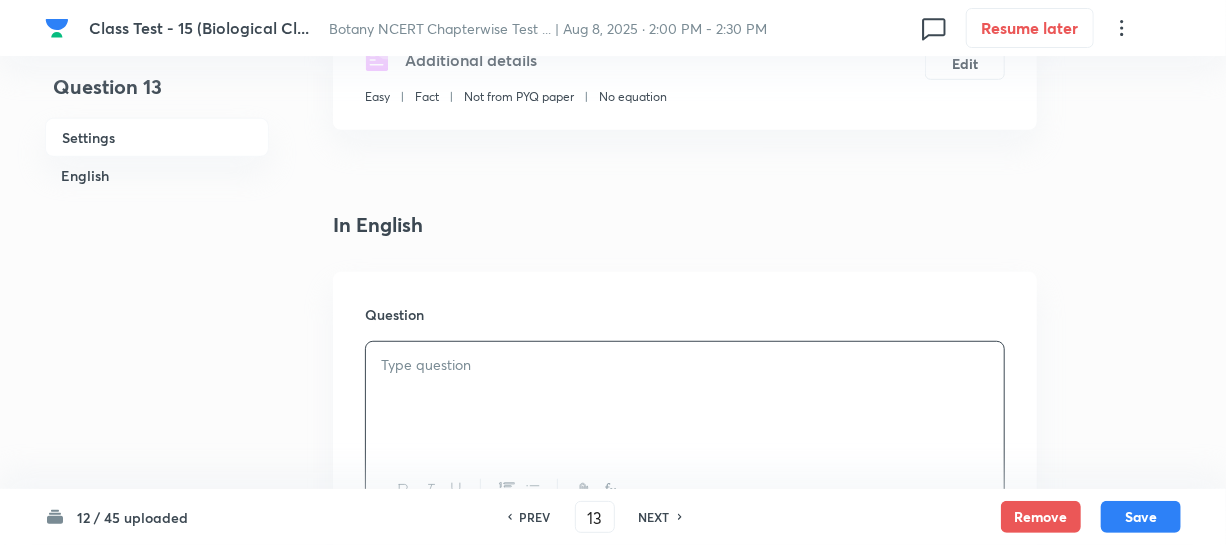 scroll, scrollTop: 454, scrollLeft: 0, axis: vertical 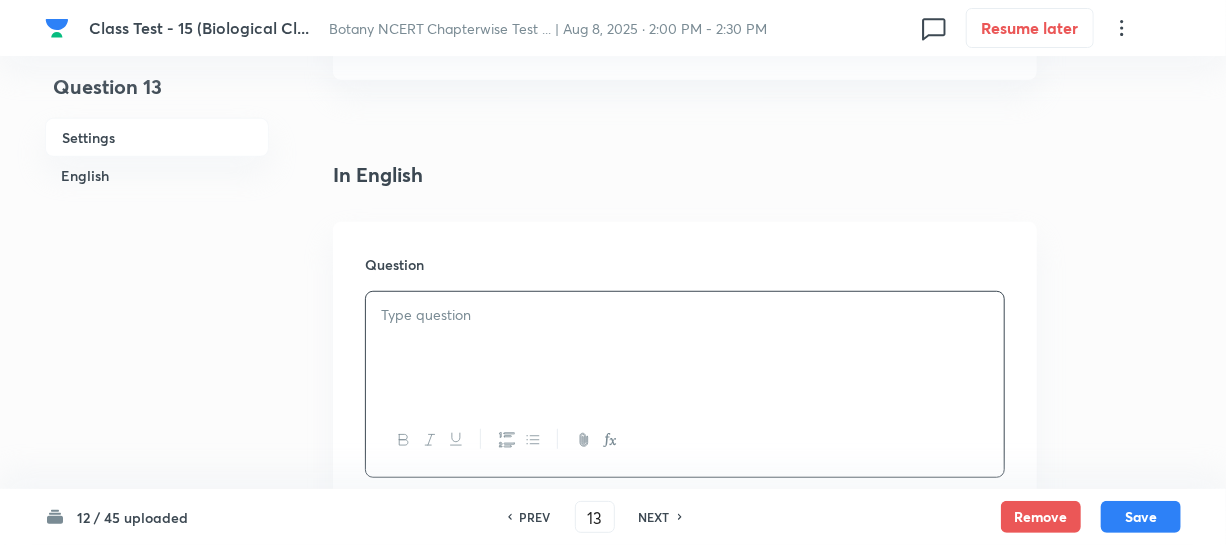 click at bounding box center (685, 348) 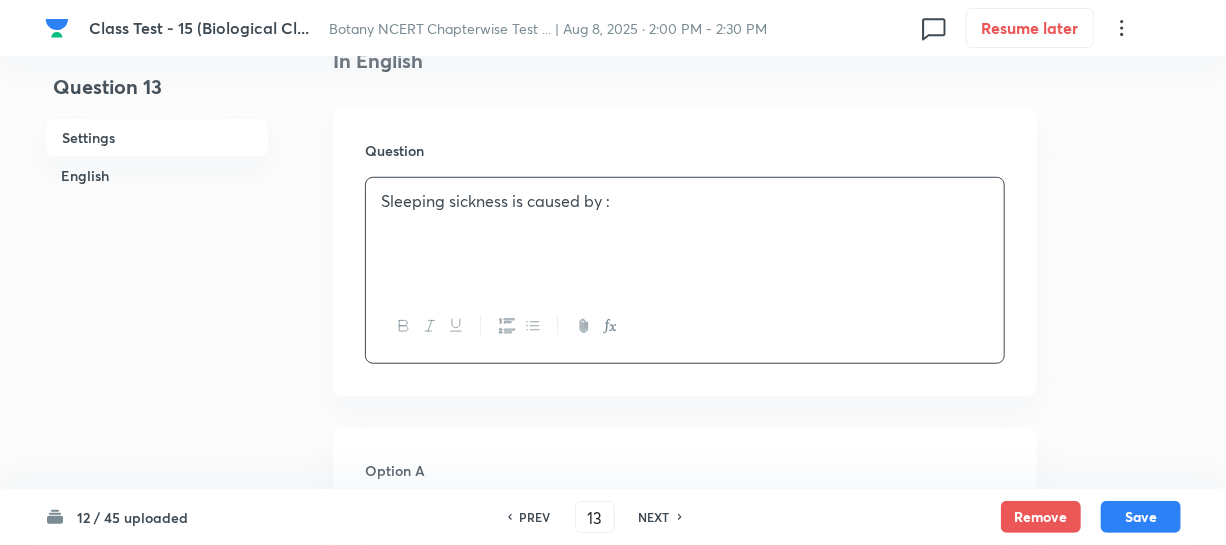 scroll, scrollTop: 818, scrollLeft: 0, axis: vertical 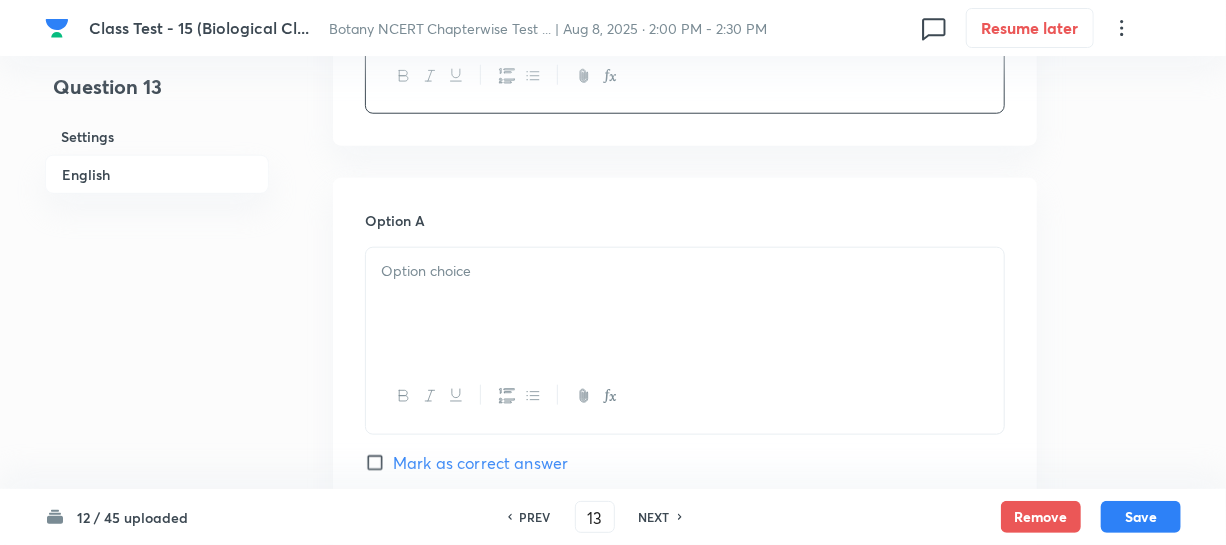 drag, startPoint x: 460, startPoint y: 301, endPoint x: 1235, endPoint y: 487, distance: 797.0075 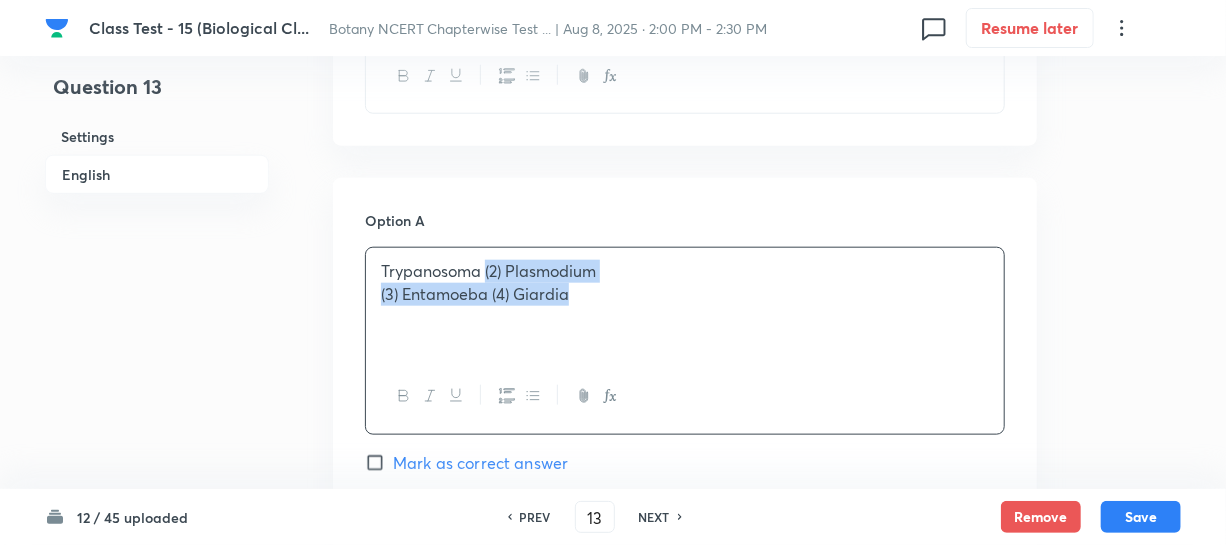 drag, startPoint x: 485, startPoint y: 268, endPoint x: 591, endPoint y: 306, distance: 112.60551 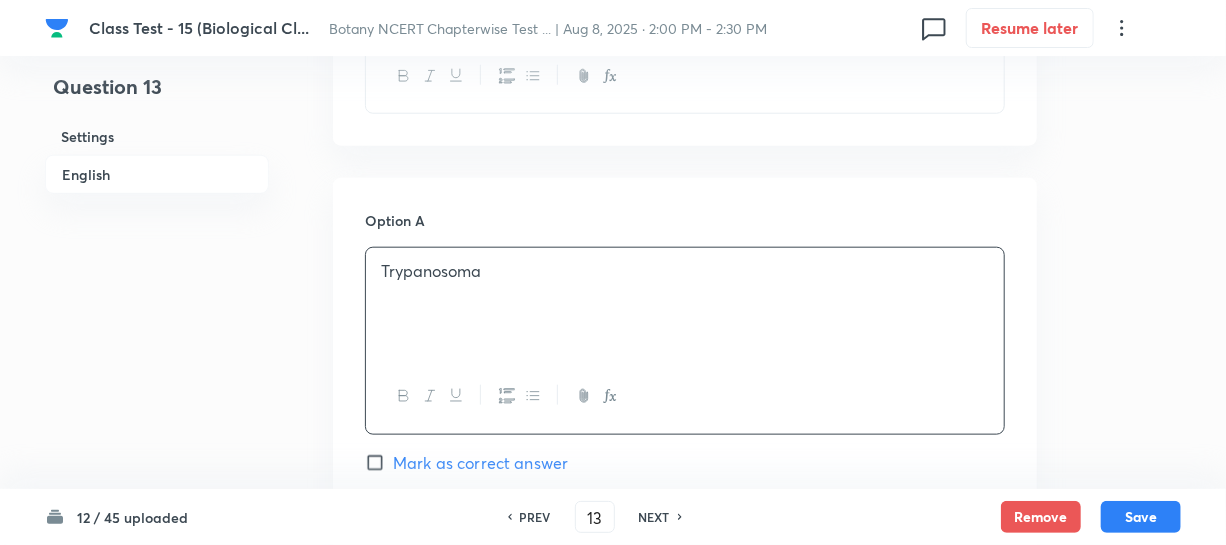 scroll, scrollTop: 1181, scrollLeft: 0, axis: vertical 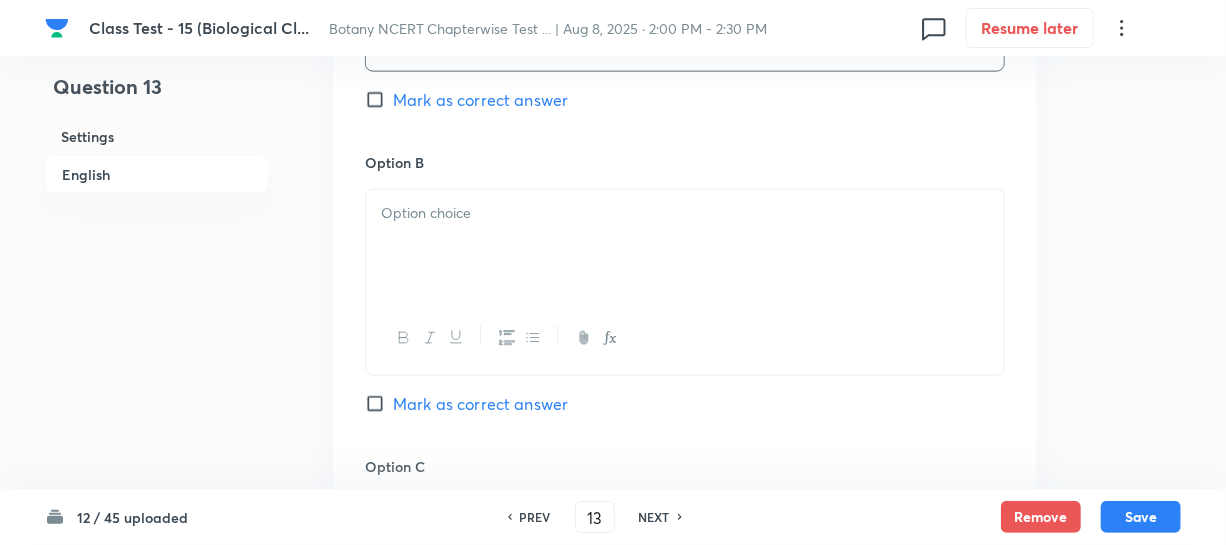 click at bounding box center [685, 246] 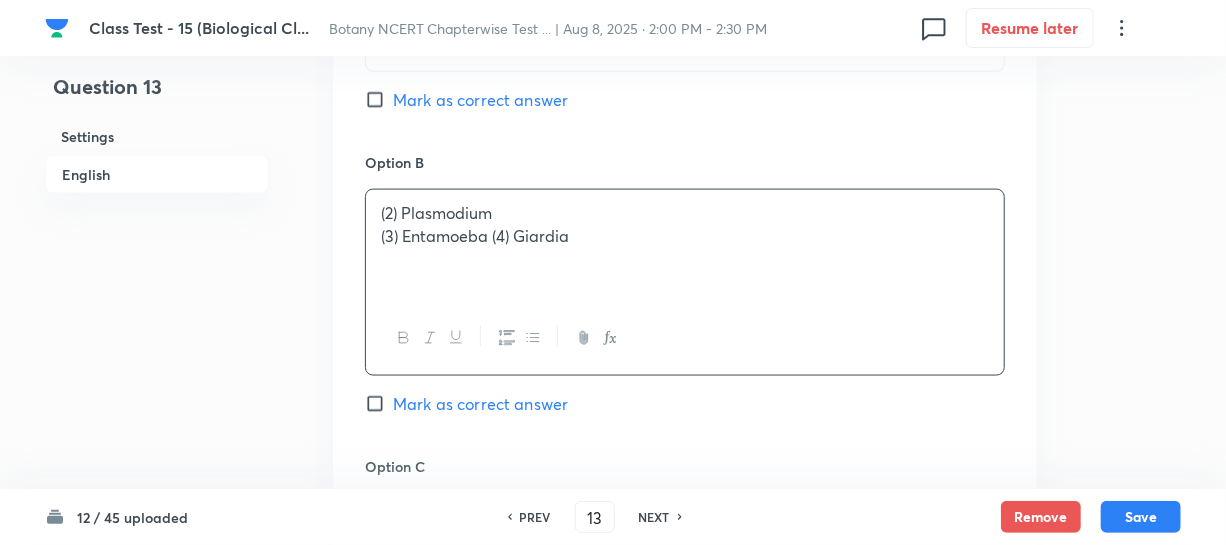 drag, startPoint x: 461, startPoint y: 218, endPoint x: 587, endPoint y: 150, distance: 143.1782 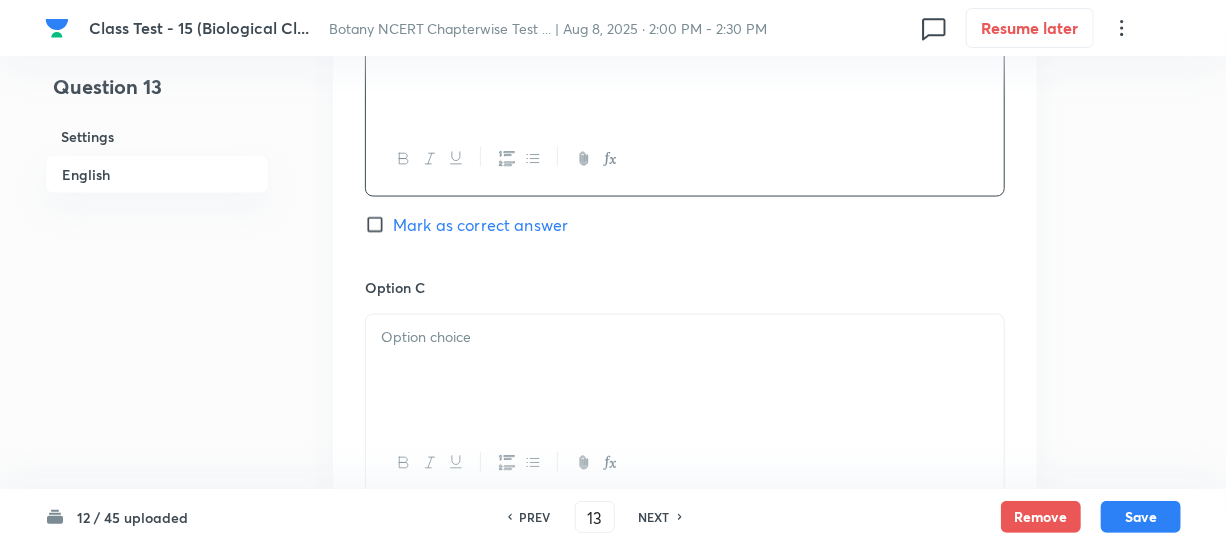 scroll, scrollTop: 1363, scrollLeft: 0, axis: vertical 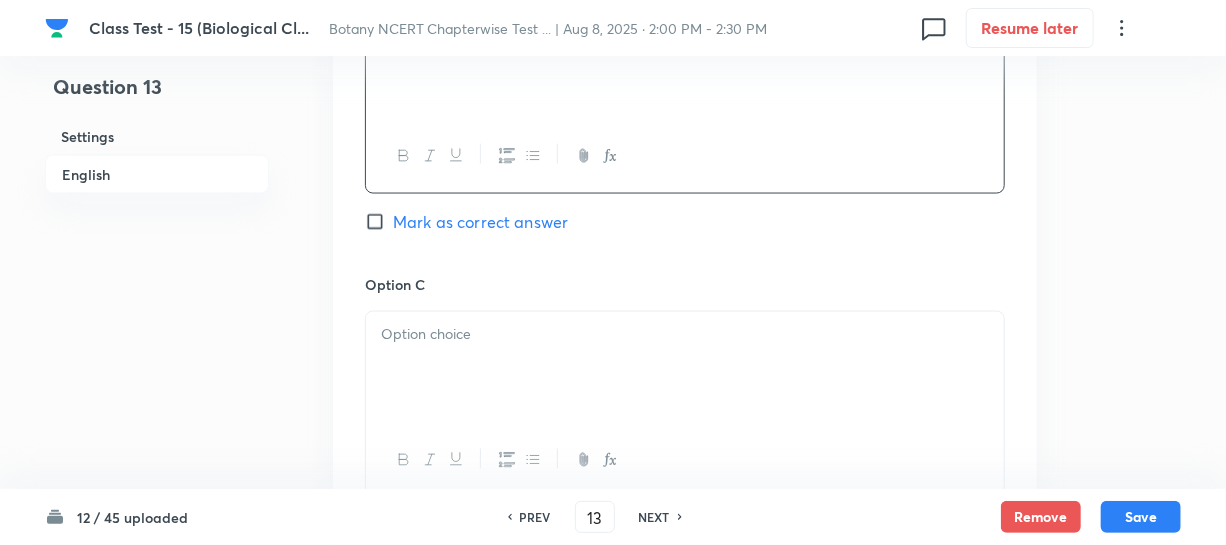 click at bounding box center [685, 368] 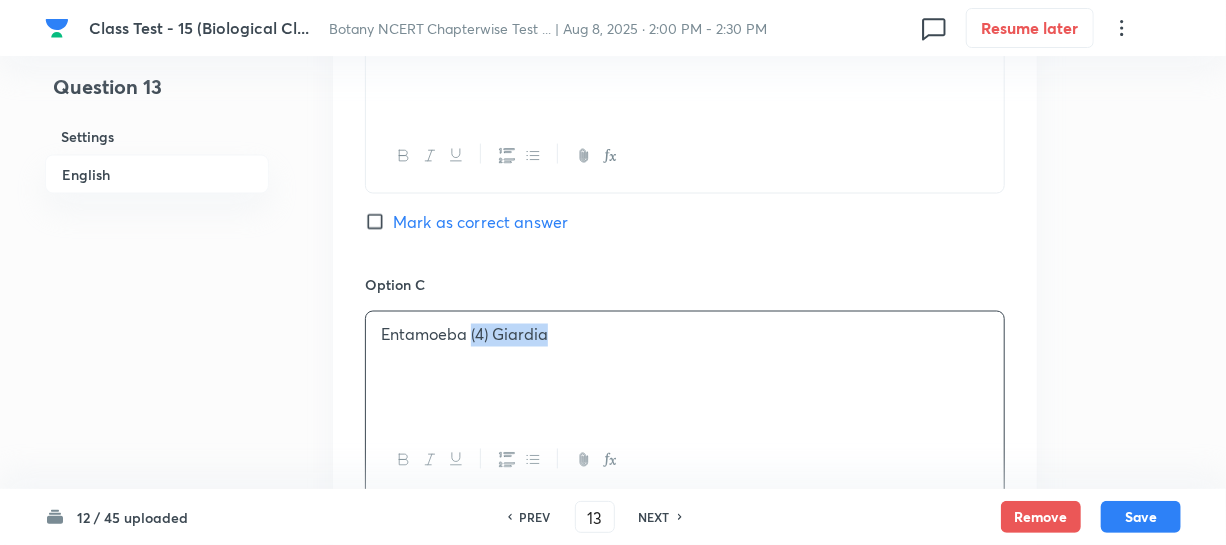 drag, startPoint x: 469, startPoint y: 332, endPoint x: 558, endPoint y: 335, distance: 89.050545 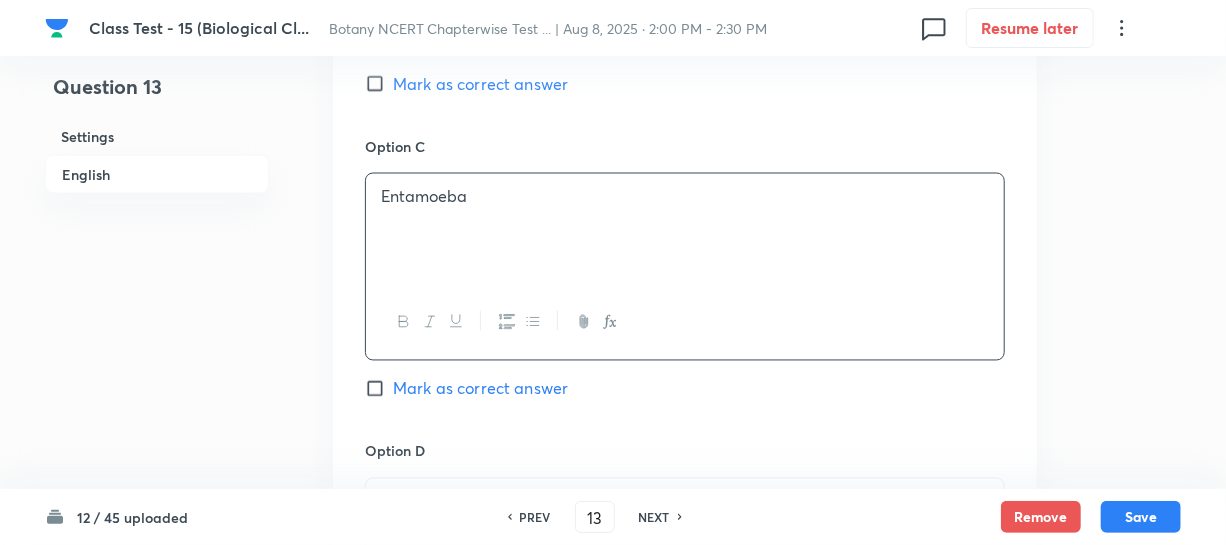 scroll, scrollTop: 1727, scrollLeft: 0, axis: vertical 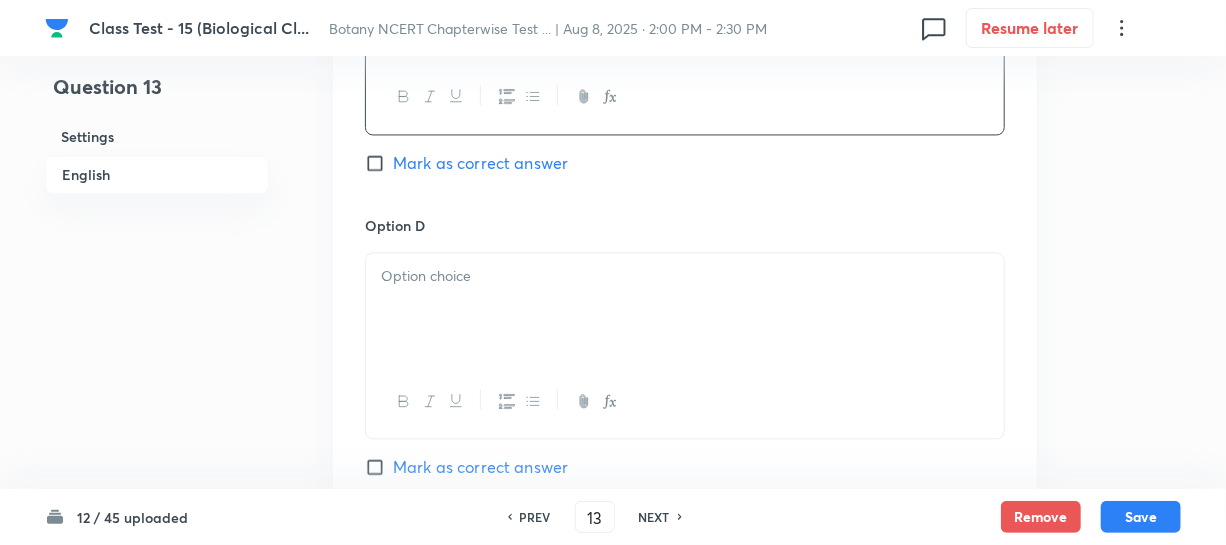 click at bounding box center (685, 309) 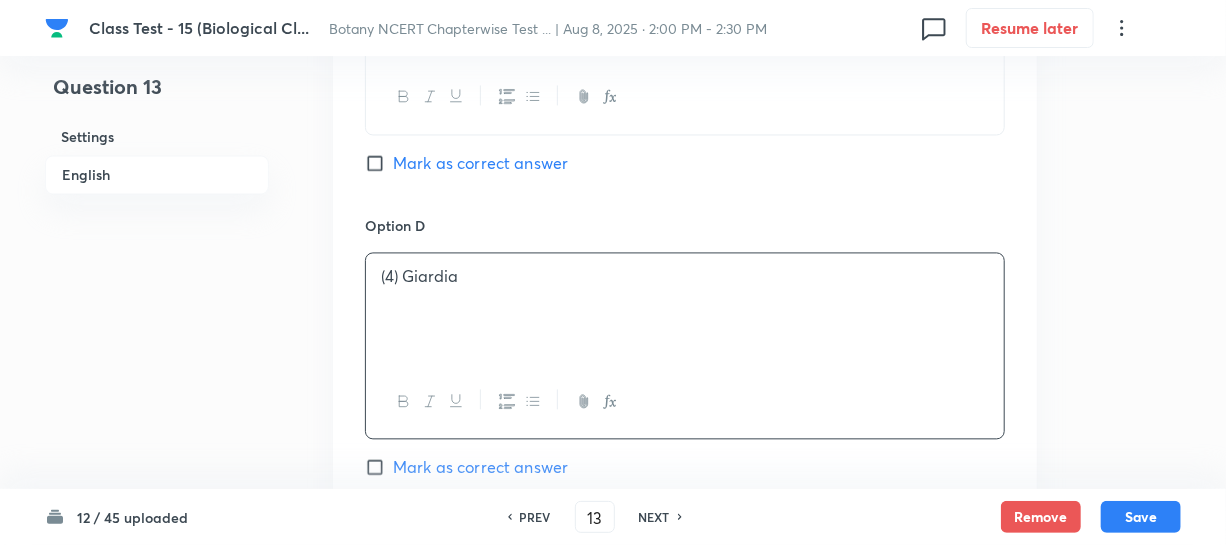 click on "(4) Giardia" at bounding box center (685, 276) 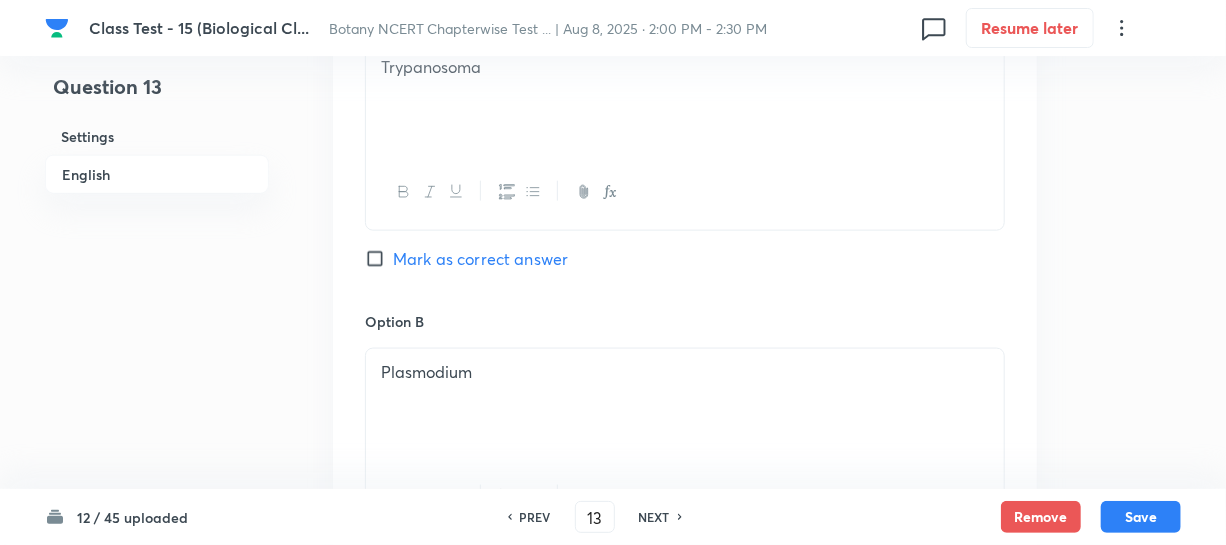 scroll, scrollTop: 909, scrollLeft: 0, axis: vertical 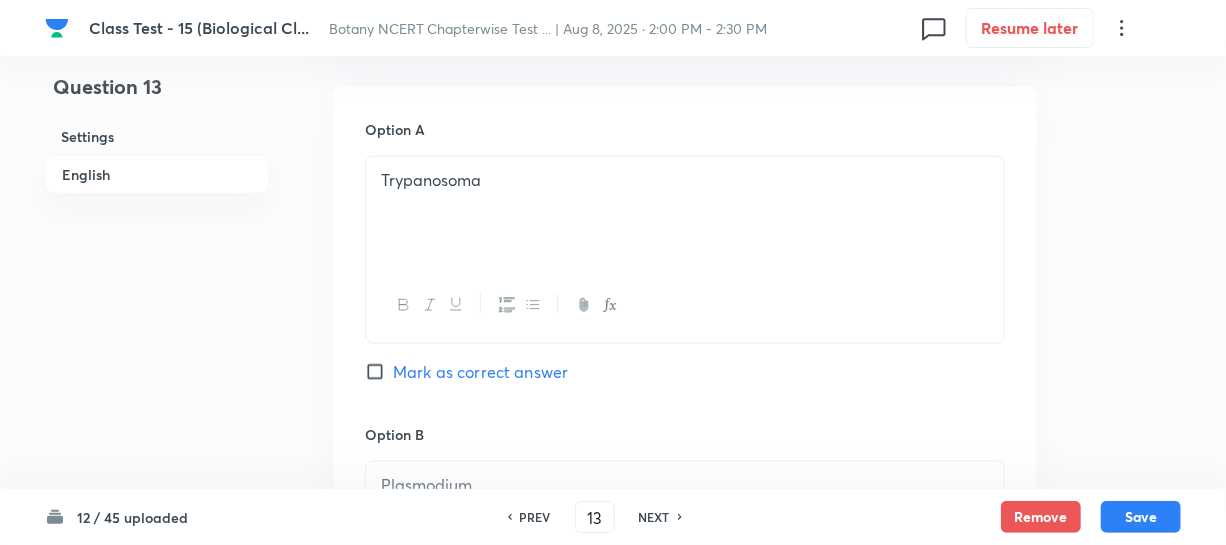 click on "Mark as correct answer" at bounding box center (379, 372) 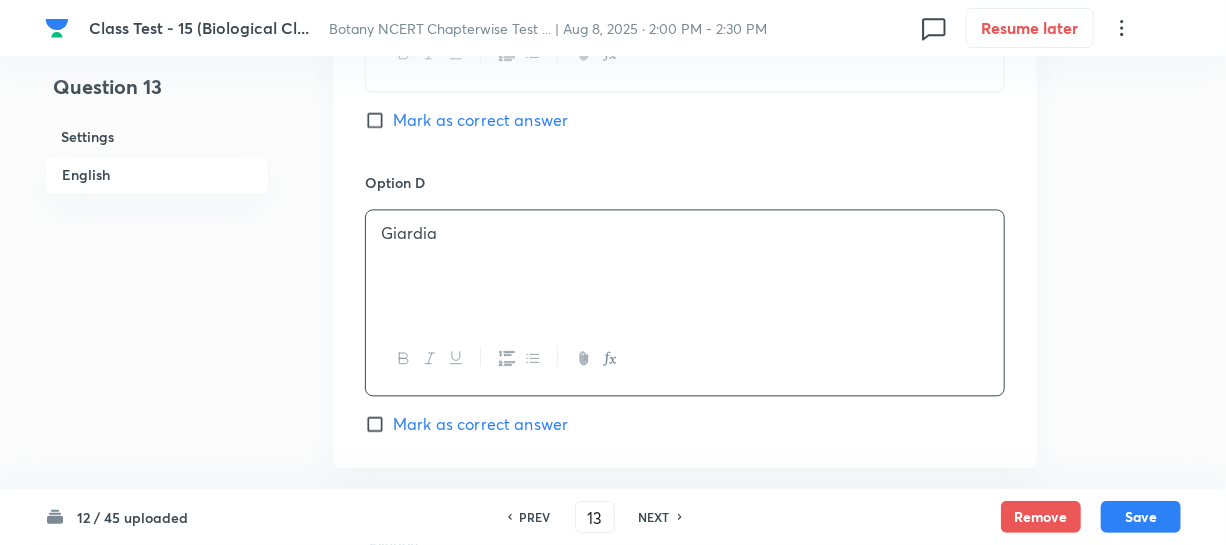 scroll, scrollTop: 1909, scrollLeft: 0, axis: vertical 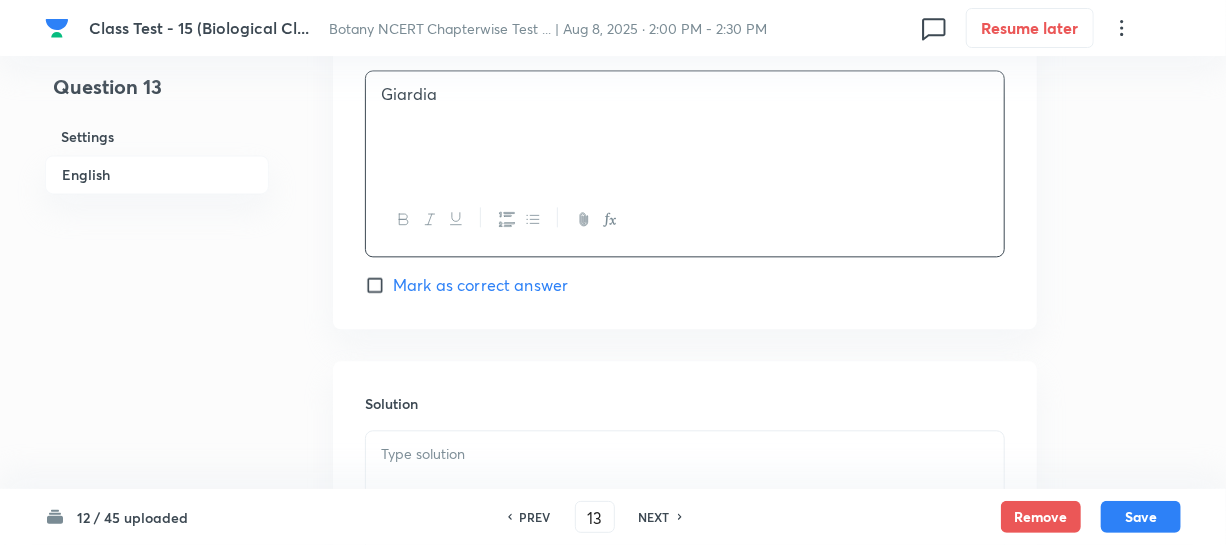 click at bounding box center [685, 487] 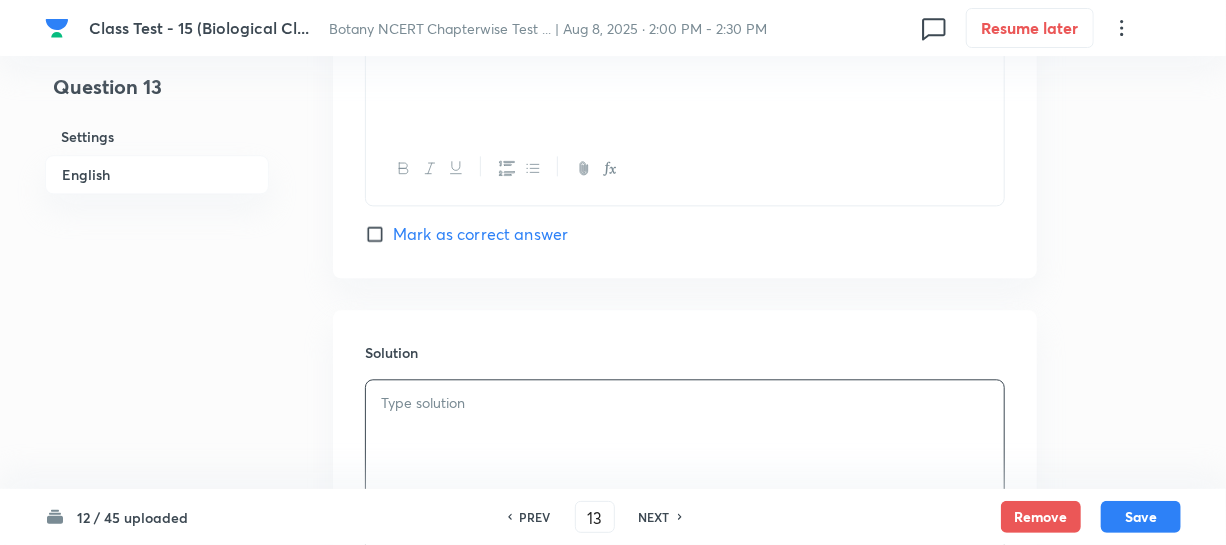 scroll, scrollTop: 2000, scrollLeft: 0, axis: vertical 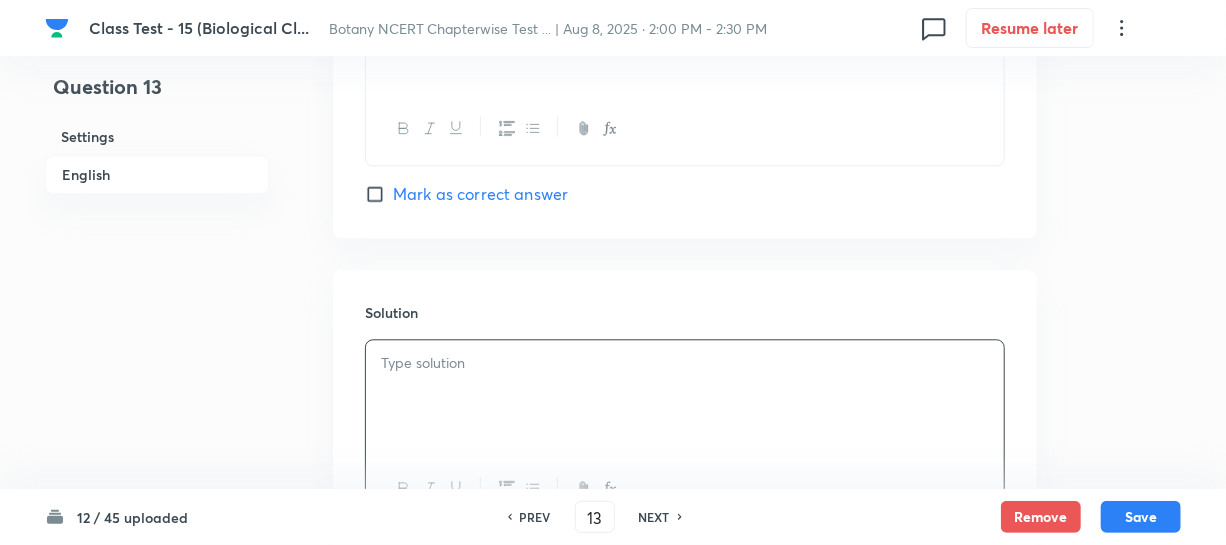 type 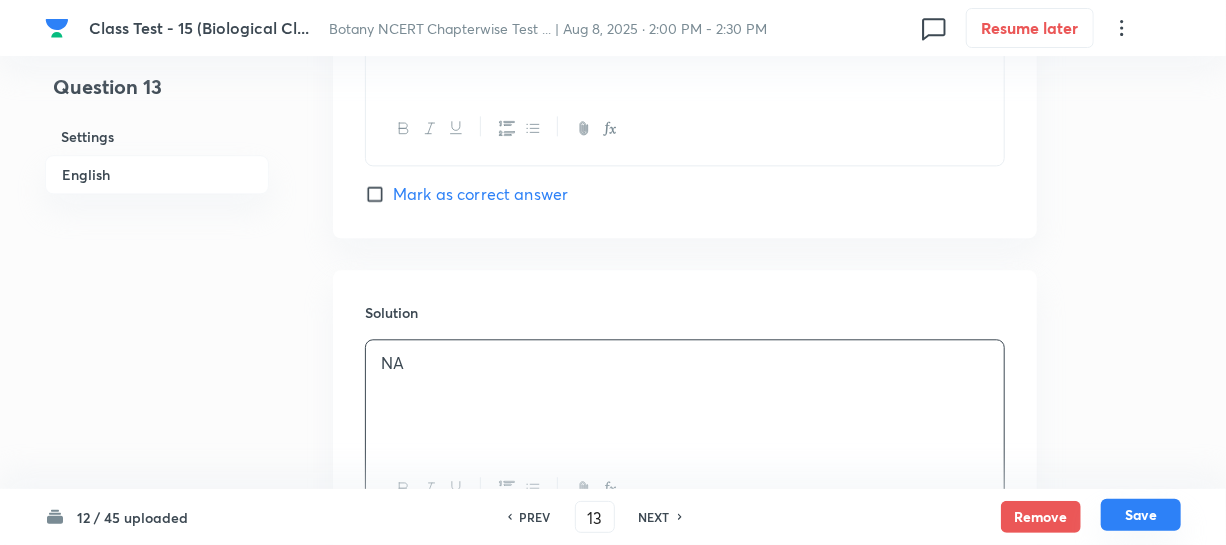 click on "Save" at bounding box center [1141, 515] 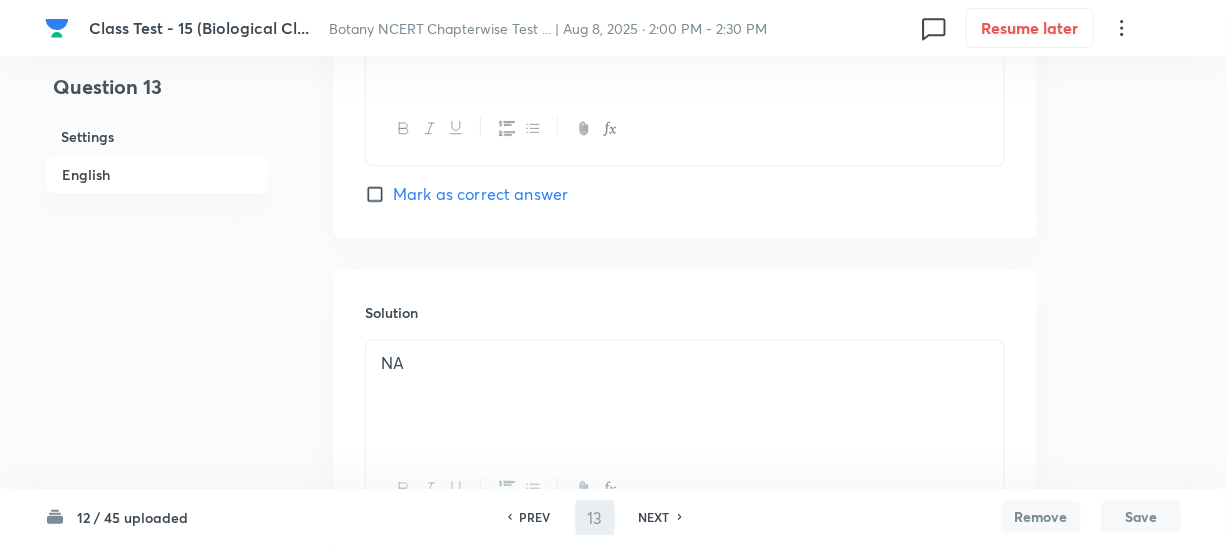 type on "14" 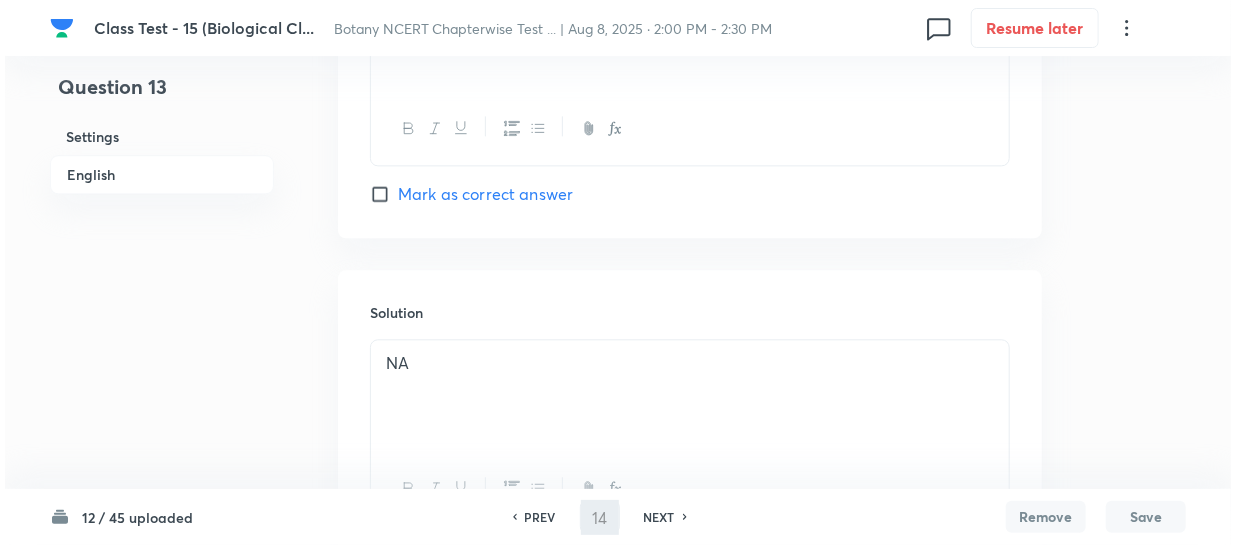 scroll, scrollTop: 0, scrollLeft: 0, axis: both 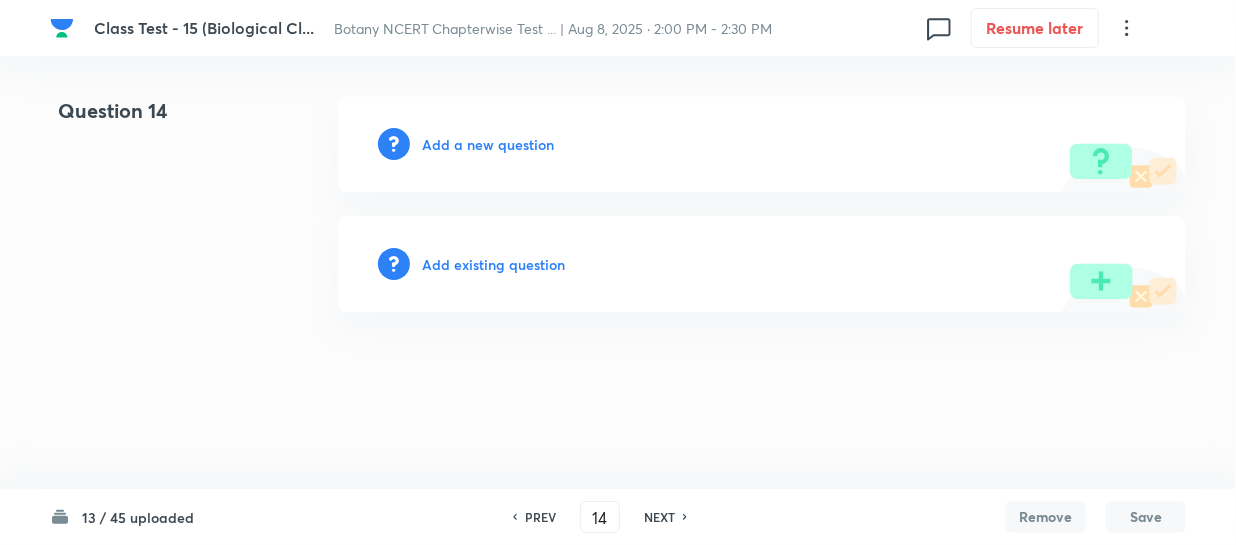 click on "Add a new question" at bounding box center (488, 144) 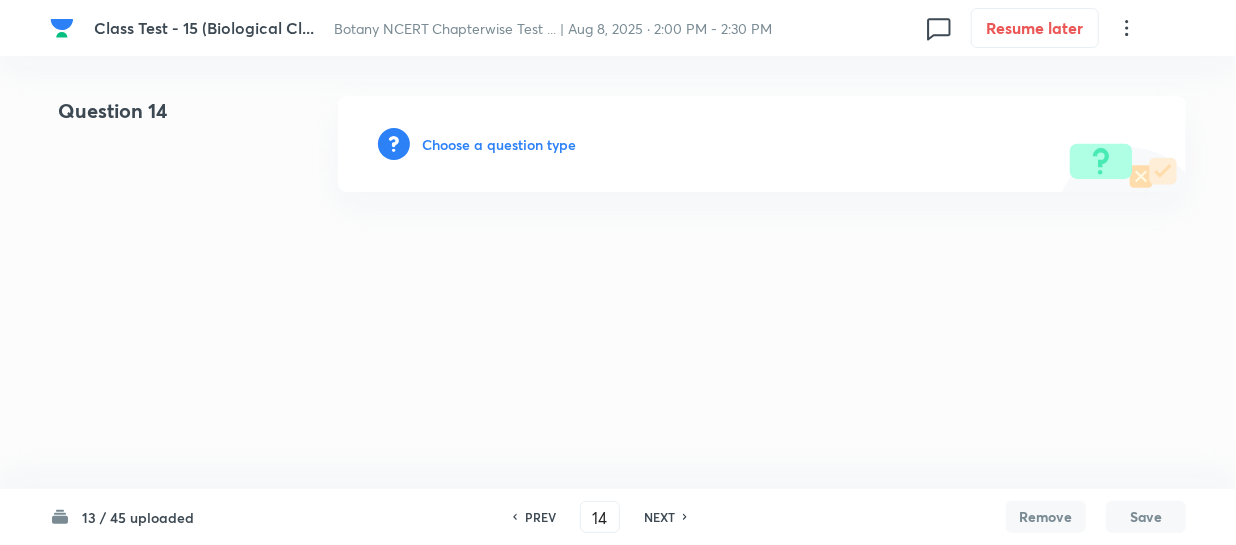 click on "Choose a question type" at bounding box center (499, 144) 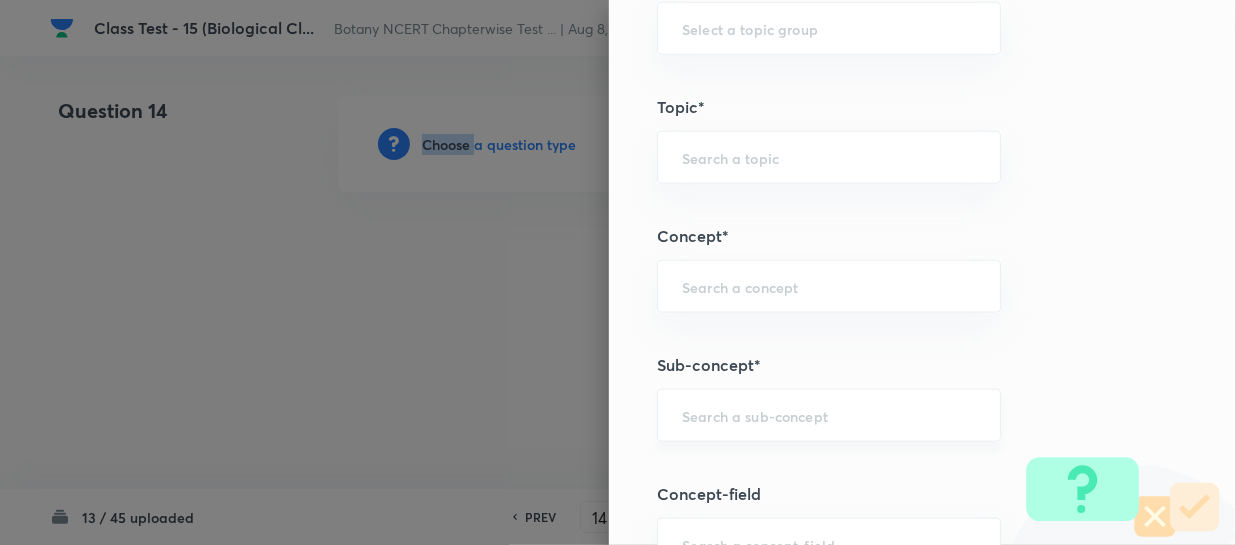 scroll, scrollTop: 1090, scrollLeft: 0, axis: vertical 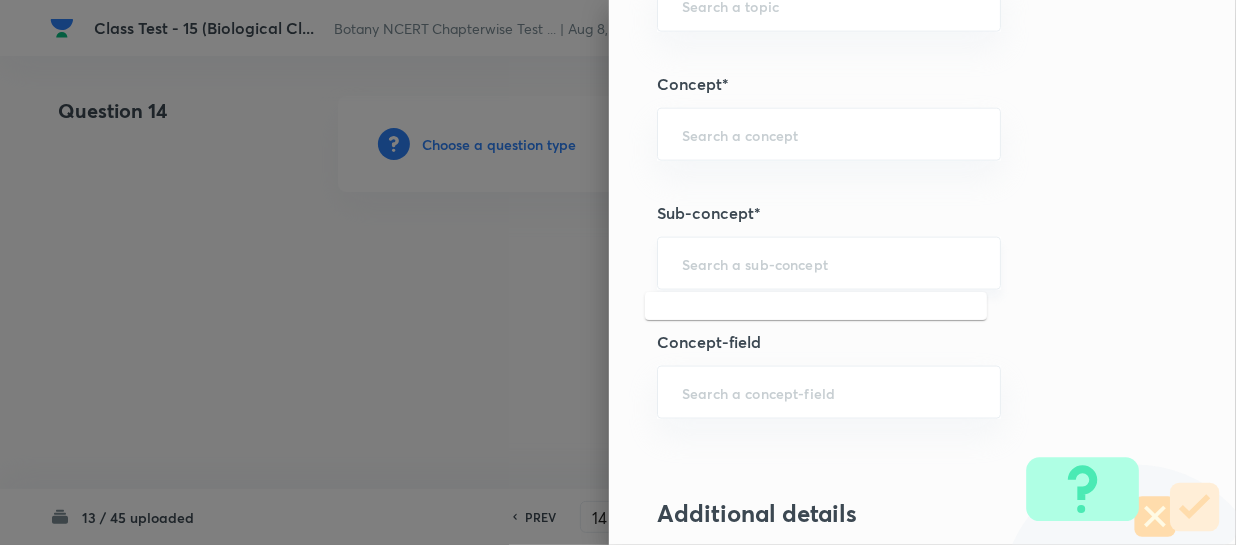 click at bounding box center [829, 263] 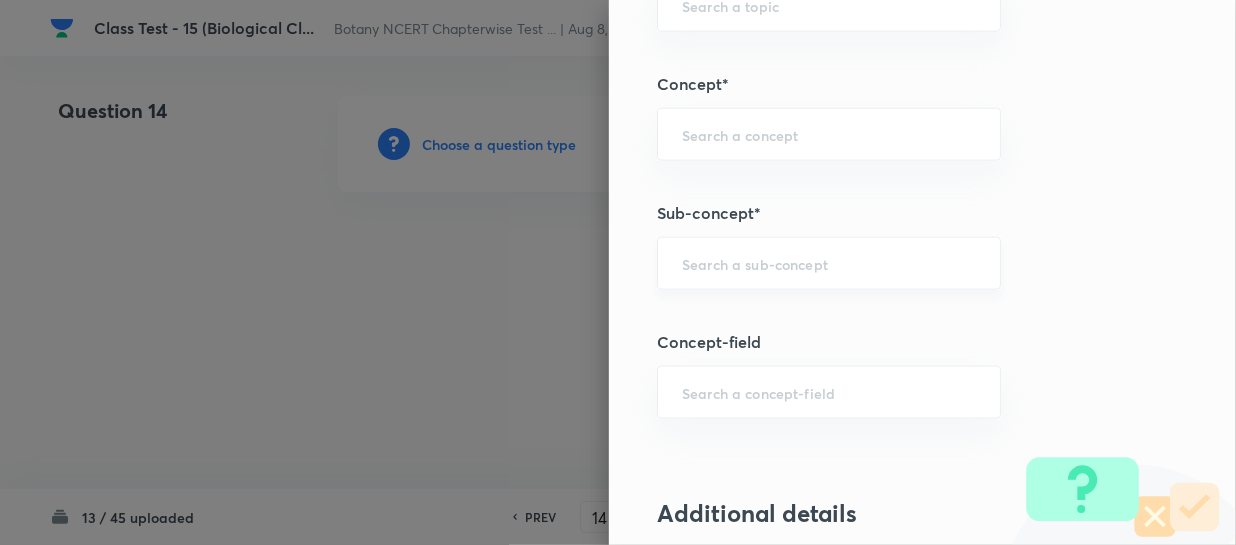 paste on "Biological Classification" 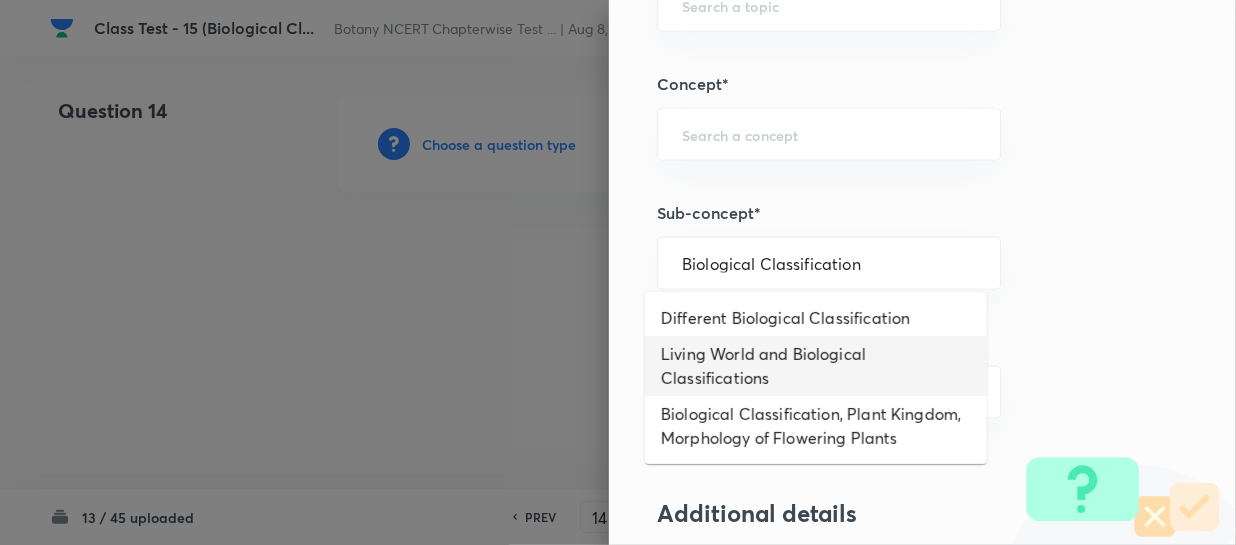 click on "Living World and Biological Classifications" at bounding box center [816, 366] 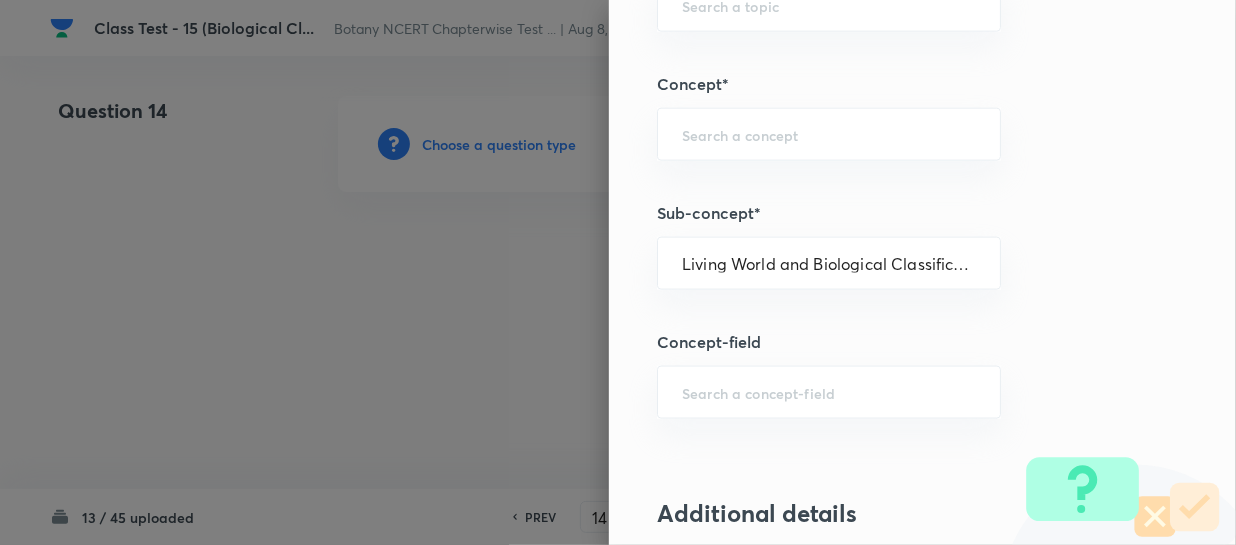 type on "Biology" 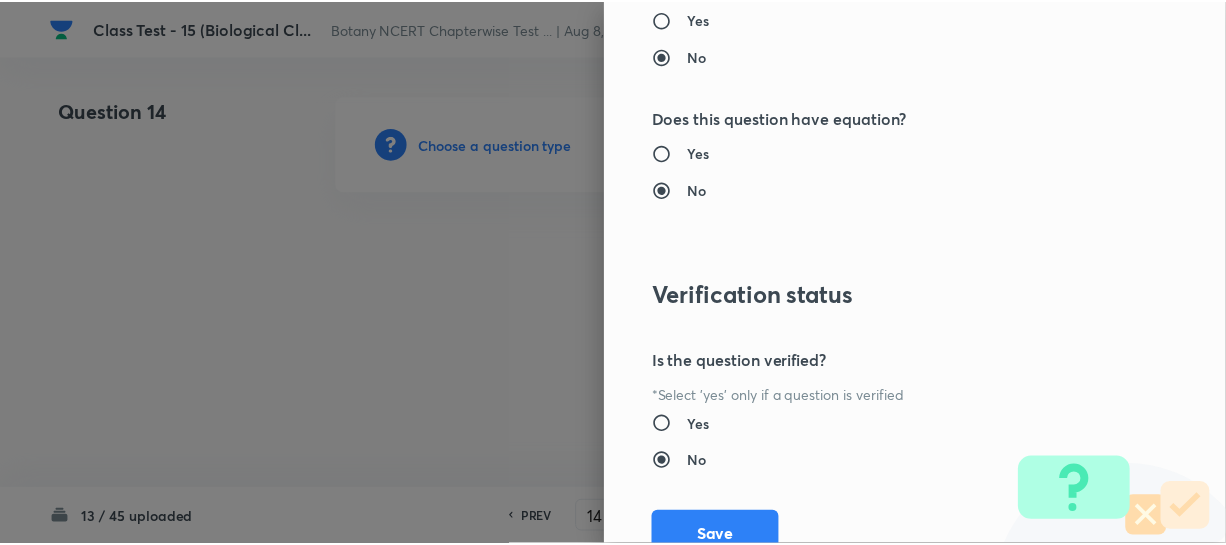 scroll, scrollTop: 2179, scrollLeft: 0, axis: vertical 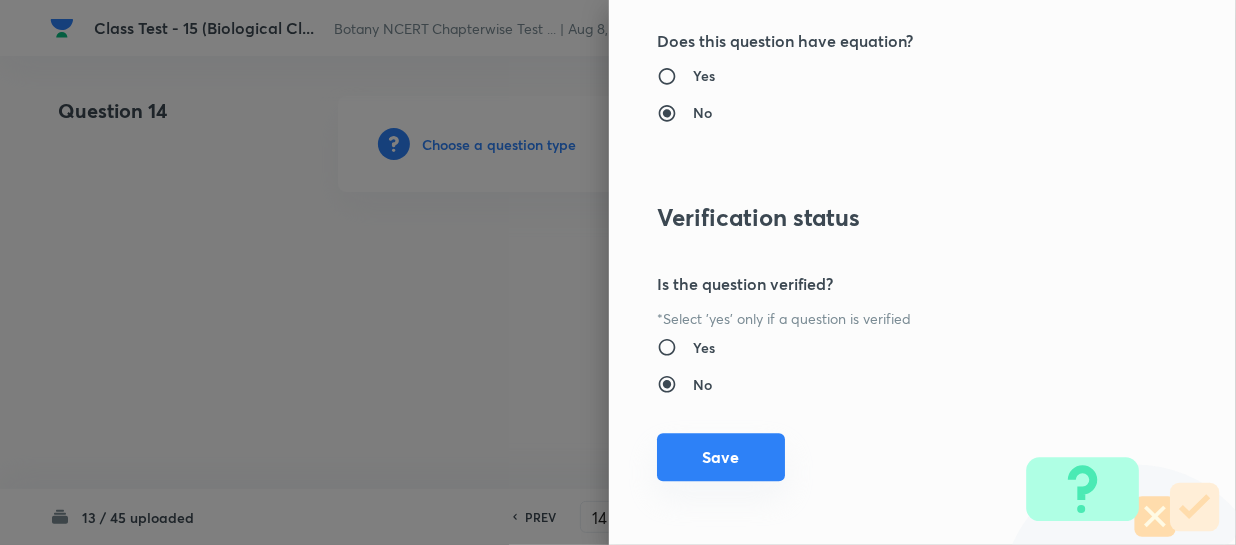 click on "Save" at bounding box center (721, 457) 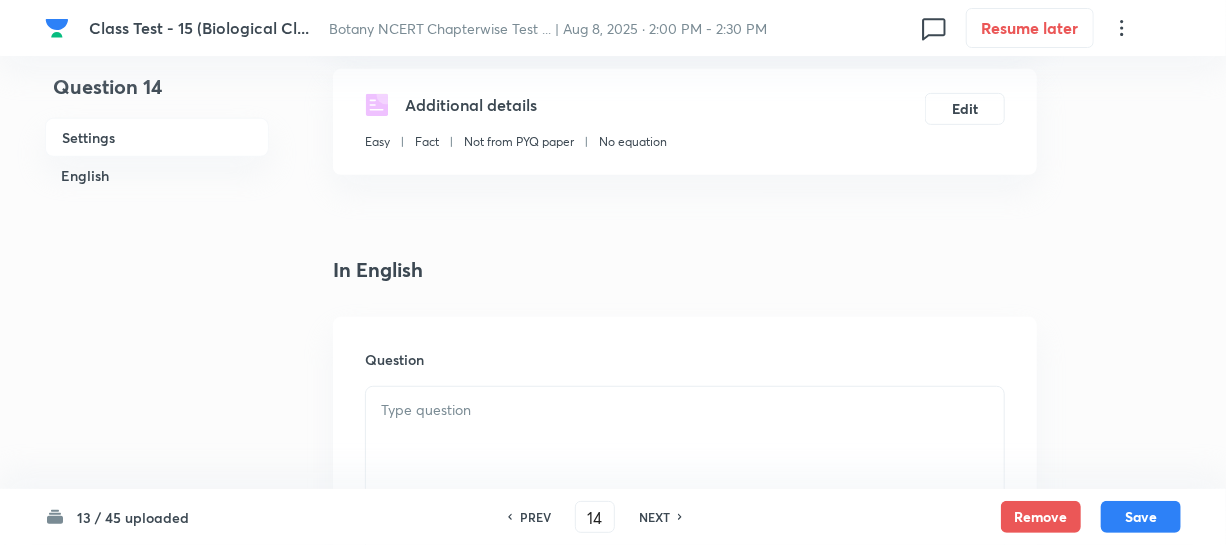 scroll, scrollTop: 454, scrollLeft: 0, axis: vertical 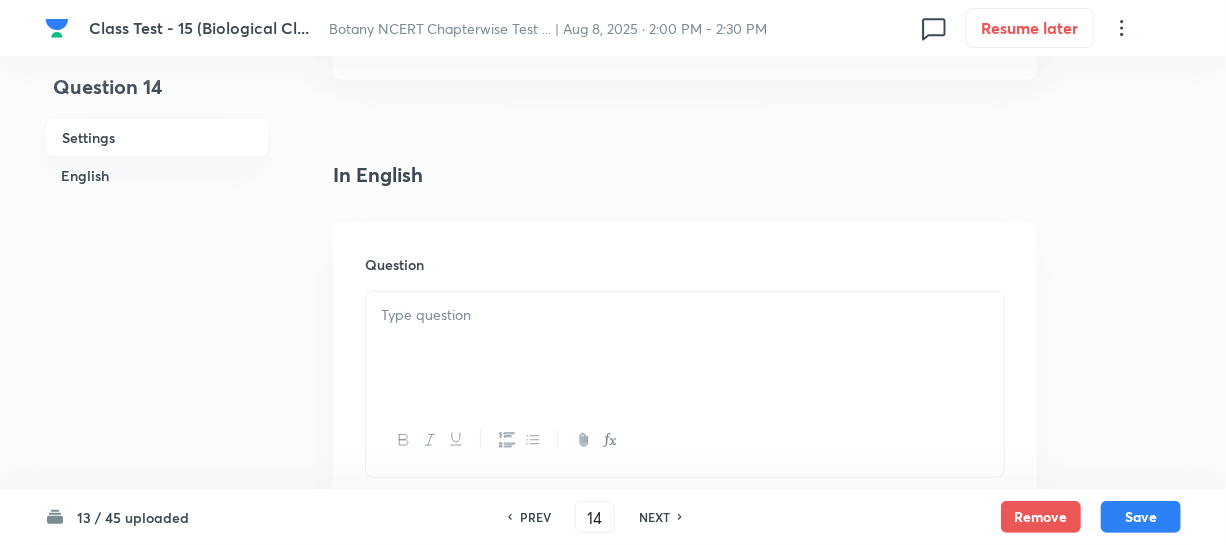 drag, startPoint x: 476, startPoint y: 350, endPoint x: 550, endPoint y: 365, distance: 75.50497 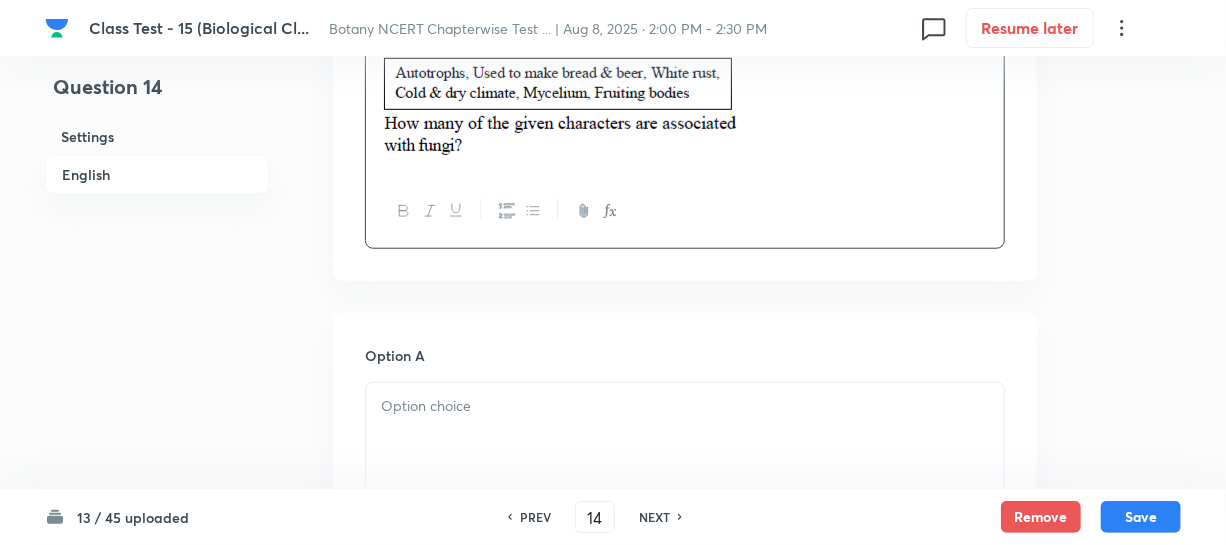 scroll, scrollTop: 909, scrollLeft: 0, axis: vertical 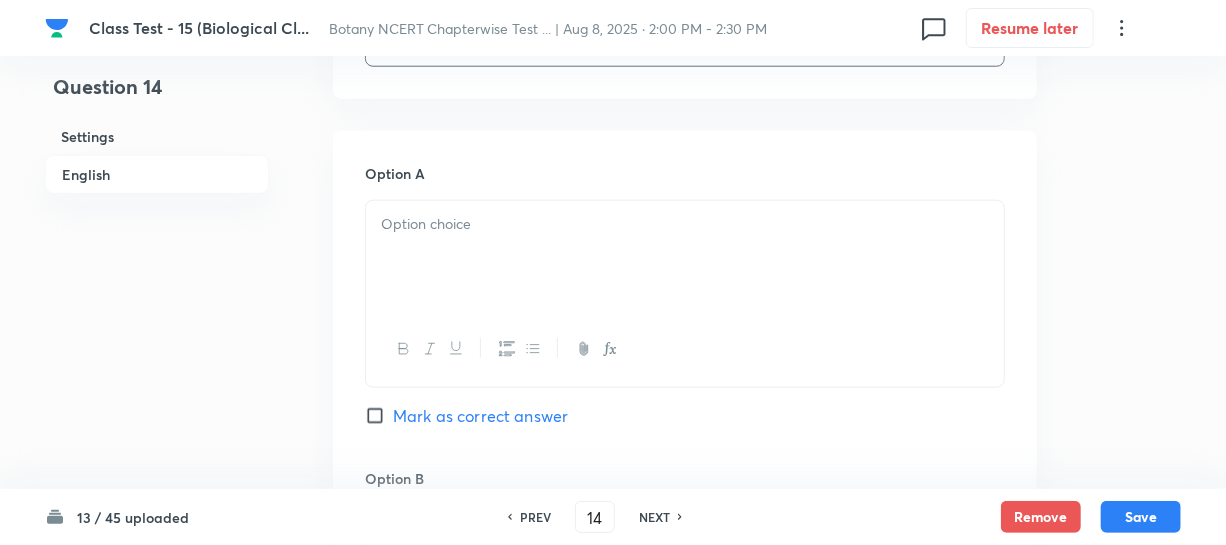 click at bounding box center (685, 257) 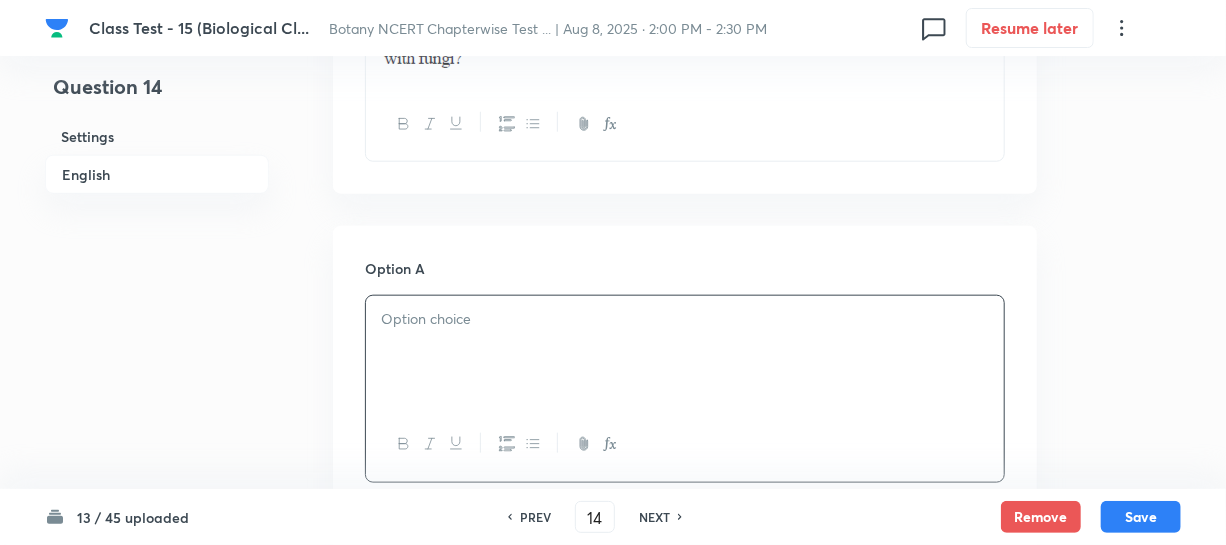 scroll, scrollTop: 818, scrollLeft: 0, axis: vertical 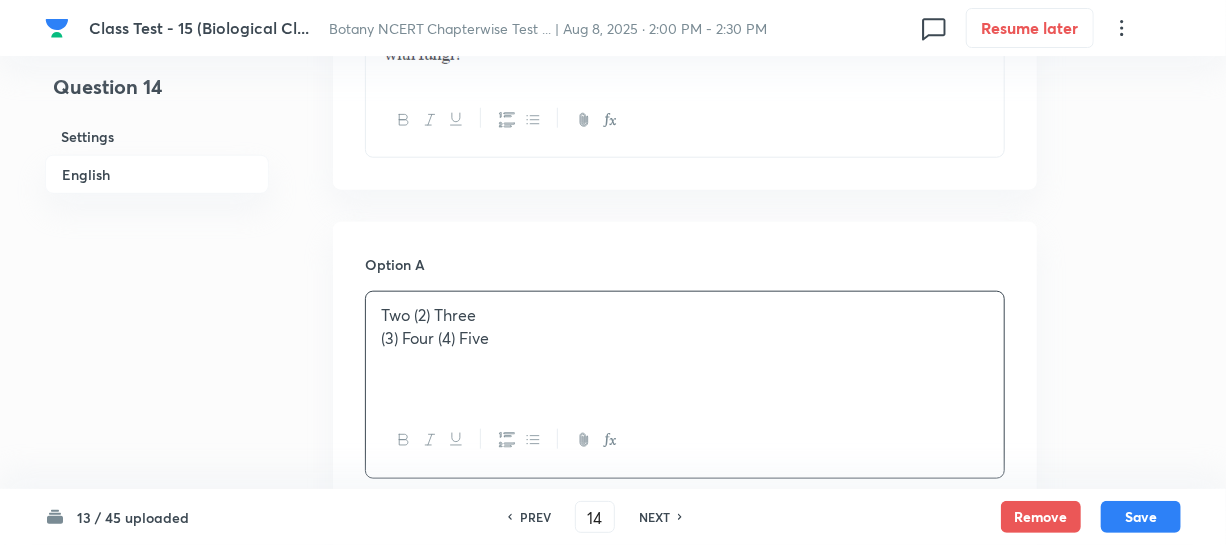 click on "Two (2) Three" at bounding box center (685, 315) 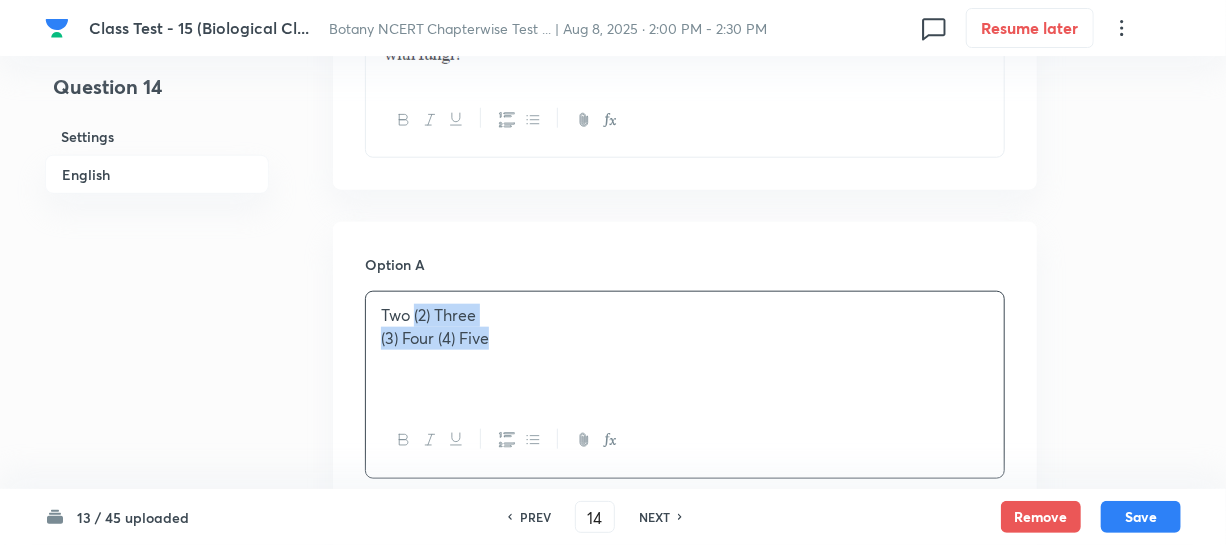 click on "(3) Four (4) Five" at bounding box center [685, 338] 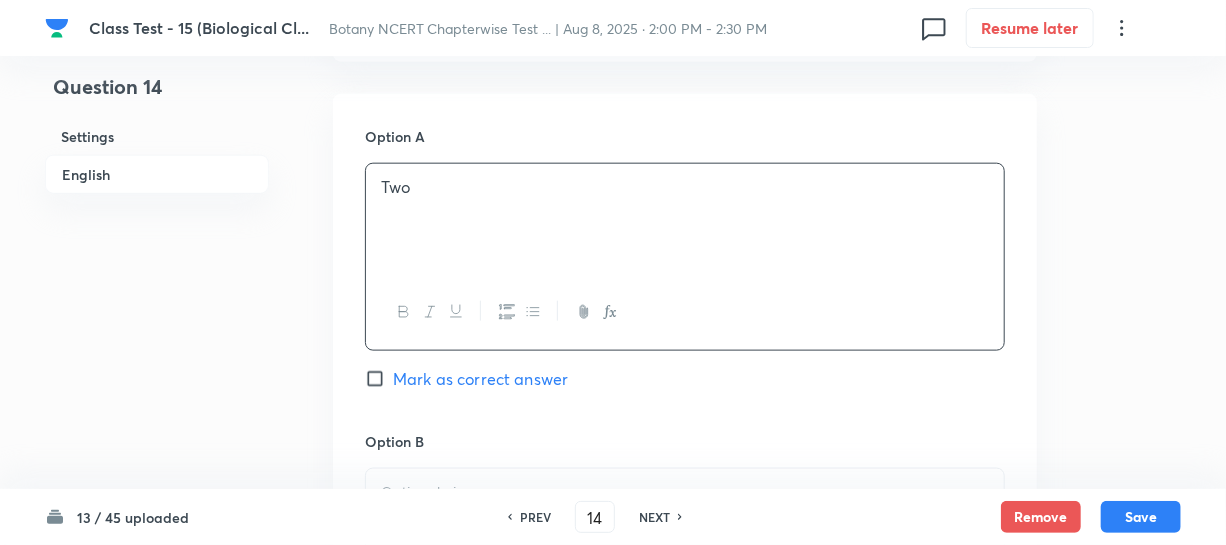 scroll, scrollTop: 1181, scrollLeft: 0, axis: vertical 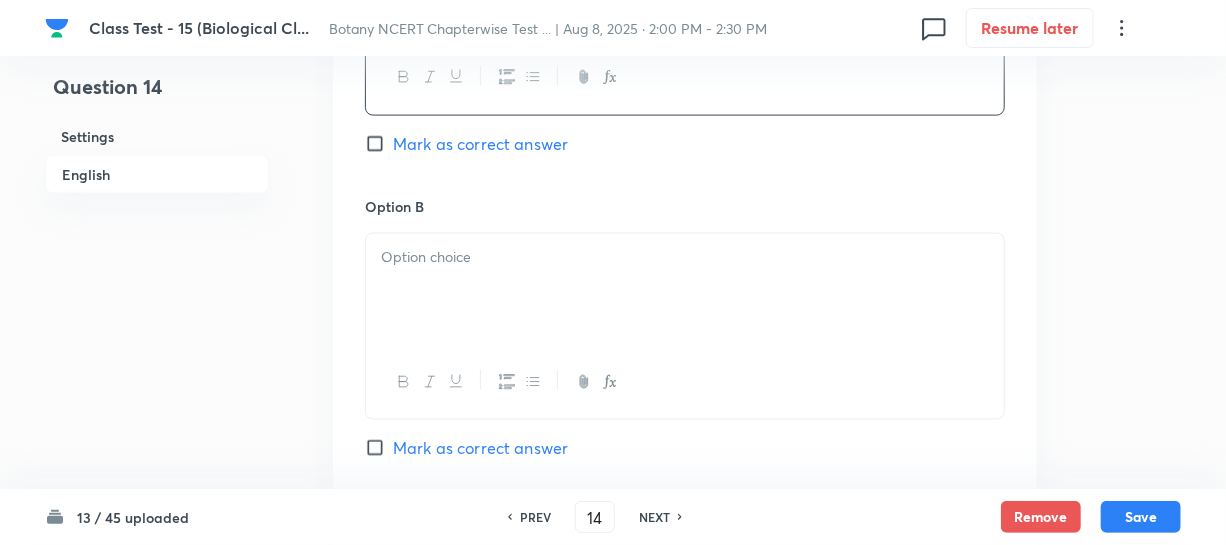 click at bounding box center (685, 290) 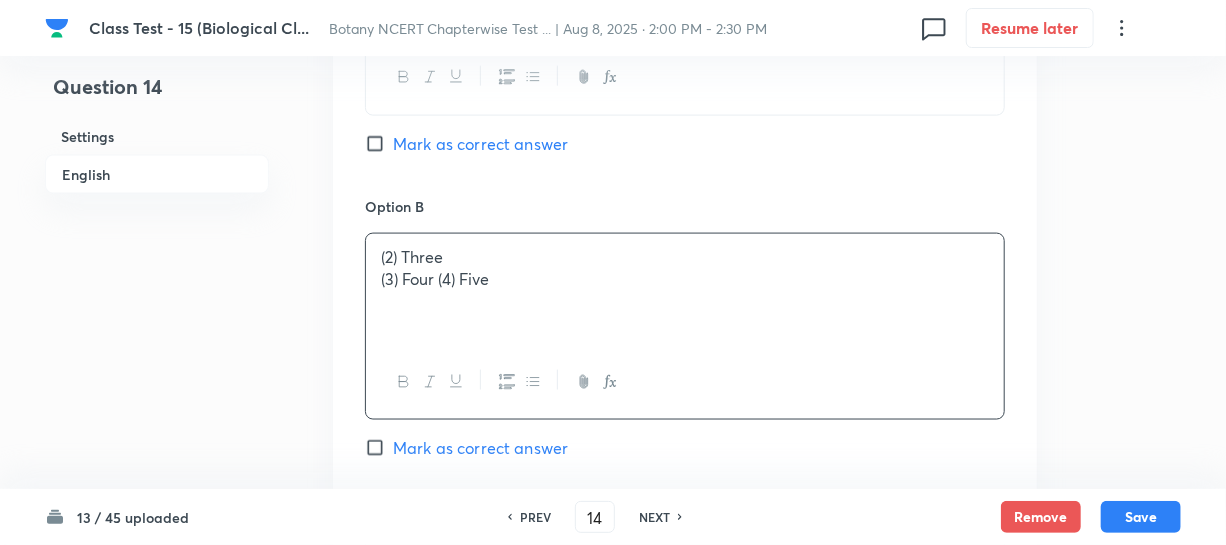 click on "(2) Three" at bounding box center [685, 257] 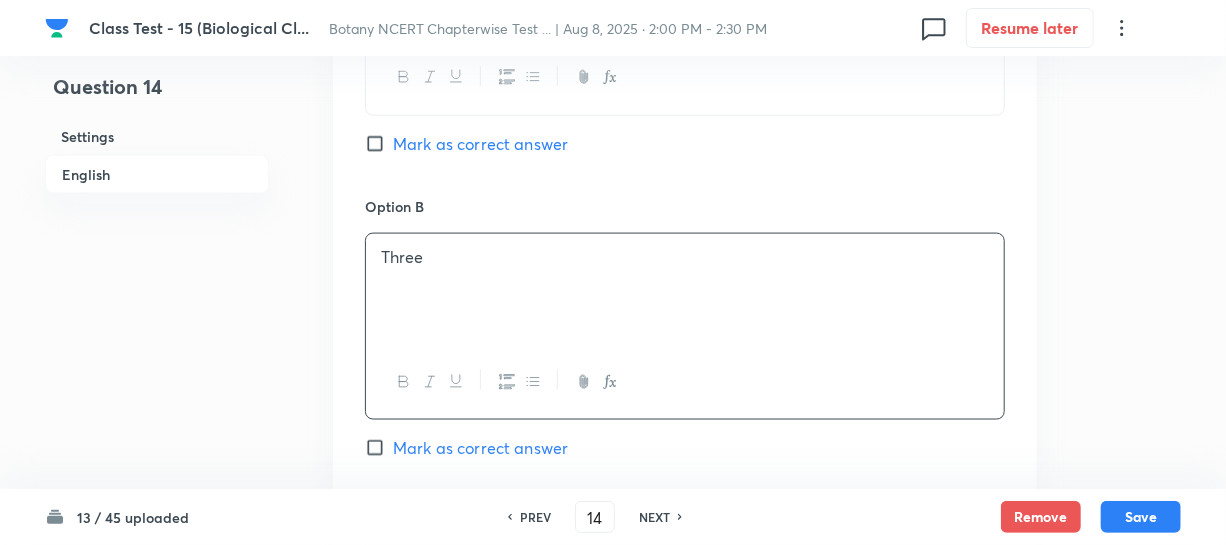 scroll, scrollTop: 1545, scrollLeft: 0, axis: vertical 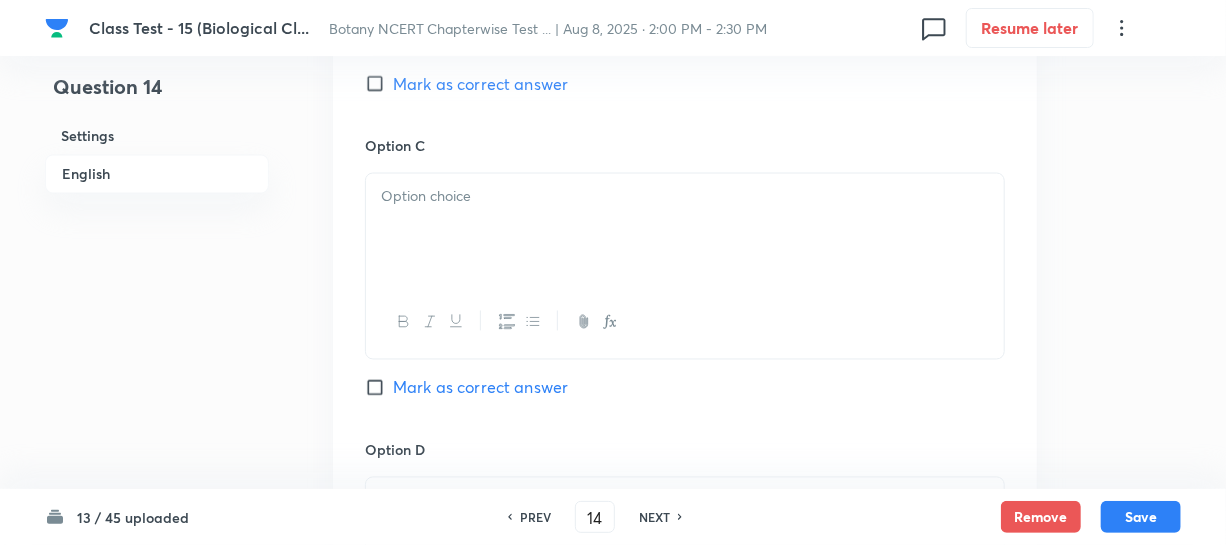 drag, startPoint x: 482, startPoint y: 246, endPoint x: 489, endPoint y: 231, distance: 16.552946 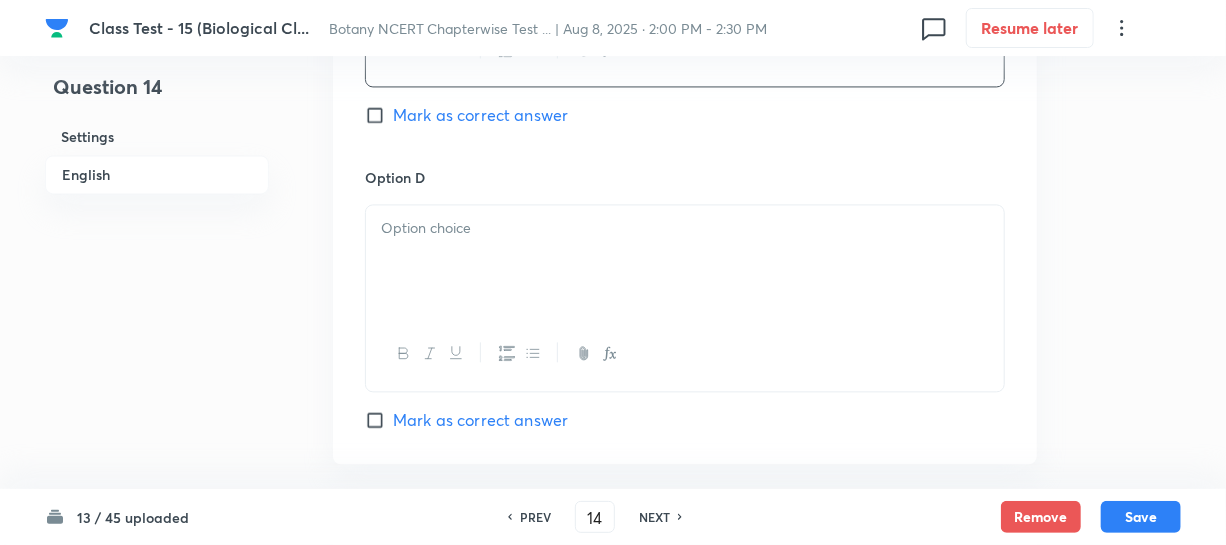 click at bounding box center (685, 261) 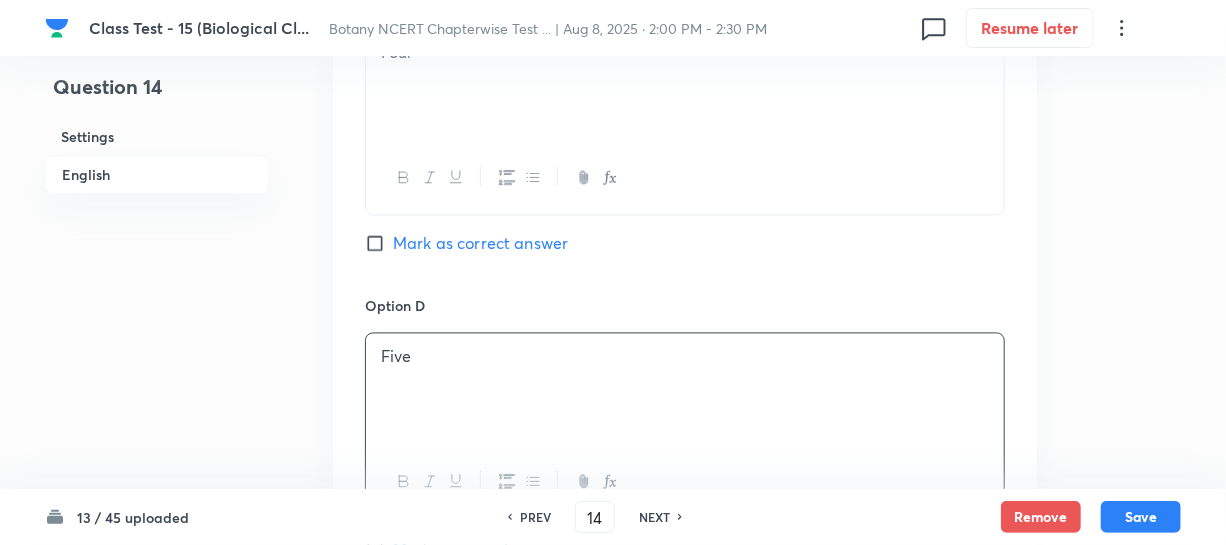 scroll, scrollTop: 1727, scrollLeft: 0, axis: vertical 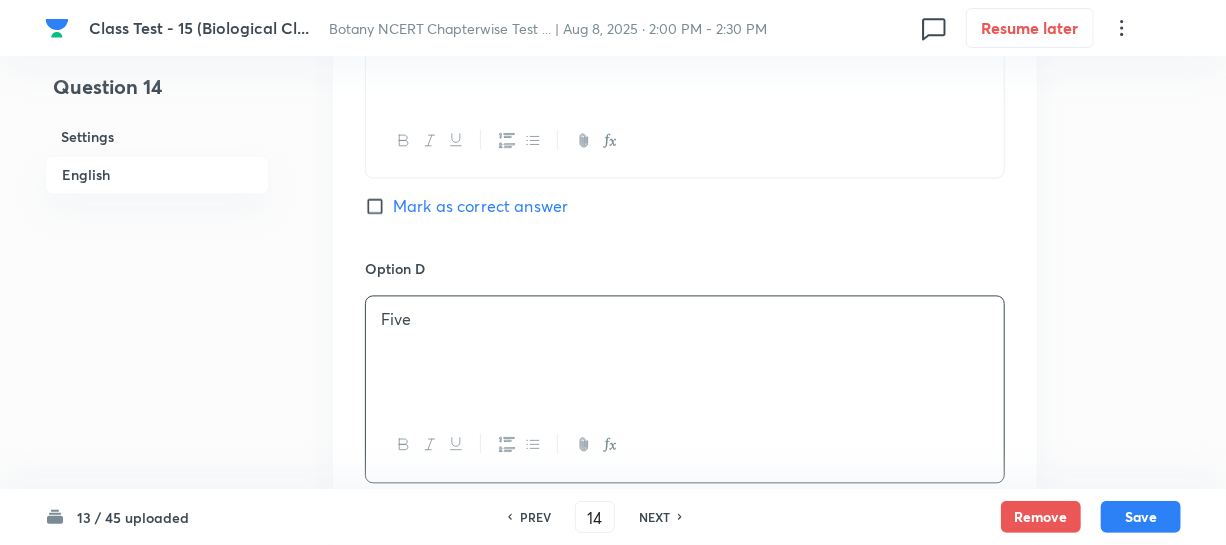 click on "Mark as correct answer" at bounding box center (379, 206) 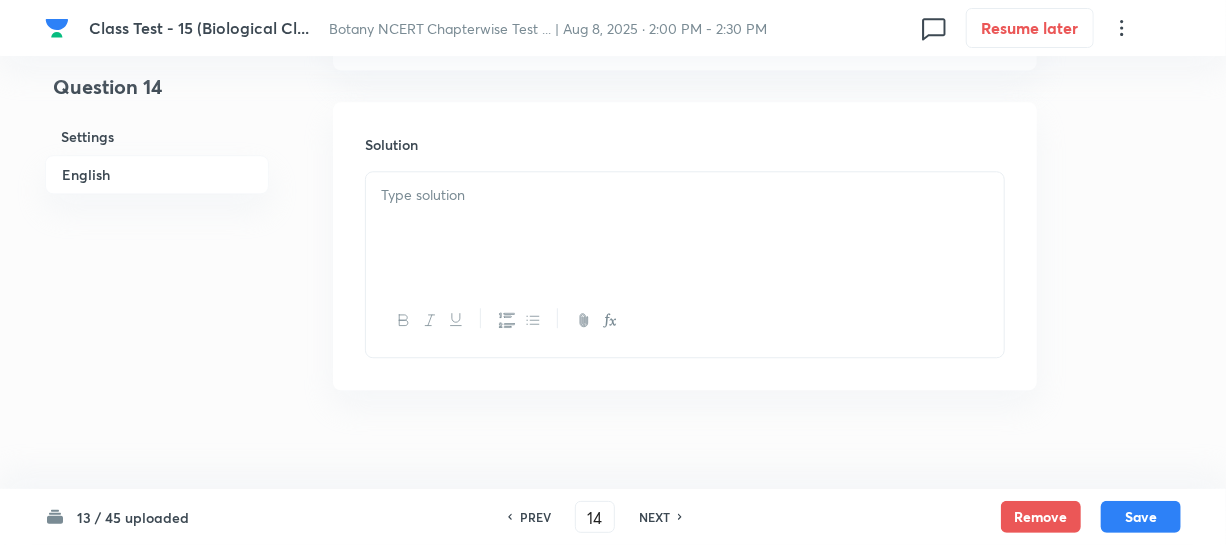 scroll, scrollTop: 2235, scrollLeft: 0, axis: vertical 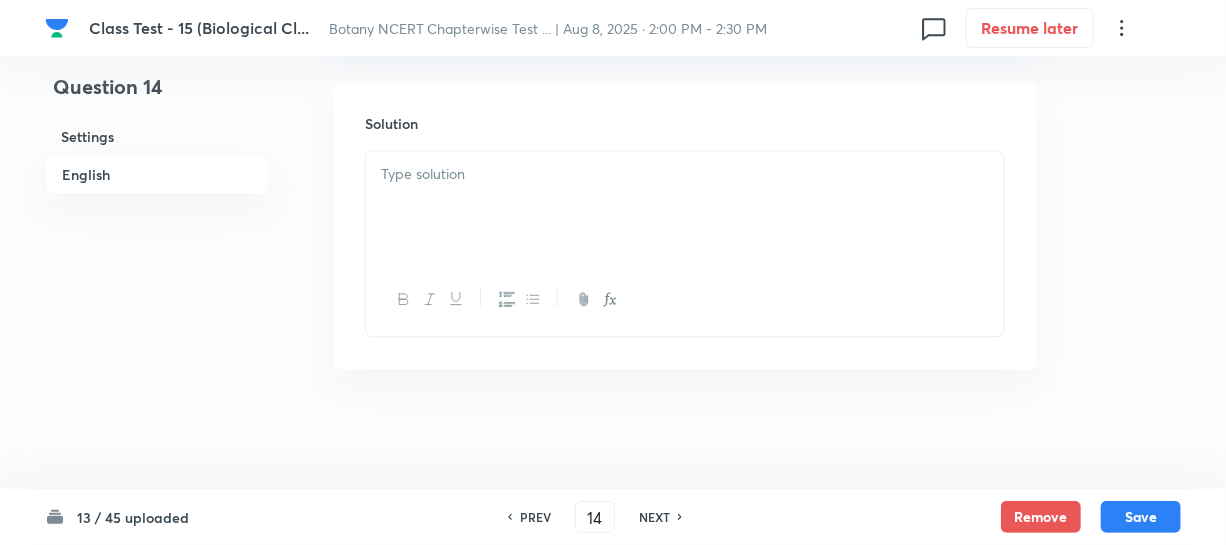 drag, startPoint x: 451, startPoint y: 190, endPoint x: 463, endPoint y: 184, distance: 13.416408 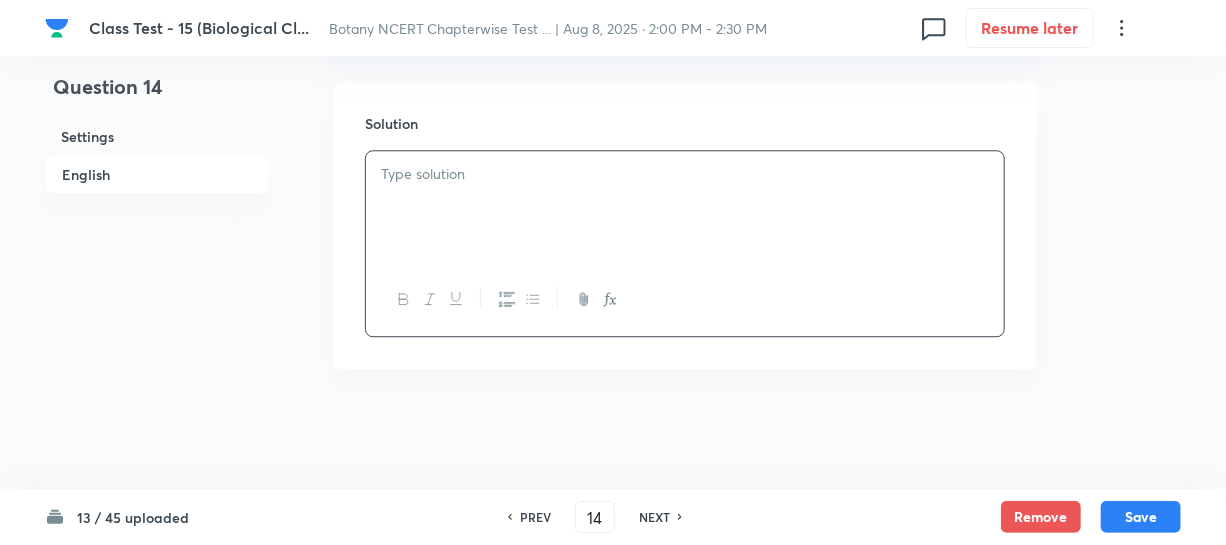 type 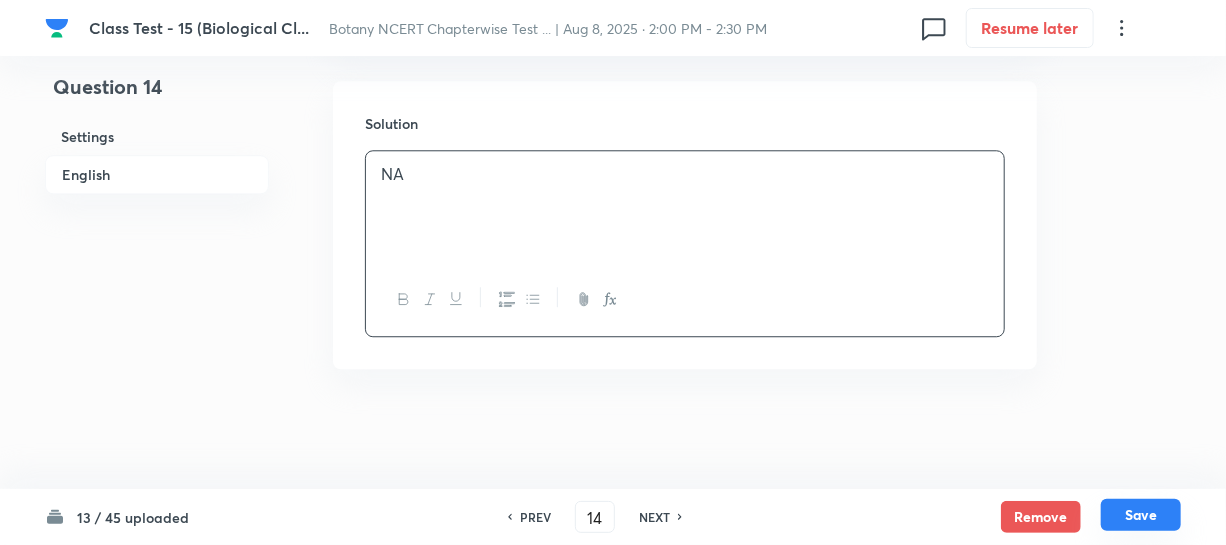 click on "Save" at bounding box center (1141, 515) 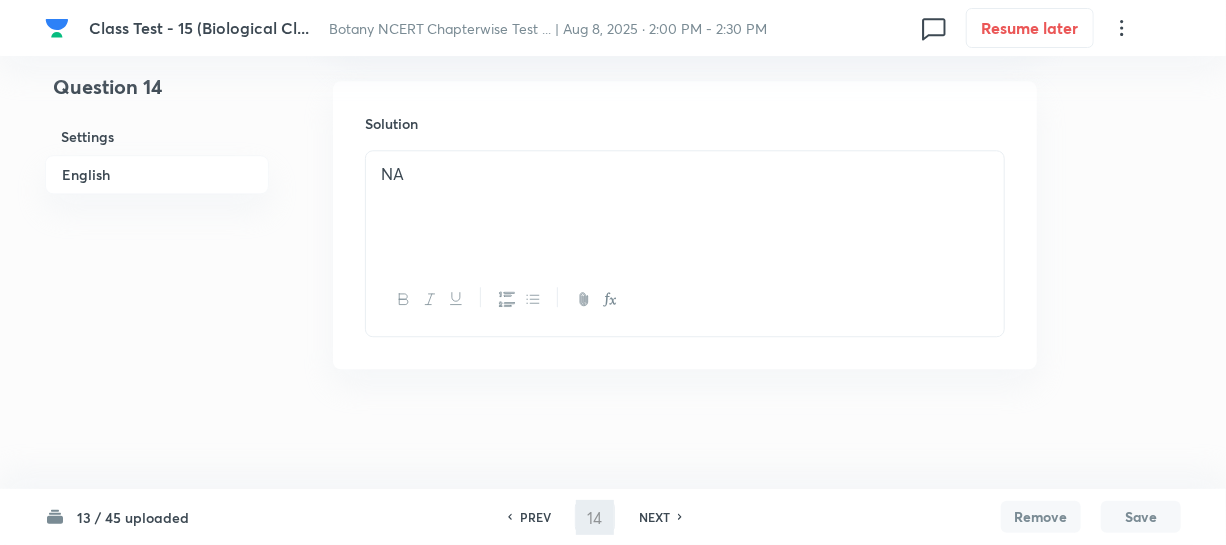 type on "15" 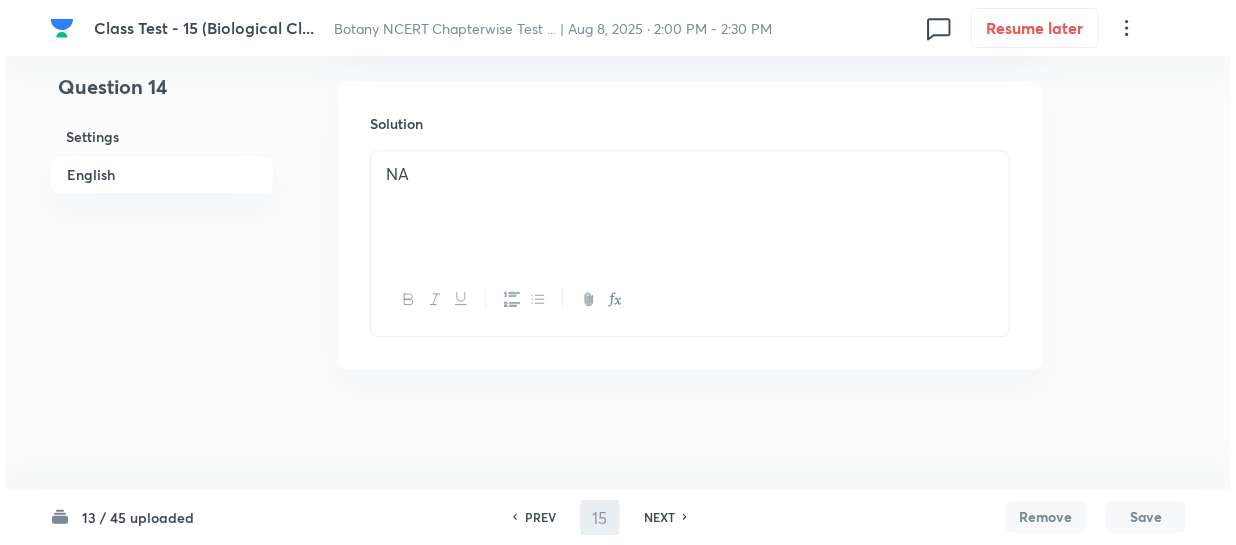 scroll, scrollTop: 0, scrollLeft: 0, axis: both 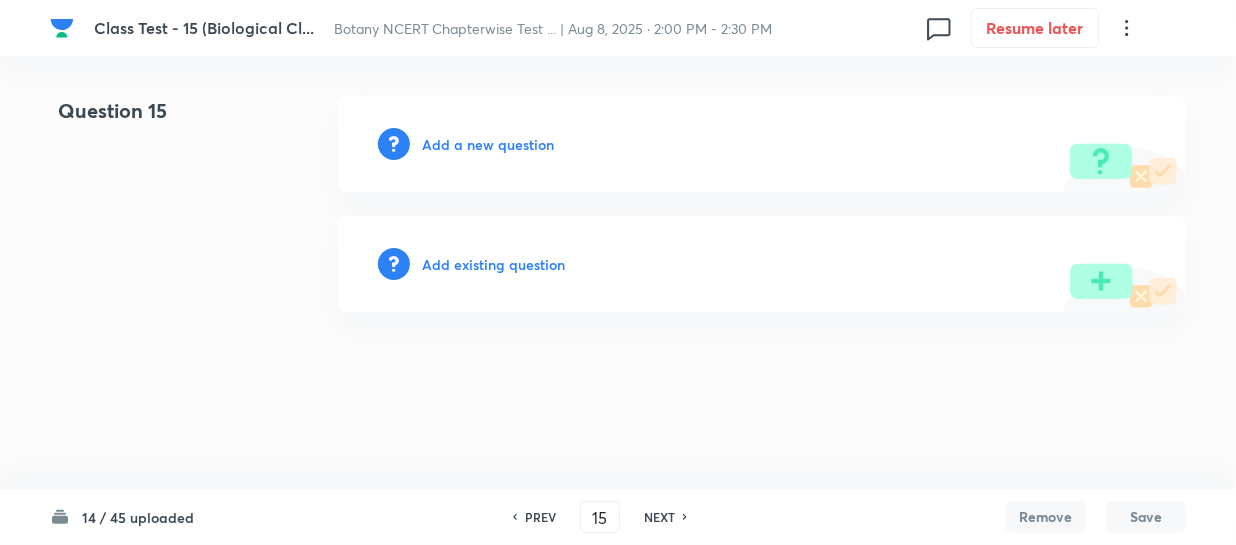 click on "Add a new question" at bounding box center [488, 144] 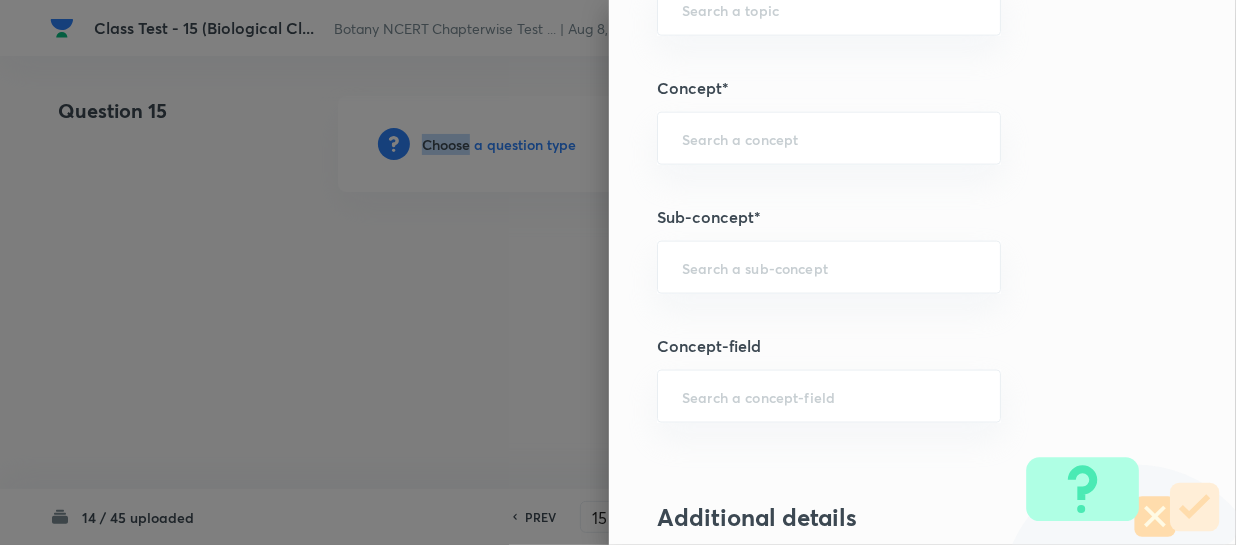 scroll, scrollTop: 1181, scrollLeft: 0, axis: vertical 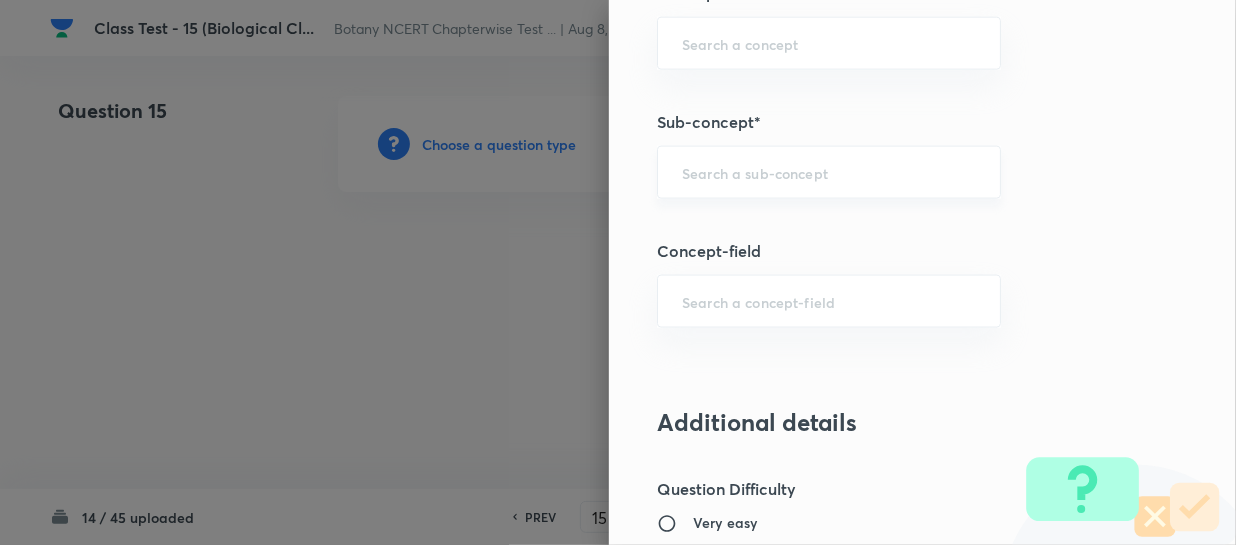 click at bounding box center [829, 172] 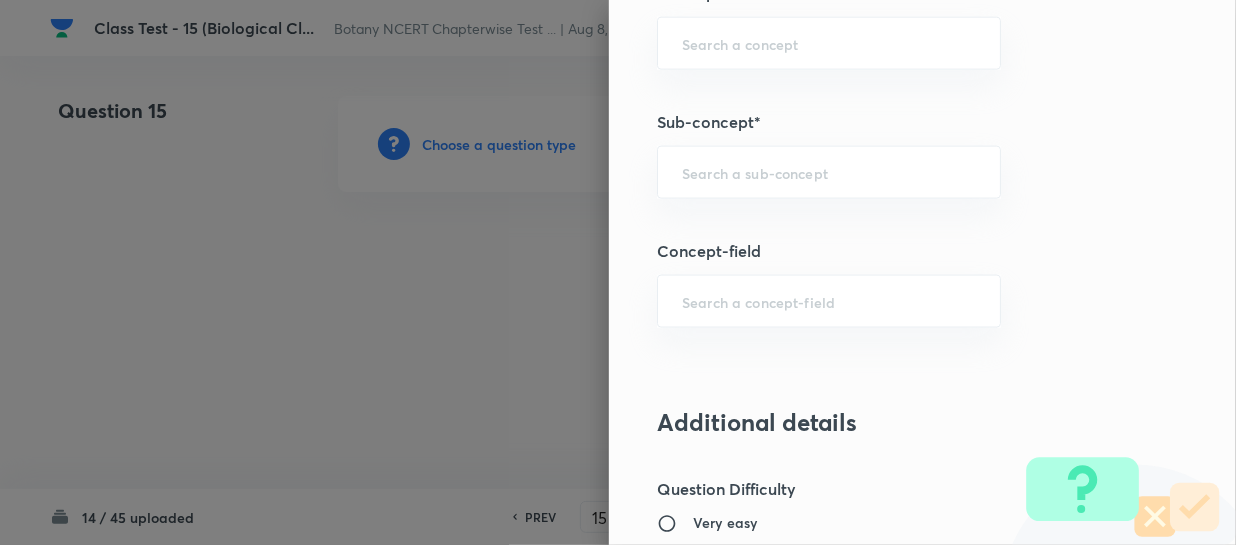 paste on "Biological Classification" 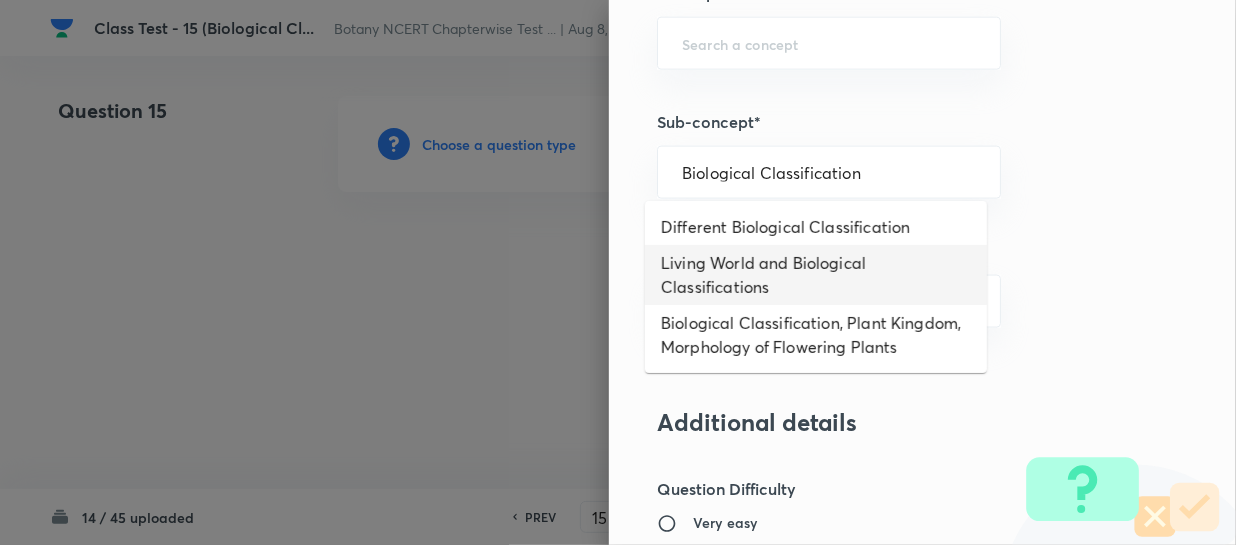click on "Living World and Biological Classifications" at bounding box center (816, 275) 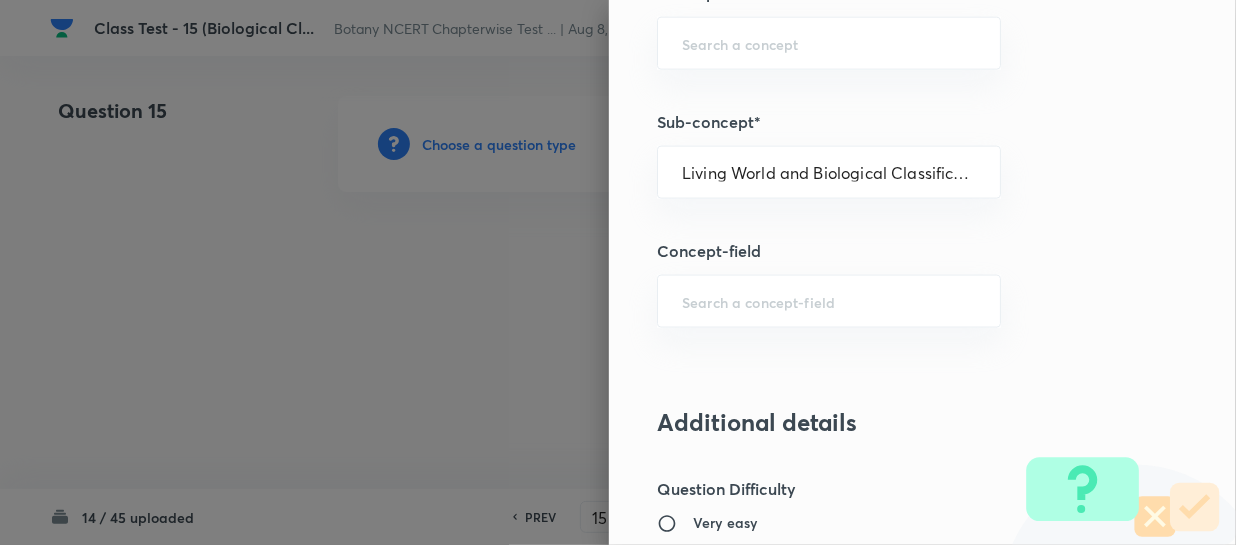 type on "Biology" 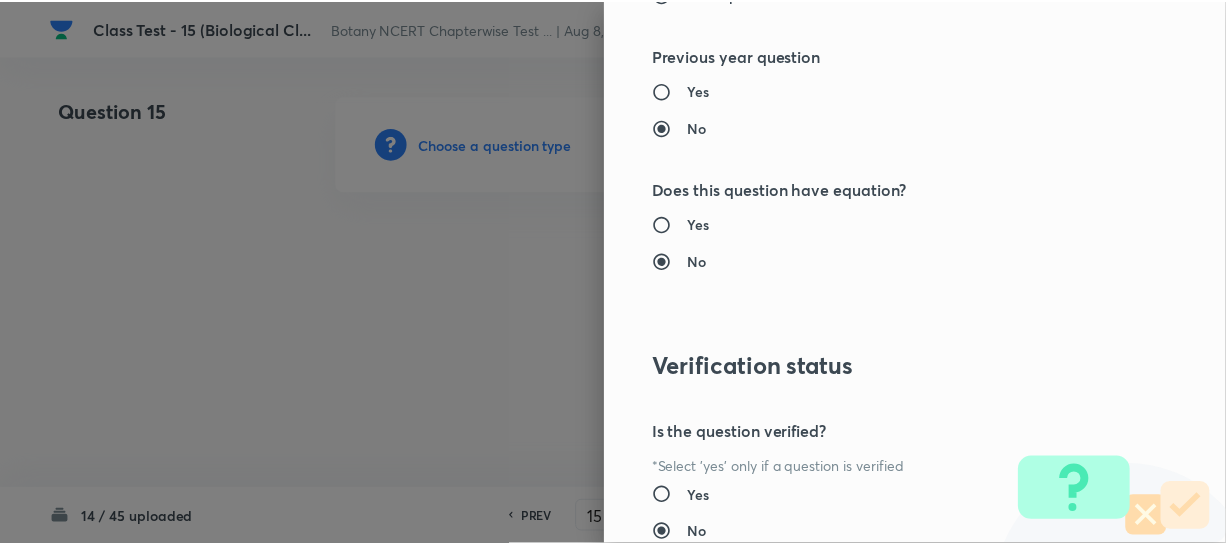 scroll, scrollTop: 2179, scrollLeft: 0, axis: vertical 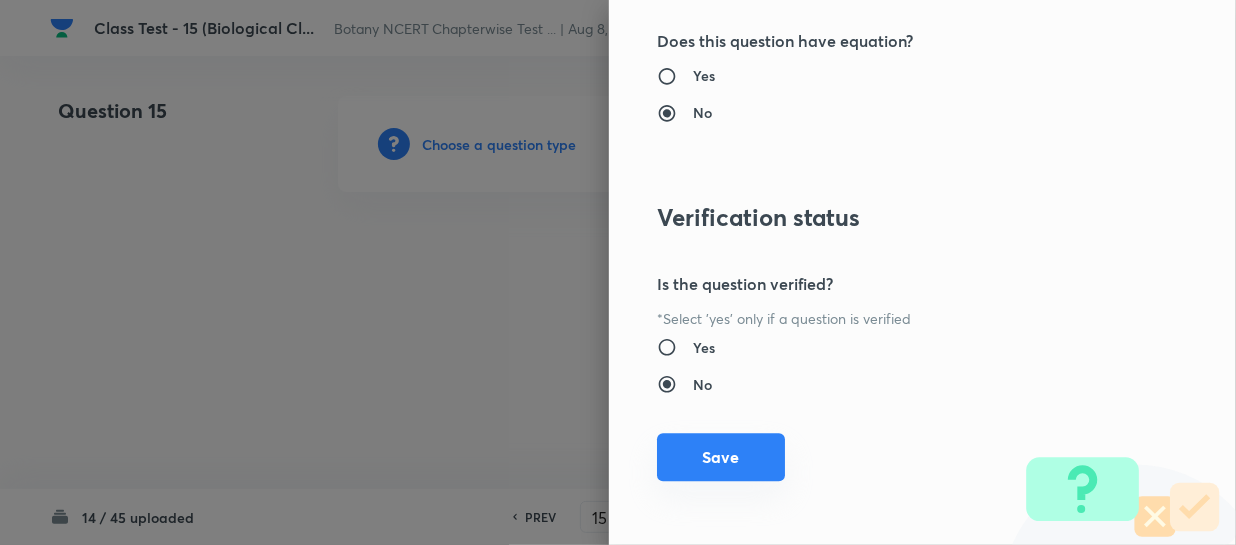 click on "Save" at bounding box center [721, 457] 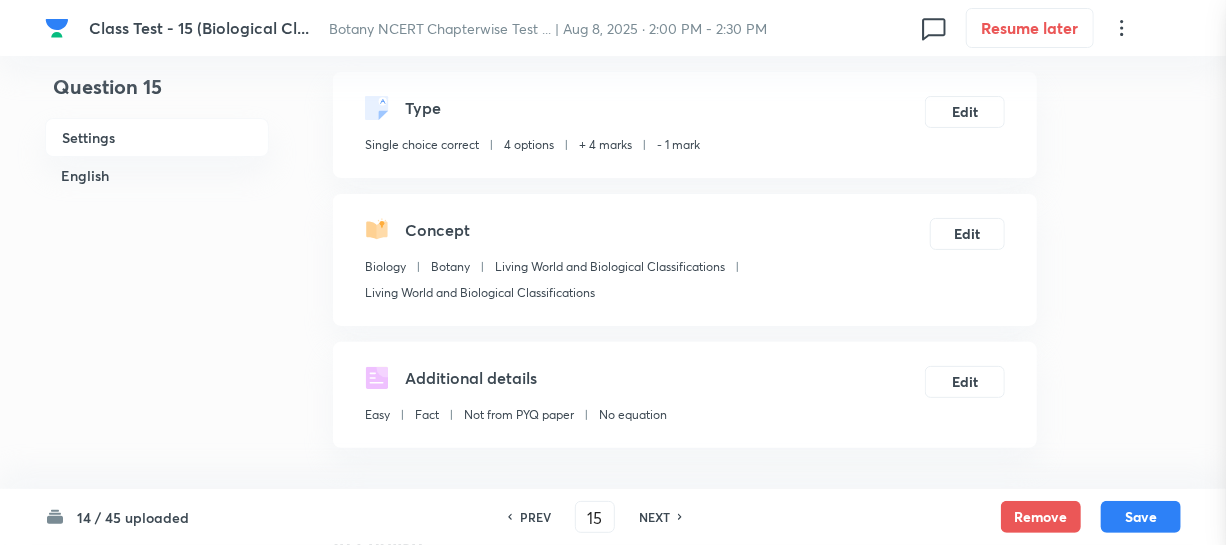 scroll, scrollTop: 454, scrollLeft: 0, axis: vertical 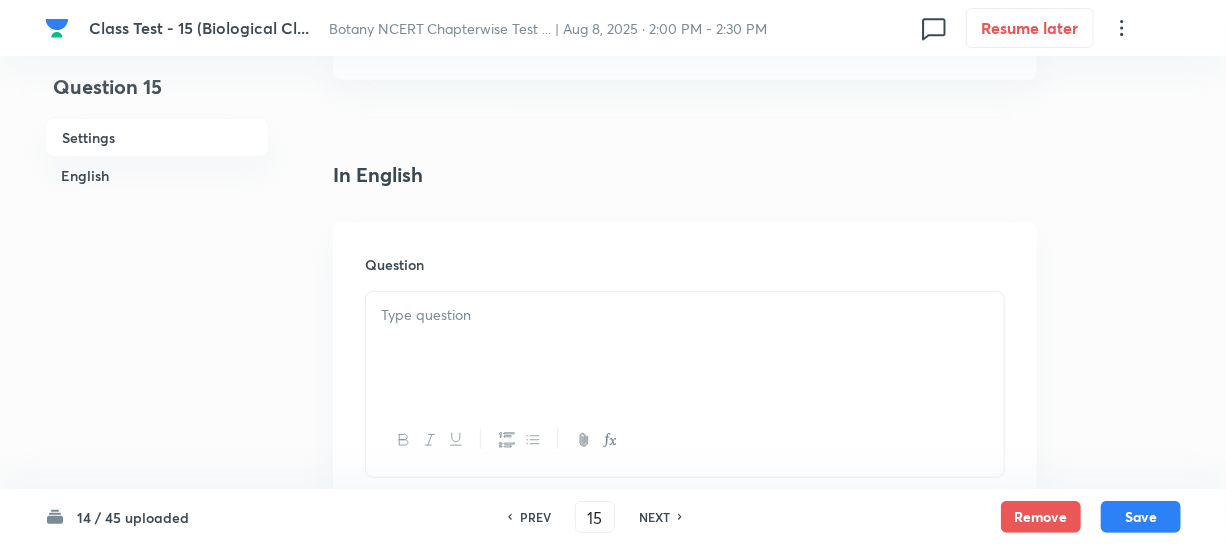 drag, startPoint x: 454, startPoint y: 348, endPoint x: 506, endPoint y: 349, distance: 52.009613 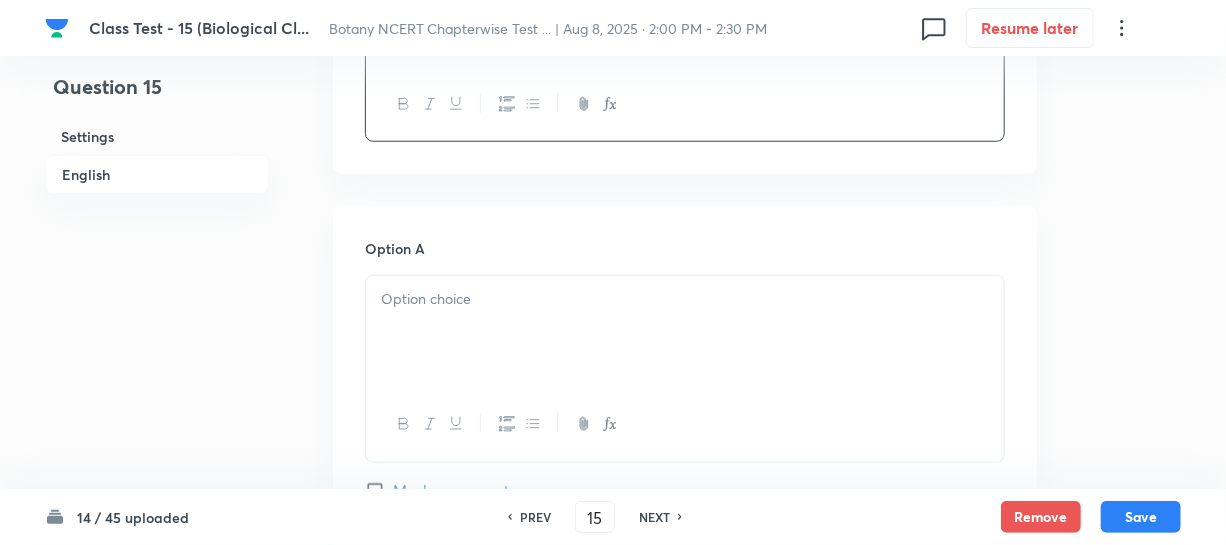 scroll, scrollTop: 909, scrollLeft: 0, axis: vertical 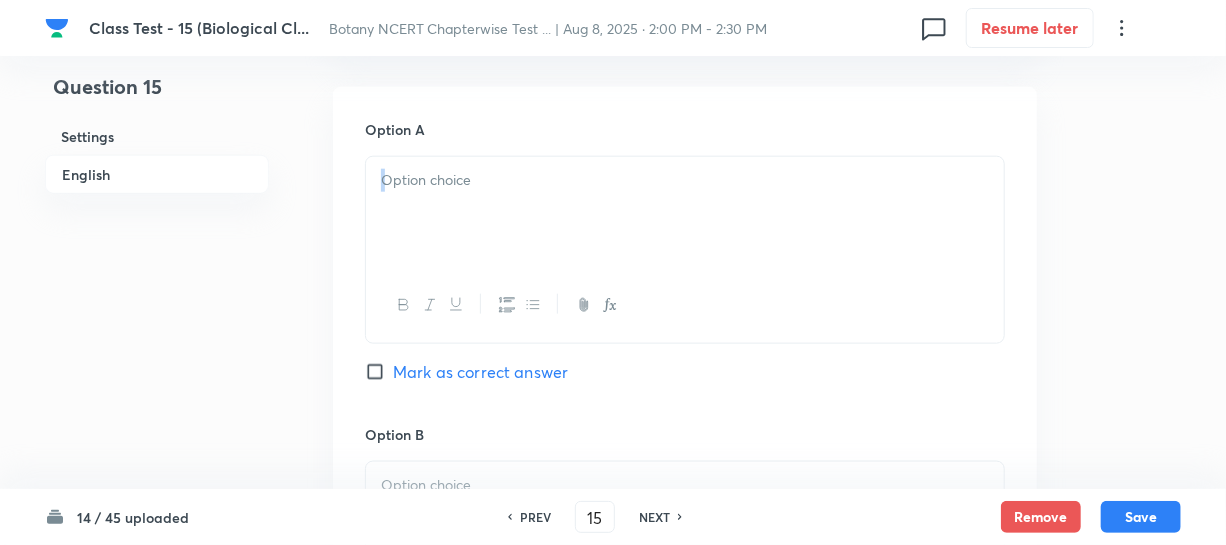 click at bounding box center (685, 249) 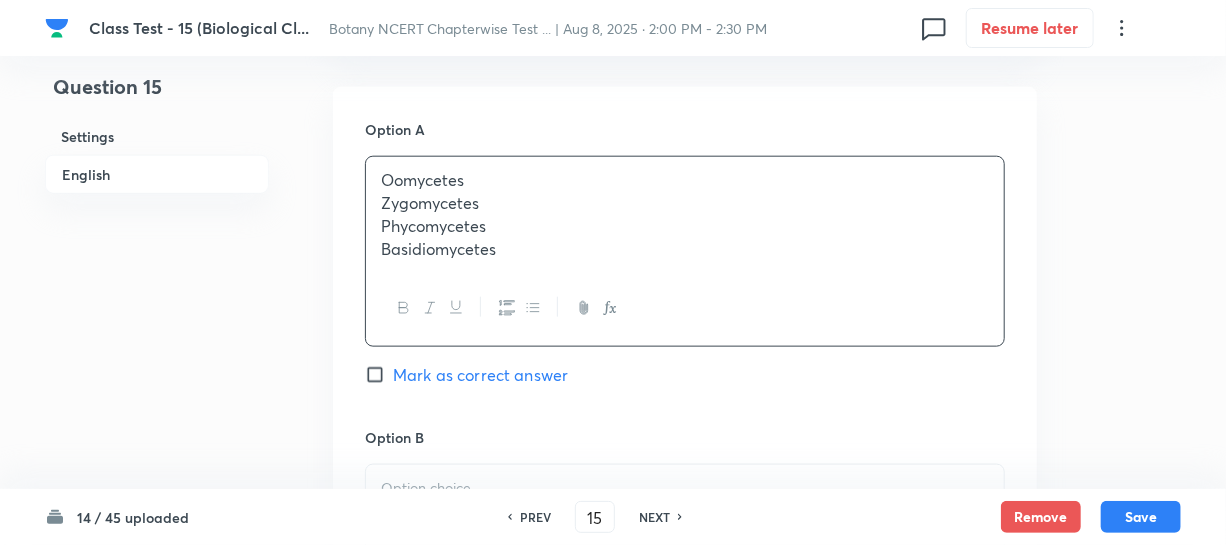 click on "Zygomycetes" at bounding box center [685, 203] 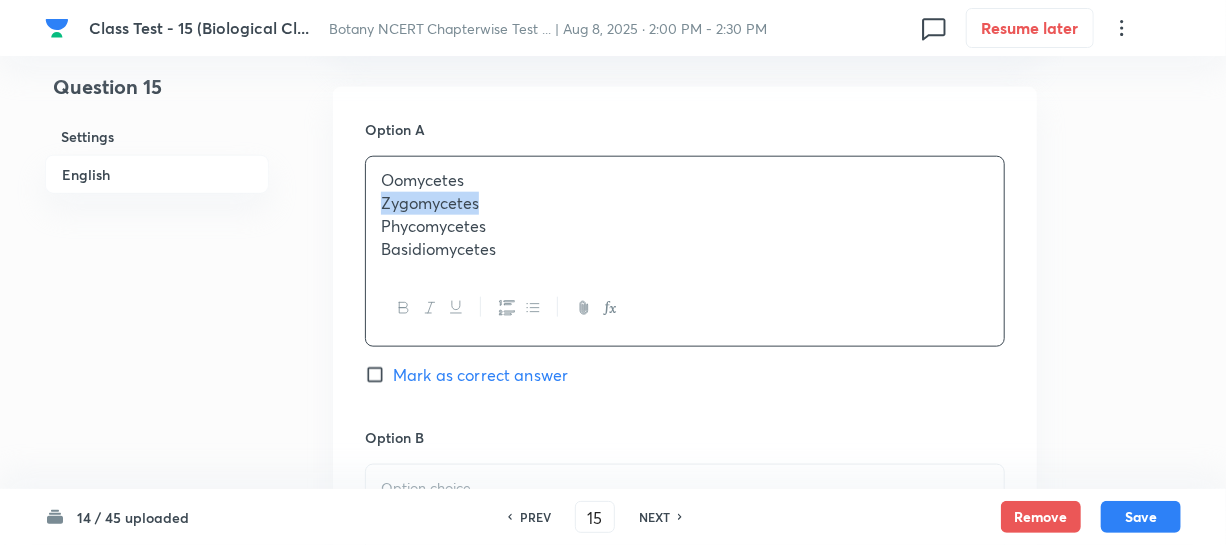 click on "Zygomycetes" at bounding box center (685, 203) 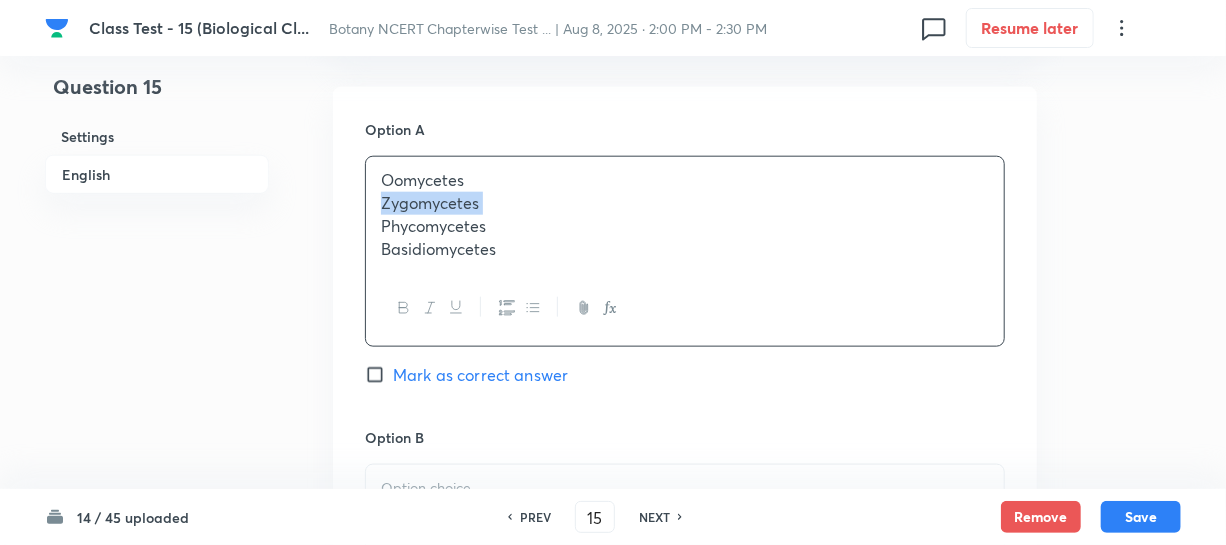 click on "Zygomycetes" at bounding box center (685, 203) 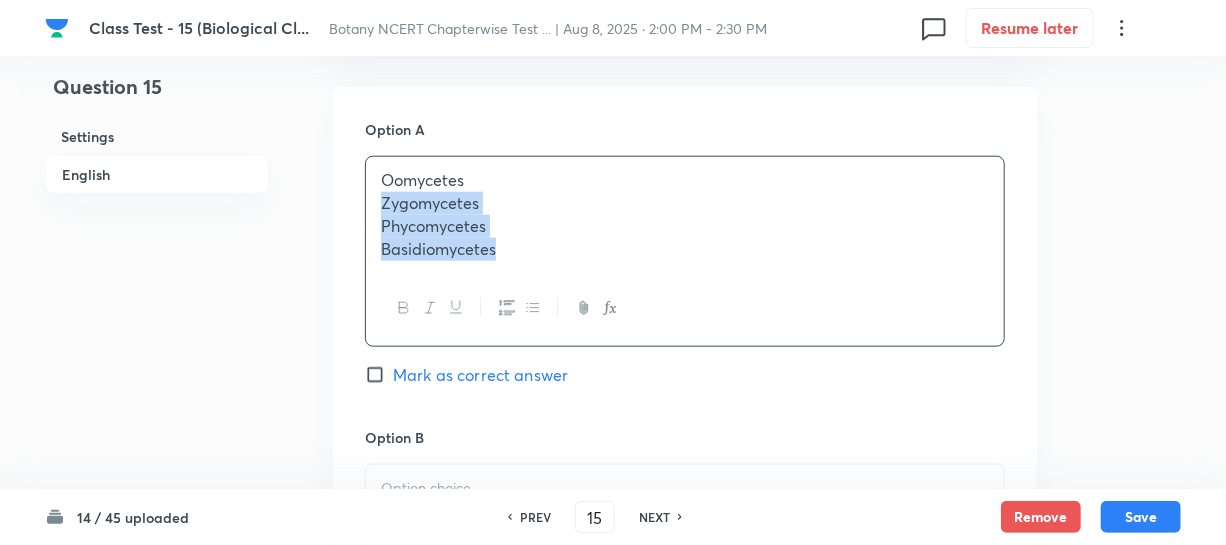 click at bounding box center [685, 308] 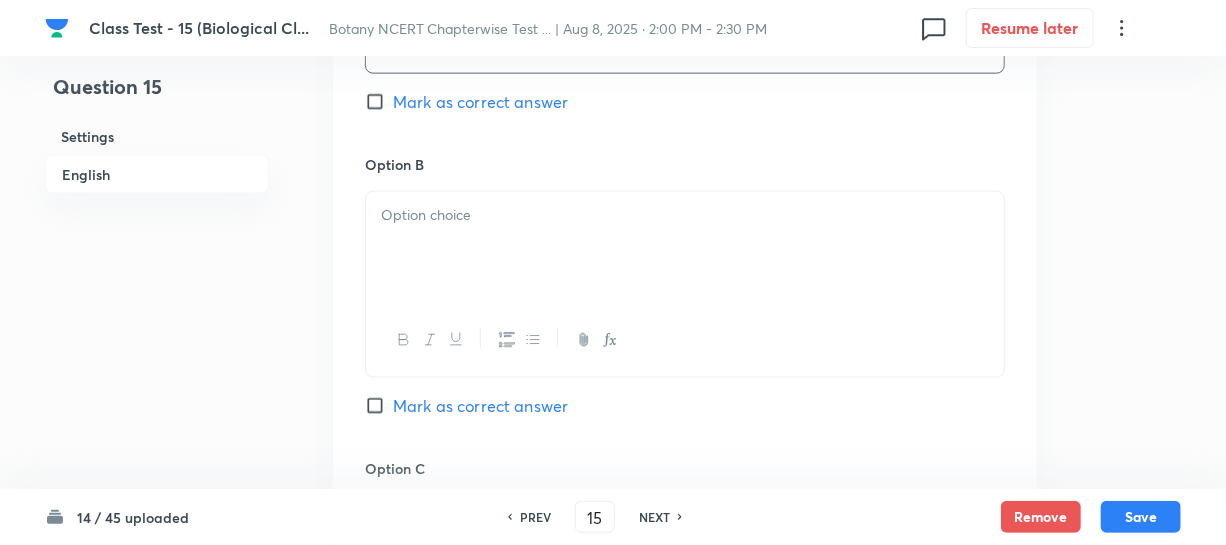 scroll, scrollTop: 1181, scrollLeft: 0, axis: vertical 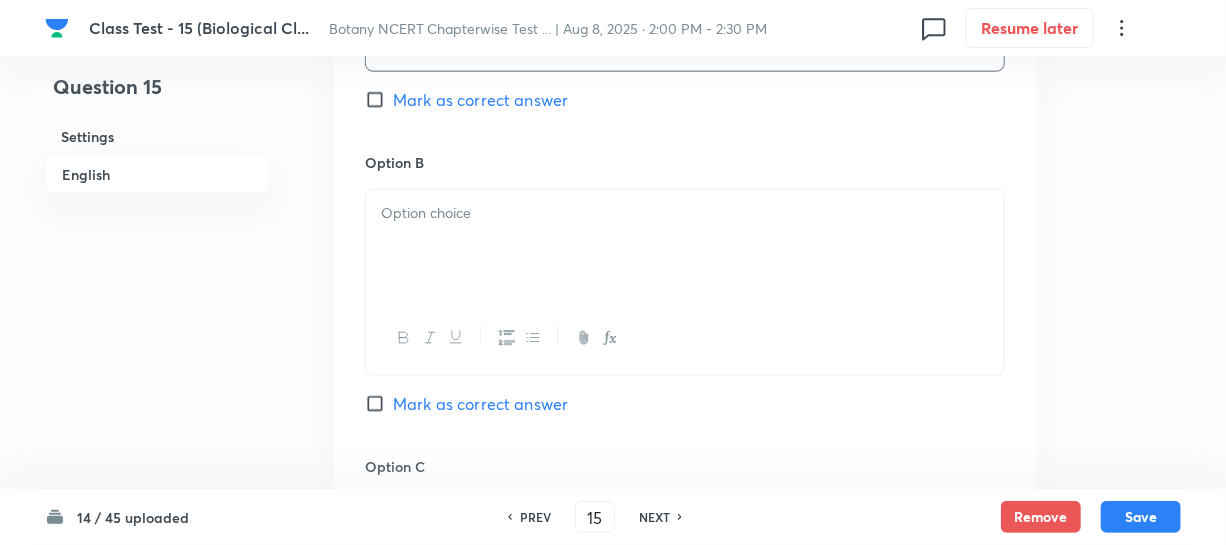 drag, startPoint x: 474, startPoint y: 249, endPoint x: 495, endPoint y: 245, distance: 21.377558 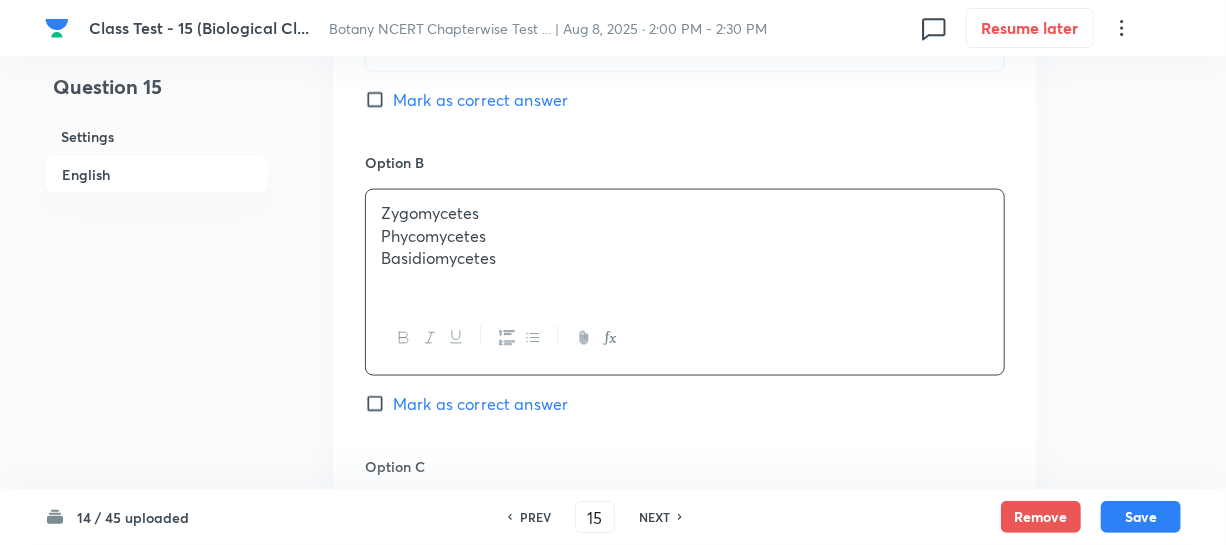 click on "Phycomycetes" at bounding box center (685, 236) 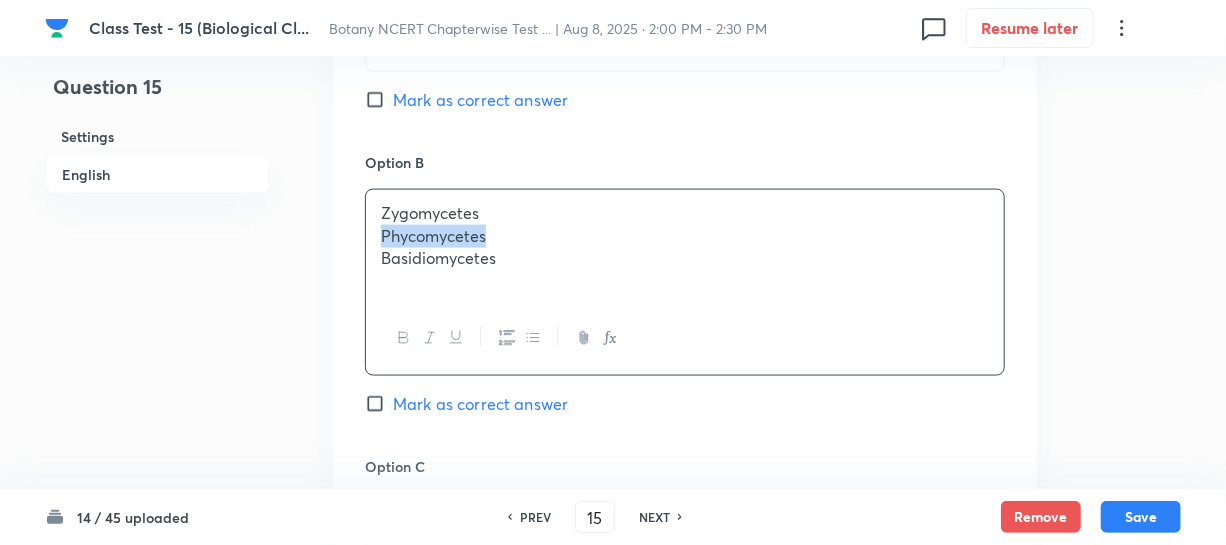 click on "Phycomycetes" at bounding box center (685, 236) 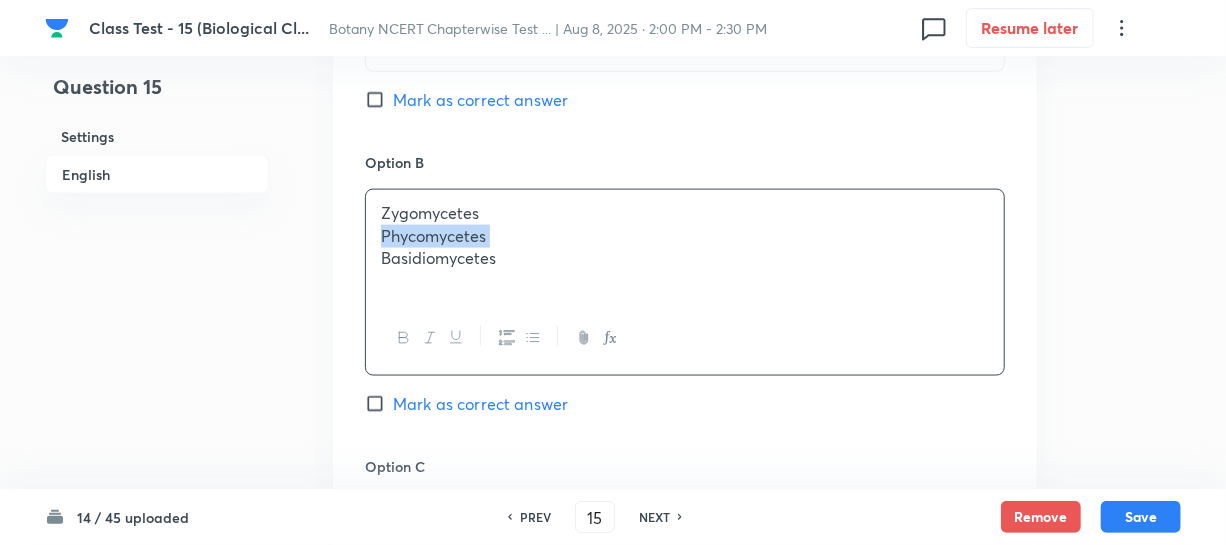 click on "Phycomycetes" at bounding box center [685, 236] 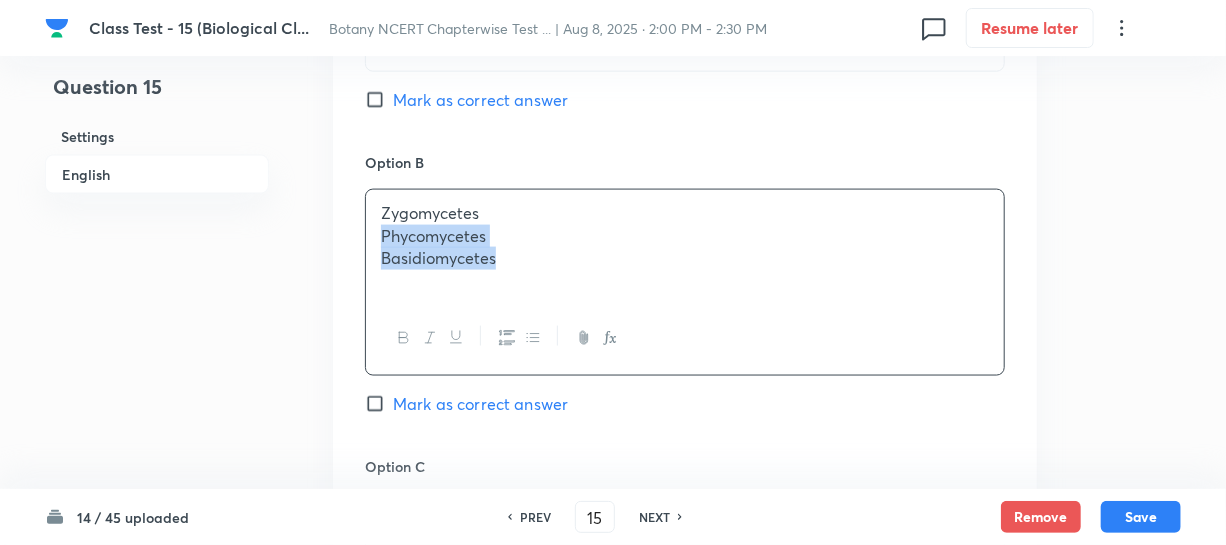 click at bounding box center (685, 338) 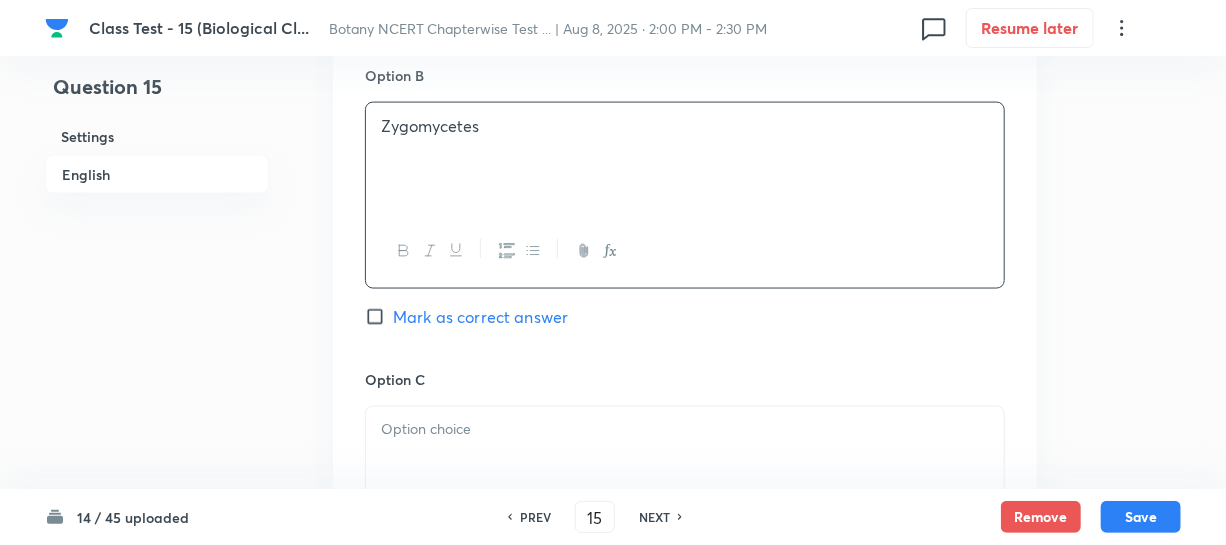 scroll, scrollTop: 1363, scrollLeft: 0, axis: vertical 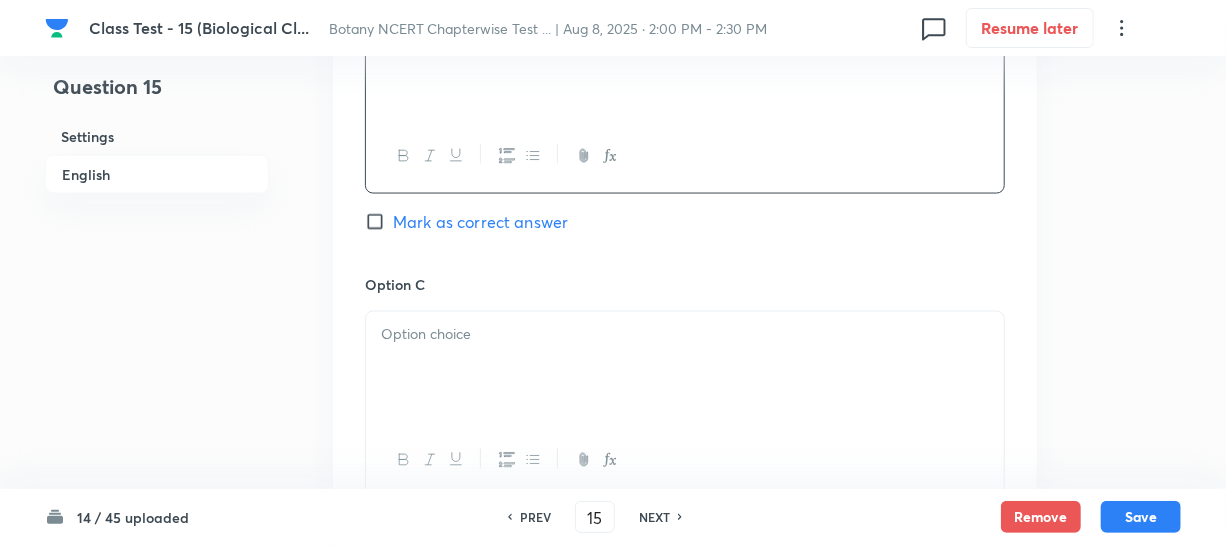 click at bounding box center [685, 368] 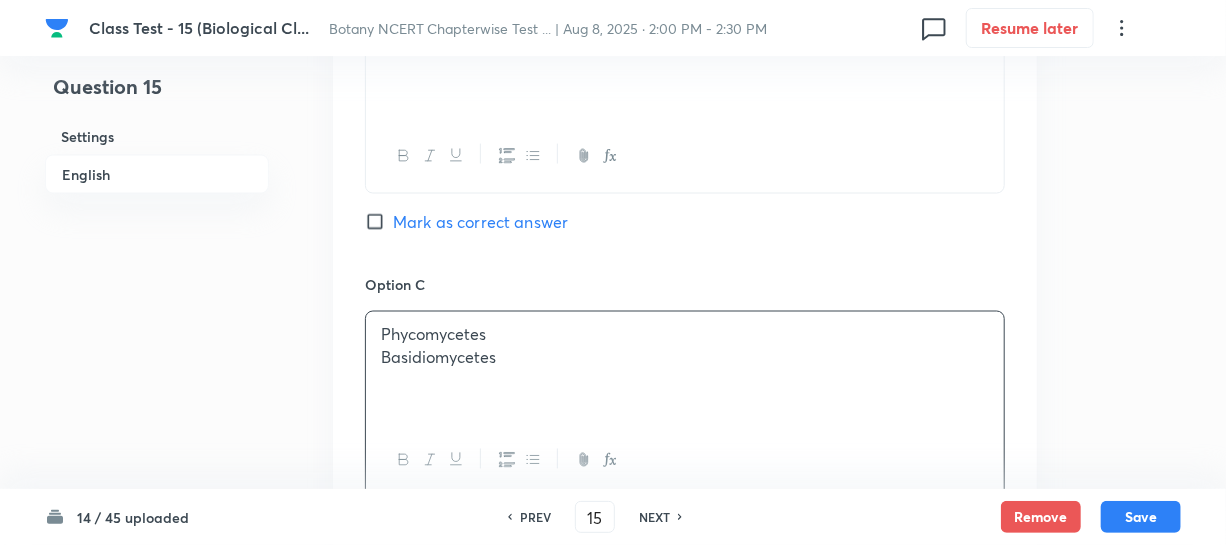 click on "Basidiomycetes" at bounding box center (685, 358) 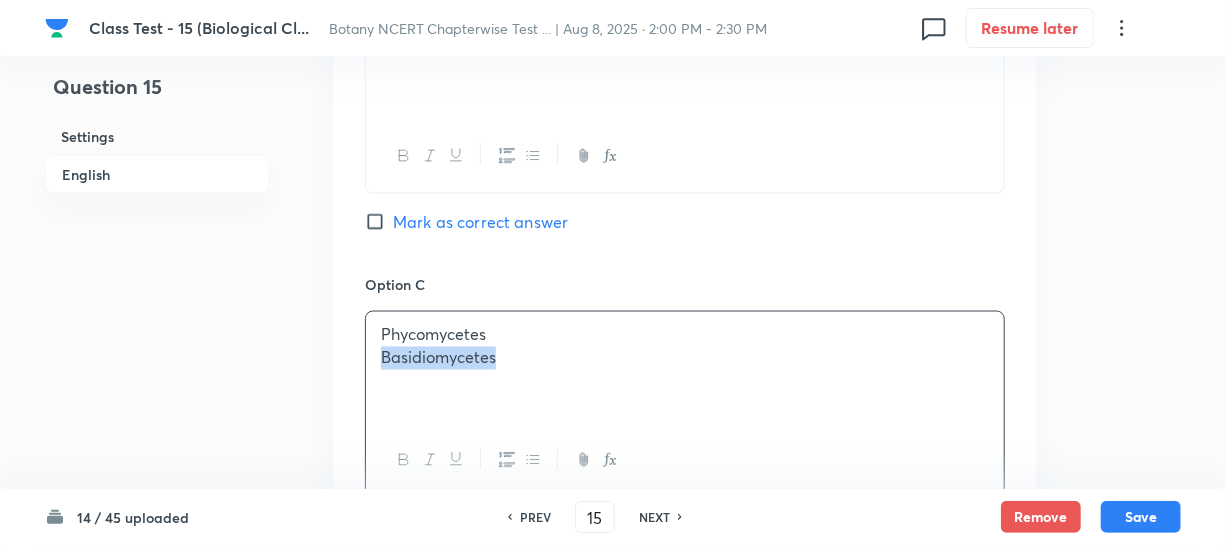 click on "Basidiomycetes" at bounding box center (685, 358) 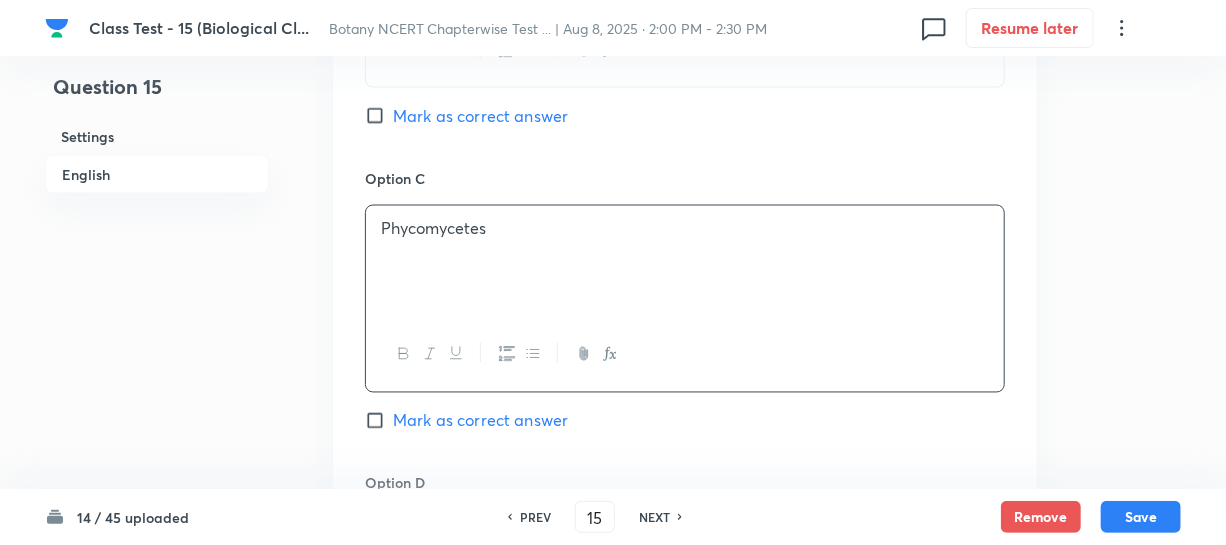 scroll, scrollTop: 1636, scrollLeft: 0, axis: vertical 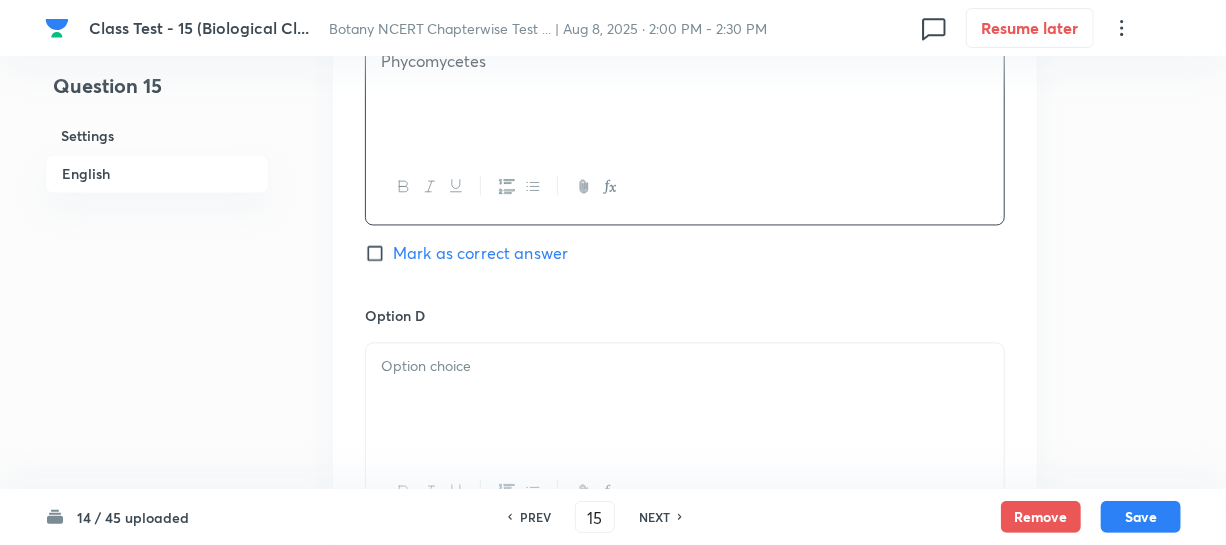 click at bounding box center [685, 367] 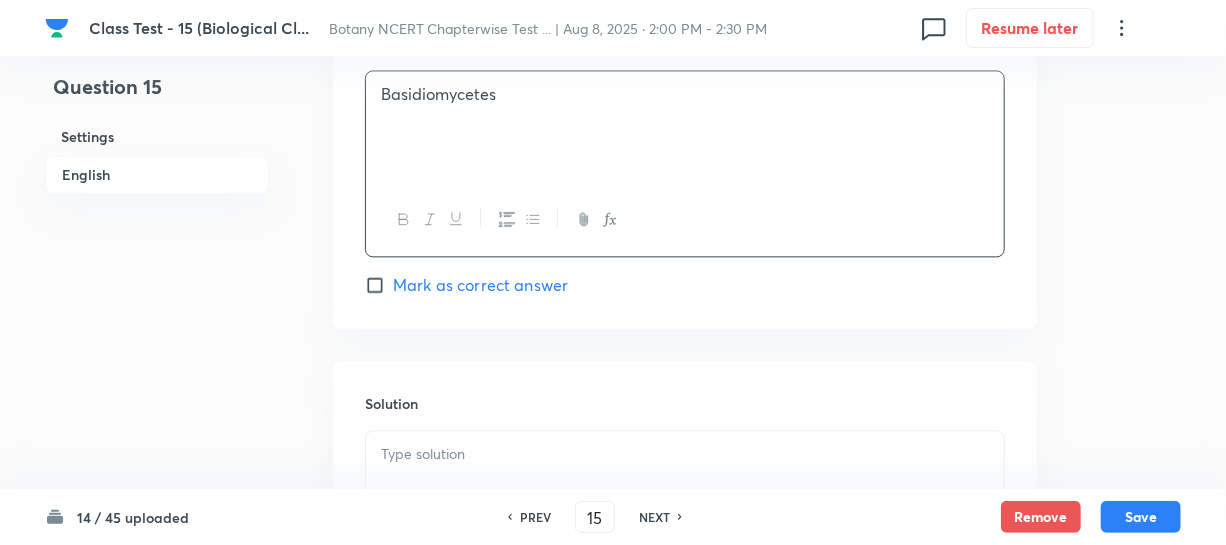 click on "Mark as correct answer" at bounding box center [379, 285] 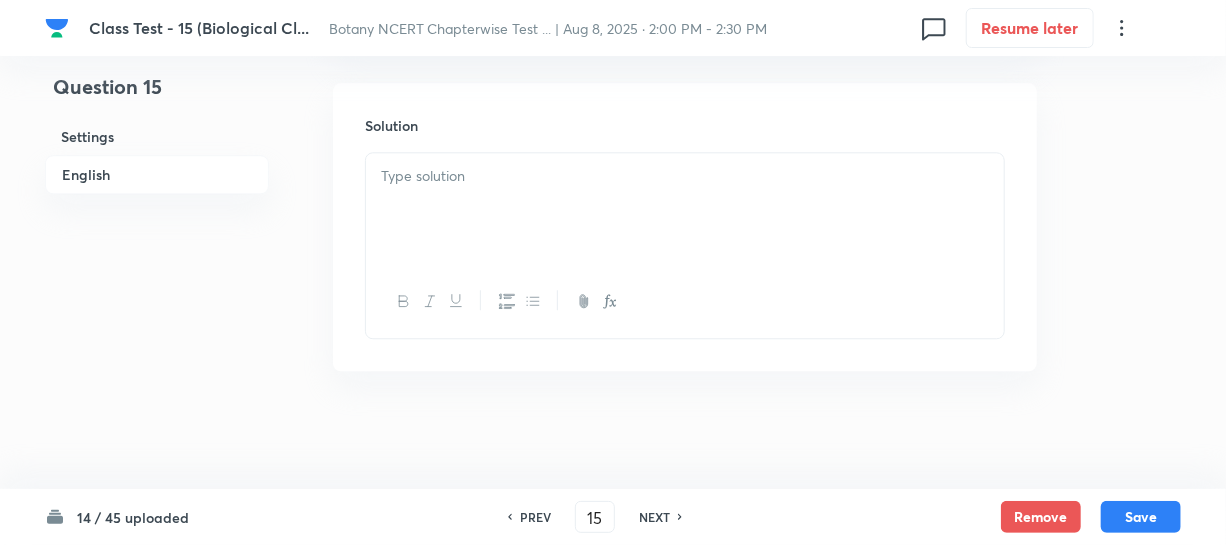 scroll, scrollTop: 2190, scrollLeft: 0, axis: vertical 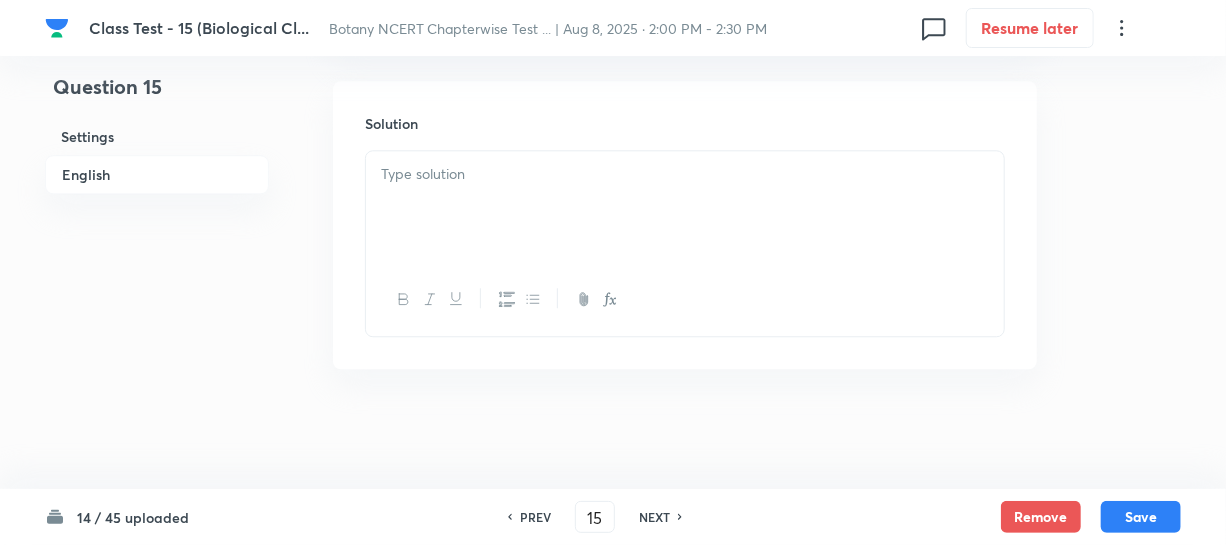 click at bounding box center (685, 207) 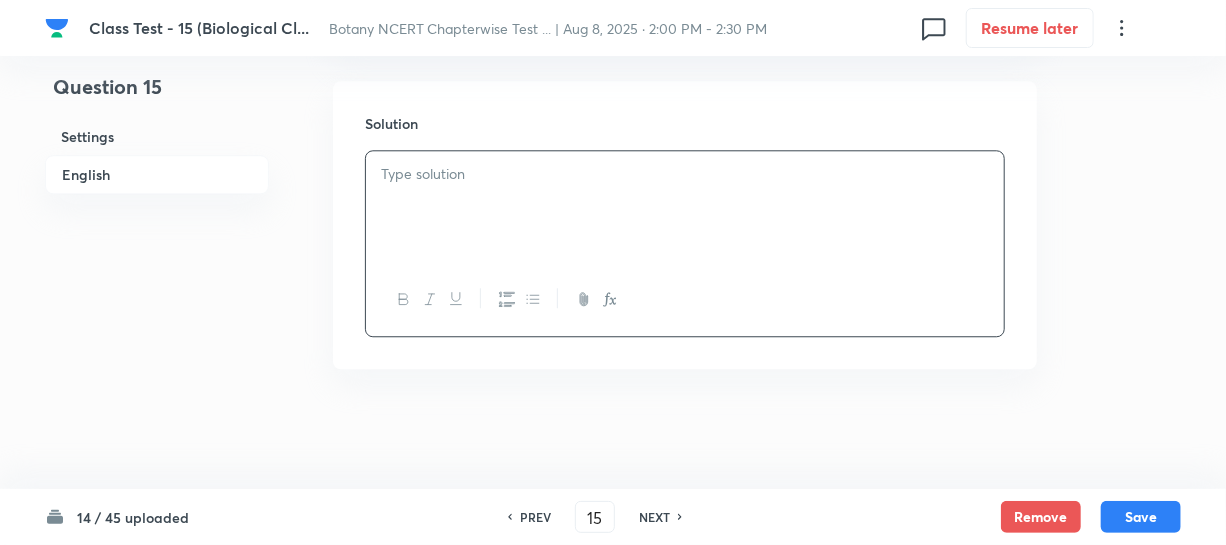 type 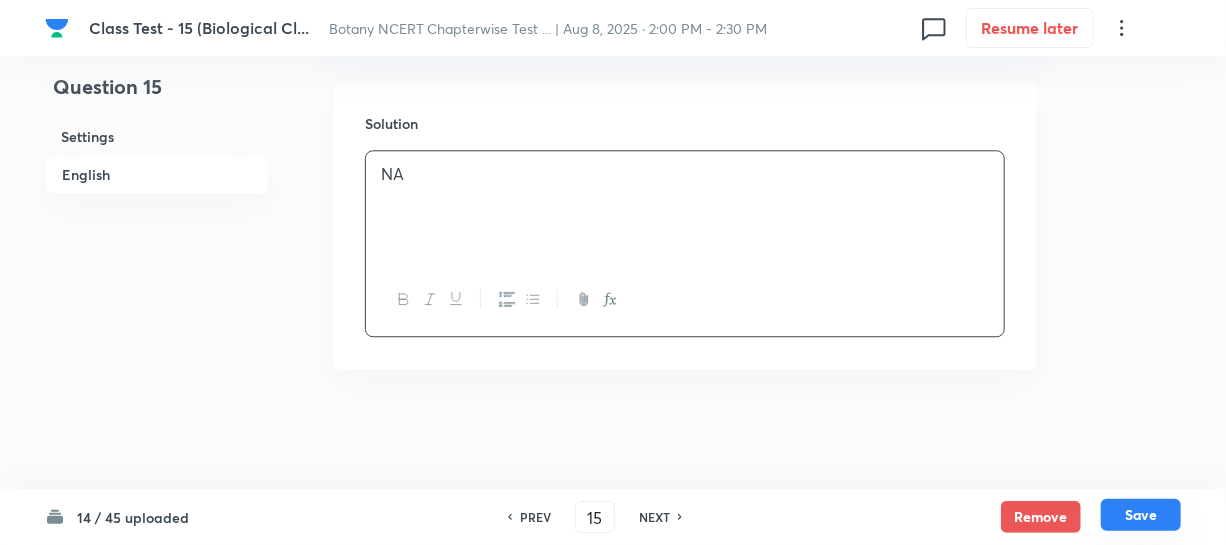 click on "Save" at bounding box center [1141, 515] 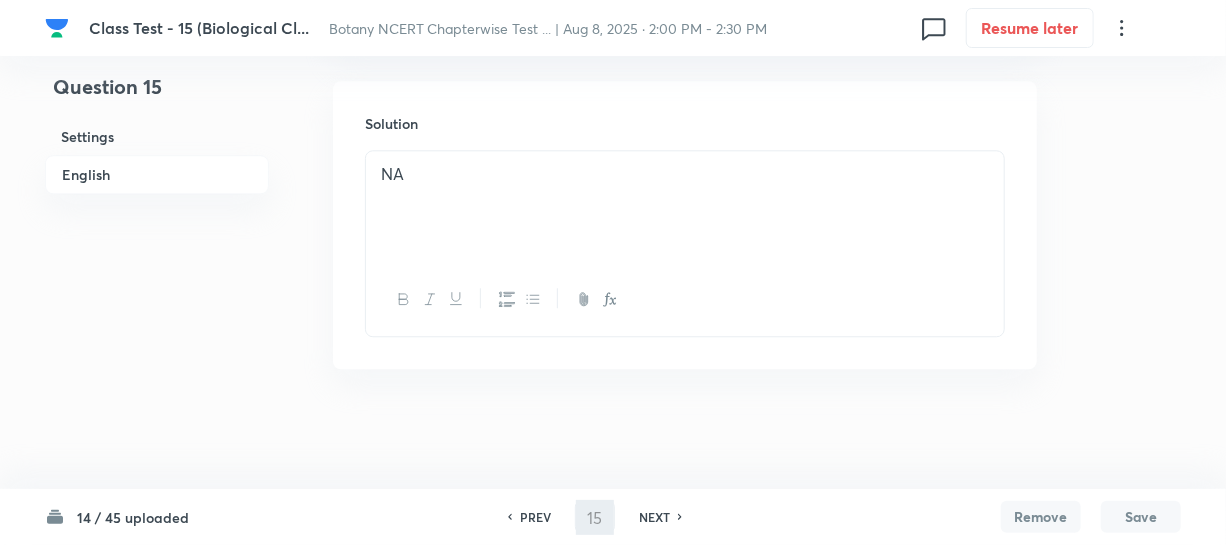 type on "16" 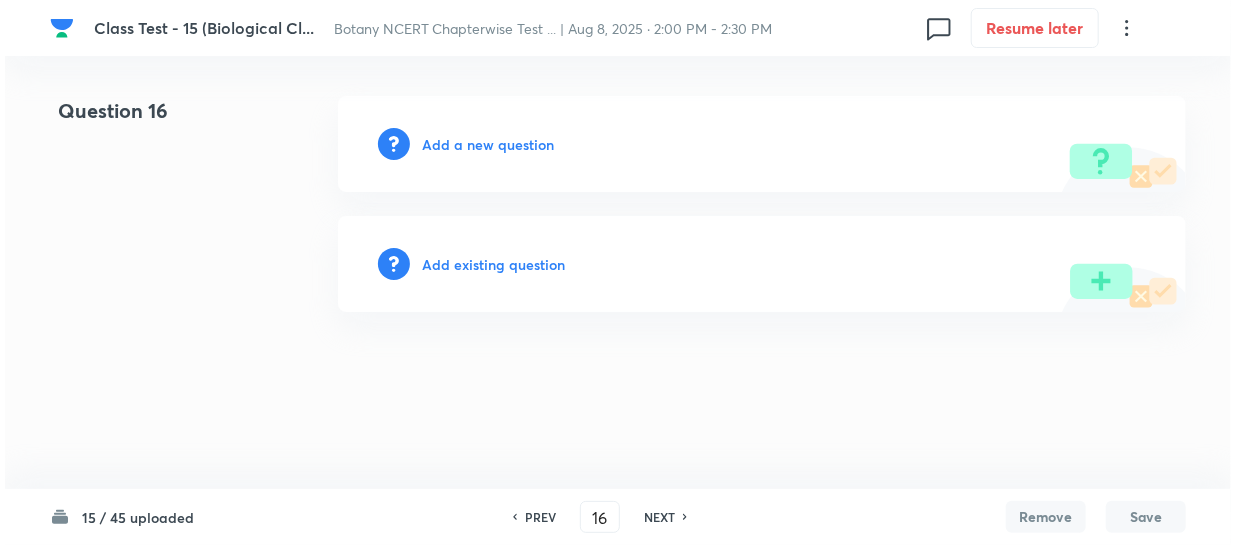 scroll, scrollTop: 0, scrollLeft: 0, axis: both 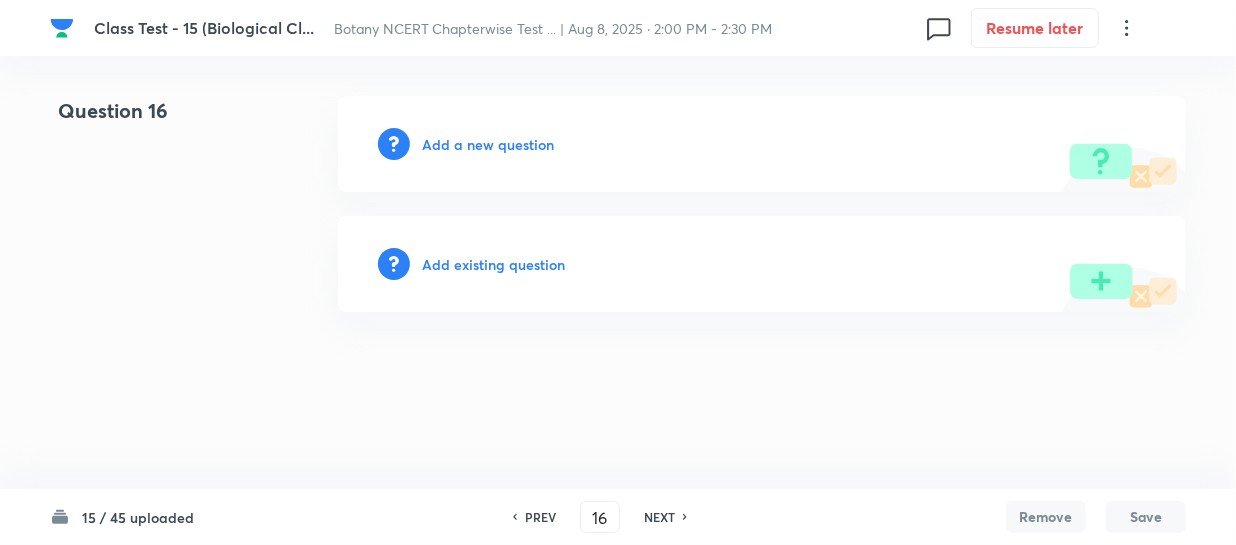 click on "Add a new question" at bounding box center [488, 144] 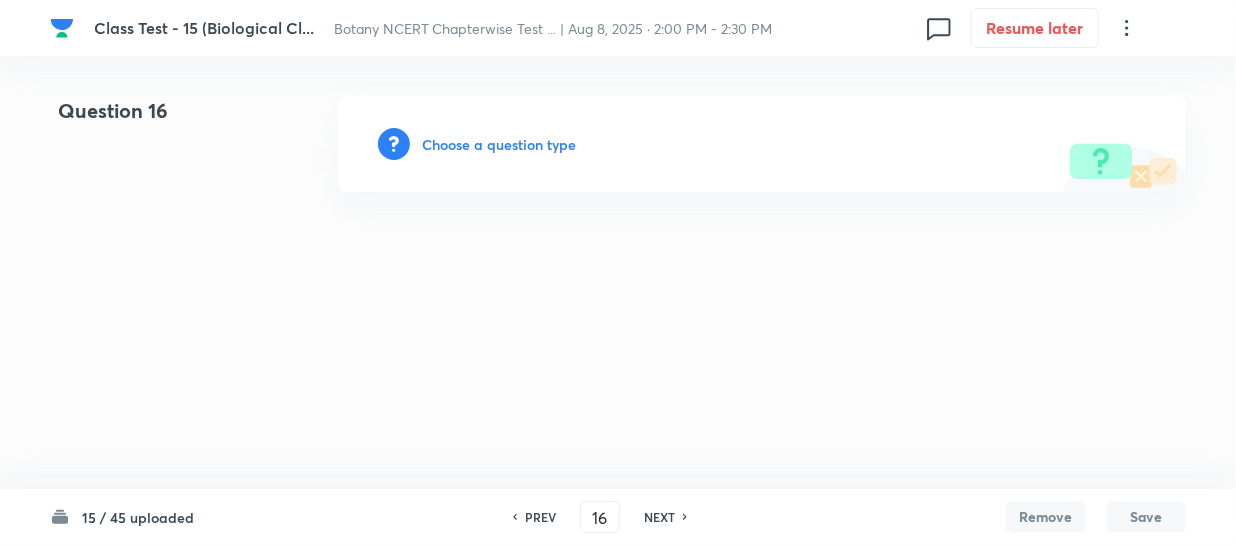 click on "Choose a question type" at bounding box center (499, 144) 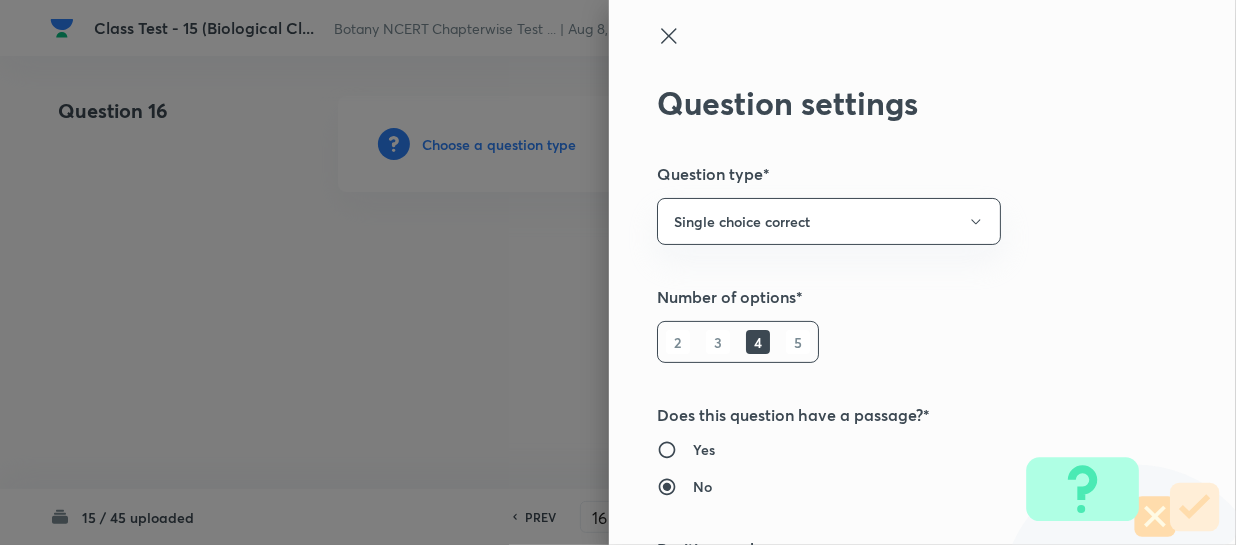 type 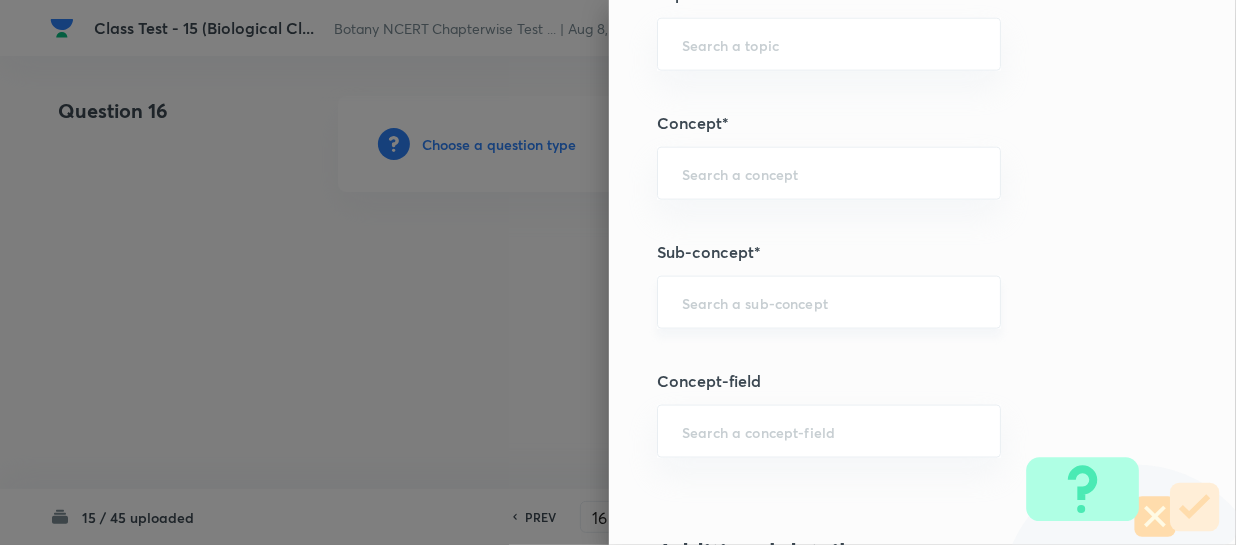 scroll, scrollTop: 1090, scrollLeft: 0, axis: vertical 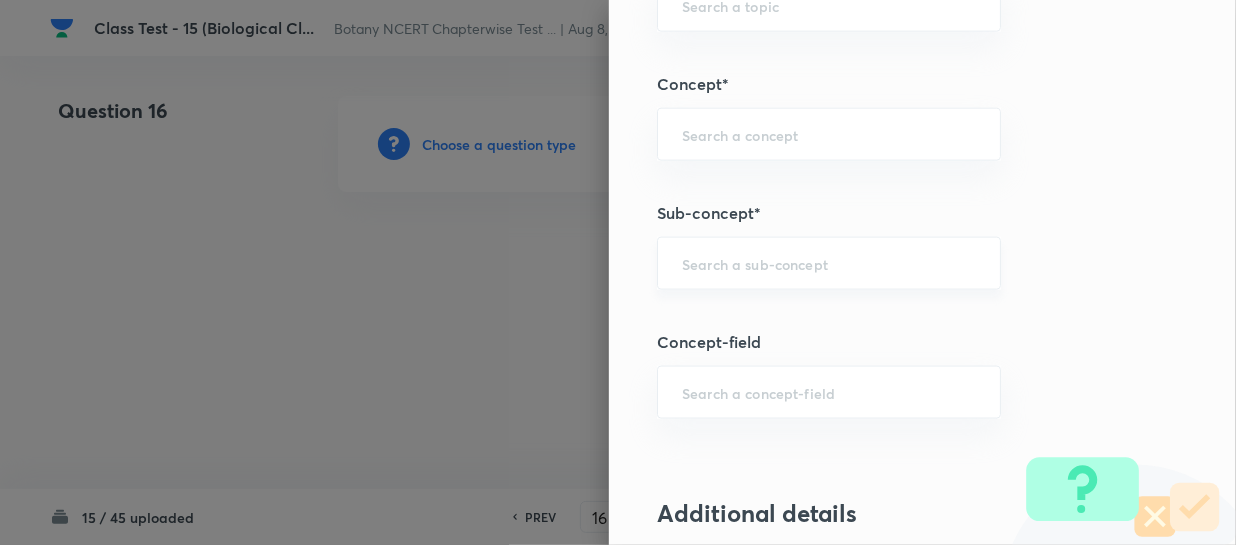 click at bounding box center (829, 263) 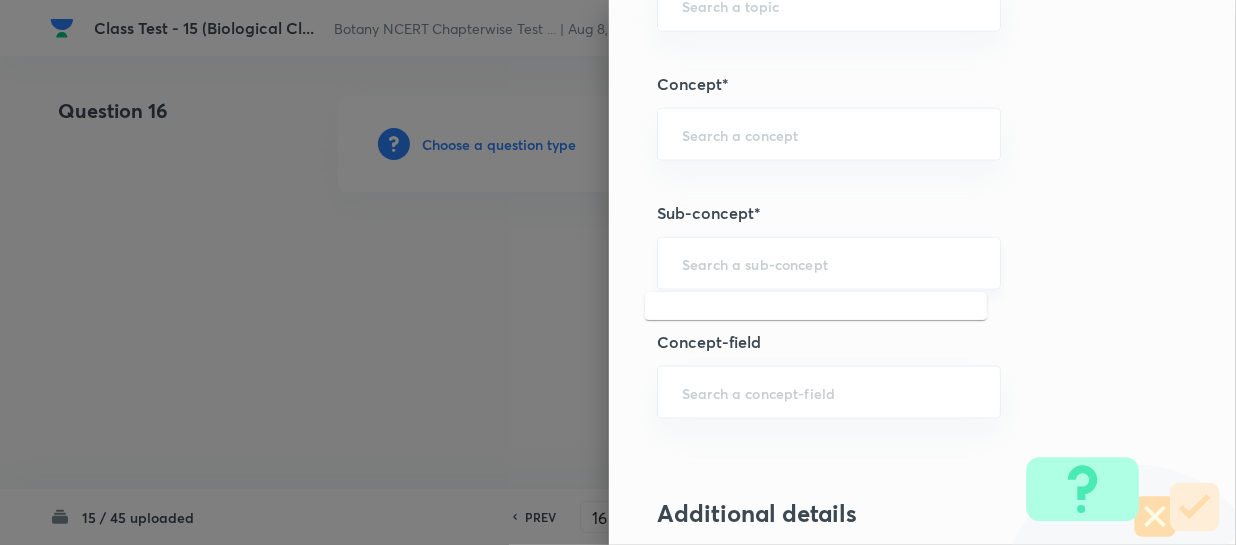 type on "A" 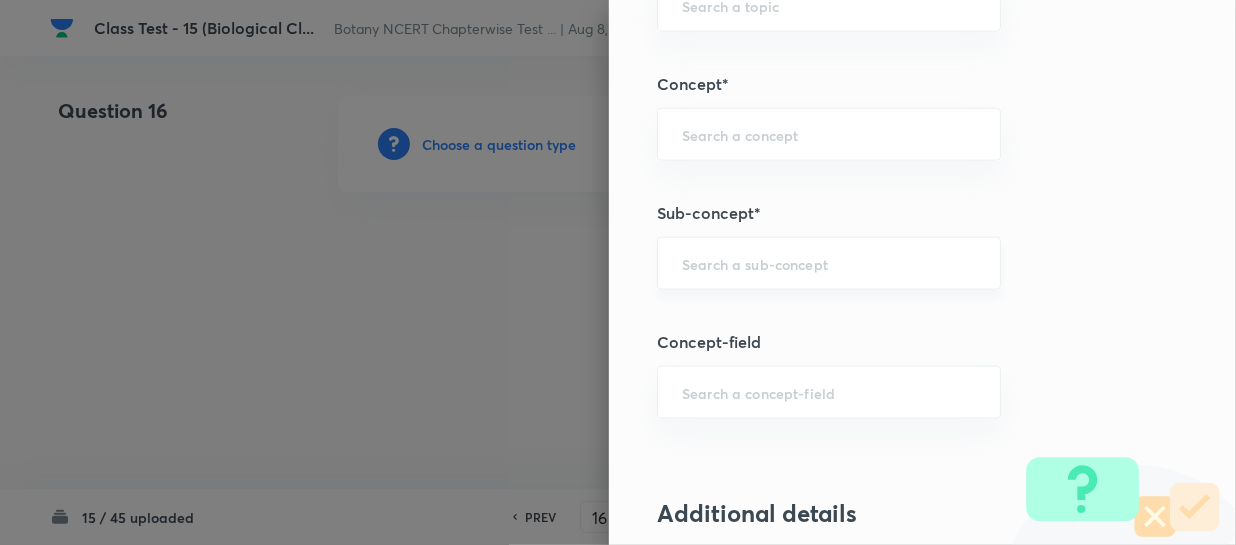 paste on "Biological Classification" 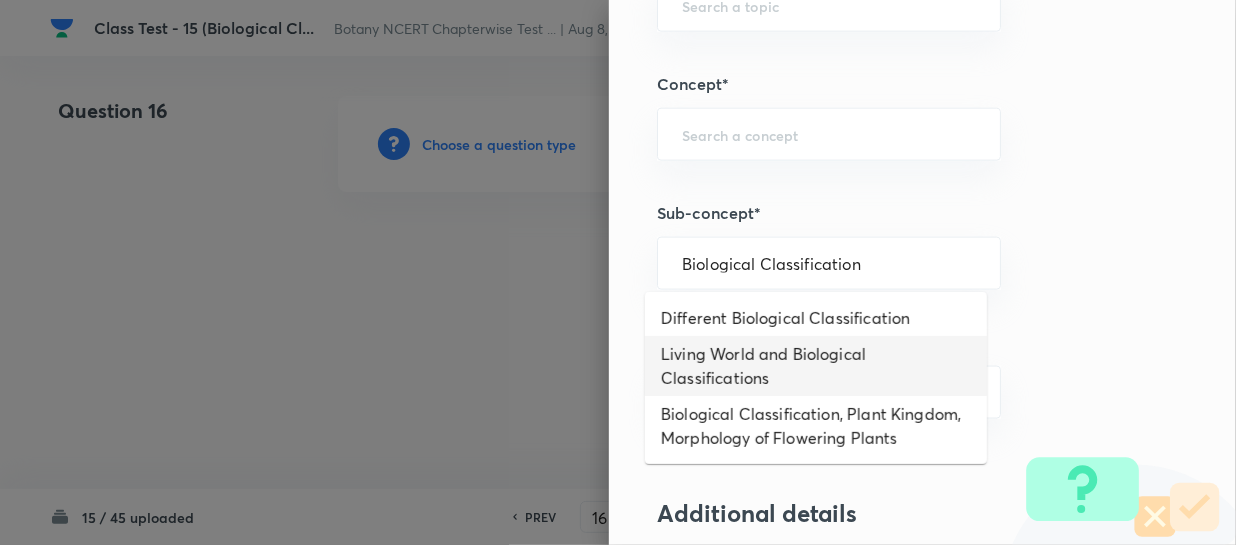 click on "Living World and Biological Classifications" at bounding box center [816, 366] 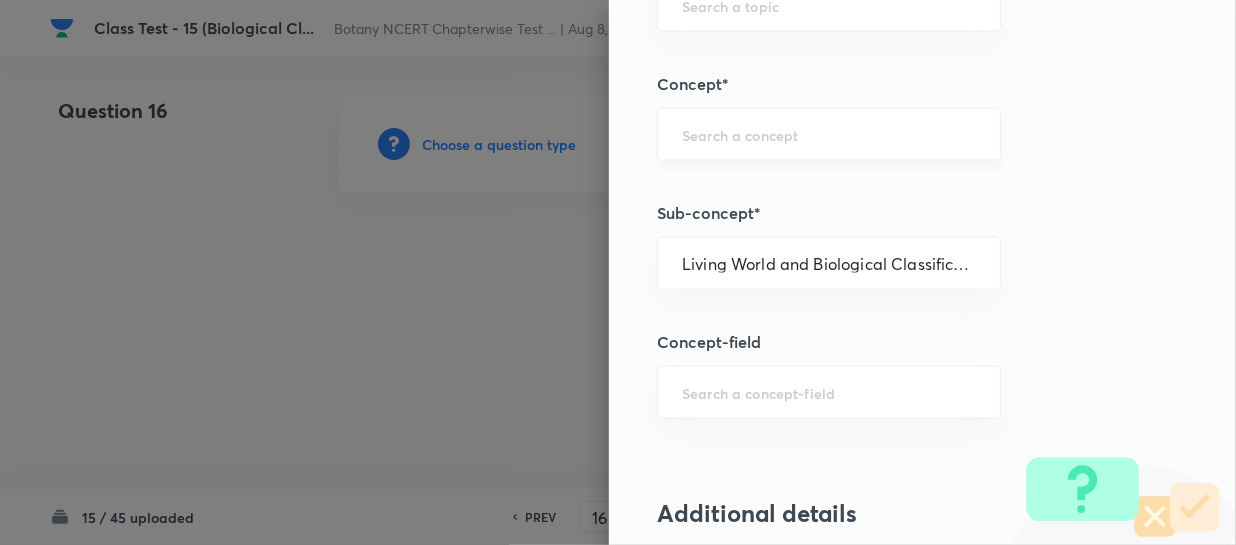 type on "Biology" 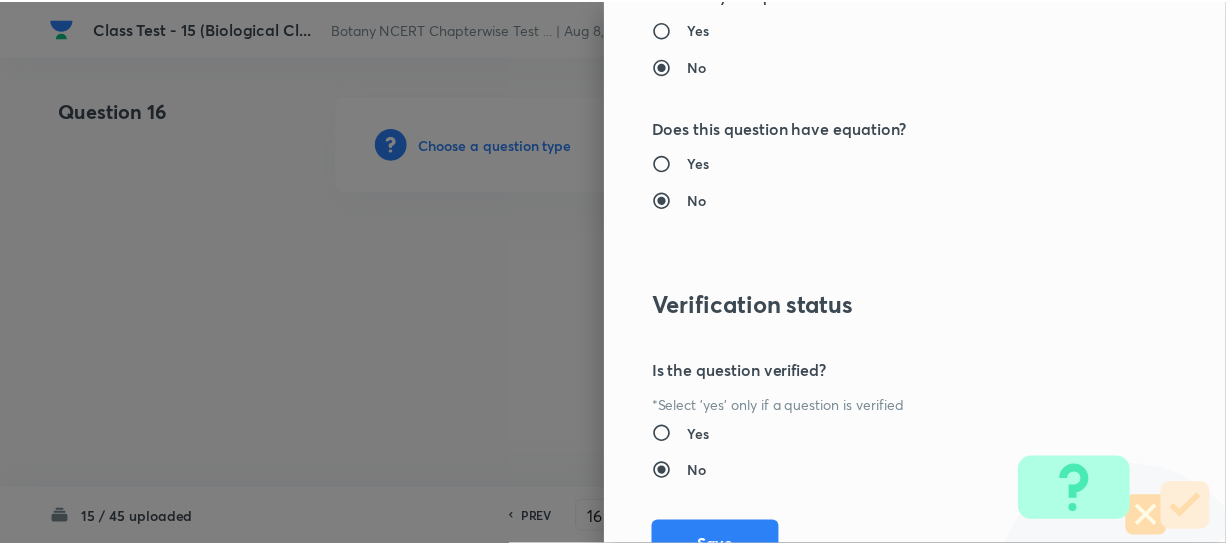 scroll, scrollTop: 2179, scrollLeft: 0, axis: vertical 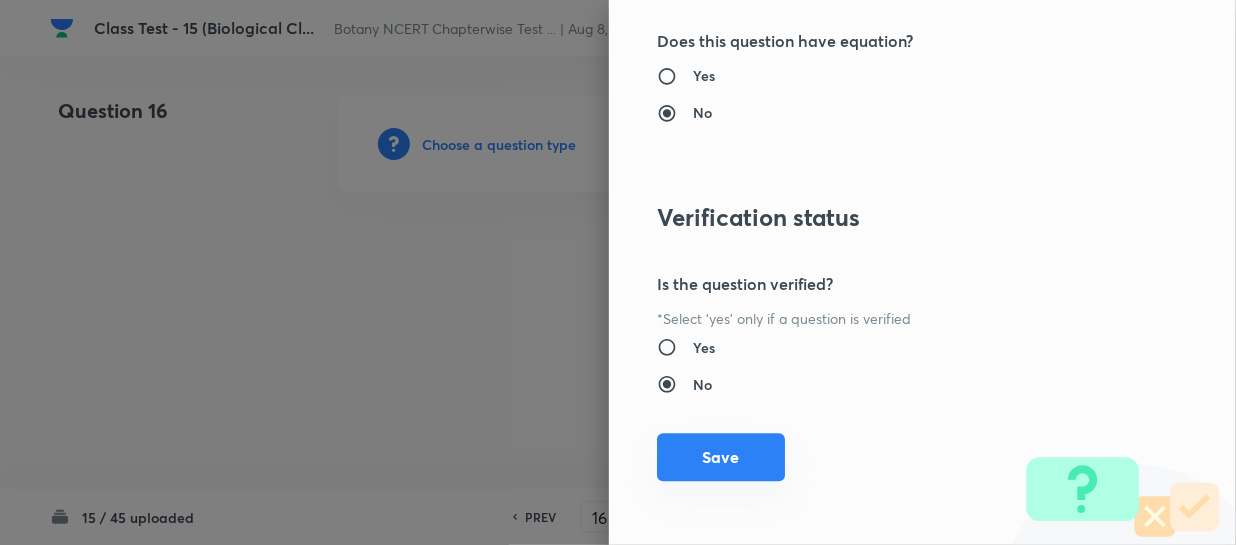 drag, startPoint x: 697, startPoint y: 452, endPoint x: 706, endPoint y: 446, distance: 10.816654 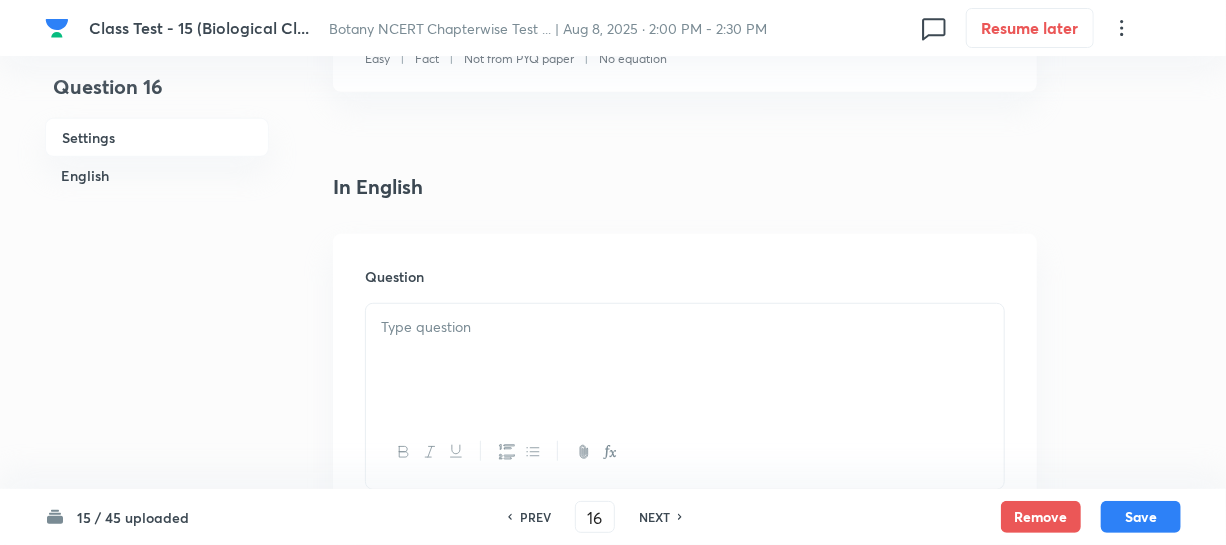 scroll, scrollTop: 545, scrollLeft: 0, axis: vertical 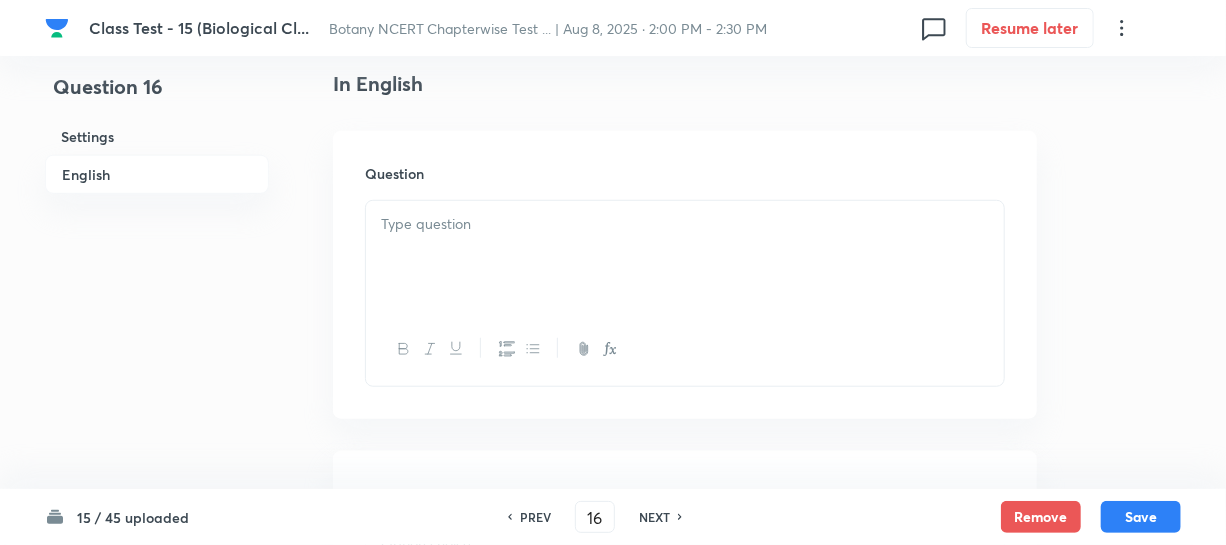 click at bounding box center (685, 257) 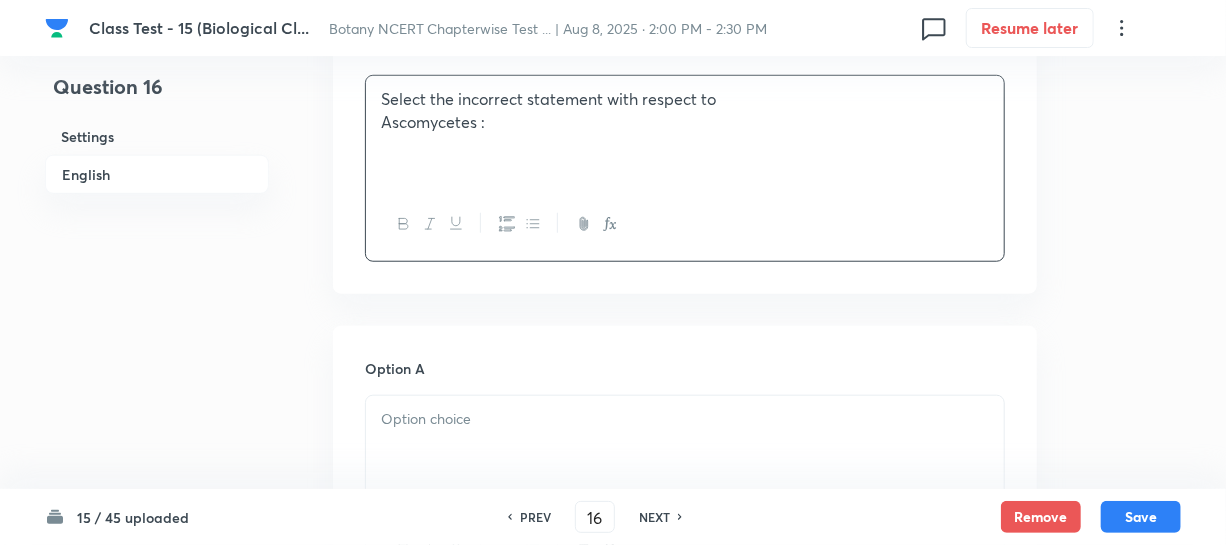 scroll, scrollTop: 818, scrollLeft: 0, axis: vertical 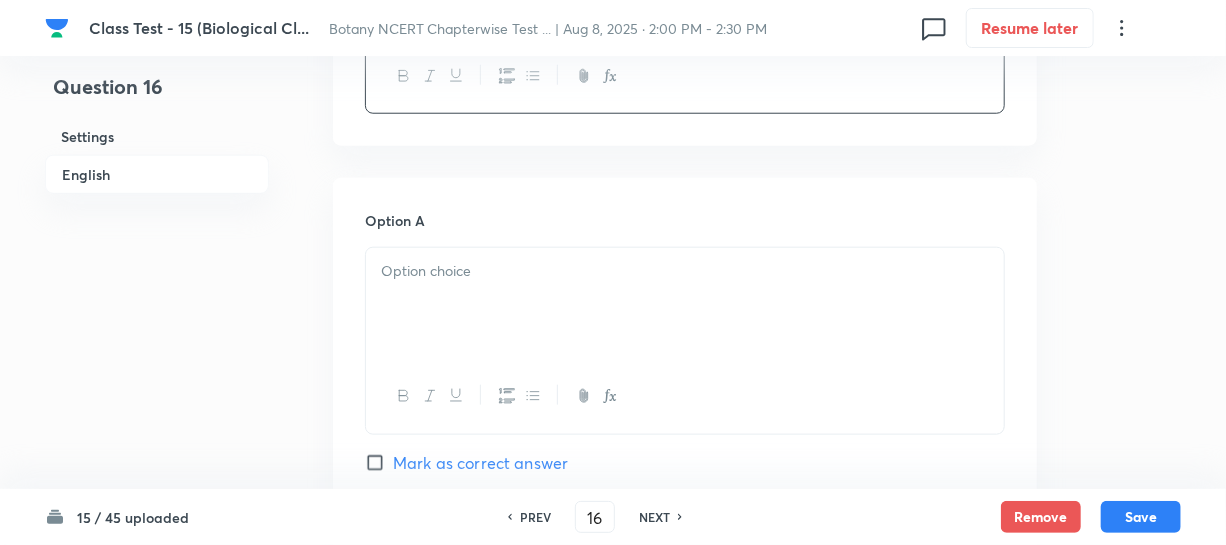 click at bounding box center [685, 304] 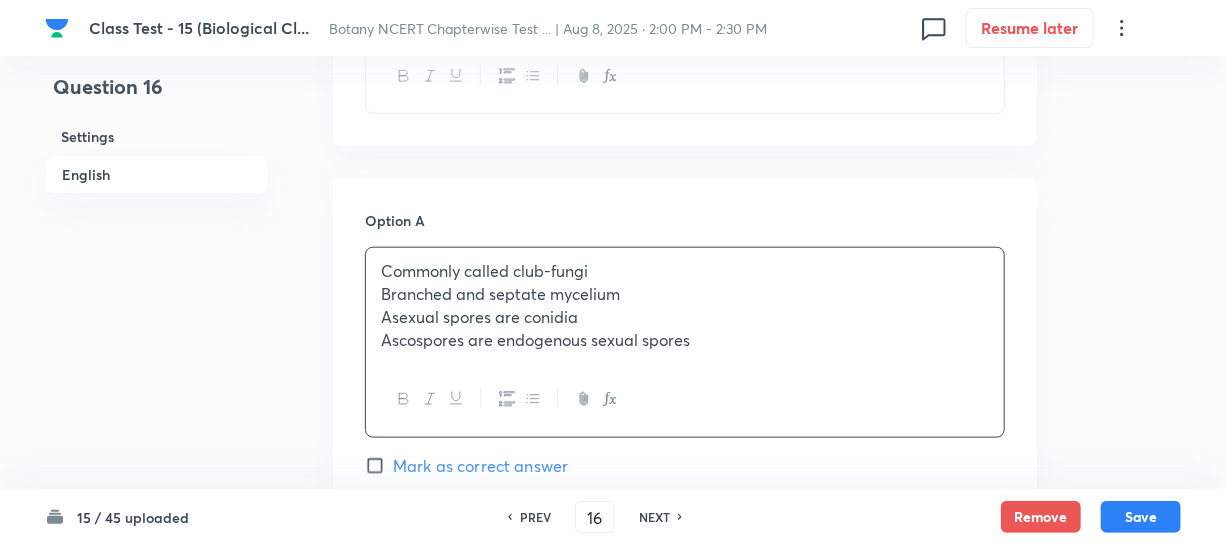 click on "Branched and septate mycelium" at bounding box center (685, 294) 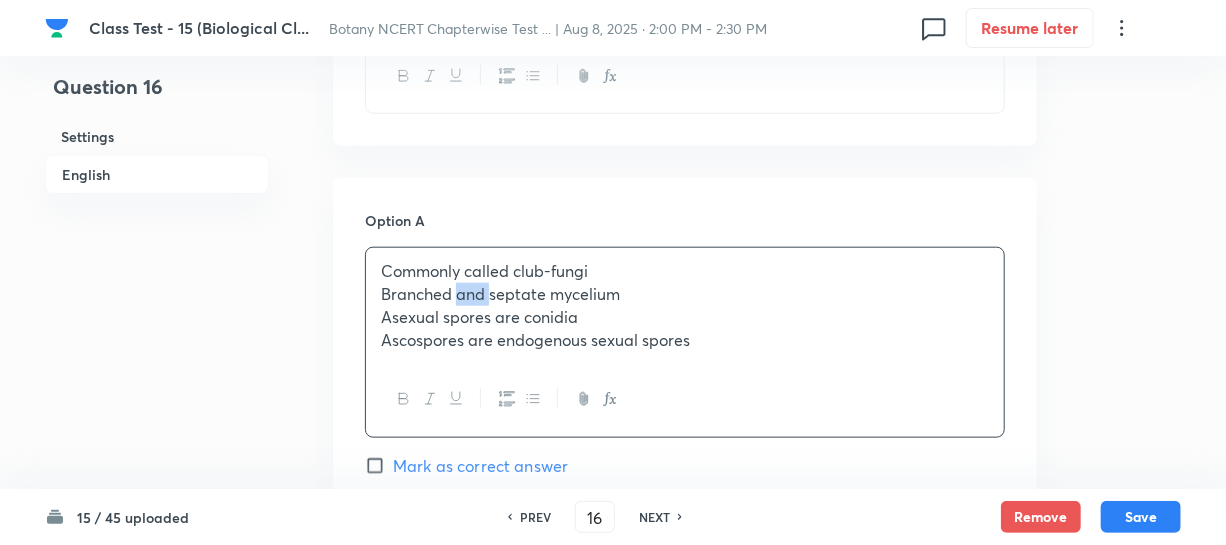click on "Branched and septate mycelium" at bounding box center (685, 294) 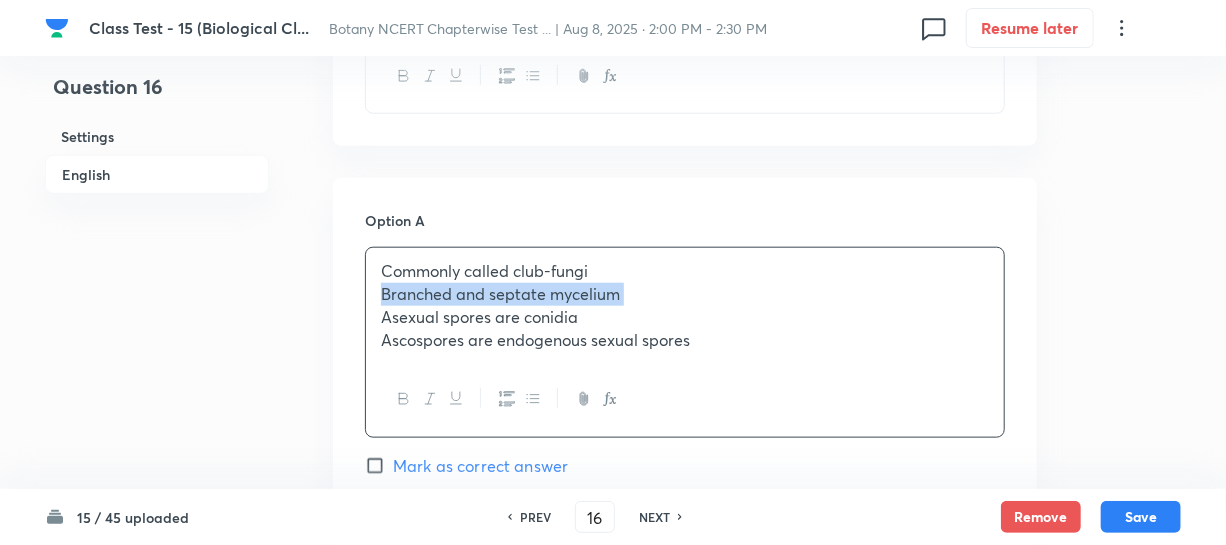 click on "Branched and septate mycelium" at bounding box center [685, 294] 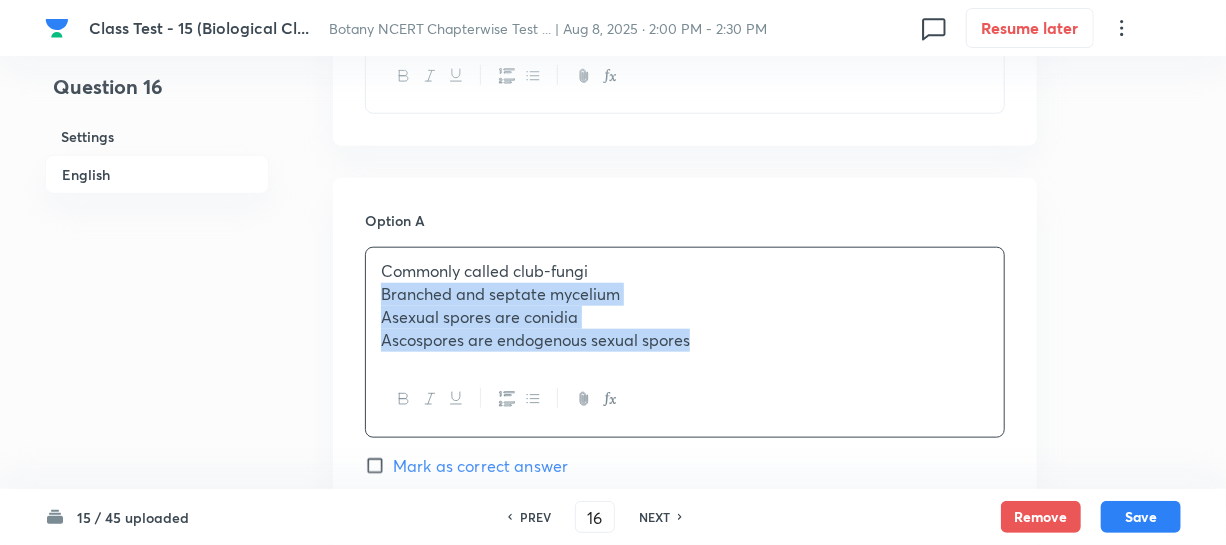 click on "Ascospores are endogenous sexual spores" at bounding box center (685, 340) 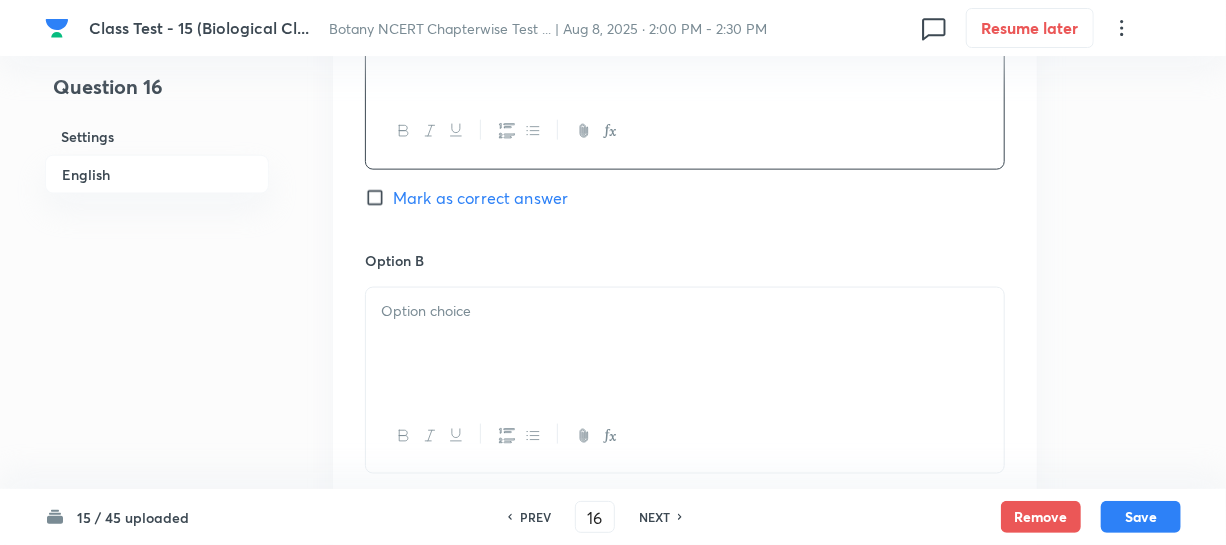 scroll, scrollTop: 1090, scrollLeft: 0, axis: vertical 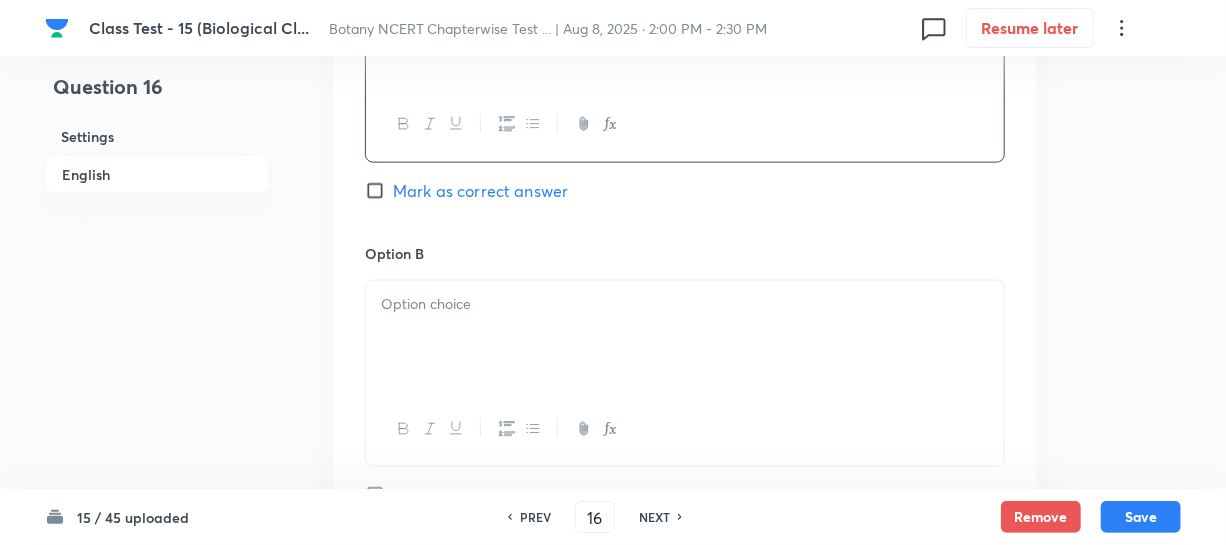 click at bounding box center [685, 337] 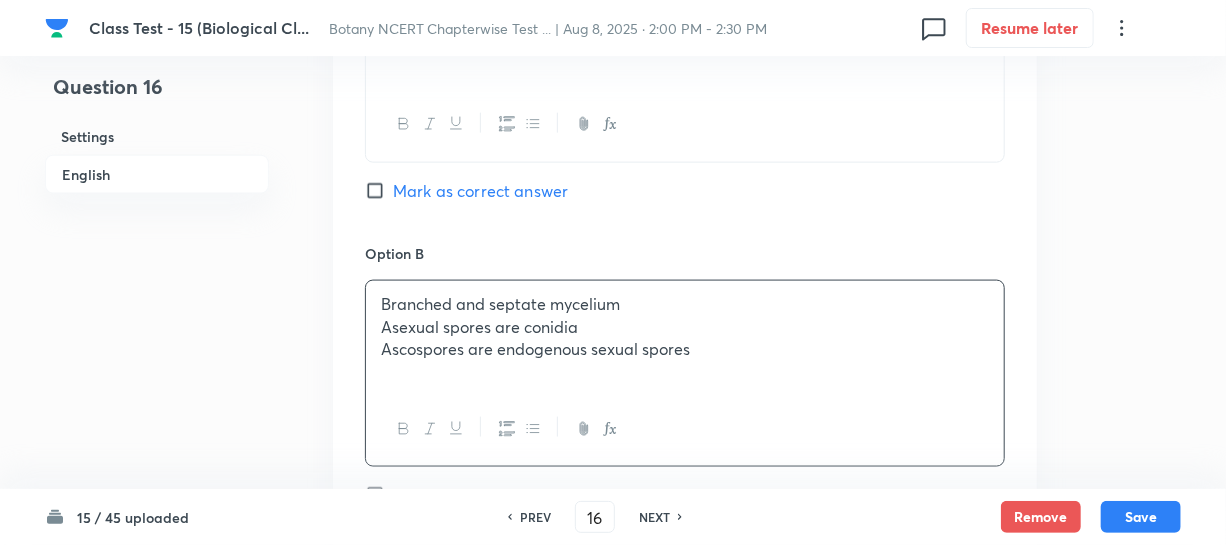 click on "Asexual spores are conidia" at bounding box center [685, 327] 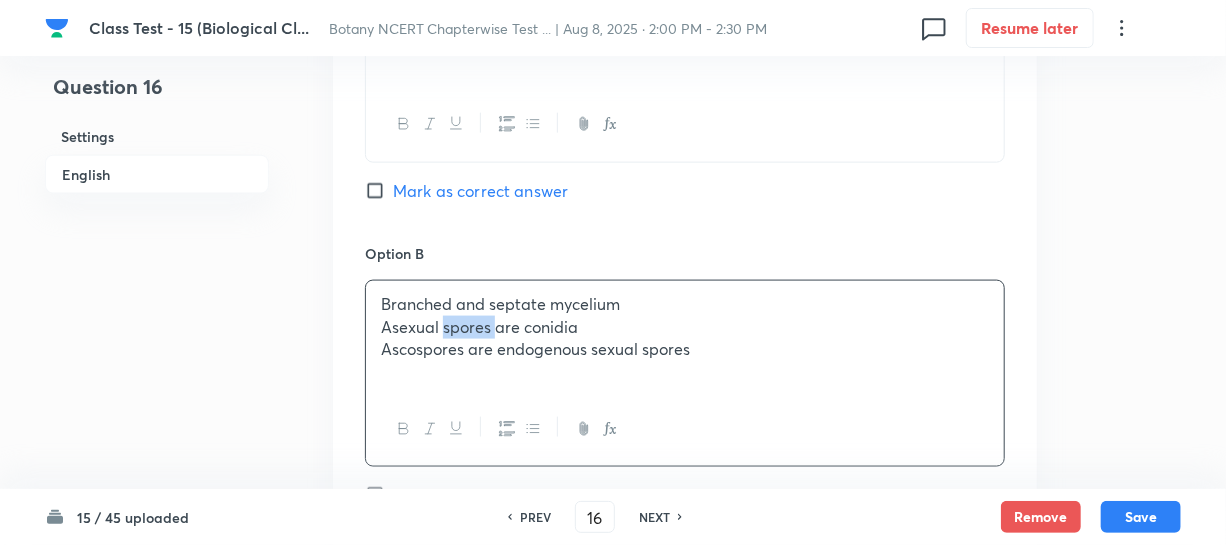 click on "Asexual spores are conidia" at bounding box center [685, 327] 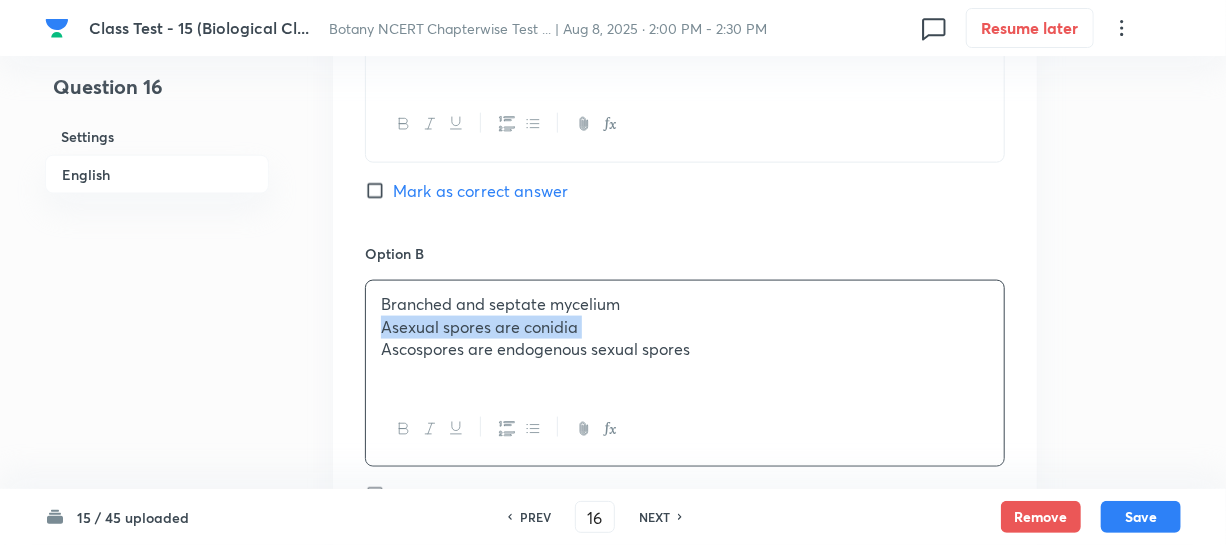 click on "Asexual spores are conidia" at bounding box center (685, 327) 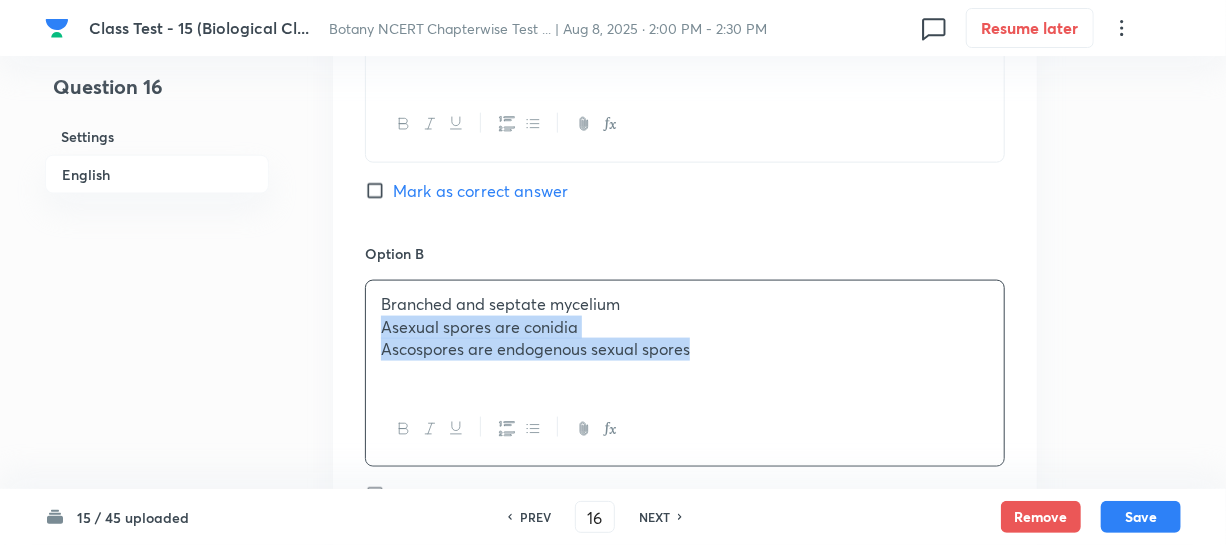 click on "Branched and septate mycelium Asexual spores are conidia Ascospores are endogenous sexual spores" at bounding box center [685, 337] 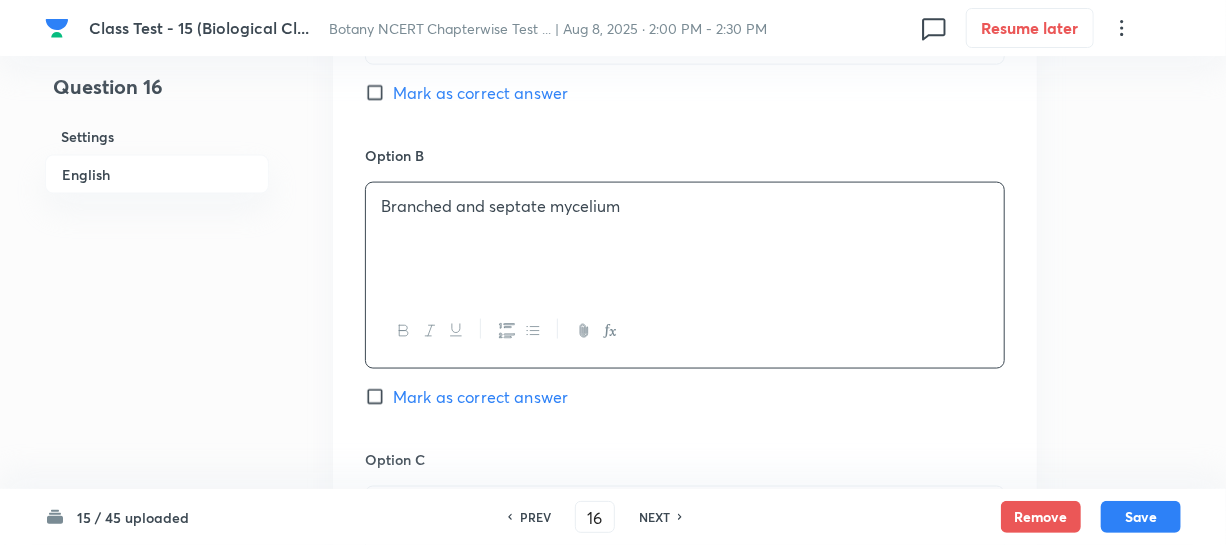 scroll, scrollTop: 1363, scrollLeft: 0, axis: vertical 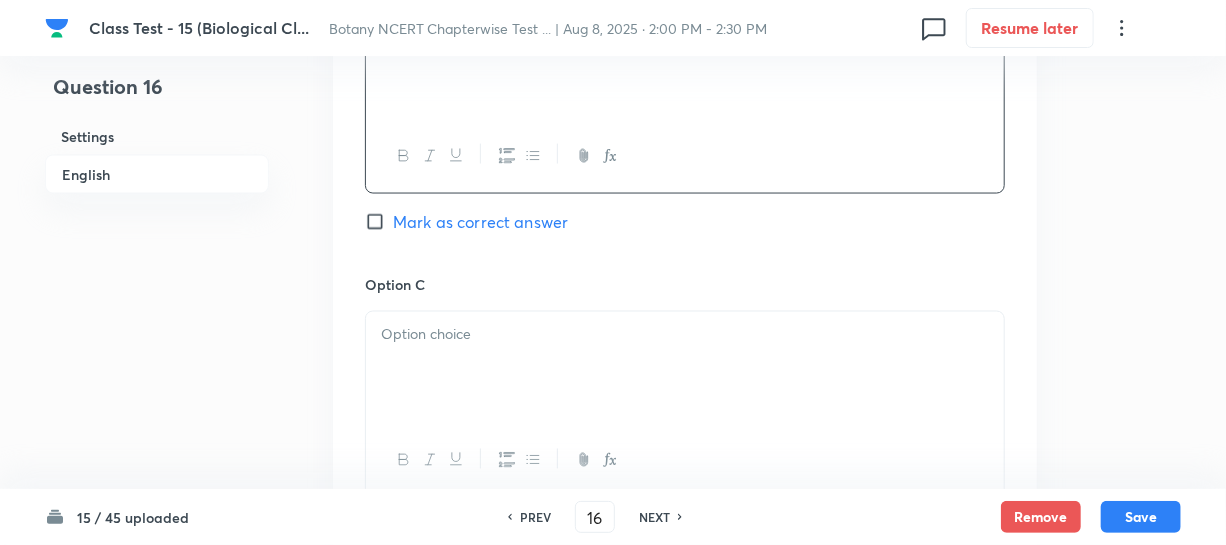click at bounding box center [685, 368] 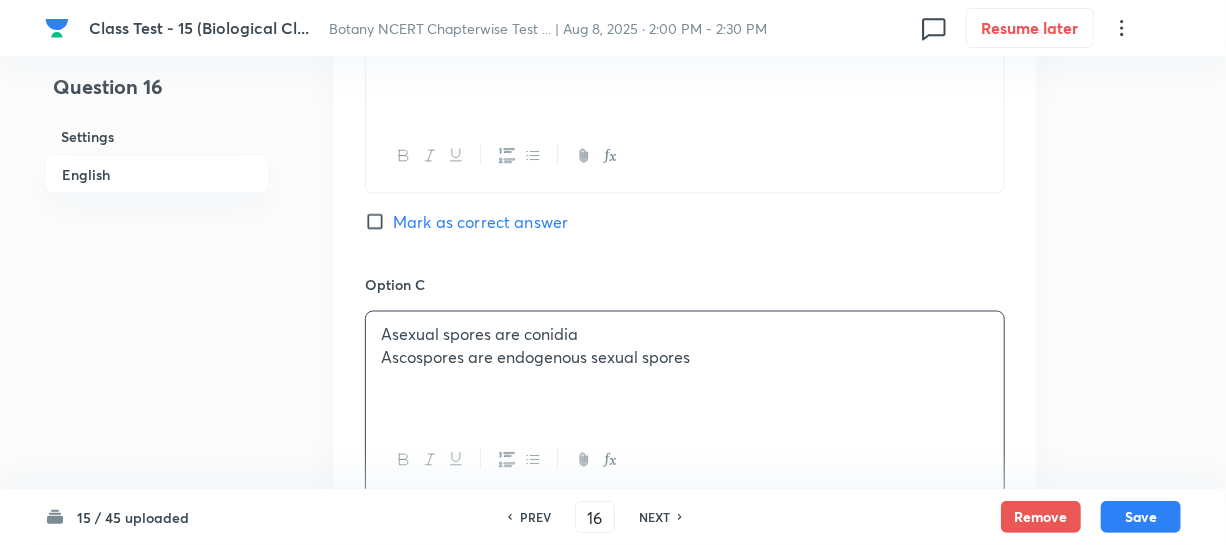 click on "Ascospores are endogenous sexual spores" at bounding box center (685, 358) 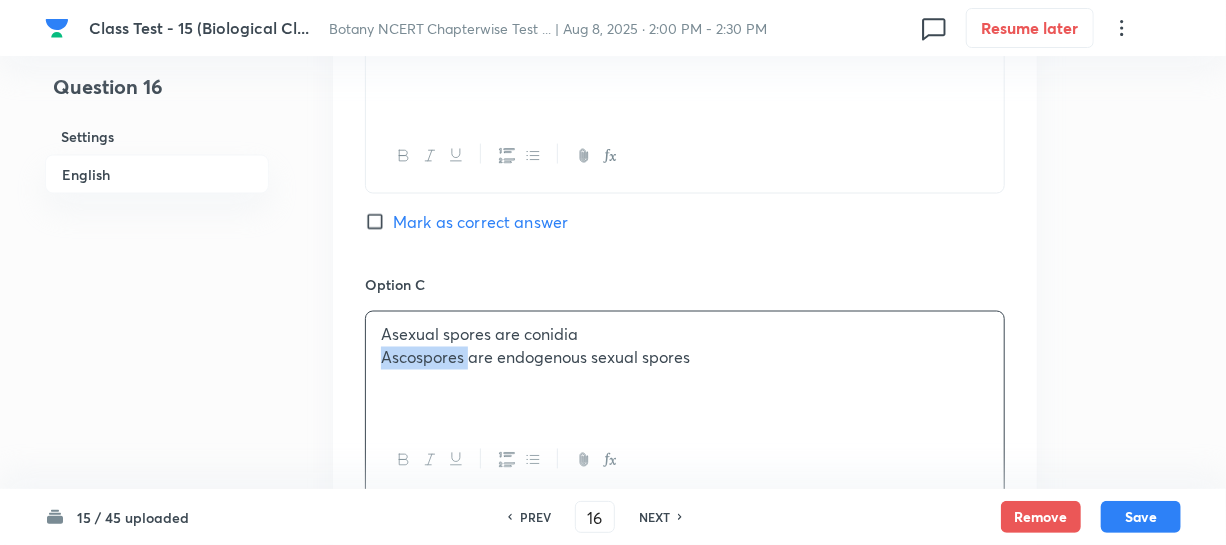 click on "Ascospores are endogenous sexual spores" at bounding box center (685, 358) 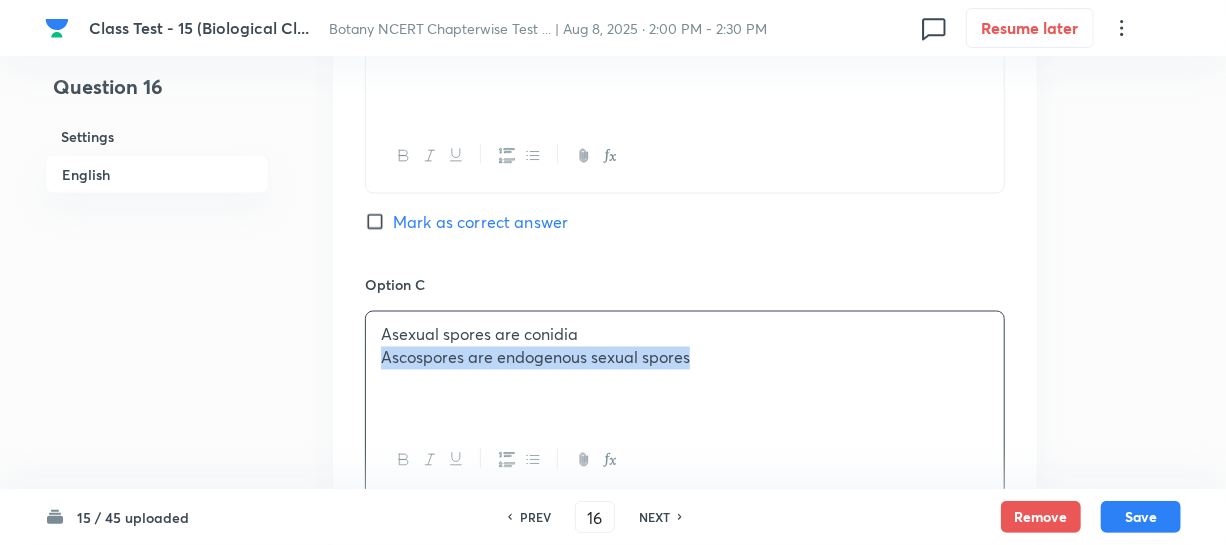 click on "Ascospores are endogenous sexual spores" at bounding box center [685, 358] 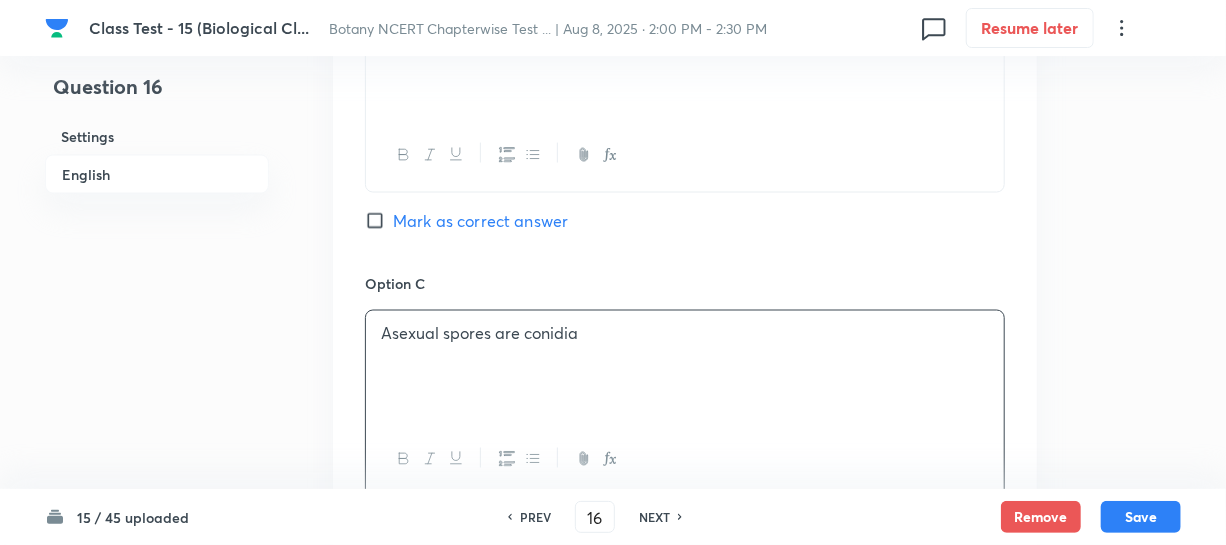scroll, scrollTop: 1727, scrollLeft: 0, axis: vertical 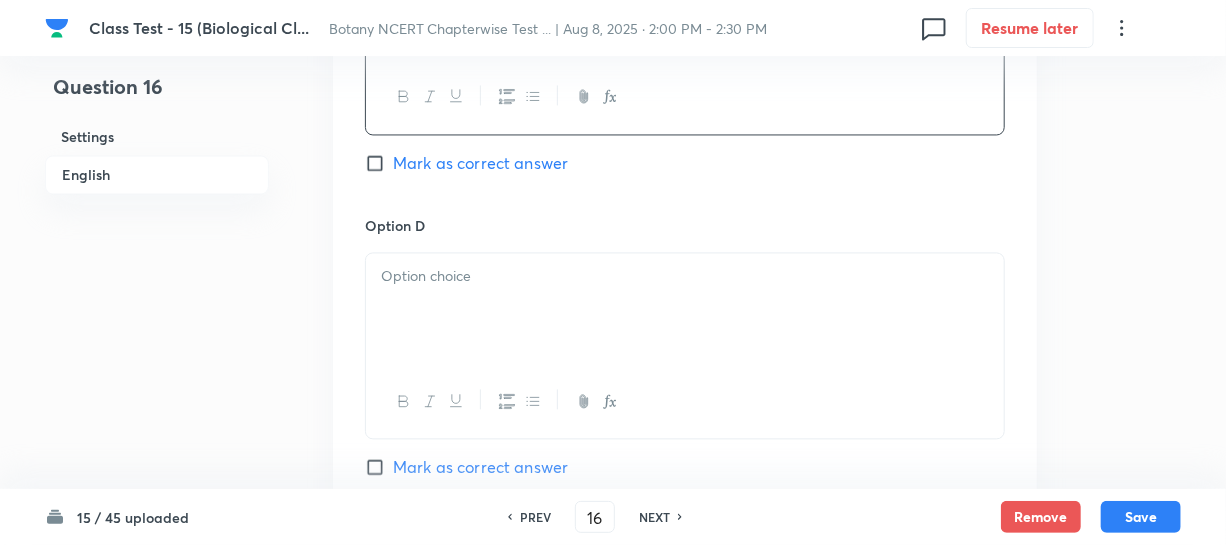 click at bounding box center [685, 309] 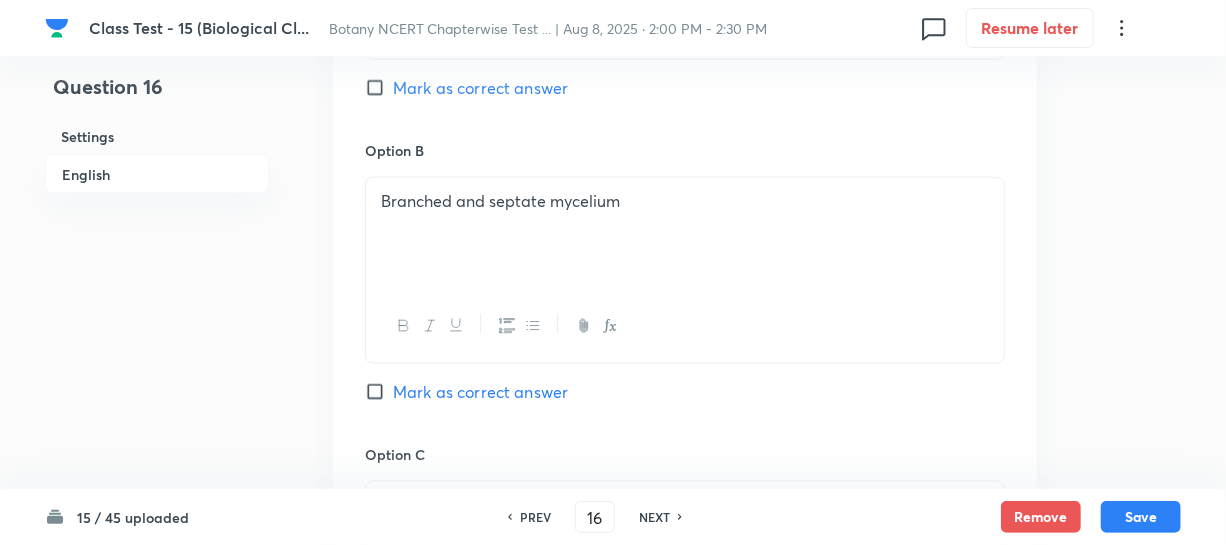 scroll, scrollTop: 1000, scrollLeft: 0, axis: vertical 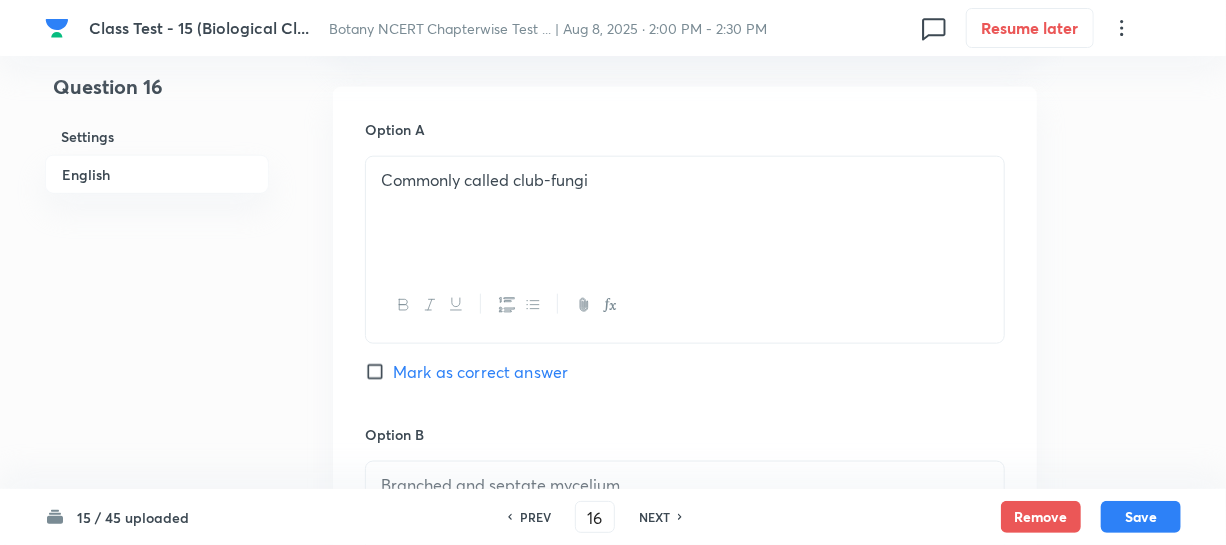click on "Mark as correct answer" at bounding box center (379, 372) 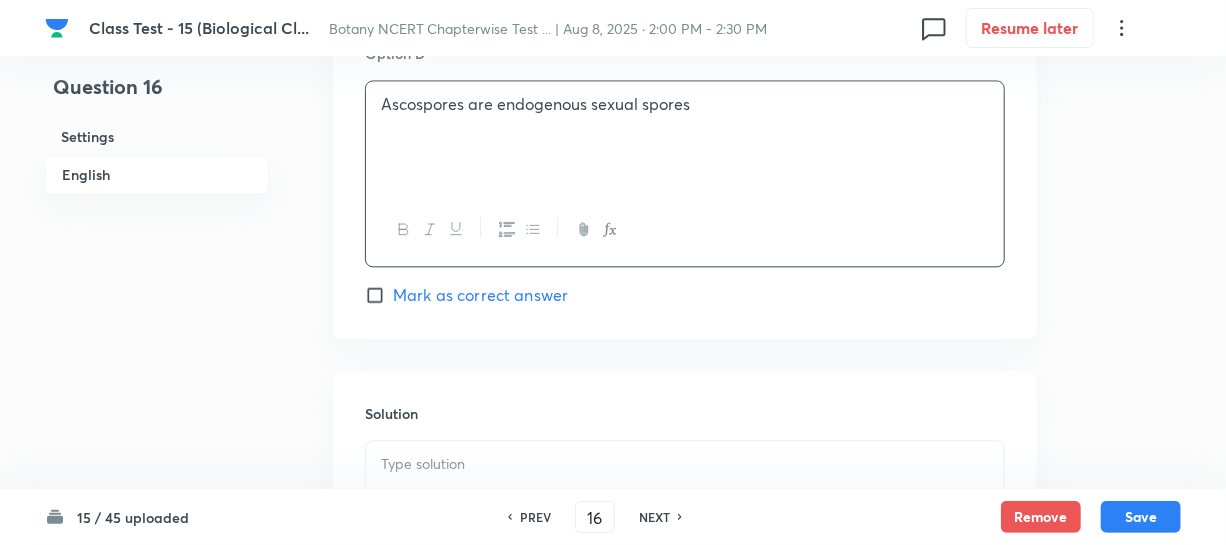scroll, scrollTop: 2000, scrollLeft: 0, axis: vertical 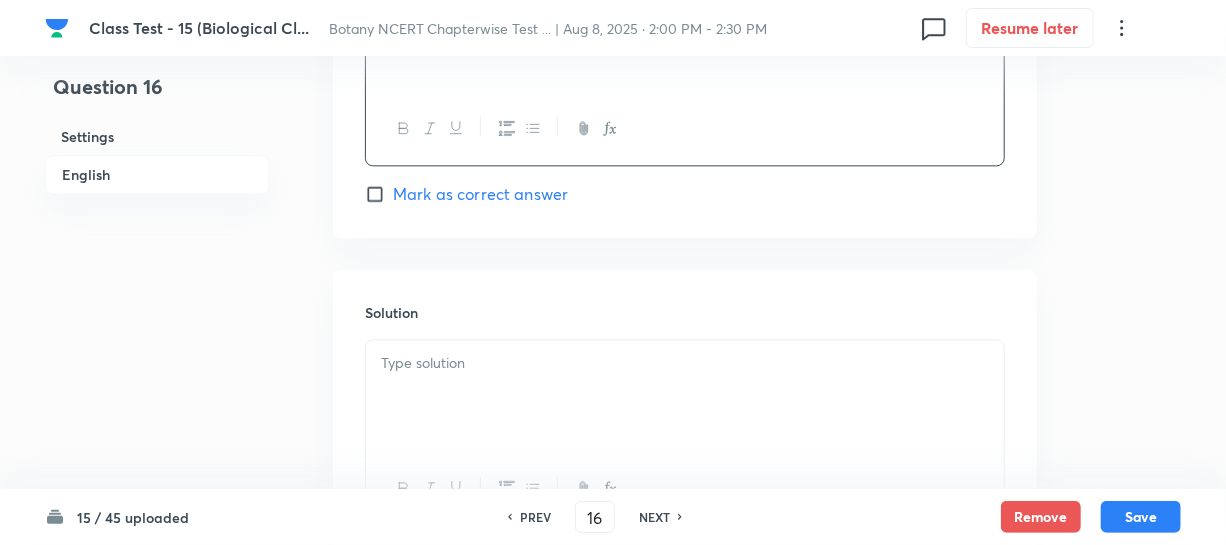 click at bounding box center [685, 396] 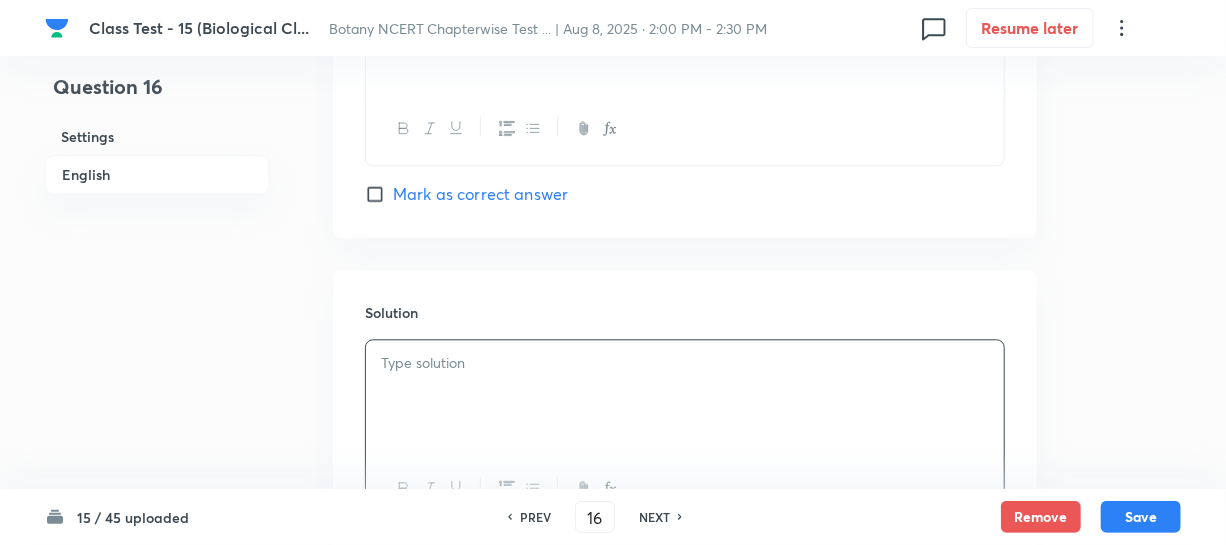 type 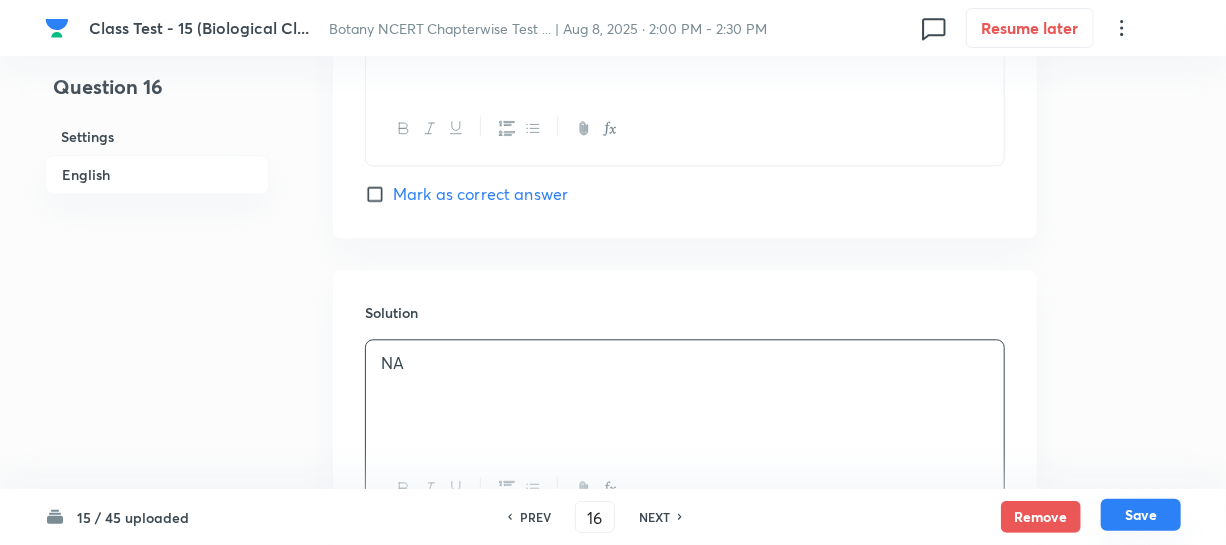 click on "Save" at bounding box center [1141, 515] 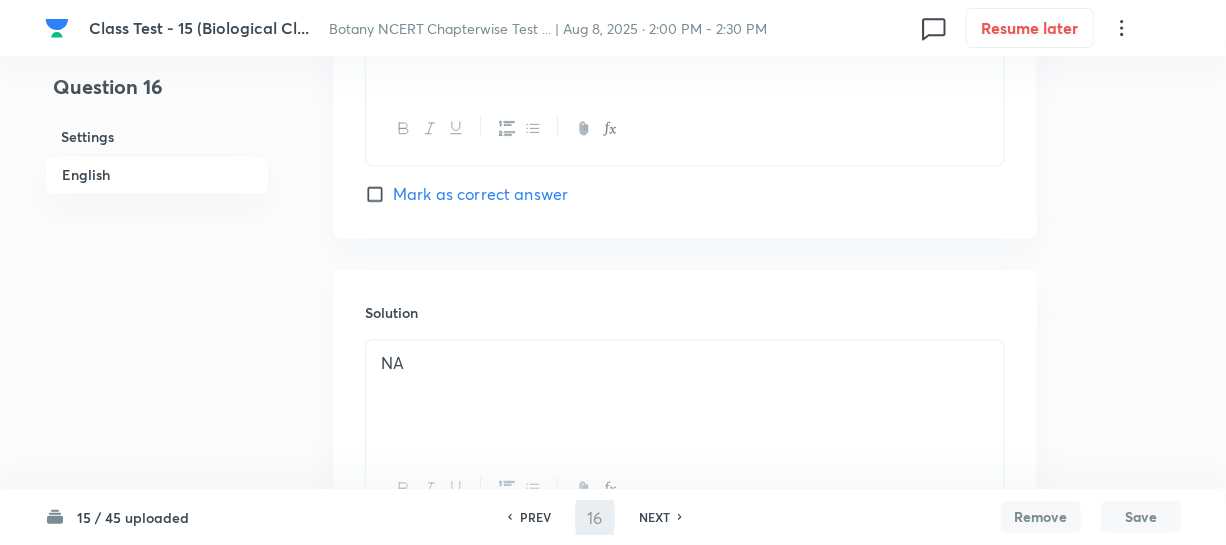 type on "17" 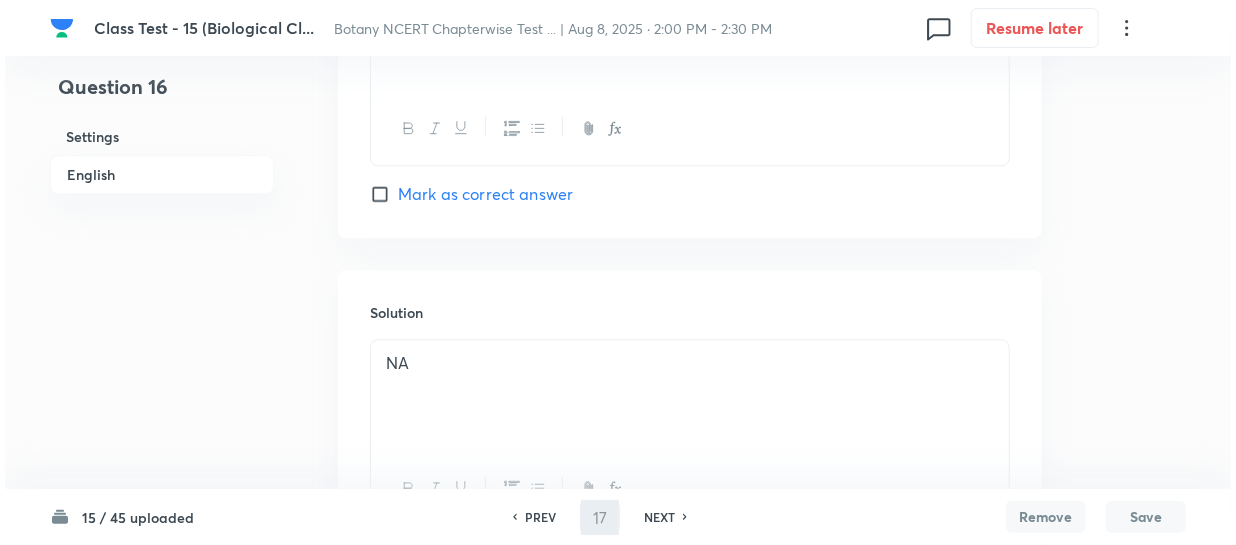 scroll, scrollTop: 0, scrollLeft: 0, axis: both 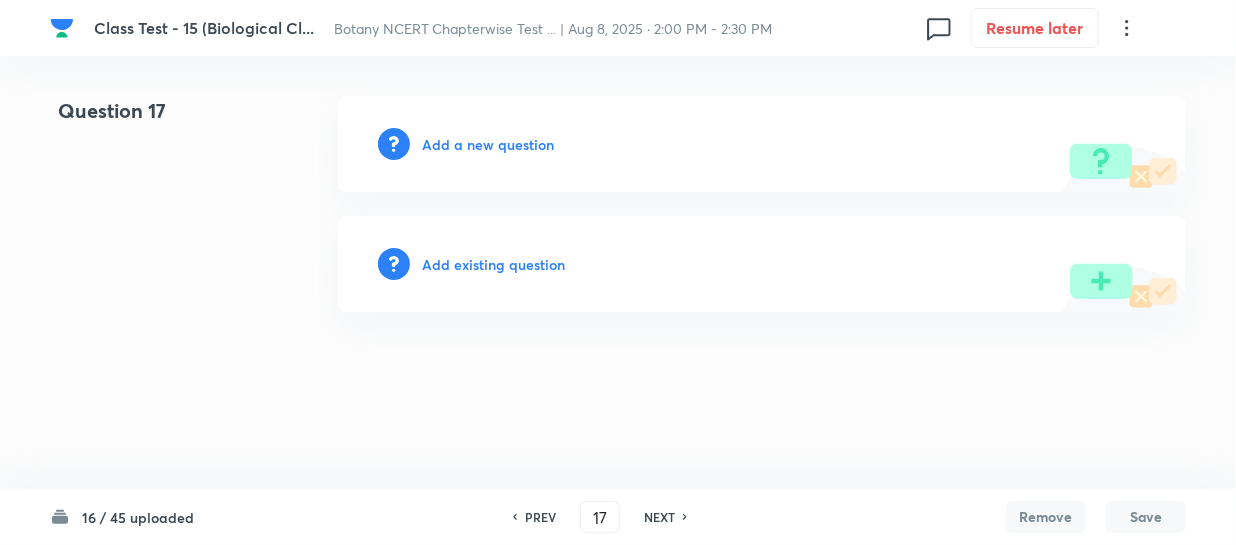 click on "Add a new question" at bounding box center (488, 144) 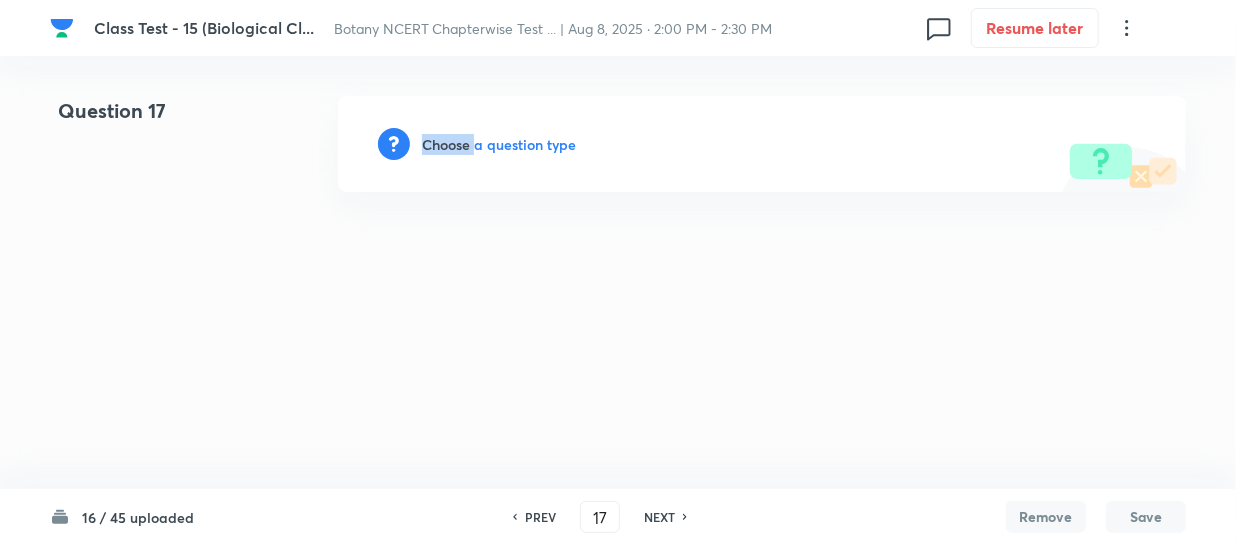 click on "Choose a question type" at bounding box center [499, 144] 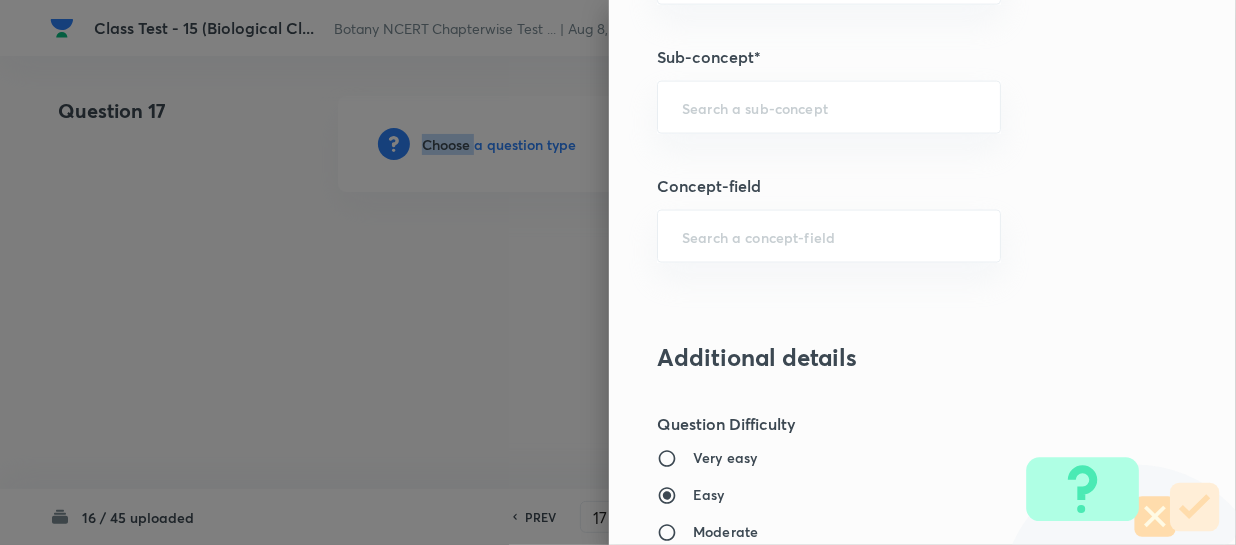 scroll, scrollTop: 1090, scrollLeft: 0, axis: vertical 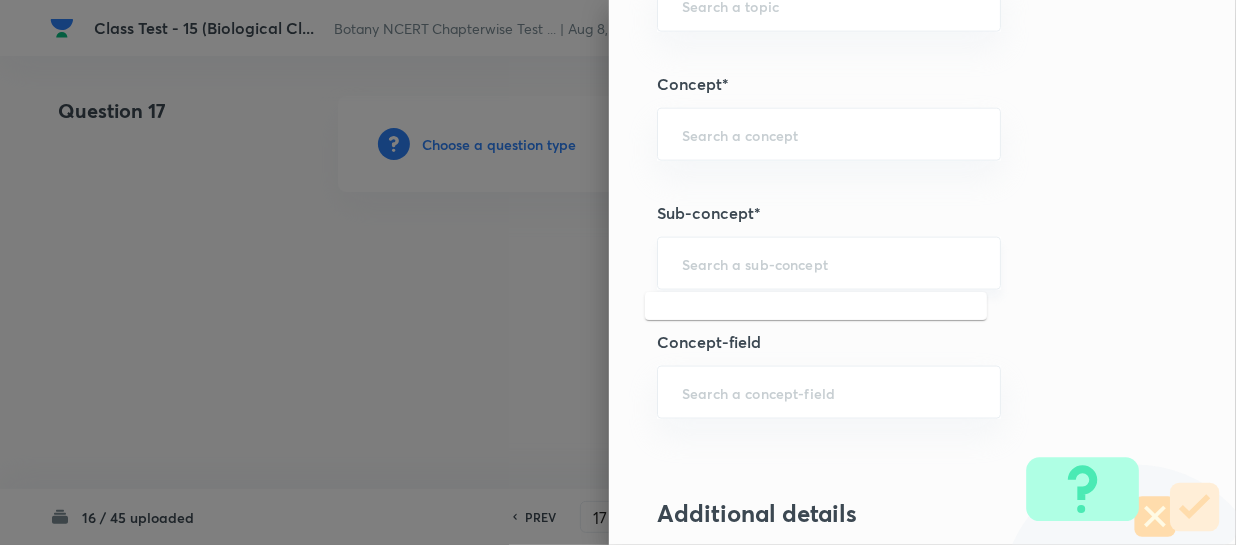 click at bounding box center (829, 263) 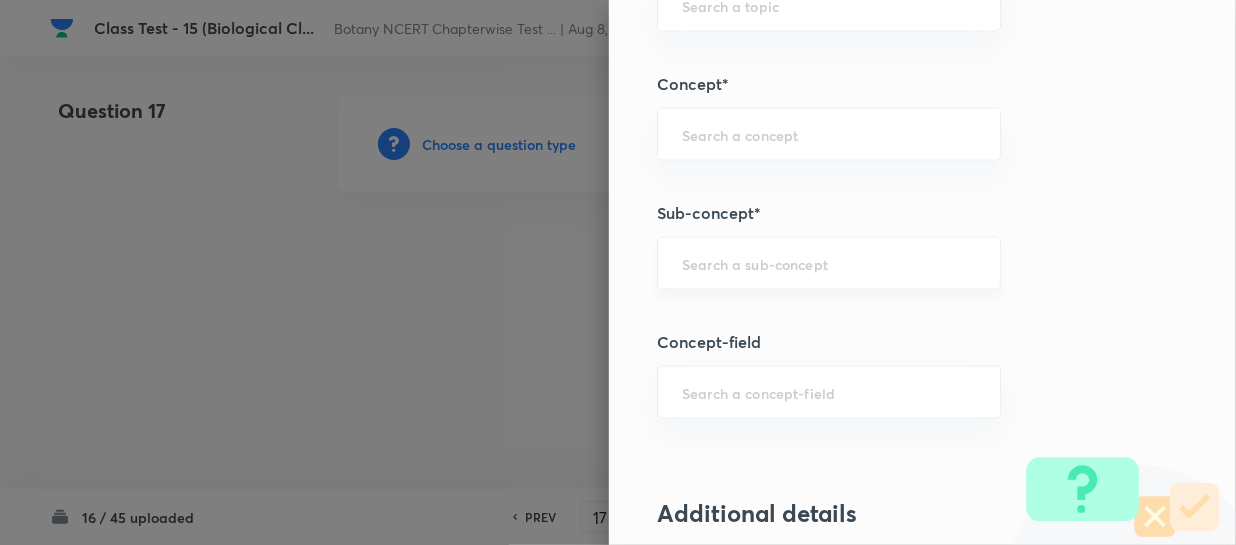 paste on "Biological Classification" 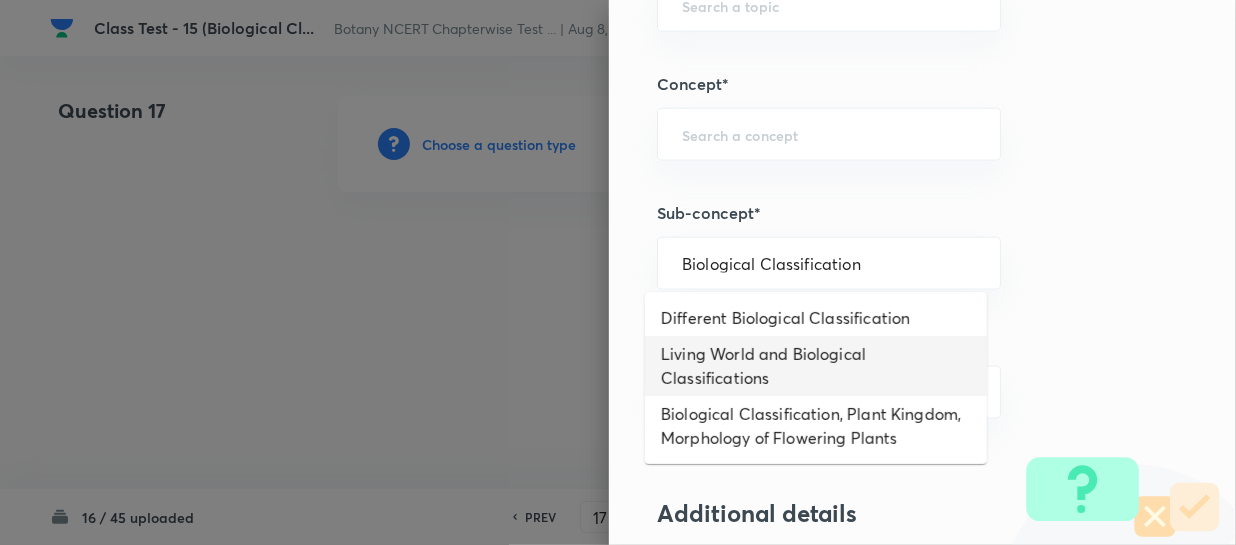 click on "Living World and Biological Classifications" at bounding box center [816, 366] 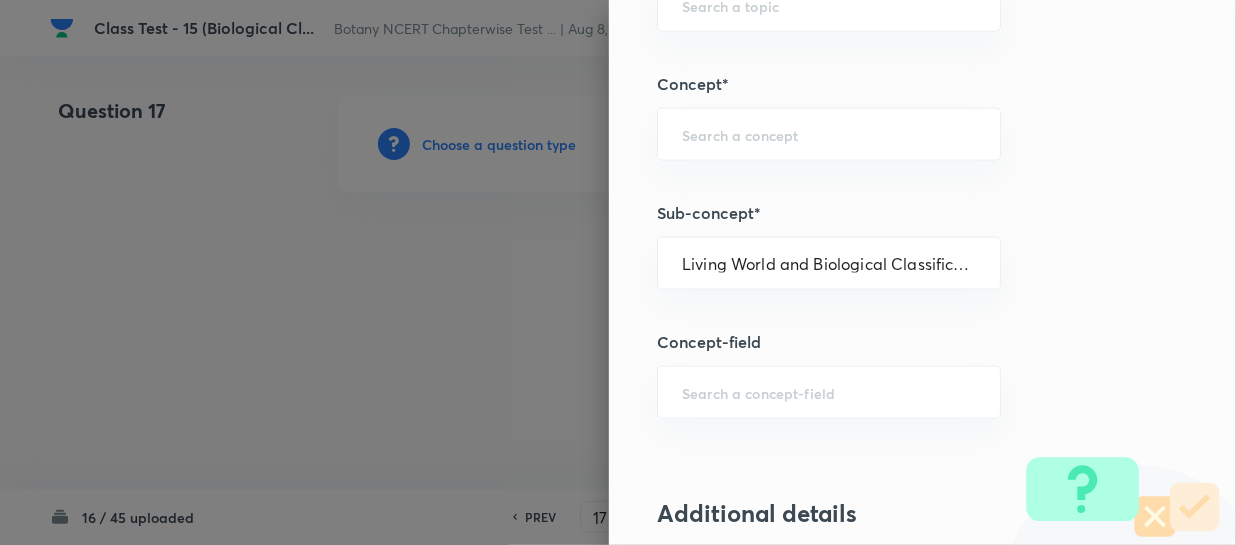 type on "Biology" 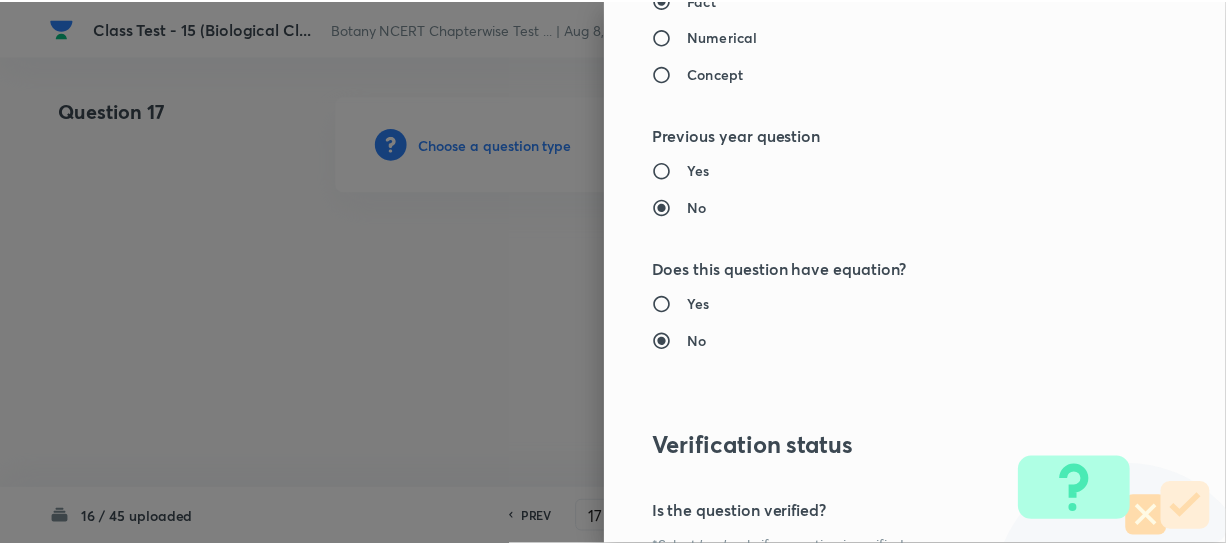 scroll, scrollTop: 2179, scrollLeft: 0, axis: vertical 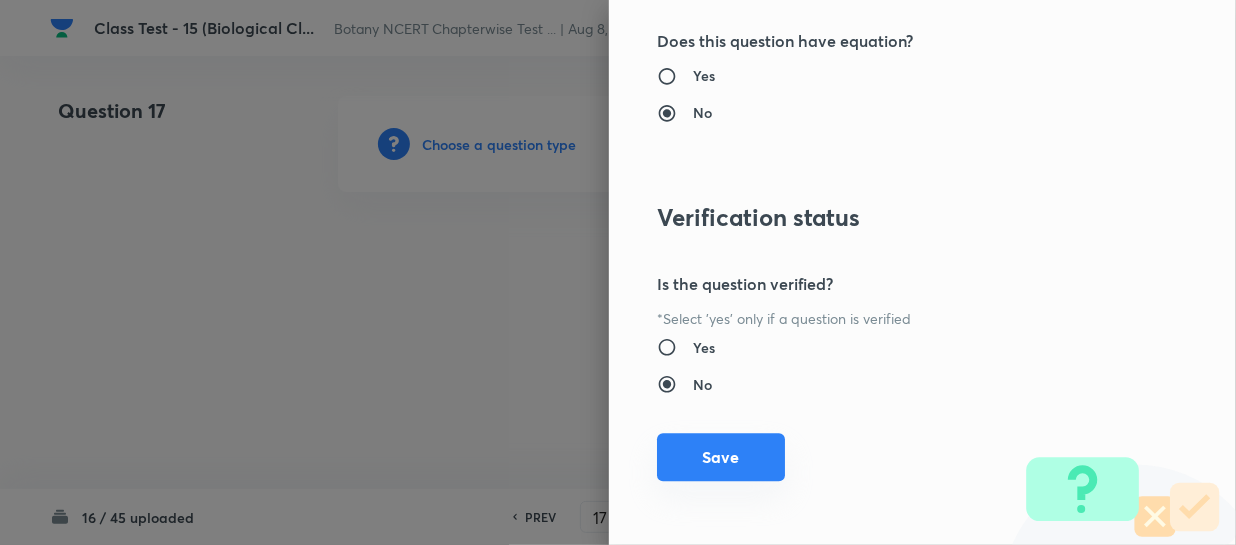 drag, startPoint x: 700, startPoint y: 462, endPoint x: 703, endPoint y: 440, distance: 22.203604 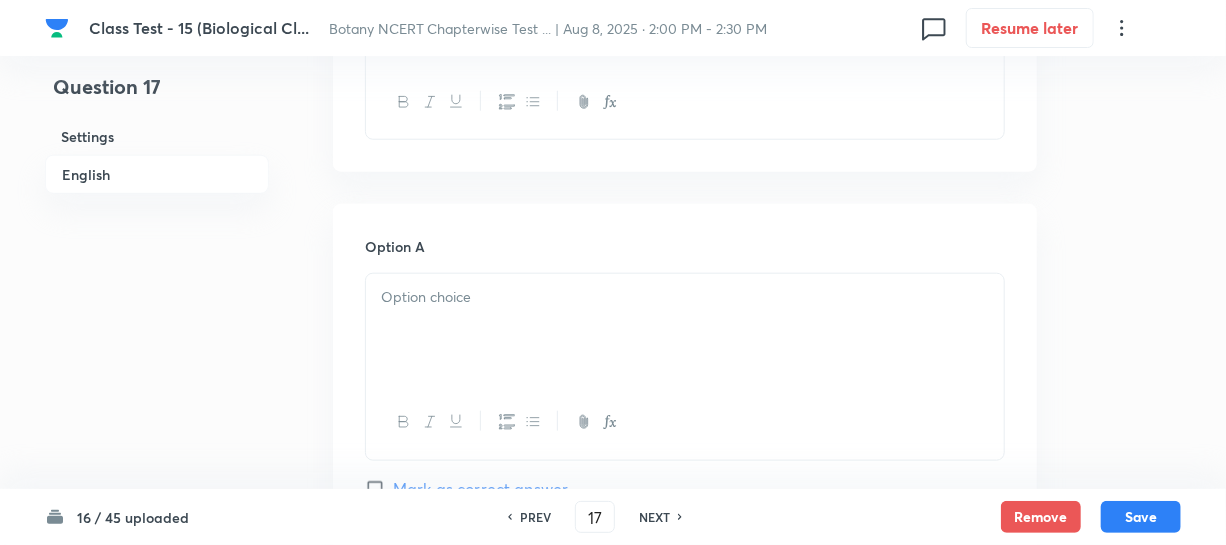 scroll, scrollTop: 545, scrollLeft: 0, axis: vertical 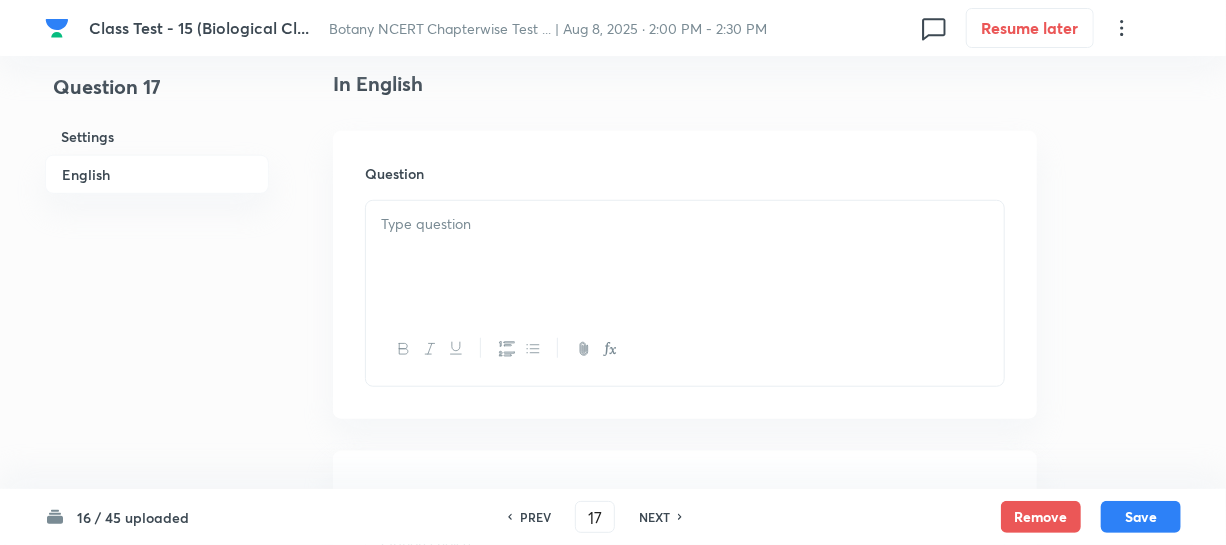 drag, startPoint x: 423, startPoint y: 280, endPoint x: 1189, endPoint y: 312, distance: 766.6681 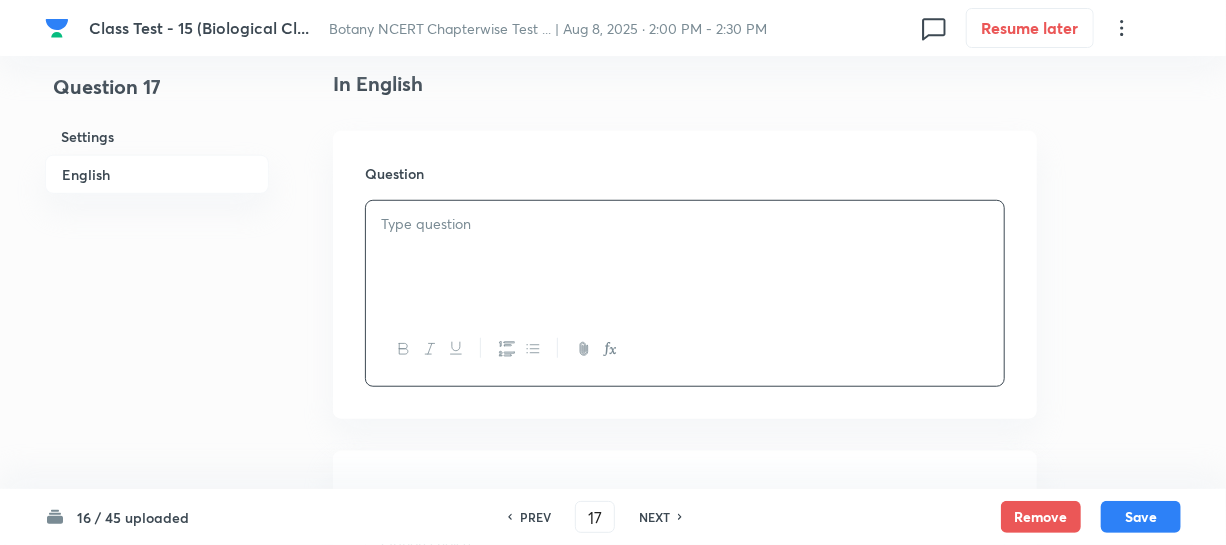 paste 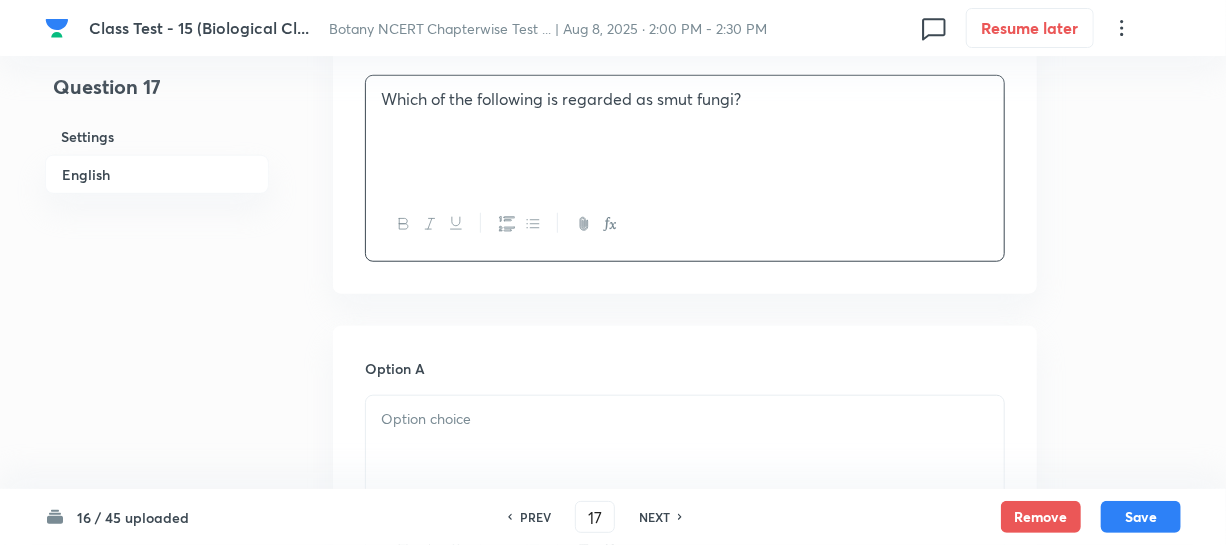 scroll, scrollTop: 636, scrollLeft: 0, axis: vertical 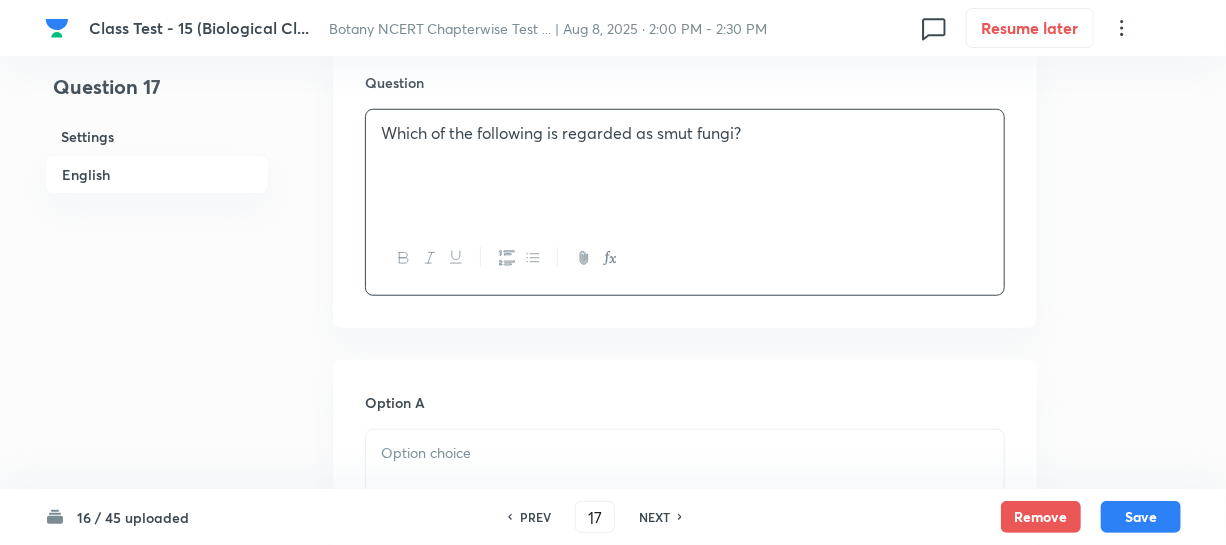 type 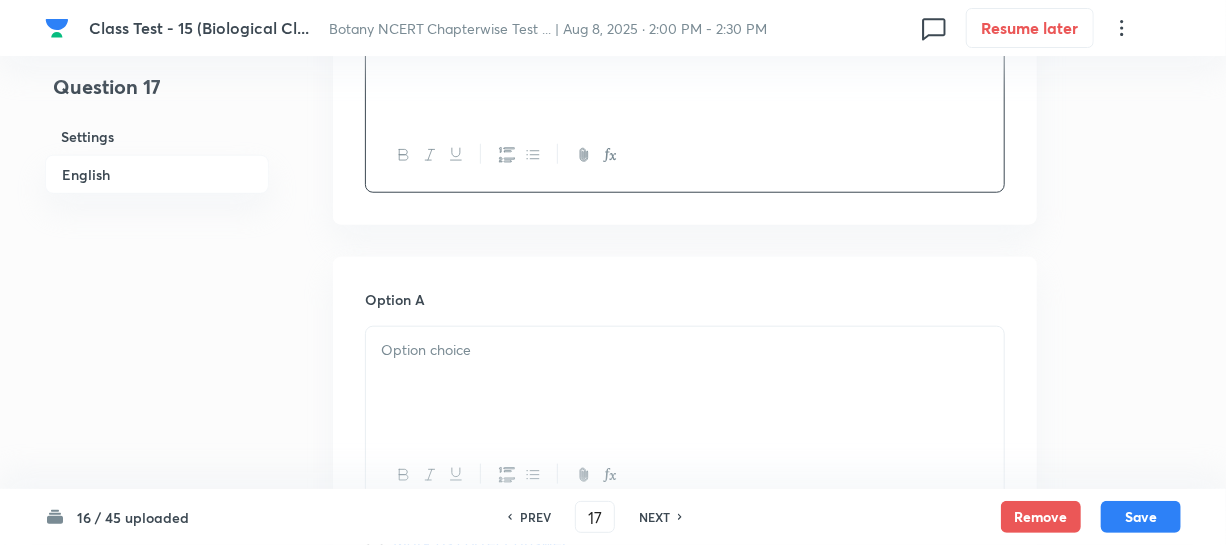 scroll, scrollTop: 818, scrollLeft: 0, axis: vertical 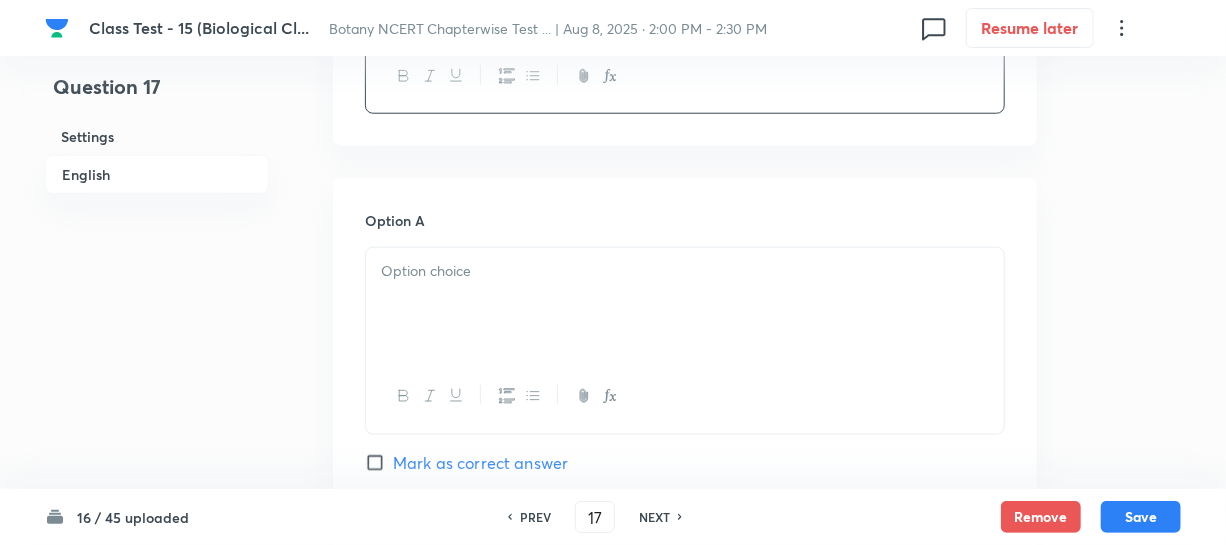click at bounding box center [685, 271] 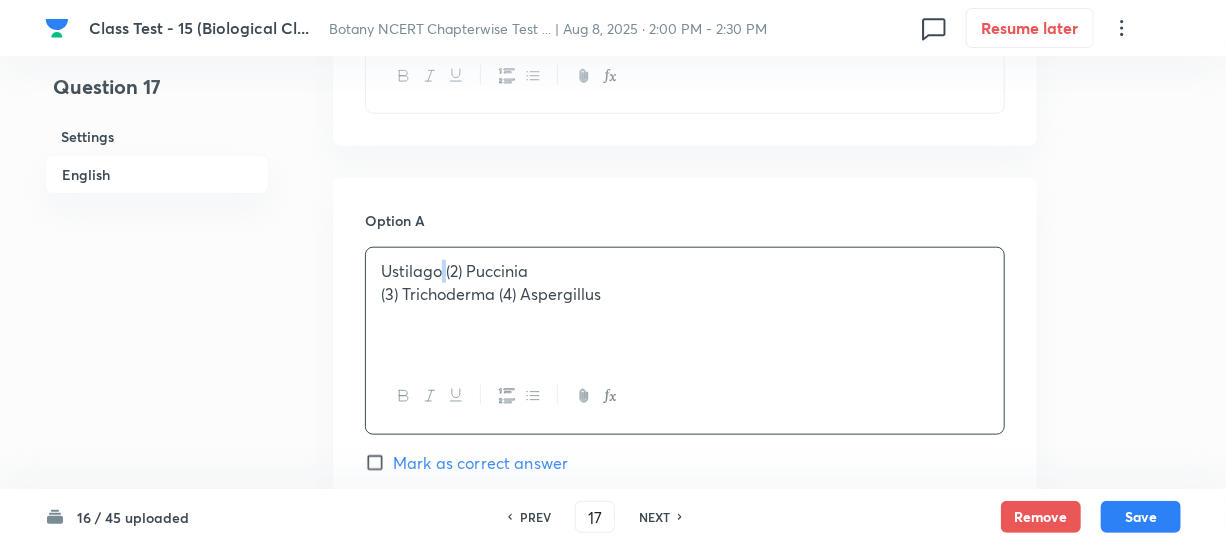click on "Ustilago (2) Puccinia" at bounding box center [685, 271] 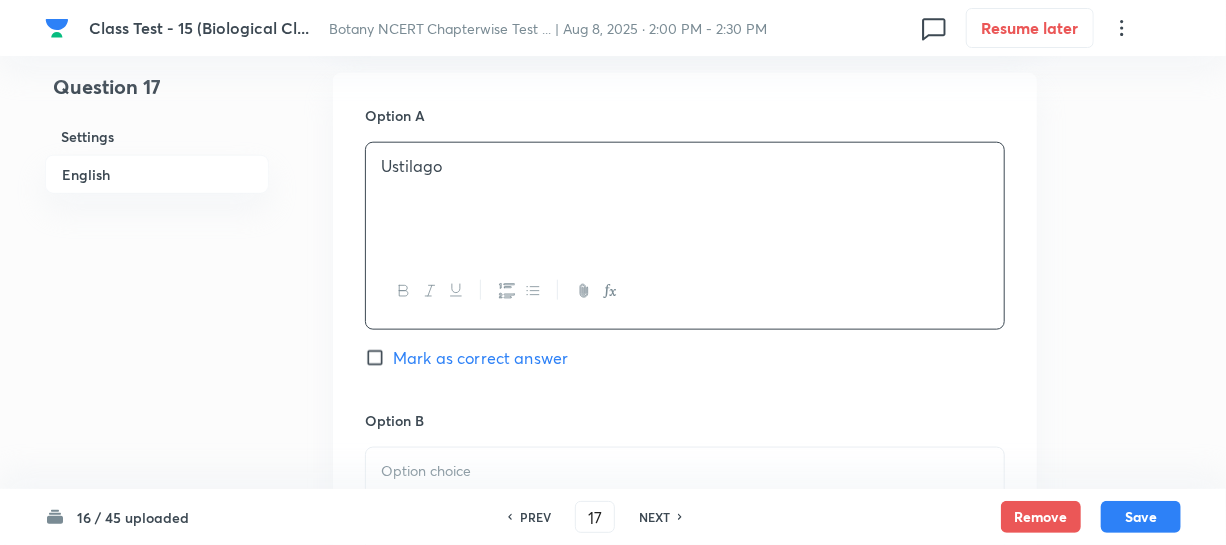 scroll, scrollTop: 1090, scrollLeft: 0, axis: vertical 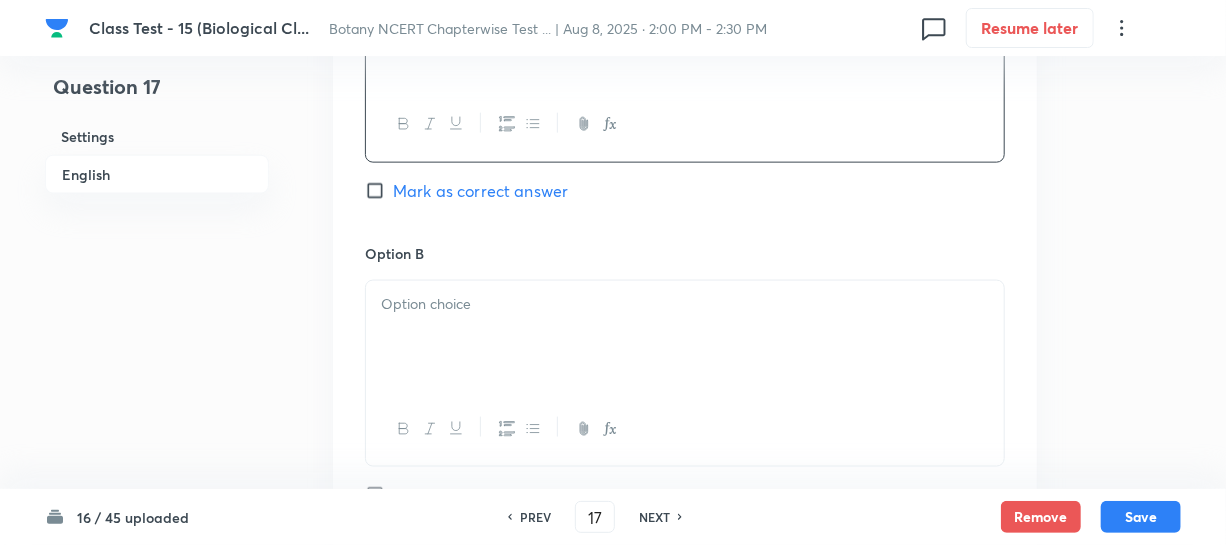click at bounding box center [685, 304] 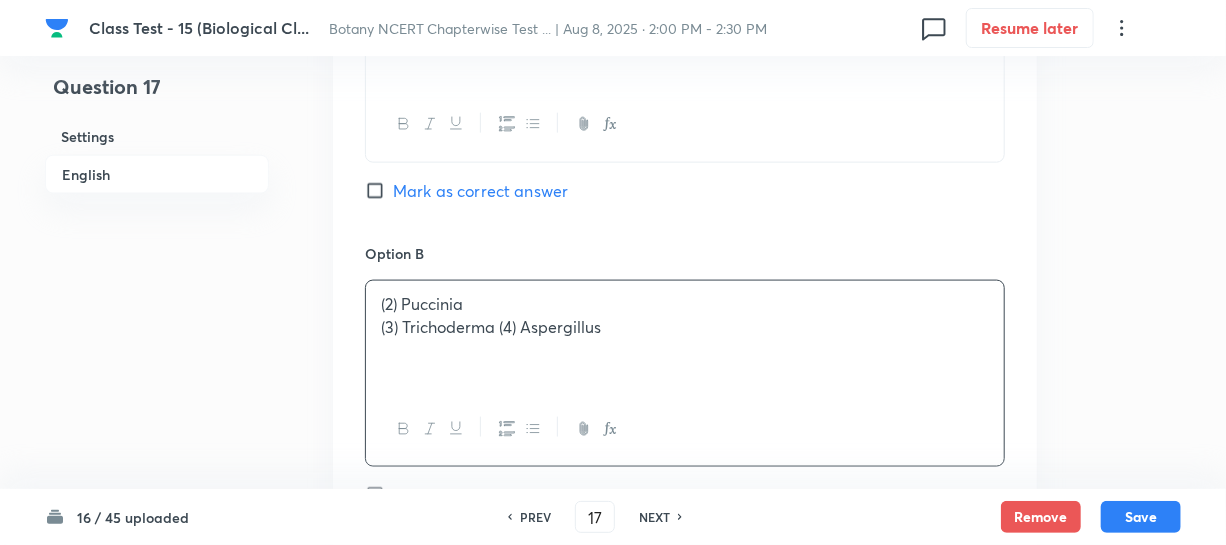 click on "(2) Puccinia" at bounding box center (685, 304) 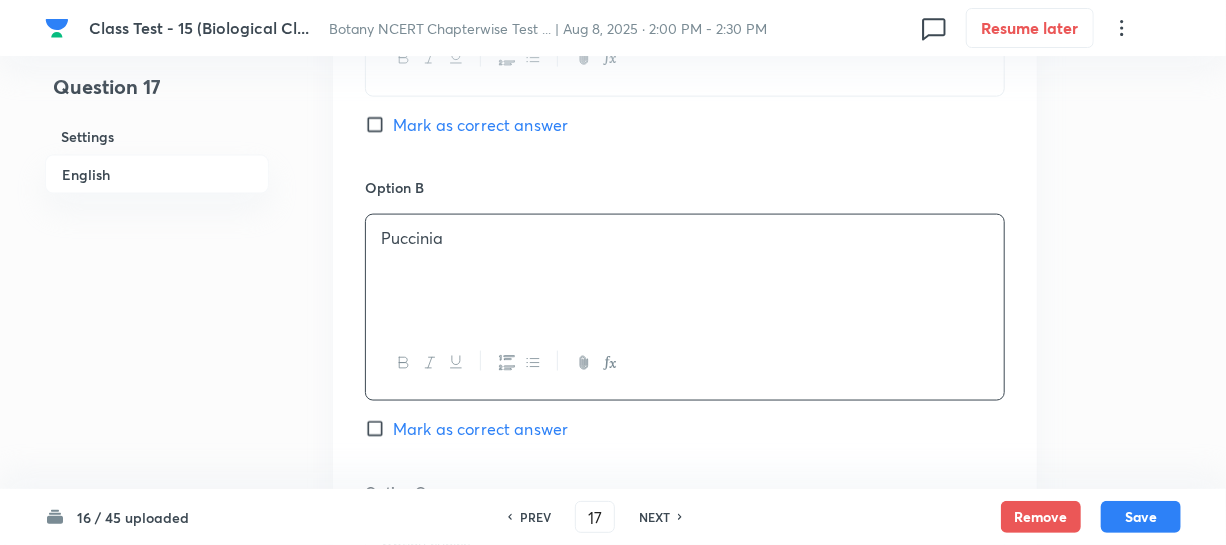 scroll, scrollTop: 1363, scrollLeft: 0, axis: vertical 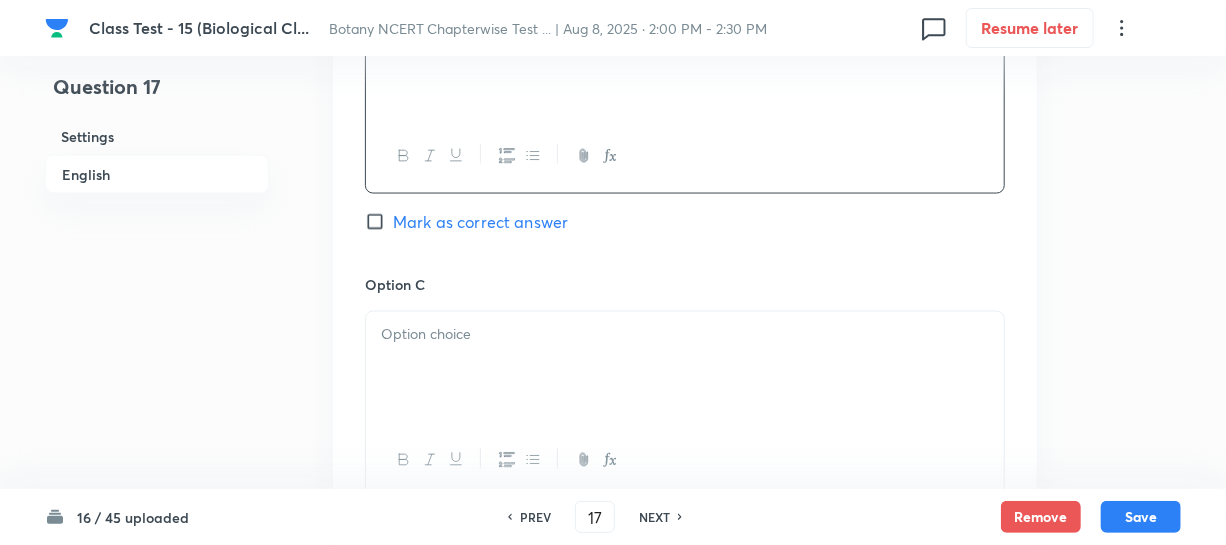 click at bounding box center [685, 368] 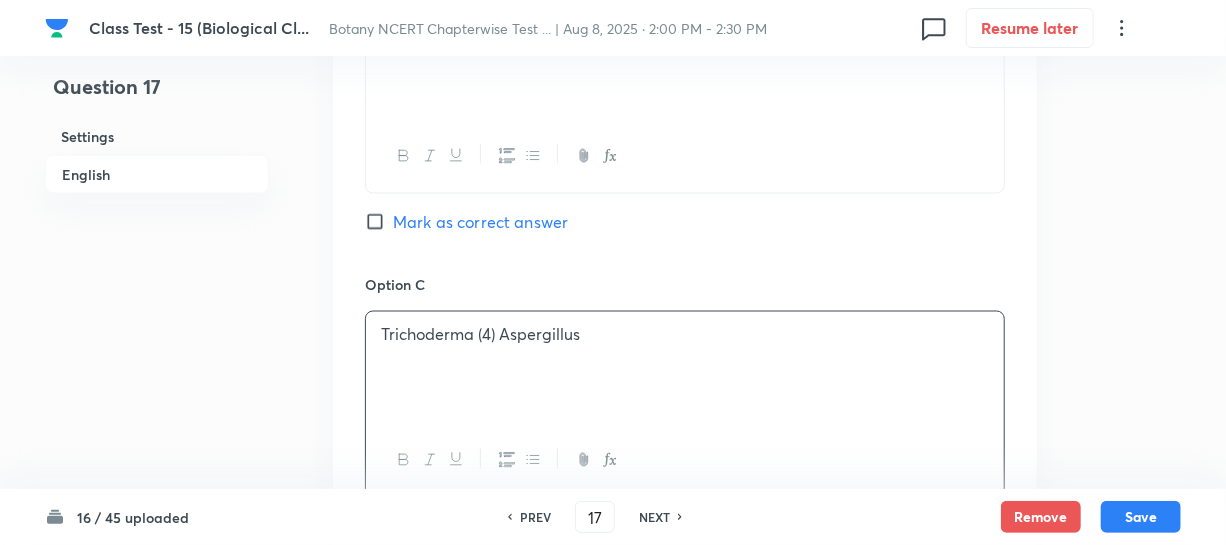 click on "Trichoderma (4) Aspergillus" at bounding box center (685, 335) 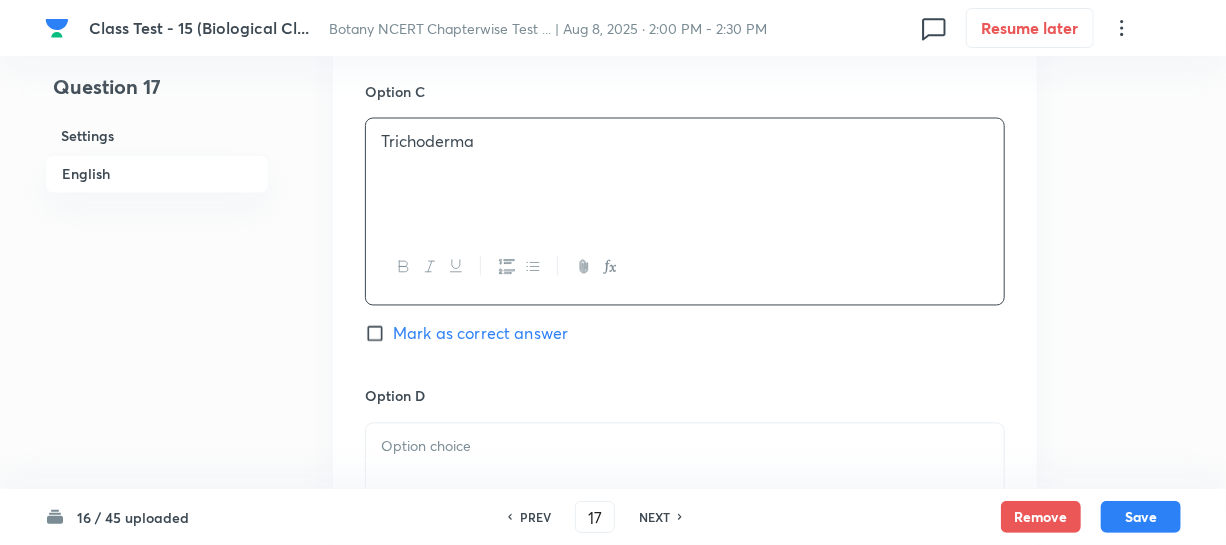 scroll, scrollTop: 1727, scrollLeft: 0, axis: vertical 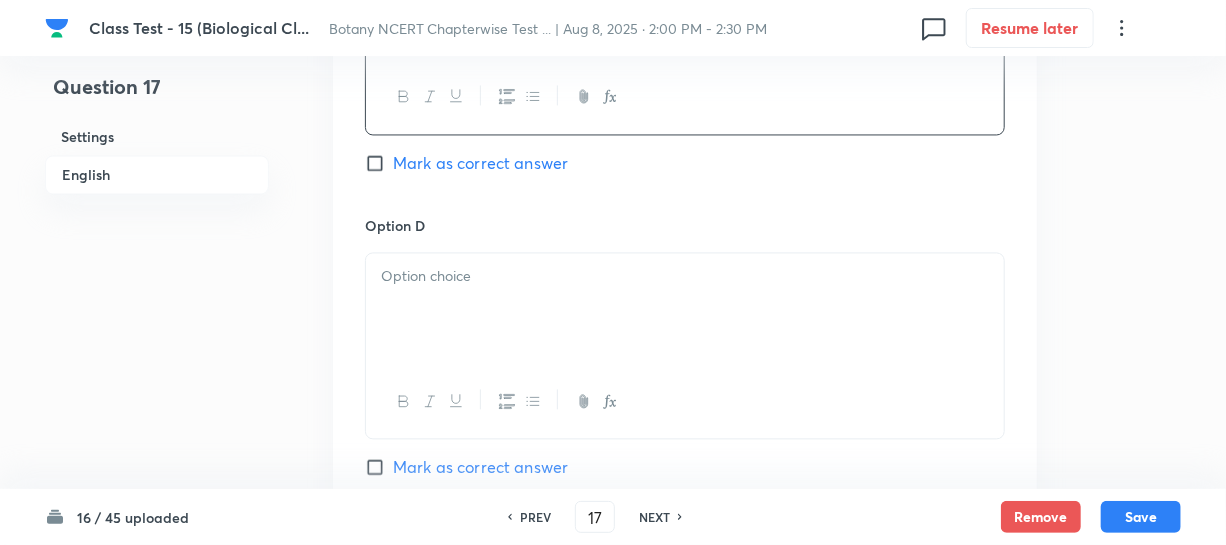 click at bounding box center (685, 309) 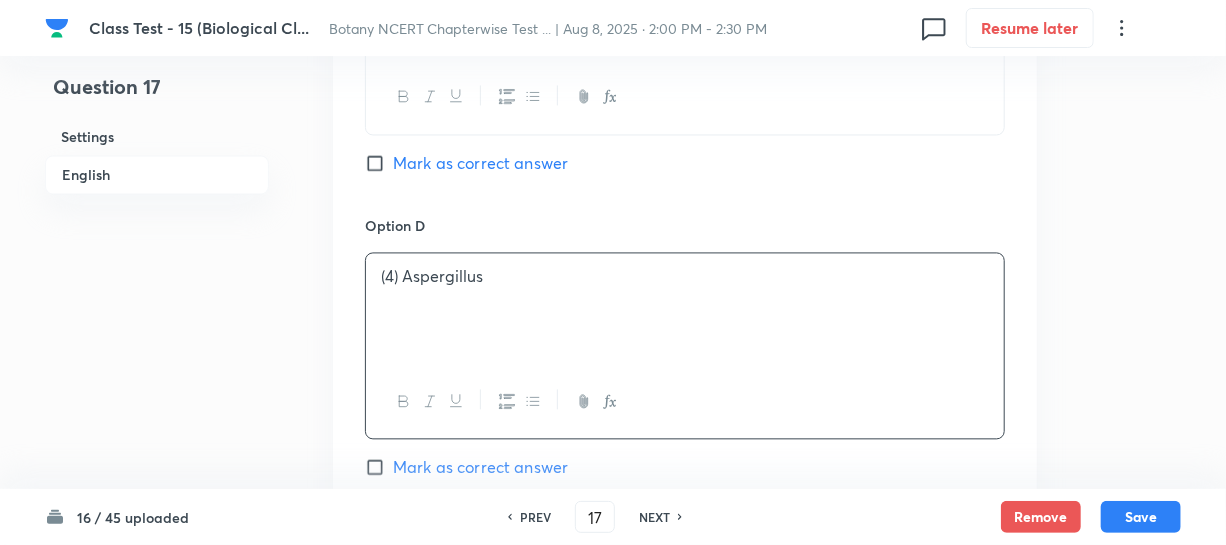click on "(4) Aspergillus" at bounding box center [685, 309] 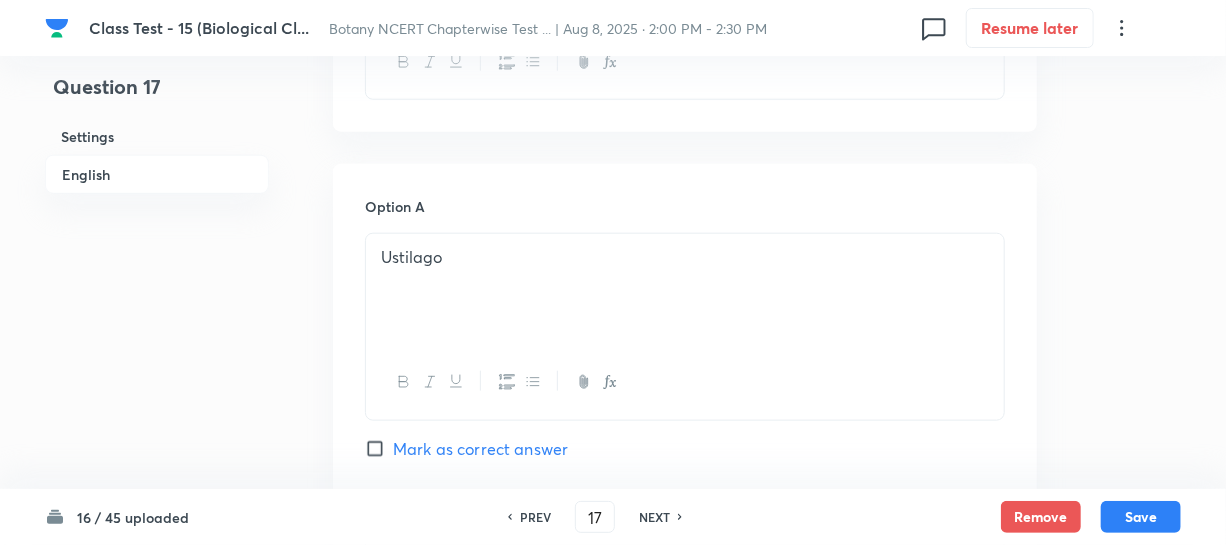 scroll, scrollTop: 818, scrollLeft: 0, axis: vertical 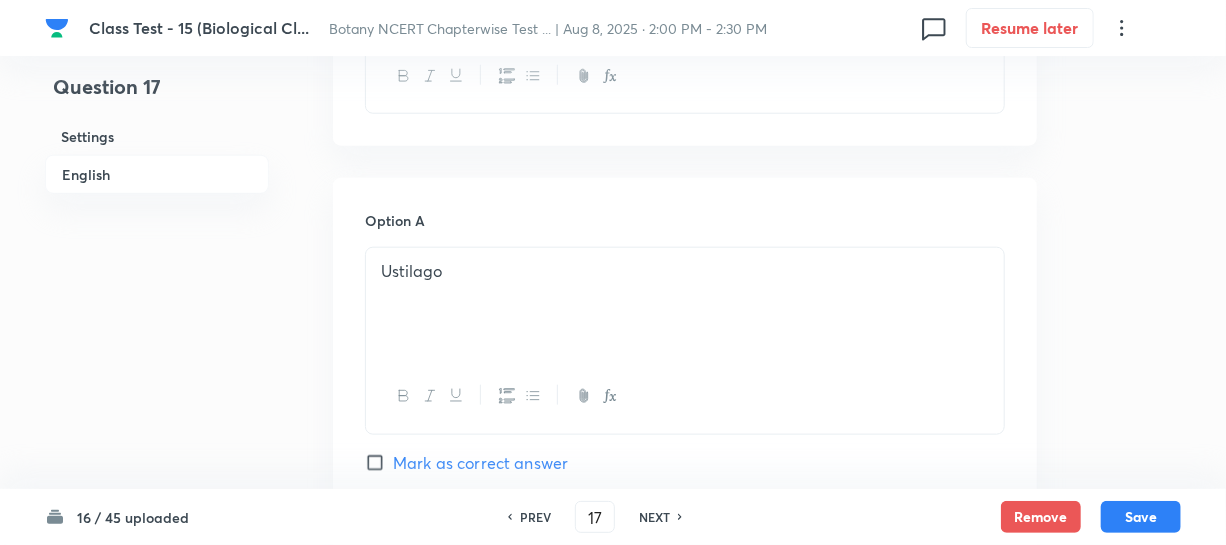 click on "Mark as correct answer" at bounding box center (379, 463) 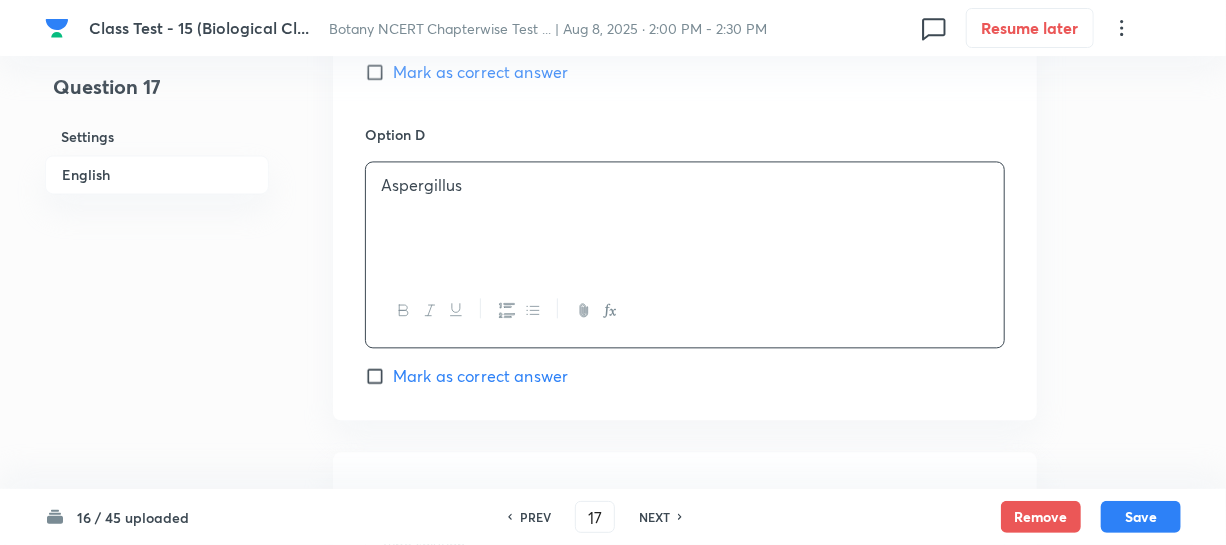 scroll, scrollTop: 2181, scrollLeft: 0, axis: vertical 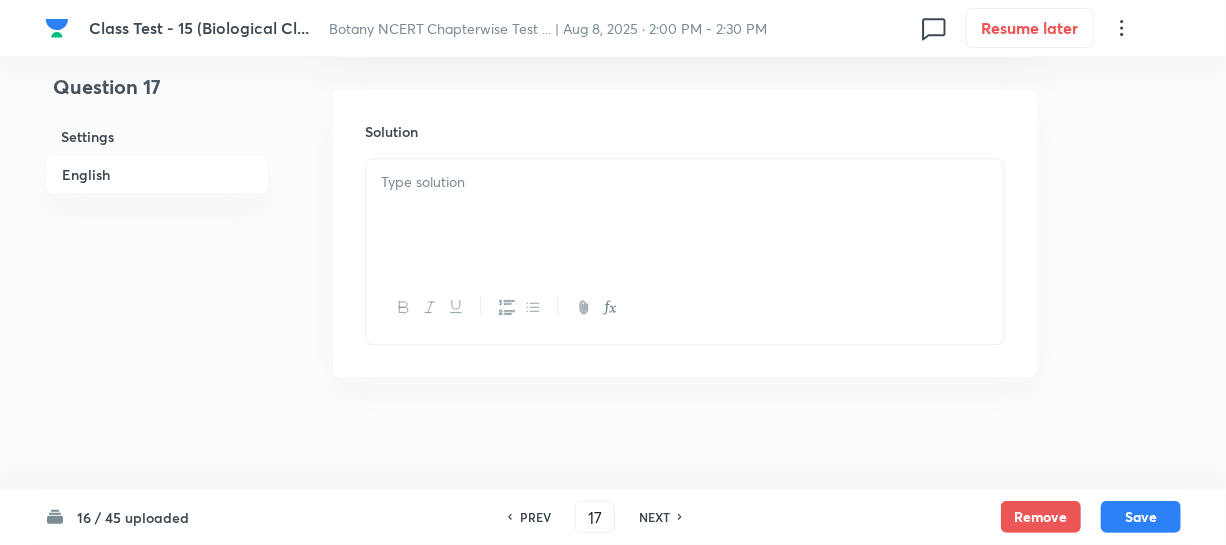 click at bounding box center [685, 215] 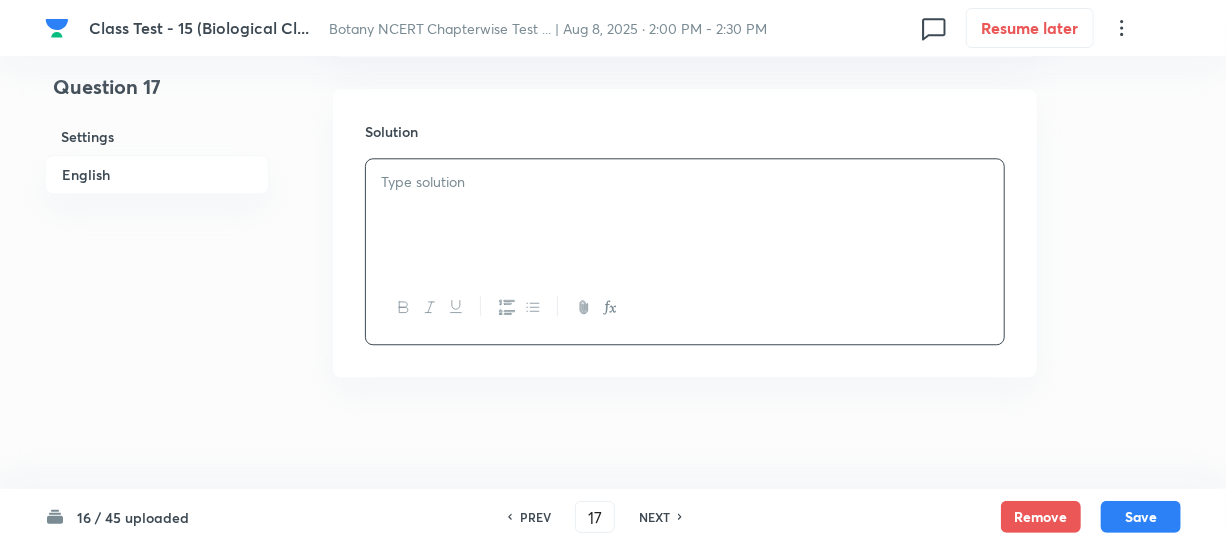 type 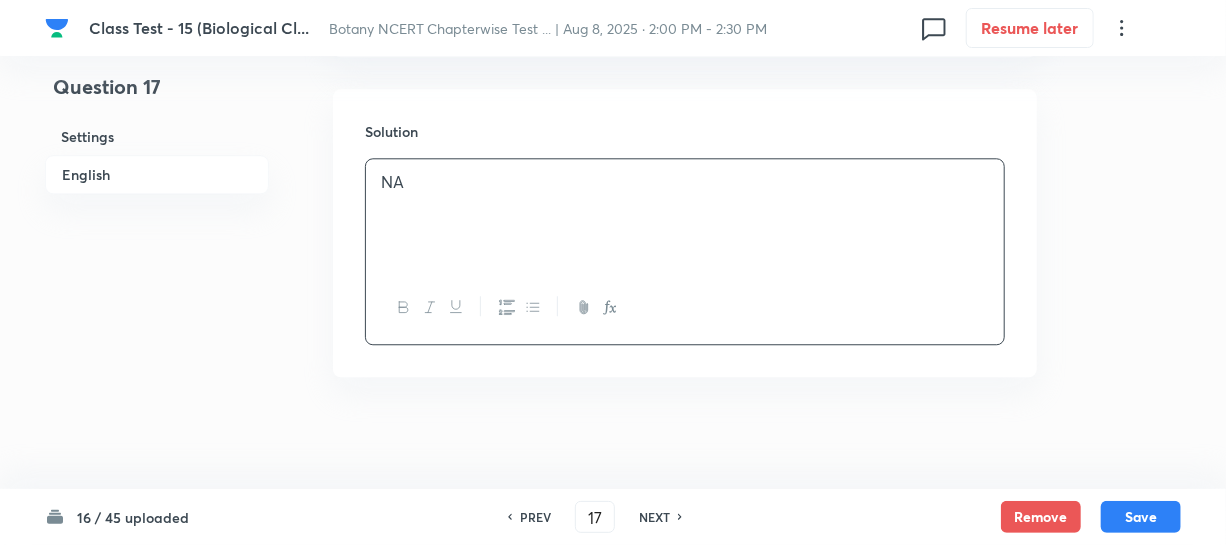 drag, startPoint x: 1124, startPoint y: 520, endPoint x: 1189, endPoint y: 518, distance: 65.03076 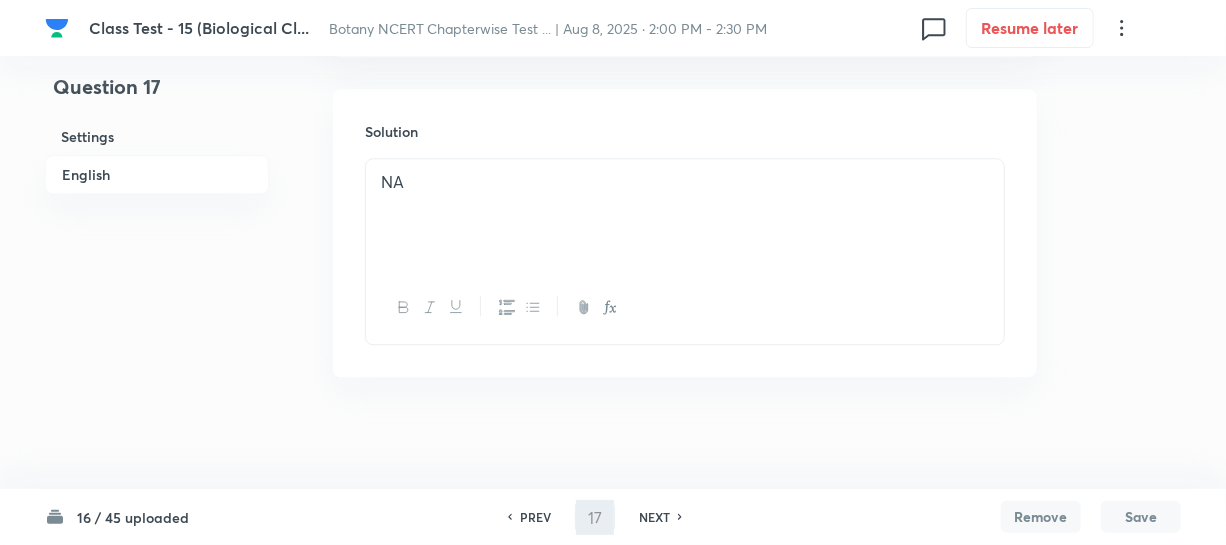 type on "18" 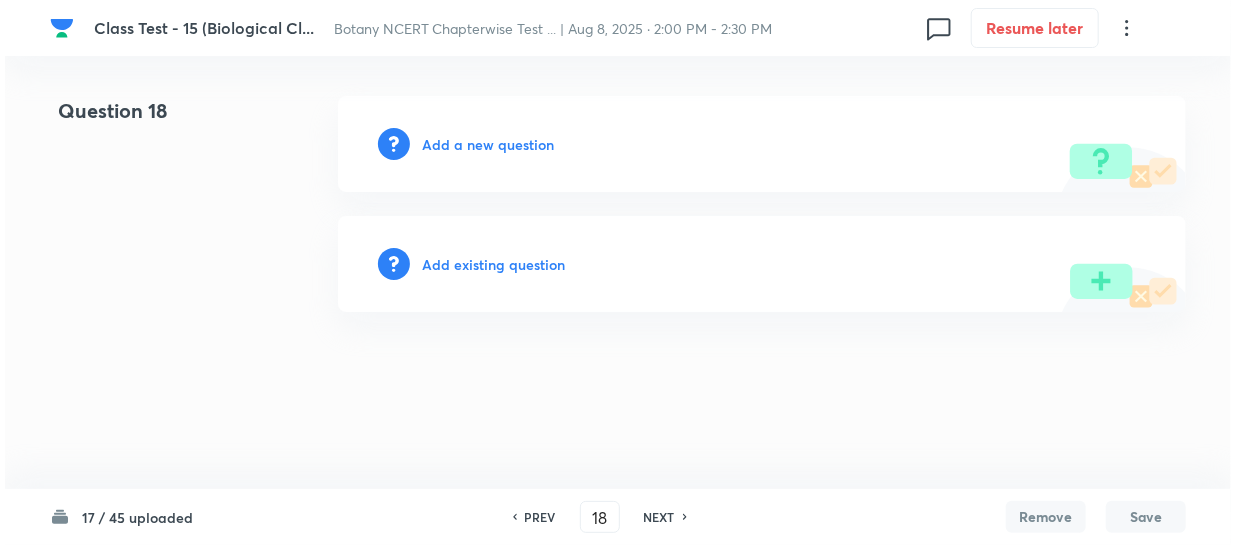 scroll, scrollTop: 0, scrollLeft: 0, axis: both 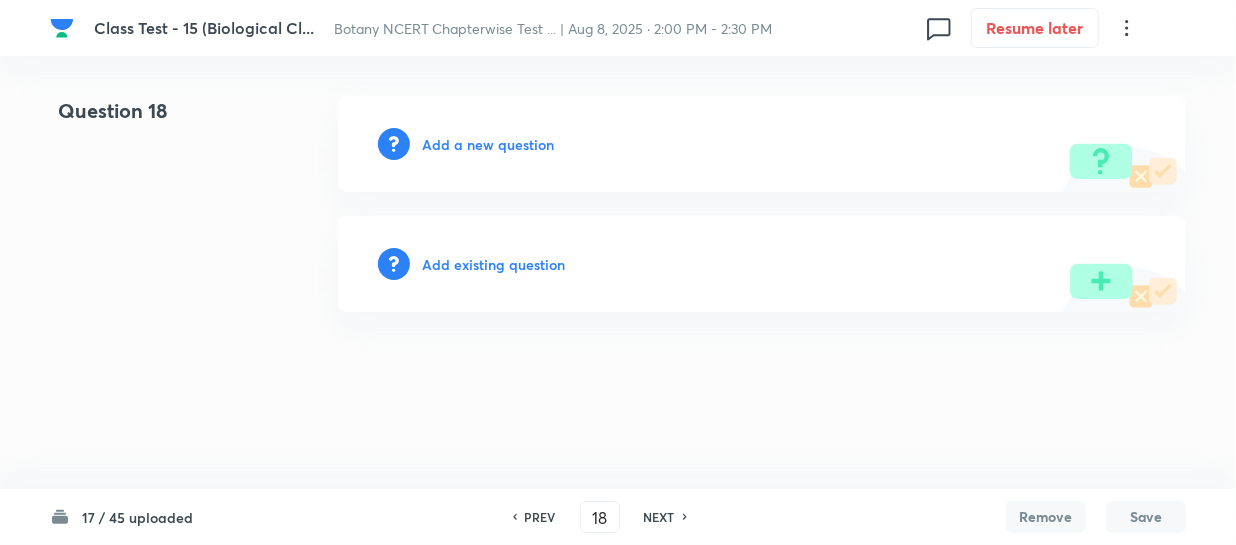 click on "Add a new question" at bounding box center (488, 144) 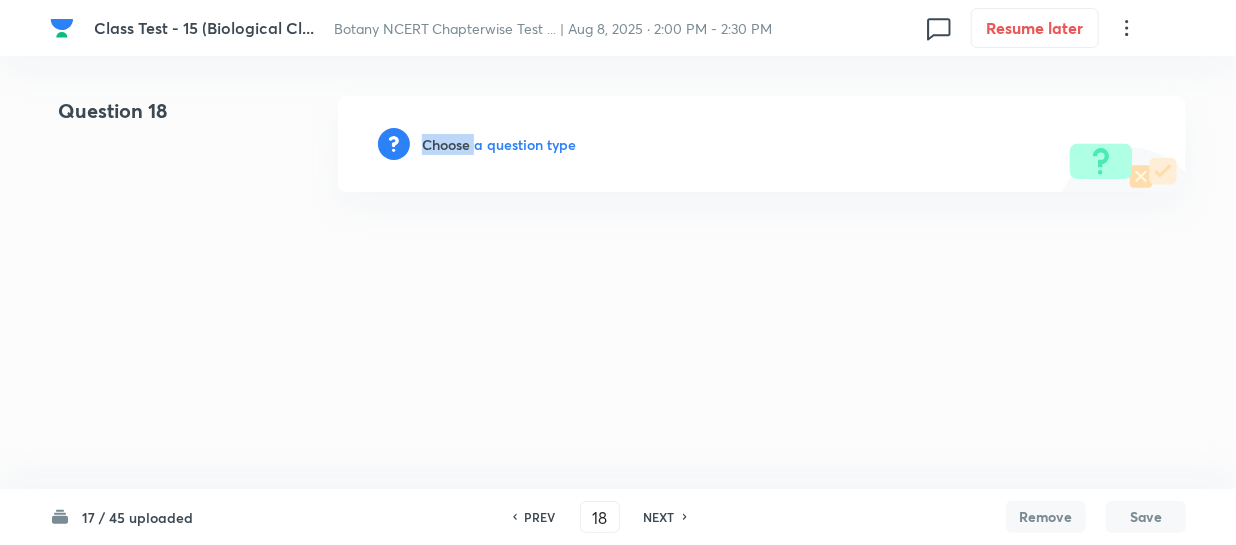 click on "Choose a question type" at bounding box center (499, 144) 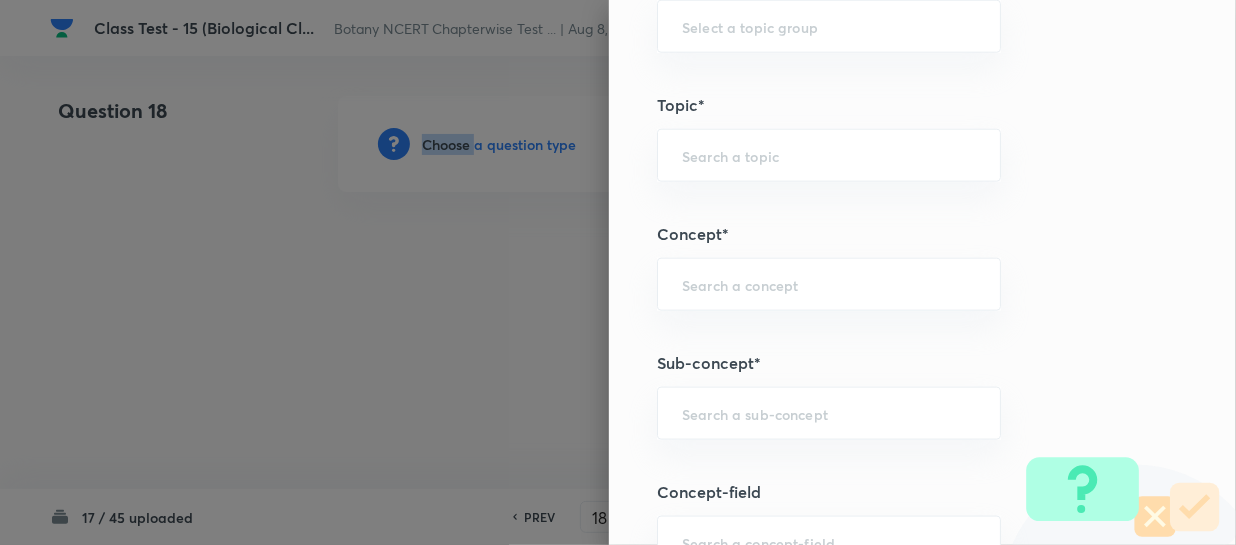 scroll, scrollTop: 1000, scrollLeft: 0, axis: vertical 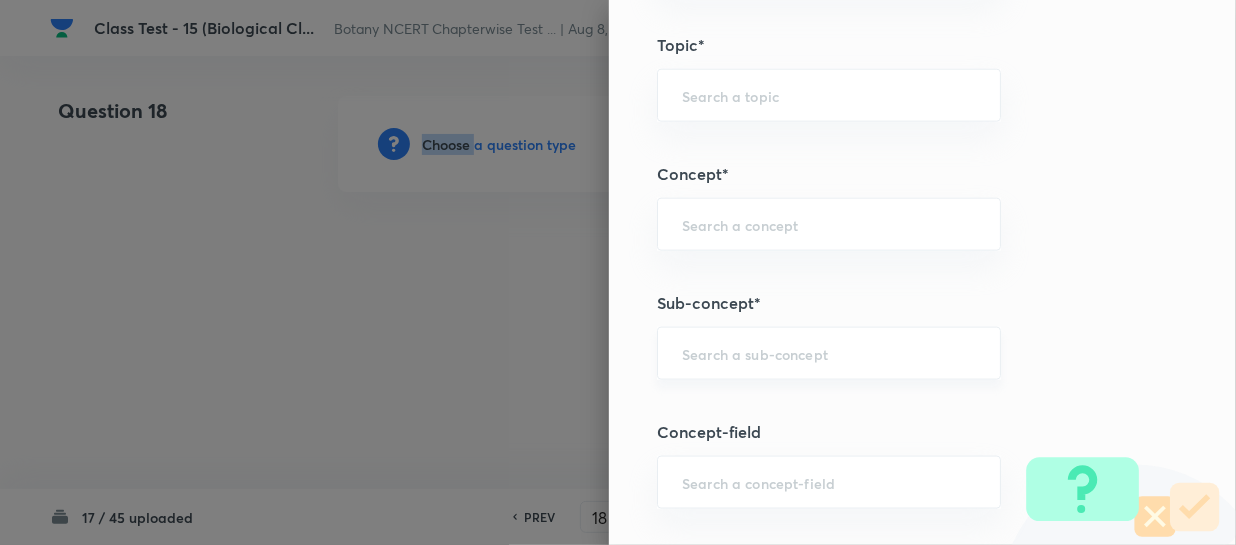 click on "​" at bounding box center [829, 353] 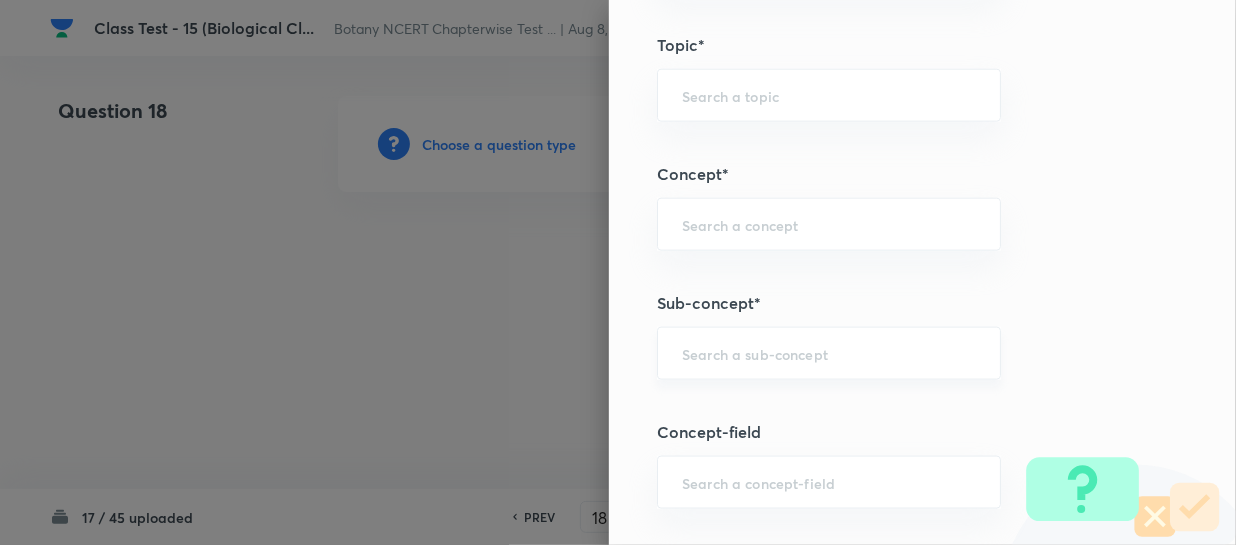 paste on "Biological Classification" 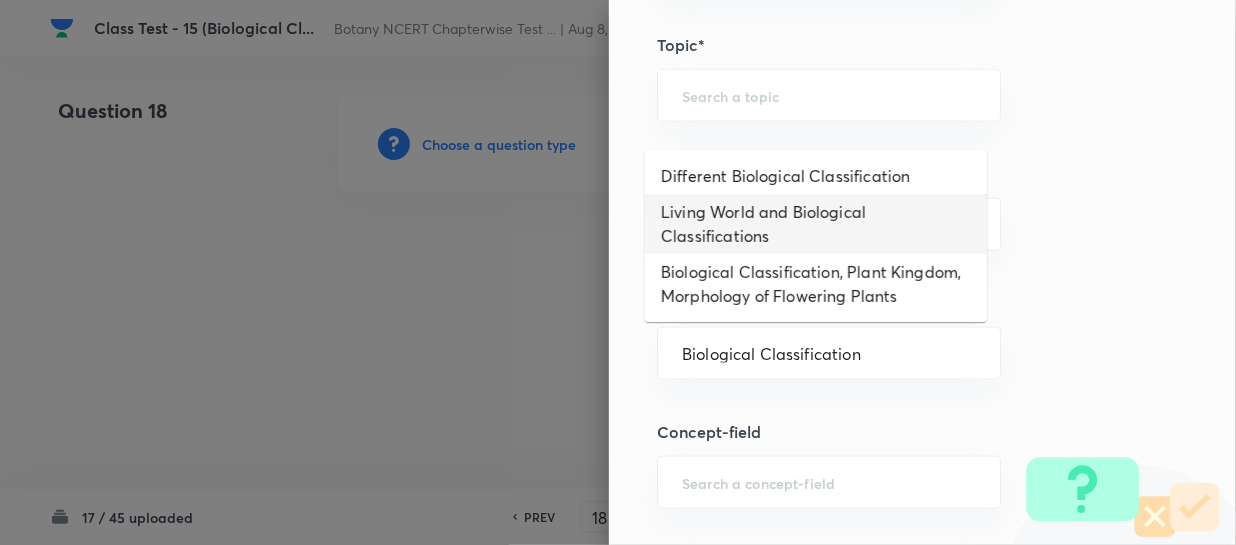 click on "Living World and Biological Classifications" at bounding box center (816, 224) 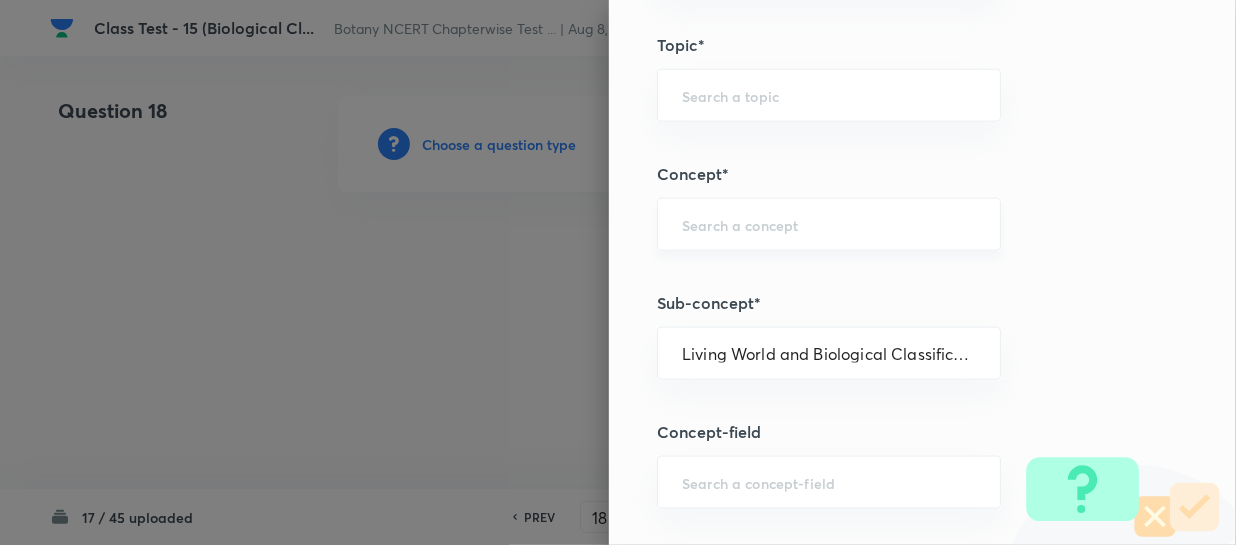 type on "Biology" 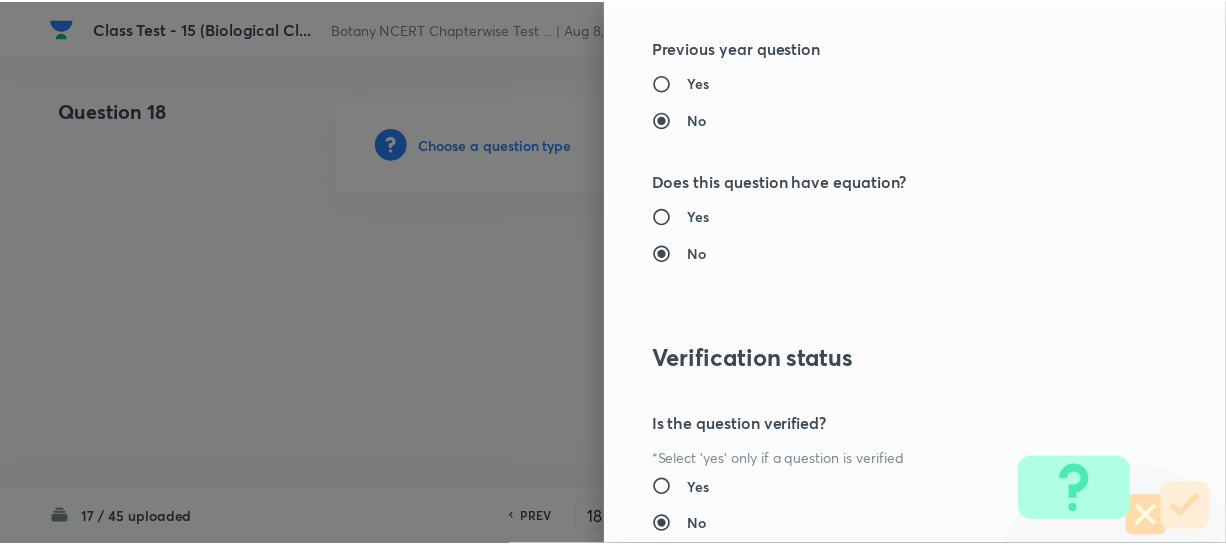 scroll, scrollTop: 2179, scrollLeft: 0, axis: vertical 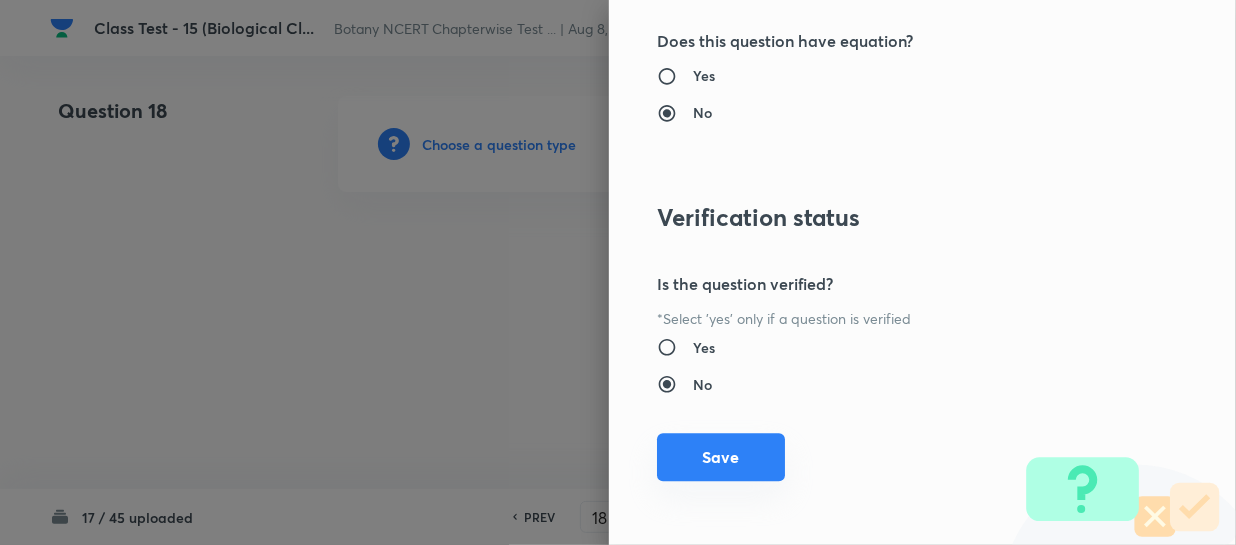 click on "Save" at bounding box center (721, 457) 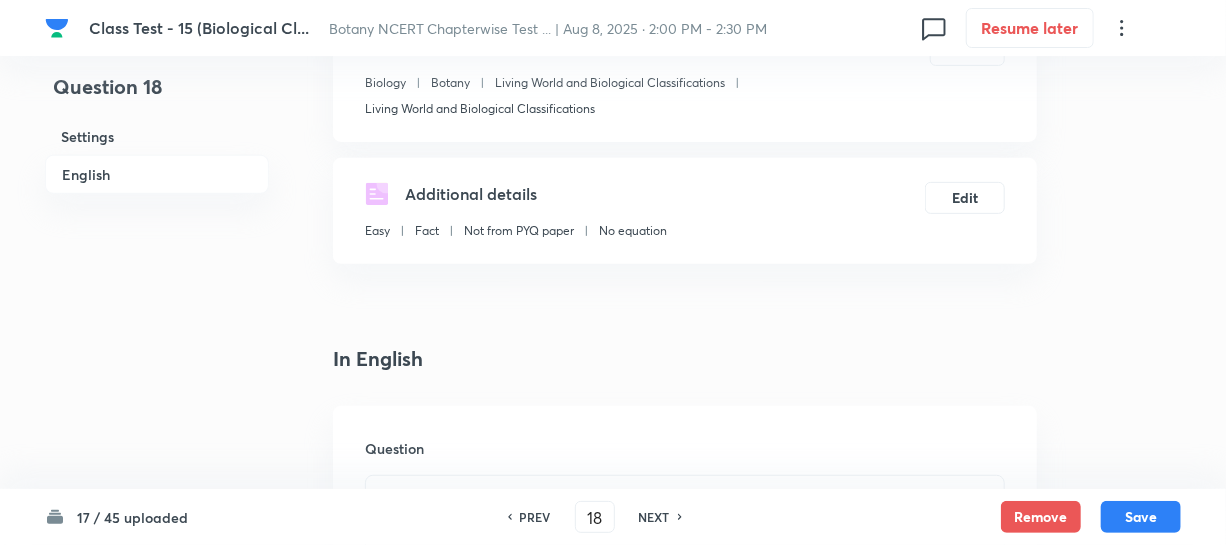 scroll, scrollTop: 545, scrollLeft: 0, axis: vertical 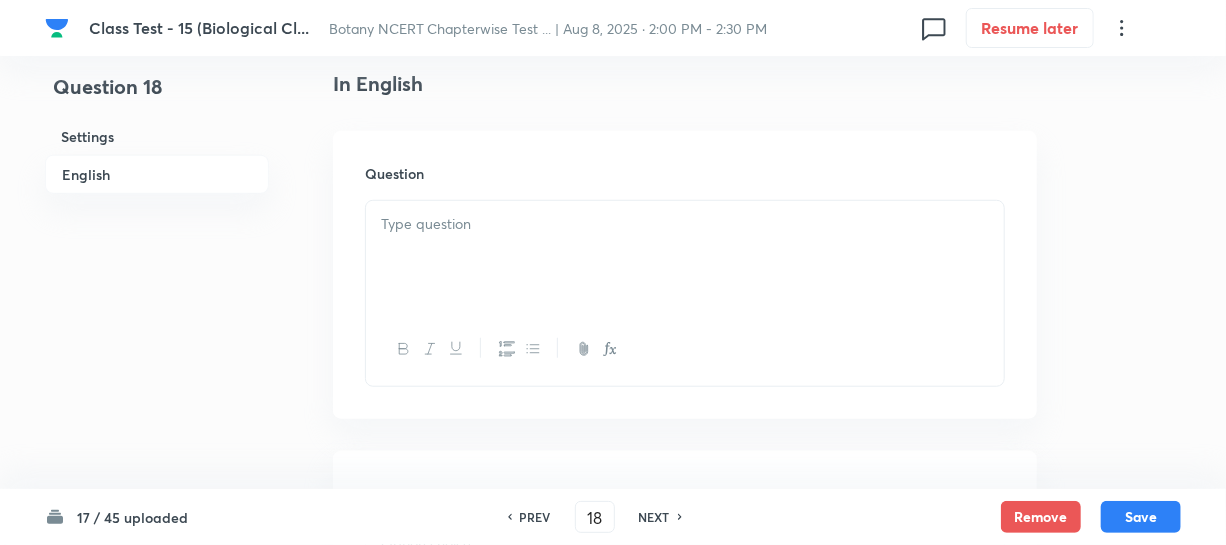 click at bounding box center (685, 224) 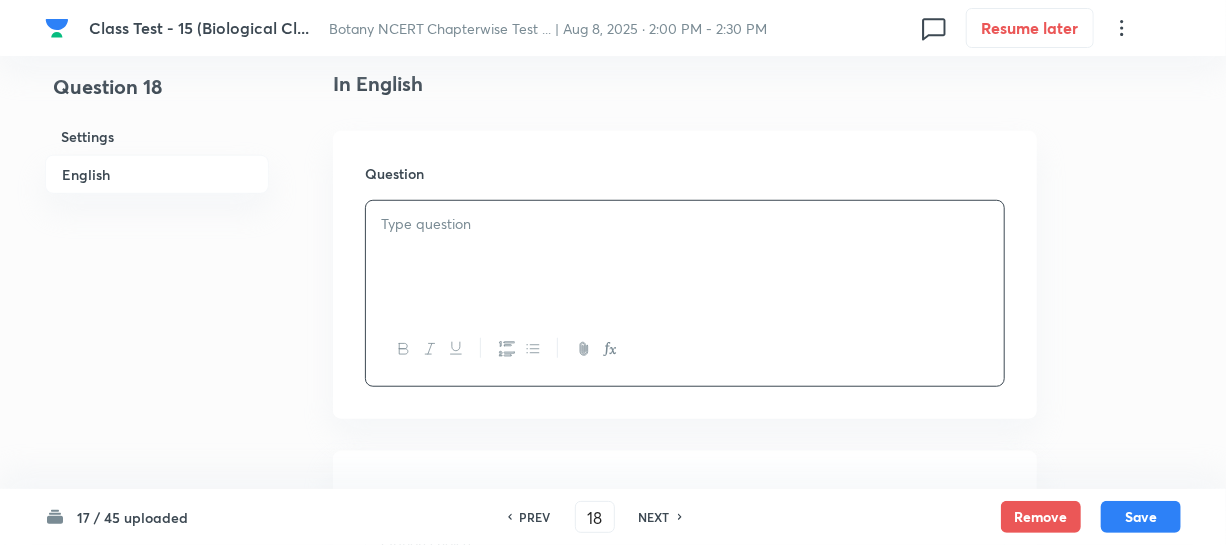 paste 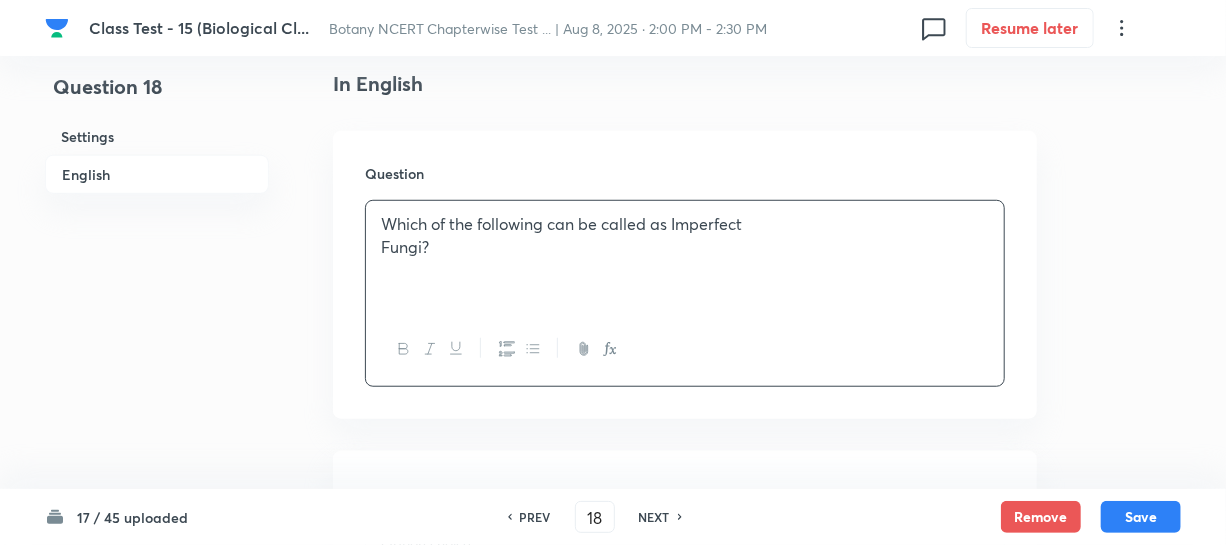 drag, startPoint x: 756, startPoint y: 218, endPoint x: 755, endPoint y: 205, distance: 13.038404 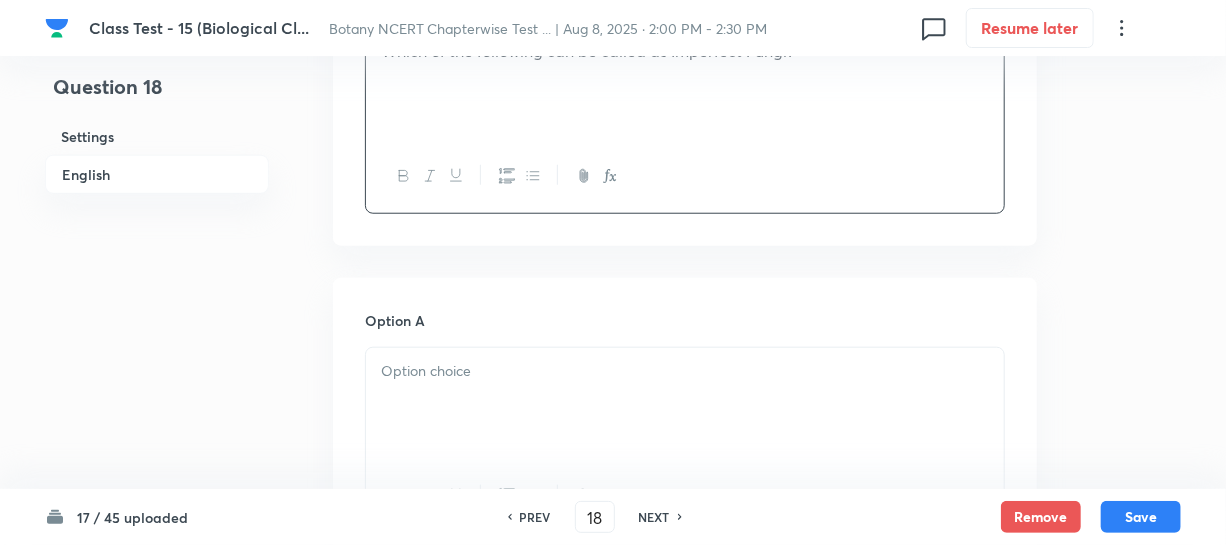 scroll, scrollTop: 818, scrollLeft: 0, axis: vertical 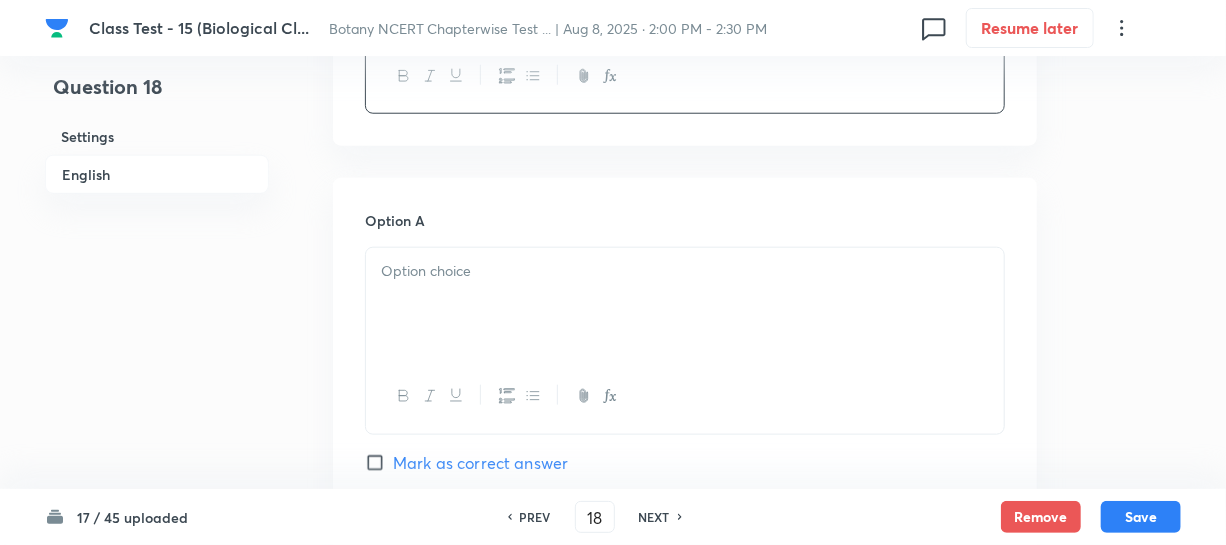 click at bounding box center [685, 304] 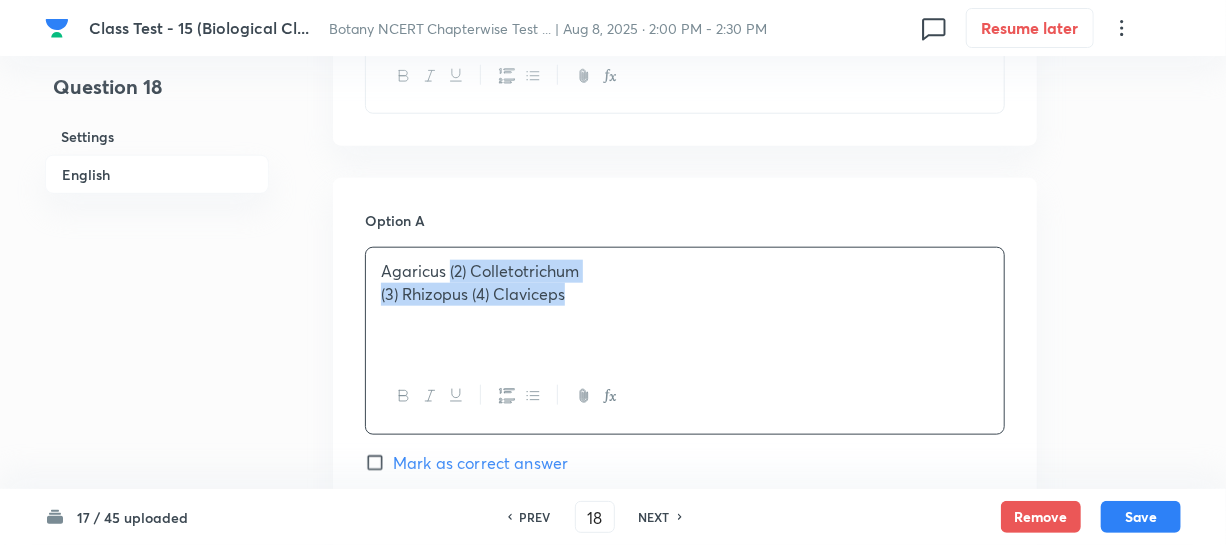 drag, startPoint x: 449, startPoint y: 270, endPoint x: 569, endPoint y: 302, distance: 124.1934 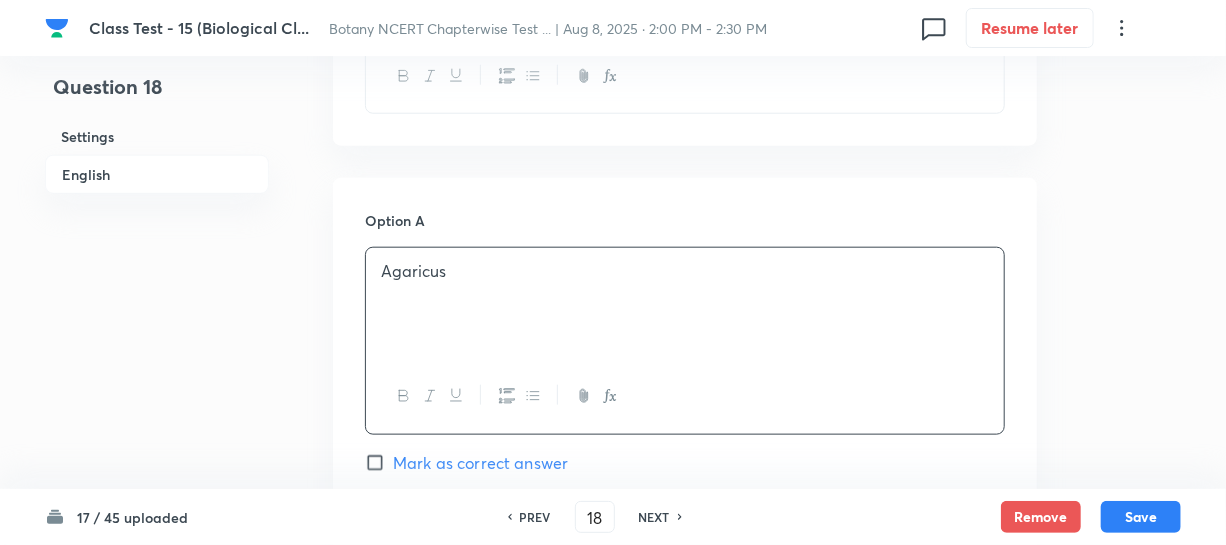 scroll, scrollTop: 1090, scrollLeft: 0, axis: vertical 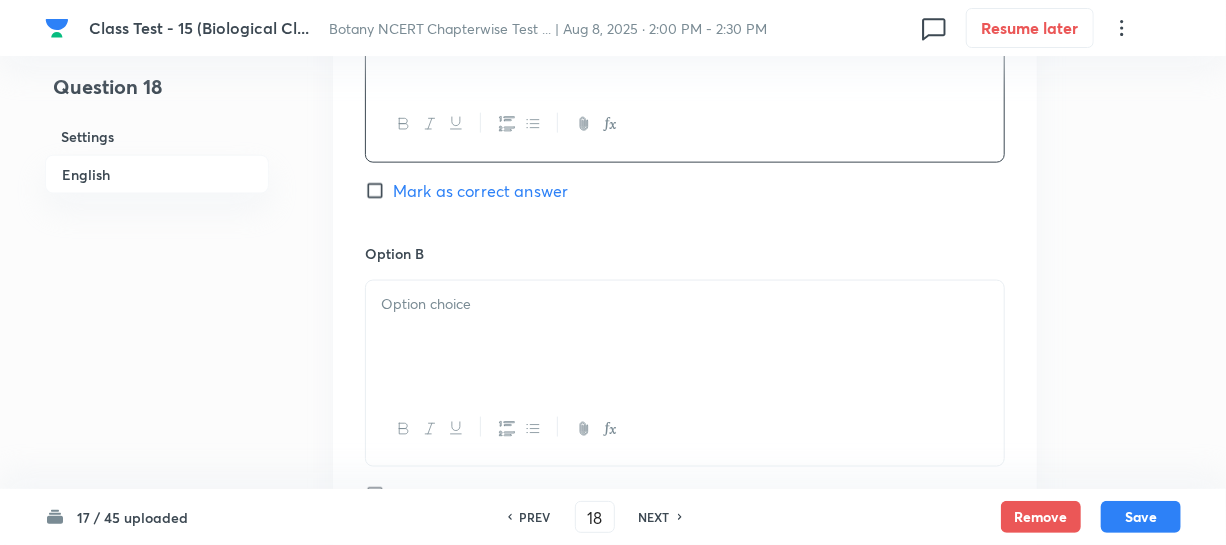 click at bounding box center (685, 337) 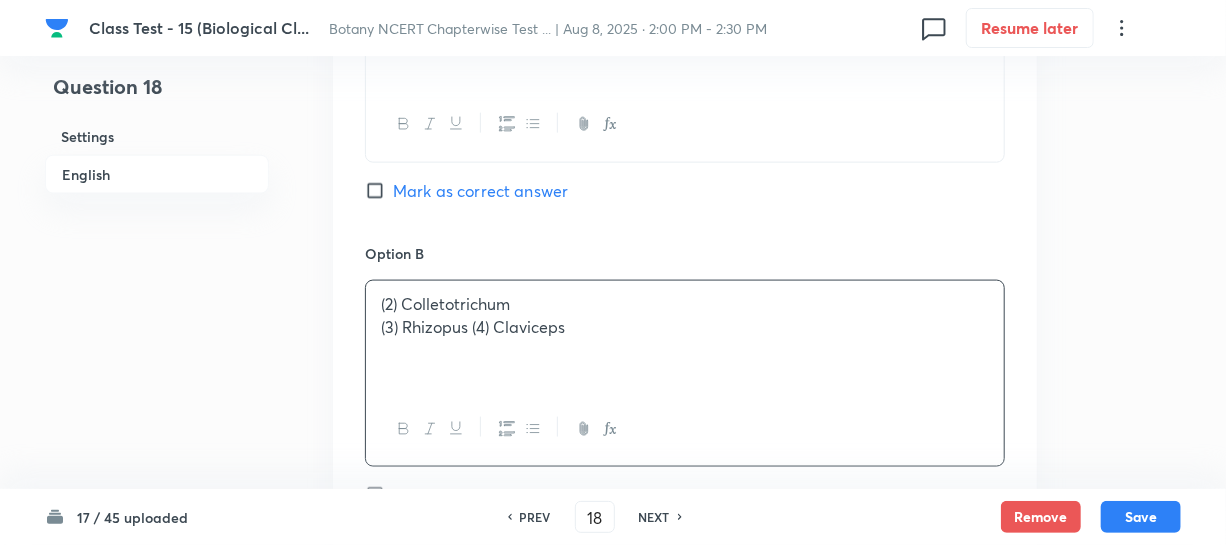 click on "(2) Colletotrichum" at bounding box center [685, 304] 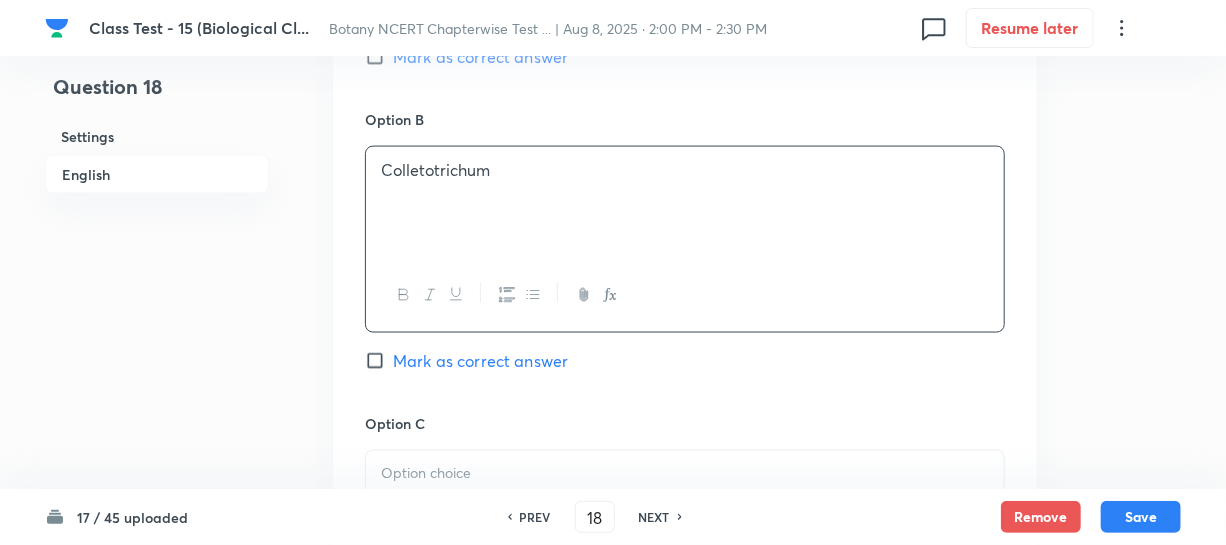 scroll, scrollTop: 1363, scrollLeft: 0, axis: vertical 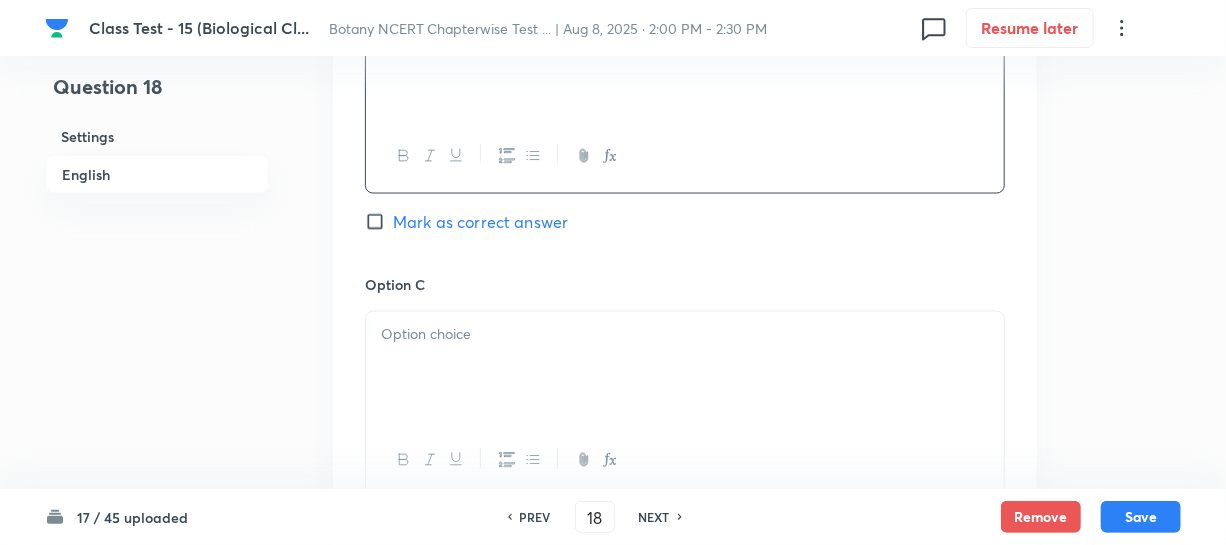 click at bounding box center [685, 335] 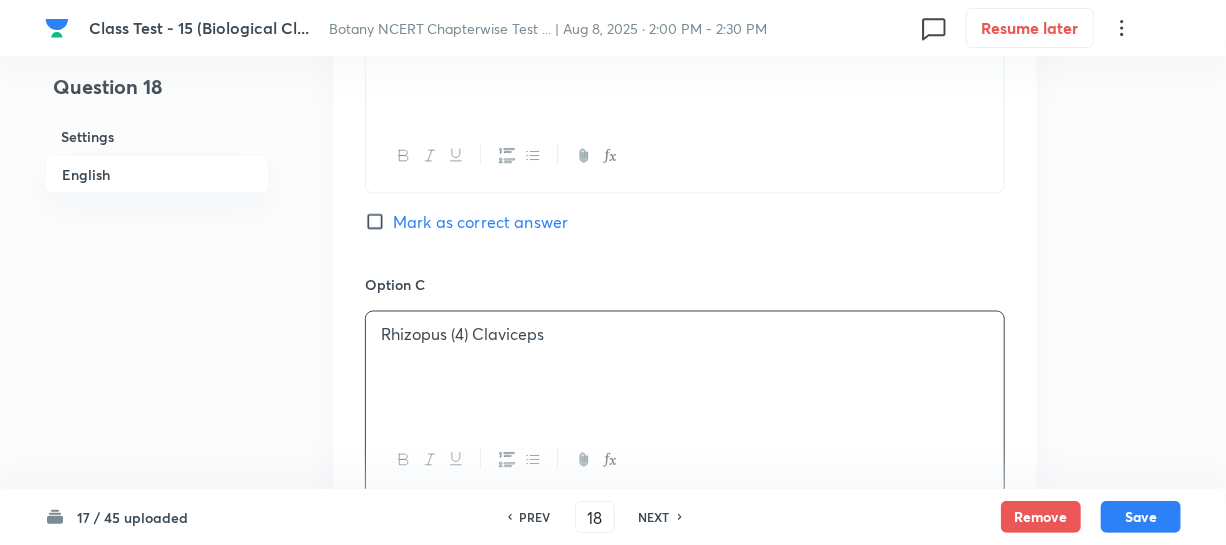 click on "Rhizopus (4) Claviceps" at bounding box center (685, 335) 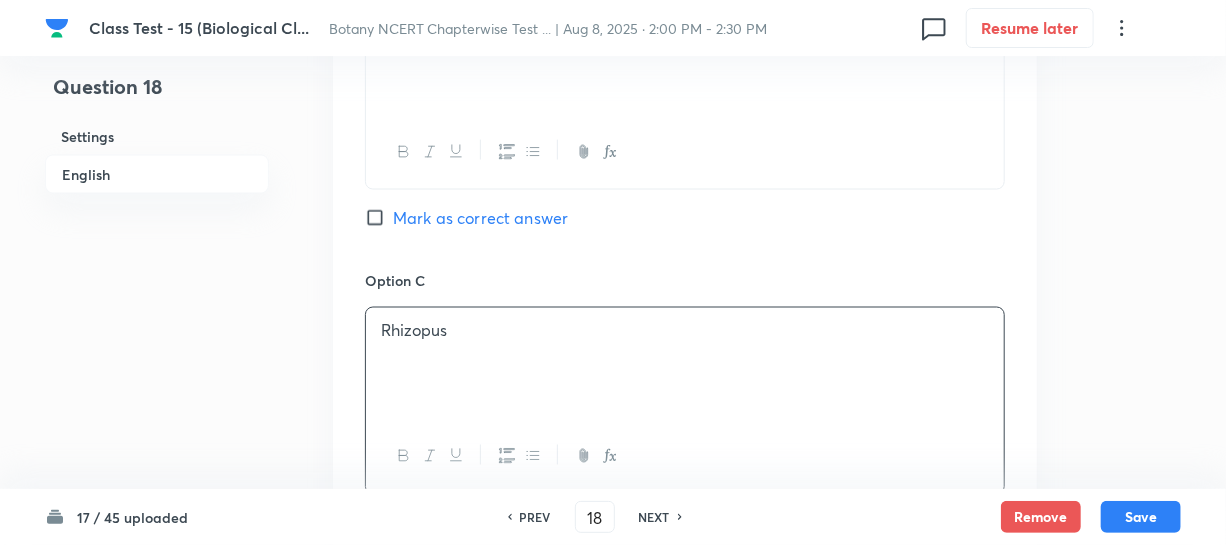 scroll, scrollTop: 1636, scrollLeft: 0, axis: vertical 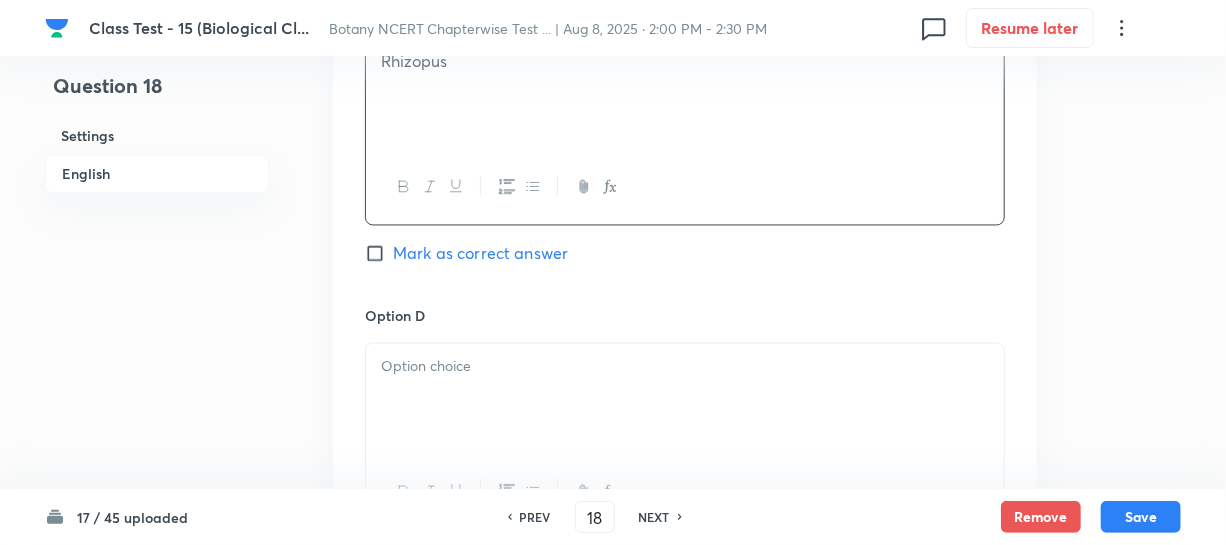 click at bounding box center [685, 400] 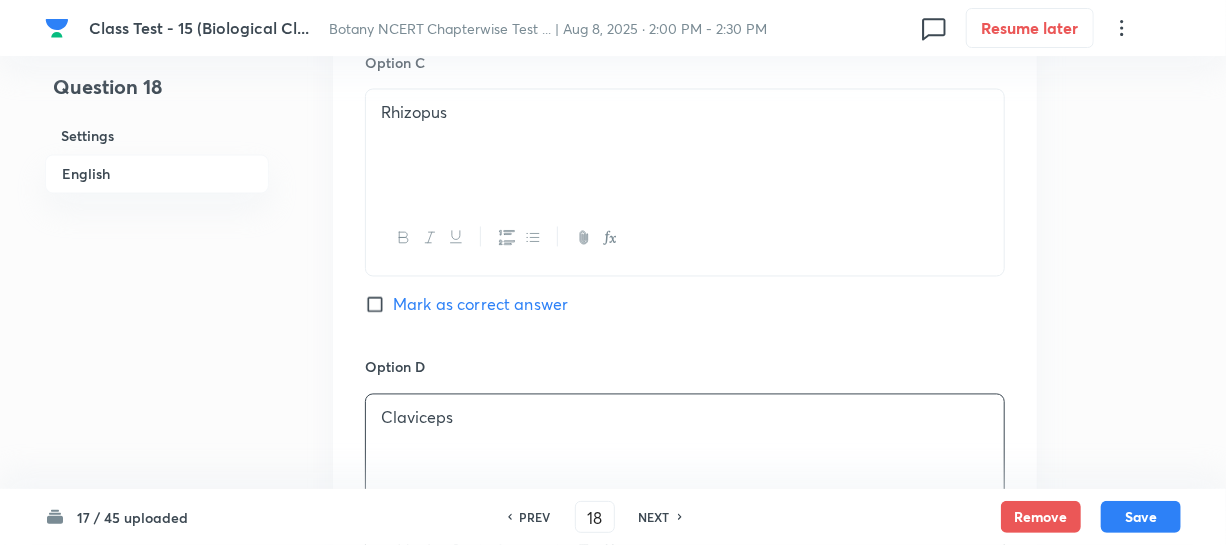 scroll, scrollTop: 1545, scrollLeft: 0, axis: vertical 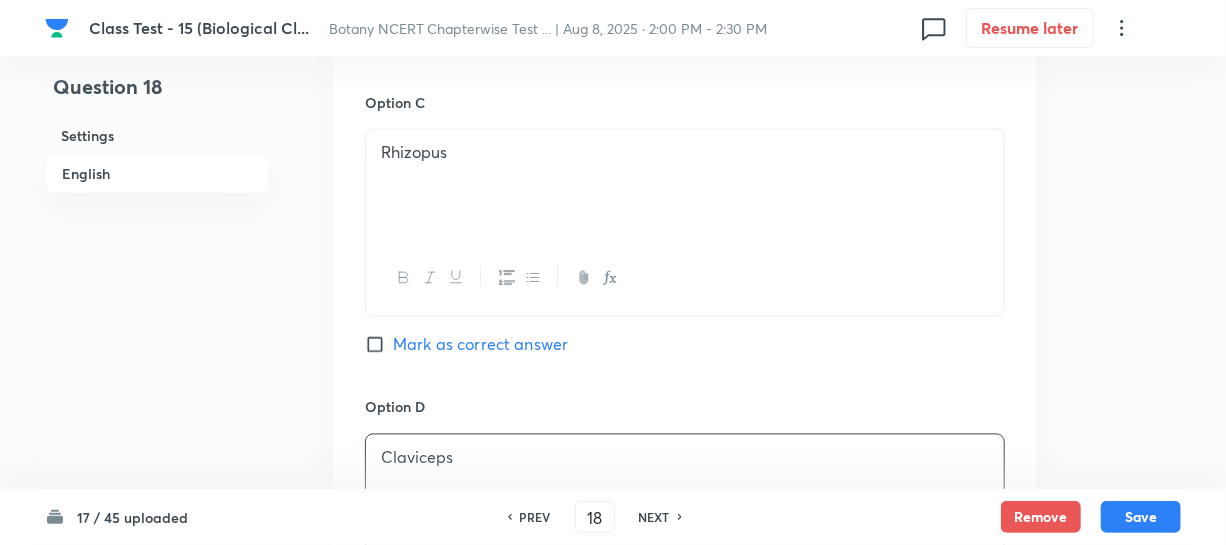 click on "Rhizopus" at bounding box center (685, 186) 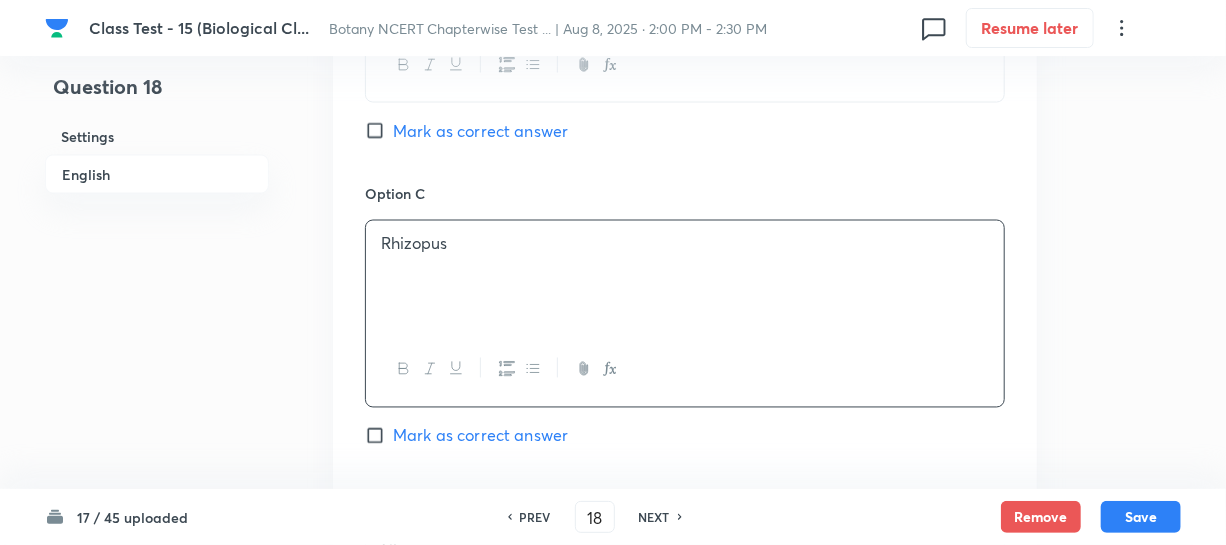 click on "Mark as correct answer" at bounding box center [379, 131] 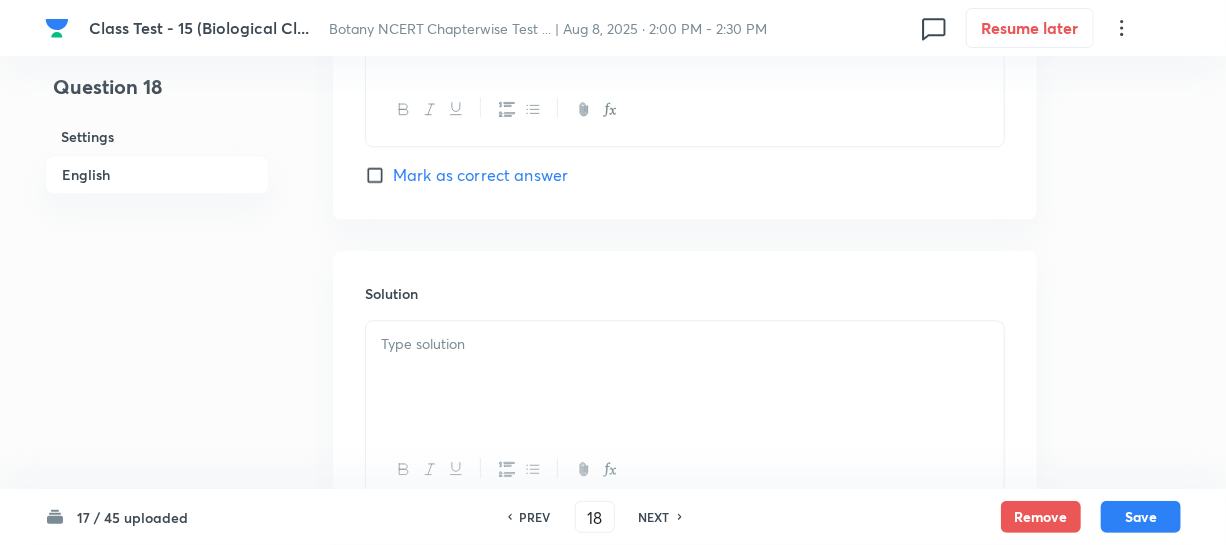 scroll, scrollTop: 2190, scrollLeft: 0, axis: vertical 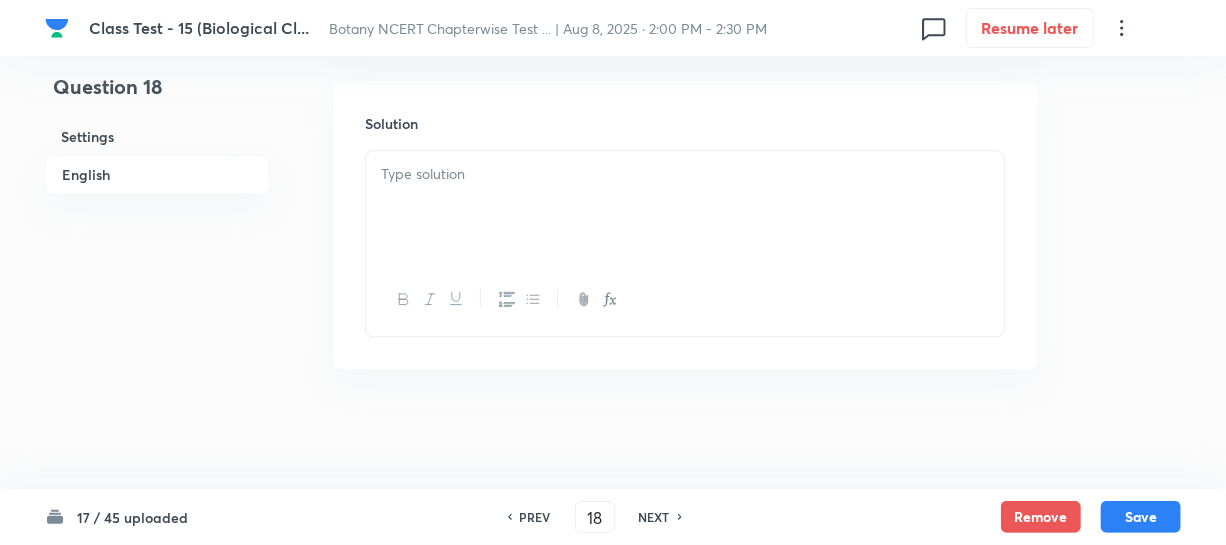 click at bounding box center [685, 207] 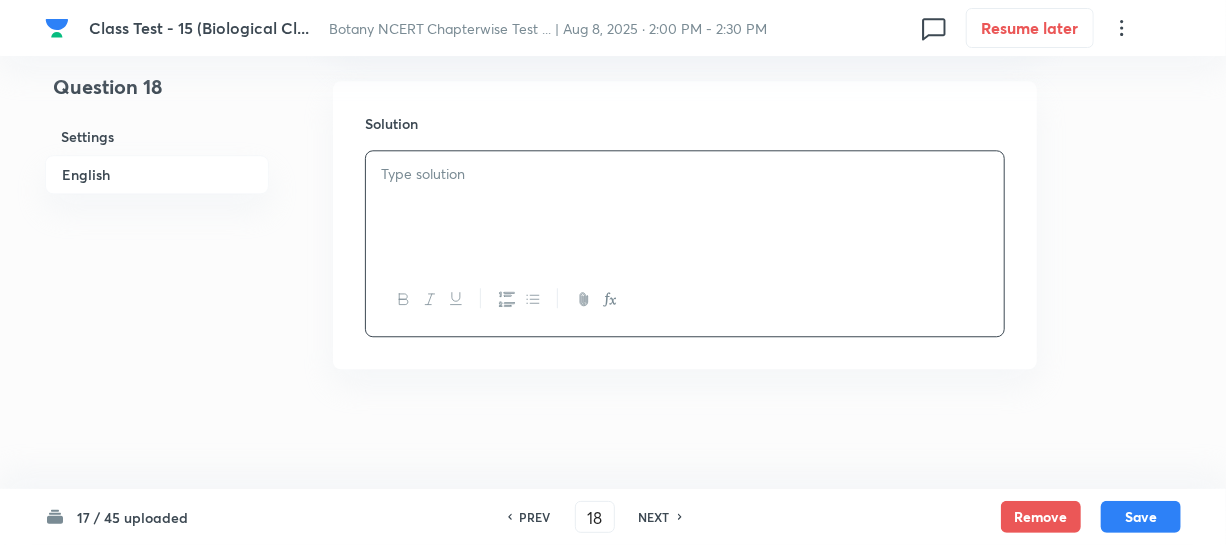 type 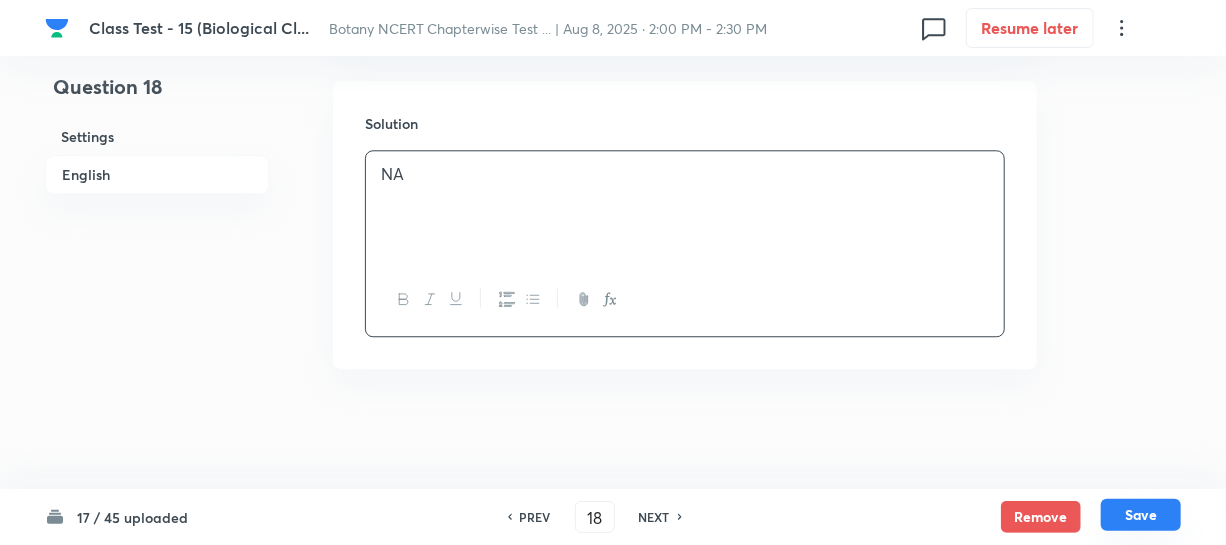 click on "Save" at bounding box center [1141, 515] 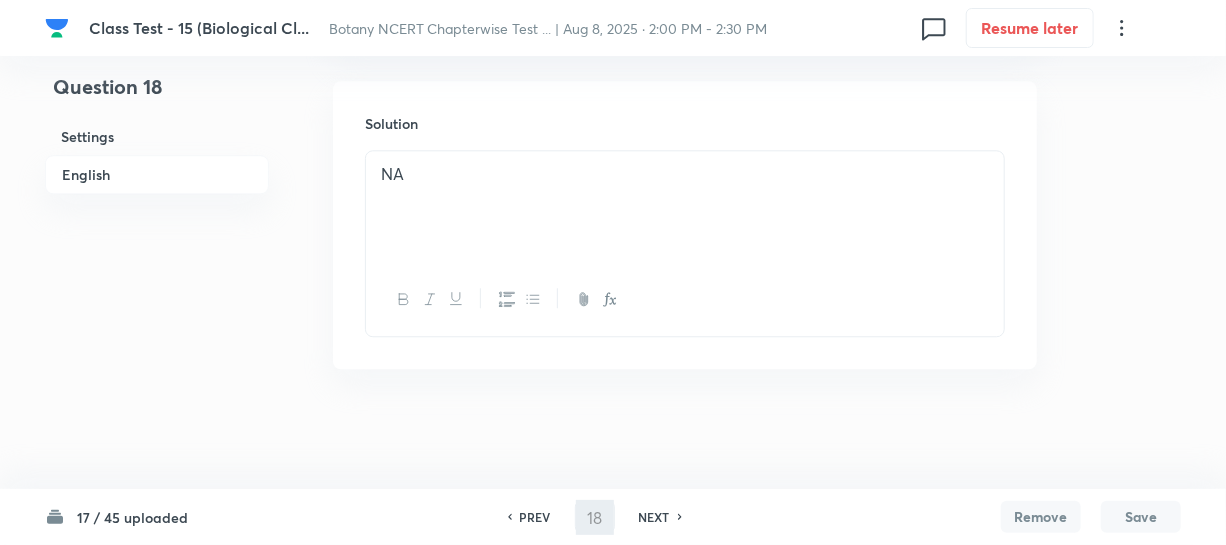 type on "19" 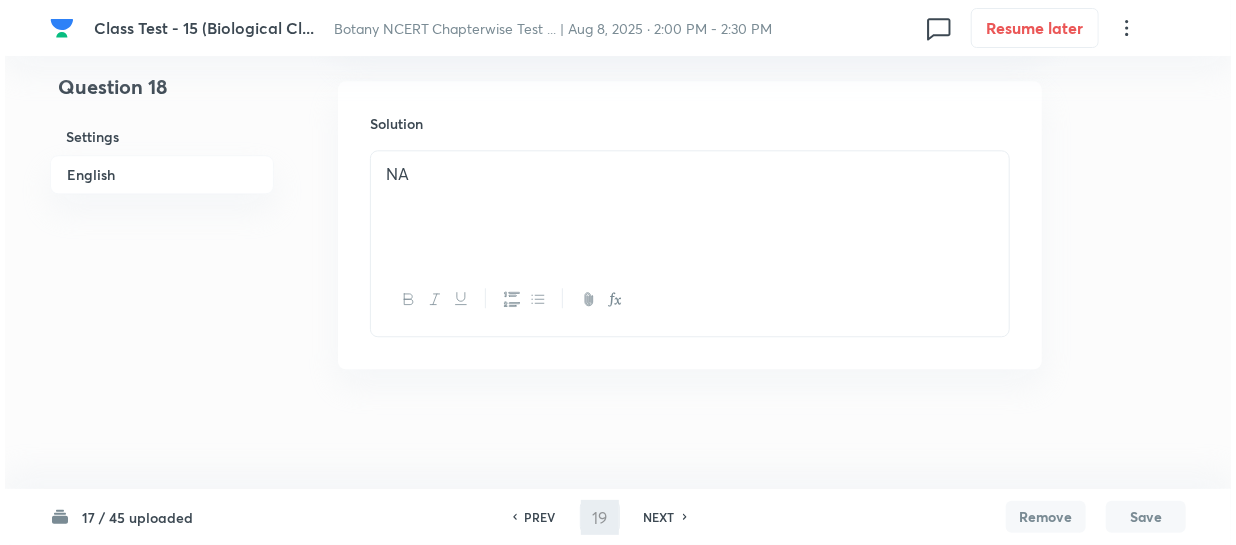 scroll, scrollTop: 0, scrollLeft: 0, axis: both 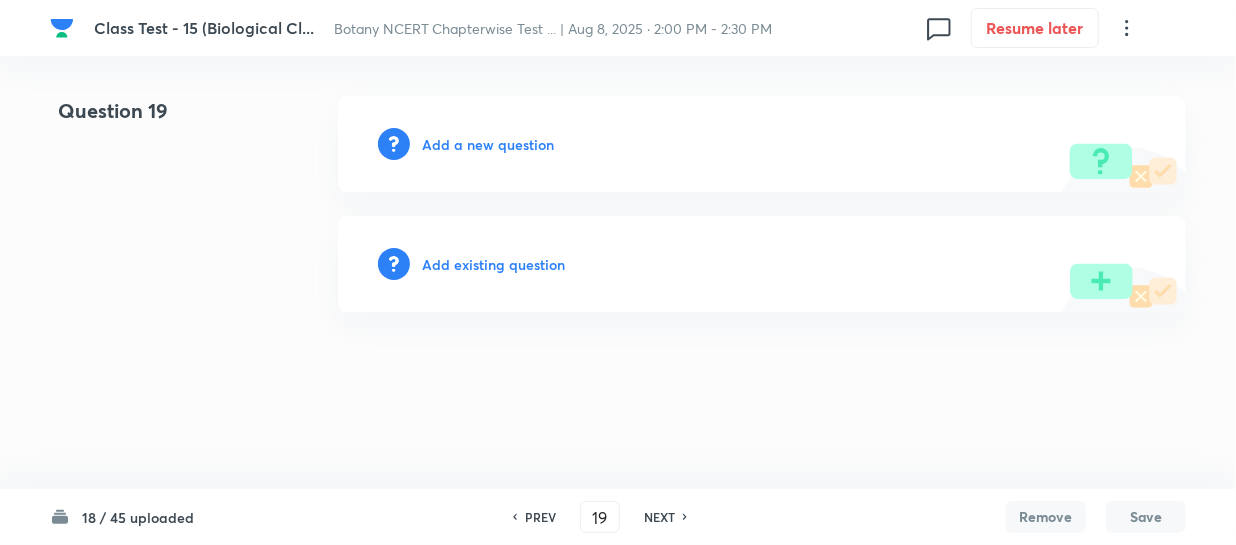 click on "Add a new question" at bounding box center (488, 144) 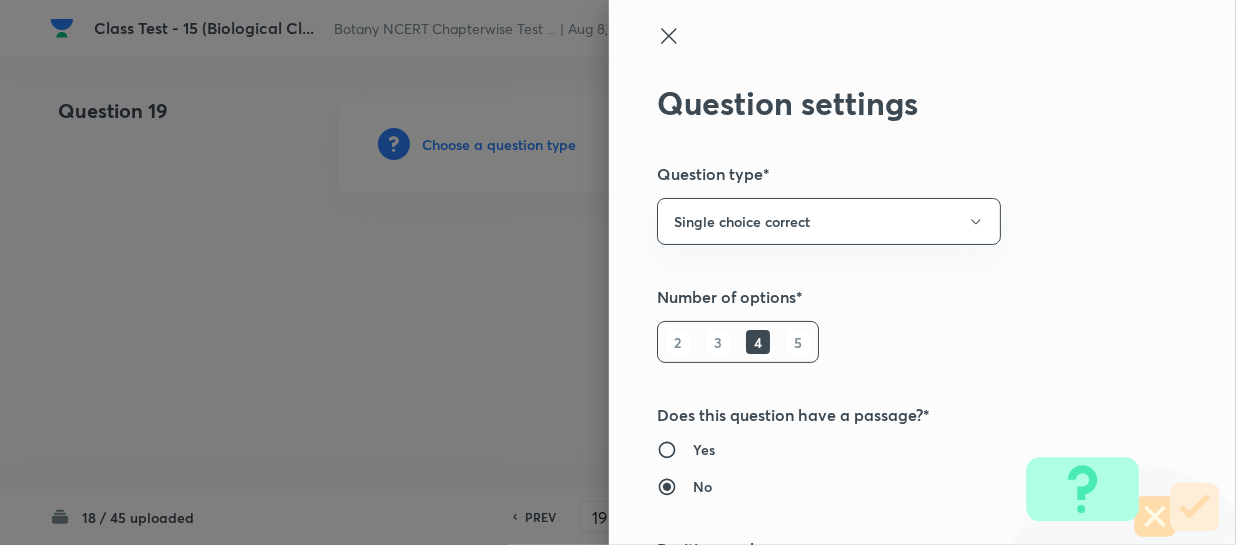 type 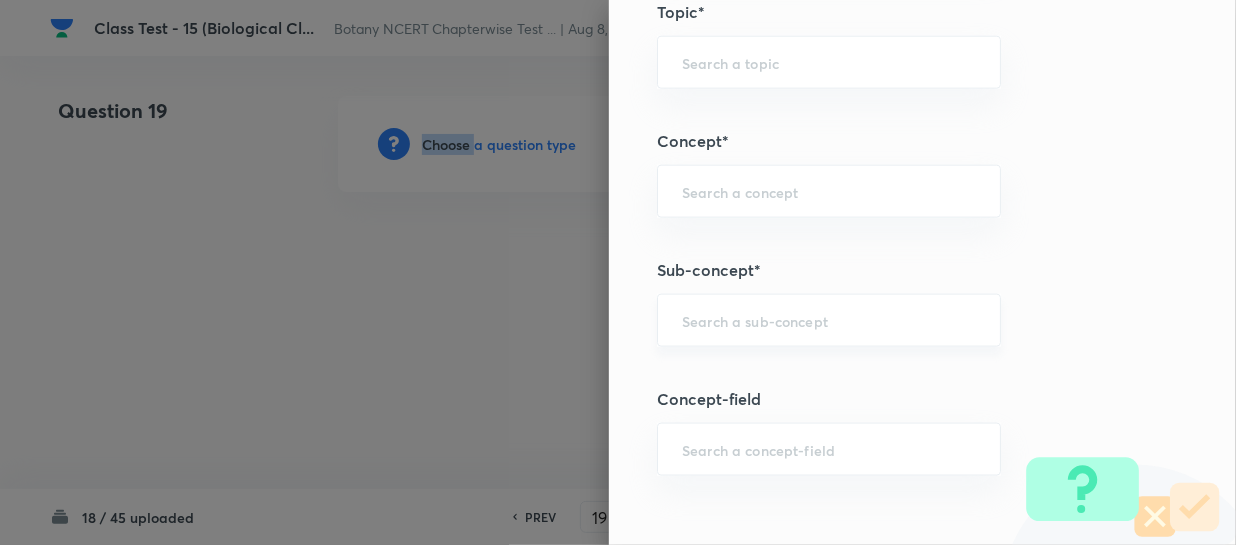 scroll, scrollTop: 1090, scrollLeft: 0, axis: vertical 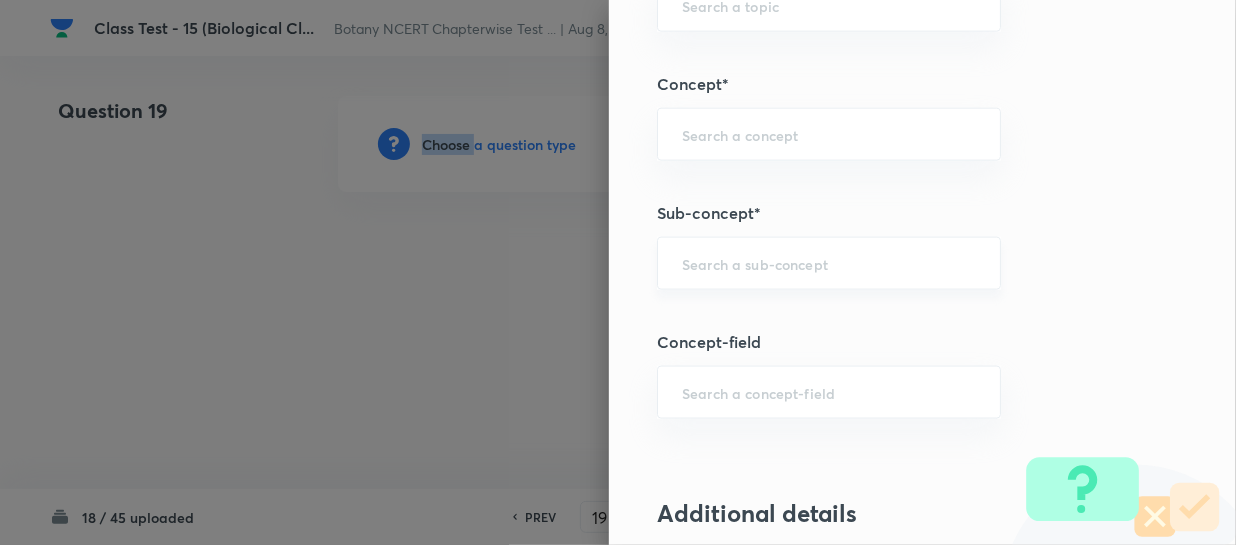 click on "​" at bounding box center (829, 263) 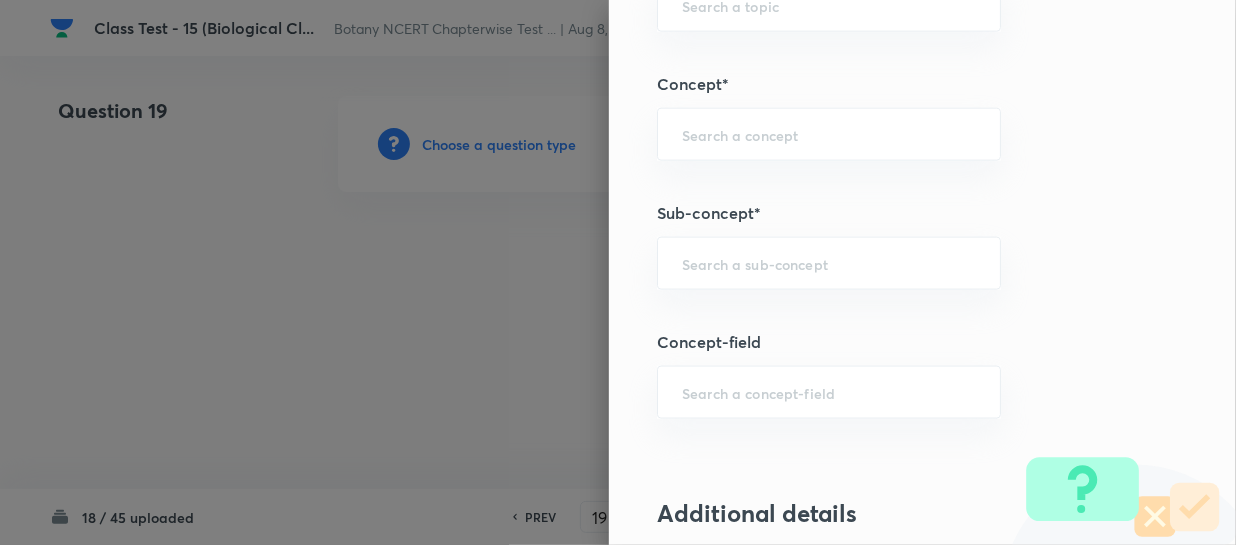 paste on "Biological Classification" 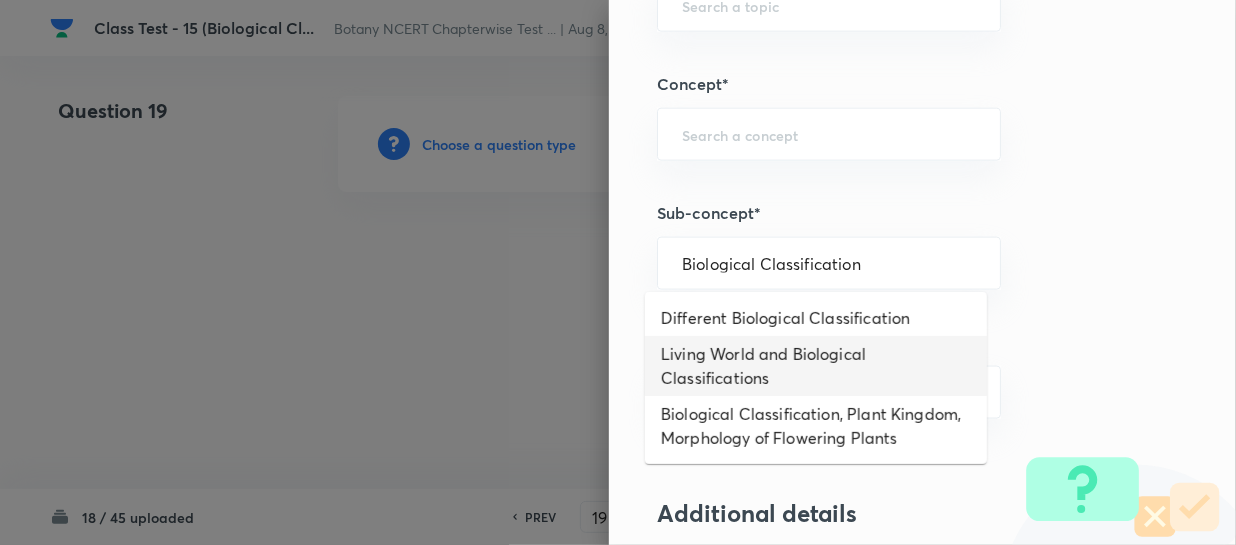 click on "Living World and Biological Classifications" at bounding box center [816, 366] 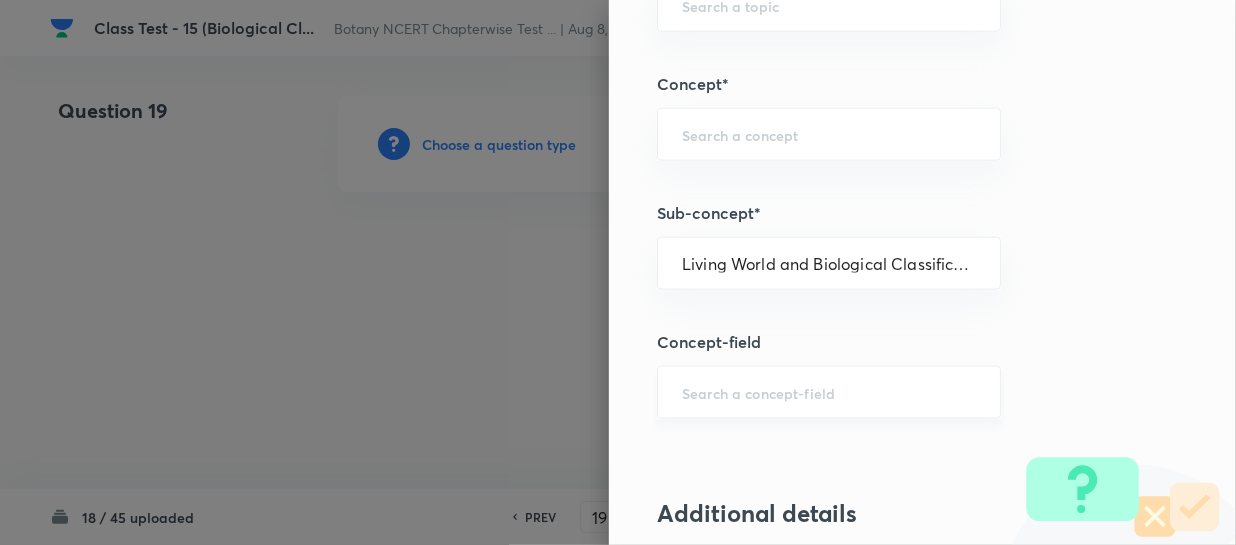 type on "Biology" 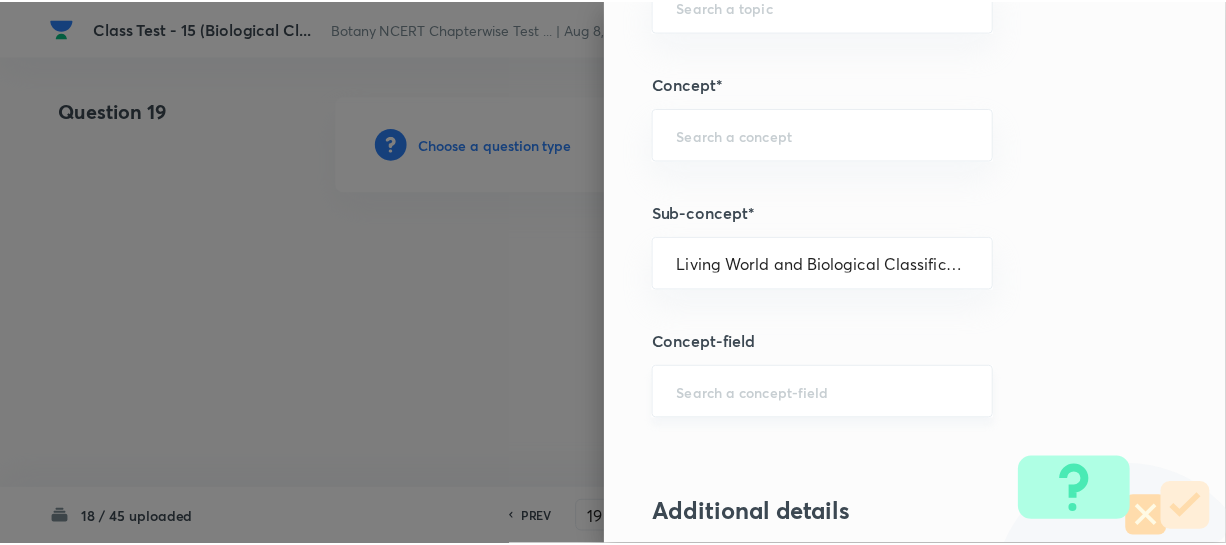 type 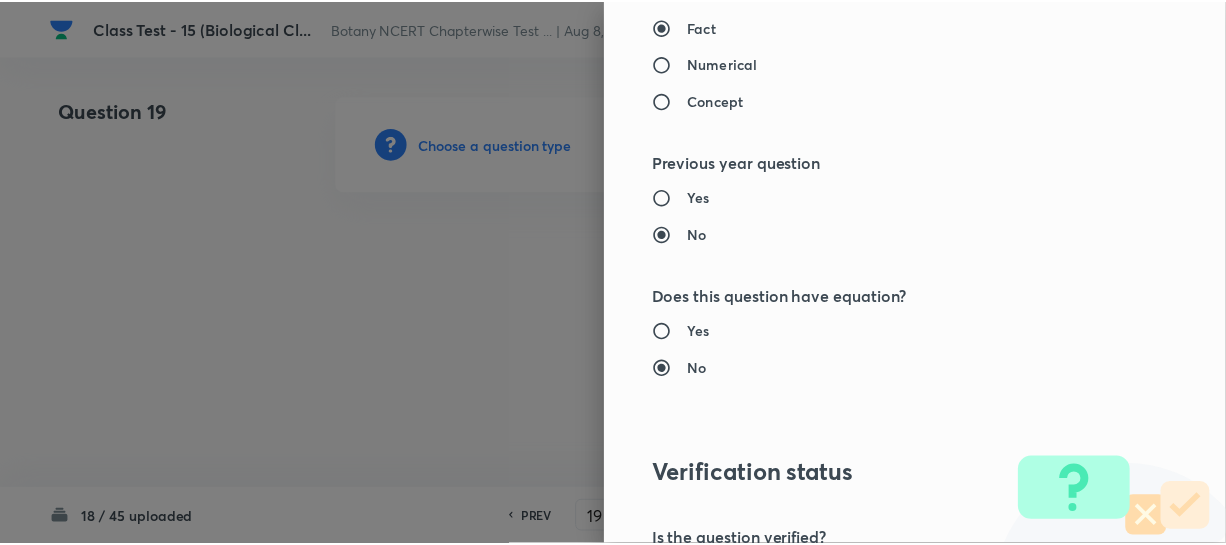 scroll, scrollTop: 2179, scrollLeft: 0, axis: vertical 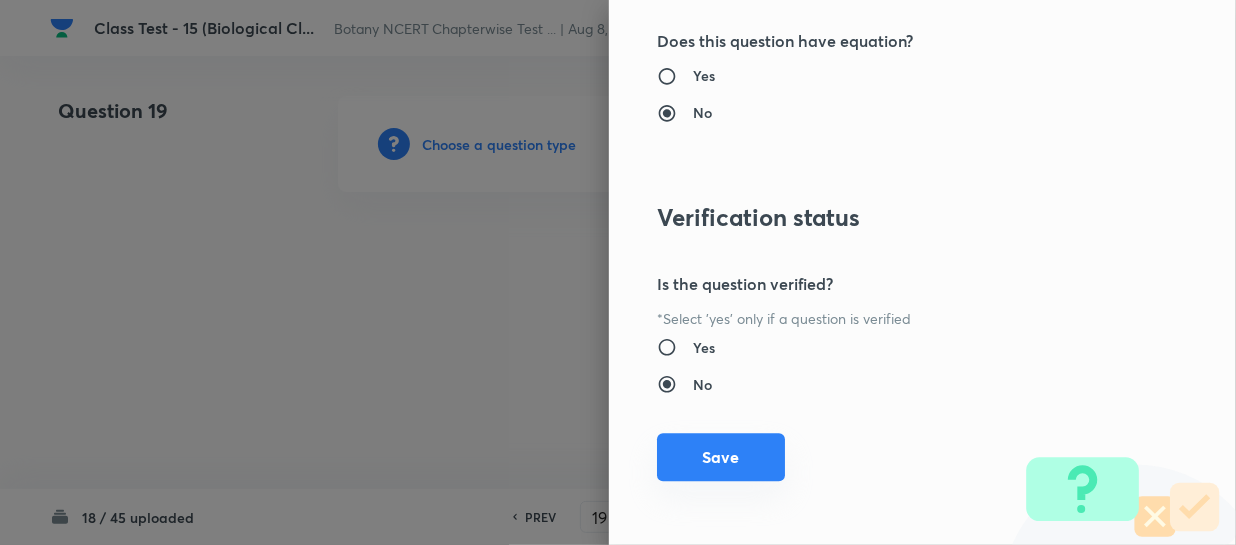 click on "Save" at bounding box center [721, 457] 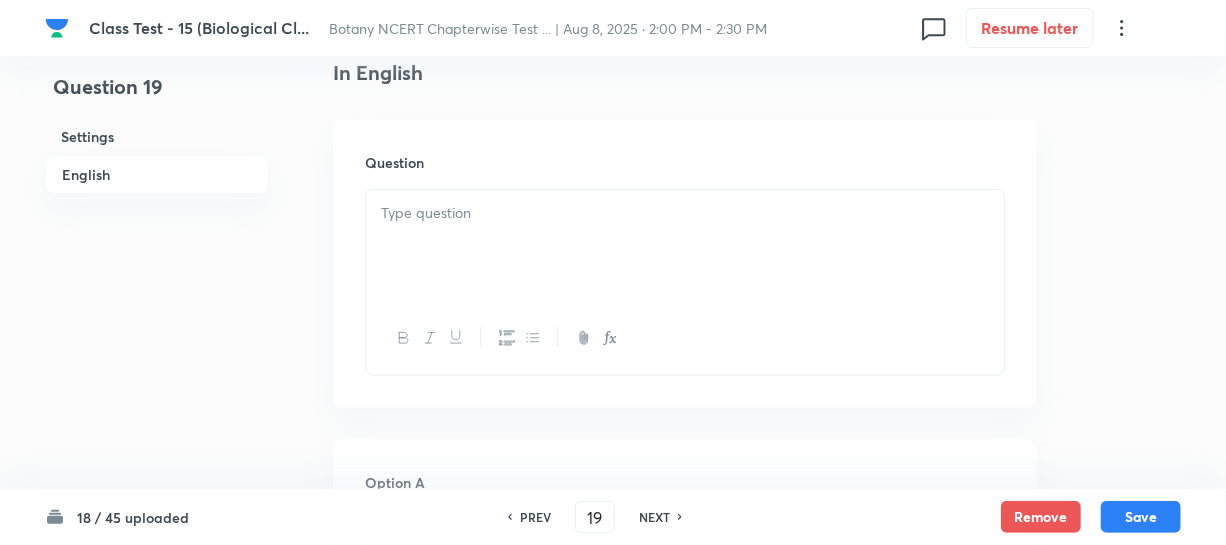 scroll, scrollTop: 545, scrollLeft: 0, axis: vertical 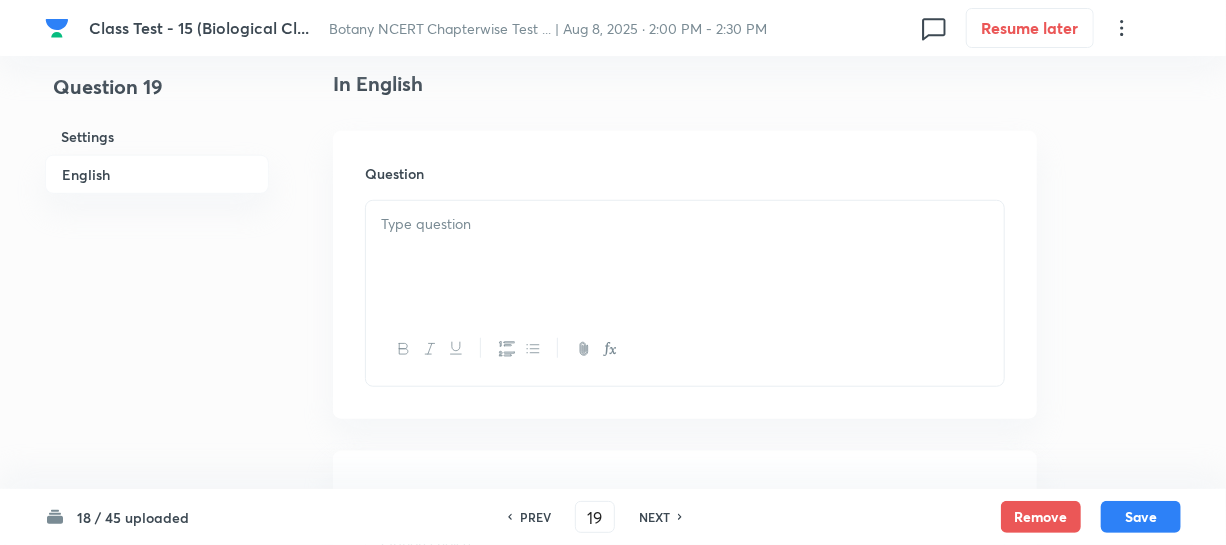 click at bounding box center [685, 257] 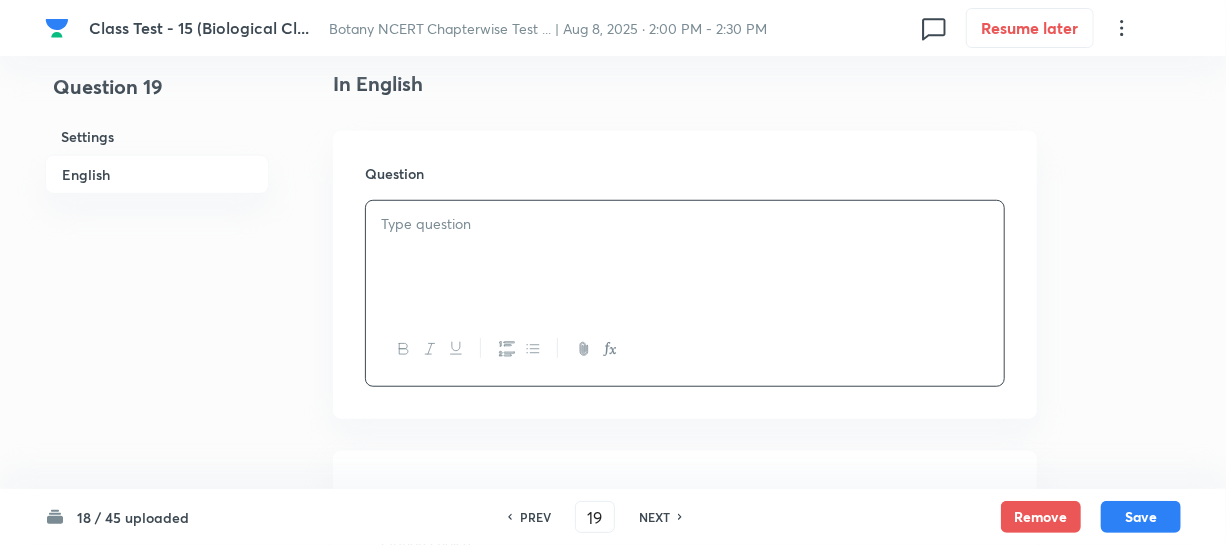 click at bounding box center [685, 257] 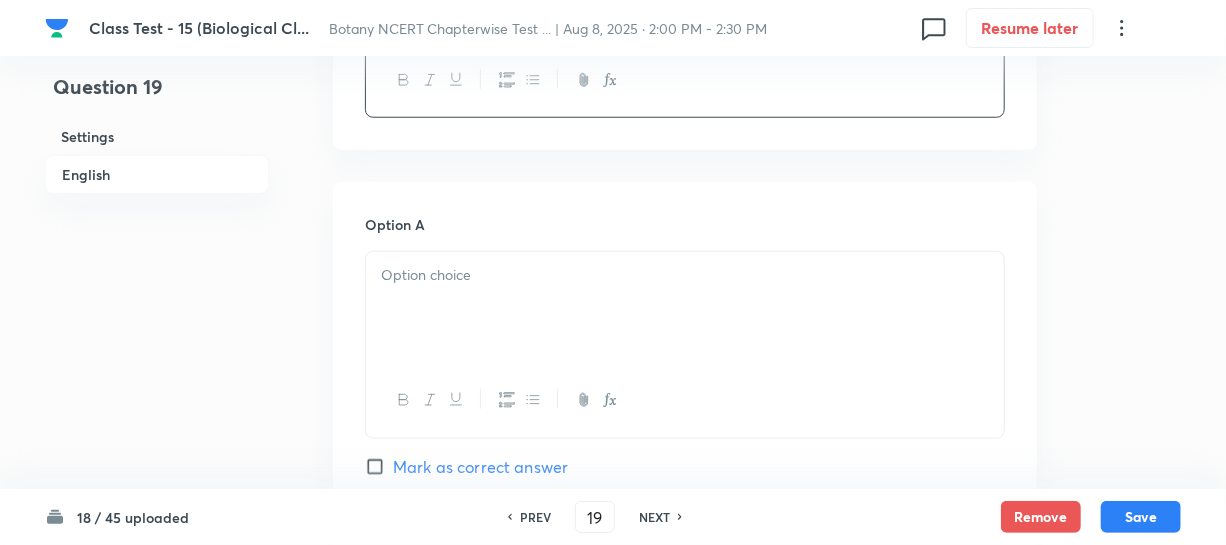 scroll, scrollTop: 818, scrollLeft: 0, axis: vertical 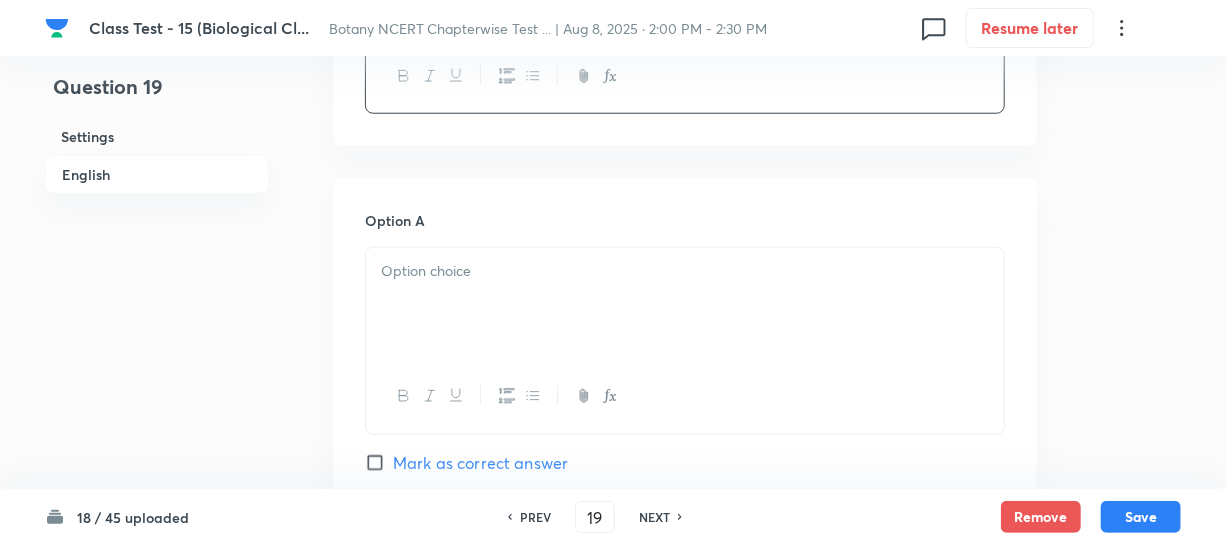 drag, startPoint x: 481, startPoint y: 327, endPoint x: 504, endPoint y: 312, distance: 27.45906 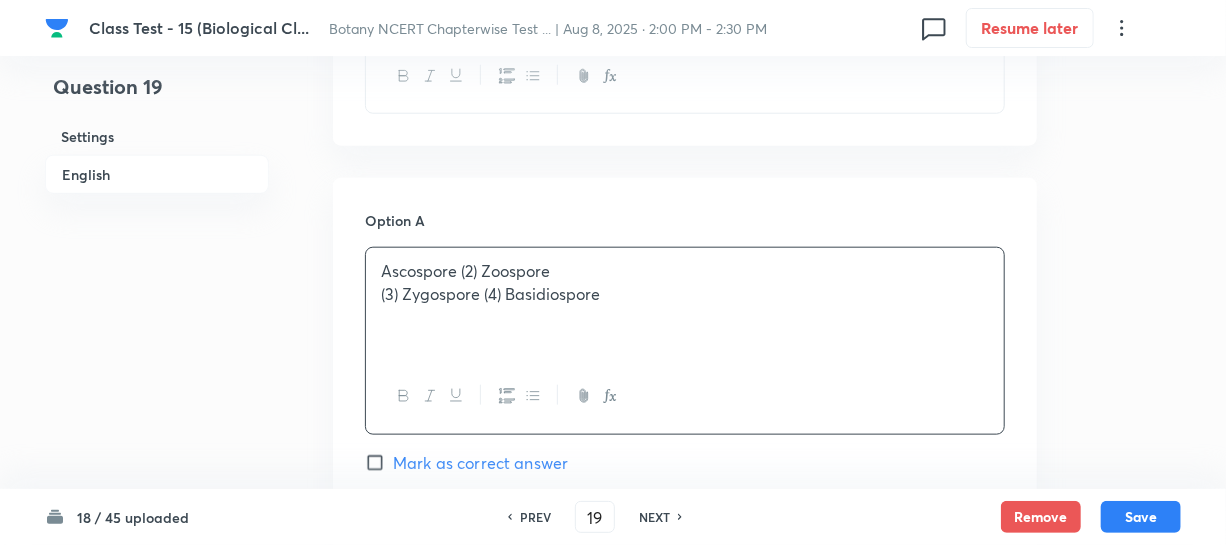 click on "Ascospore (2) Zoospore" at bounding box center (685, 271) 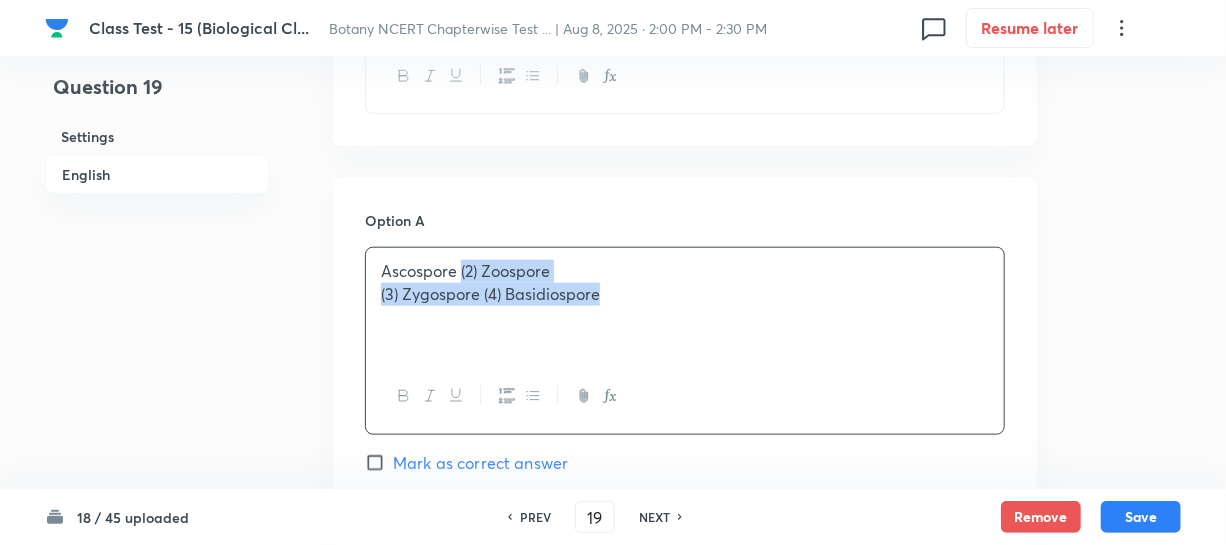 click on "(3) Zygospore (4) Basidiospore" at bounding box center [685, 294] 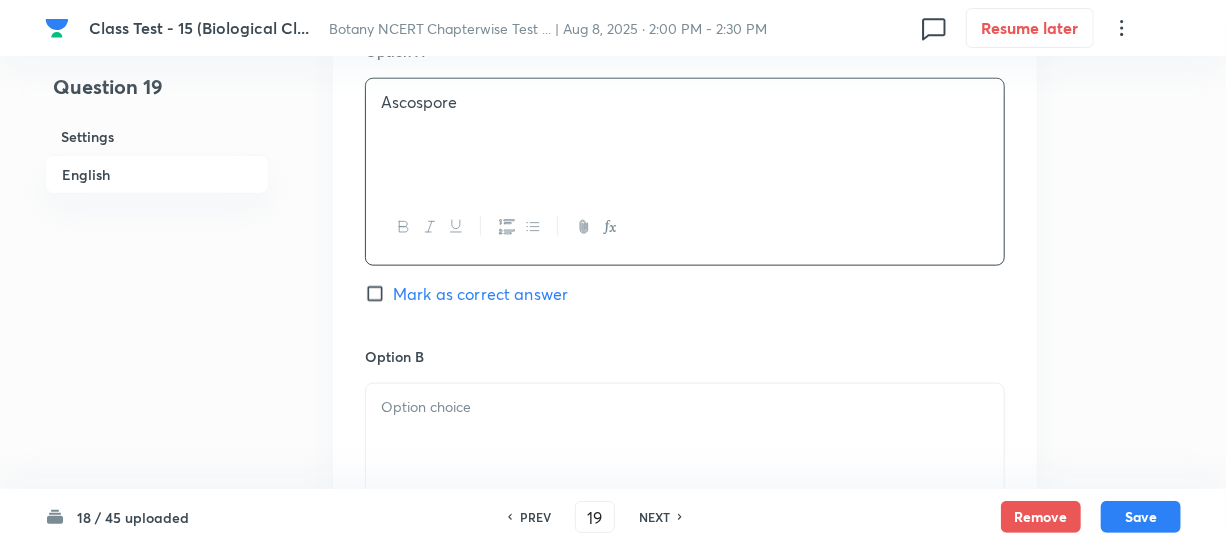 scroll, scrollTop: 1181, scrollLeft: 0, axis: vertical 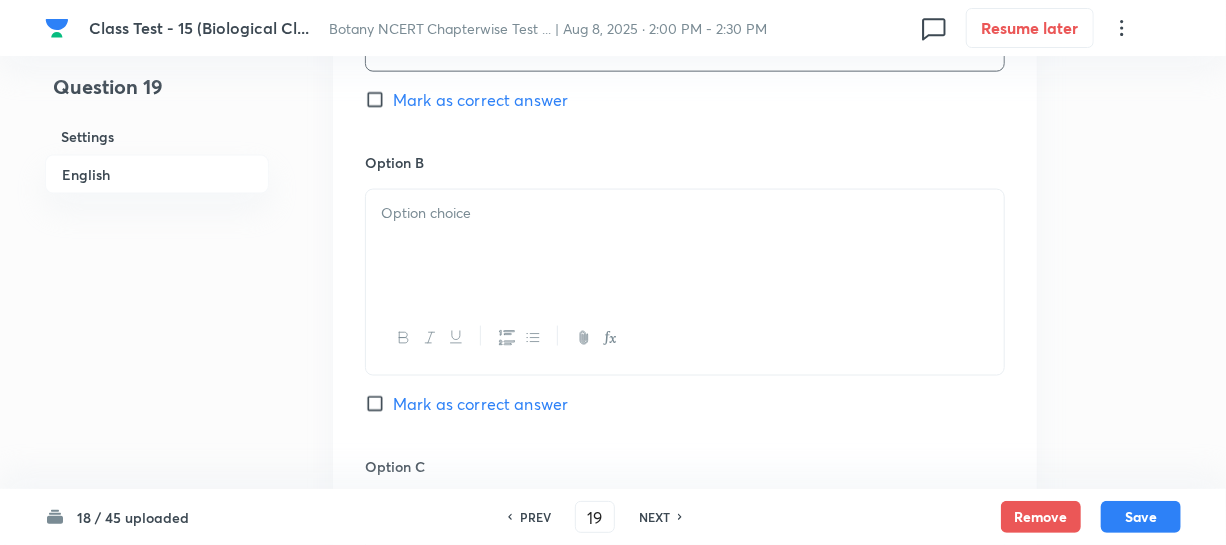 click at bounding box center [685, 338] 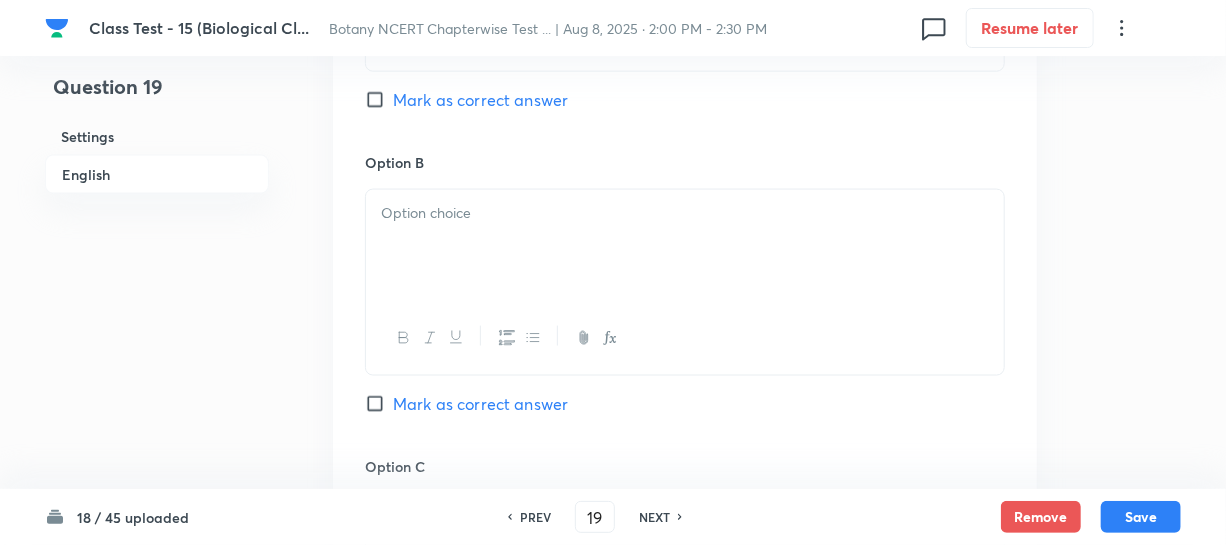 drag, startPoint x: 461, startPoint y: 239, endPoint x: 499, endPoint y: 236, distance: 38.118237 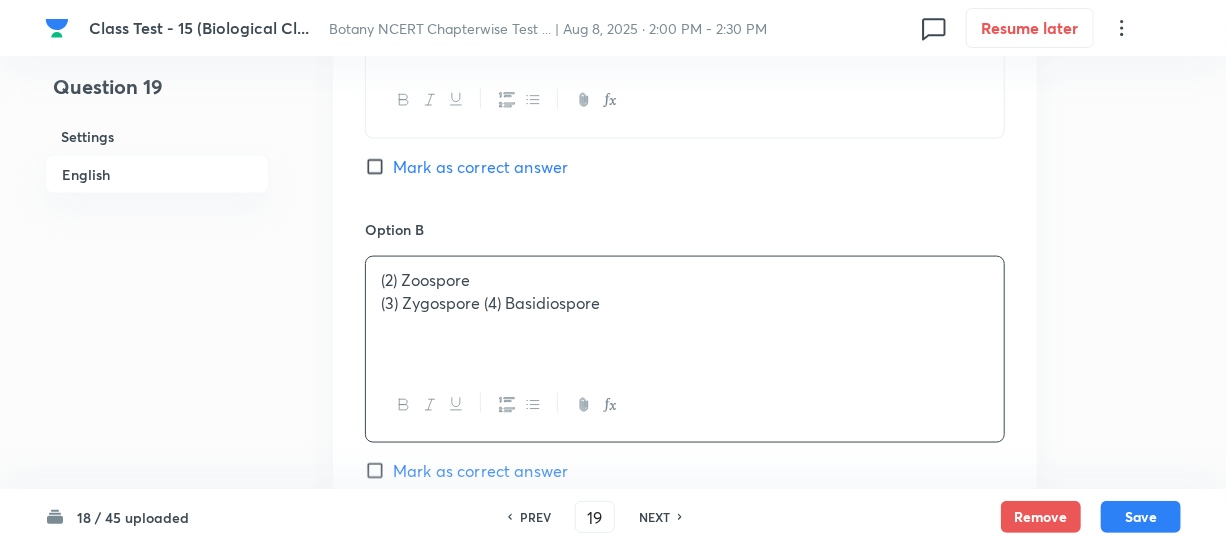 scroll, scrollTop: 1272, scrollLeft: 0, axis: vertical 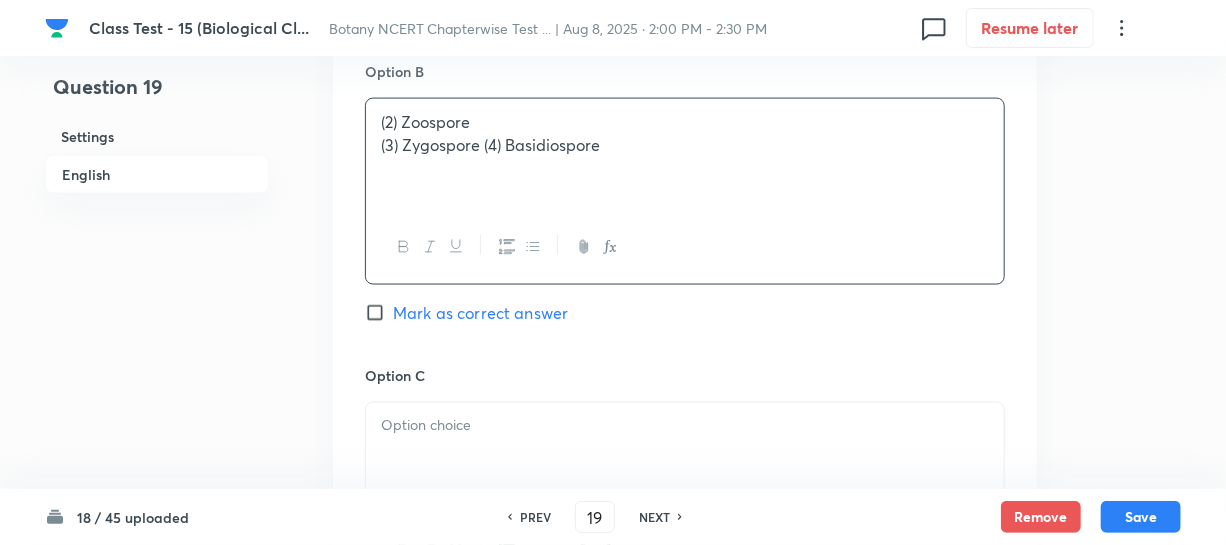 drag, startPoint x: 510, startPoint y: 127, endPoint x: 553, endPoint y: 106, distance: 47.853943 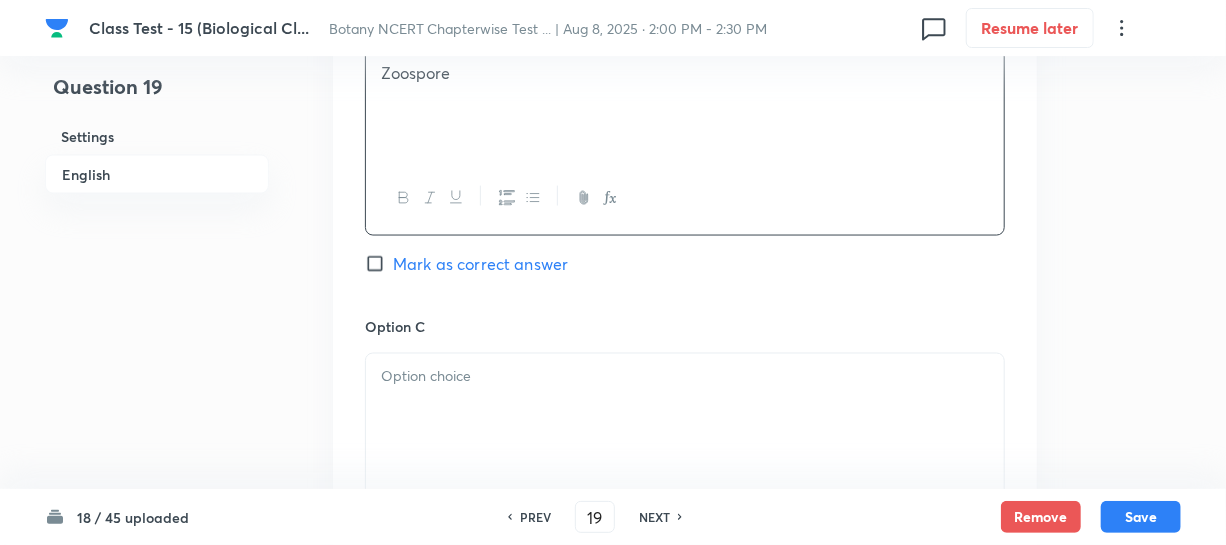 scroll, scrollTop: 1545, scrollLeft: 0, axis: vertical 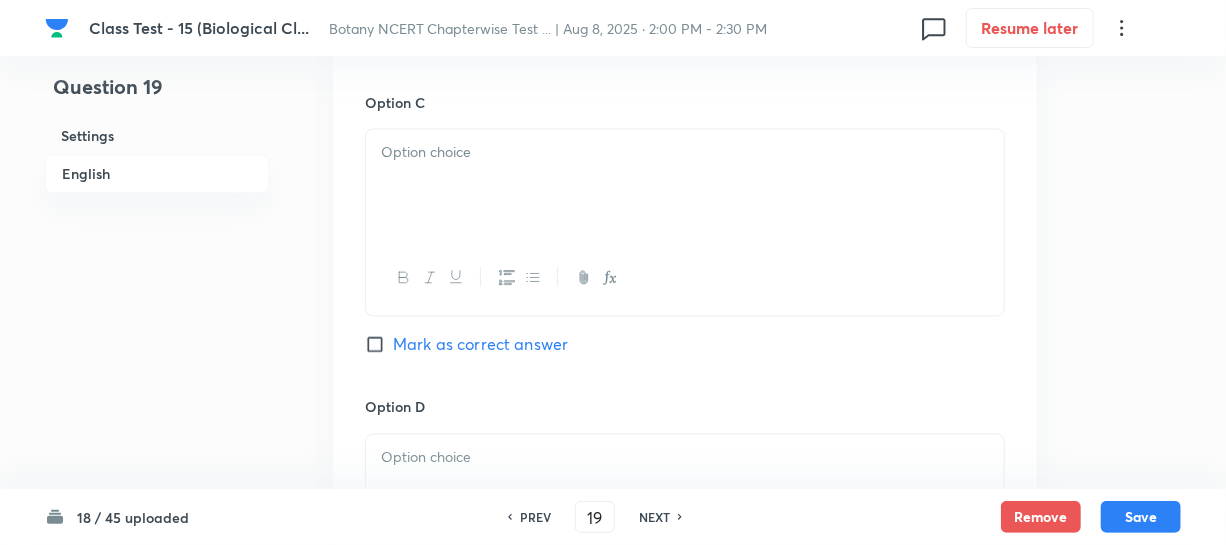 click at bounding box center (685, 186) 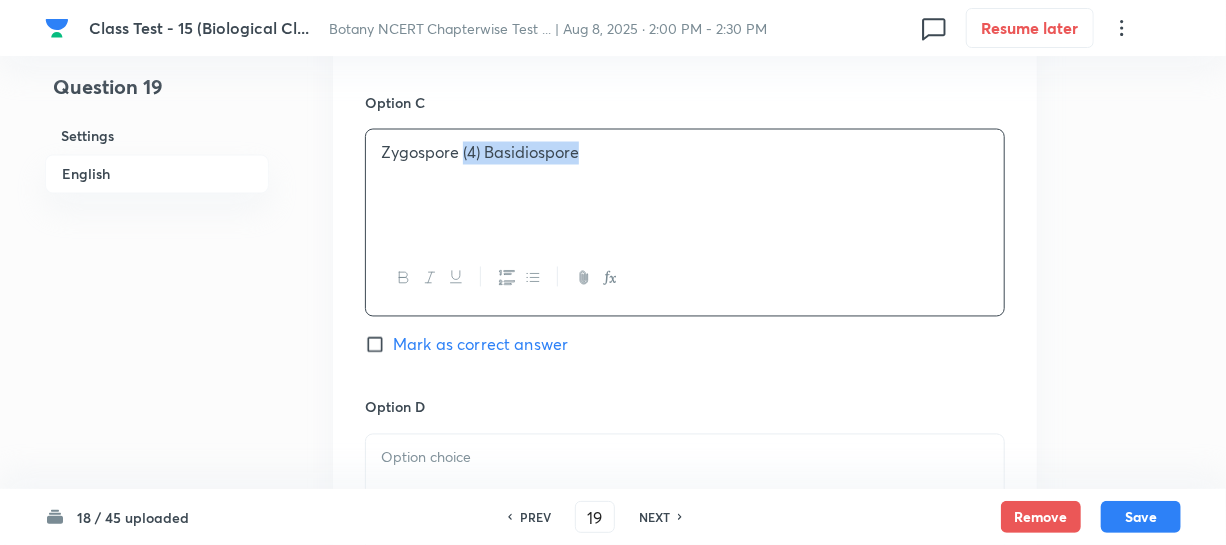 drag, startPoint x: 461, startPoint y: 155, endPoint x: 592, endPoint y: 158, distance: 131.03435 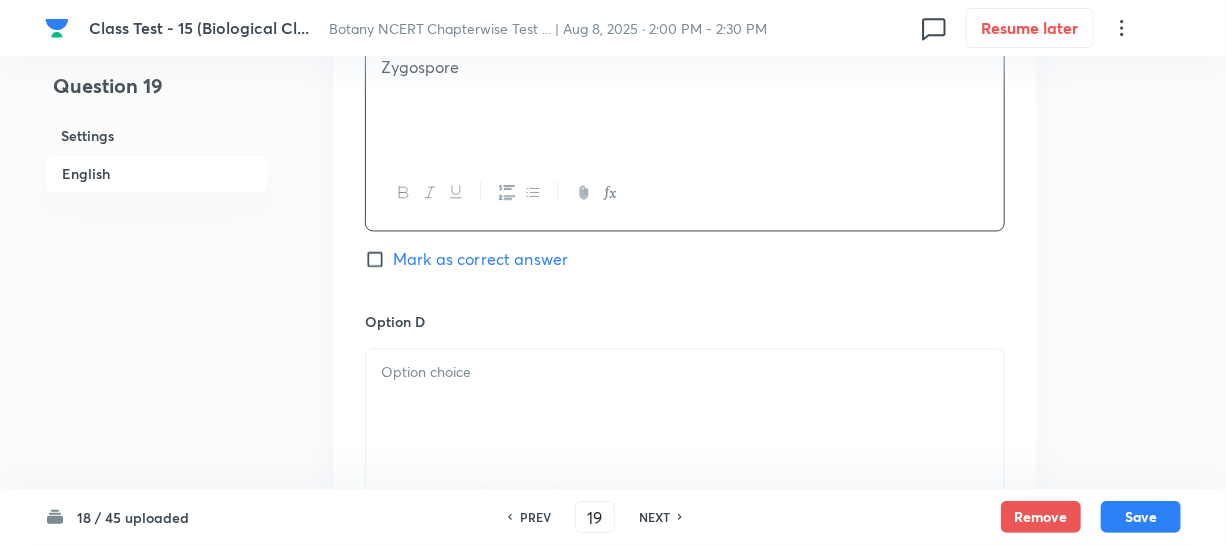 scroll, scrollTop: 1727, scrollLeft: 0, axis: vertical 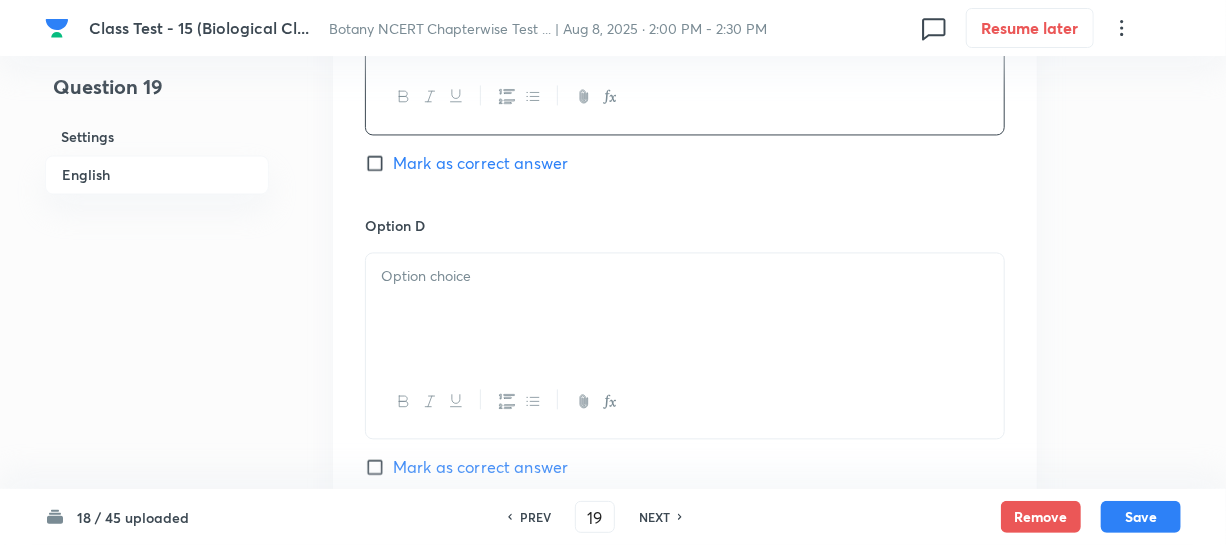 drag, startPoint x: 456, startPoint y: 308, endPoint x: 528, endPoint y: 298, distance: 72.691124 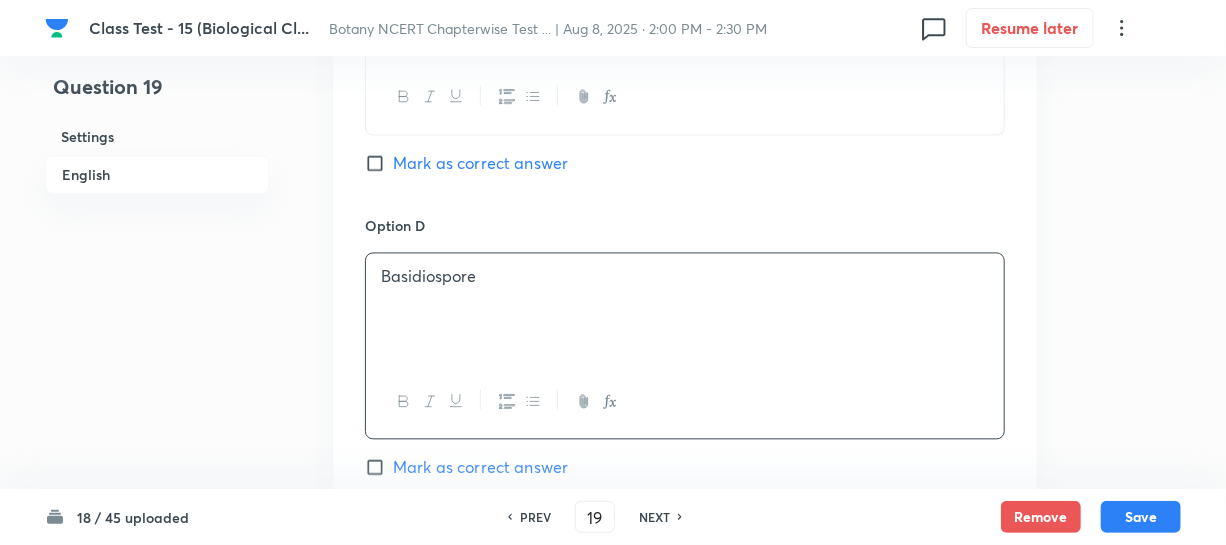 drag, startPoint x: 374, startPoint y: 160, endPoint x: 560, endPoint y: 191, distance: 188.56564 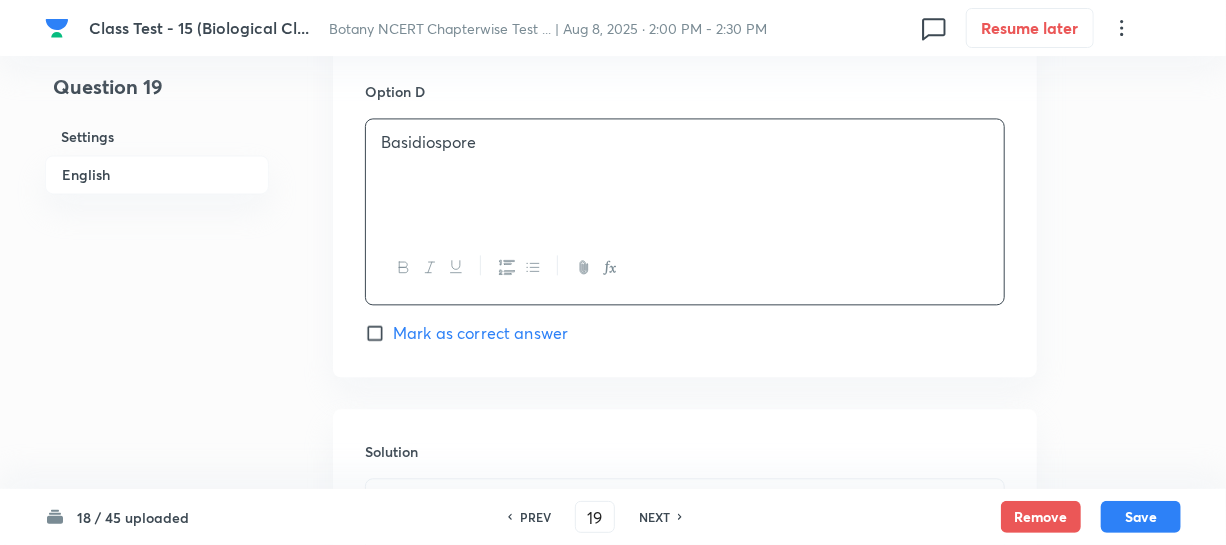 scroll, scrollTop: 2181, scrollLeft: 0, axis: vertical 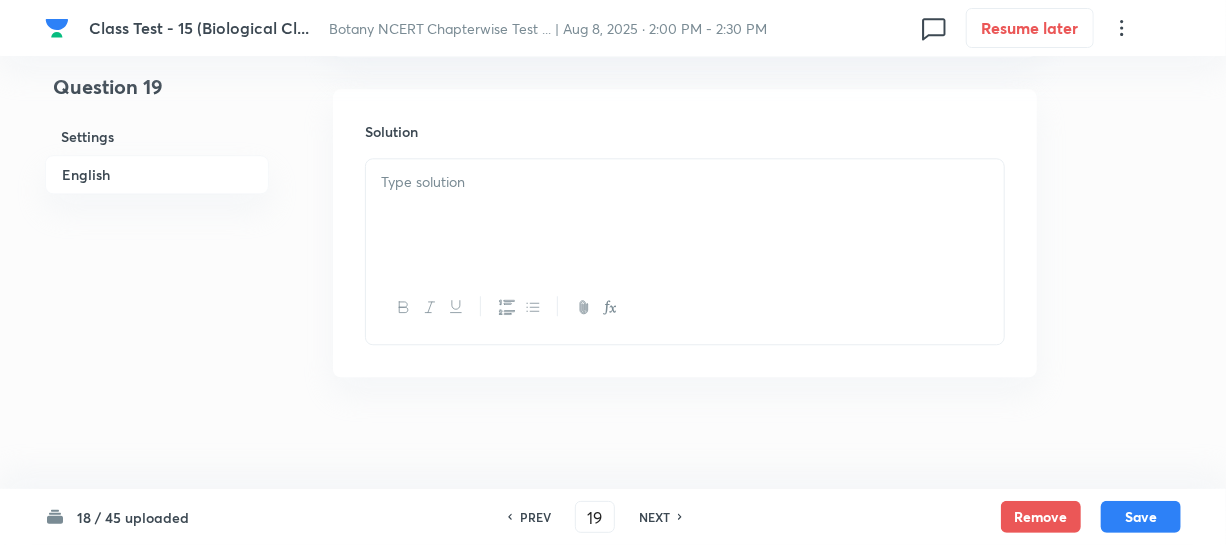 click at bounding box center (685, 215) 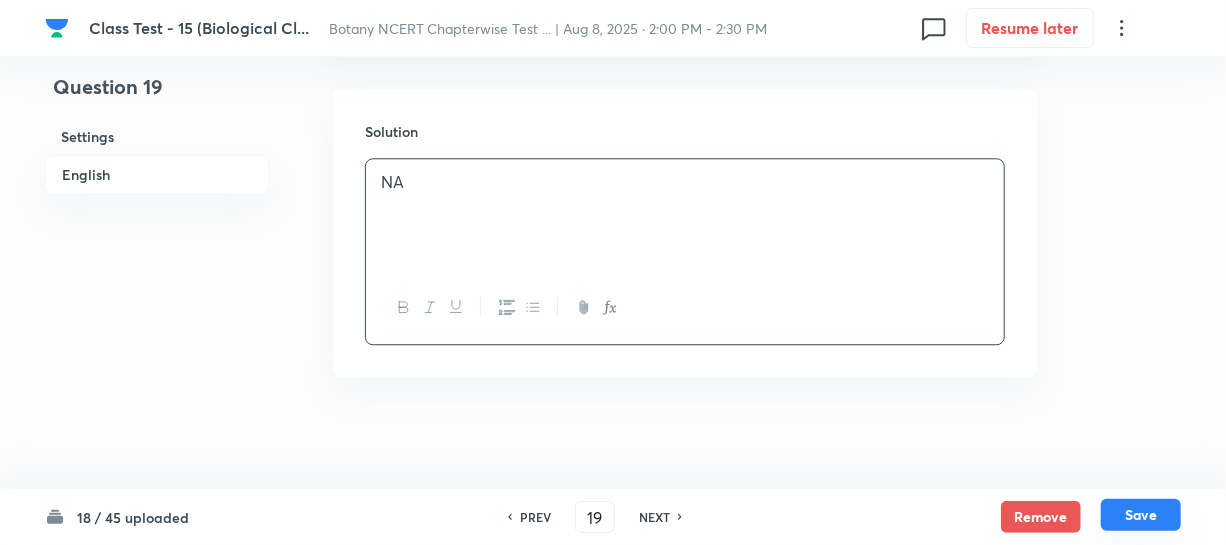 click on "Save" at bounding box center (1141, 515) 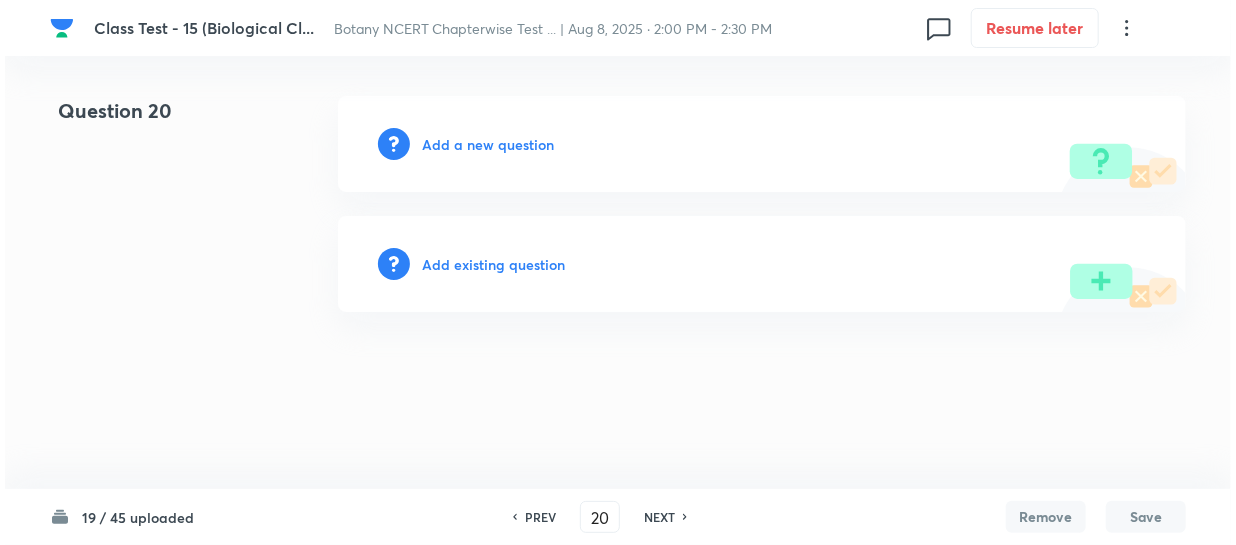 scroll, scrollTop: 0, scrollLeft: 0, axis: both 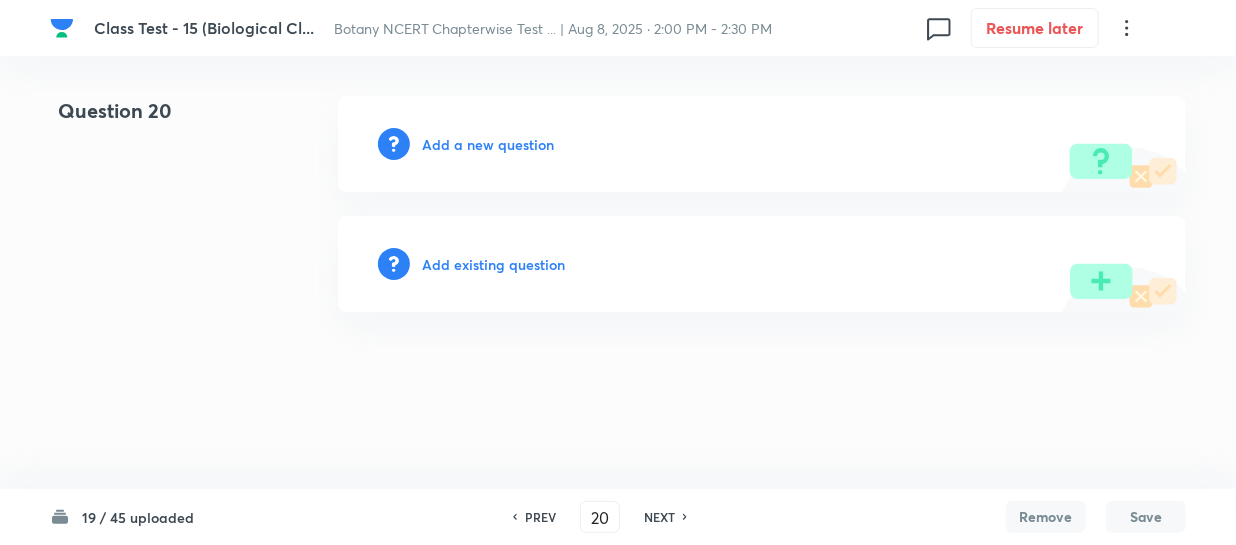 click on "Add a new question" at bounding box center [488, 144] 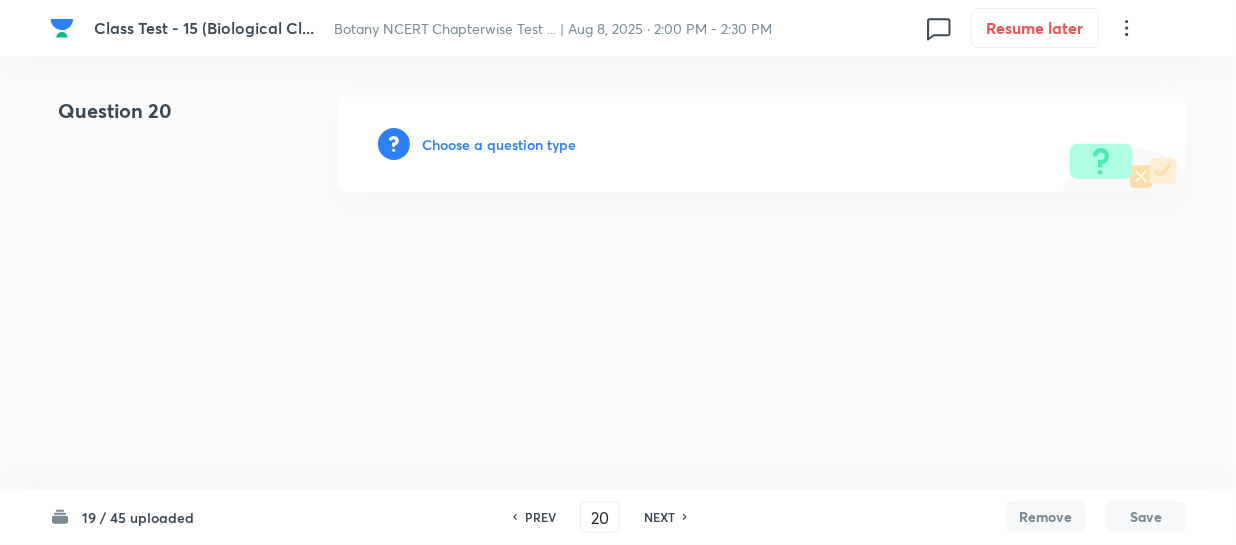 click on "Choose a question type" at bounding box center (499, 144) 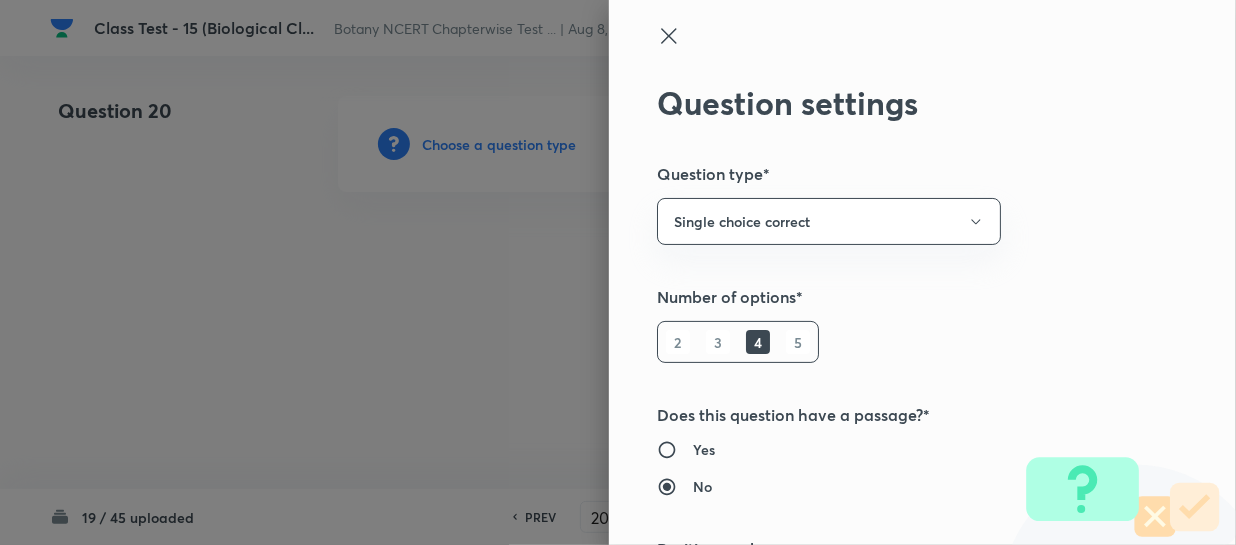click at bounding box center [618, 272] 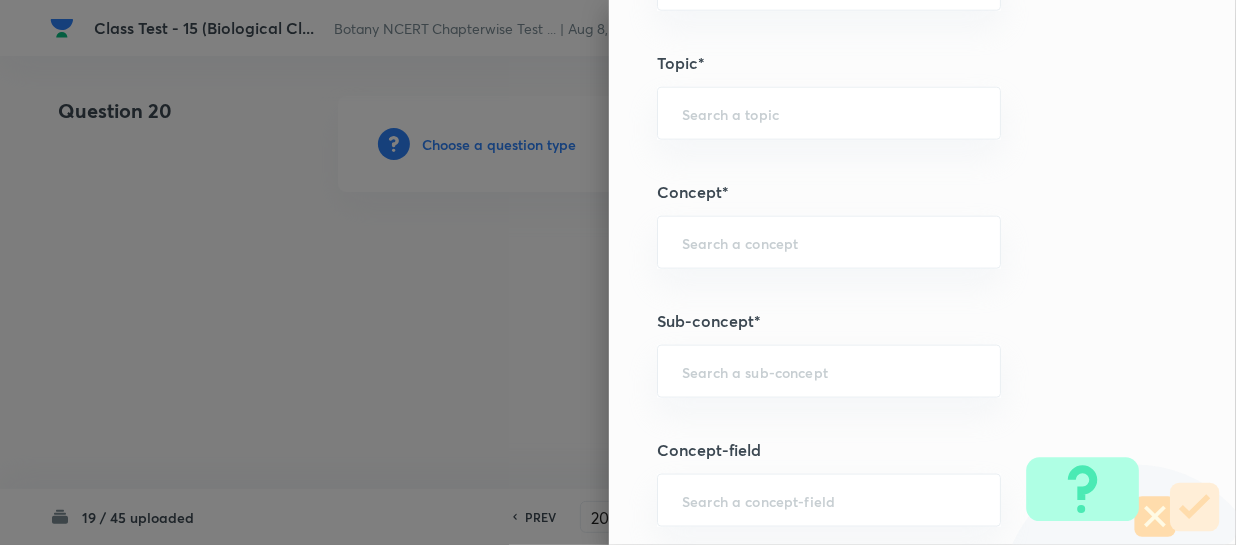 scroll, scrollTop: 1000, scrollLeft: 0, axis: vertical 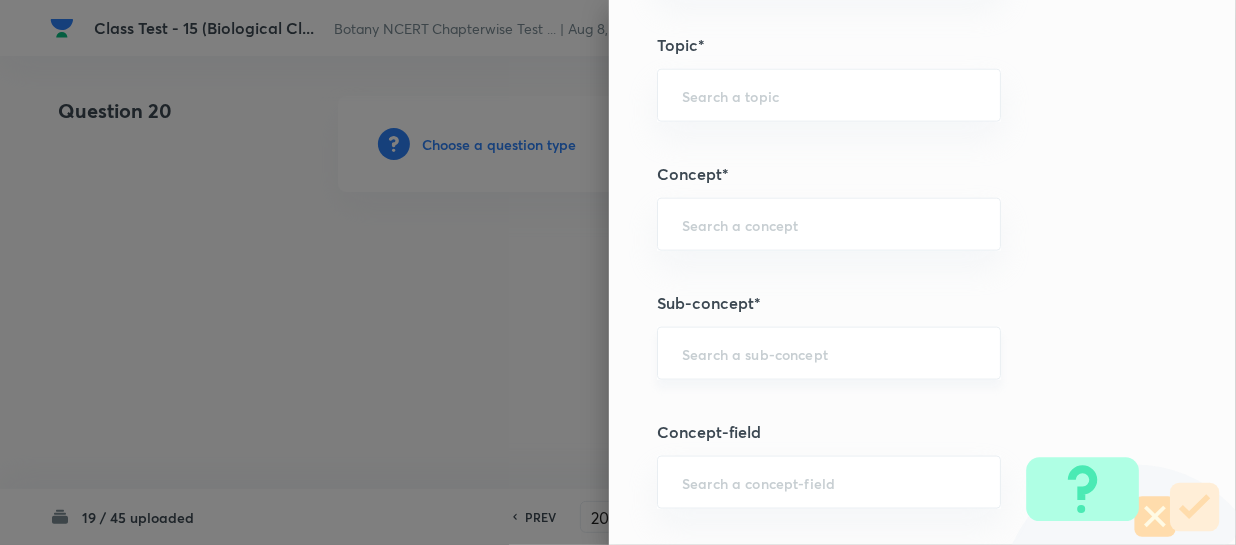click on "​" at bounding box center (829, 353) 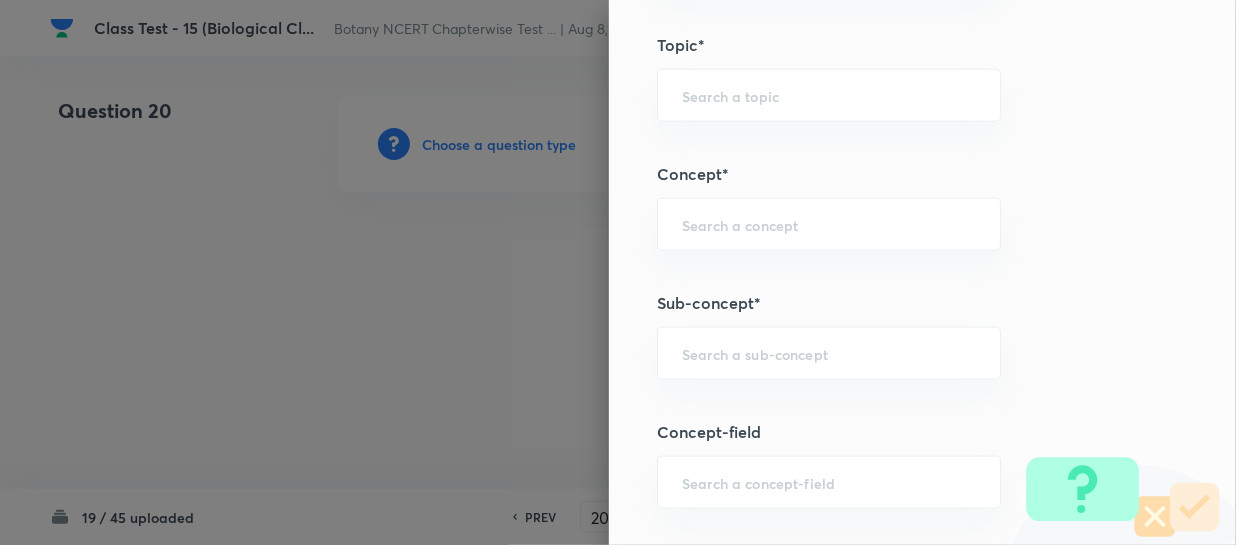 paste on "Biological Classification" 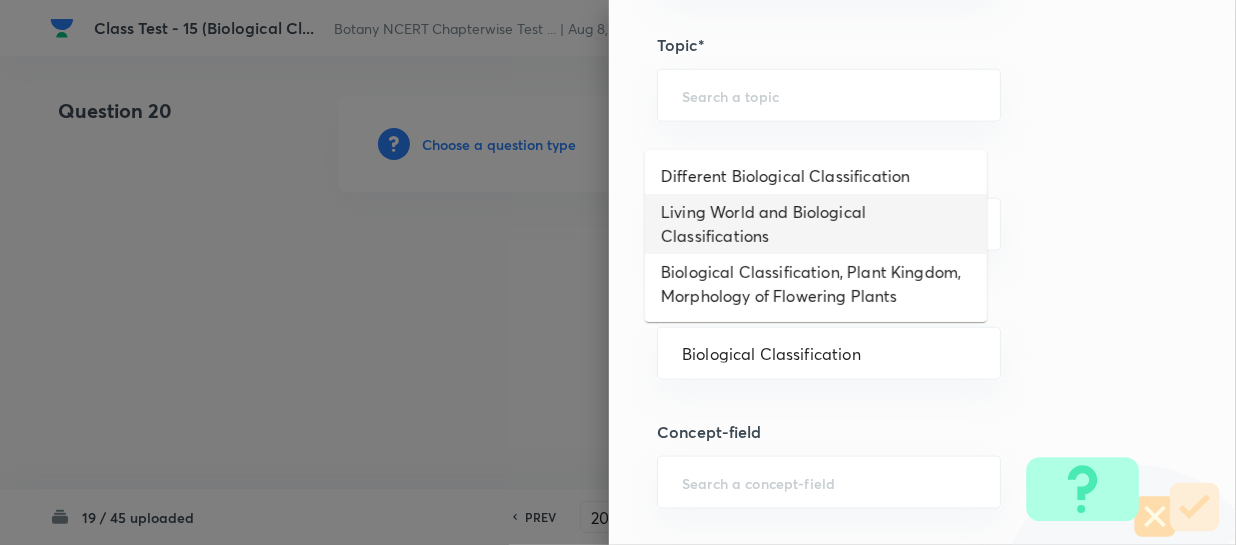 click on "Living World and Biological Classifications" at bounding box center [816, 224] 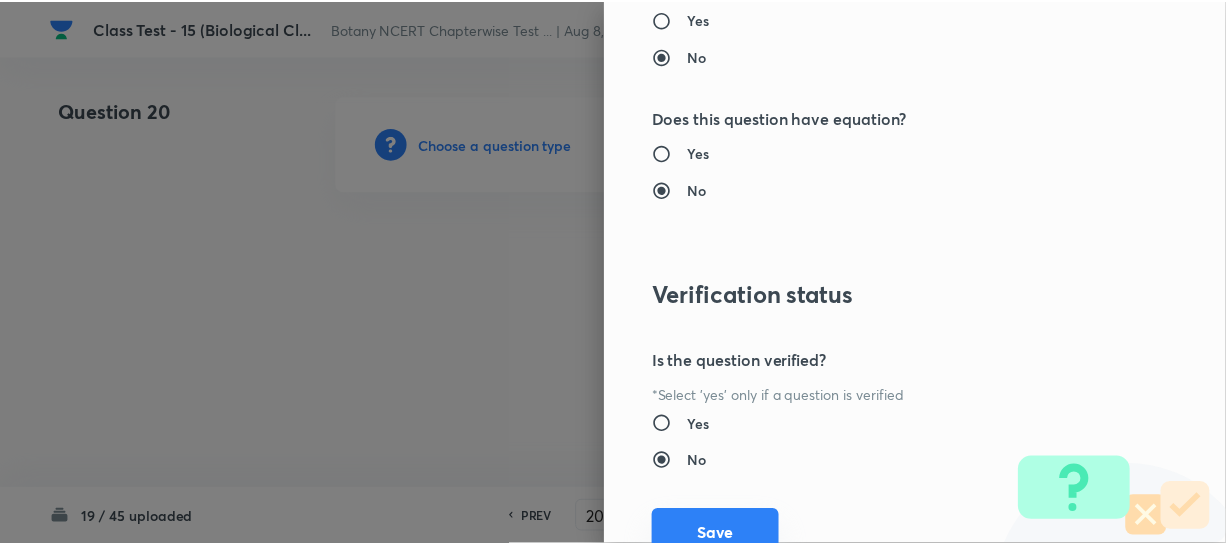 scroll, scrollTop: 2179, scrollLeft: 0, axis: vertical 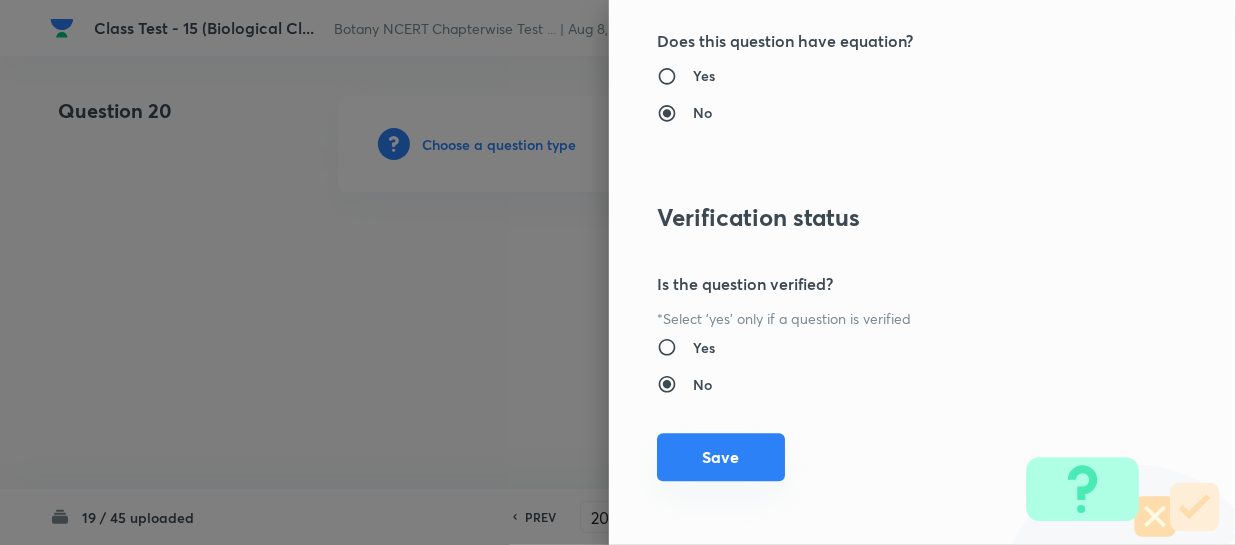 click on "Save" at bounding box center (721, 457) 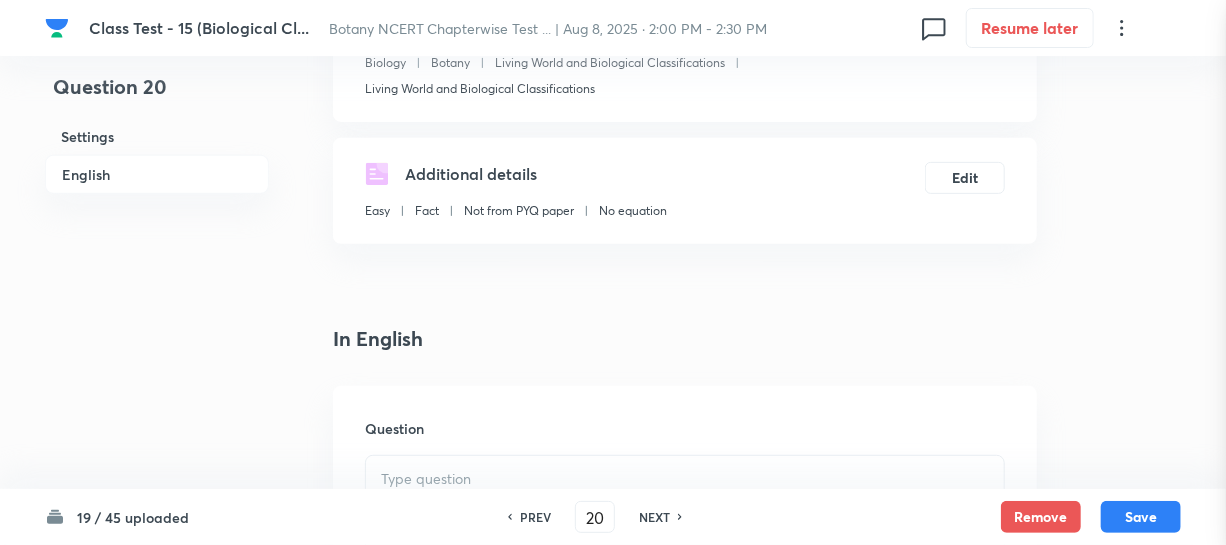 scroll, scrollTop: 454, scrollLeft: 0, axis: vertical 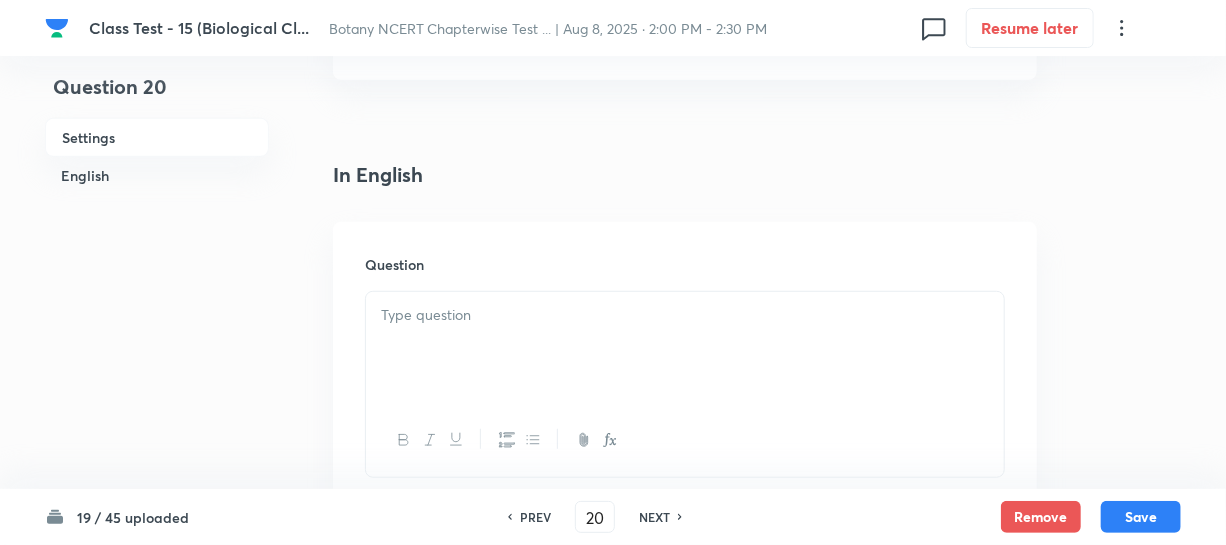 click at bounding box center [685, 315] 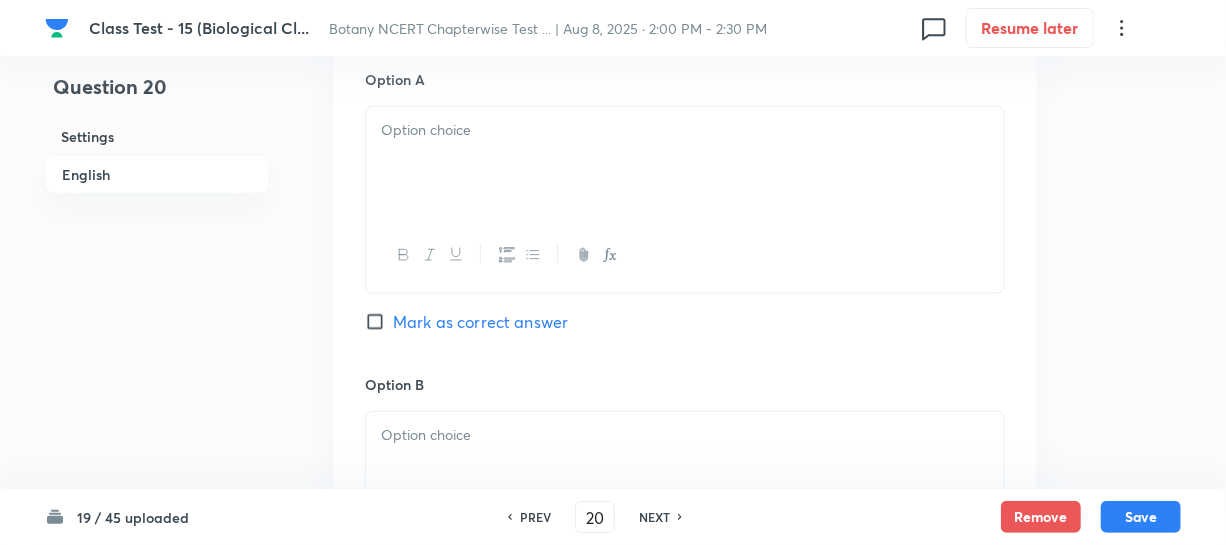 scroll, scrollTop: 909, scrollLeft: 0, axis: vertical 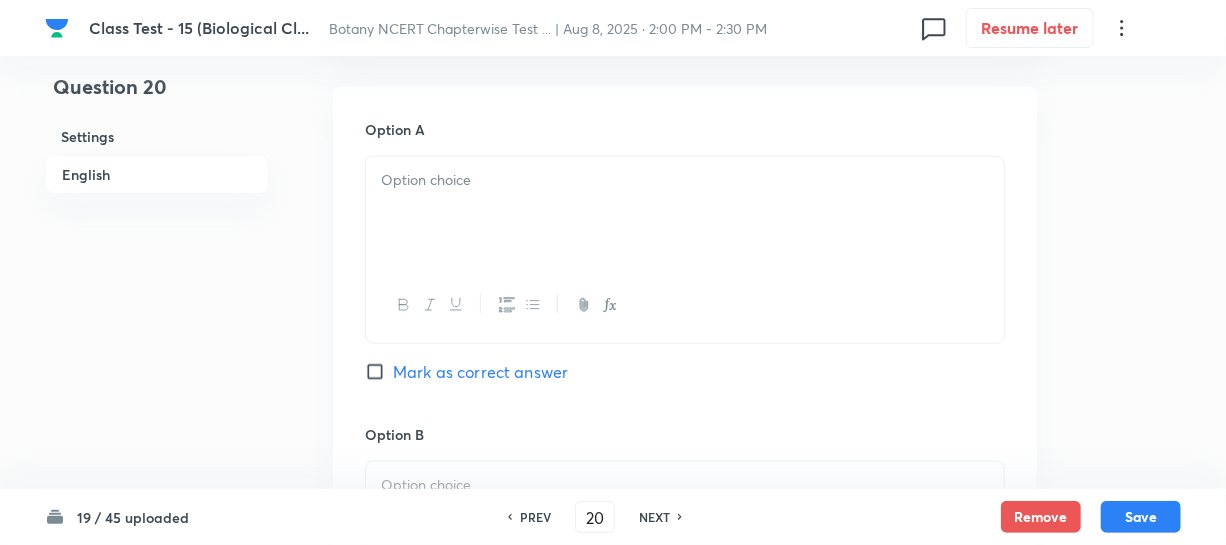 click at bounding box center (685, 213) 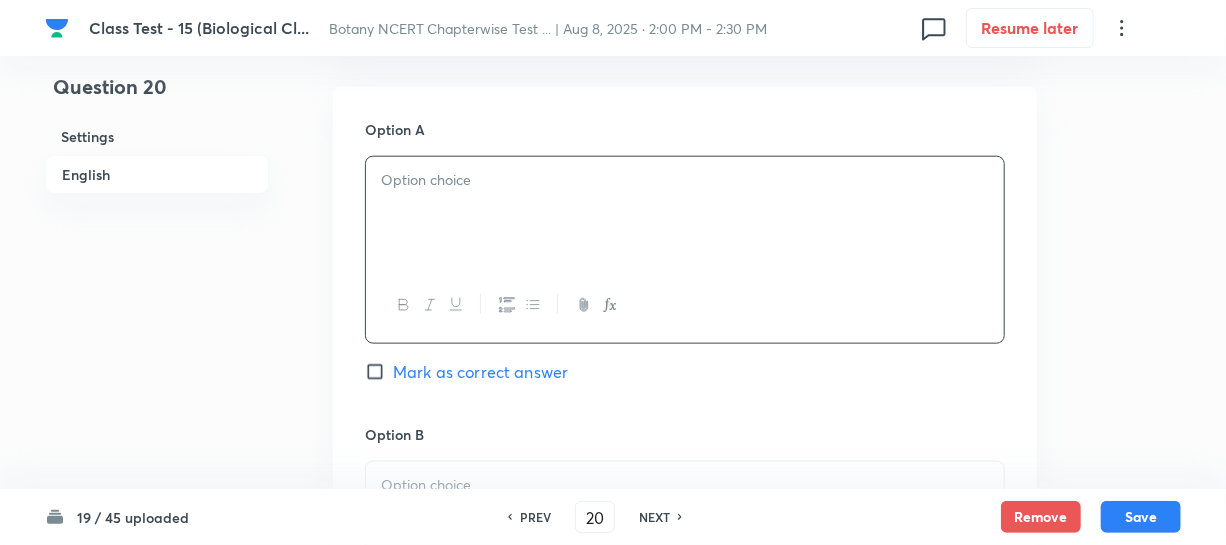 drag, startPoint x: 648, startPoint y: 239, endPoint x: 615, endPoint y: 223, distance: 36.67424 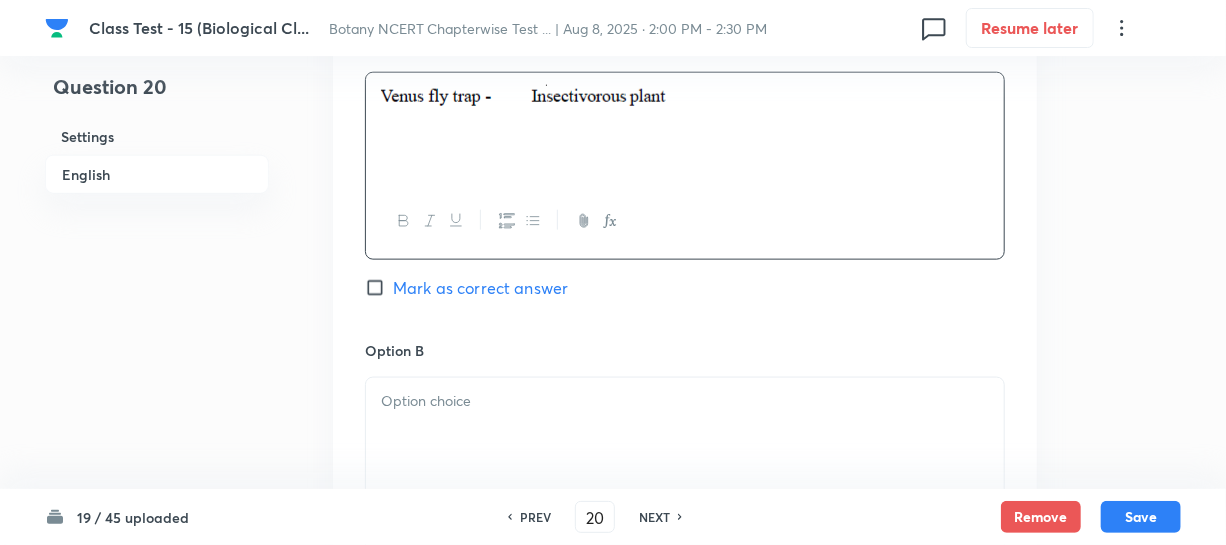 scroll, scrollTop: 1090, scrollLeft: 0, axis: vertical 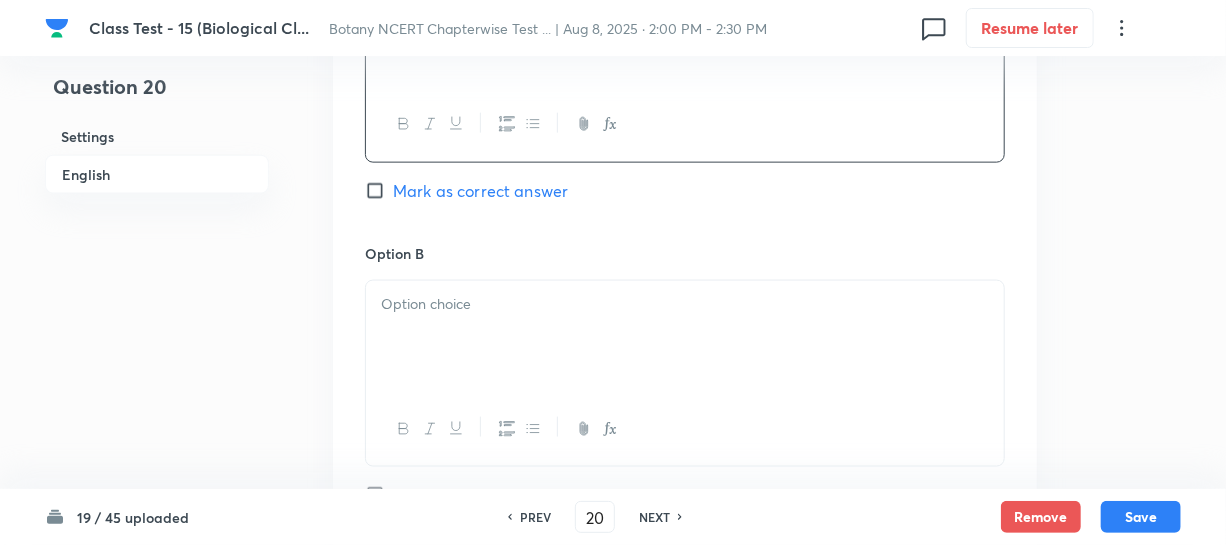 drag, startPoint x: 498, startPoint y: 302, endPoint x: 512, endPoint y: 299, distance: 14.3178215 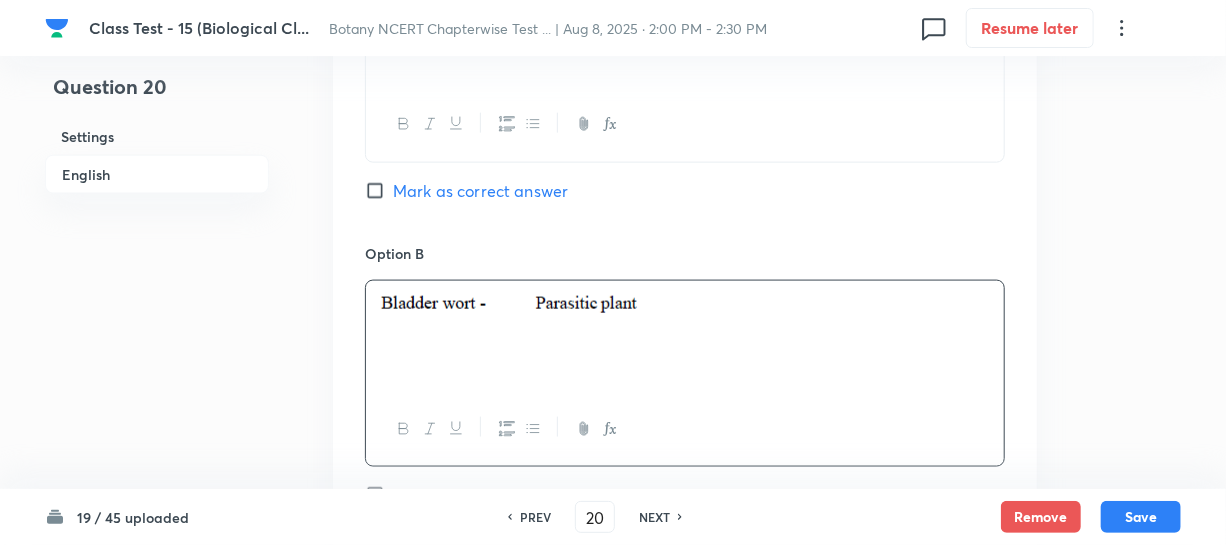 scroll, scrollTop: 1454, scrollLeft: 0, axis: vertical 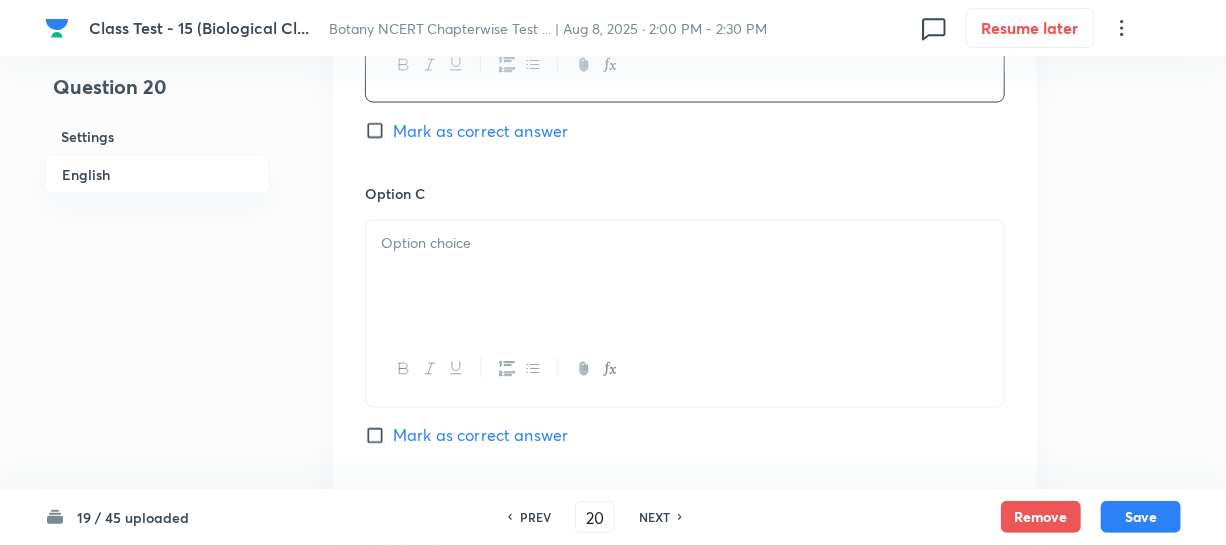 click at bounding box center [685, 277] 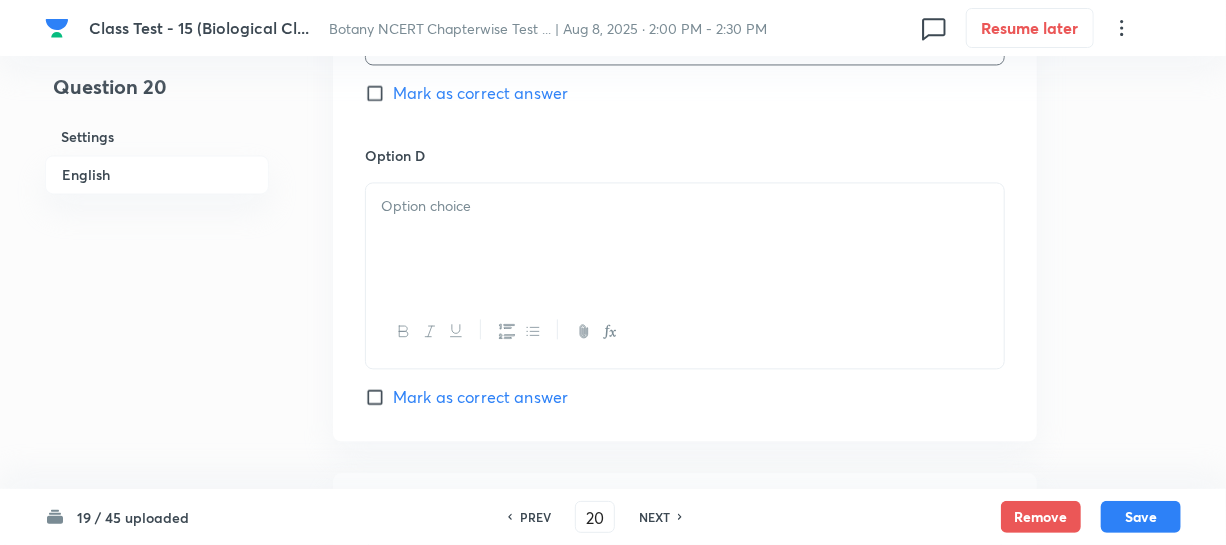 scroll, scrollTop: 1818, scrollLeft: 0, axis: vertical 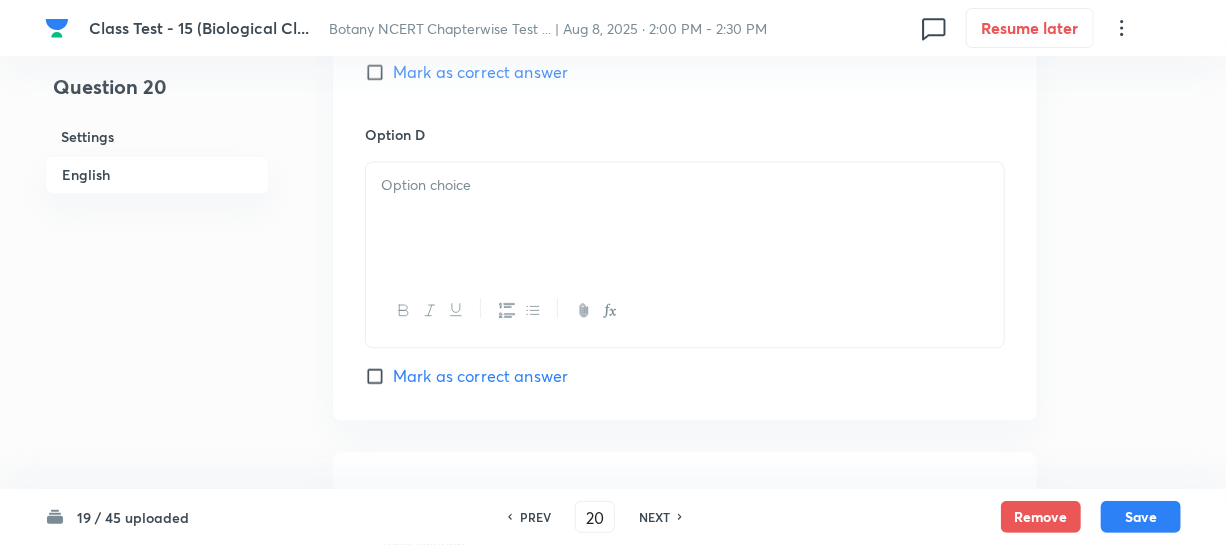 click at bounding box center (685, 218) 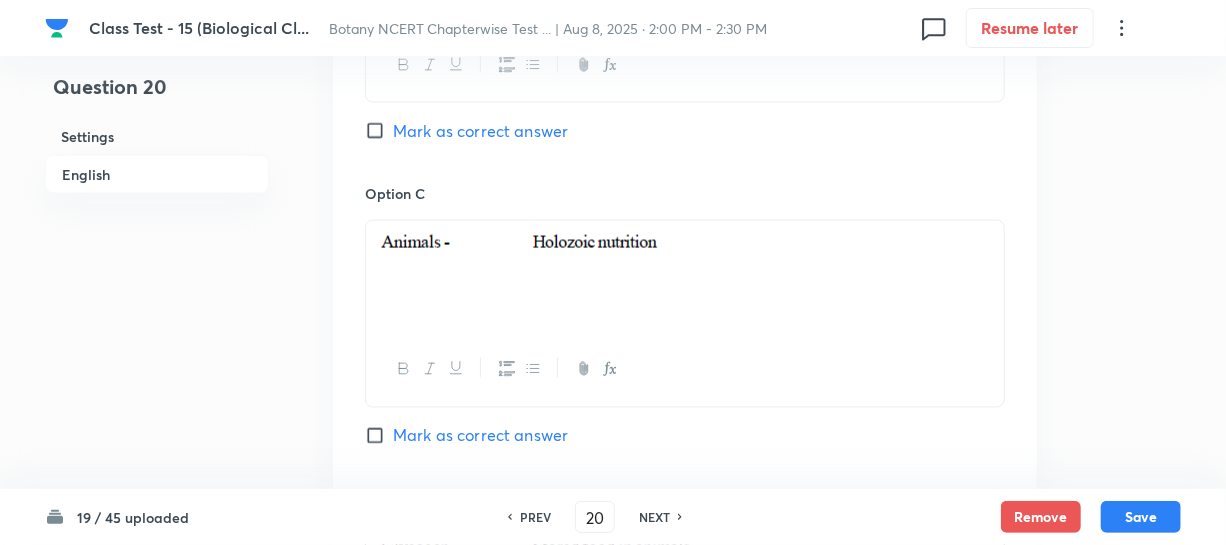 click on "Mark as correct answer" at bounding box center [379, 131] 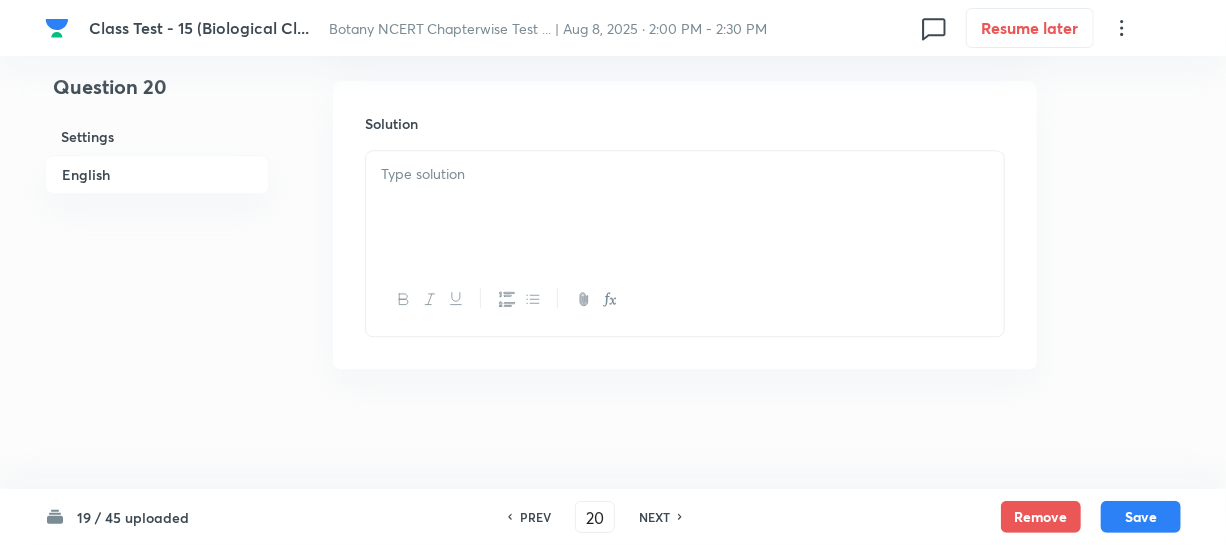click at bounding box center [685, 207] 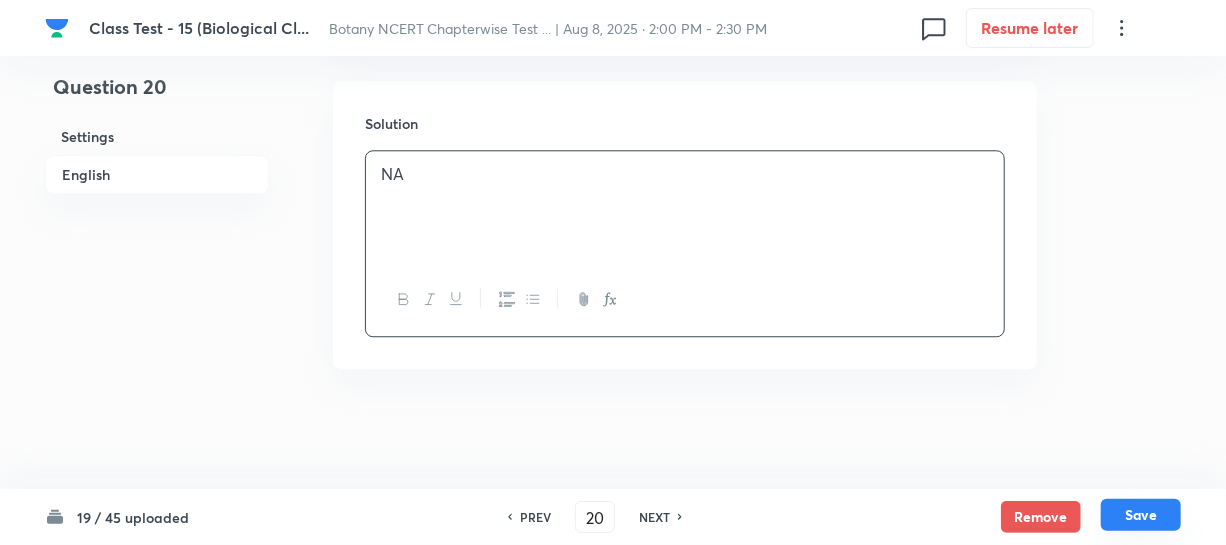 click on "Save" at bounding box center [1141, 515] 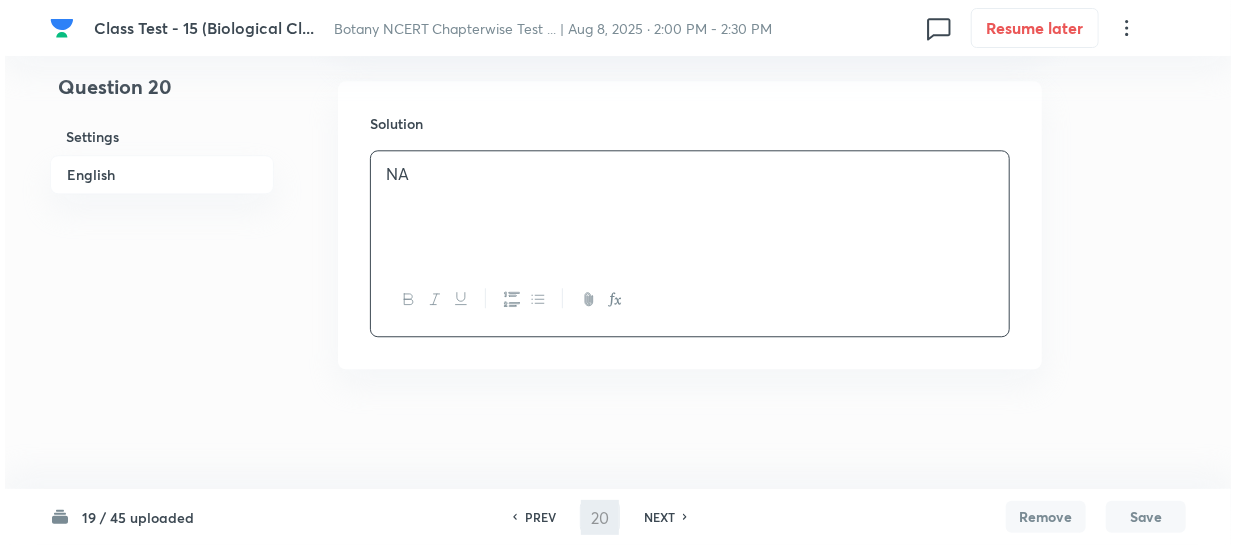 scroll, scrollTop: 0, scrollLeft: 0, axis: both 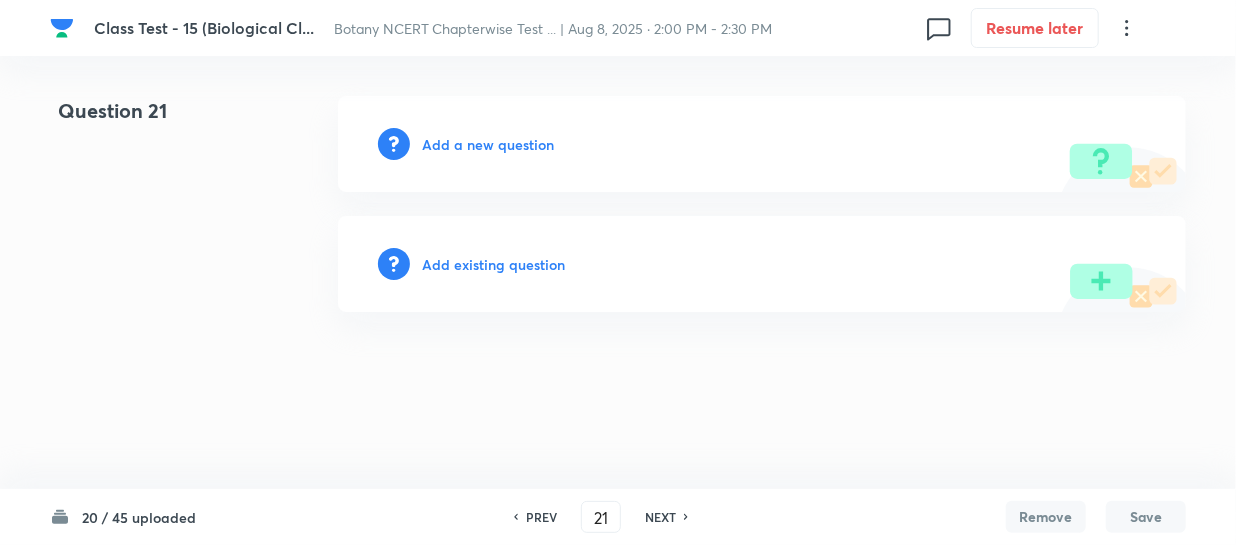 click on "Add a new question" at bounding box center [488, 144] 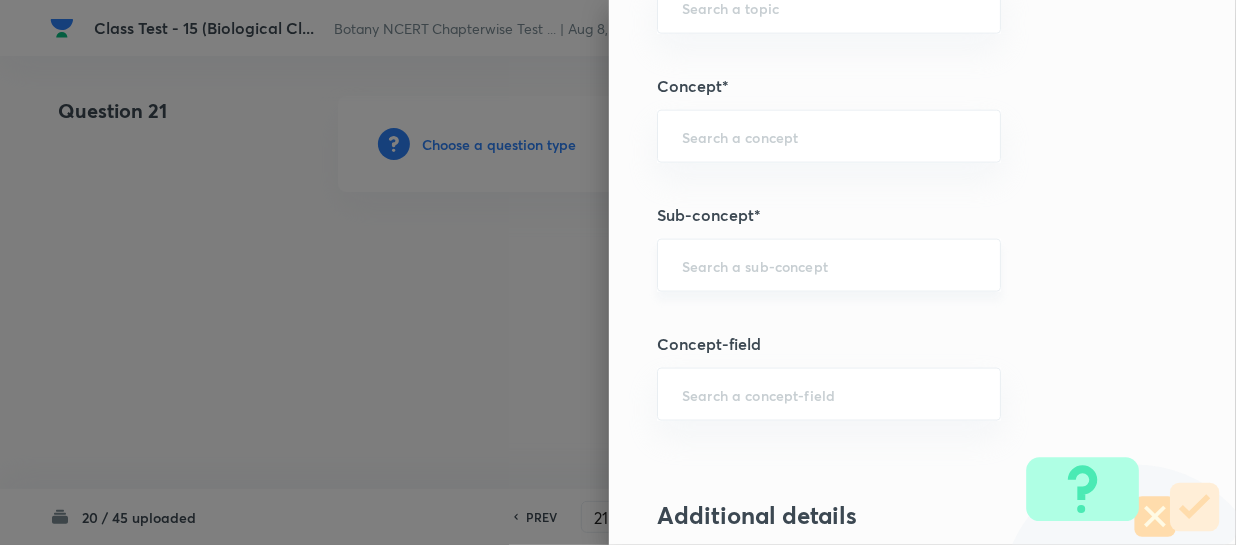 scroll, scrollTop: 1090, scrollLeft: 0, axis: vertical 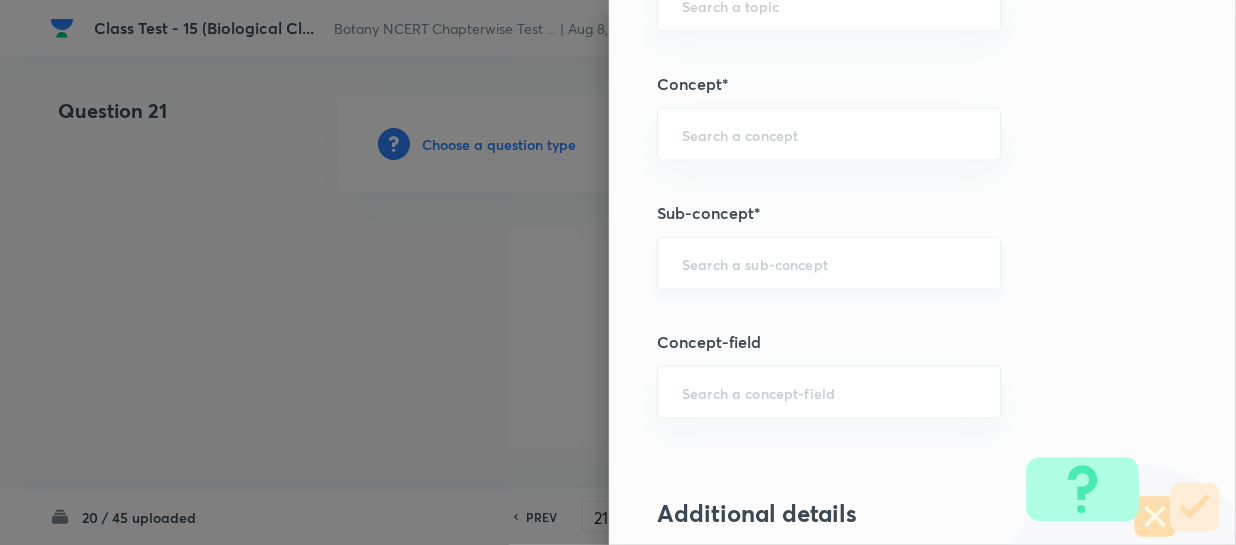 click on "​" at bounding box center (829, 263) 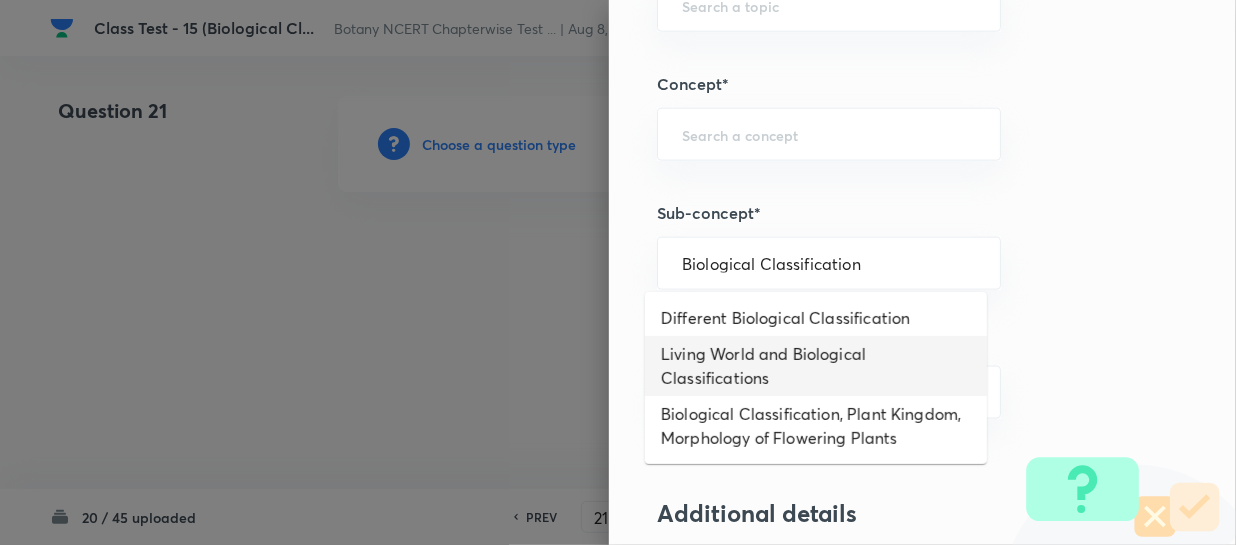 click on "Living World and Biological Classifications" at bounding box center [816, 366] 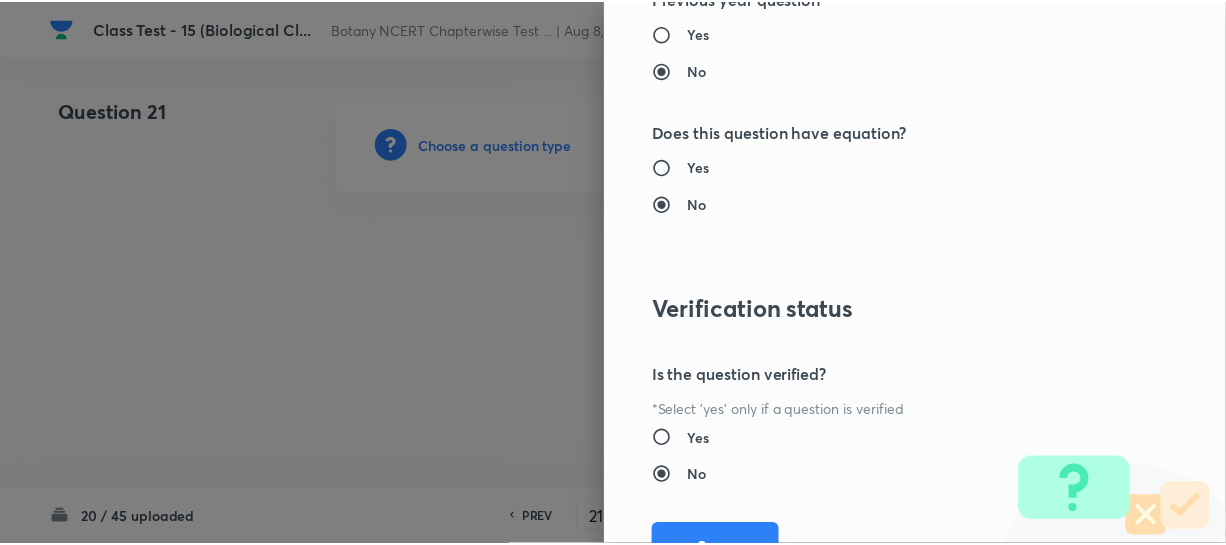 scroll, scrollTop: 2179, scrollLeft: 0, axis: vertical 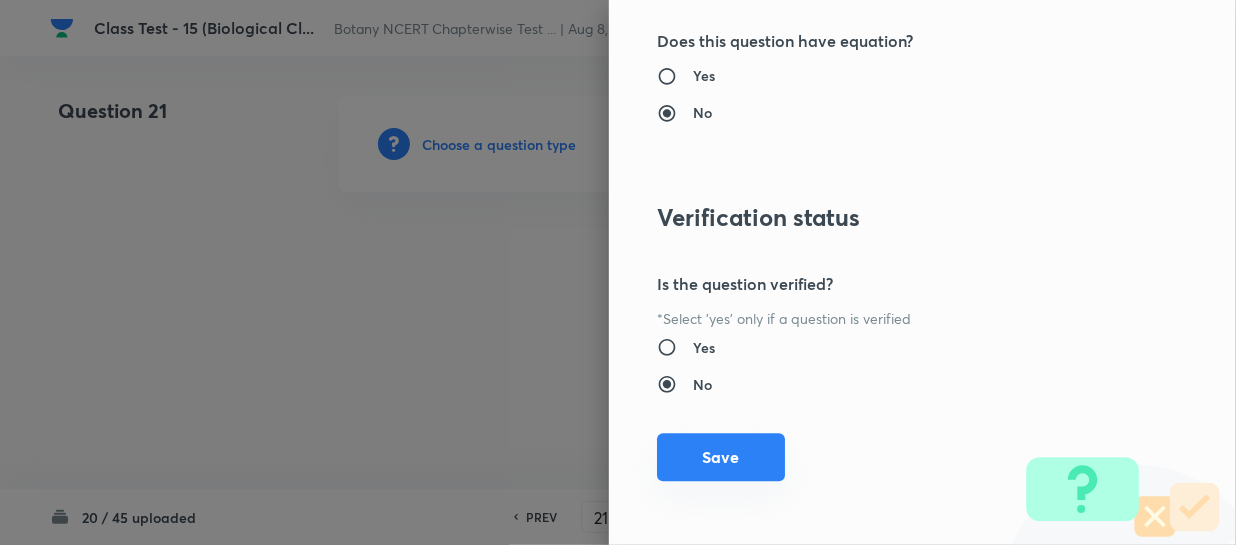 click on "Save" at bounding box center (721, 457) 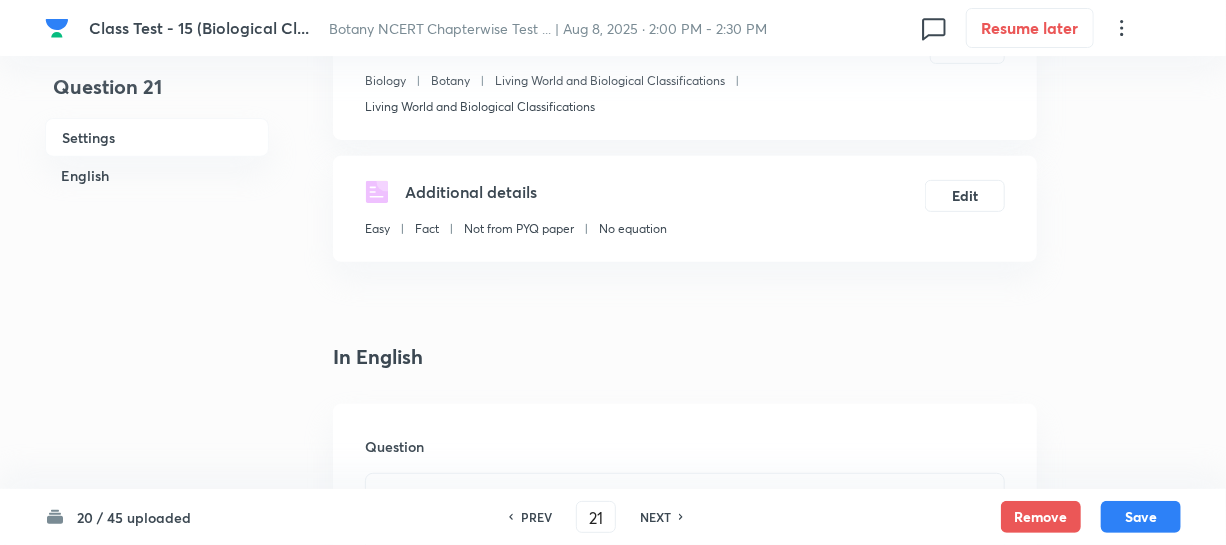 scroll, scrollTop: 454, scrollLeft: 0, axis: vertical 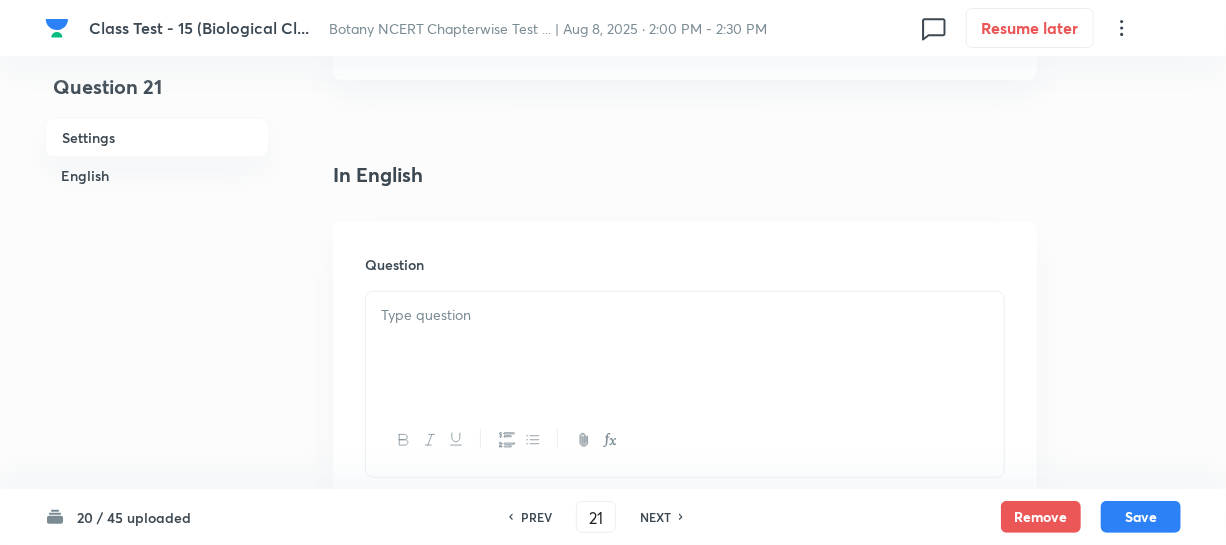 click at bounding box center (685, 315) 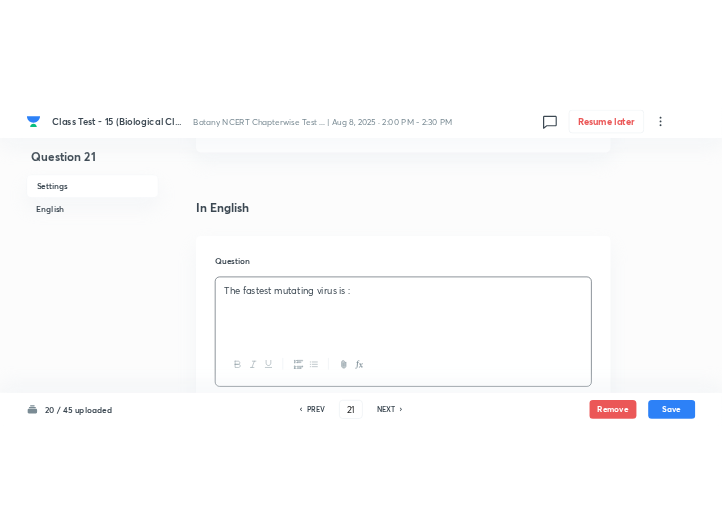 scroll, scrollTop: 423, scrollLeft: 0, axis: vertical 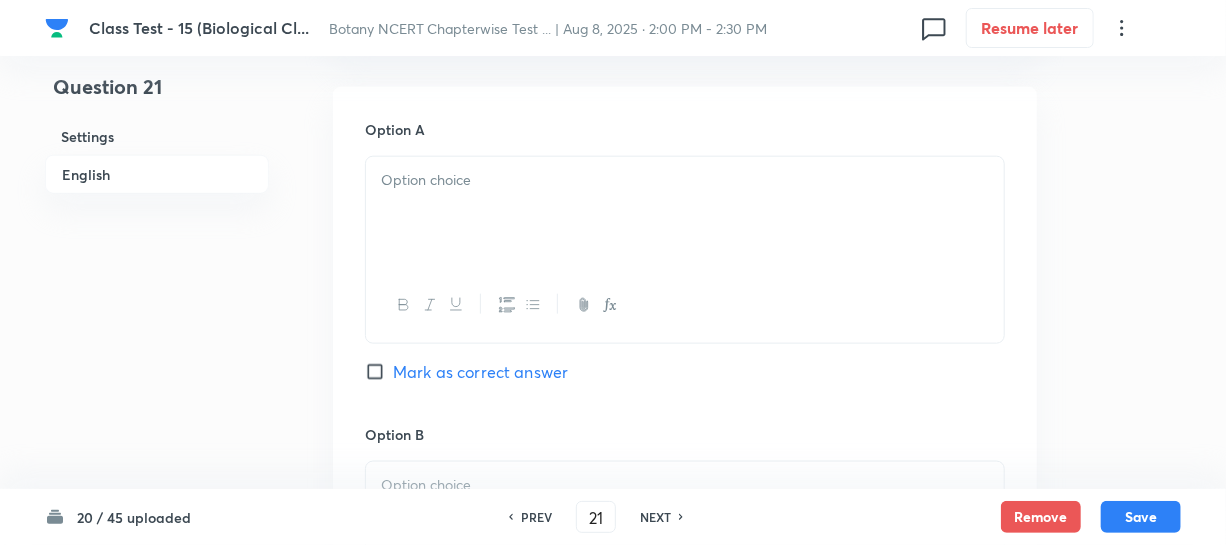 click at bounding box center (685, 213) 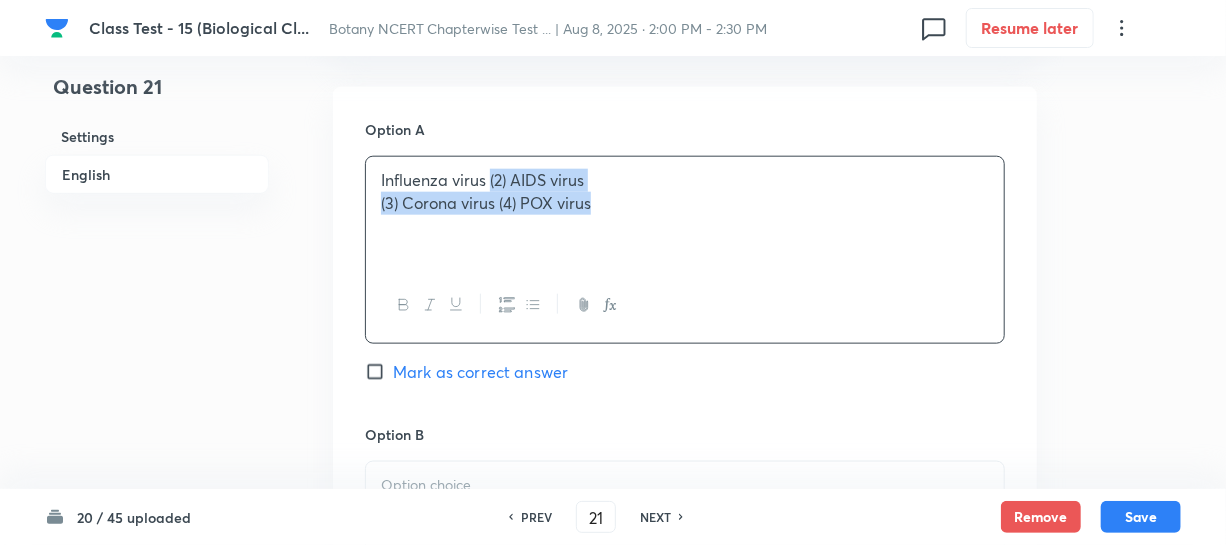 drag, startPoint x: 489, startPoint y: 179, endPoint x: 601, endPoint y: 207, distance: 115.44696 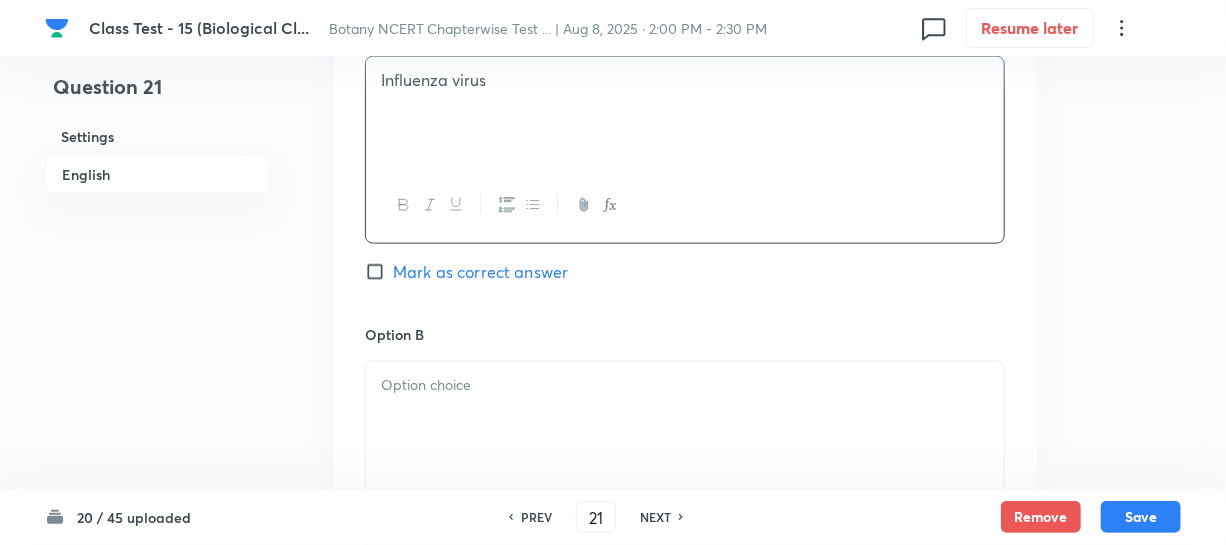 scroll, scrollTop: 1272, scrollLeft: 0, axis: vertical 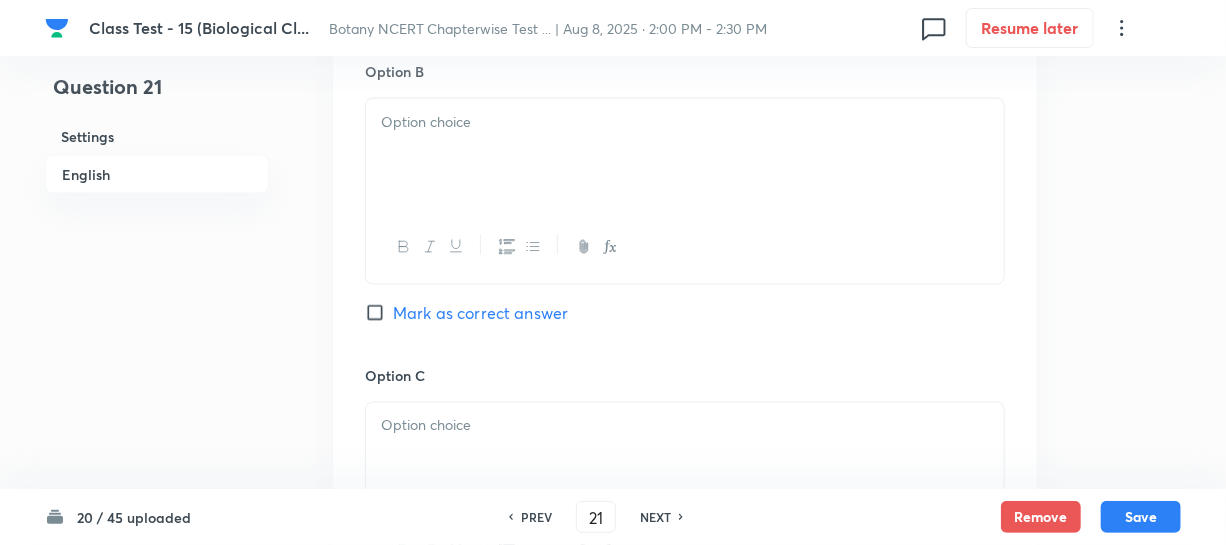 drag, startPoint x: 553, startPoint y: 187, endPoint x: 550, endPoint y: 172, distance: 15.297058 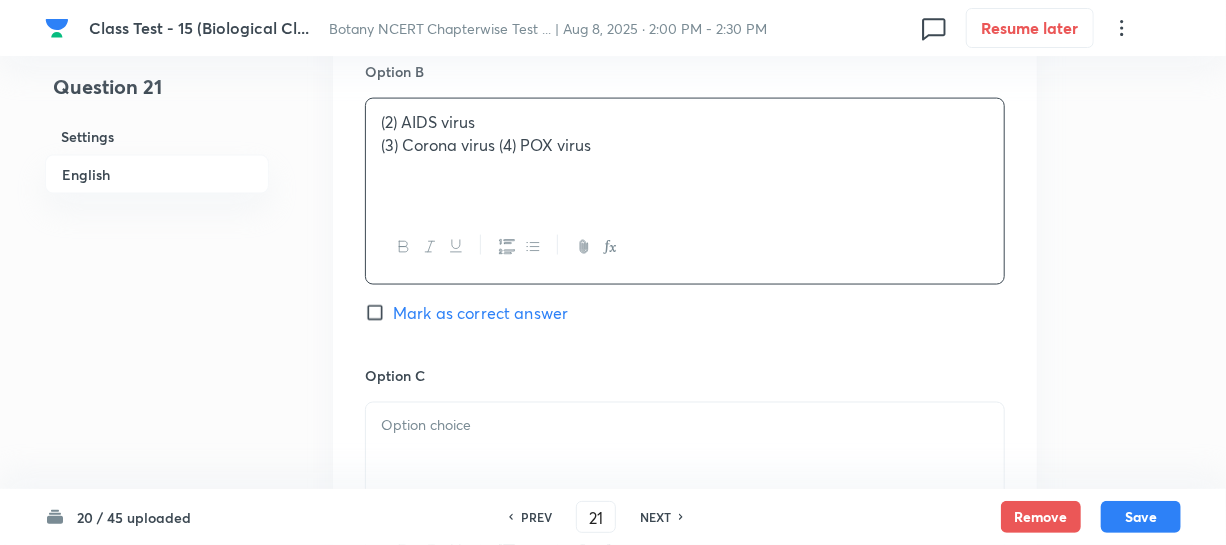 drag, startPoint x: 466, startPoint y: 130, endPoint x: 618, endPoint y: 66, distance: 164.92422 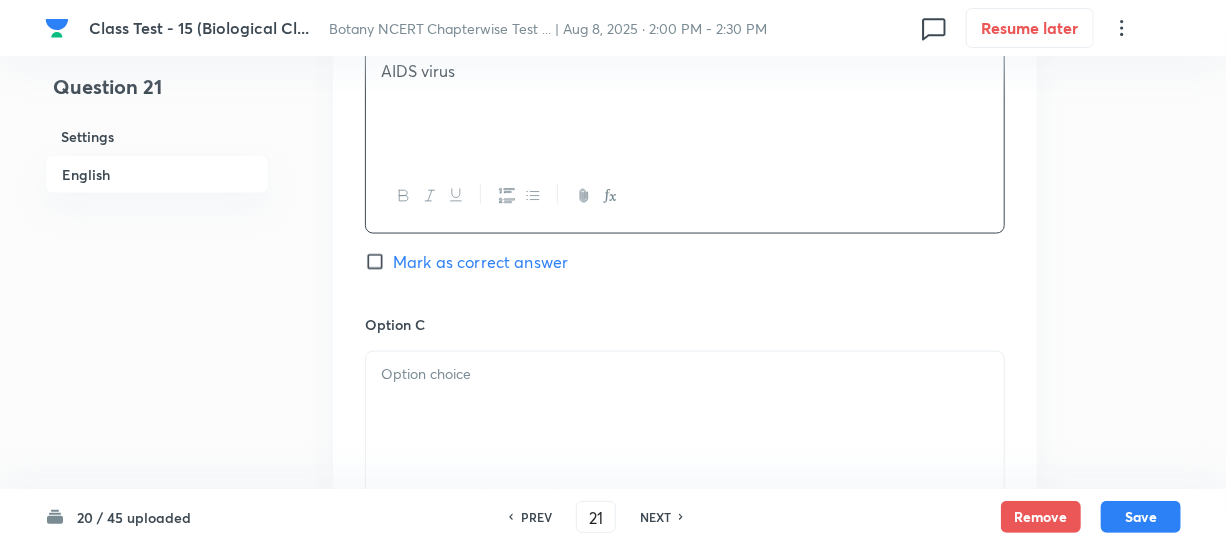 scroll, scrollTop: 1363, scrollLeft: 0, axis: vertical 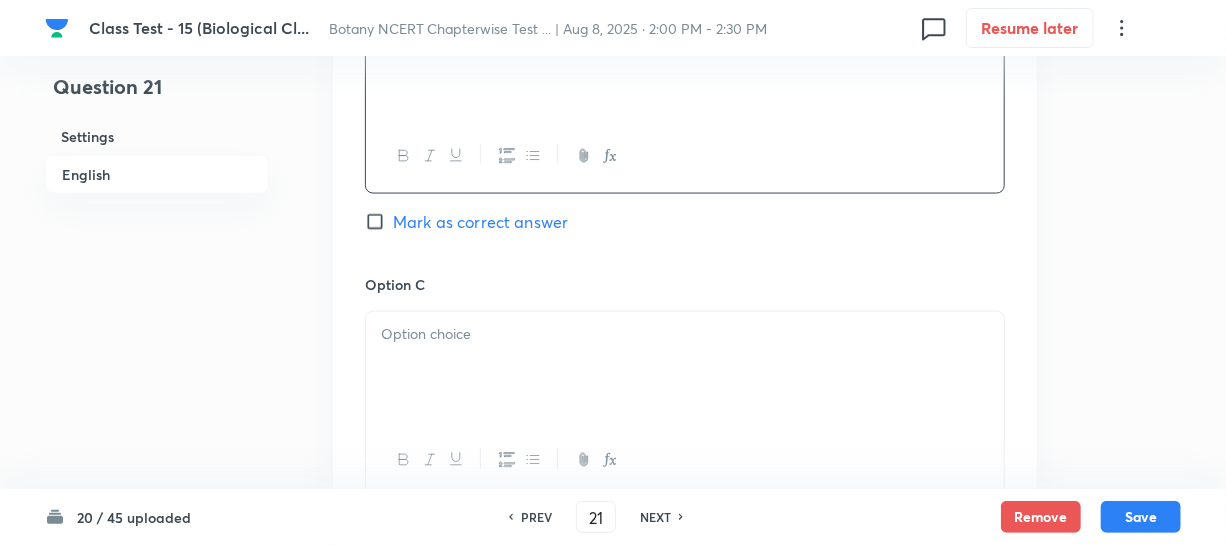 click at bounding box center [685, 368] 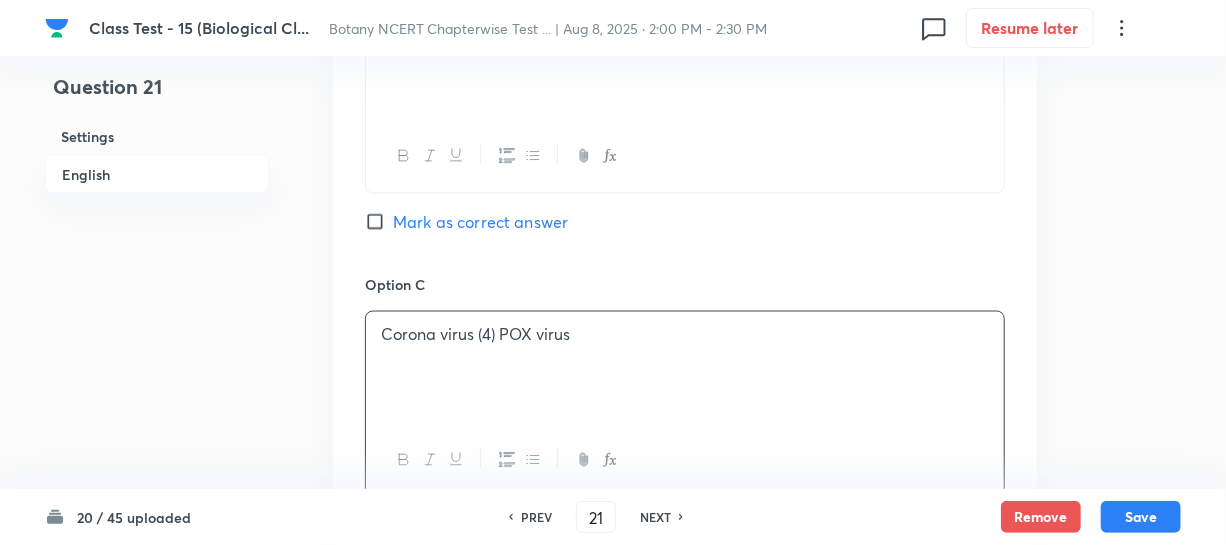 click on "Corona virus (4) POX virus" at bounding box center [685, 335] 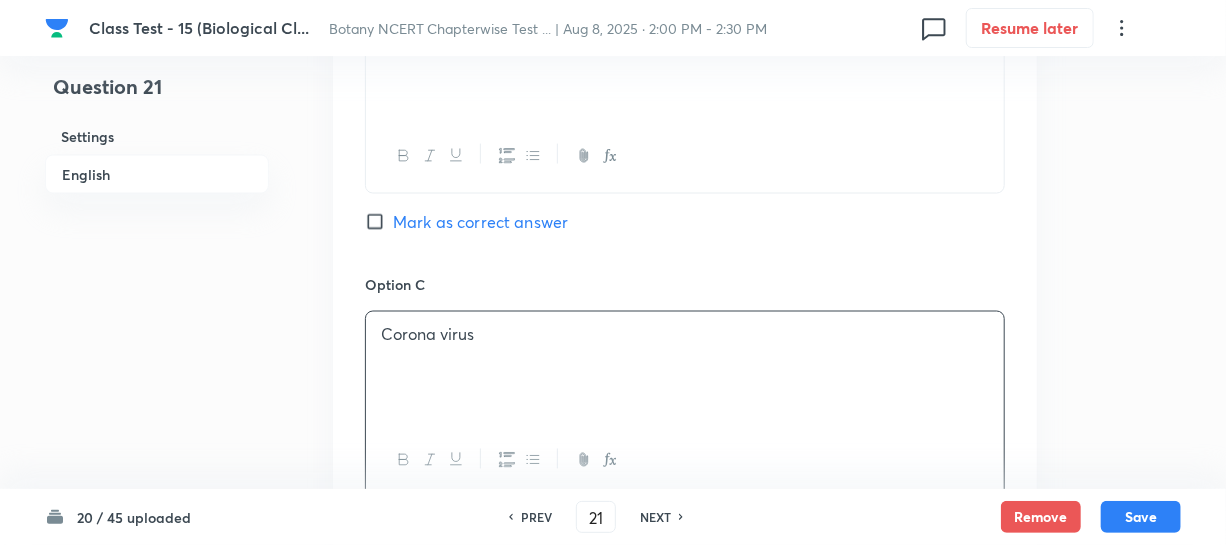 scroll, scrollTop: 1727, scrollLeft: 0, axis: vertical 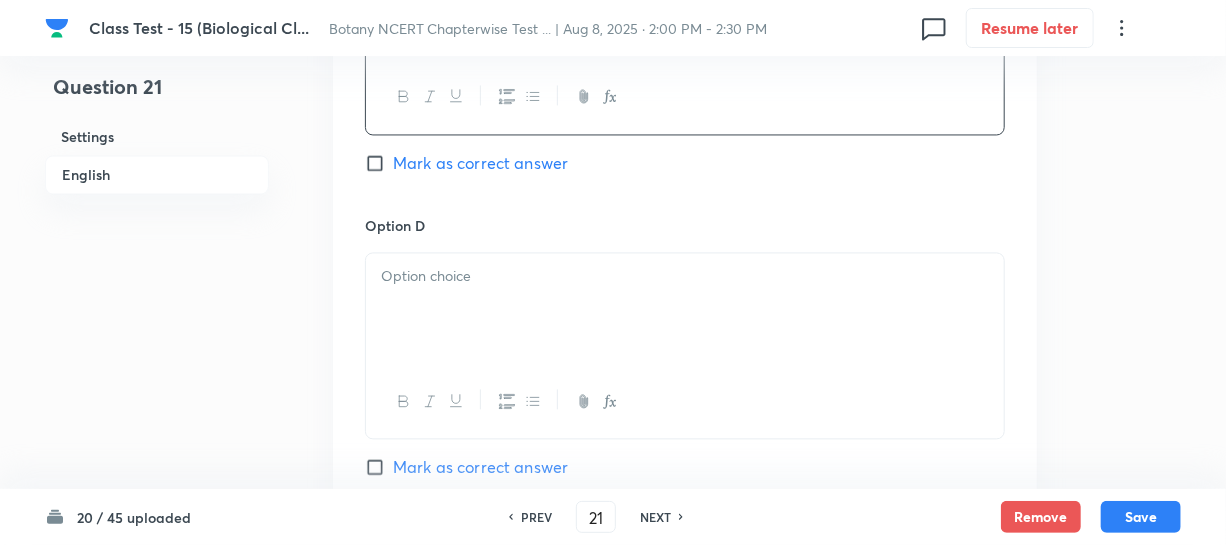 click at bounding box center (685, 309) 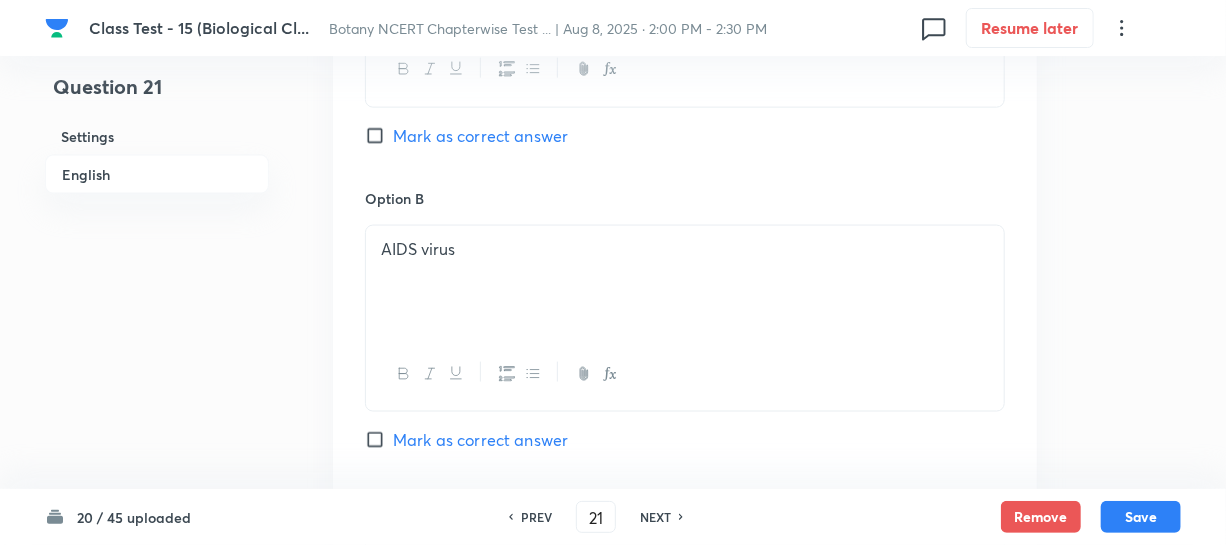 scroll, scrollTop: 1000, scrollLeft: 0, axis: vertical 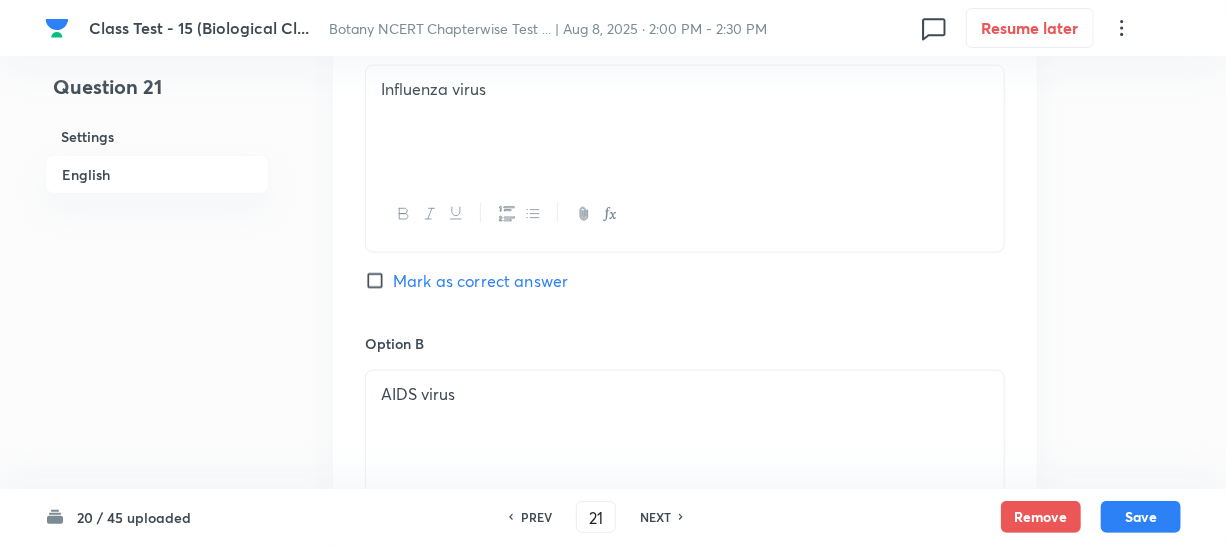 click on "Mark as correct answer" at bounding box center [379, 281] 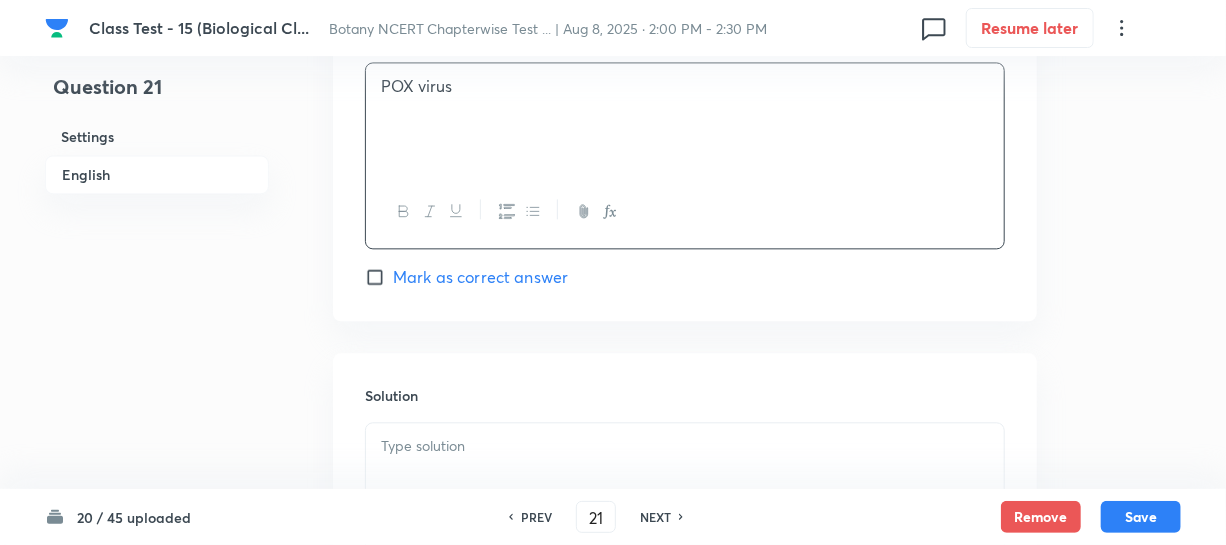scroll, scrollTop: 2000, scrollLeft: 0, axis: vertical 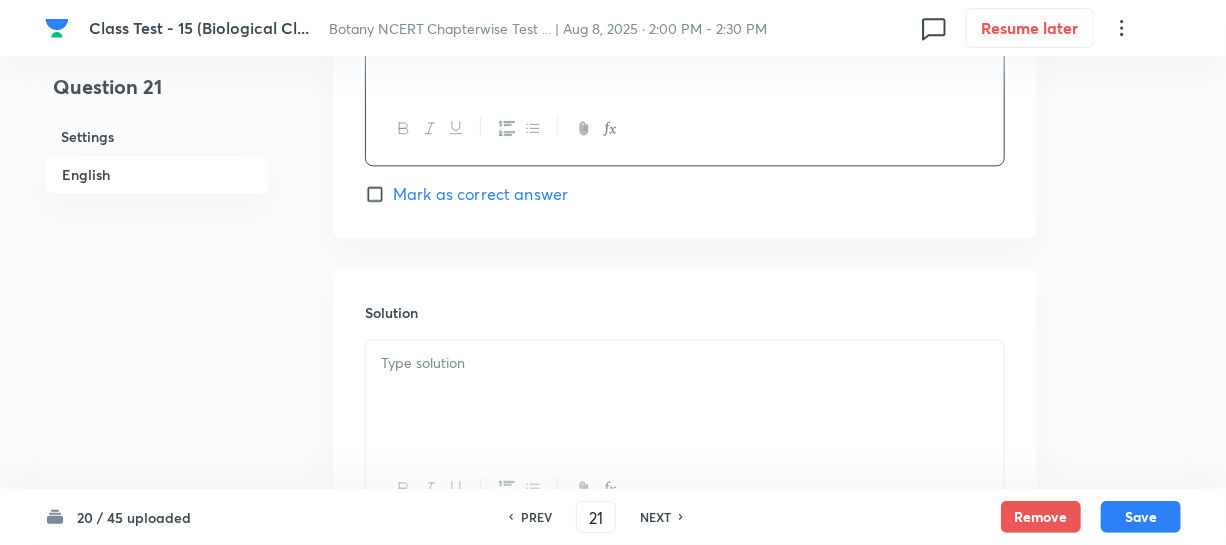 click at bounding box center (685, 396) 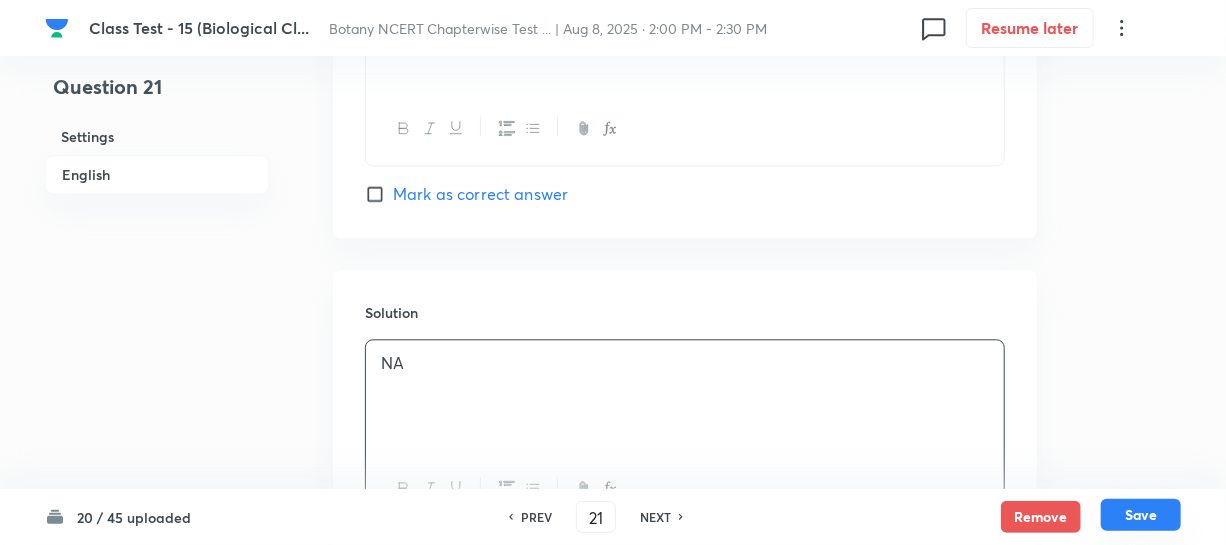 click on "Save" at bounding box center (1141, 515) 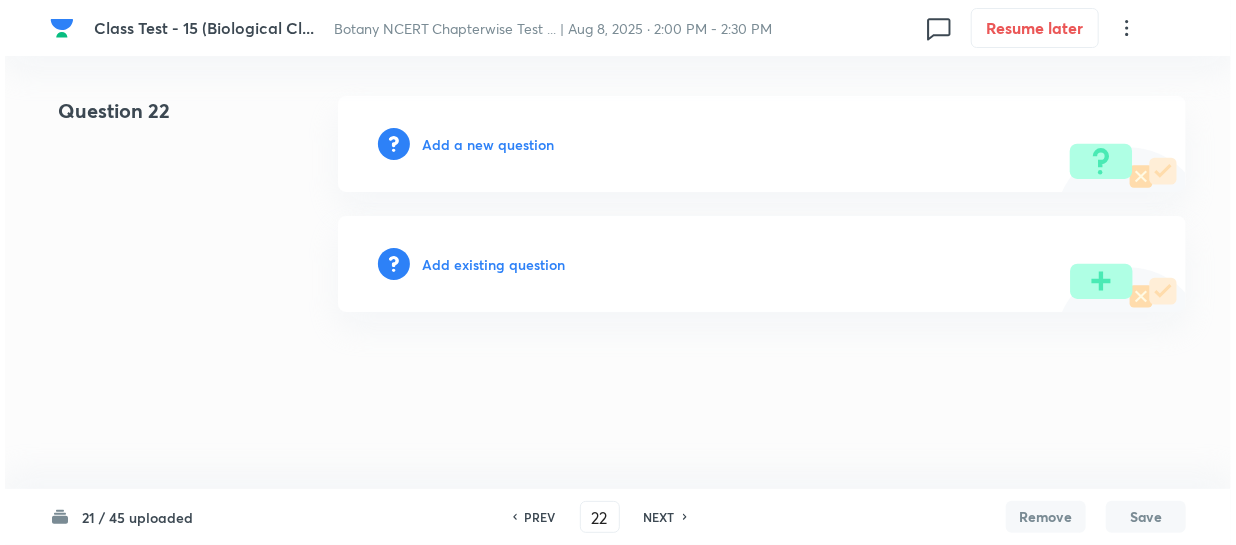 scroll, scrollTop: 0, scrollLeft: 0, axis: both 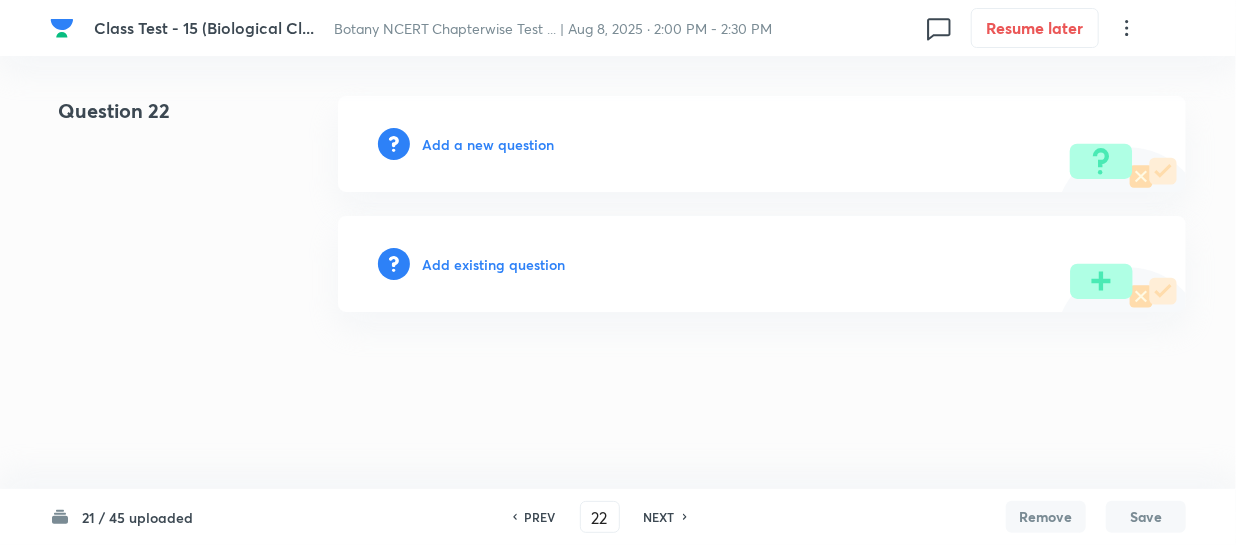 click on "Add a new question" at bounding box center [762, 144] 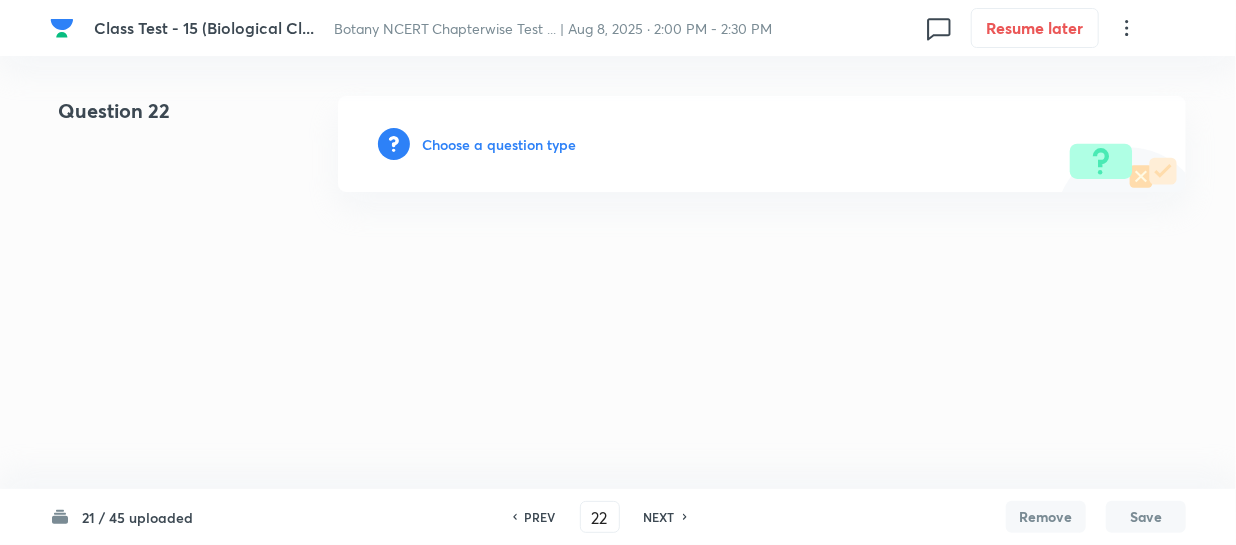click on "Choose a question type" at bounding box center (499, 144) 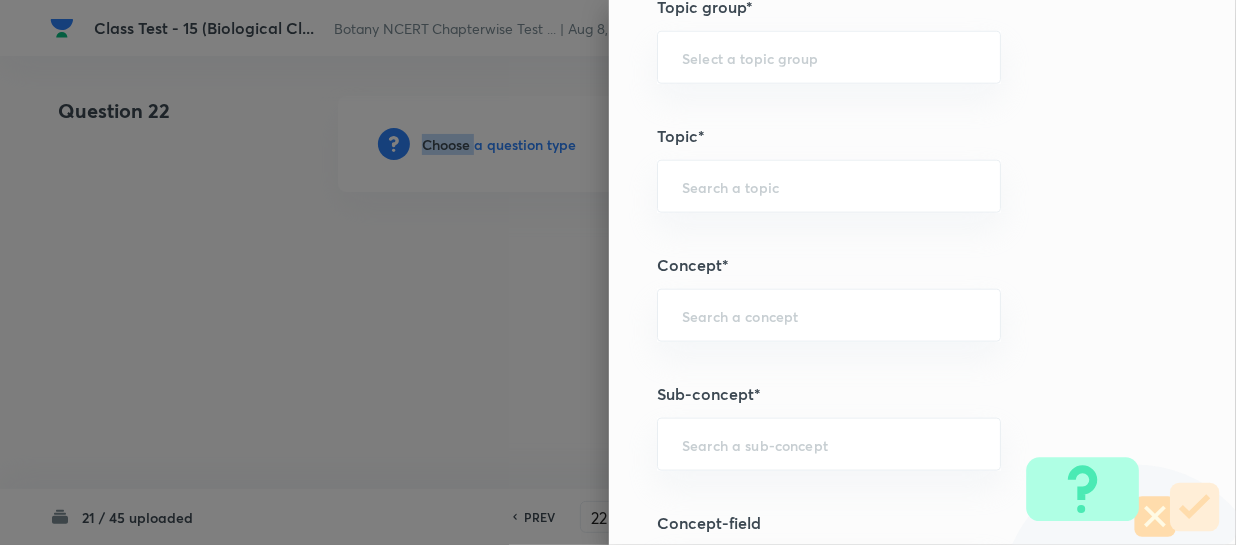 scroll, scrollTop: 1000, scrollLeft: 0, axis: vertical 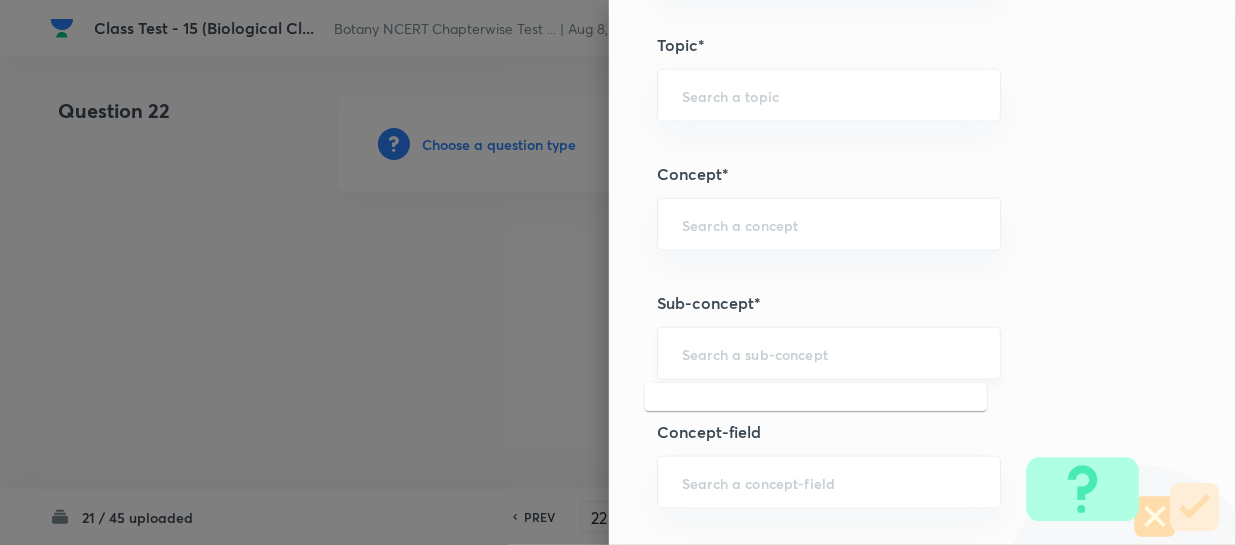 click at bounding box center (829, 353) 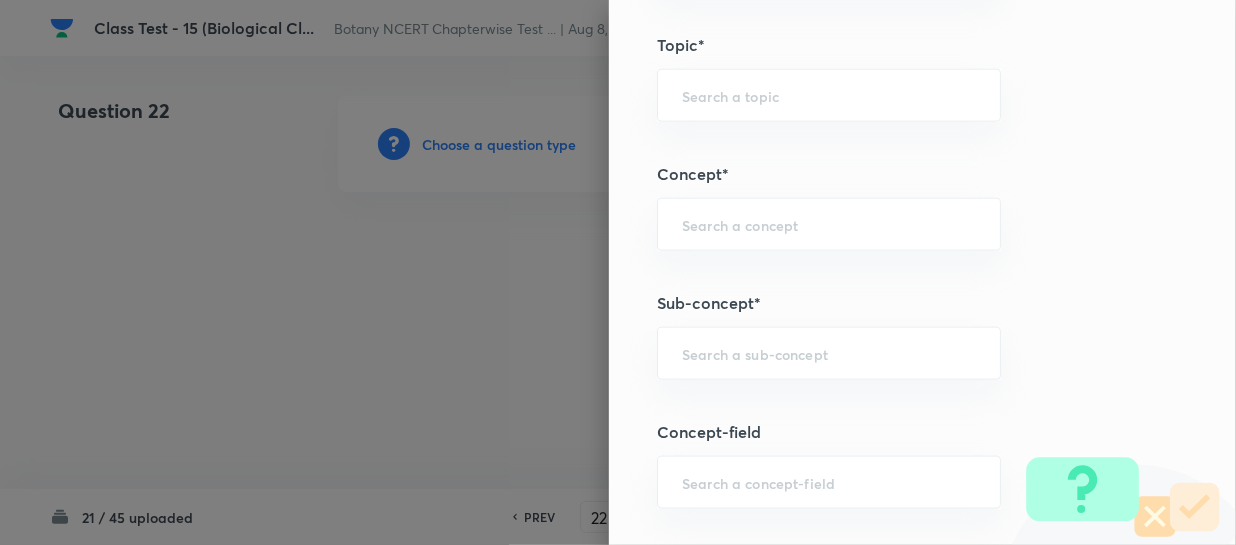 paste on "Biological Classification" 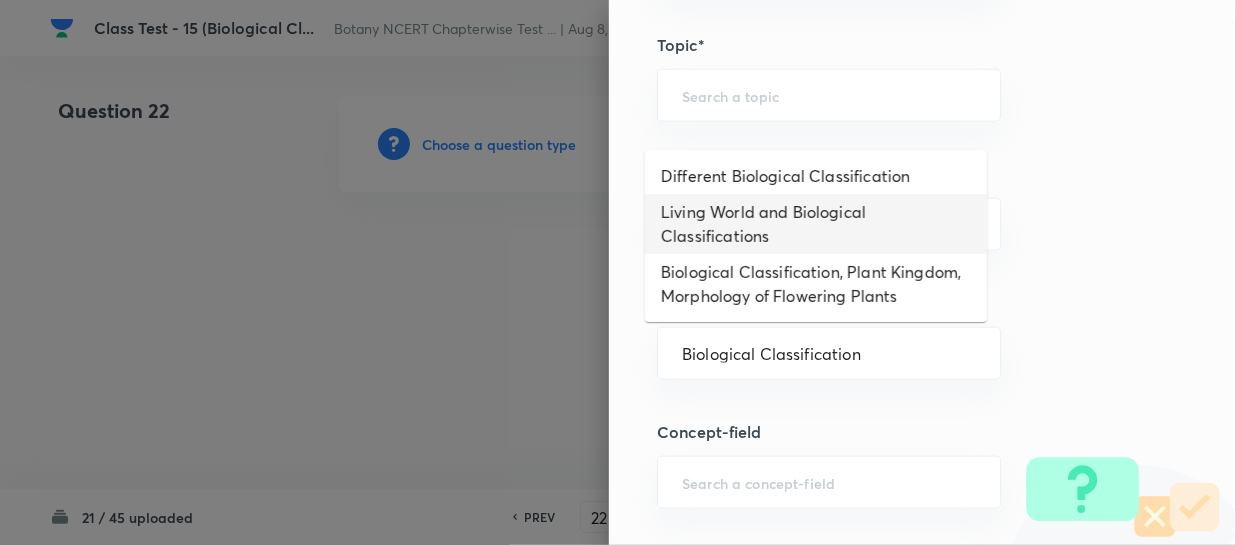click on "Living World and Biological Classifications" at bounding box center (816, 224) 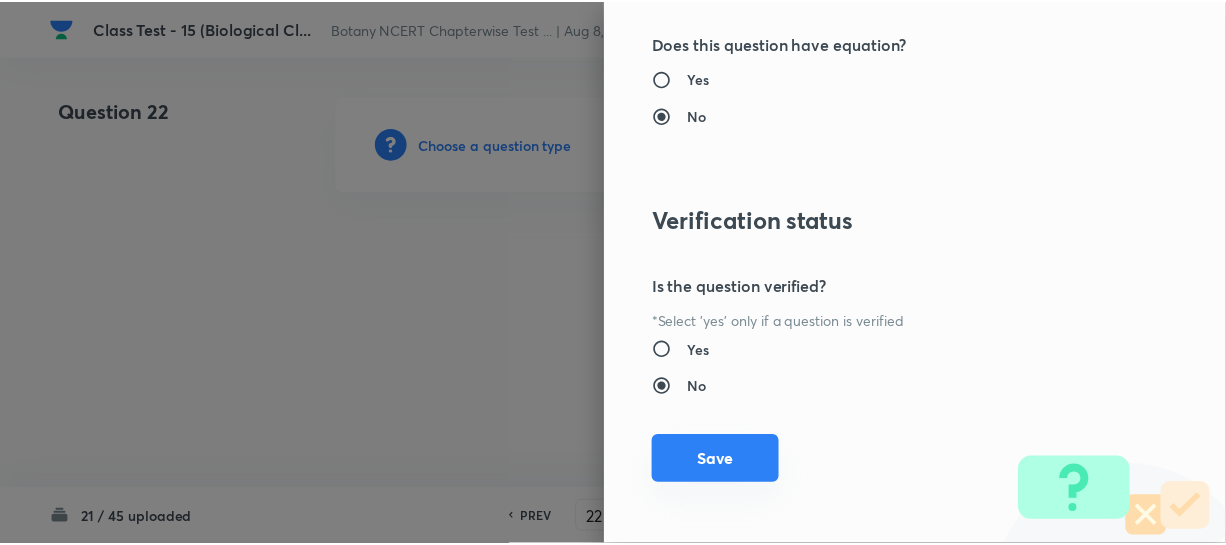 scroll, scrollTop: 2179, scrollLeft: 0, axis: vertical 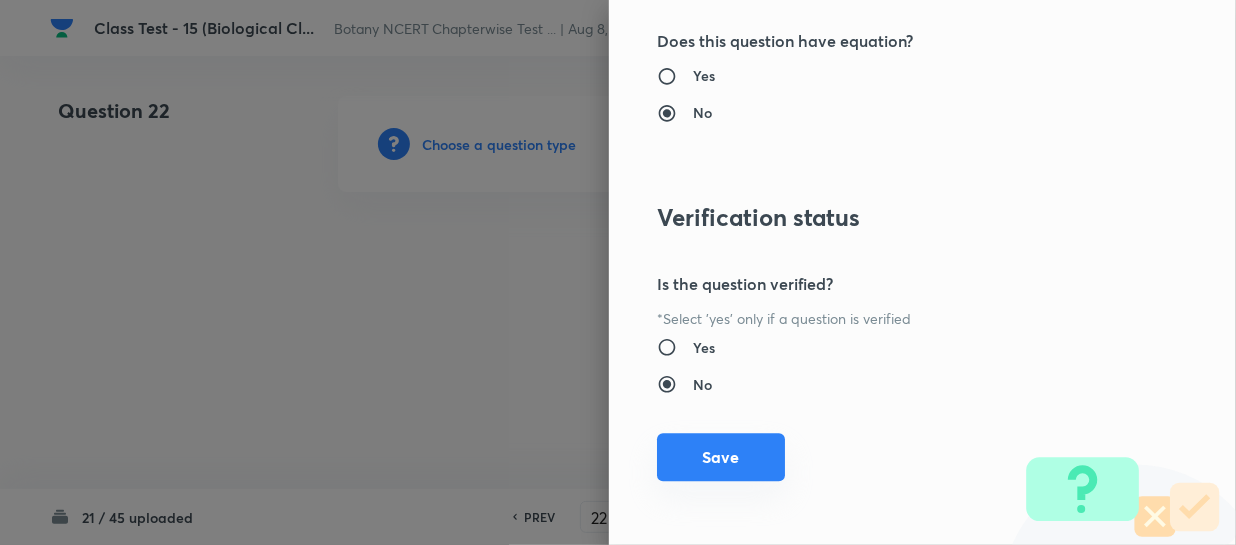 click on "Save" at bounding box center [721, 457] 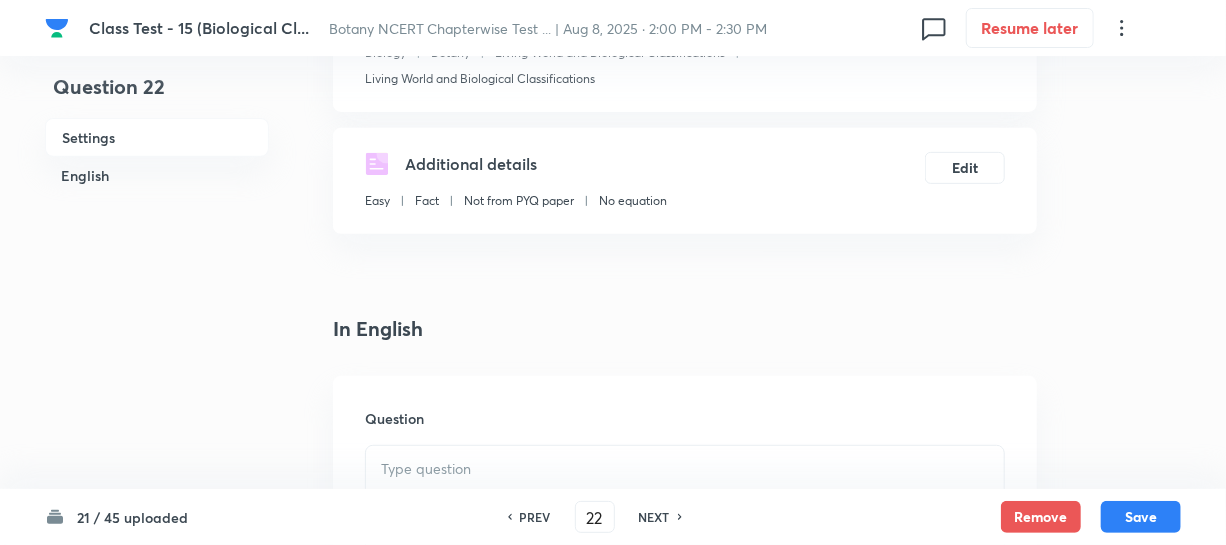 scroll, scrollTop: 454, scrollLeft: 0, axis: vertical 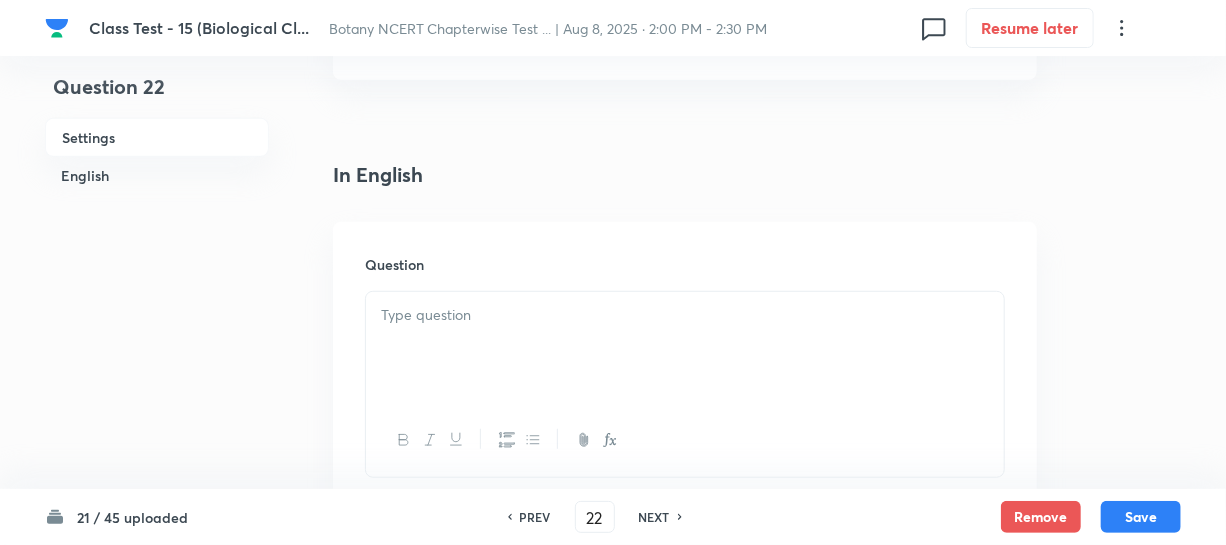 drag, startPoint x: 489, startPoint y: 303, endPoint x: 509, endPoint y: 300, distance: 20.22375 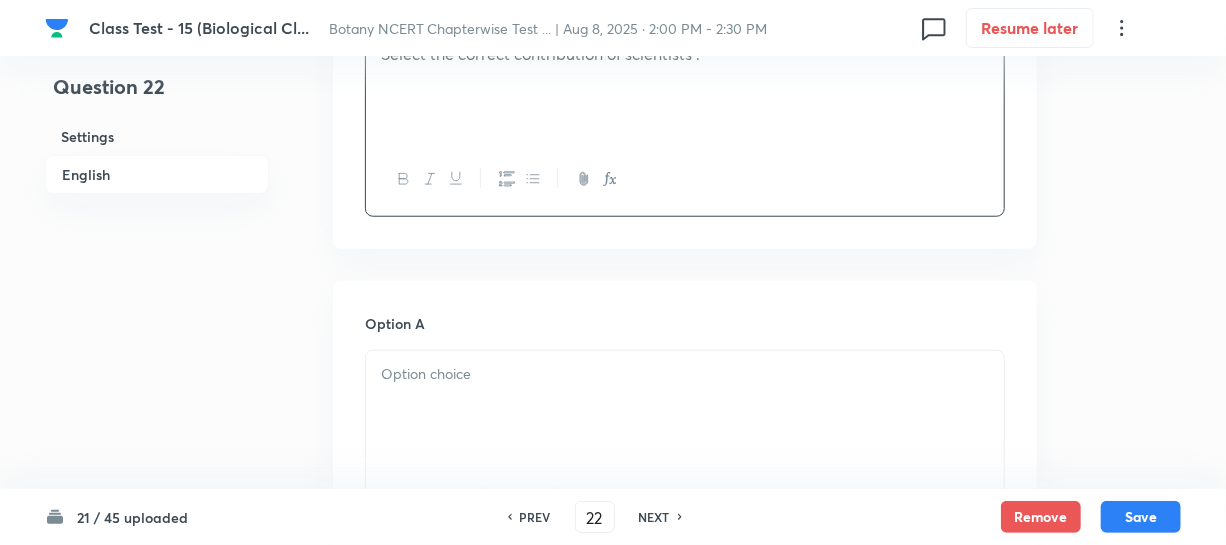 scroll, scrollTop: 818, scrollLeft: 0, axis: vertical 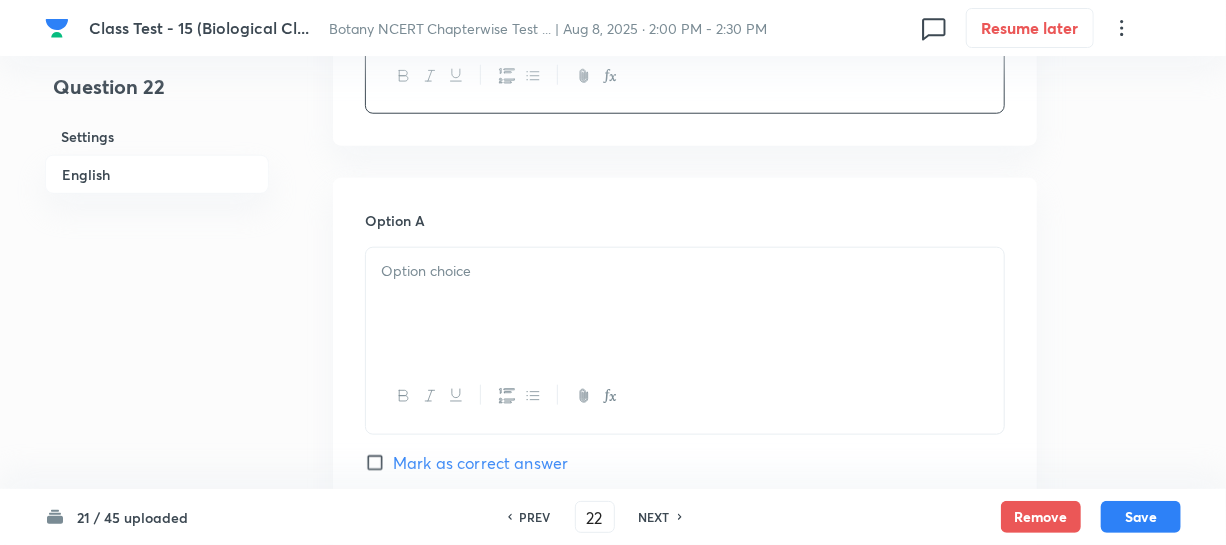 click at bounding box center [685, 271] 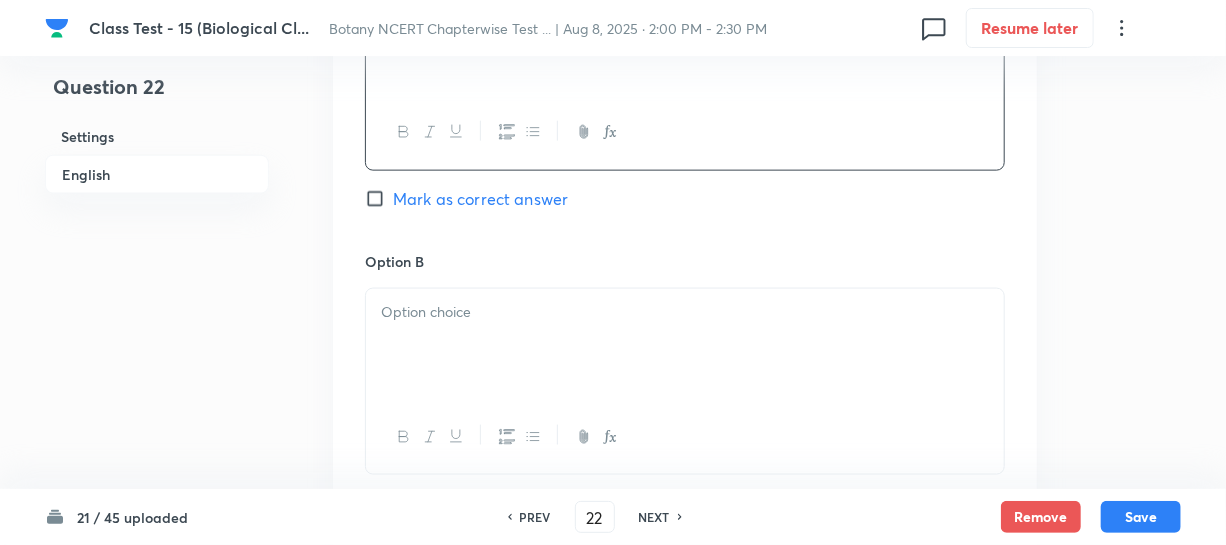 scroll, scrollTop: 1090, scrollLeft: 0, axis: vertical 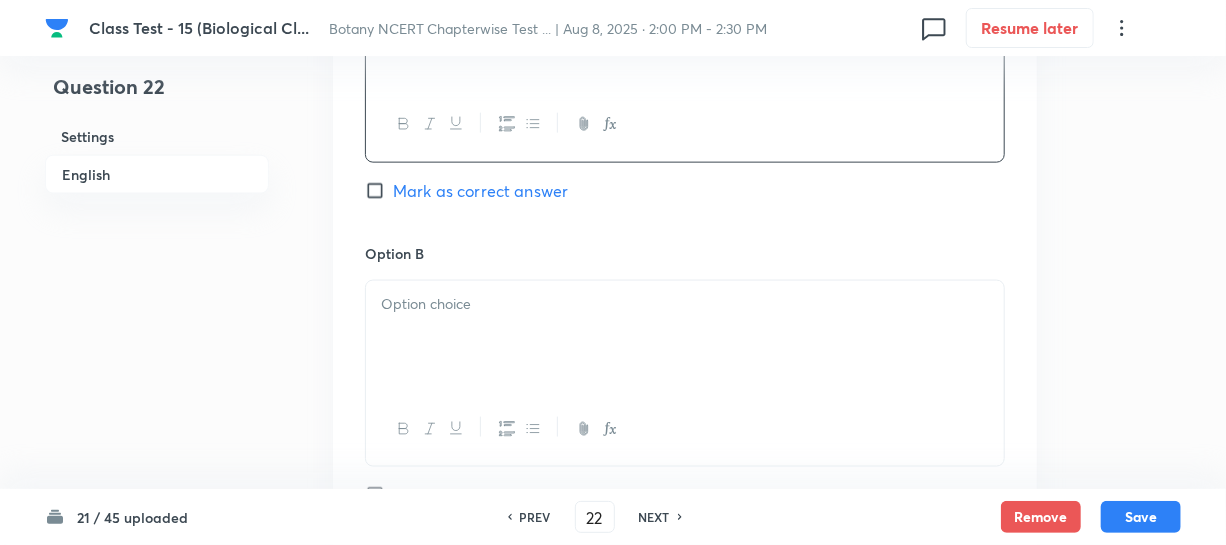 drag, startPoint x: 482, startPoint y: 325, endPoint x: 972, endPoint y: 361, distance: 491.32068 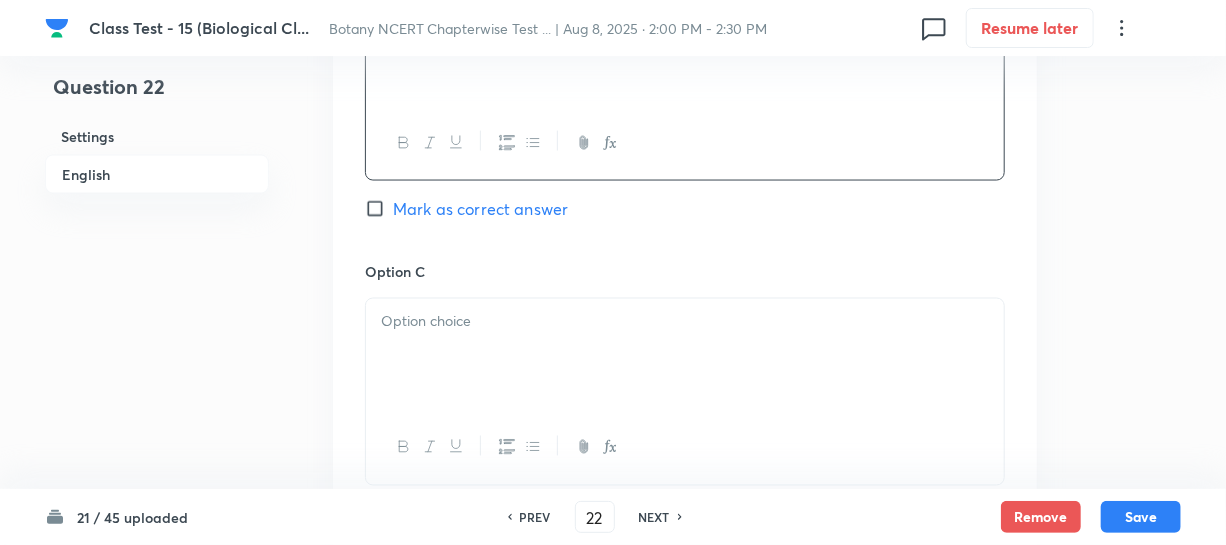 scroll, scrollTop: 1545, scrollLeft: 0, axis: vertical 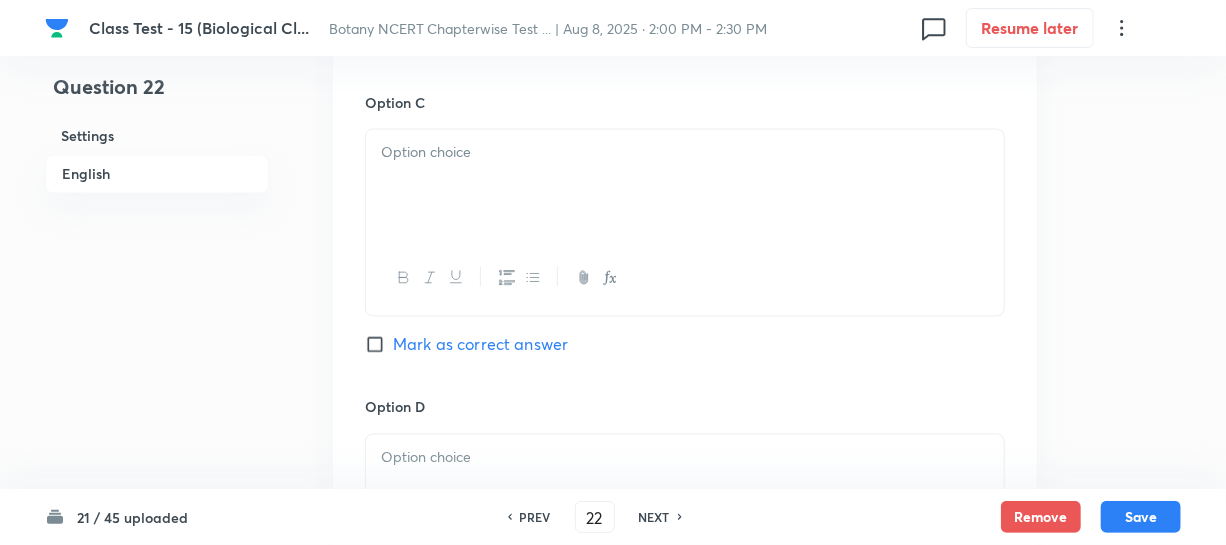 click at bounding box center [685, 153] 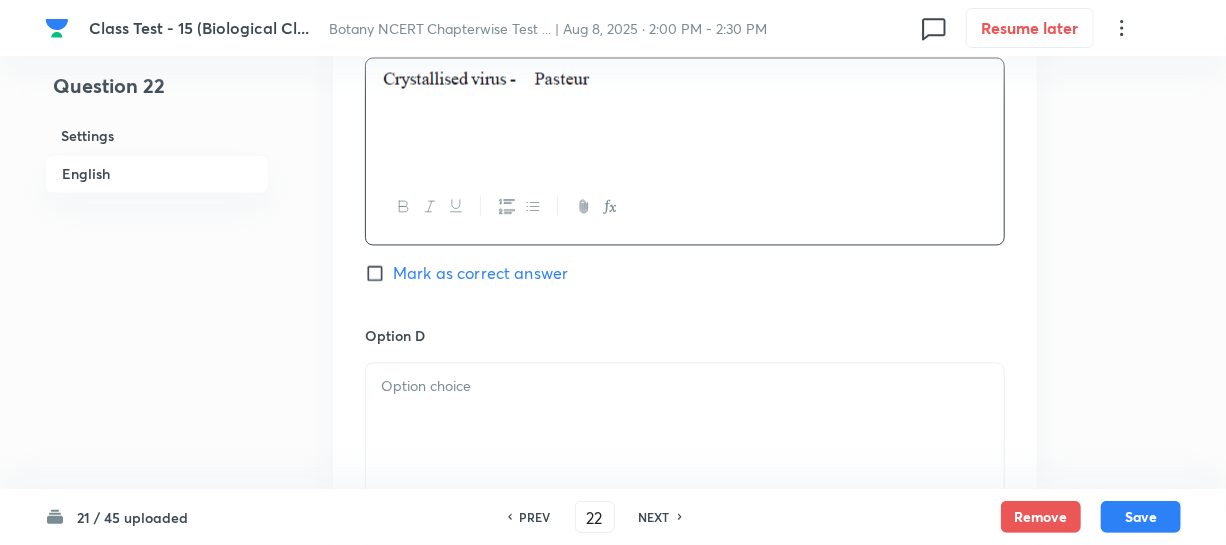 scroll, scrollTop: 1727, scrollLeft: 0, axis: vertical 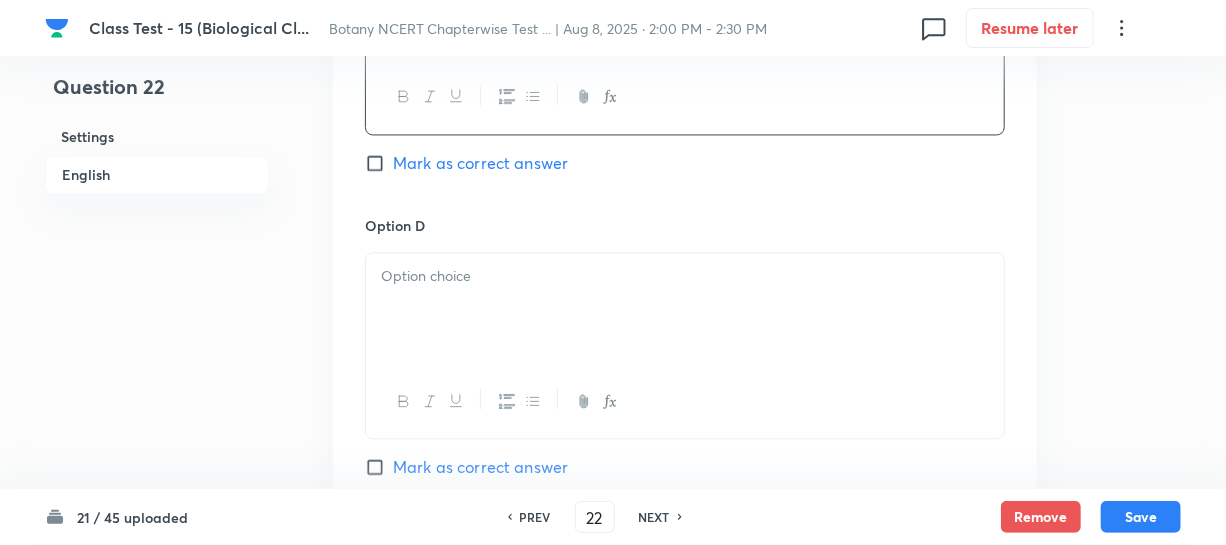 click at bounding box center (685, 309) 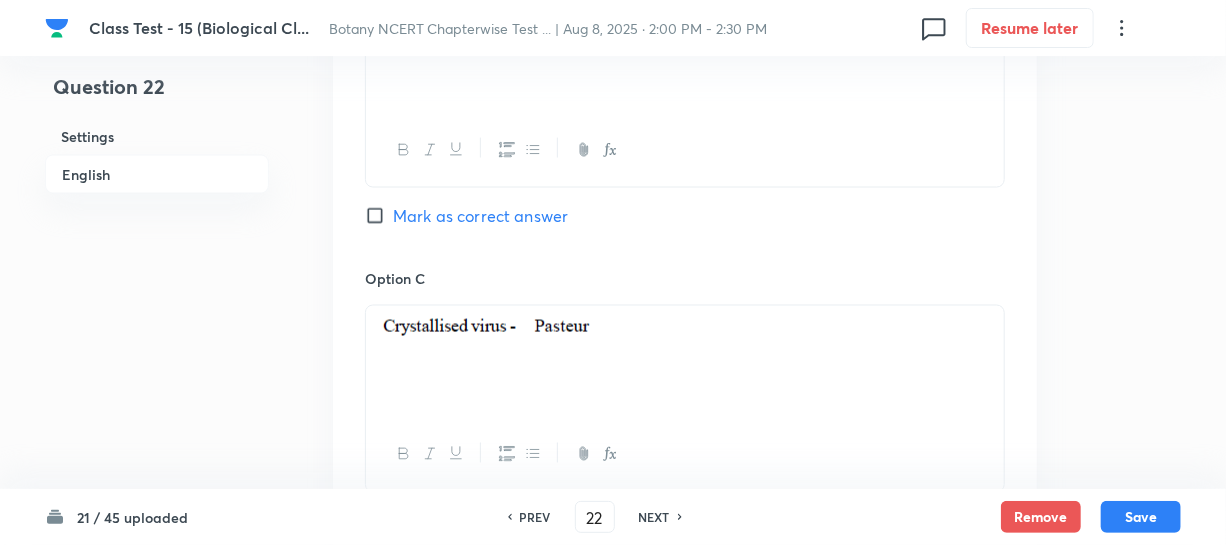 scroll, scrollTop: 1363, scrollLeft: 0, axis: vertical 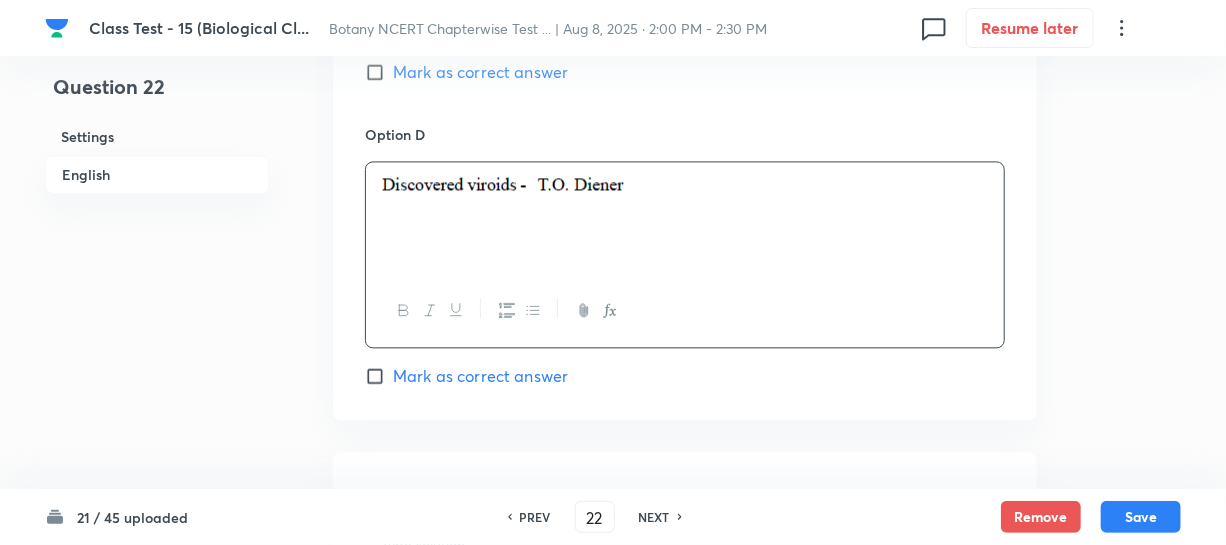 click on "Mark as correct answer" at bounding box center (466, 376) 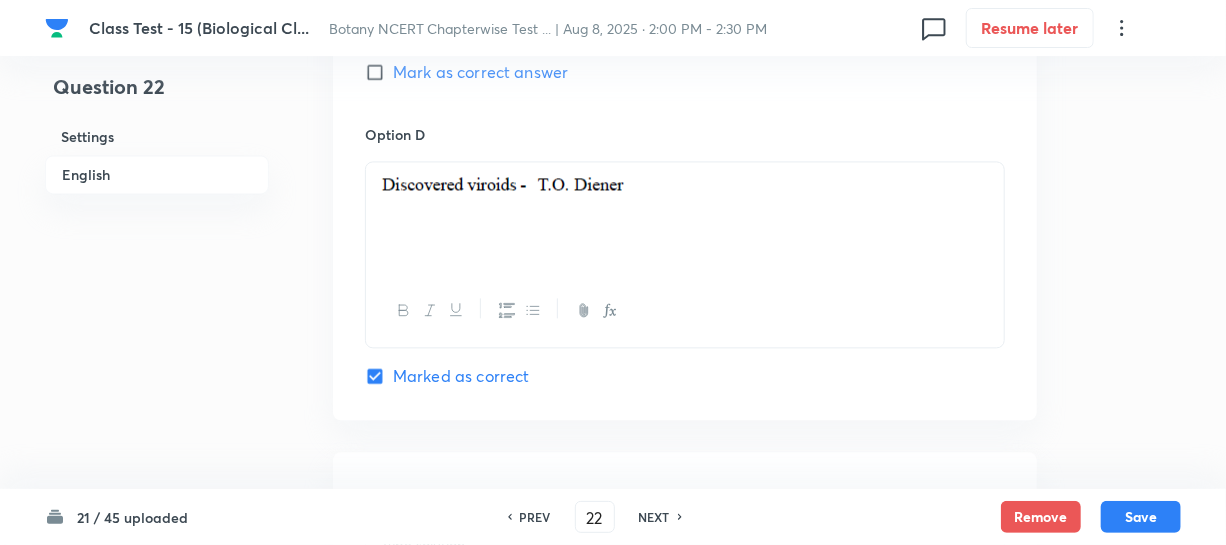 scroll, scrollTop: 2181, scrollLeft: 0, axis: vertical 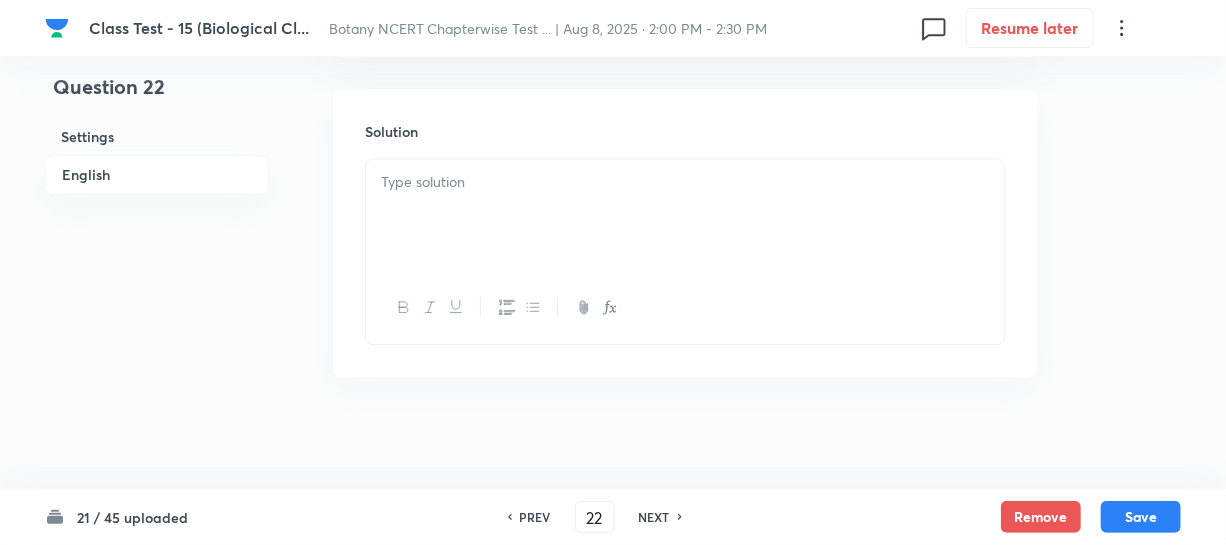 click at bounding box center [685, 215] 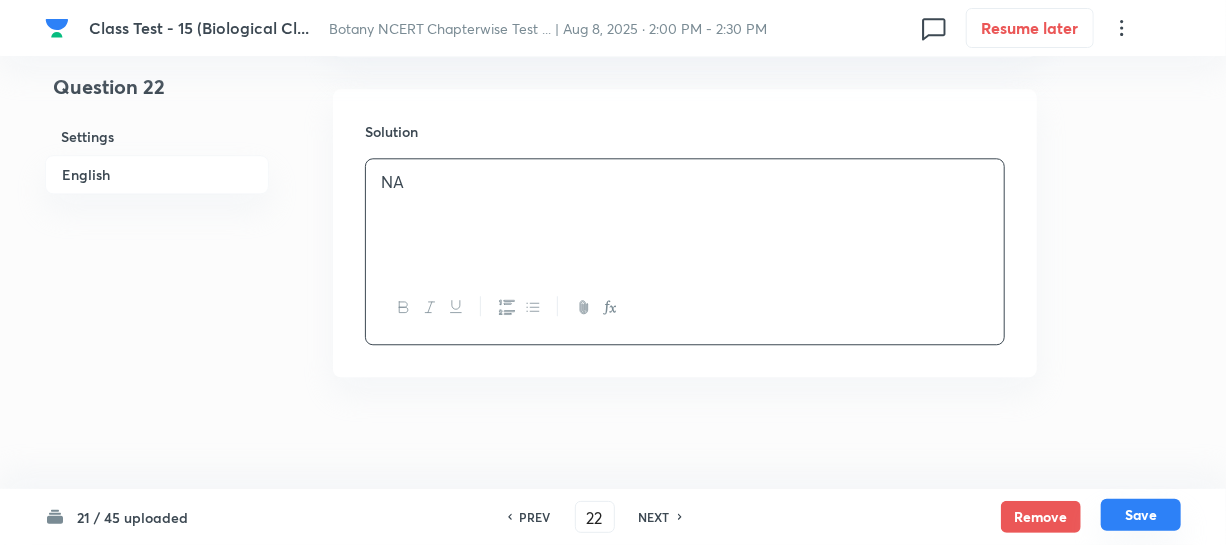 click on "Save" at bounding box center (1141, 515) 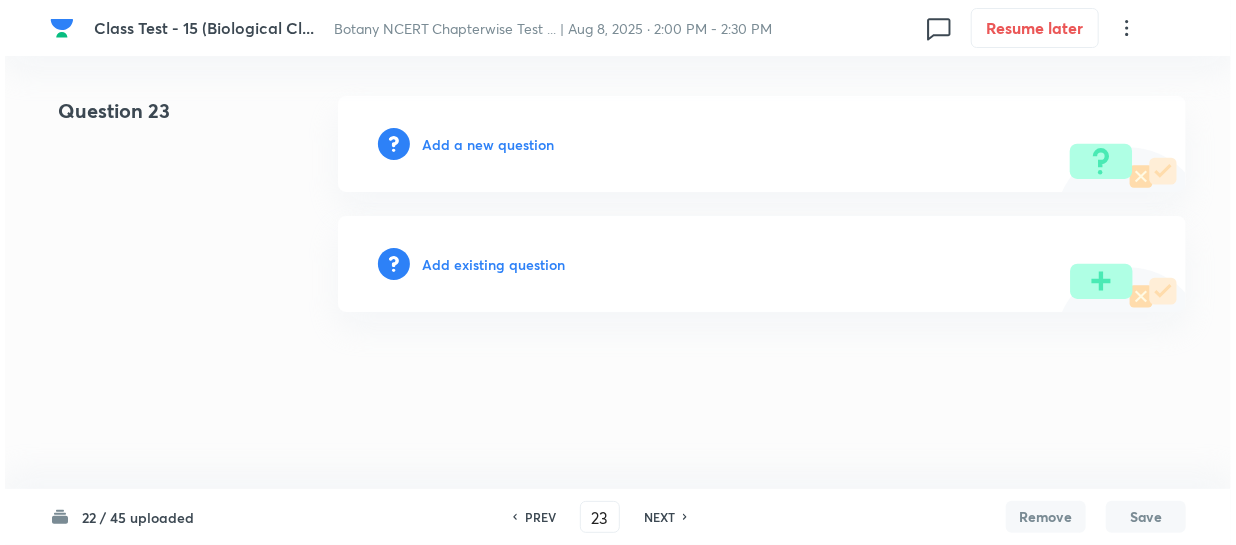 scroll, scrollTop: 0, scrollLeft: 0, axis: both 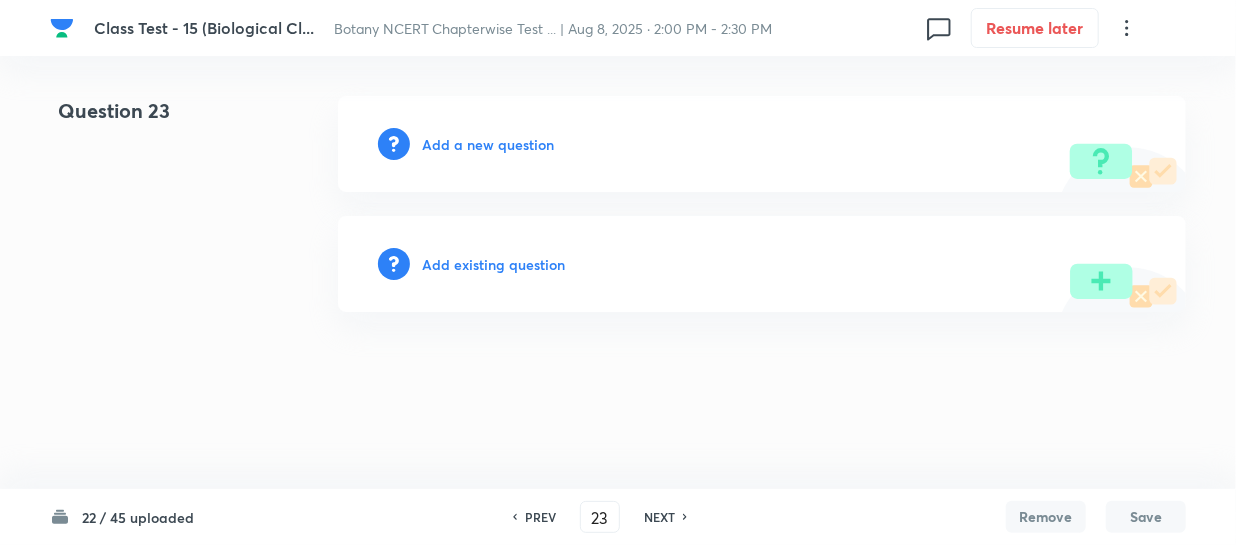 click on "Add a new question" at bounding box center (488, 144) 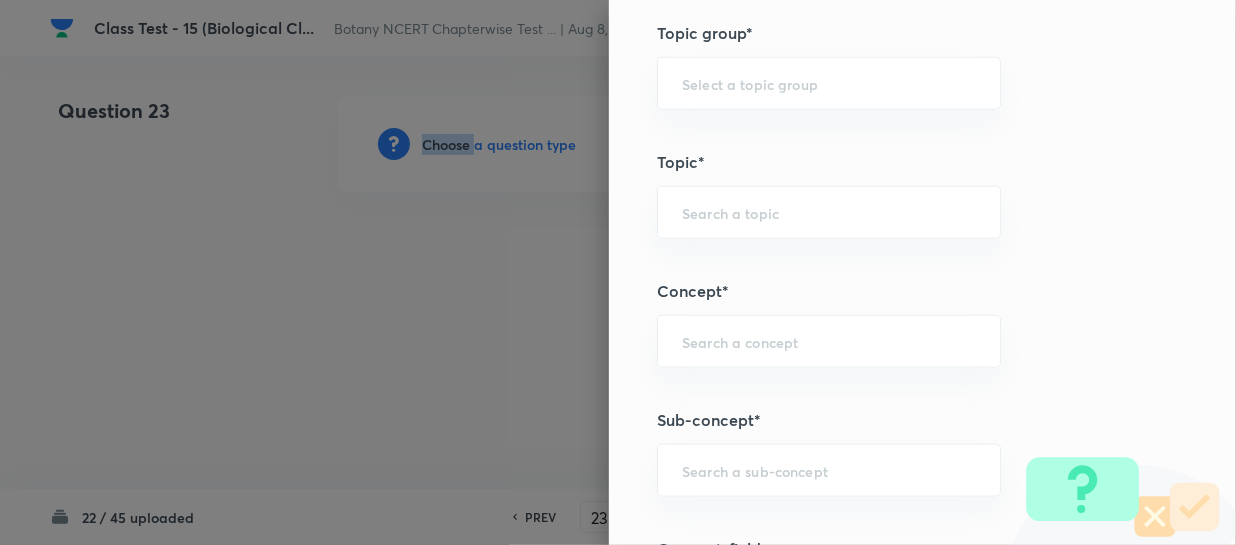 scroll, scrollTop: 1090, scrollLeft: 0, axis: vertical 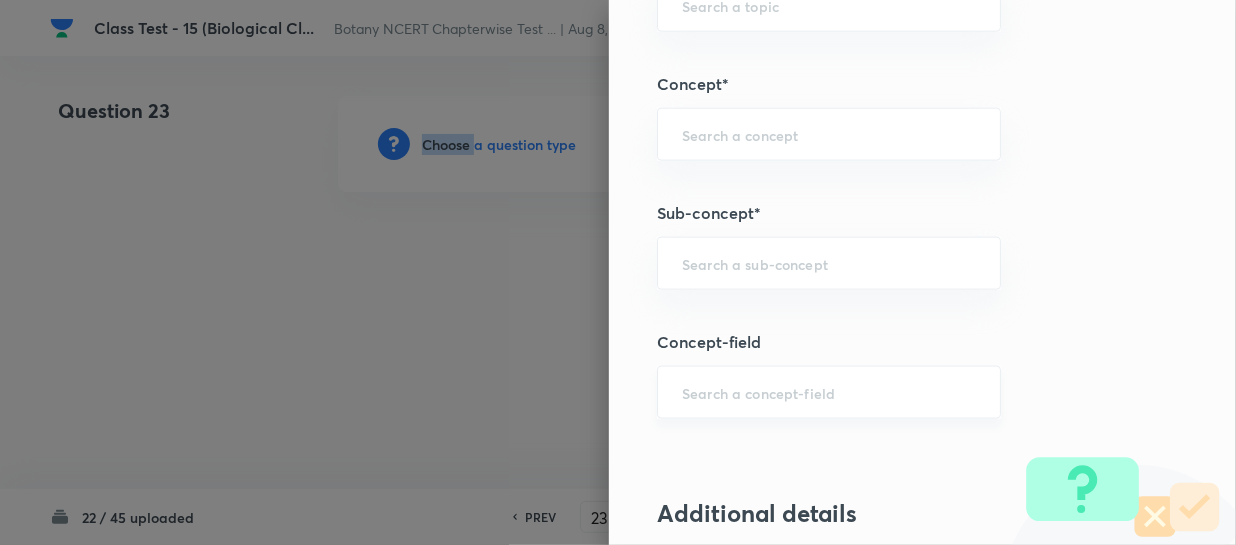 click on "​" at bounding box center (829, 392) 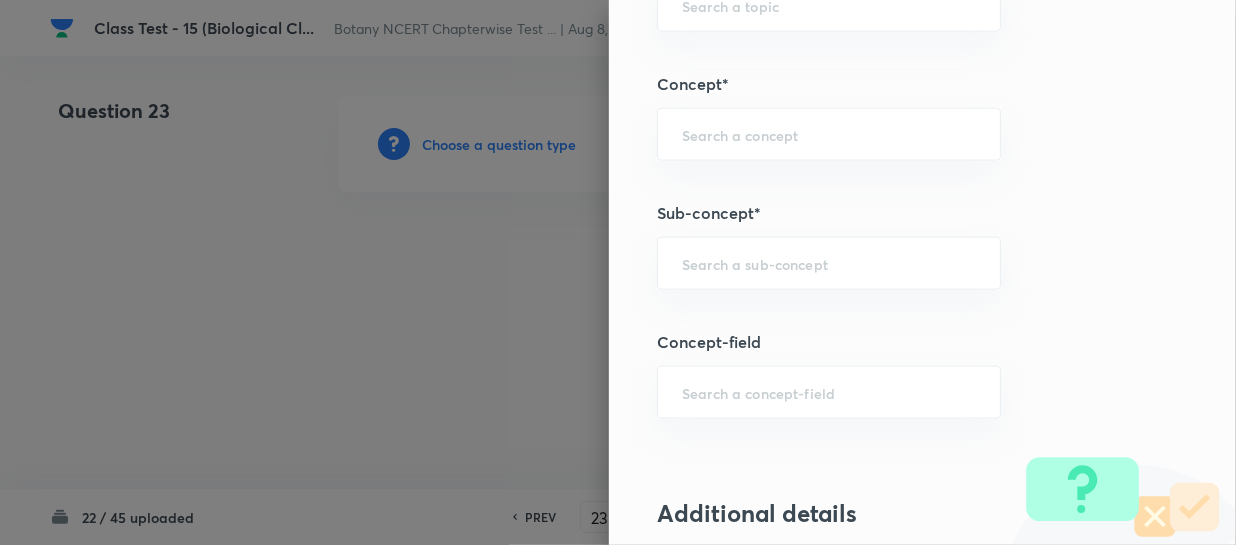 click on "Question settings Question type* Single choice correct Number of options* 2 3 4 5 Does this question have a passage?* Yes No Positive mark 4 ​ Negative Marks (Don’t add negative sign) 1 ​ Syllabus Topic group* ​ Topic* ​ Concept* ​ Sub-concept* ​ Concept-field ​ Additional details Question Difficulty Very easy Easy Moderate Hard Very hard Question is based on Fact Numerical Concept Previous year question Yes No Does this question have equation? Yes No Verification status Is the question verified? *Select 'yes' only if a question is verified Yes No Save" at bounding box center (922, 272) 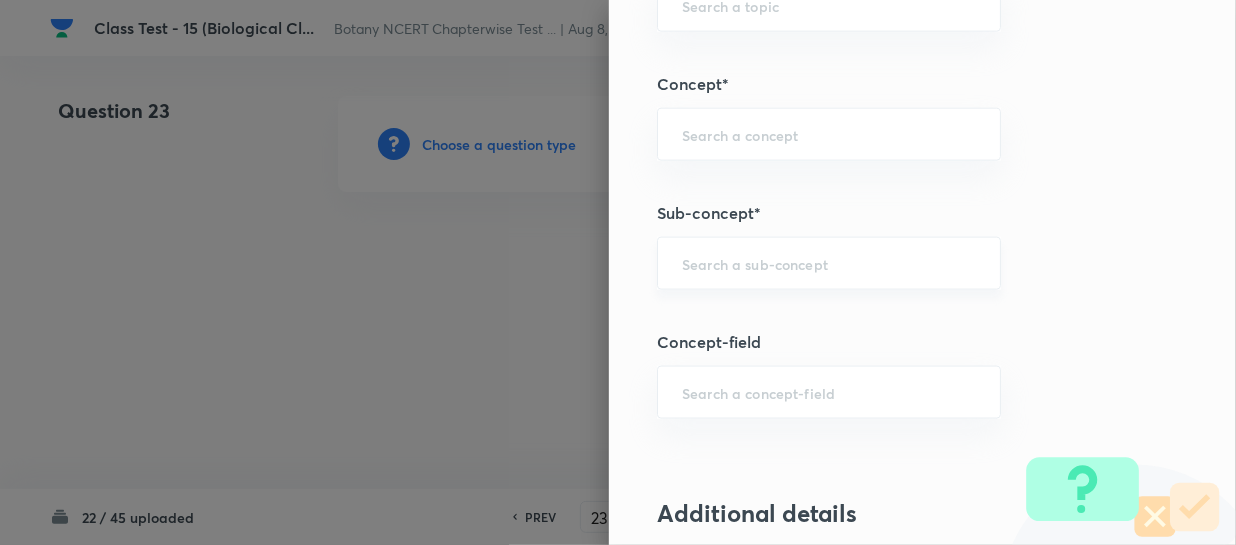 click on "Question settings Question type* Single choice correct Number of options* 2 3 4 5 Does this question have a passage?* Yes No Positive mark 4 ​ Negative Marks (Don’t add negative sign) 1 ​ Syllabus Topic group* ​ Topic* ​ Concept* ​ Sub-concept* ​ Concept-field ​ Additional details Question Difficulty Very easy Easy Moderate Hard Very hard Question is based on Fact Numerical Concept Previous year question Yes No Does this question have equation? Yes No Verification status Is the question verified? *Select 'yes' only if a question is verified Yes No Save" at bounding box center [922, 272] 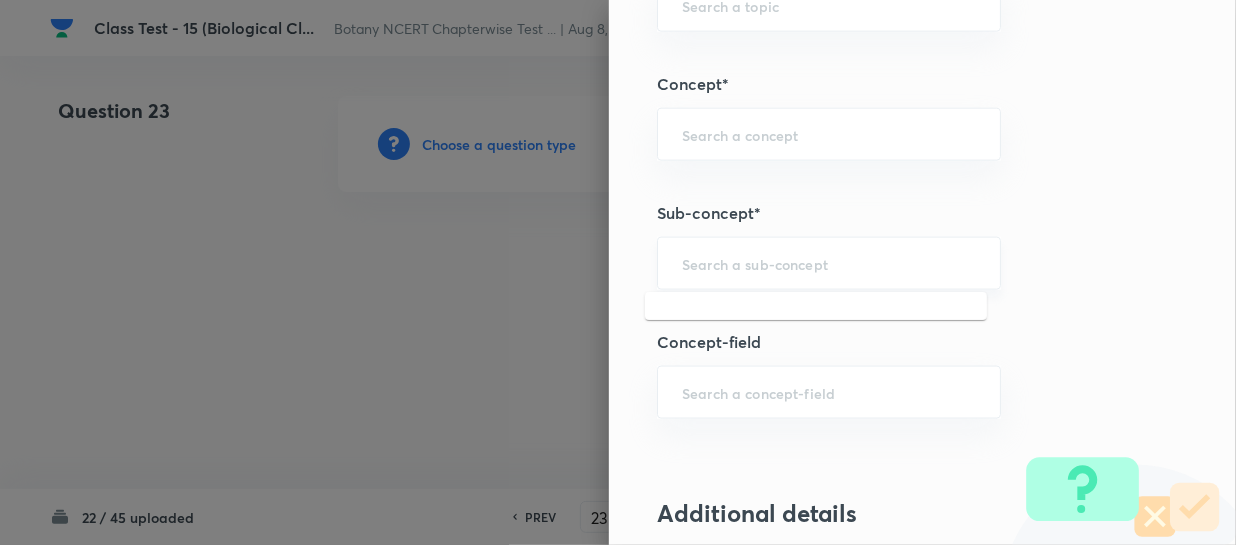 click at bounding box center [829, 263] 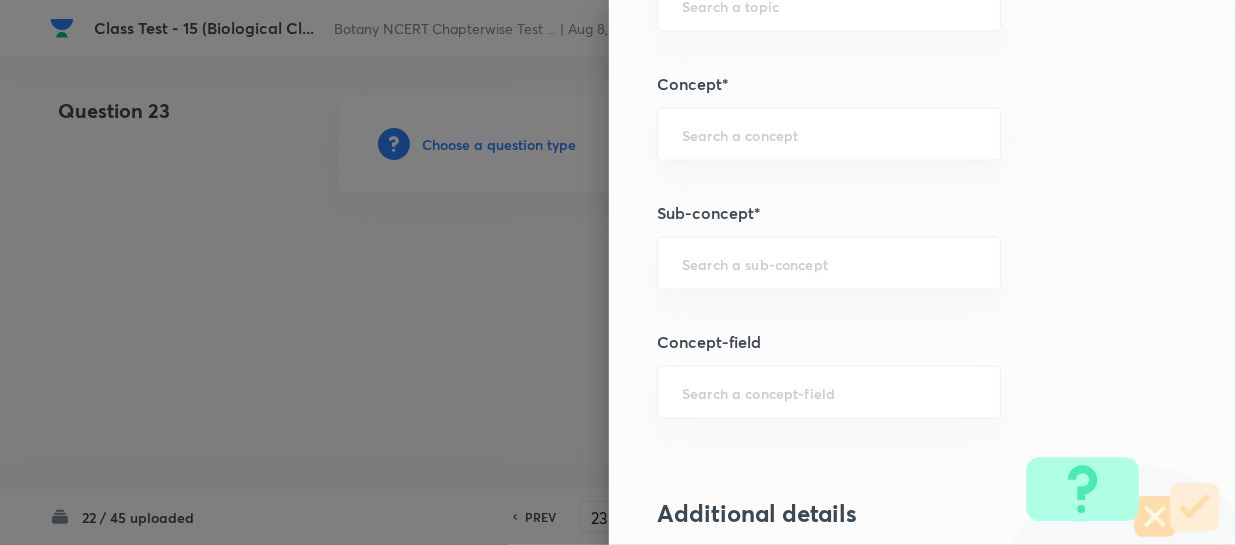paste on "Biological Classification" 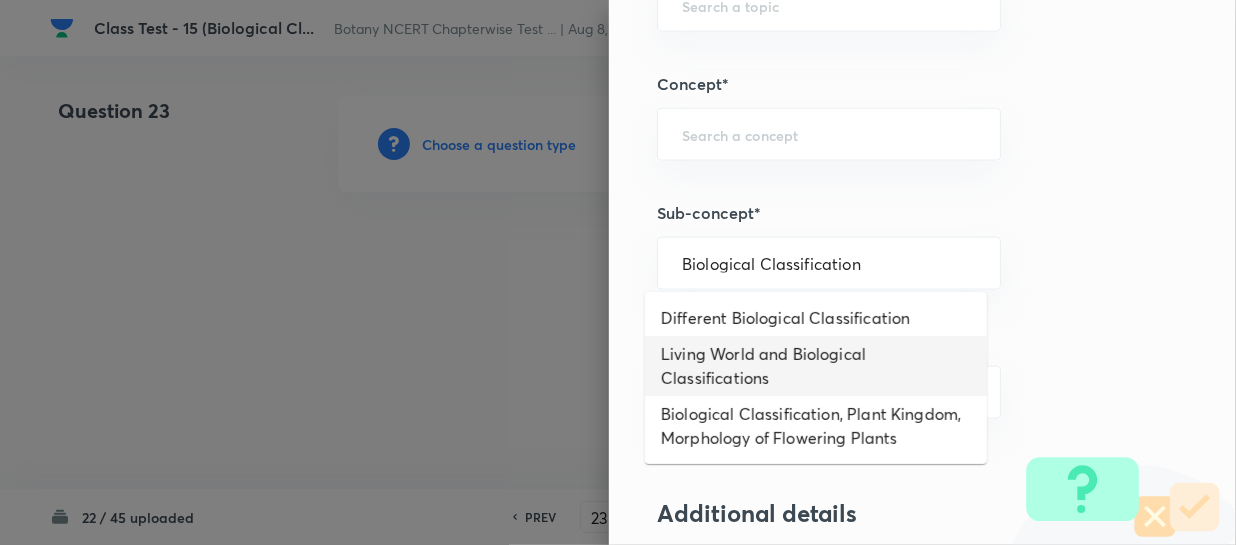 click on "Living World and Biological Classifications" at bounding box center [816, 366] 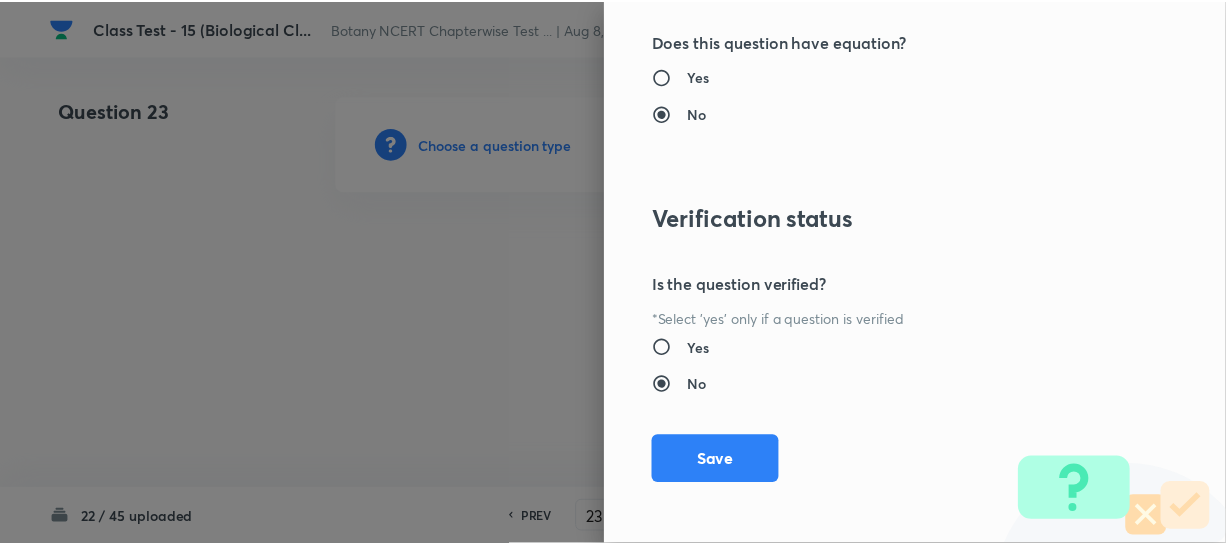 scroll, scrollTop: 2179, scrollLeft: 0, axis: vertical 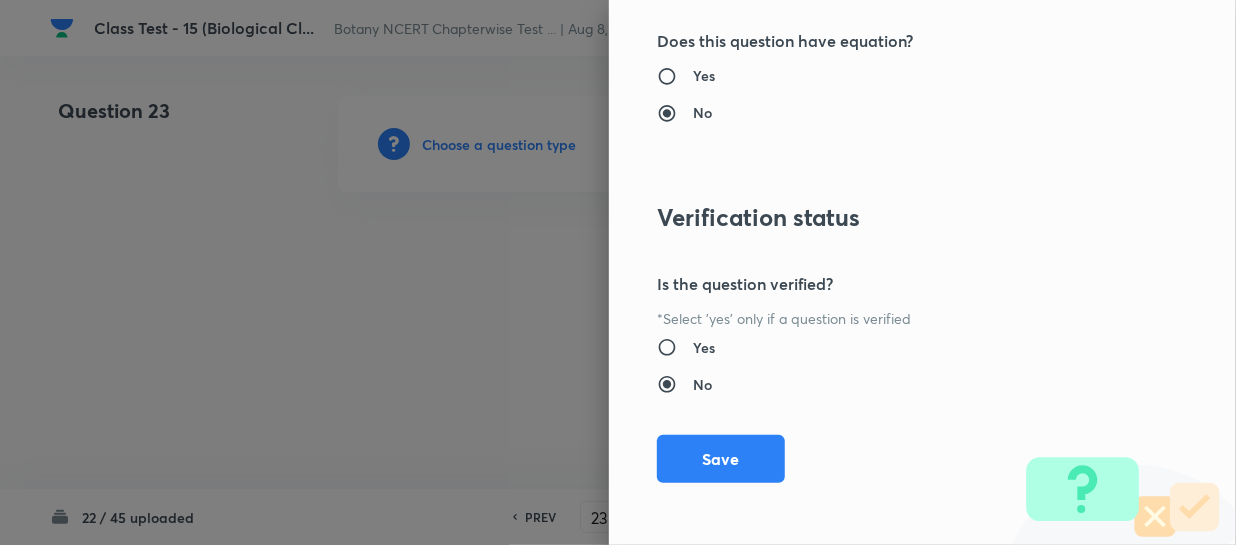 click on "Save" at bounding box center [721, 459] 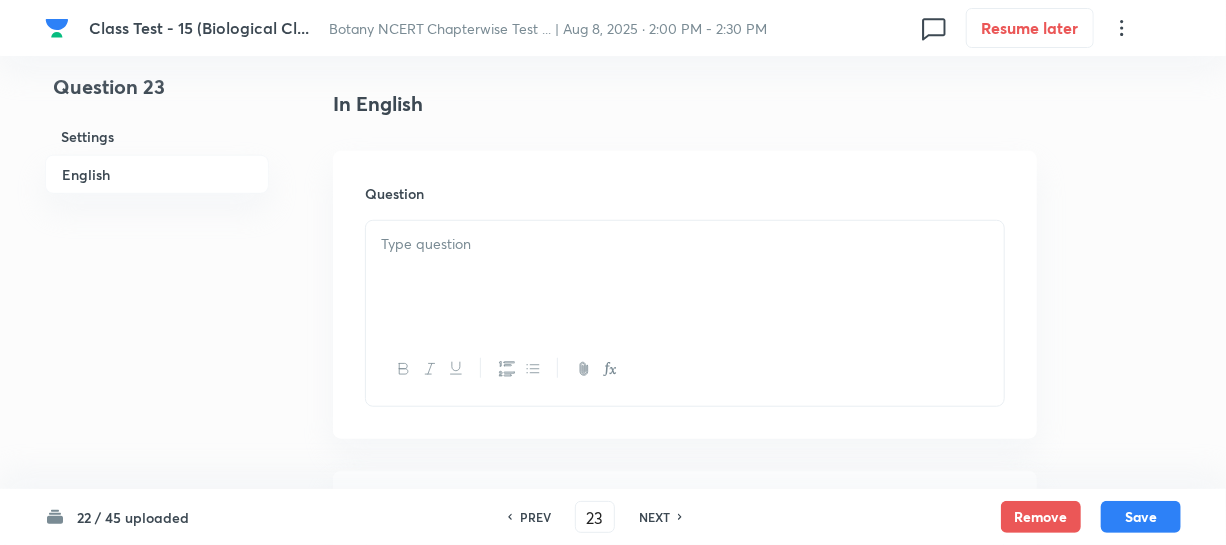 scroll, scrollTop: 636, scrollLeft: 0, axis: vertical 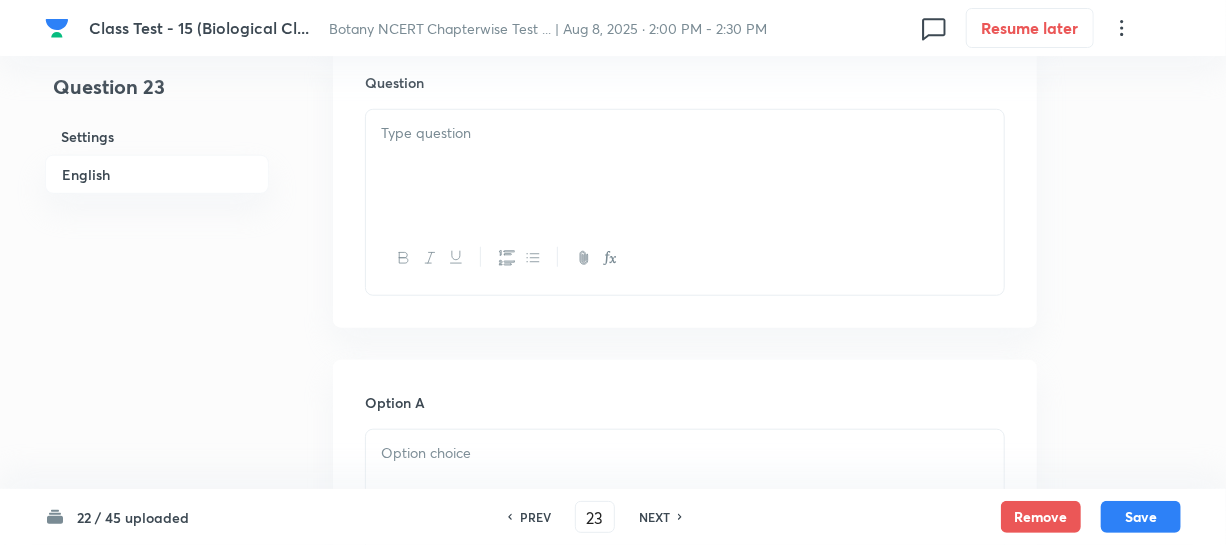 click at bounding box center (685, 166) 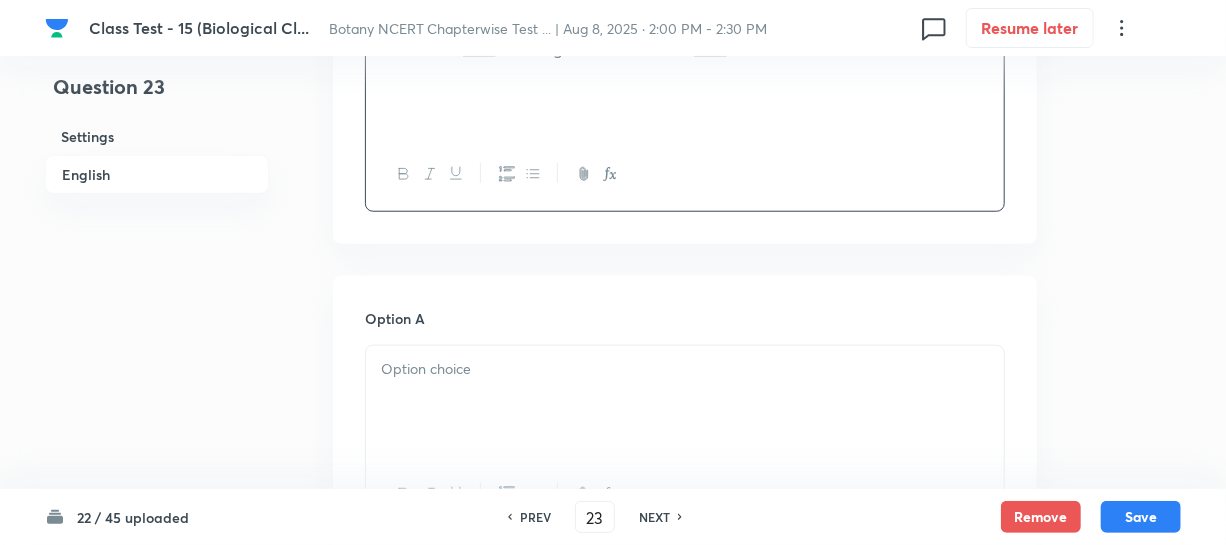 scroll, scrollTop: 818, scrollLeft: 0, axis: vertical 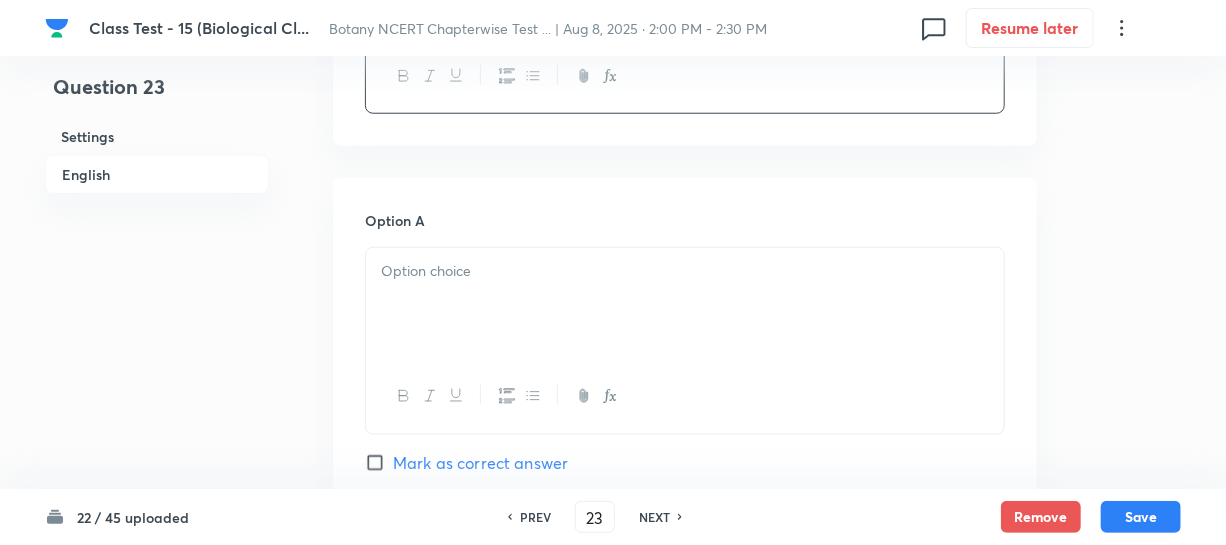 click at bounding box center [685, 304] 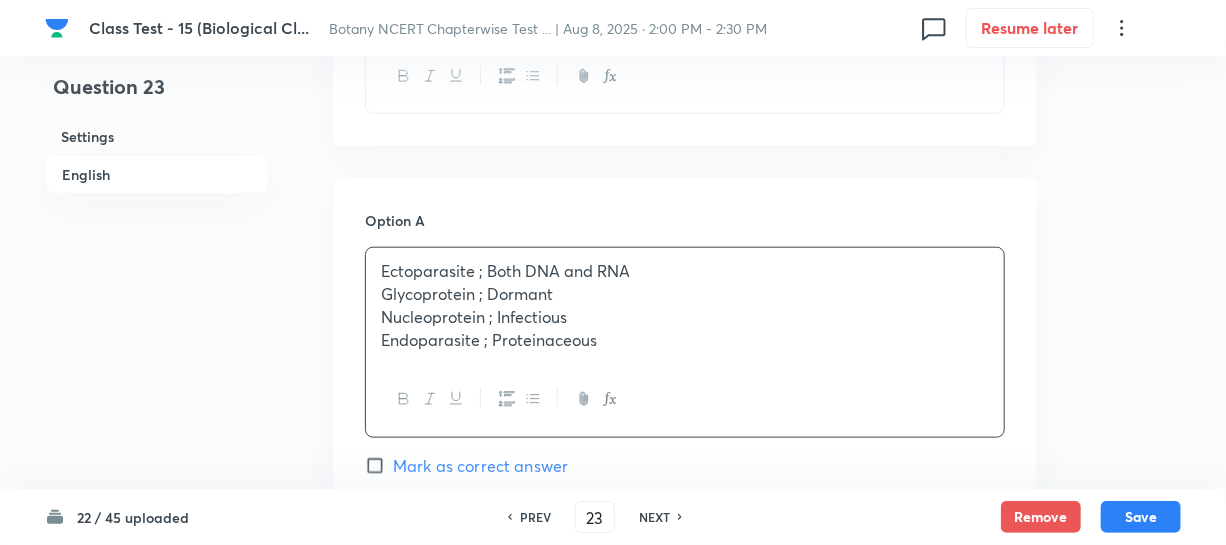 click on "Glycoprotein ; Dormant" at bounding box center [685, 294] 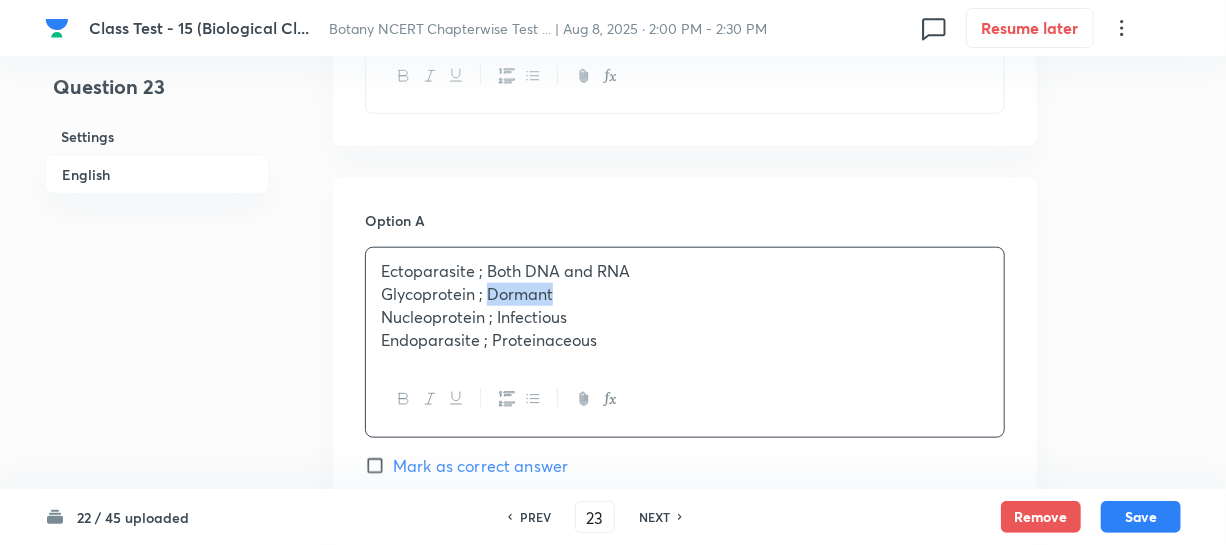 click on "Glycoprotein ; Dormant" at bounding box center (685, 294) 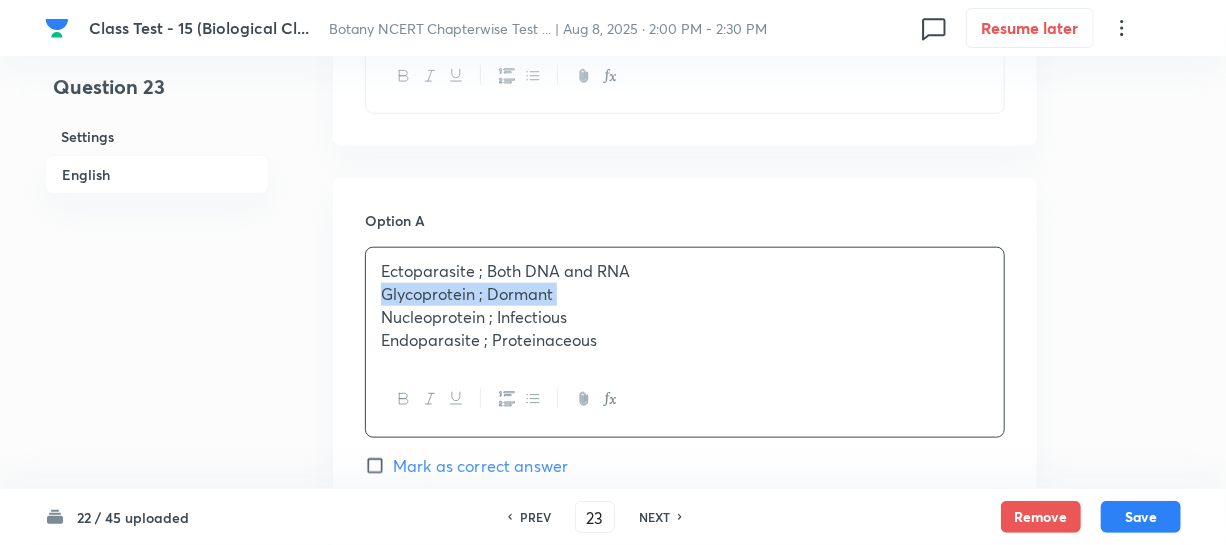 click on "Glycoprotein ; Dormant" at bounding box center (685, 294) 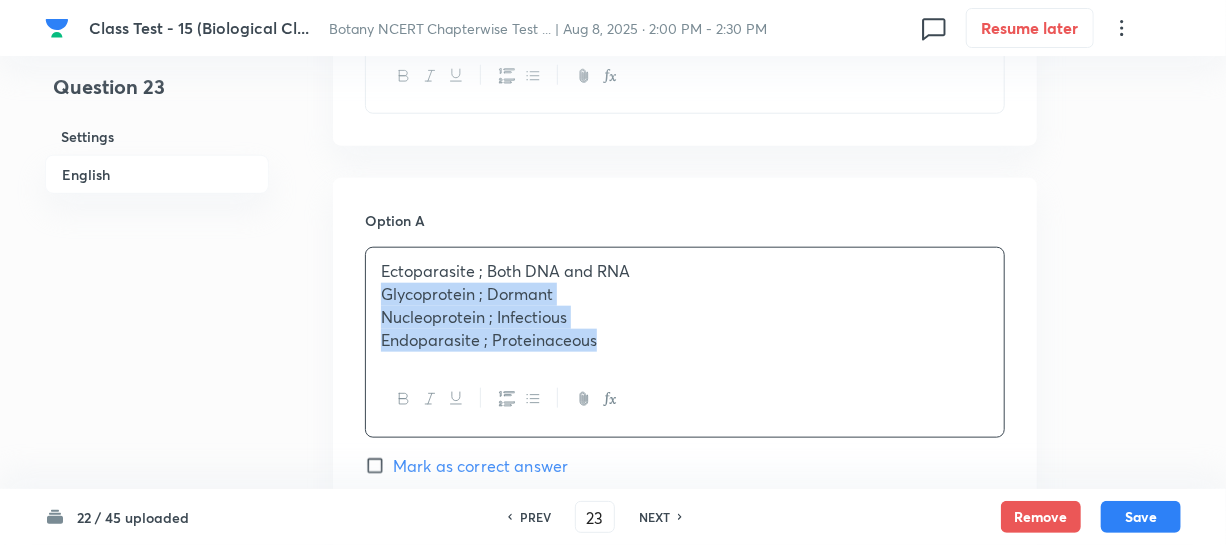 click on "Endoparasite ; Proteinaceous" at bounding box center (685, 340) 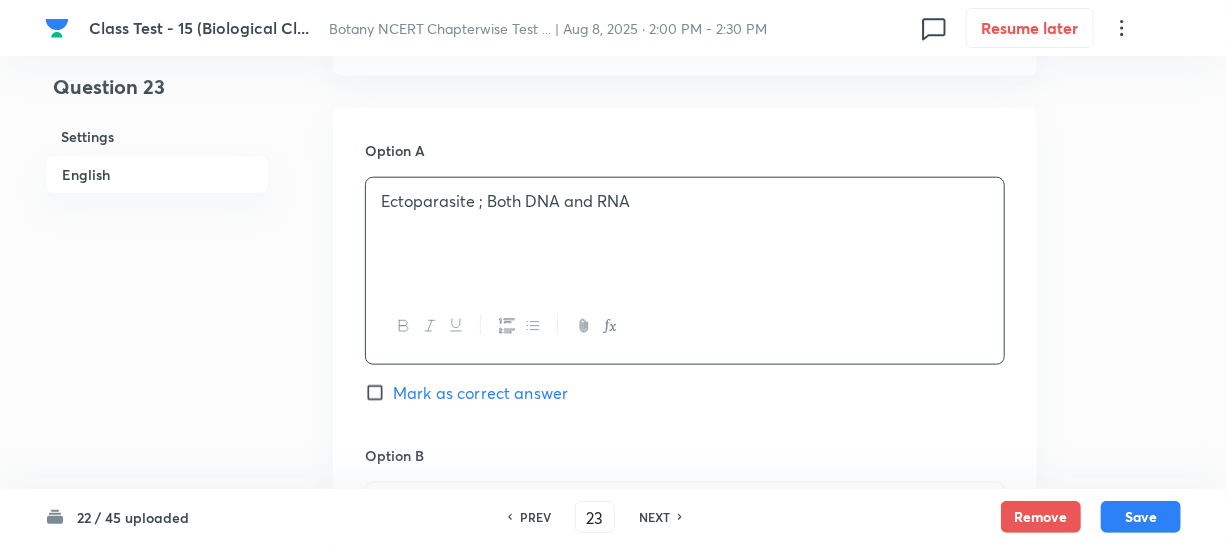 scroll, scrollTop: 1000, scrollLeft: 0, axis: vertical 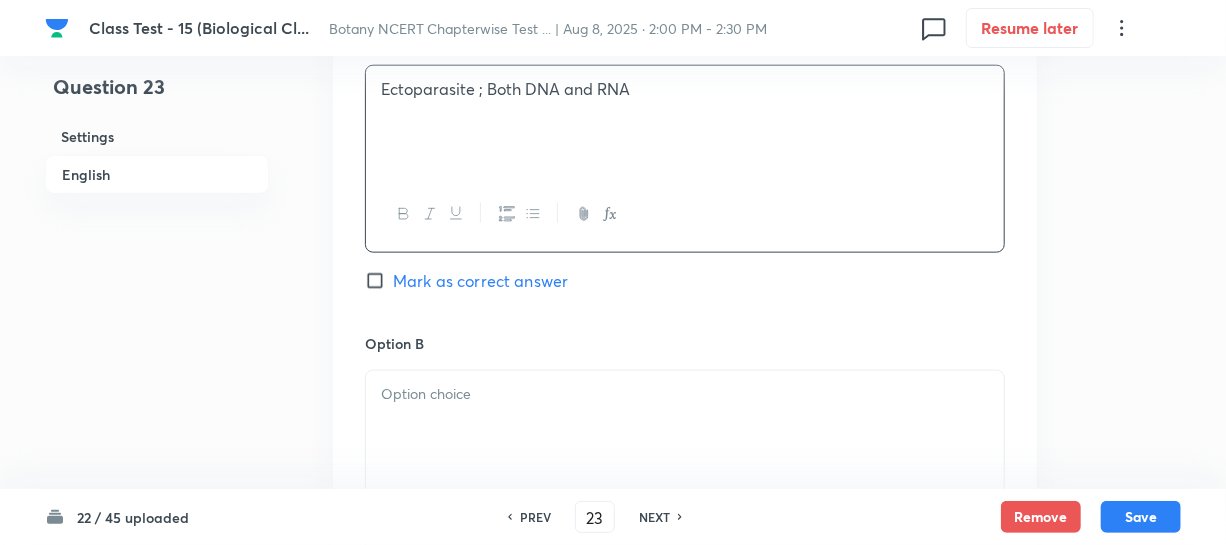 click on "Option B Mark as correct answer" at bounding box center (685, 485) 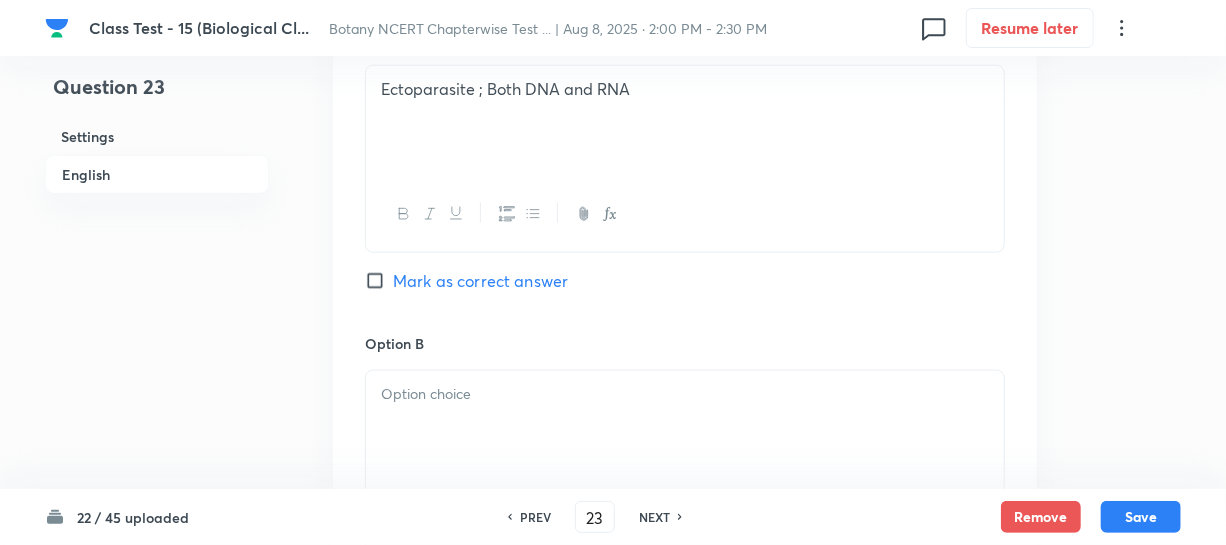 click at bounding box center (685, 394) 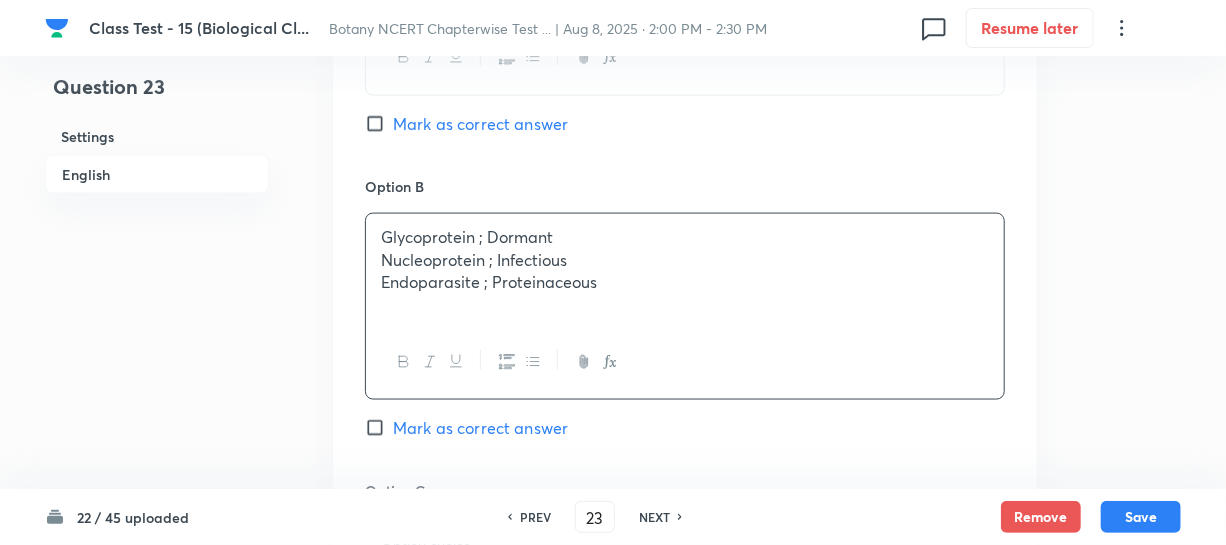 scroll, scrollTop: 1181, scrollLeft: 0, axis: vertical 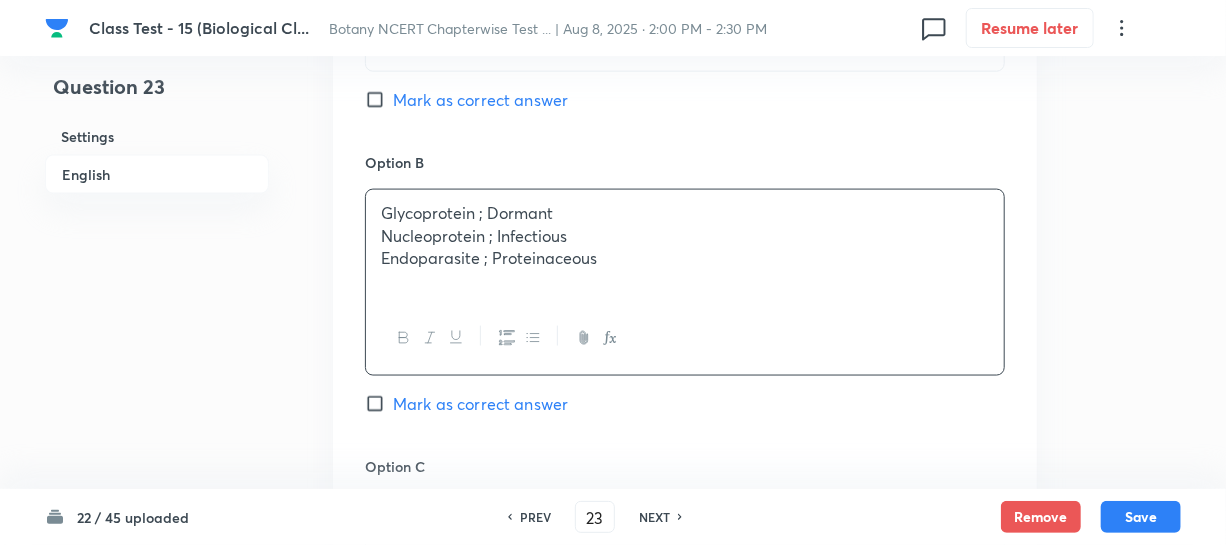 click on "Endoparasite ; Proteinaceous" at bounding box center (685, 258) 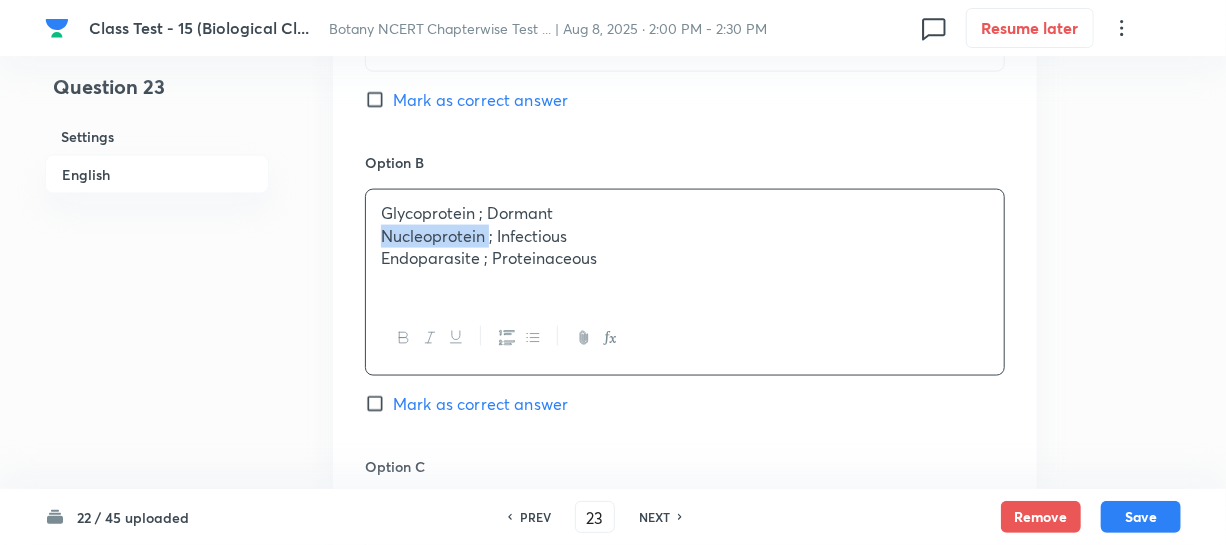 click on "Nucleoprotein ; Infectious" at bounding box center [685, 236] 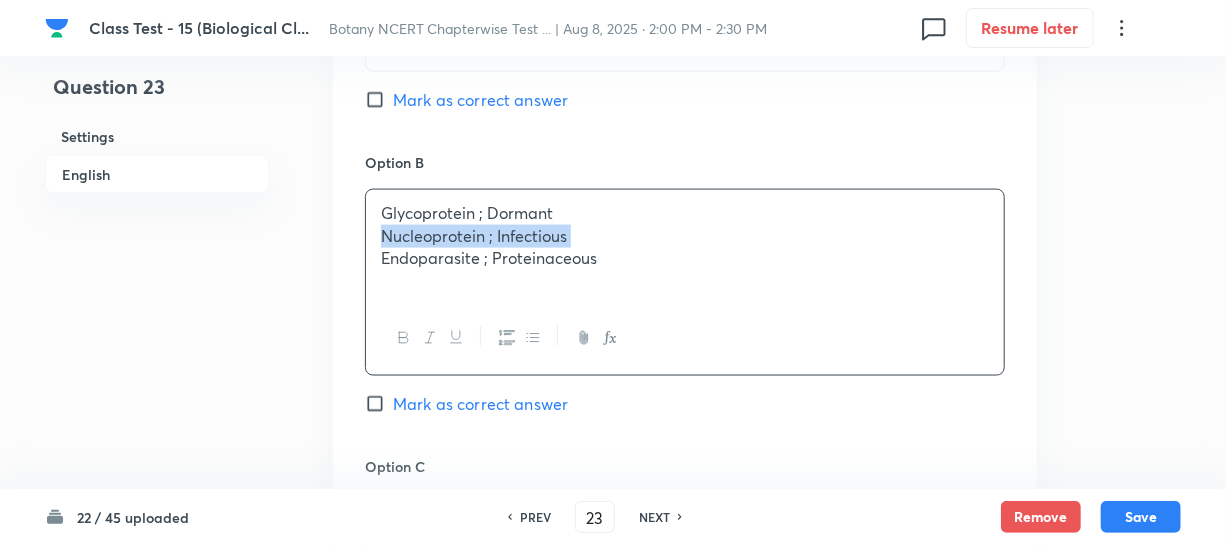 click on "Nucleoprotein ; Infectious" at bounding box center (685, 236) 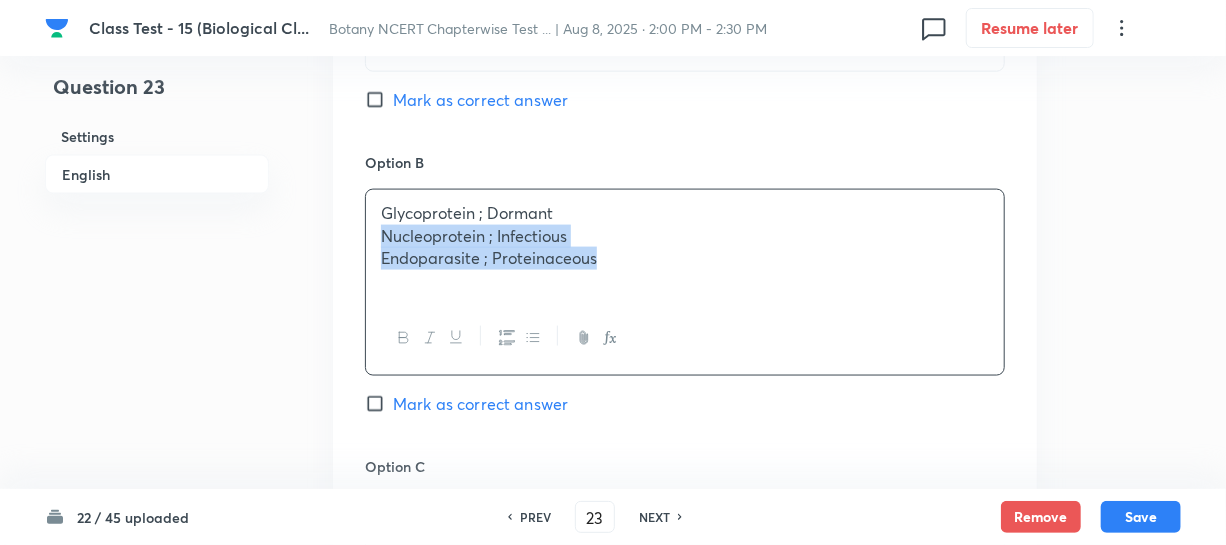 click on "Endoparasite ; Proteinaceous" at bounding box center (685, 258) 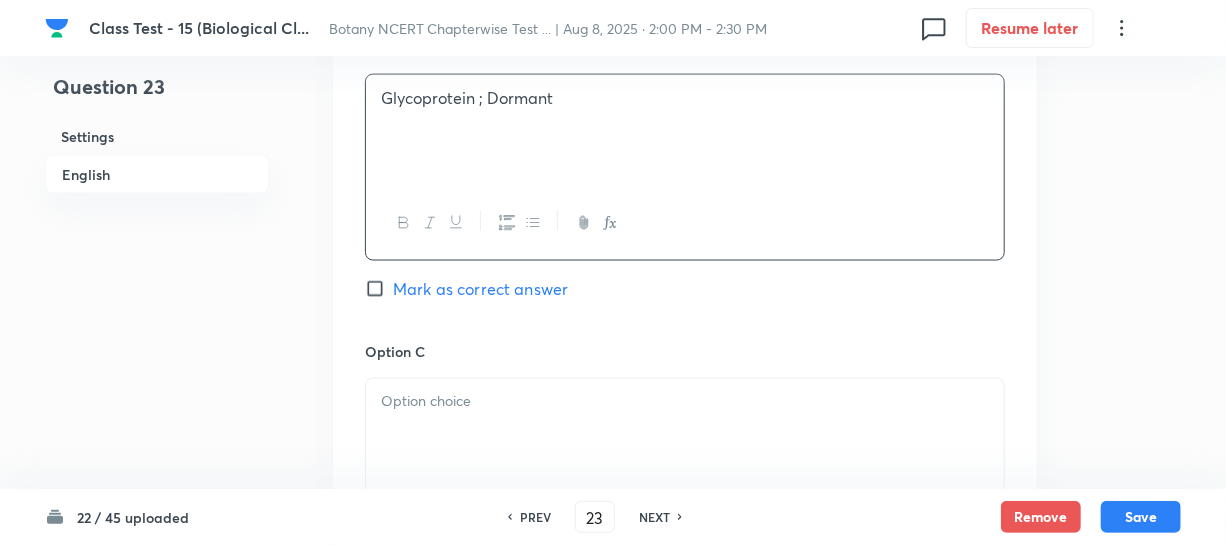 scroll, scrollTop: 1454, scrollLeft: 0, axis: vertical 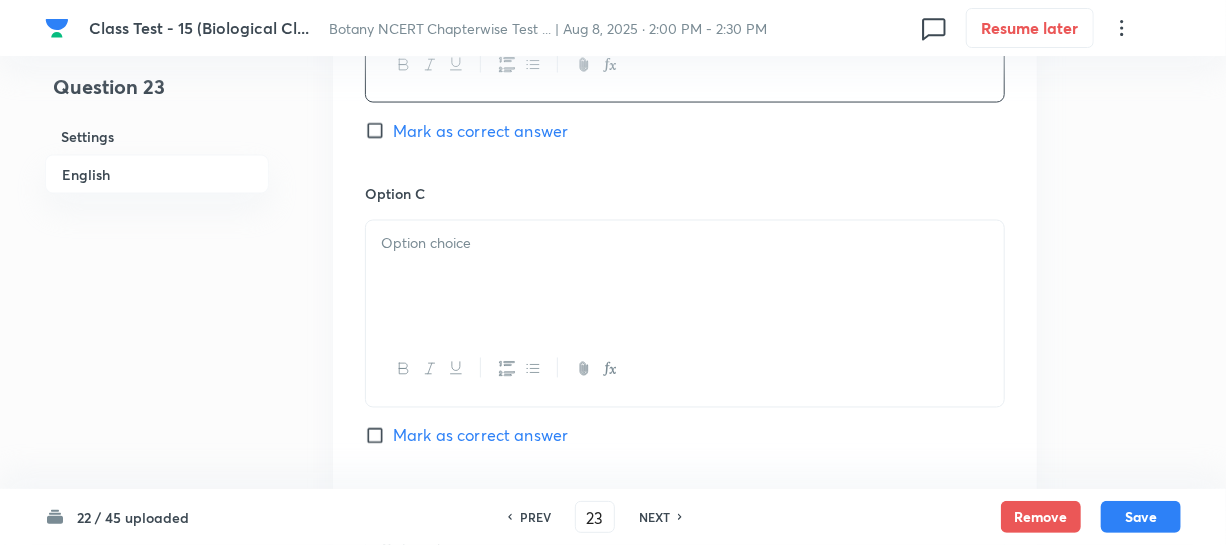 click at bounding box center (685, 277) 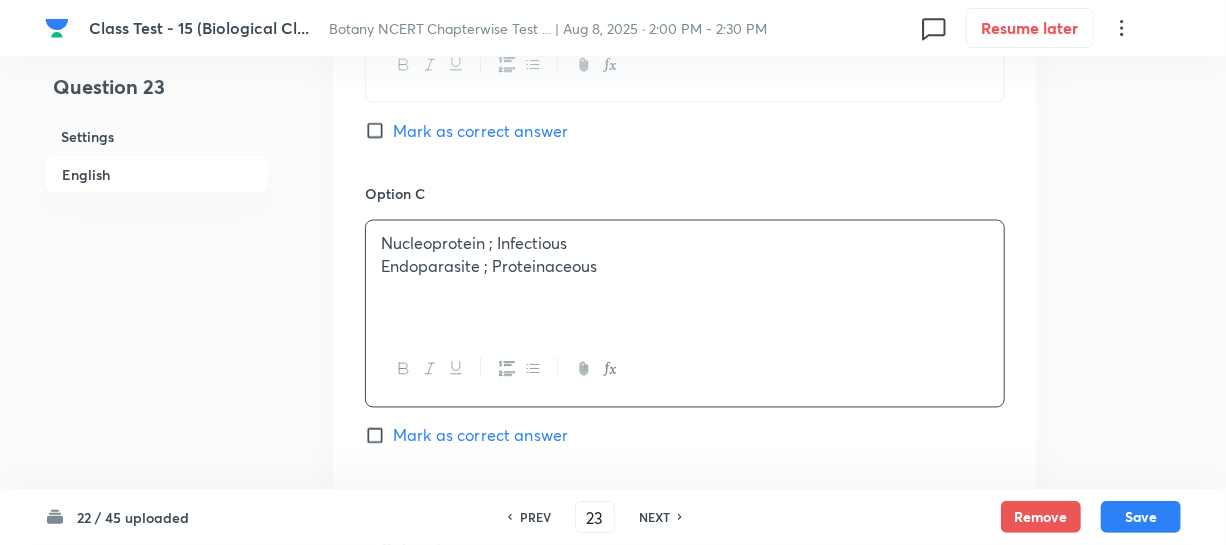 click on "Endoparasite ; Proteinaceous" at bounding box center (685, 267) 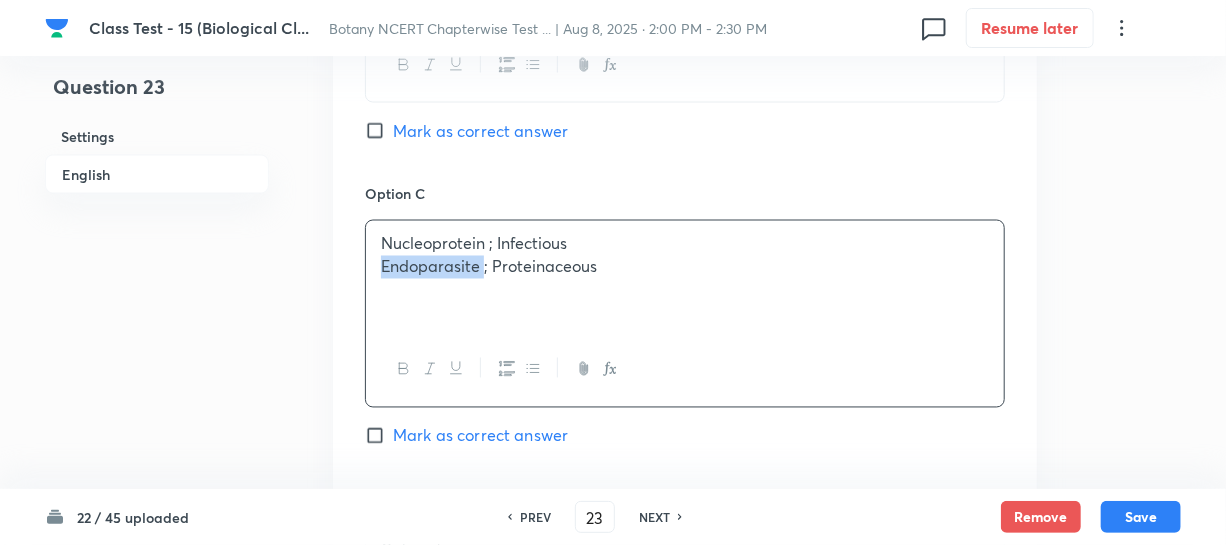 click on "Endoparasite ; Proteinaceous" at bounding box center [685, 267] 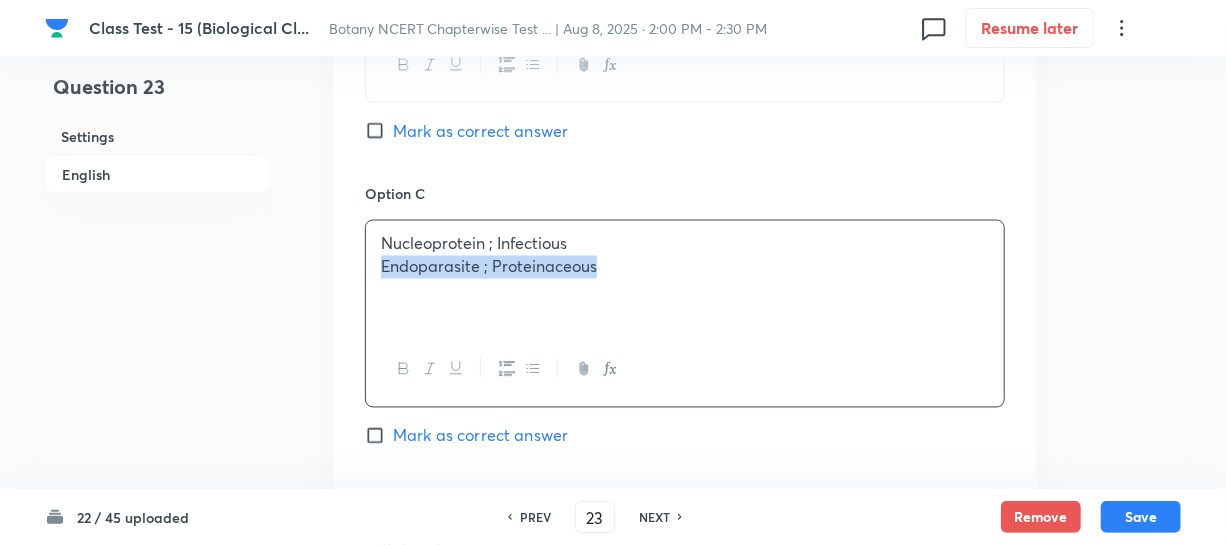 click on "Endoparasite ; Proteinaceous" at bounding box center (685, 267) 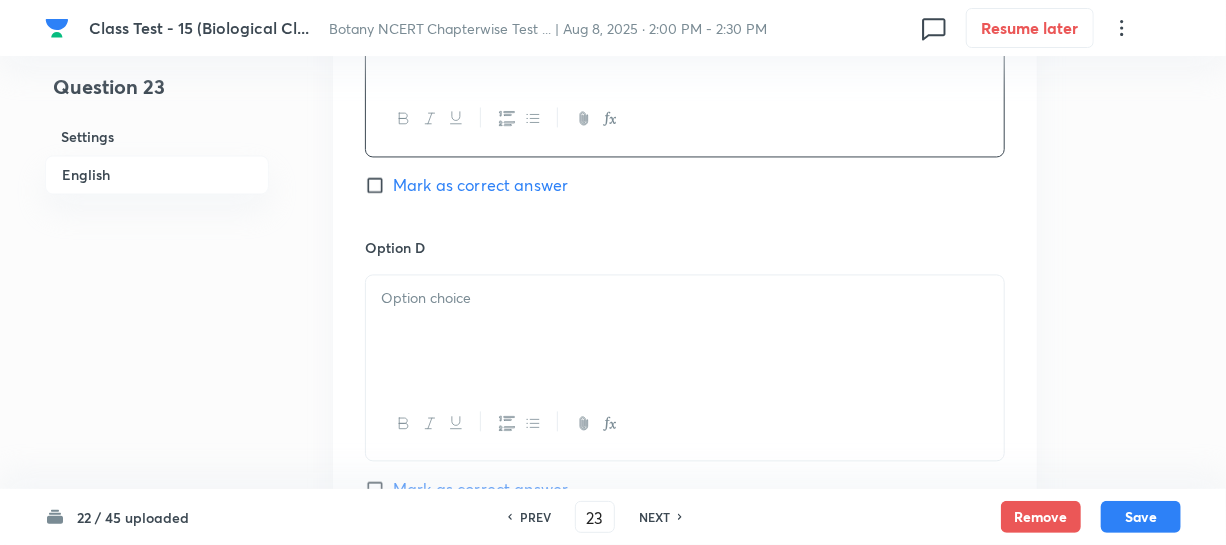scroll, scrollTop: 1727, scrollLeft: 0, axis: vertical 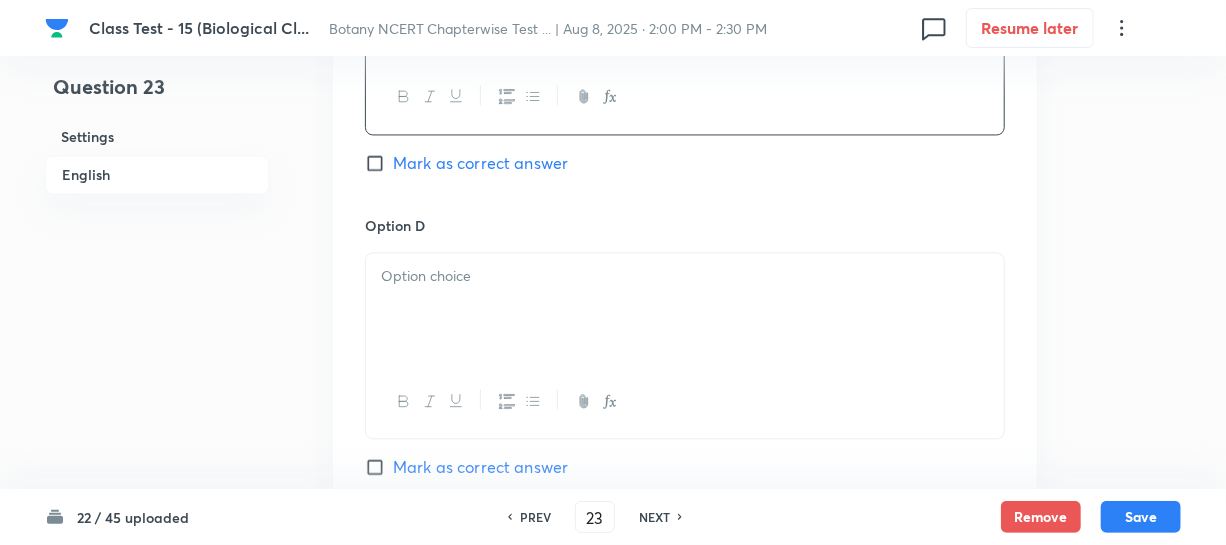 click at bounding box center [685, 309] 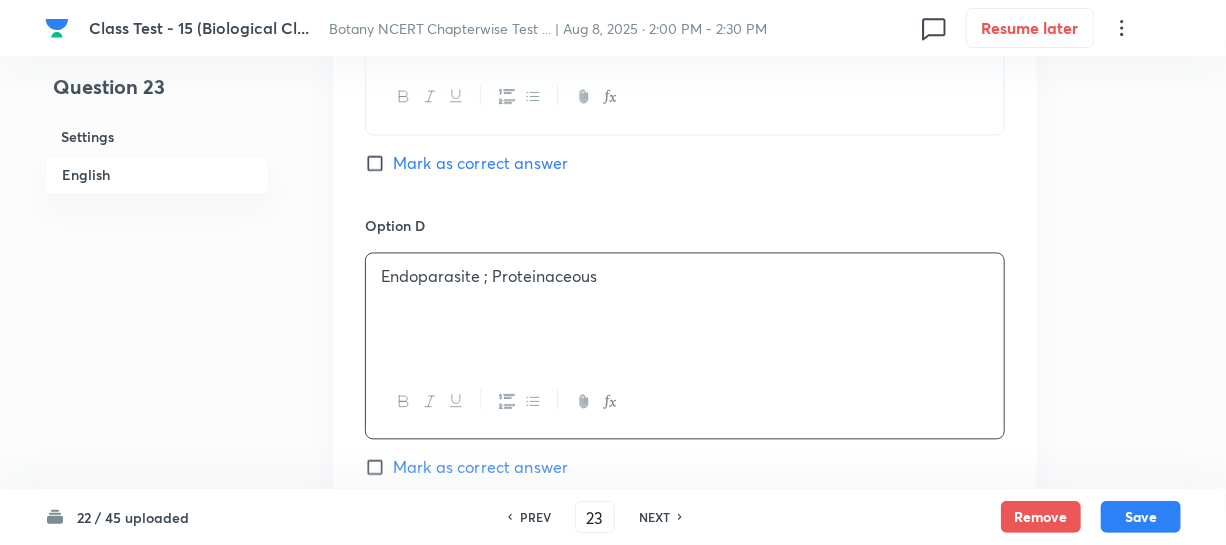 click on "Mark as correct answer" at bounding box center (379, 163) 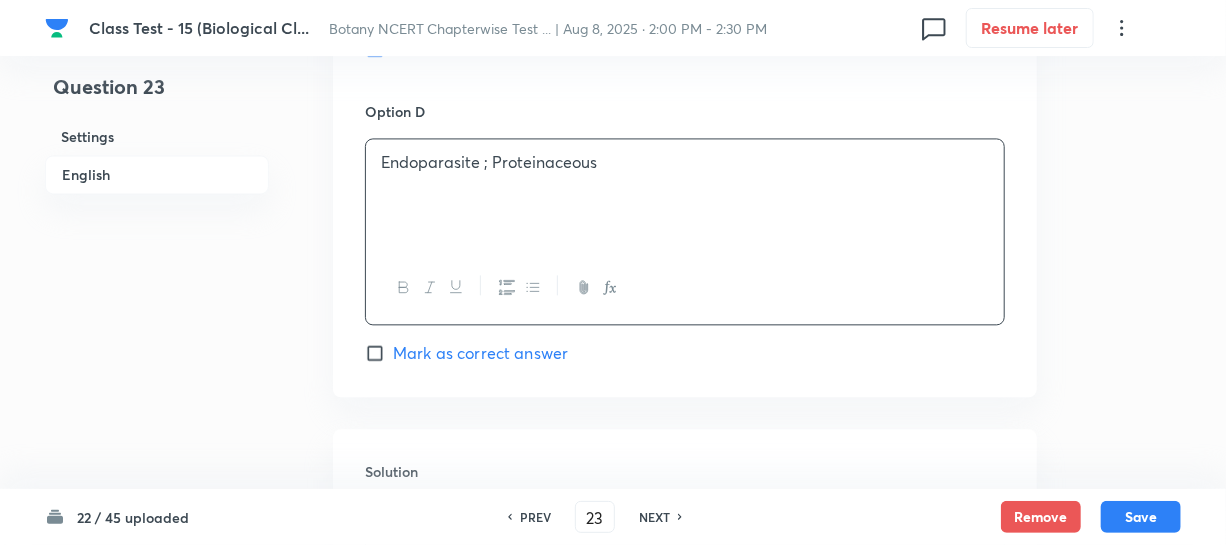 scroll, scrollTop: 2190, scrollLeft: 0, axis: vertical 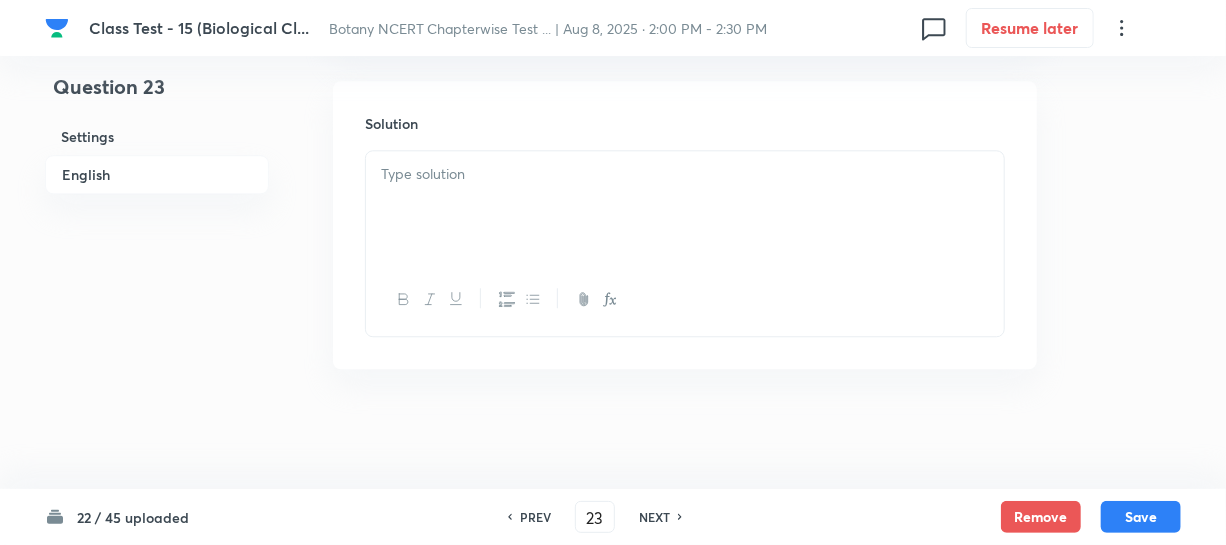 click at bounding box center [685, 207] 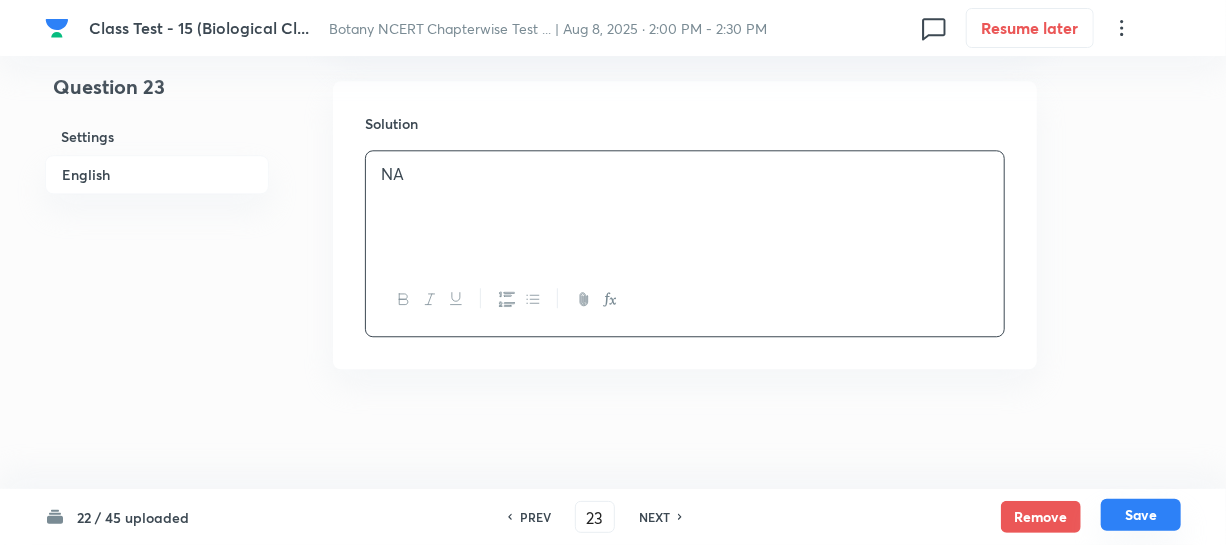 click on "Save" at bounding box center (1141, 515) 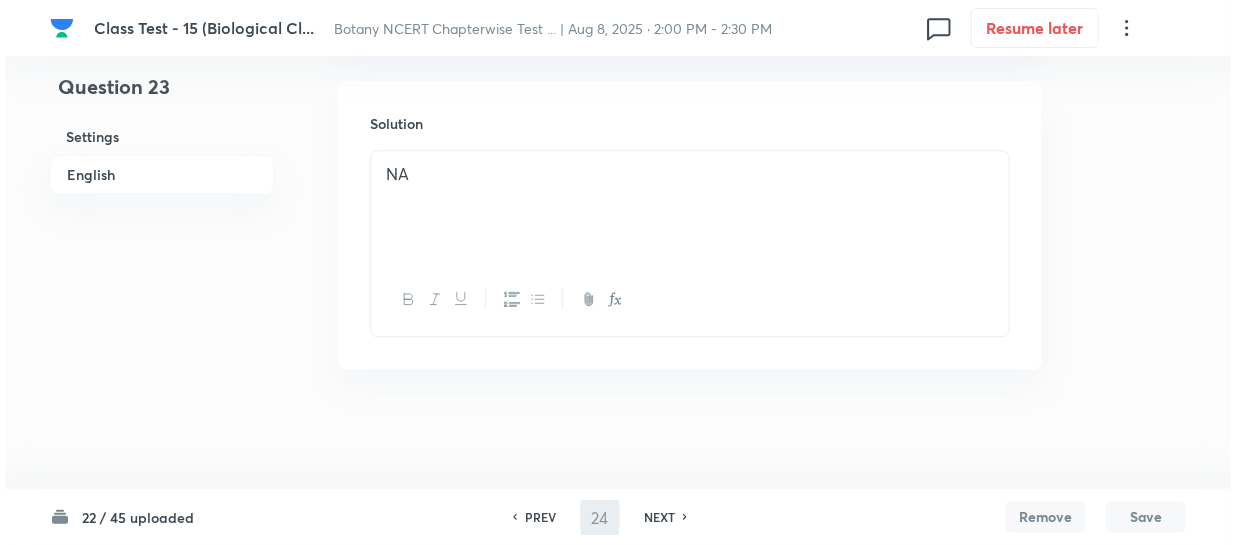 scroll, scrollTop: 0, scrollLeft: 0, axis: both 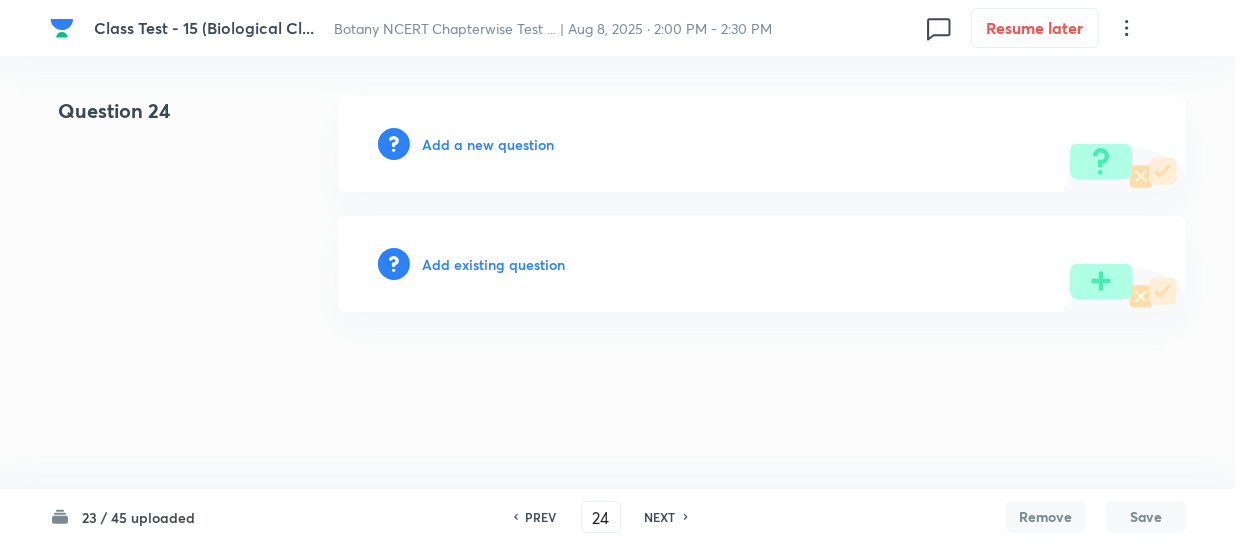 click on "Add a new question" at bounding box center [488, 144] 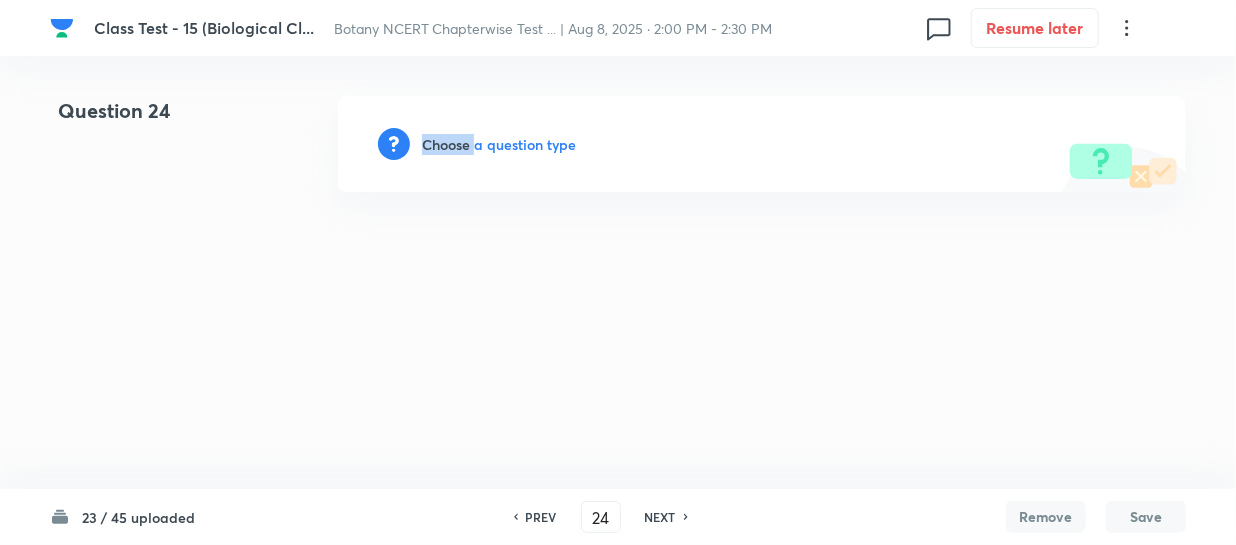 click on "Choose a question type" at bounding box center (499, 144) 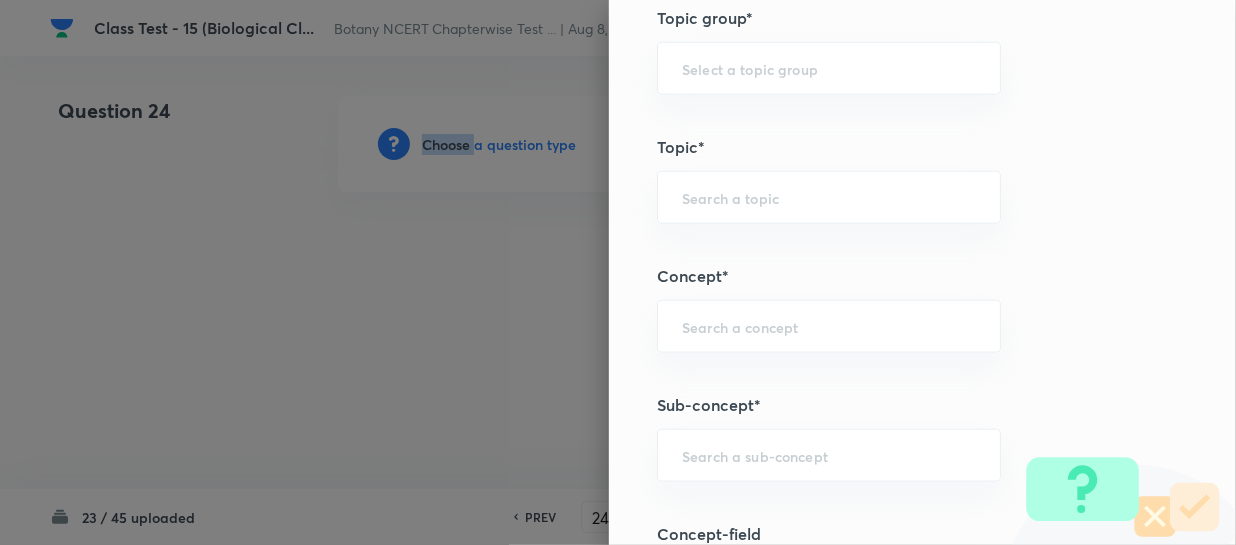 scroll, scrollTop: 1181, scrollLeft: 0, axis: vertical 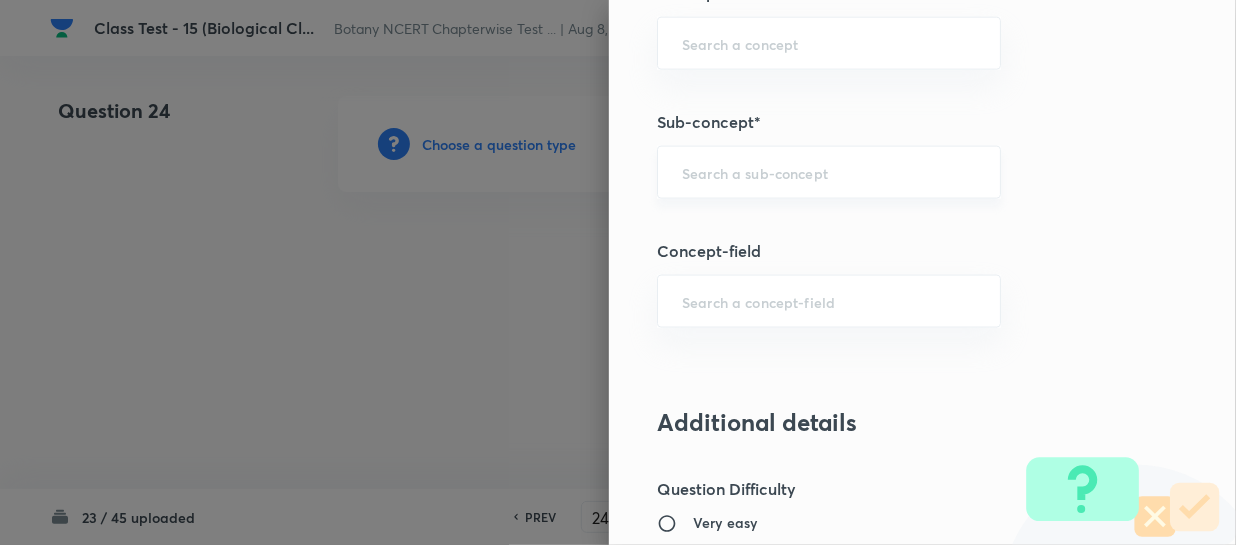 click at bounding box center (829, 172) 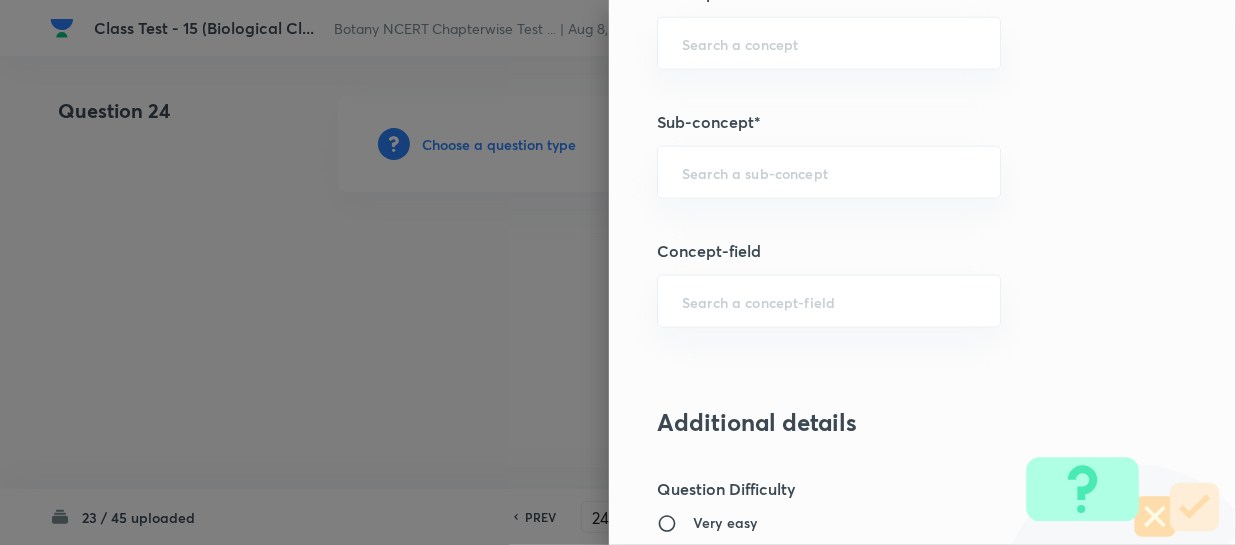 paste on "Biological Classification" 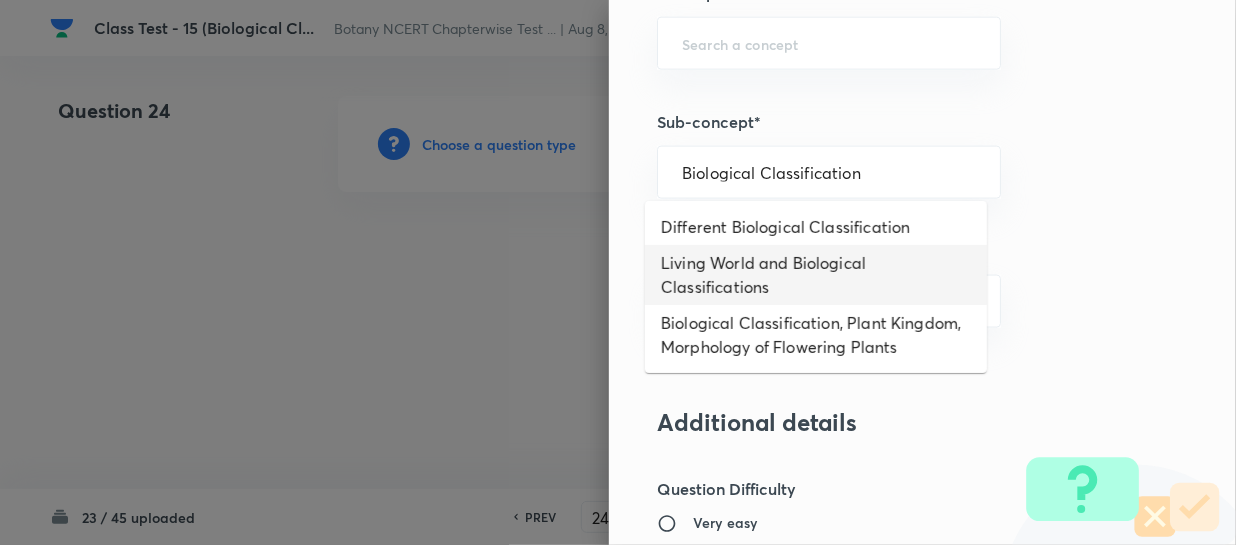 click on "Living World and Biological Classifications" at bounding box center (816, 275) 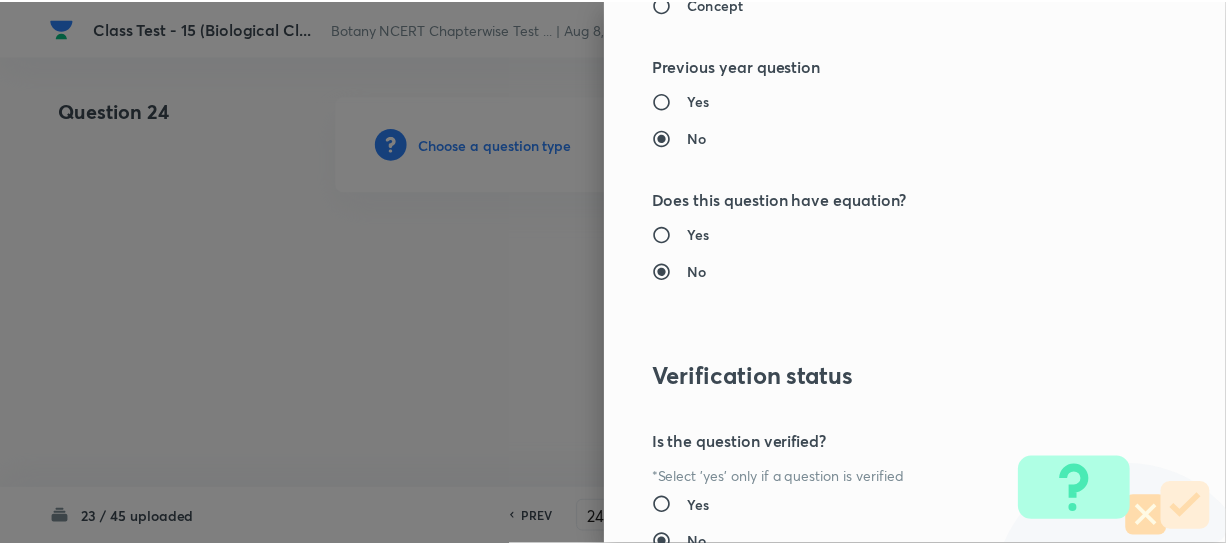 scroll, scrollTop: 2179, scrollLeft: 0, axis: vertical 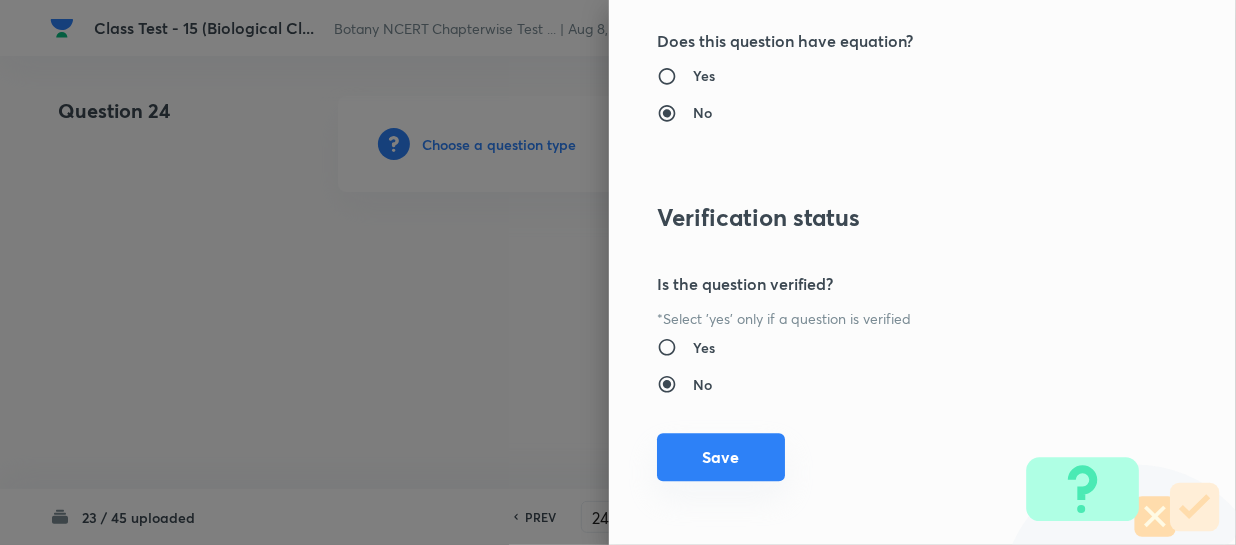 click on "Save" at bounding box center (721, 457) 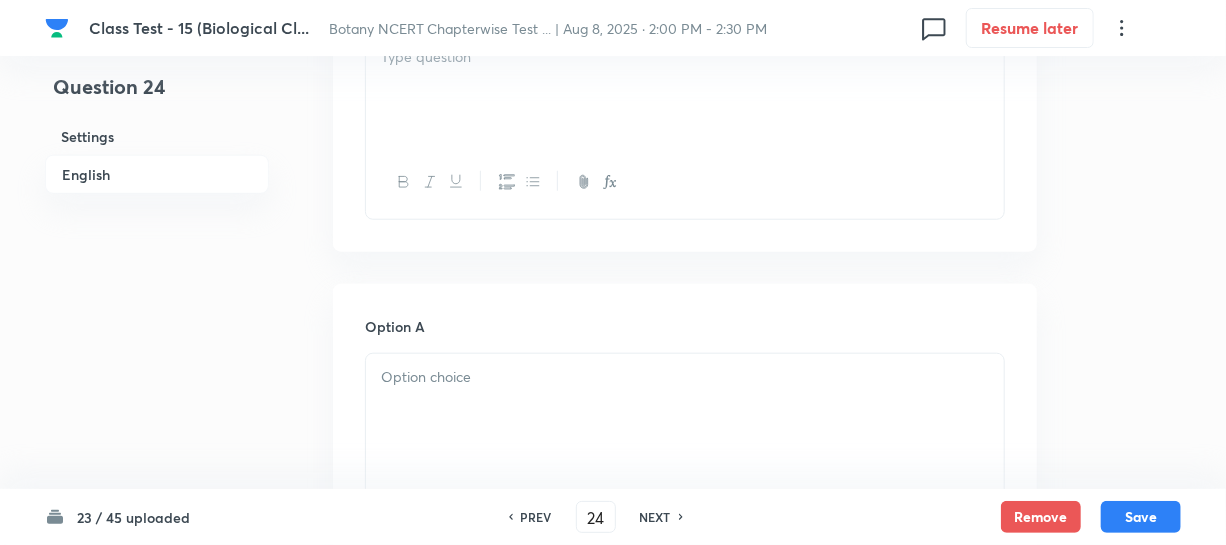 scroll, scrollTop: 636, scrollLeft: 0, axis: vertical 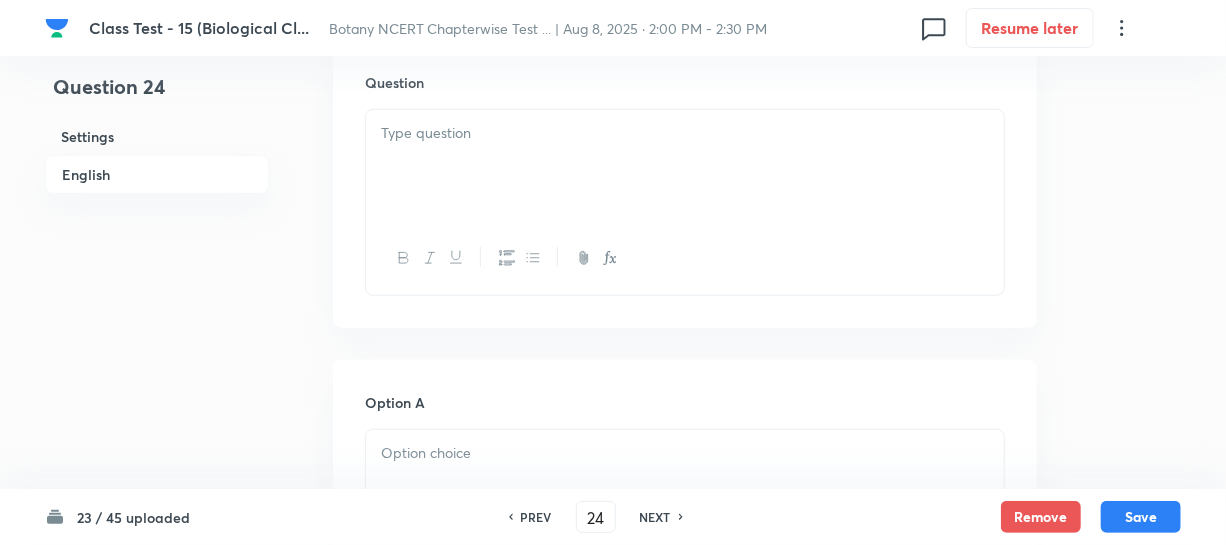 click at bounding box center (685, 133) 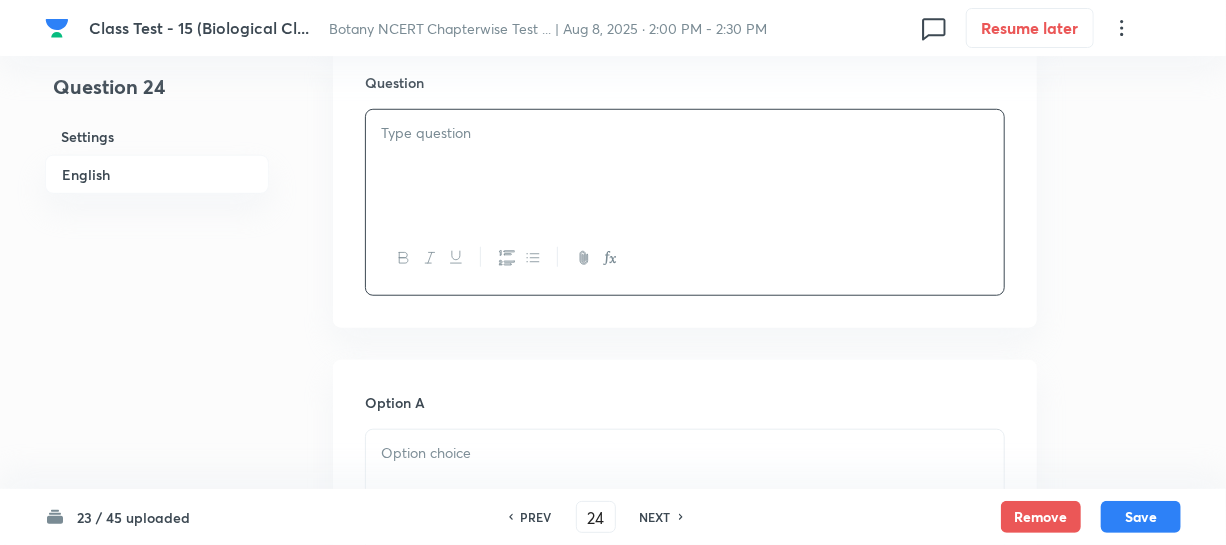 paste 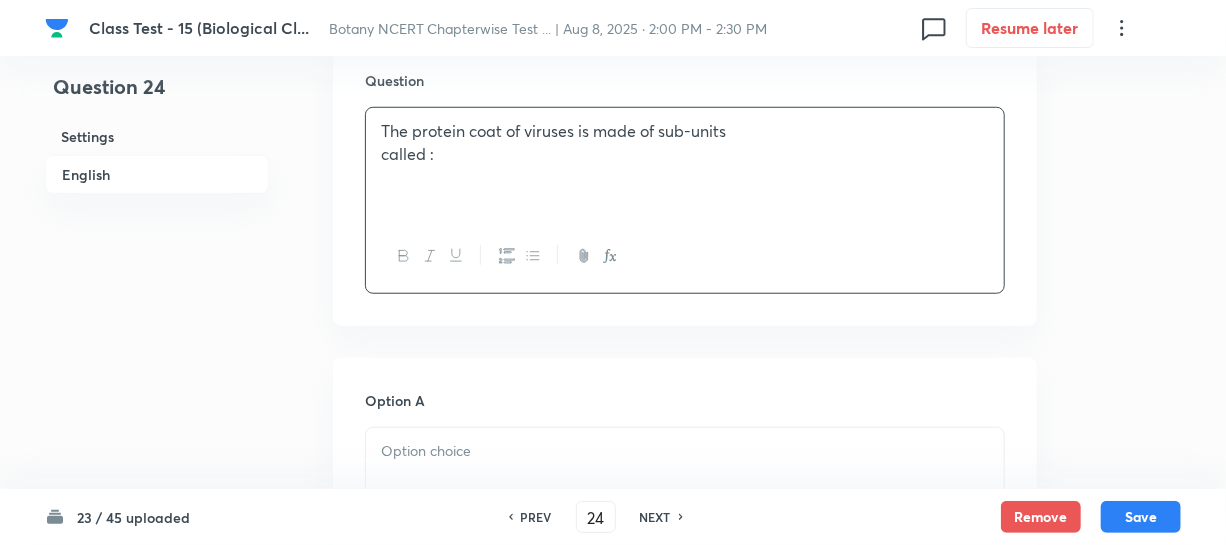 scroll, scrollTop: 636, scrollLeft: 0, axis: vertical 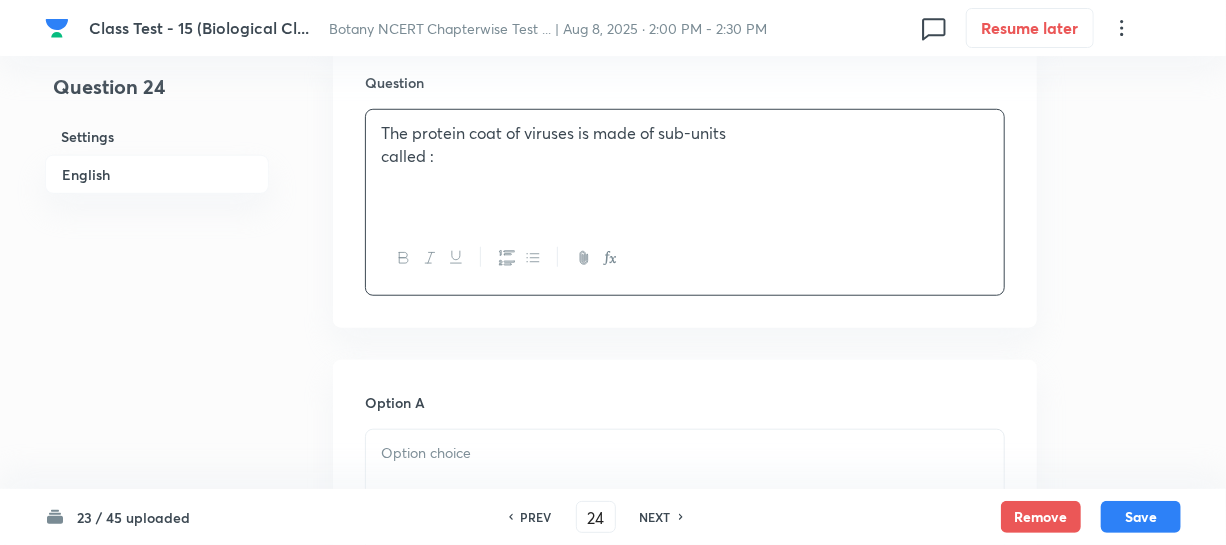 click on "The protein coat of viruses is made of sub-units" at bounding box center (685, 133) 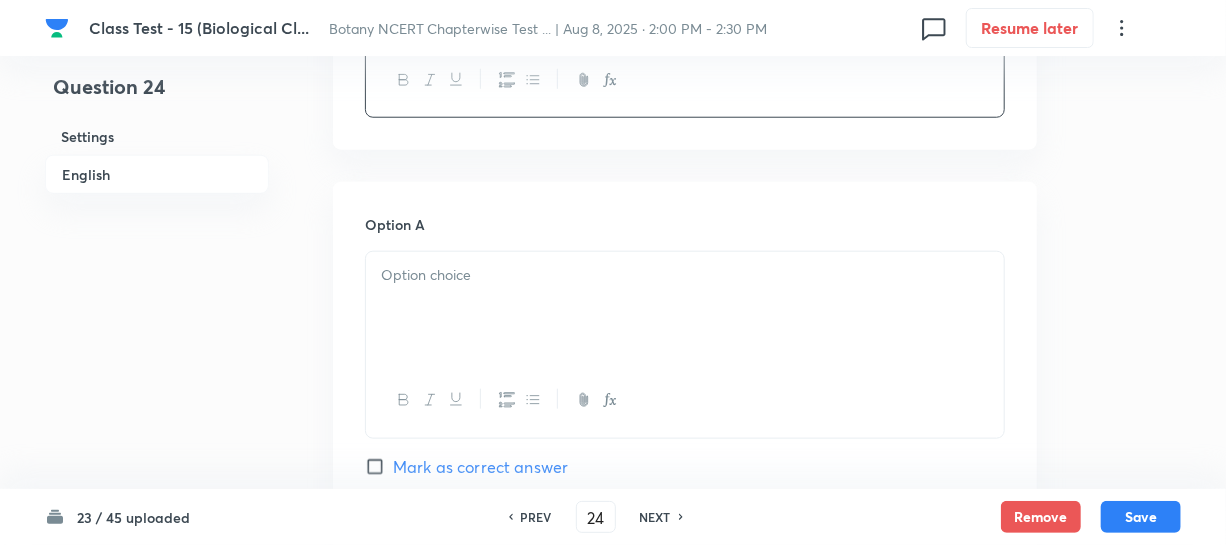 scroll, scrollTop: 818, scrollLeft: 0, axis: vertical 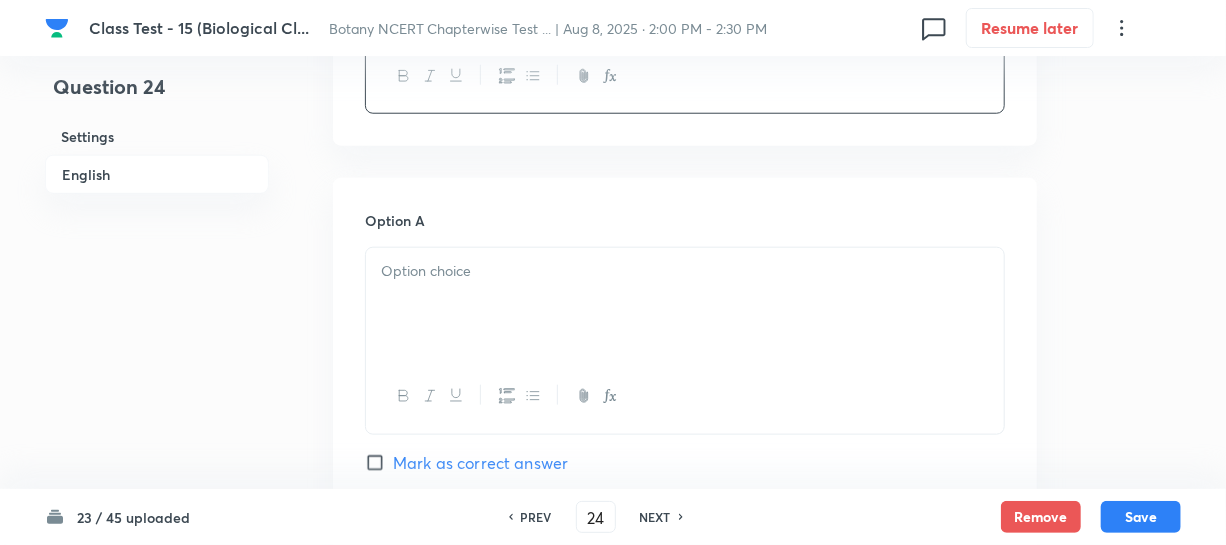 drag, startPoint x: 553, startPoint y: 293, endPoint x: 570, endPoint y: 288, distance: 17.720045 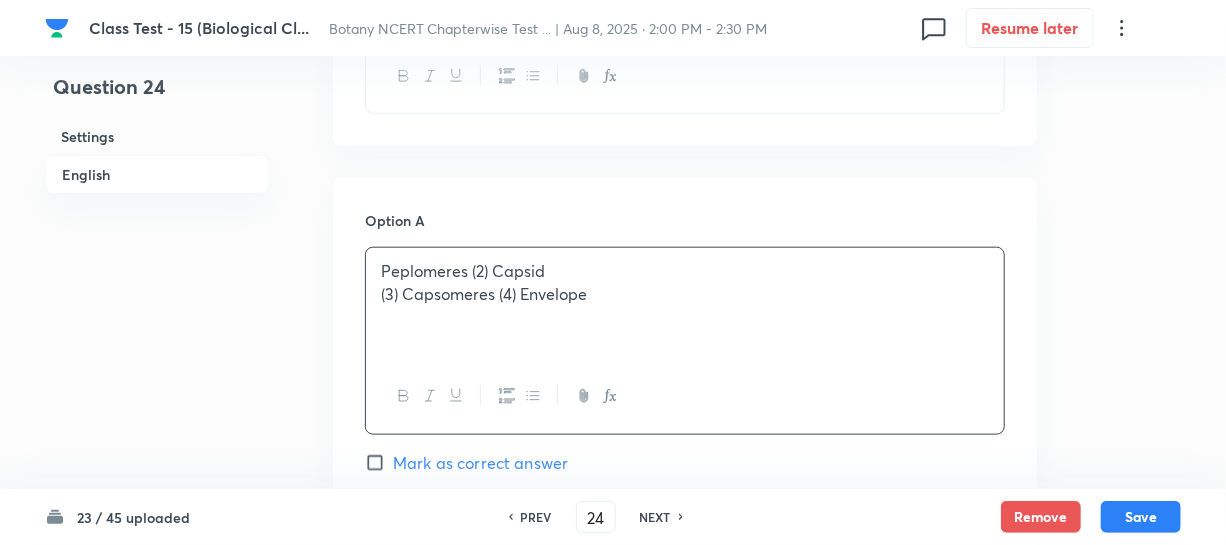 click on "Peplomeres (2) Capsid" at bounding box center (685, 271) 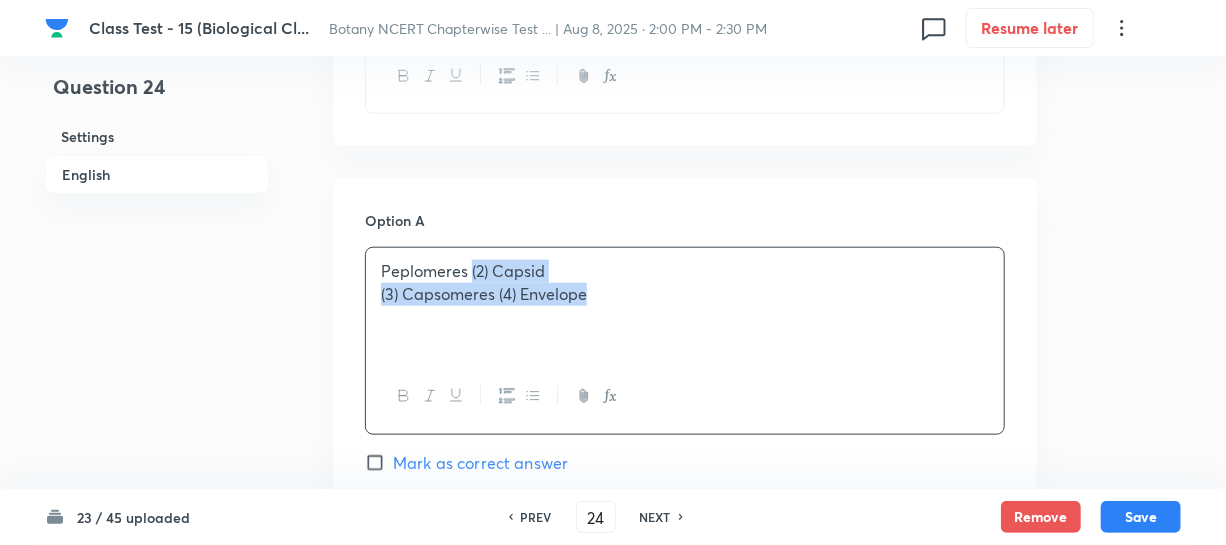 click on "(3) Capsomeres (4) Envelope" at bounding box center [685, 294] 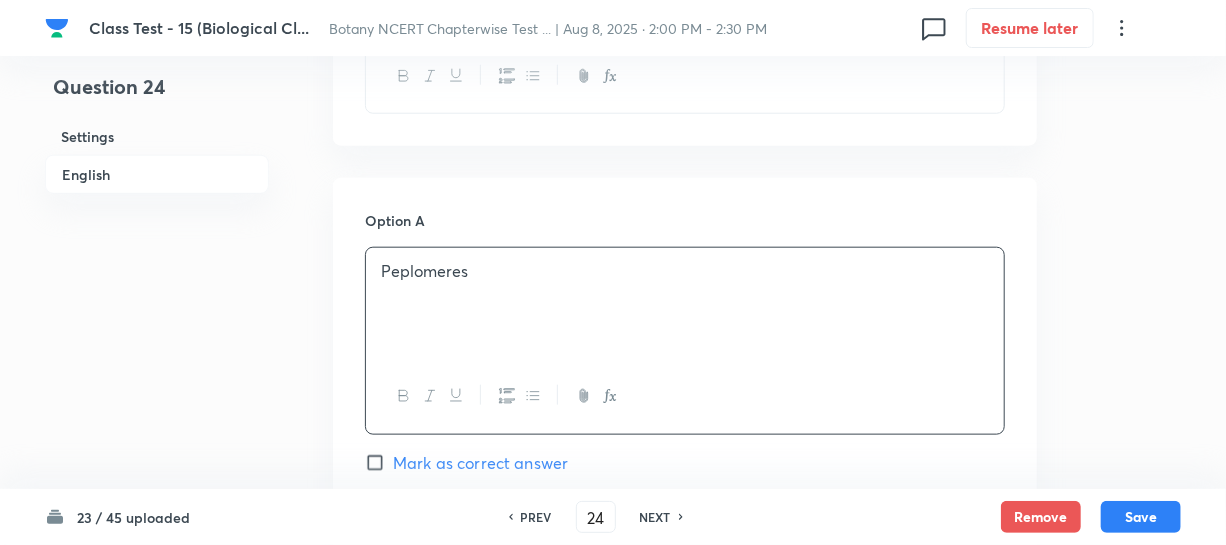 scroll, scrollTop: 1181, scrollLeft: 0, axis: vertical 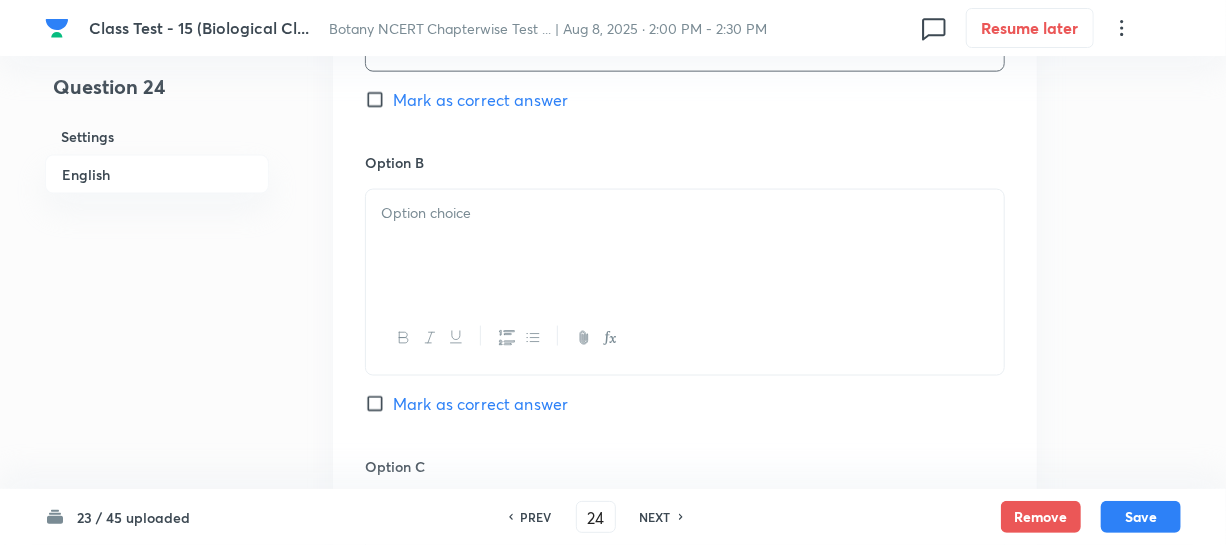 click at bounding box center (685, 246) 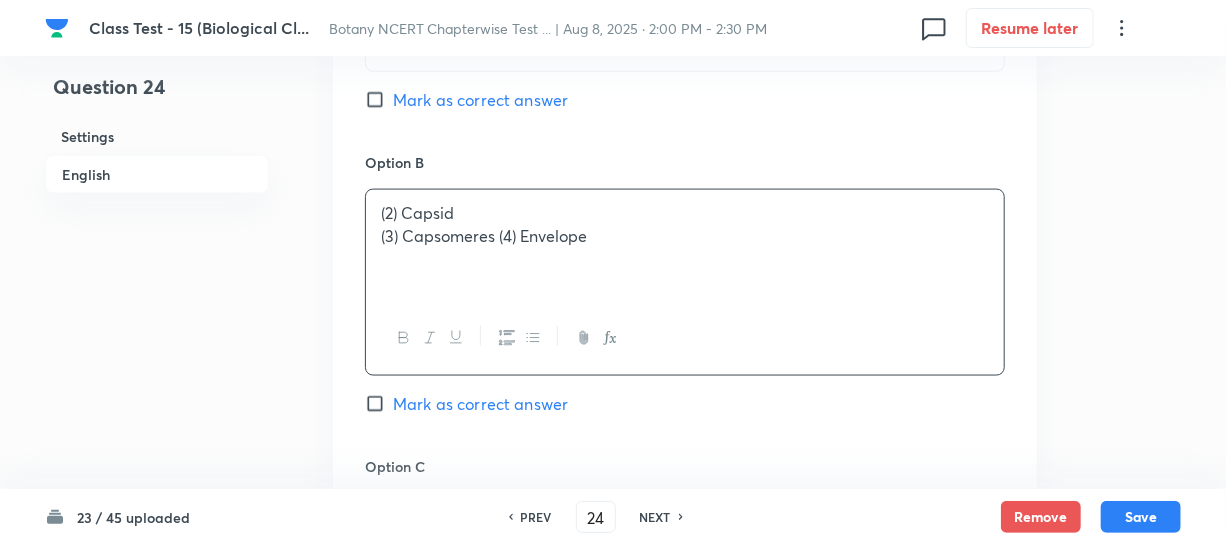 click on "(2) Capsid" at bounding box center (685, 213) 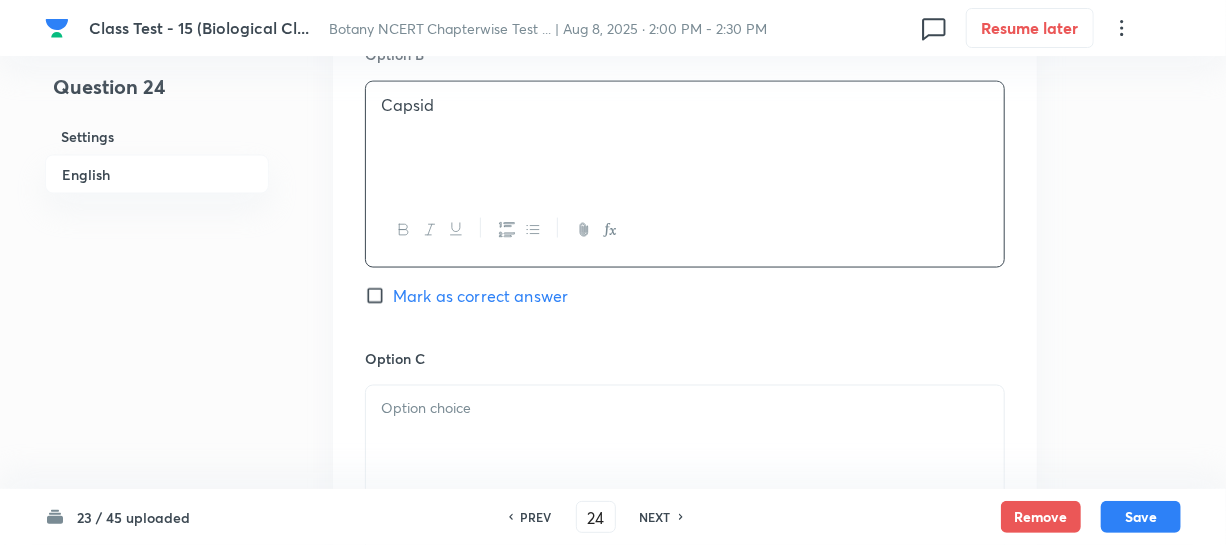 scroll, scrollTop: 1454, scrollLeft: 0, axis: vertical 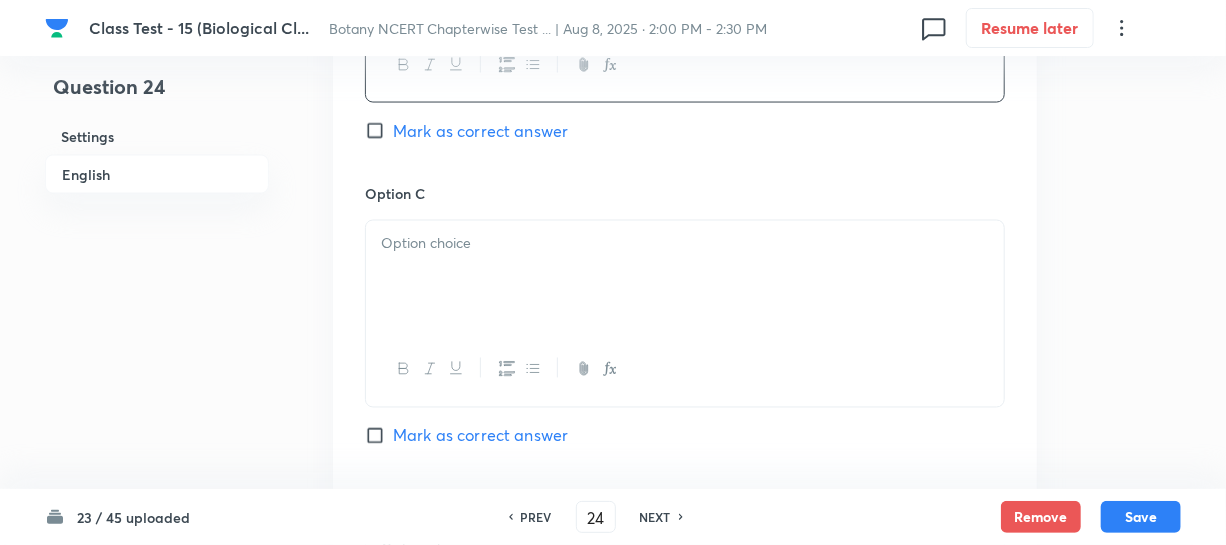click at bounding box center [685, 277] 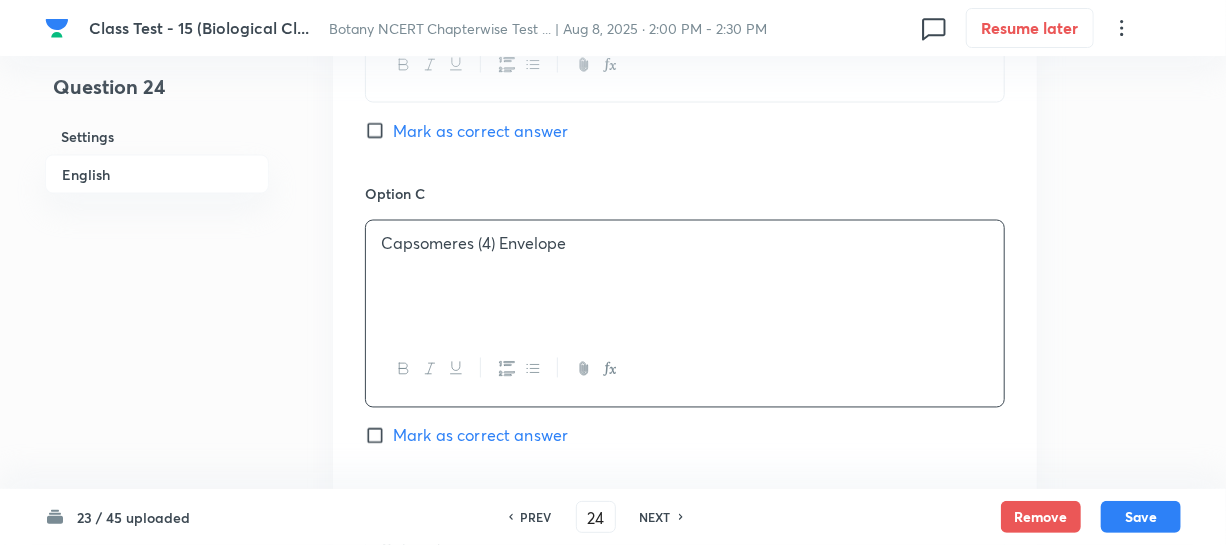 click on "Capsomeres (4) Envelope" at bounding box center (685, 244) 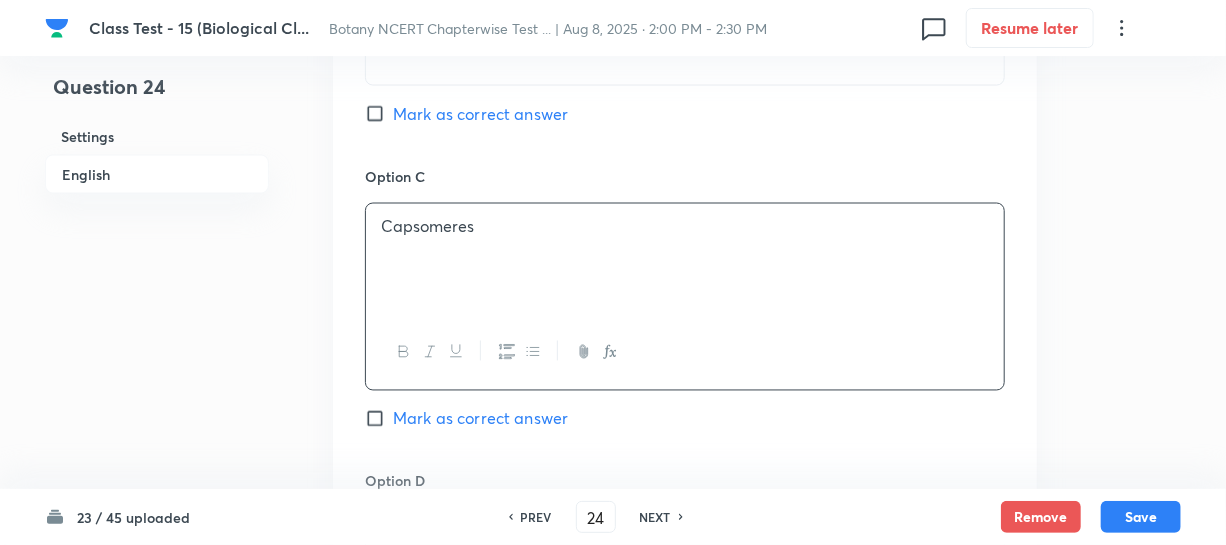 scroll, scrollTop: 1636, scrollLeft: 0, axis: vertical 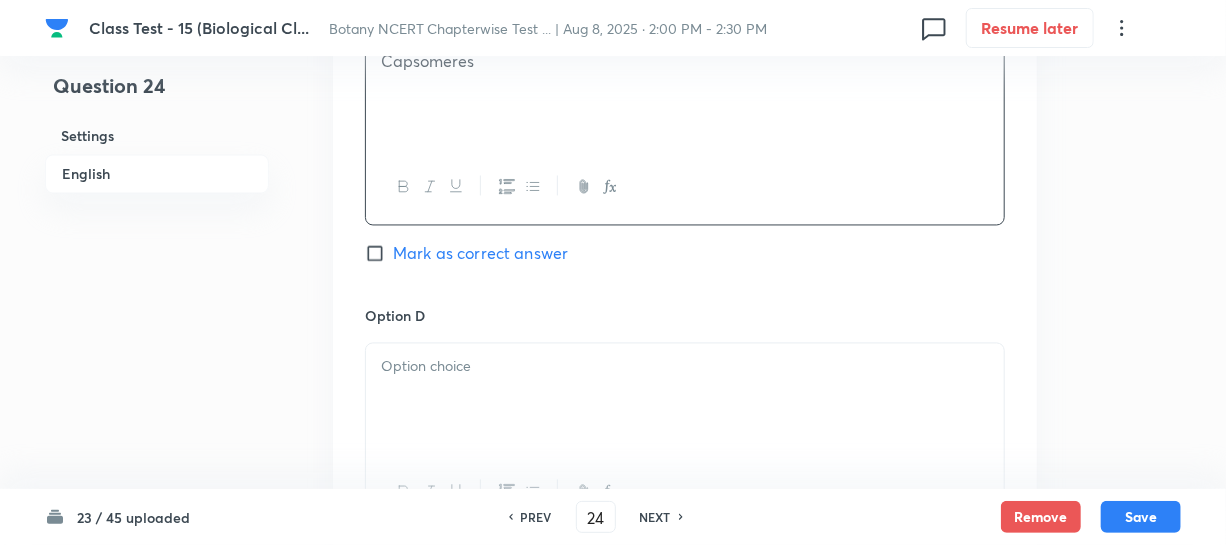click at bounding box center [685, 400] 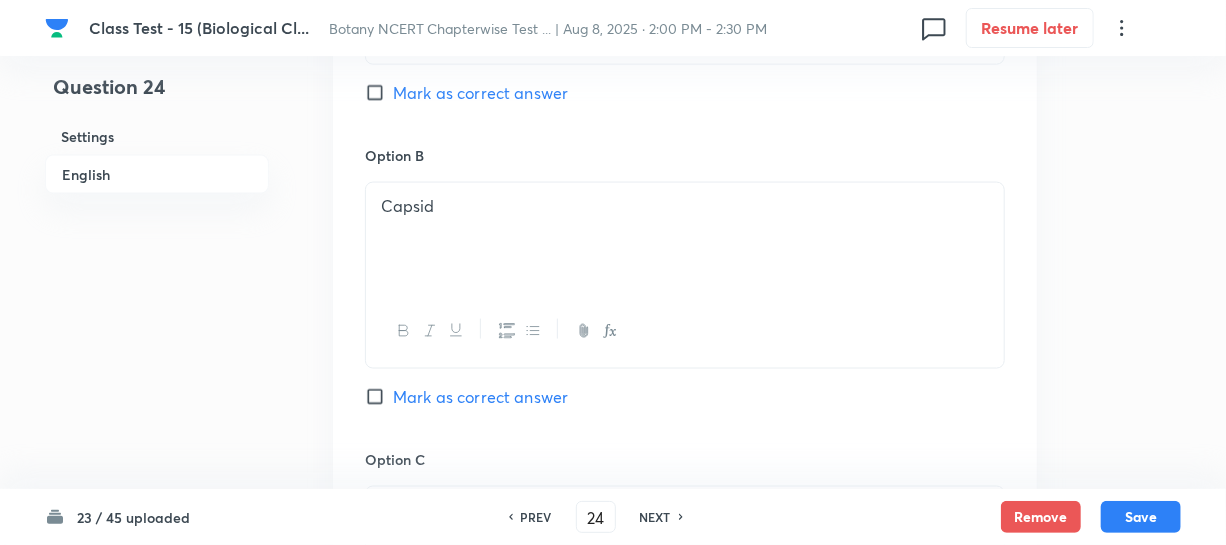 scroll, scrollTop: 1090, scrollLeft: 0, axis: vertical 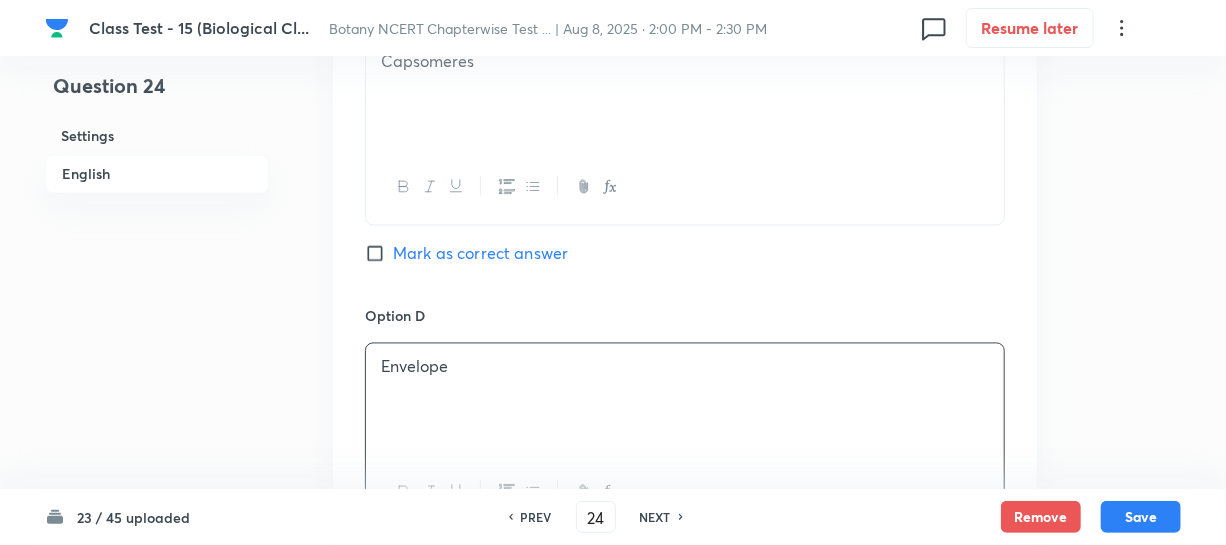 click on "Mark as correct answer" at bounding box center (379, 254) 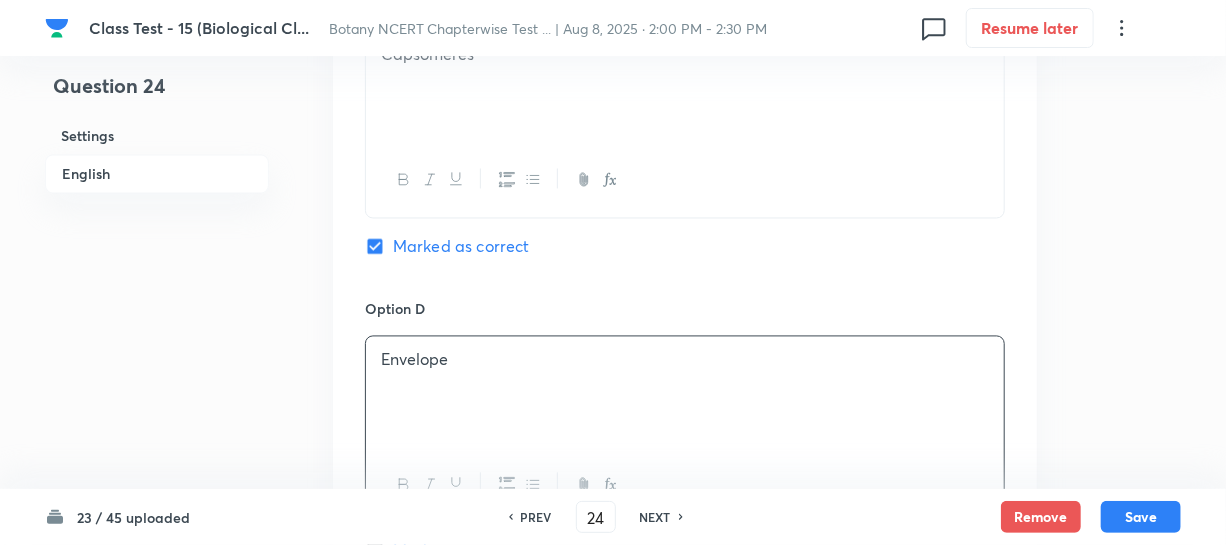 scroll, scrollTop: 2090, scrollLeft: 0, axis: vertical 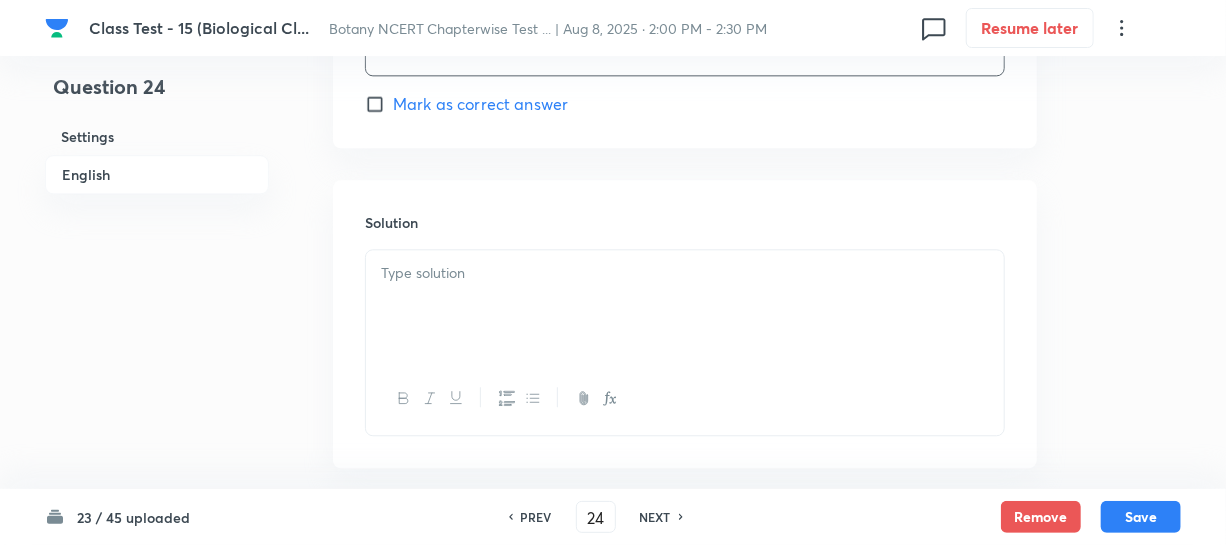 click at bounding box center (685, 306) 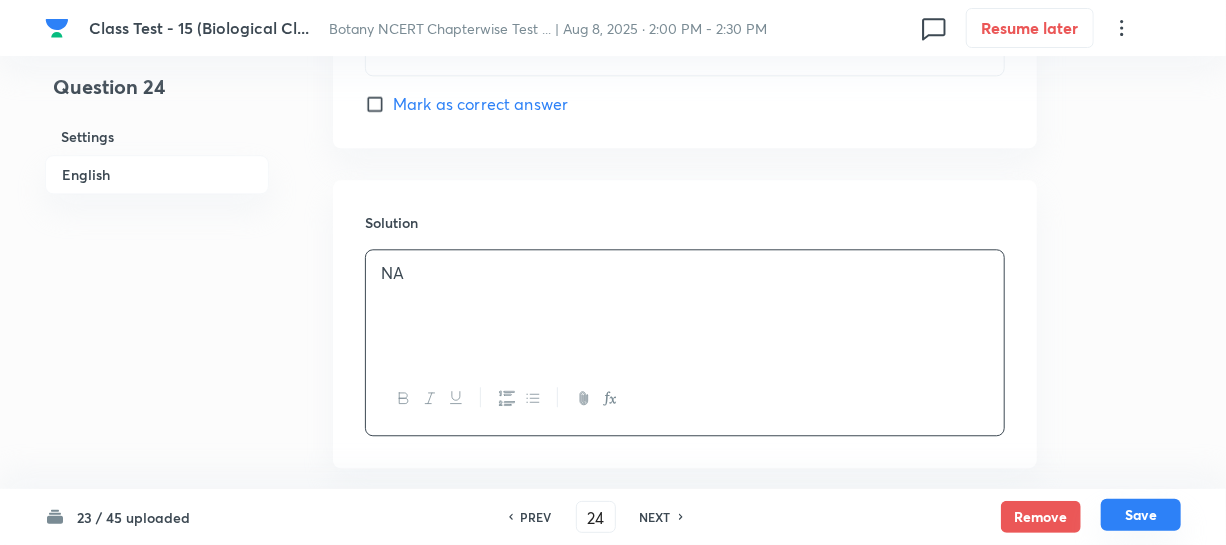 click on "Save" at bounding box center [1141, 515] 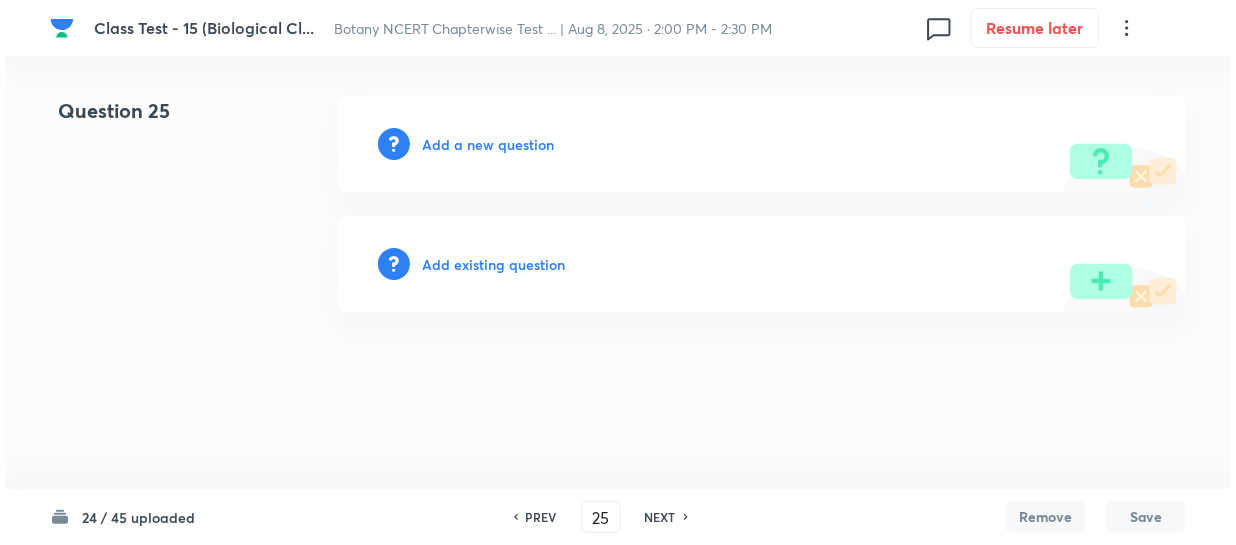 scroll, scrollTop: 0, scrollLeft: 0, axis: both 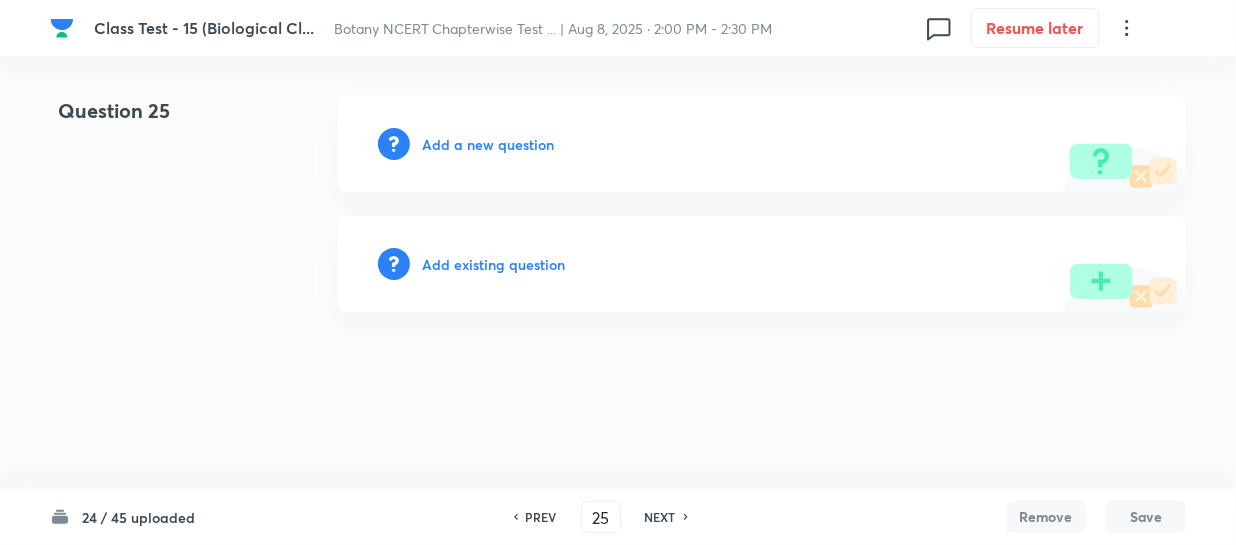 click on "Add a new question" at bounding box center (488, 144) 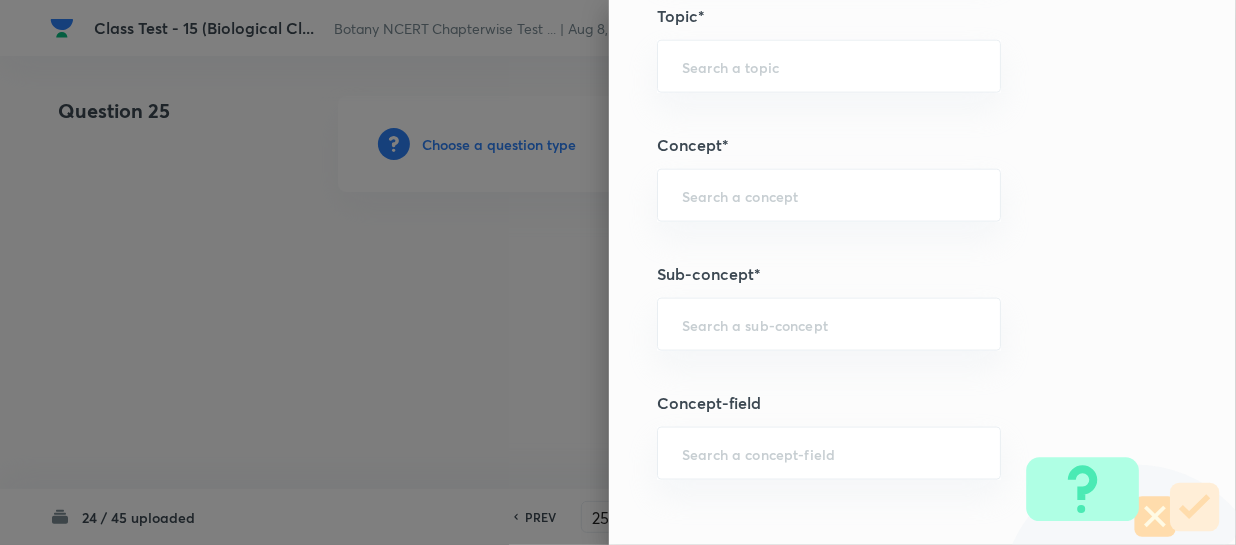 scroll, scrollTop: 1090, scrollLeft: 0, axis: vertical 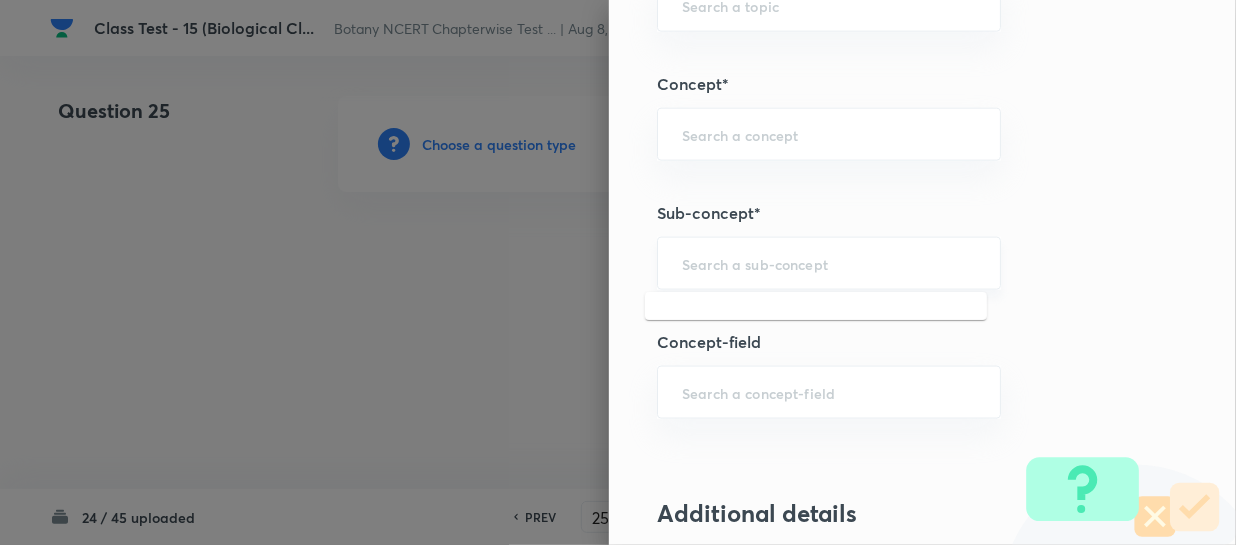 click at bounding box center [829, 263] 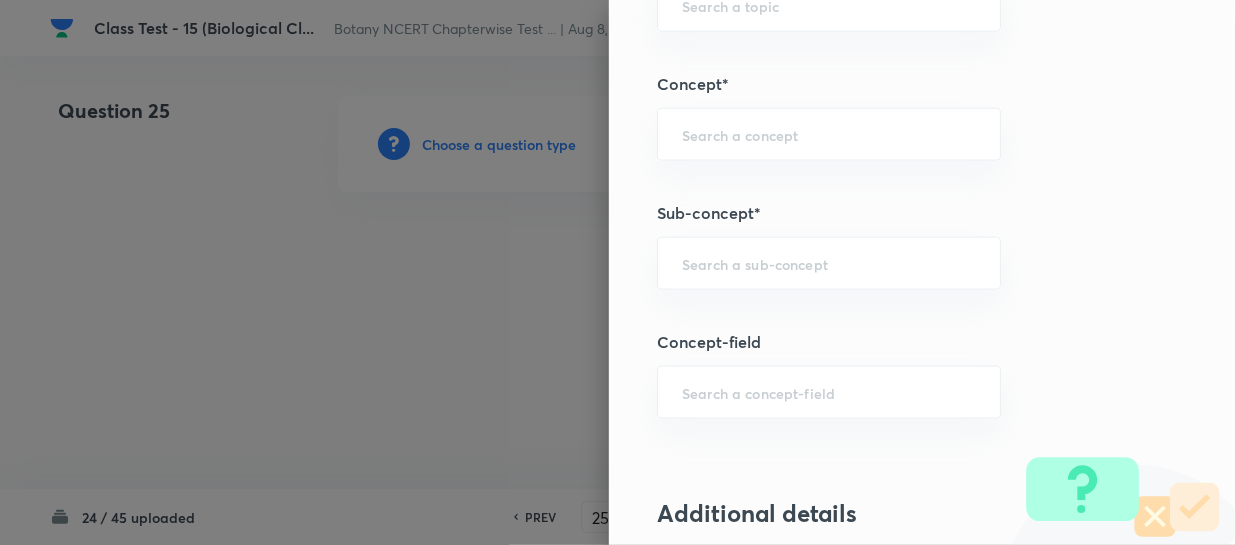 paste on "Biological Classification" 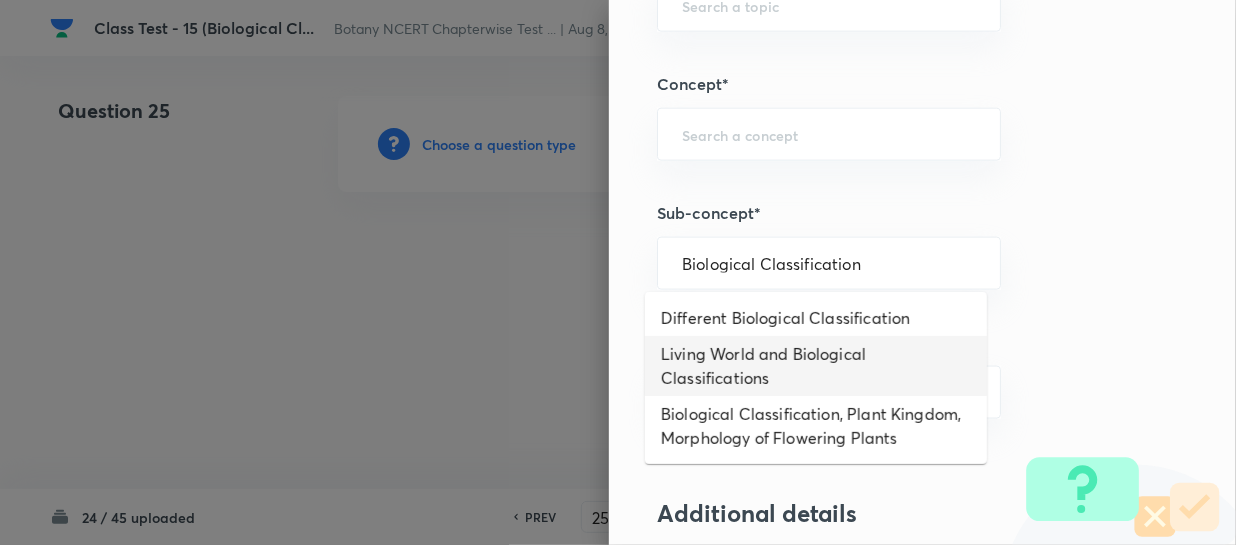 click on "Living World and Biological Classifications" at bounding box center (816, 366) 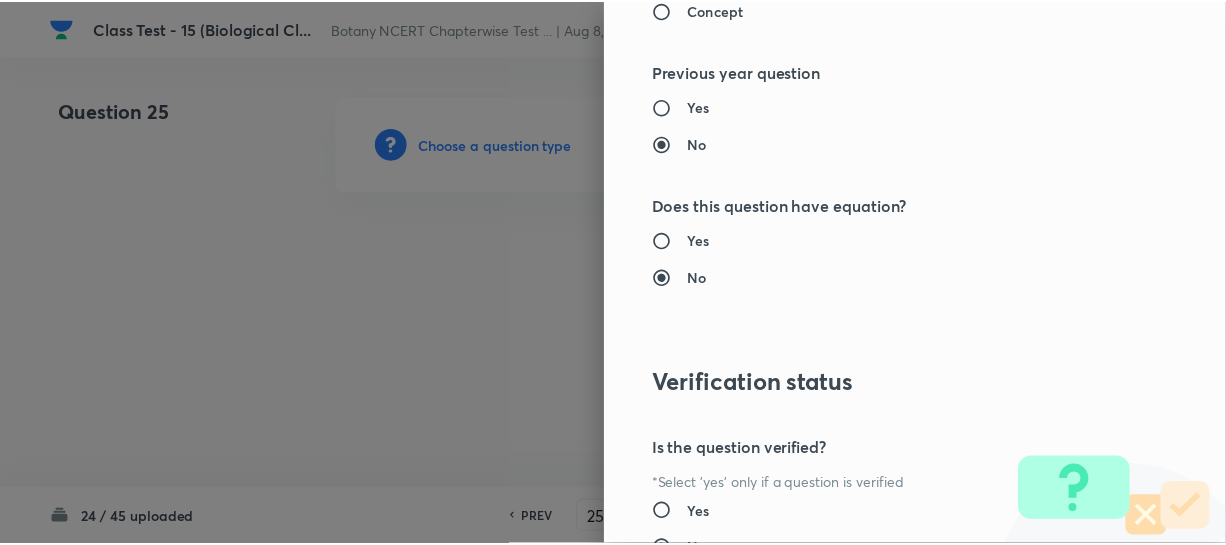 scroll, scrollTop: 2179, scrollLeft: 0, axis: vertical 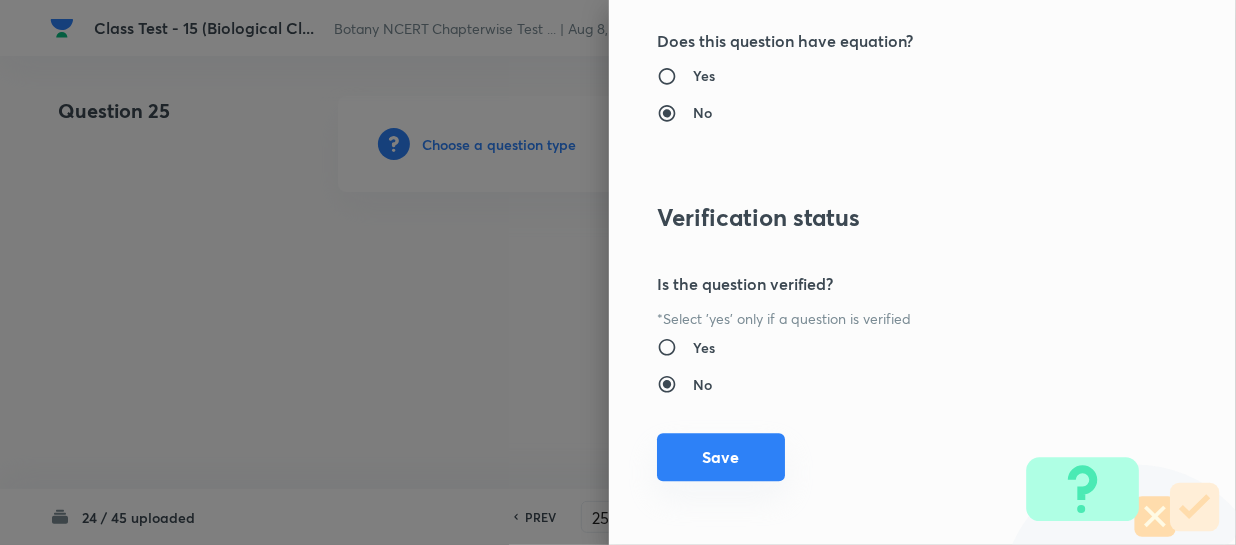 click on "Save" at bounding box center (721, 457) 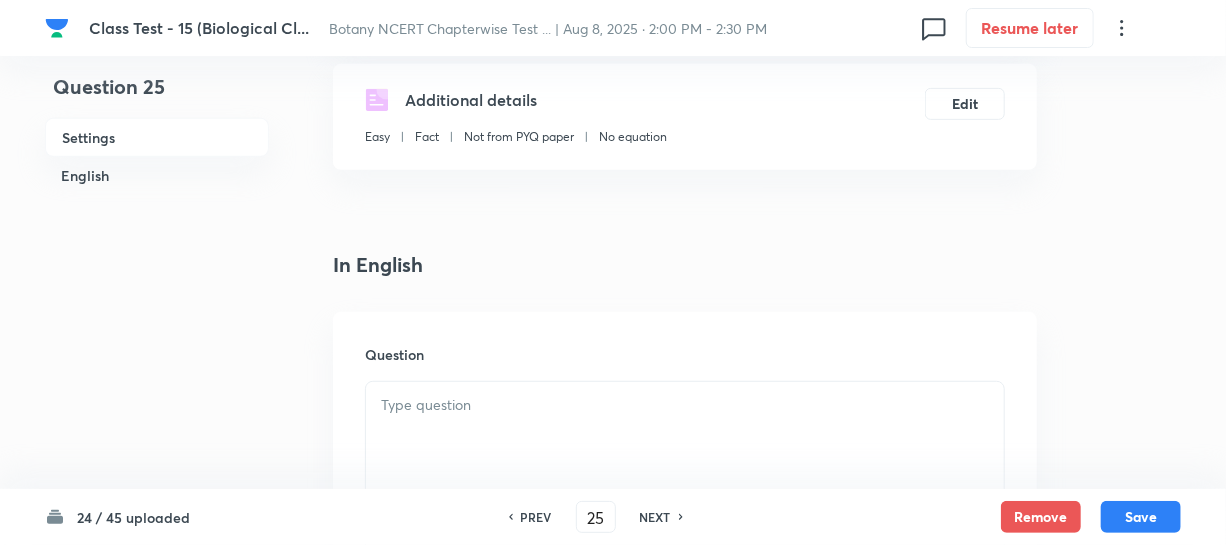 scroll, scrollTop: 454, scrollLeft: 0, axis: vertical 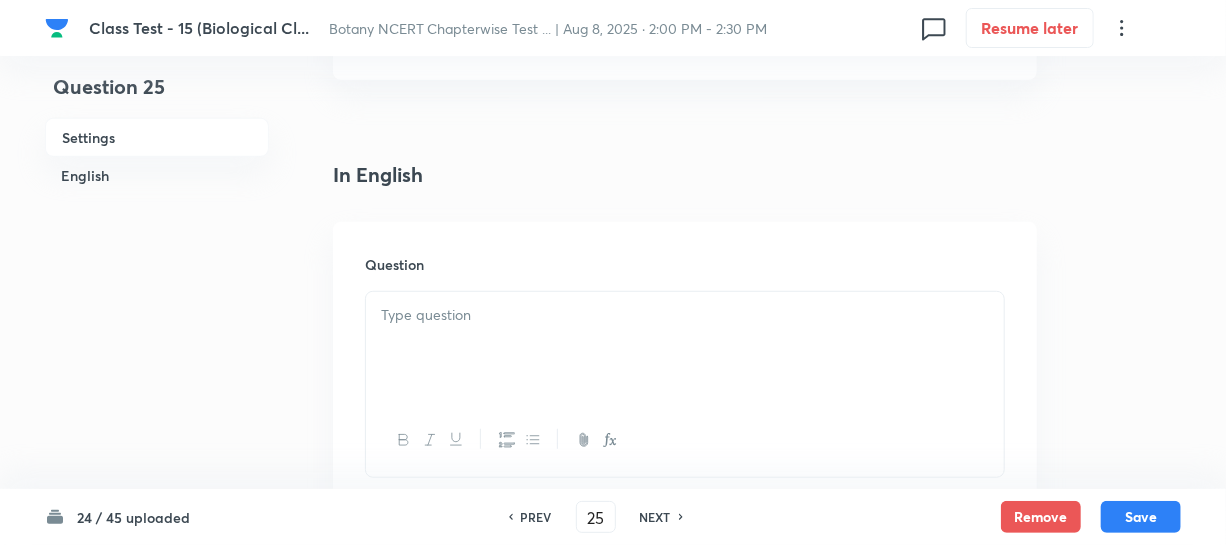 click at bounding box center [685, 348] 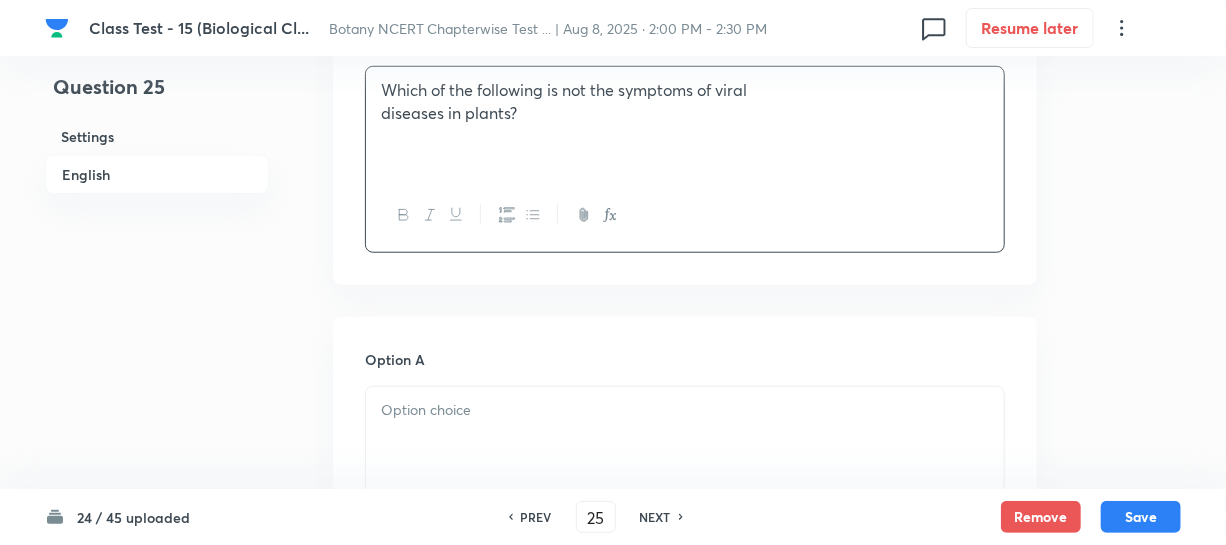 scroll, scrollTop: 818, scrollLeft: 0, axis: vertical 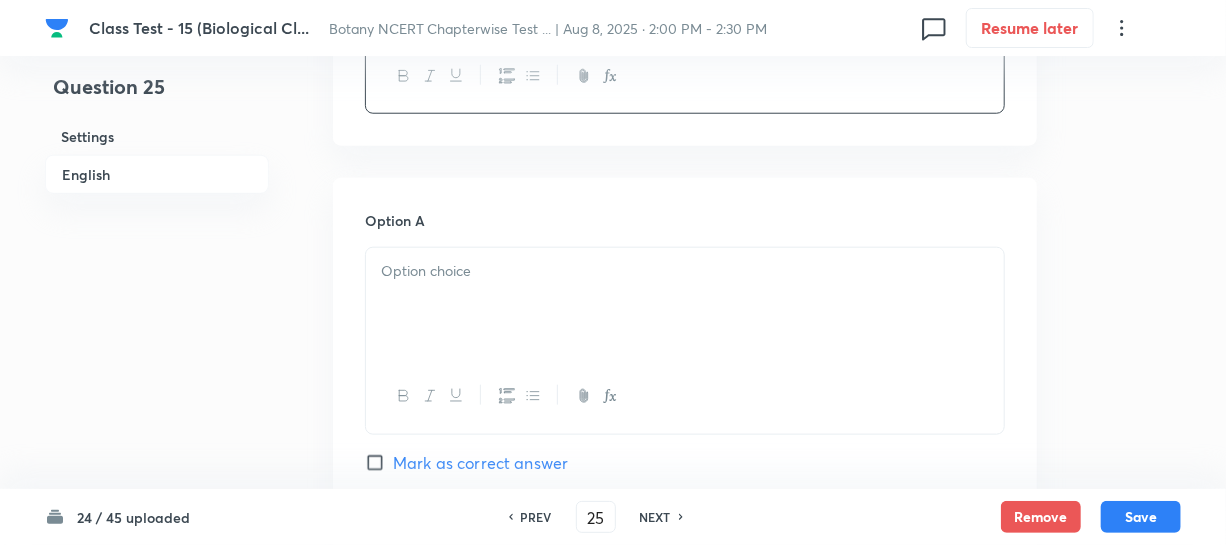 drag, startPoint x: 533, startPoint y: 288, endPoint x: 851, endPoint y: 320, distance: 319.60602 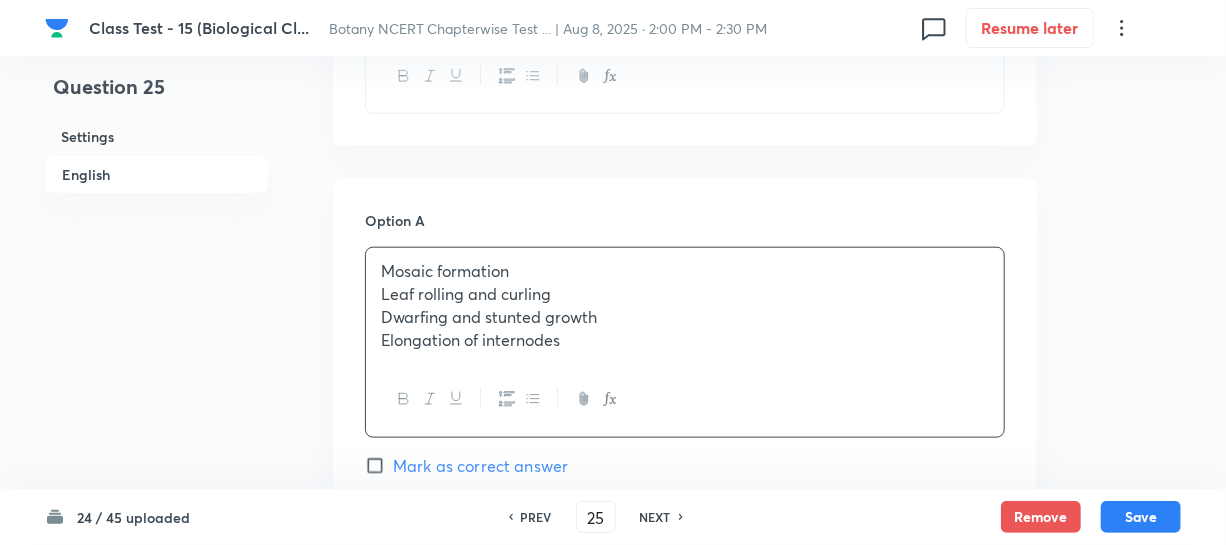 click on "Leaf rolling and curling" at bounding box center (685, 294) 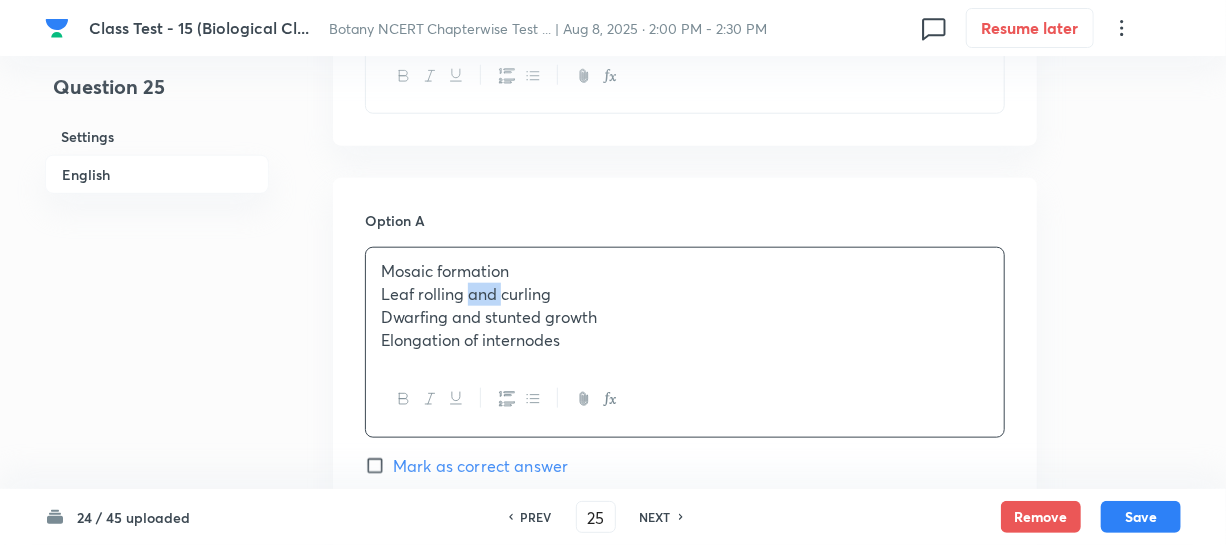 click on "Leaf rolling and curling" at bounding box center [685, 294] 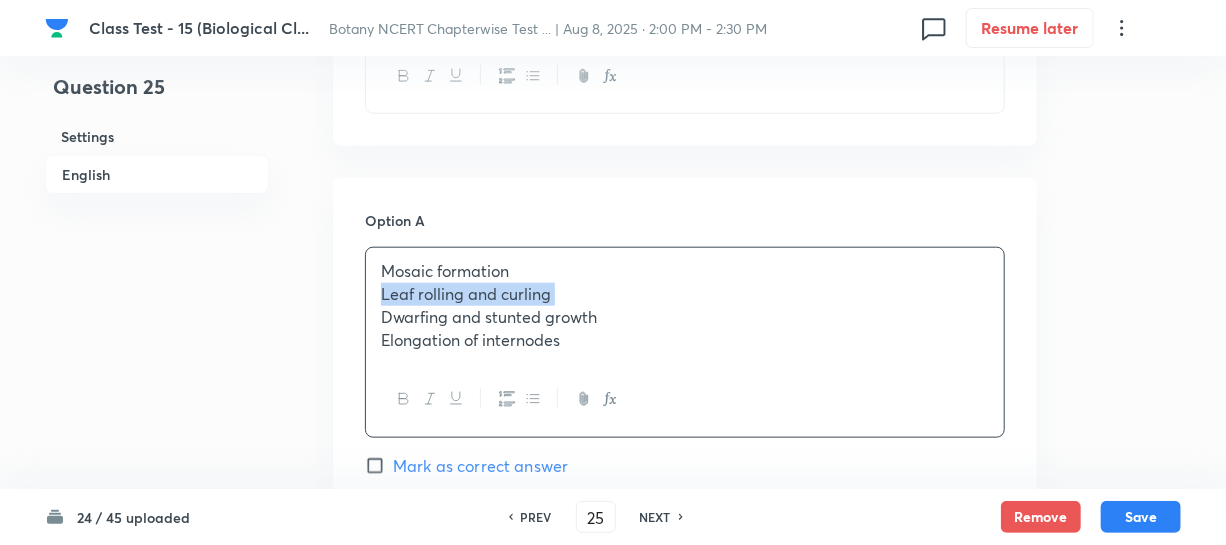 click on "Leaf rolling and curling" at bounding box center (685, 294) 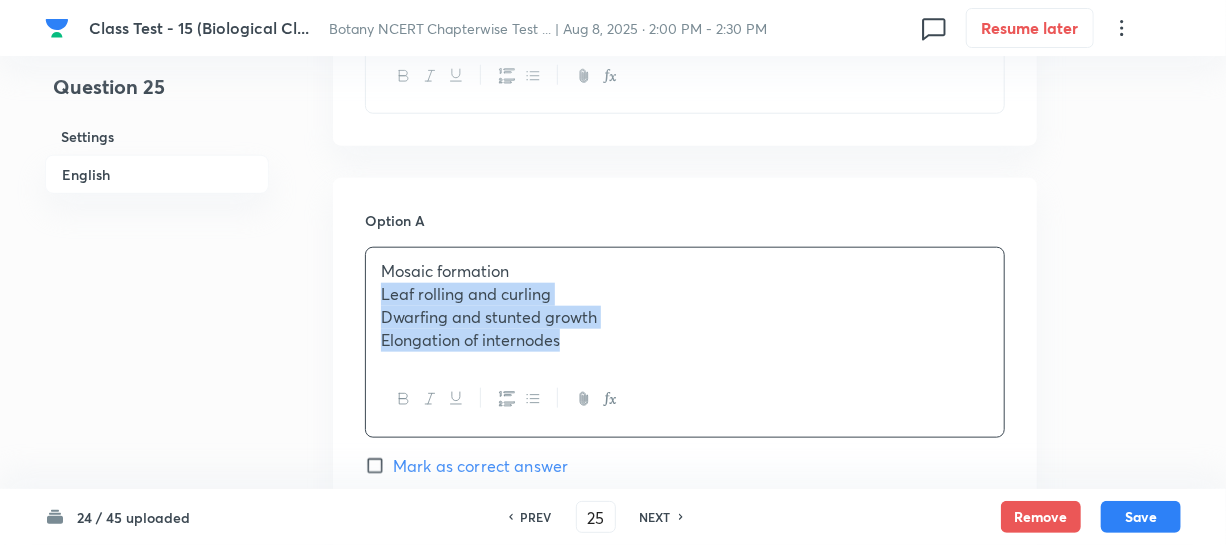 click on "Elongation of internodes" at bounding box center (685, 340) 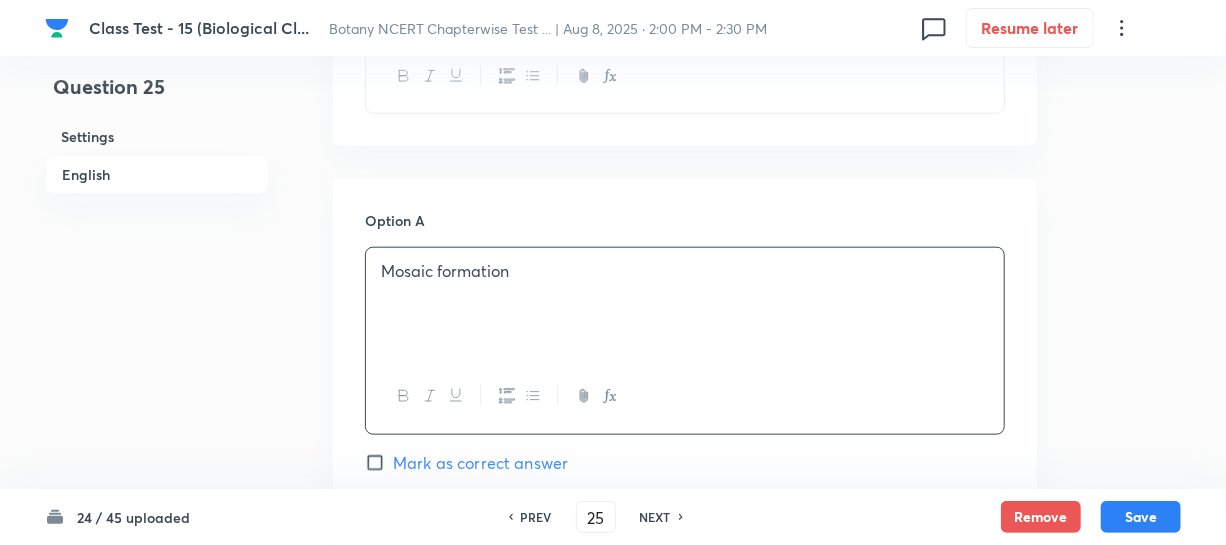 scroll, scrollTop: 1090, scrollLeft: 0, axis: vertical 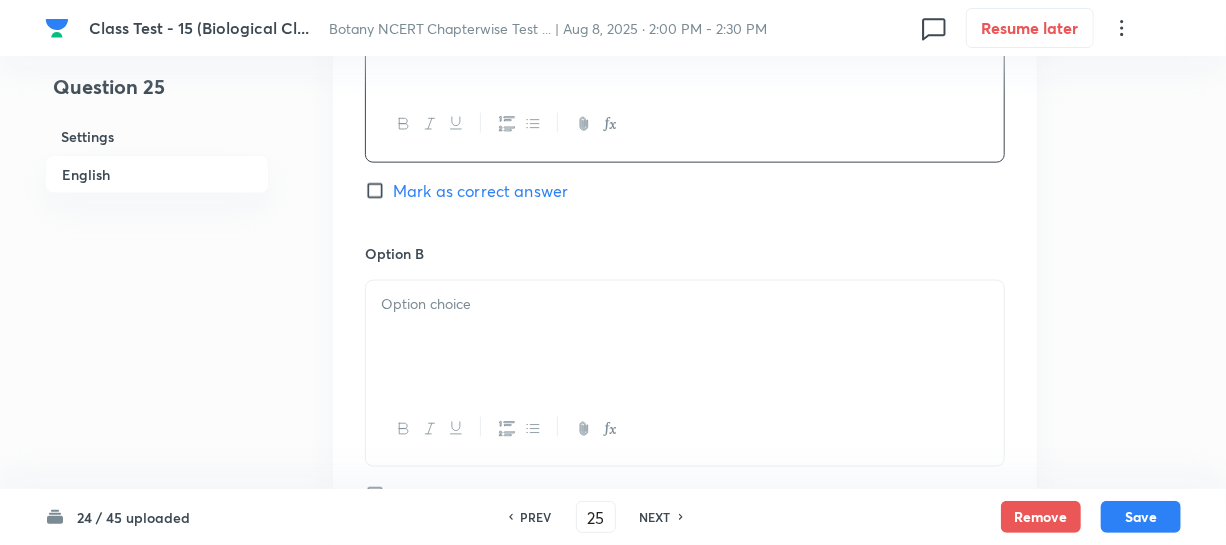 click at bounding box center (685, 337) 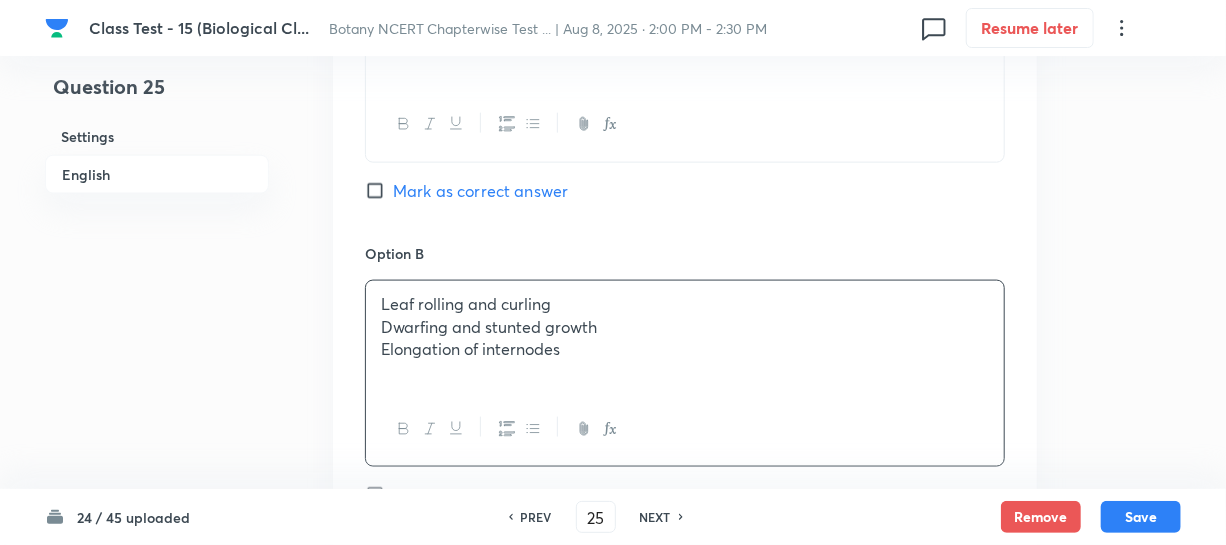 click on "Dwarfing and stunted growth" at bounding box center [685, 327] 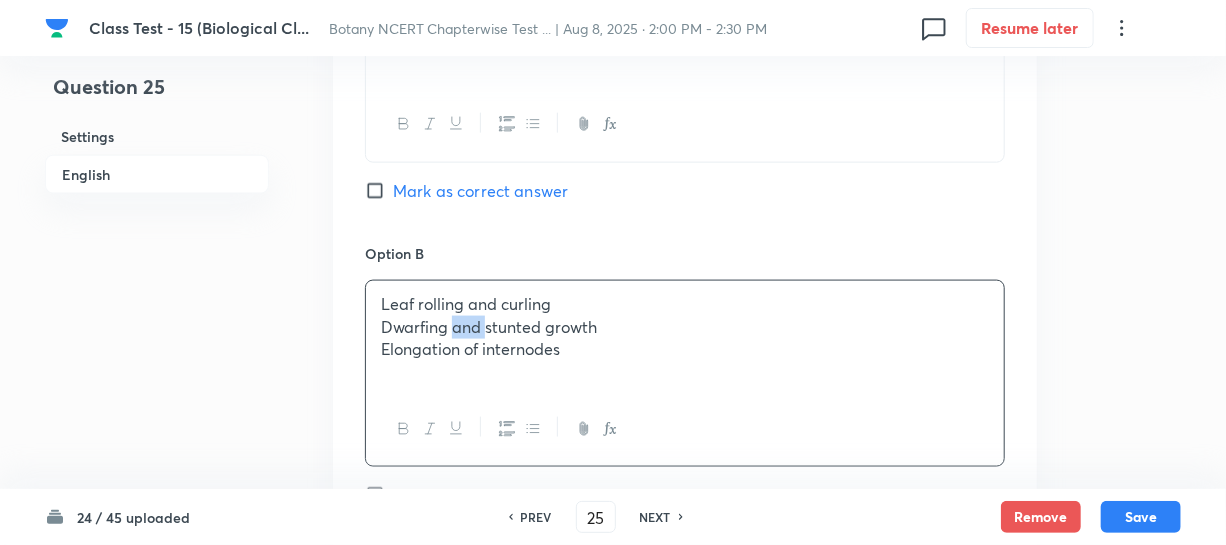 click on "Dwarfing and stunted growth" at bounding box center [685, 327] 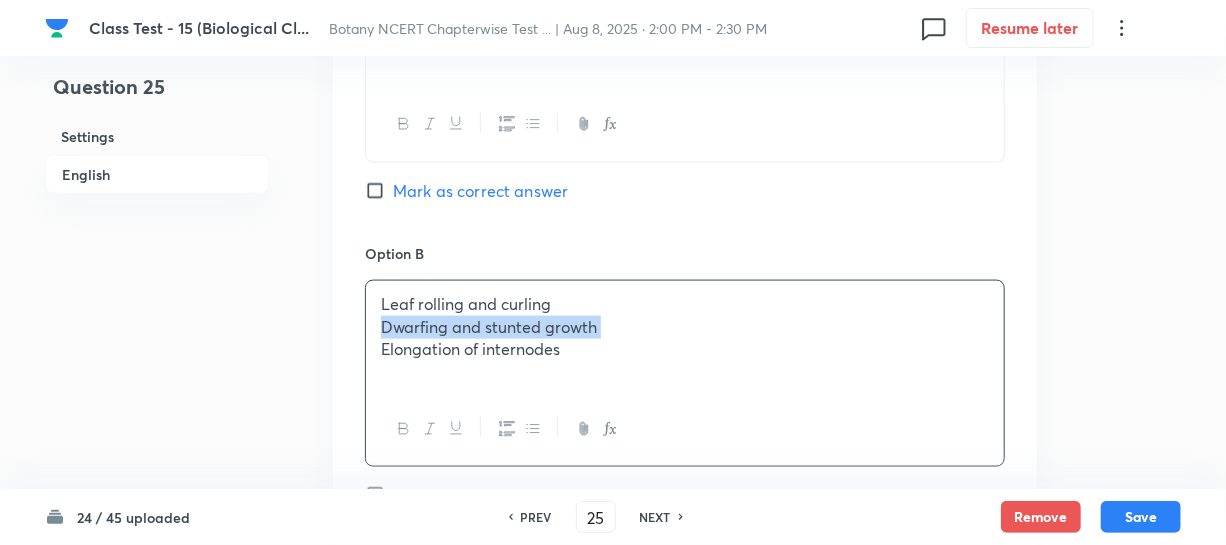 click on "Dwarfing and stunted growth" at bounding box center (685, 327) 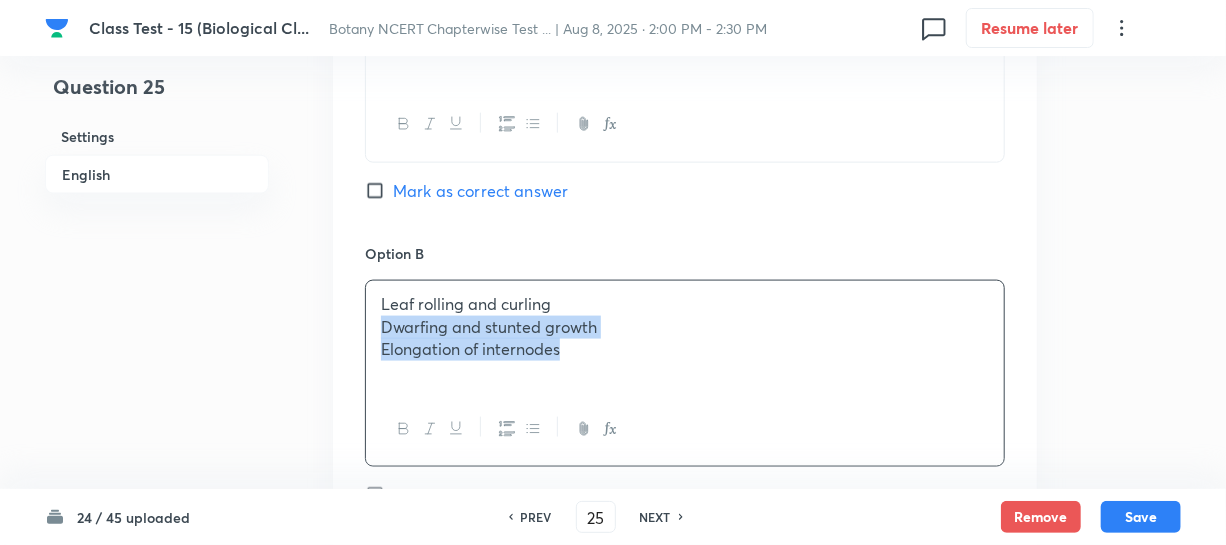 click on "Leaf rolling and curling Dwarfing and stunted growth Elongation of internodes" at bounding box center [685, 337] 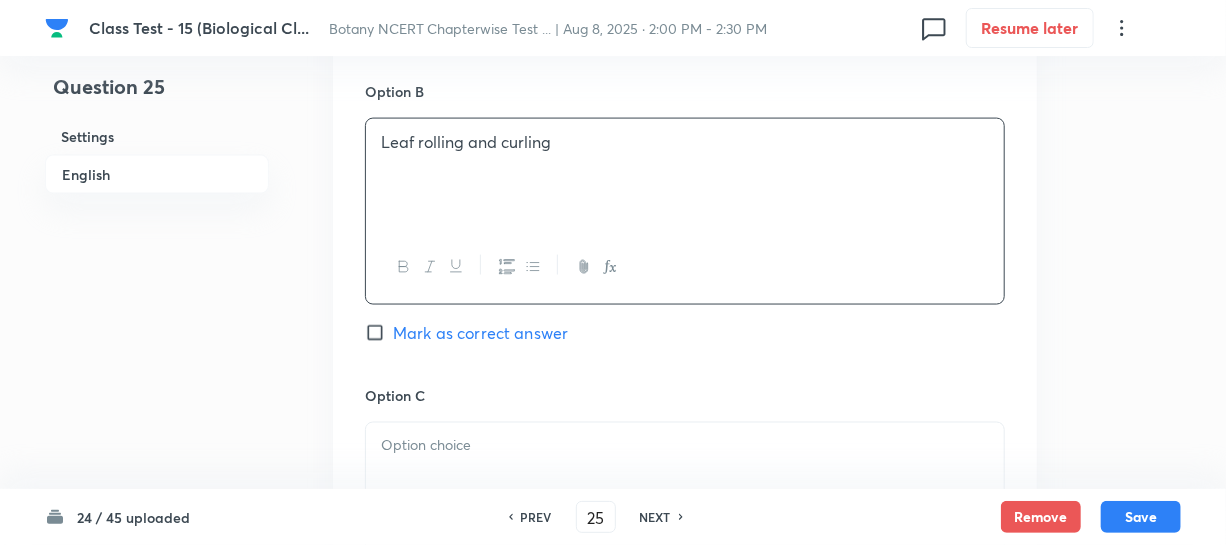 scroll, scrollTop: 1363, scrollLeft: 0, axis: vertical 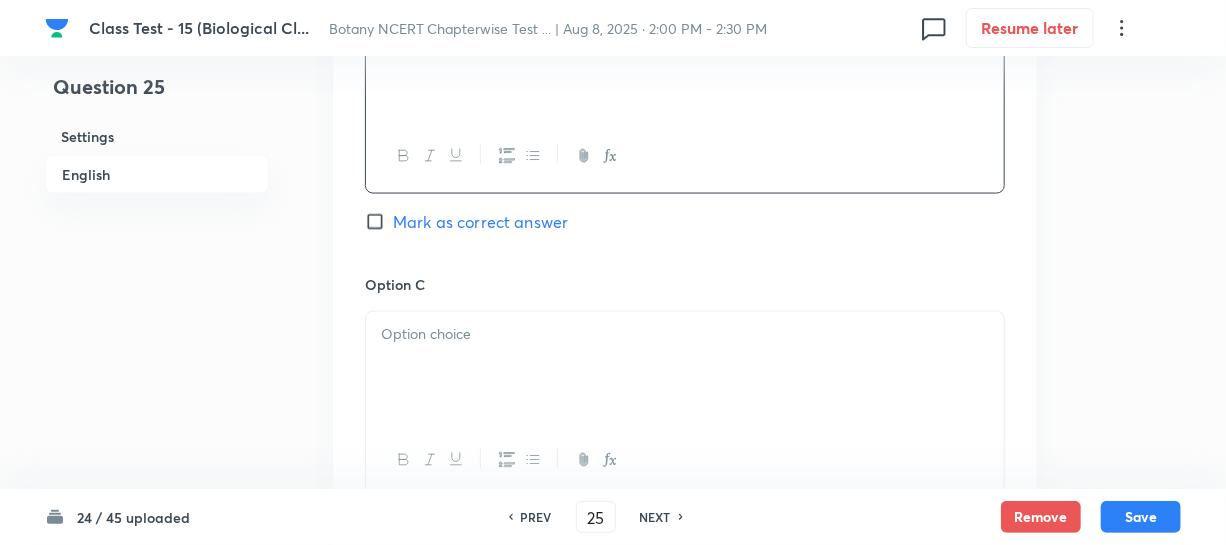 click at bounding box center [685, 368] 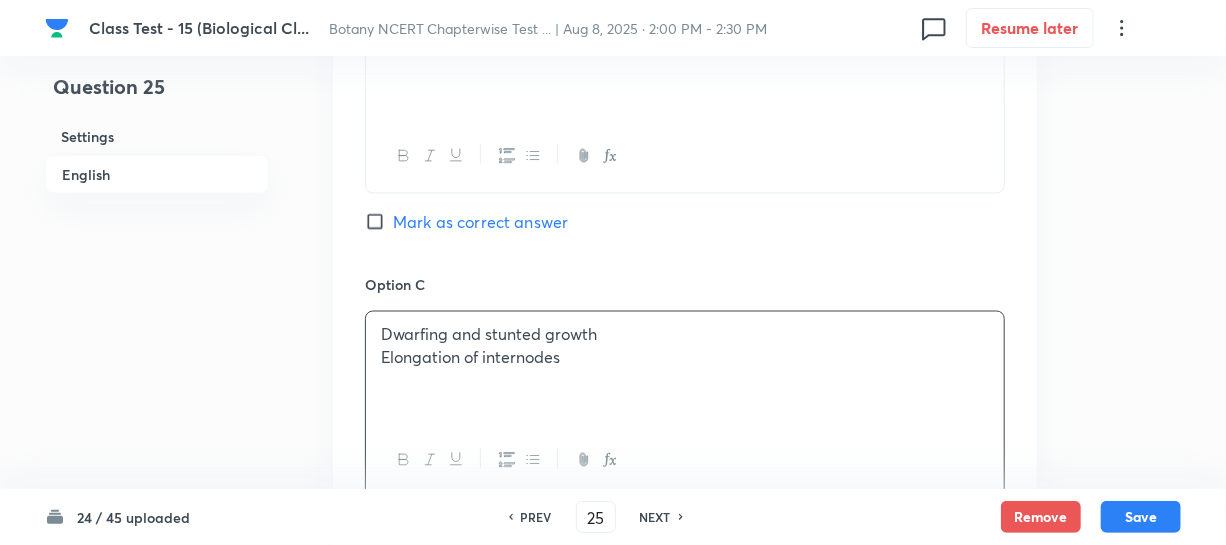 click on "Dwarfing and stunted growth Elongation of internodes" at bounding box center (685, 368) 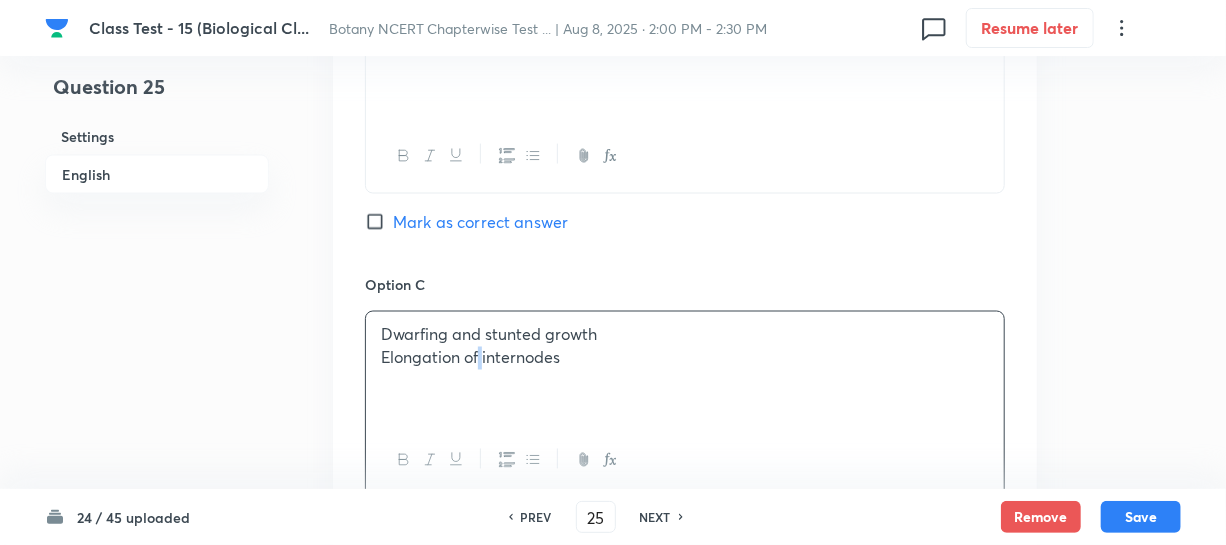 click on "Elongation of internodes" at bounding box center (685, 358) 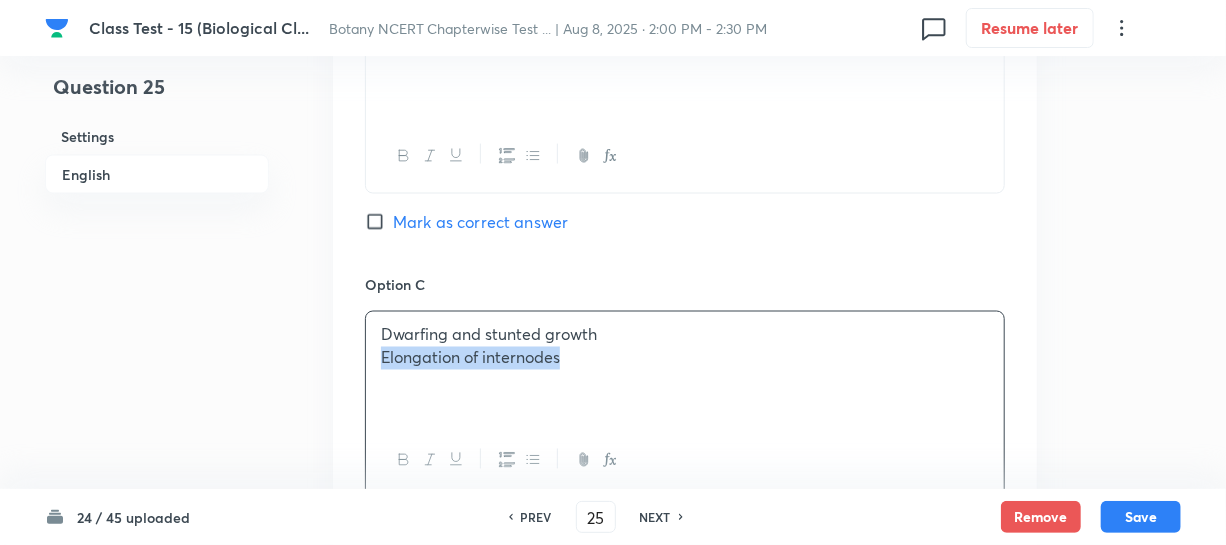 click on "Elongation of internodes" at bounding box center [685, 358] 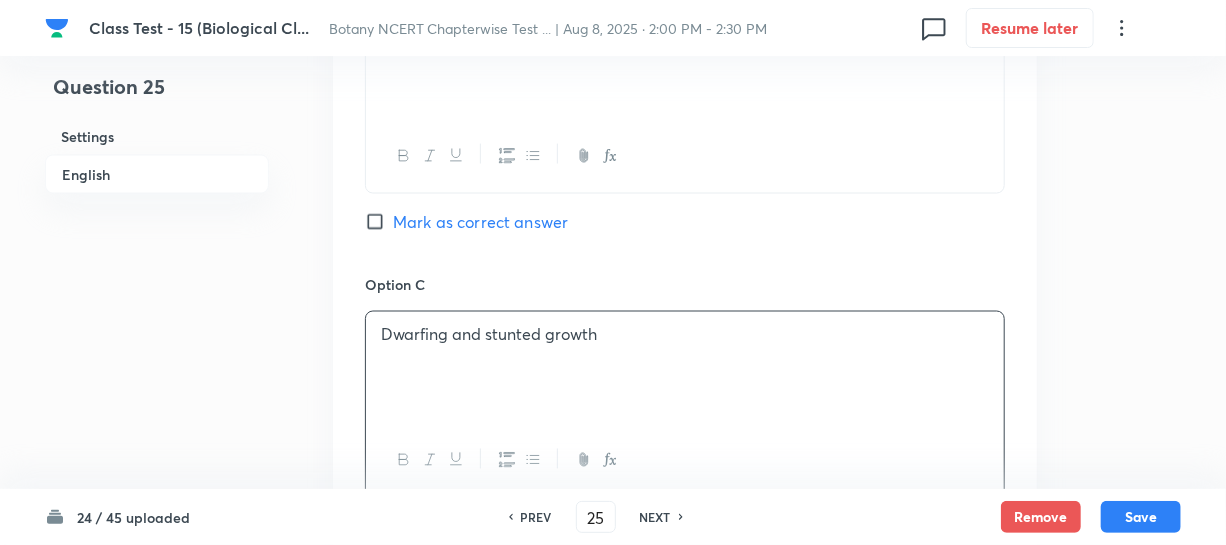 scroll, scrollTop: 1727, scrollLeft: 0, axis: vertical 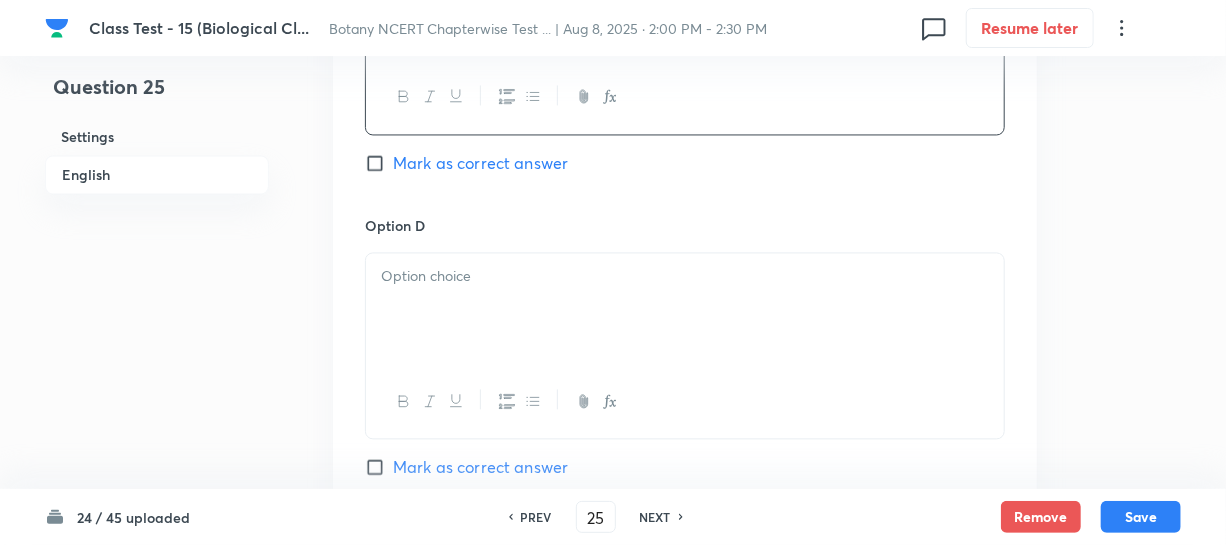 click at bounding box center [685, 309] 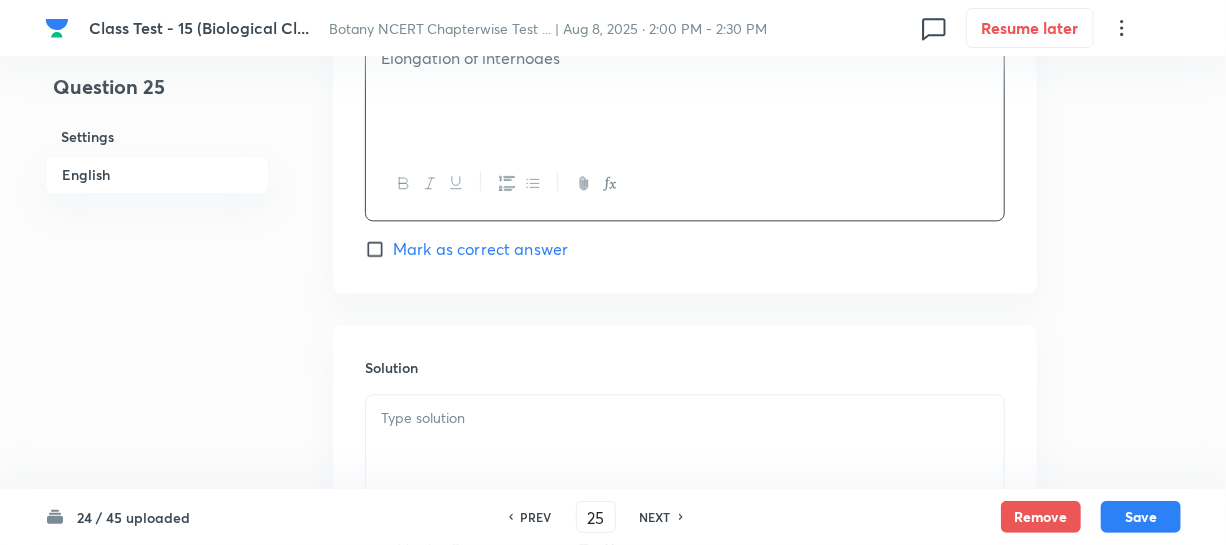 scroll, scrollTop: 2000, scrollLeft: 0, axis: vertical 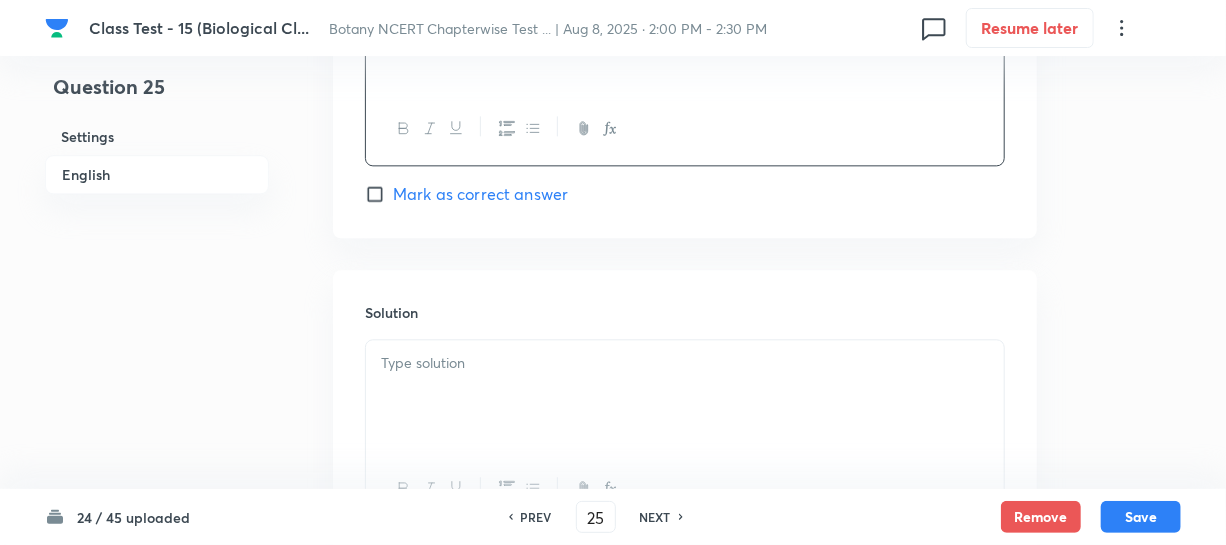 drag, startPoint x: 364, startPoint y: 180, endPoint x: 386, endPoint y: 192, distance: 25.059929 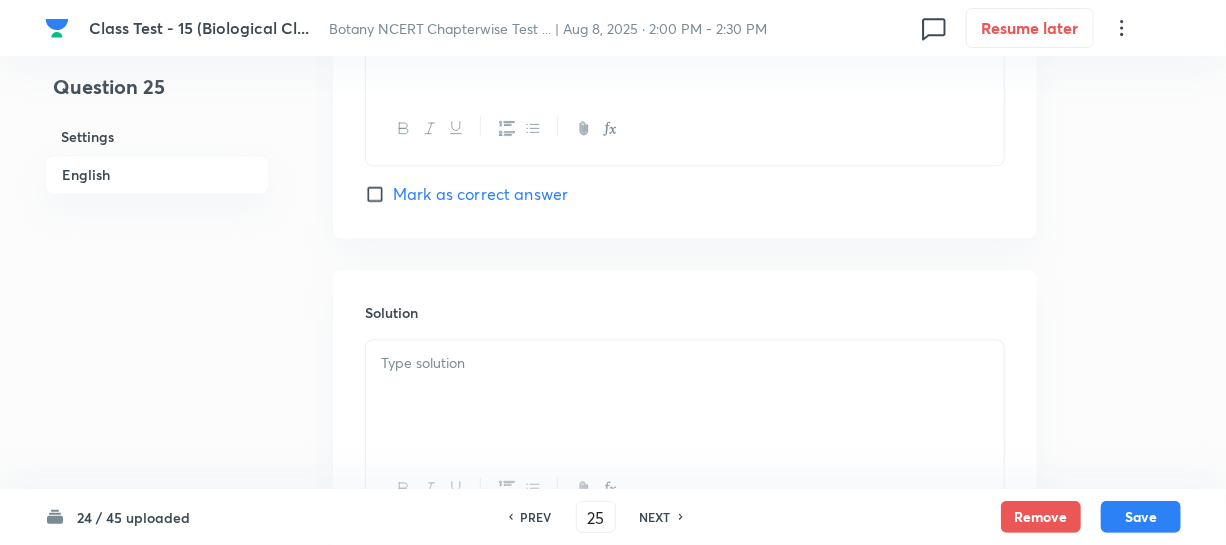 click on "Mark as correct answer" at bounding box center [379, 194] 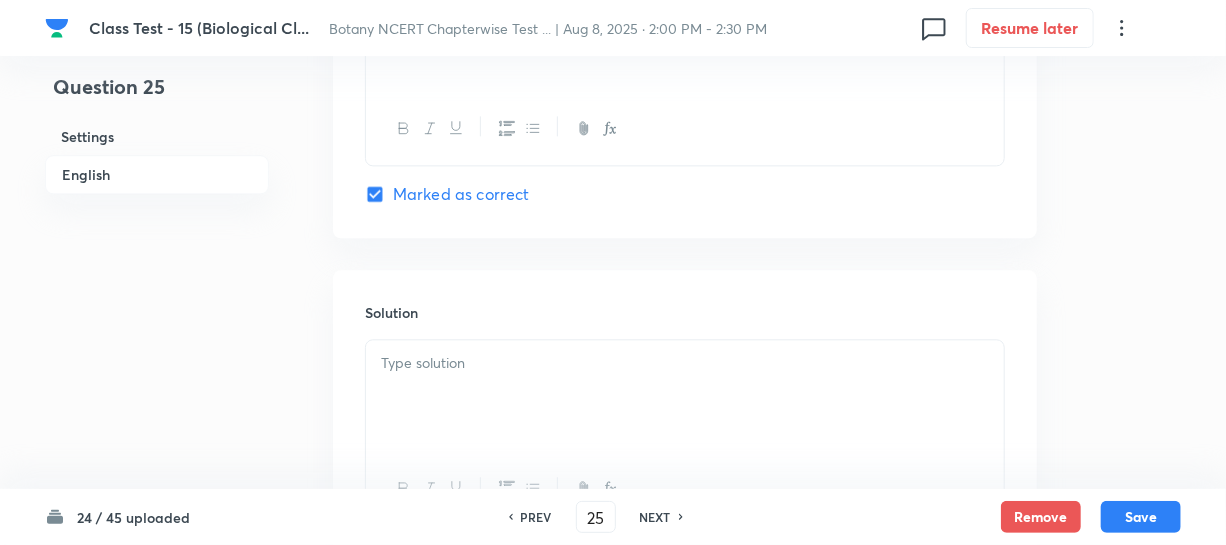 click at bounding box center [685, 396] 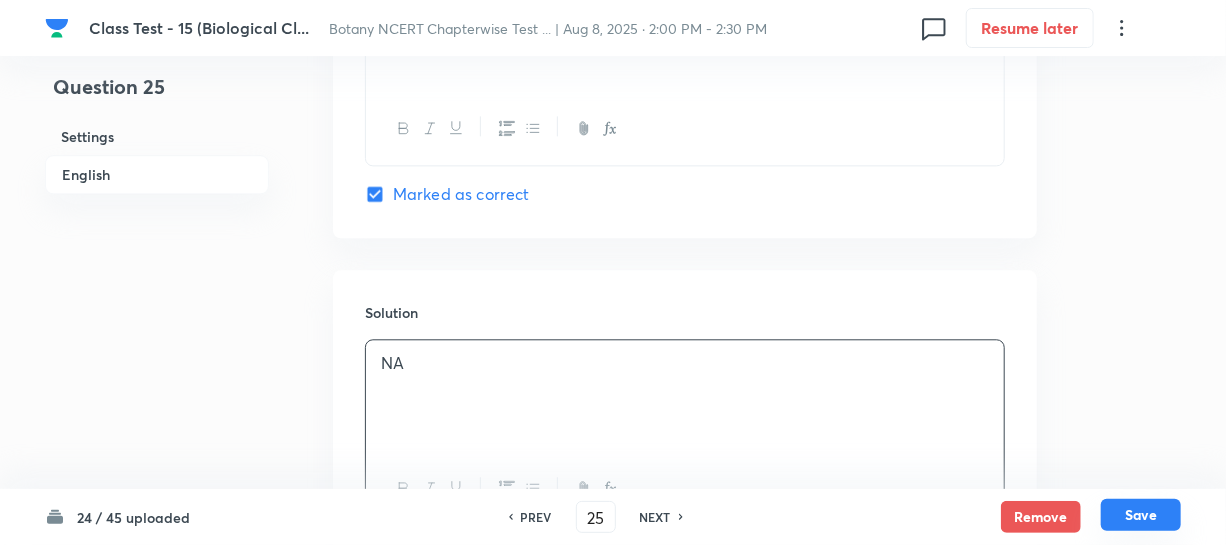 click on "Save" at bounding box center [1141, 515] 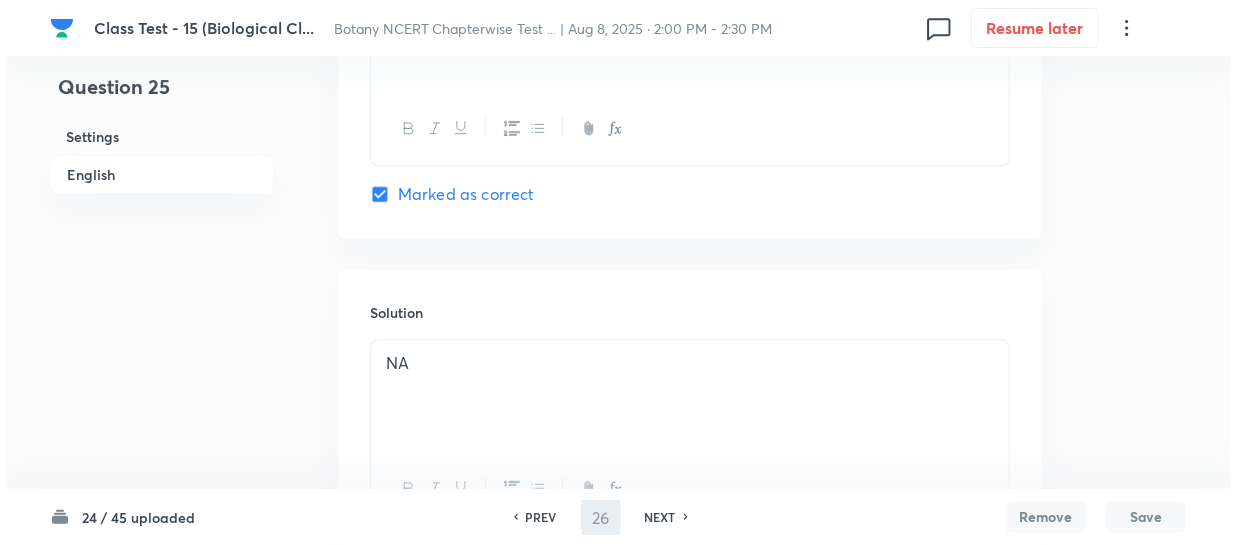 scroll, scrollTop: 0, scrollLeft: 0, axis: both 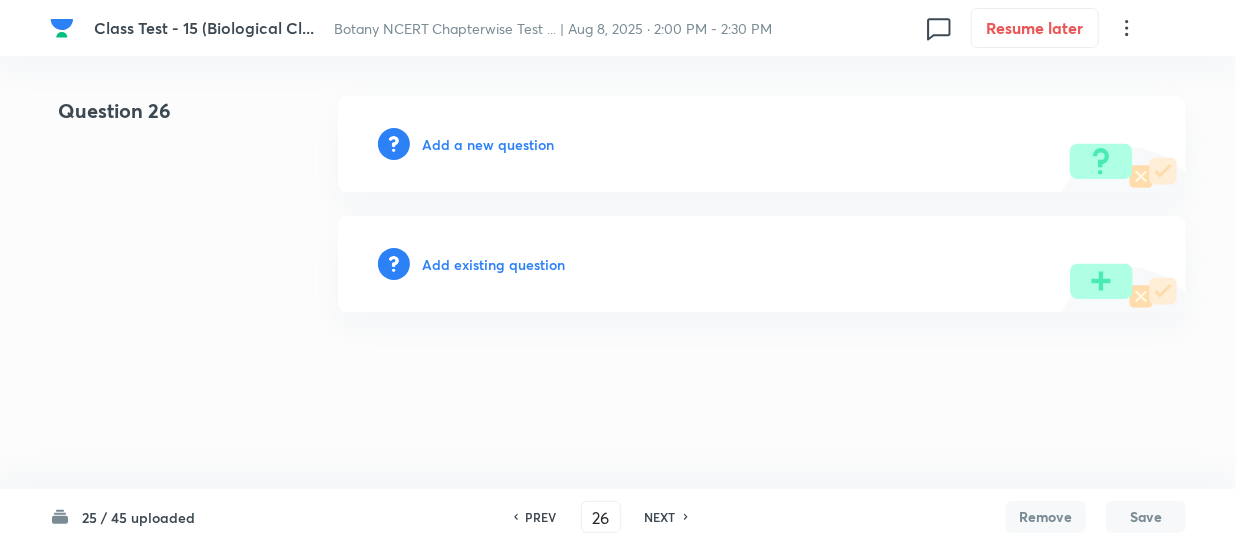 click on "Add a new question" at bounding box center (488, 144) 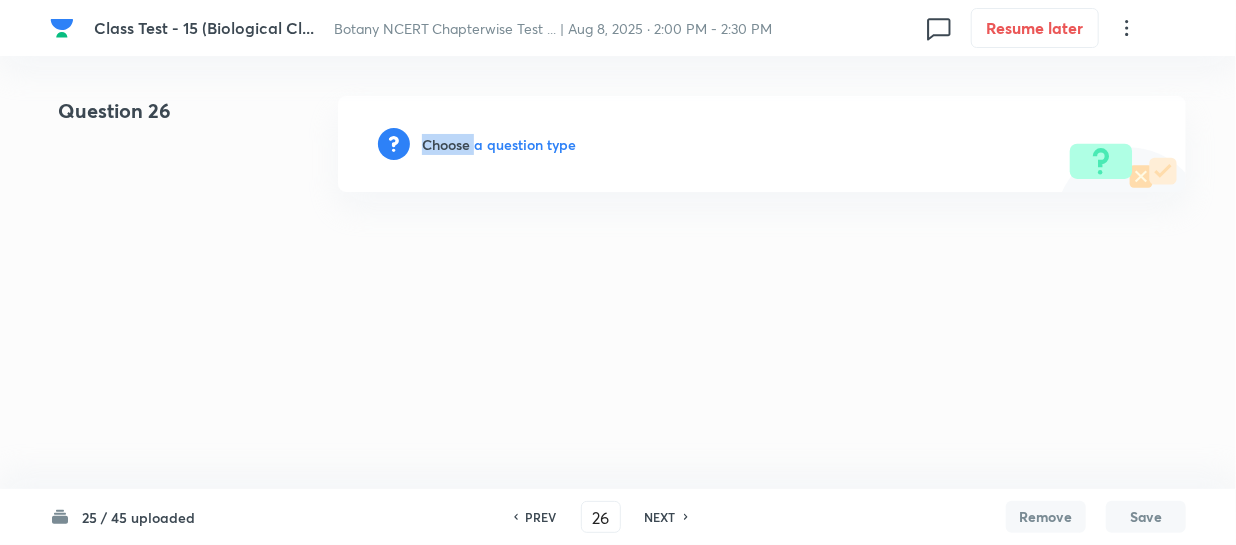 click on "Choose a question type" at bounding box center (499, 144) 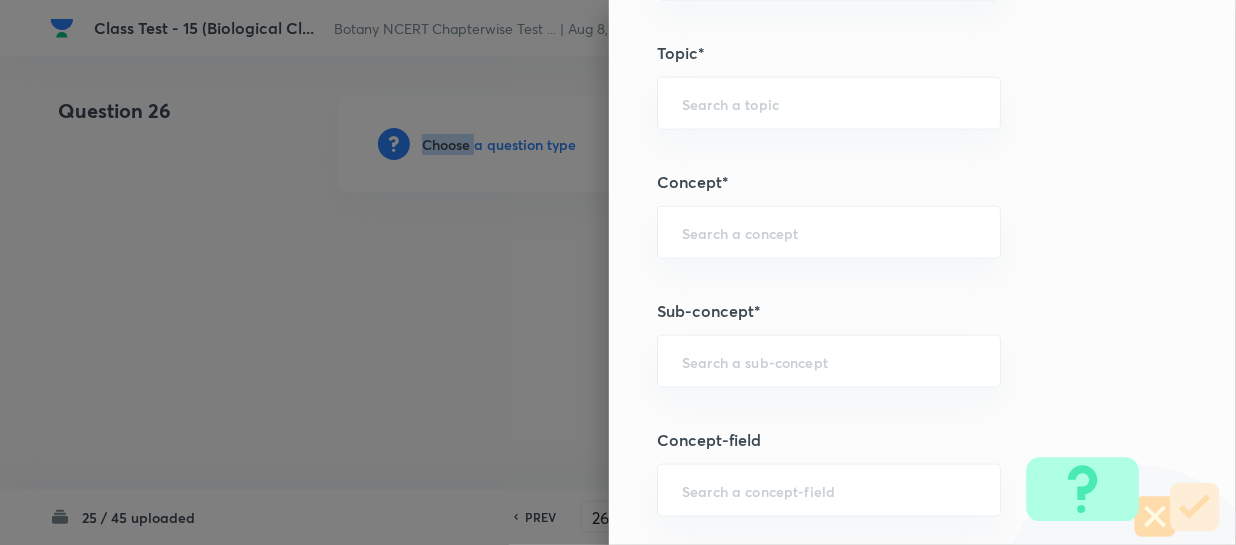 scroll, scrollTop: 1000, scrollLeft: 0, axis: vertical 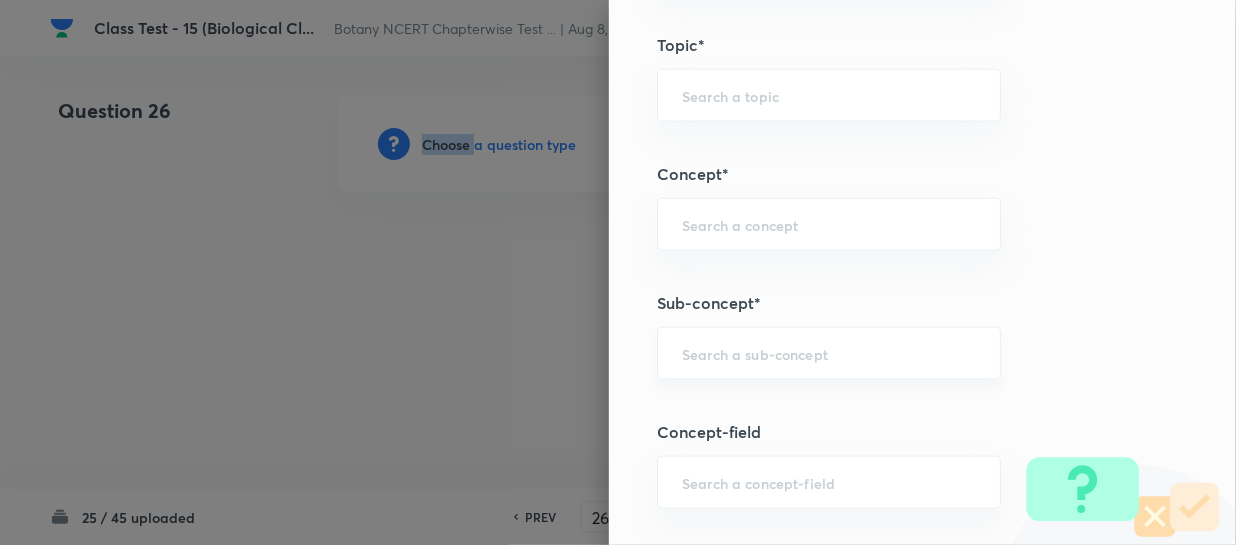 click on "​" at bounding box center (829, 353) 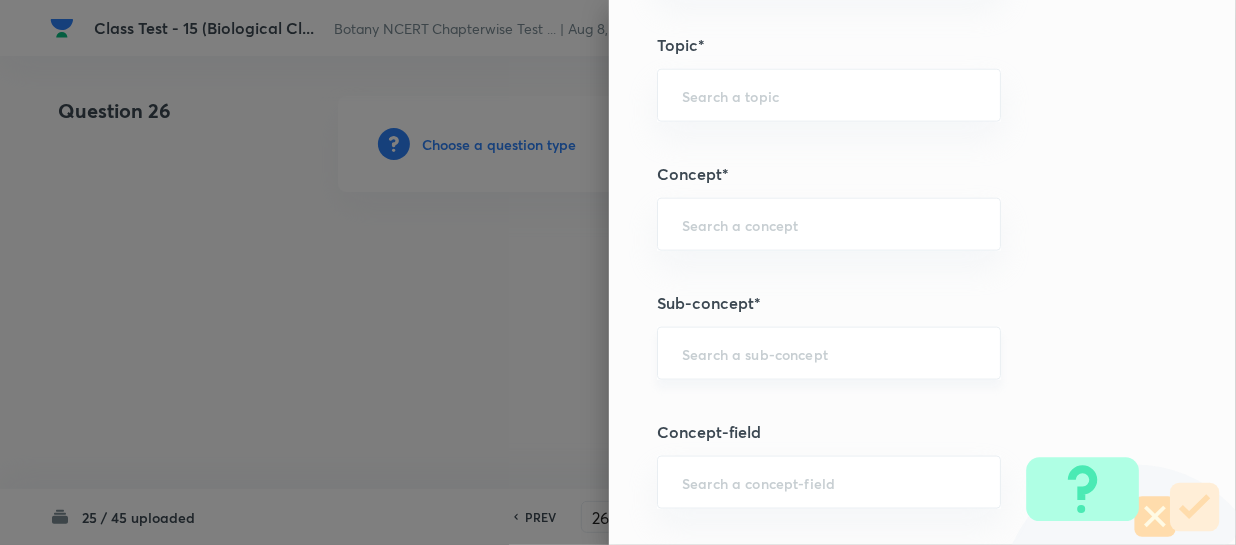 paste on "Biological Classification" 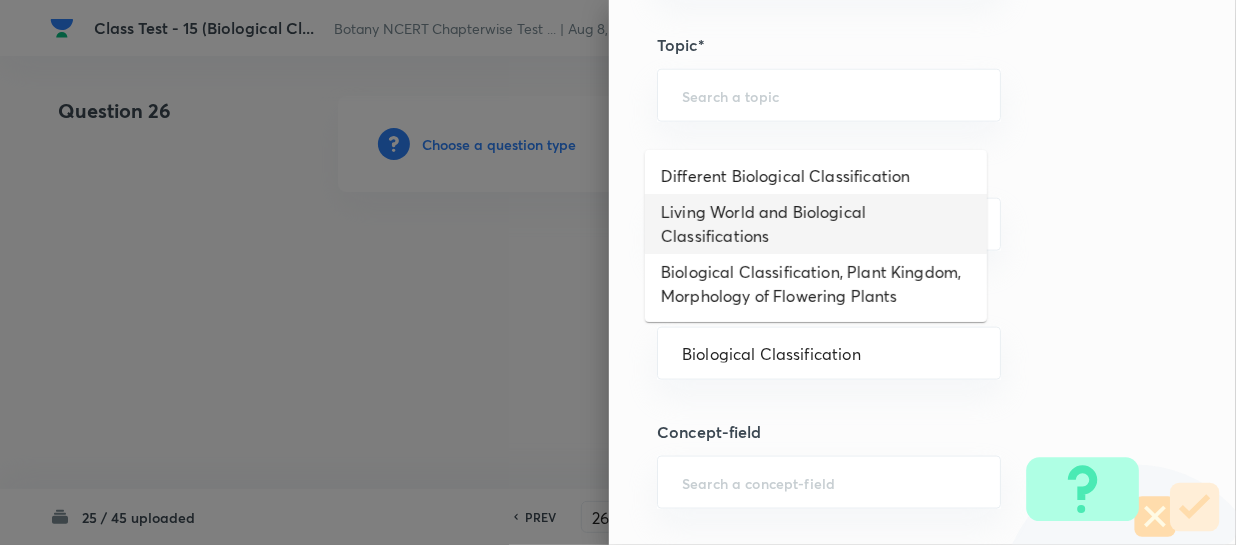 click on "Living World and Biological Classifications" at bounding box center (816, 224) 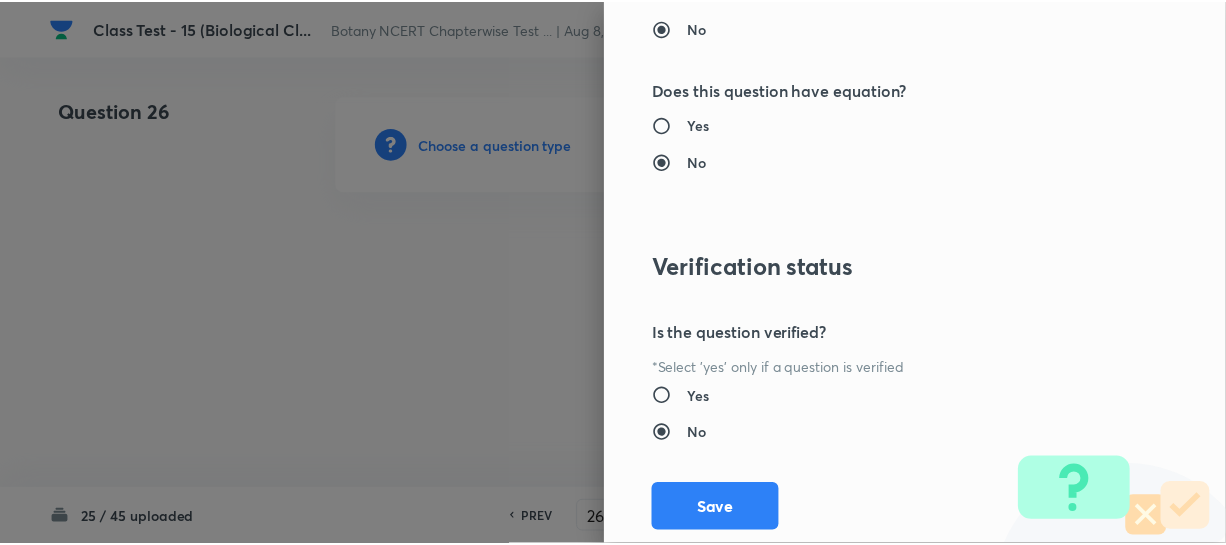 scroll, scrollTop: 2179, scrollLeft: 0, axis: vertical 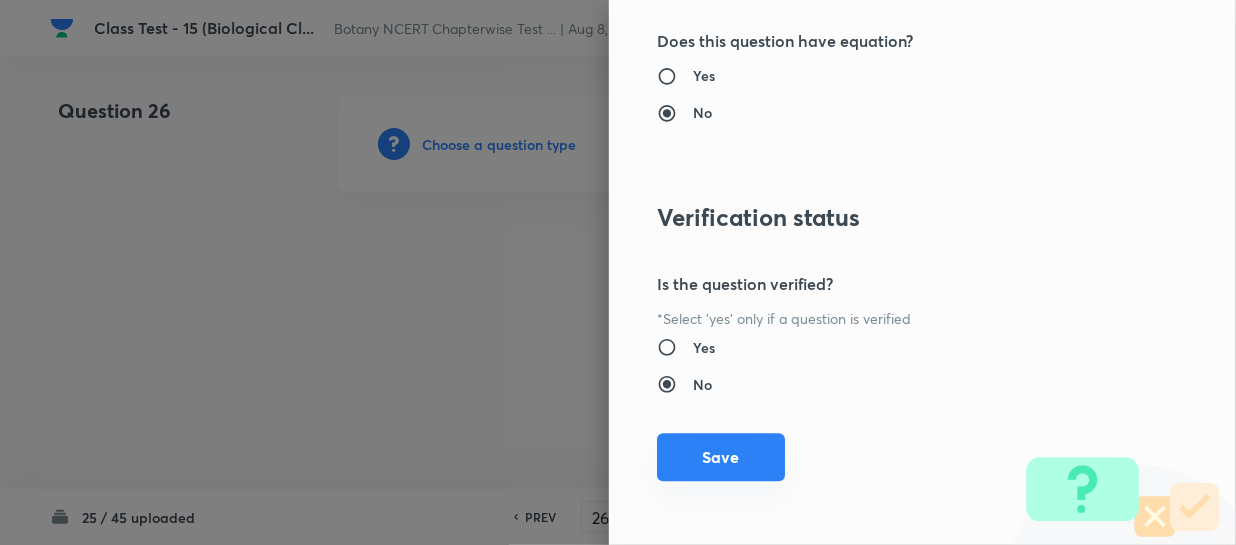 click on "Save" at bounding box center (721, 457) 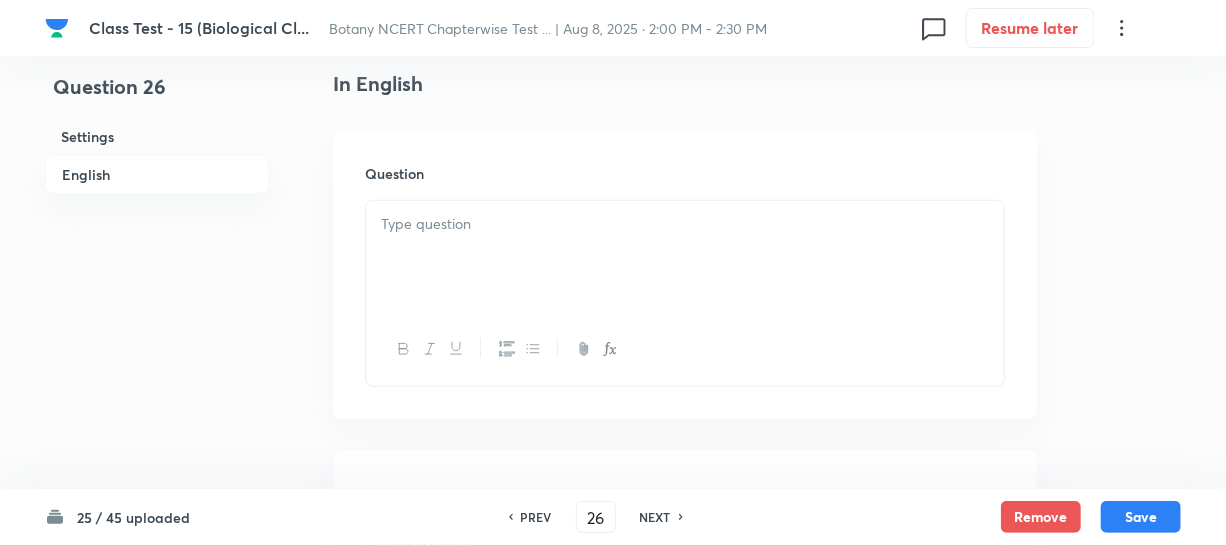scroll, scrollTop: 636, scrollLeft: 0, axis: vertical 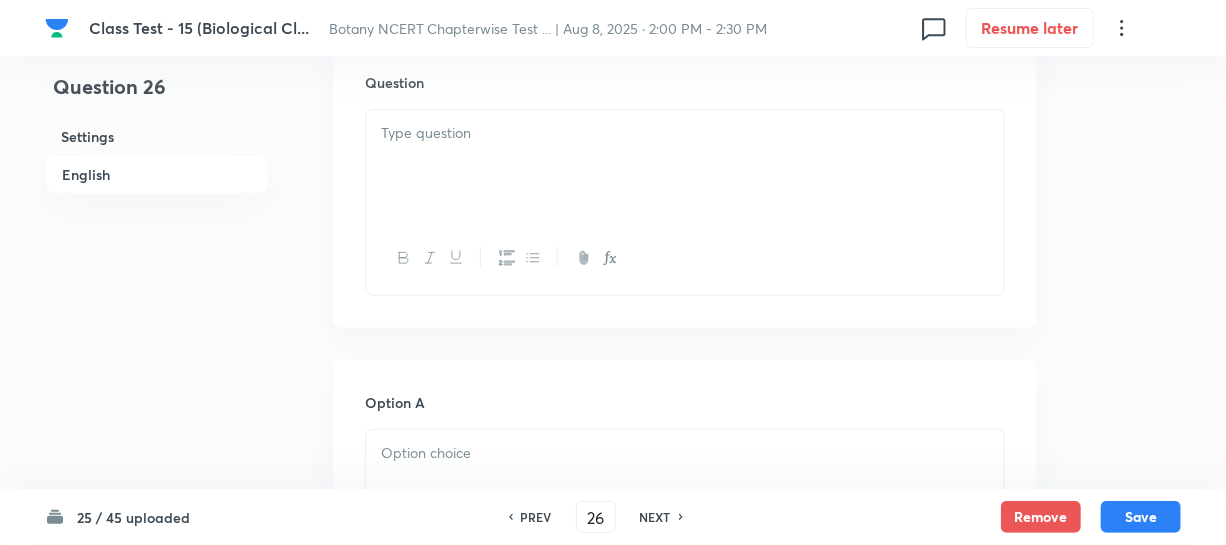 drag, startPoint x: 489, startPoint y: 178, endPoint x: 499, endPoint y: 176, distance: 10.198039 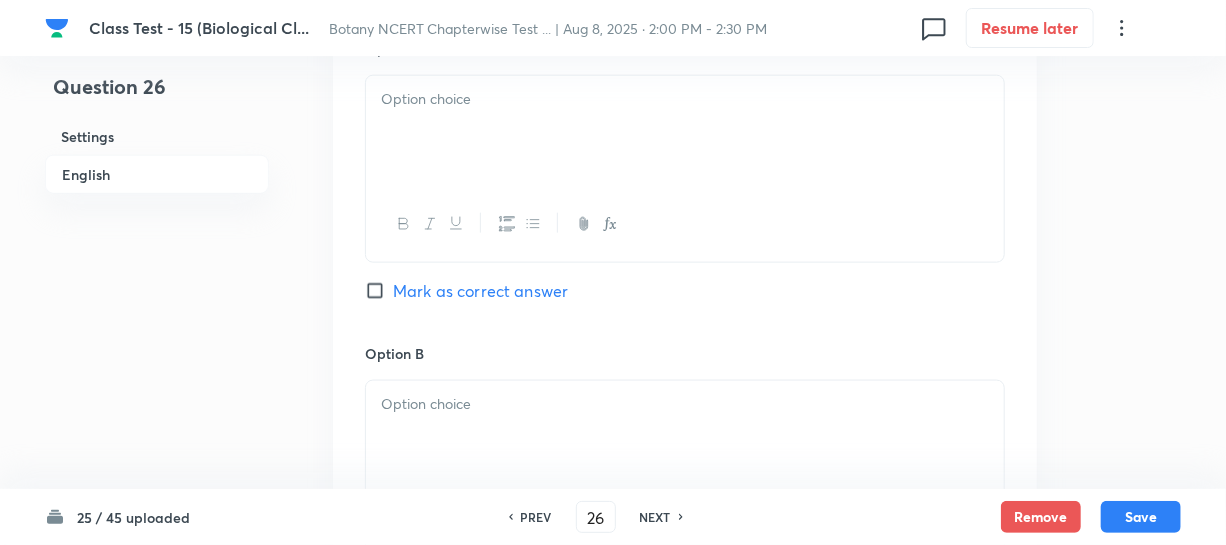 scroll, scrollTop: 1000, scrollLeft: 0, axis: vertical 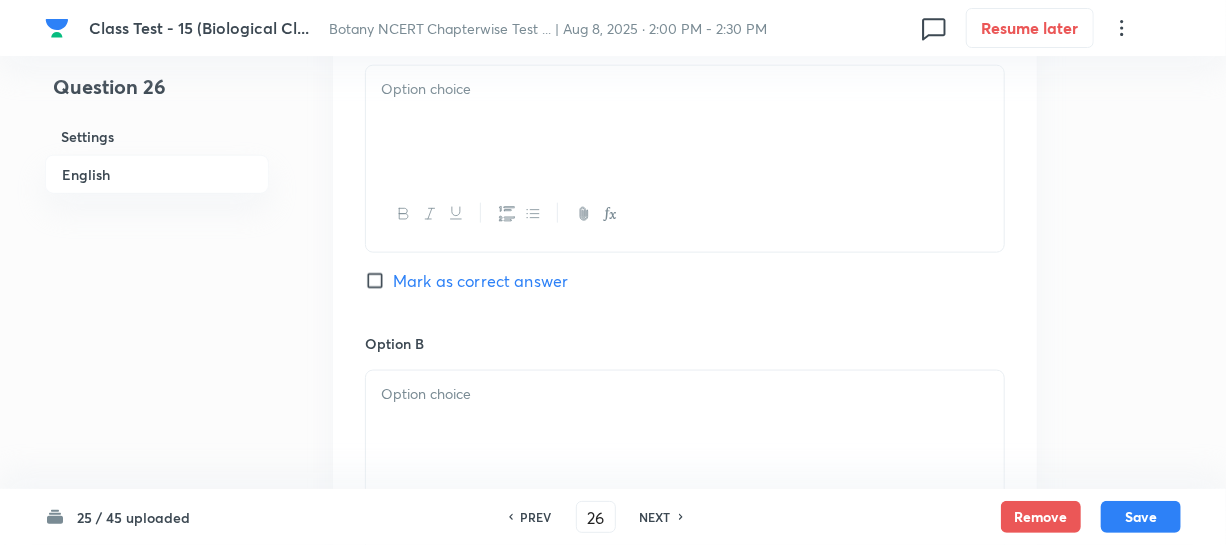 click at bounding box center [685, 214] 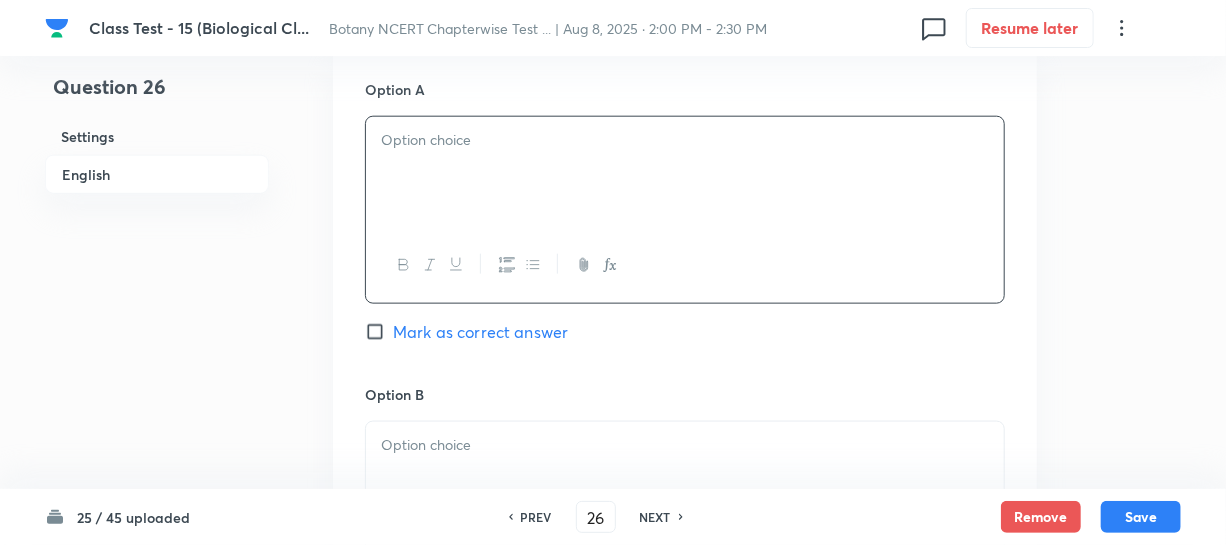 scroll, scrollTop: 909, scrollLeft: 0, axis: vertical 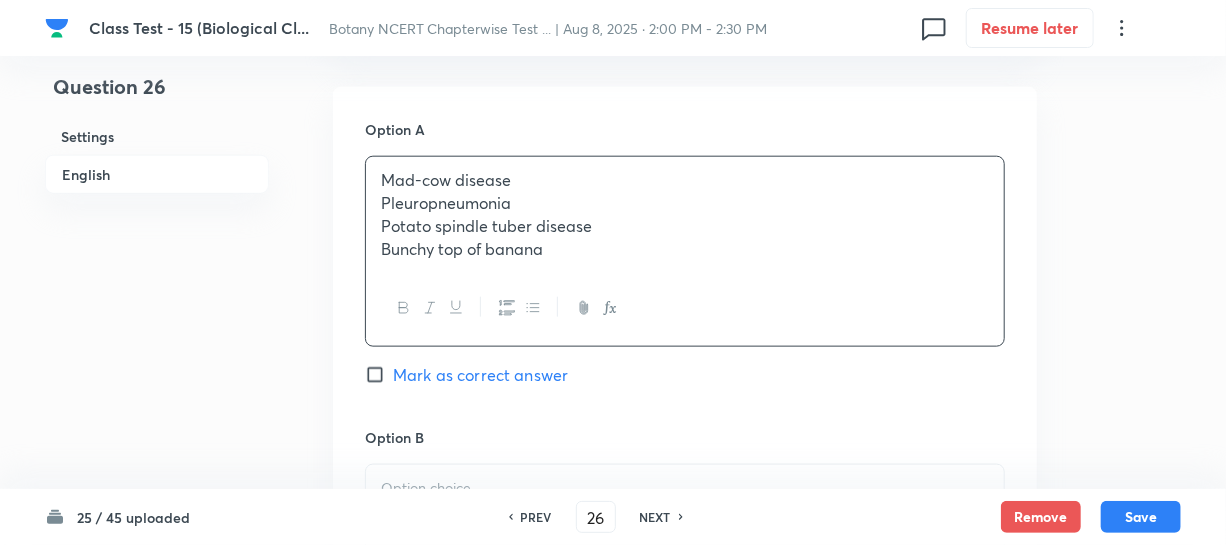 click on "Pleuropneumonia" at bounding box center (685, 203) 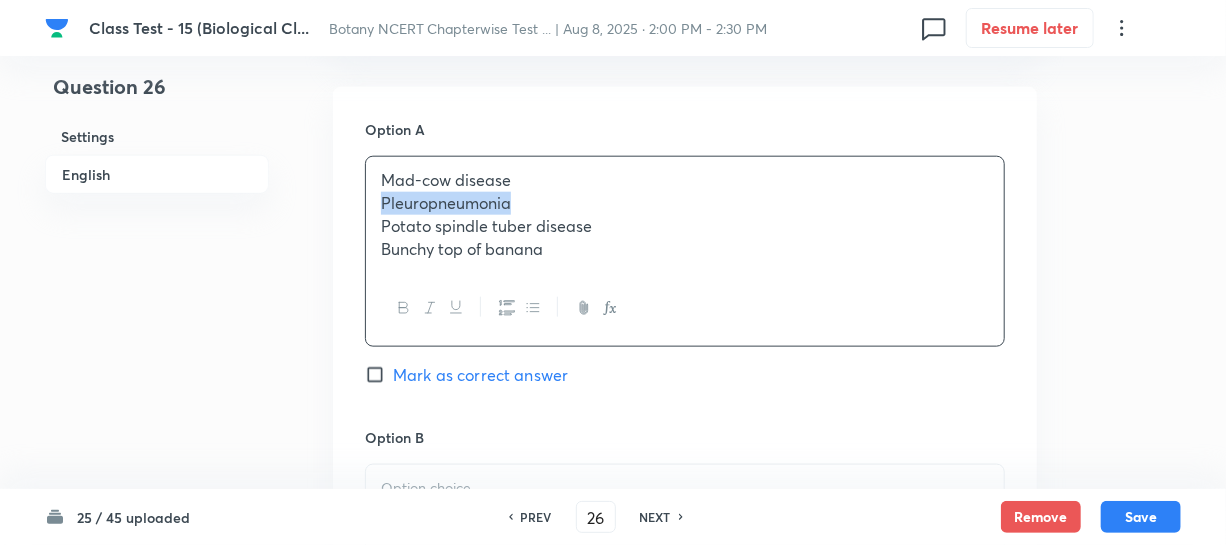 click on "Pleuropneumonia" at bounding box center (685, 203) 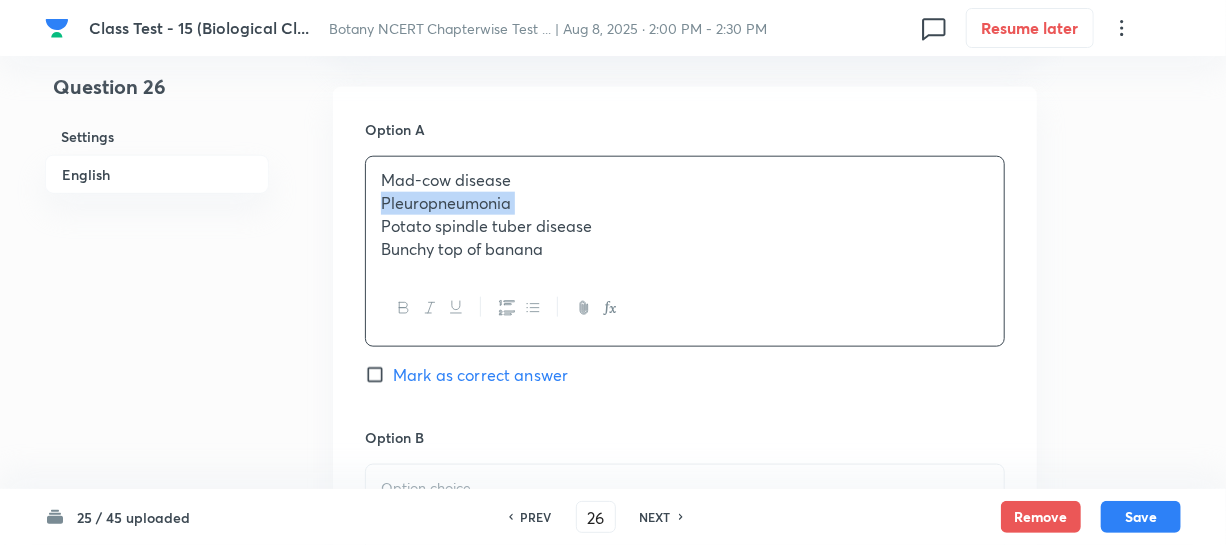 click on "Pleuropneumonia" at bounding box center (685, 203) 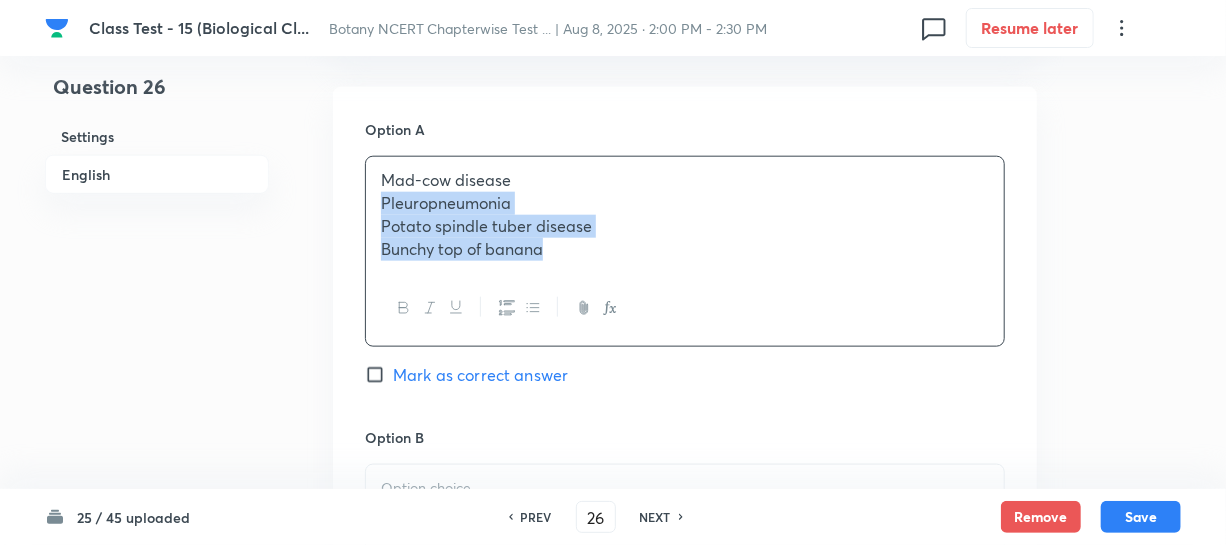 click on "Bunchy top of banana" at bounding box center [685, 249] 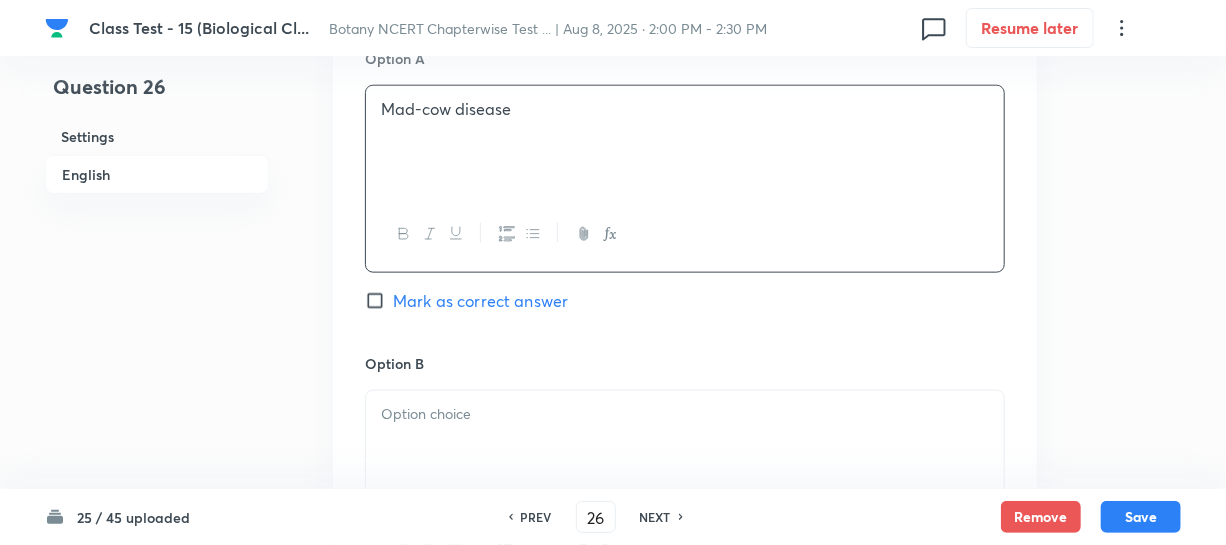 scroll, scrollTop: 1090, scrollLeft: 0, axis: vertical 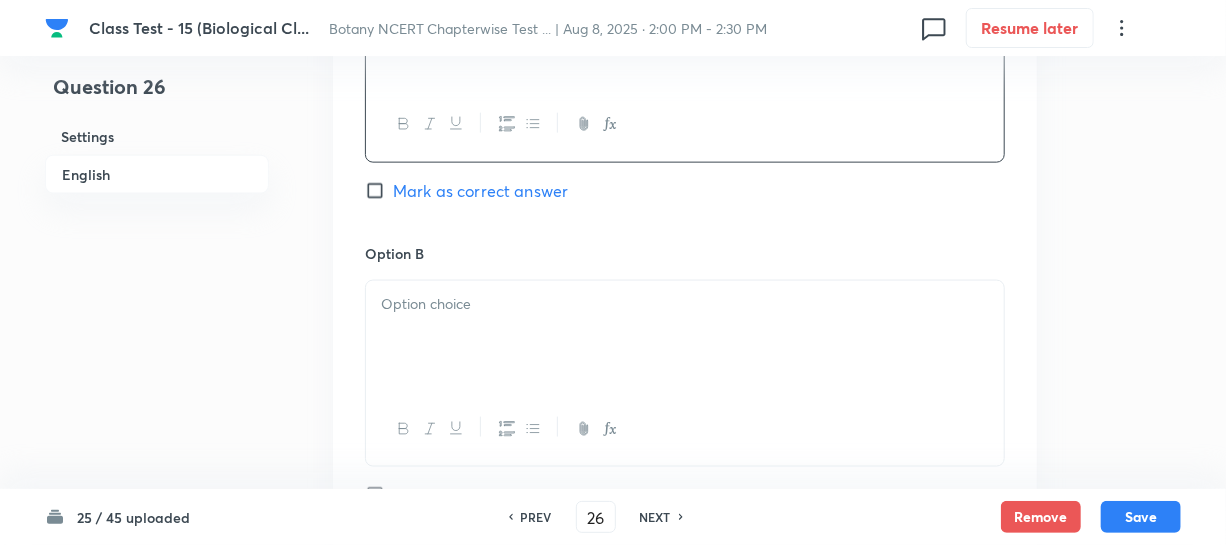 click on "Option B Mark as correct answer" at bounding box center (685, 395) 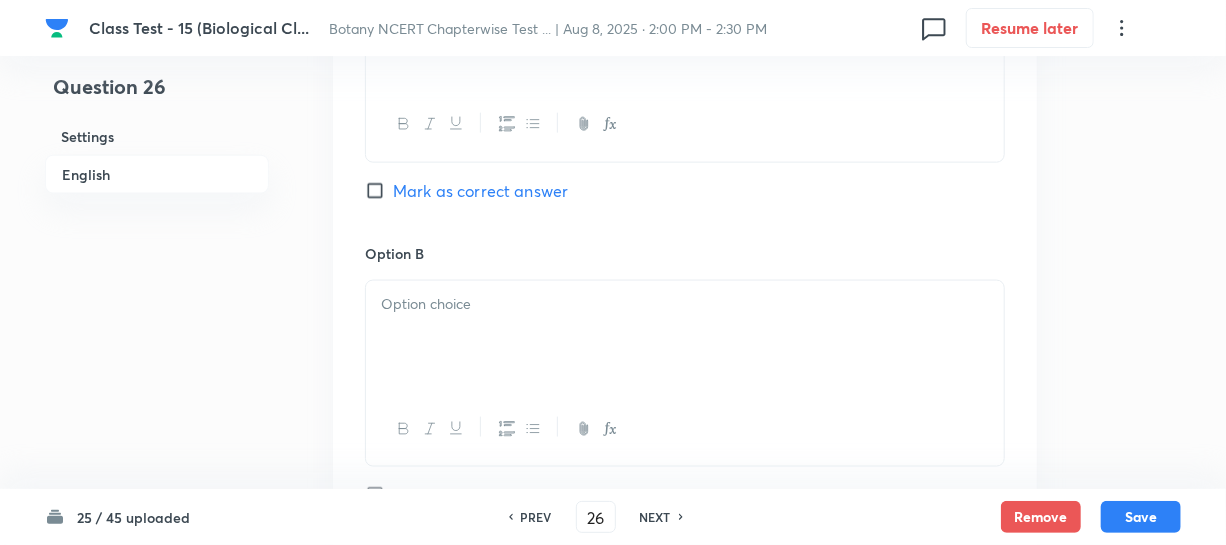 click at bounding box center [685, 337] 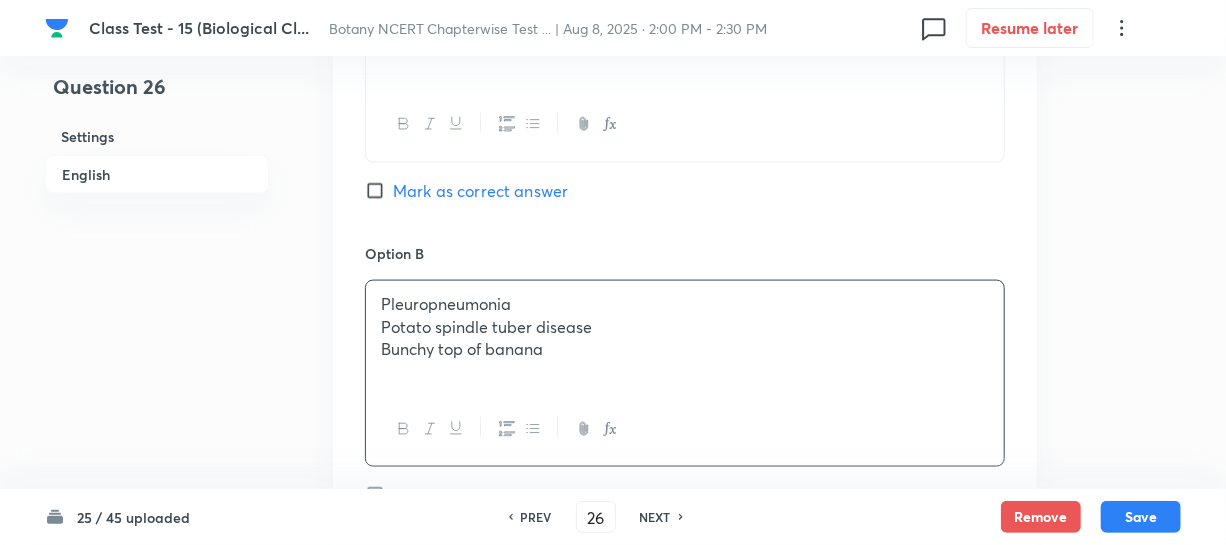 click on "Potato spindle tuber disease" at bounding box center (685, 327) 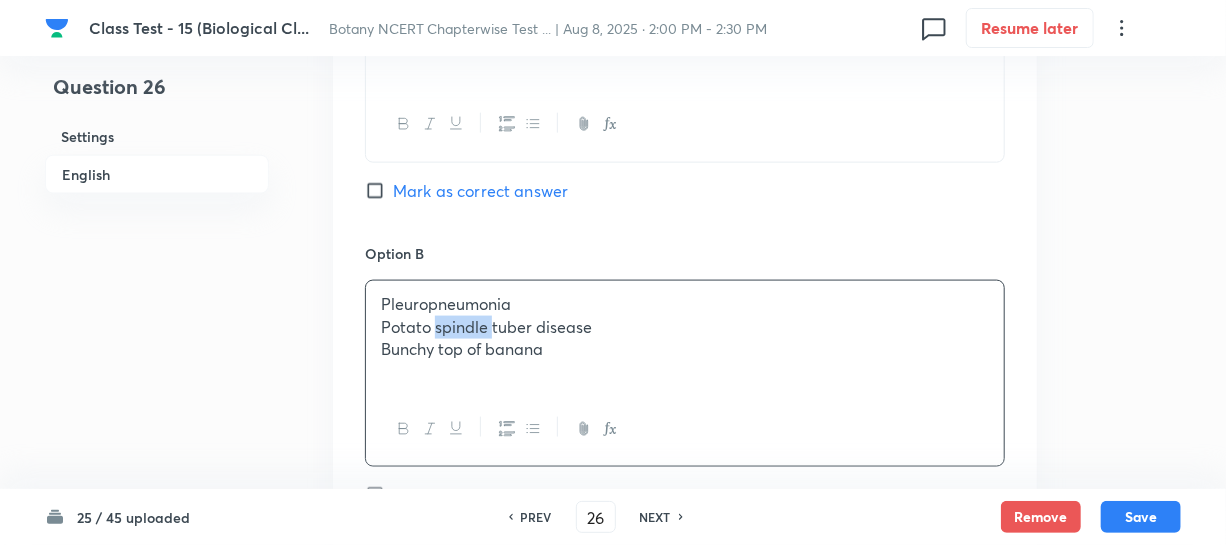 click on "Potato spindle tuber disease" at bounding box center [685, 327] 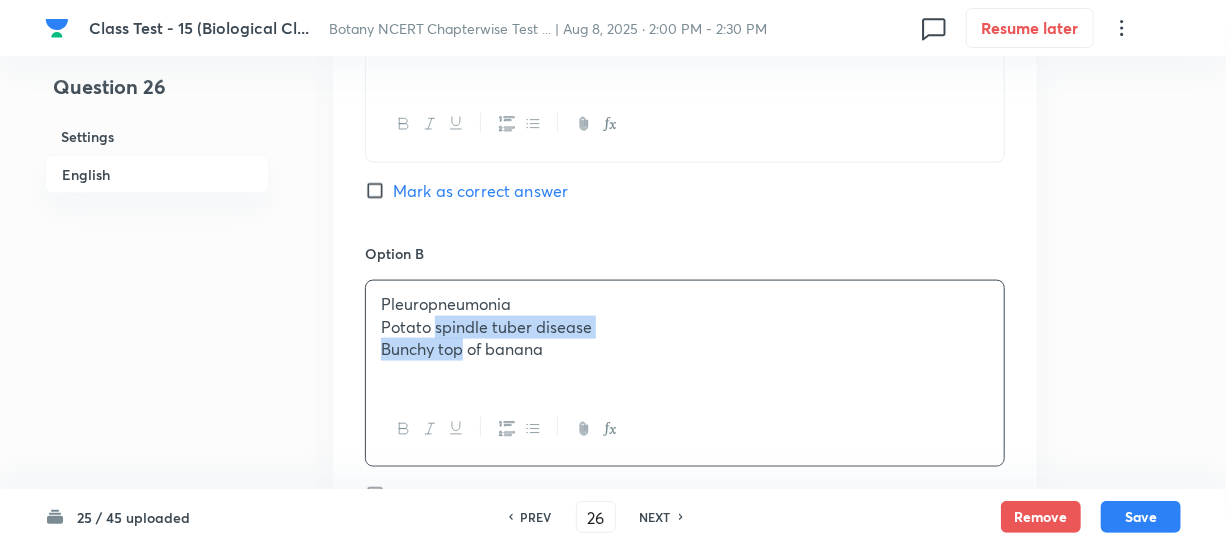 click on "Bunchy top of banana" at bounding box center [685, 349] 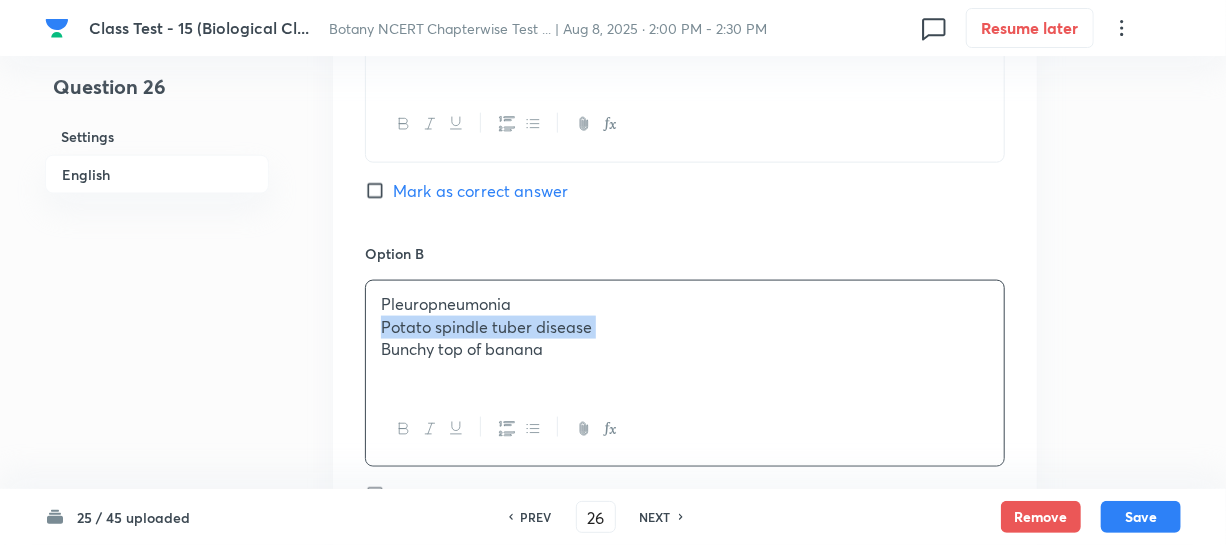 click on "Potato spindle tuber disease" at bounding box center [685, 327] 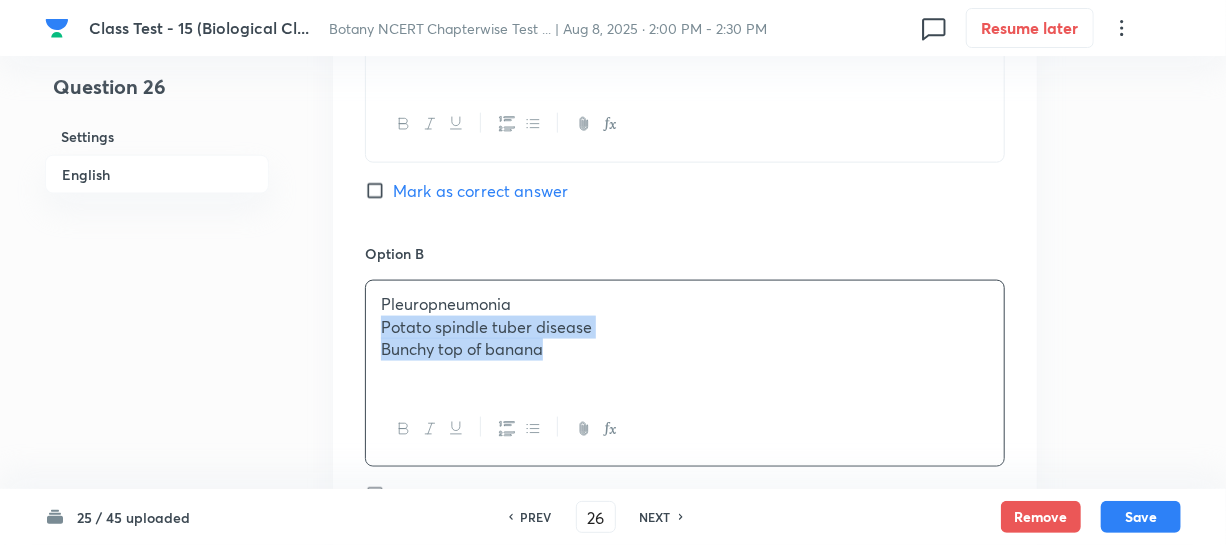 click on "Bunchy top of banana" at bounding box center [685, 349] 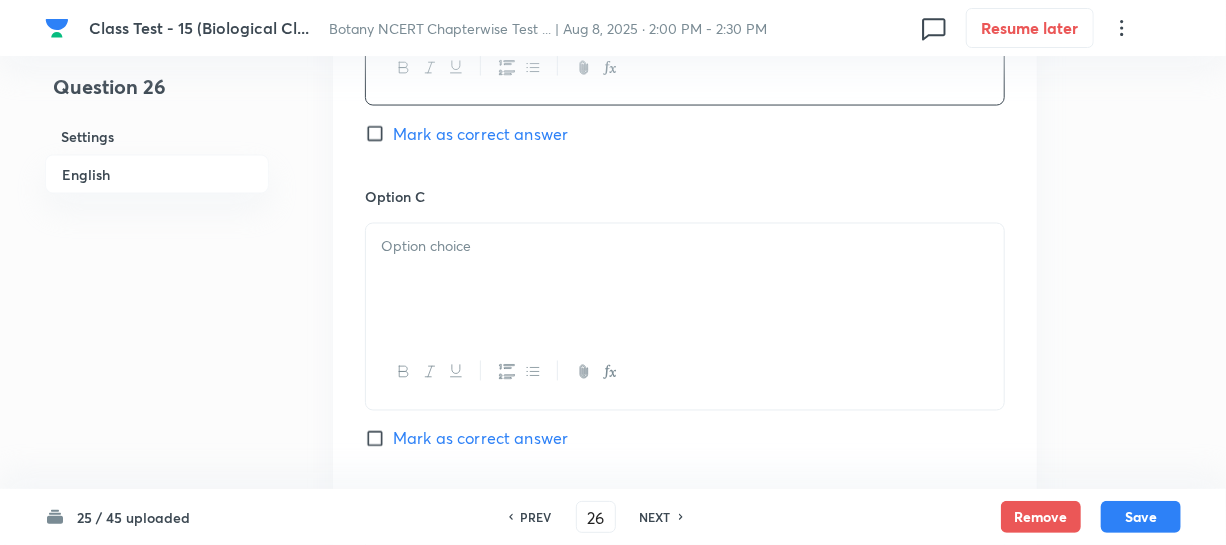 scroll, scrollTop: 1454, scrollLeft: 0, axis: vertical 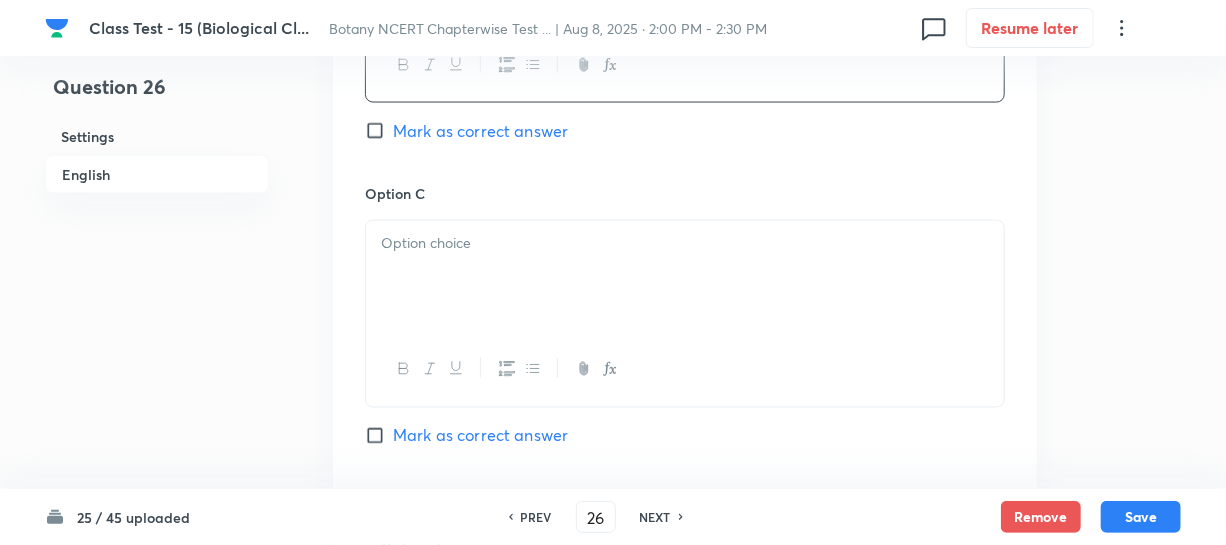 click at bounding box center (685, 277) 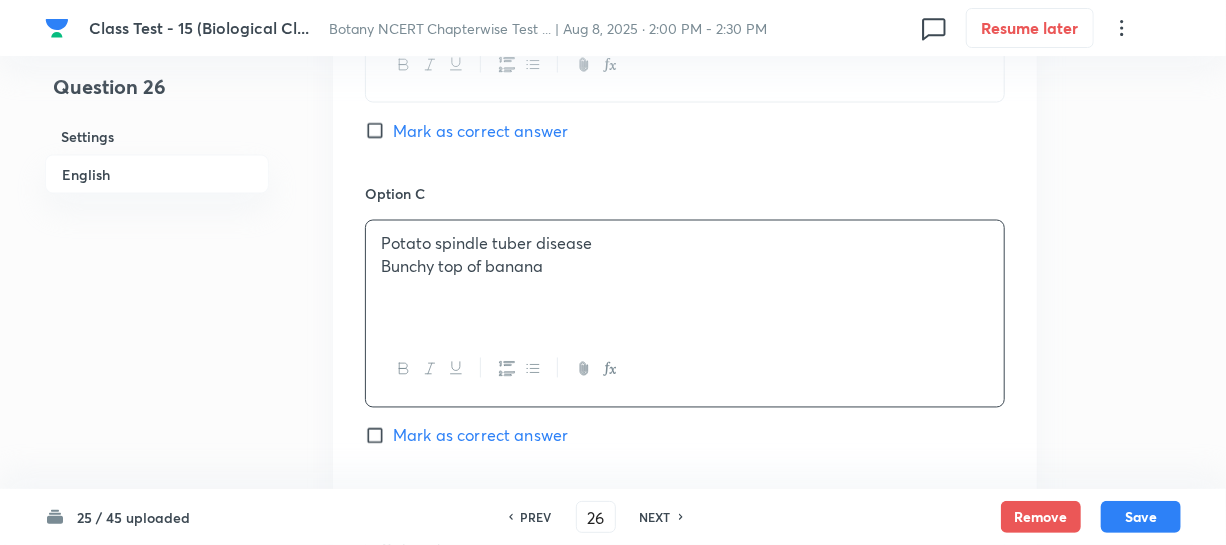 click on "Bunchy top of banana" at bounding box center (685, 267) 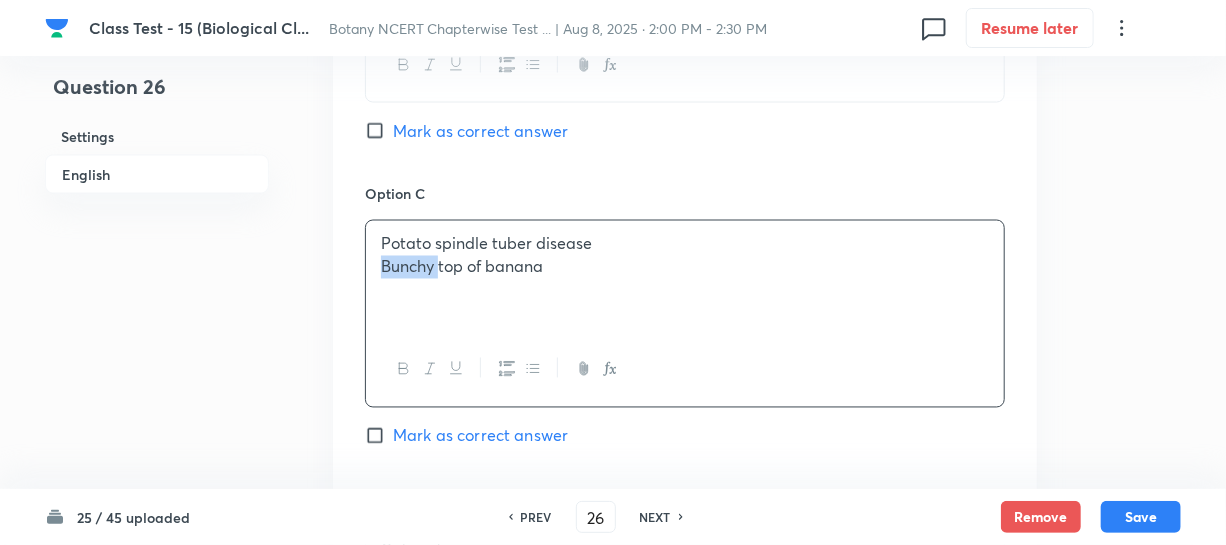 click on "Bunchy top of banana" at bounding box center (685, 267) 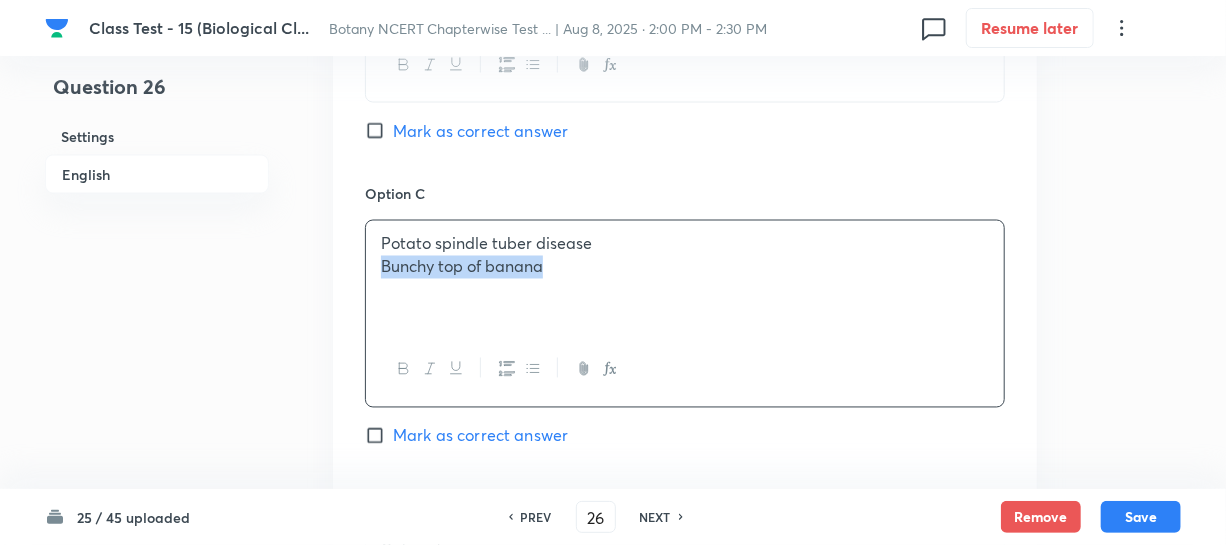 click on "Bunchy top of banana" at bounding box center (685, 267) 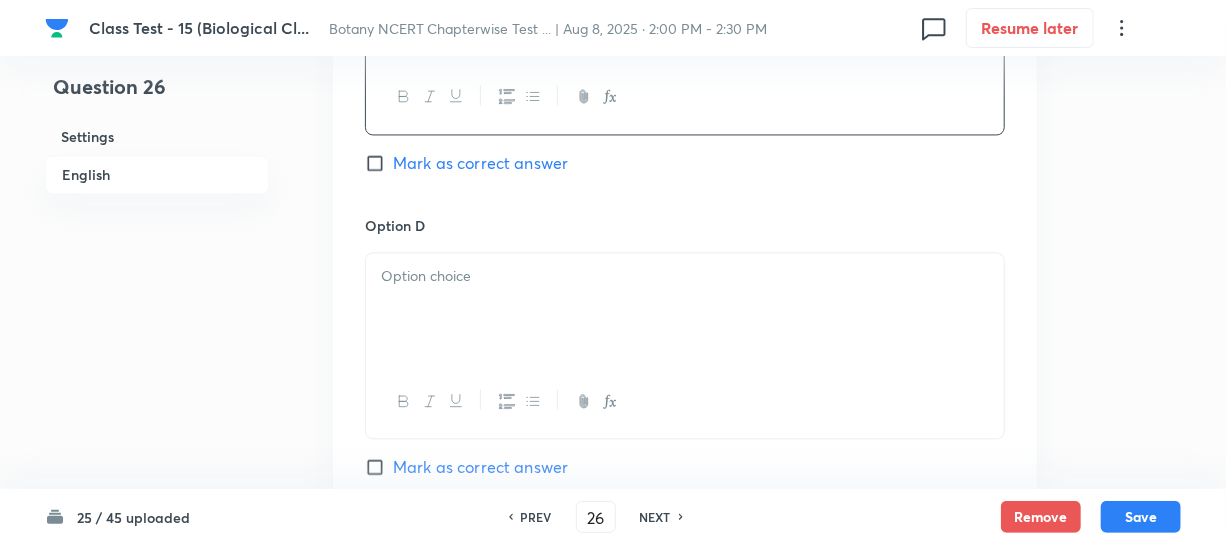 click at bounding box center (685, 309) 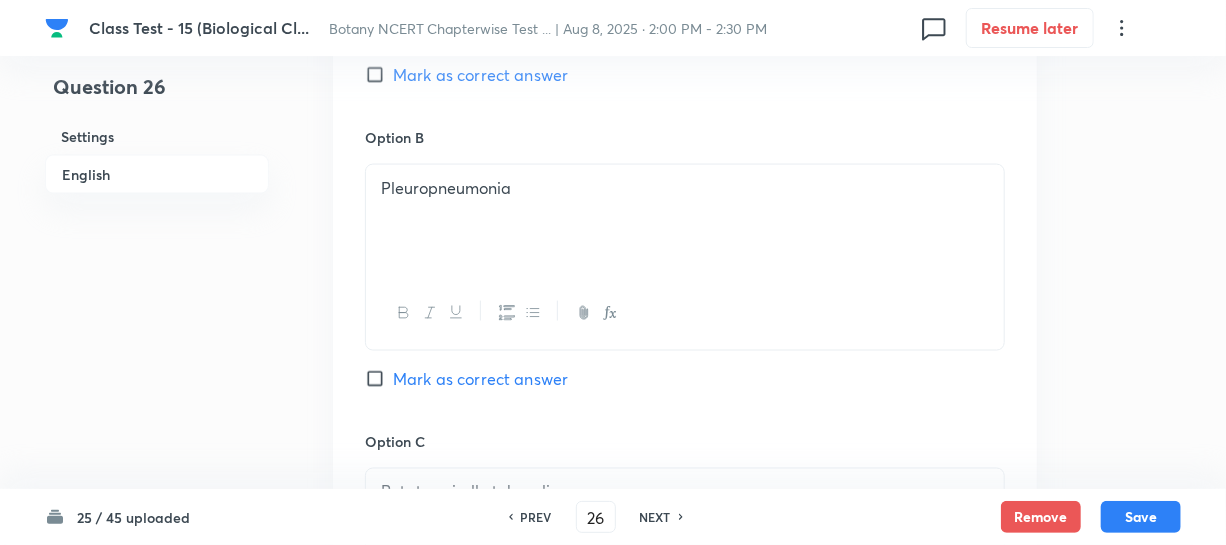 scroll, scrollTop: 1090, scrollLeft: 0, axis: vertical 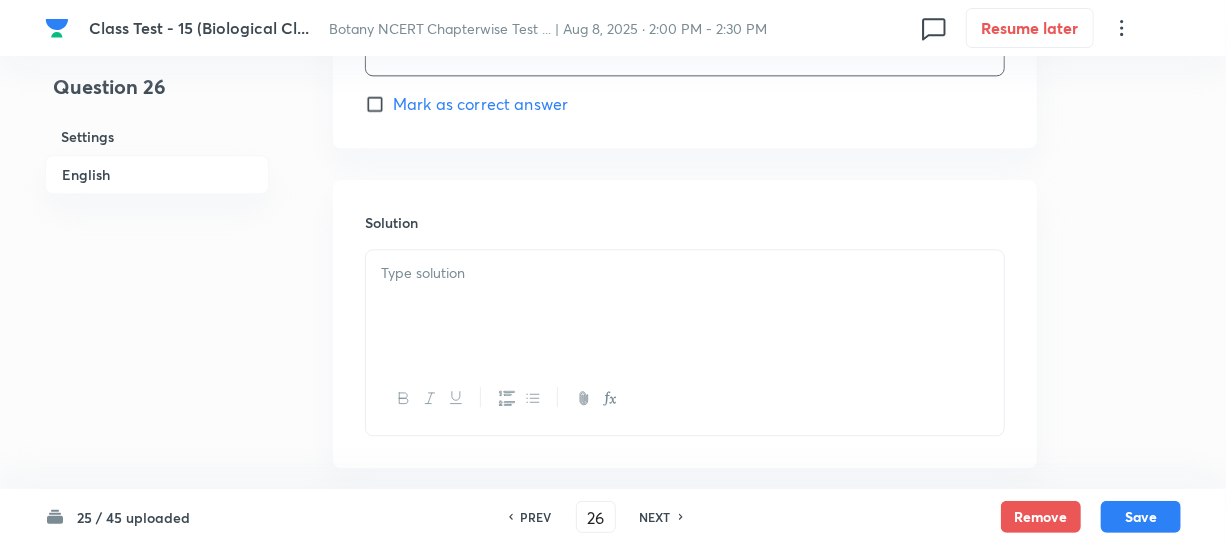 click at bounding box center (685, 273) 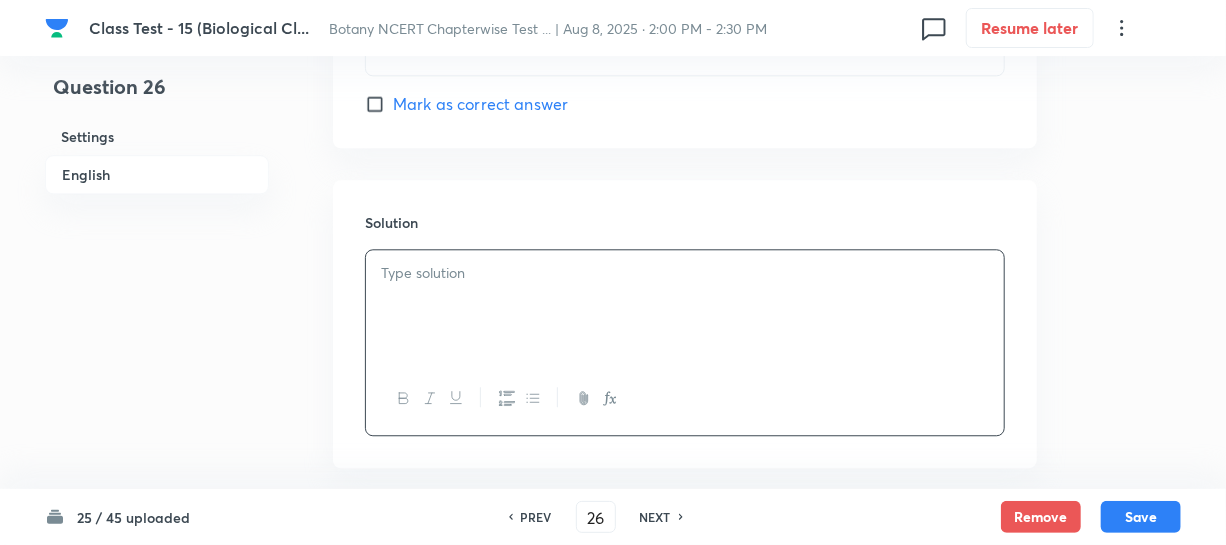 click on "Mark as correct answer" at bounding box center (379, 104) 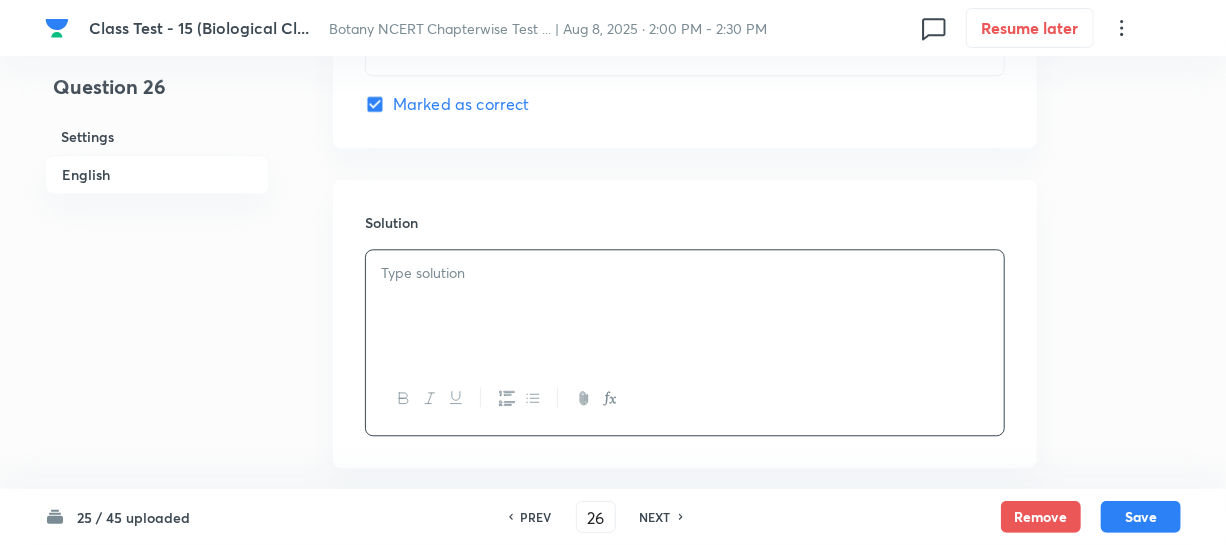 click on "PREV" at bounding box center (536, 517) 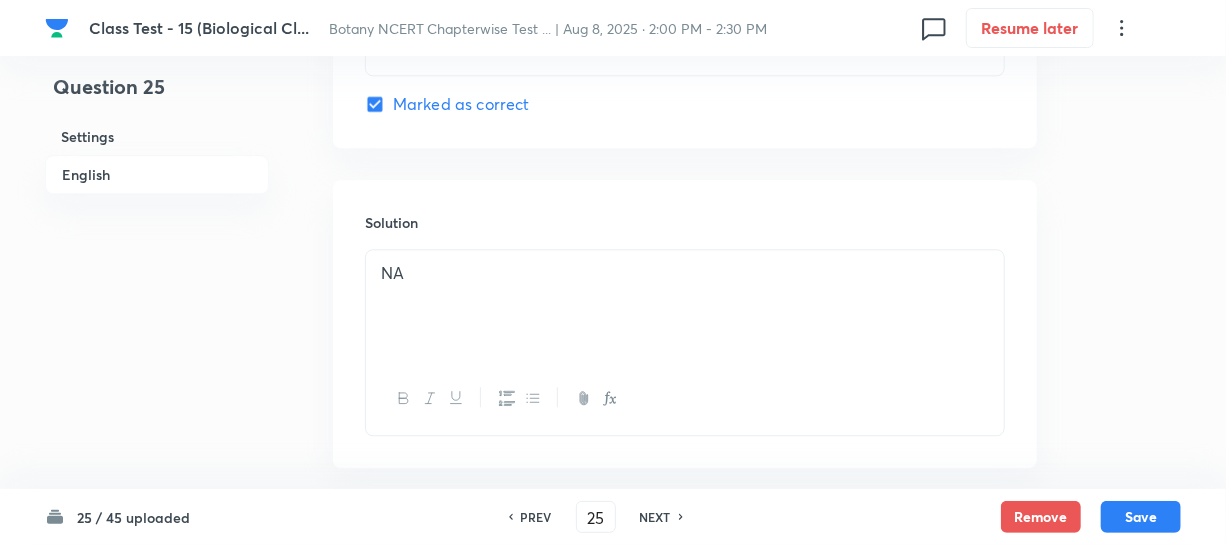 click on "NEXT" at bounding box center [655, 517] 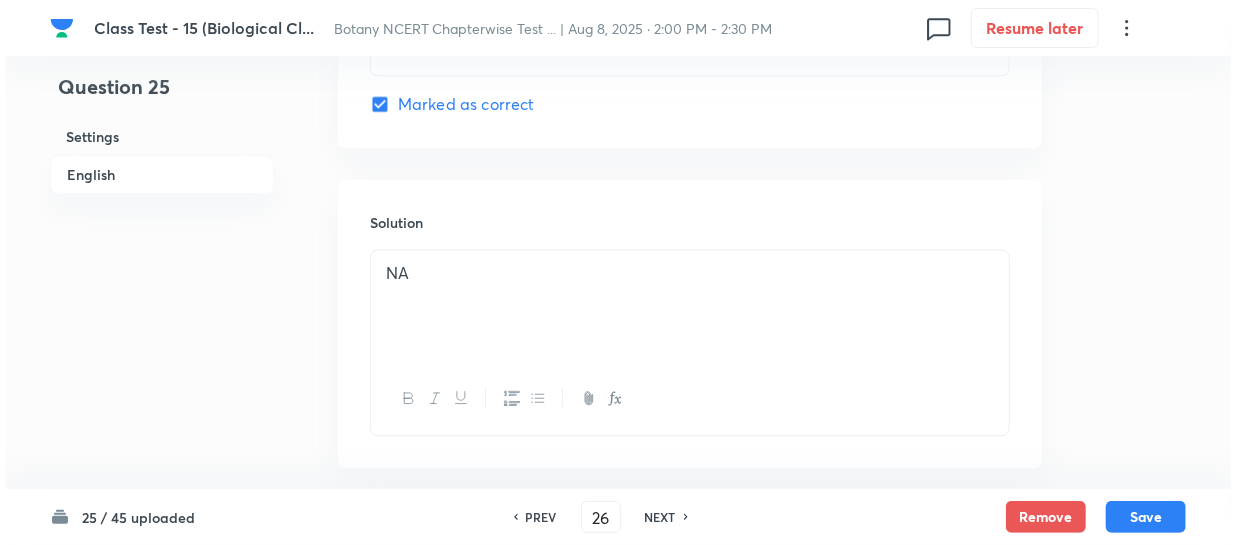 scroll, scrollTop: 0, scrollLeft: 0, axis: both 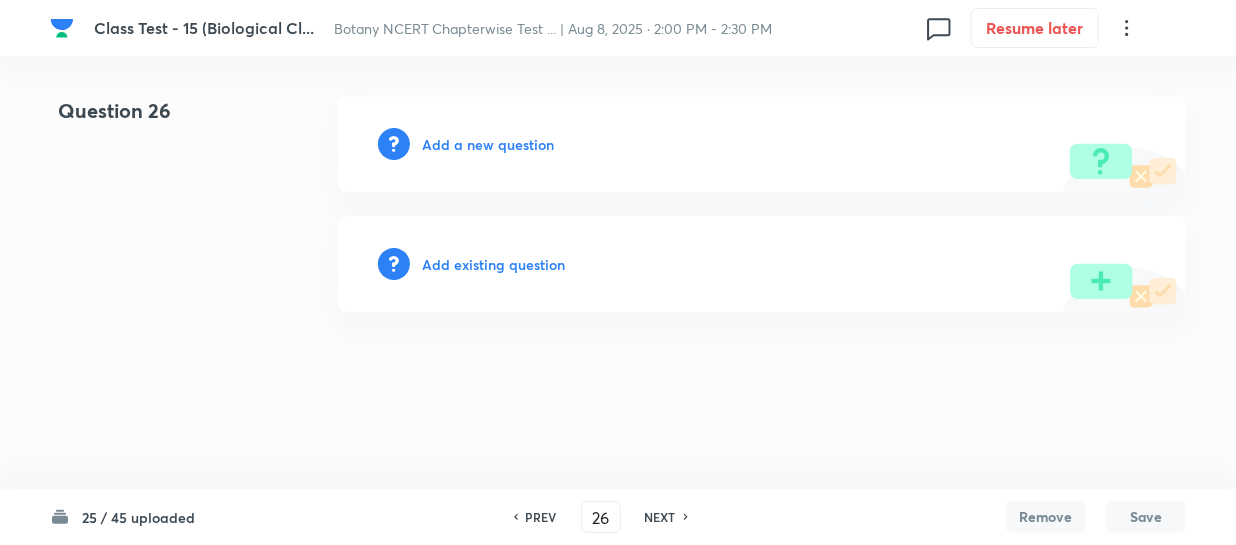 click on "Add a new question" at bounding box center [488, 144] 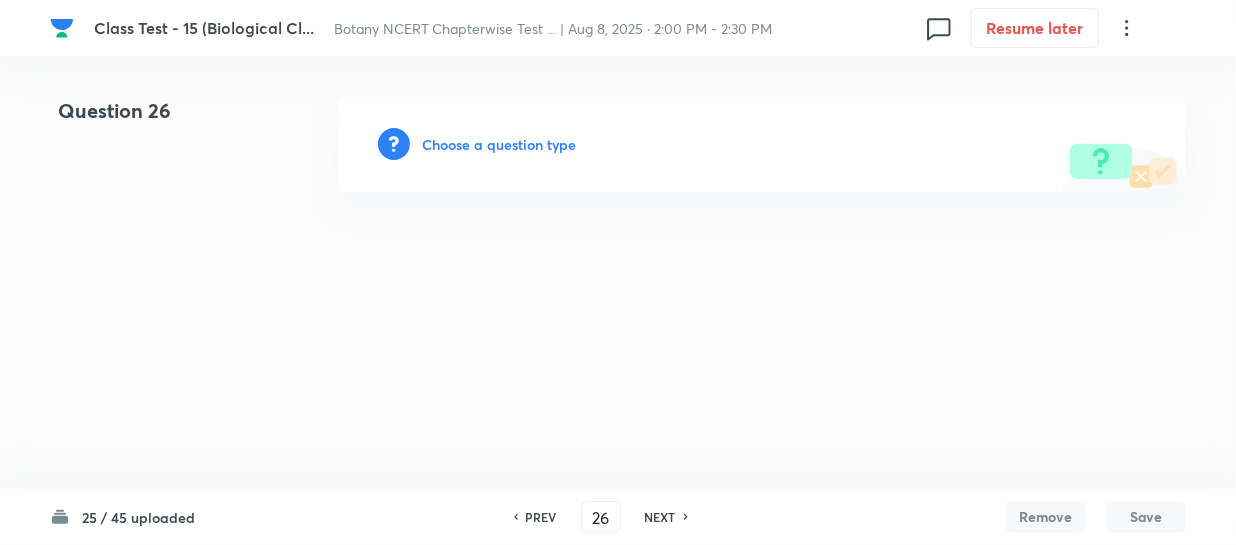 click on "Choose a question type" at bounding box center [499, 144] 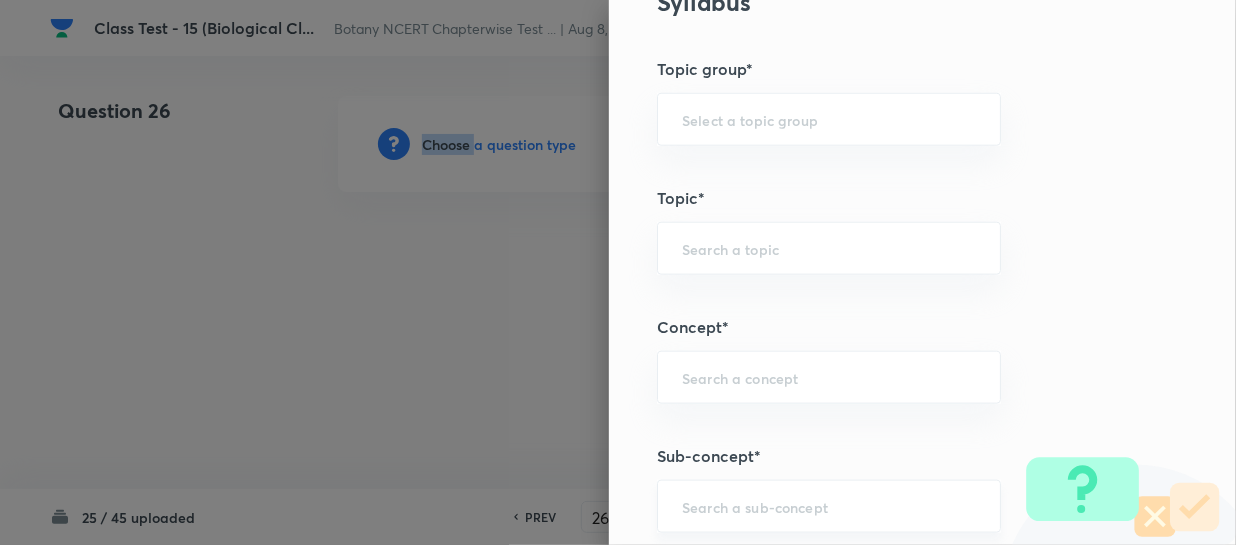 scroll, scrollTop: 1000, scrollLeft: 0, axis: vertical 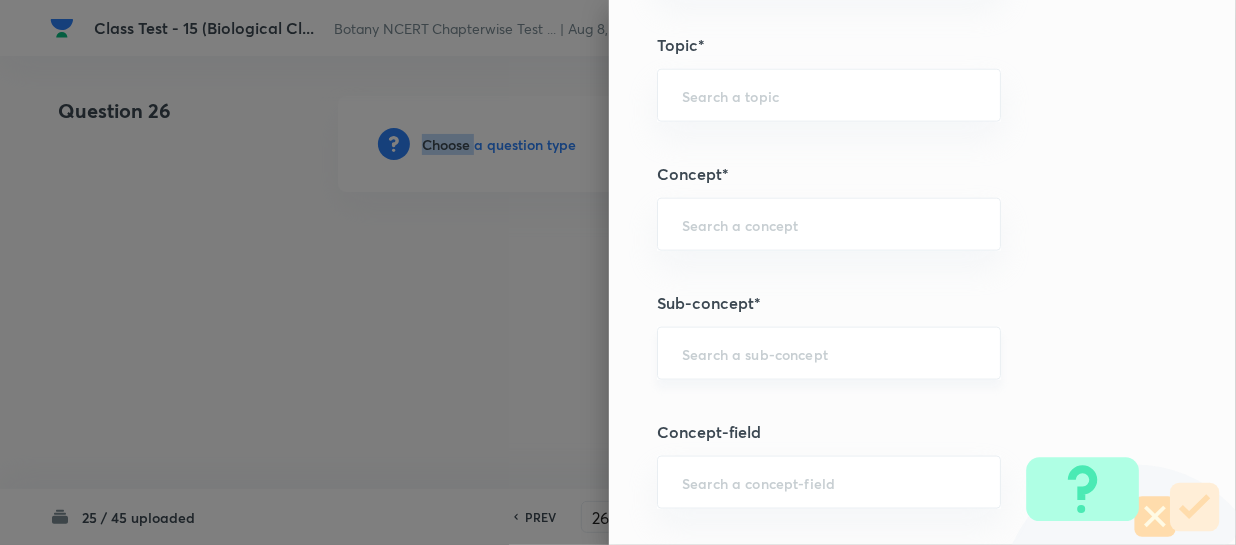 click on "​" at bounding box center [829, 353] 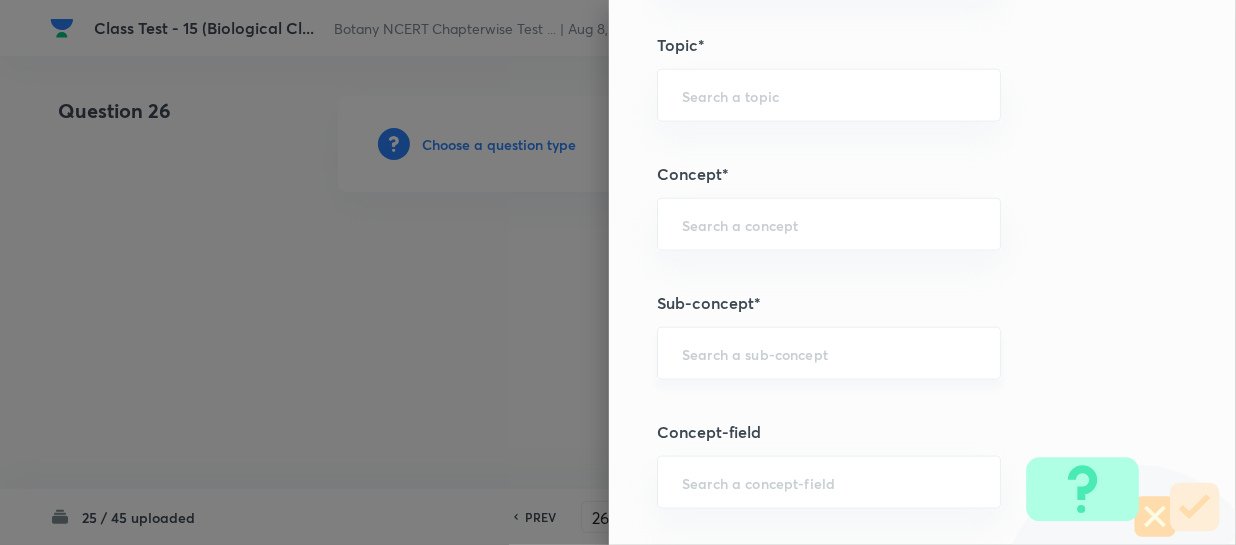 paste on "Biological Classification" 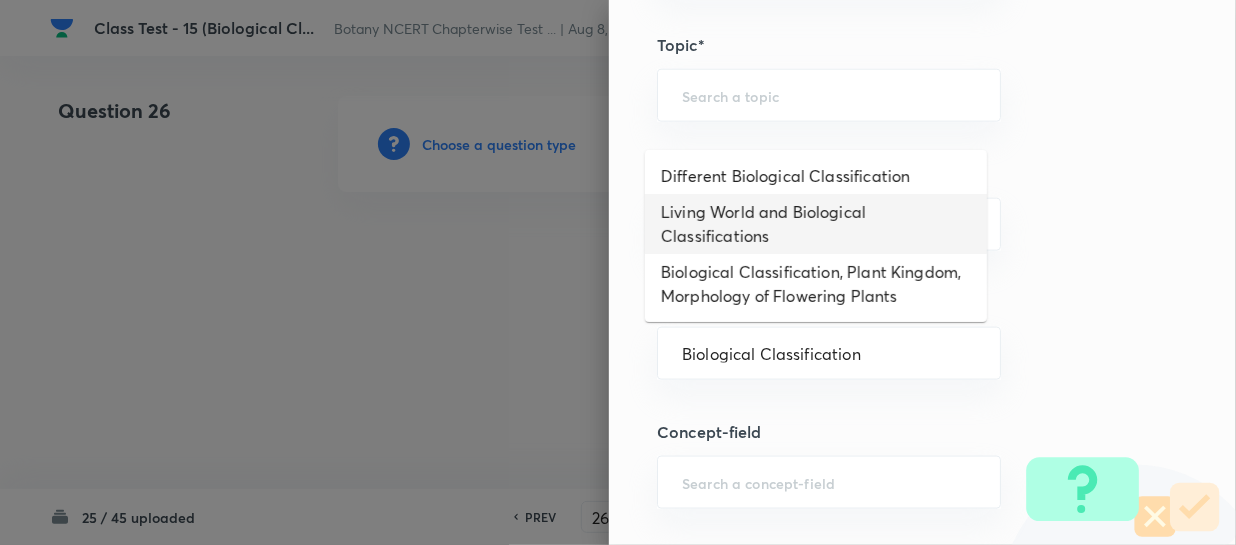 click on "Living World and Biological Classifications" at bounding box center [816, 224] 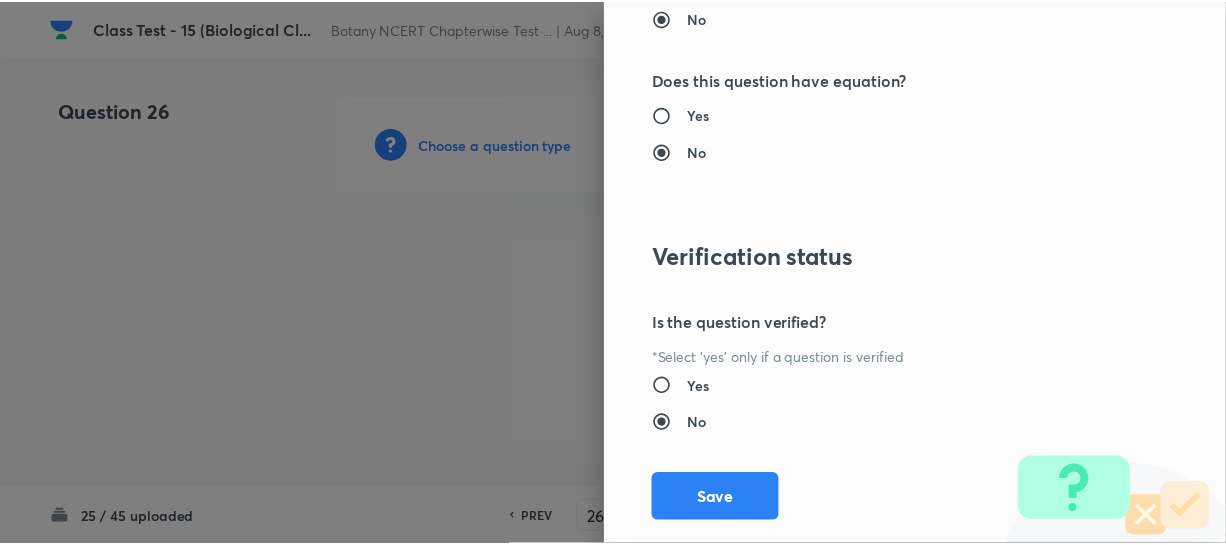 scroll, scrollTop: 2179, scrollLeft: 0, axis: vertical 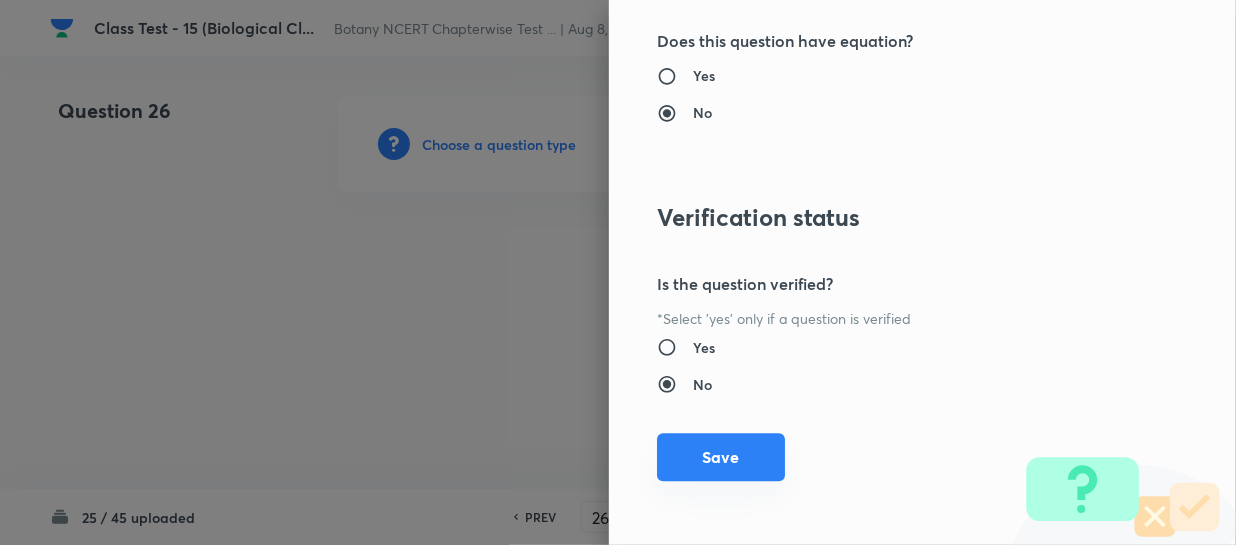 click on "Save" at bounding box center (721, 457) 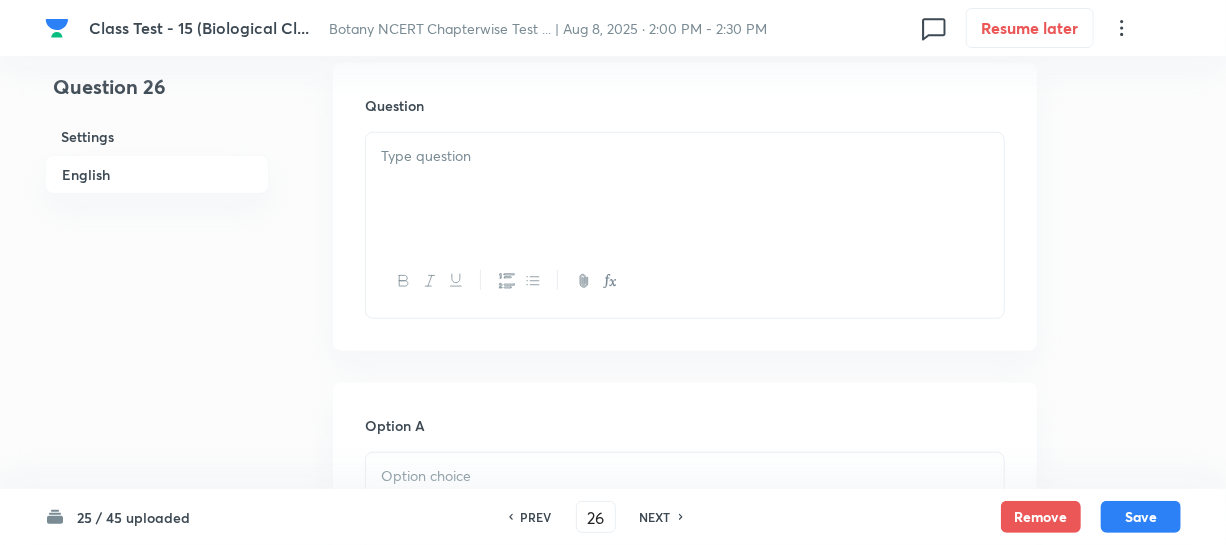 scroll, scrollTop: 636, scrollLeft: 0, axis: vertical 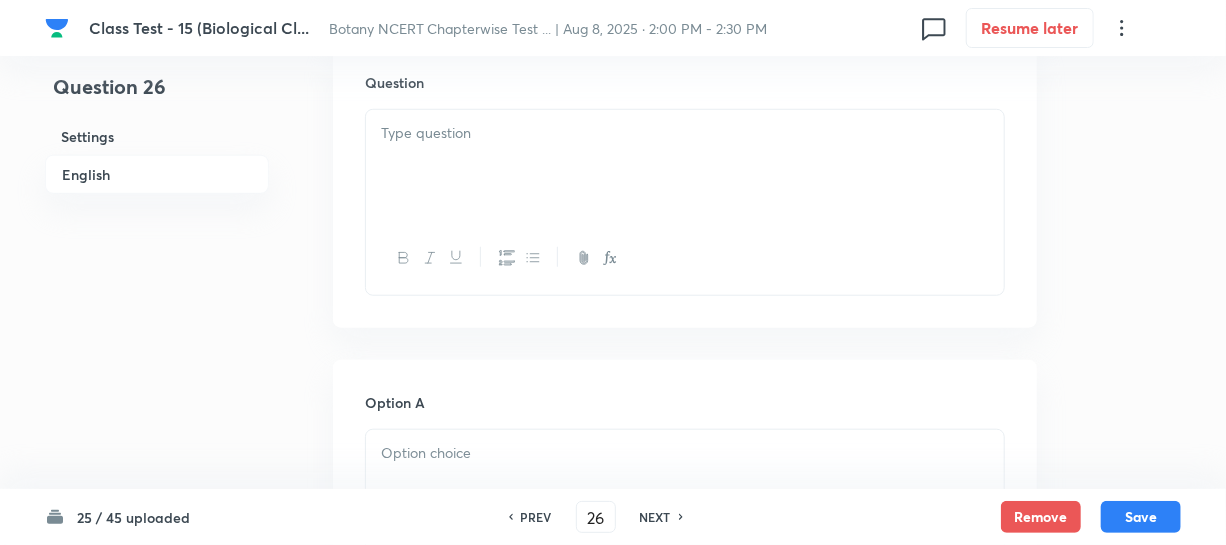 drag, startPoint x: 518, startPoint y: 163, endPoint x: 535, endPoint y: 166, distance: 17.262676 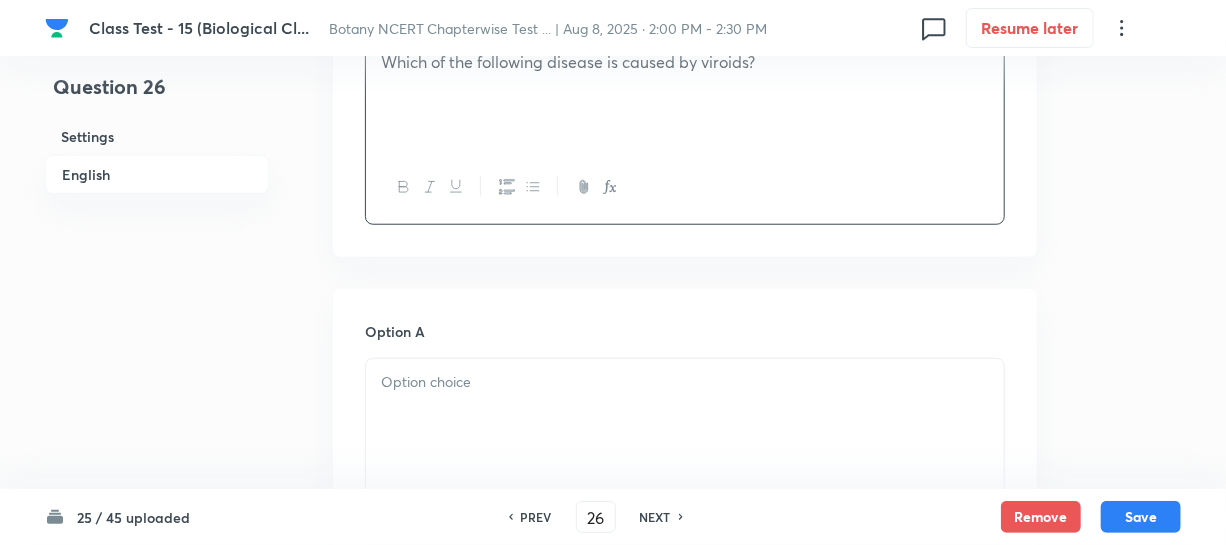 scroll, scrollTop: 818, scrollLeft: 0, axis: vertical 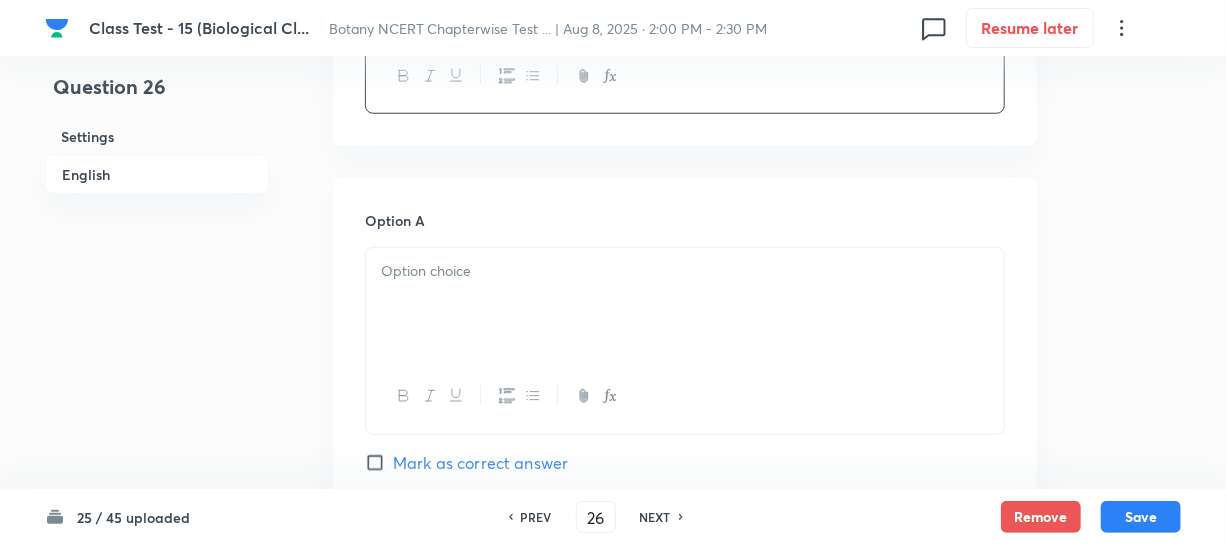 click at bounding box center [685, 271] 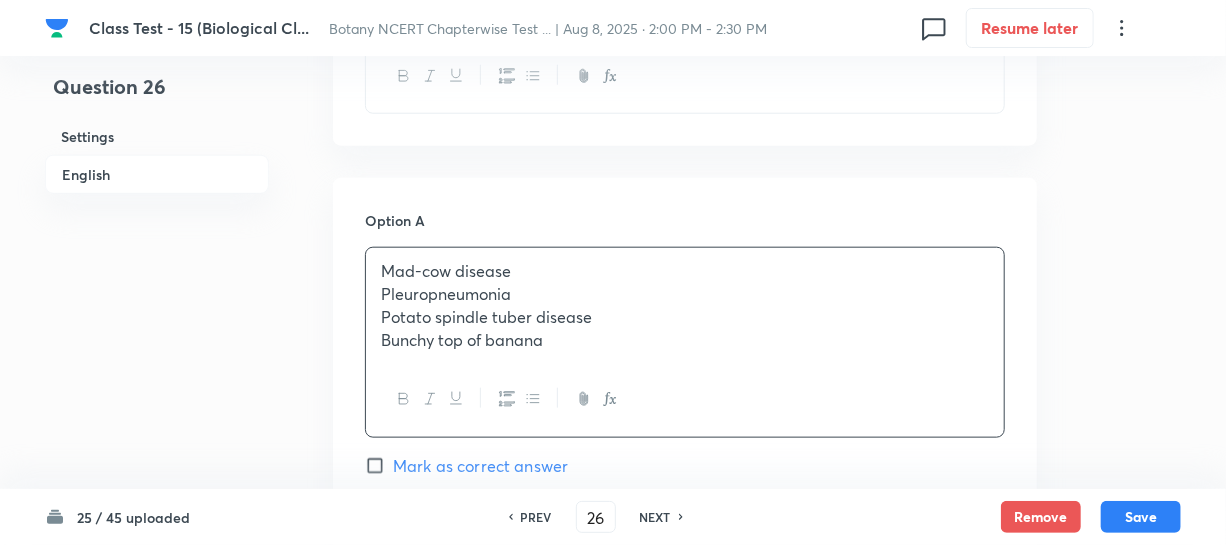 click on "Pleuropneumonia" at bounding box center [685, 294] 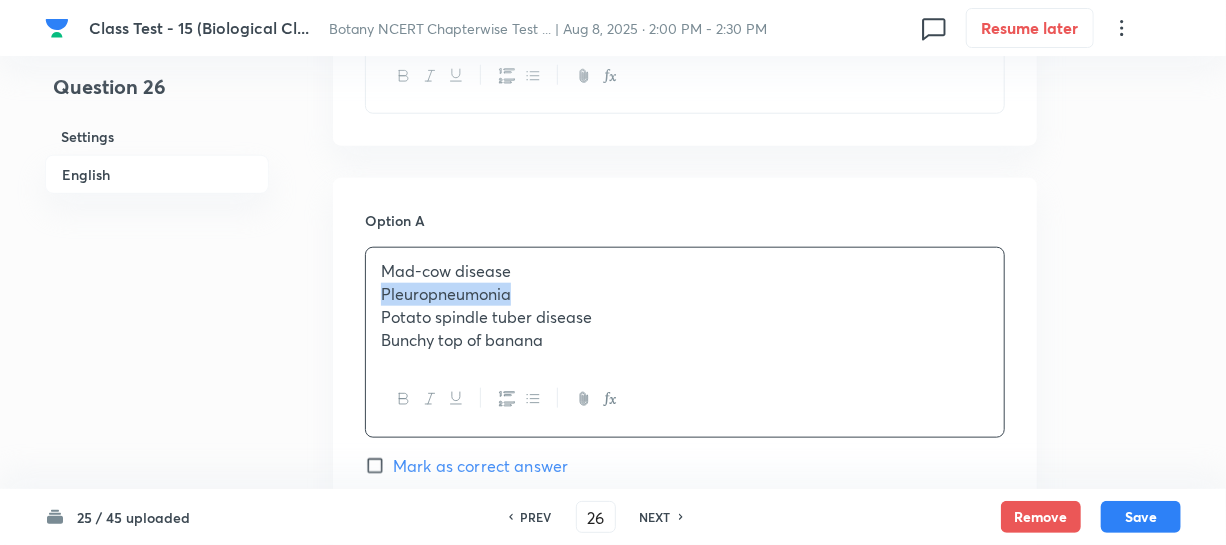 click on "Pleuropneumonia" at bounding box center [685, 294] 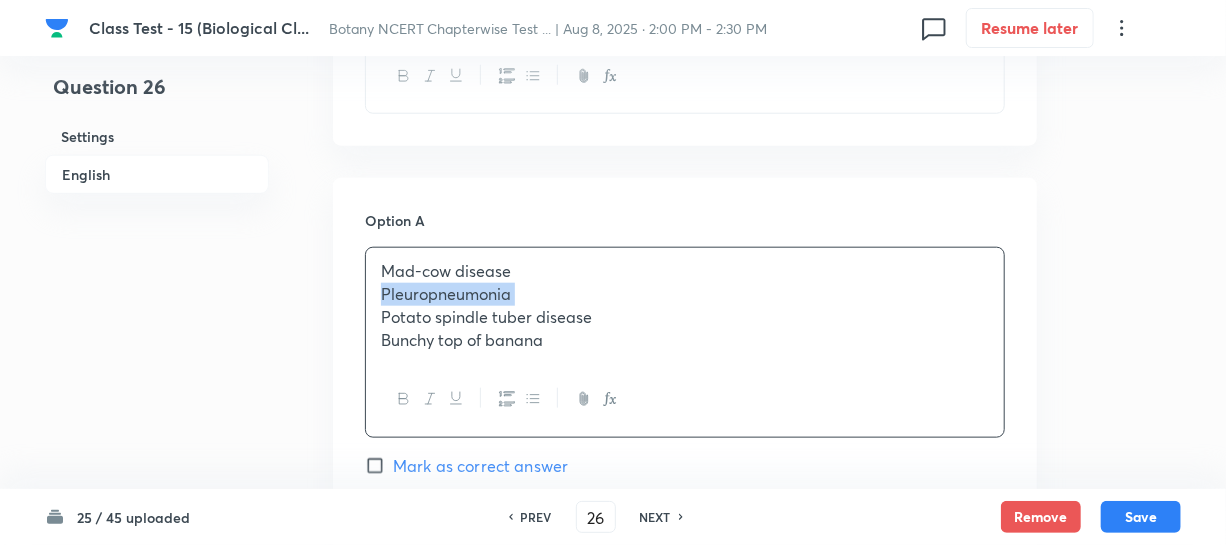 click on "Pleuropneumonia" at bounding box center [685, 294] 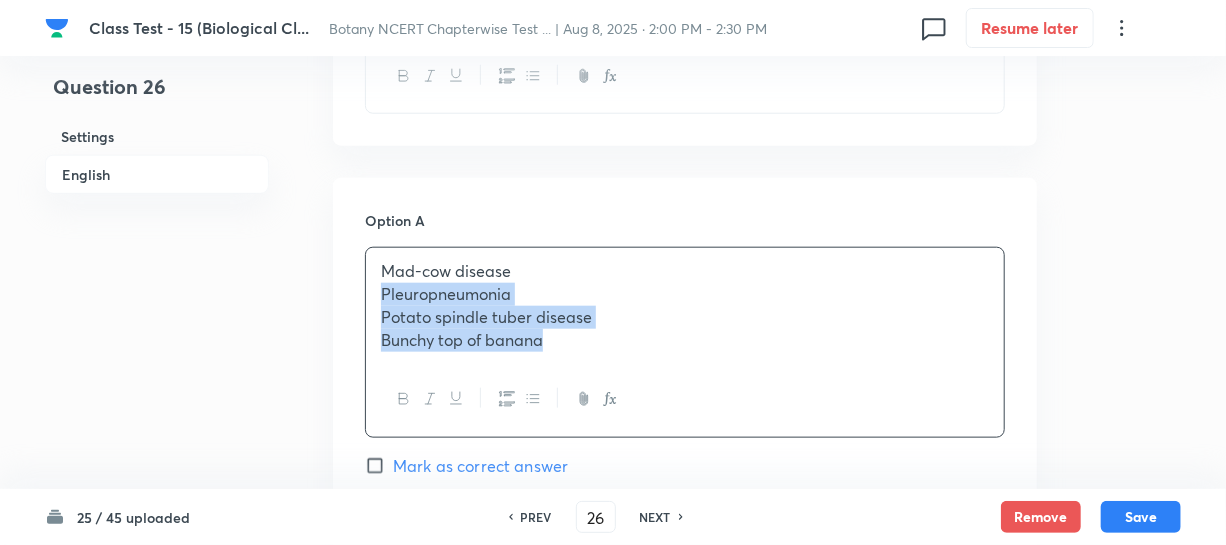 click on "Mad-cow disease Pleuropneumonia Potato spindle tuber disease Bunchy top of banana" at bounding box center (685, 305) 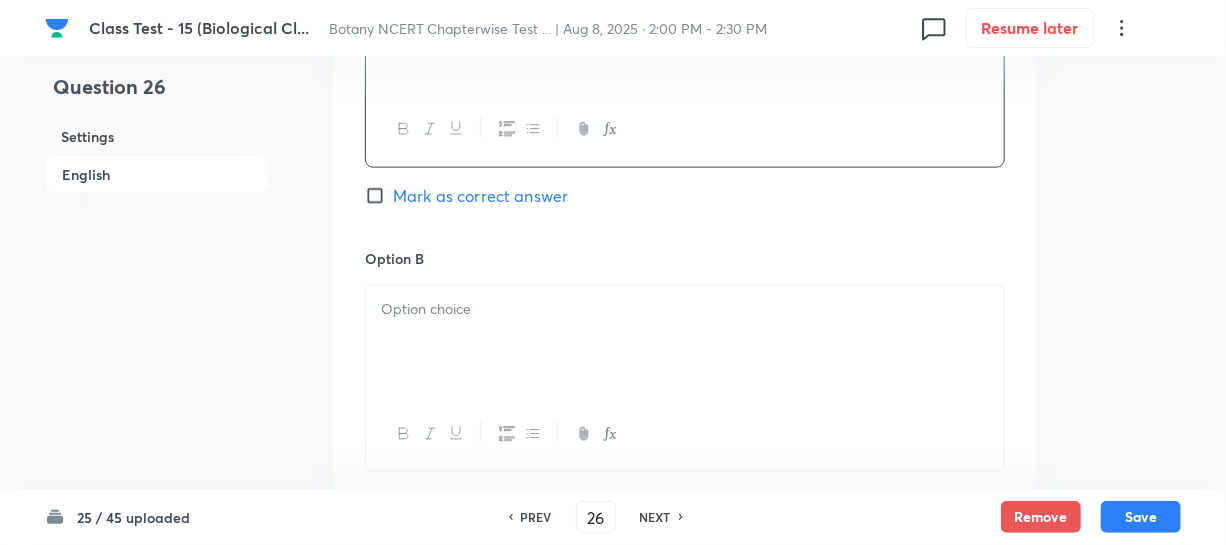scroll, scrollTop: 1090, scrollLeft: 0, axis: vertical 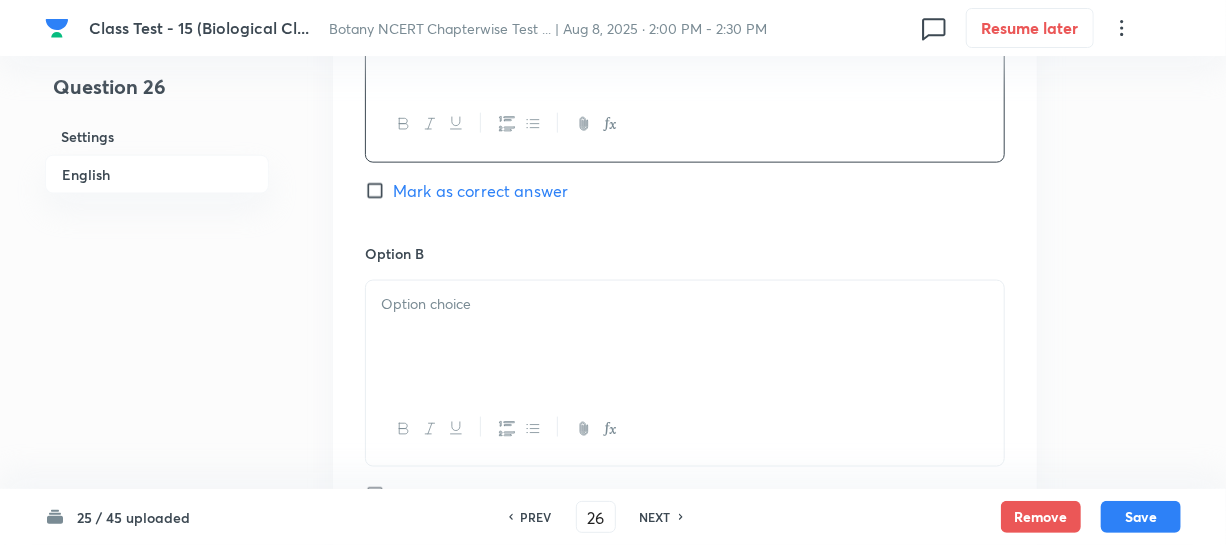 click at bounding box center [685, 304] 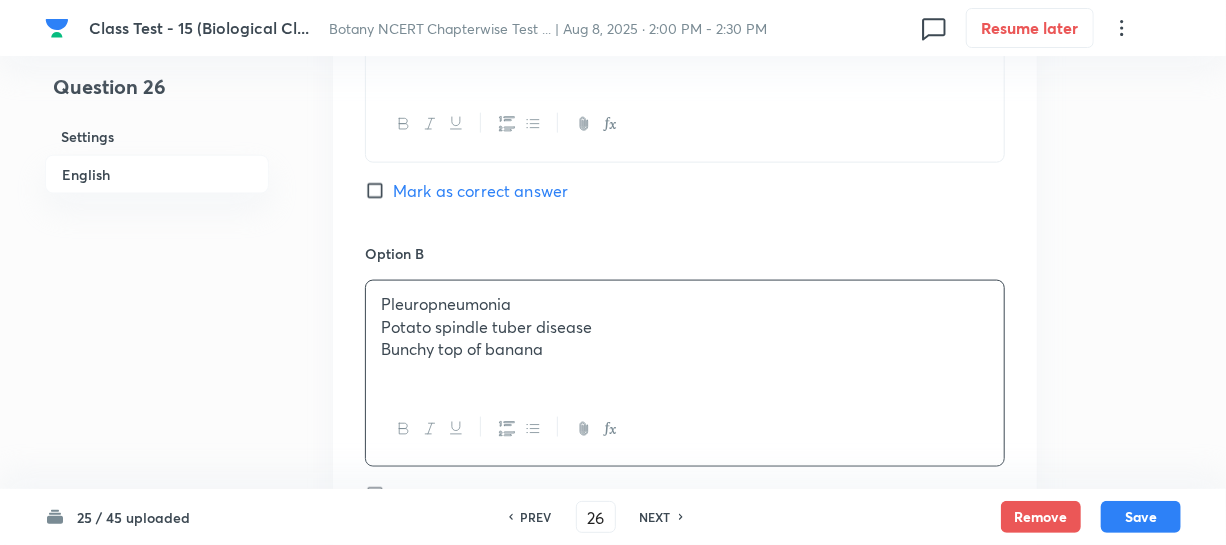 click on "Potato spindle tuber disease" at bounding box center (685, 327) 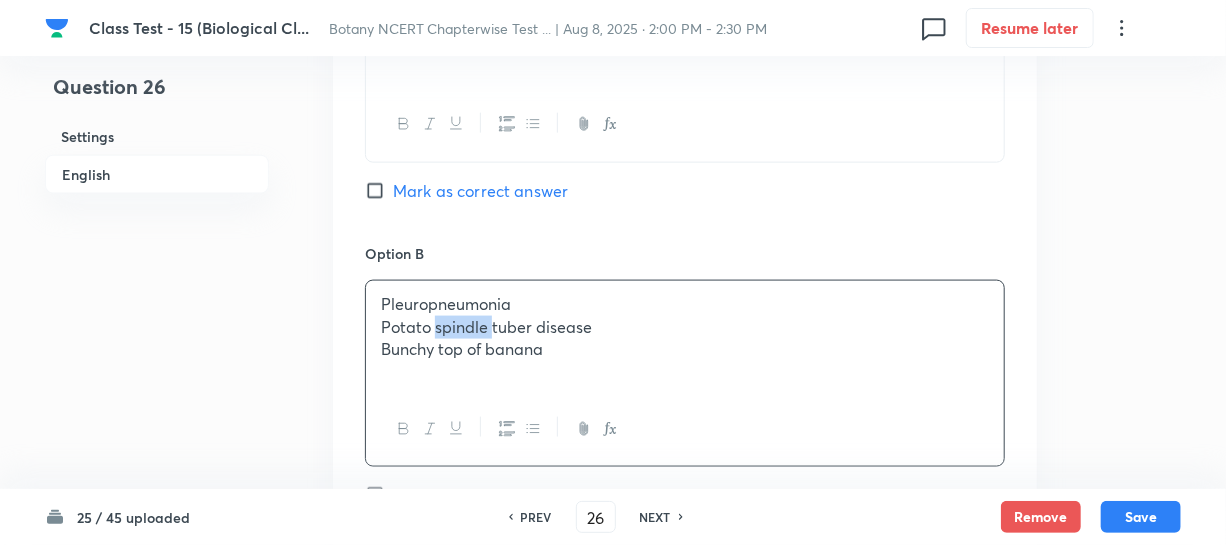 click on "Potato spindle tuber disease" at bounding box center [685, 327] 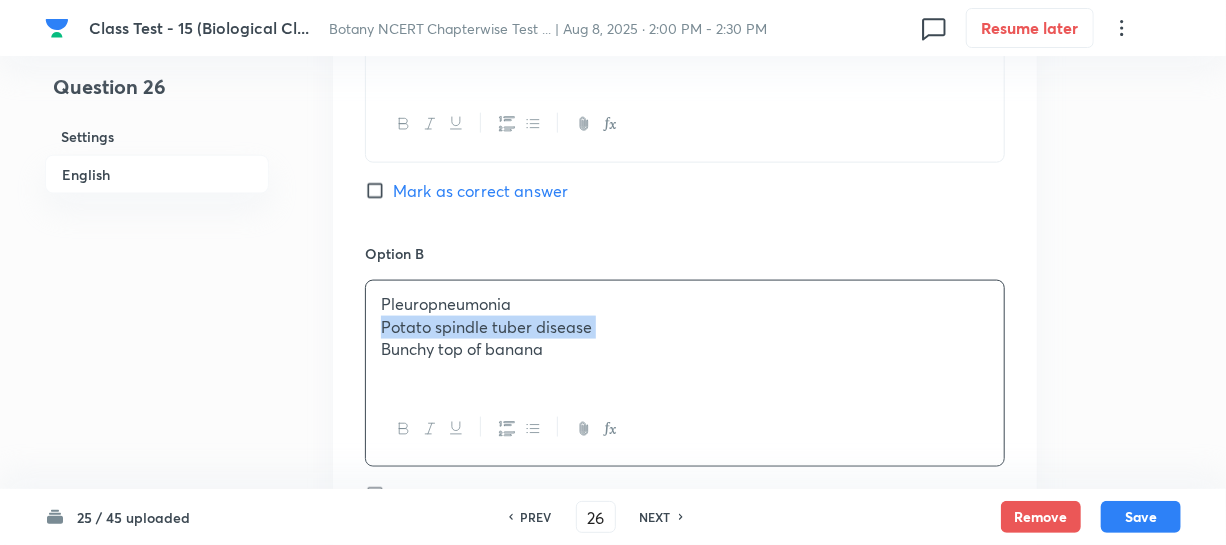 click on "Potato spindle tuber disease" at bounding box center [685, 327] 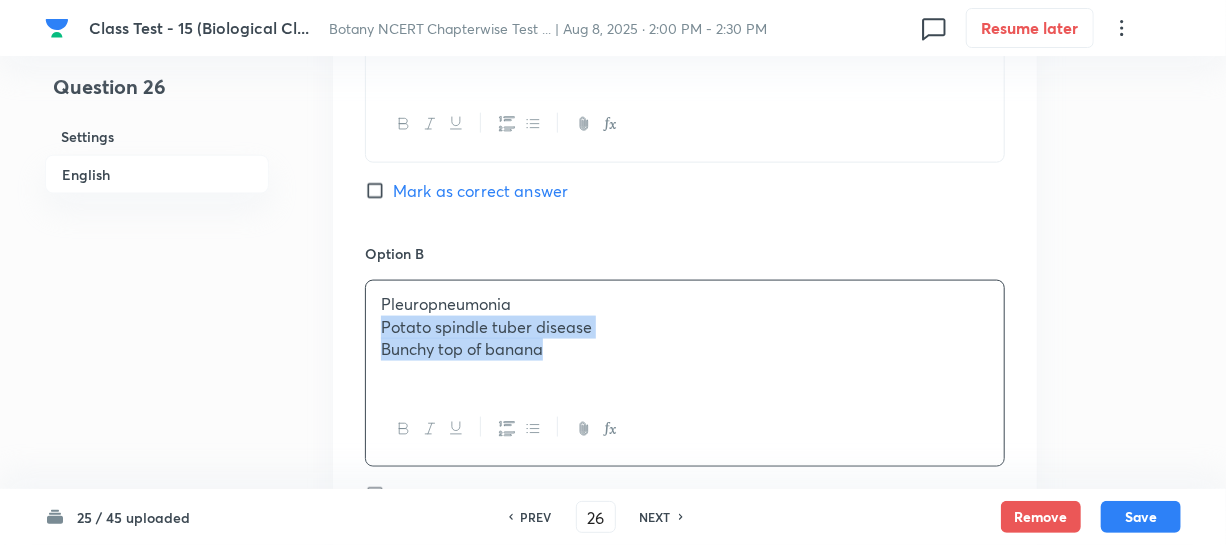 click on "Pleuropneumonia Potato spindle tuber disease Bunchy top of banana" at bounding box center (685, 337) 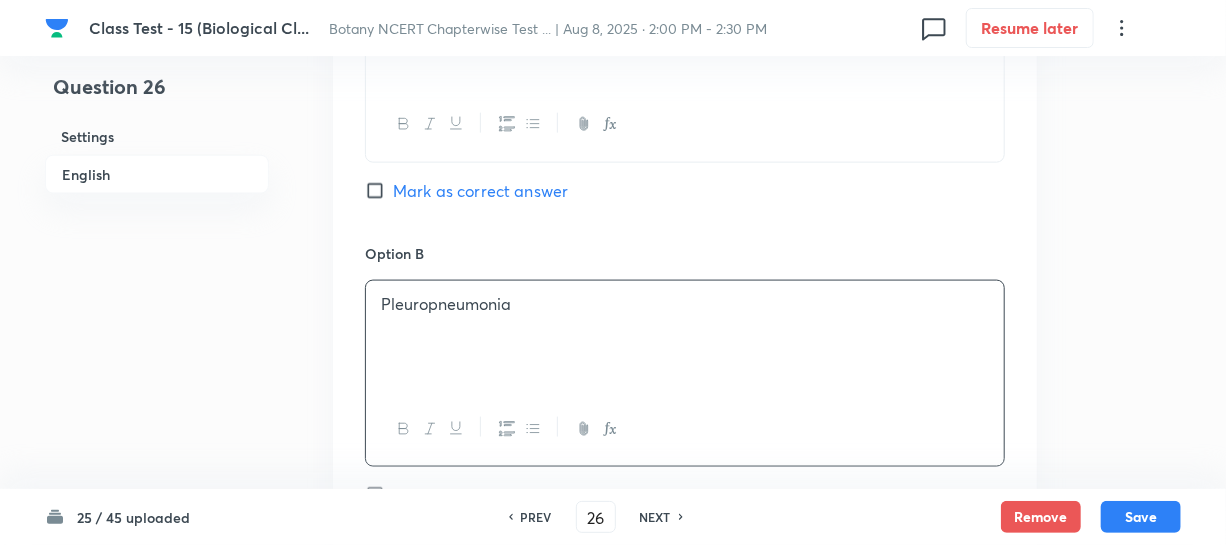 scroll, scrollTop: 1454, scrollLeft: 0, axis: vertical 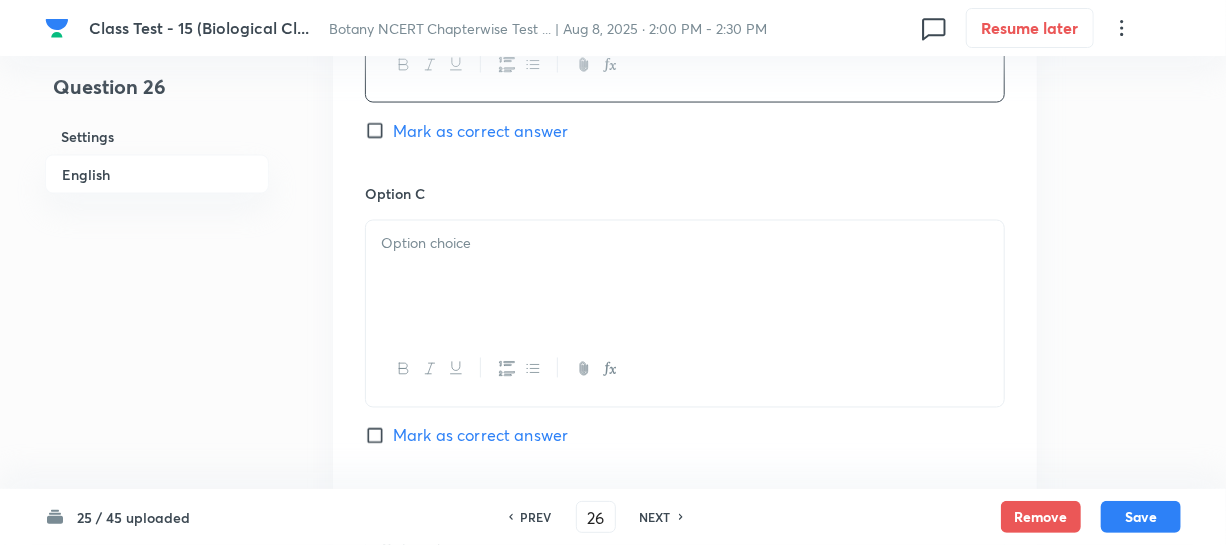 click at bounding box center [685, 277] 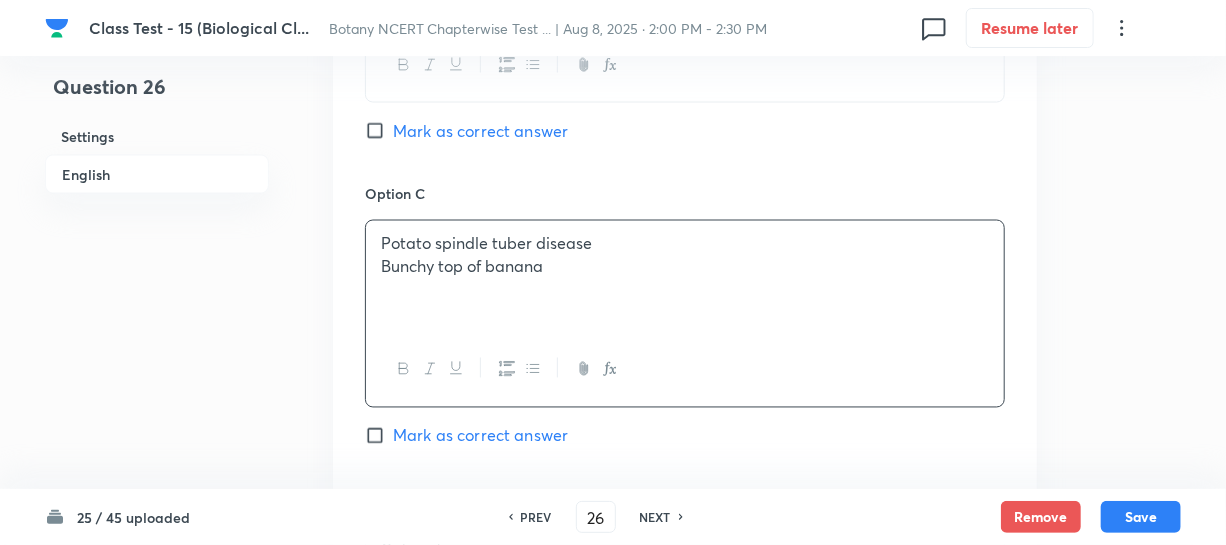 click on "Bunchy top of banana" at bounding box center (685, 267) 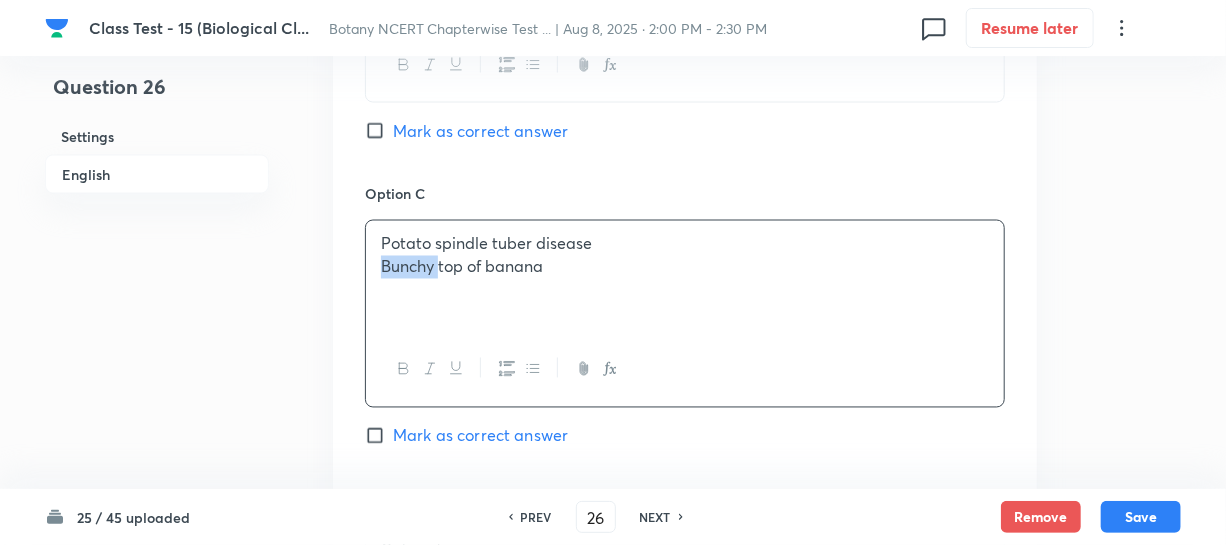 click on "Bunchy top of banana" at bounding box center (685, 267) 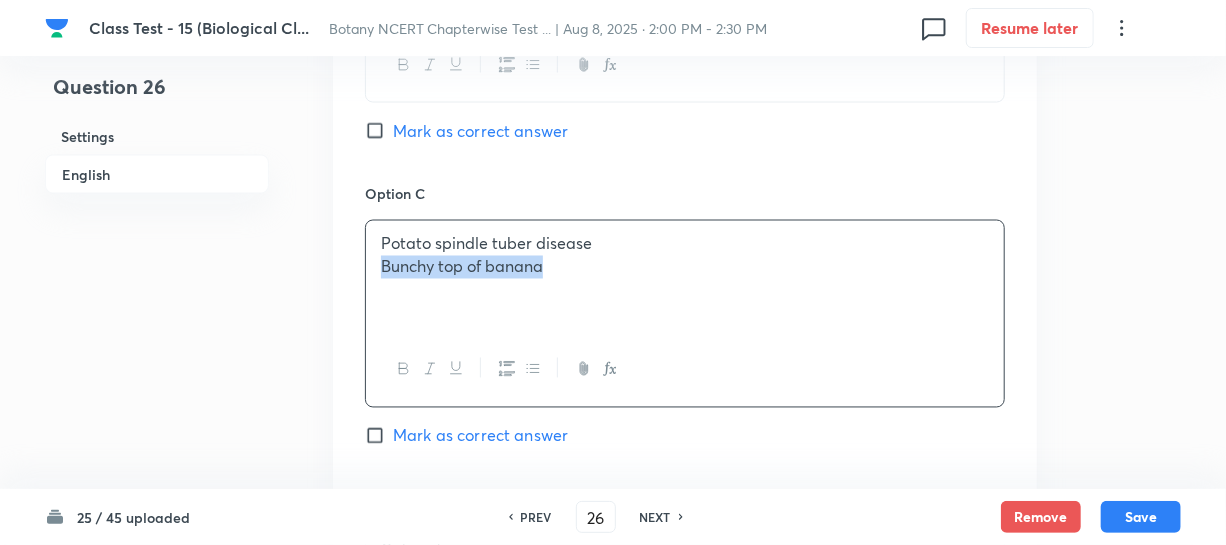 click on "Bunchy top of banana" at bounding box center [685, 267] 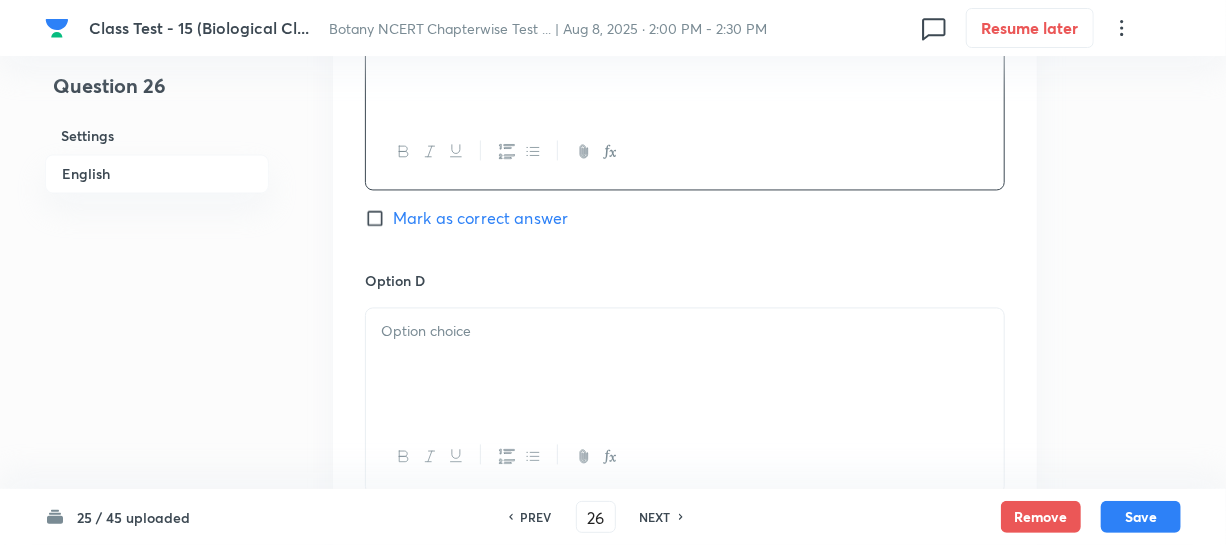 scroll, scrollTop: 1818, scrollLeft: 0, axis: vertical 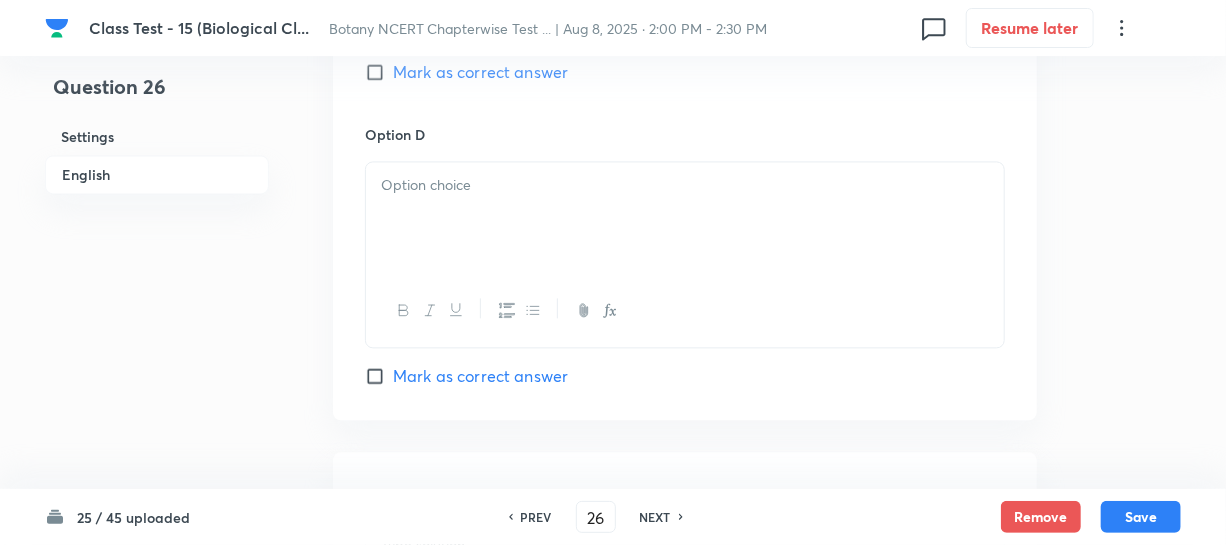 click at bounding box center [685, 218] 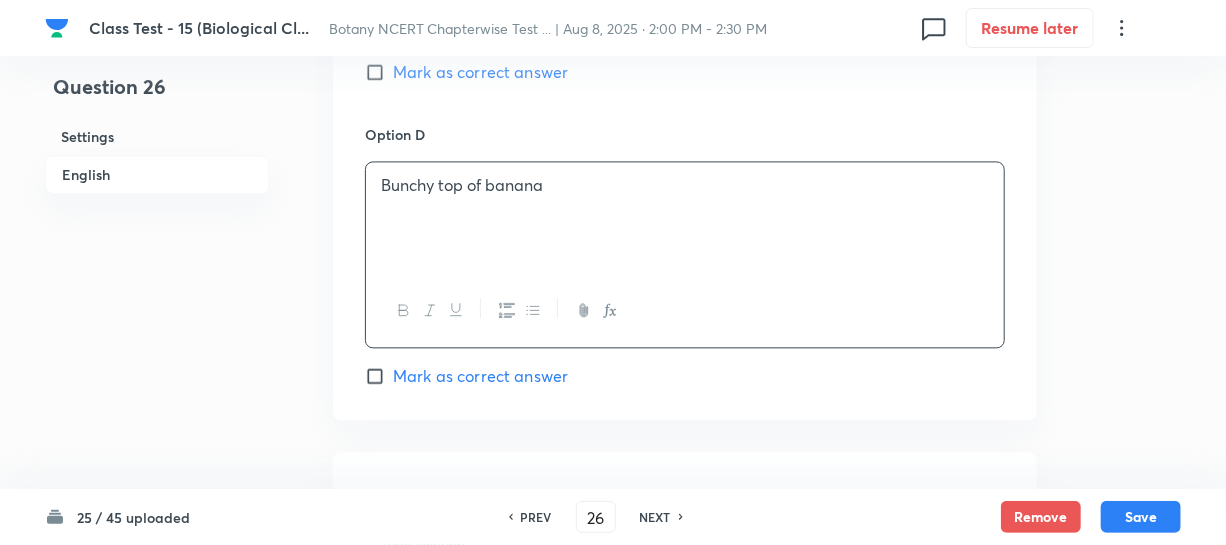 click on "Mark as correct answer" at bounding box center [379, 72] 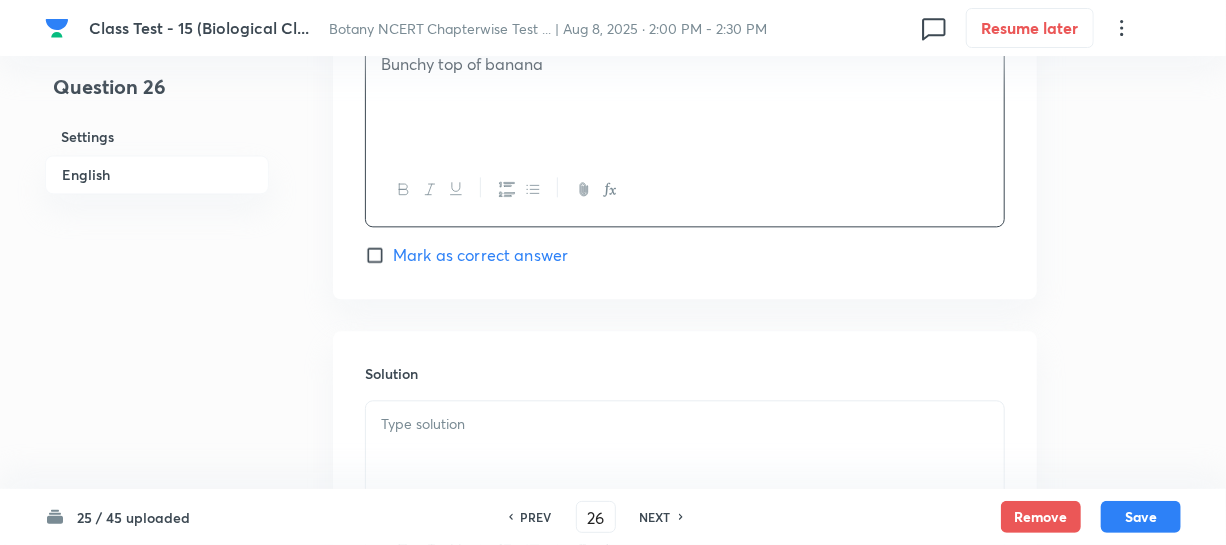 scroll, scrollTop: 2181, scrollLeft: 0, axis: vertical 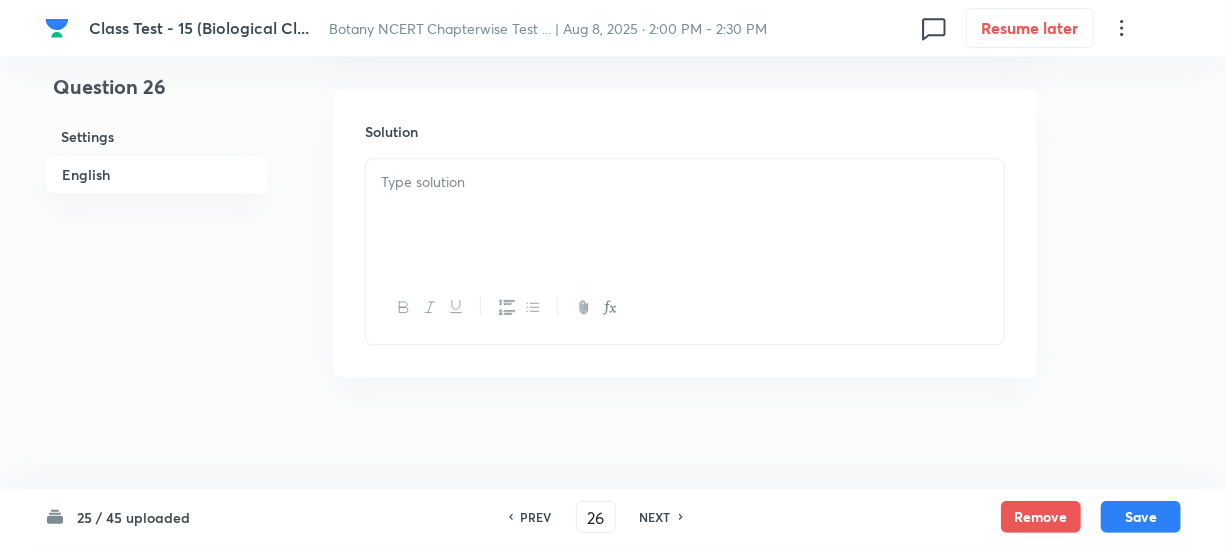 drag, startPoint x: 459, startPoint y: 243, endPoint x: 469, endPoint y: 228, distance: 18.027756 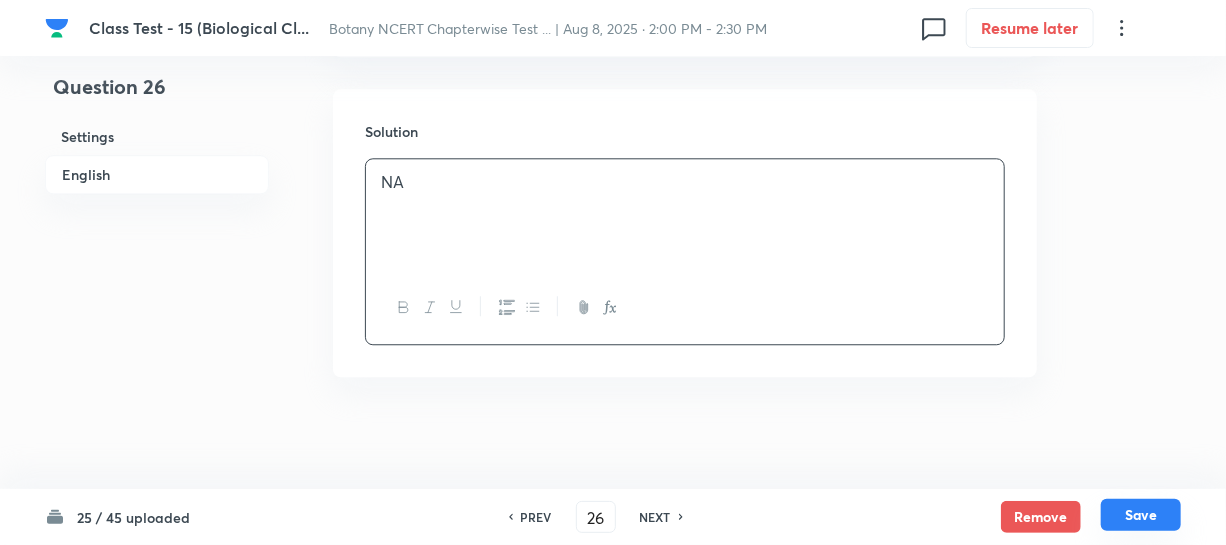 click on "Save" at bounding box center [1141, 515] 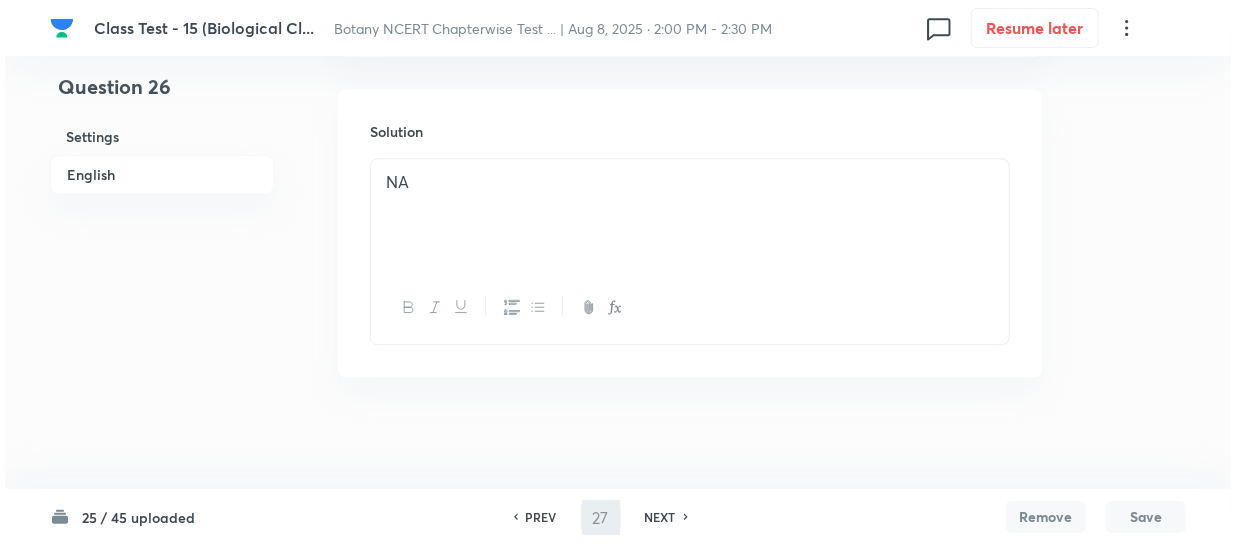 scroll, scrollTop: 0, scrollLeft: 0, axis: both 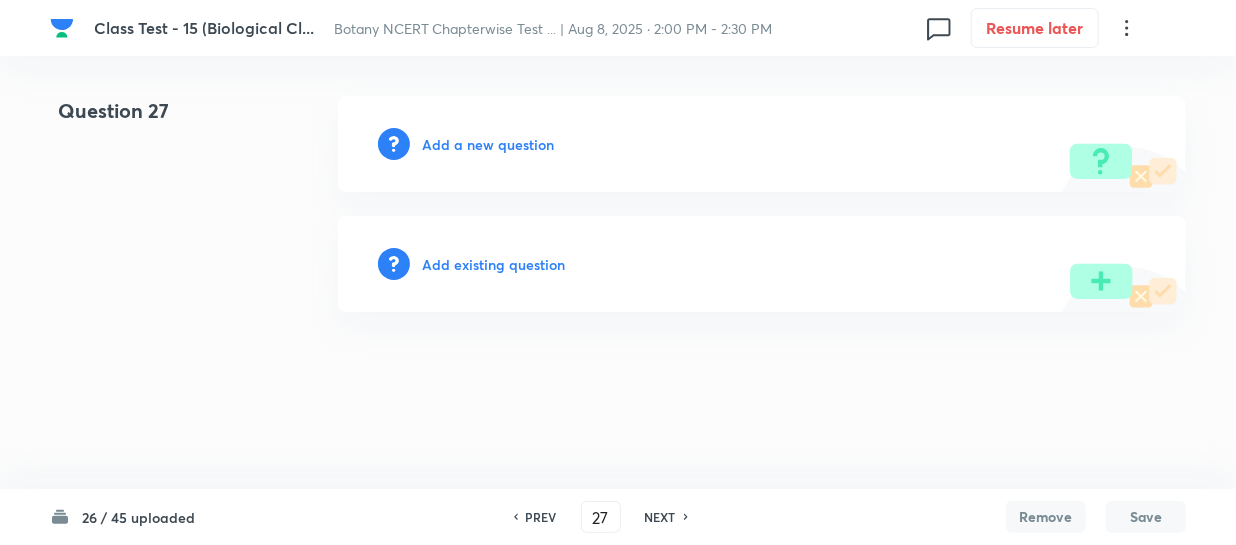 click on "Add a new question" at bounding box center (488, 144) 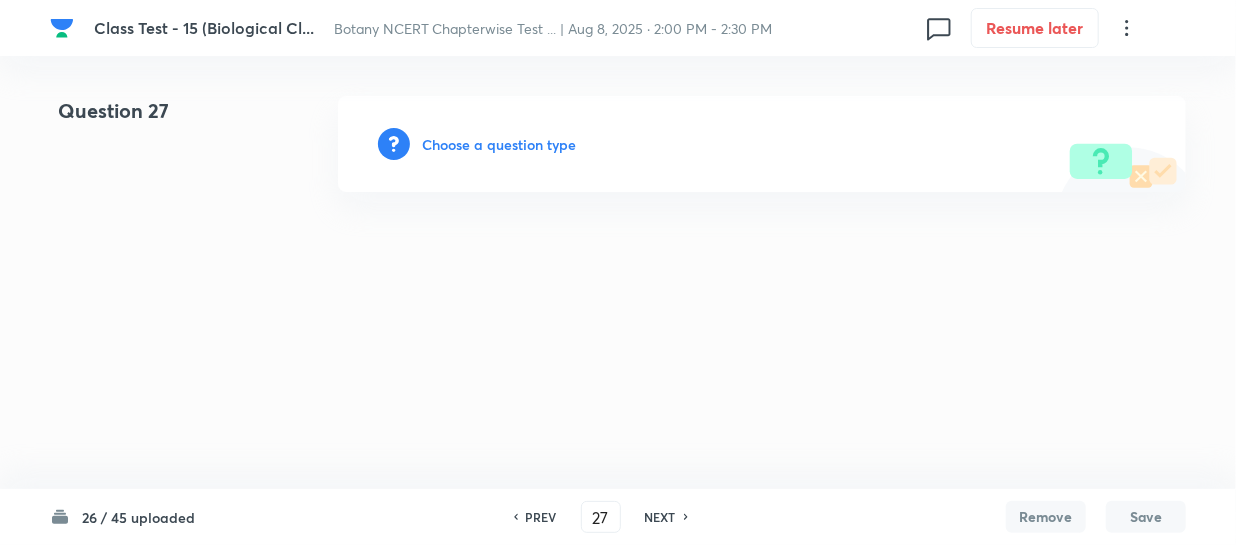 click on "Choose a question type" at bounding box center [499, 144] 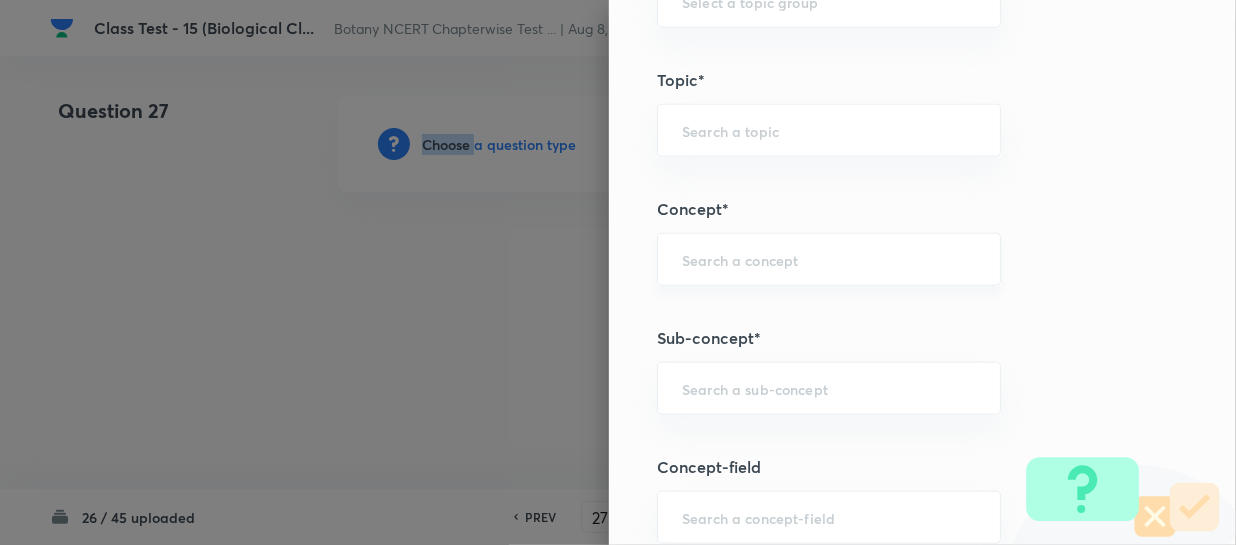 scroll, scrollTop: 1090, scrollLeft: 0, axis: vertical 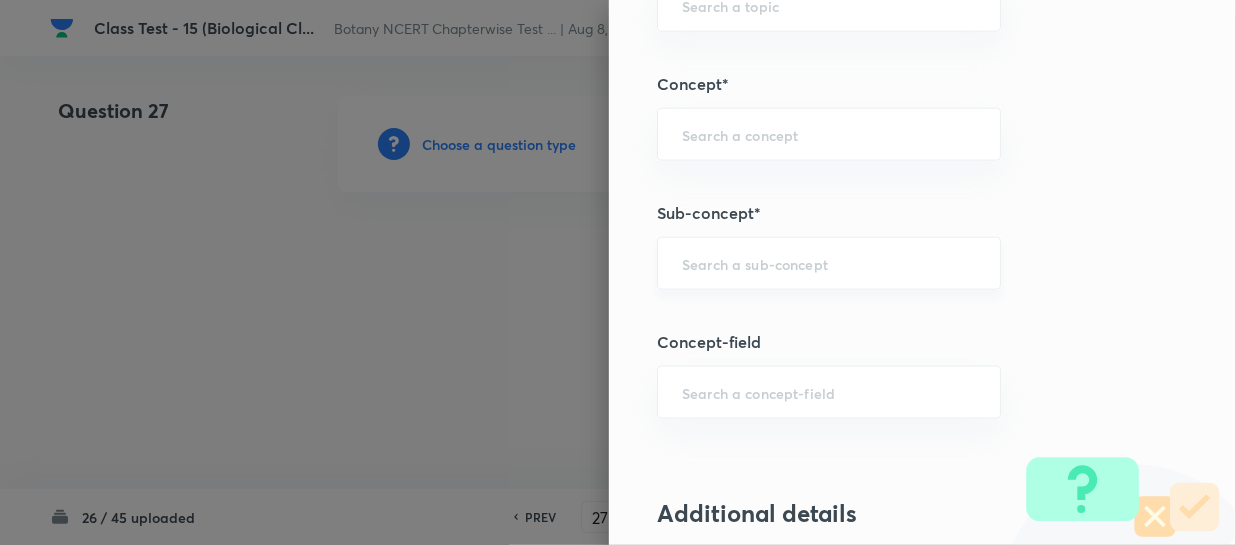 click at bounding box center [829, 263] 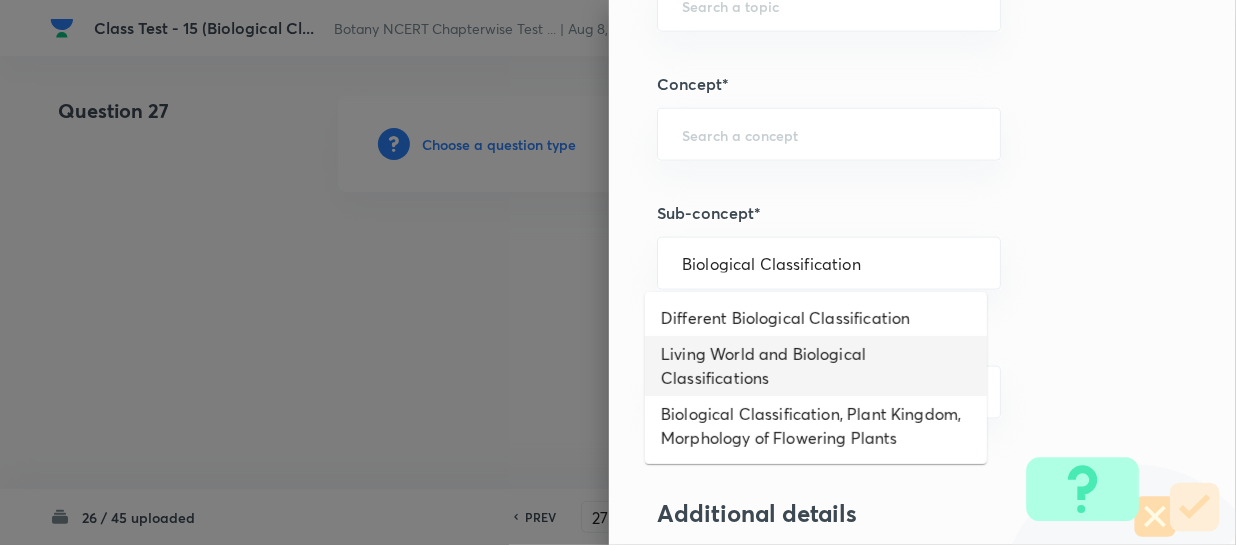 click on "Living World and Biological Classifications" at bounding box center (816, 366) 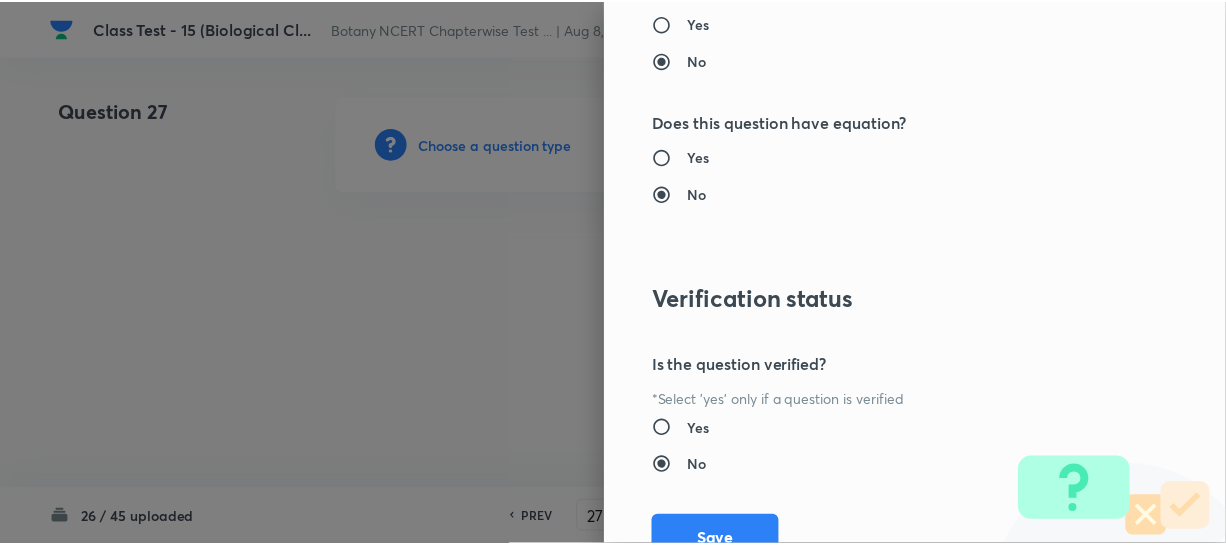 scroll, scrollTop: 2179, scrollLeft: 0, axis: vertical 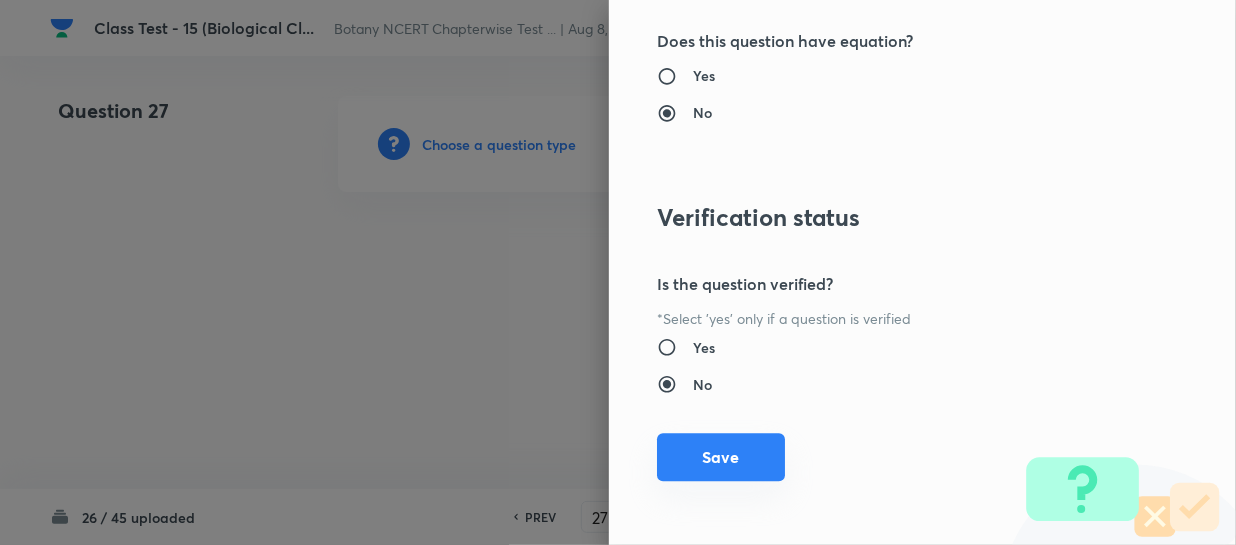 click on "Save" at bounding box center (721, 457) 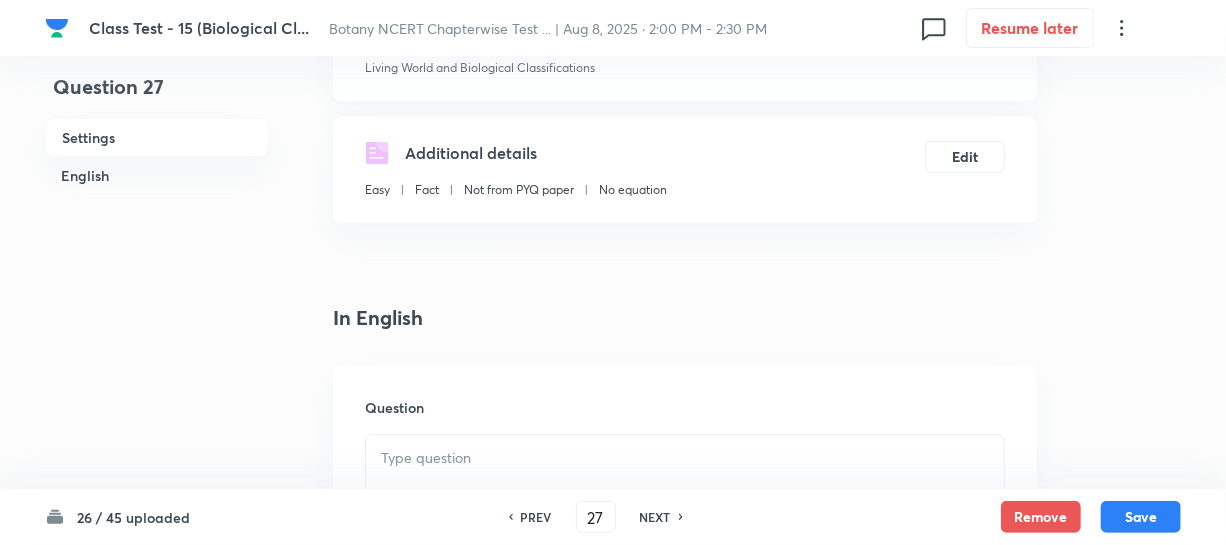 scroll, scrollTop: 454, scrollLeft: 0, axis: vertical 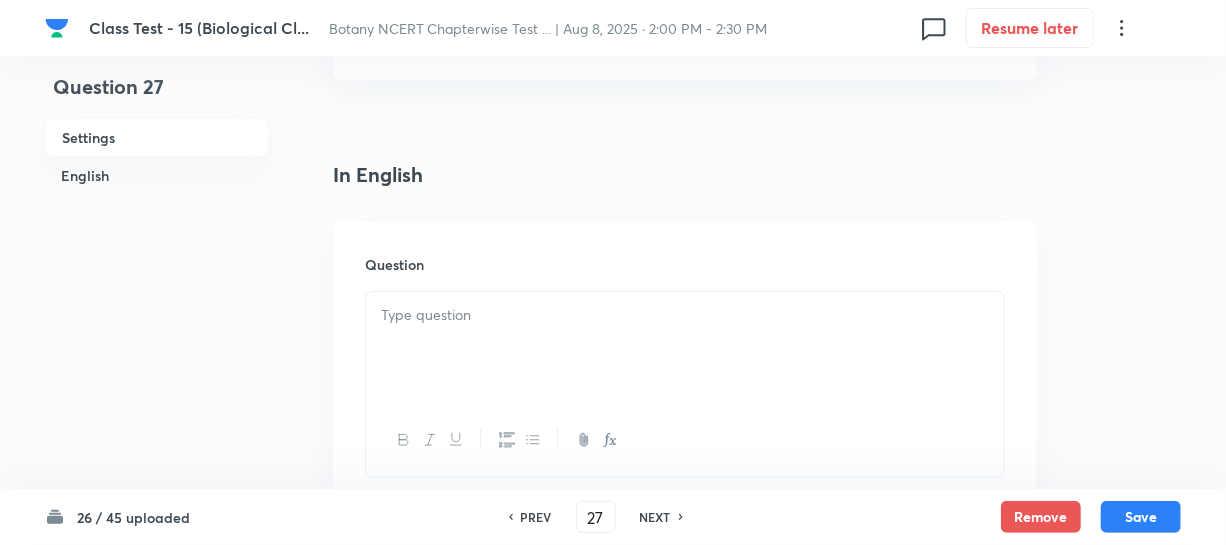click at bounding box center [685, 348] 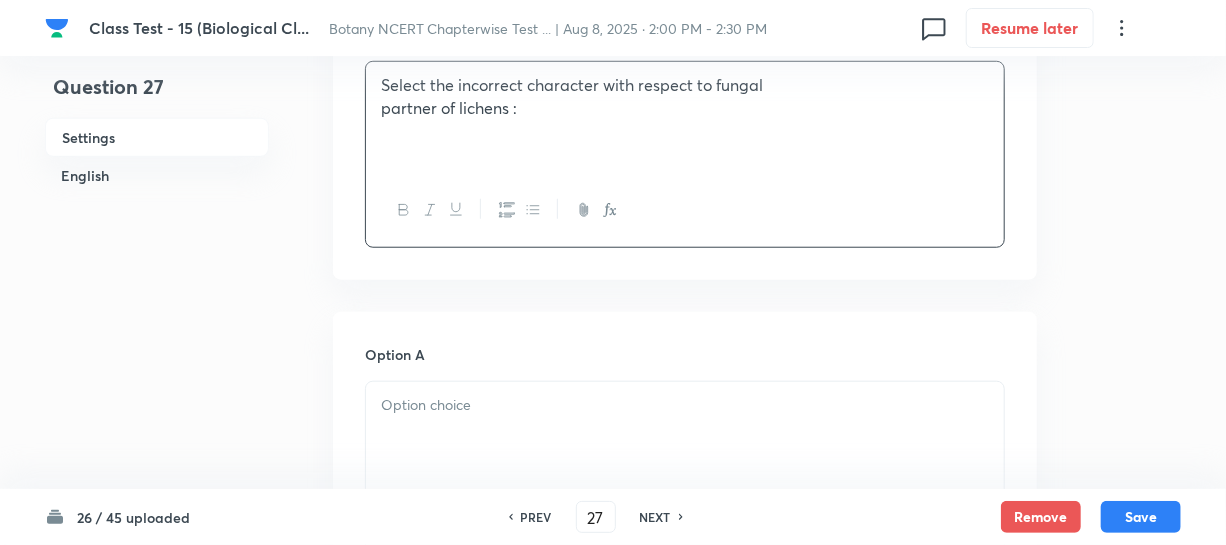 scroll, scrollTop: 727, scrollLeft: 0, axis: vertical 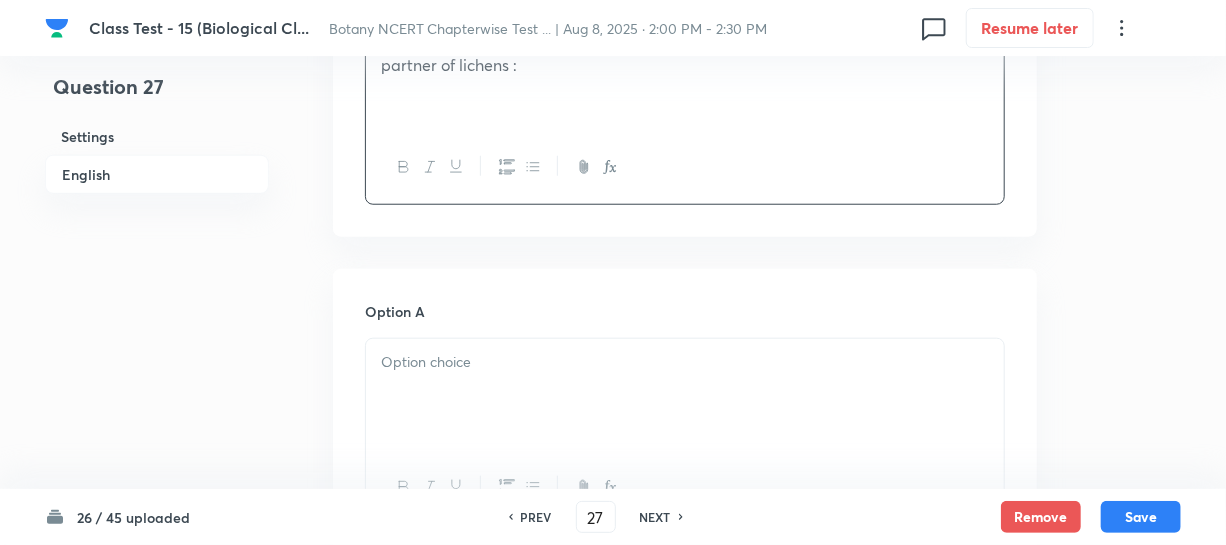 click at bounding box center (685, 362) 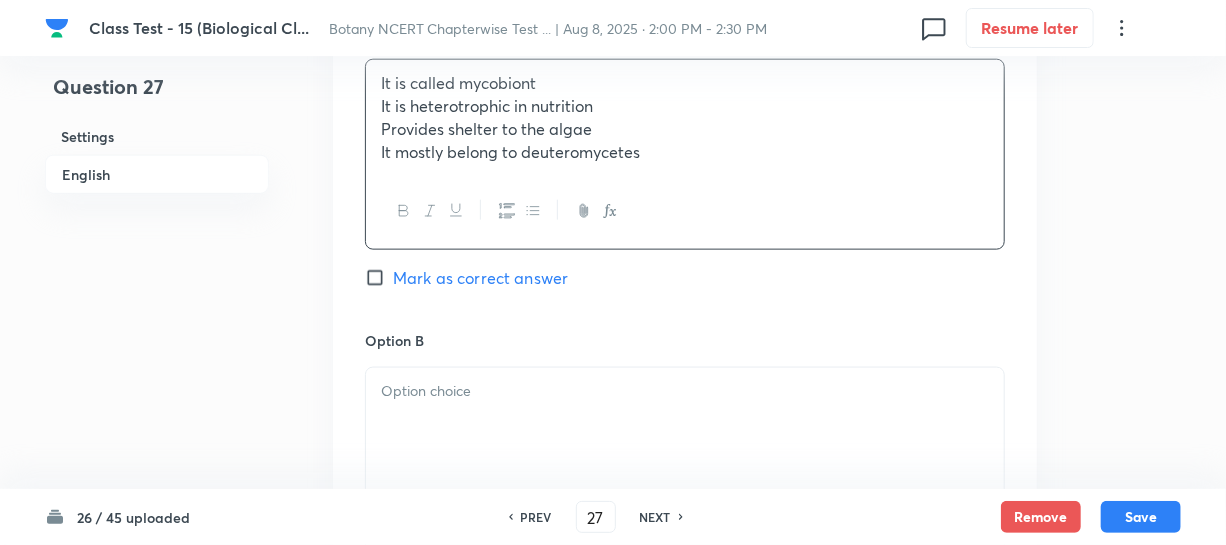 scroll, scrollTop: 909, scrollLeft: 0, axis: vertical 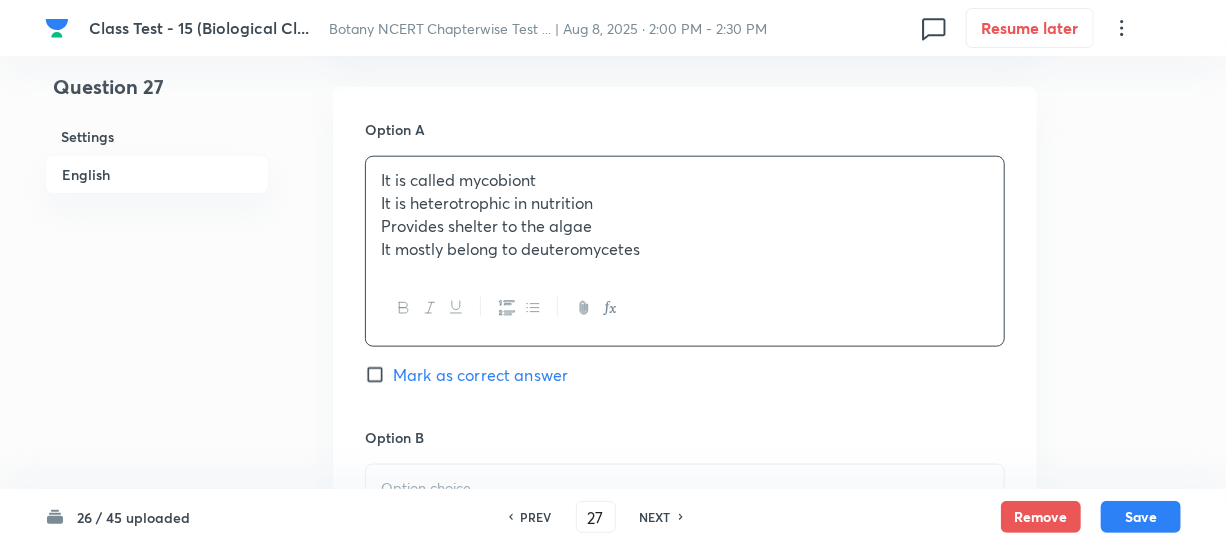click on "It is heterotrophic in nutrition" at bounding box center [685, 203] 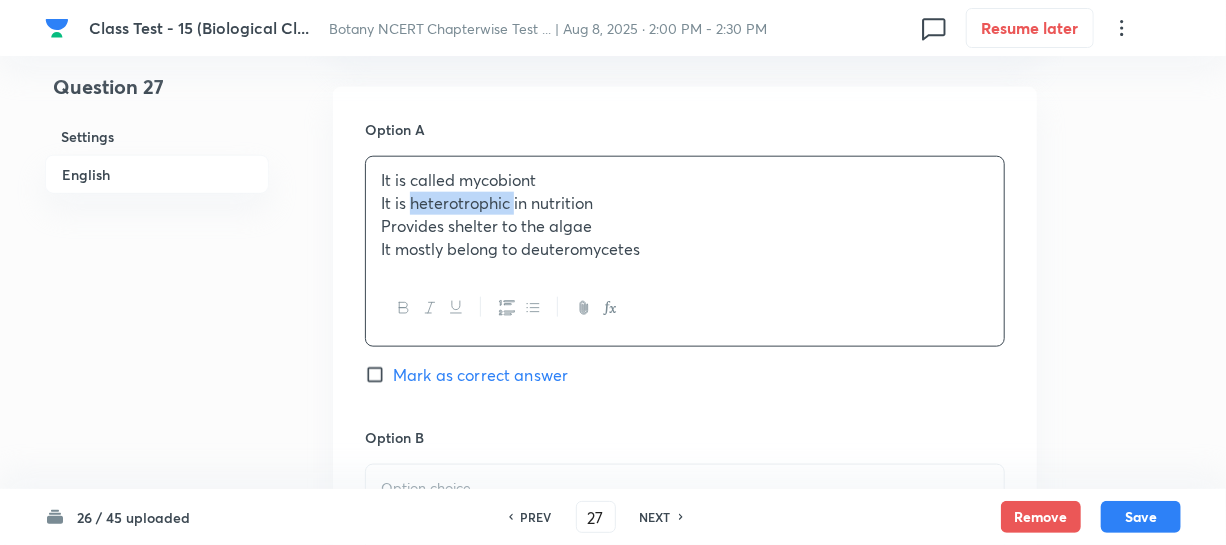 click on "It is heterotrophic in nutrition" at bounding box center (685, 203) 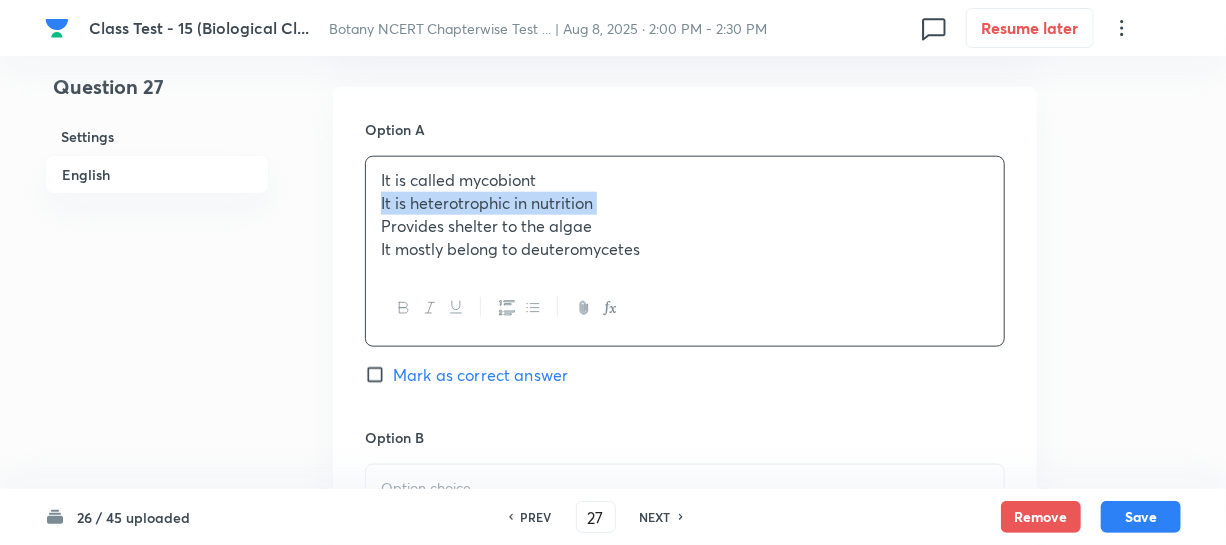 click on "It is heterotrophic in nutrition" at bounding box center (685, 203) 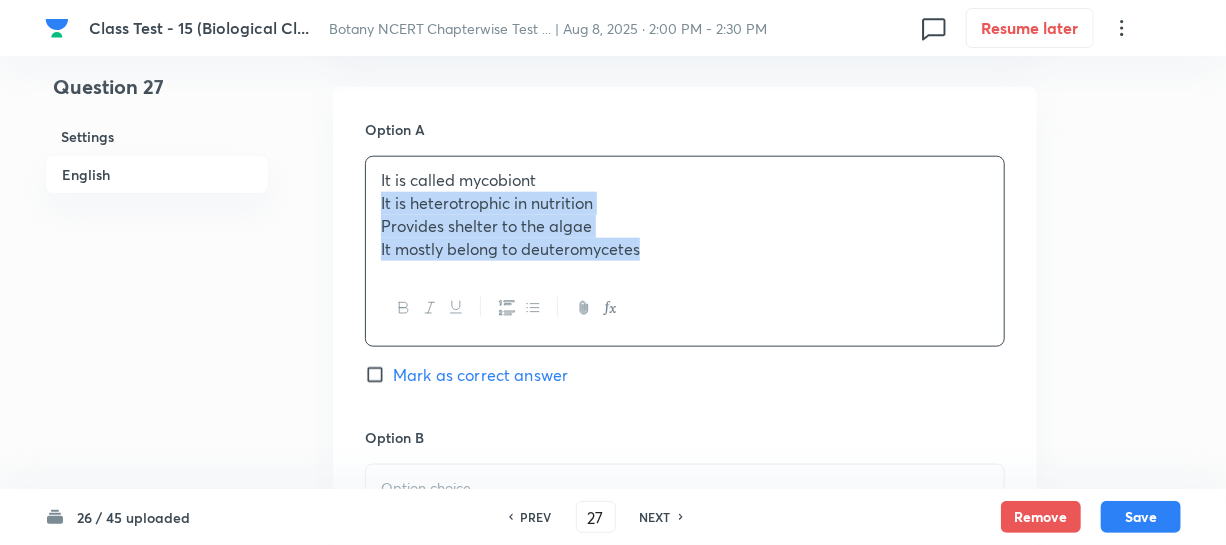 click on "It mostly belong to deuteromycetes" at bounding box center (685, 249) 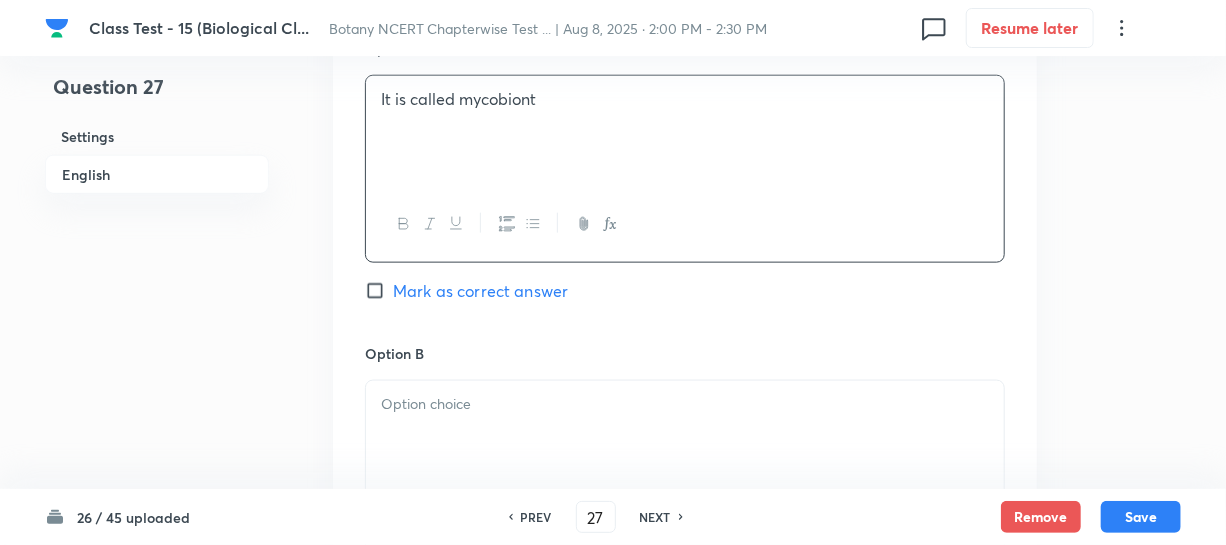 scroll, scrollTop: 1090, scrollLeft: 0, axis: vertical 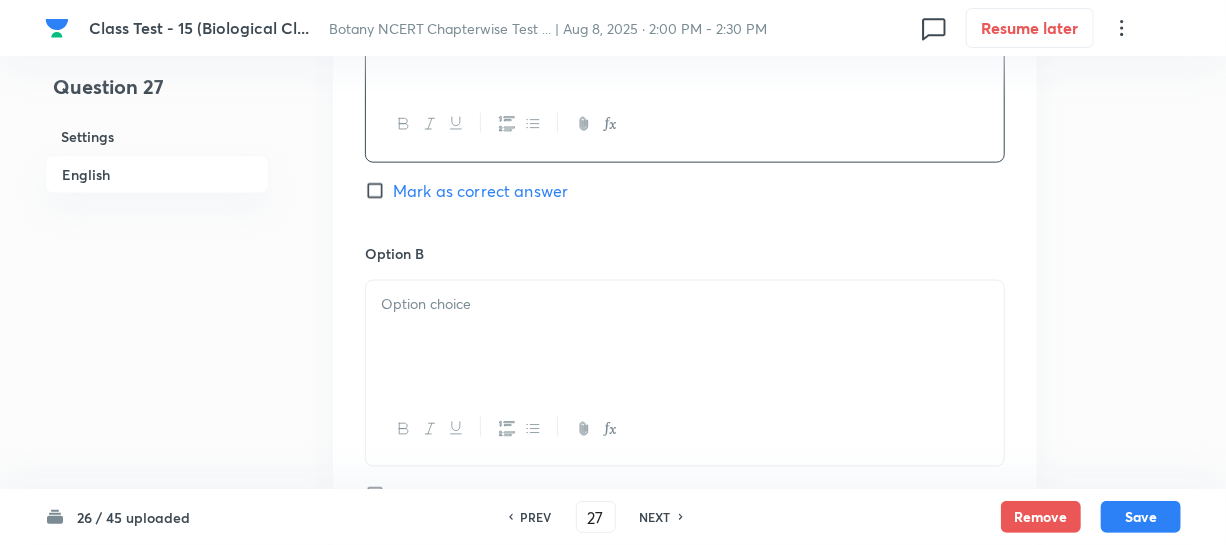 drag, startPoint x: 459, startPoint y: 284, endPoint x: 457, endPoint y: 323, distance: 39.051247 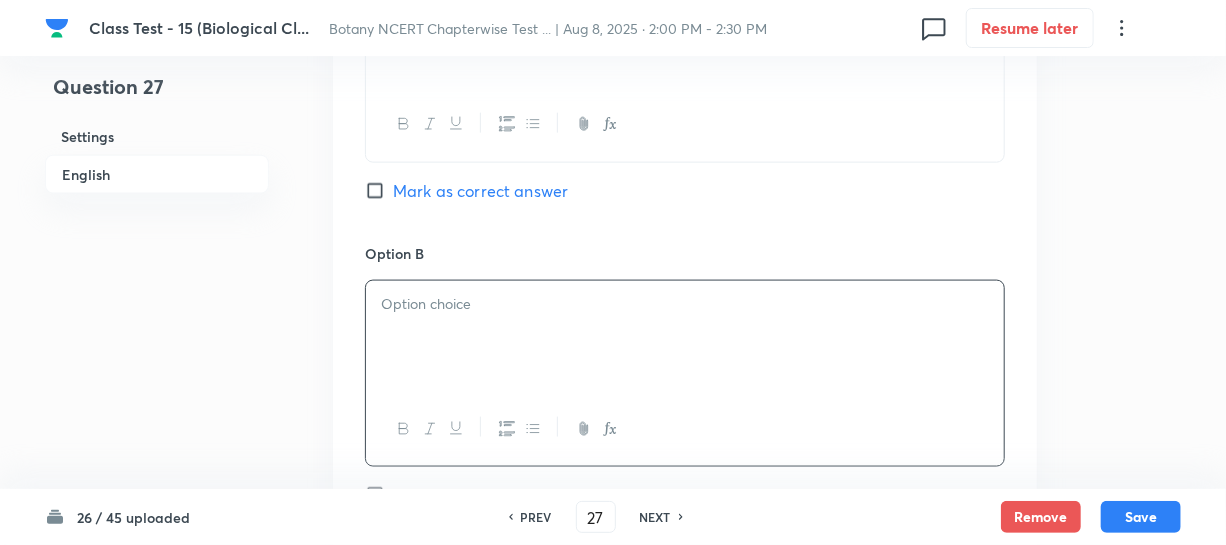 click at bounding box center [685, 337] 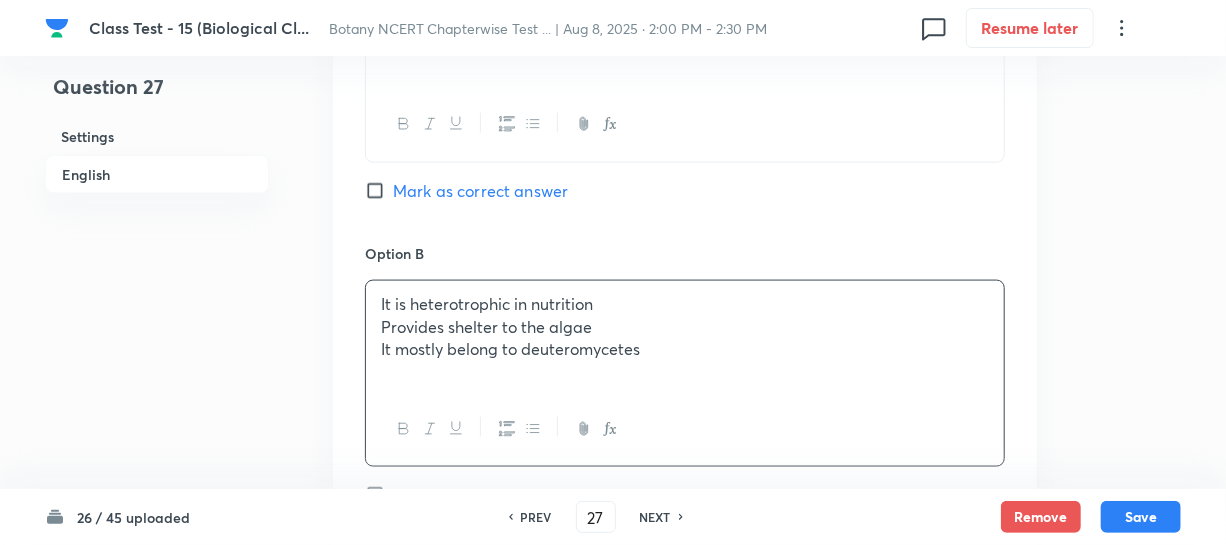 click on "Provides shelter to the algae" at bounding box center (685, 327) 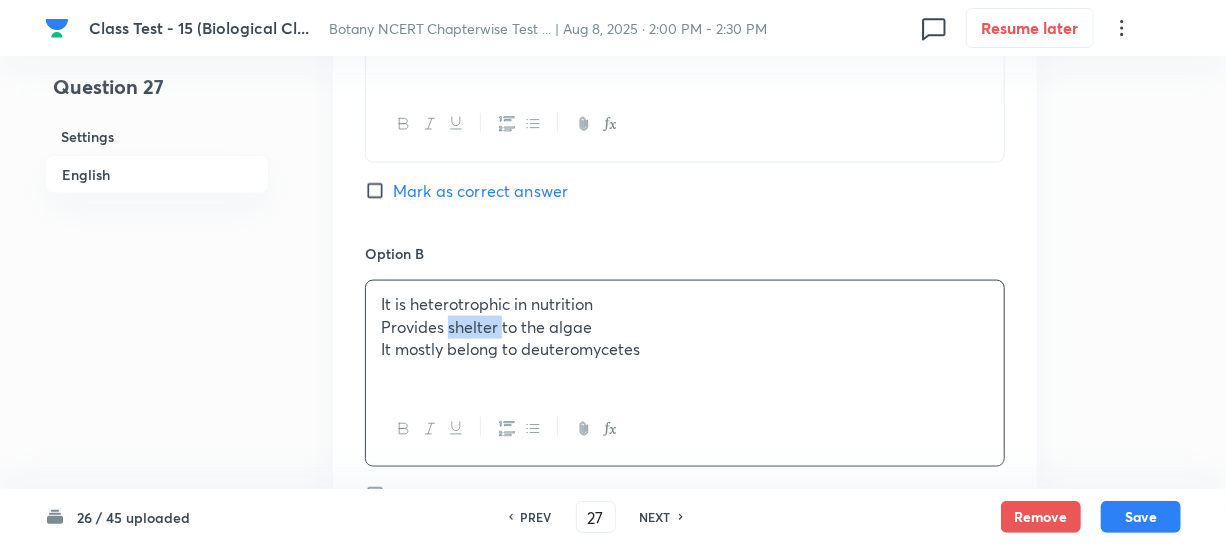 click on "Provides shelter to the algae" at bounding box center [685, 327] 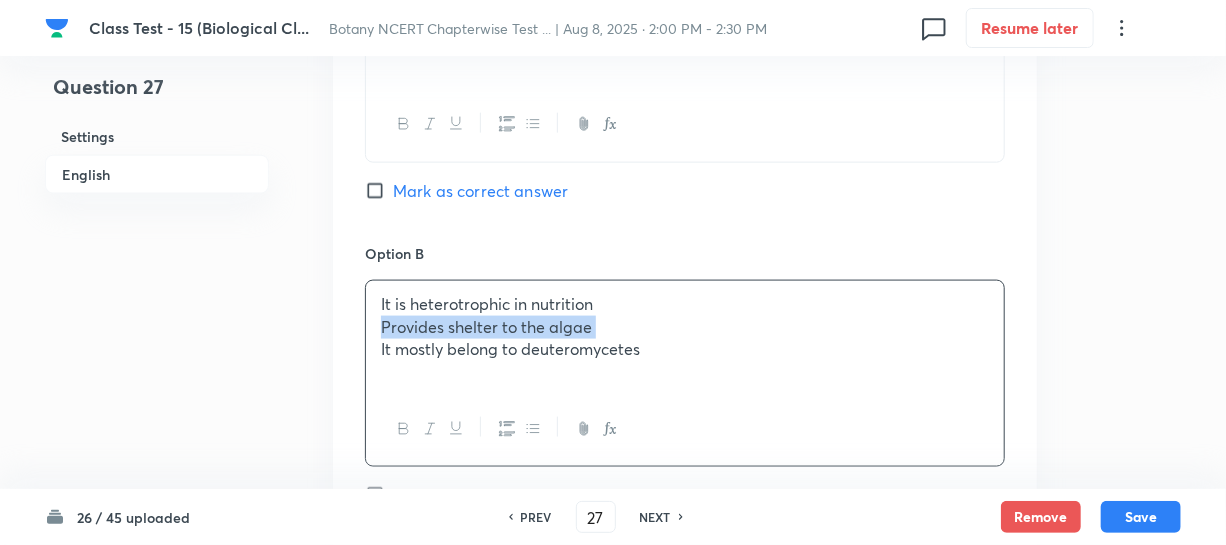 click on "Provides shelter to the algae" at bounding box center (685, 327) 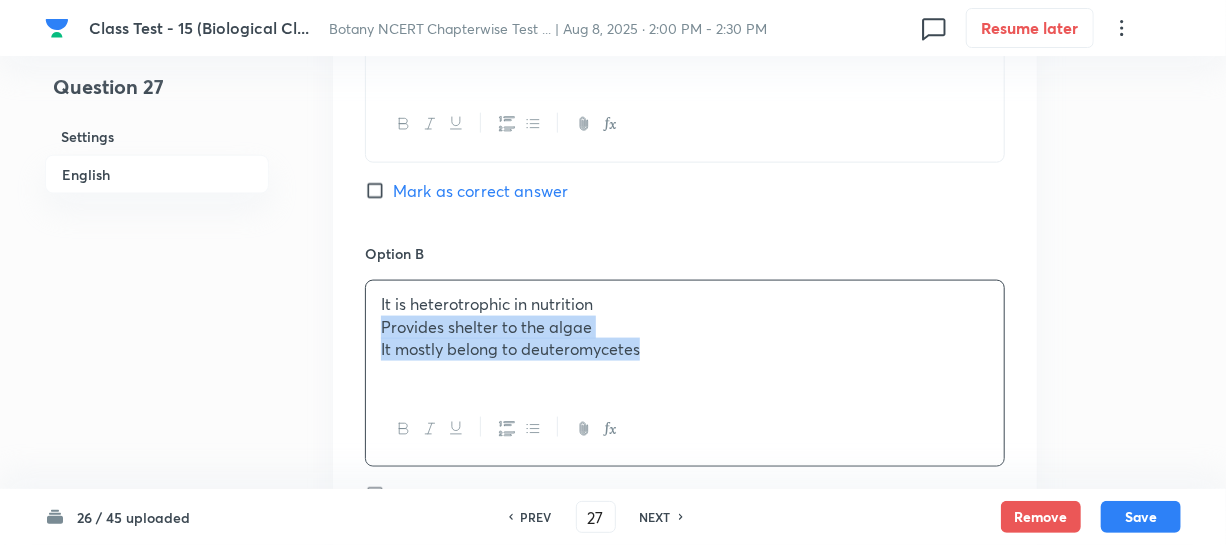 click on "It mostly belong to deuteromycetes" at bounding box center (685, 349) 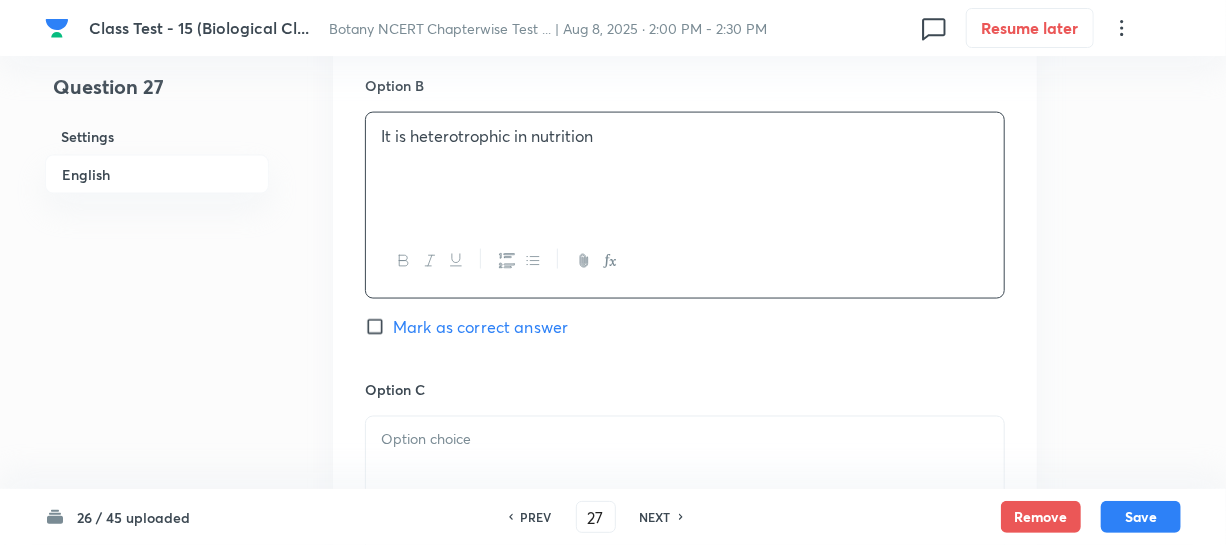 scroll, scrollTop: 1454, scrollLeft: 0, axis: vertical 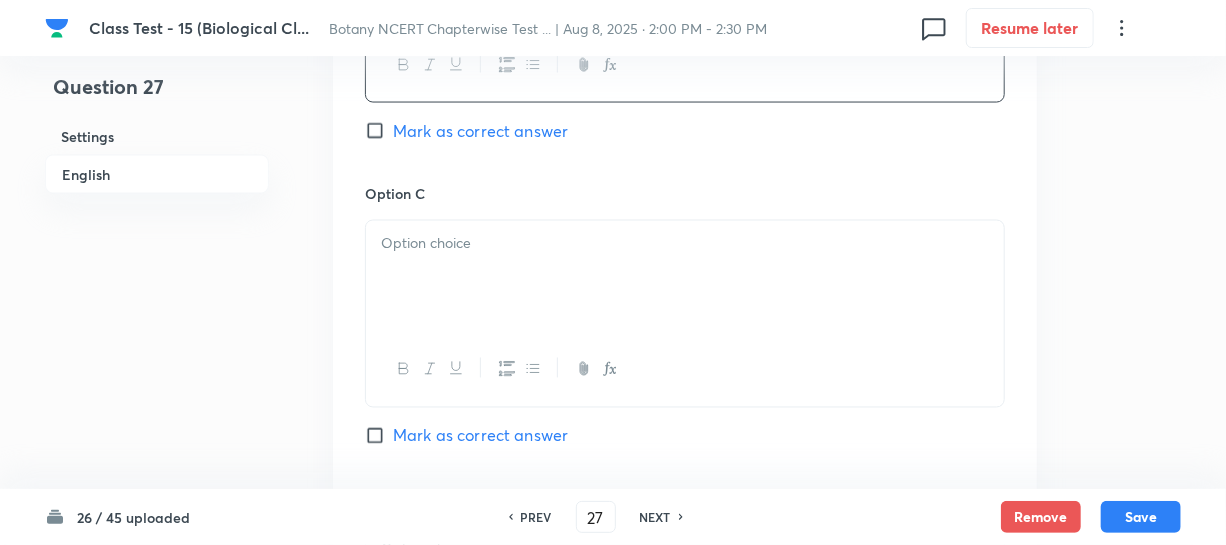 click at bounding box center (685, 277) 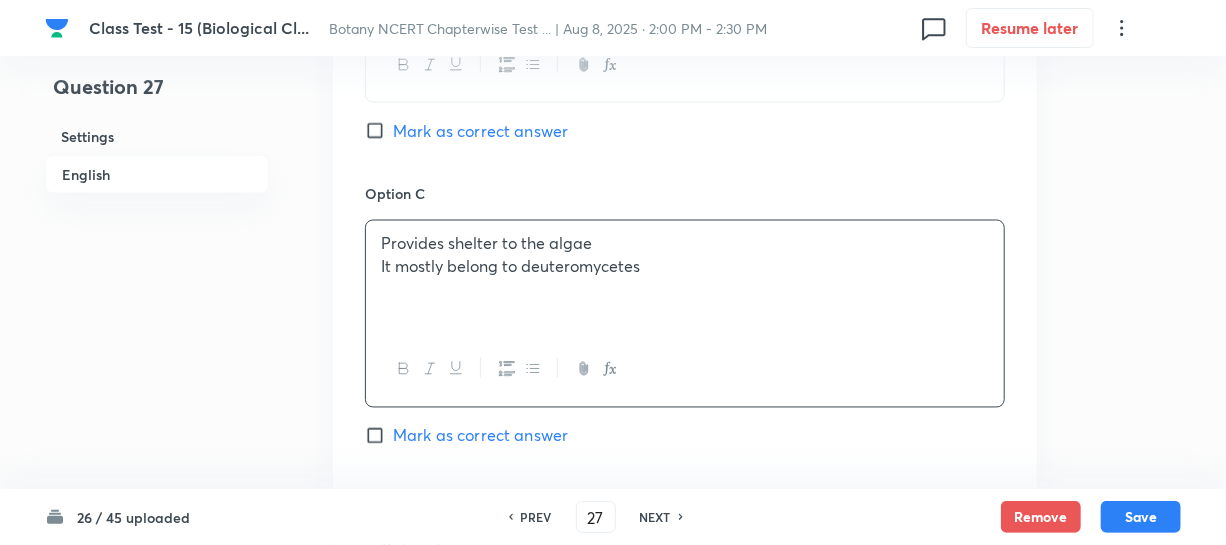 click on "Provides shelter to the algae It mostly belong to deuteromycetes" at bounding box center (685, 277) 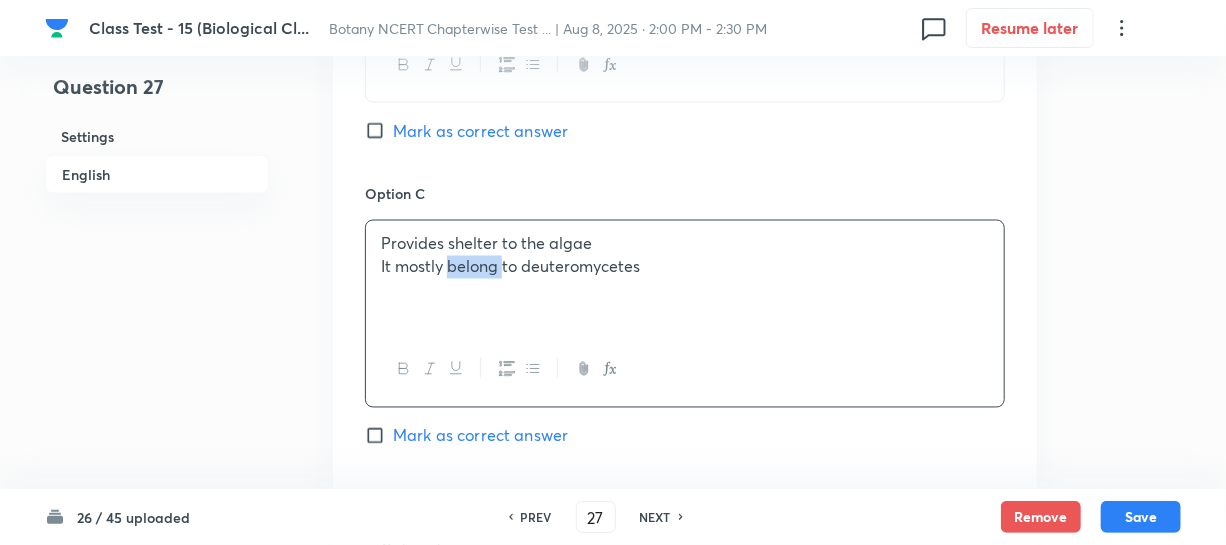 click on "It mostly belong to deuteromycetes" at bounding box center (685, 267) 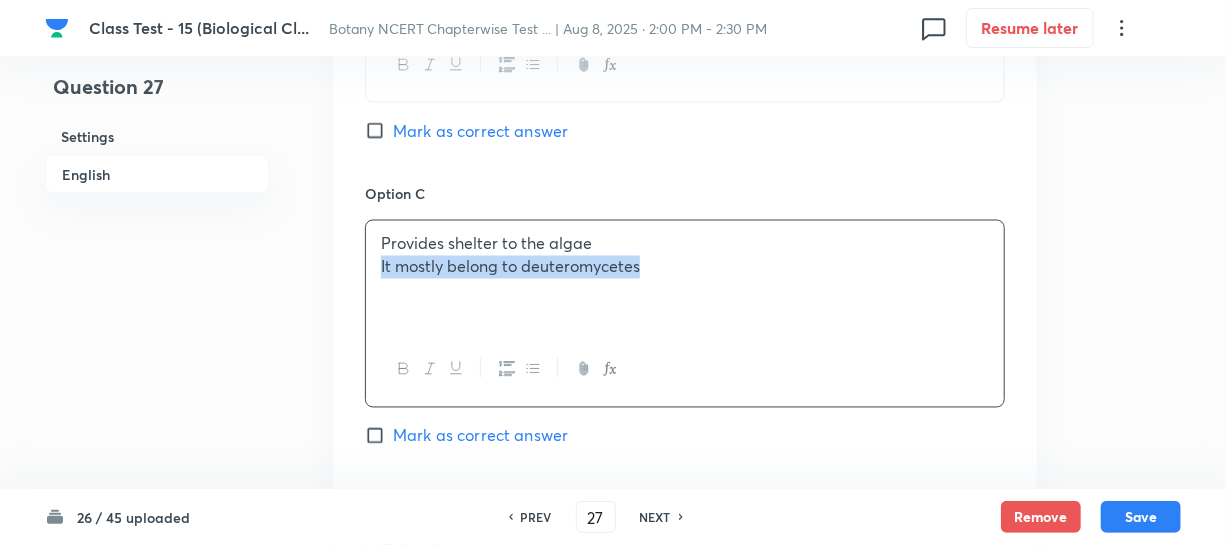 click on "It mostly belong to deuteromycetes" at bounding box center (685, 267) 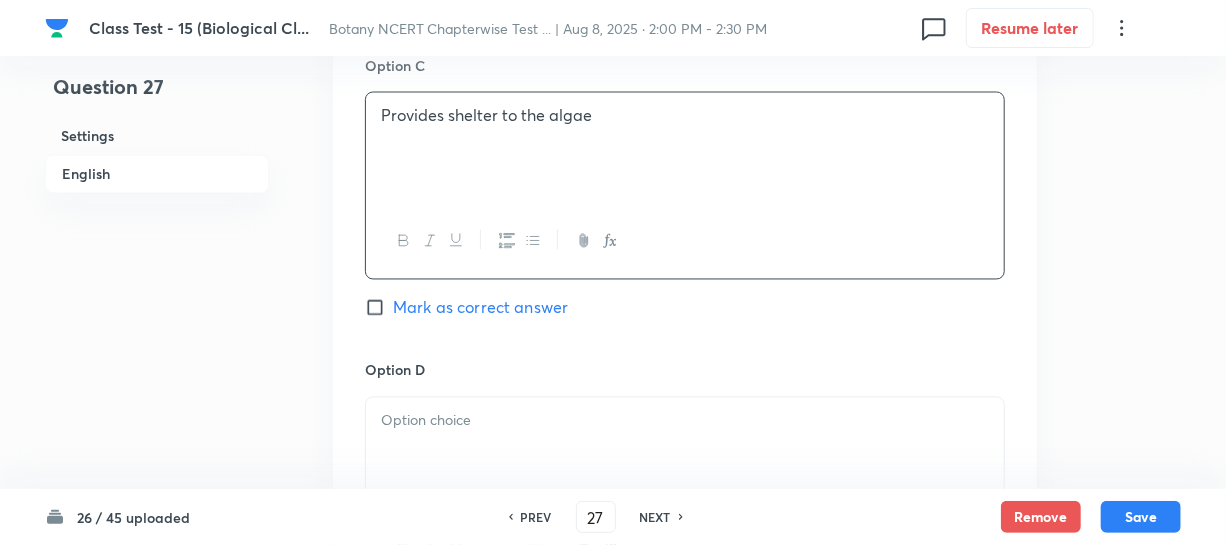 scroll, scrollTop: 1909, scrollLeft: 0, axis: vertical 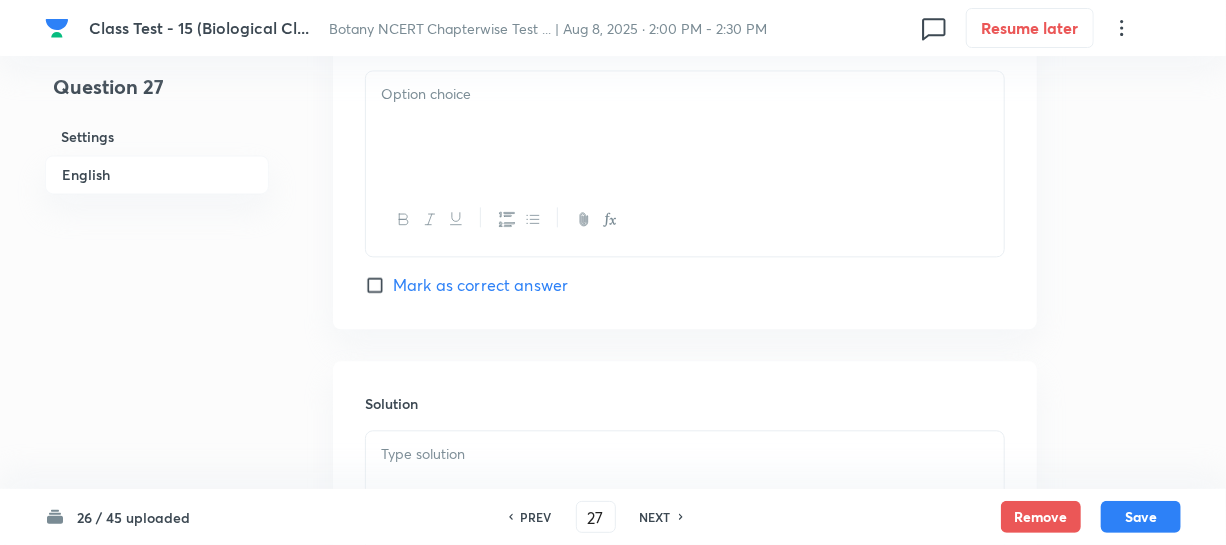 click at bounding box center [685, 127] 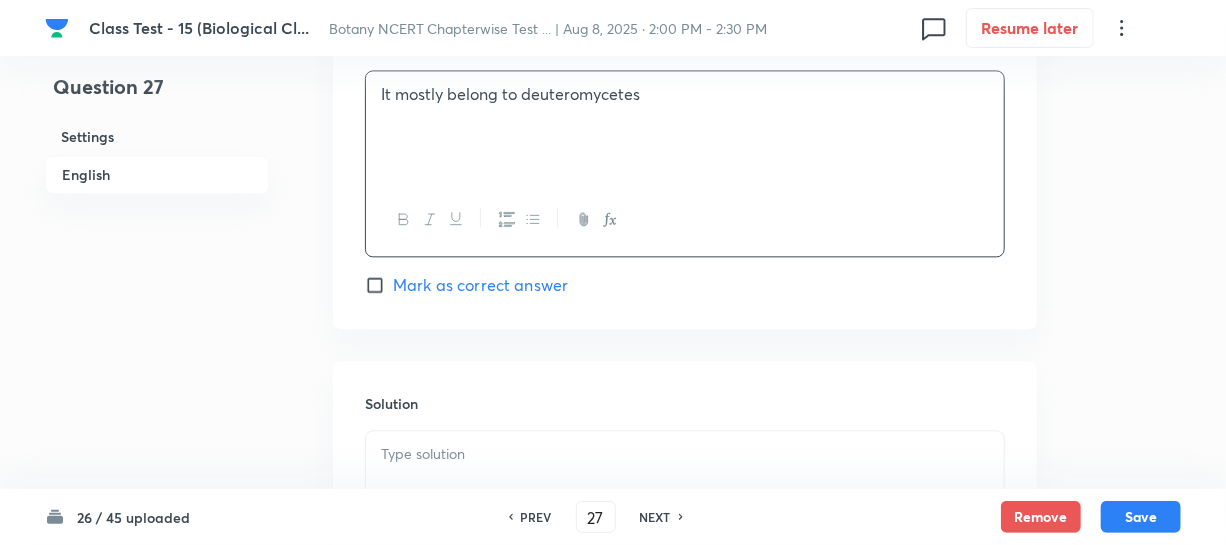 click on "Mark as correct answer" at bounding box center [379, 285] 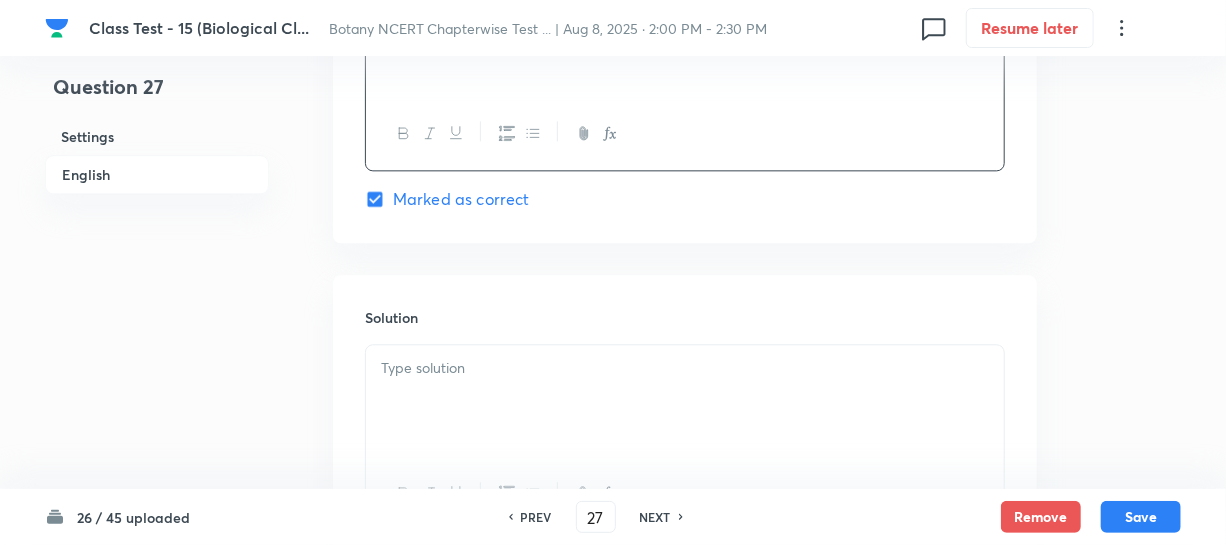 scroll, scrollTop: 2090, scrollLeft: 0, axis: vertical 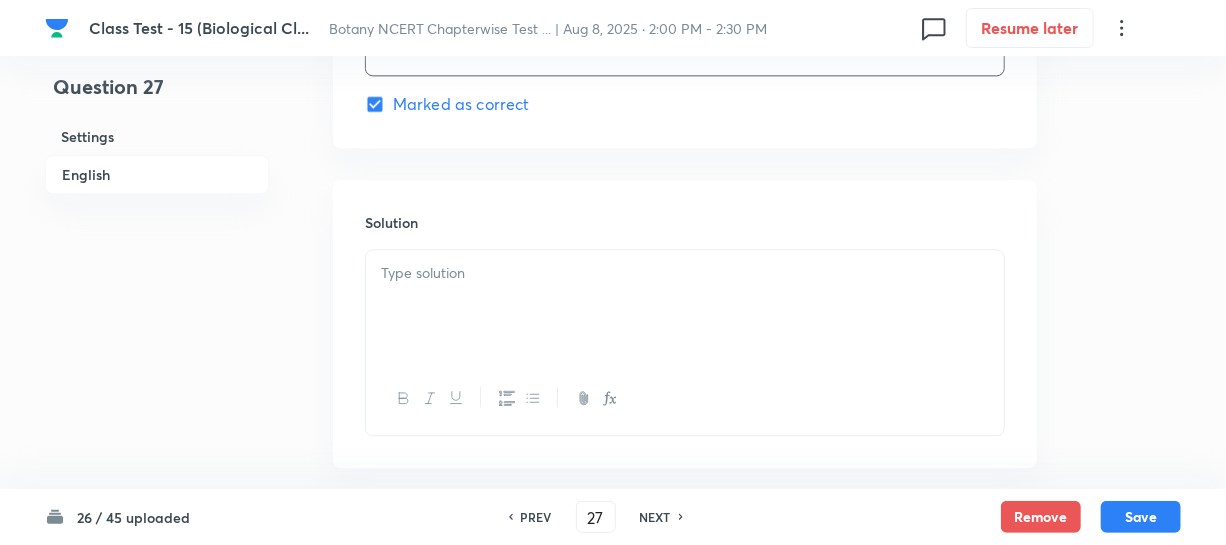 drag, startPoint x: 442, startPoint y: 312, endPoint x: 448, endPoint y: 300, distance: 13.416408 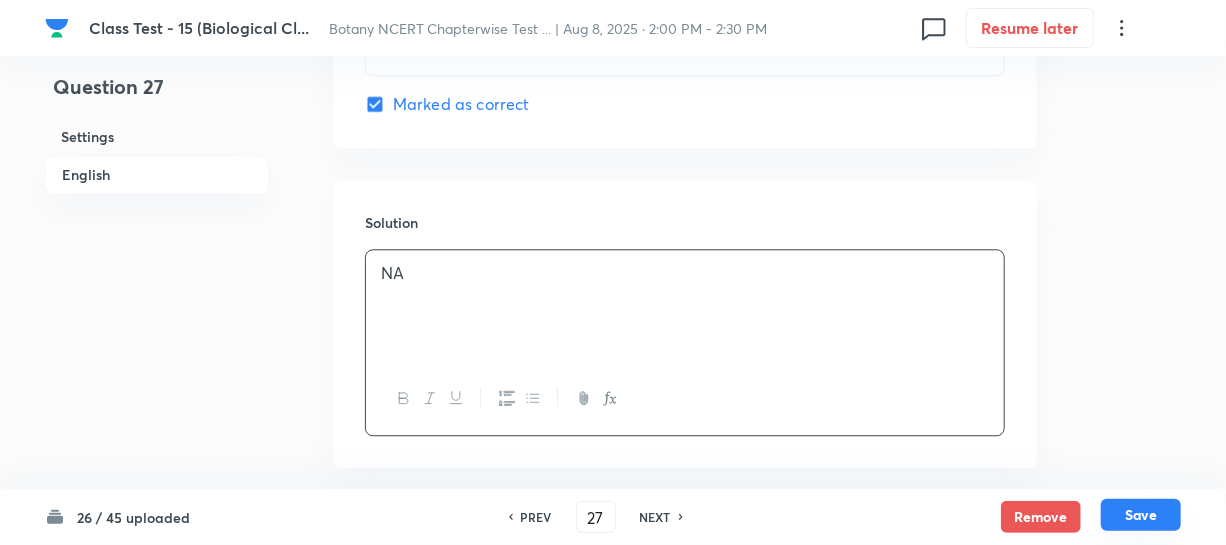 click on "Save" at bounding box center [1141, 515] 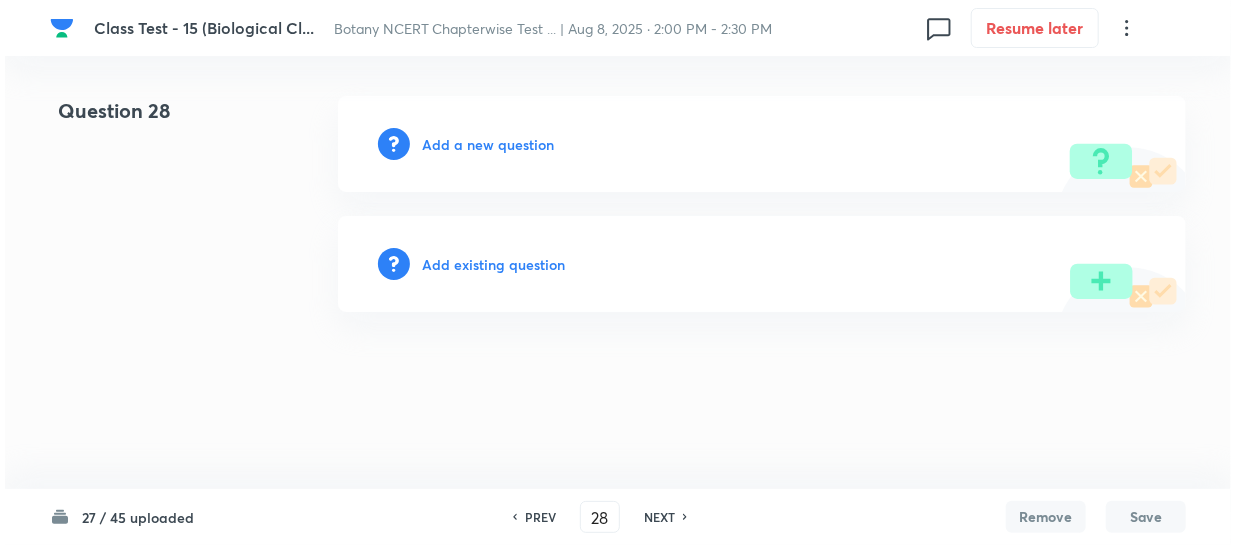 scroll, scrollTop: 0, scrollLeft: 0, axis: both 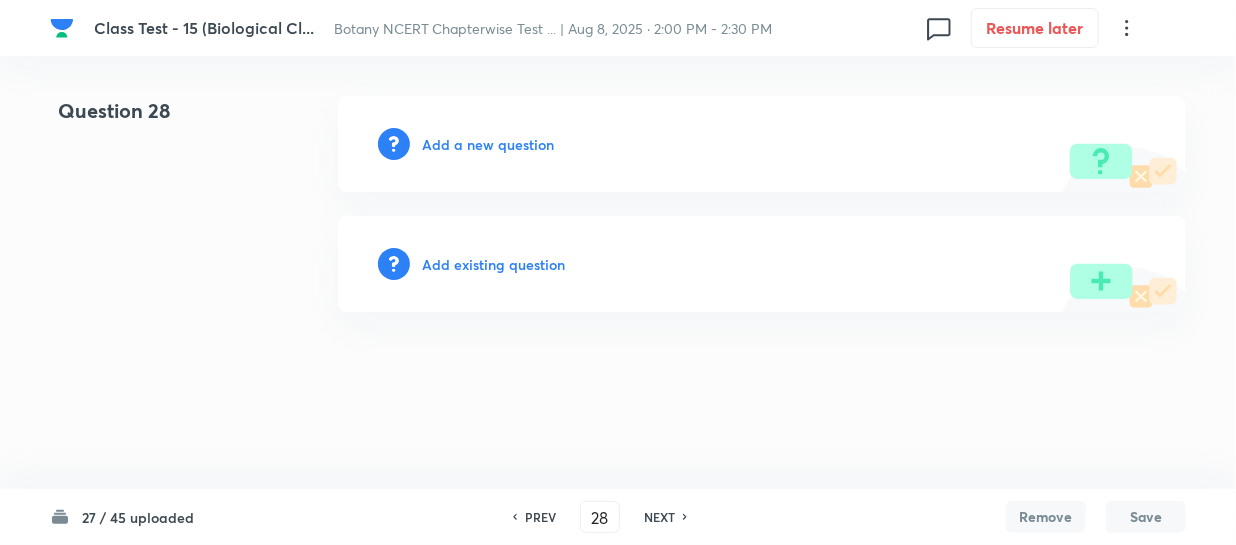 click on "Add a new question" at bounding box center [488, 144] 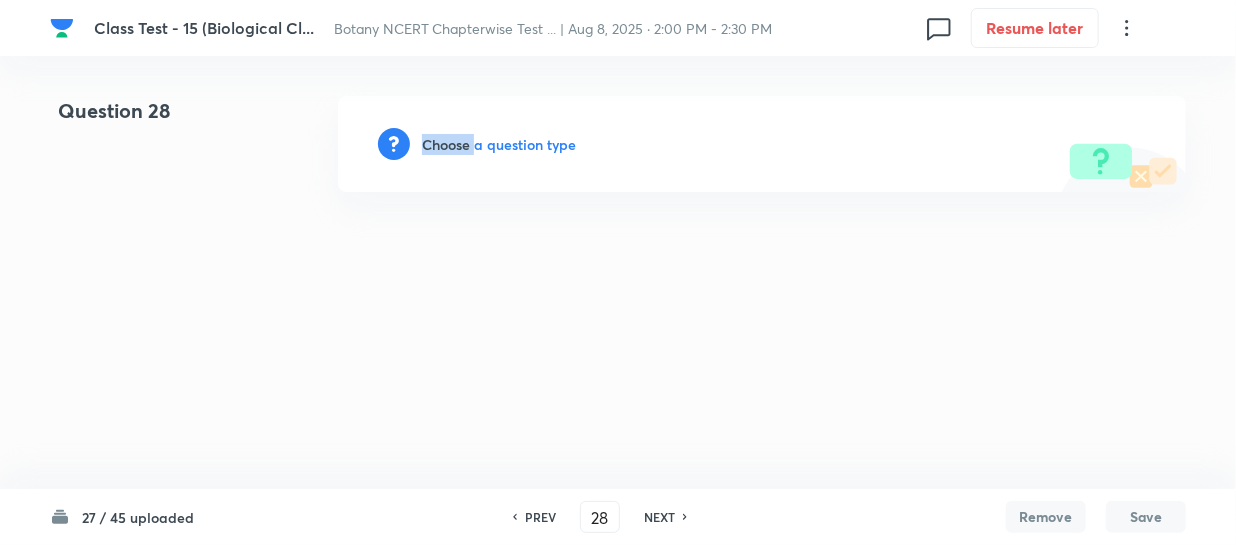 click on "Choose a question type" at bounding box center (499, 144) 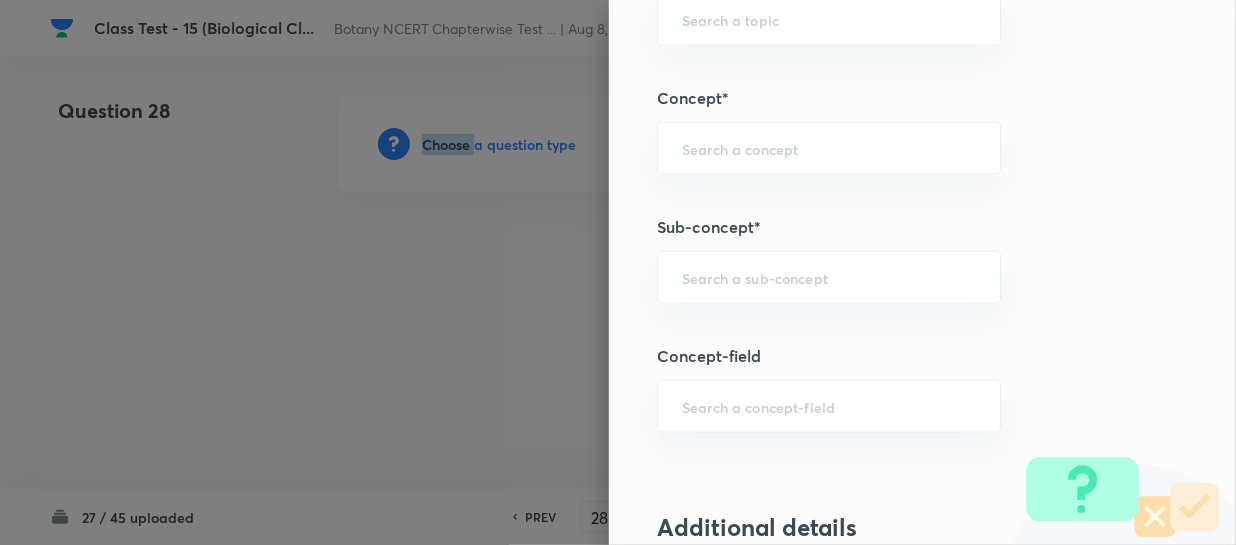scroll, scrollTop: 1090, scrollLeft: 0, axis: vertical 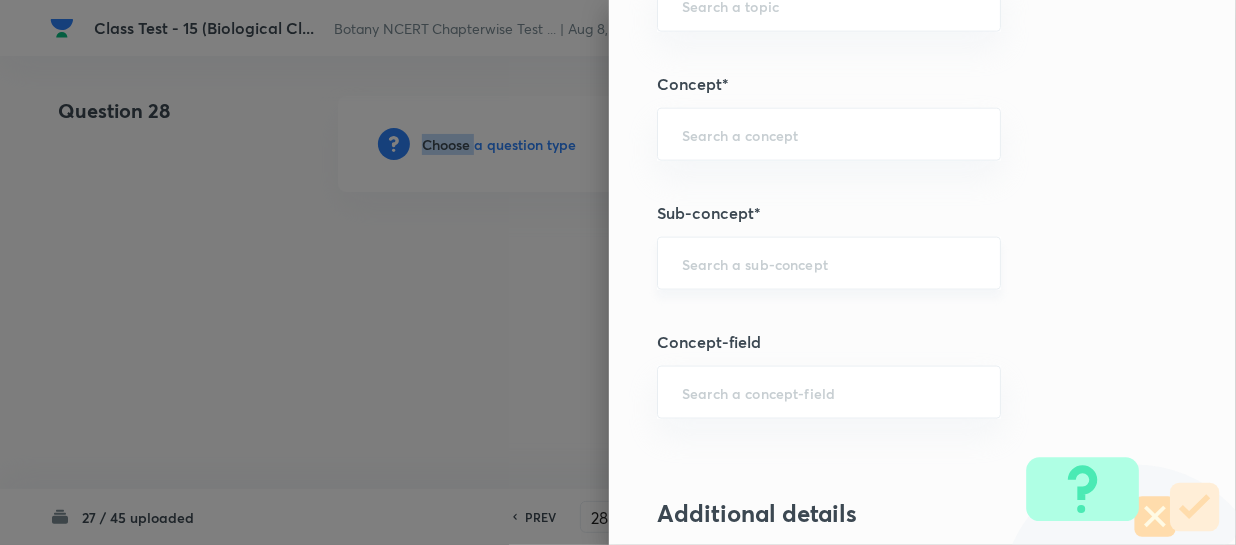 click on "​" at bounding box center [829, 263] 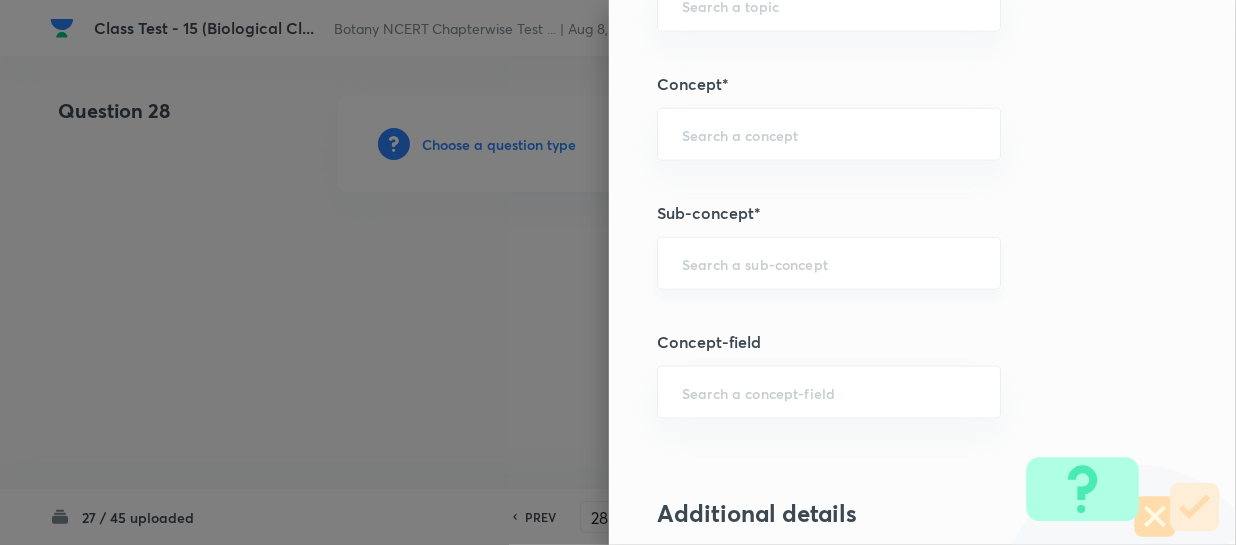 paste on "Biological Classification" 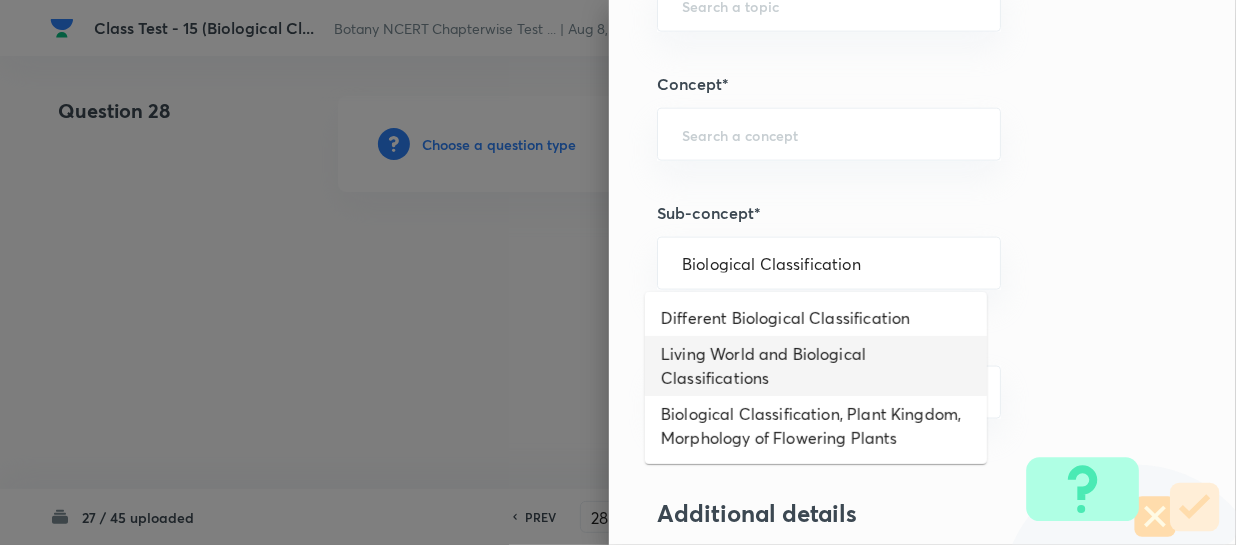 click on "Living World and Biological Classifications" at bounding box center (816, 366) 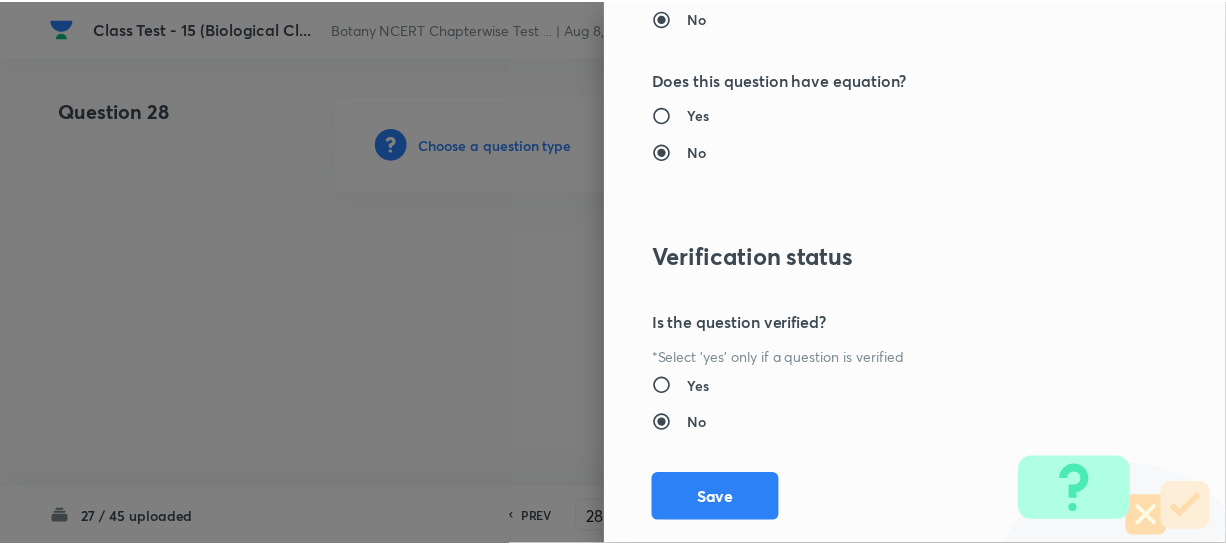 scroll, scrollTop: 2179, scrollLeft: 0, axis: vertical 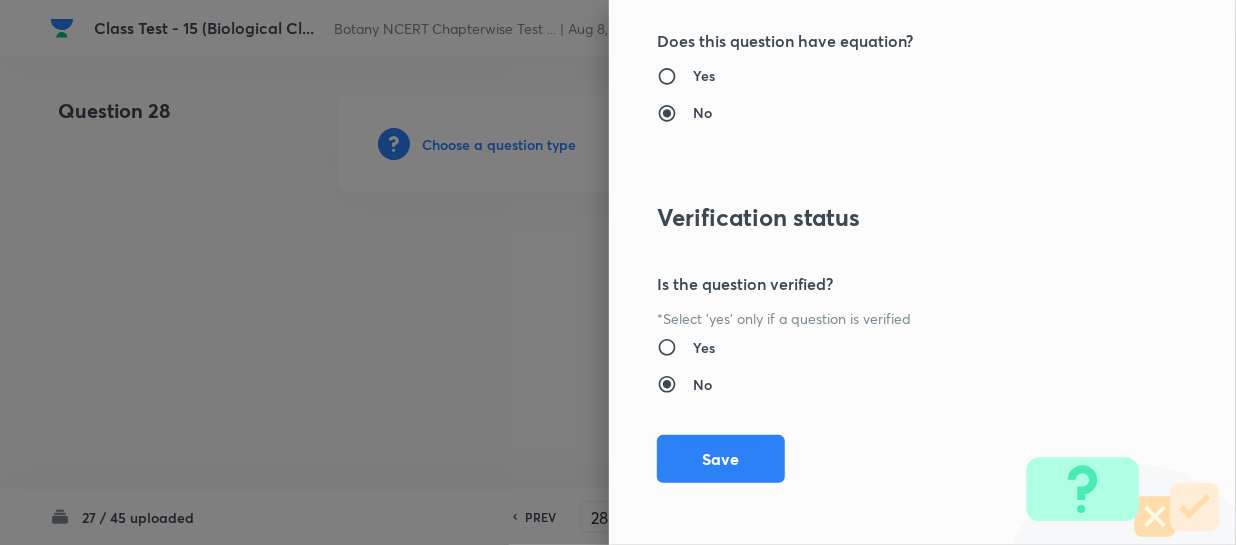 click on "Save" at bounding box center [721, 459] 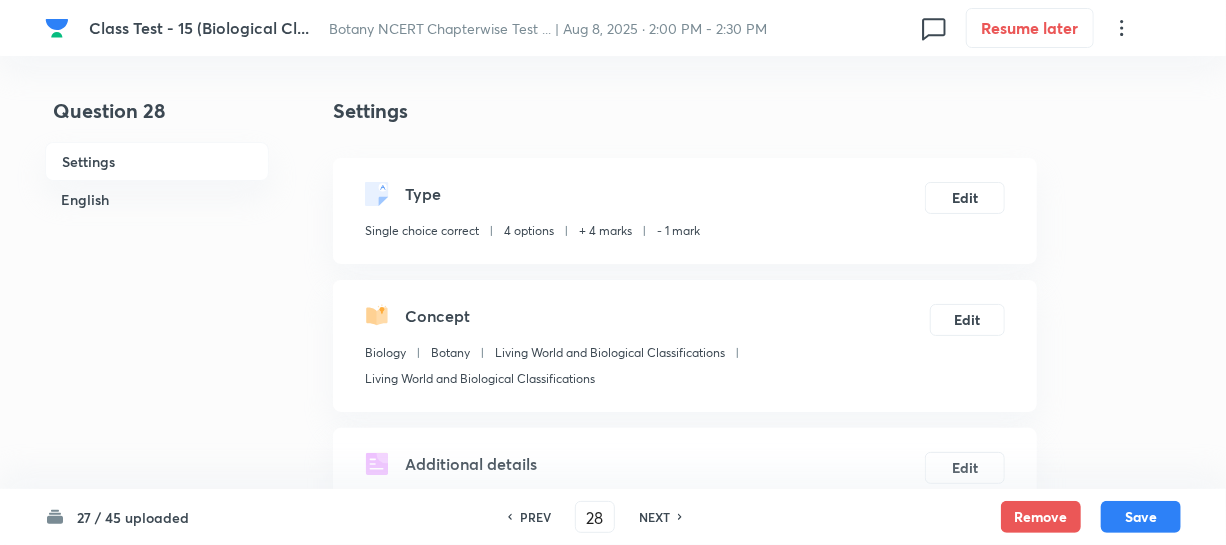 scroll, scrollTop: 545, scrollLeft: 0, axis: vertical 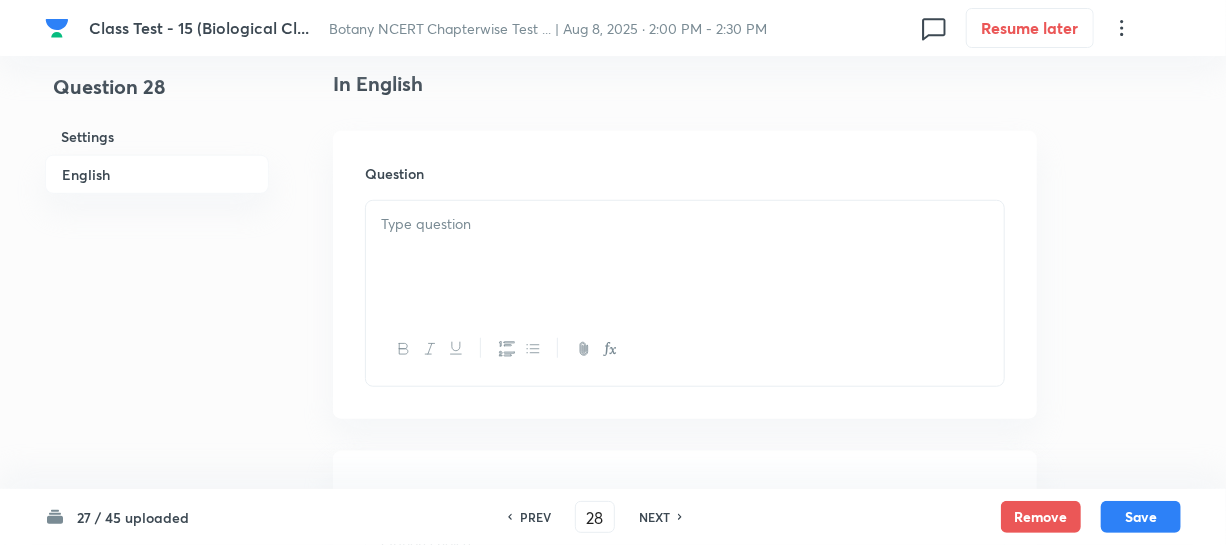 click at bounding box center (685, 257) 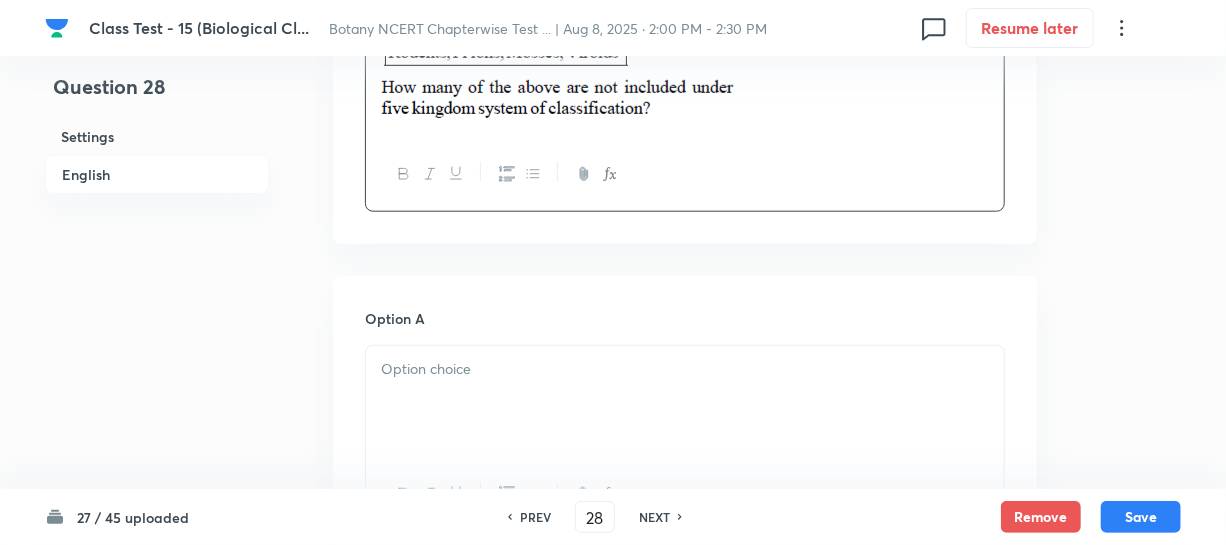 scroll, scrollTop: 818, scrollLeft: 0, axis: vertical 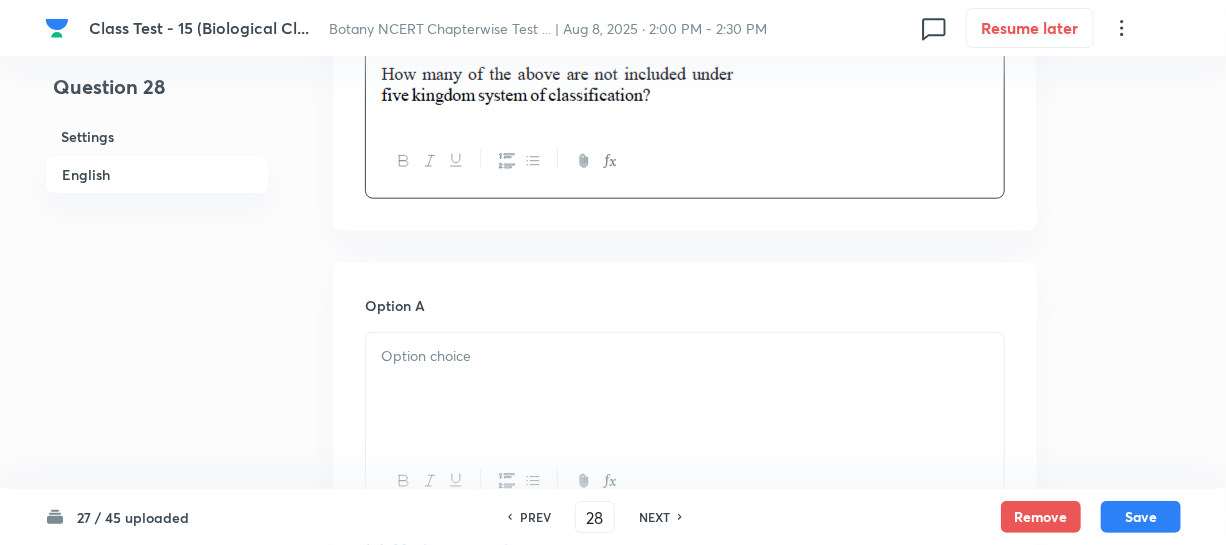 drag, startPoint x: 461, startPoint y: 398, endPoint x: 501, endPoint y: 393, distance: 40.311287 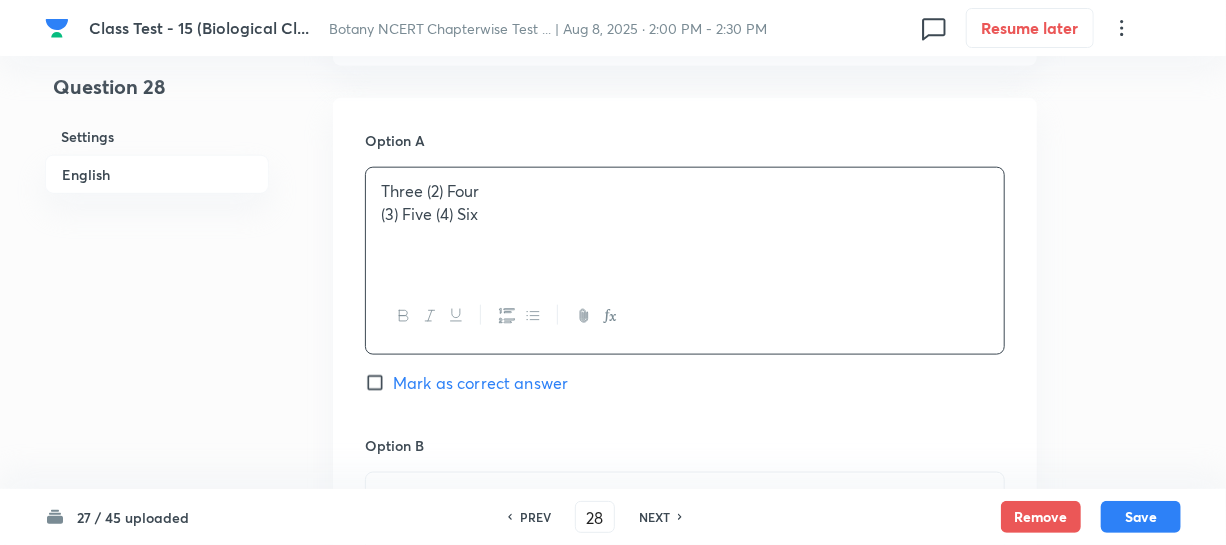 scroll, scrollTop: 1000, scrollLeft: 0, axis: vertical 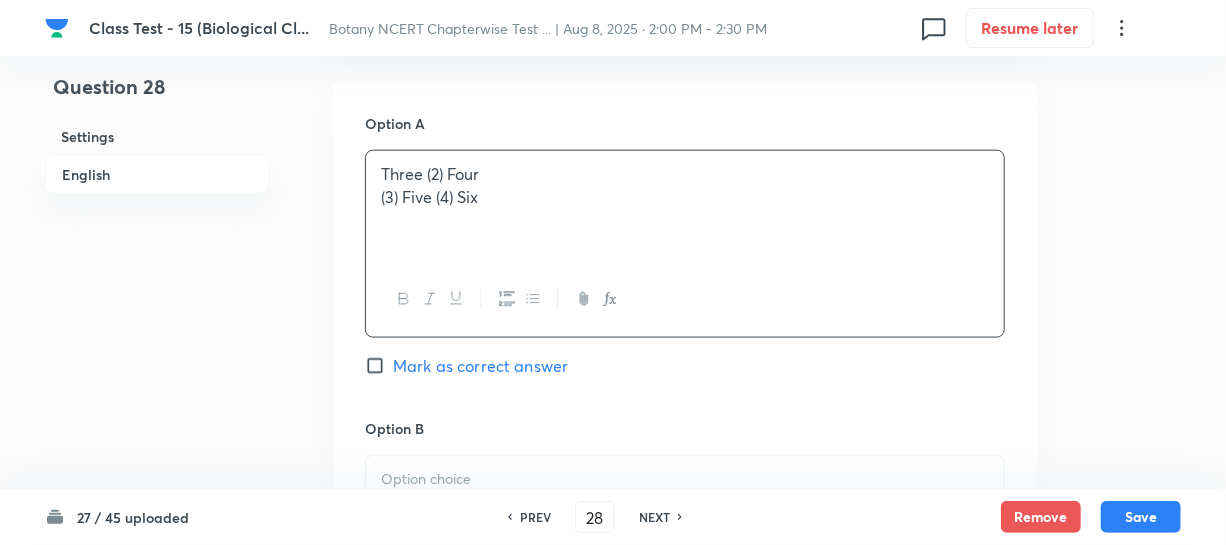 click on "Three (2) Four" at bounding box center [685, 174] 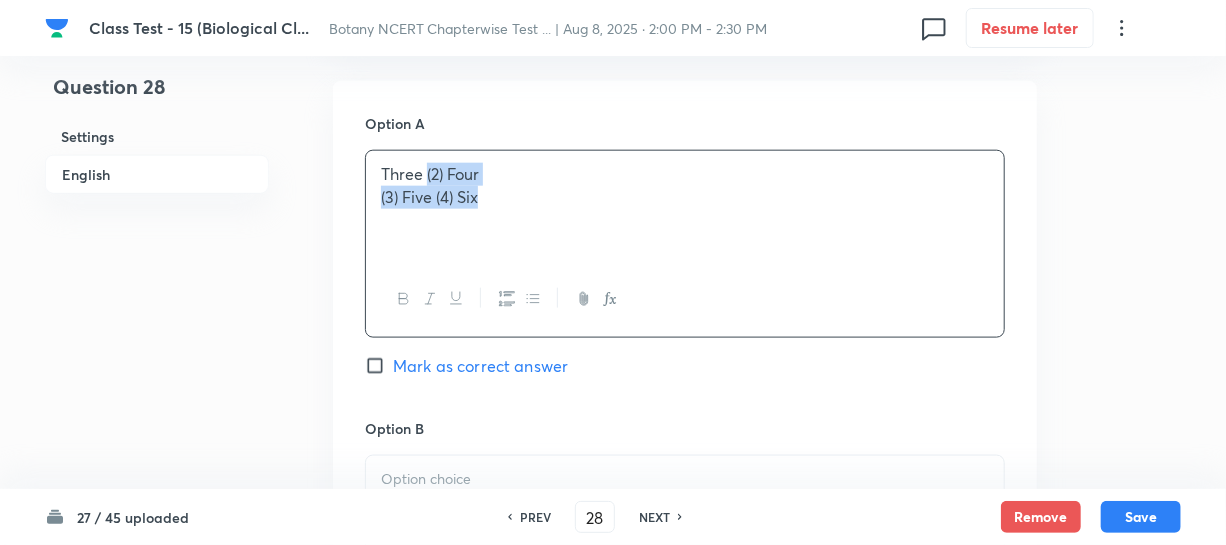 drag, startPoint x: 425, startPoint y: 170, endPoint x: 486, endPoint y: 200, distance: 67.977936 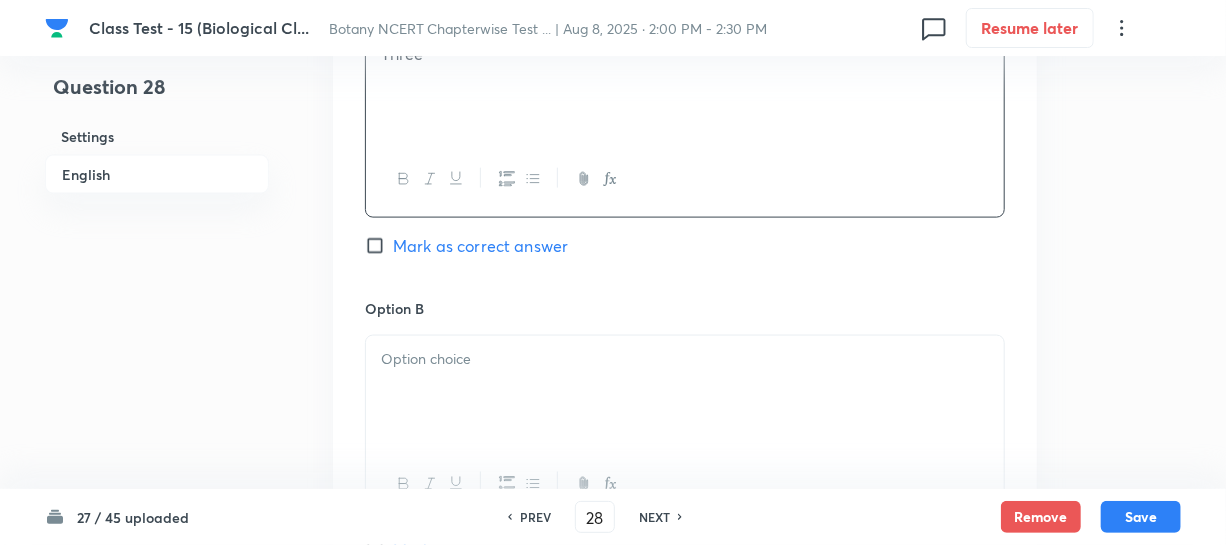scroll, scrollTop: 1363, scrollLeft: 0, axis: vertical 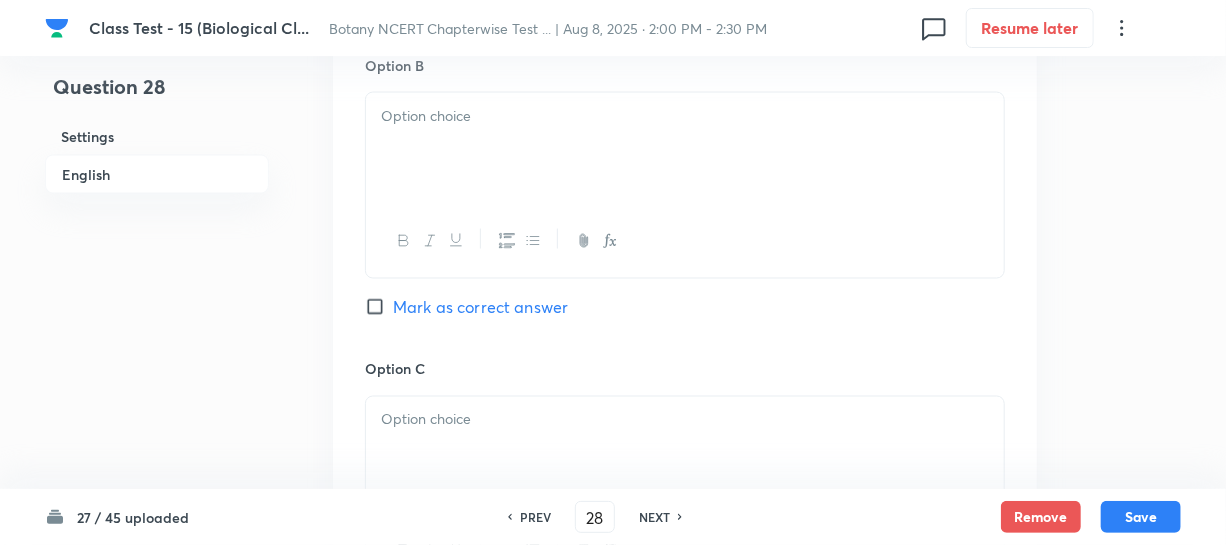 click at bounding box center (685, 149) 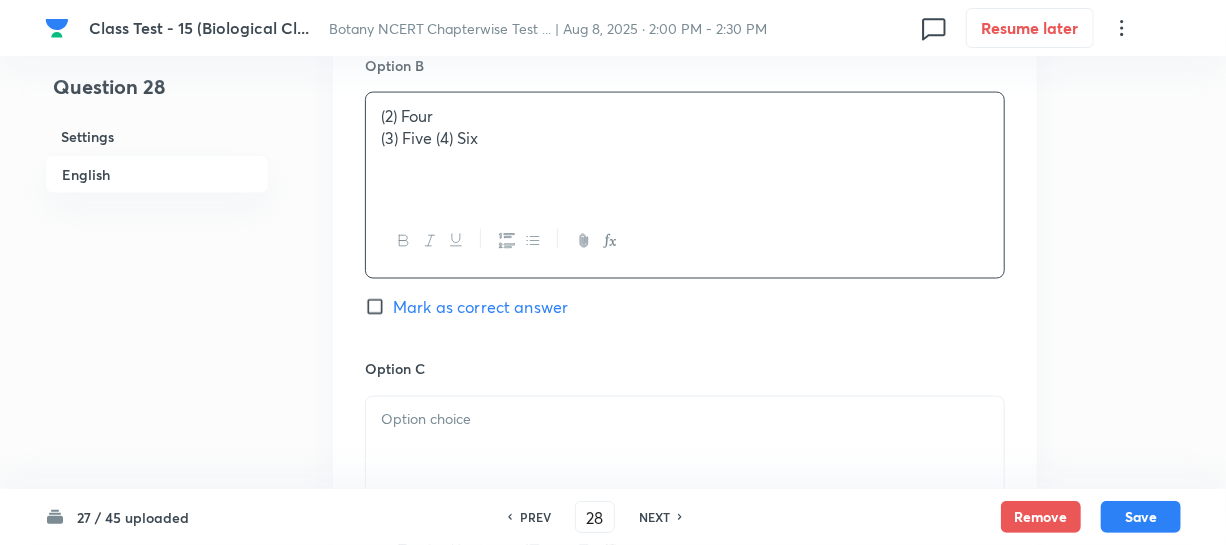 drag, startPoint x: 471, startPoint y: 133, endPoint x: 505, endPoint y: 113, distance: 39.446167 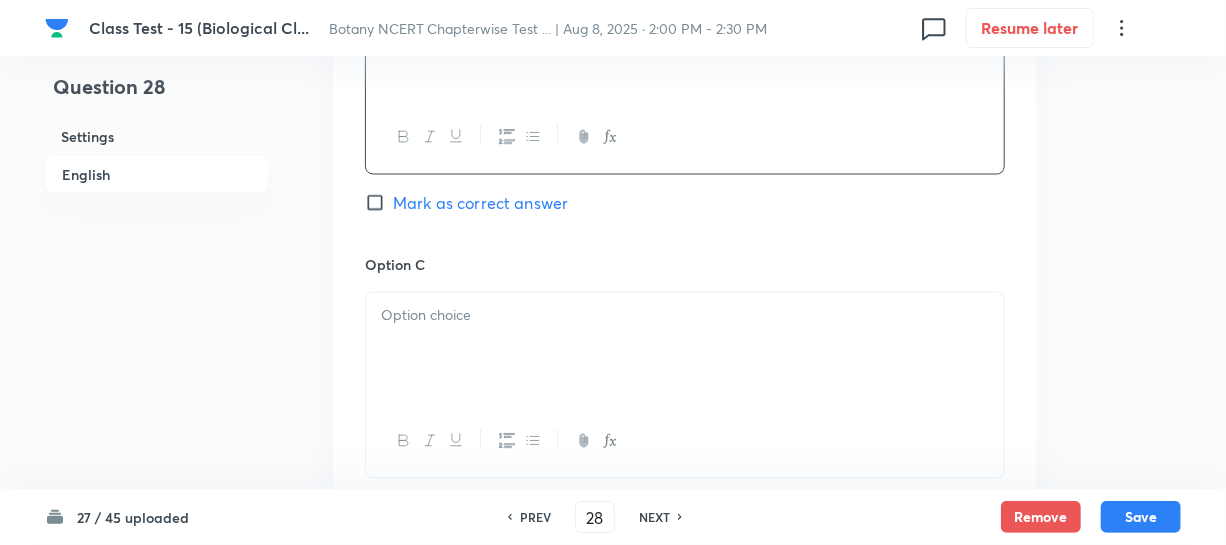 scroll, scrollTop: 1636, scrollLeft: 0, axis: vertical 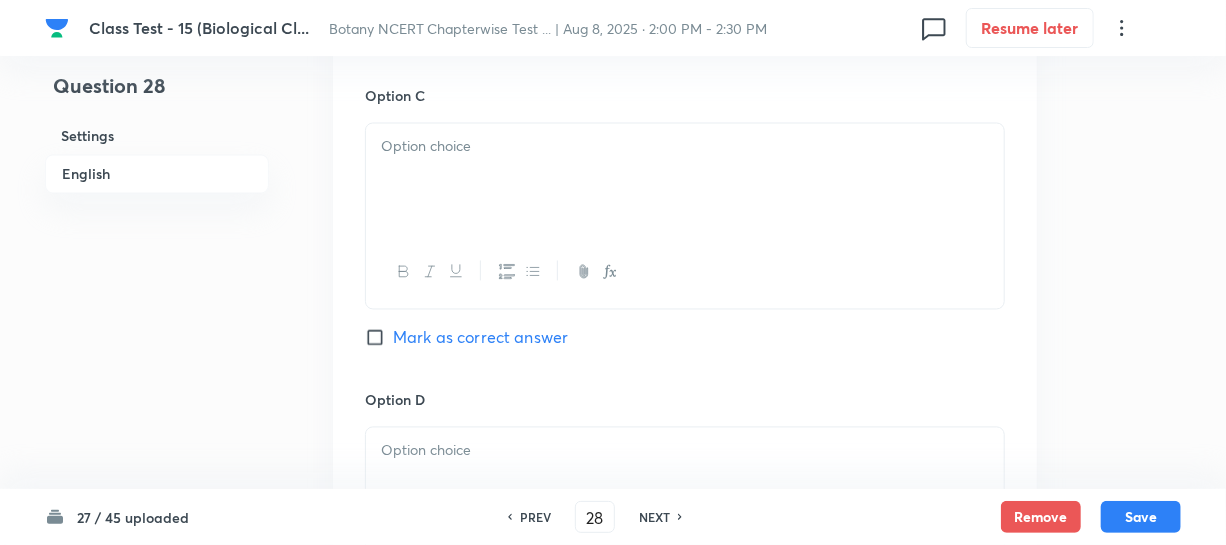 click at bounding box center [685, 180] 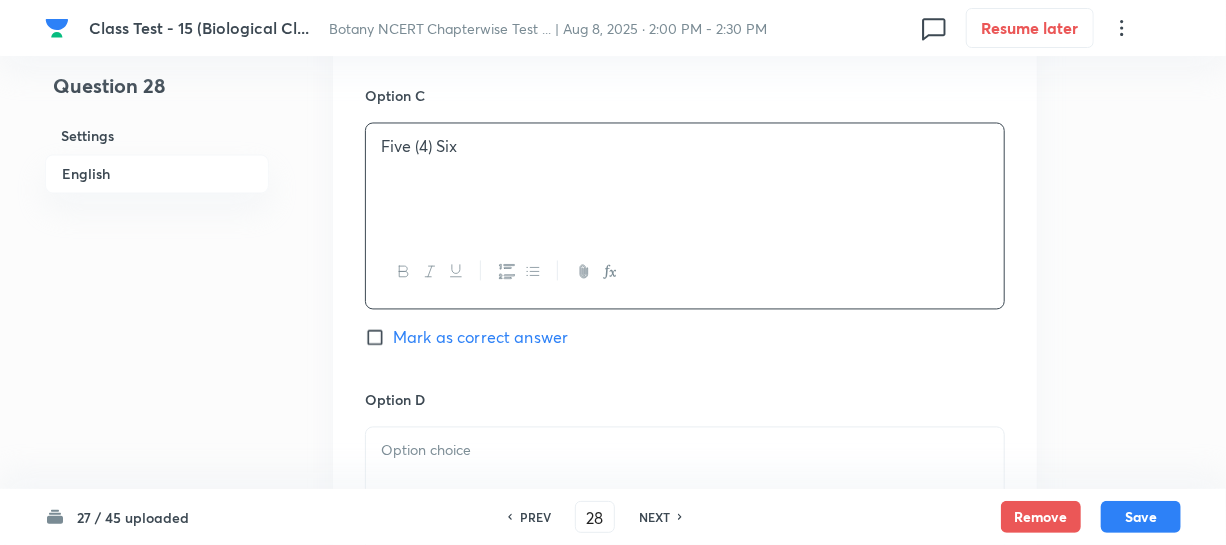 click on "Five (4) Six" at bounding box center (685, 147) 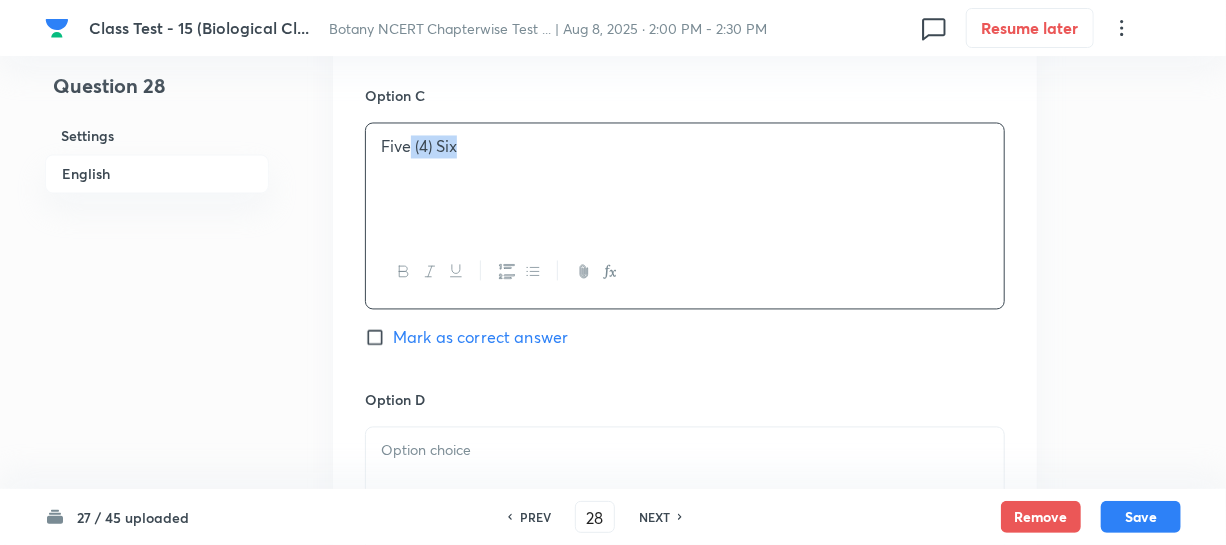 click on "Five (4) Six" at bounding box center (685, 147) 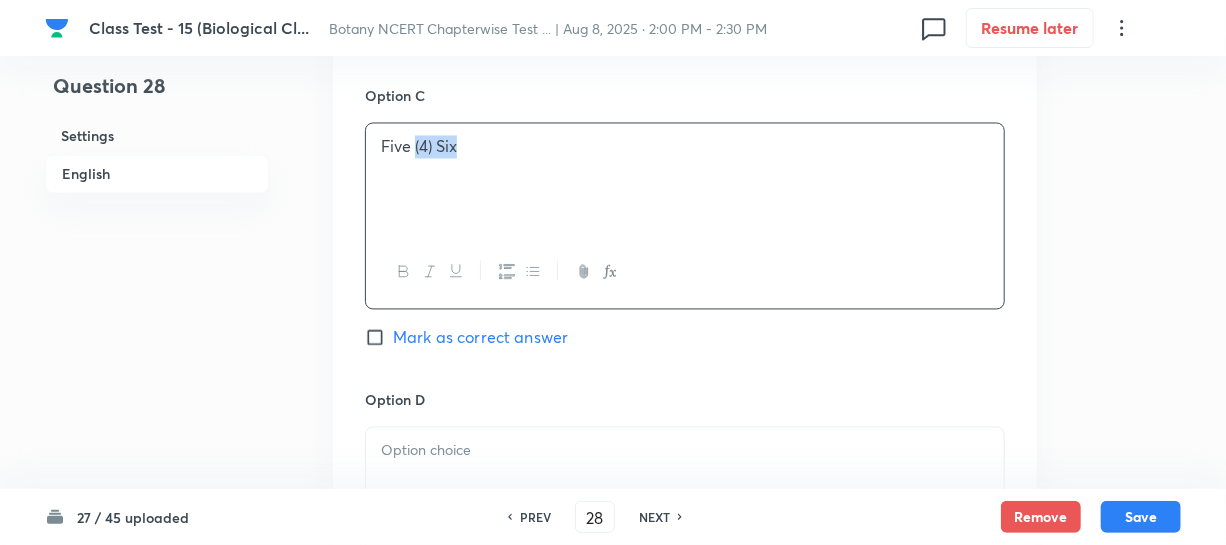copy on "(4) Six" 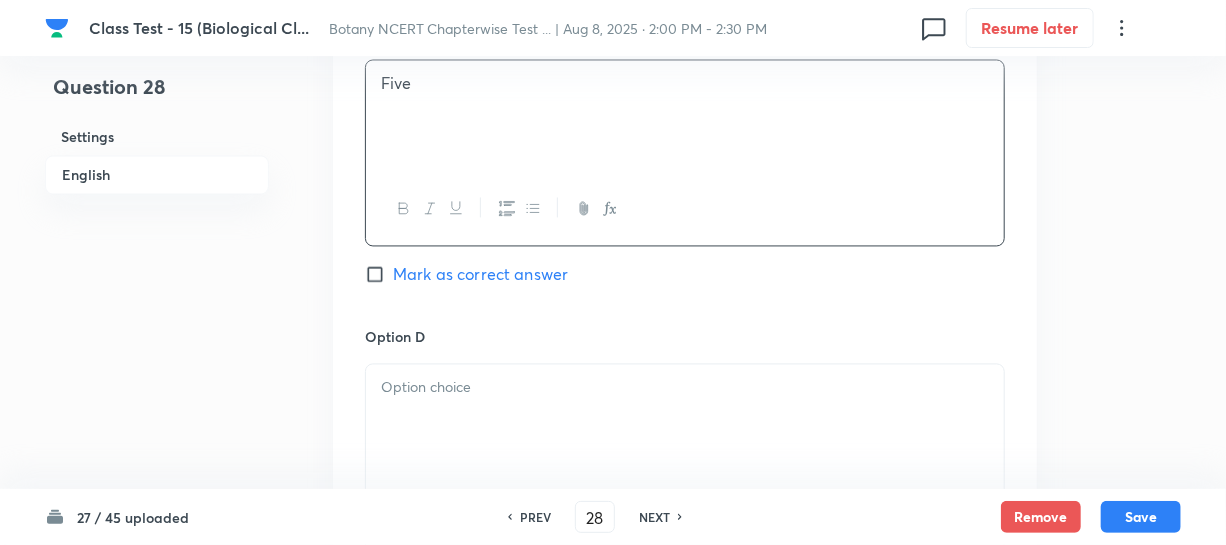 scroll, scrollTop: 1818, scrollLeft: 0, axis: vertical 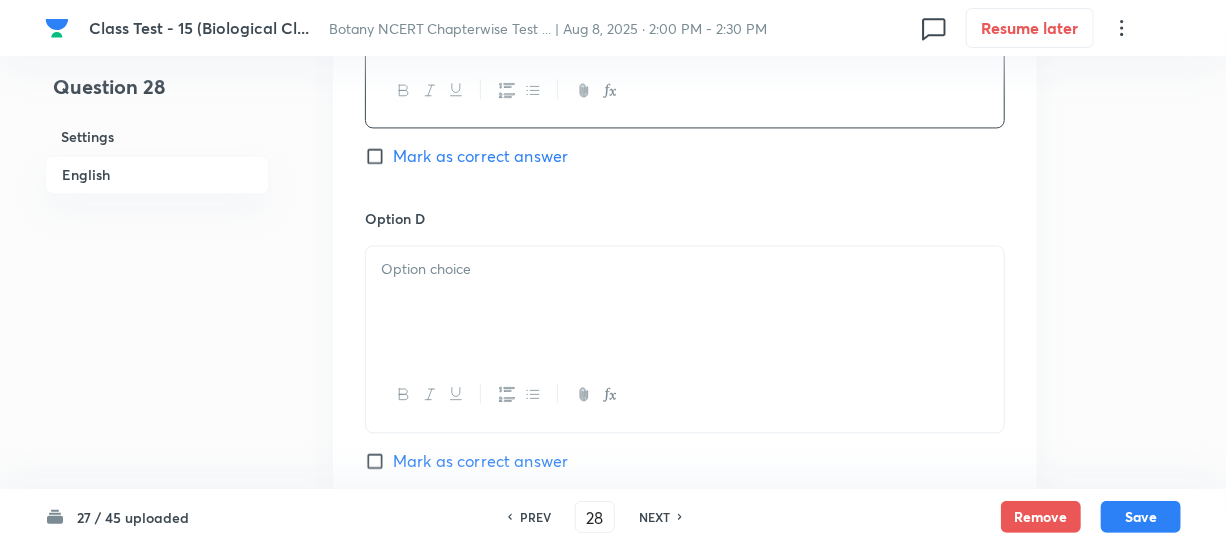 click at bounding box center (685, 269) 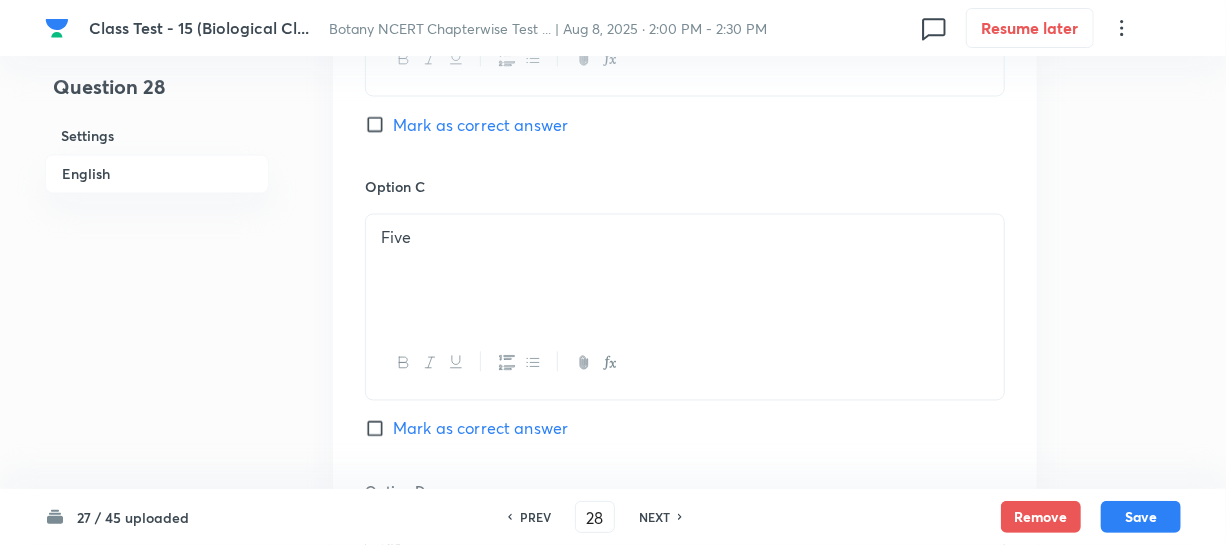 click on "Mark as correct answer" at bounding box center [379, 125] 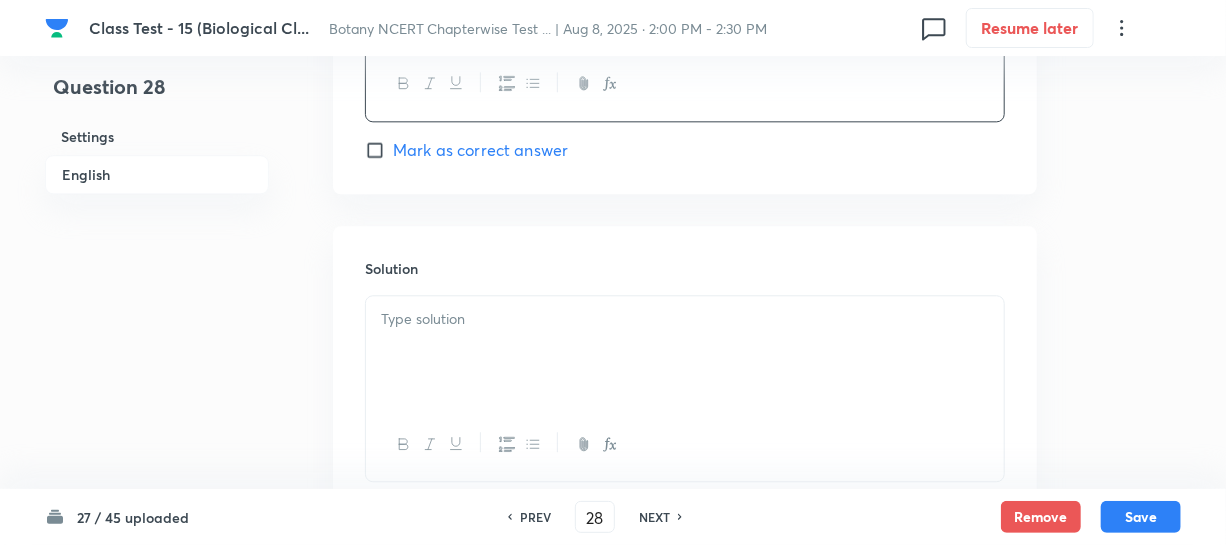 scroll, scrollTop: 2272, scrollLeft: 0, axis: vertical 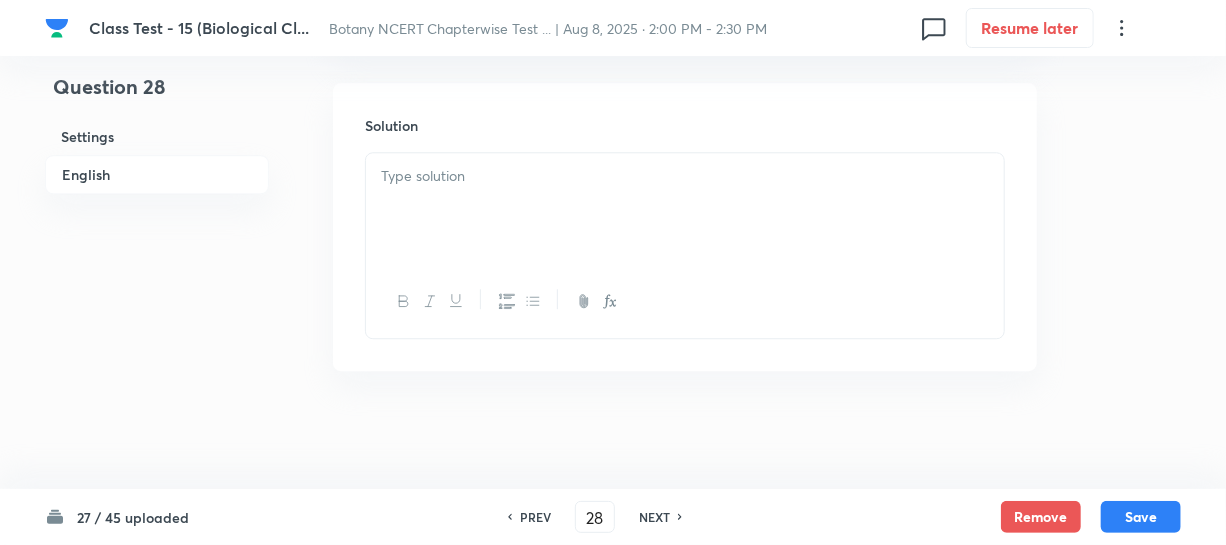click at bounding box center [685, 209] 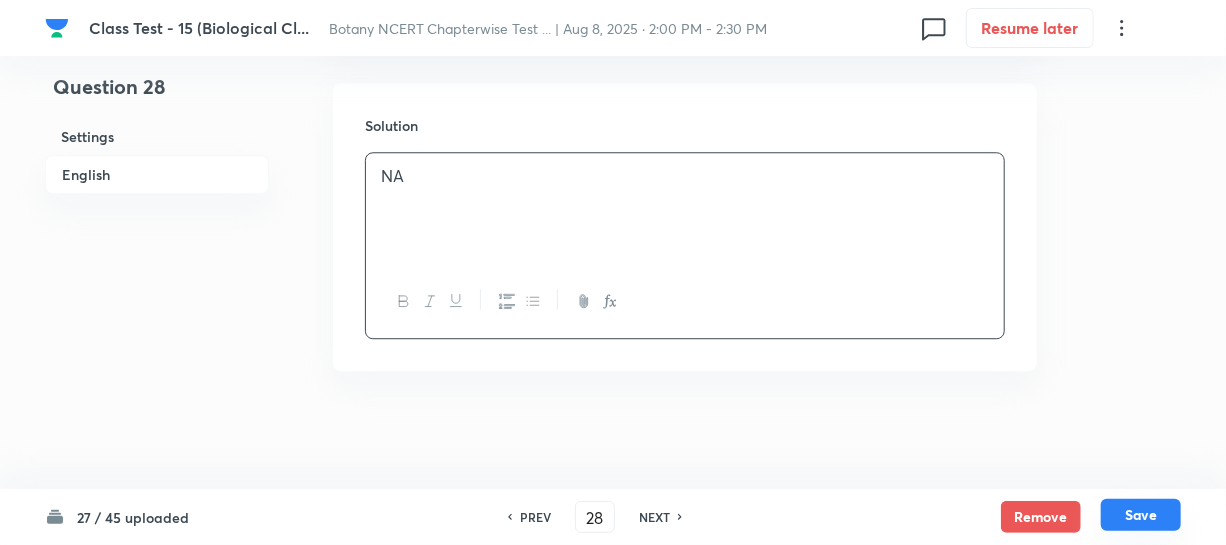 click on "Save" at bounding box center [1141, 515] 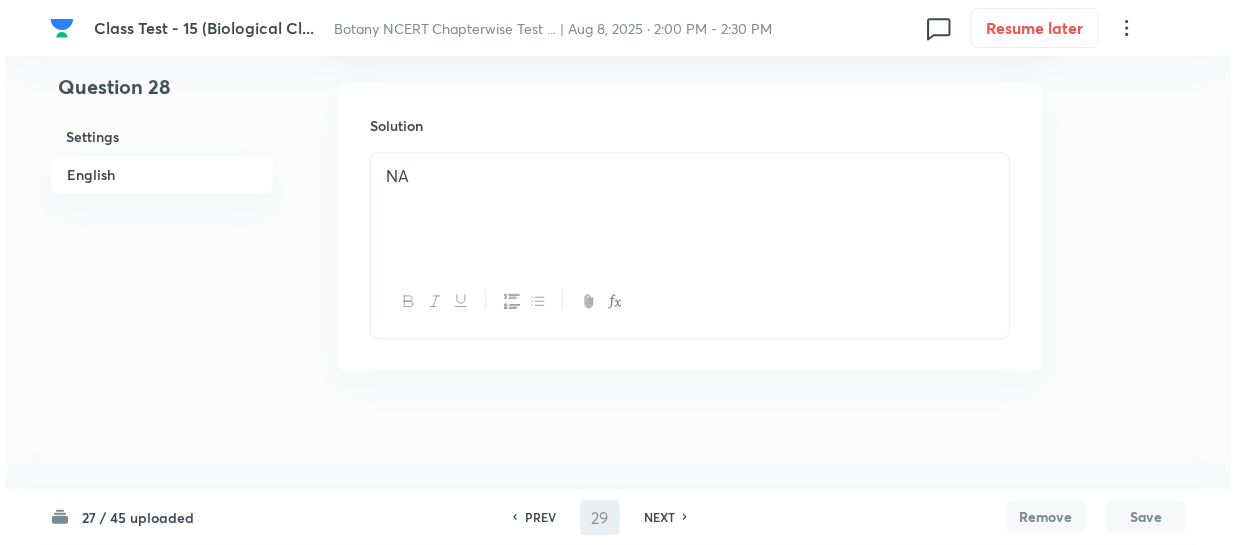 scroll, scrollTop: 0, scrollLeft: 0, axis: both 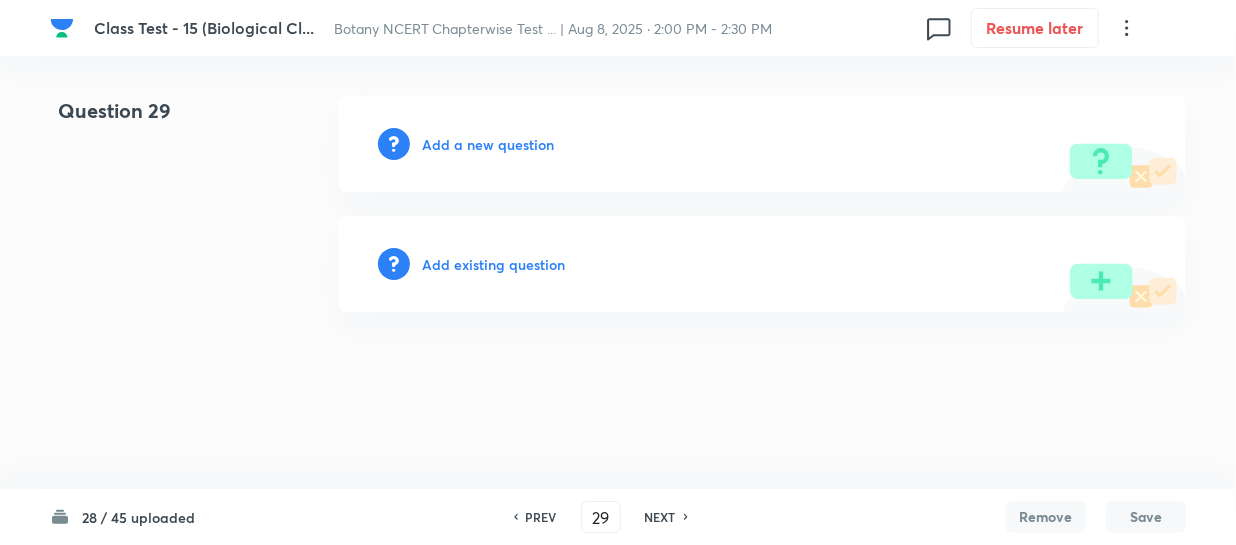 click on "Add a new question" at bounding box center (488, 144) 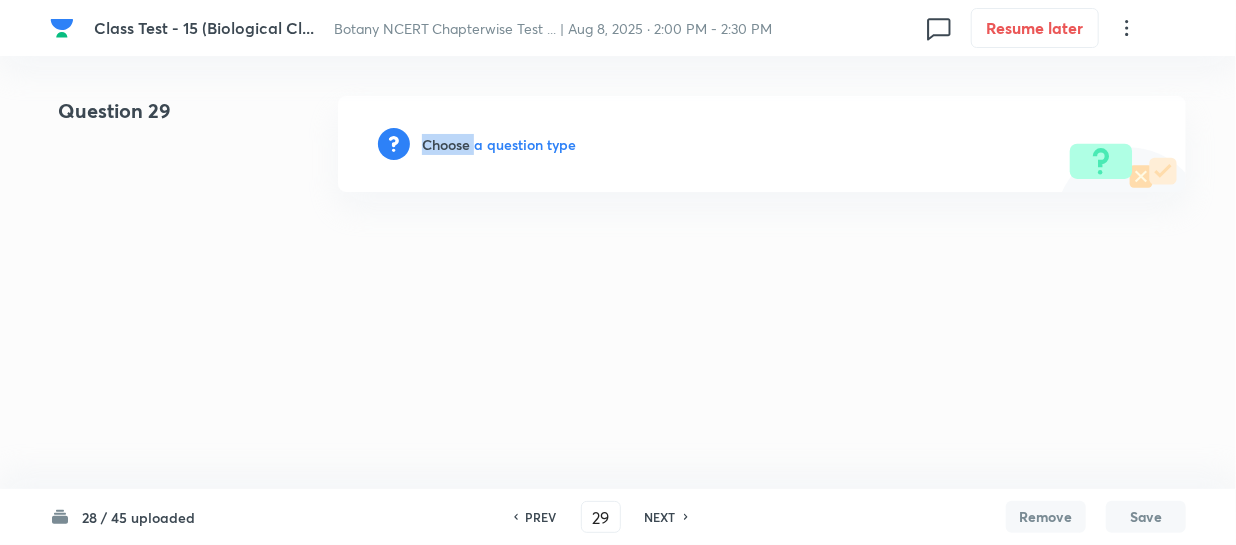 click on "Choose a question type" at bounding box center (499, 144) 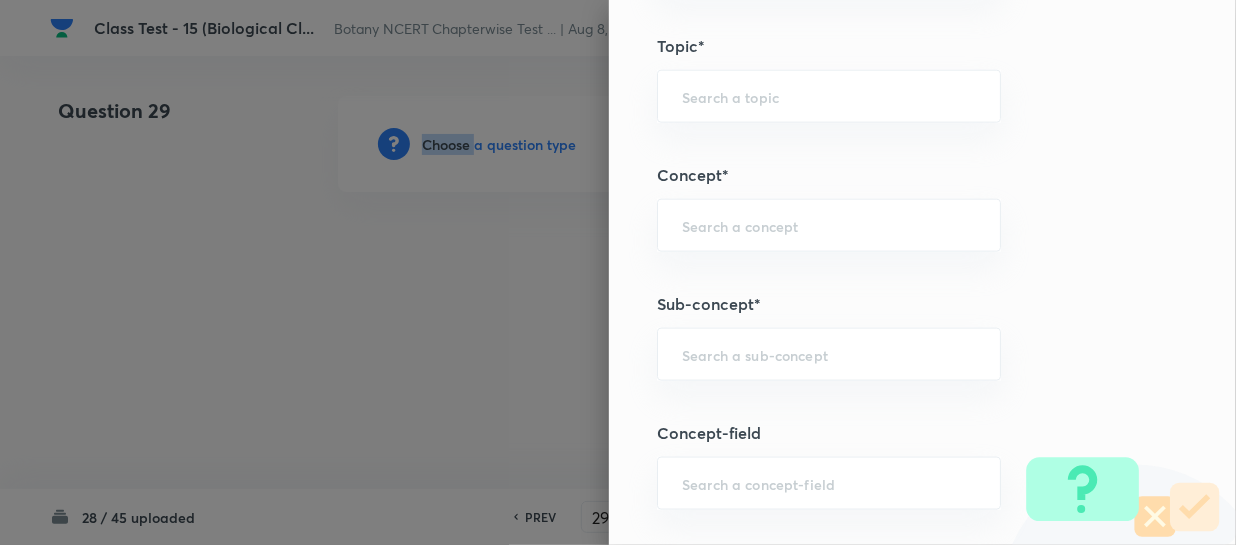 scroll, scrollTop: 1000, scrollLeft: 0, axis: vertical 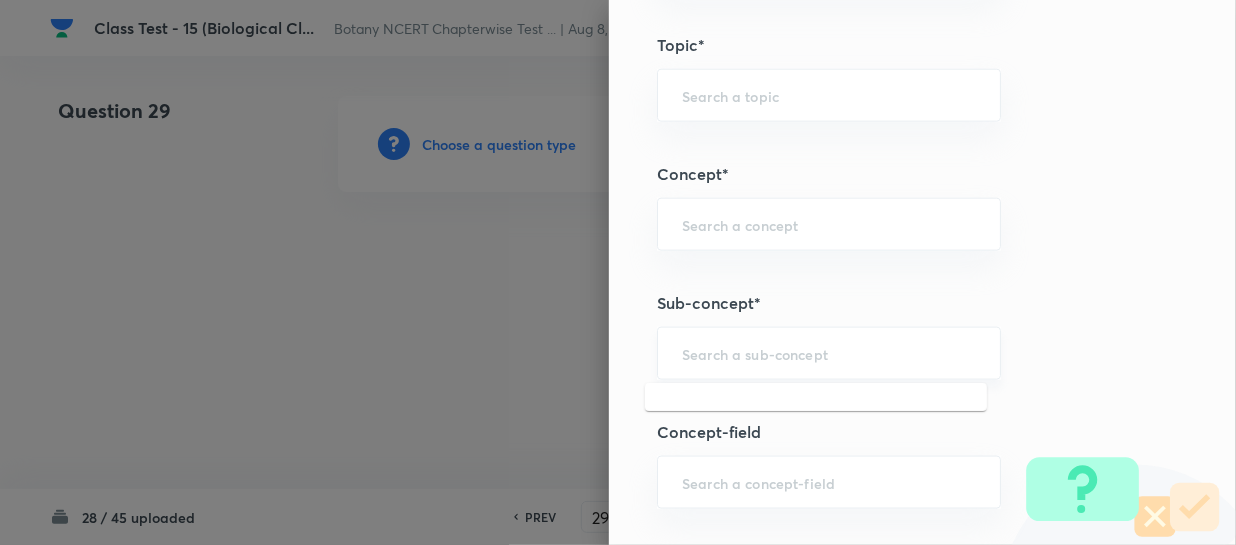 click at bounding box center (829, 353) 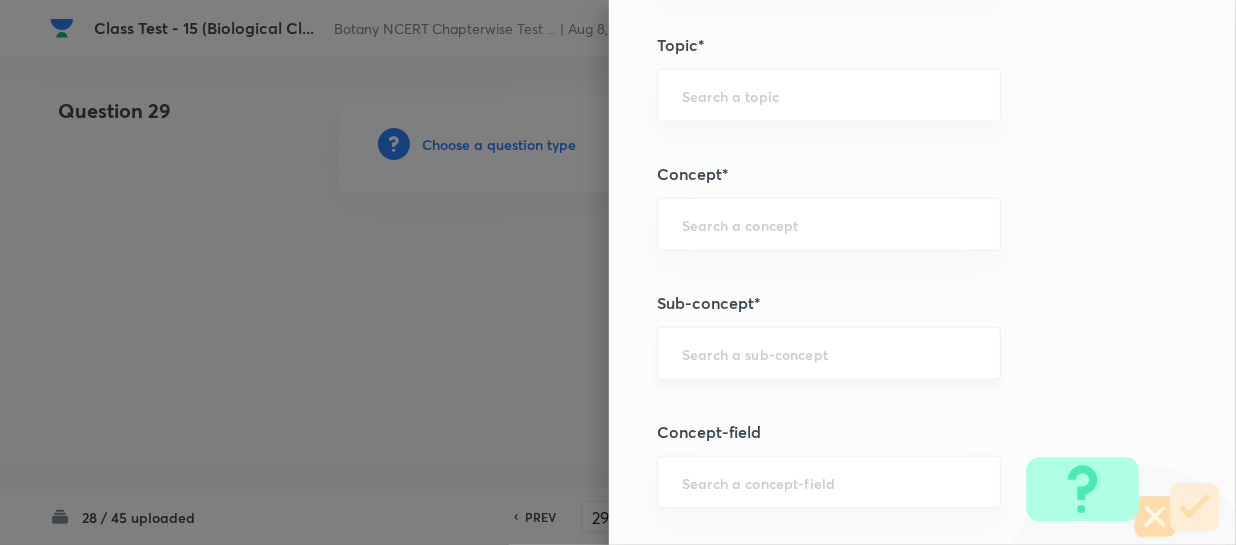 paste on "Biological Classification" 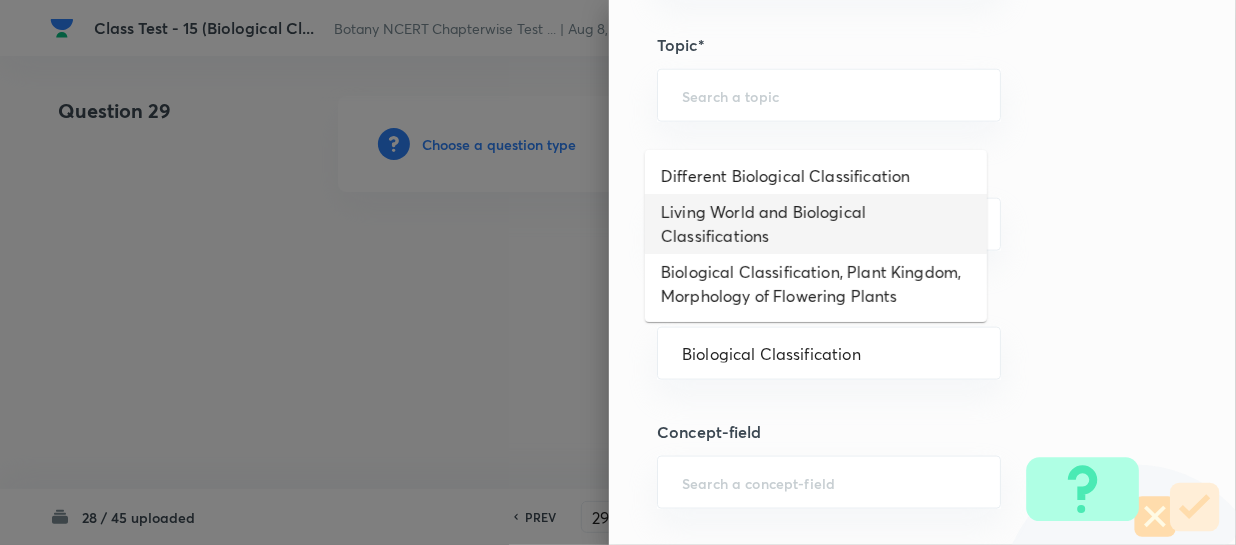 click on "Living World and Biological Classifications" at bounding box center [816, 224] 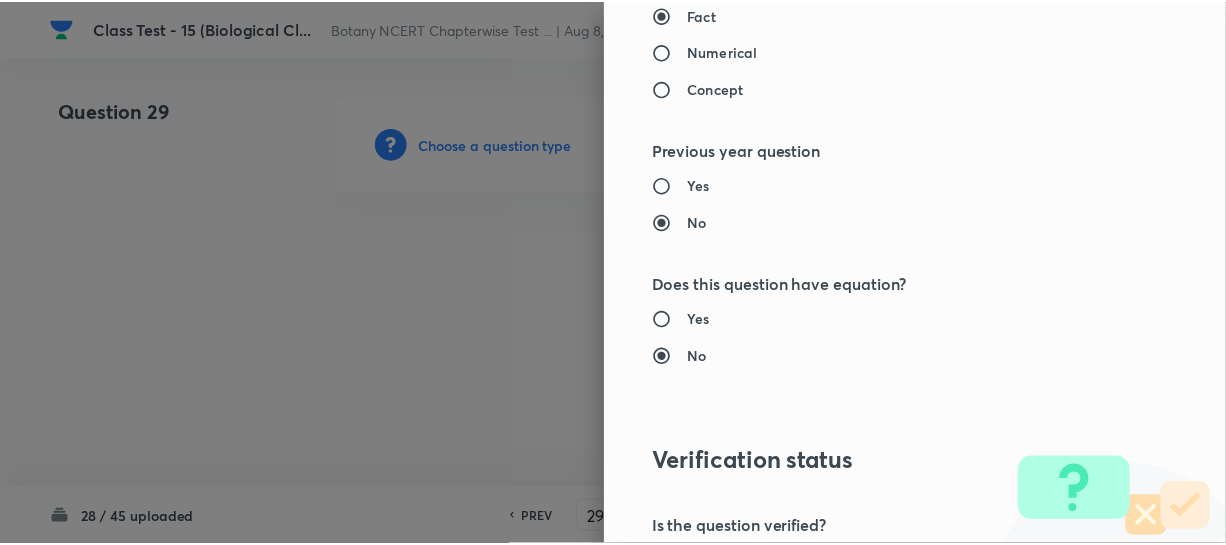 scroll, scrollTop: 2179, scrollLeft: 0, axis: vertical 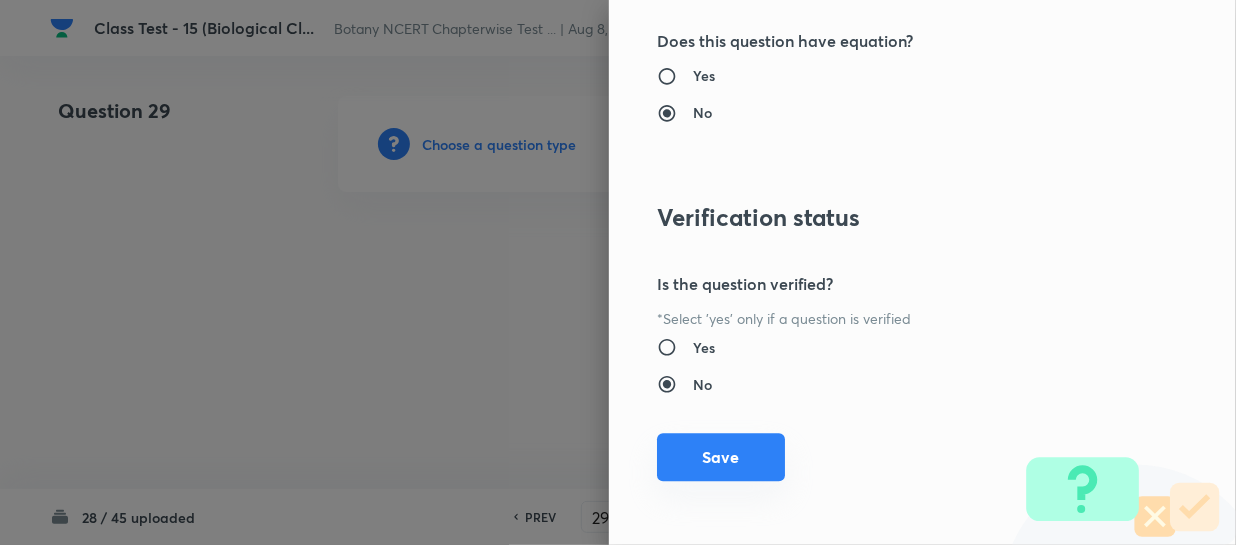 click on "Save" at bounding box center [721, 457] 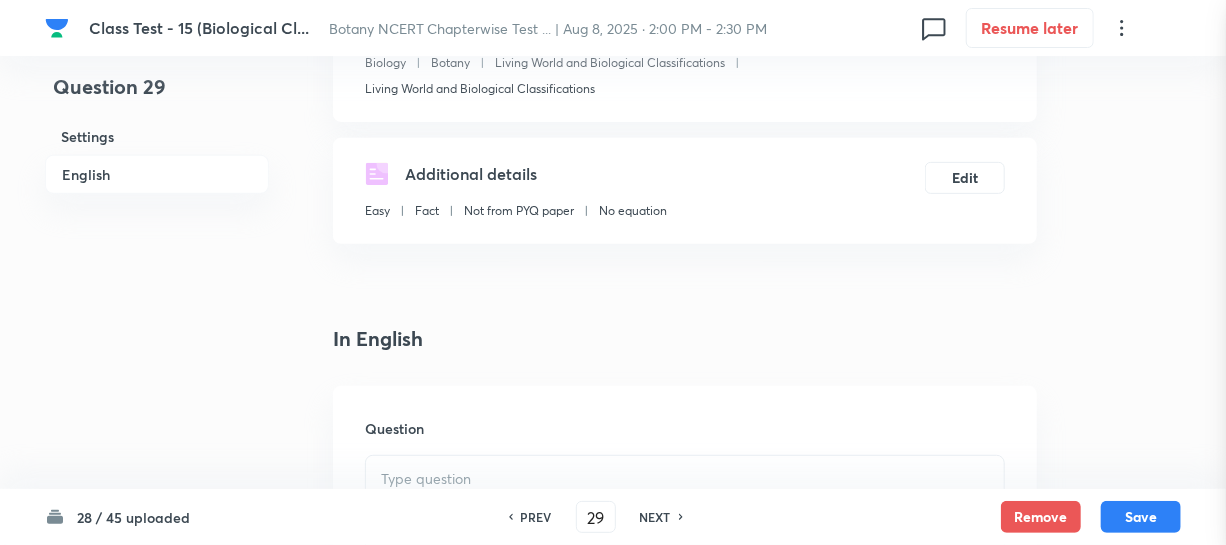 scroll, scrollTop: 545, scrollLeft: 0, axis: vertical 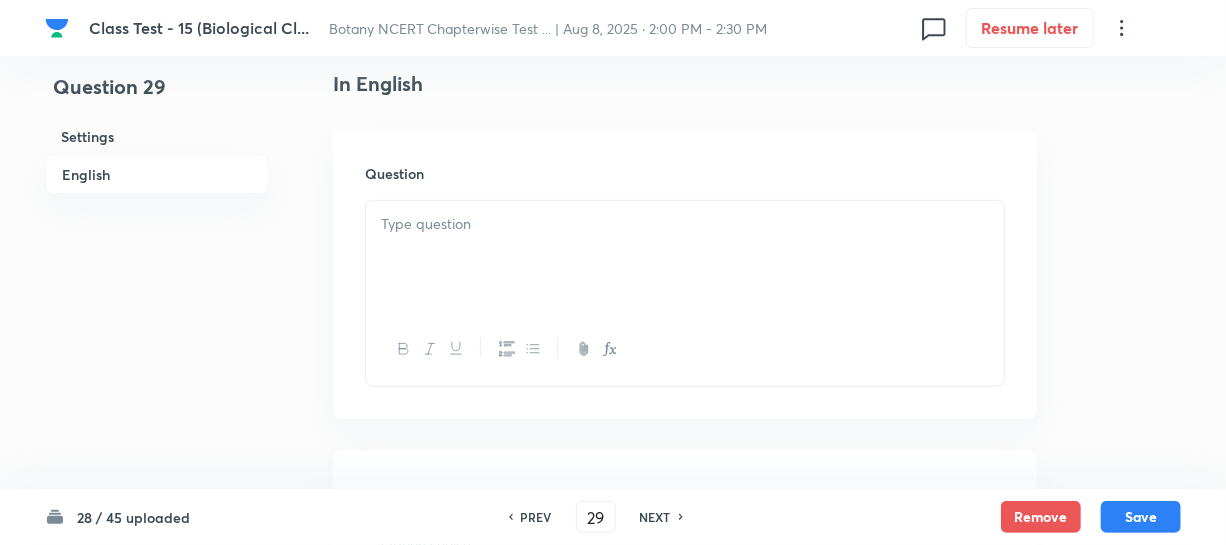 click at bounding box center [685, 224] 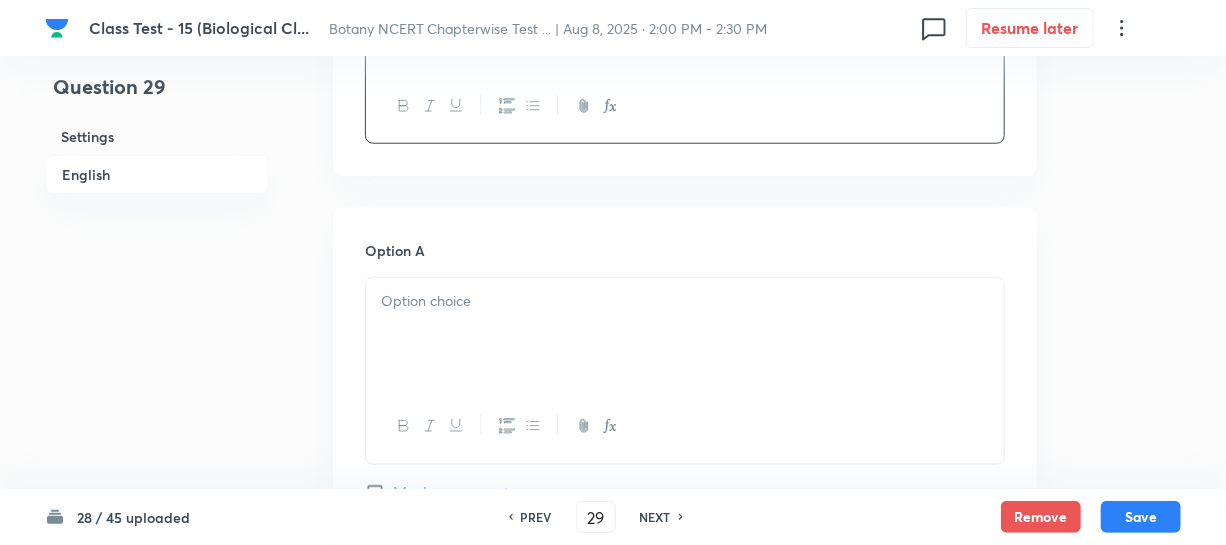 scroll, scrollTop: 818, scrollLeft: 0, axis: vertical 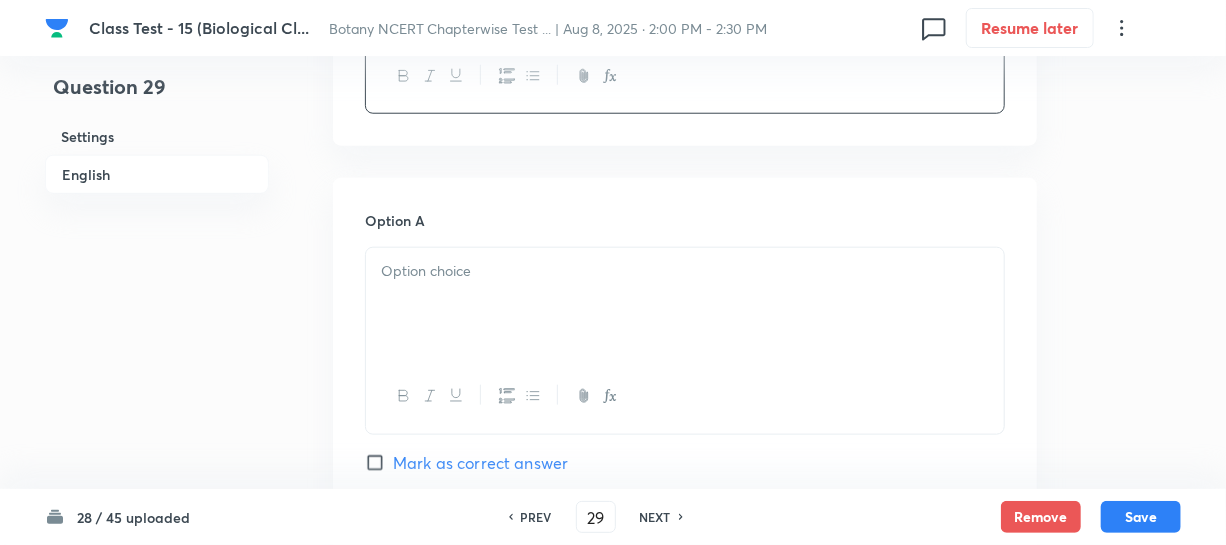 drag, startPoint x: 469, startPoint y: 312, endPoint x: 489, endPoint y: 302, distance: 22.36068 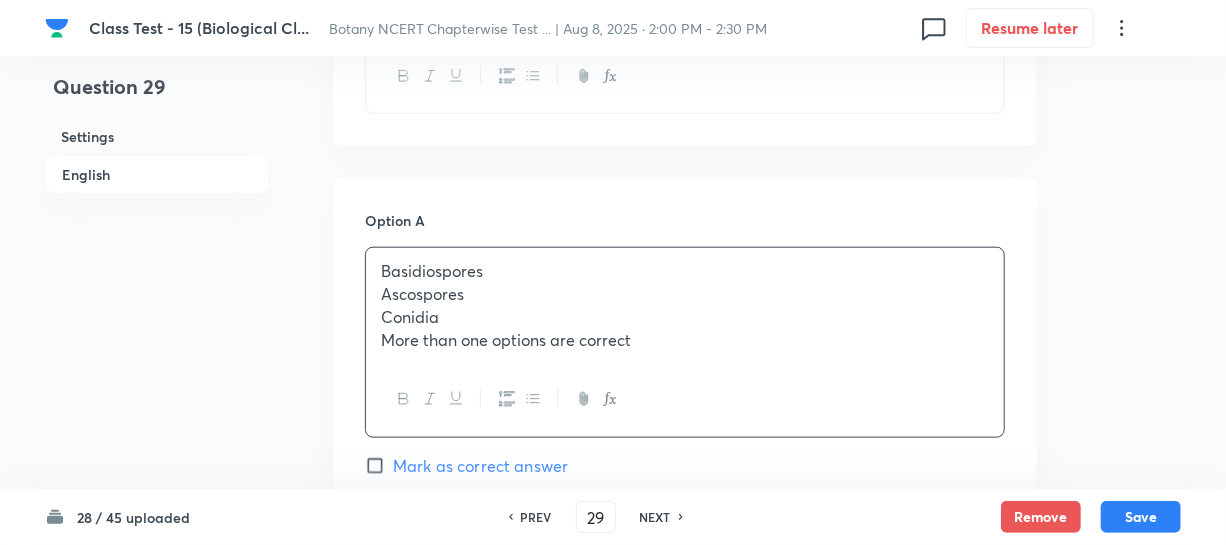 click on "Ascospores" at bounding box center [685, 294] 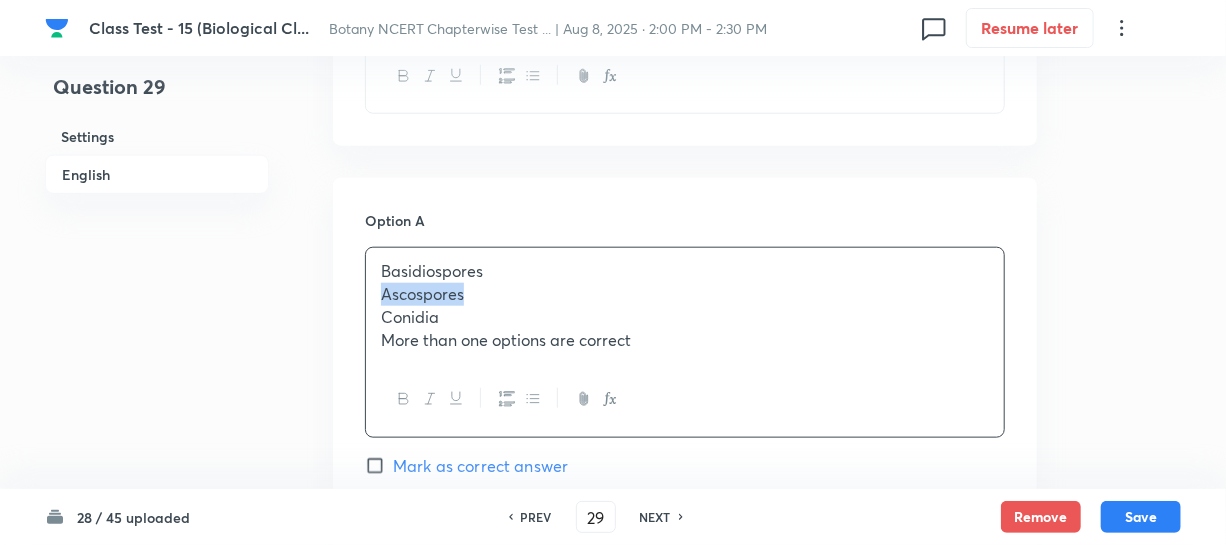 click on "Ascospores" at bounding box center [685, 294] 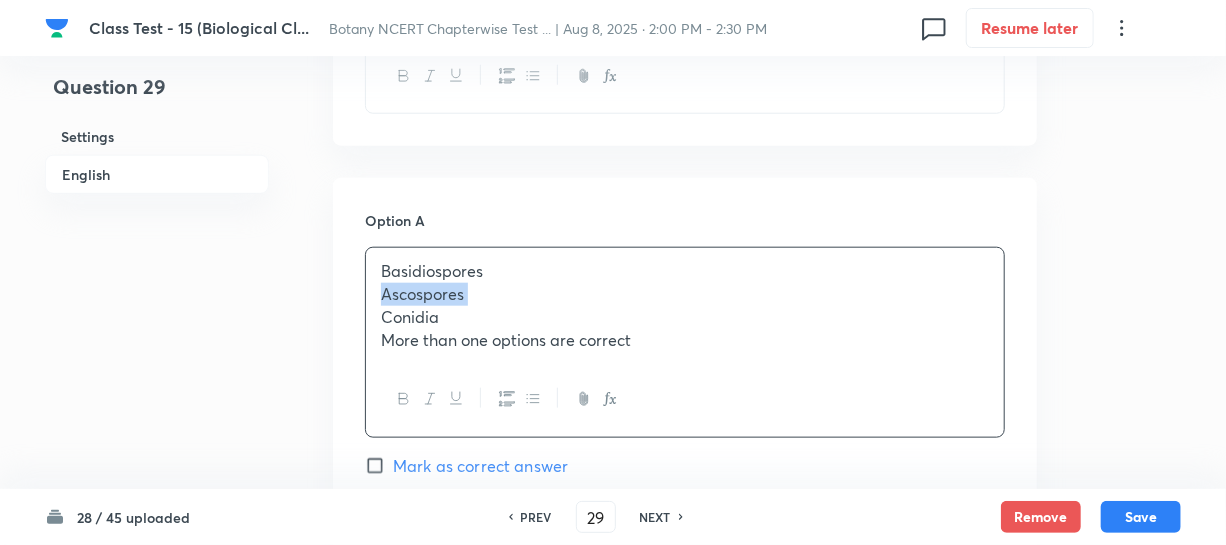 click on "Ascospores" at bounding box center [685, 294] 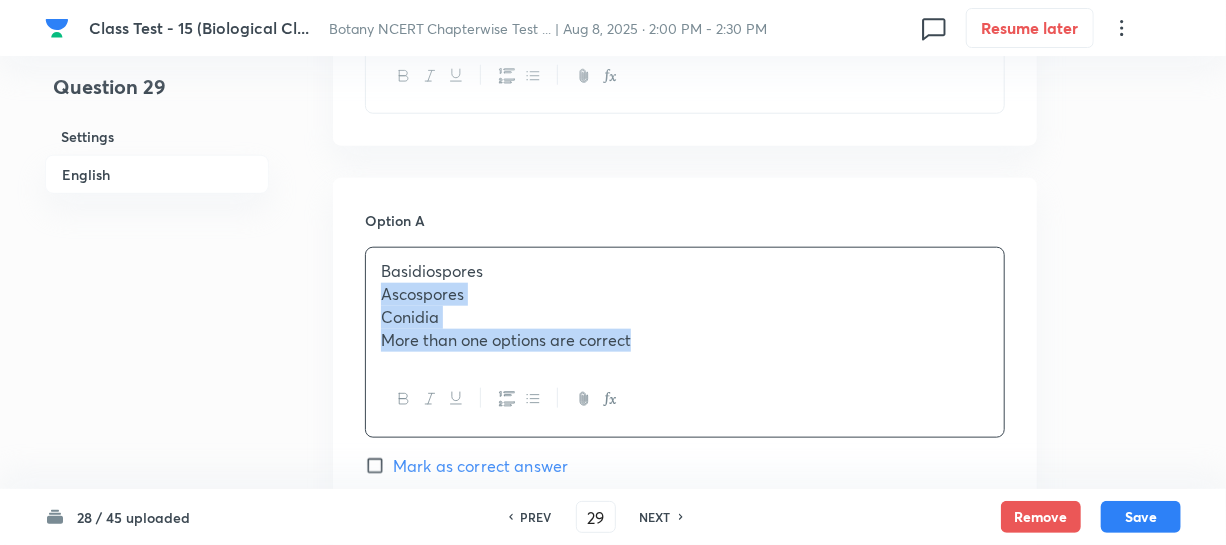 click on "Basidiospores Ascospores Conidia More than one options are correct" at bounding box center [685, 305] 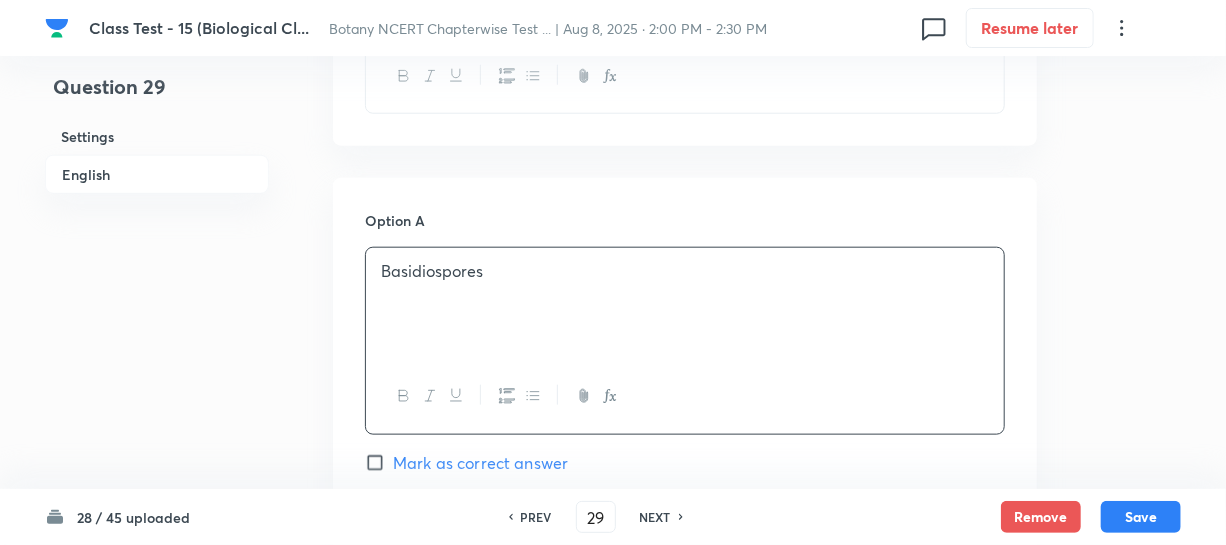 scroll, scrollTop: 1272, scrollLeft: 0, axis: vertical 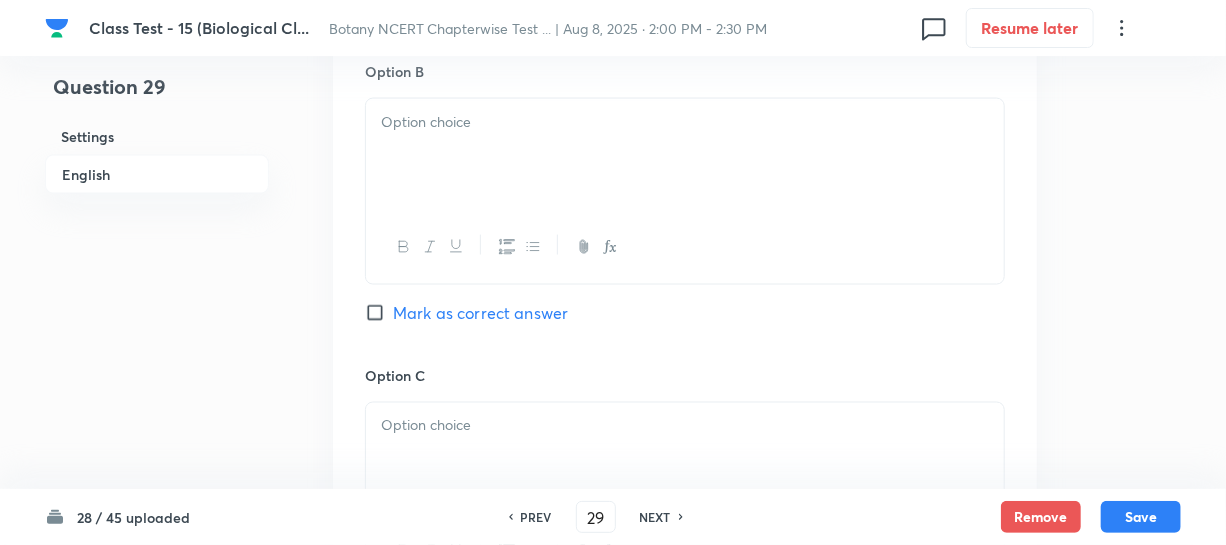 click at bounding box center (685, 155) 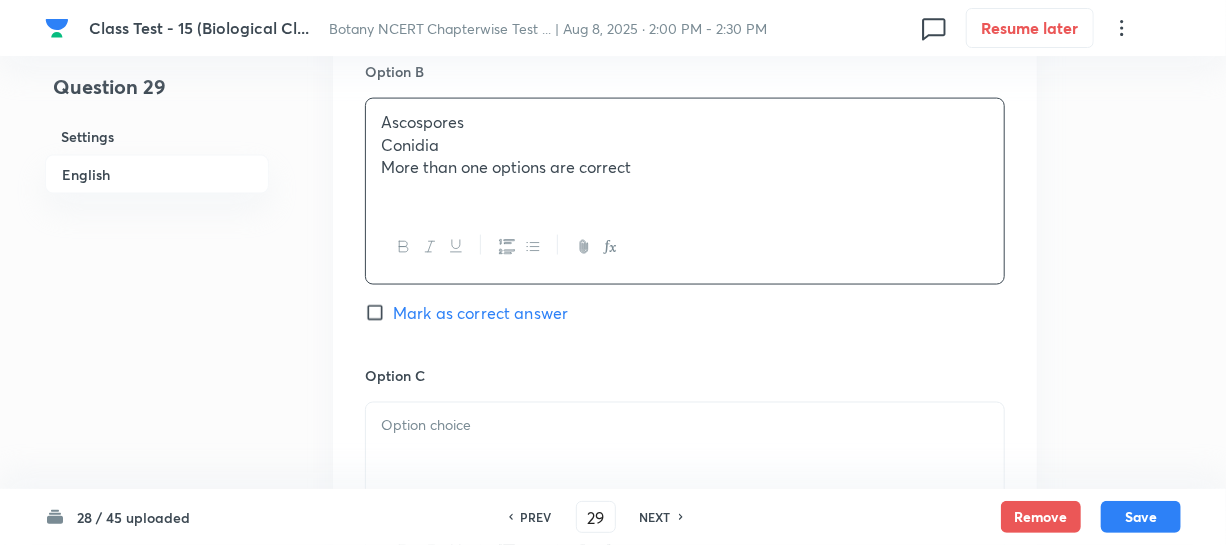 click on "Conidia" at bounding box center [685, 145] 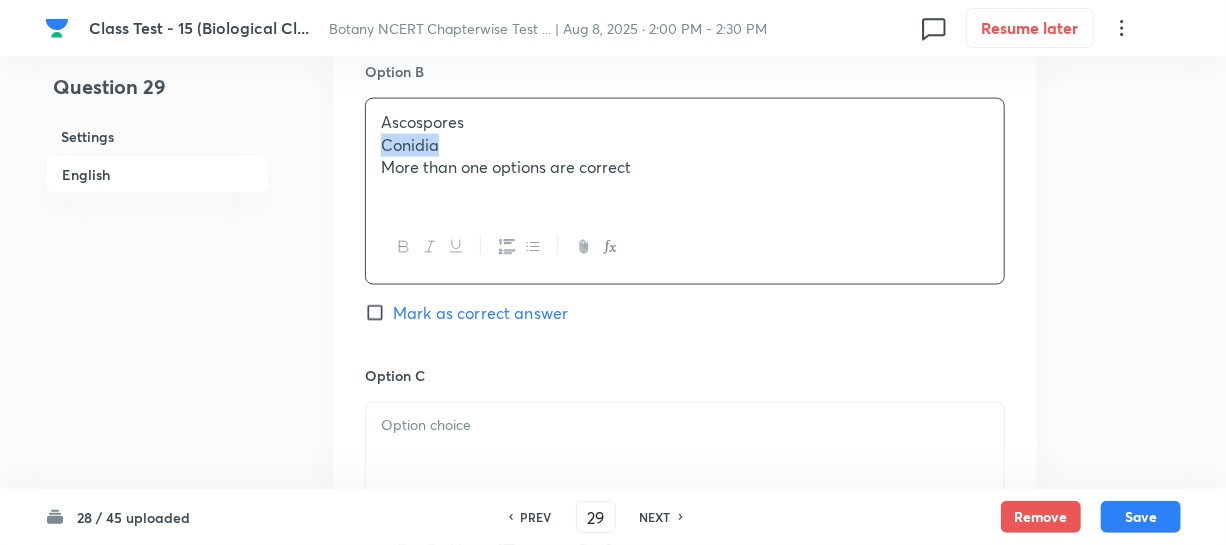 click on "Conidia" at bounding box center [685, 145] 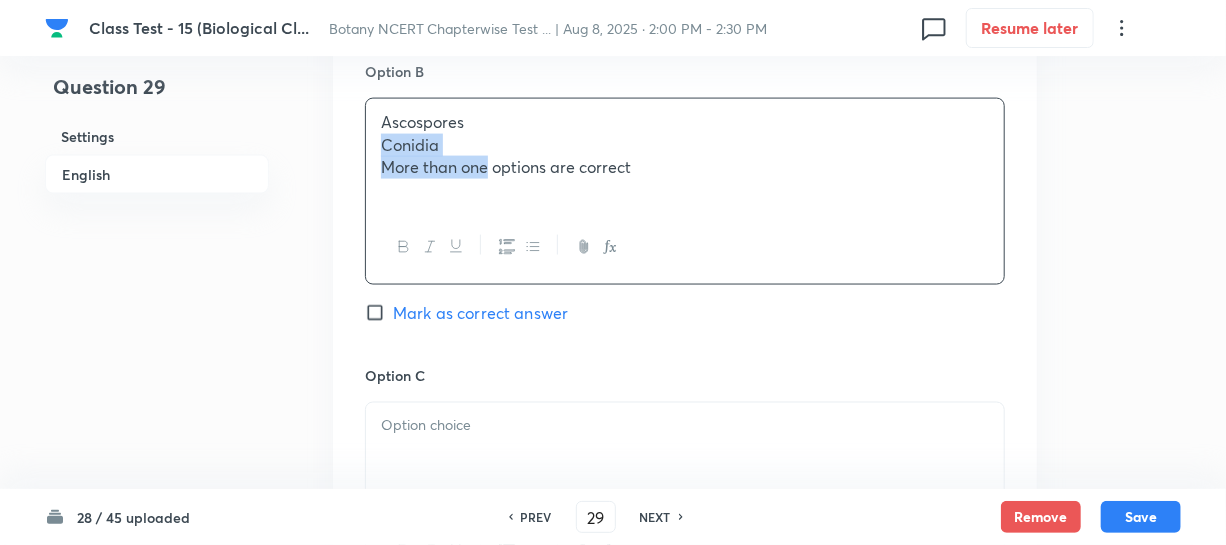 click on "Ascospores Conidia More than one options are correct" at bounding box center (685, 155) 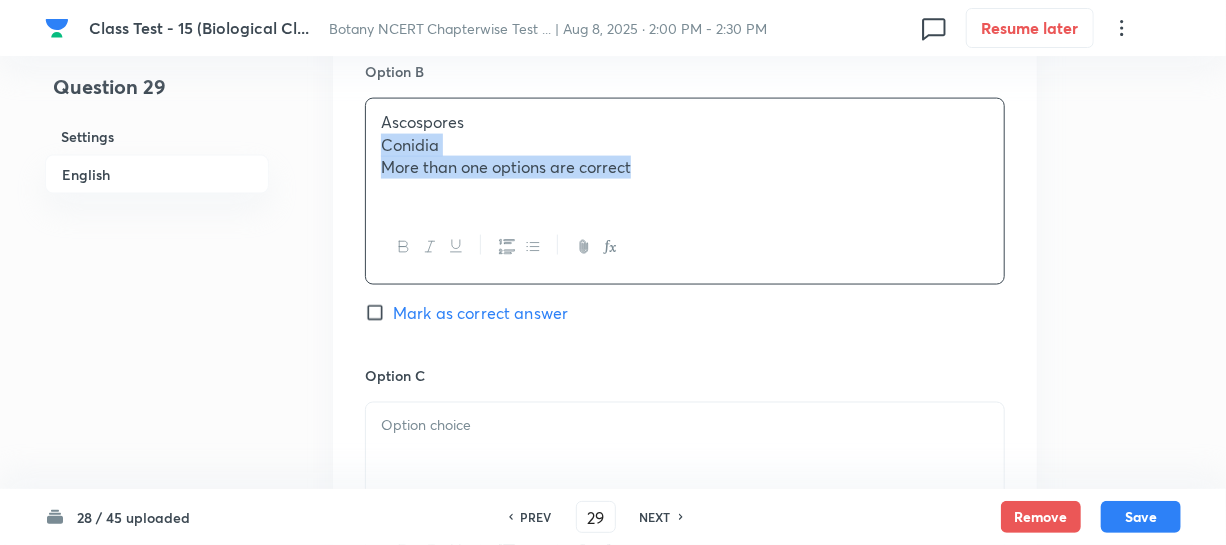 click on "More than one options are correct" at bounding box center (685, 167) 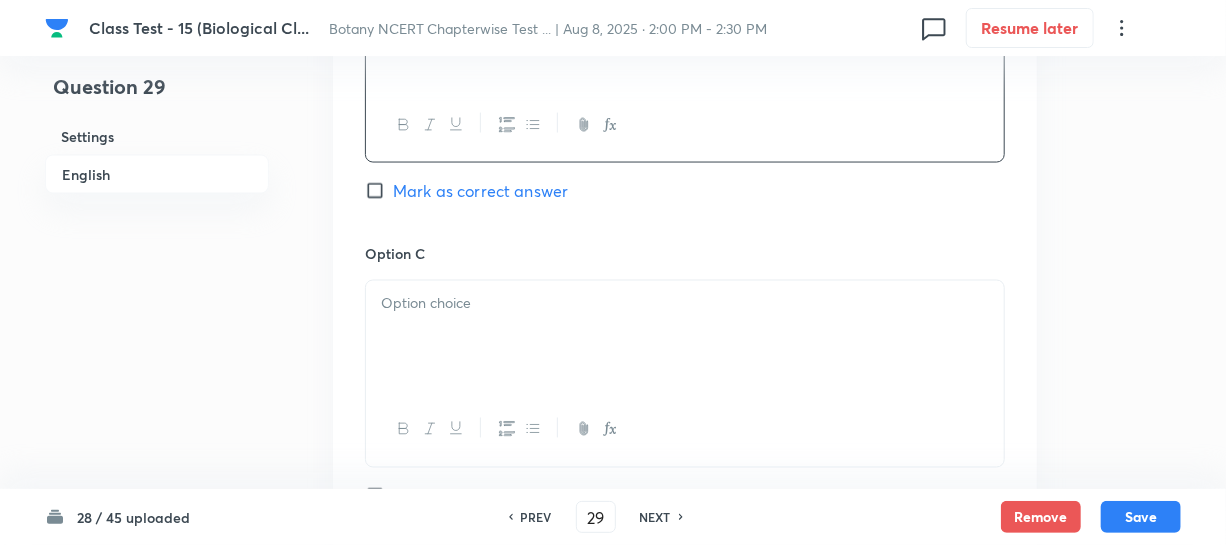 scroll, scrollTop: 1545, scrollLeft: 0, axis: vertical 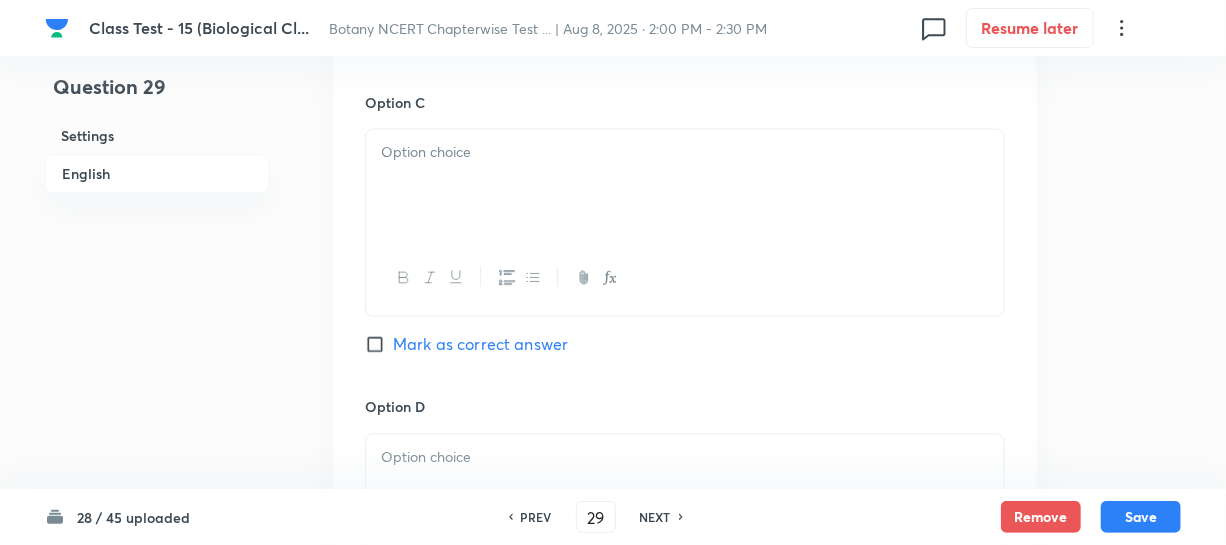 click at bounding box center (685, 153) 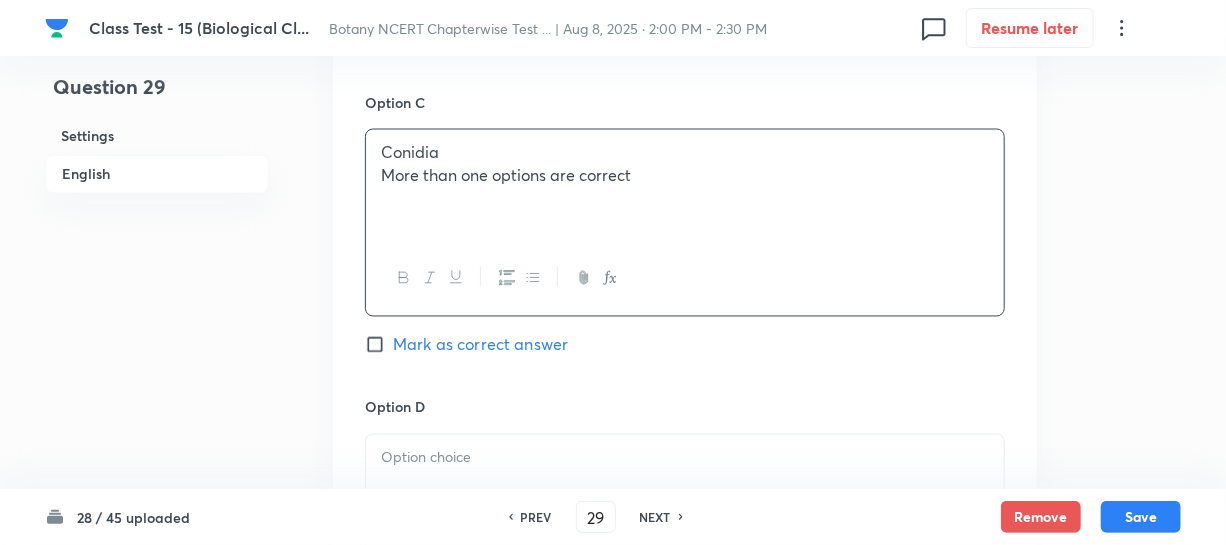 click on "More than one options are correct" at bounding box center [685, 176] 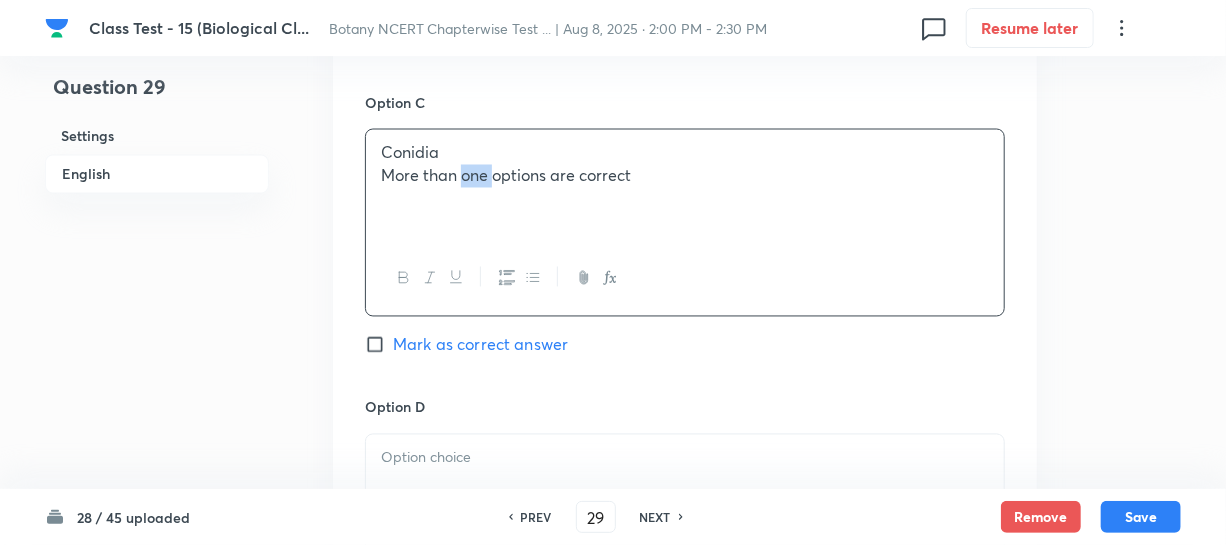 click on "More than one options are correct" at bounding box center (685, 176) 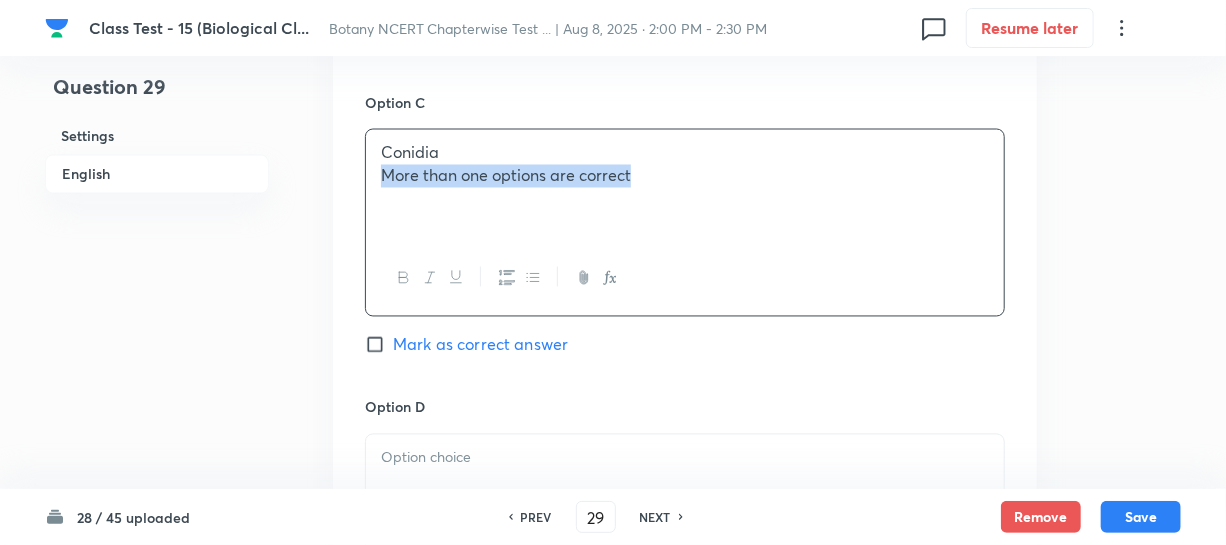 click on "More than one options are correct" at bounding box center [685, 176] 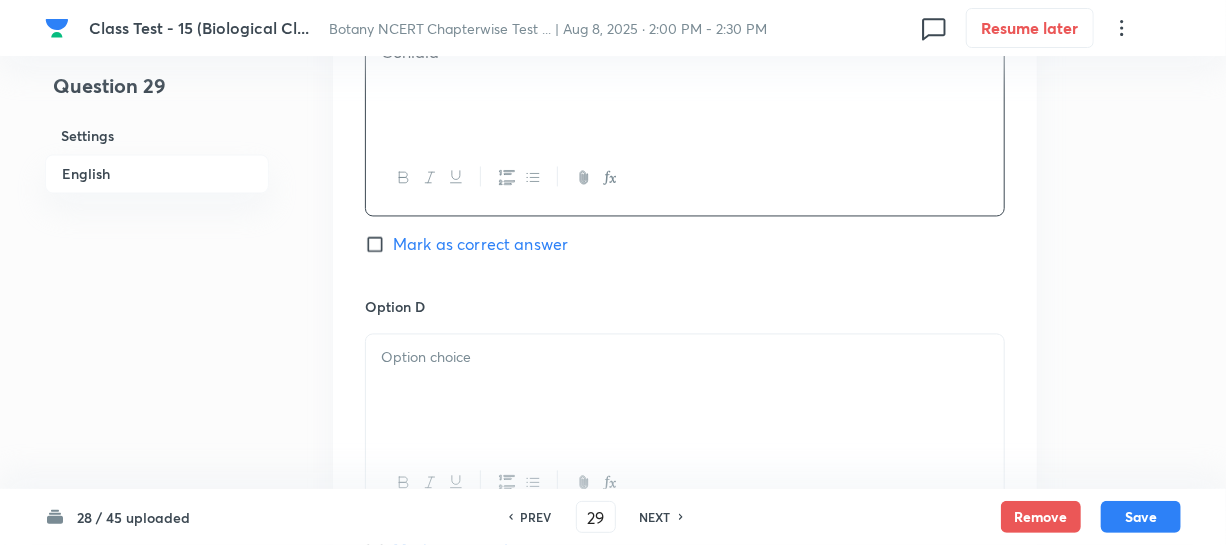 scroll, scrollTop: 1818, scrollLeft: 0, axis: vertical 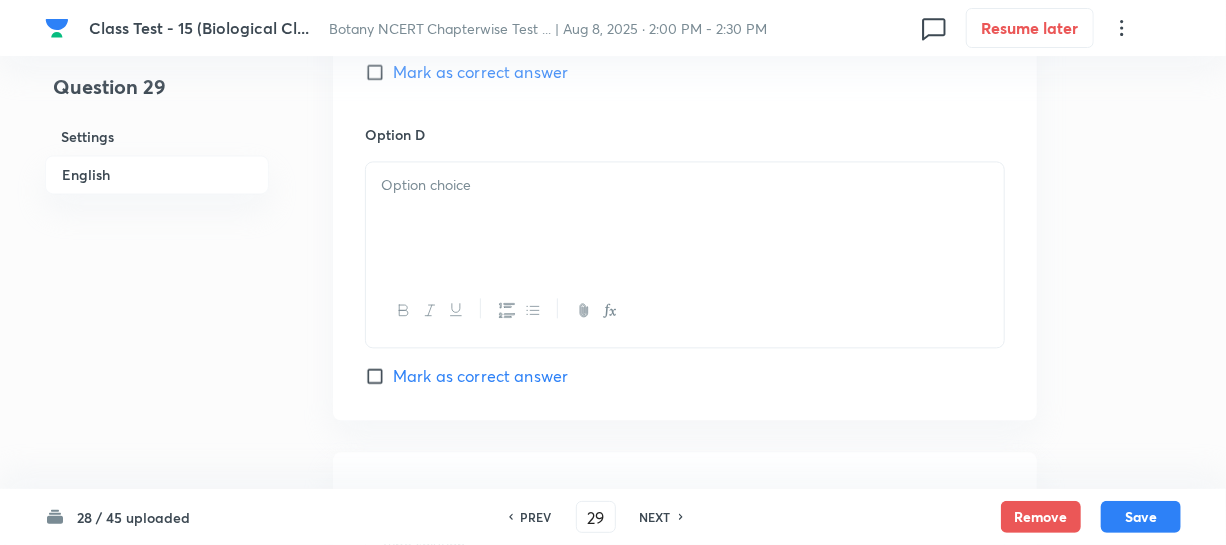 click at bounding box center [685, 218] 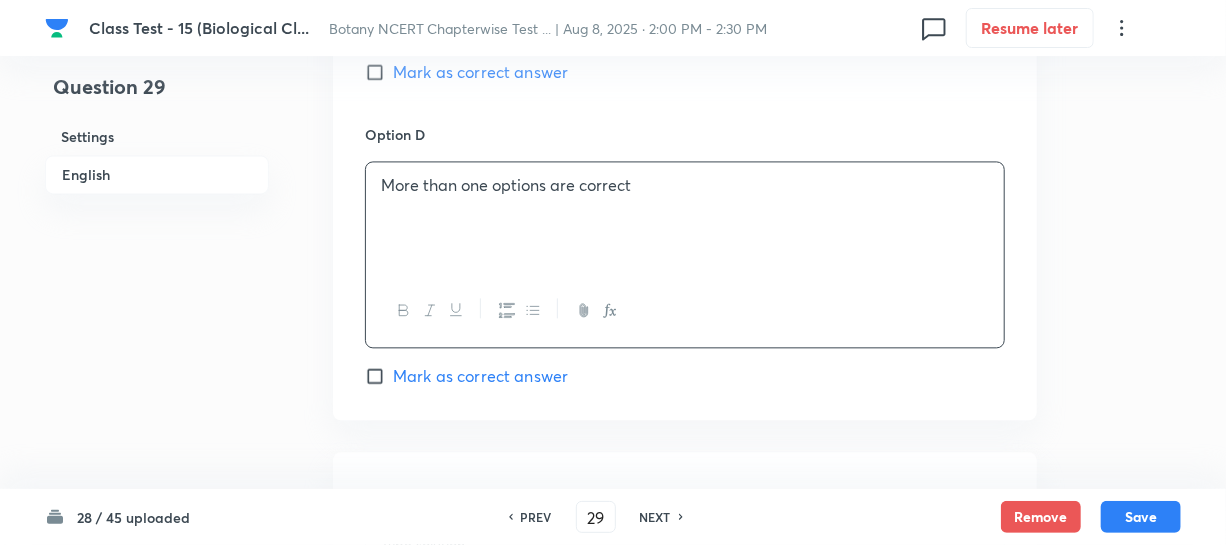 click on "Mark as correct answer" at bounding box center (379, 376) 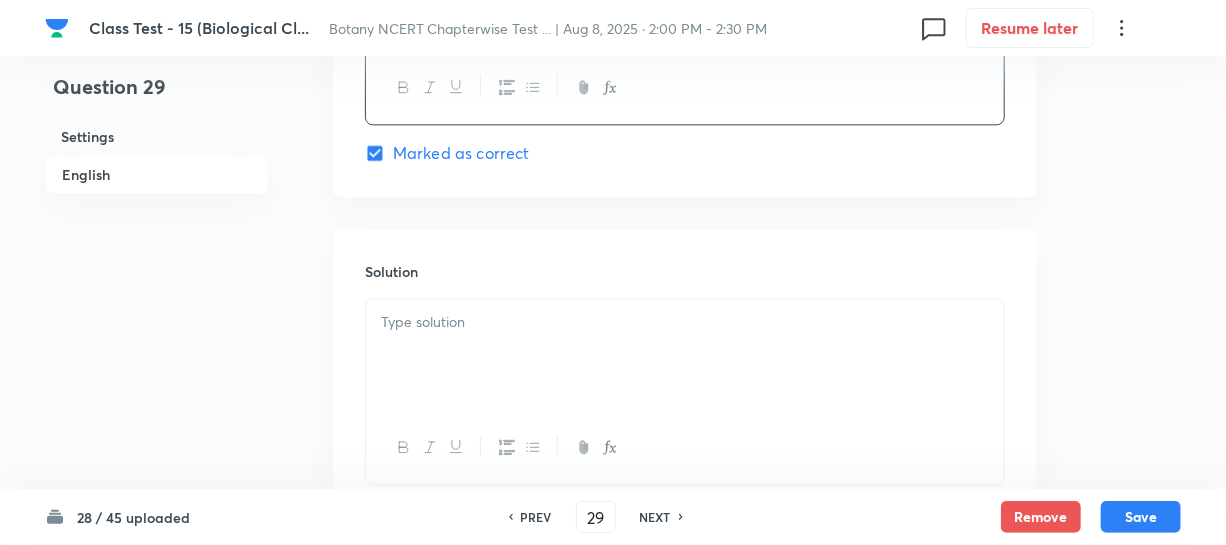 scroll, scrollTop: 2181, scrollLeft: 0, axis: vertical 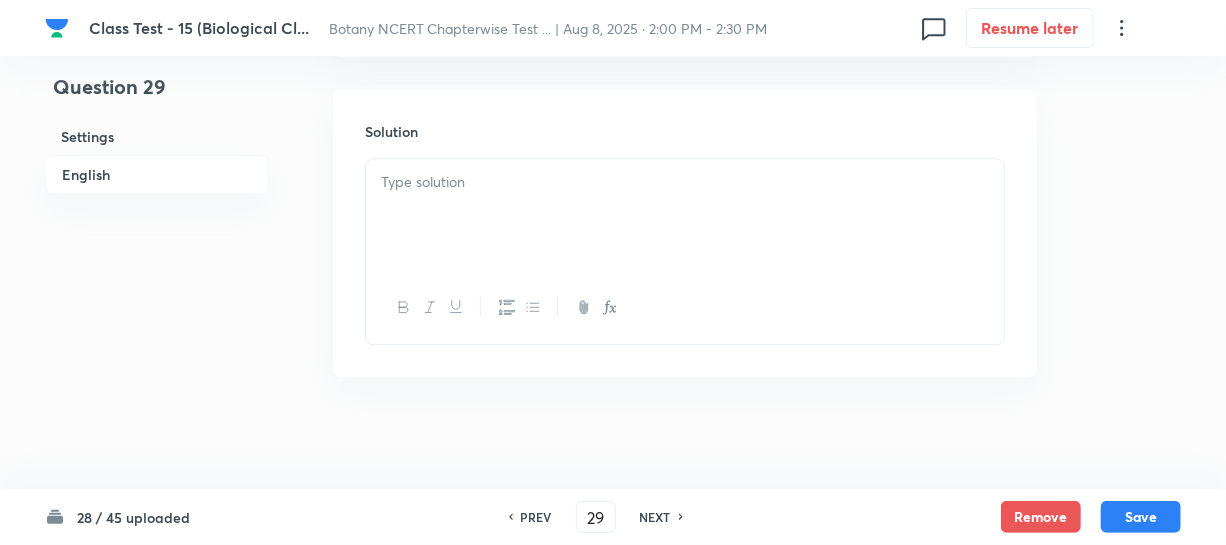 click at bounding box center (685, 215) 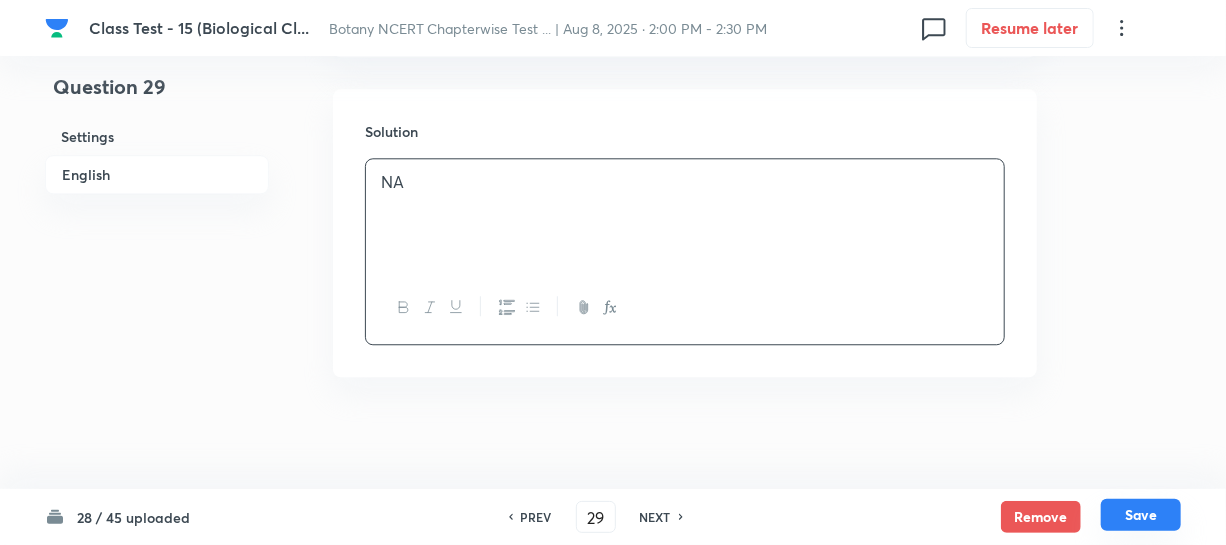 click on "Save" at bounding box center (1141, 515) 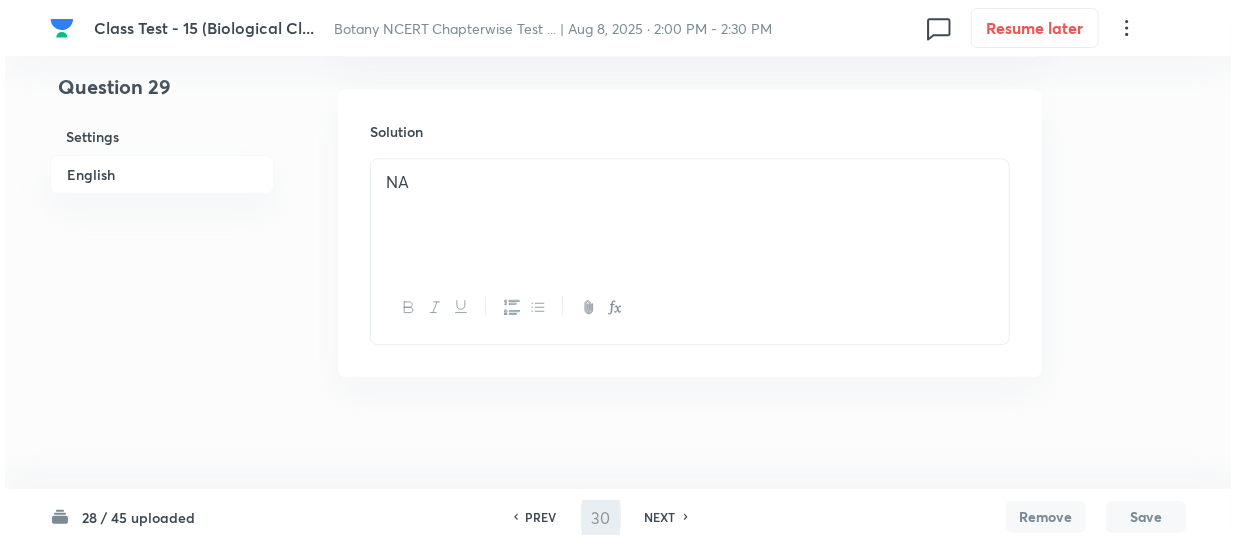 scroll, scrollTop: 0, scrollLeft: 0, axis: both 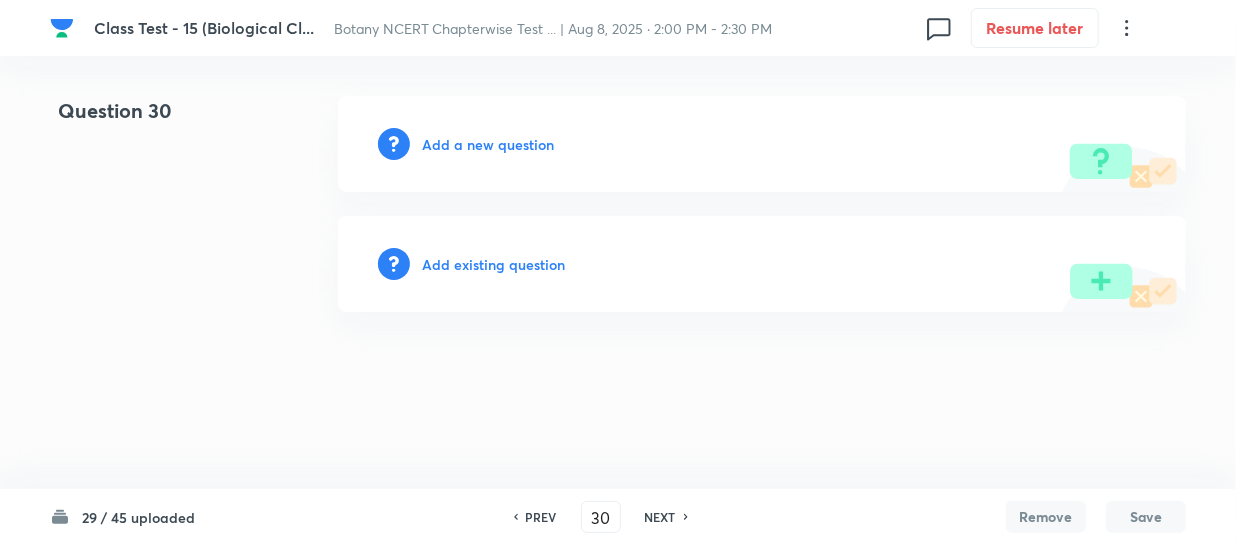 click on "Add a new question" at bounding box center [488, 144] 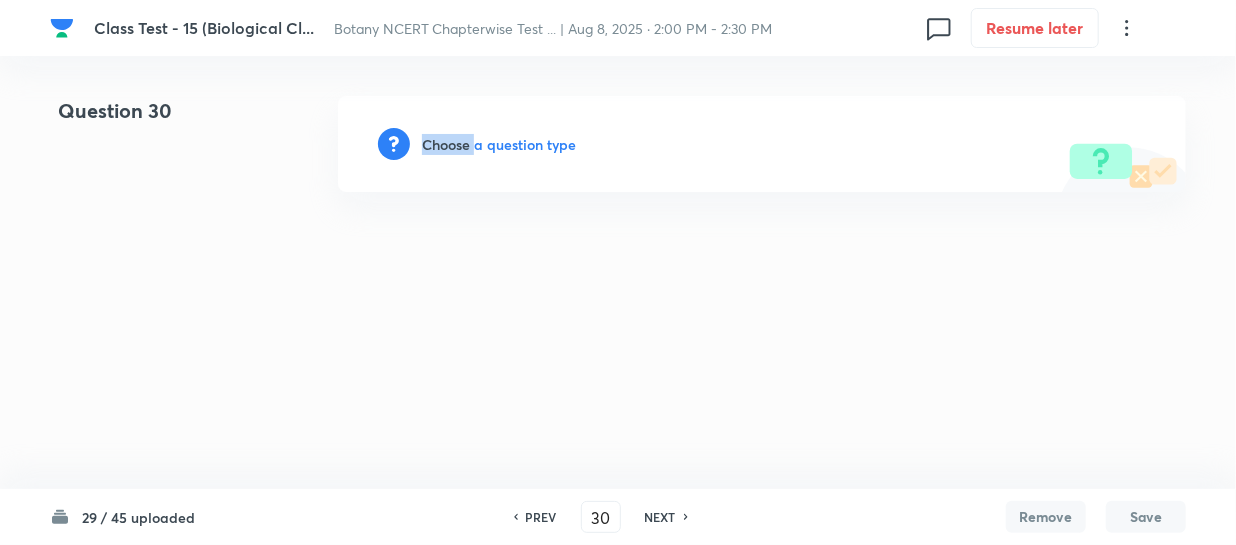 click on "Choose a question type" at bounding box center (499, 144) 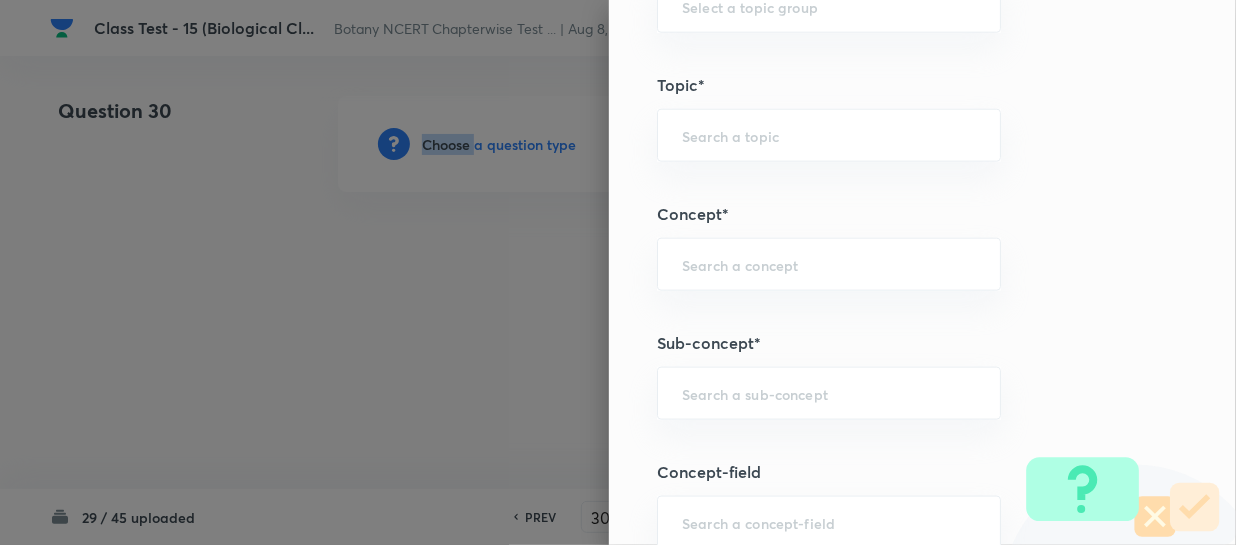 scroll, scrollTop: 1000, scrollLeft: 0, axis: vertical 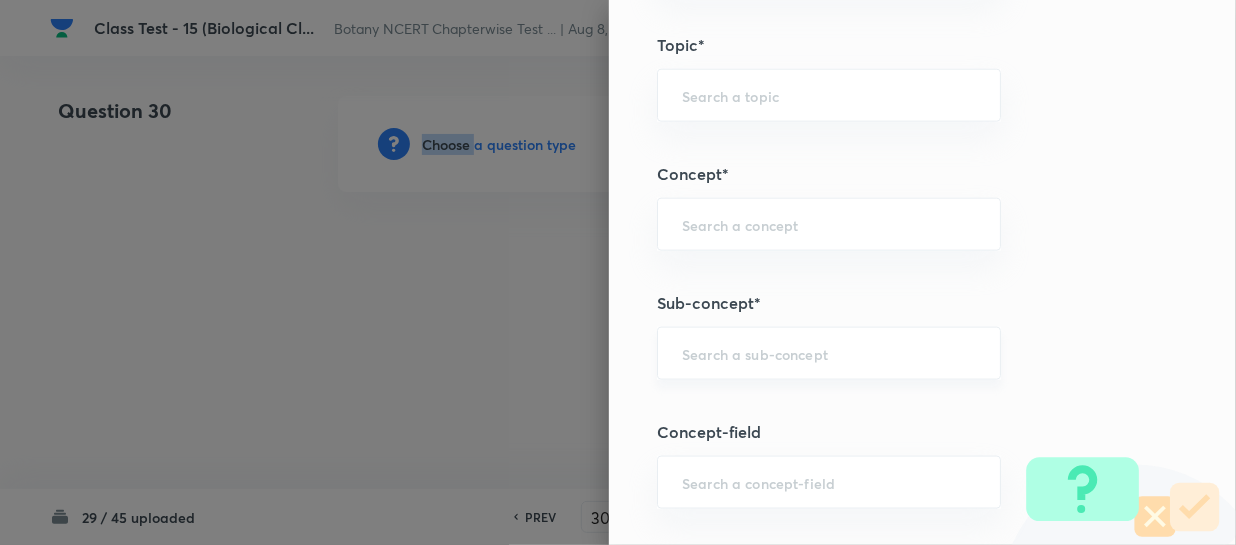 click on "​" at bounding box center (829, 353) 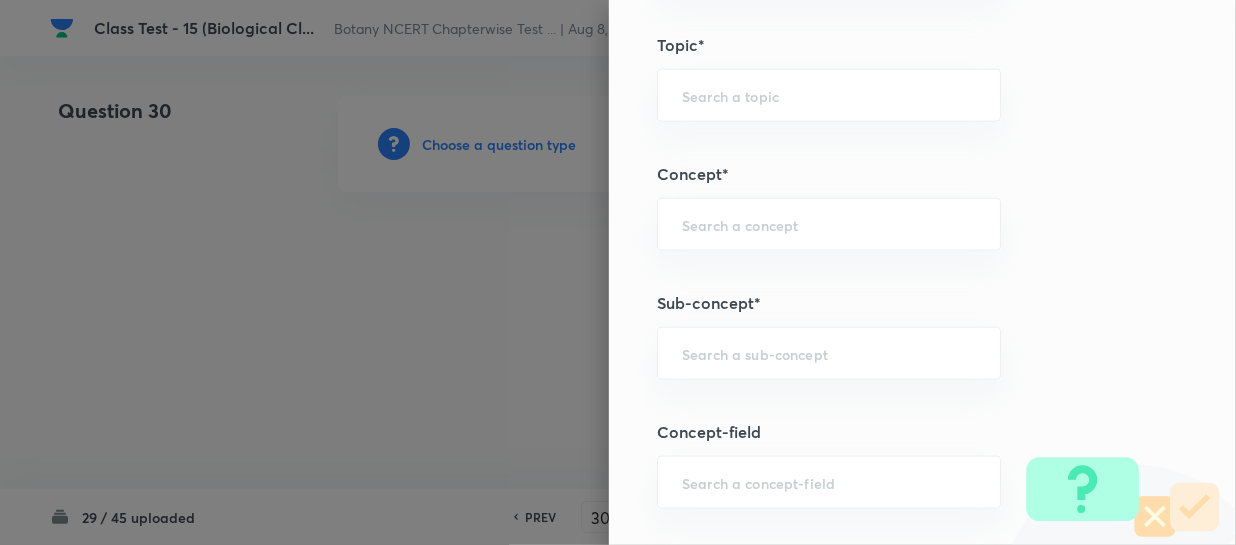 paste on "Biological Classification" 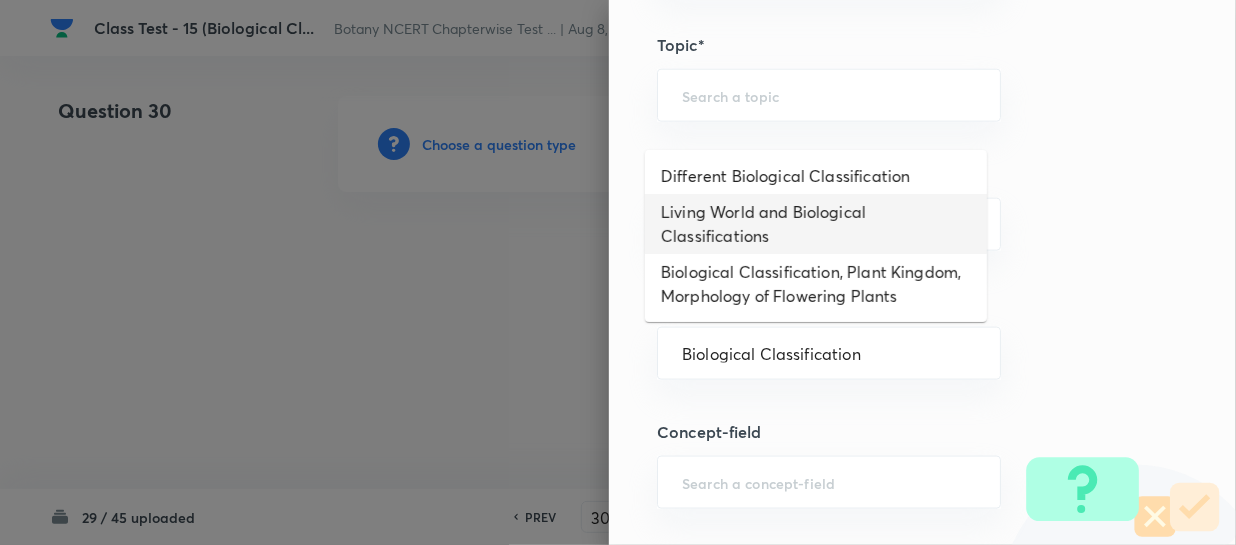 click on "Living World and Biological Classifications" at bounding box center (816, 224) 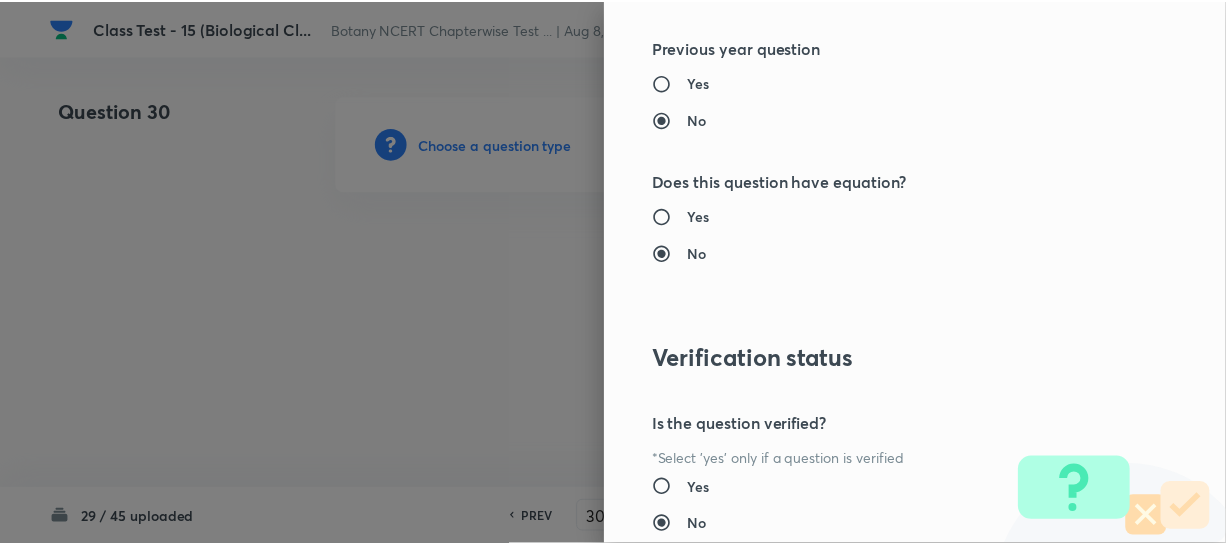 scroll, scrollTop: 2179, scrollLeft: 0, axis: vertical 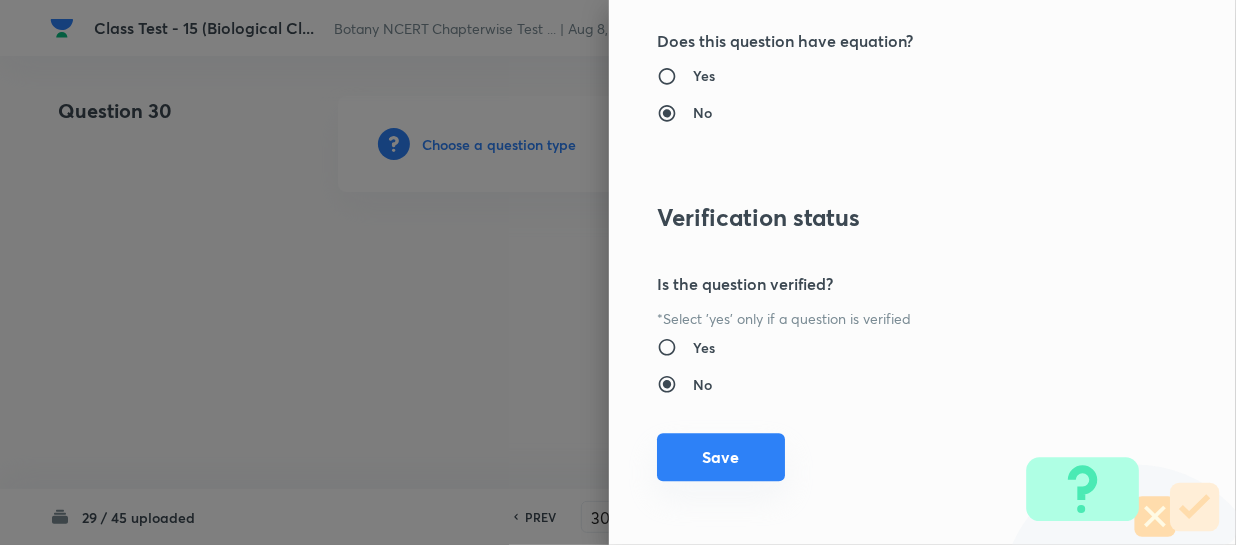 click on "Save" at bounding box center [721, 457] 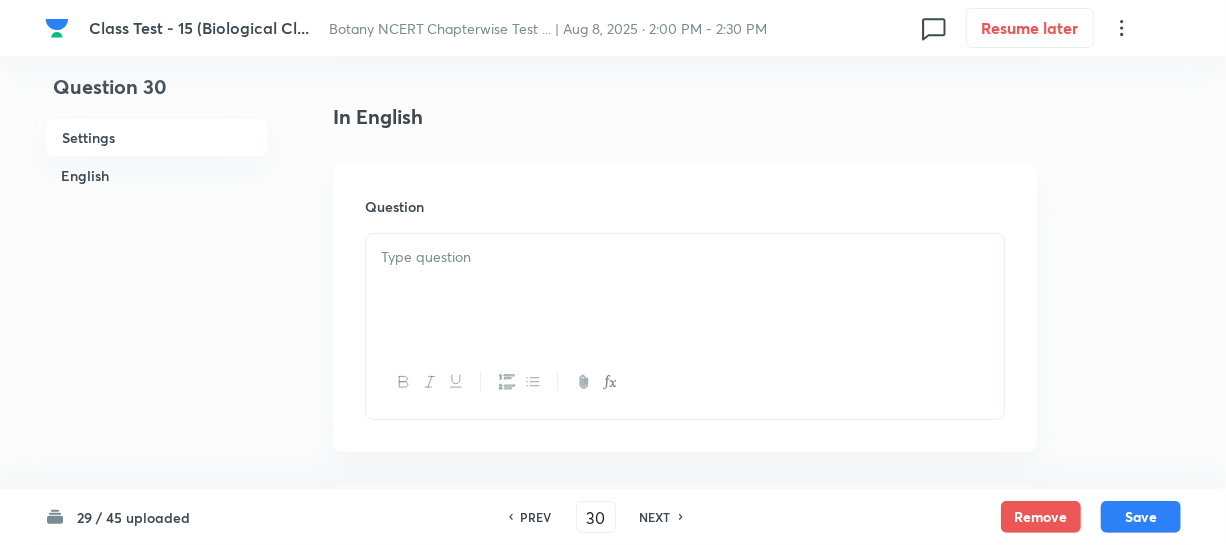 scroll, scrollTop: 545, scrollLeft: 0, axis: vertical 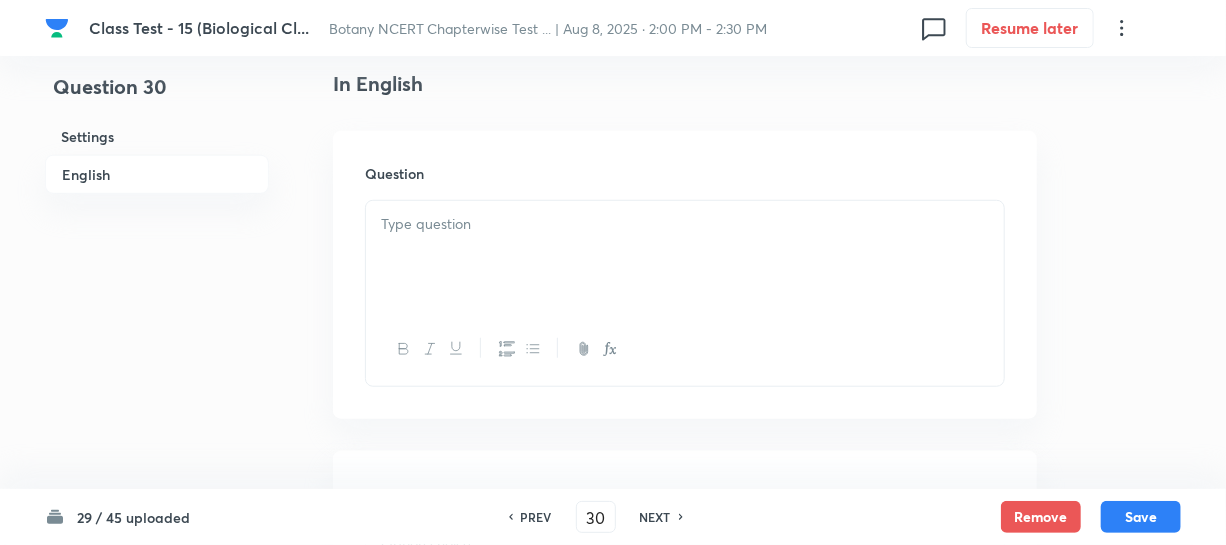 click at bounding box center [685, 257] 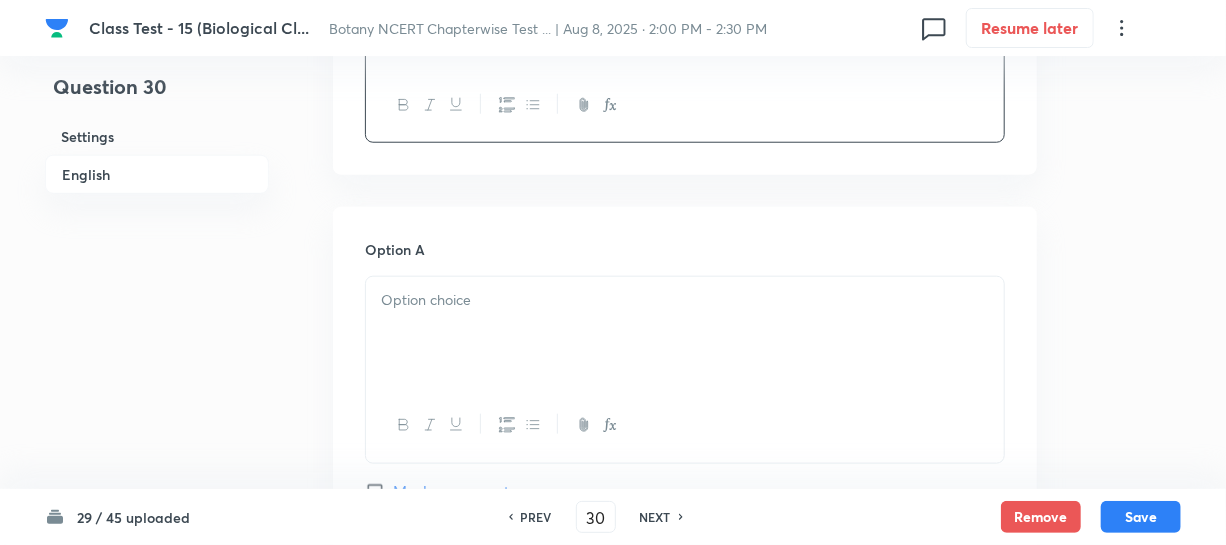 scroll, scrollTop: 818, scrollLeft: 0, axis: vertical 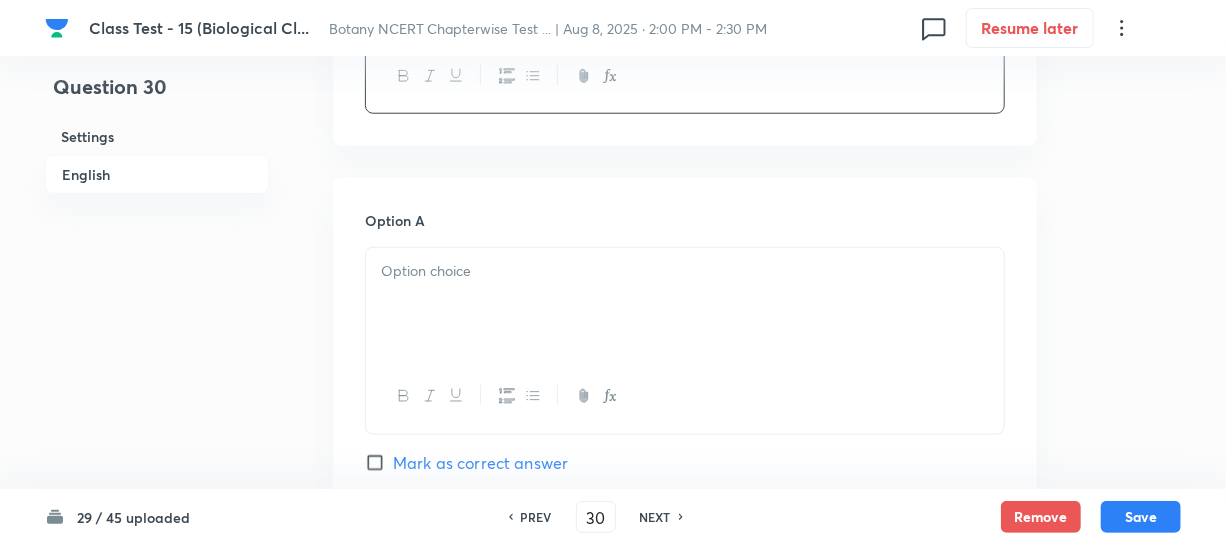 click at bounding box center [685, 271] 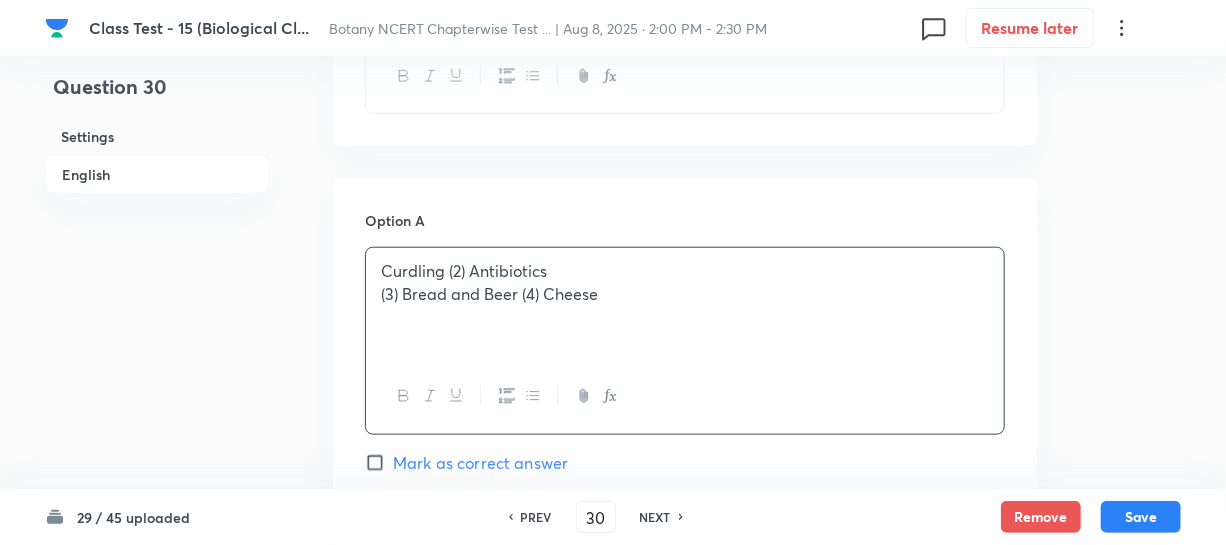 click on "Curdling (2) Antibiotics" at bounding box center [685, 271] 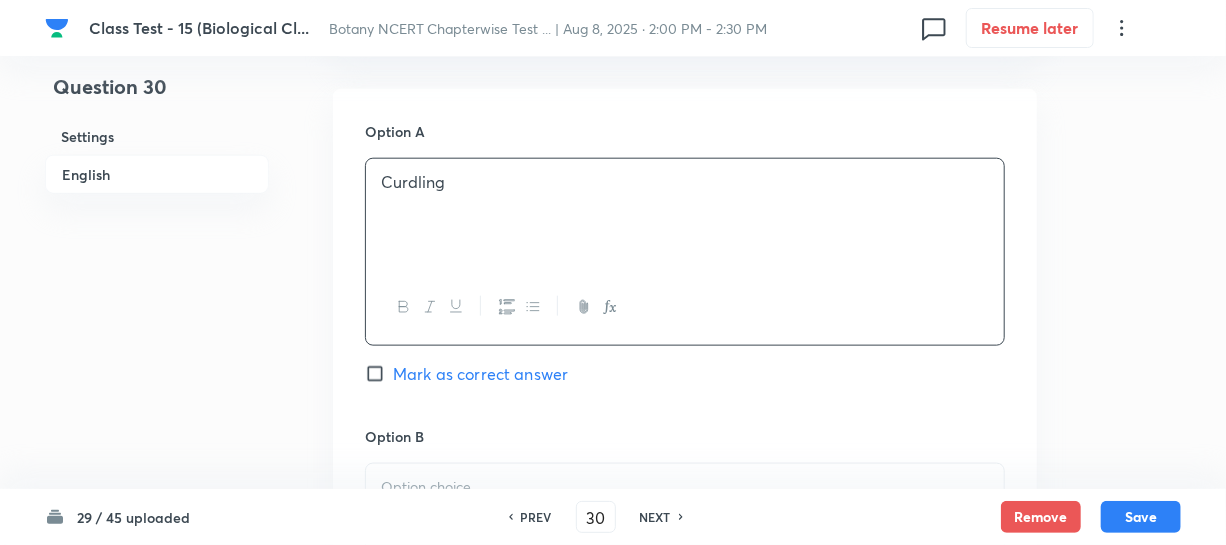 scroll, scrollTop: 1181, scrollLeft: 0, axis: vertical 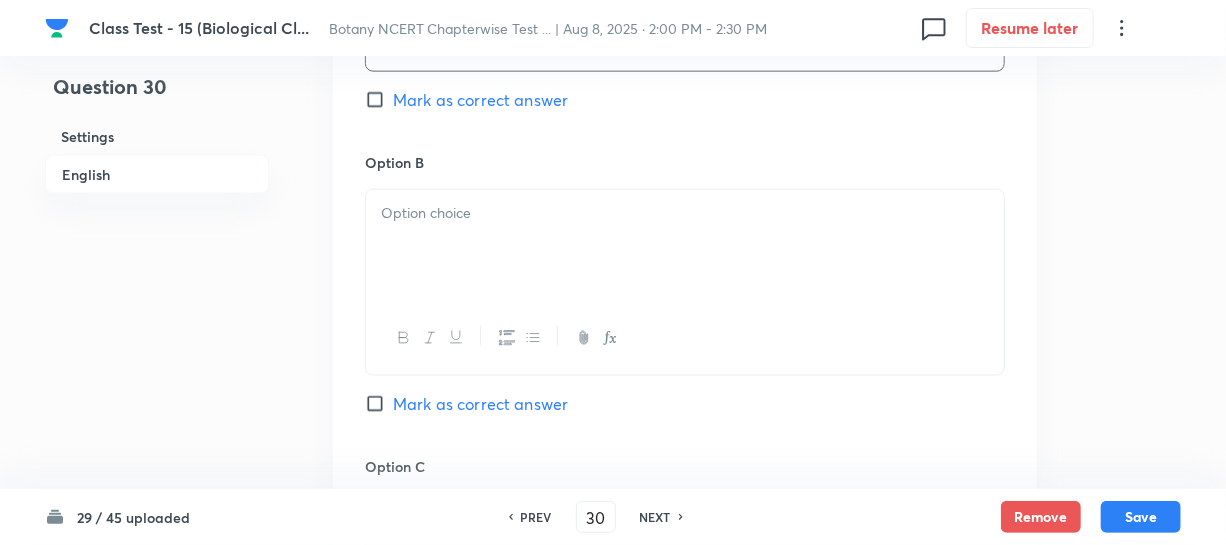drag, startPoint x: 531, startPoint y: 260, endPoint x: 537, endPoint y: 247, distance: 14.3178215 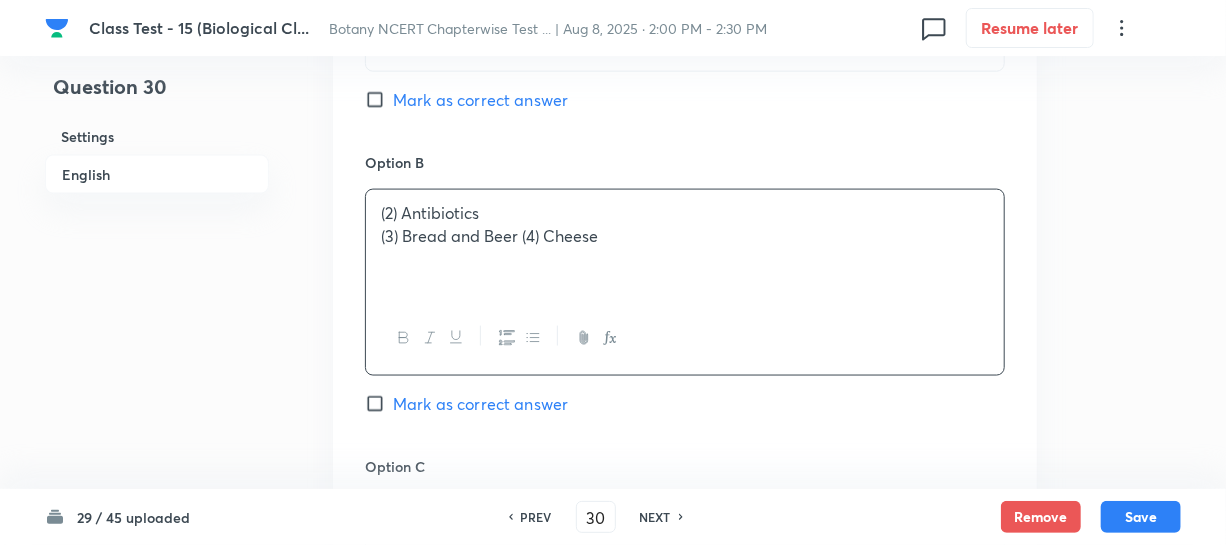 click on "(2) Antibiotics" at bounding box center [685, 213] 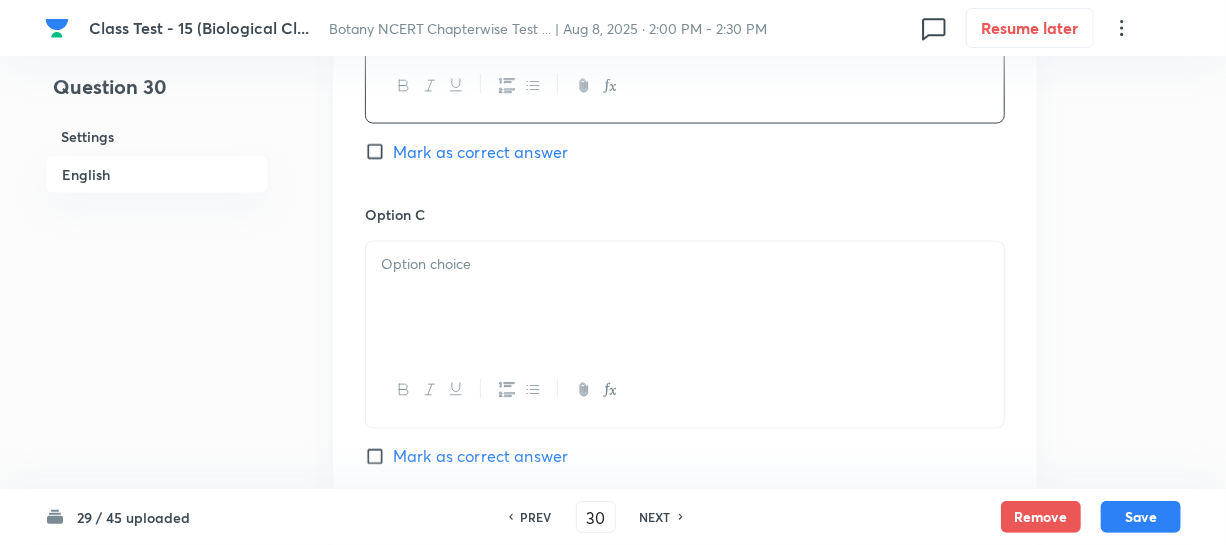 scroll, scrollTop: 1454, scrollLeft: 0, axis: vertical 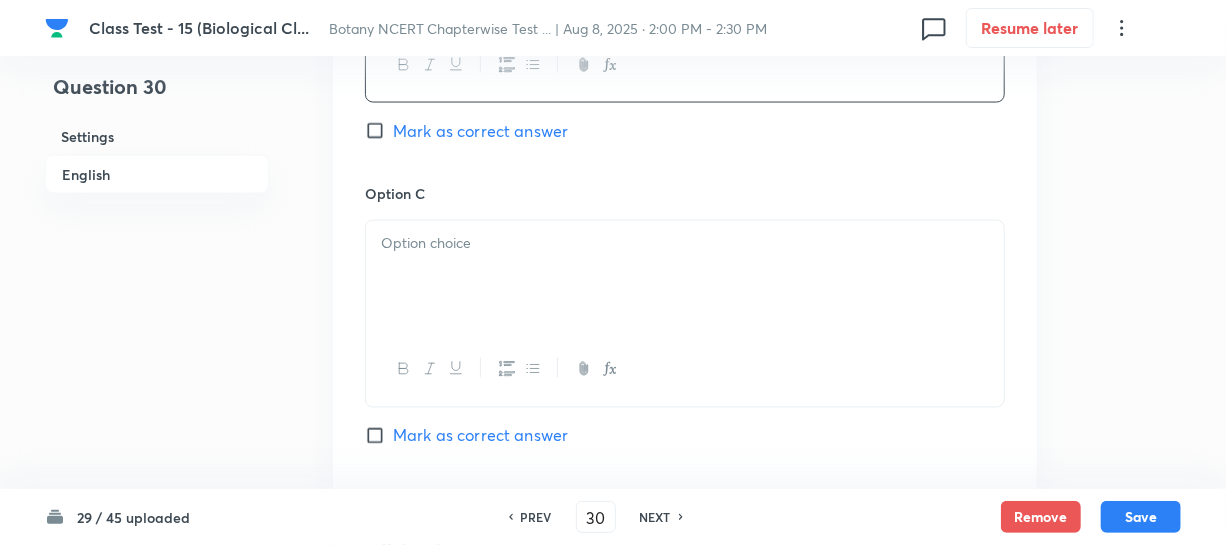 click at bounding box center [685, 277] 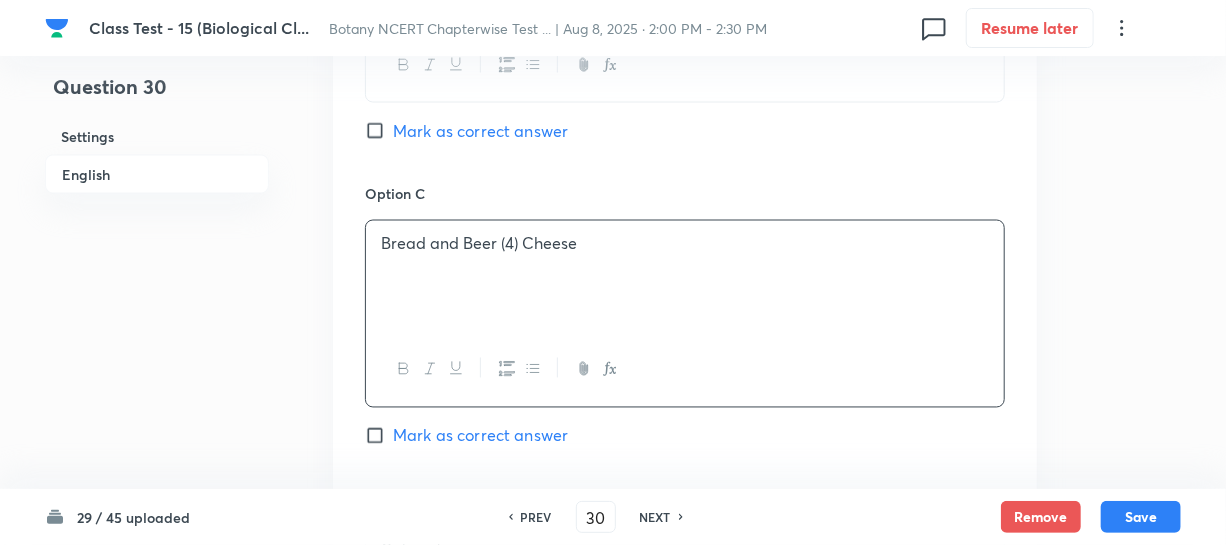 click on "Bread and Beer (4) Cheese" at bounding box center [685, 244] 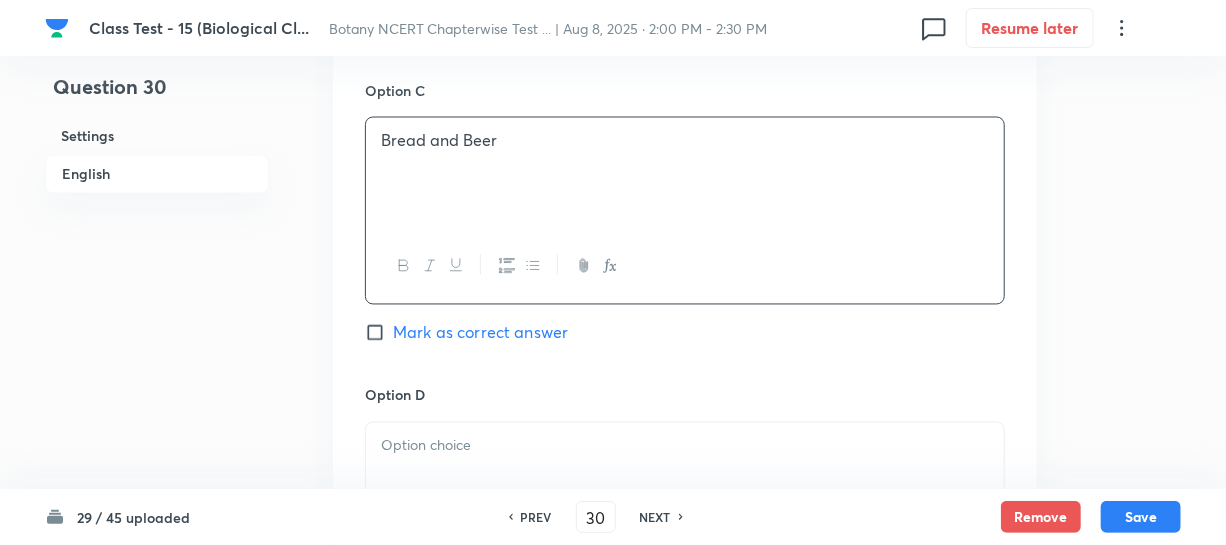 scroll, scrollTop: 1636, scrollLeft: 0, axis: vertical 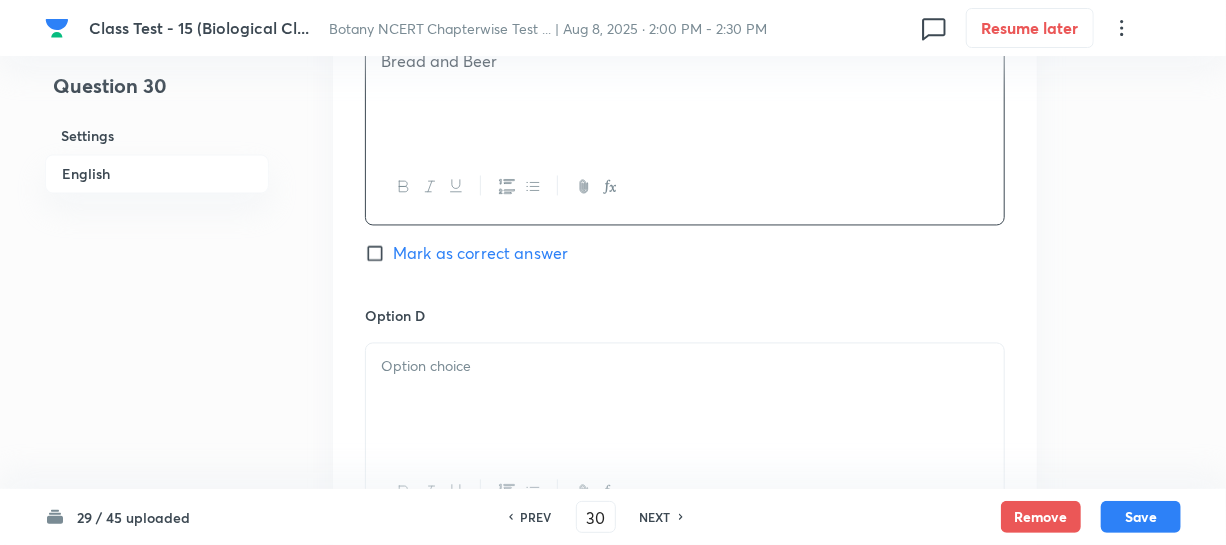 click at bounding box center (685, 400) 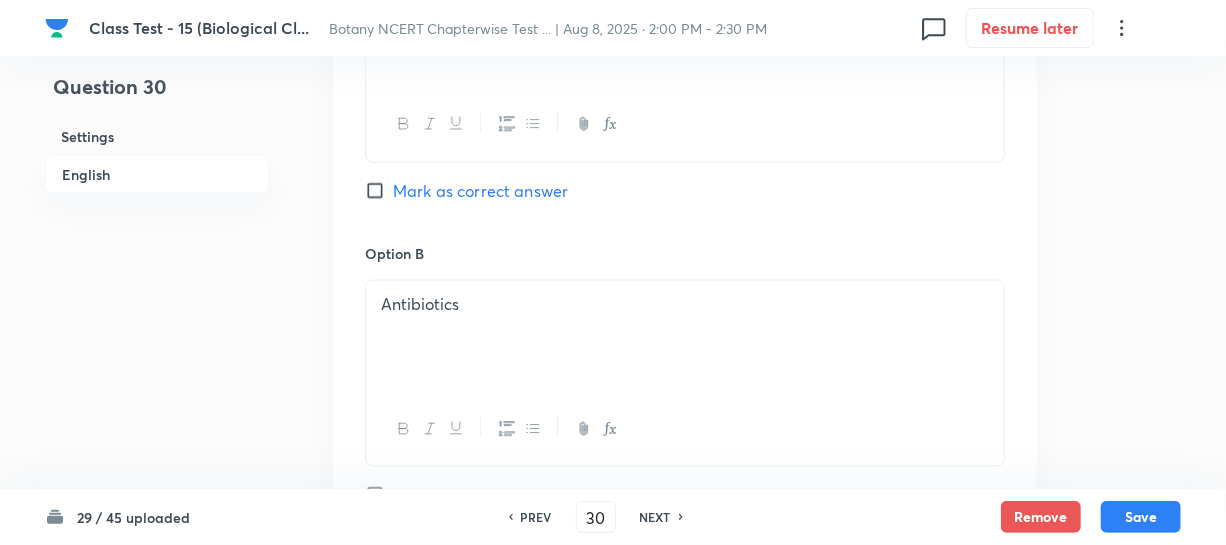 click on "Mark as correct answer" at bounding box center (379, 191) 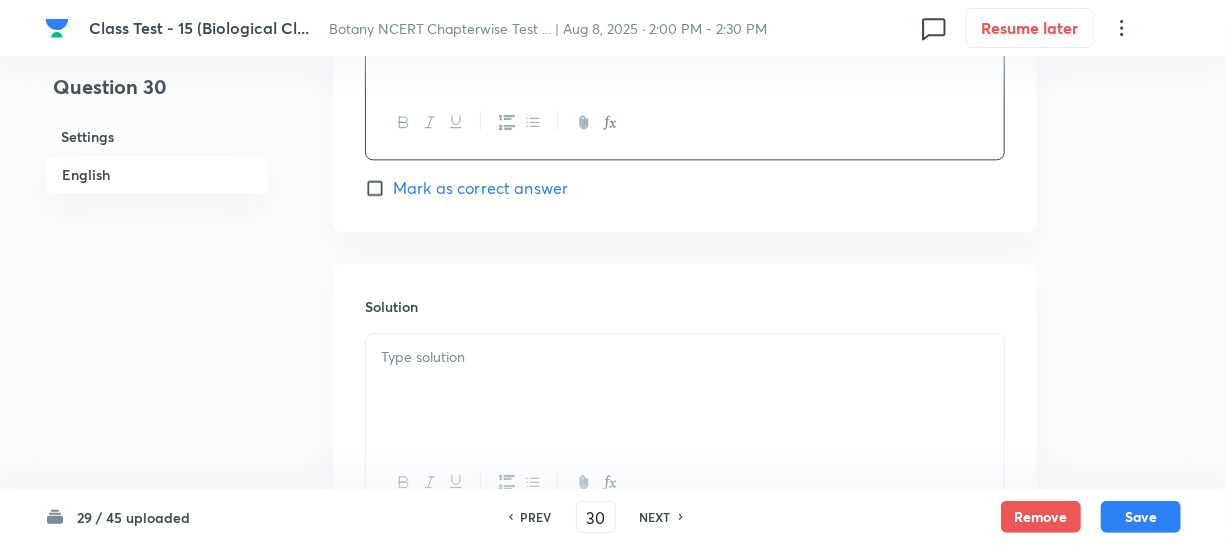 scroll, scrollTop: 2181, scrollLeft: 0, axis: vertical 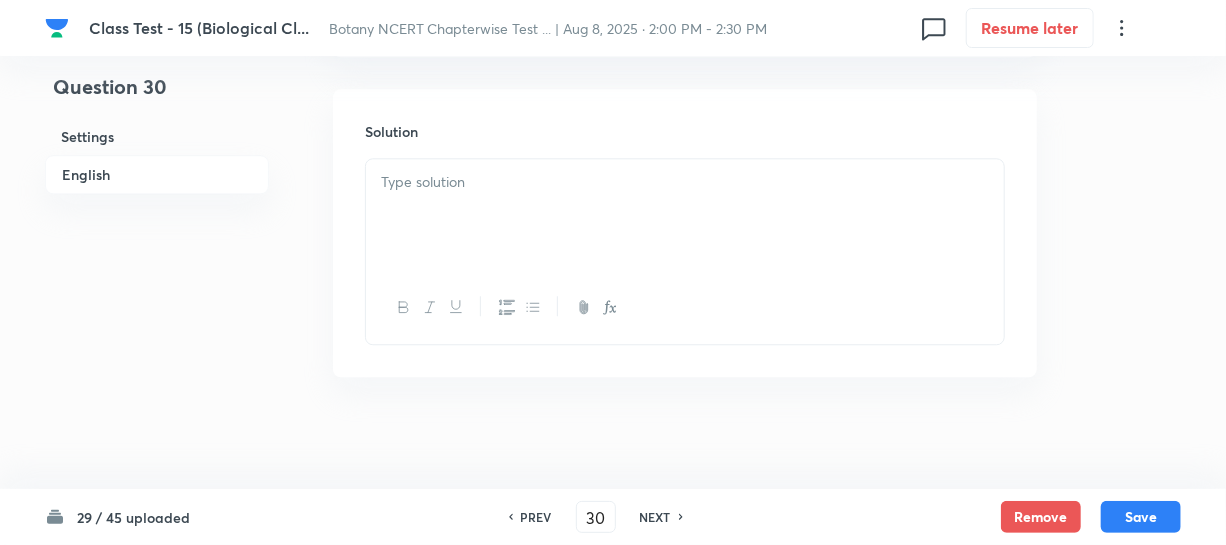click at bounding box center (685, 215) 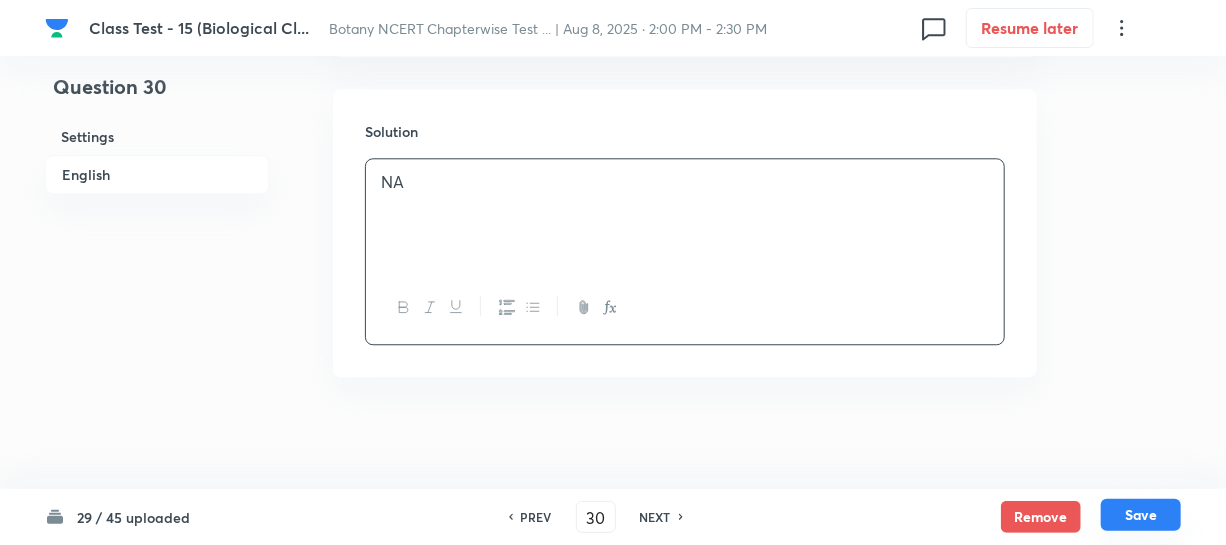 click on "Save" at bounding box center [1141, 515] 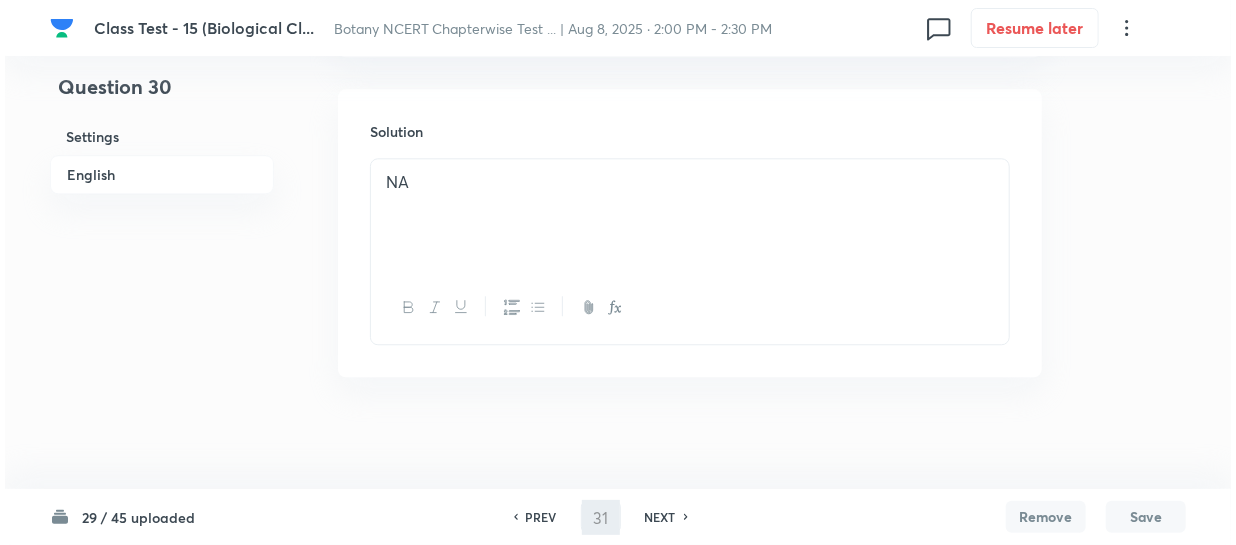 scroll, scrollTop: 0, scrollLeft: 0, axis: both 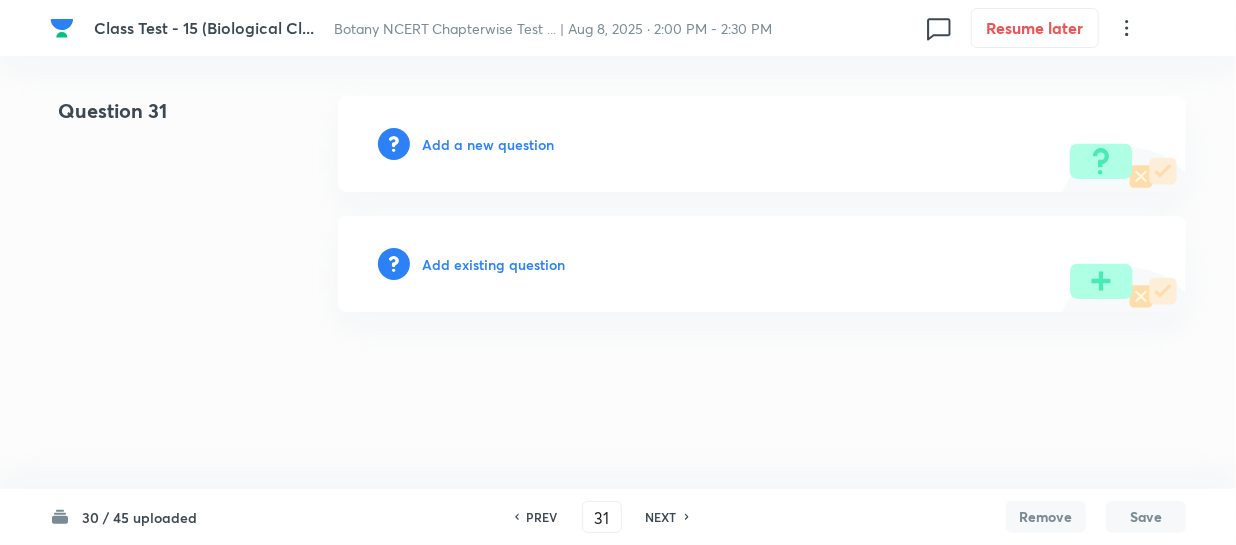 click on "Add a new question" at bounding box center (488, 144) 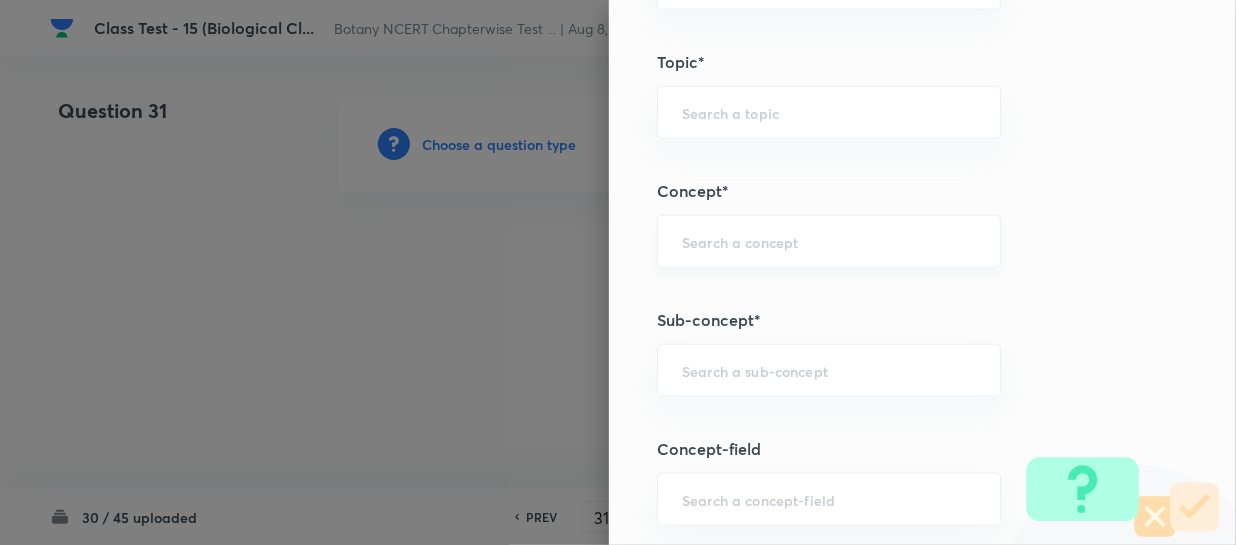 scroll, scrollTop: 1181, scrollLeft: 0, axis: vertical 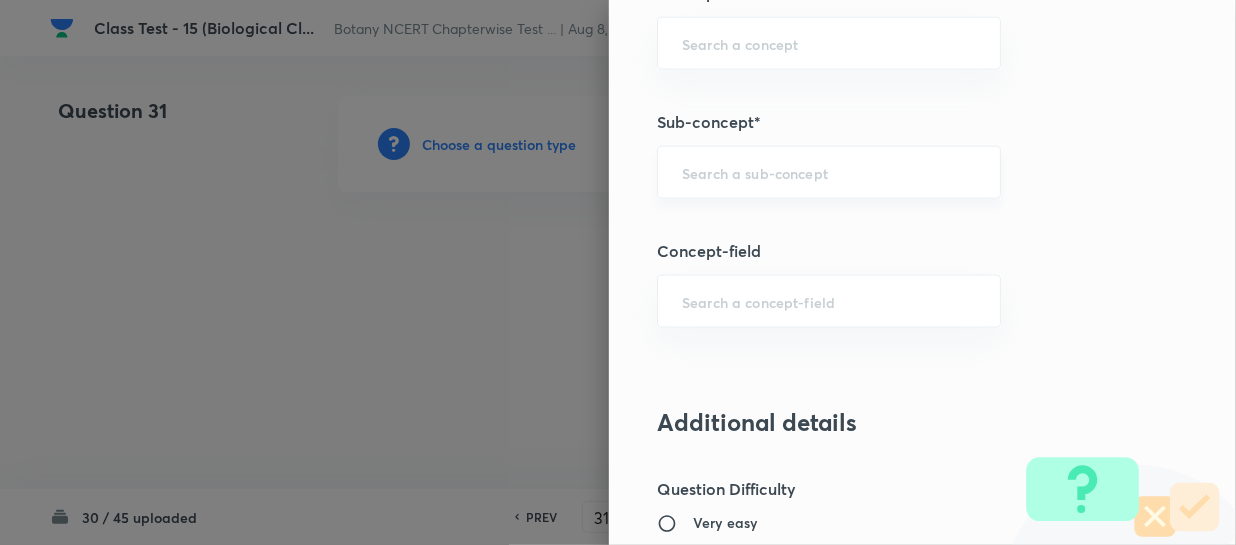 click at bounding box center [829, 172] 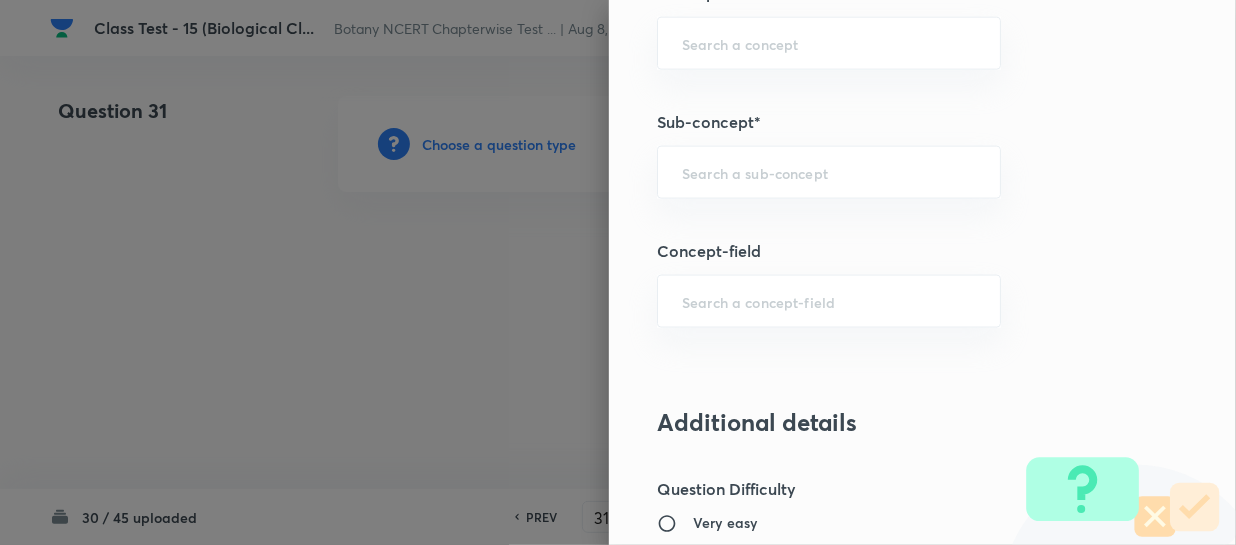 paste on "Biological Classification" 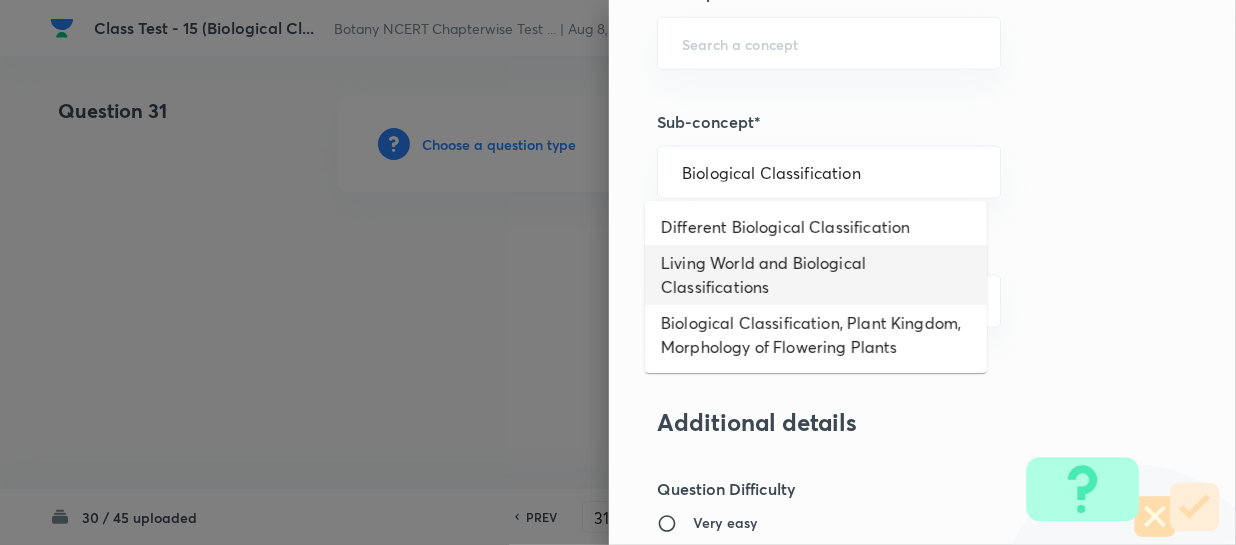 click on "Living World and Biological Classifications" at bounding box center (816, 275) 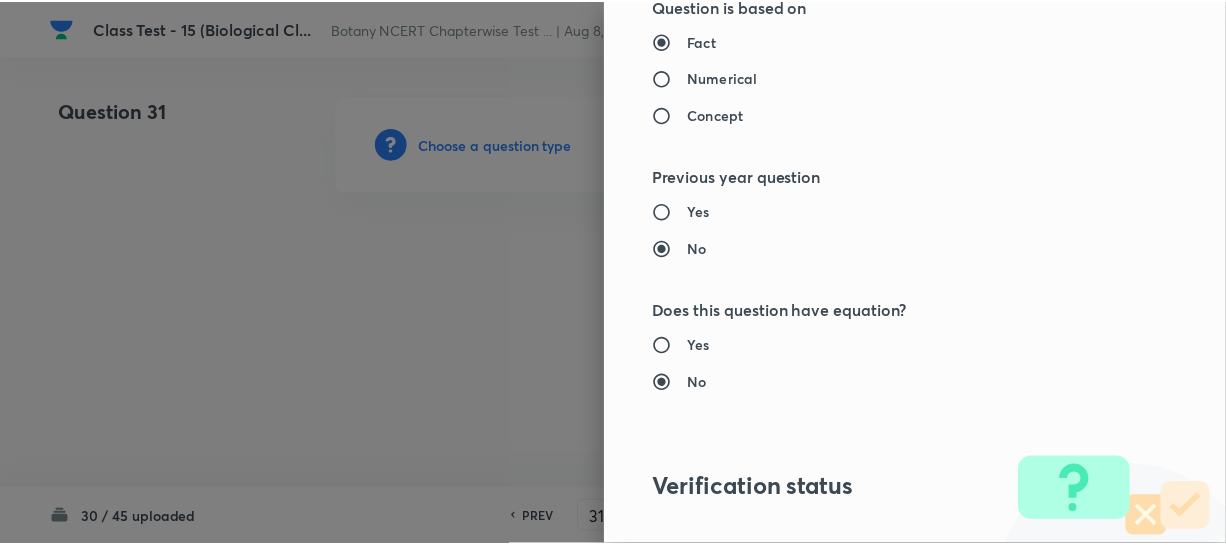 scroll, scrollTop: 2179, scrollLeft: 0, axis: vertical 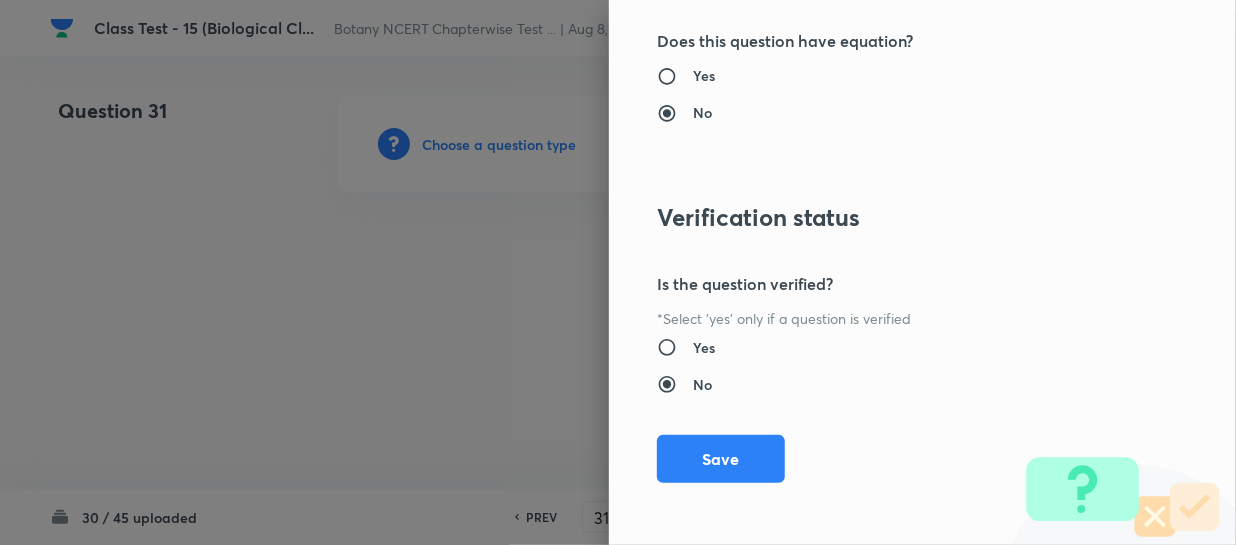 drag, startPoint x: 692, startPoint y: 462, endPoint x: 1038, endPoint y: 460, distance: 346.00577 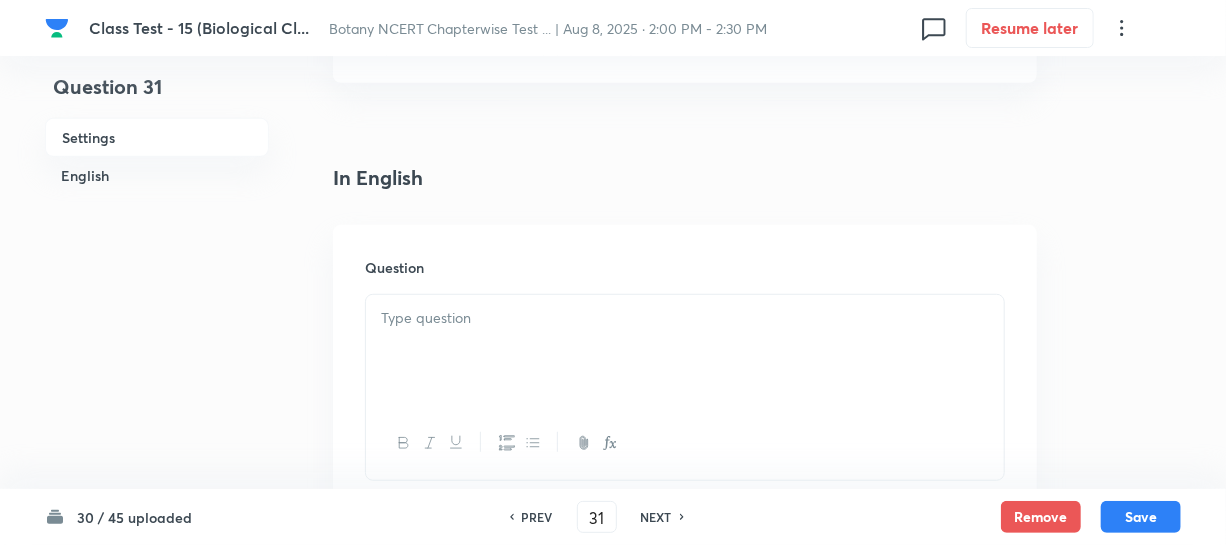 scroll, scrollTop: 454, scrollLeft: 0, axis: vertical 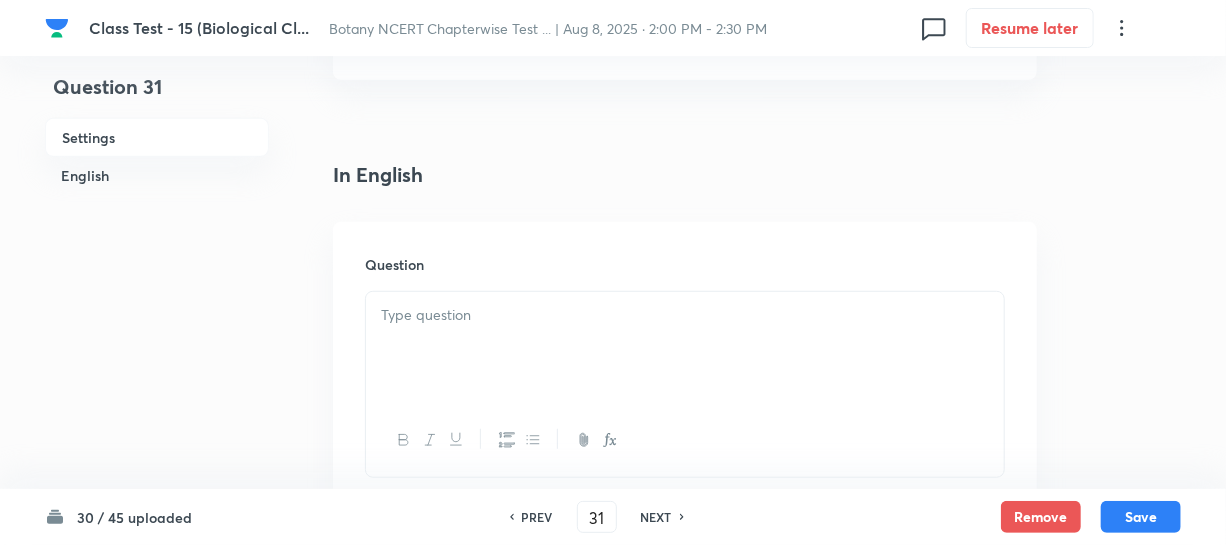 drag, startPoint x: 456, startPoint y: 330, endPoint x: 482, endPoint y: 334, distance: 26.305893 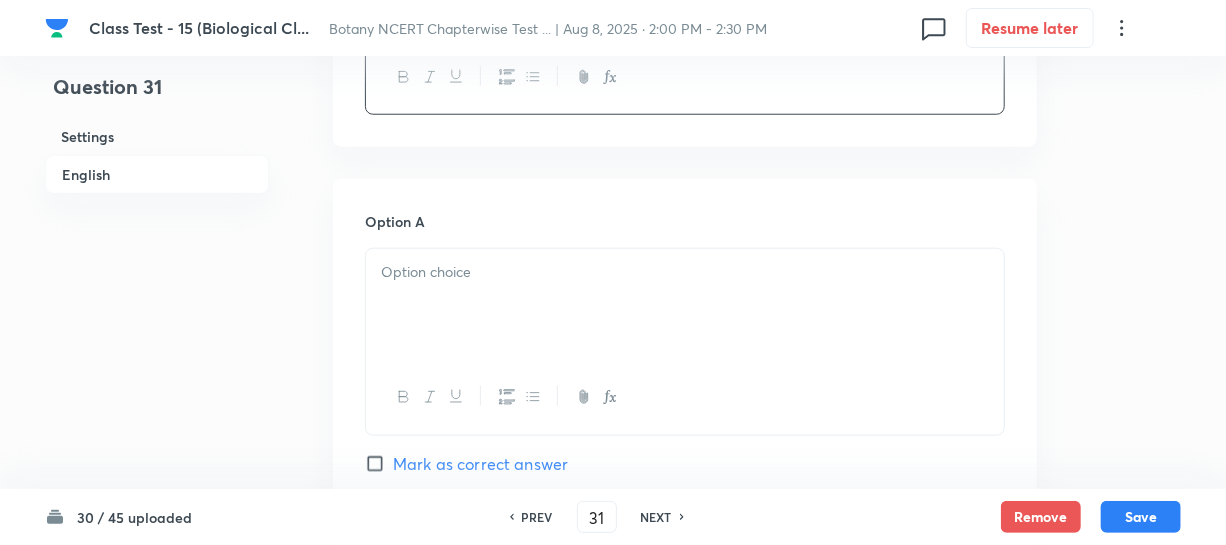 scroll, scrollTop: 818, scrollLeft: 0, axis: vertical 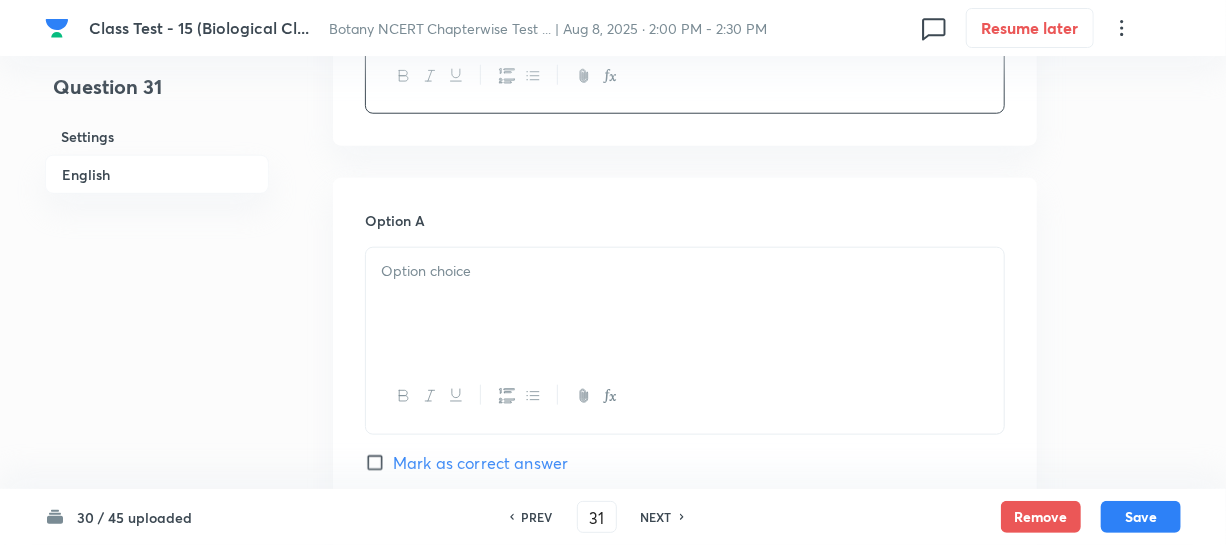 drag, startPoint x: 481, startPoint y: 313, endPoint x: 659, endPoint y: 317, distance: 178.04494 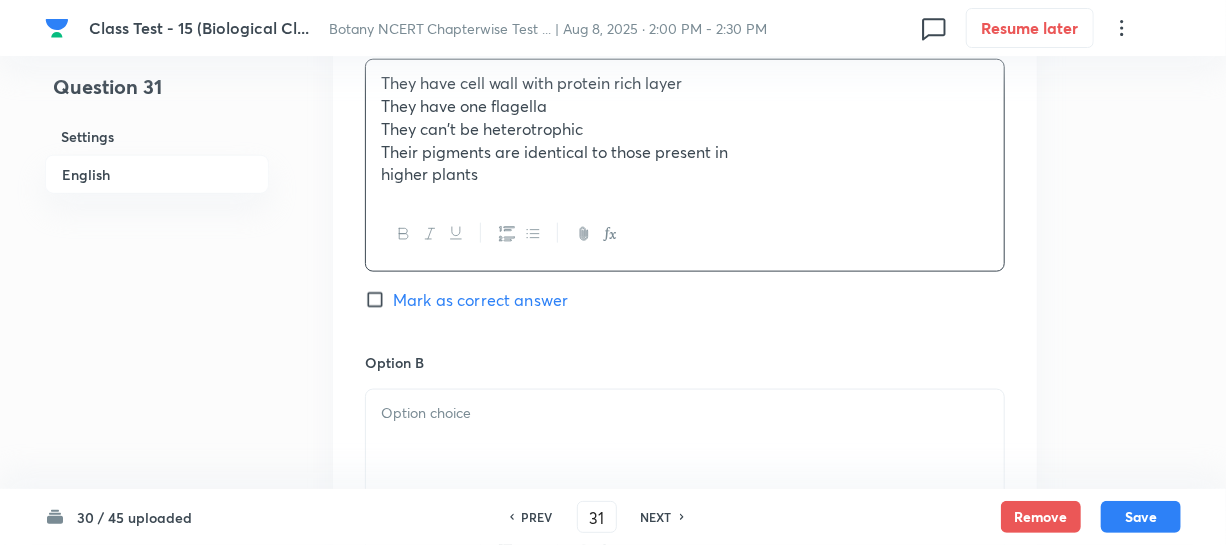 scroll, scrollTop: 909, scrollLeft: 0, axis: vertical 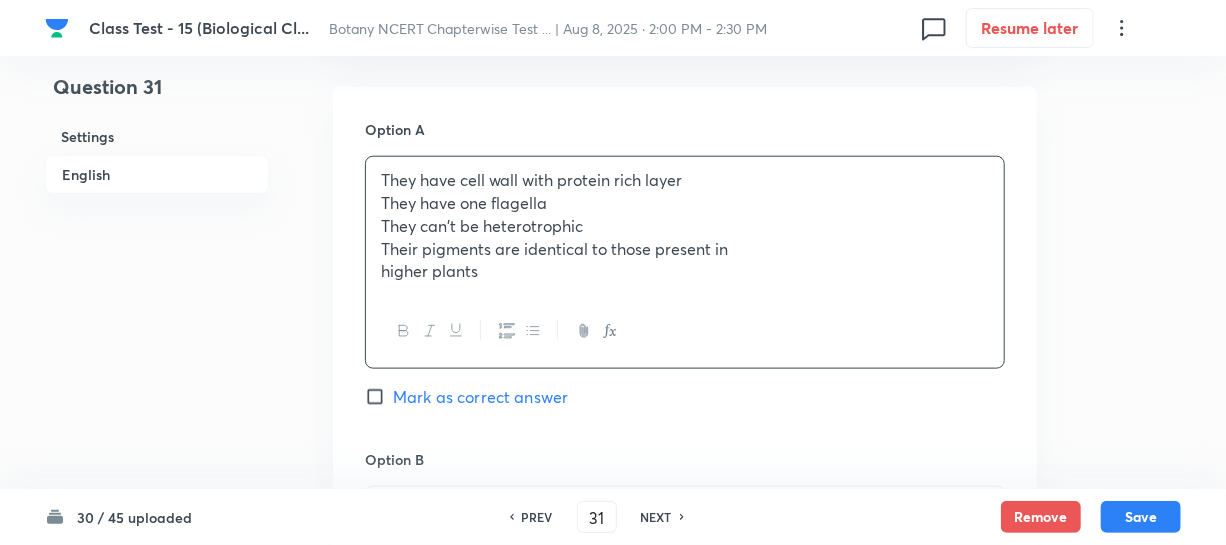 click on "They have one flagella" at bounding box center [685, 203] 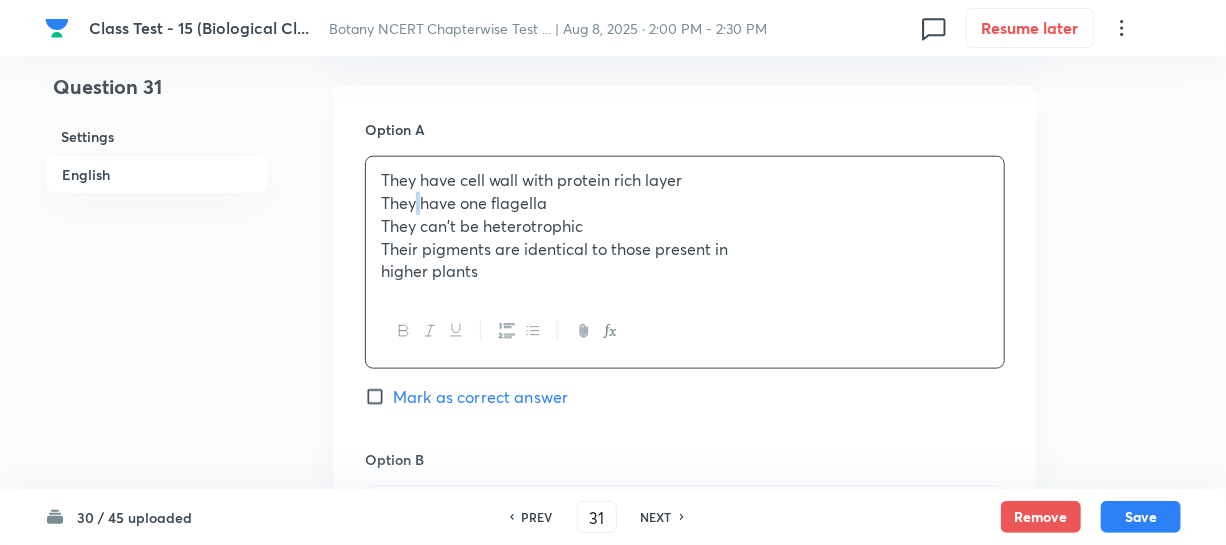 click on "They have one flagella" at bounding box center (685, 203) 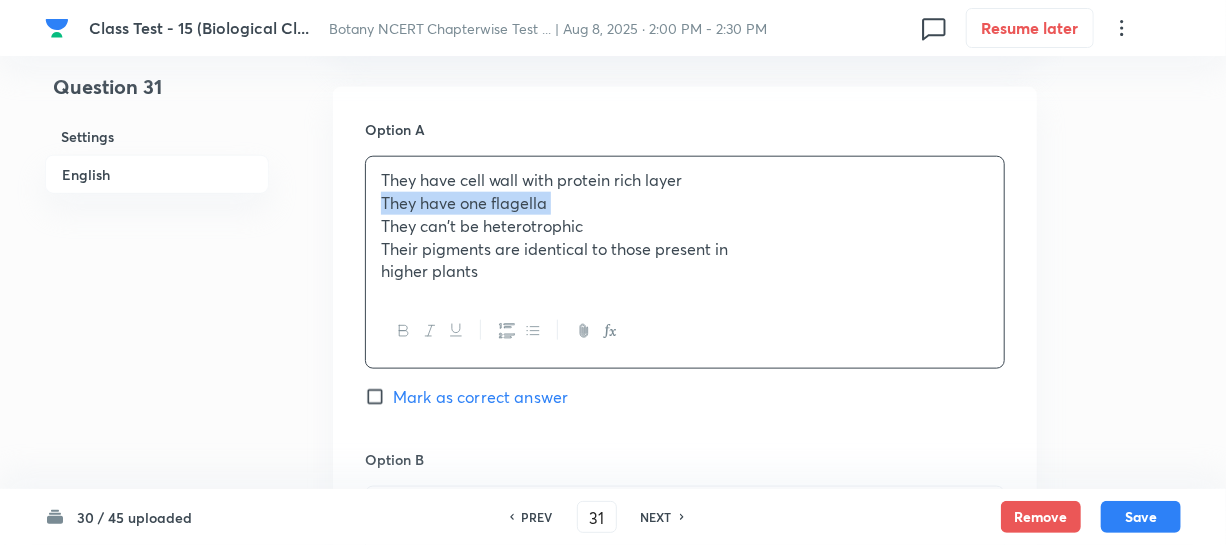 click on "They have one flagella" at bounding box center [685, 203] 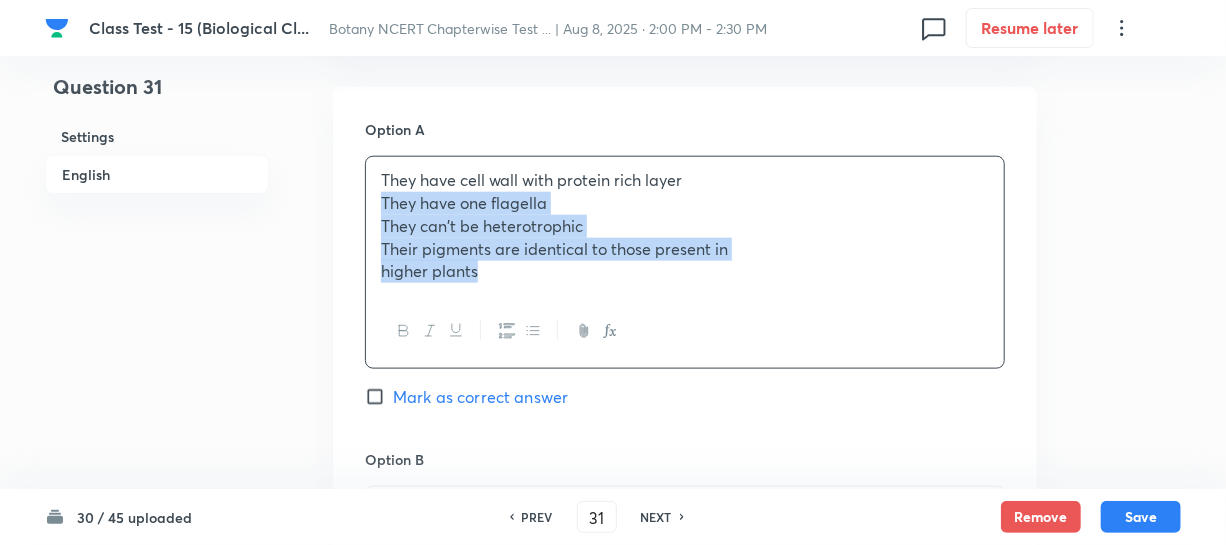 click on "higher plants" at bounding box center (685, 271) 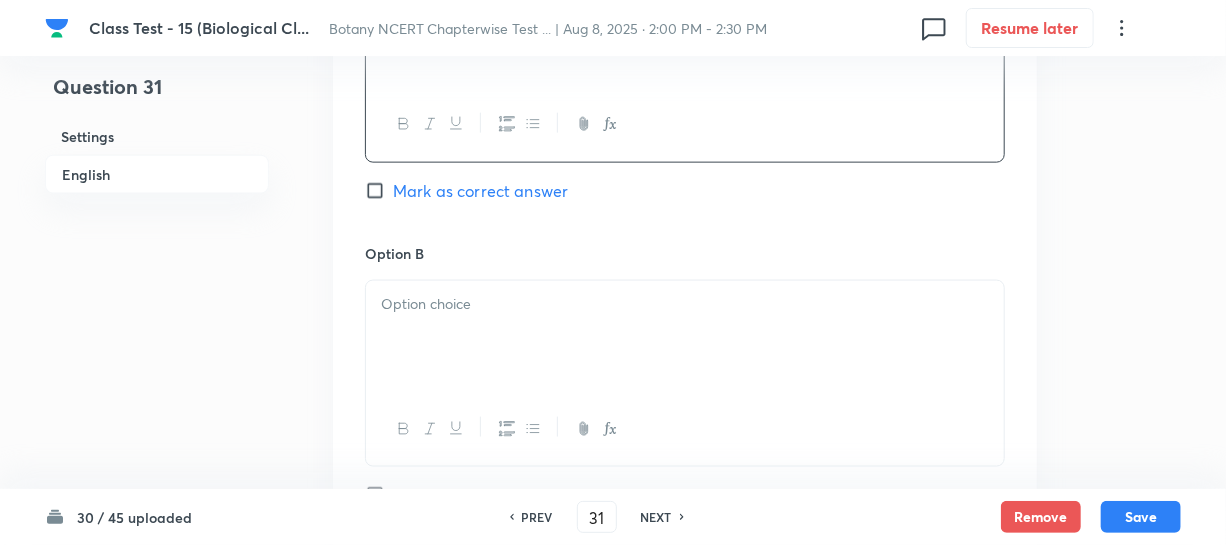 scroll, scrollTop: 1090, scrollLeft: 0, axis: vertical 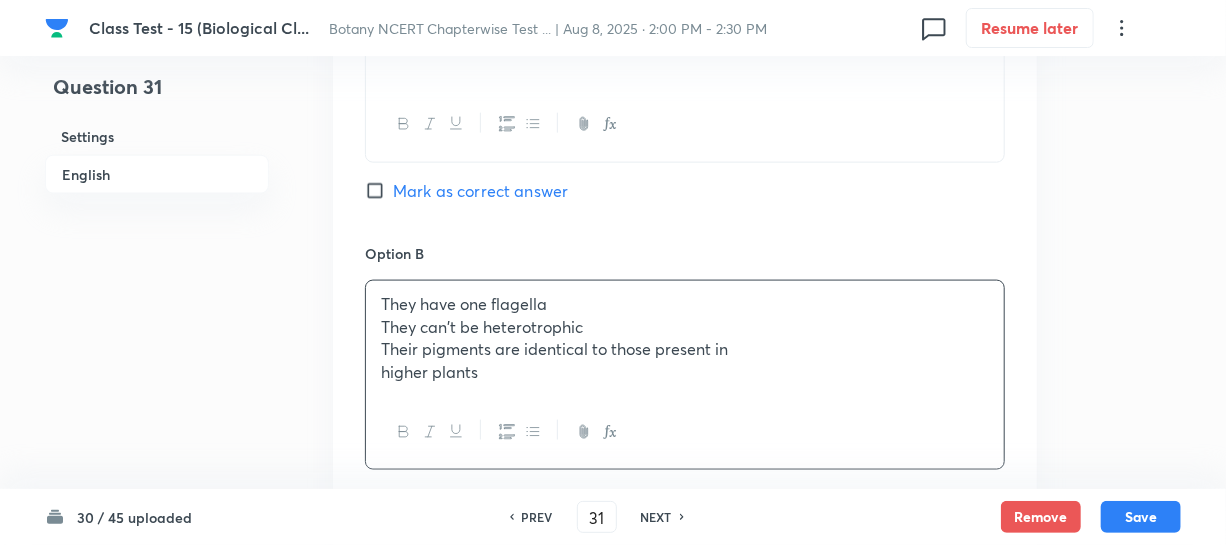 click on "They can't be heterotrophic" at bounding box center [685, 327] 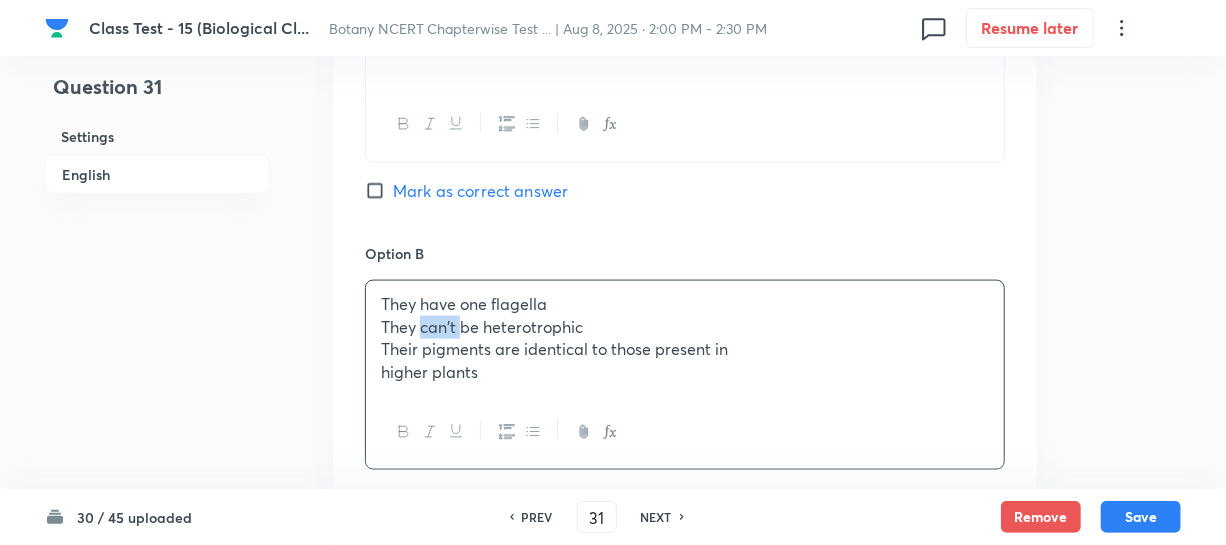 click on "They can't be heterotrophic" at bounding box center [685, 327] 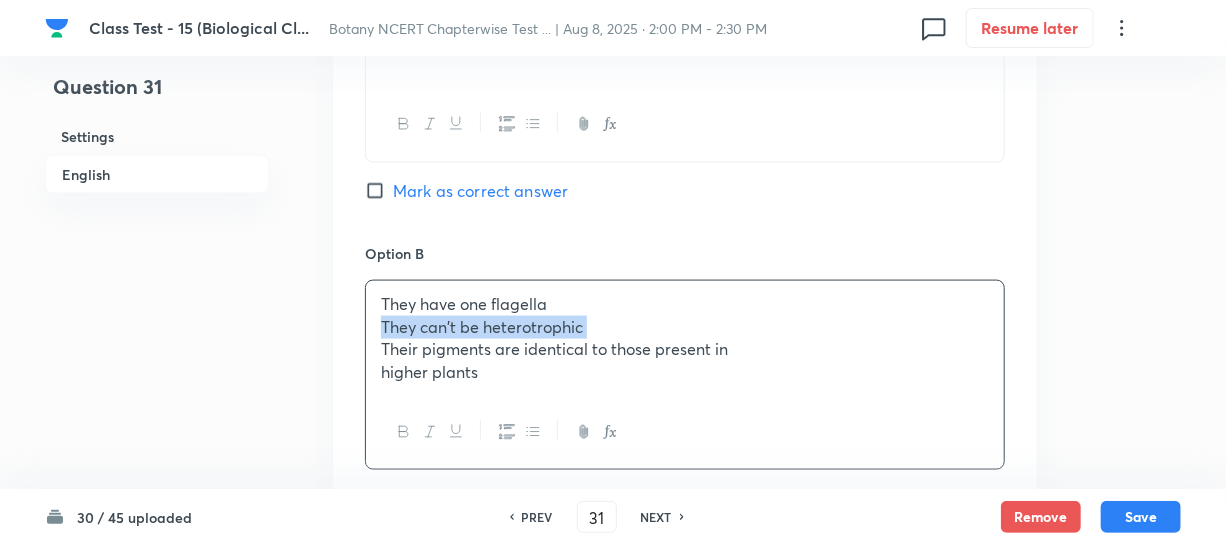 click on "They can't be heterotrophic" at bounding box center (685, 327) 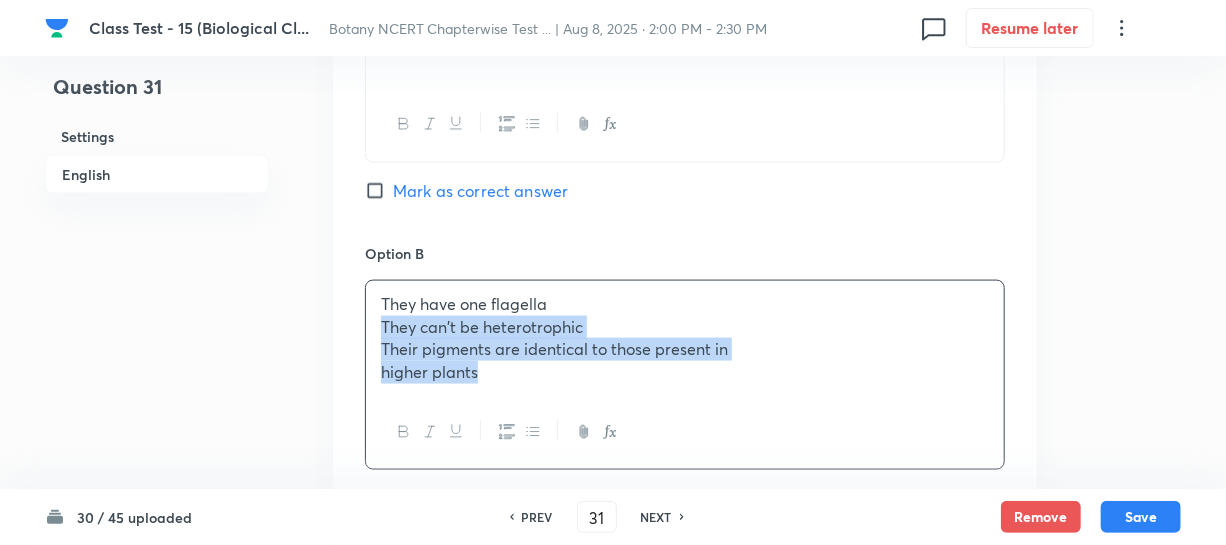 click on "higher plants" at bounding box center [685, 372] 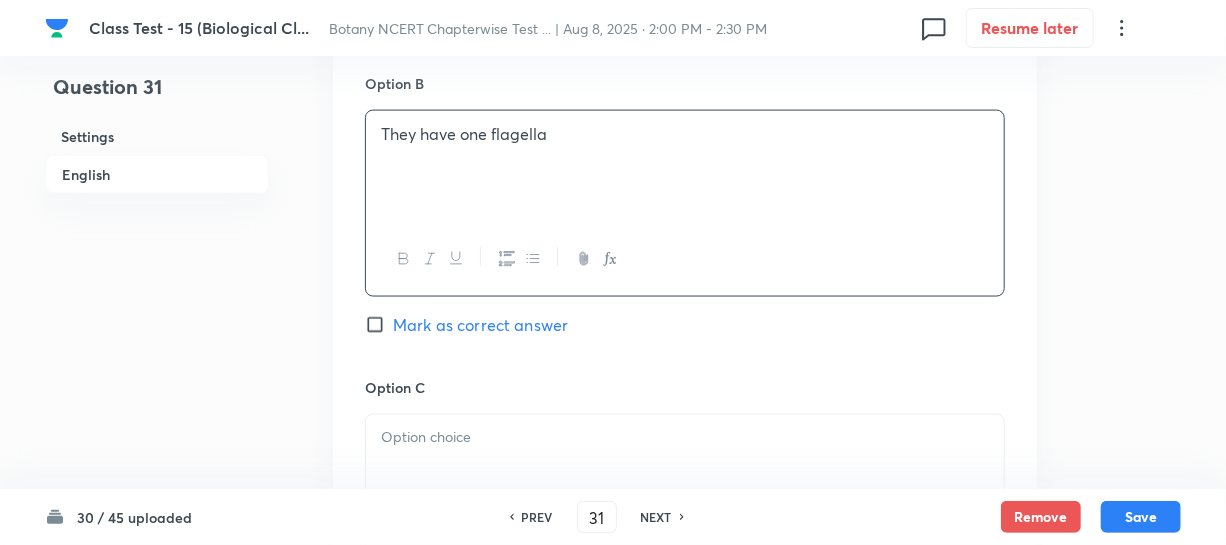 scroll, scrollTop: 1454, scrollLeft: 0, axis: vertical 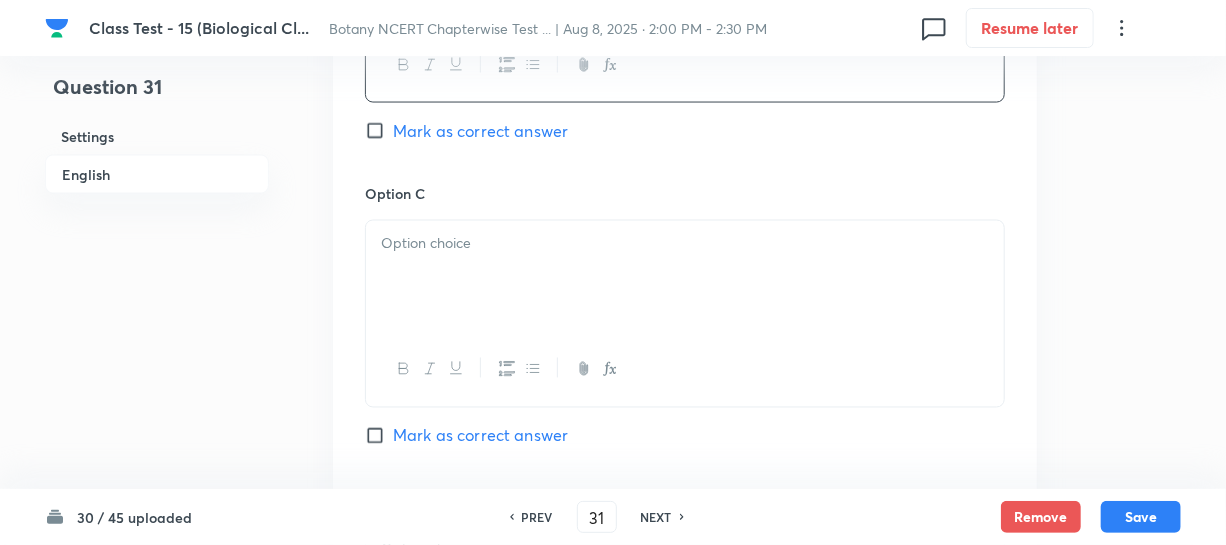click at bounding box center [685, 277] 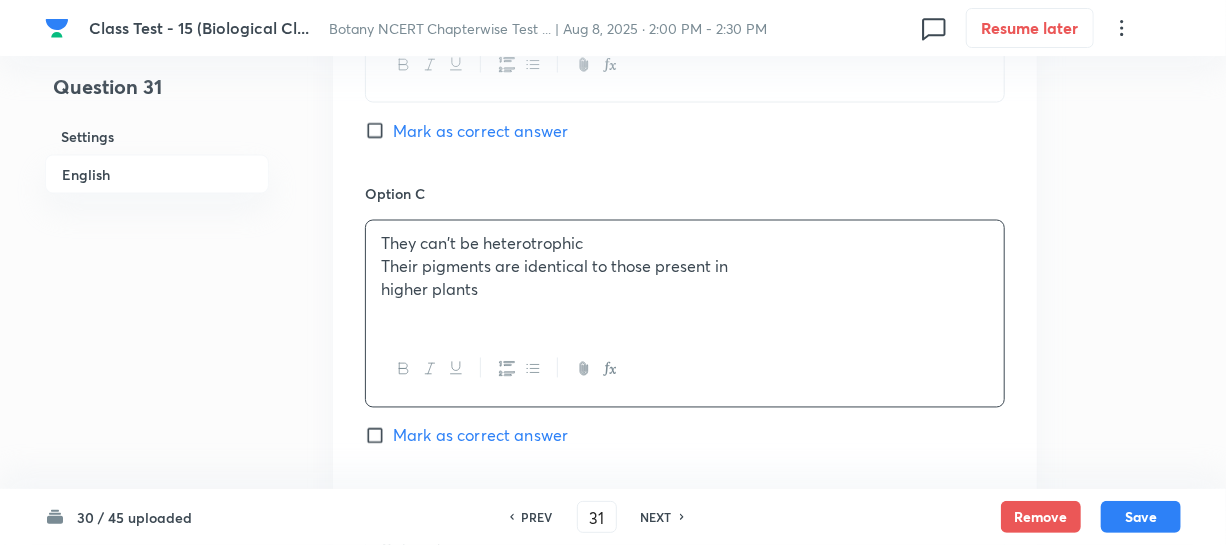click on "higher plants" at bounding box center [685, 290] 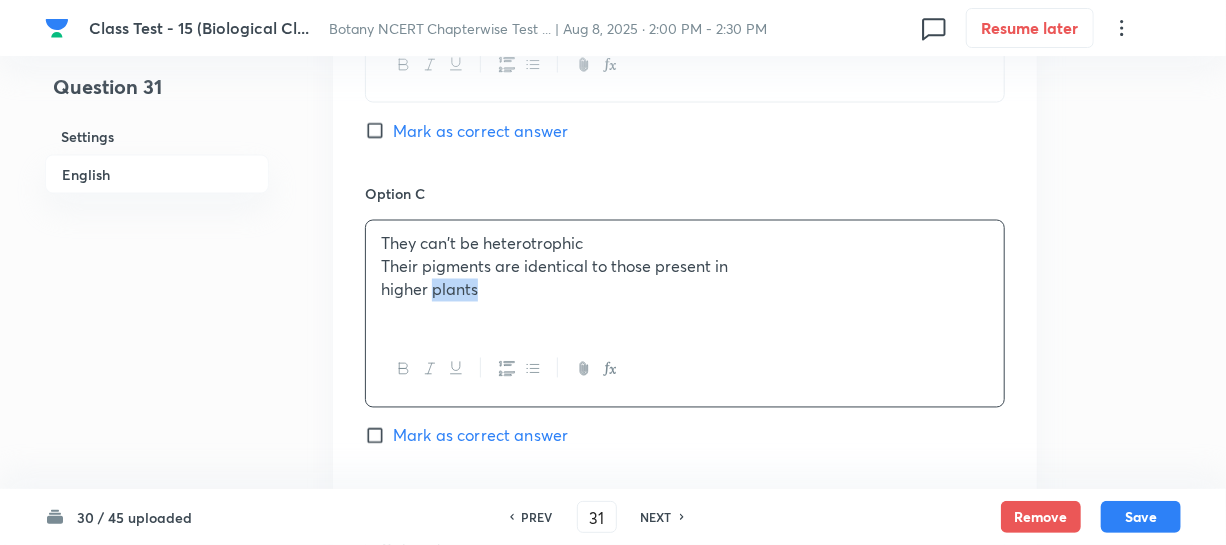 click on "higher plants" at bounding box center [685, 290] 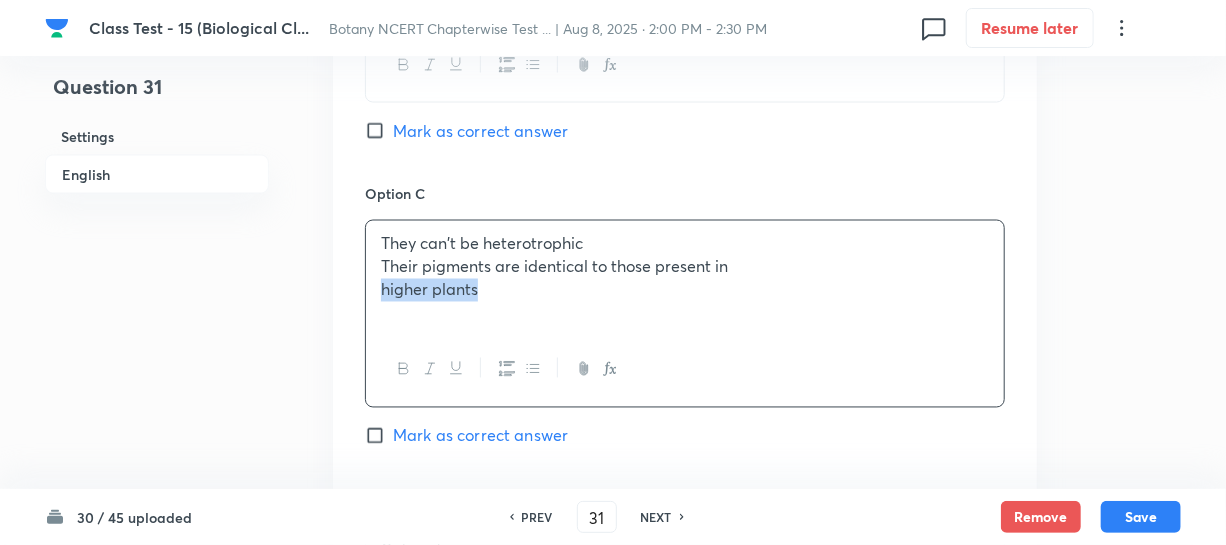 click on "higher plants" at bounding box center (685, 290) 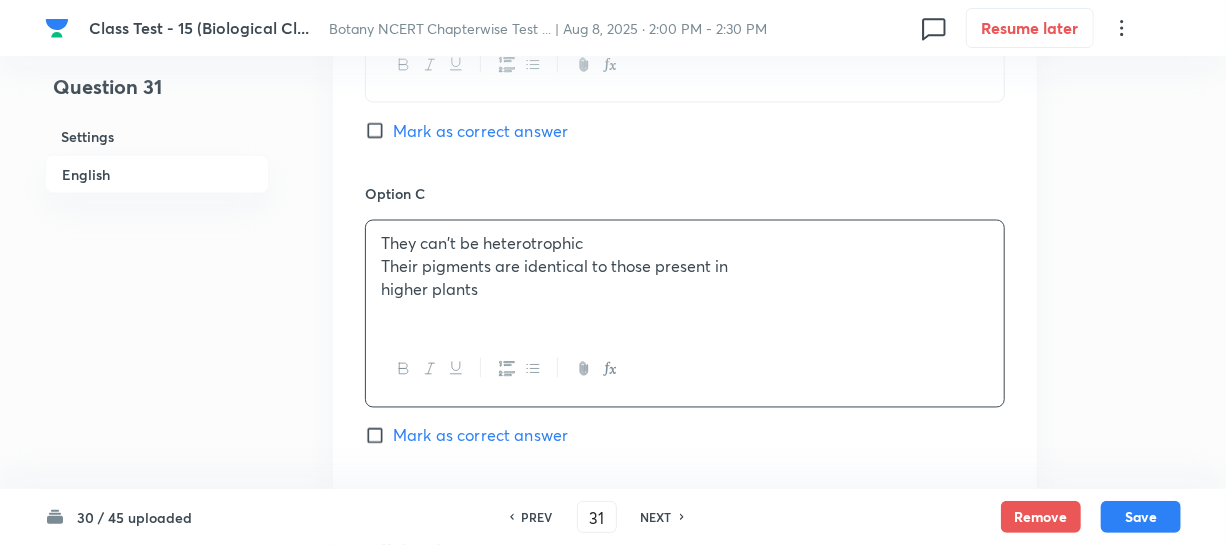 click on "Their pigments are identical to those present in" at bounding box center (685, 267) 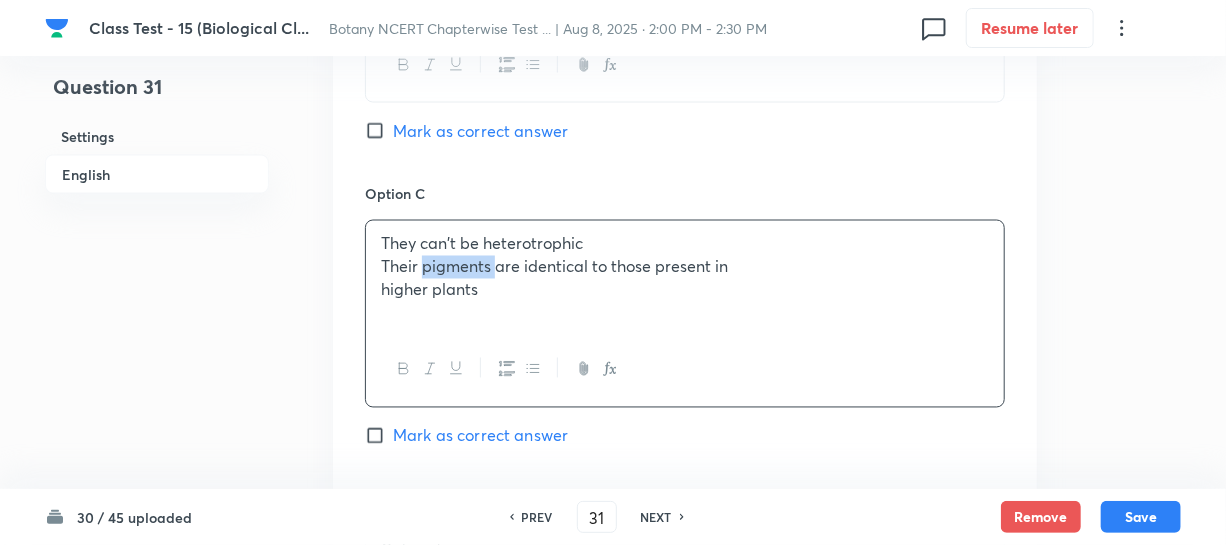 click on "Their pigments are identical to those present in" at bounding box center [685, 267] 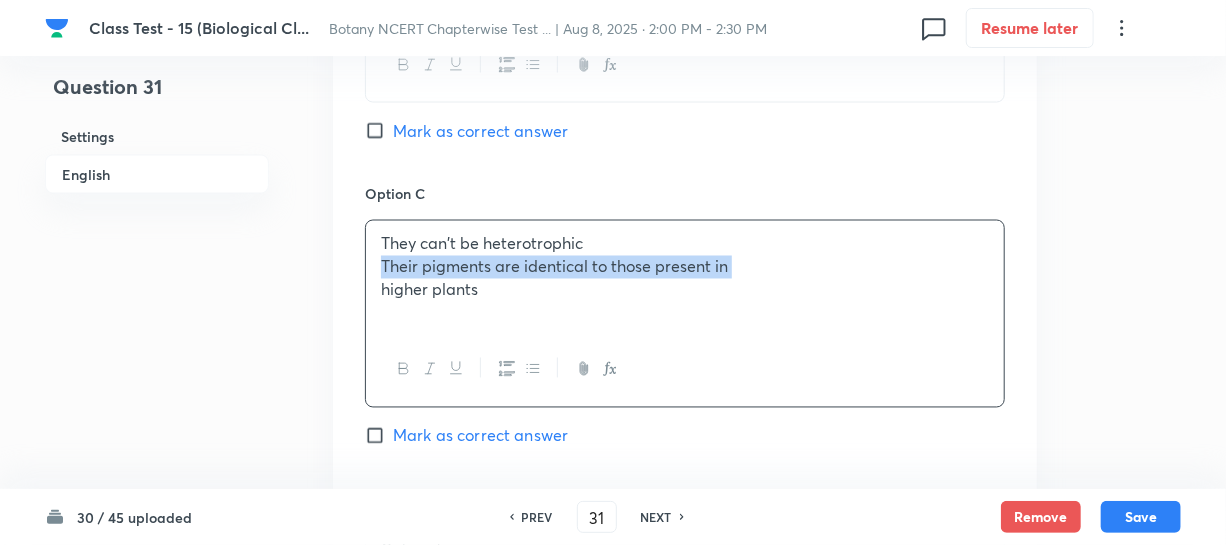 click on "Their pigments are identical to those present in" at bounding box center (685, 267) 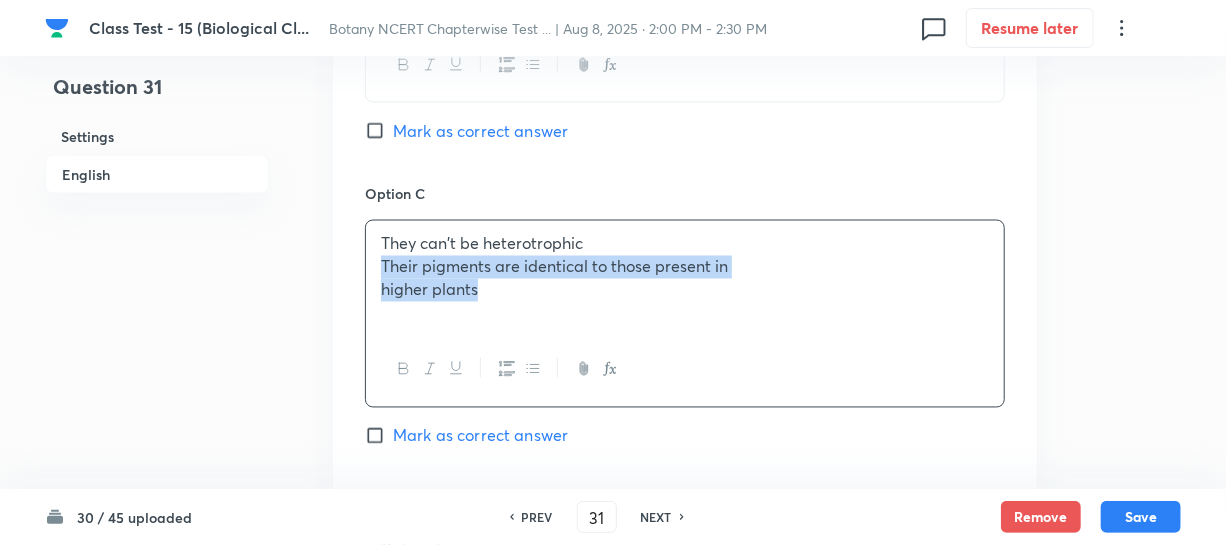 click on "They can't be heterotrophic Their pigments are identical to those present in higher plants" at bounding box center (685, 277) 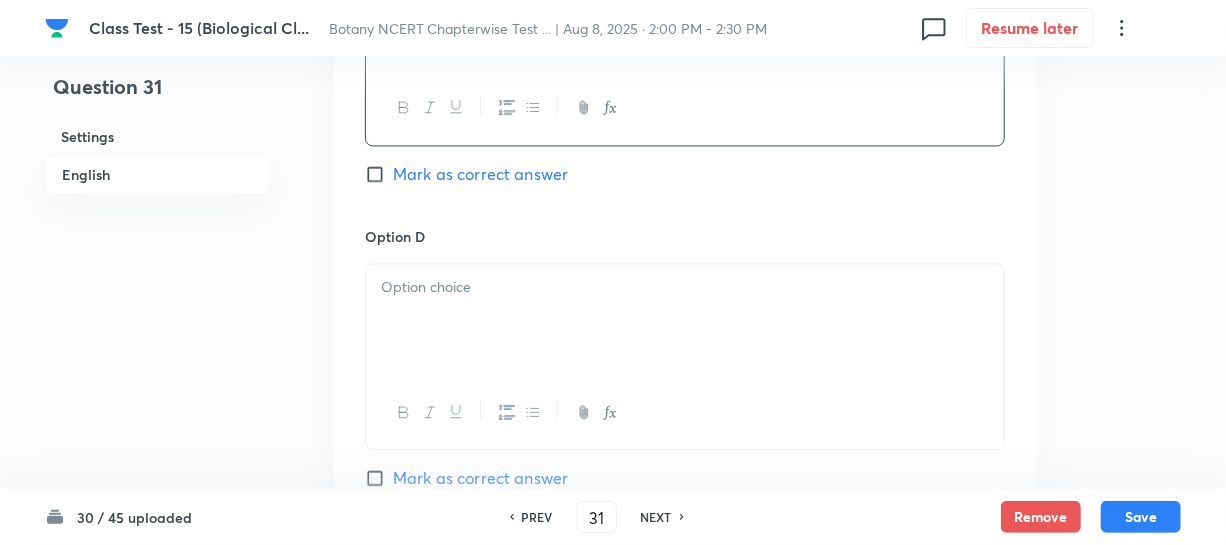 scroll, scrollTop: 1727, scrollLeft: 0, axis: vertical 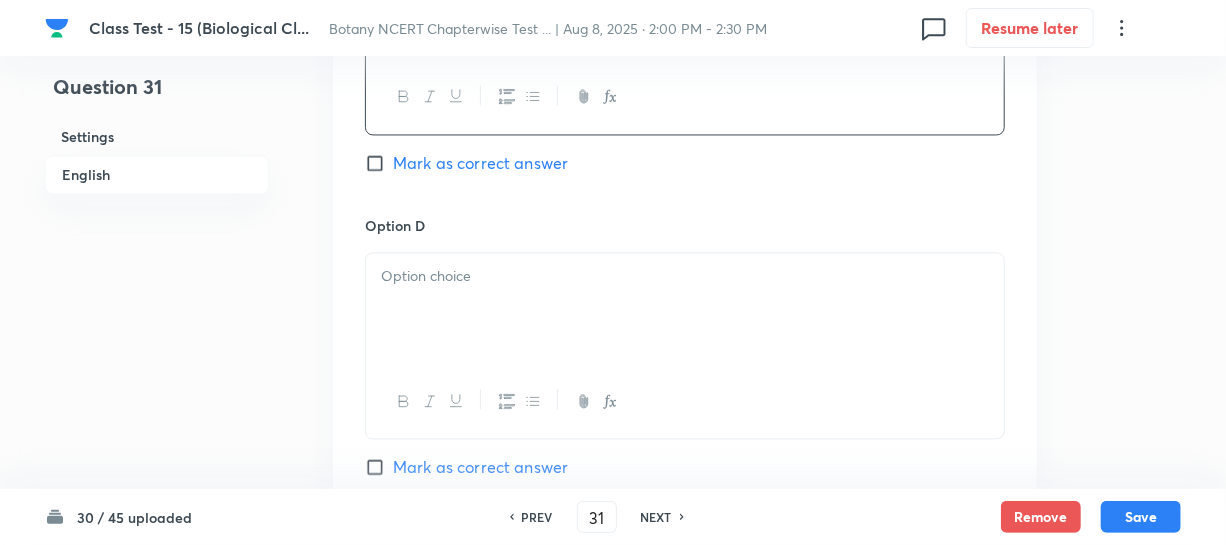 click at bounding box center (685, 309) 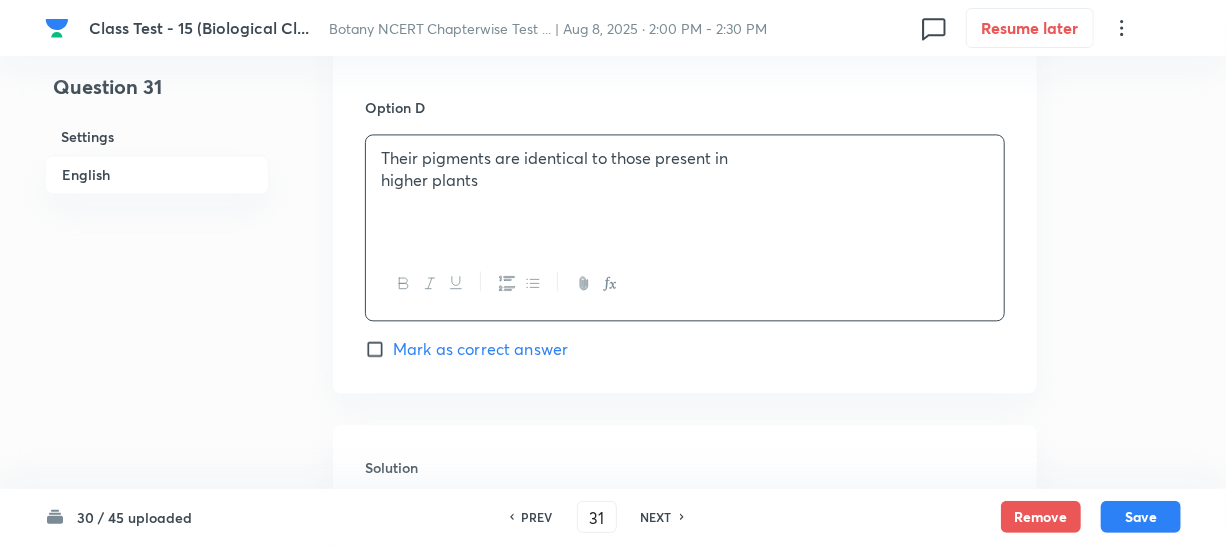 scroll, scrollTop: 2090, scrollLeft: 0, axis: vertical 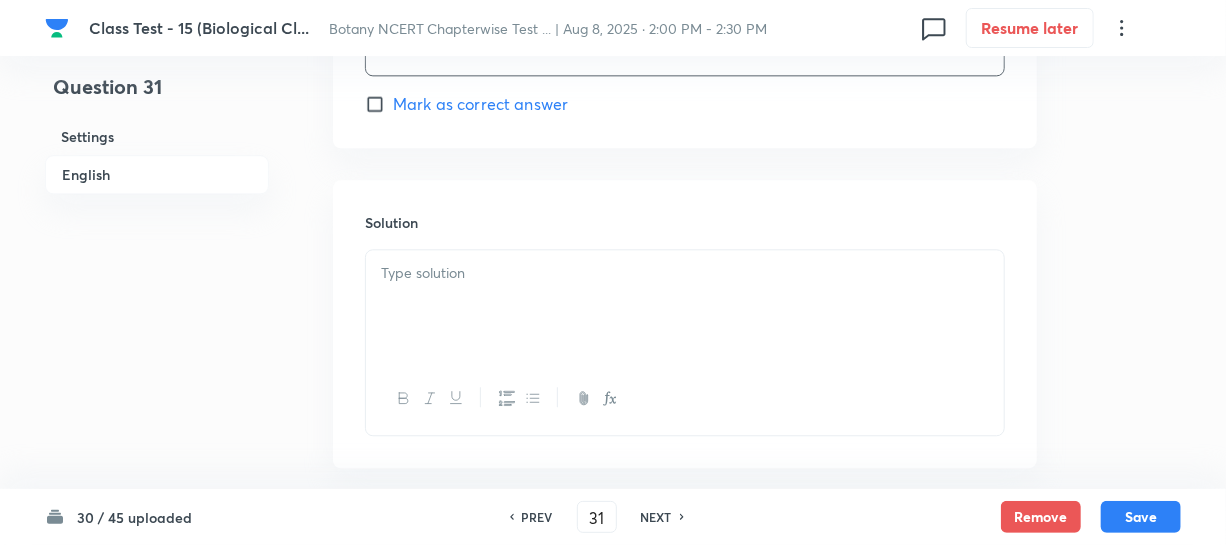 click on "Mark as correct answer" at bounding box center (379, 104) 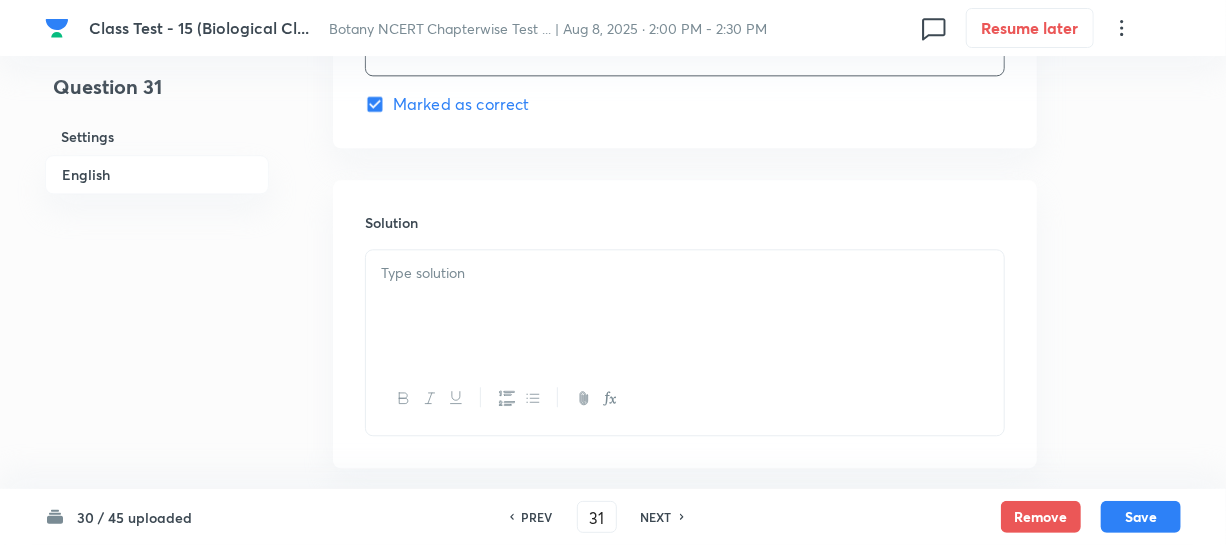 click at bounding box center [685, 306] 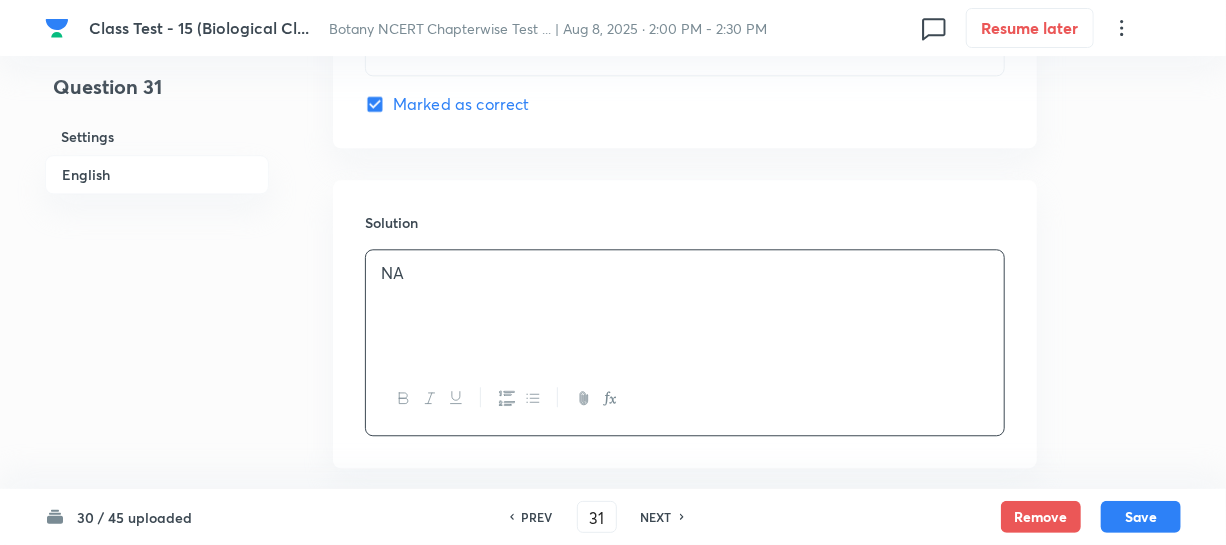 click on "30 / 45 uploaded
PREV 31 ​ NEXT Remove Save" at bounding box center (613, 517) 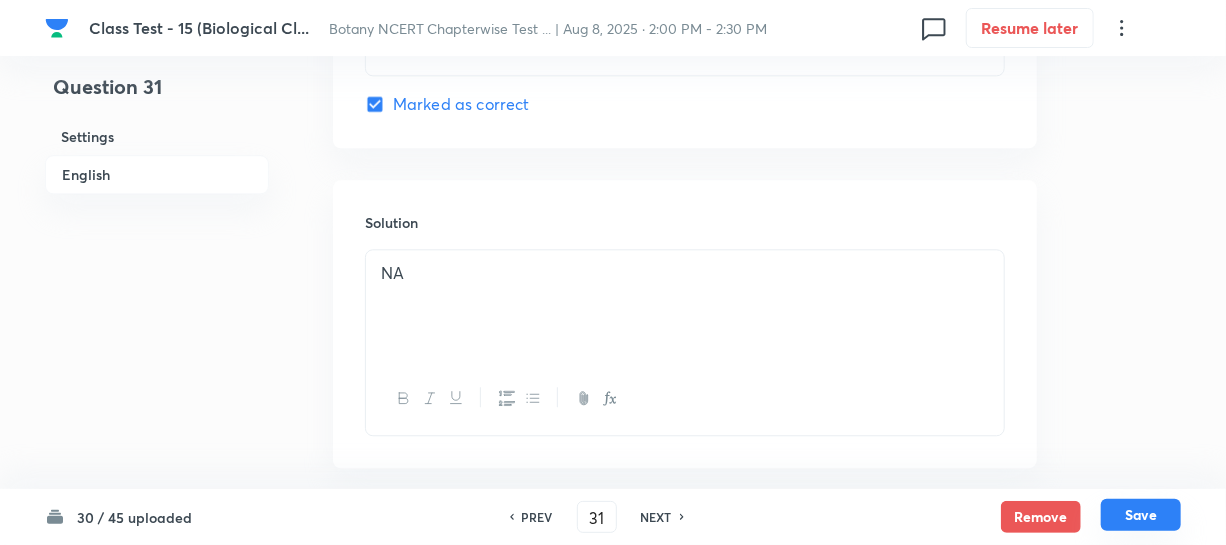 click on "Save" at bounding box center [1141, 515] 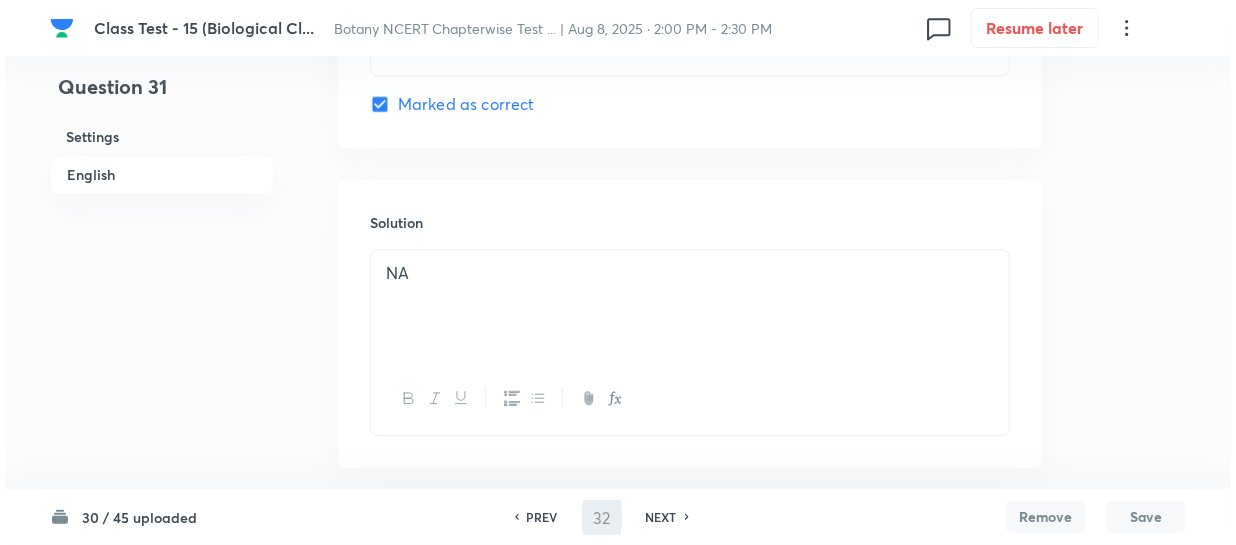scroll, scrollTop: 0, scrollLeft: 0, axis: both 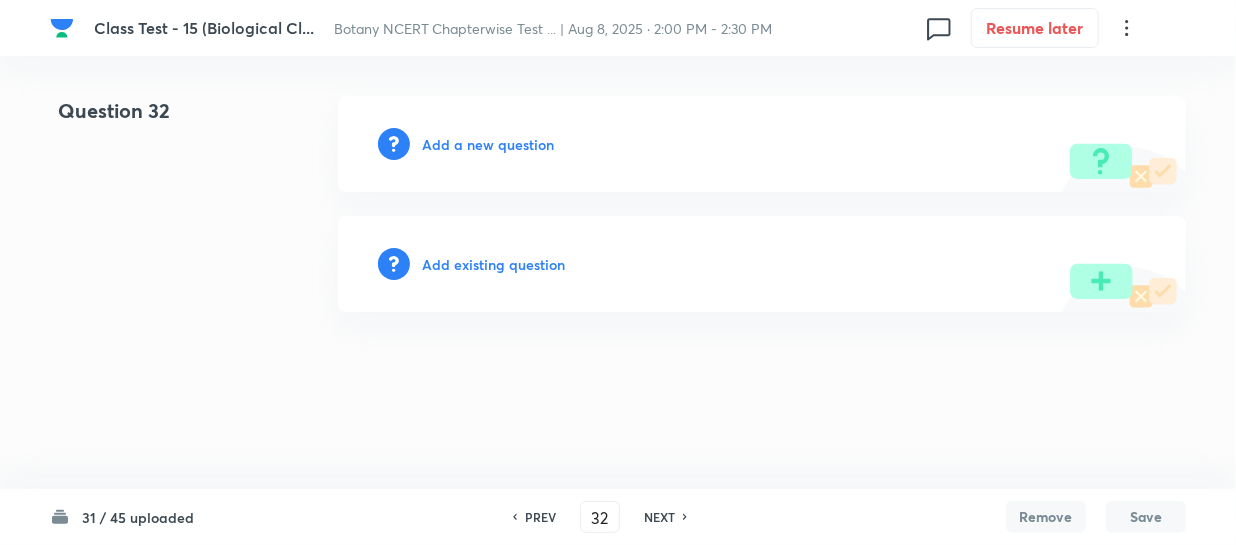 click on "Add a new question" at bounding box center (488, 144) 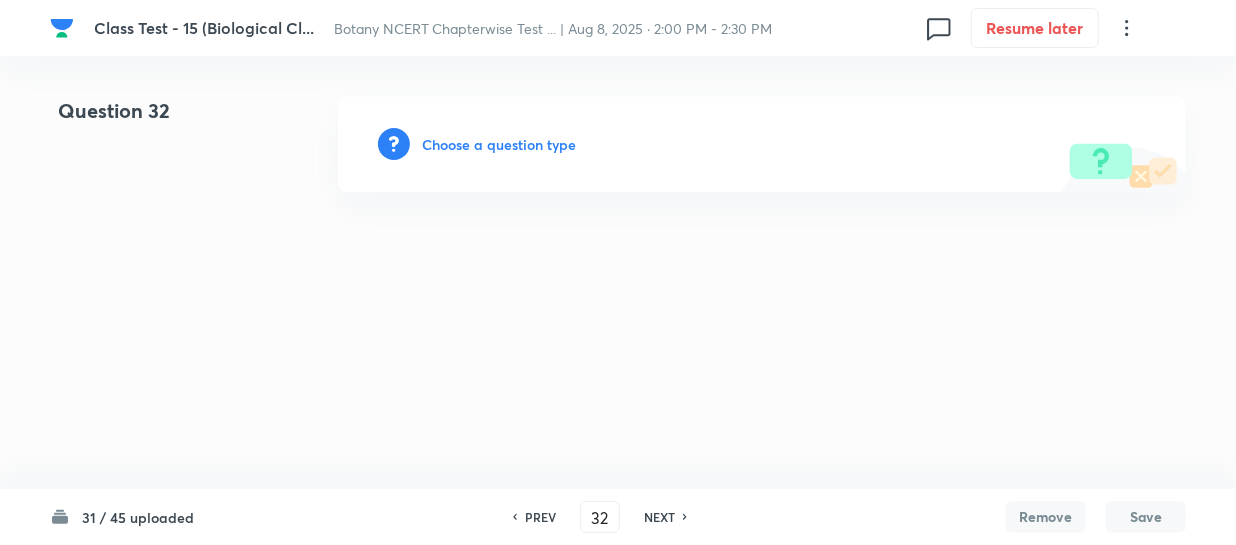 click on "Choose a question type" at bounding box center [499, 144] 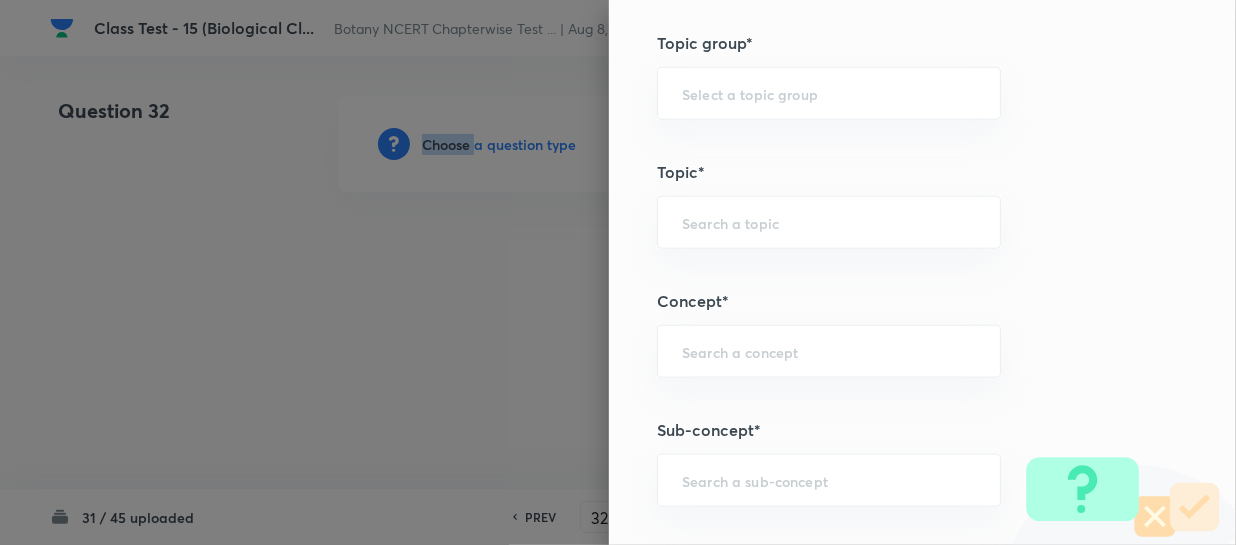 scroll, scrollTop: 909, scrollLeft: 0, axis: vertical 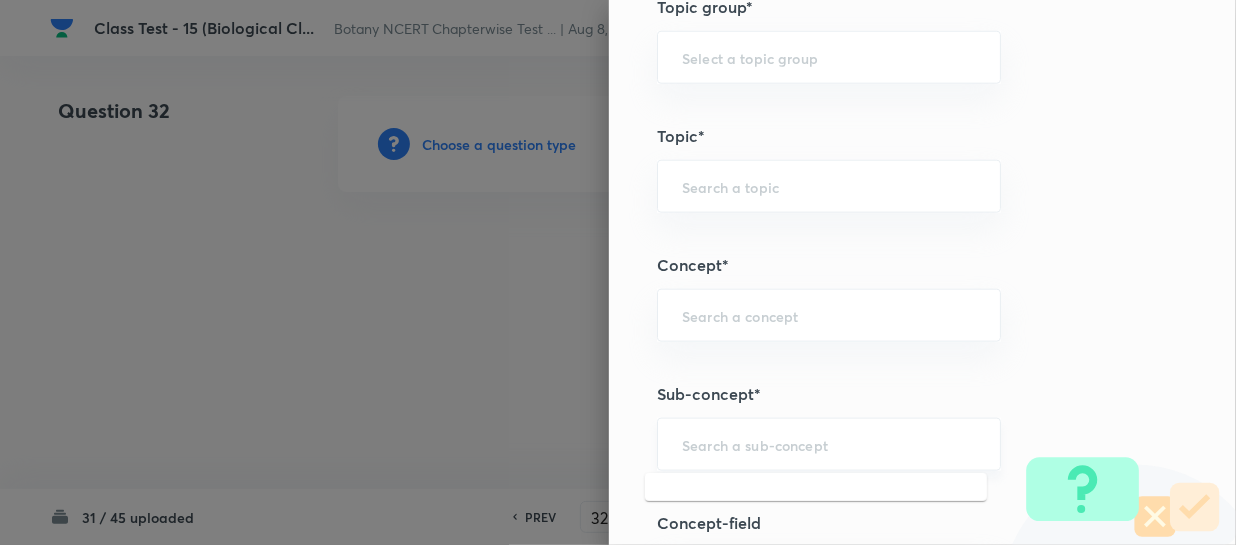 click at bounding box center (829, 444) 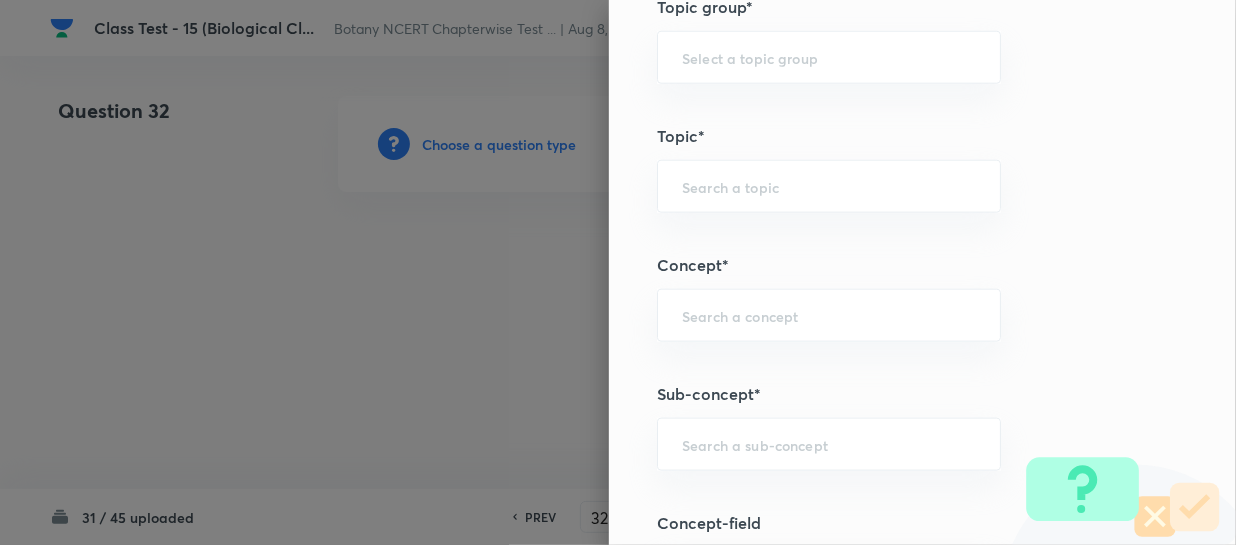 paste on "Biological Classification" 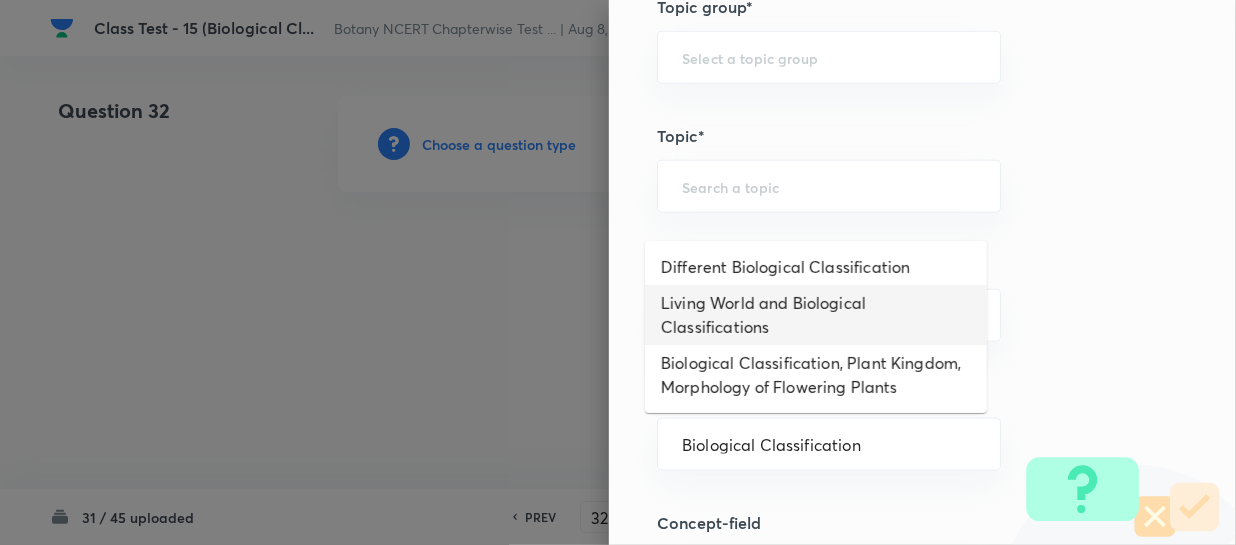 click on "Living World and Biological Classifications" at bounding box center (816, 315) 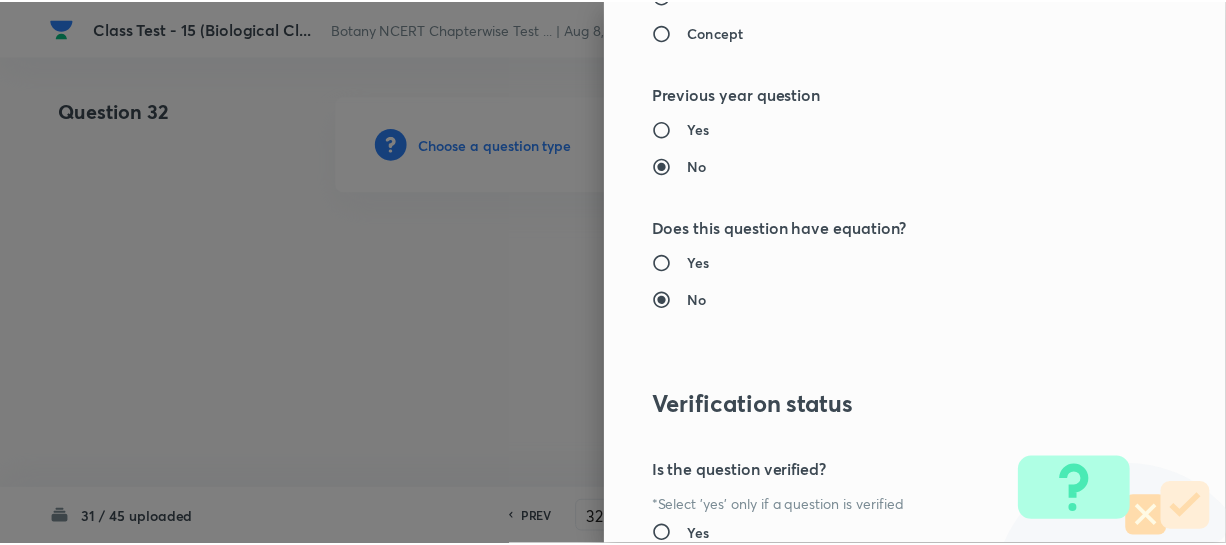 scroll, scrollTop: 2179, scrollLeft: 0, axis: vertical 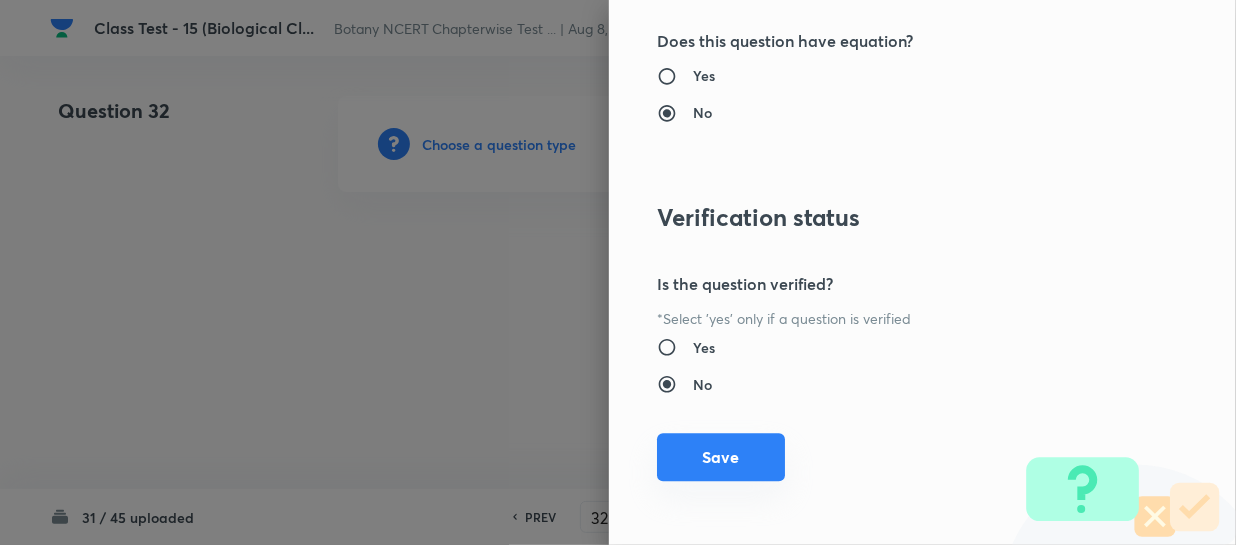 drag, startPoint x: 686, startPoint y: 459, endPoint x: 1192, endPoint y: 467, distance: 506.06323 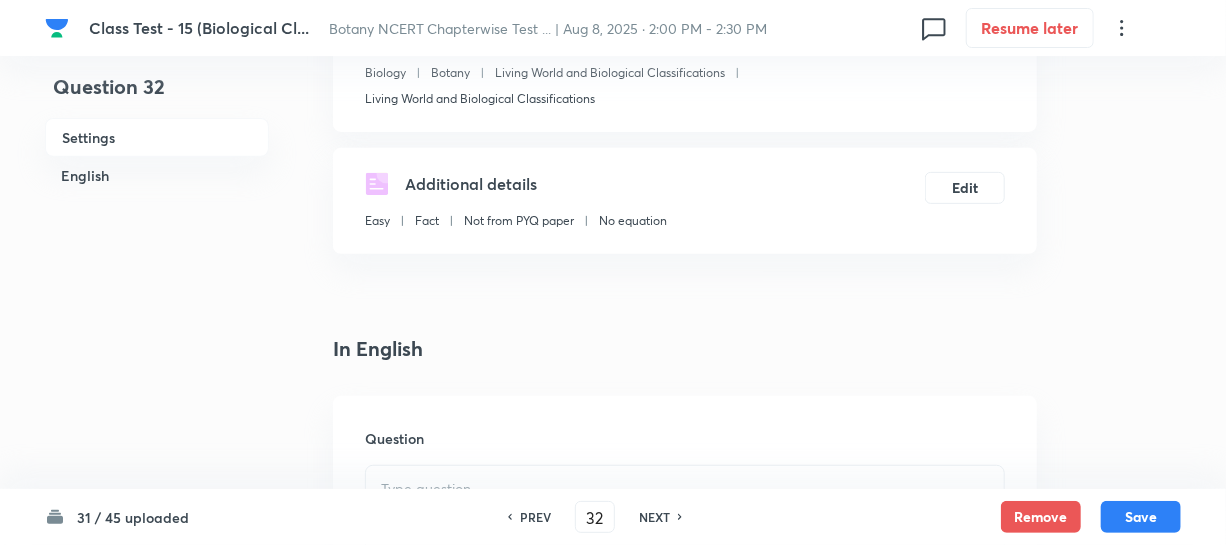scroll, scrollTop: 363, scrollLeft: 0, axis: vertical 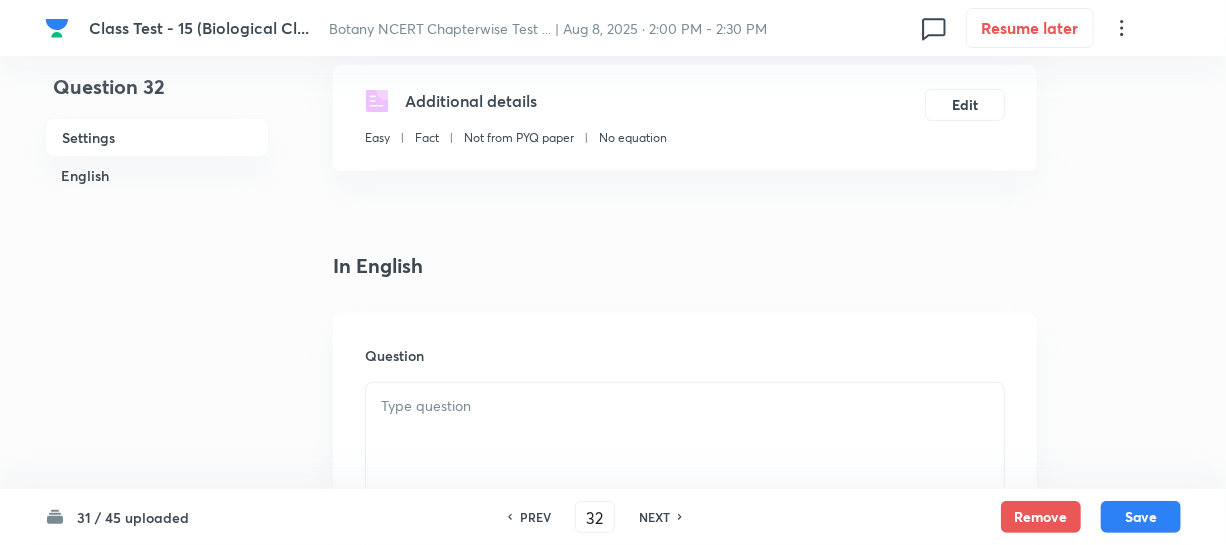 click at bounding box center (685, 406) 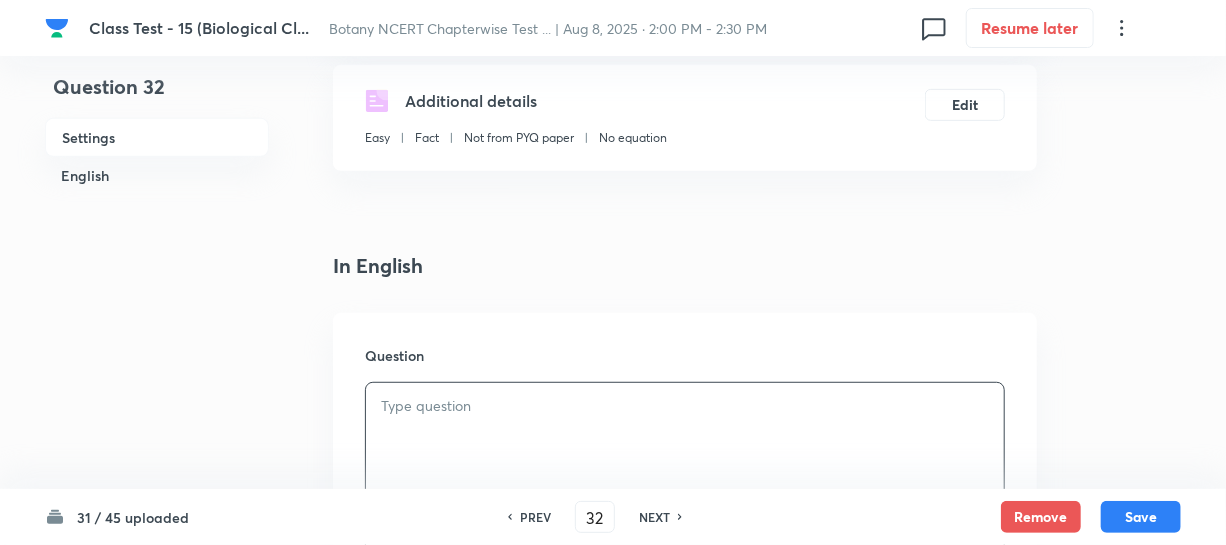 paste 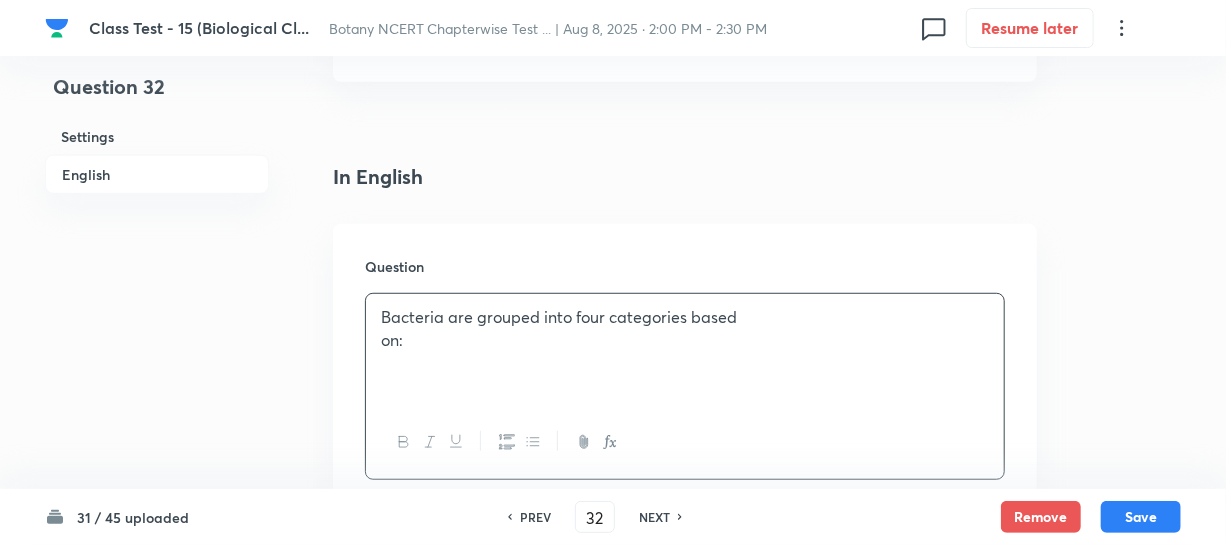scroll, scrollTop: 636, scrollLeft: 0, axis: vertical 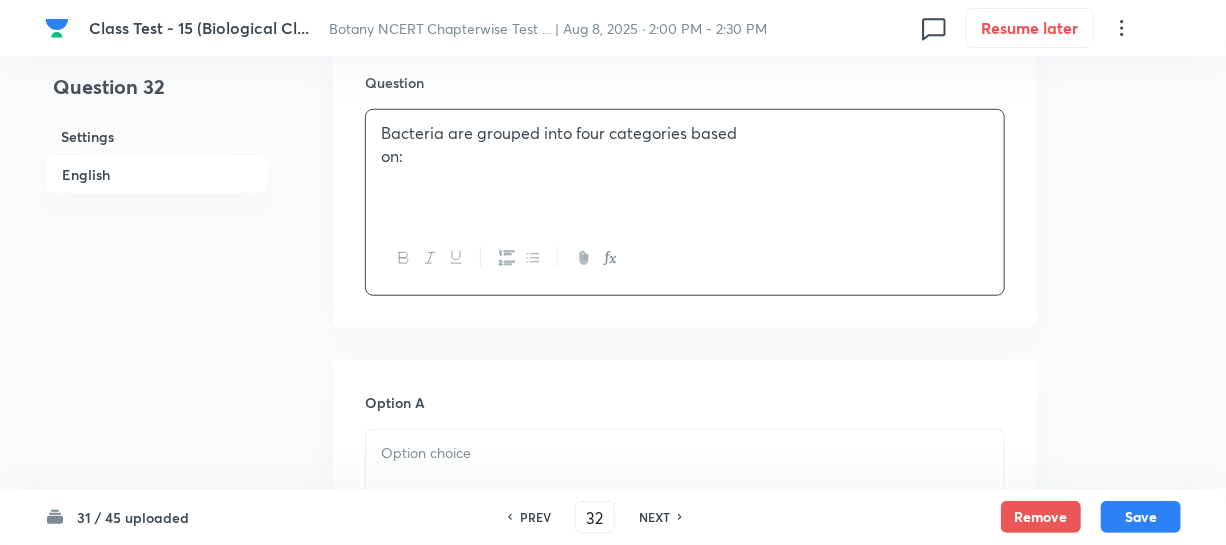 click on "Bacteria are grouped into four categories based" at bounding box center (685, 133) 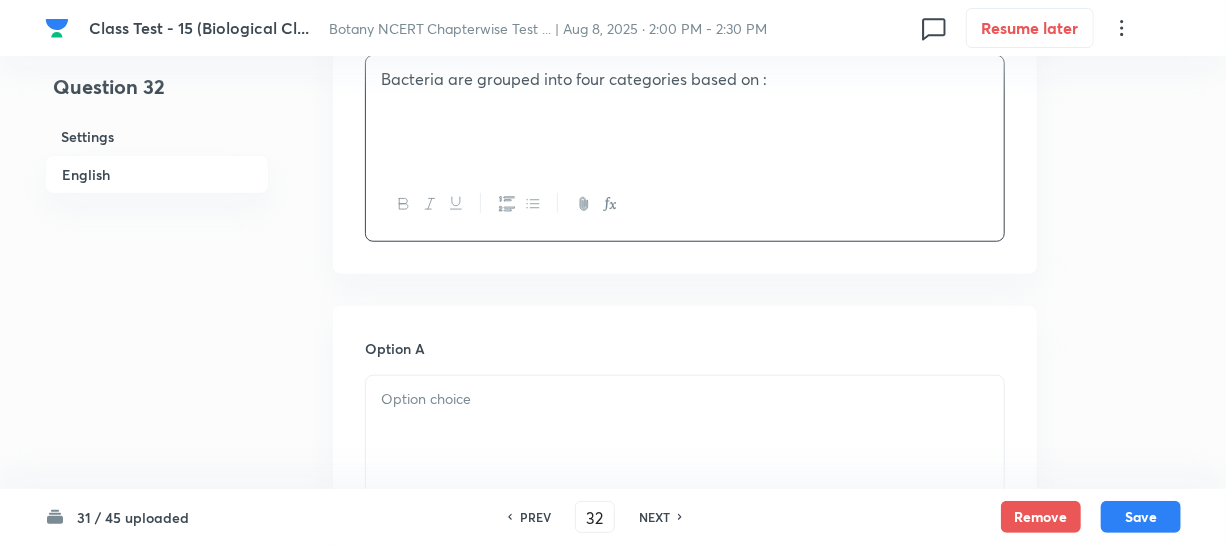 scroll, scrollTop: 909, scrollLeft: 0, axis: vertical 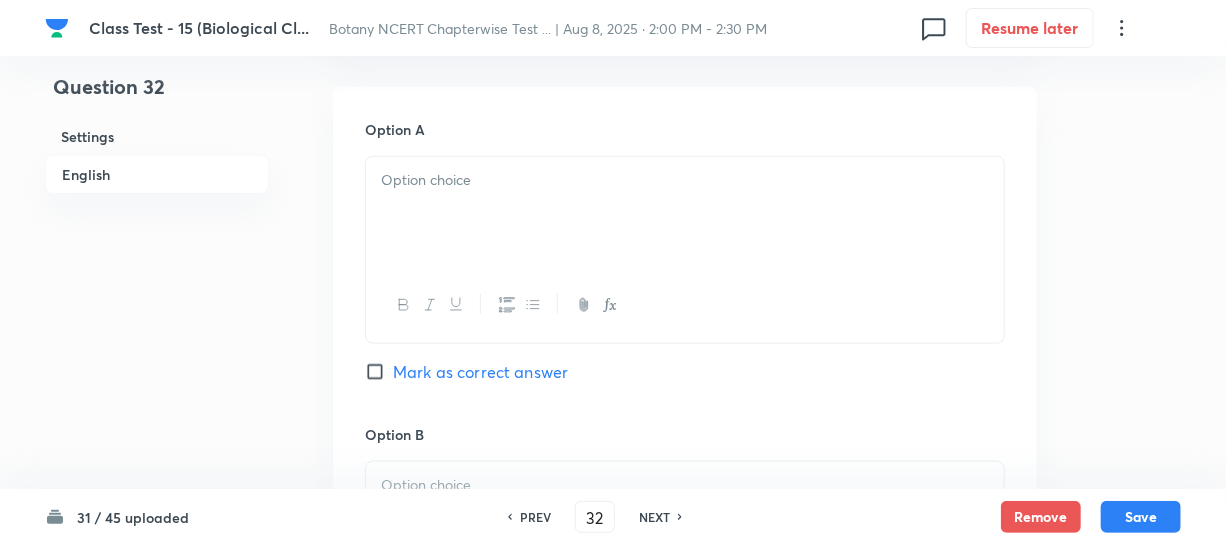 click at bounding box center [685, 213] 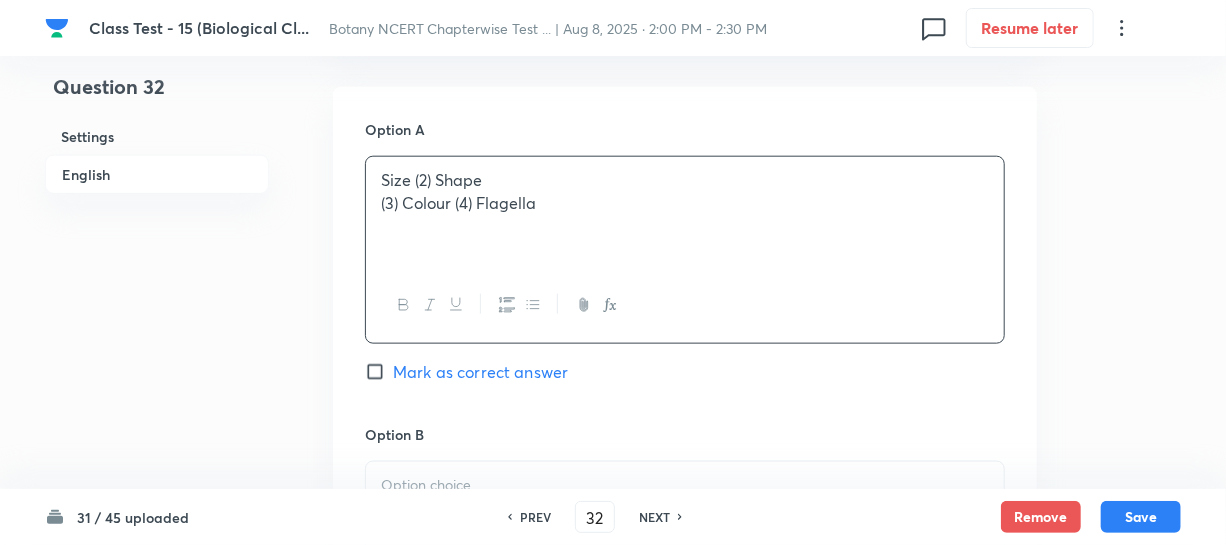click on "Size (2) Shape (3) Colour (4) Flagella" at bounding box center (685, 213) 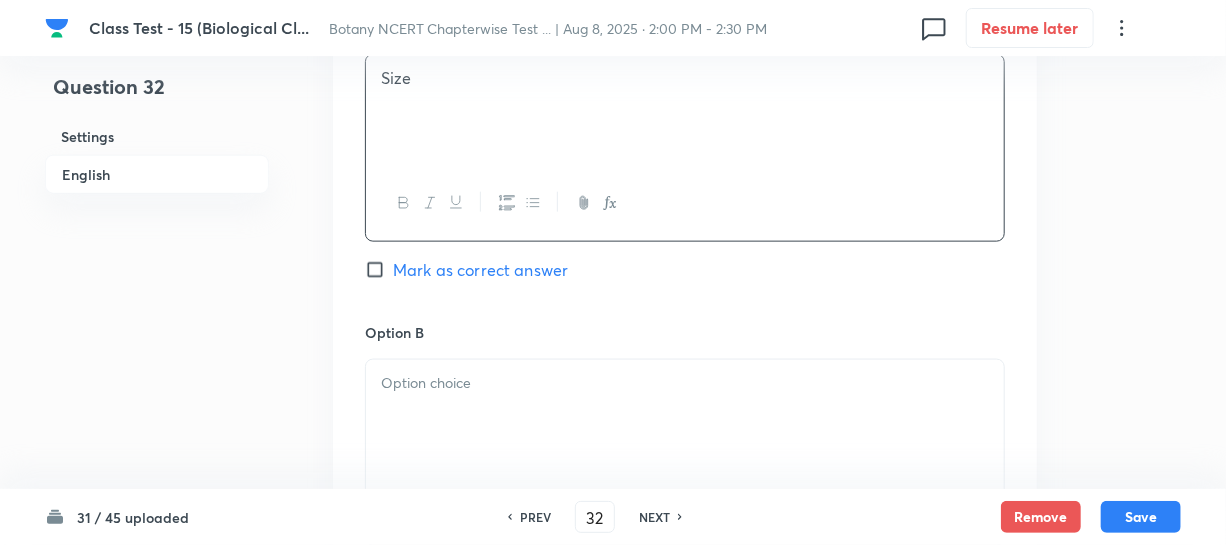 scroll, scrollTop: 1090, scrollLeft: 0, axis: vertical 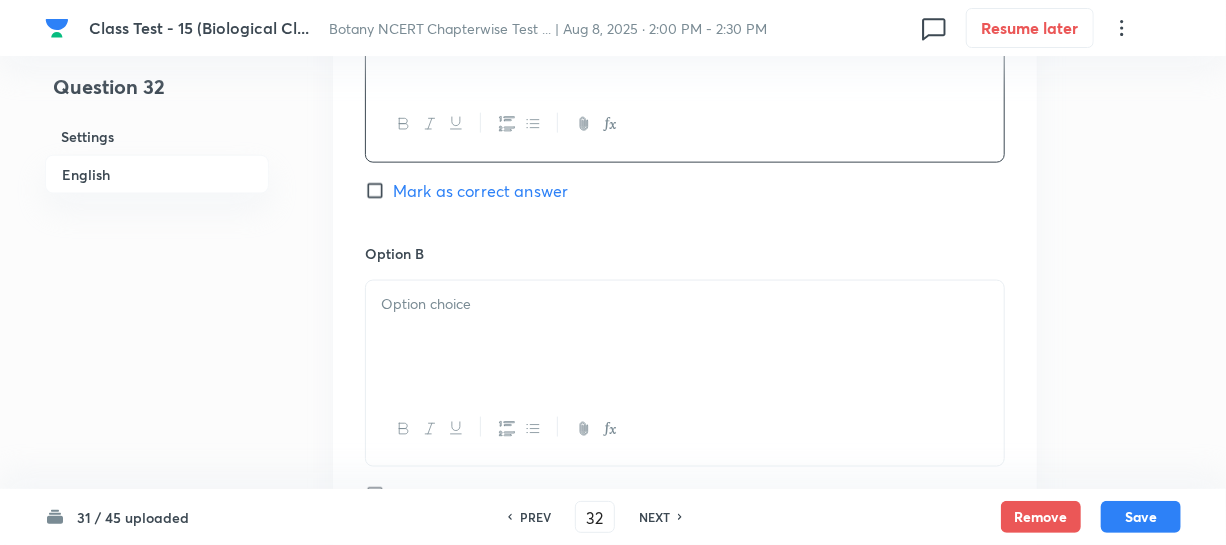 click at bounding box center [685, 304] 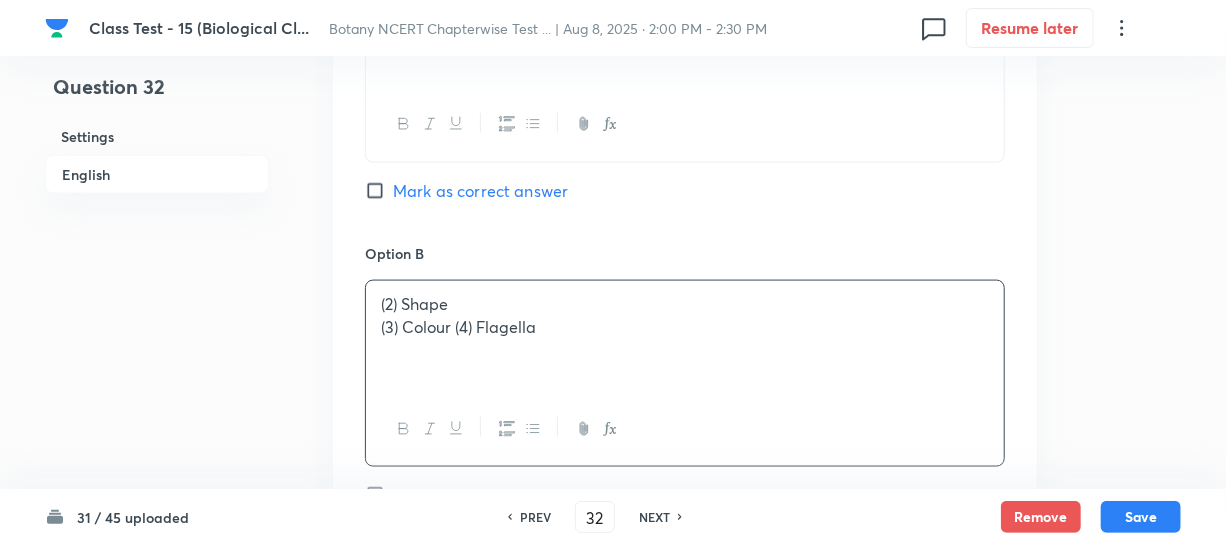 click on "(2) Shape (3) Colour (4) Flagella" at bounding box center (685, 337) 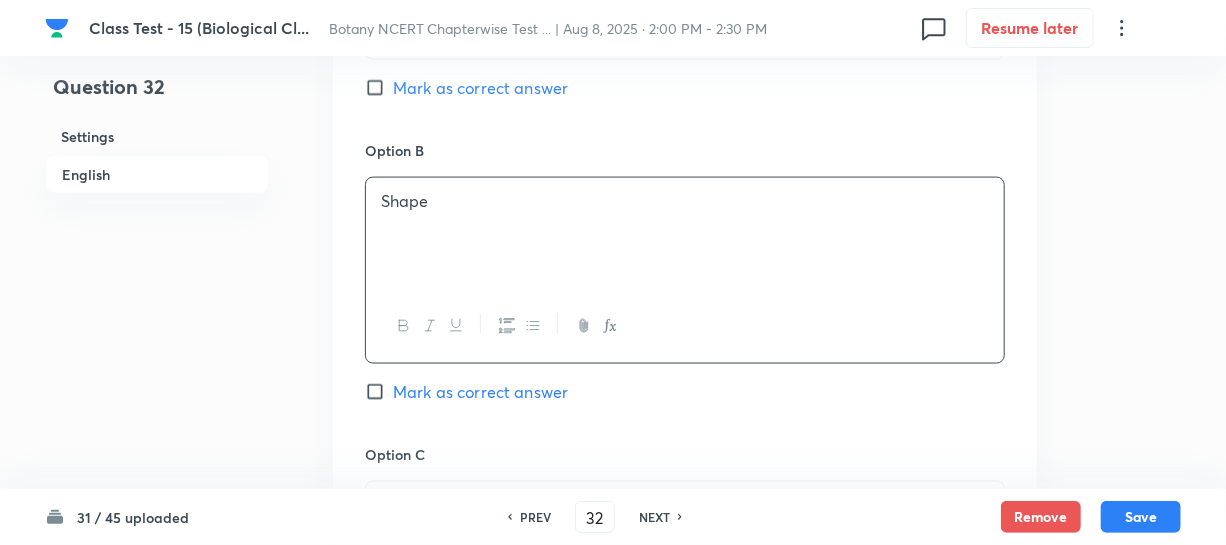 scroll, scrollTop: 1363, scrollLeft: 0, axis: vertical 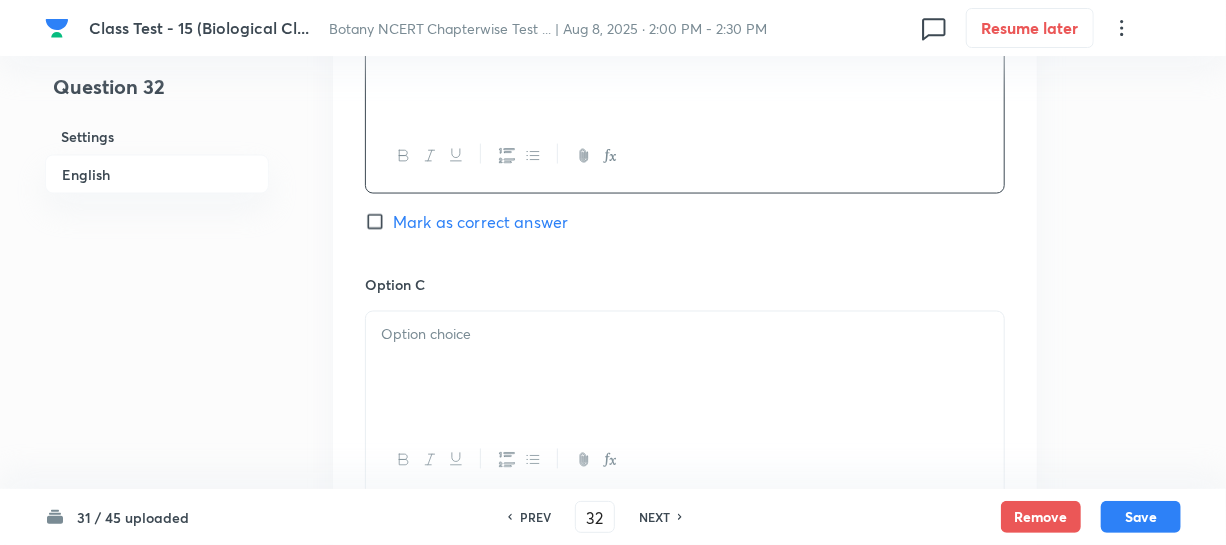 click at bounding box center [685, 368] 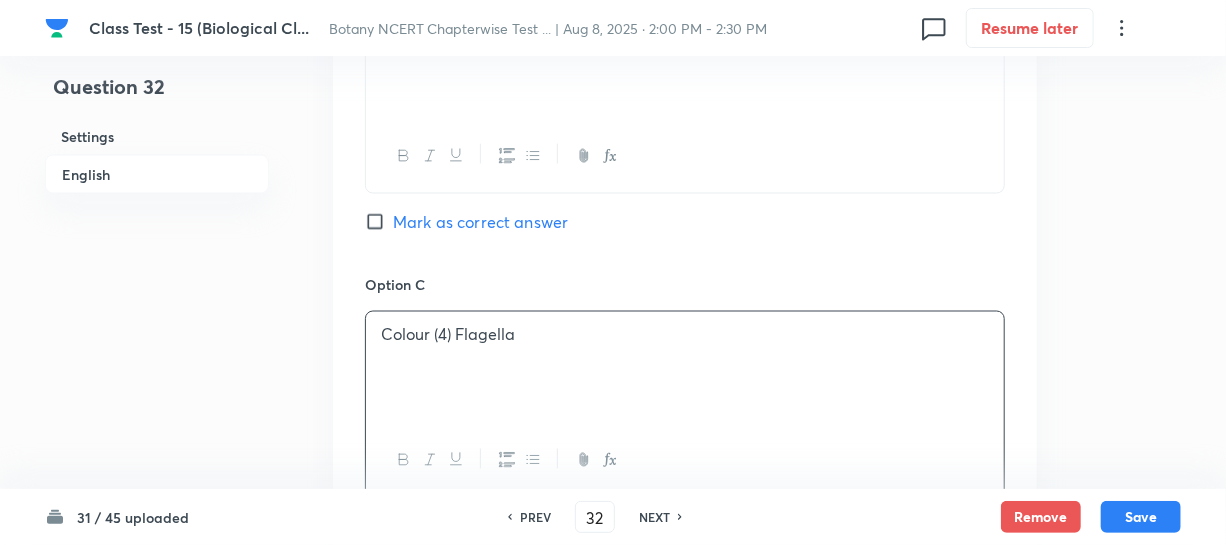 drag, startPoint x: 429, startPoint y: 336, endPoint x: 518, endPoint y: 281, distance: 104.62313 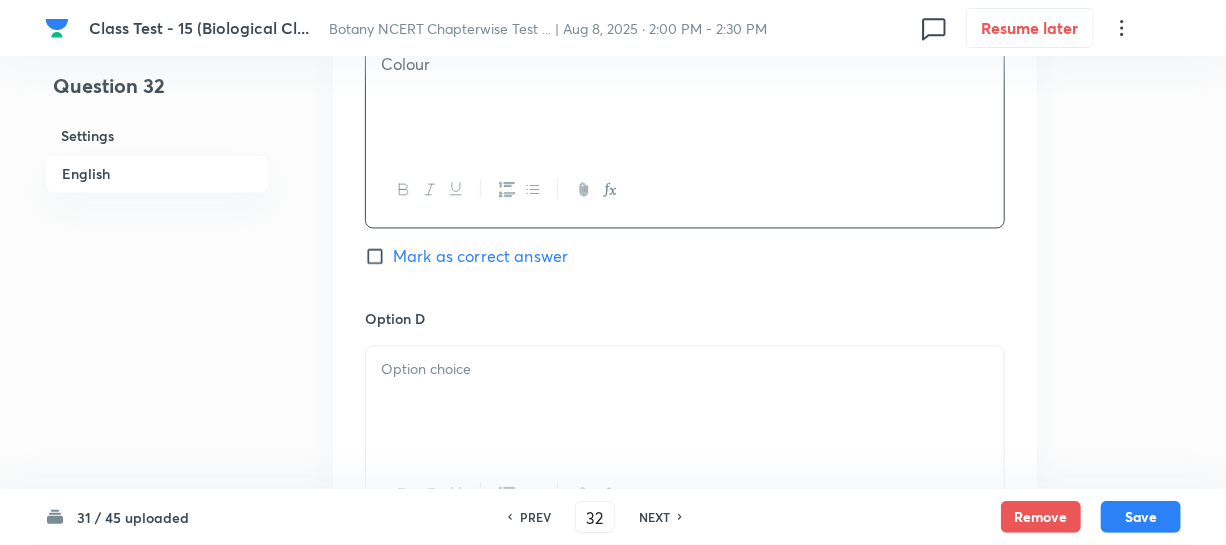 scroll, scrollTop: 1636, scrollLeft: 0, axis: vertical 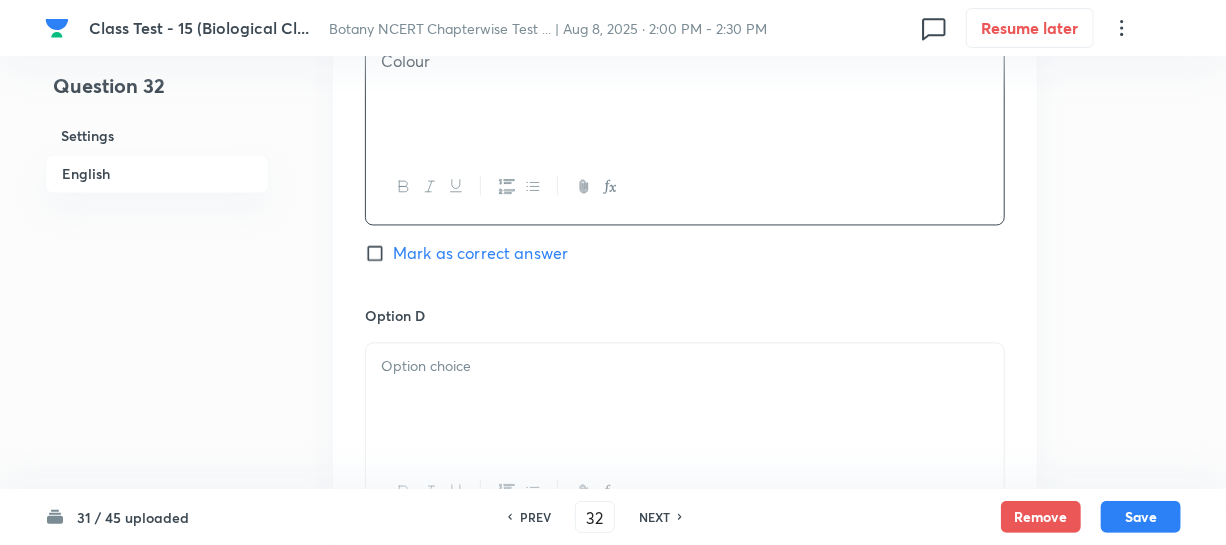 click at bounding box center (685, 400) 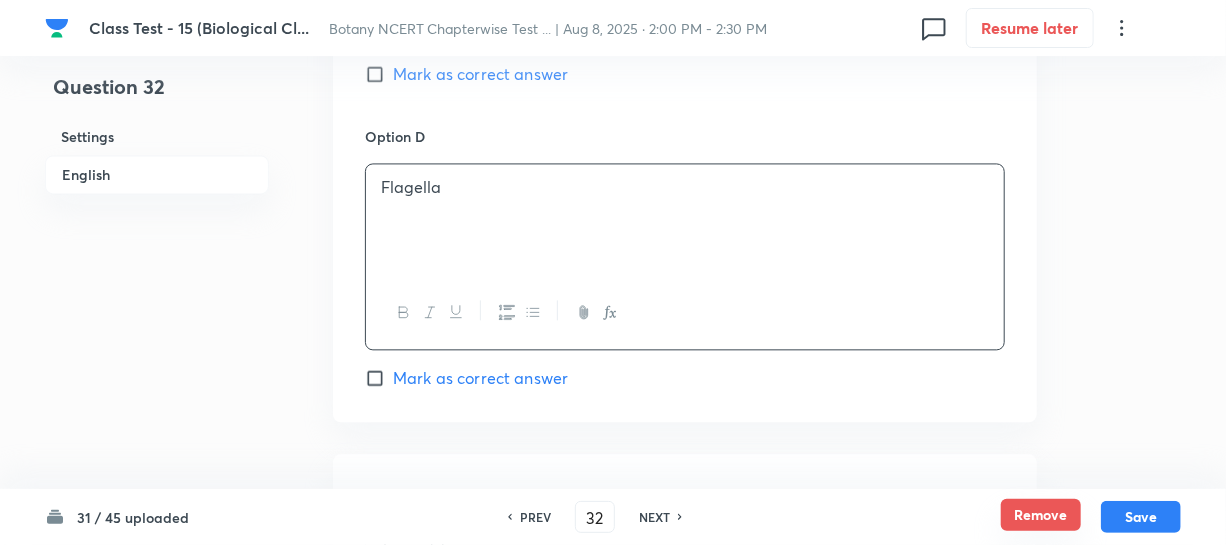 scroll, scrollTop: 1818, scrollLeft: 0, axis: vertical 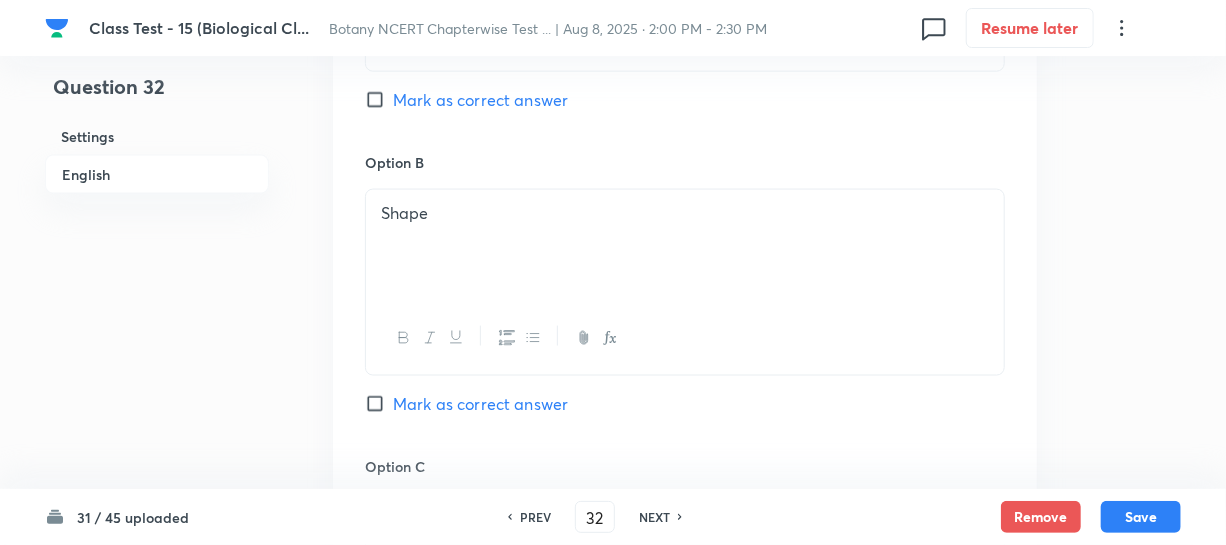 click on "Mark as correct answer" at bounding box center [379, 404] 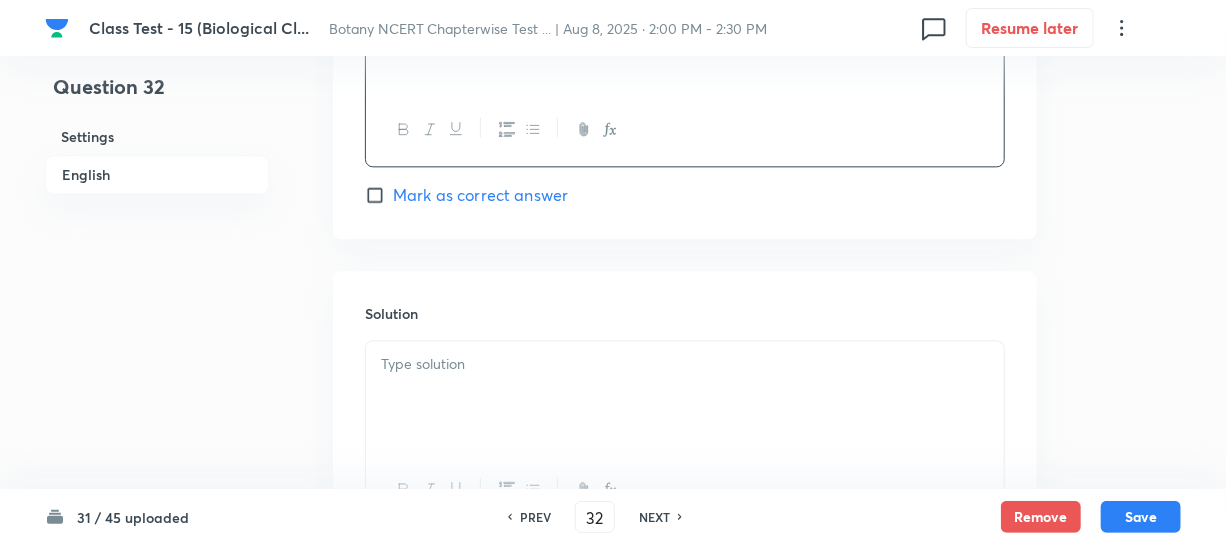 scroll, scrollTop: 2000, scrollLeft: 0, axis: vertical 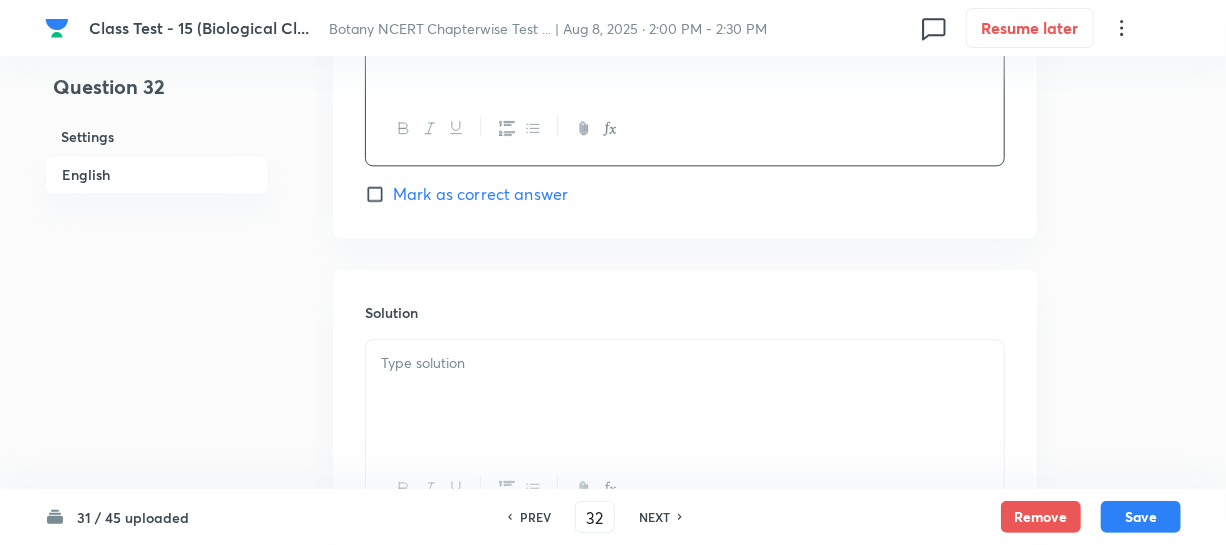click at bounding box center (685, 396) 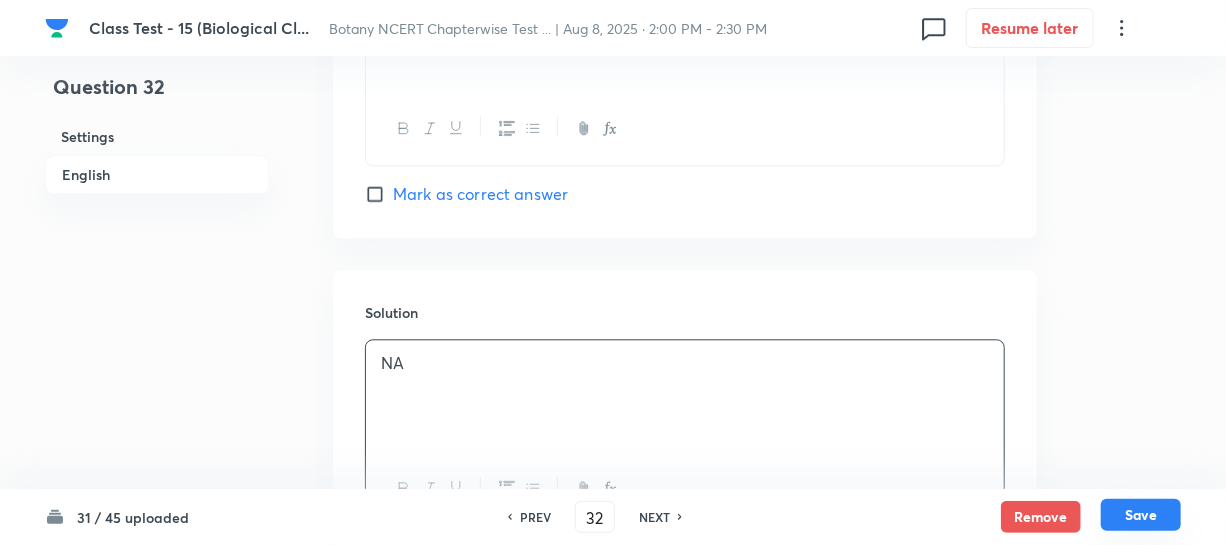 click on "Save" at bounding box center [1141, 515] 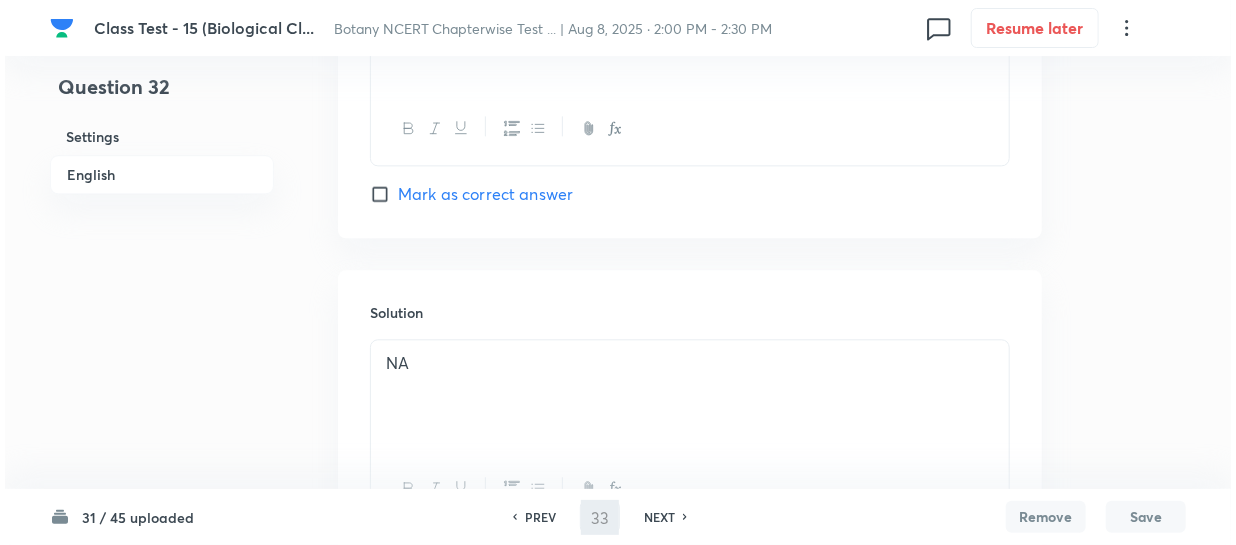 scroll, scrollTop: 0, scrollLeft: 0, axis: both 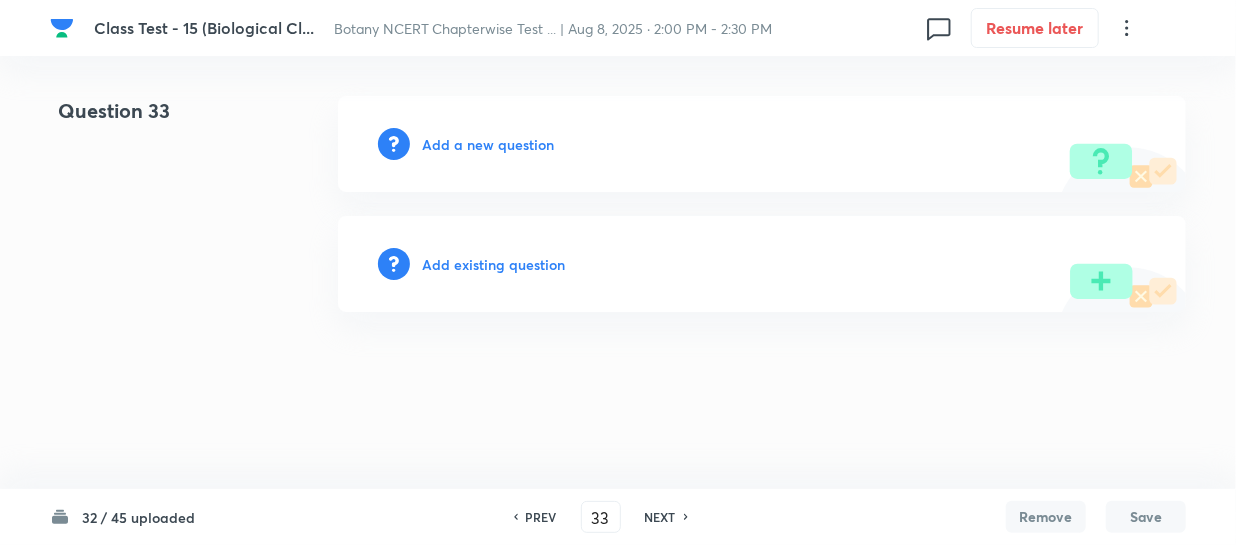 click on "Add a new question" at bounding box center [488, 144] 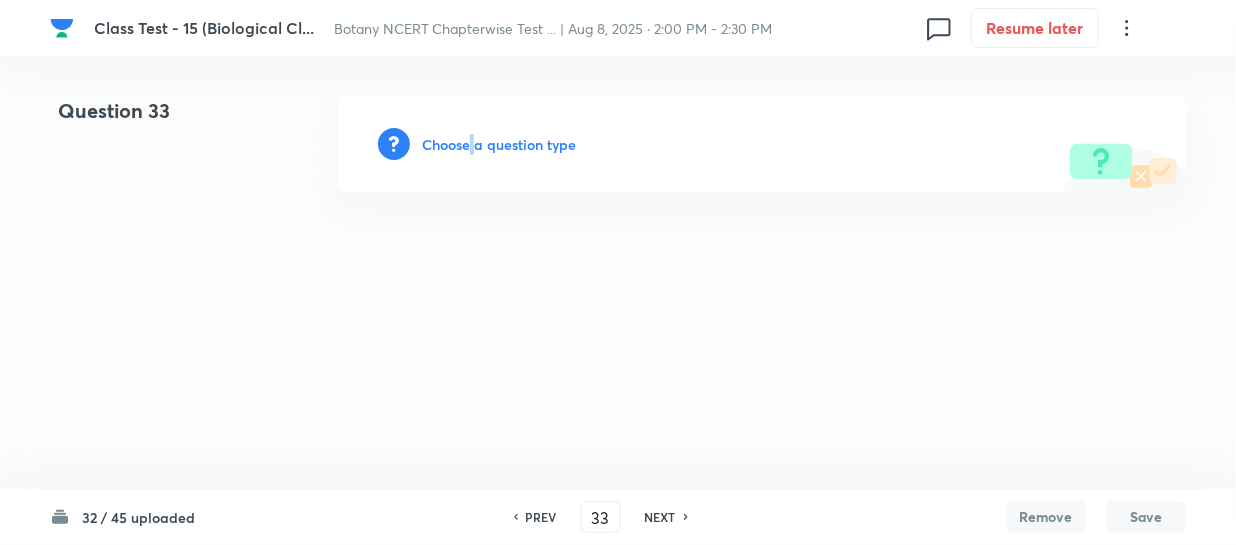 click on "Choose a question type" at bounding box center [499, 144] 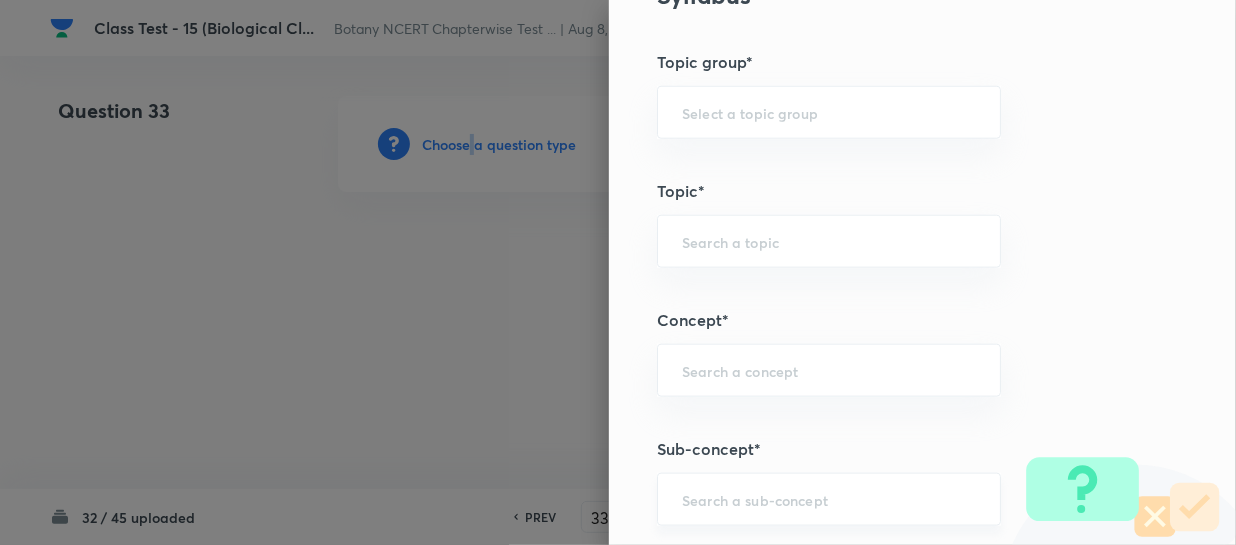 scroll, scrollTop: 1000, scrollLeft: 0, axis: vertical 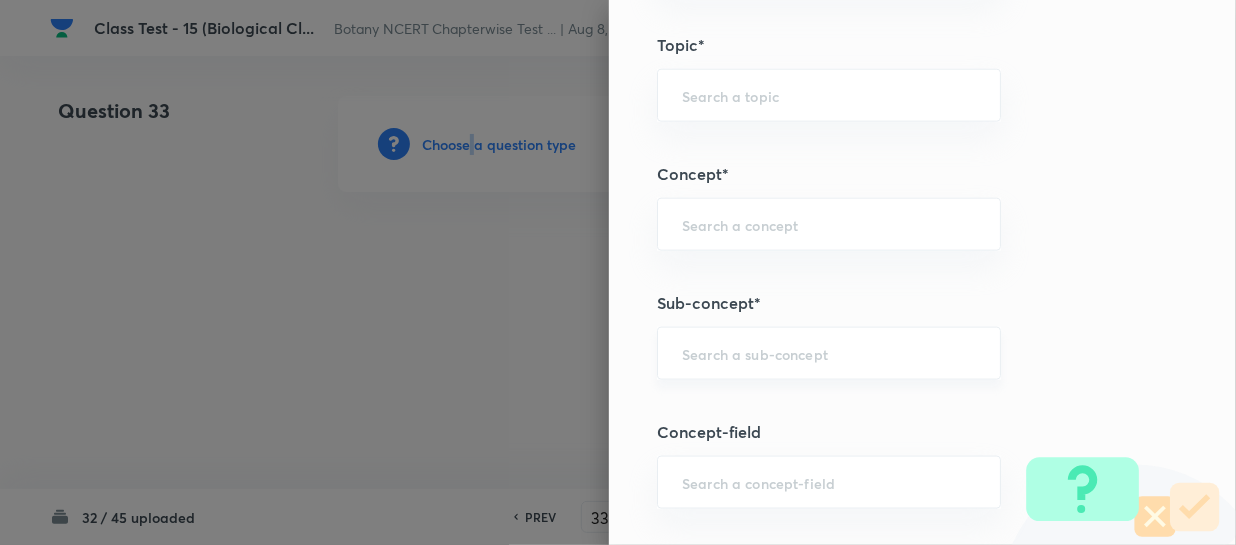 click on "​" at bounding box center (829, 353) 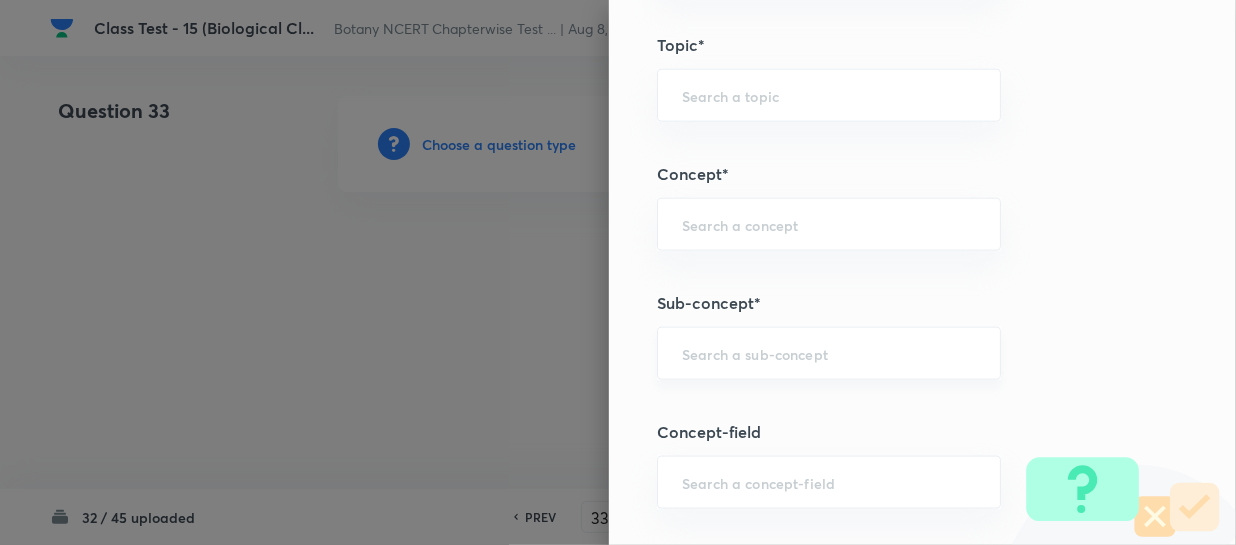 paste on "Biological Classification" 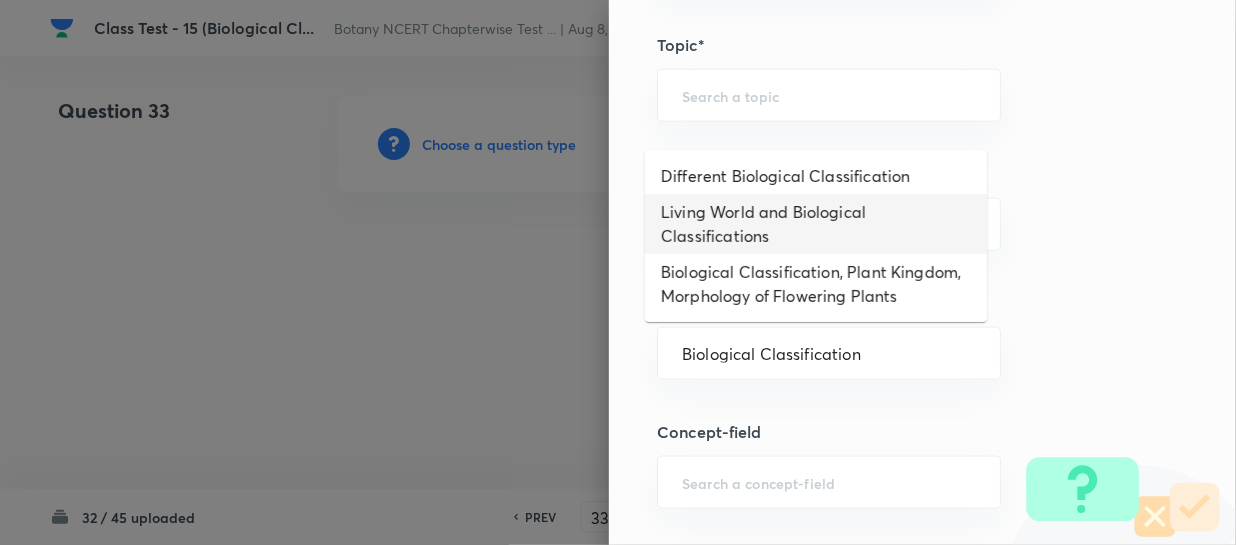 click on "Living World and Biological Classifications" at bounding box center [816, 224] 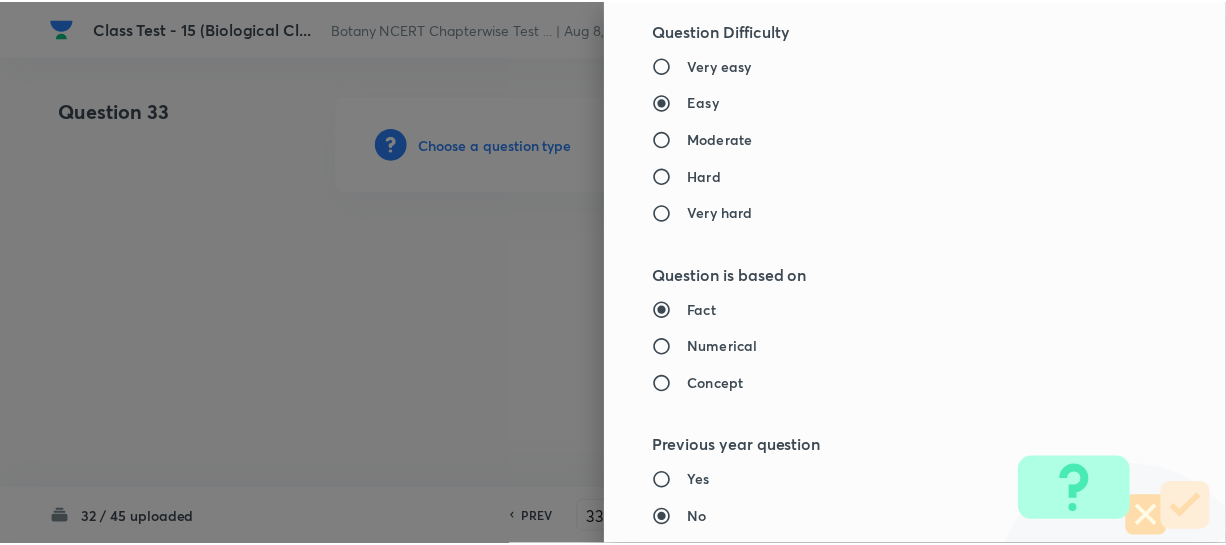 scroll, scrollTop: 2179, scrollLeft: 0, axis: vertical 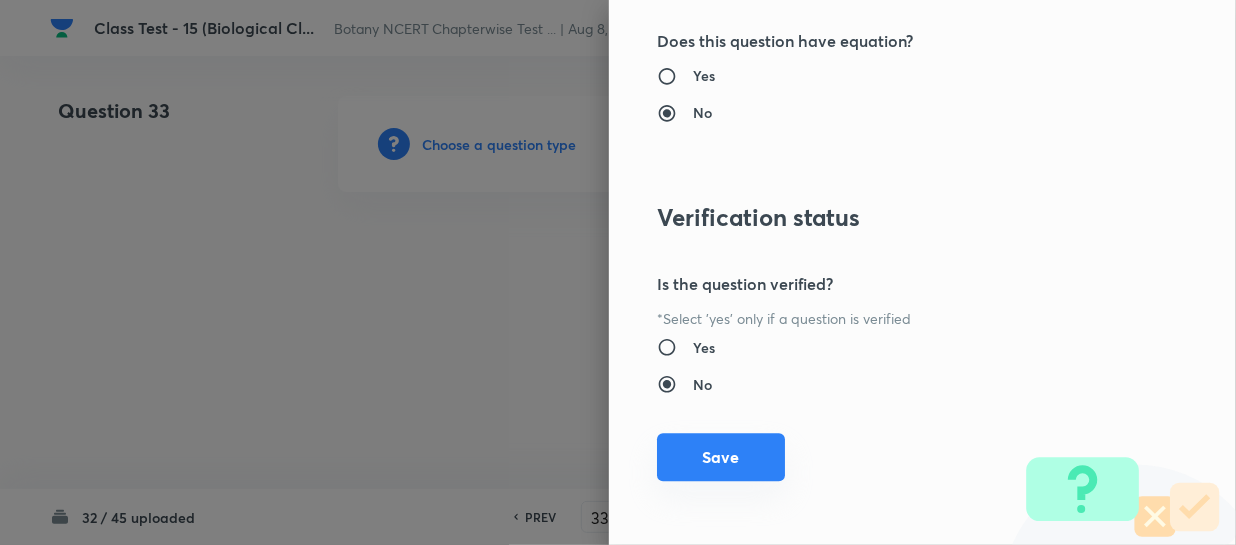 click on "Save" at bounding box center (721, 457) 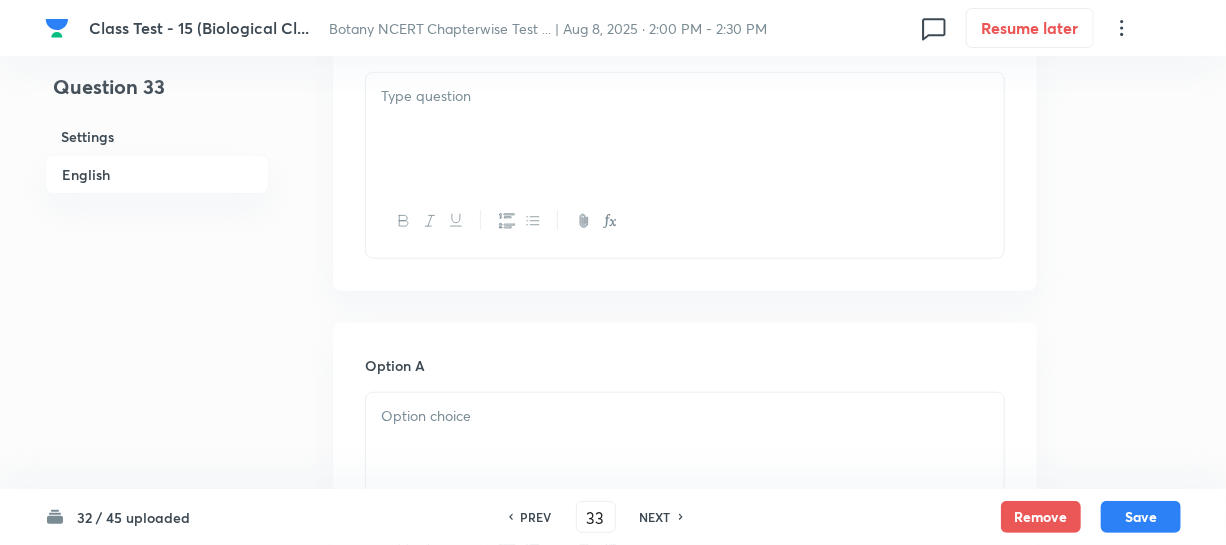 scroll, scrollTop: 545, scrollLeft: 0, axis: vertical 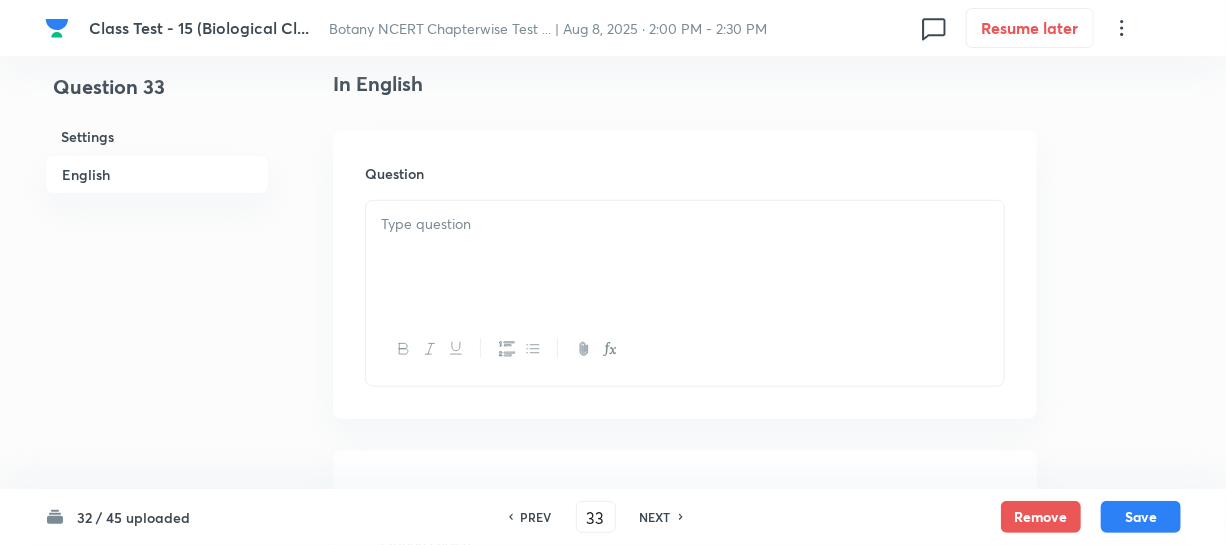 click at bounding box center (685, 224) 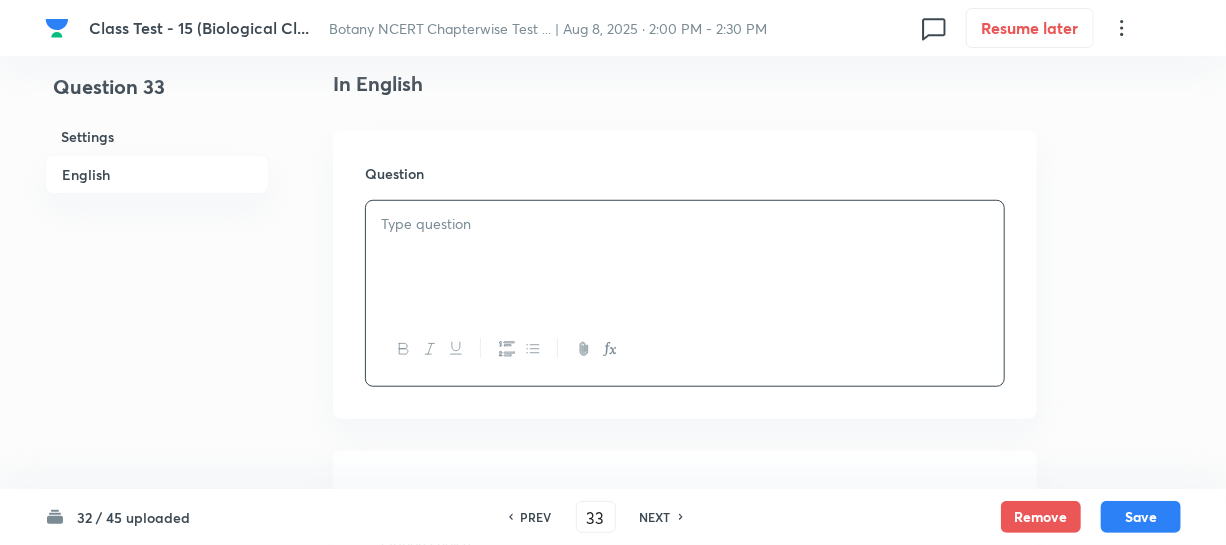 paste 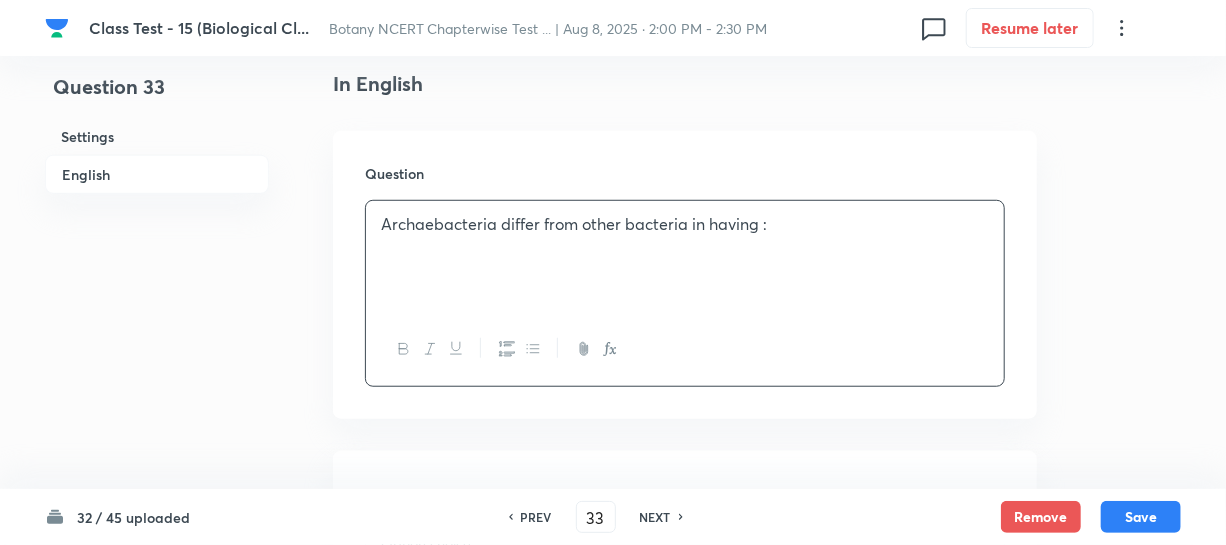 scroll, scrollTop: 727, scrollLeft: 0, axis: vertical 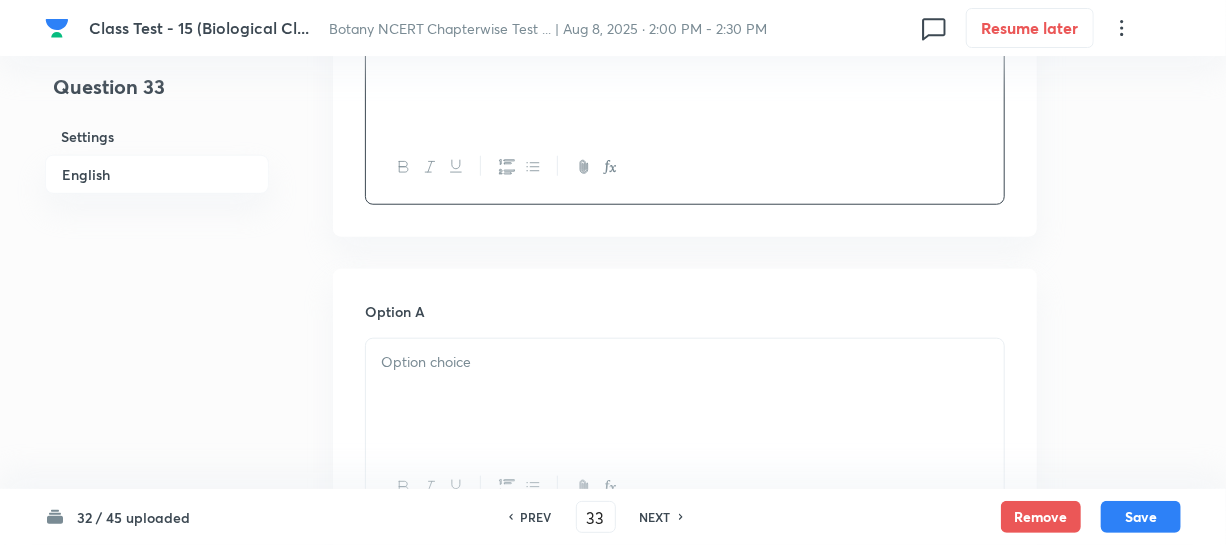 click at bounding box center (685, 362) 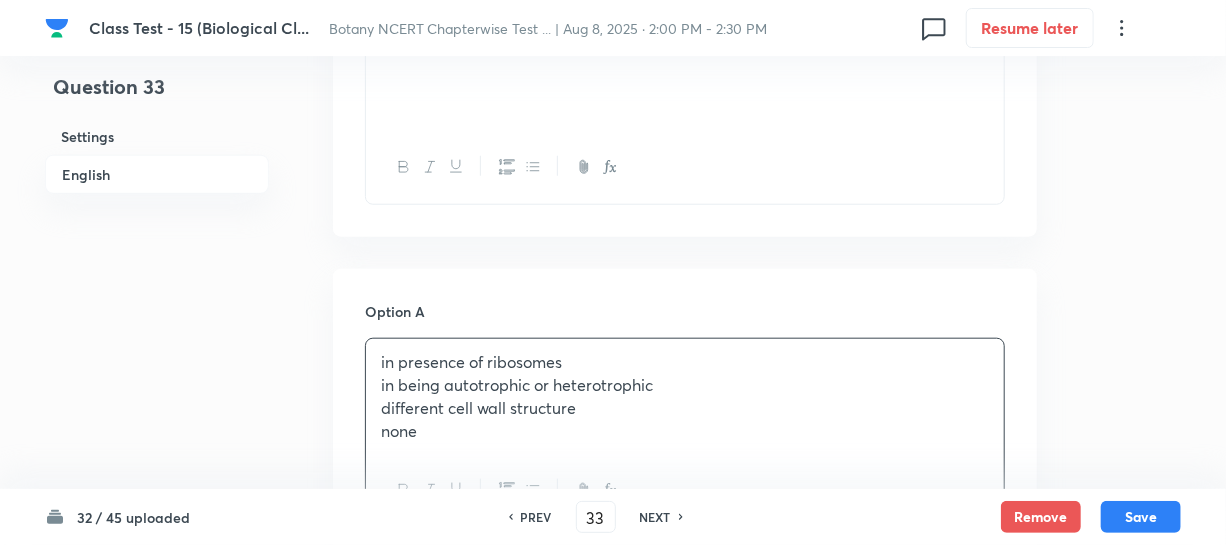 scroll, scrollTop: 818, scrollLeft: 0, axis: vertical 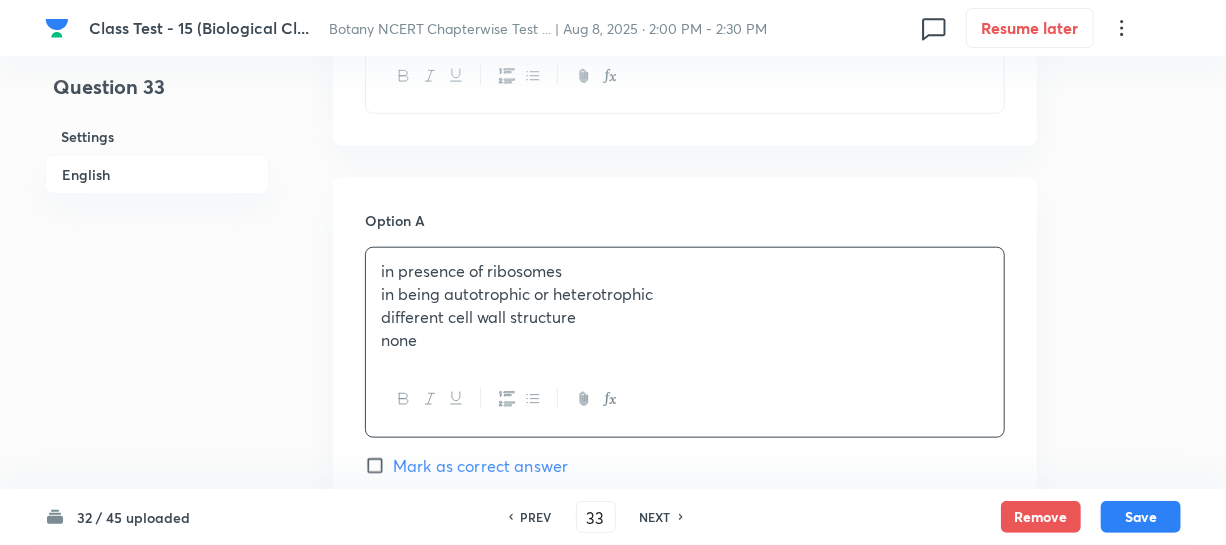 click on "in being autotrophic or heterotrophic" at bounding box center (685, 294) 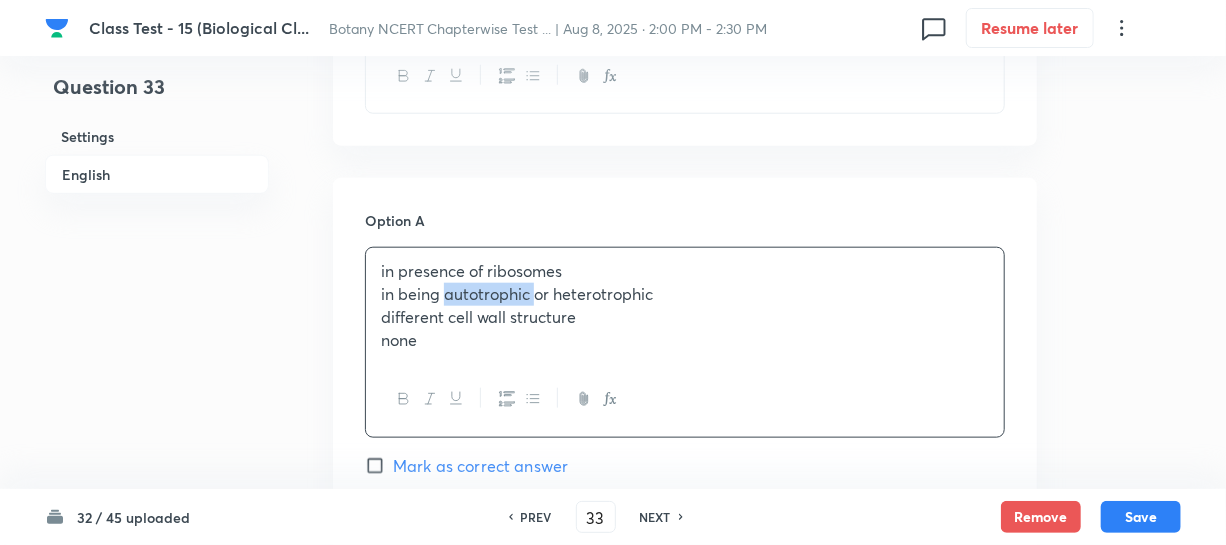 click on "in being autotrophic or heterotrophic" at bounding box center [685, 294] 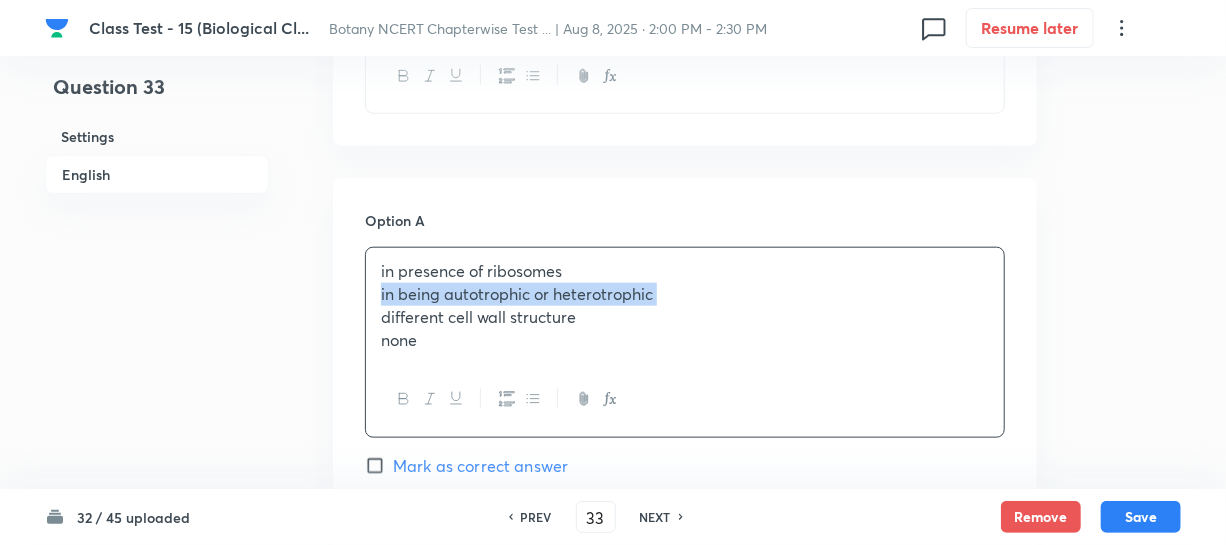click on "in being autotrophic or heterotrophic" at bounding box center (685, 294) 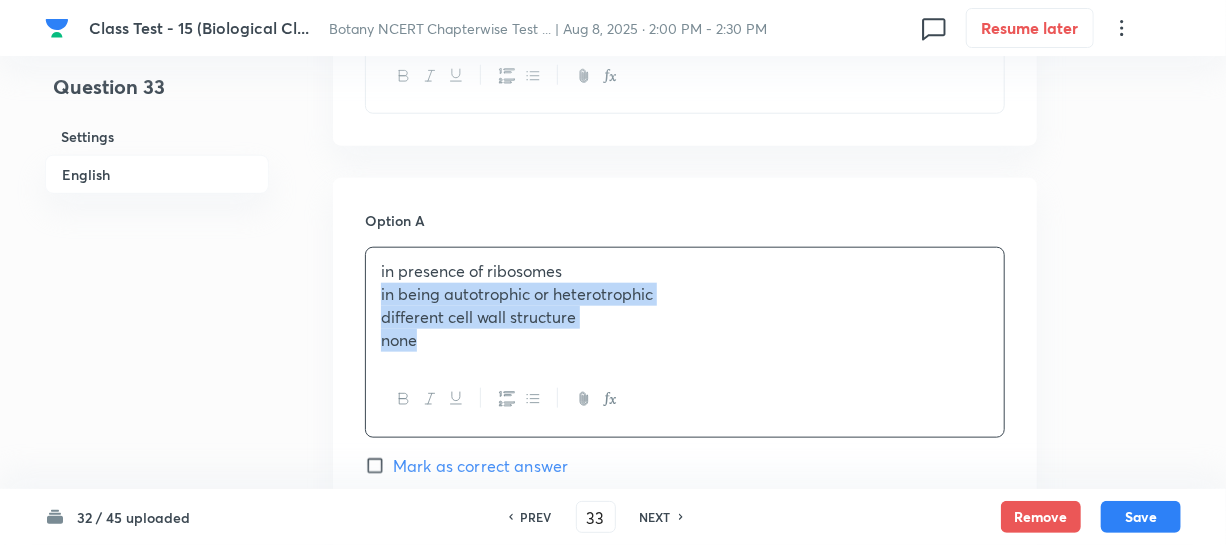 click on "in presence of ribosomes in being autotrophic or heterotrophic different cell wall structure none" at bounding box center (685, 305) 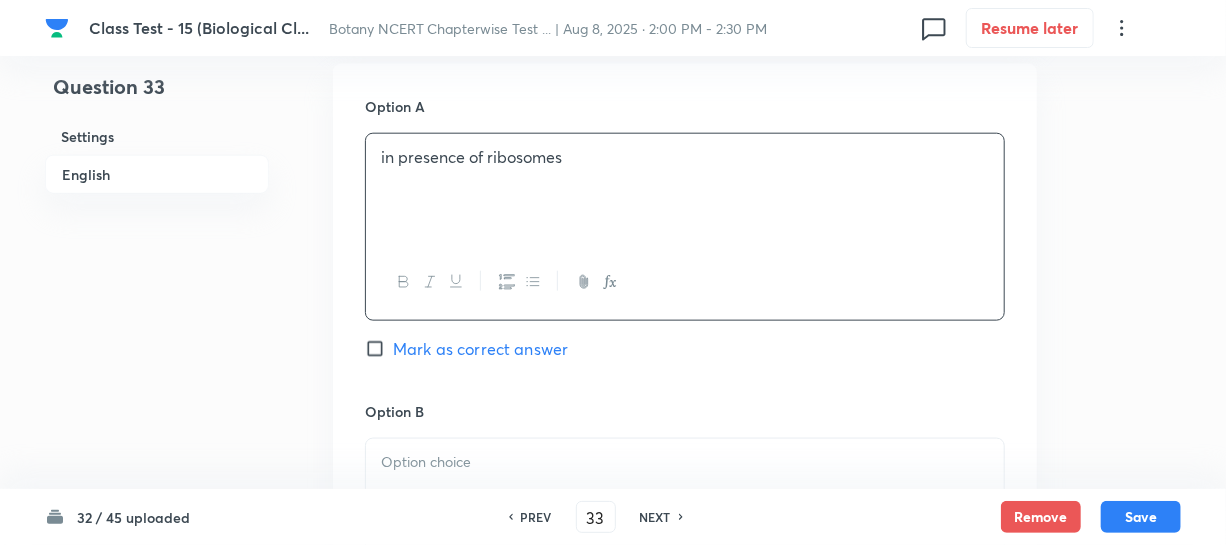 scroll, scrollTop: 1181, scrollLeft: 0, axis: vertical 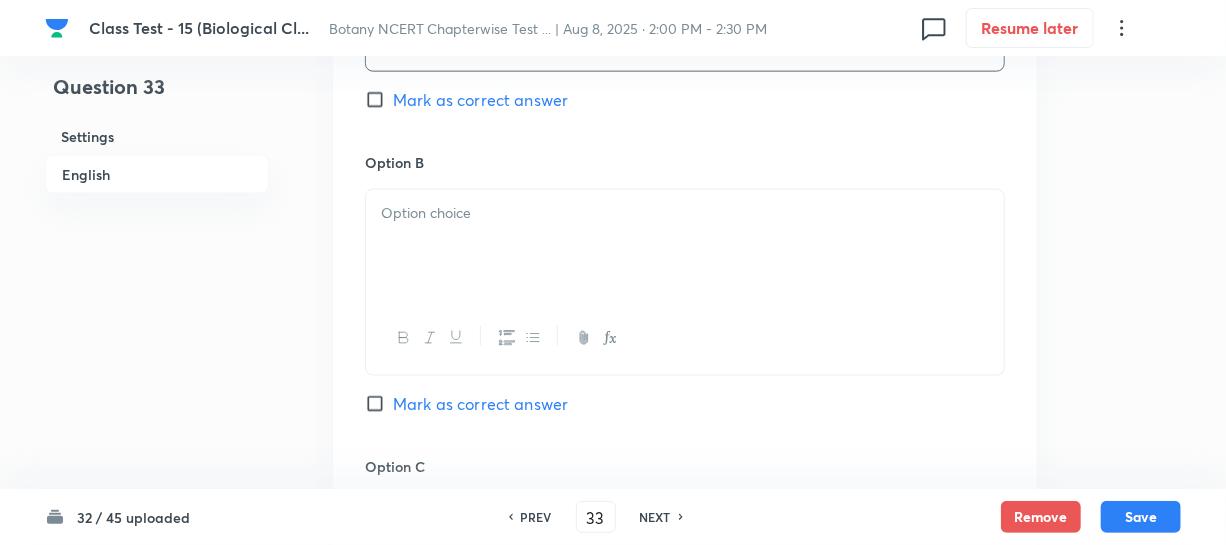 click at bounding box center (685, 246) 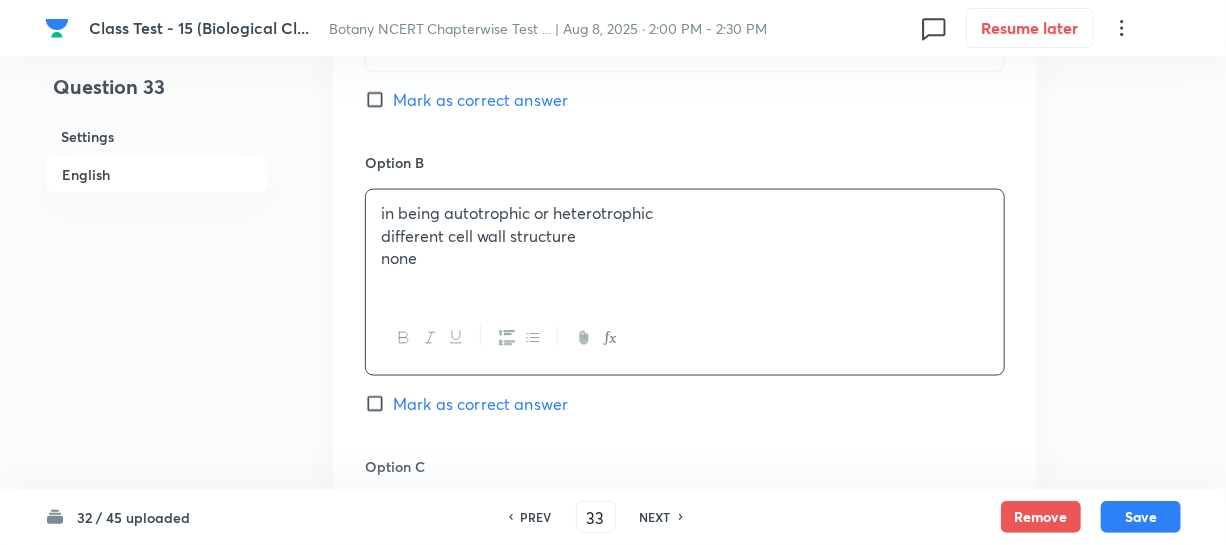 click on "different cell wall structure" at bounding box center [685, 236] 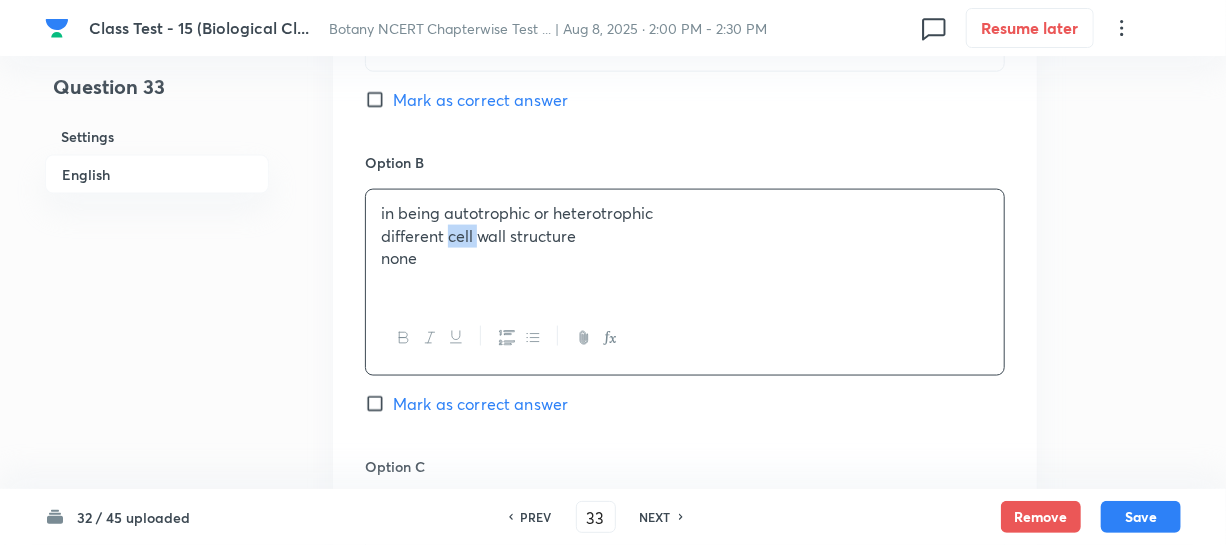 click on "different cell wall structure" at bounding box center (685, 236) 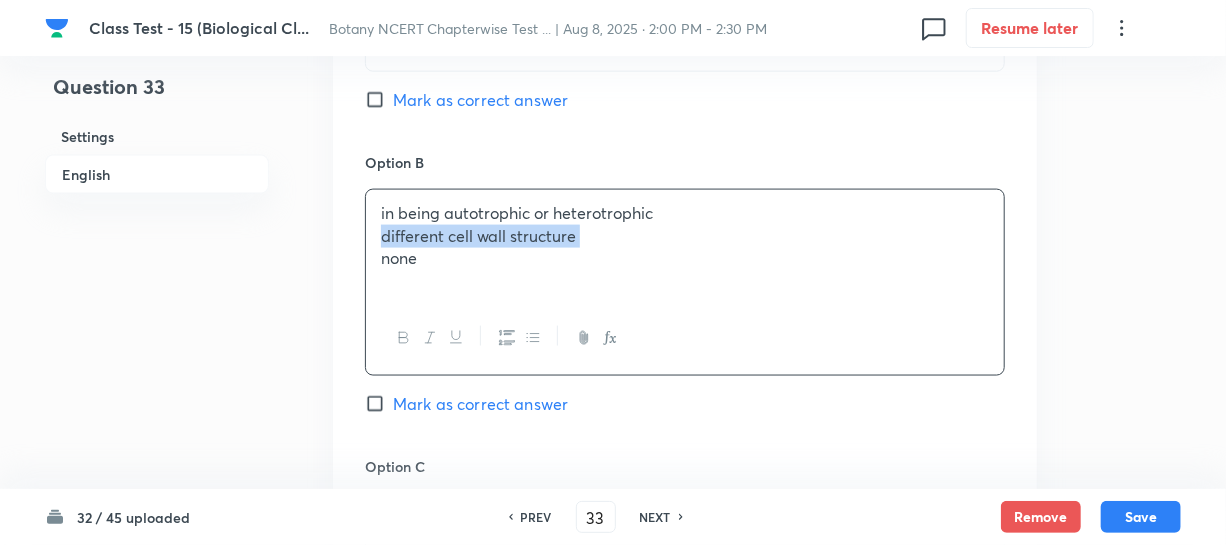 click on "different cell wall structure" at bounding box center [685, 236] 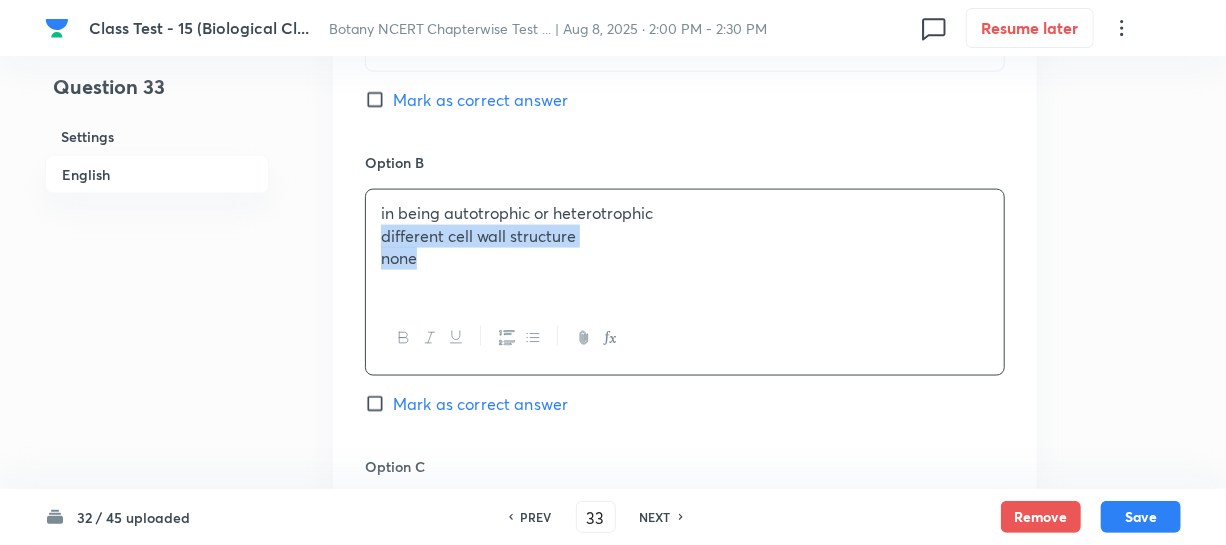 click on "in being autotrophic or heterotrophic different cell wall structure none" at bounding box center (685, 246) 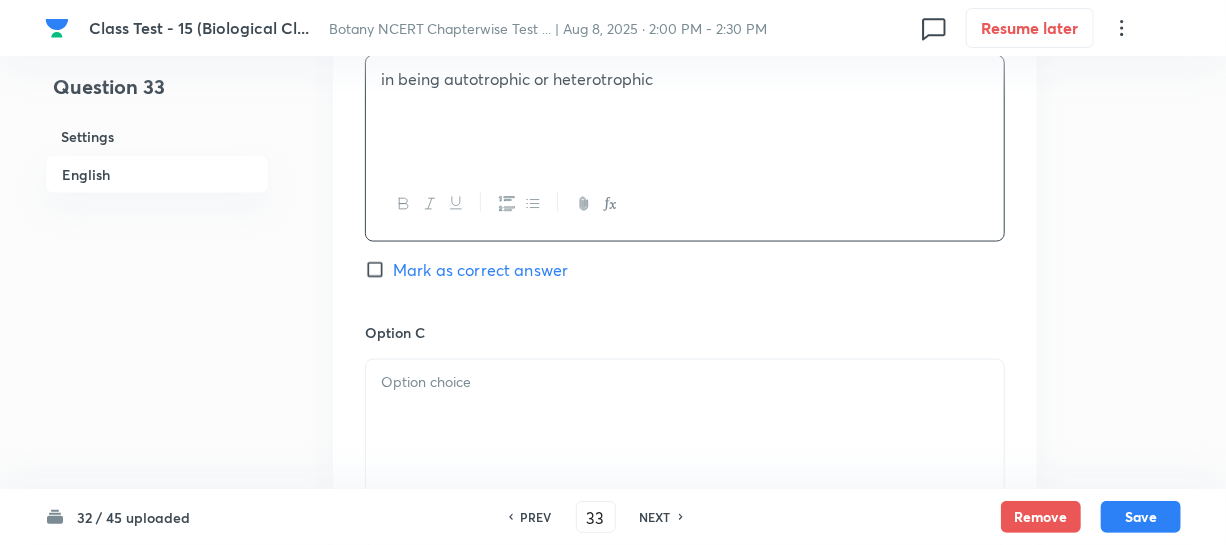 scroll, scrollTop: 1454, scrollLeft: 0, axis: vertical 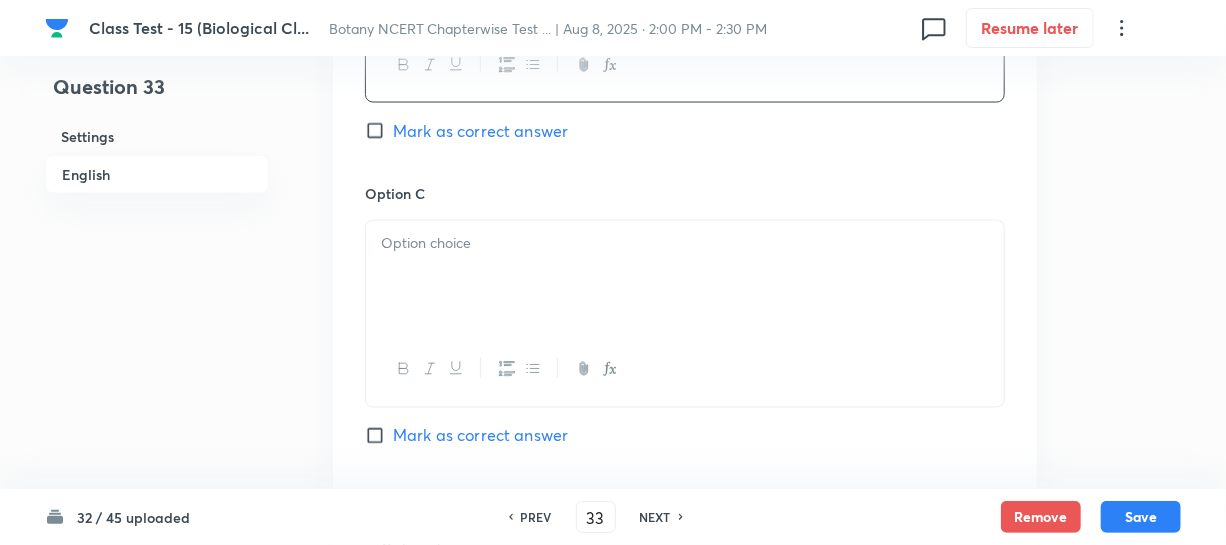 click at bounding box center [685, 277] 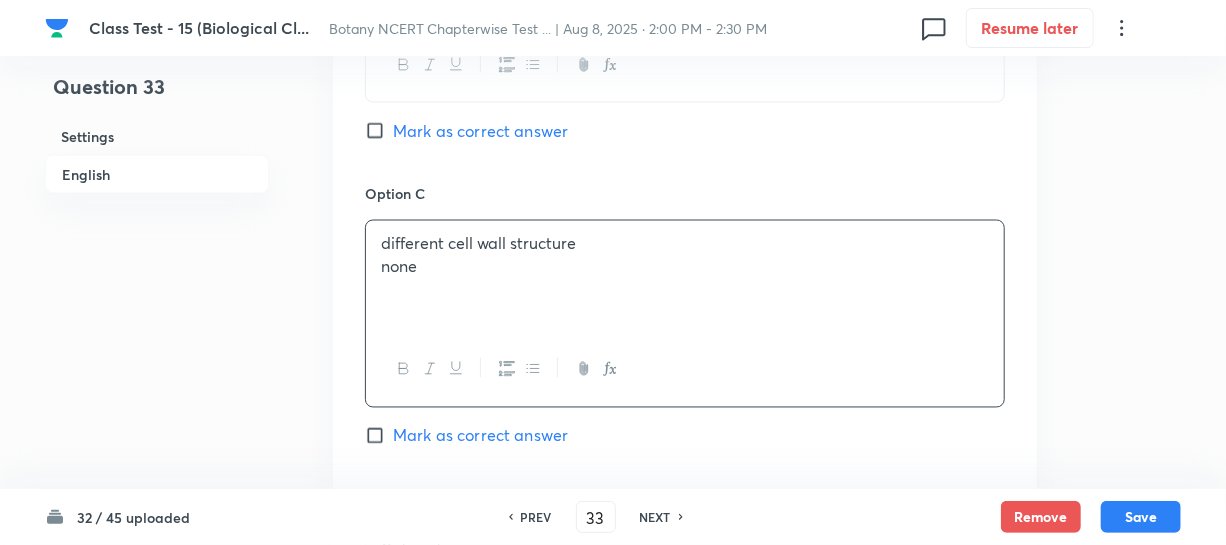 click on "none" at bounding box center (685, 267) 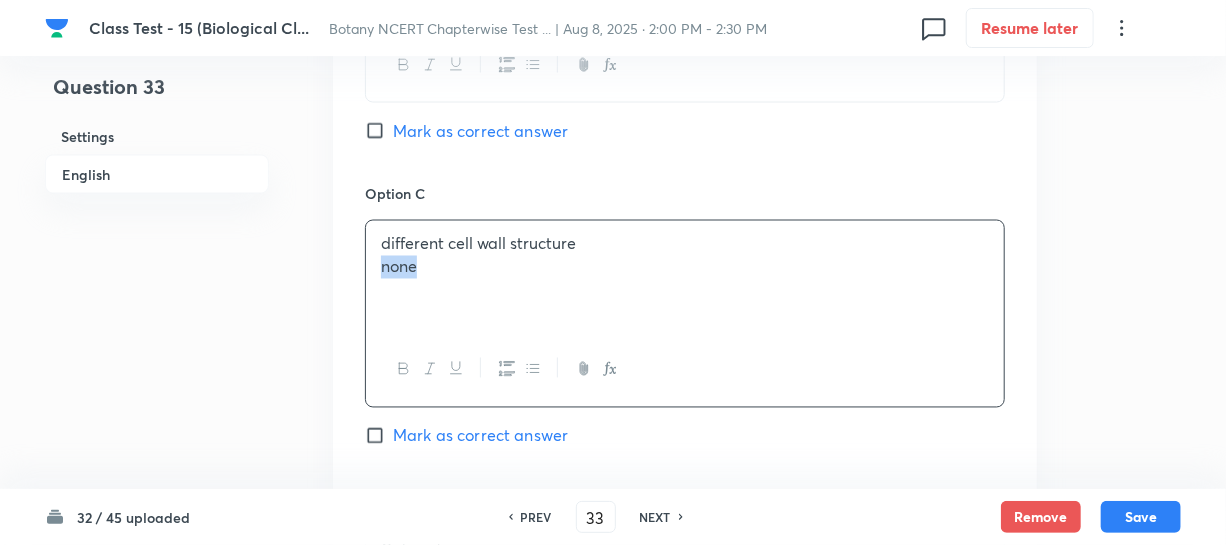 click on "none" at bounding box center (685, 267) 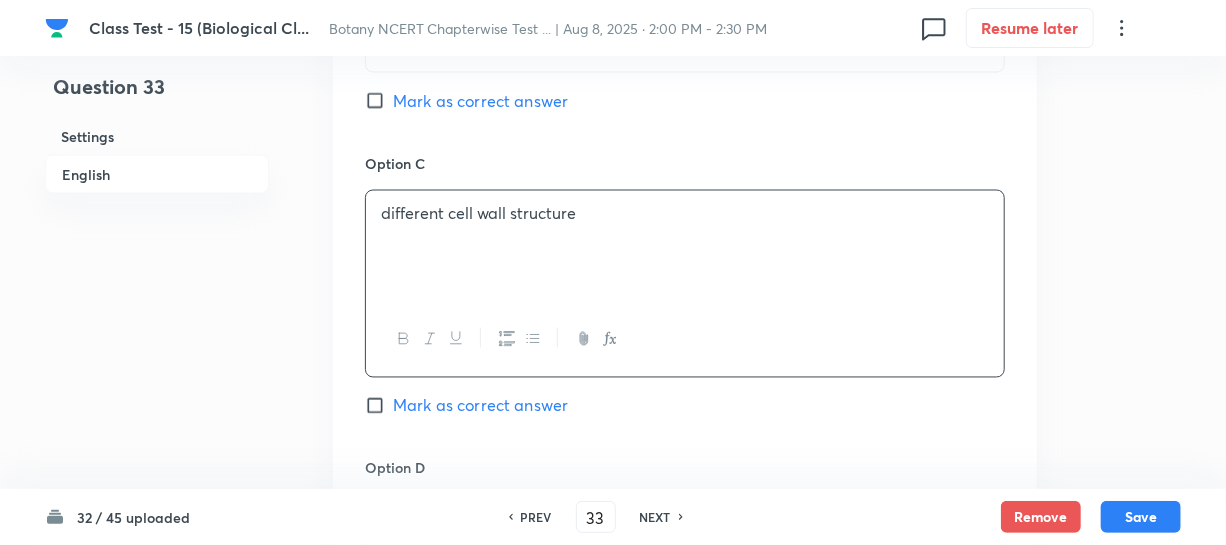 scroll, scrollTop: 1636, scrollLeft: 0, axis: vertical 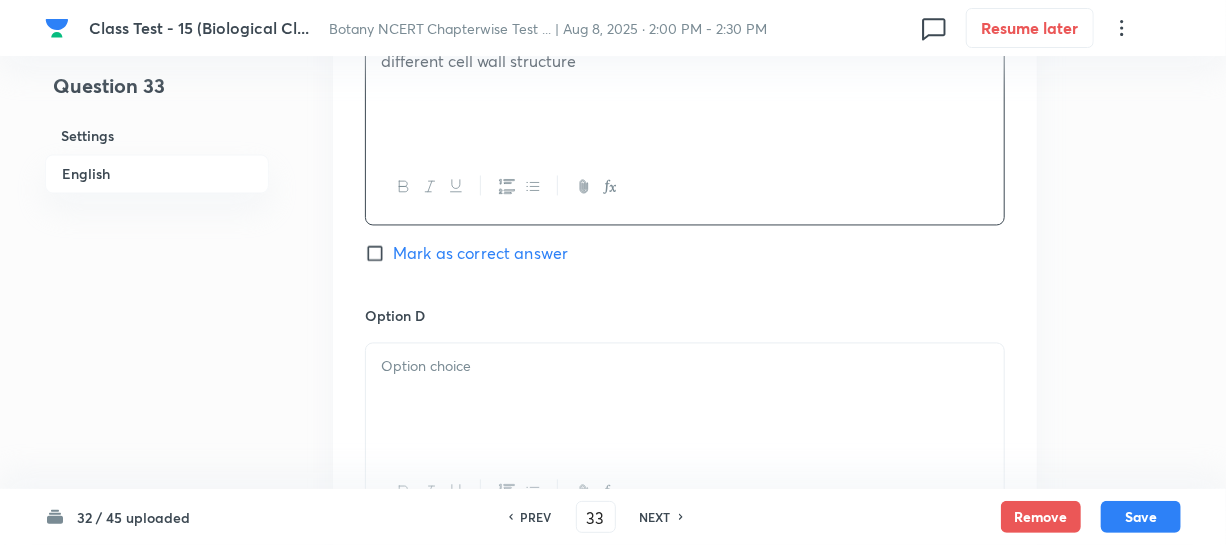 click at bounding box center (685, 367) 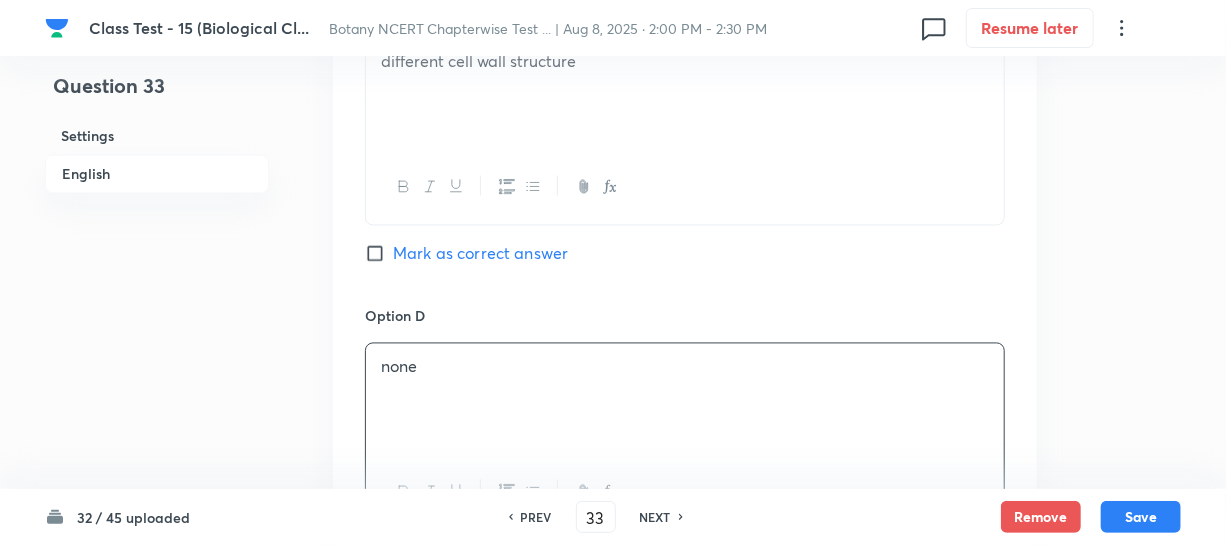 click on "Mark as correct answer" at bounding box center [379, 254] 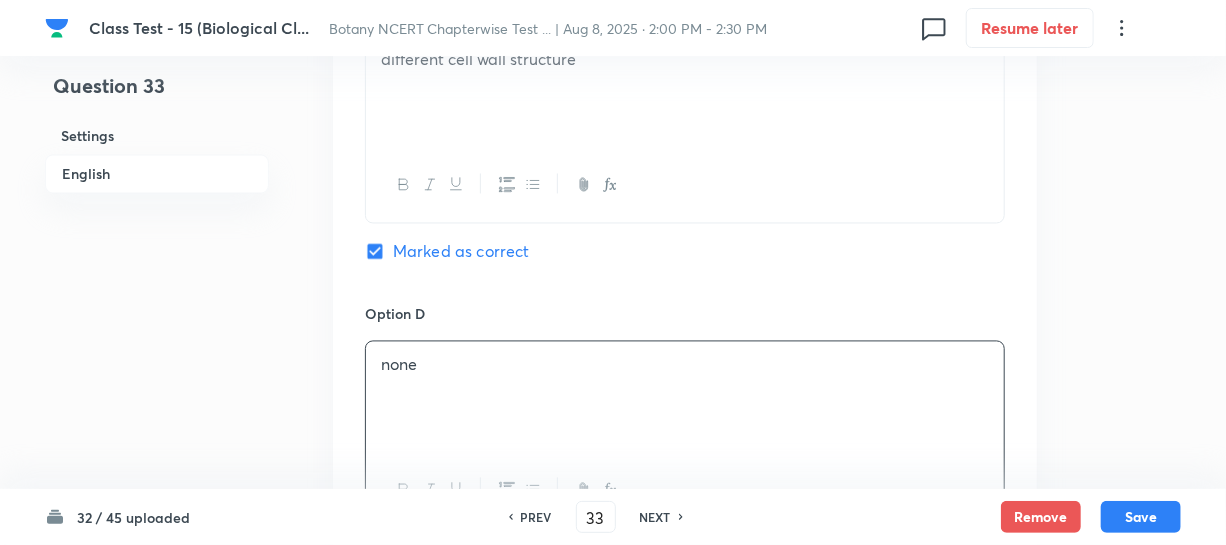 scroll, scrollTop: 2181, scrollLeft: 0, axis: vertical 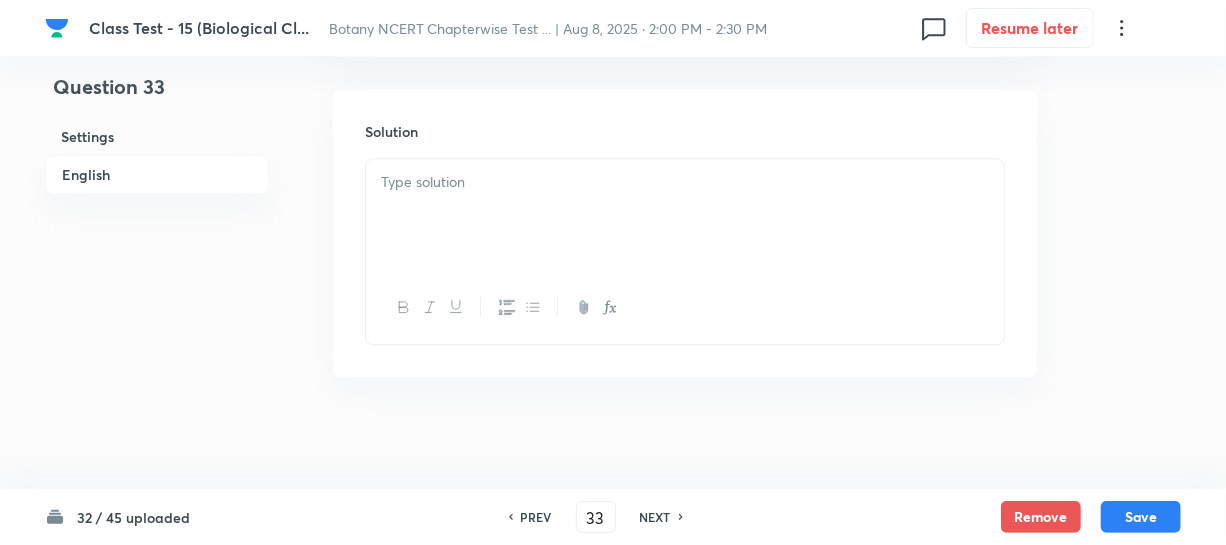 click at bounding box center (685, 215) 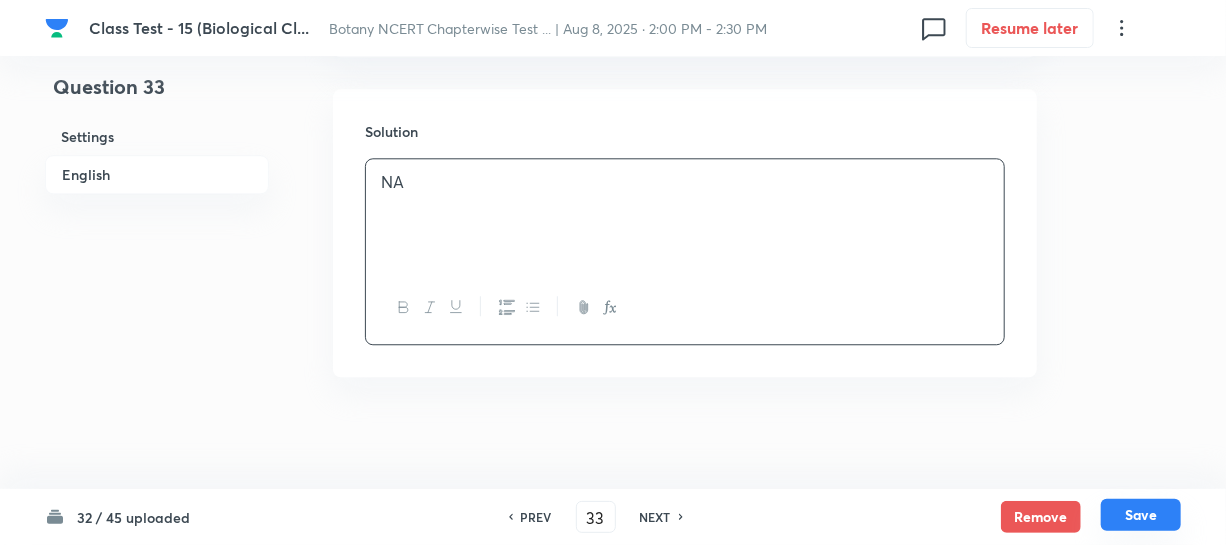 click on "Save" at bounding box center [1141, 515] 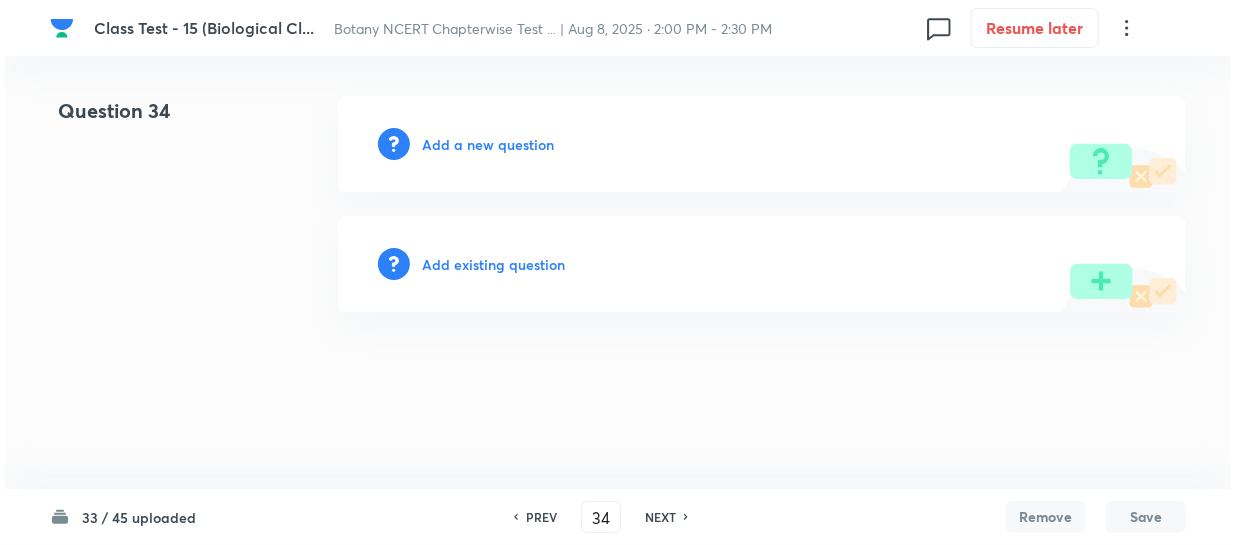 scroll, scrollTop: 0, scrollLeft: 0, axis: both 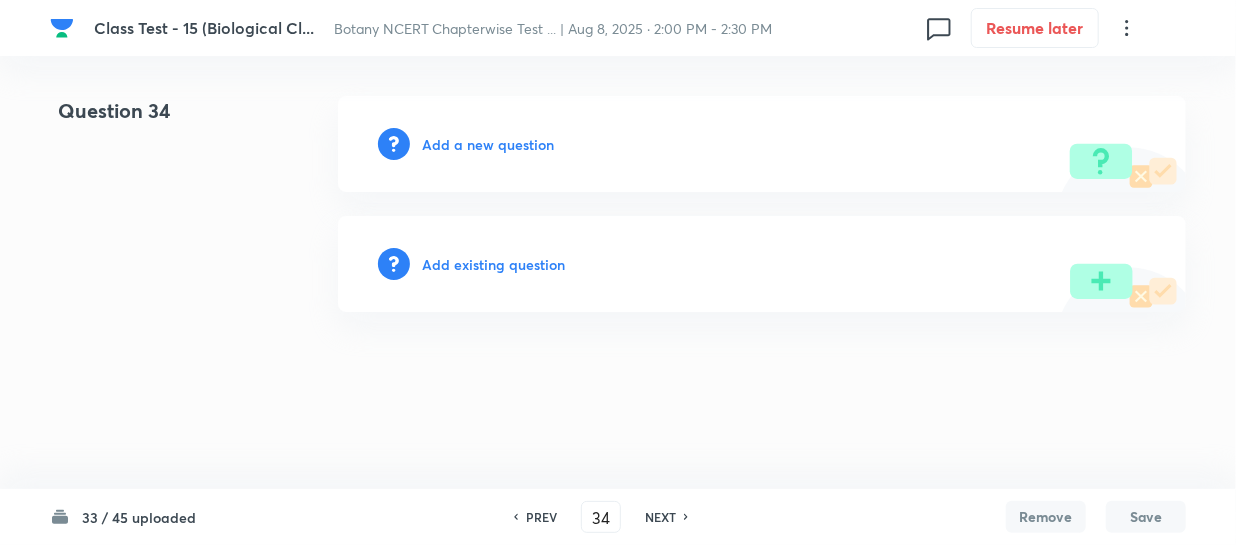 click on "Add a new question" at bounding box center (488, 144) 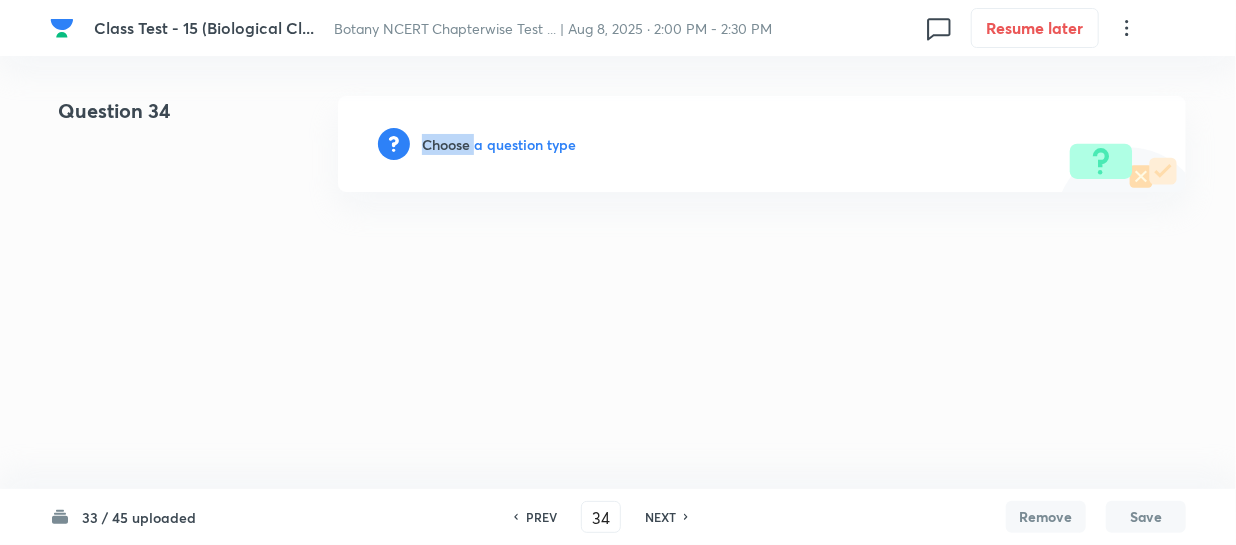 click on "Choose a question type" at bounding box center (499, 144) 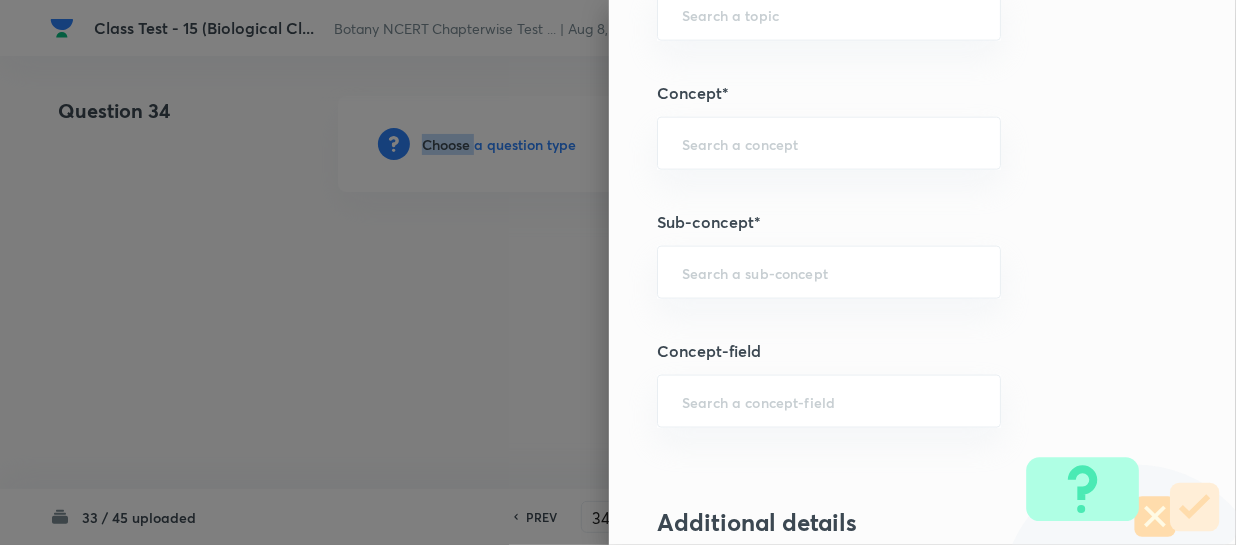 scroll, scrollTop: 1090, scrollLeft: 0, axis: vertical 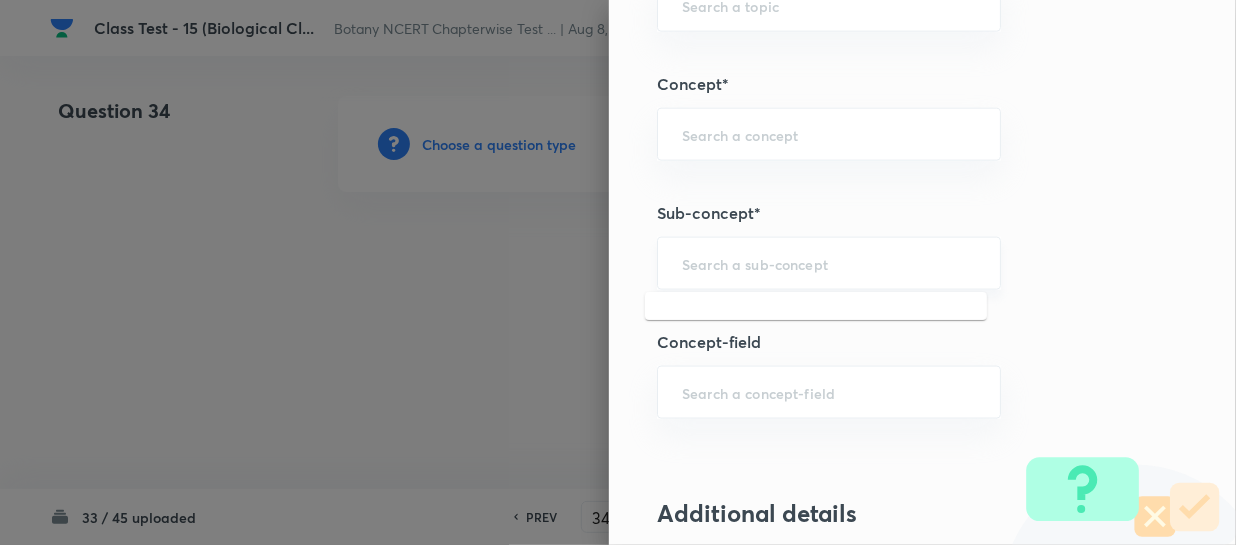 click at bounding box center [829, 263] 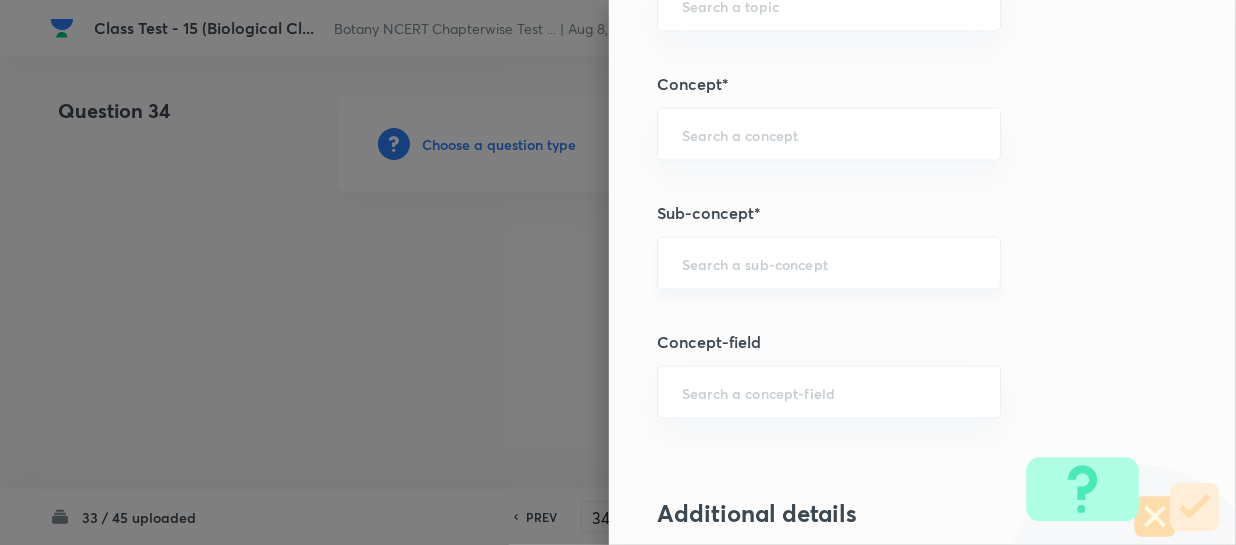 paste on "Biological Classification" 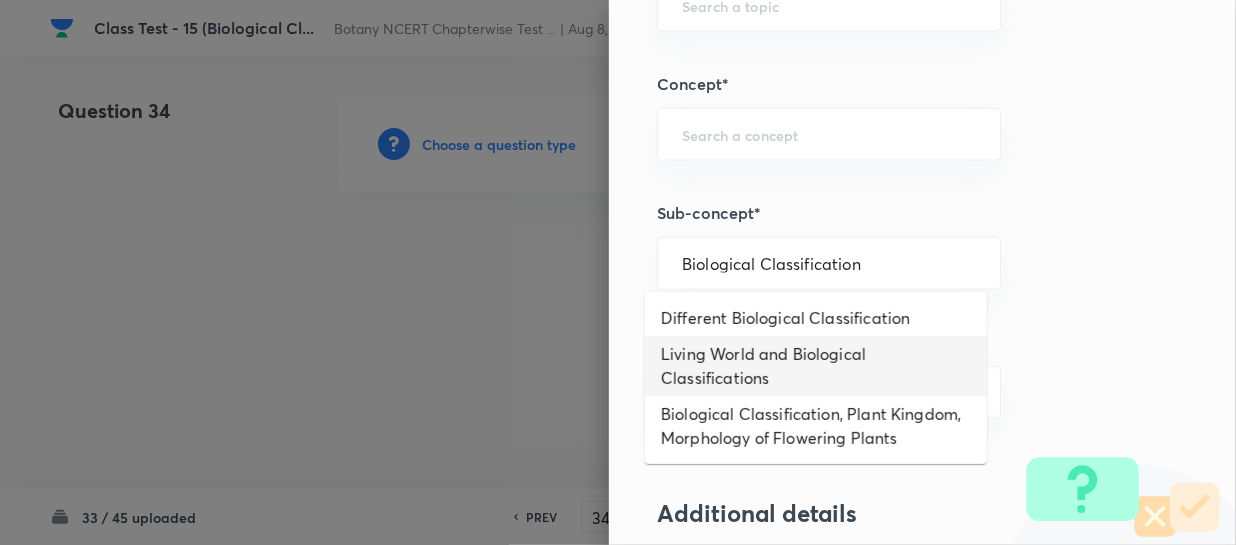 click on "Living World and Biological Classifications" at bounding box center [816, 366] 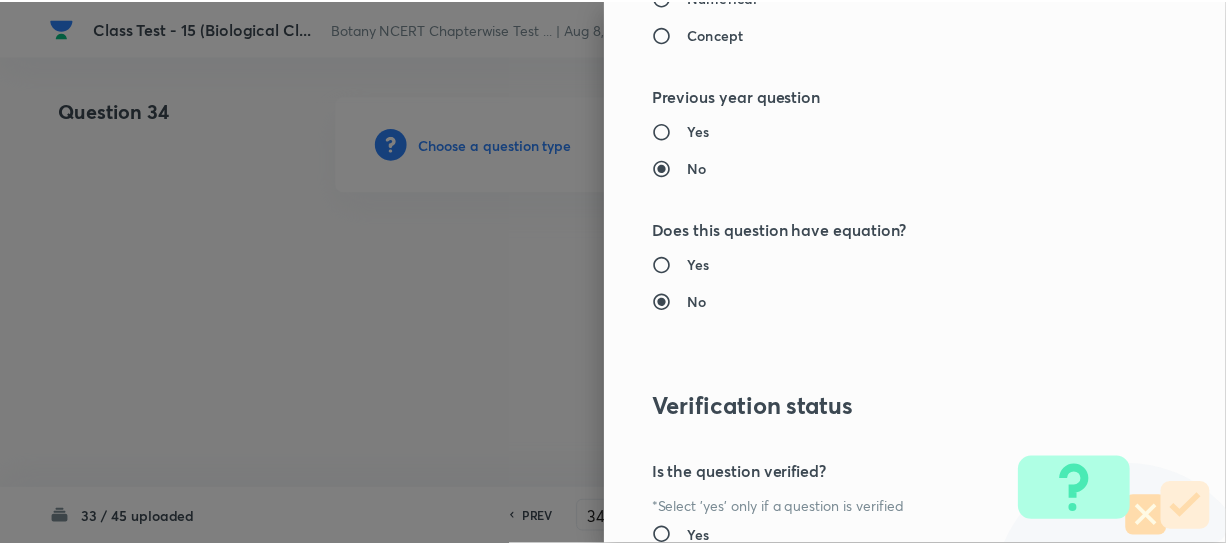 scroll, scrollTop: 2179, scrollLeft: 0, axis: vertical 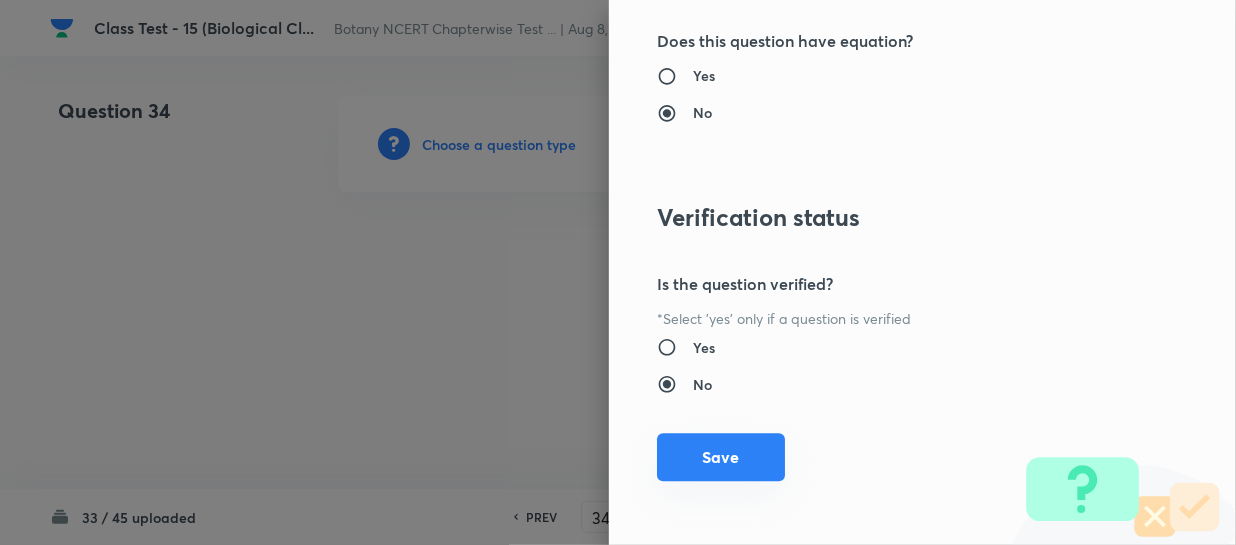 drag, startPoint x: 686, startPoint y: 483, endPoint x: 699, endPoint y: 476, distance: 14.764823 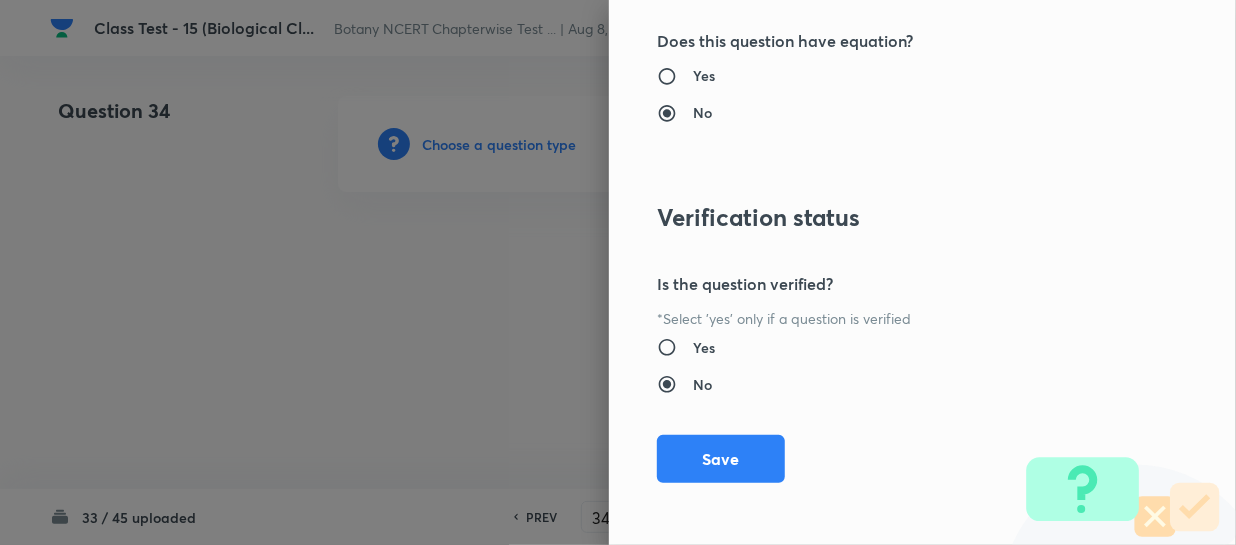 drag, startPoint x: 700, startPoint y: 468, endPoint x: 982, endPoint y: 442, distance: 283.19604 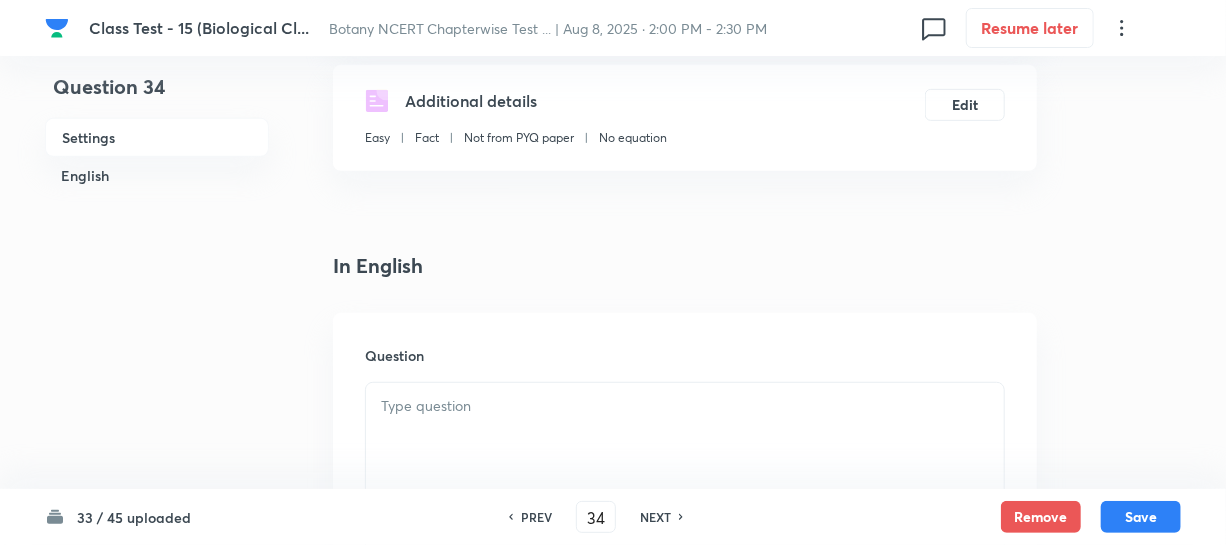 drag, startPoint x: 458, startPoint y: 429, endPoint x: 781, endPoint y: 351, distance: 332.28452 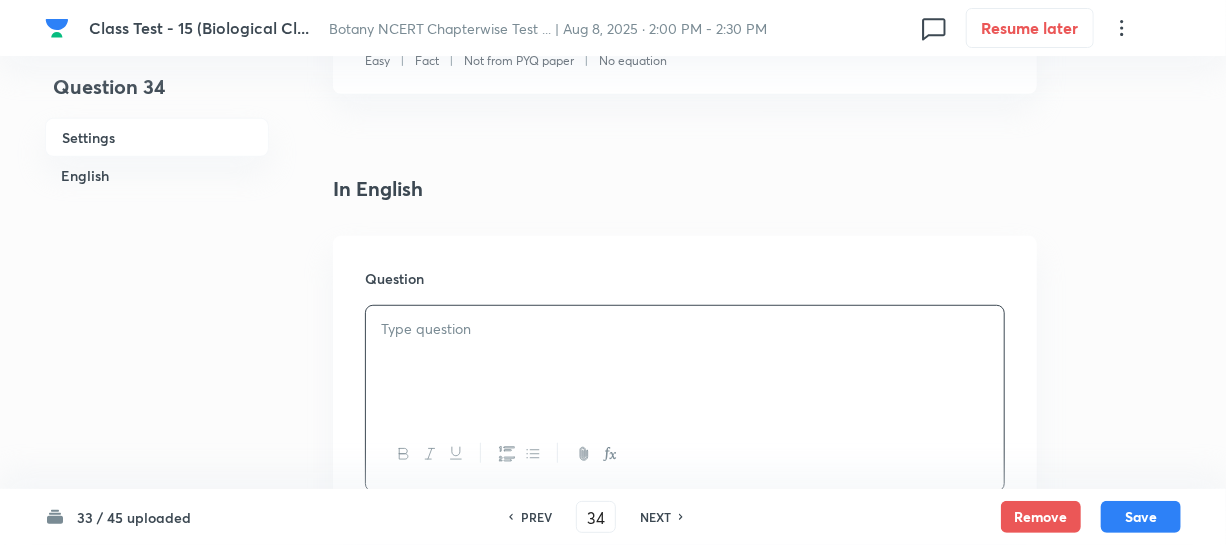 scroll, scrollTop: 545, scrollLeft: 0, axis: vertical 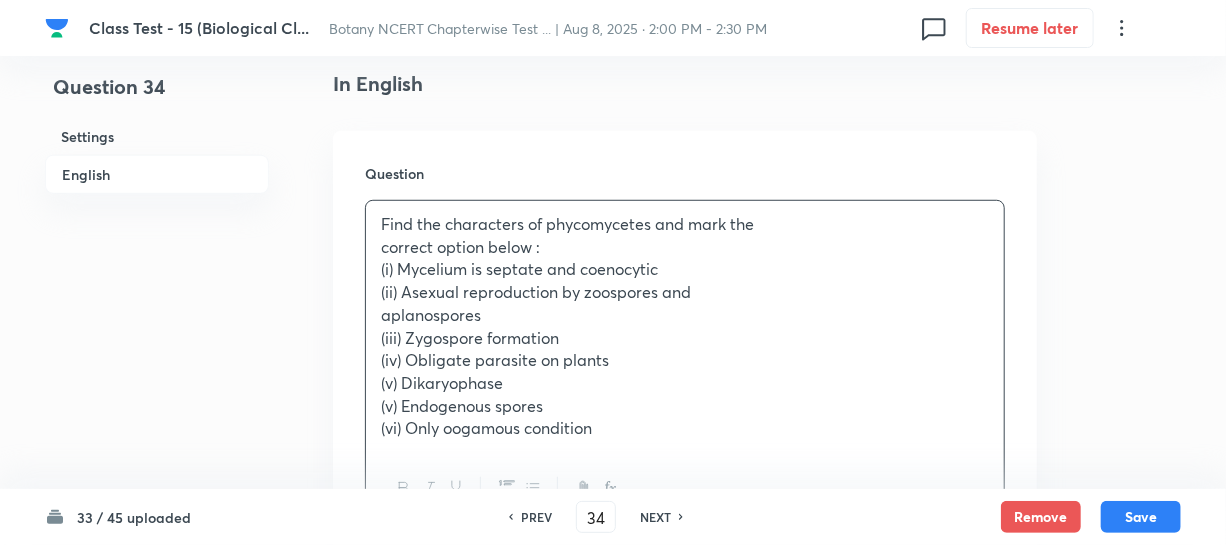 click on "(ii) Asexual reproduction by zoospores and" at bounding box center [685, 292] 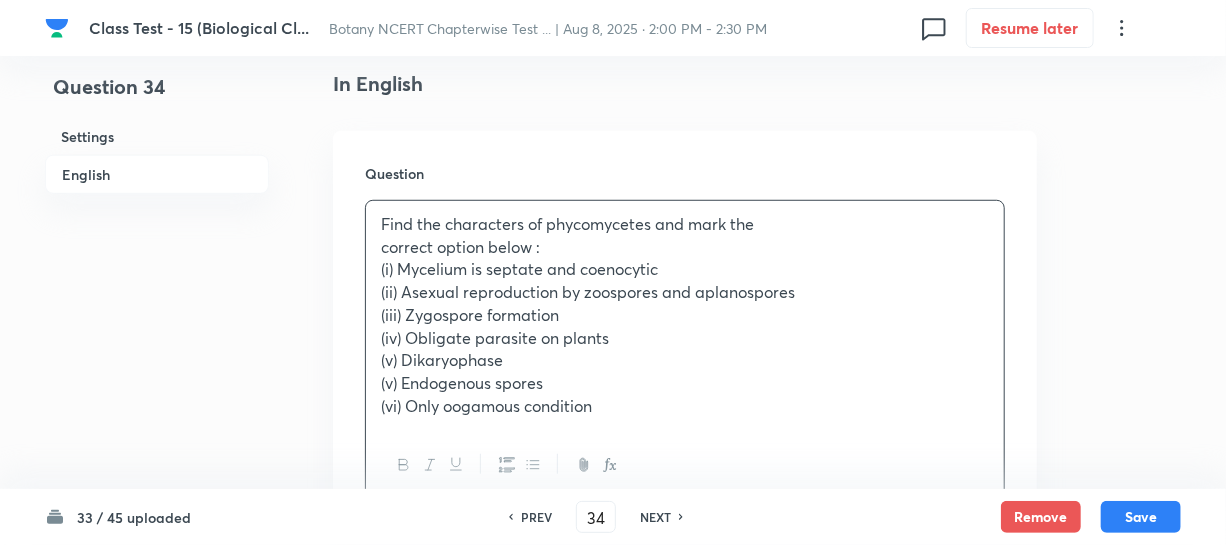 drag, startPoint x: 399, startPoint y: 270, endPoint x: 412, endPoint y: 260, distance: 16.40122 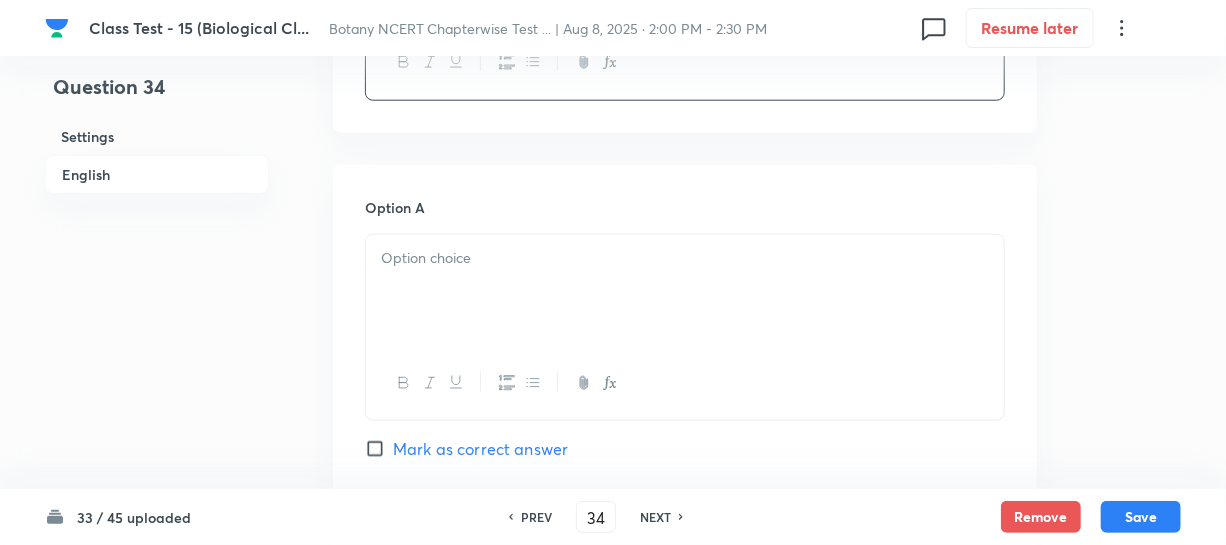 scroll, scrollTop: 1000, scrollLeft: 0, axis: vertical 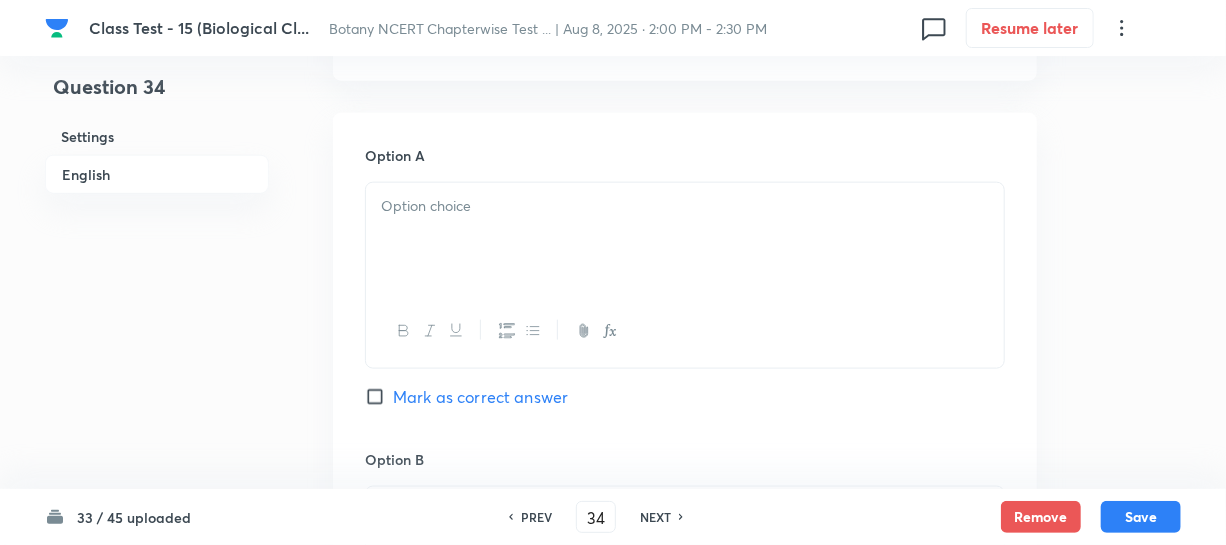 click at bounding box center (685, 239) 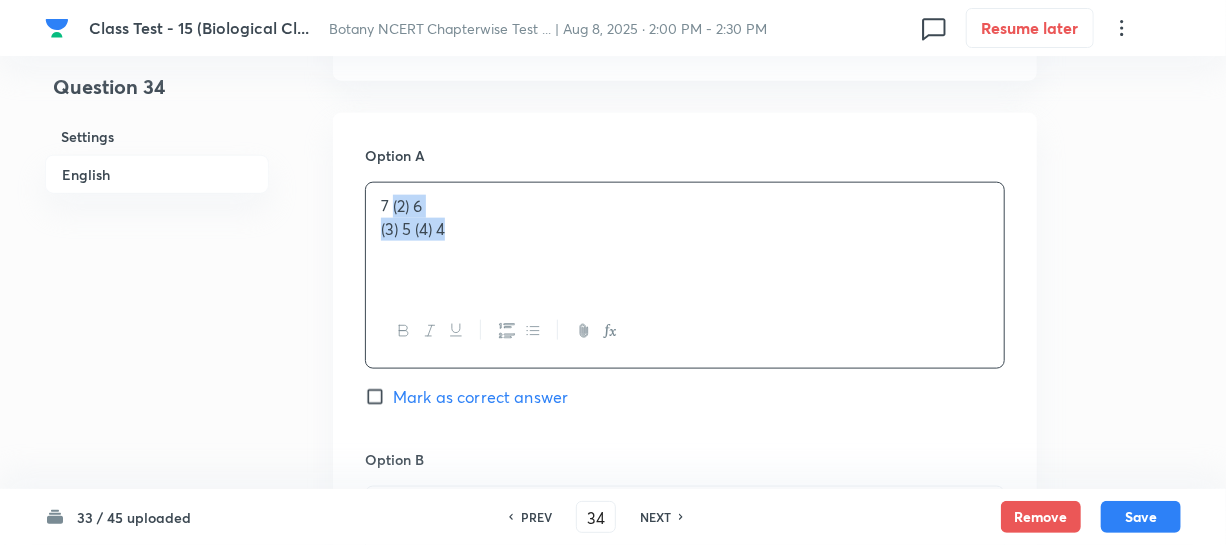 drag, startPoint x: 392, startPoint y: 207, endPoint x: 463, endPoint y: 229, distance: 74.330345 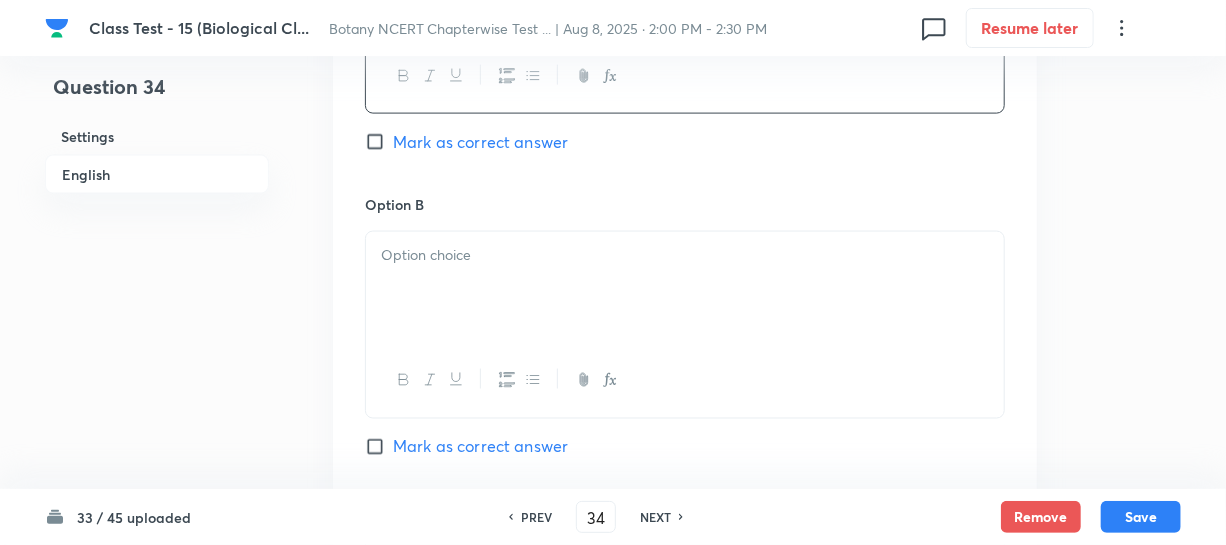 scroll, scrollTop: 1272, scrollLeft: 0, axis: vertical 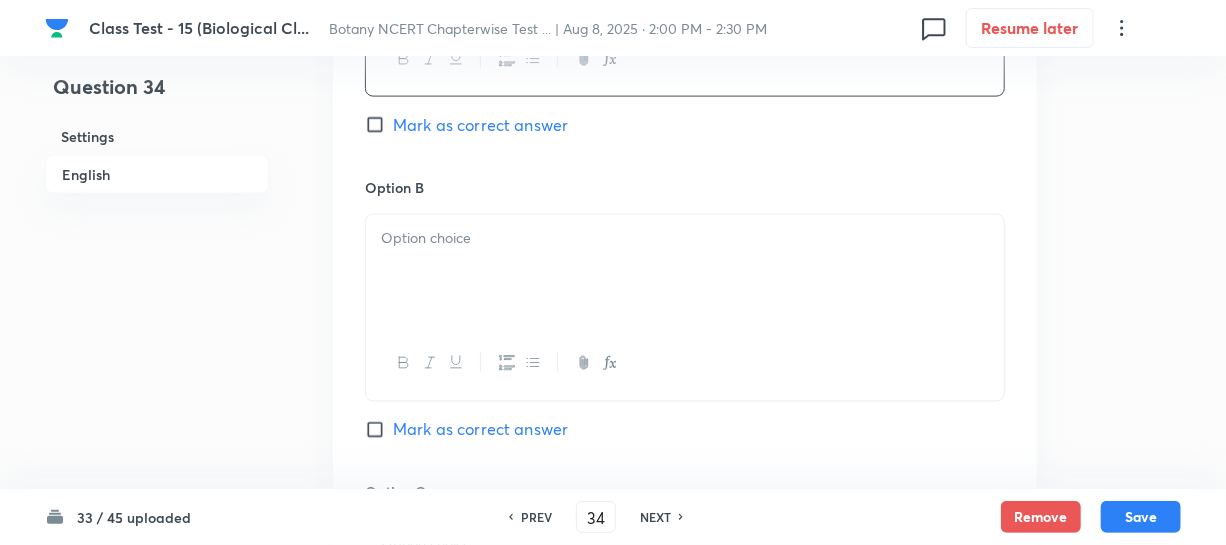click at bounding box center (685, 271) 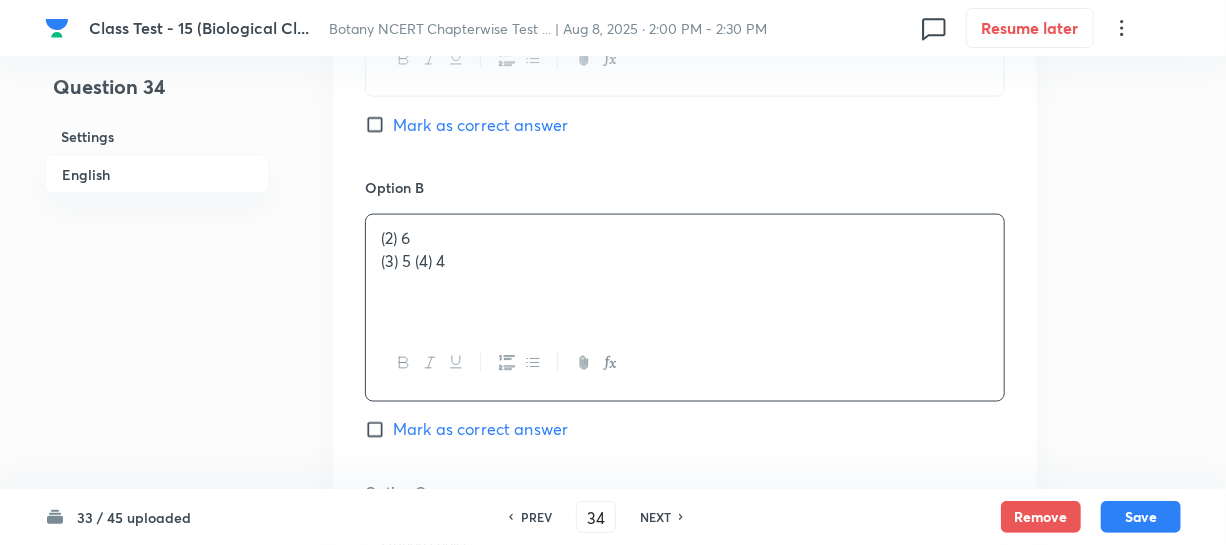 click on "(2) 6" at bounding box center (685, 238) 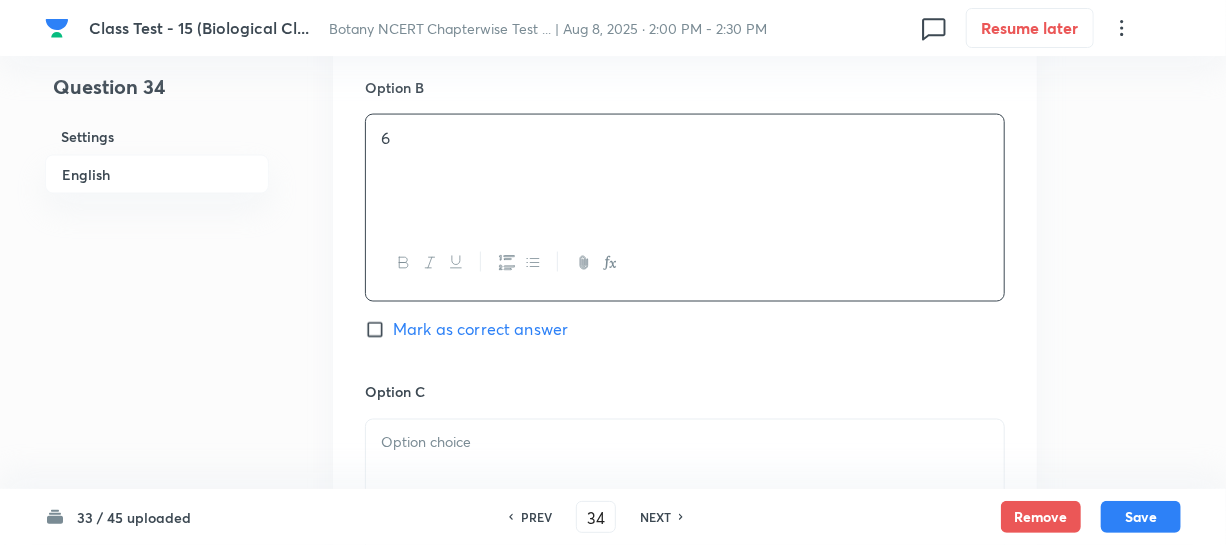 scroll, scrollTop: 1545, scrollLeft: 0, axis: vertical 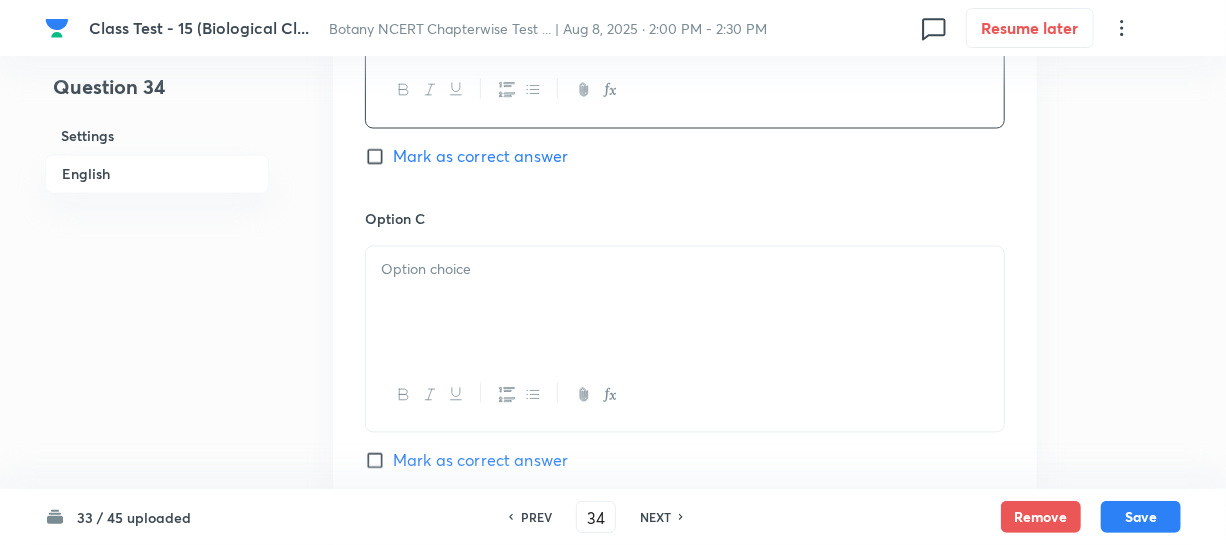 click at bounding box center (685, 303) 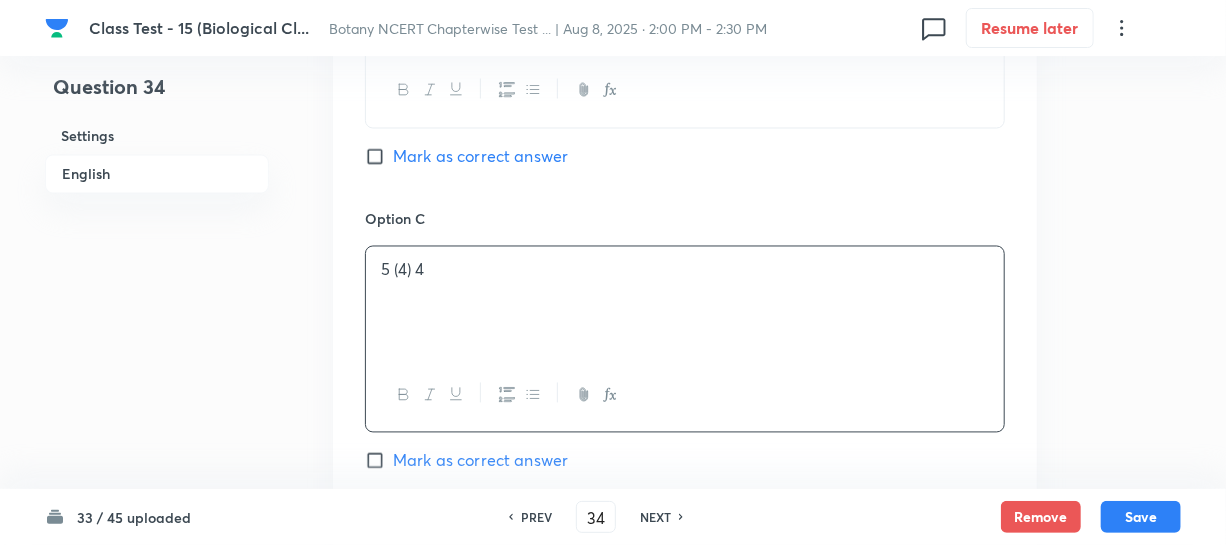 click on "5 (4) 4" at bounding box center (685, 270) 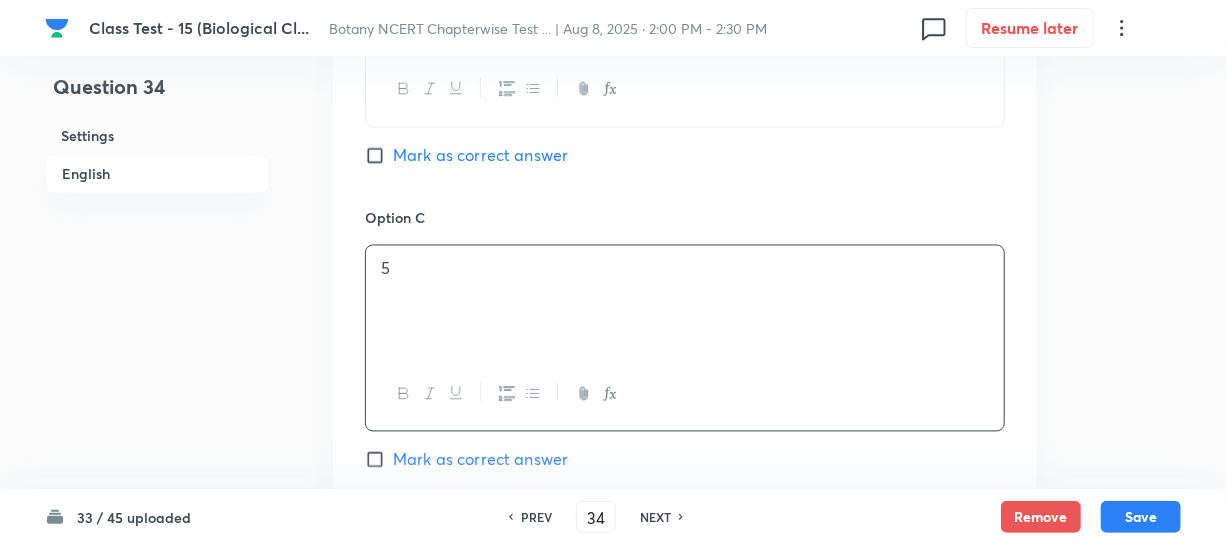 scroll, scrollTop: 1818, scrollLeft: 0, axis: vertical 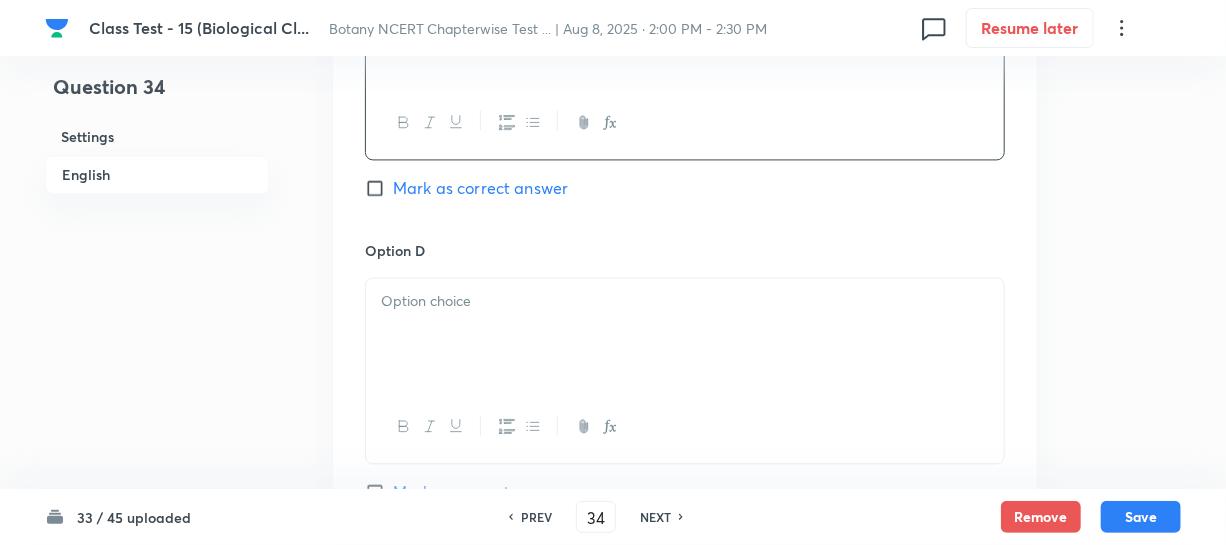 drag, startPoint x: 430, startPoint y: 310, endPoint x: 437, endPoint y: 325, distance: 16.552946 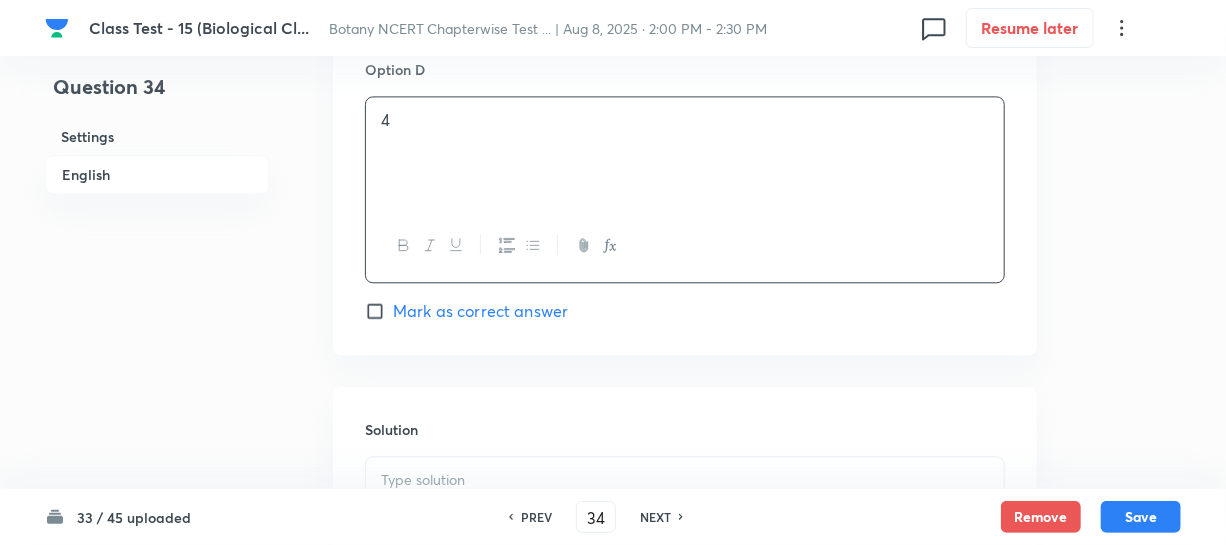 scroll, scrollTop: 2000, scrollLeft: 0, axis: vertical 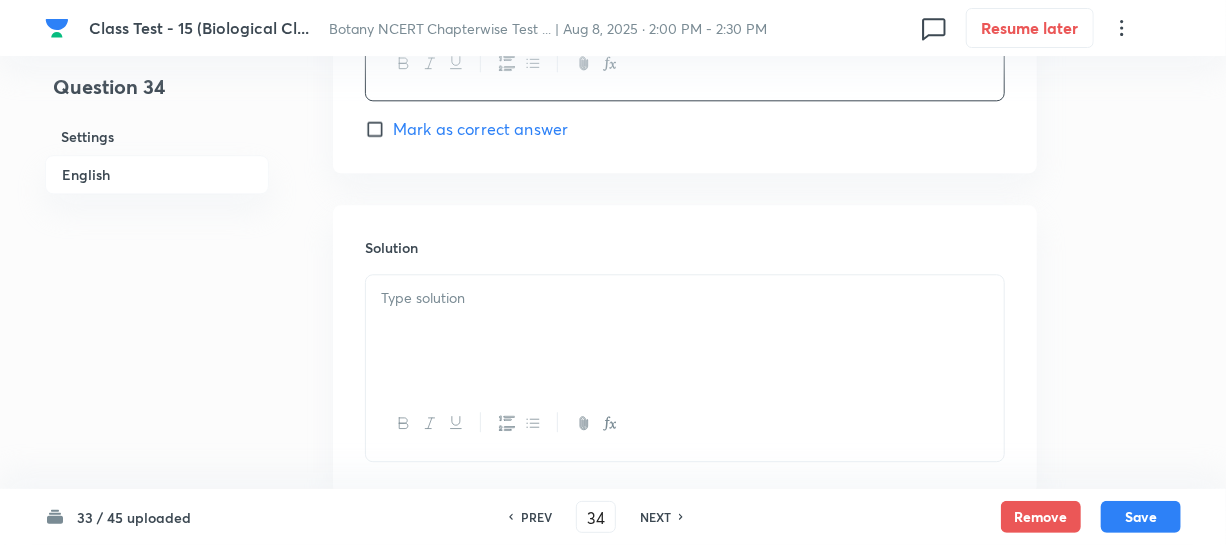 click on "Mark as correct answer" at bounding box center [379, 129] 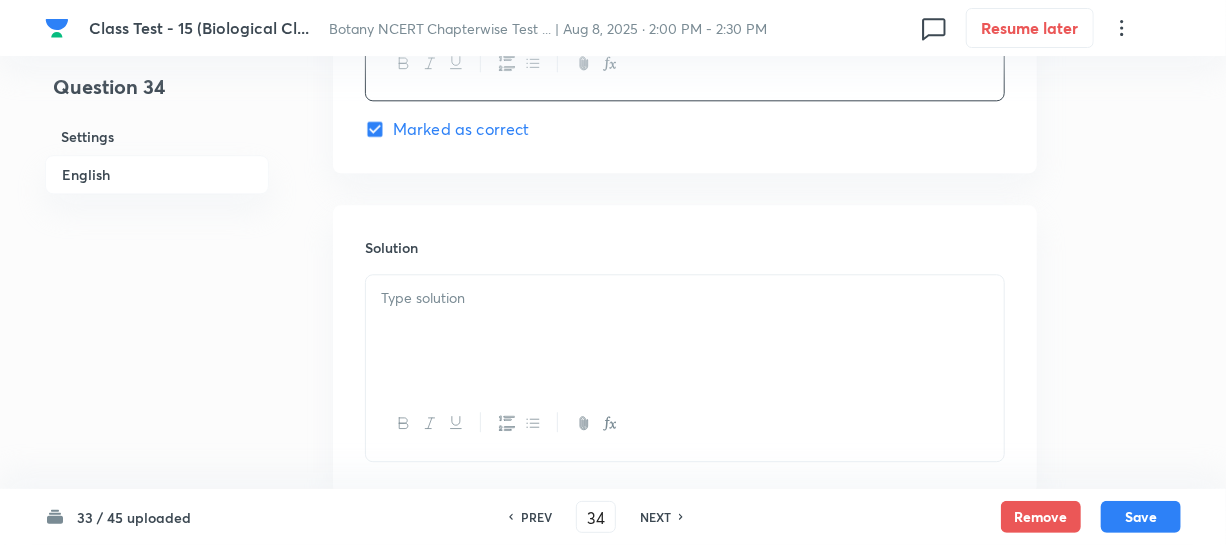 click at bounding box center [685, 331] 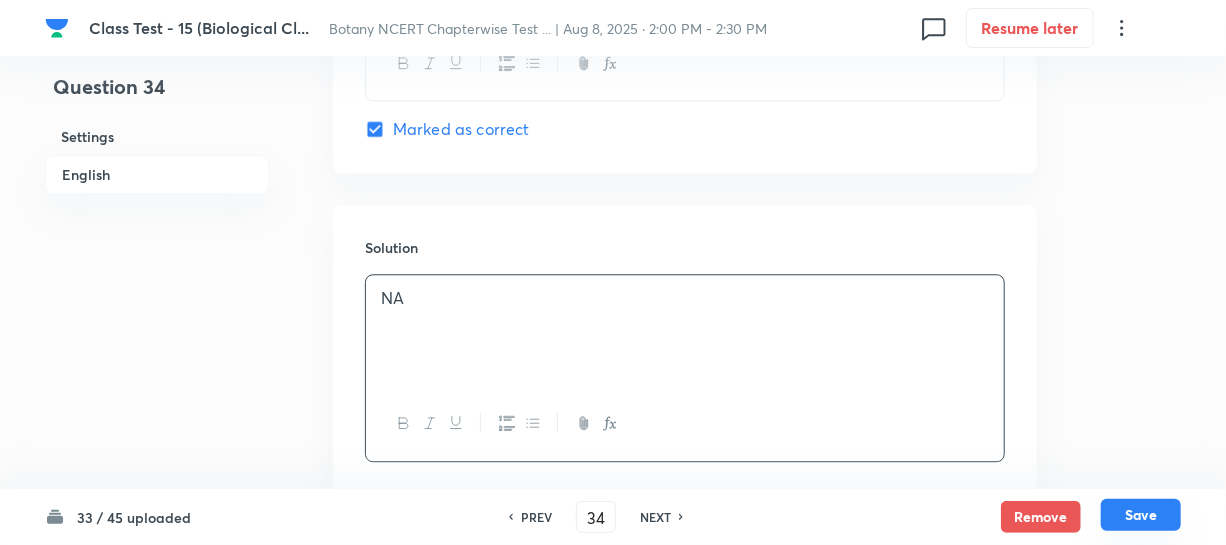 click on "Save" at bounding box center (1141, 515) 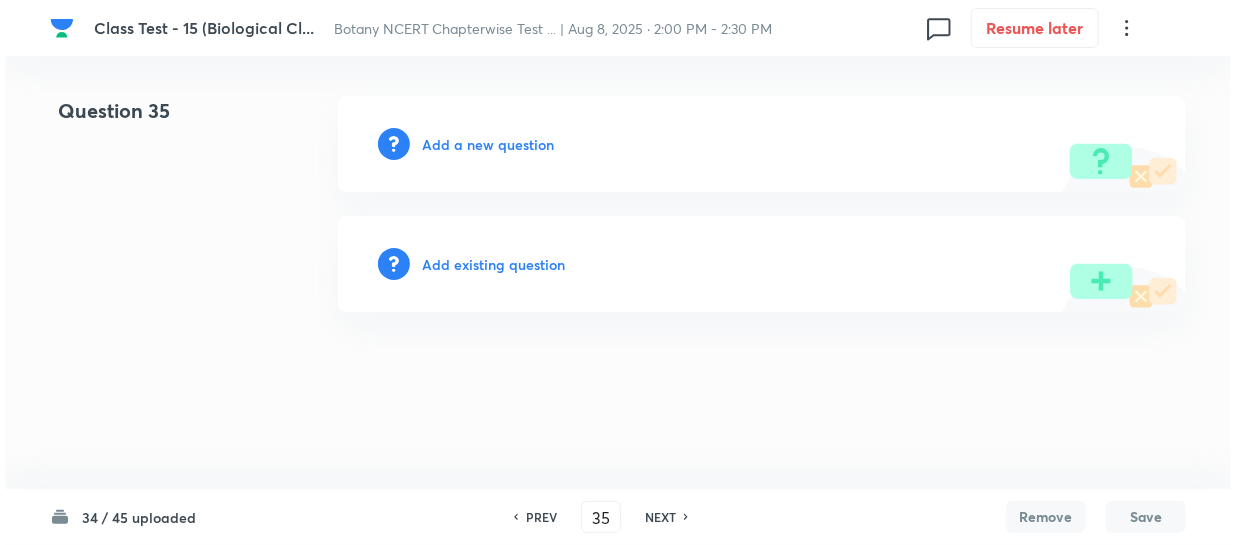 scroll, scrollTop: 0, scrollLeft: 0, axis: both 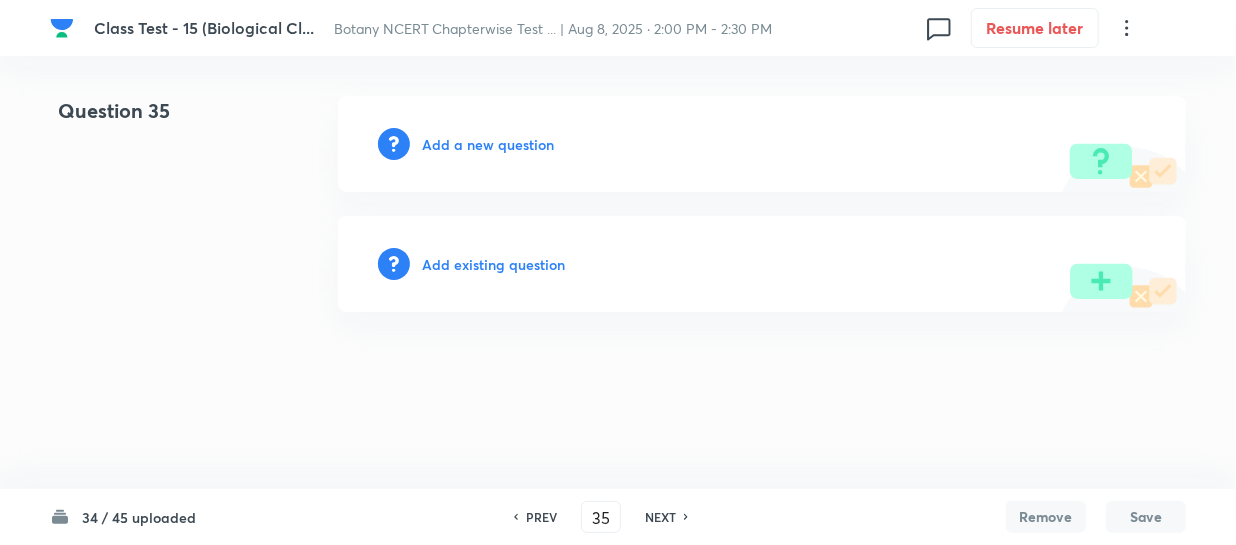 click on "Add a new question" at bounding box center (488, 144) 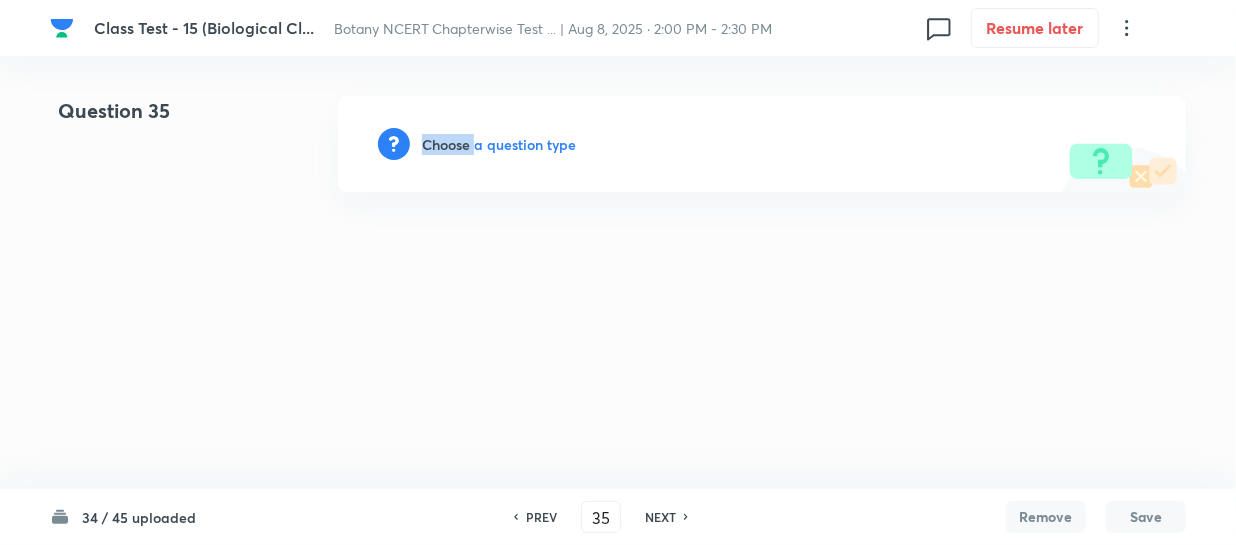 click on "Choose a question type" at bounding box center [499, 144] 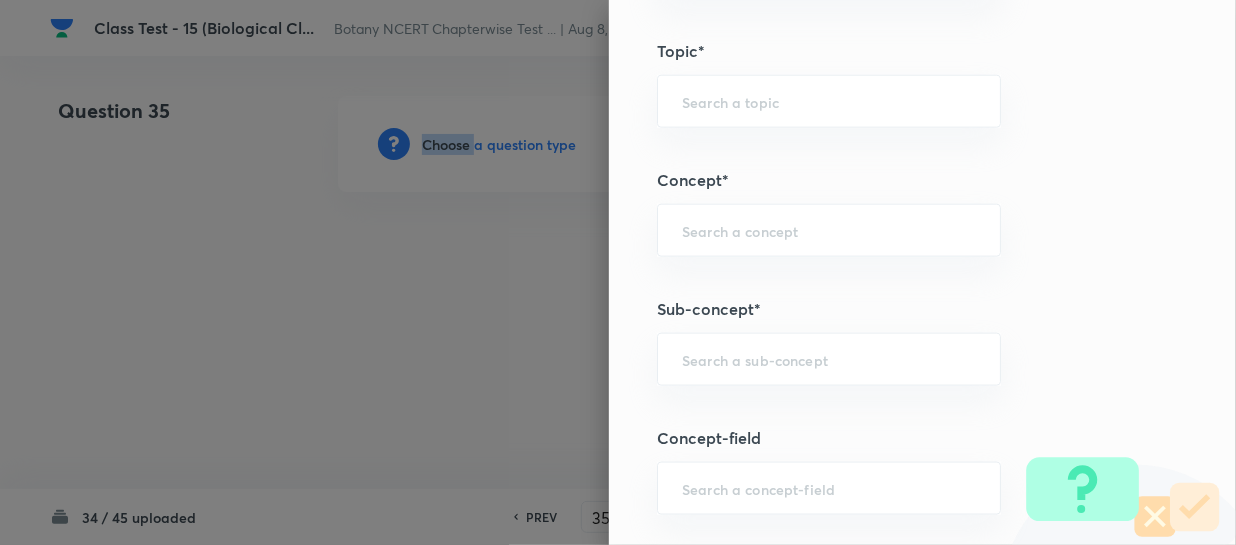 scroll, scrollTop: 1000, scrollLeft: 0, axis: vertical 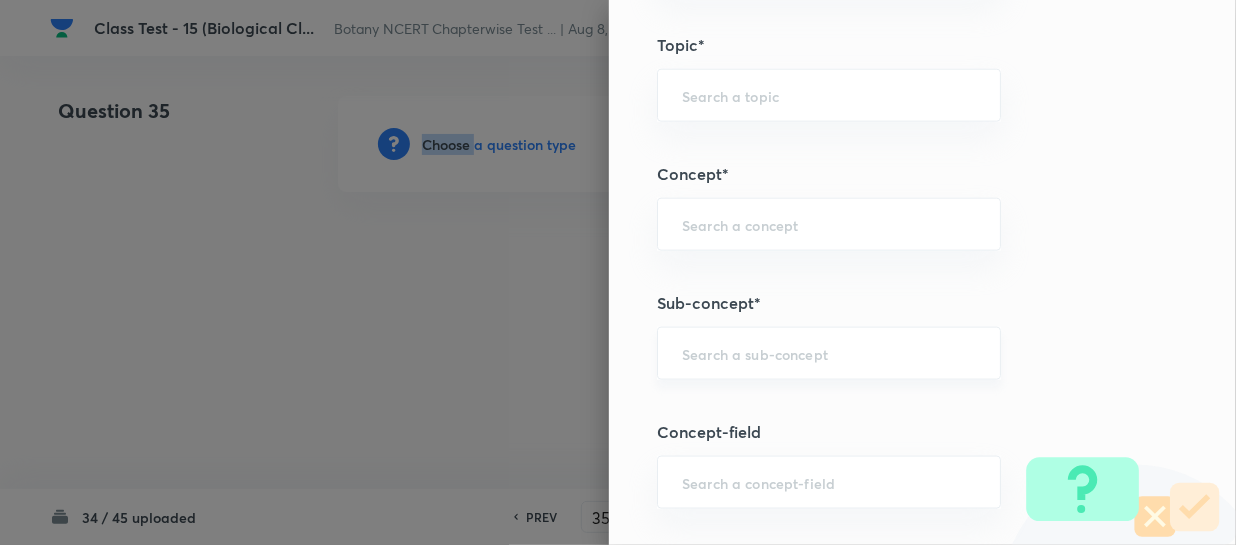 click on "​" at bounding box center (829, 353) 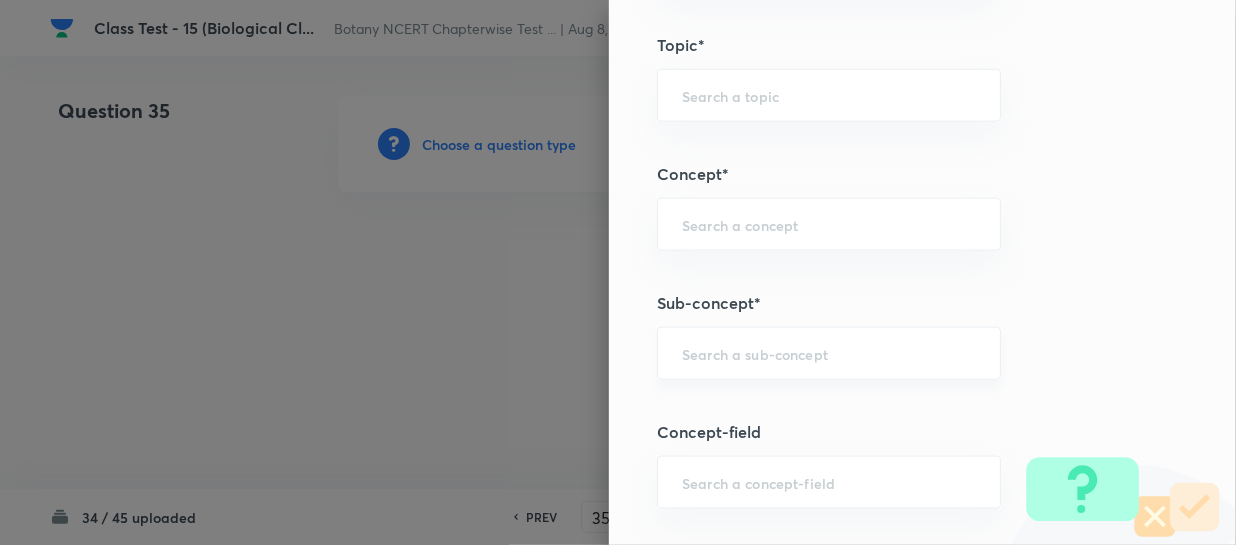 paste on "Biological Classification" 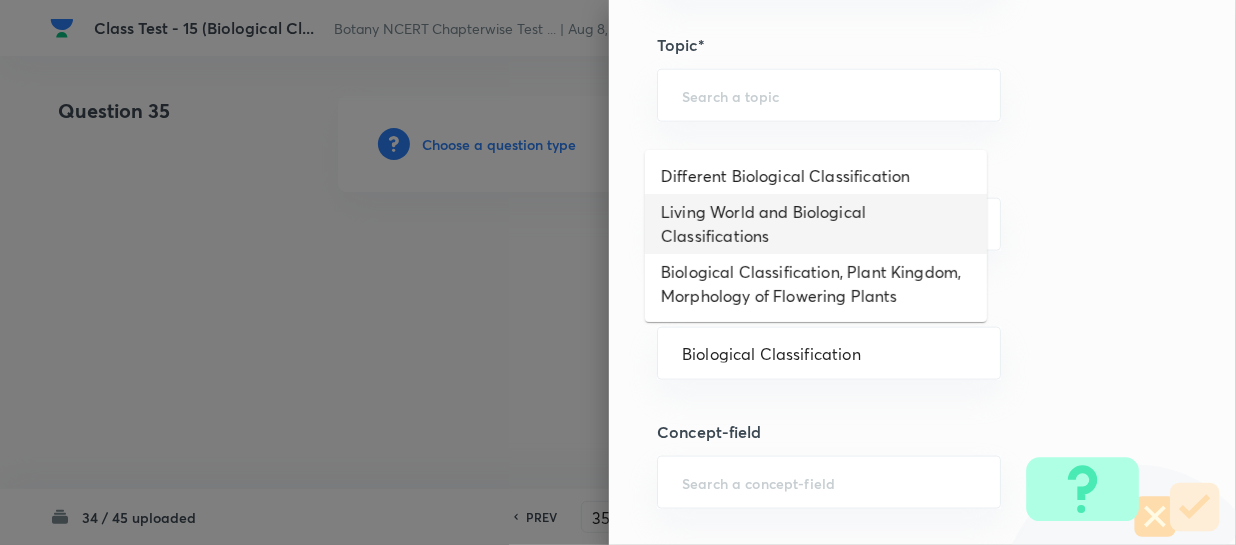 drag, startPoint x: 750, startPoint y: 211, endPoint x: 778, endPoint y: 220, distance: 29.410883 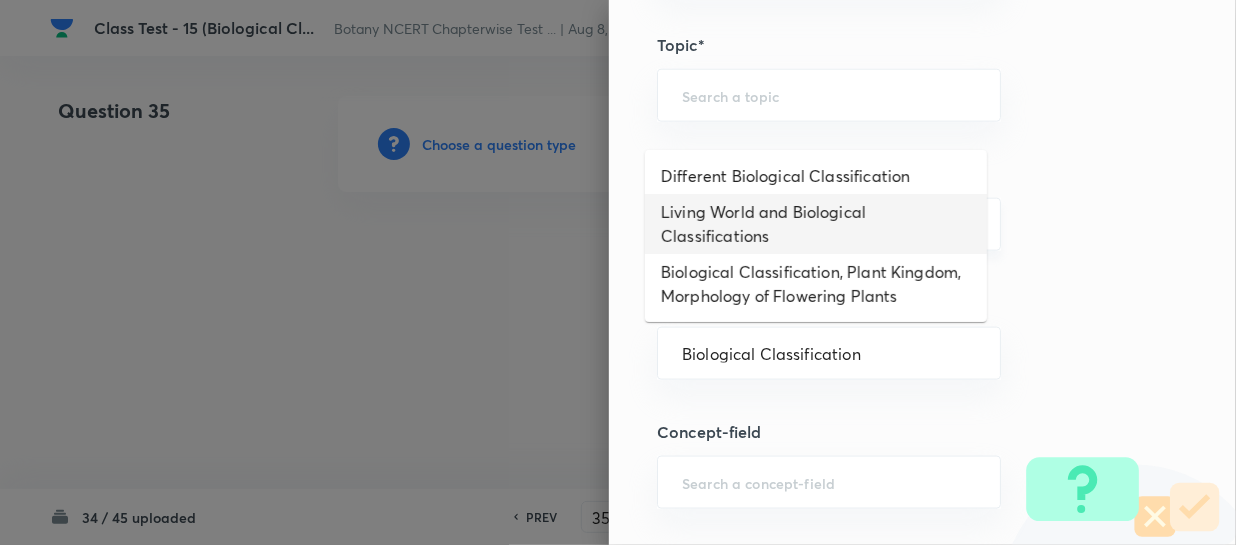 click on "Living World and Biological Classifications" at bounding box center (816, 224) 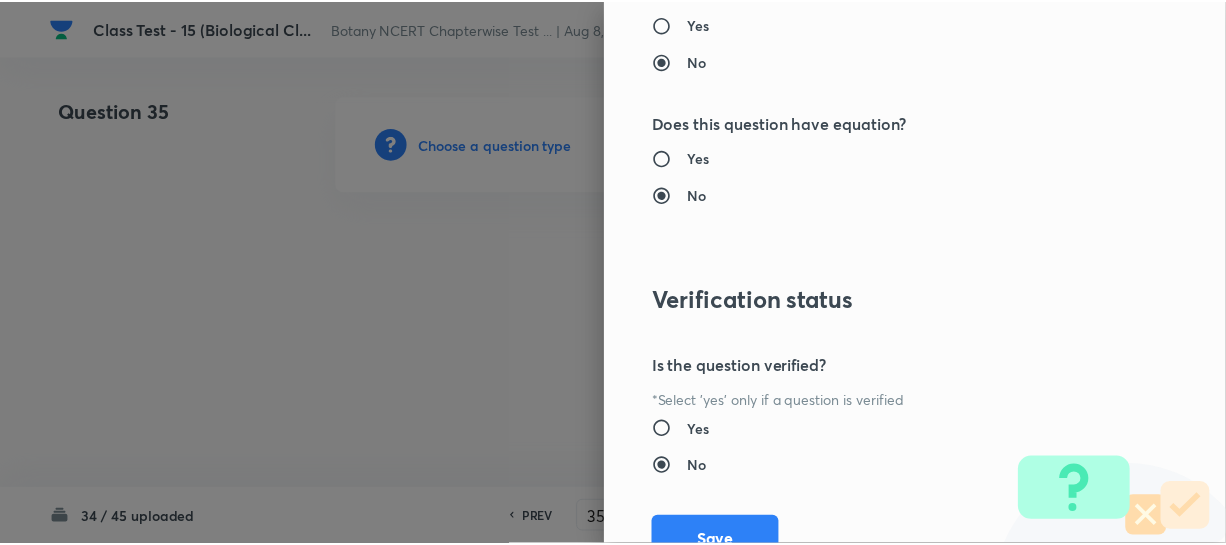 scroll, scrollTop: 2179, scrollLeft: 0, axis: vertical 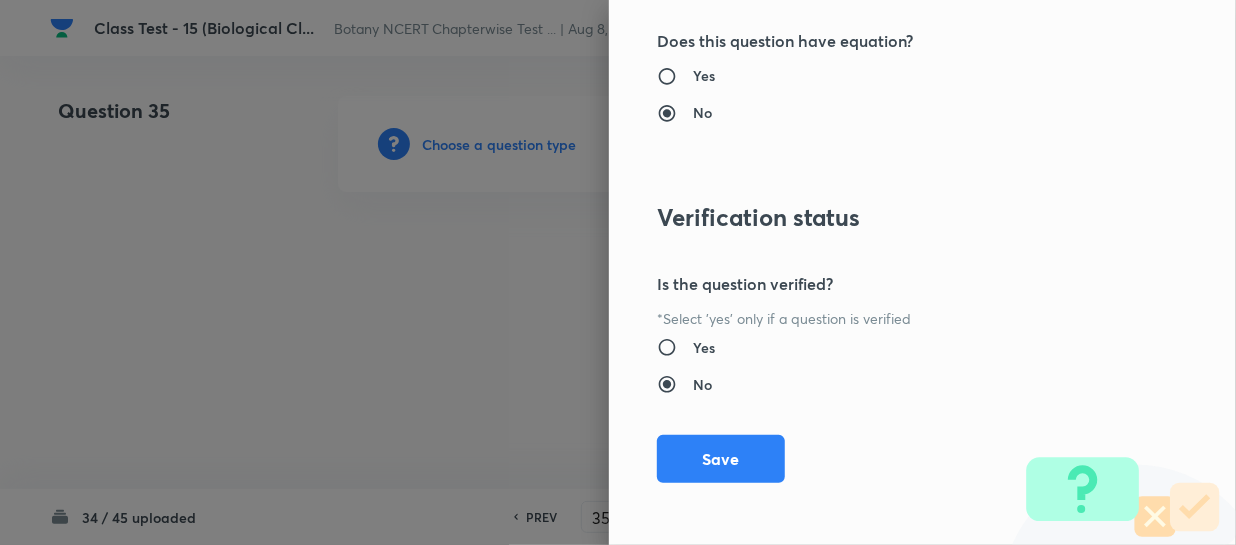 click on "Save" at bounding box center (721, 459) 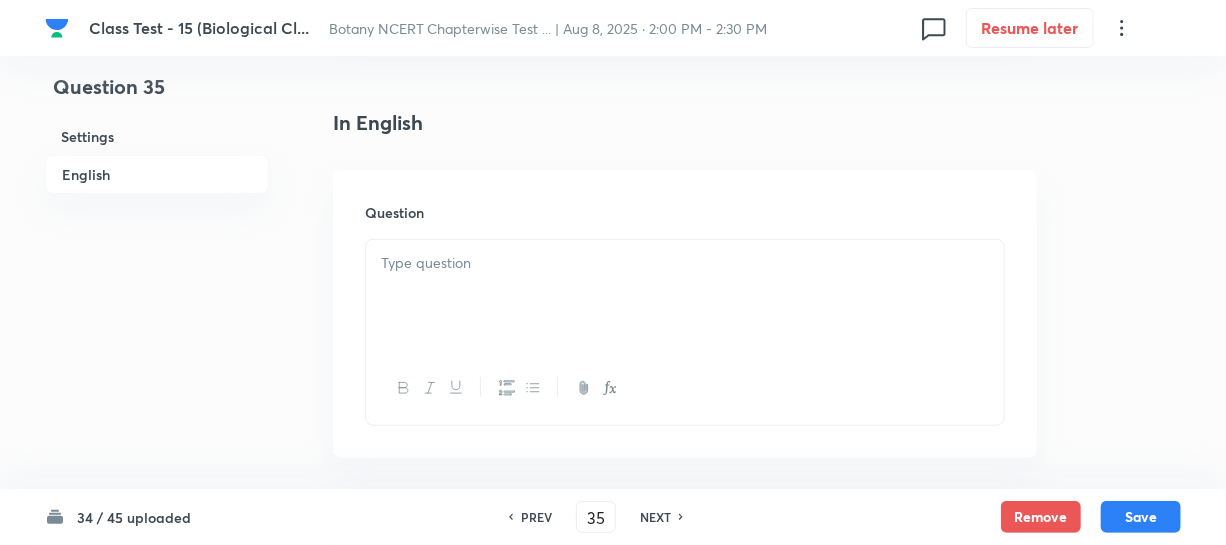 scroll, scrollTop: 545, scrollLeft: 0, axis: vertical 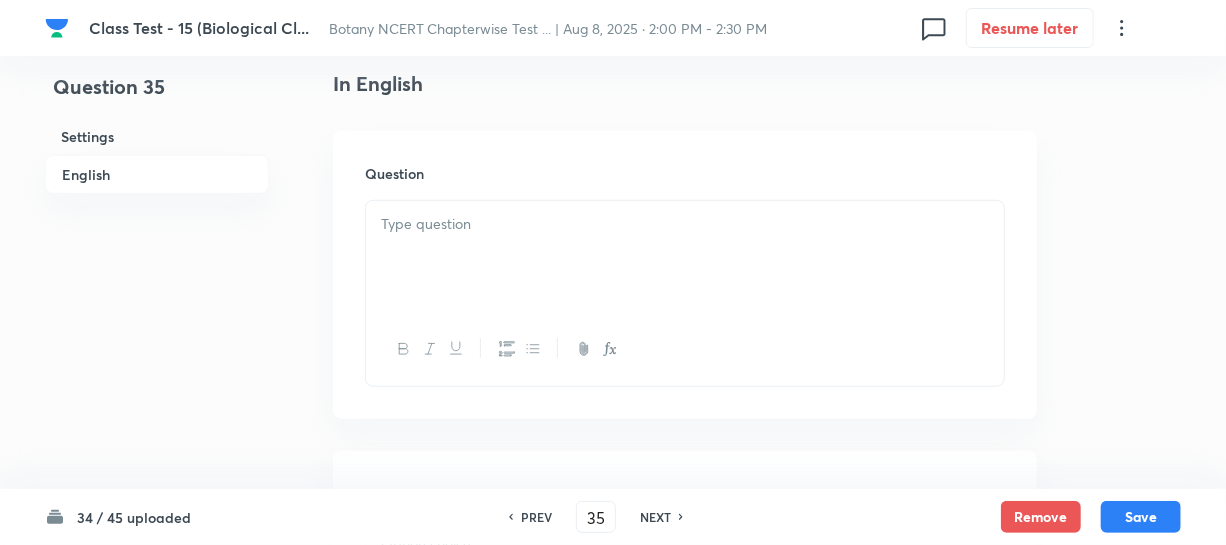 drag, startPoint x: 421, startPoint y: 259, endPoint x: 516, endPoint y: 260, distance: 95.005264 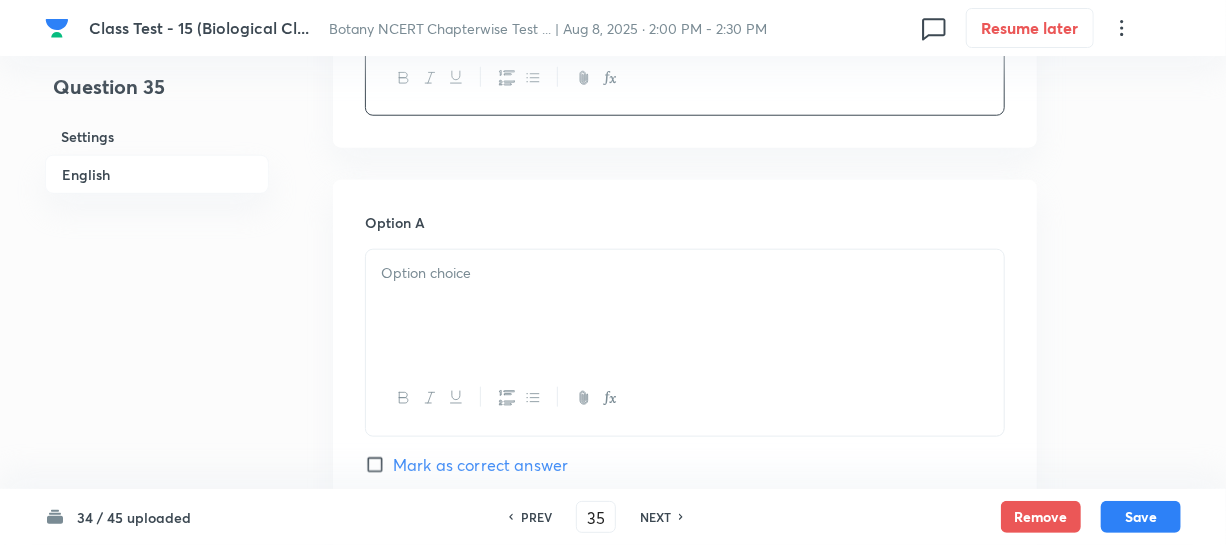 scroll, scrollTop: 818, scrollLeft: 0, axis: vertical 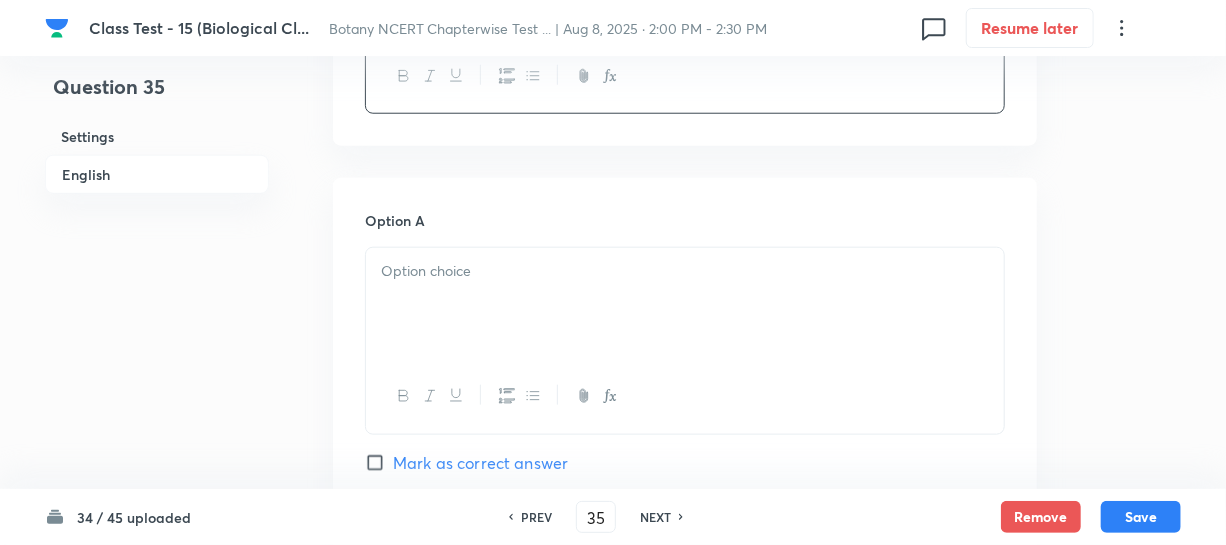 click at bounding box center (685, 304) 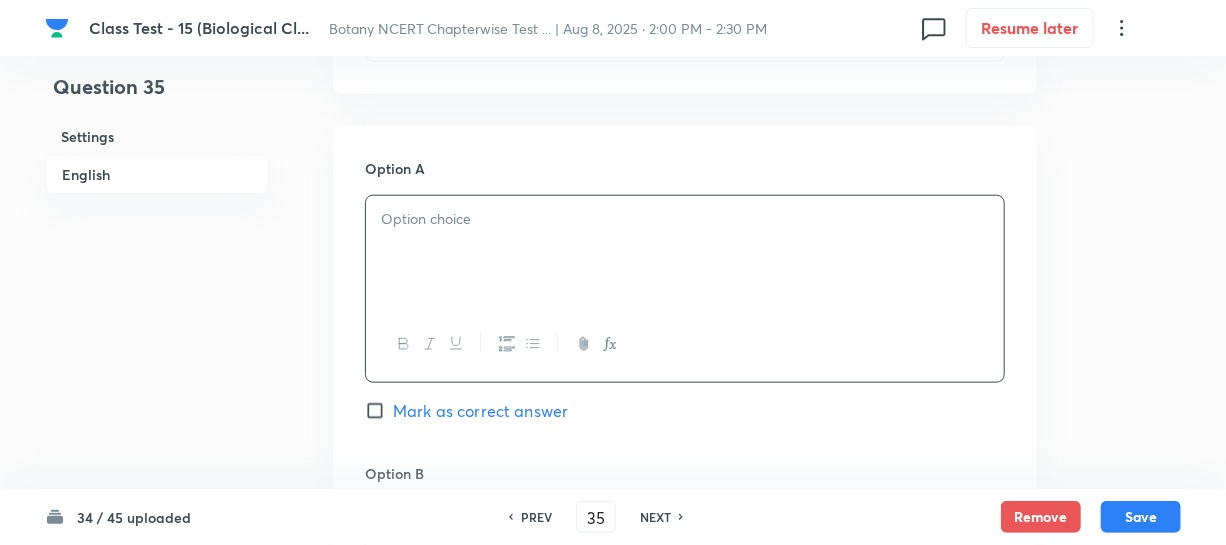 scroll, scrollTop: 909, scrollLeft: 0, axis: vertical 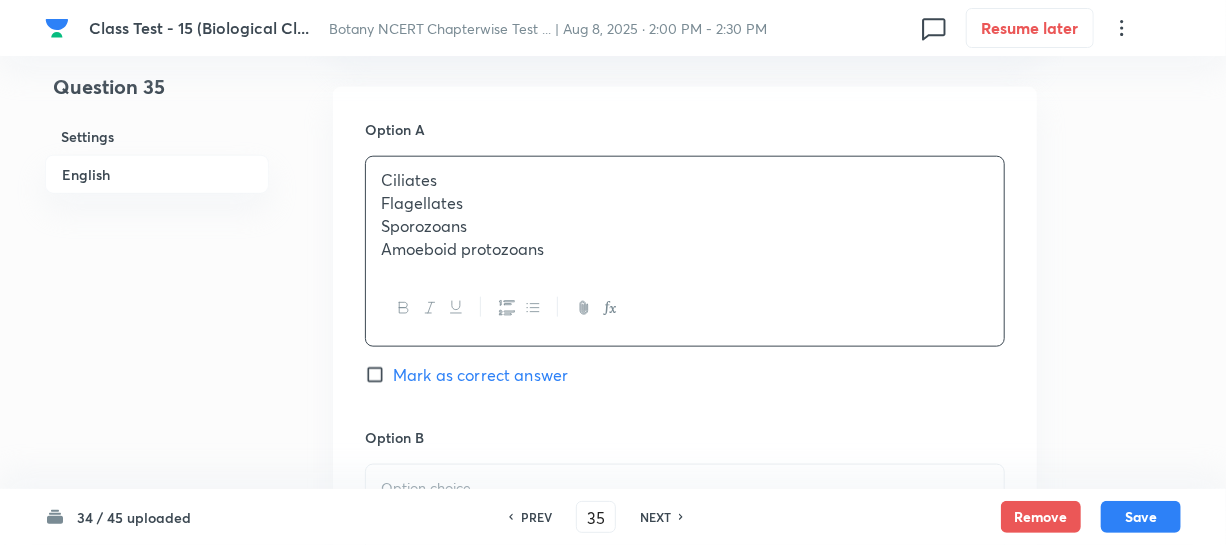 click on "Sporozoans" at bounding box center (685, 226) 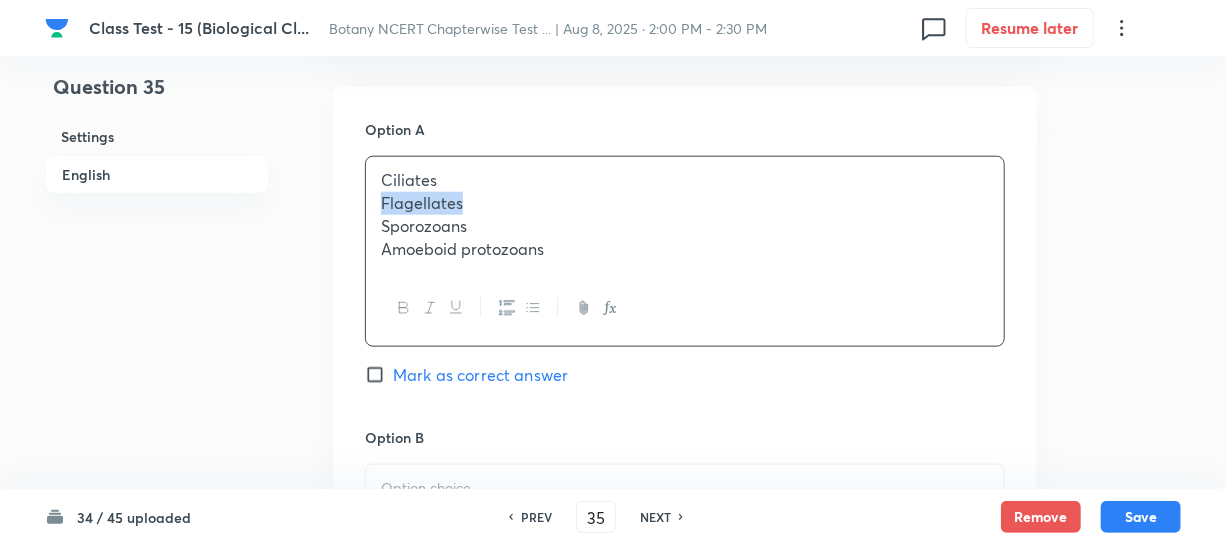 click on "Flagellates" at bounding box center [685, 203] 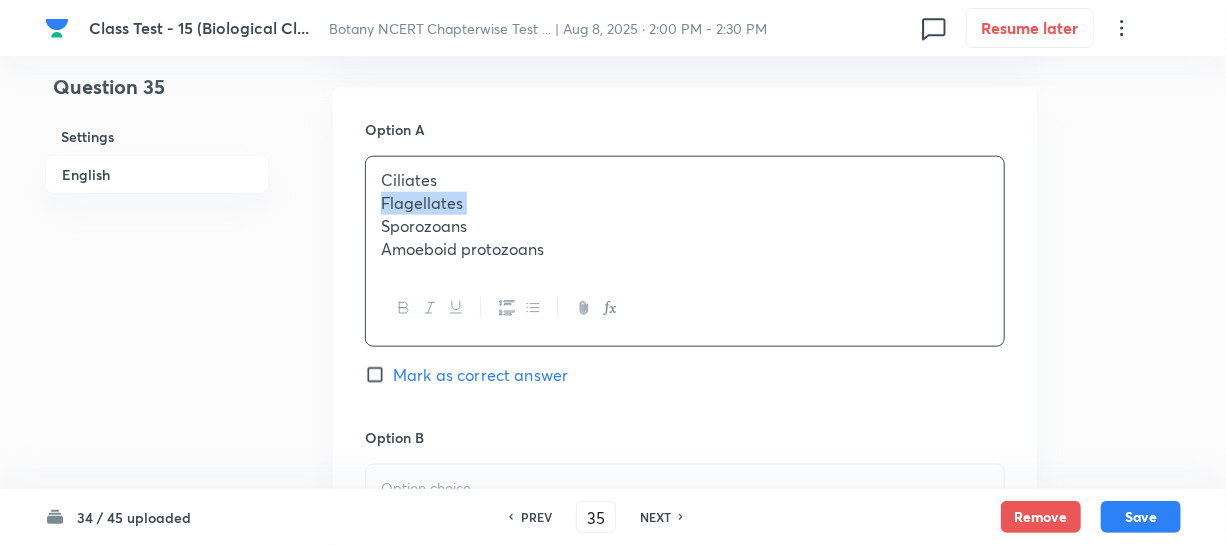 click on "Flagellates" at bounding box center (685, 203) 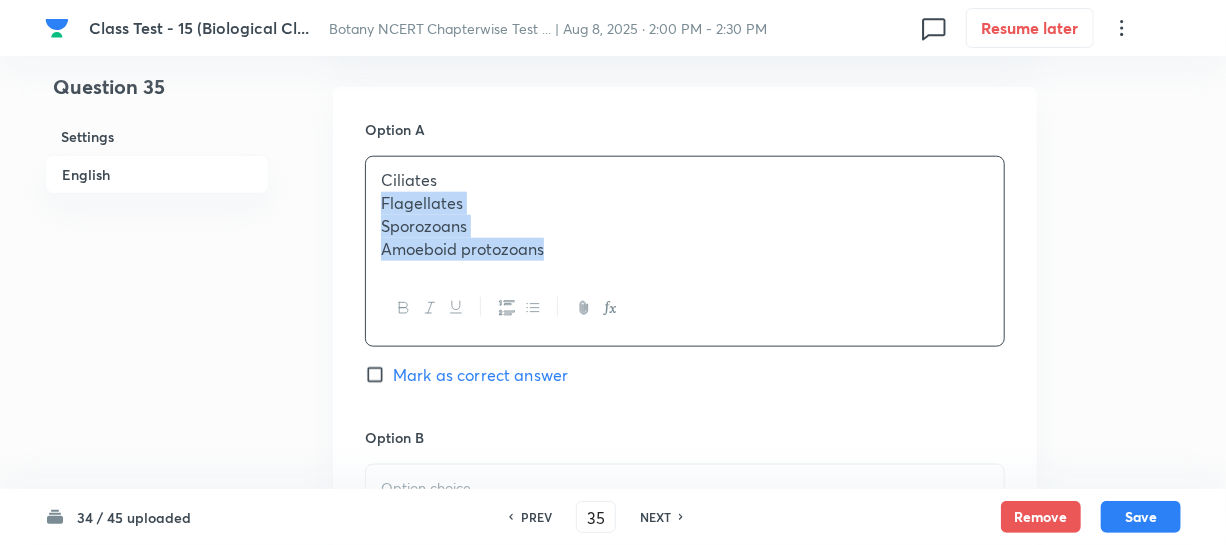 click on "Ciliates Flagellates Sporozoans Amoeboid protozoans" at bounding box center [685, 214] 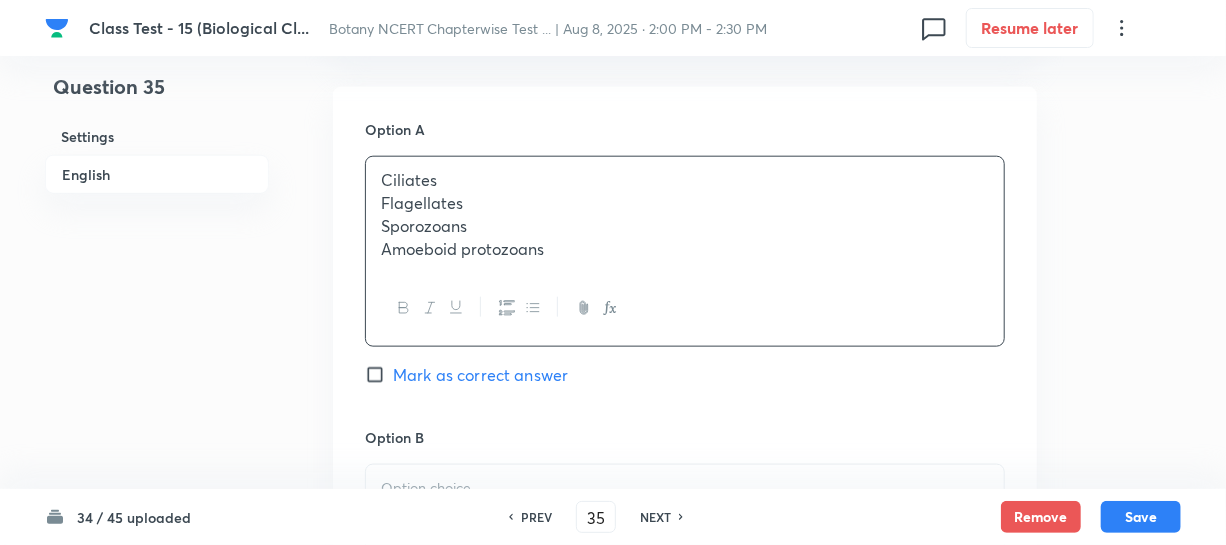 scroll, scrollTop: 1181, scrollLeft: 0, axis: vertical 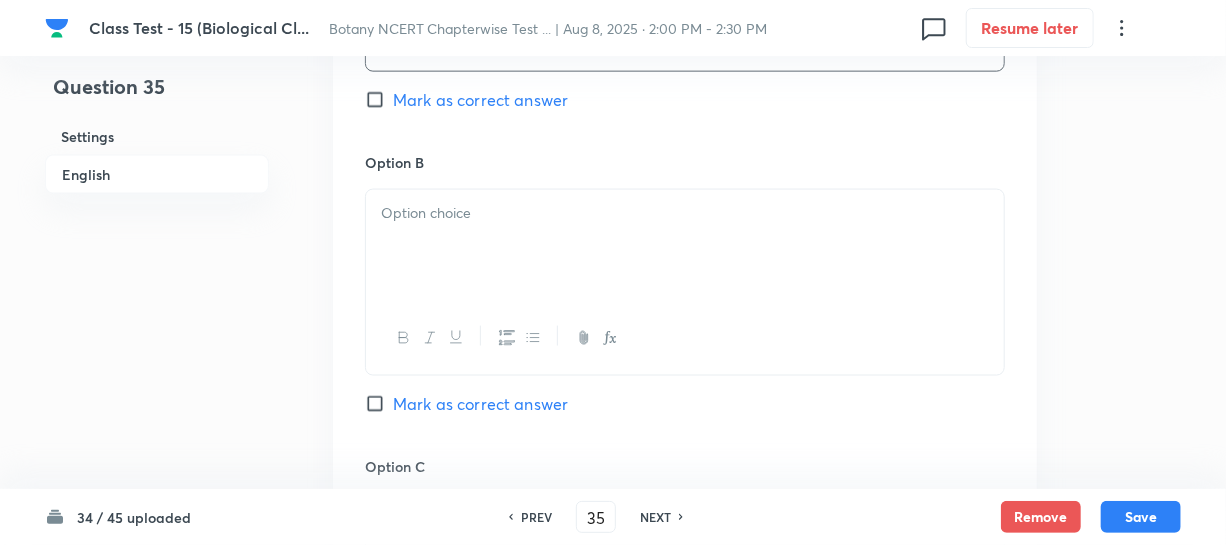 click at bounding box center [685, 246] 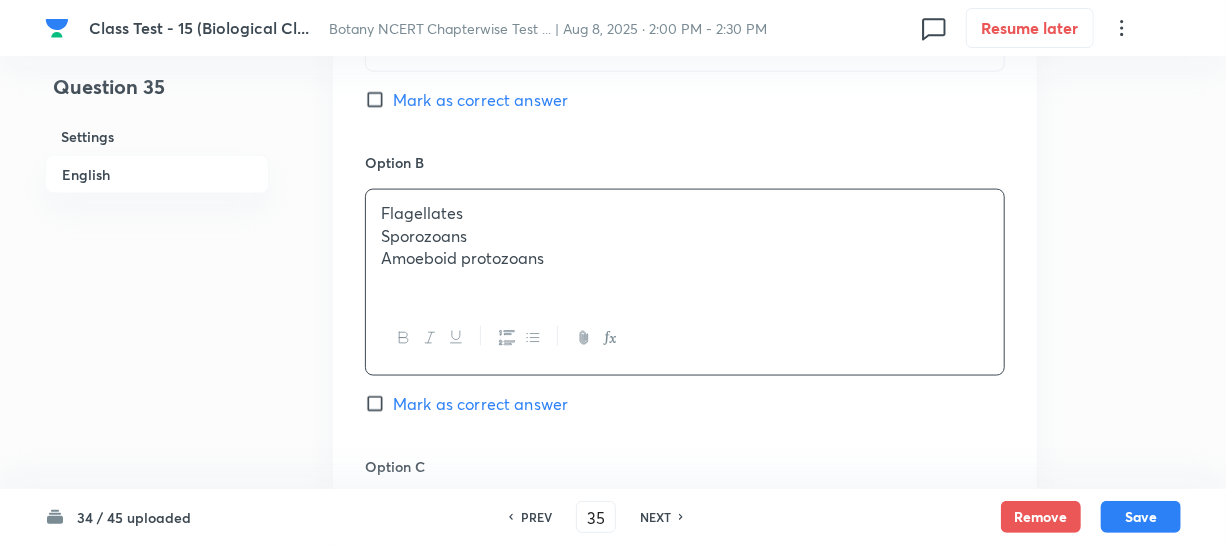 click on "Sporozoans" at bounding box center (685, 236) 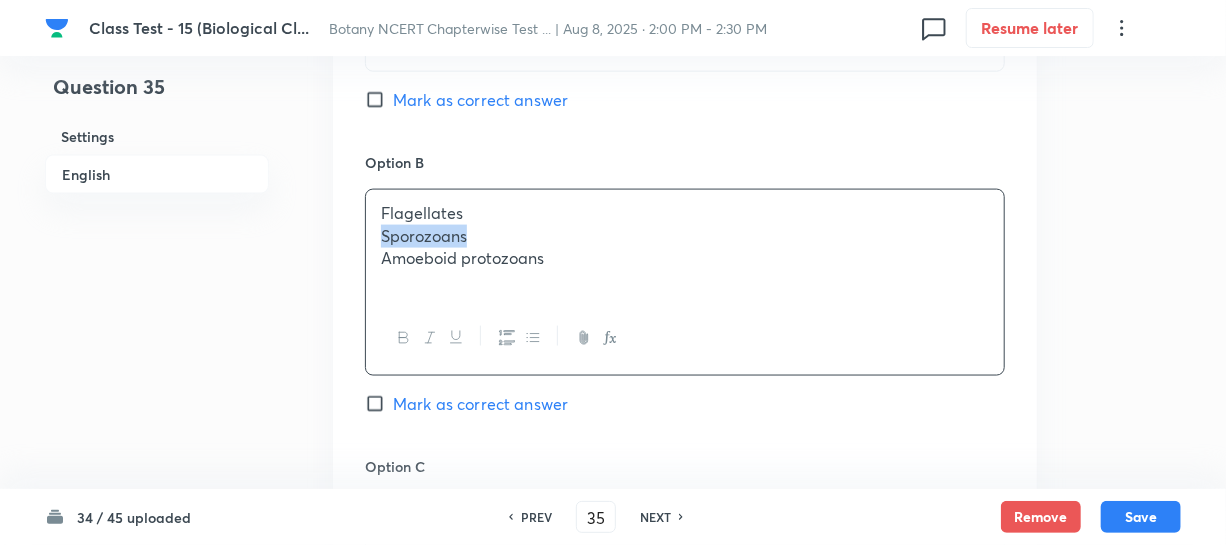 click on "Sporozoans" at bounding box center [685, 236] 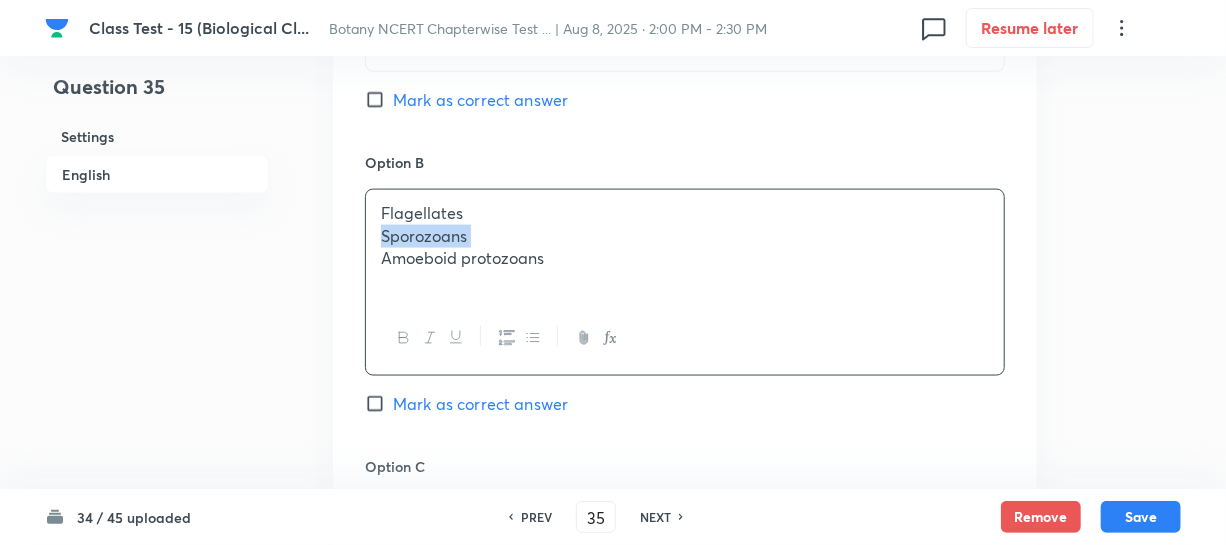 click on "Sporozoans" at bounding box center [685, 236] 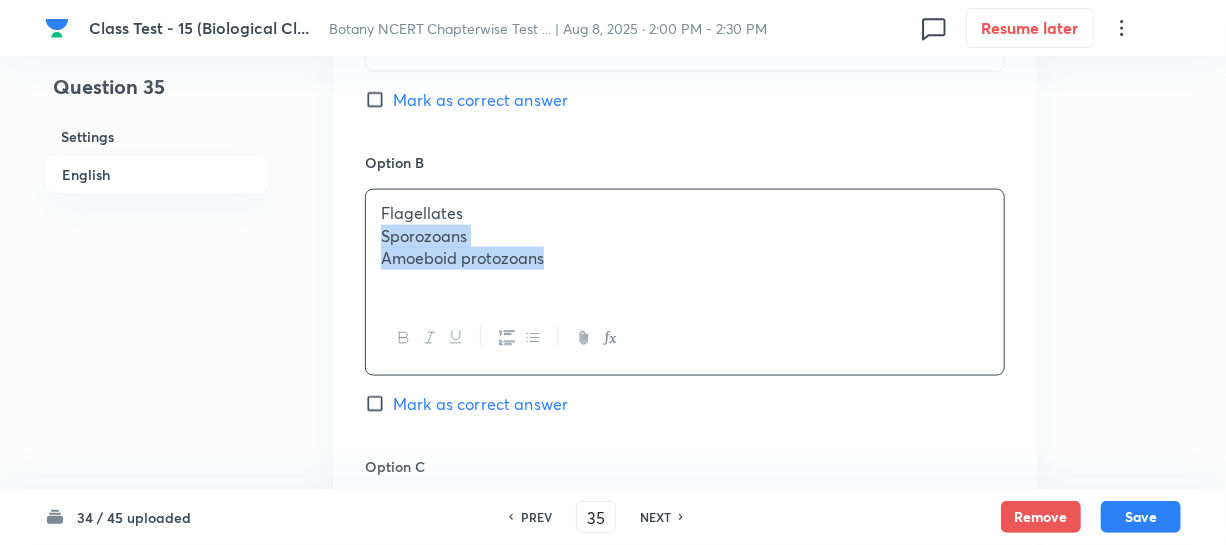 click on "Flagellates Sporozoans Amoeboid protozoans" at bounding box center (685, 246) 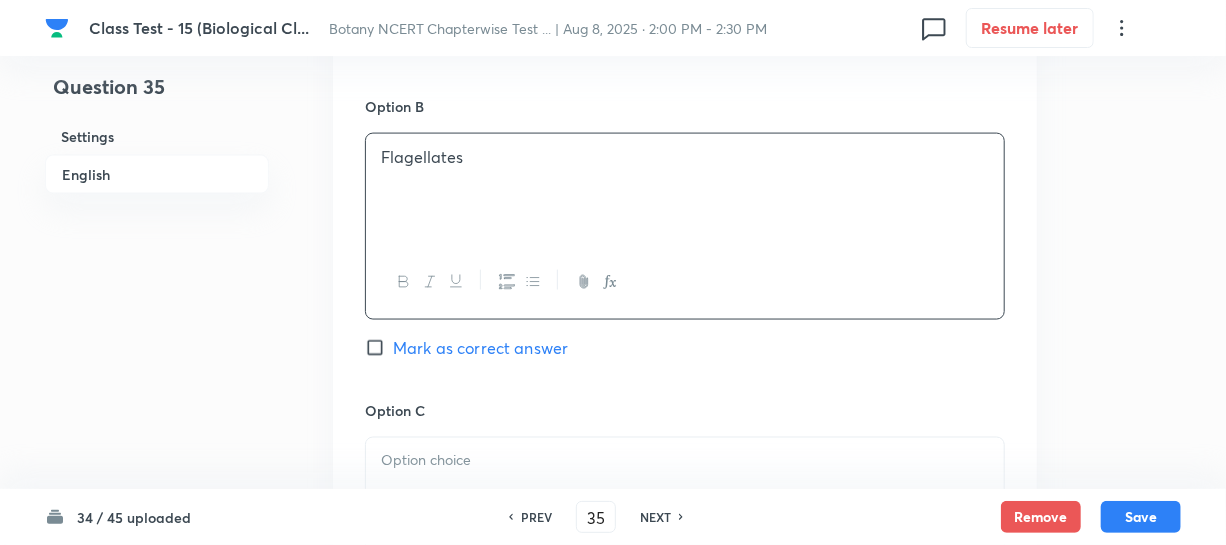 scroll, scrollTop: 1454, scrollLeft: 0, axis: vertical 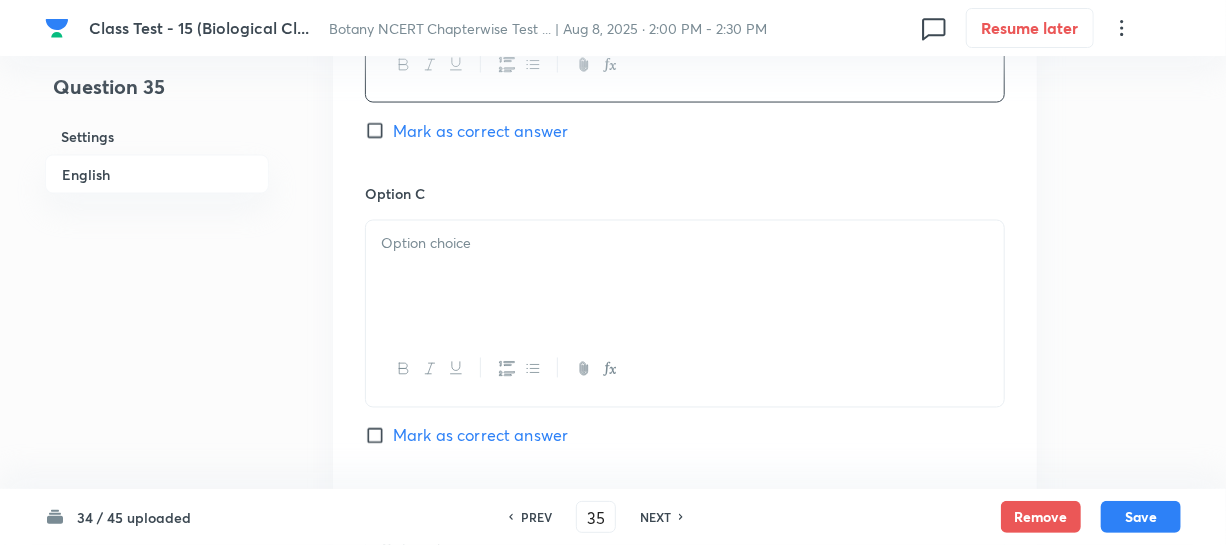 click at bounding box center [685, 277] 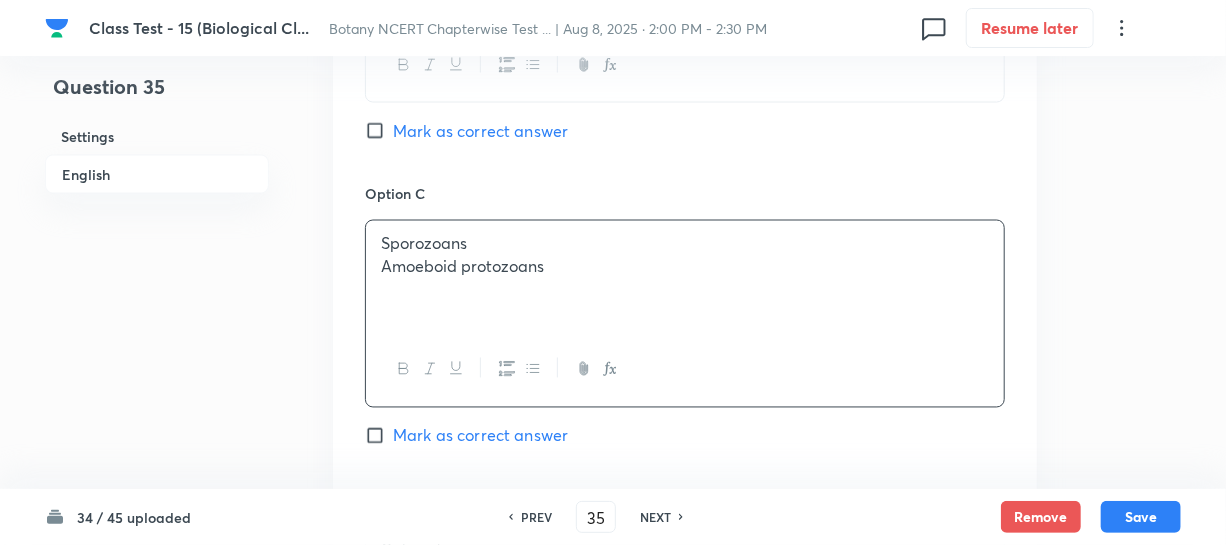 click on "Amoeboid protozoans" at bounding box center (685, 267) 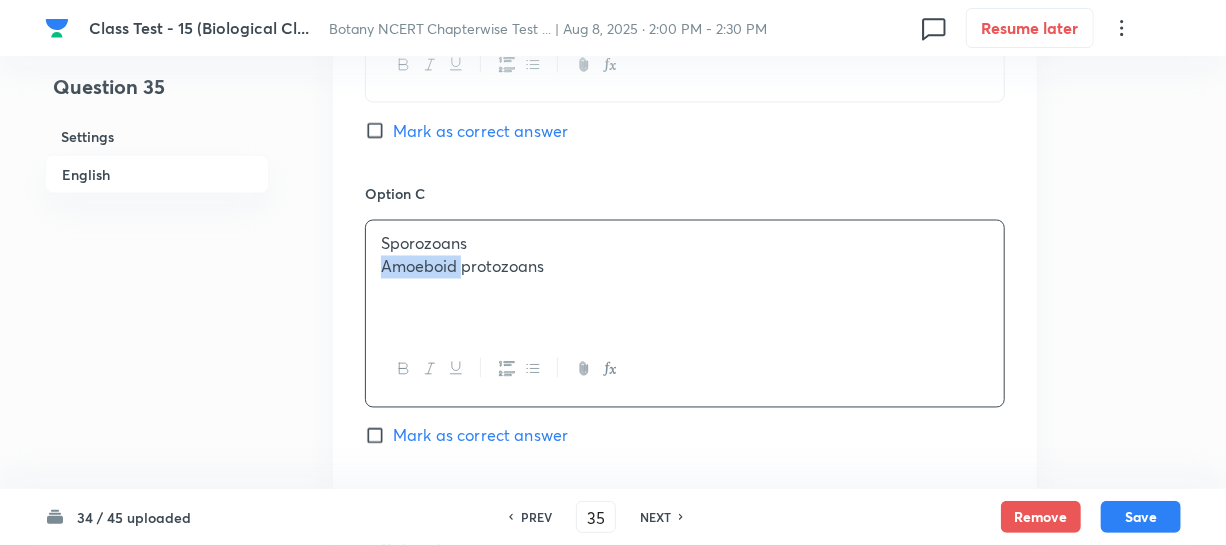 click on "Amoeboid protozoans" at bounding box center [685, 267] 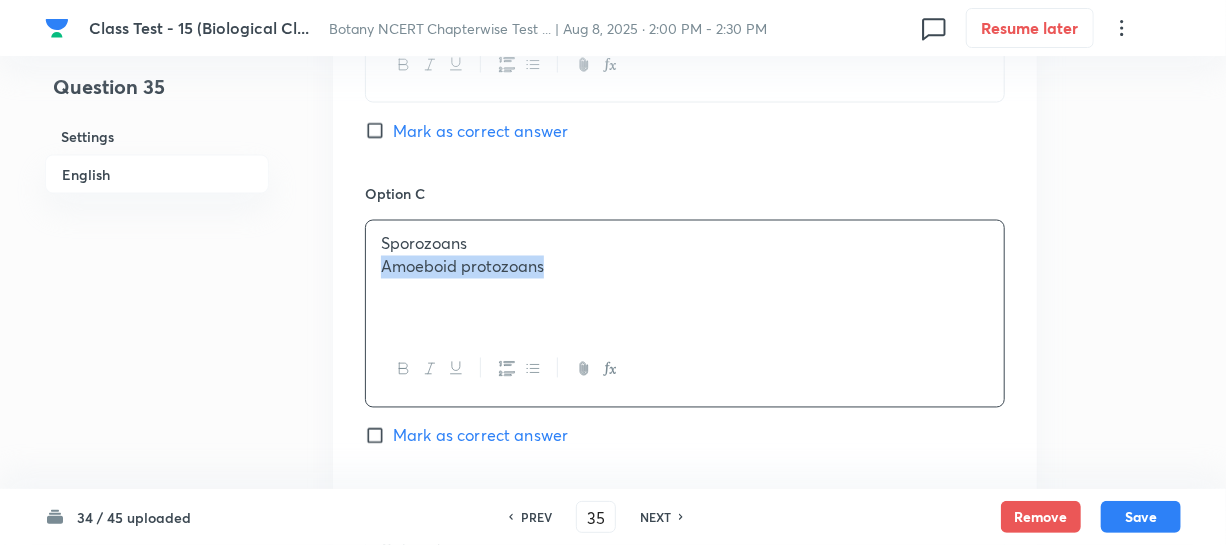click on "Amoeboid protozoans" at bounding box center [685, 267] 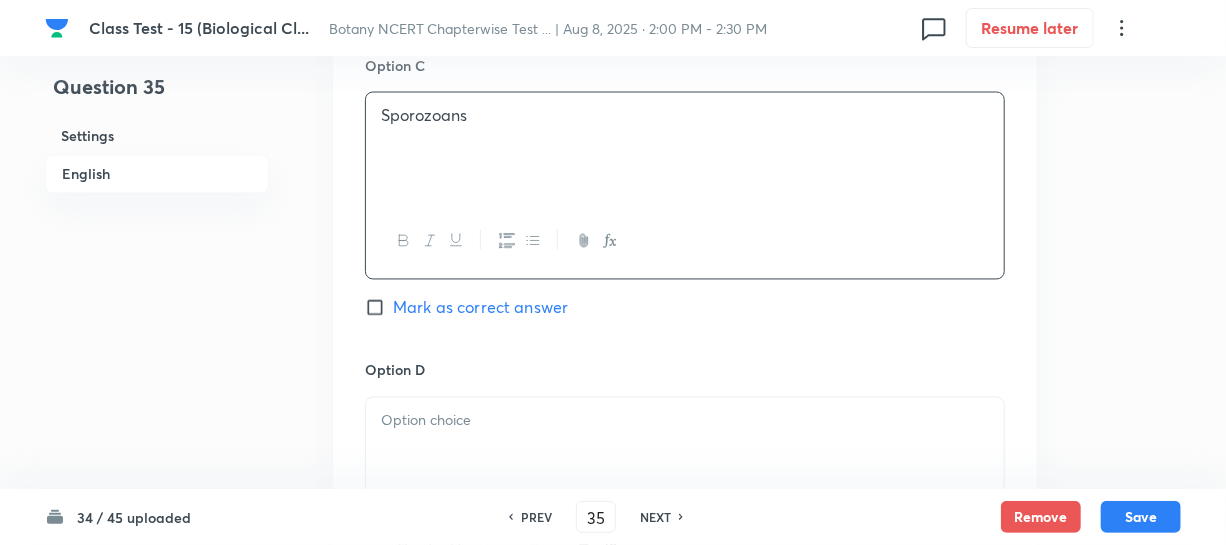 scroll, scrollTop: 1727, scrollLeft: 0, axis: vertical 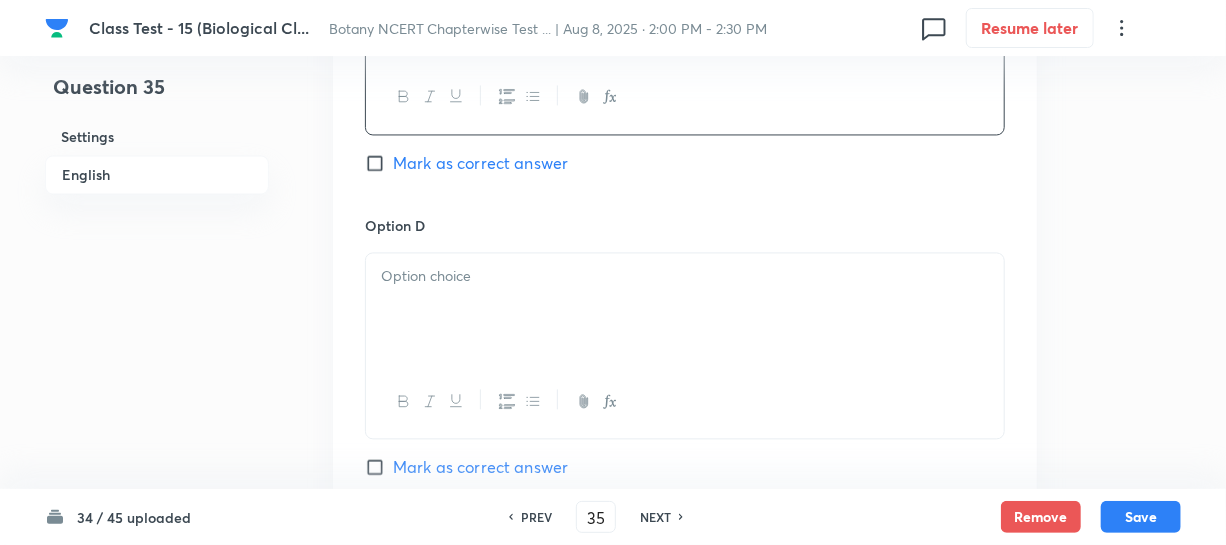 click at bounding box center (685, 309) 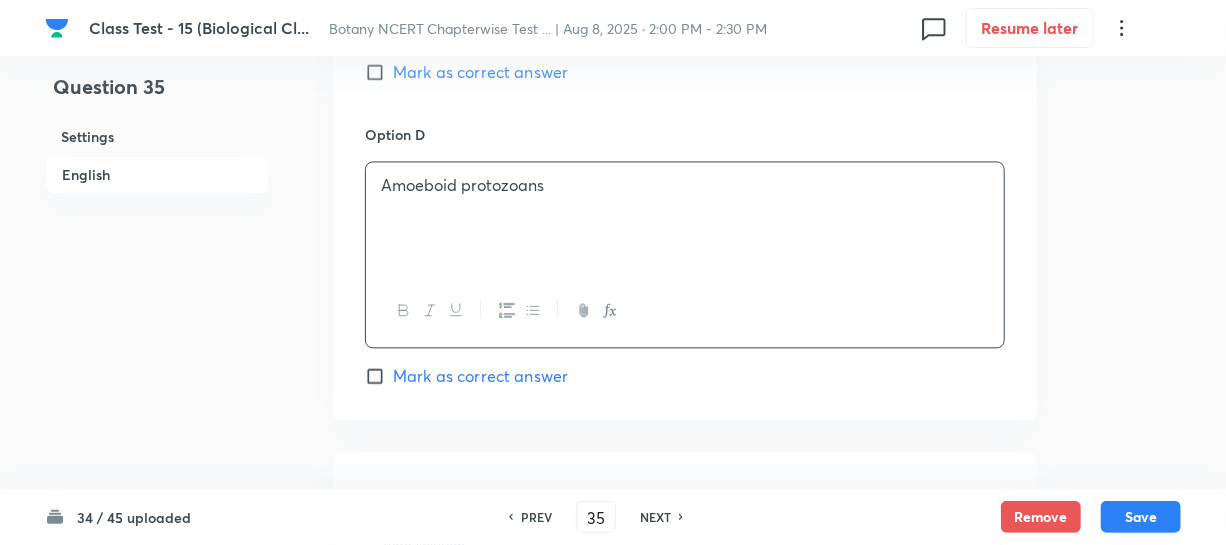 click on "Mark as correct answer" at bounding box center [379, 376] 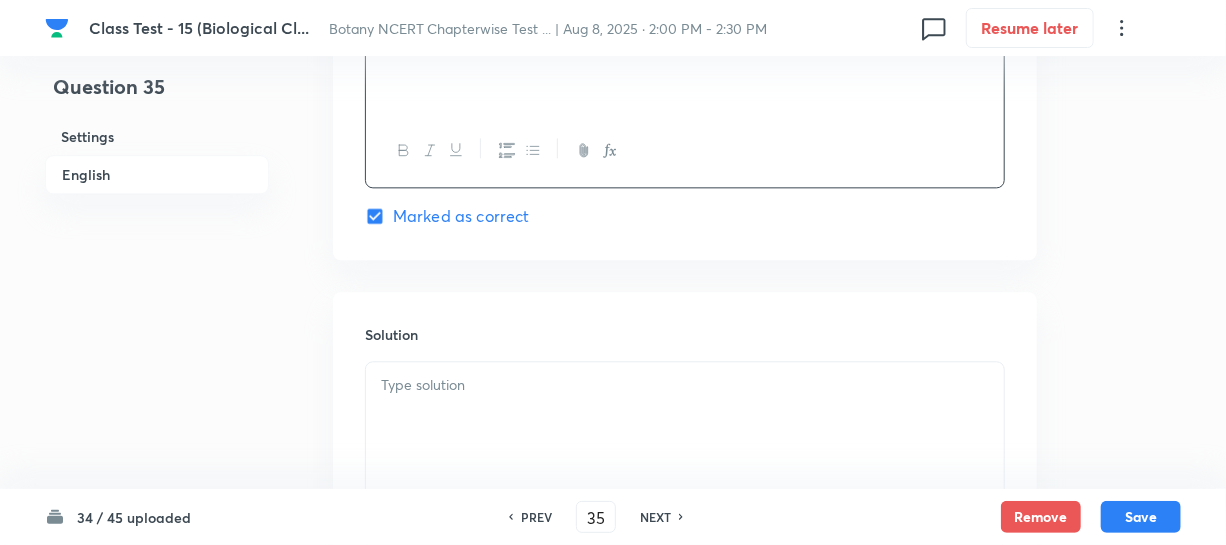 scroll, scrollTop: 2090, scrollLeft: 0, axis: vertical 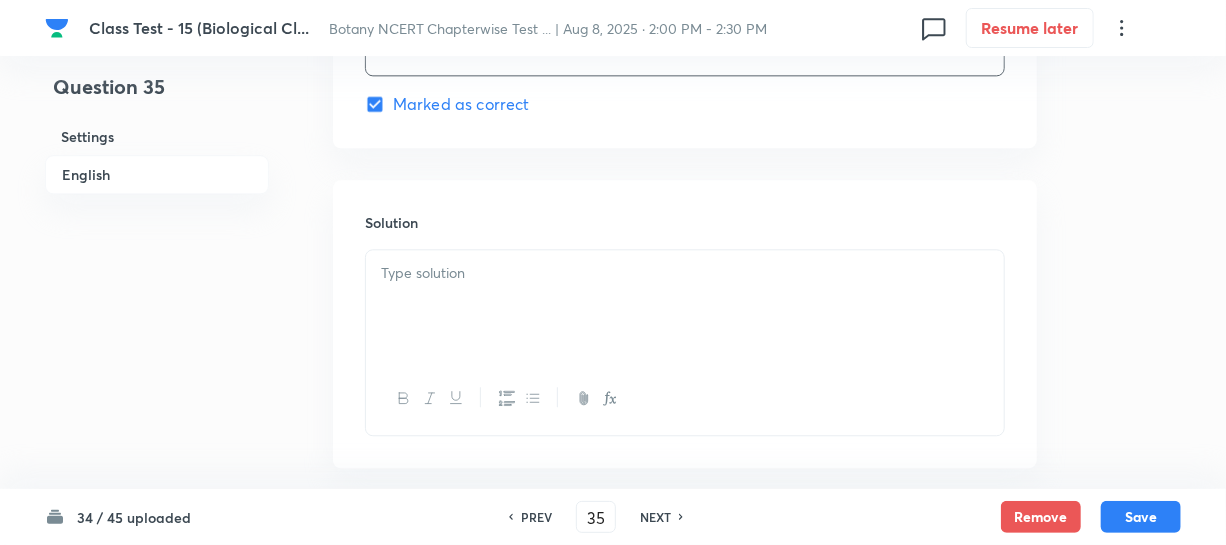 click at bounding box center [685, 306] 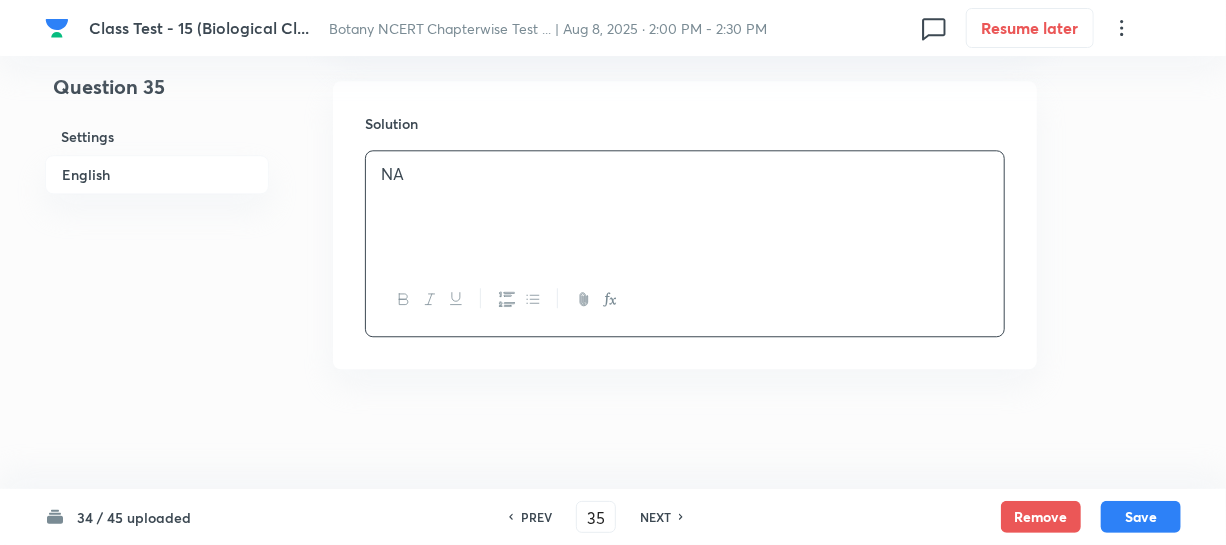 scroll, scrollTop: 2190, scrollLeft: 0, axis: vertical 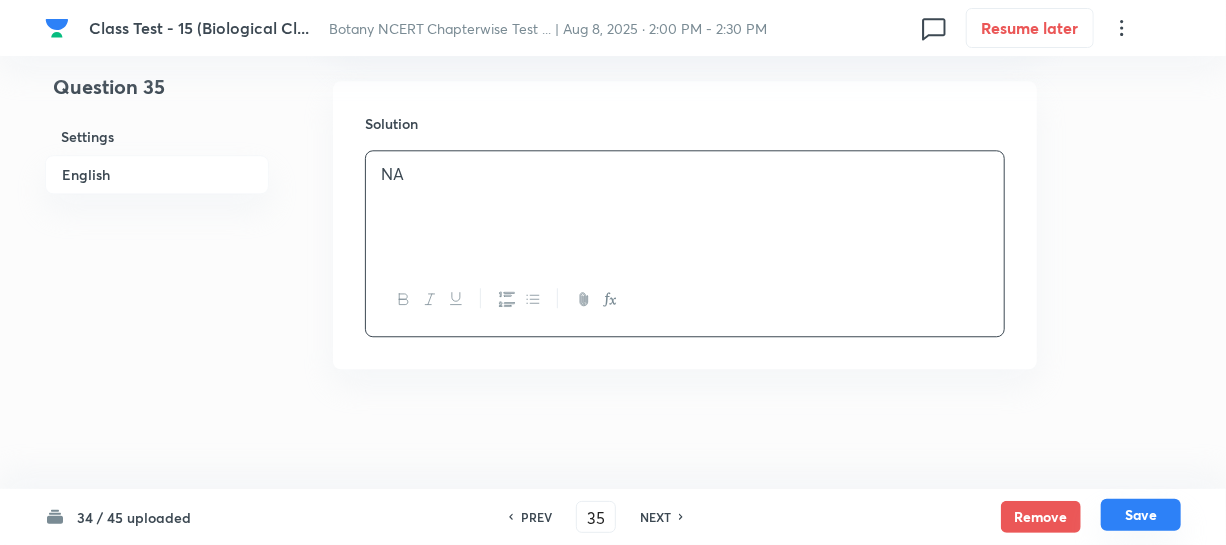 click on "Save" at bounding box center (1141, 515) 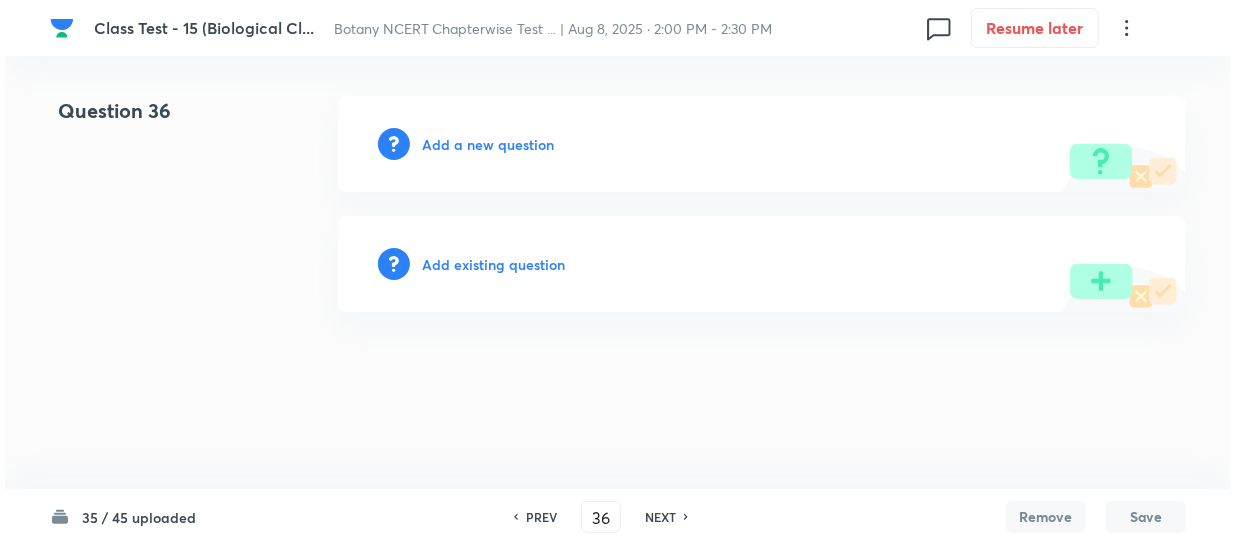 scroll, scrollTop: 0, scrollLeft: 0, axis: both 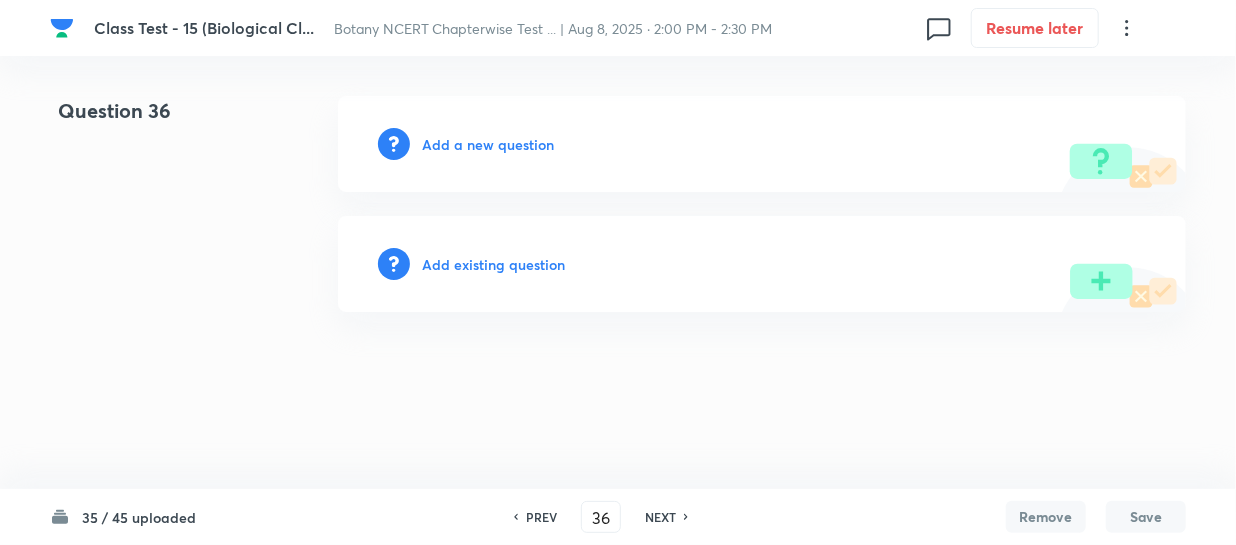 click on "Add a new question" at bounding box center [488, 144] 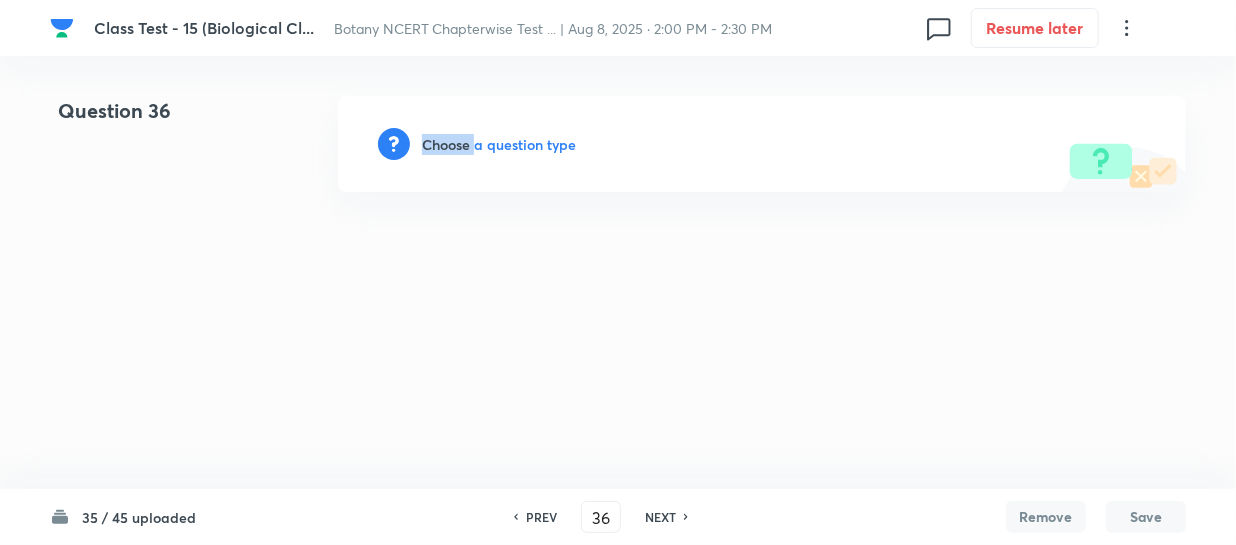 click on "Choose a question type" at bounding box center [499, 144] 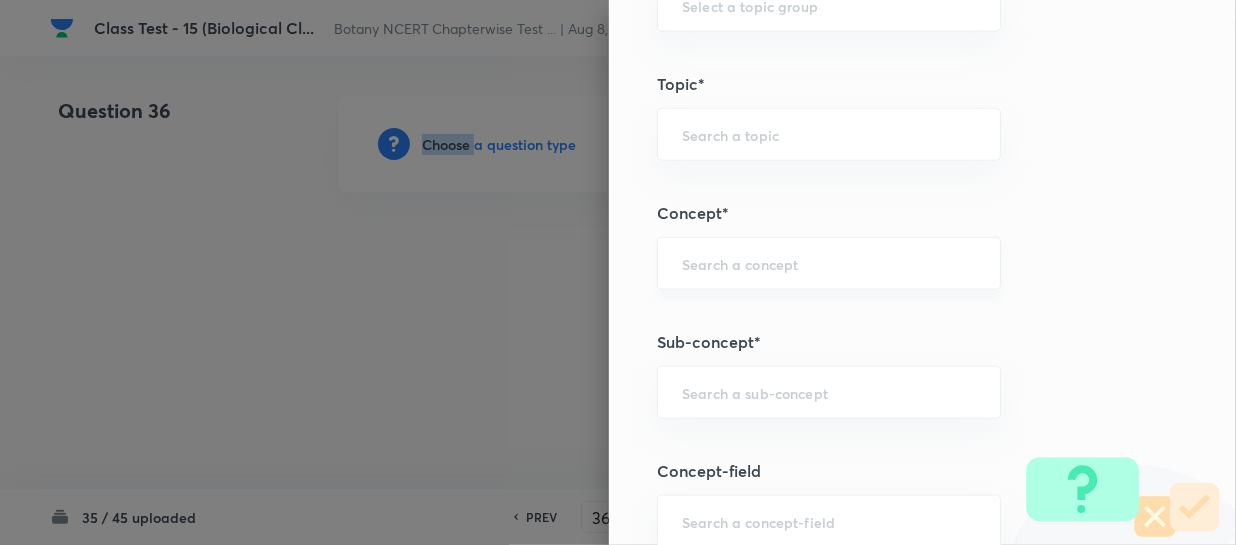 scroll, scrollTop: 1000, scrollLeft: 0, axis: vertical 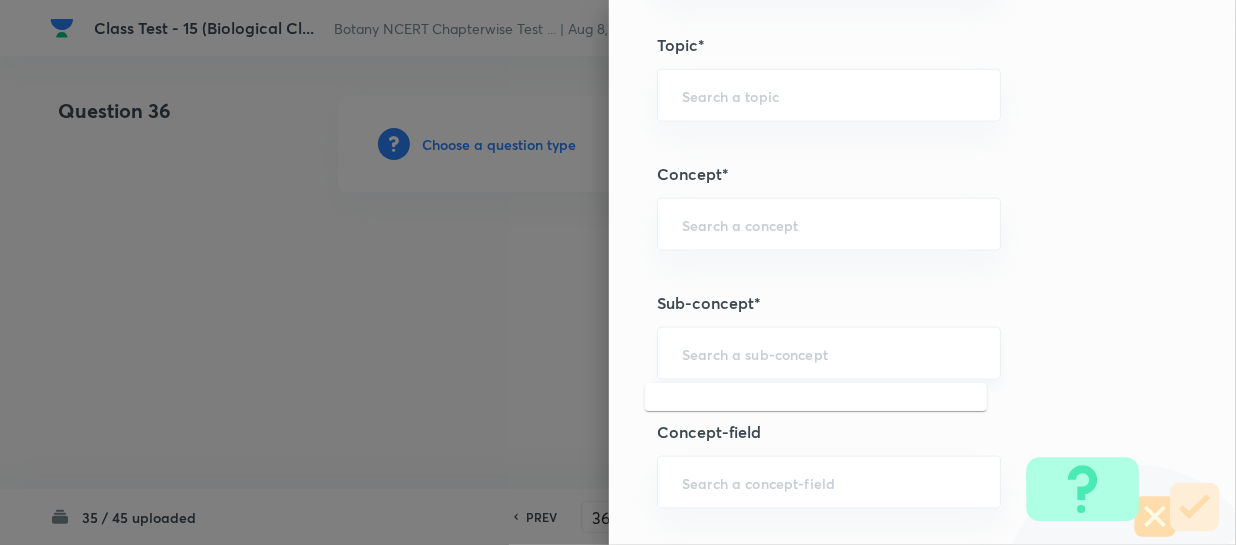 click at bounding box center (829, 353) 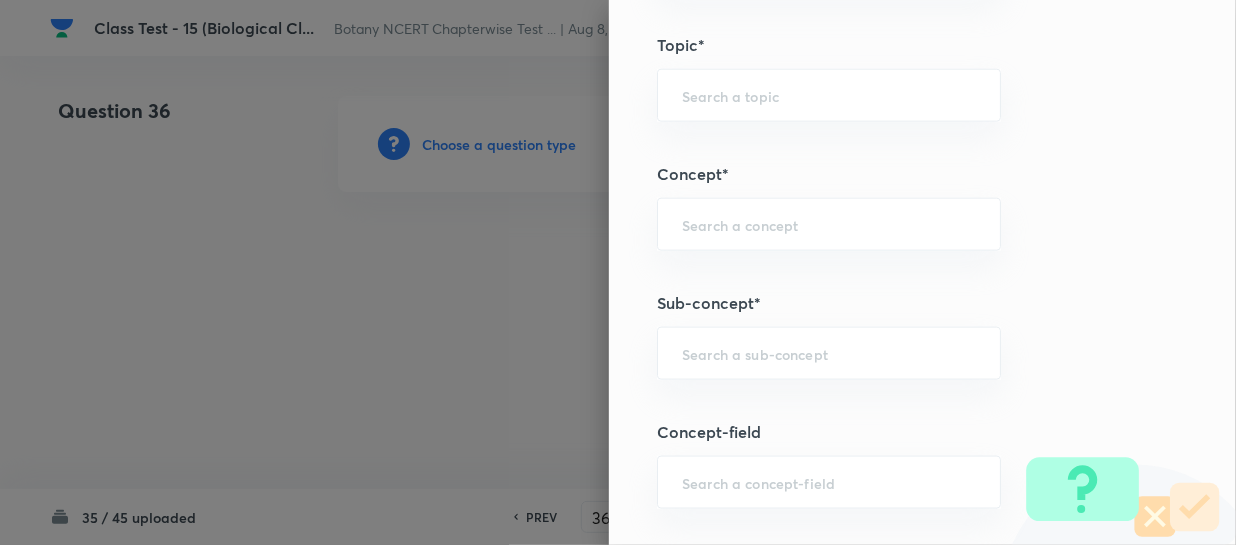 paste on "Biological Classification" 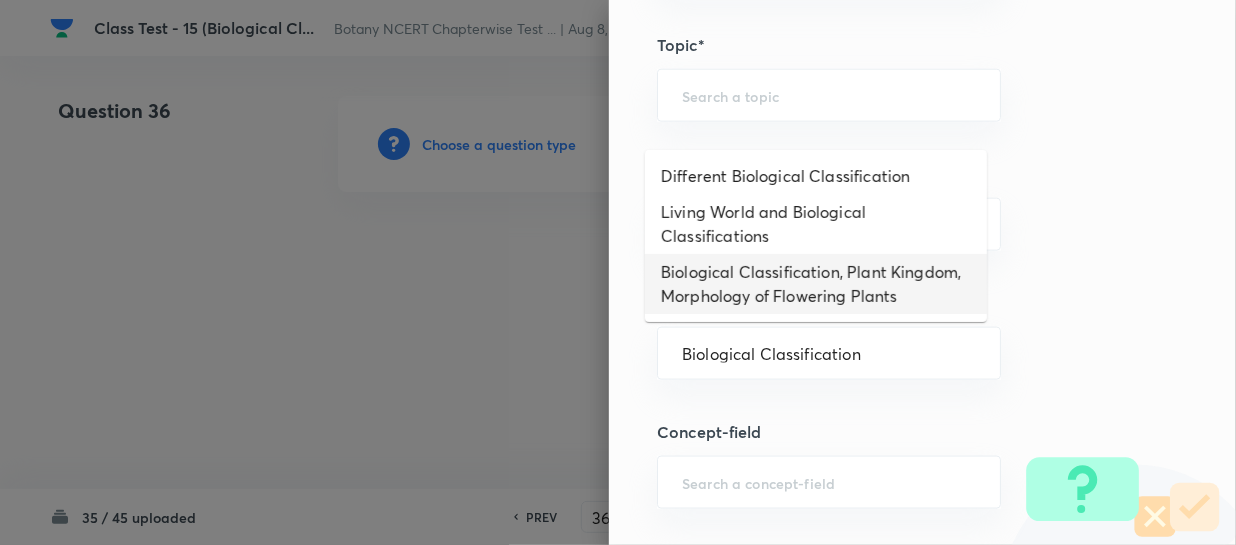 click on "Living World and Biological Classifications" at bounding box center (816, 224) 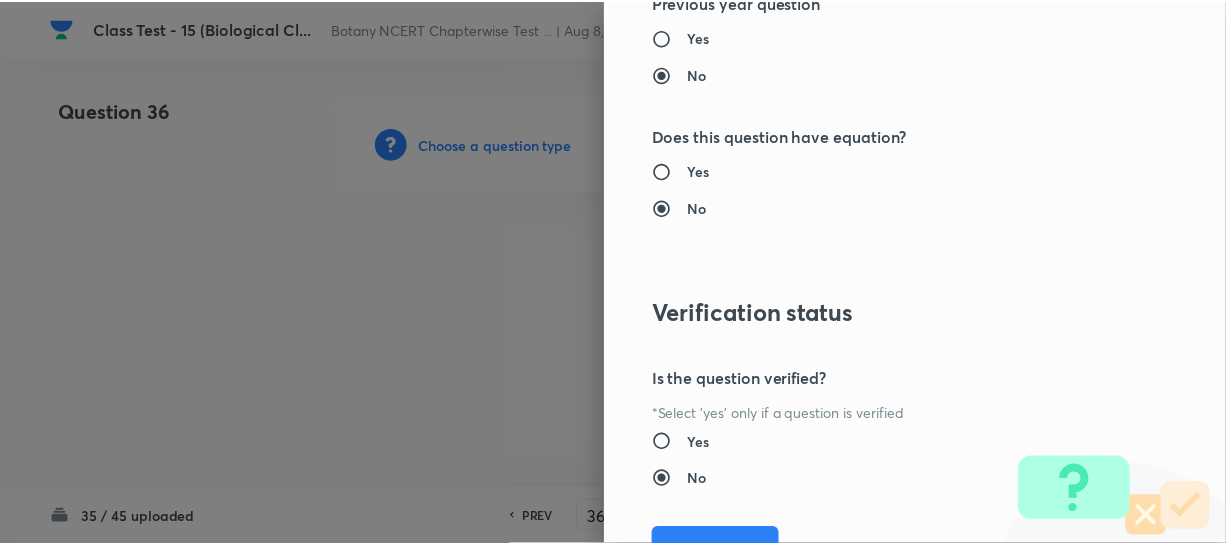 scroll, scrollTop: 2179, scrollLeft: 0, axis: vertical 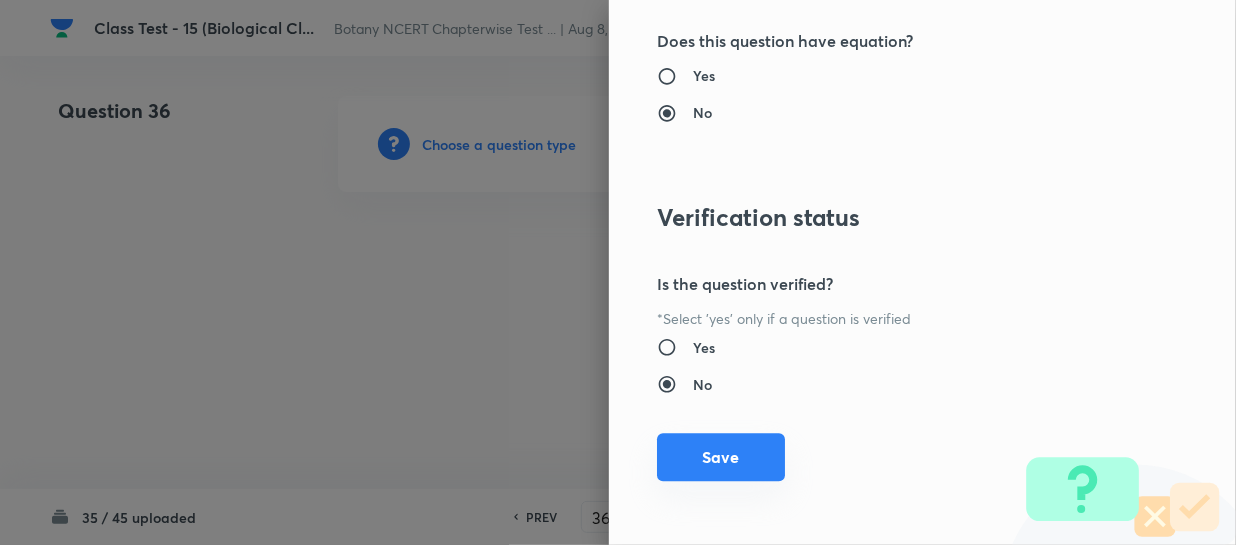 click on "Save" at bounding box center [721, 457] 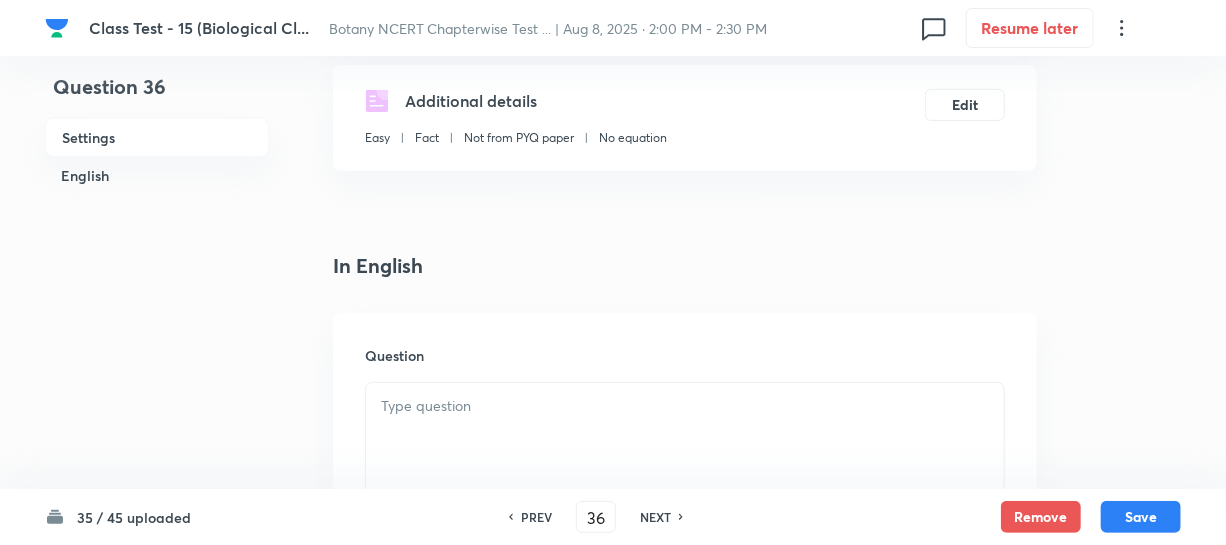 click at bounding box center [685, 406] 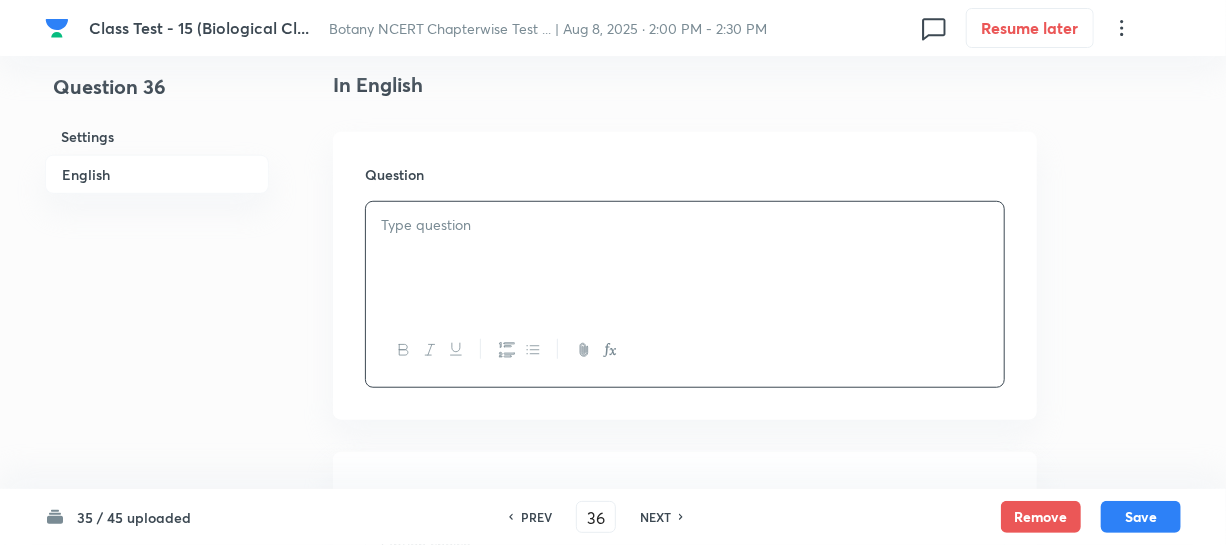 scroll, scrollTop: 545, scrollLeft: 0, axis: vertical 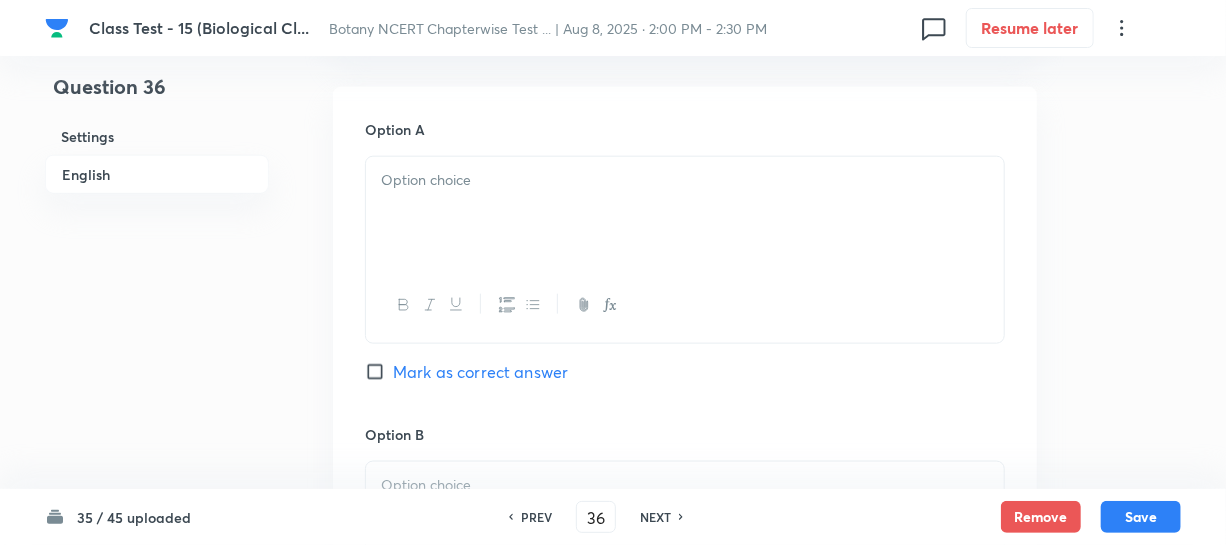 click at bounding box center [685, 305] 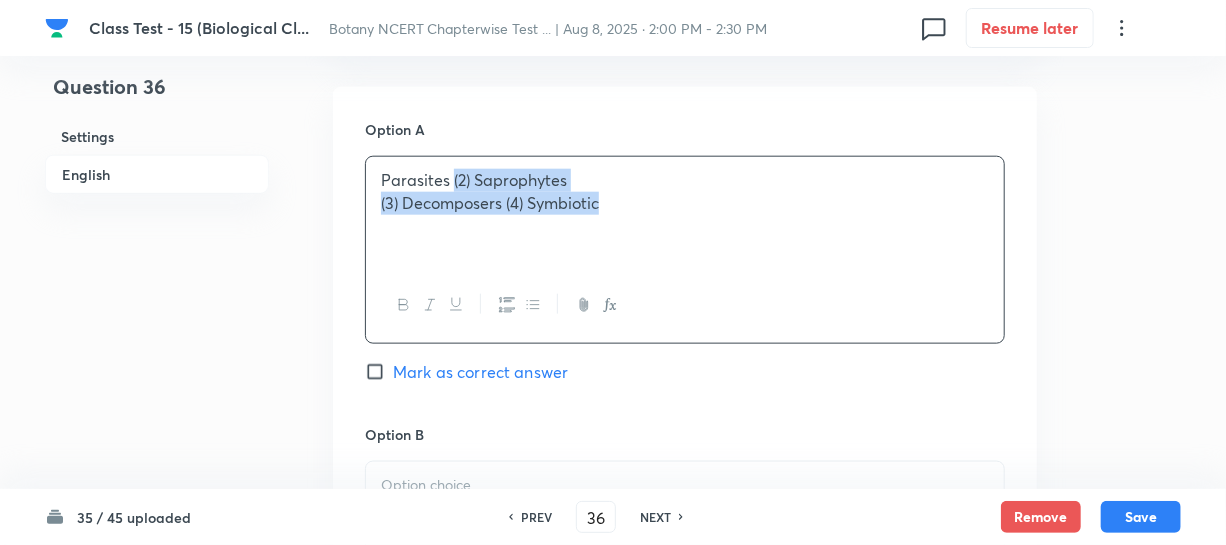 drag, startPoint x: 449, startPoint y: 179, endPoint x: 603, endPoint y: 210, distance: 157.08914 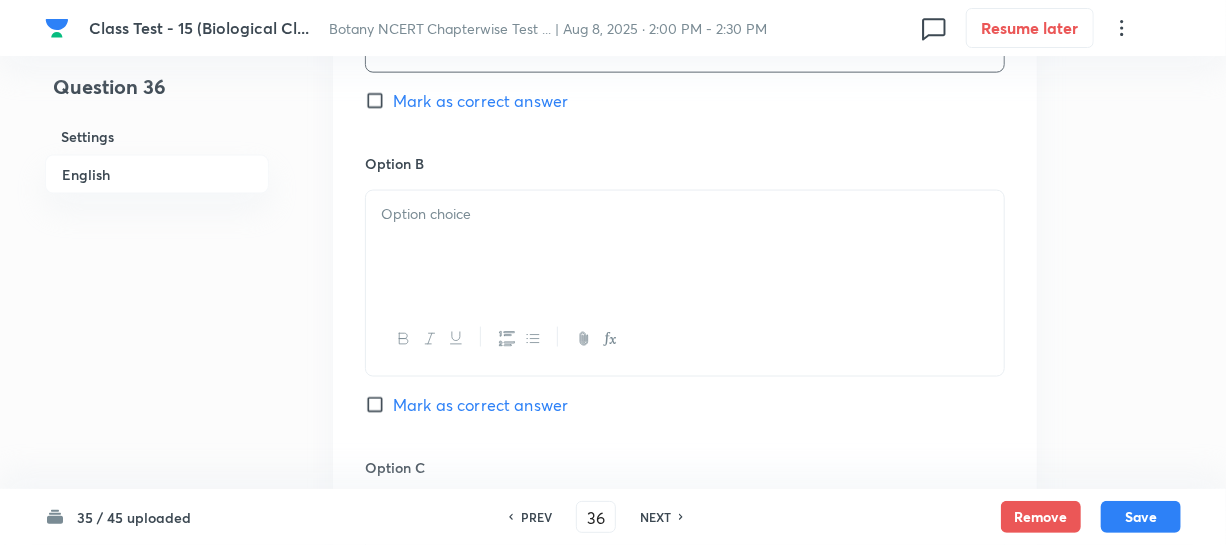 scroll, scrollTop: 1181, scrollLeft: 0, axis: vertical 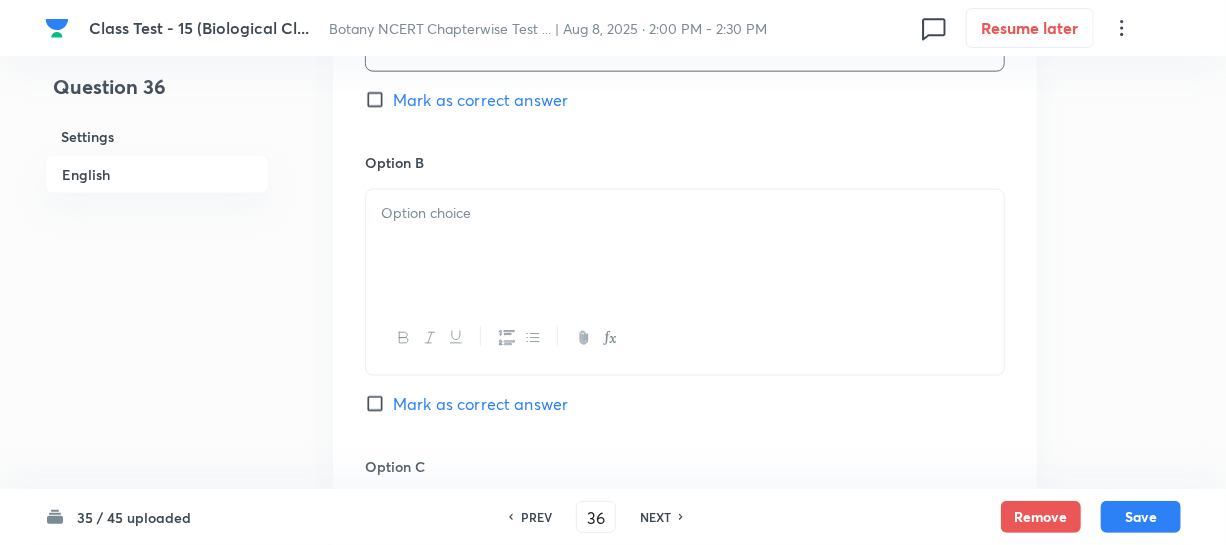 click at bounding box center [685, 246] 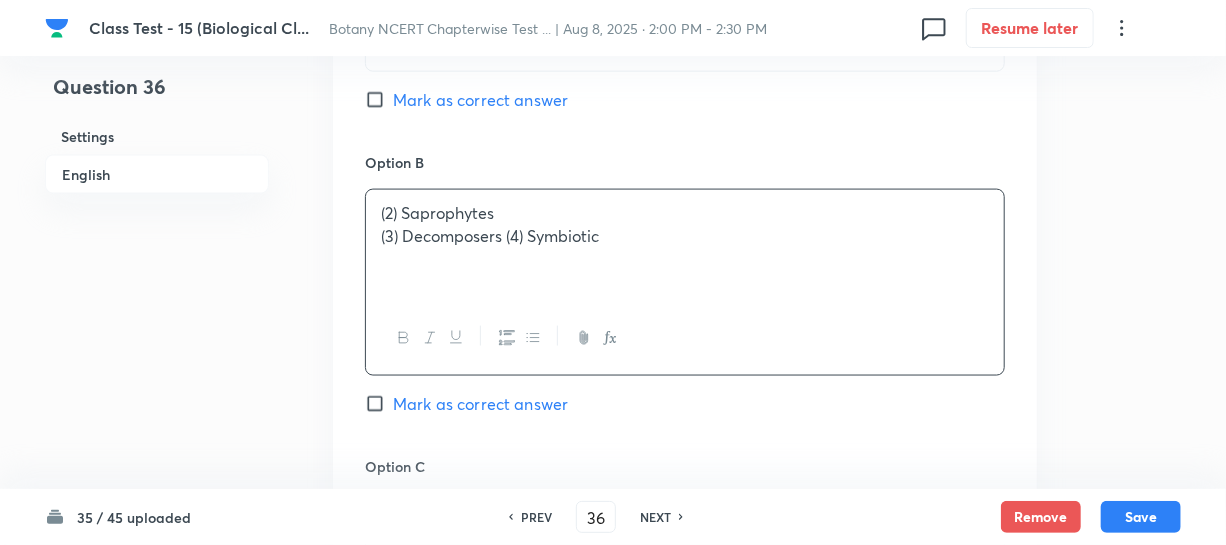 click on "(3) Decomposers (4) Symbiotic" at bounding box center [685, 236] 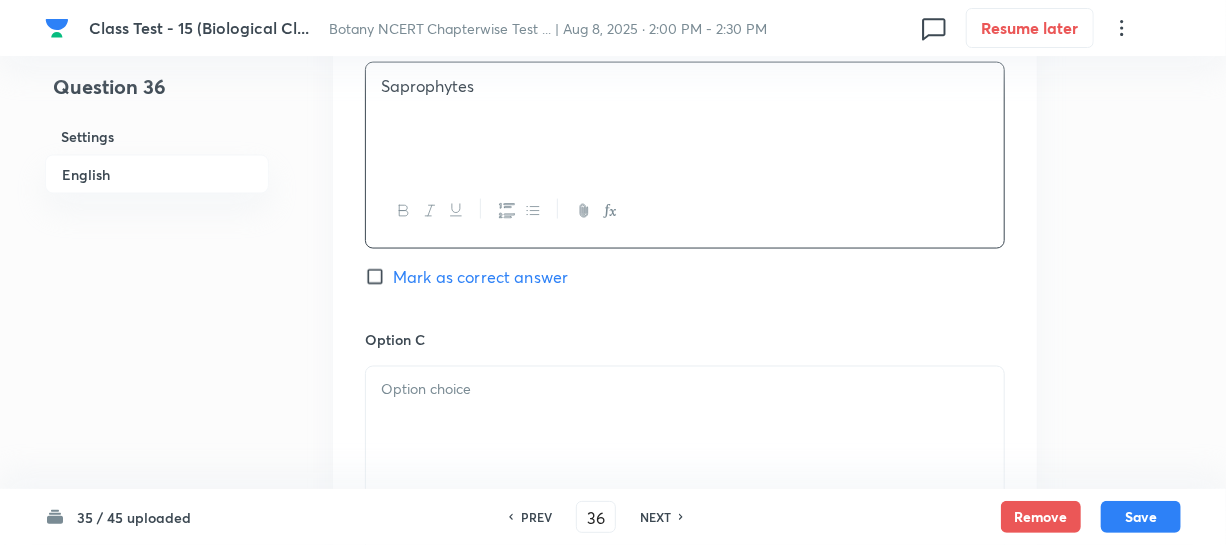 scroll, scrollTop: 1454, scrollLeft: 0, axis: vertical 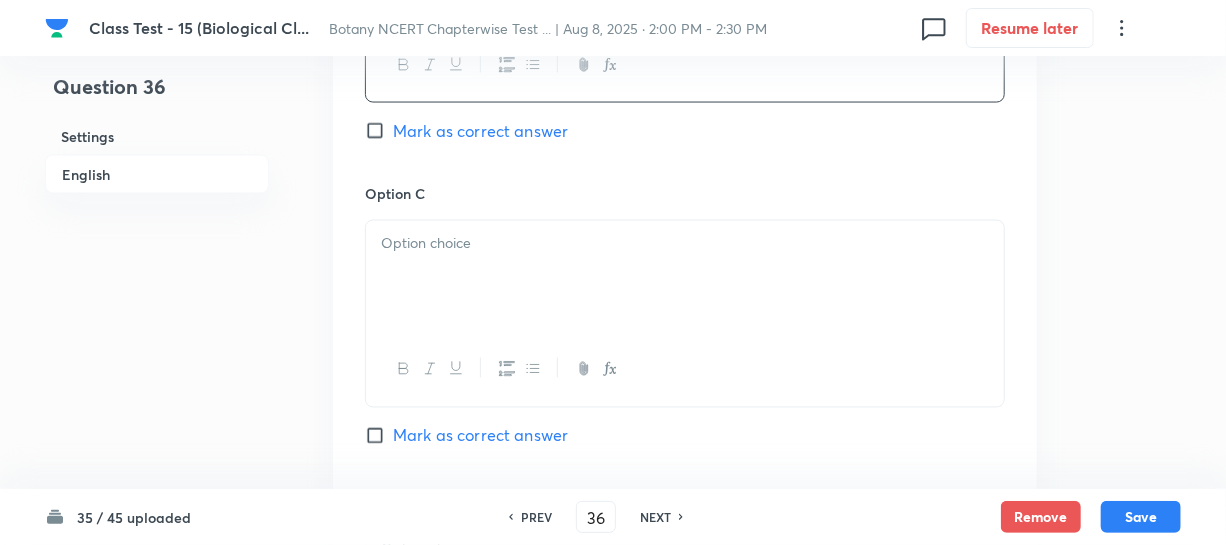 drag, startPoint x: 487, startPoint y: 276, endPoint x: 489, endPoint y: 263, distance: 13.152946 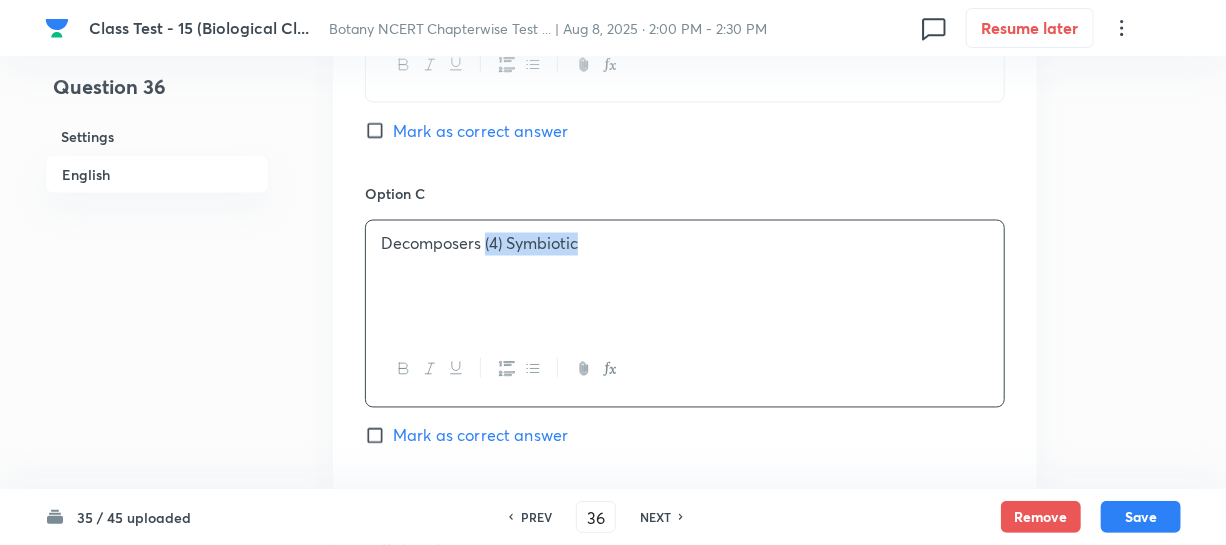 drag, startPoint x: 484, startPoint y: 245, endPoint x: 587, endPoint y: 245, distance: 103 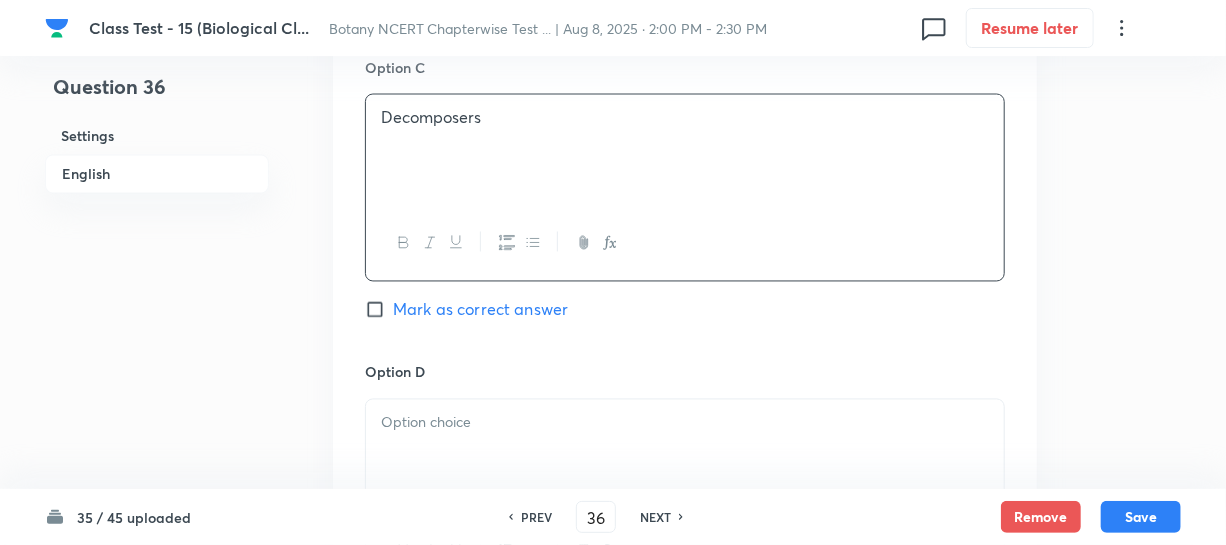 scroll, scrollTop: 1727, scrollLeft: 0, axis: vertical 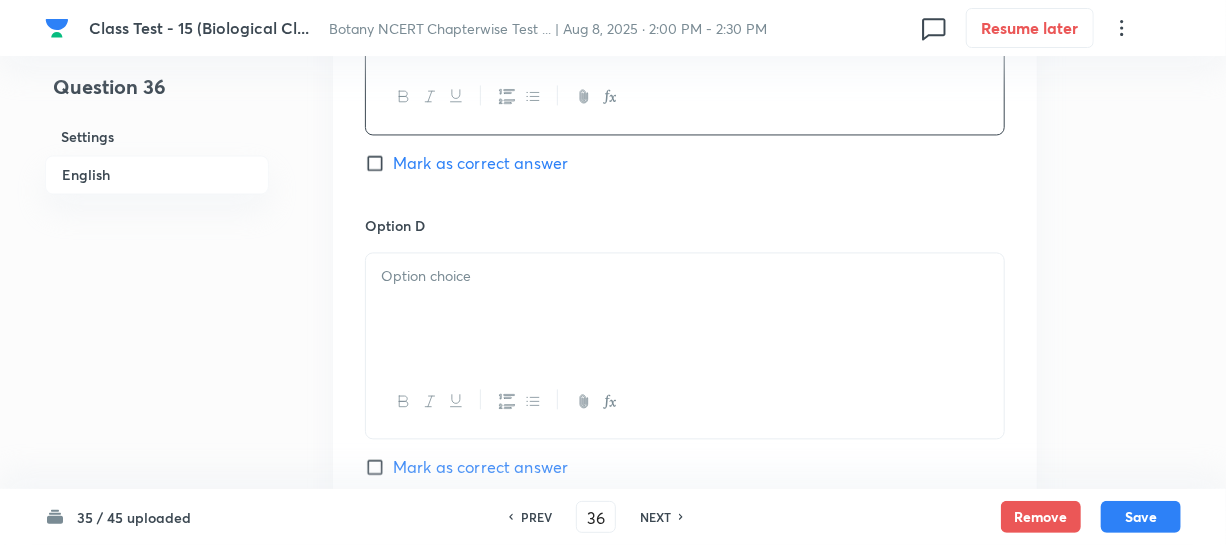 click at bounding box center [685, 276] 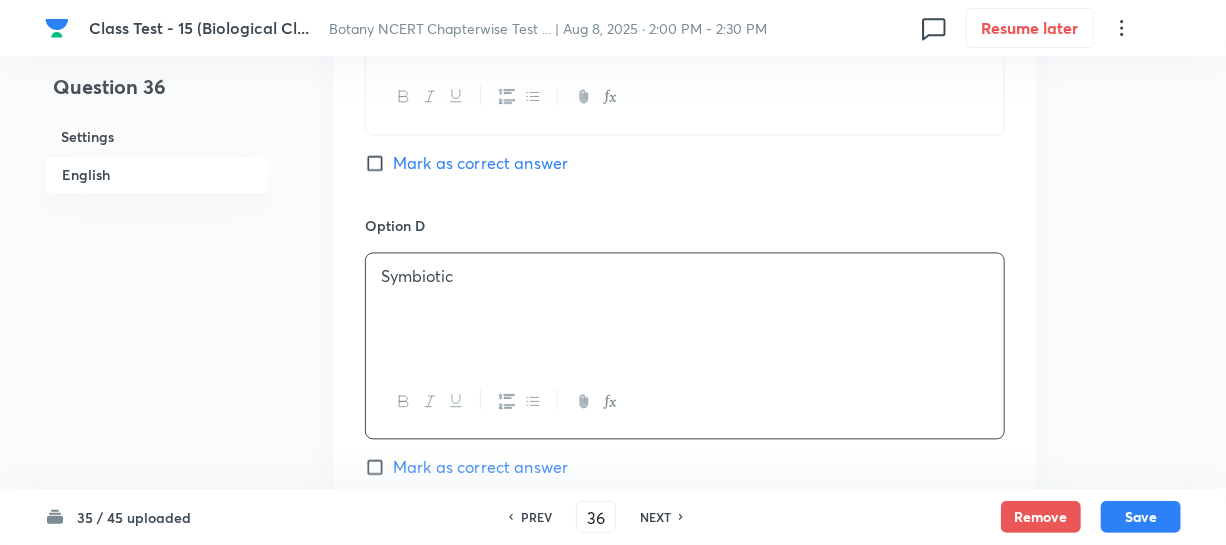 click on "Mark as correct answer" at bounding box center (379, 163) 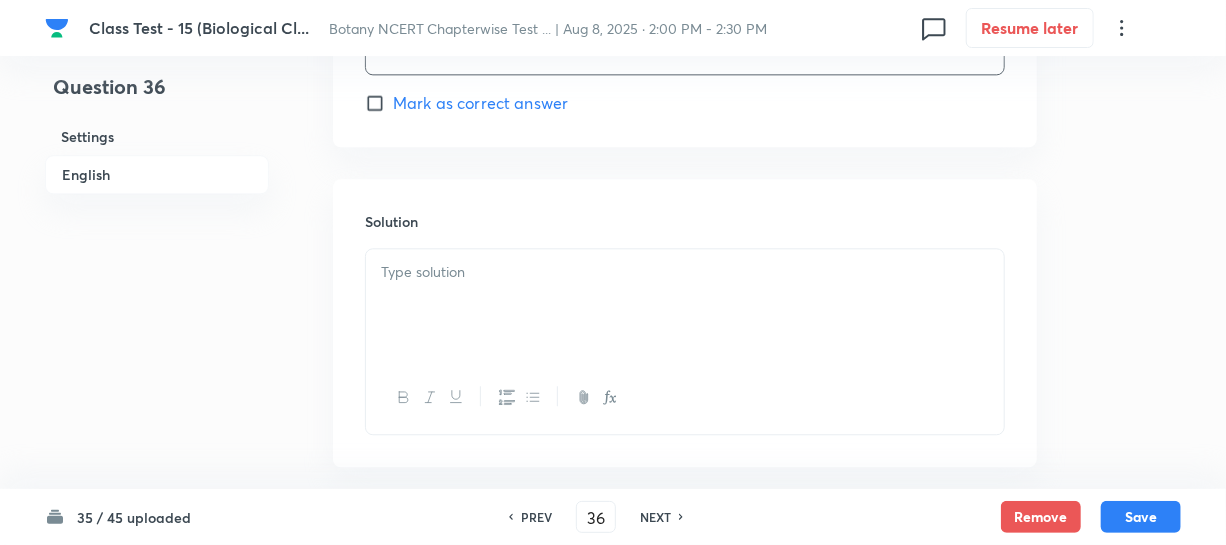 scroll, scrollTop: 2181, scrollLeft: 0, axis: vertical 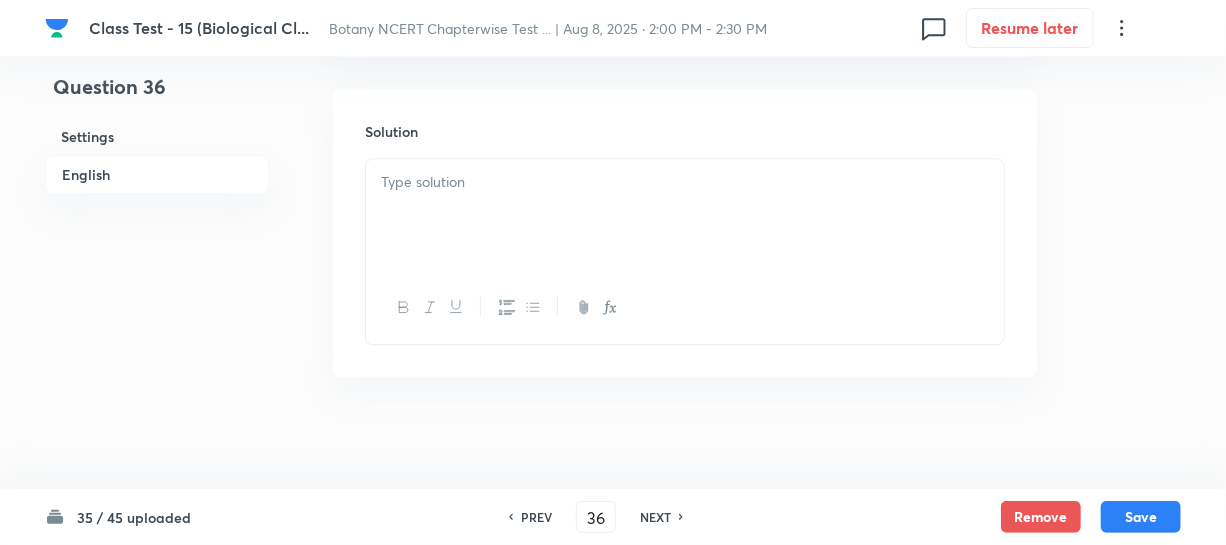 click at bounding box center [685, 215] 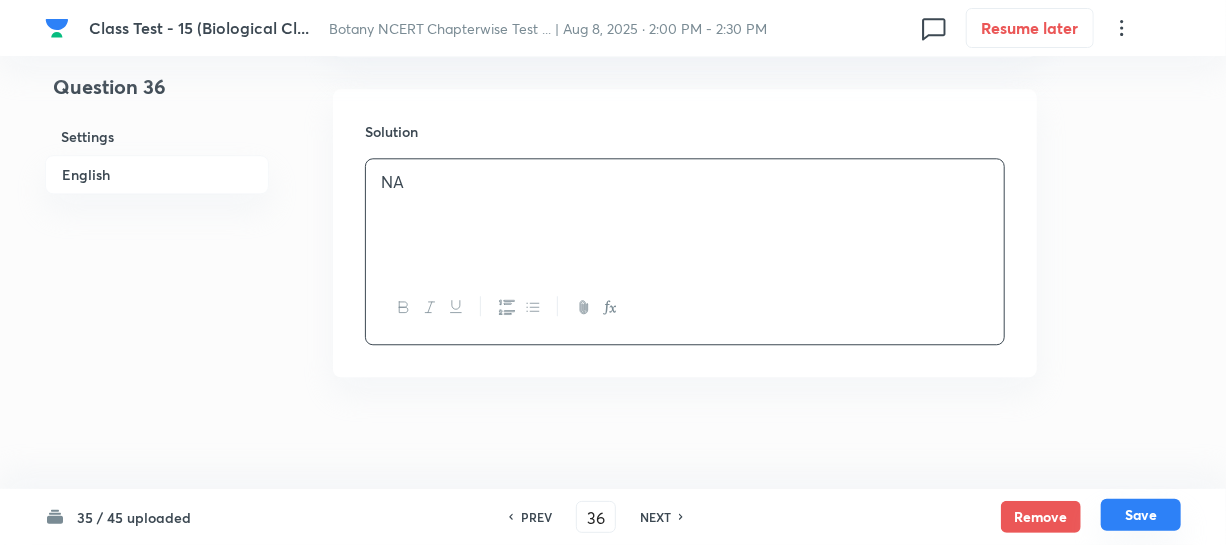 click on "Save" at bounding box center [1141, 515] 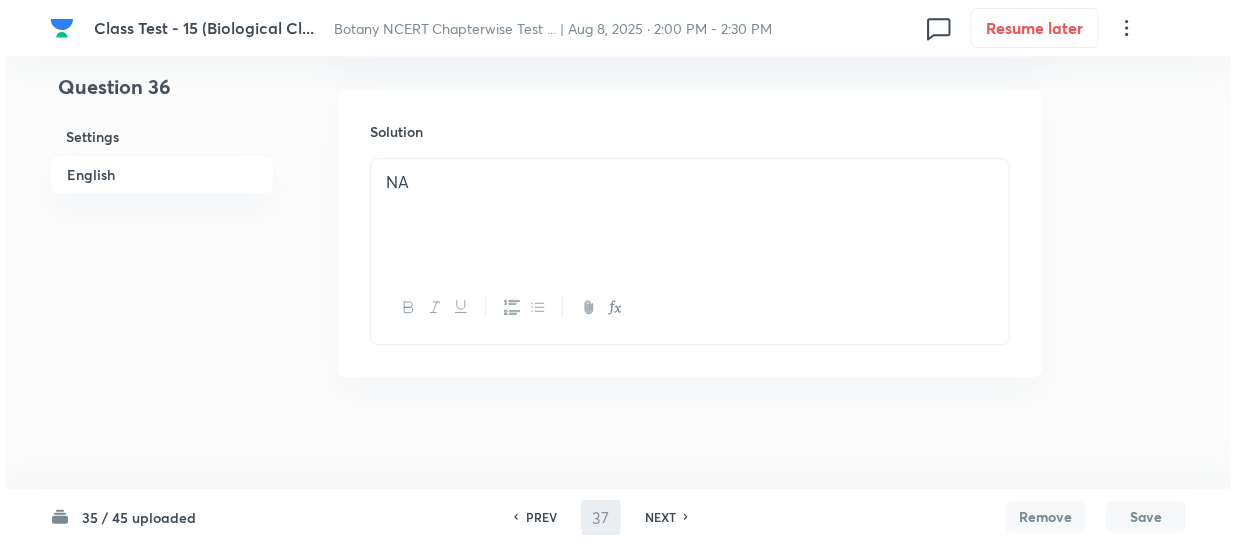 scroll, scrollTop: 0, scrollLeft: 0, axis: both 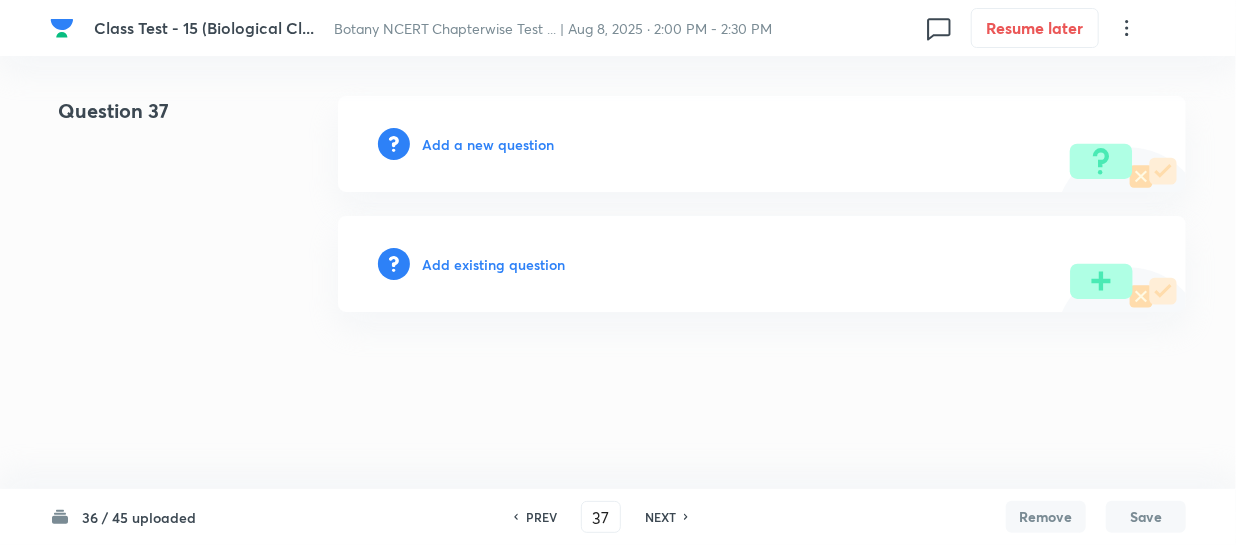 click on "Add a new question" at bounding box center [488, 144] 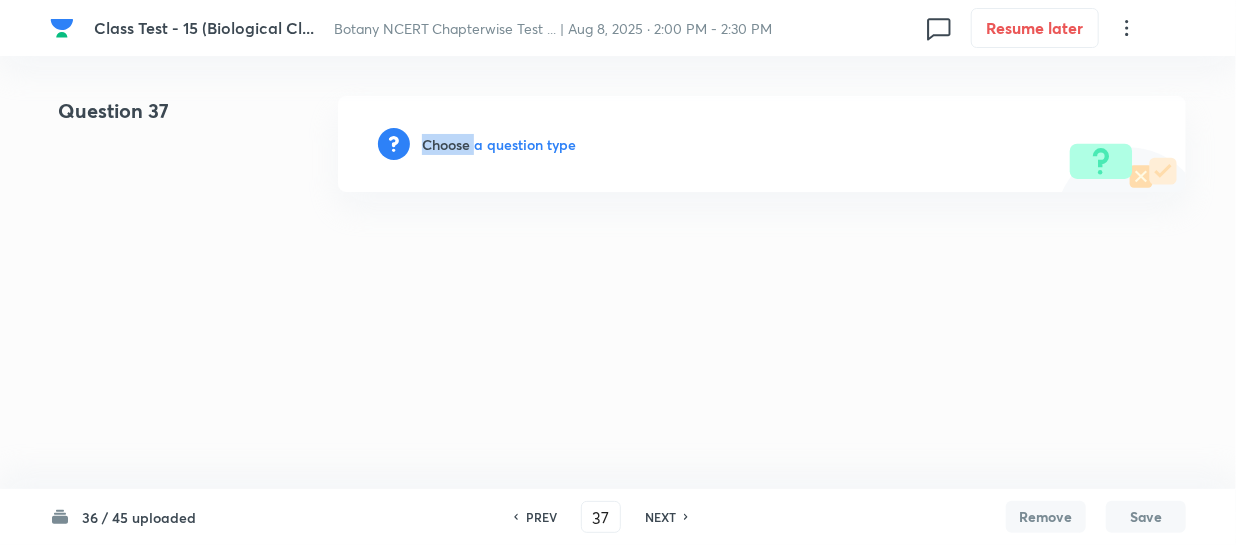 click on "Choose a question type" at bounding box center [499, 144] 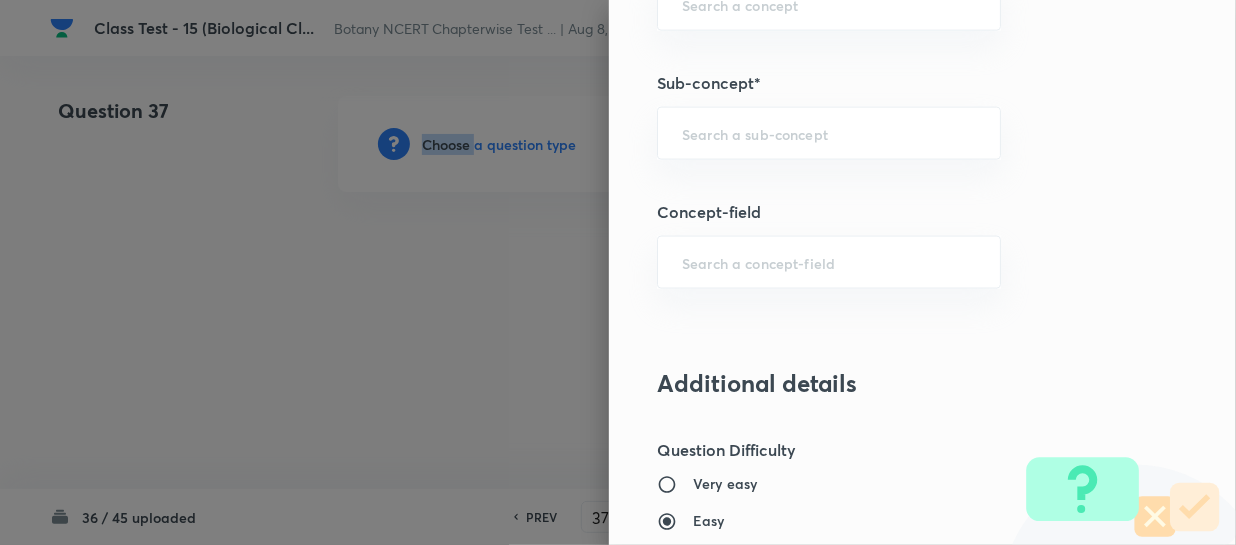 scroll, scrollTop: 1181, scrollLeft: 0, axis: vertical 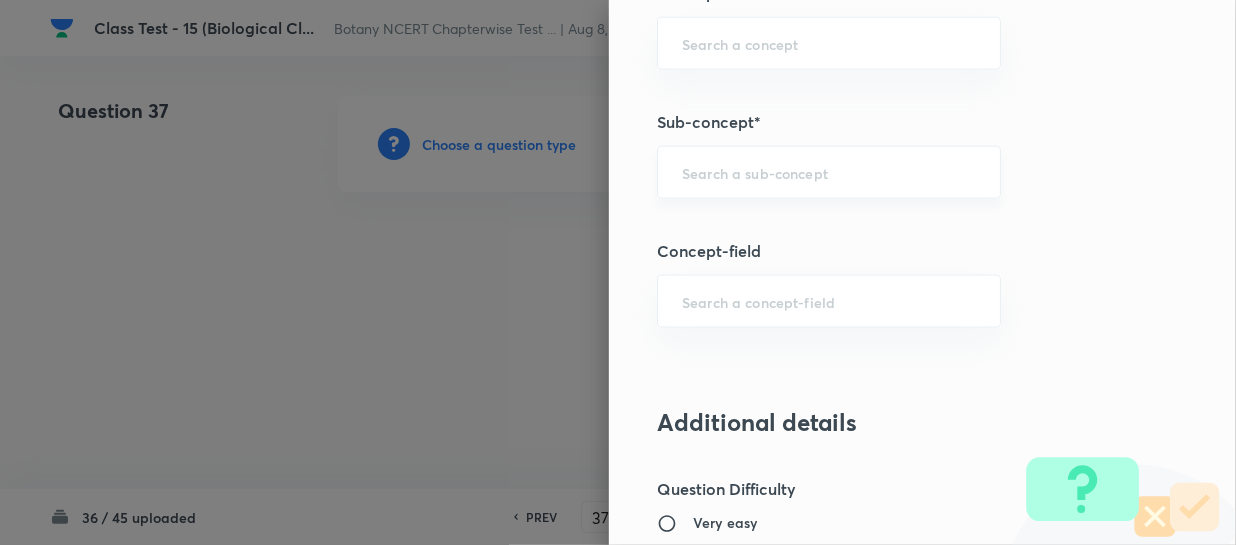 click at bounding box center [829, 172] 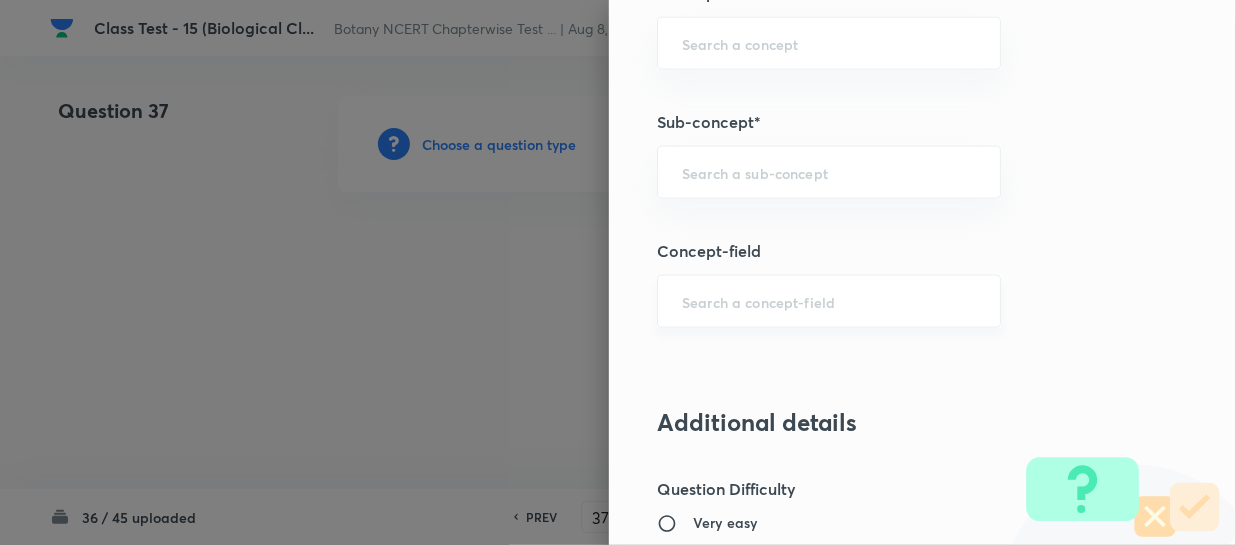 paste on "Biological Classification" 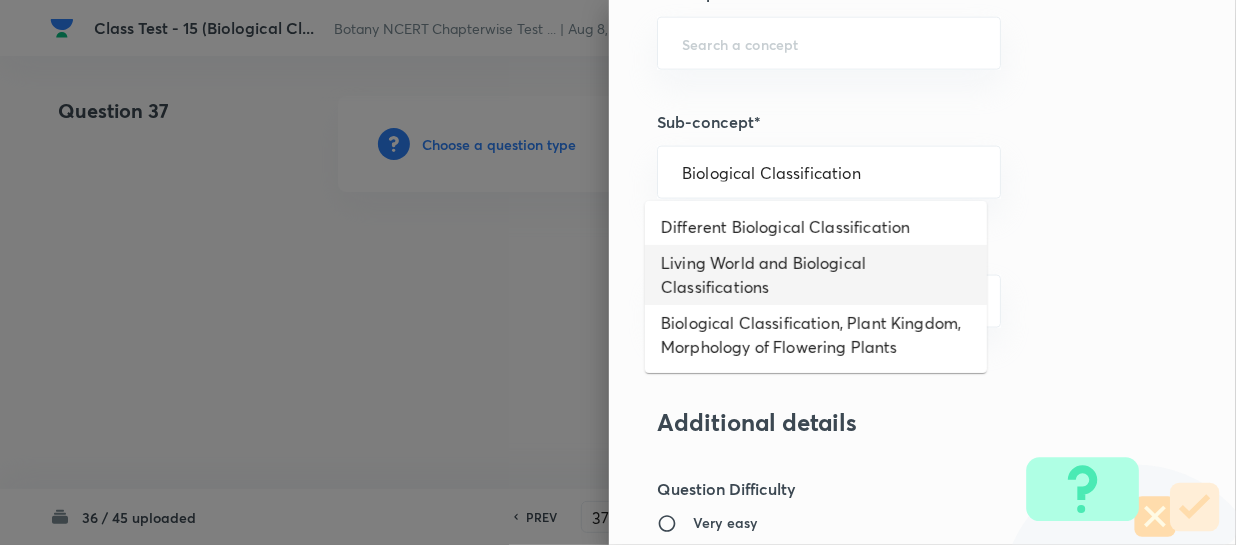 click on "Living World and Biological Classifications" at bounding box center (816, 275) 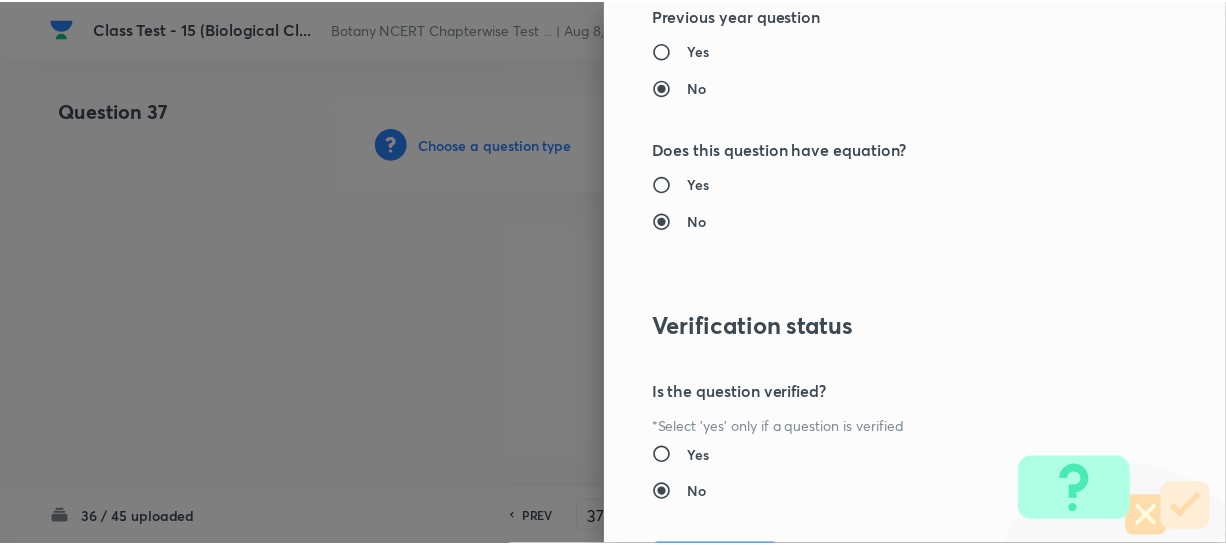 scroll, scrollTop: 2179, scrollLeft: 0, axis: vertical 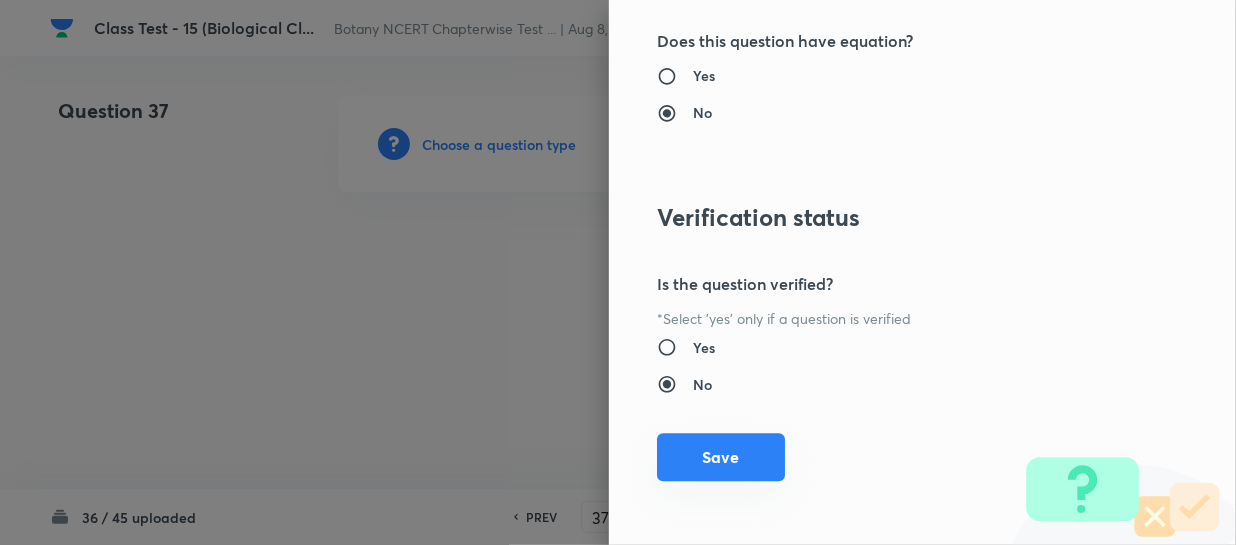 drag, startPoint x: 706, startPoint y: 467, endPoint x: 1168, endPoint y: 422, distance: 464.18637 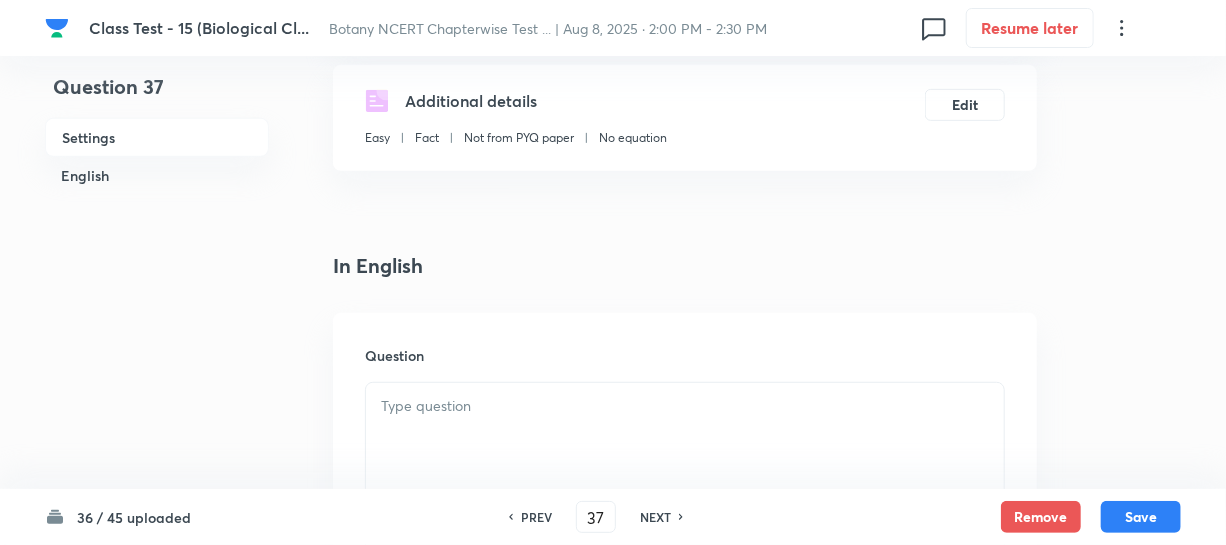 click at bounding box center (685, 439) 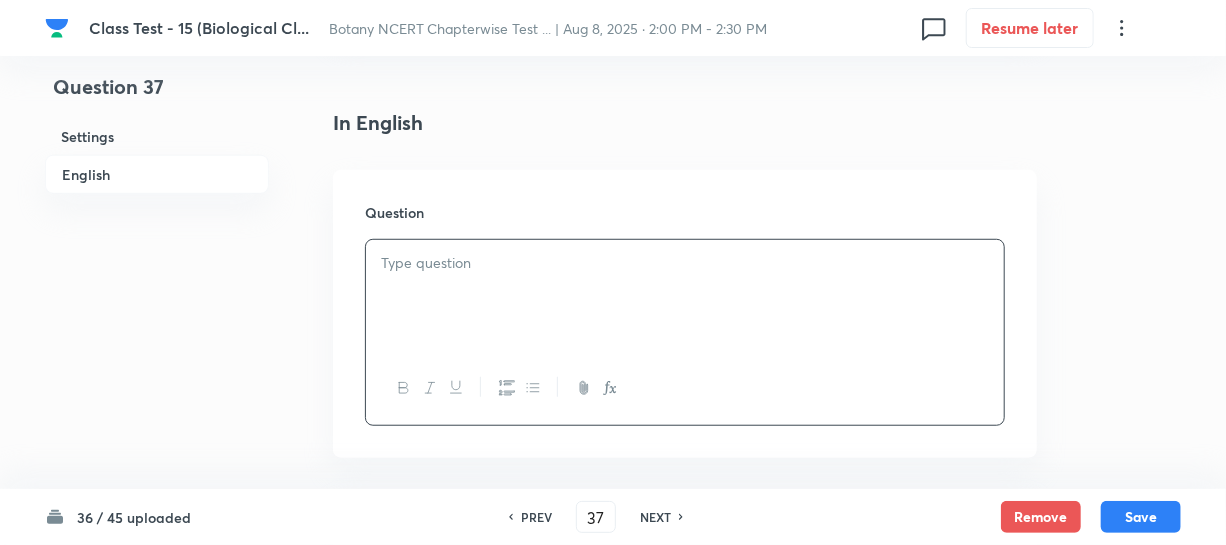 scroll, scrollTop: 636, scrollLeft: 0, axis: vertical 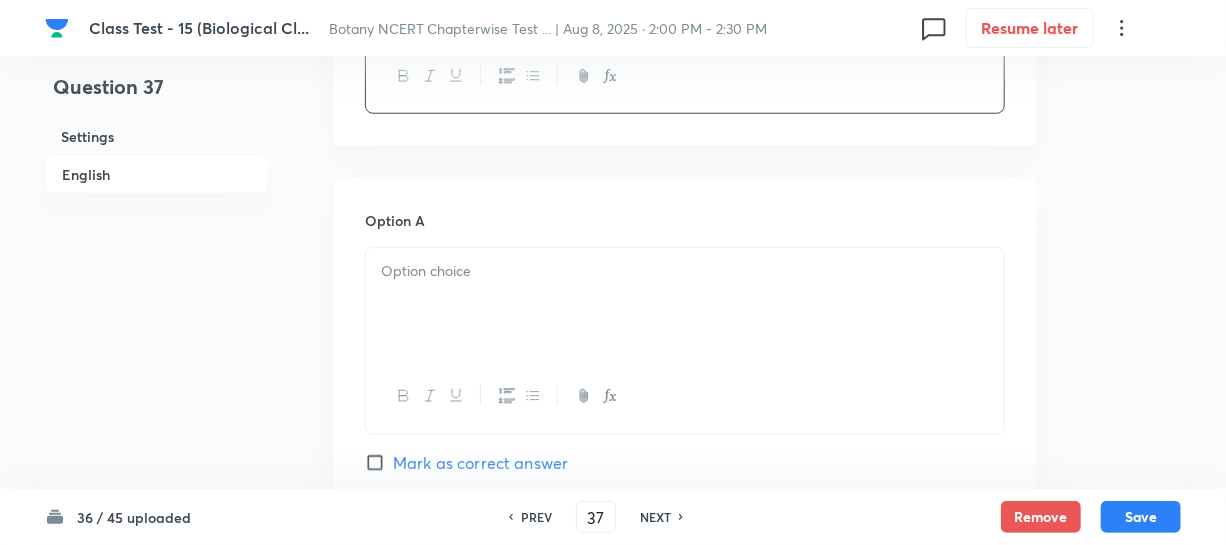 drag, startPoint x: 456, startPoint y: 305, endPoint x: 491, endPoint y: 305, distance: 35 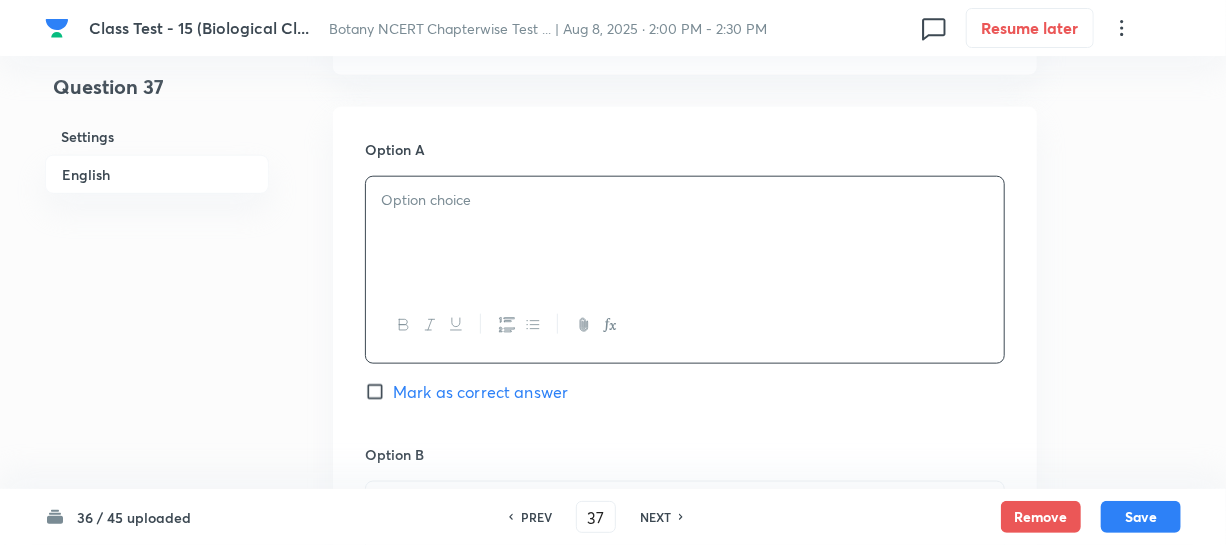scroll, scrollTop: 1000, scrollLeft: 0, axis: vertical 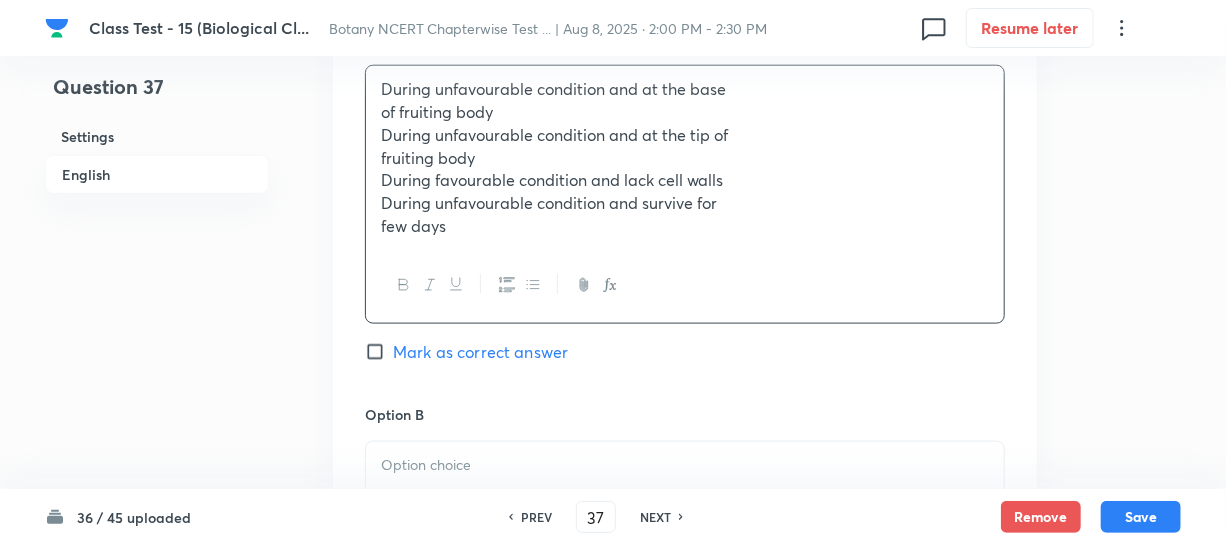 click on "During unfavourable condition and at the tip of" at bounding box center (685, 135) 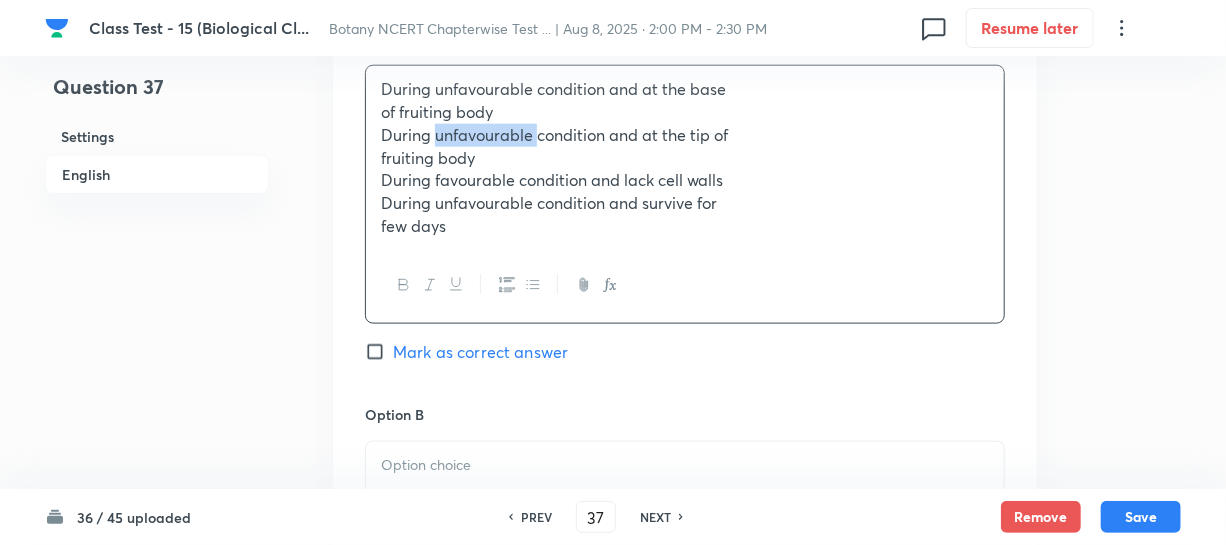 click on "During unfavourable condition and at the tip of" at bounding box center (685, 135) 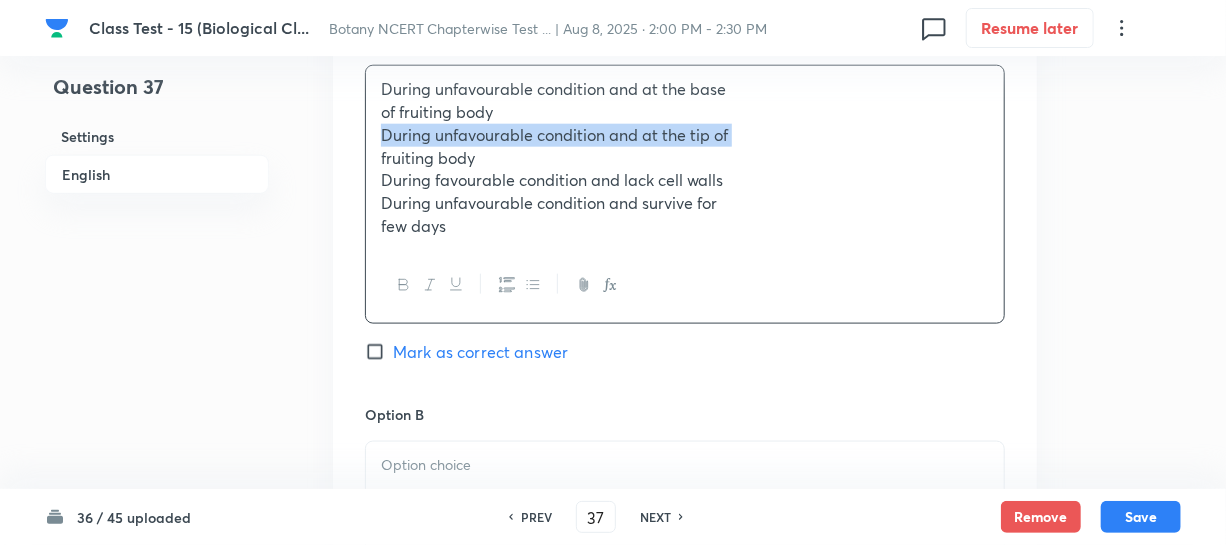 click on "During unfavourable condition and at the tip of" at bounding box center (685, 135) 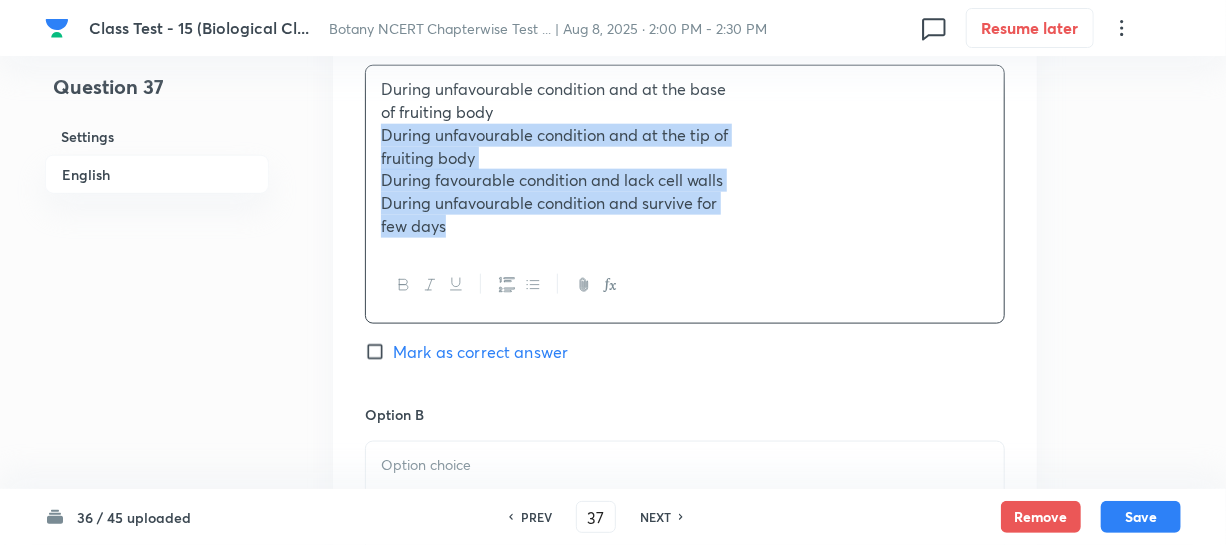 click on "few days" at bounding box center [685, 226] 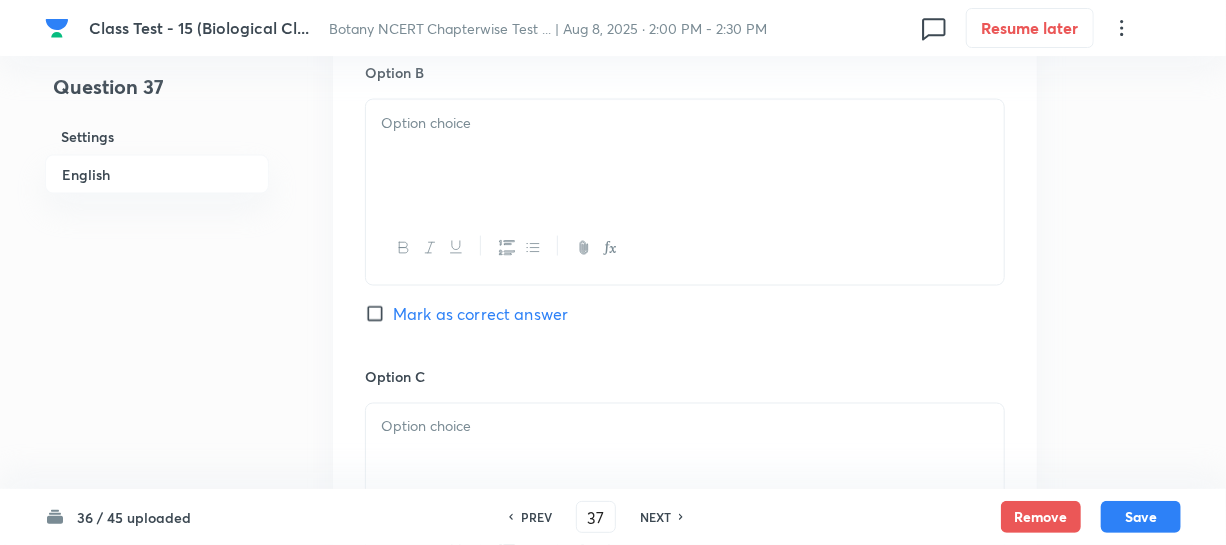 scroll, scrollTop: 1272, scrollLeft: 0, axis: vertical 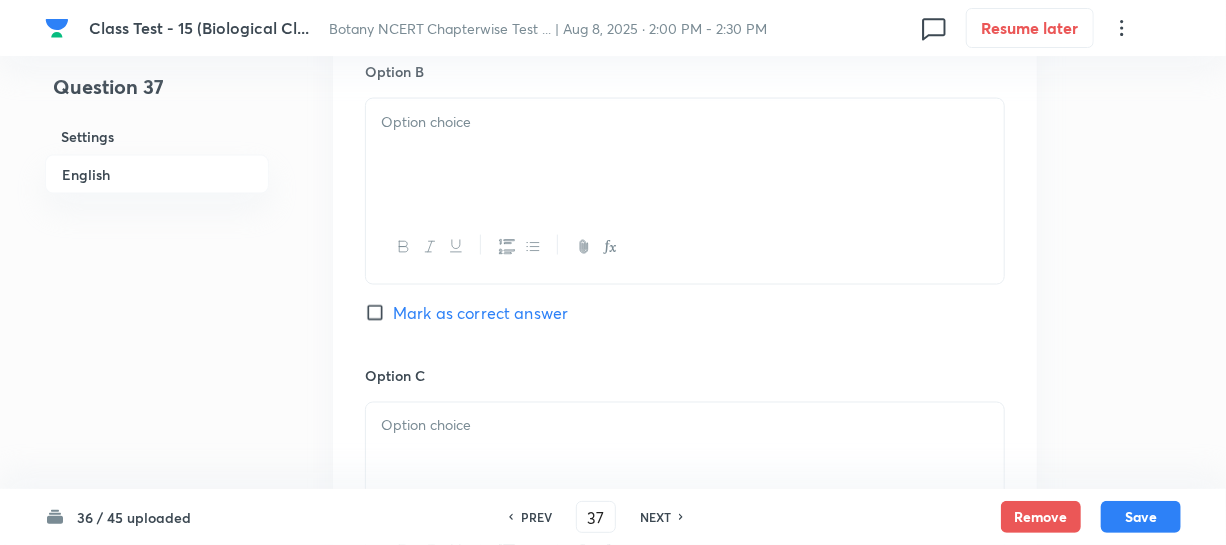 click at bounding box center [685, 155] 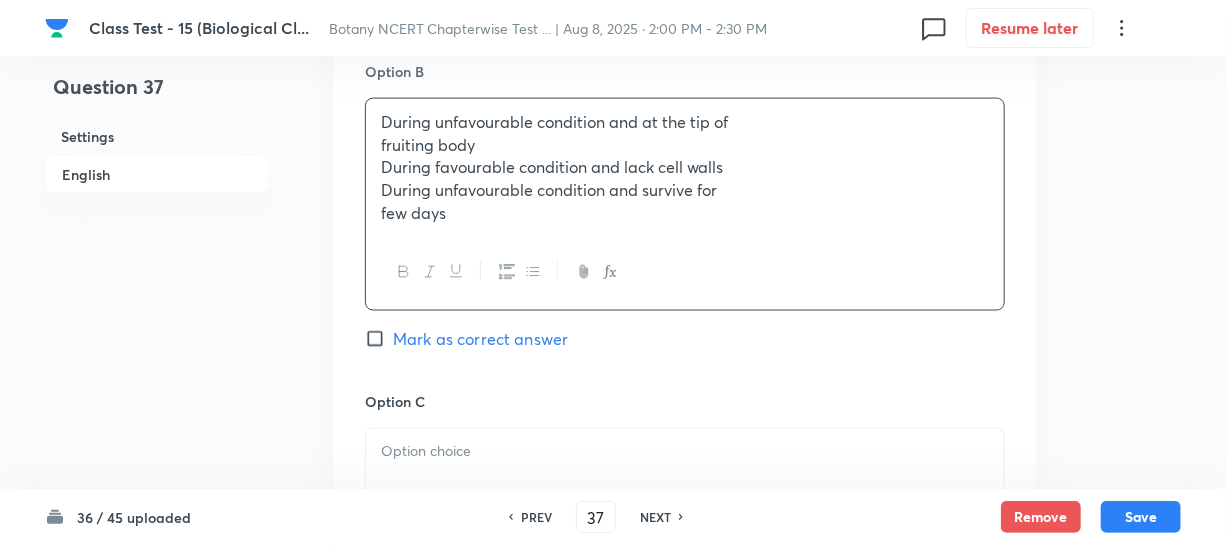 click on "During favourable condition and lack cell walls" at bounding box center [685, 167] 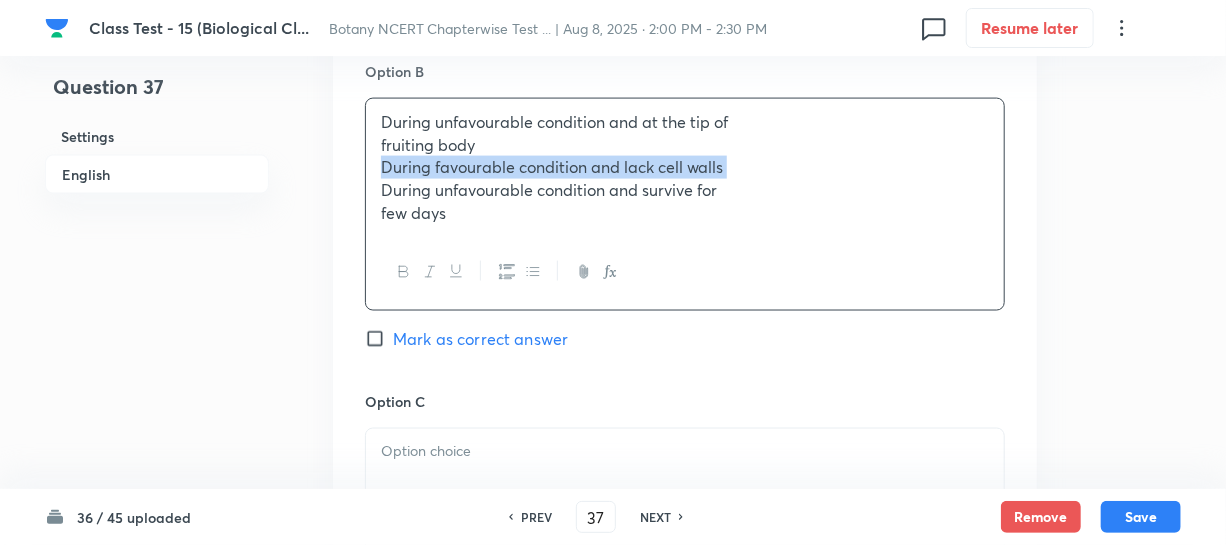 click on "During favourable condition and lack cell walls" at bounding box center [685, 167] 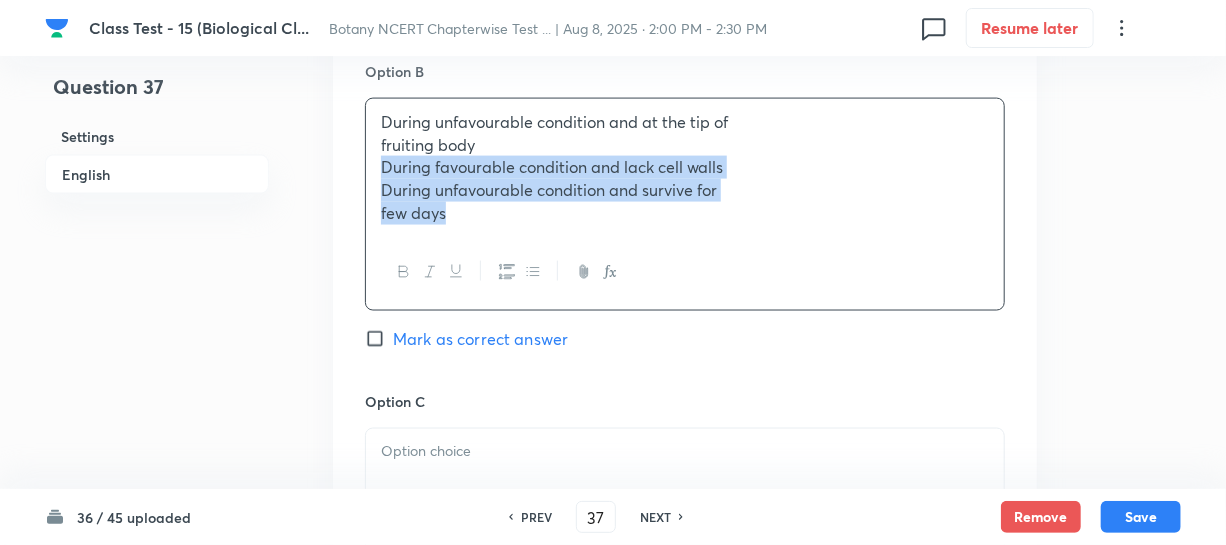 click on "During unfavourable condition and at the tip of fruiting body During favourable condition and lack cell walls During unfavourable condition and survive for few days" at bounding box center [685, 168] 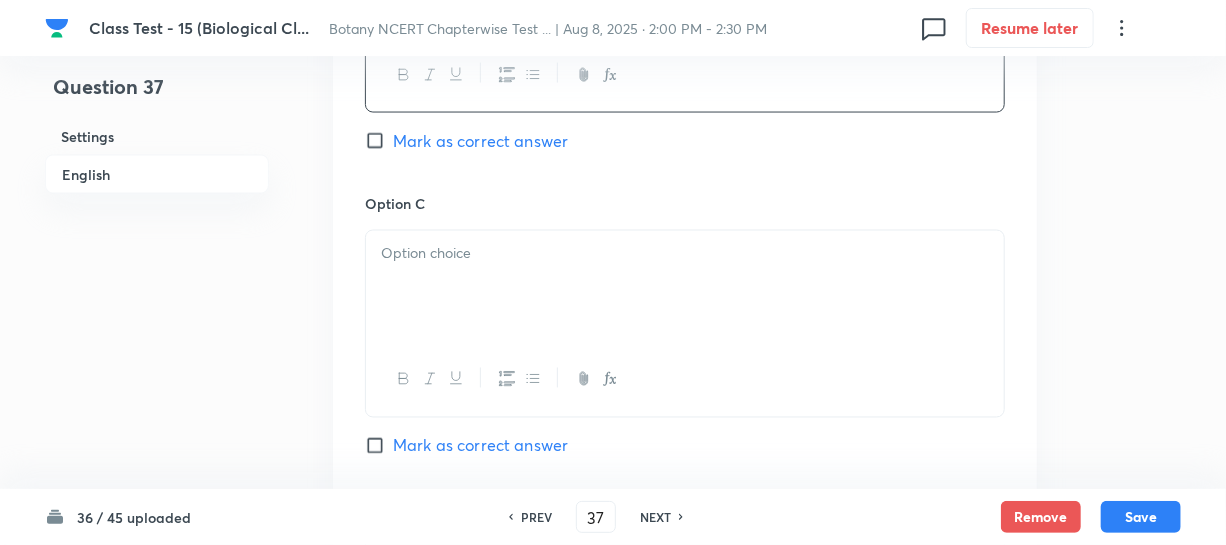 scroll, scrollTop: 1454, scrollLeft: 0, axis: vertical 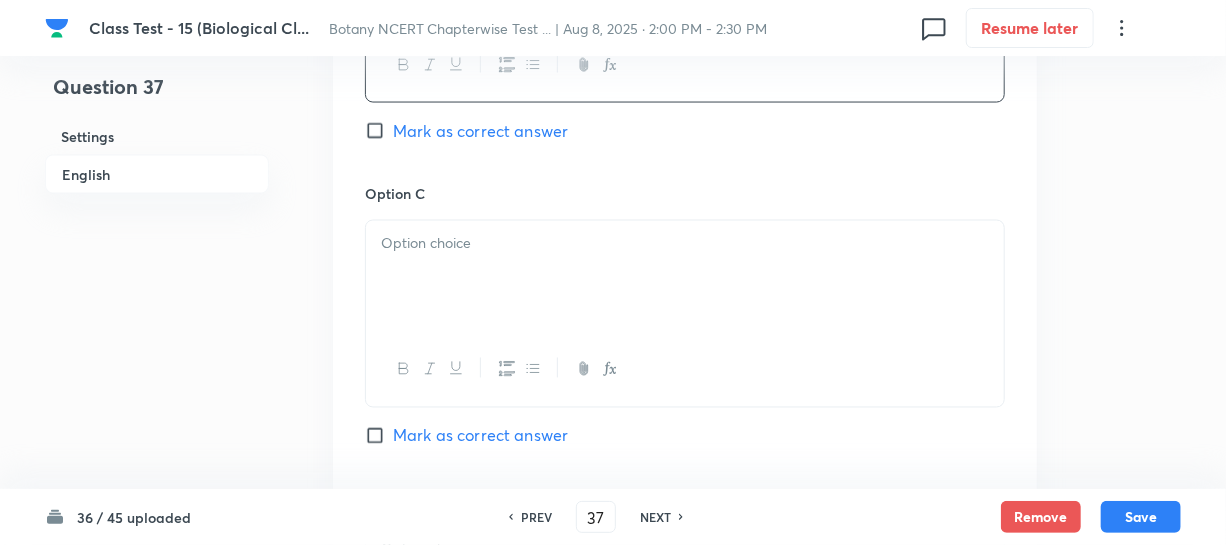 click at bounding box center [685, 244] 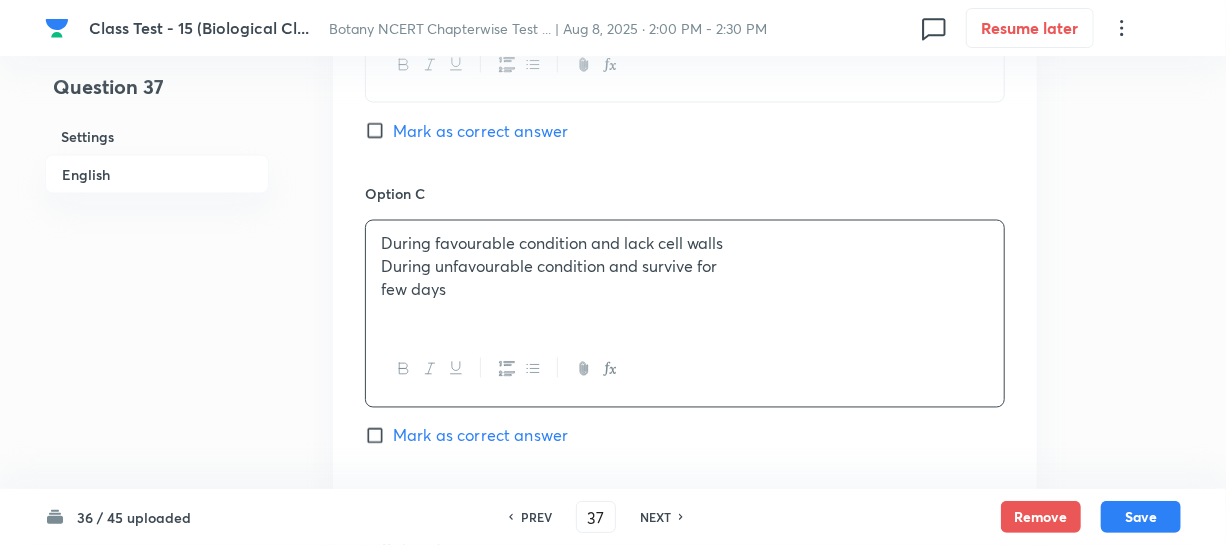 click on "During unfavourable condition and survive for" at bounding box center [685, 267] 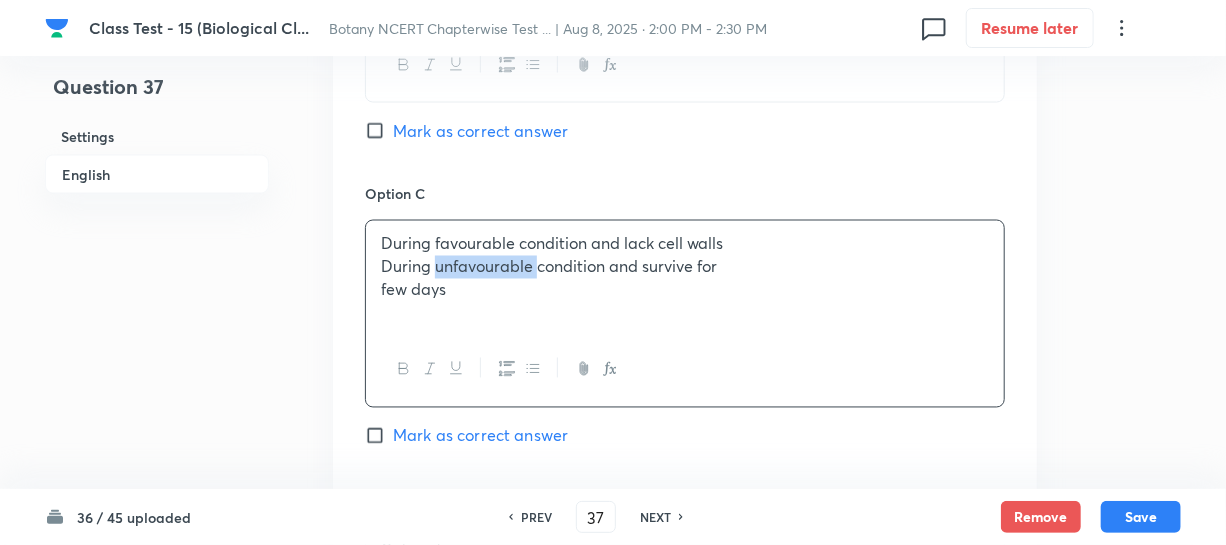 click on "During unfavourable condition and survive for" at bounding box center (685, 267) 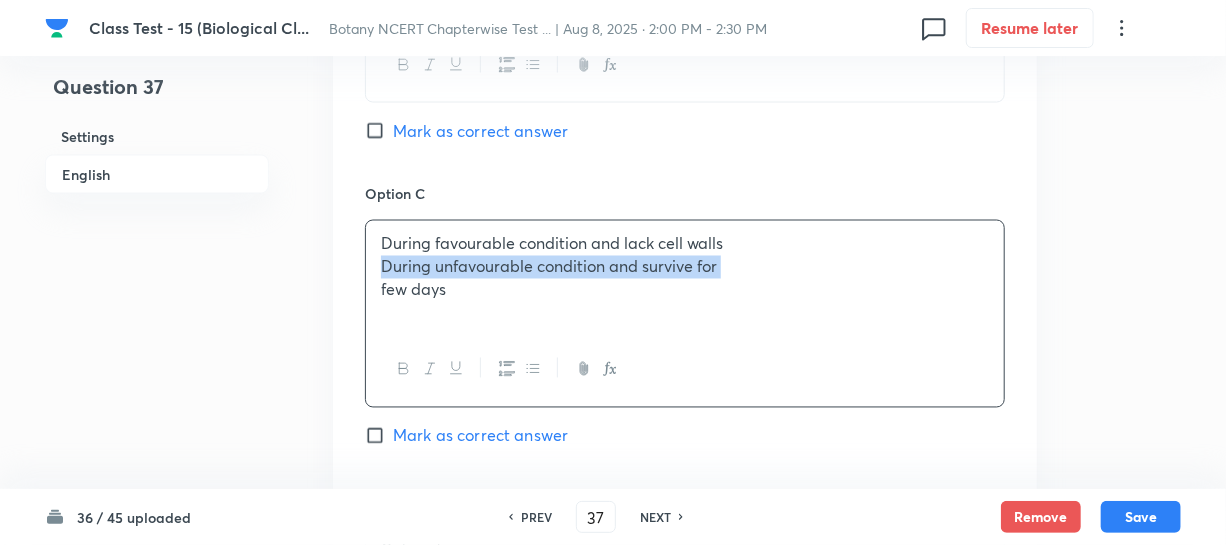 click on "During unfavourable condition and survive for" at bounding box center [685, 267] 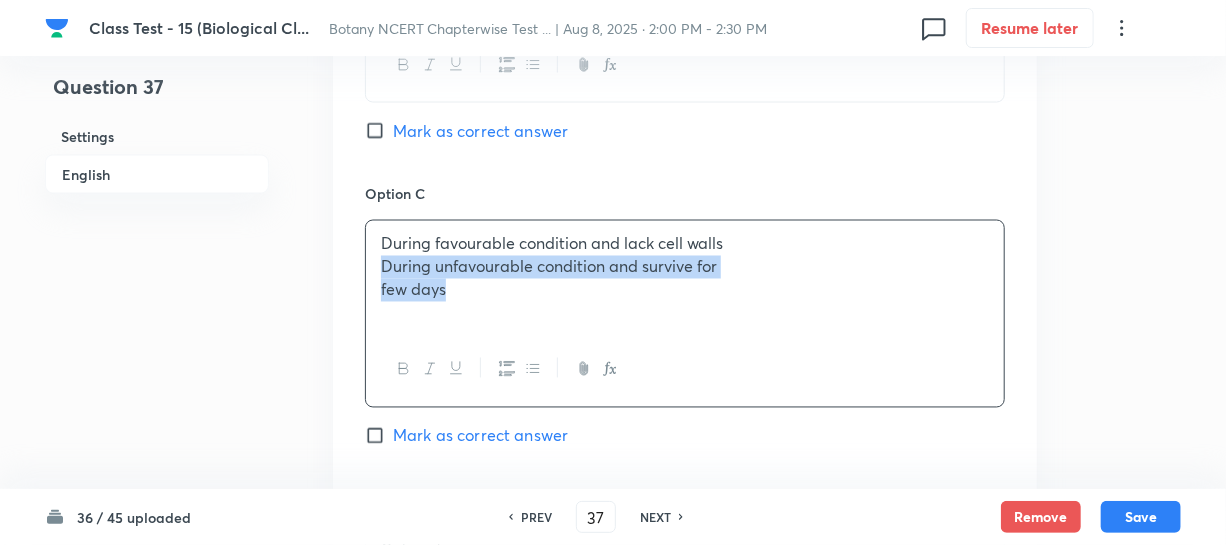 click on "few days" at bounding box center [685, 290] 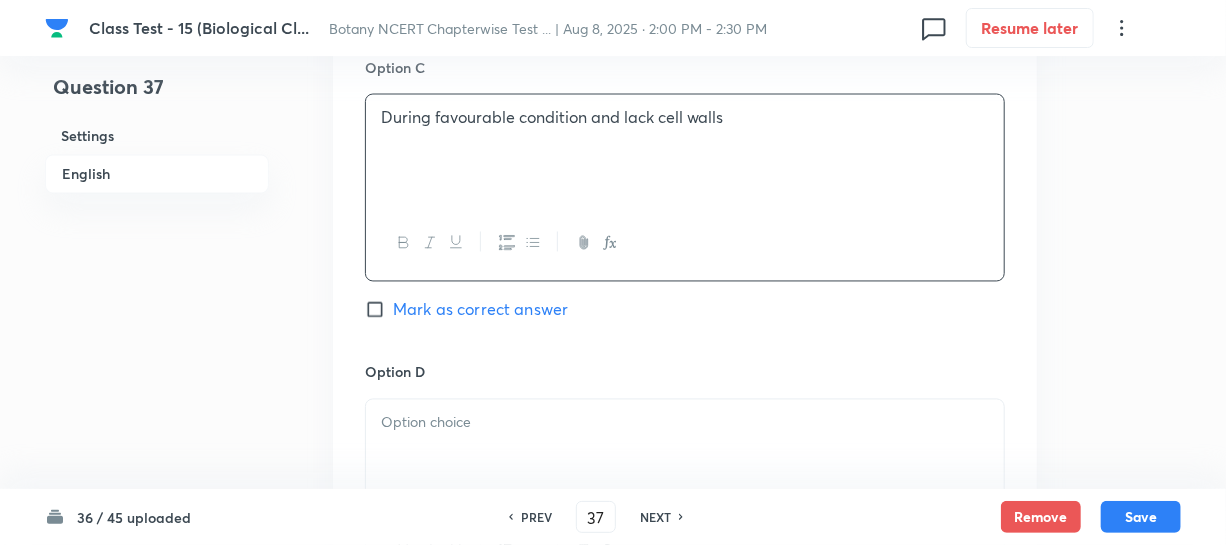 scroll, scrollTop: 1727, scrollLeft: 0, axis: vertical 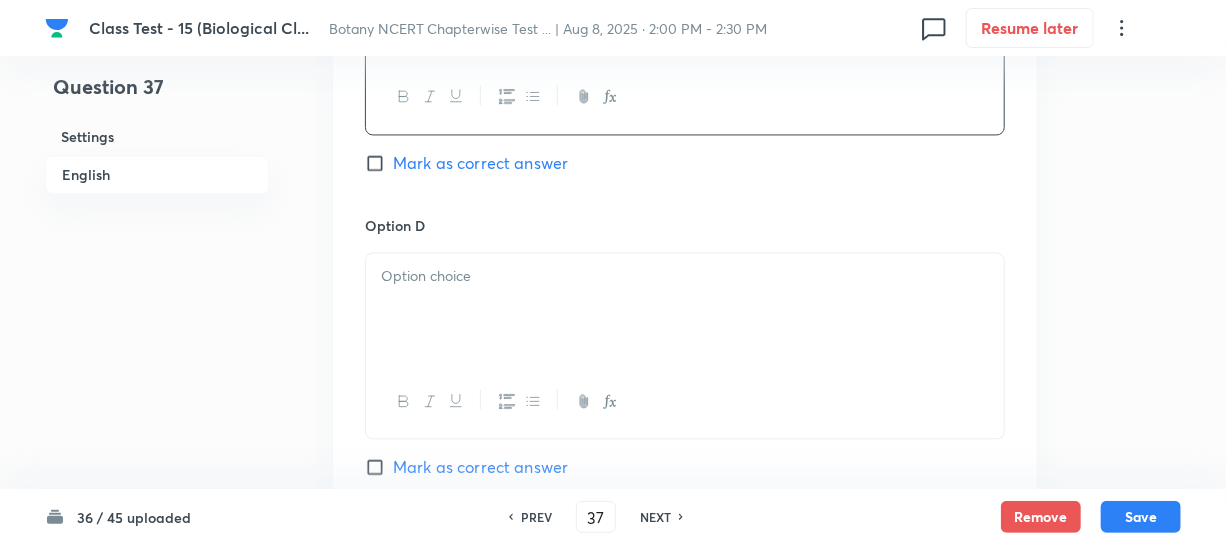 click at bounding box center [685, 309] 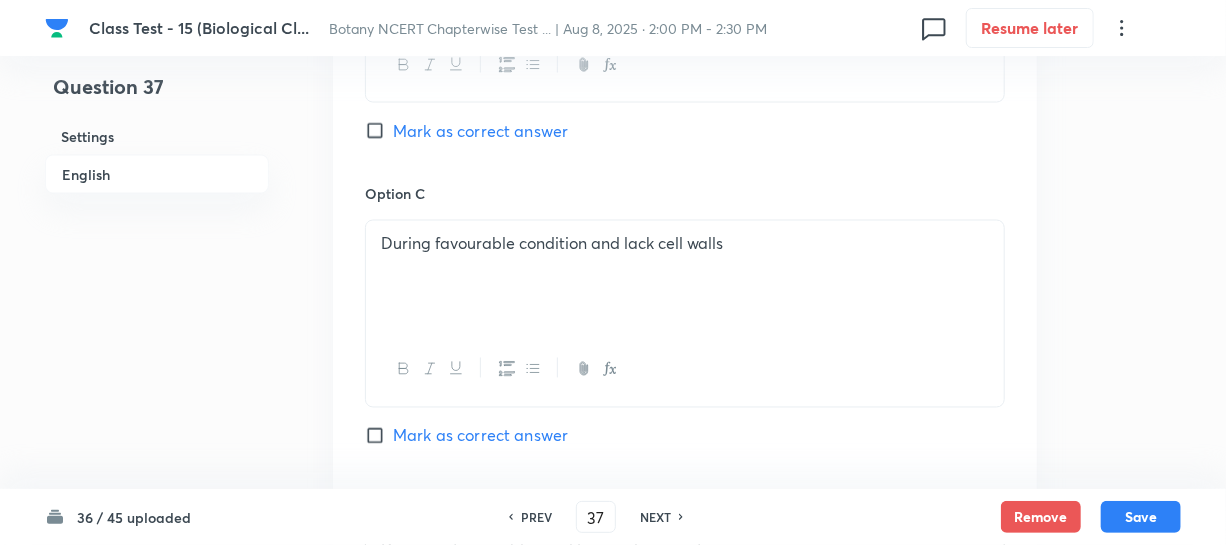 drag, startPoint x: 378, startPoint y: 131, endPoint x: 643, endPoint y: 147, distance: 265.48257 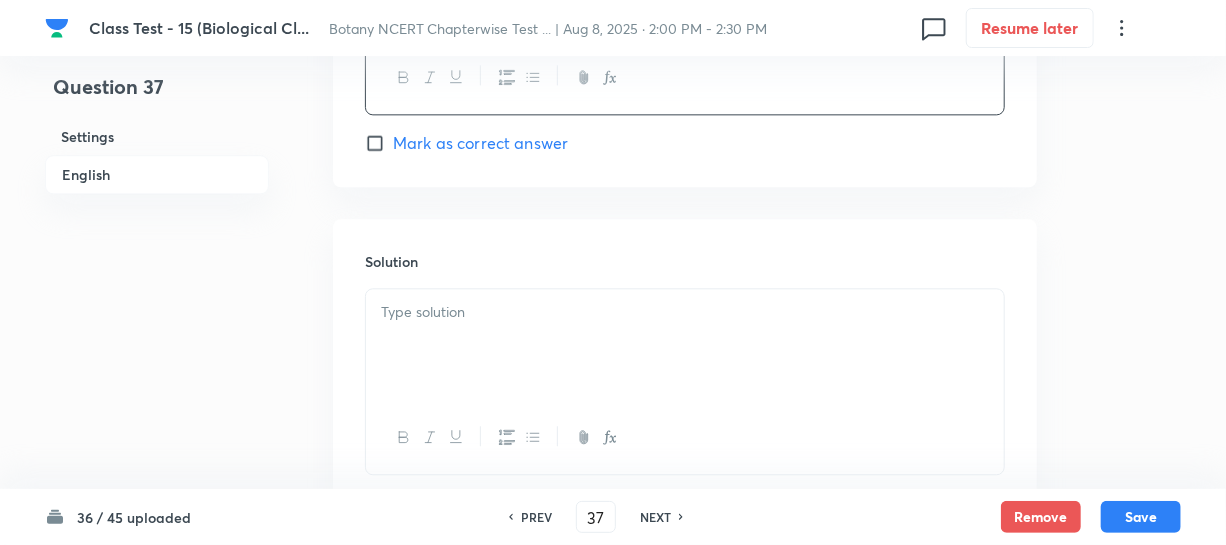 scroll, scrollTop: 2190, scrollLeft: 0, axis: vertical 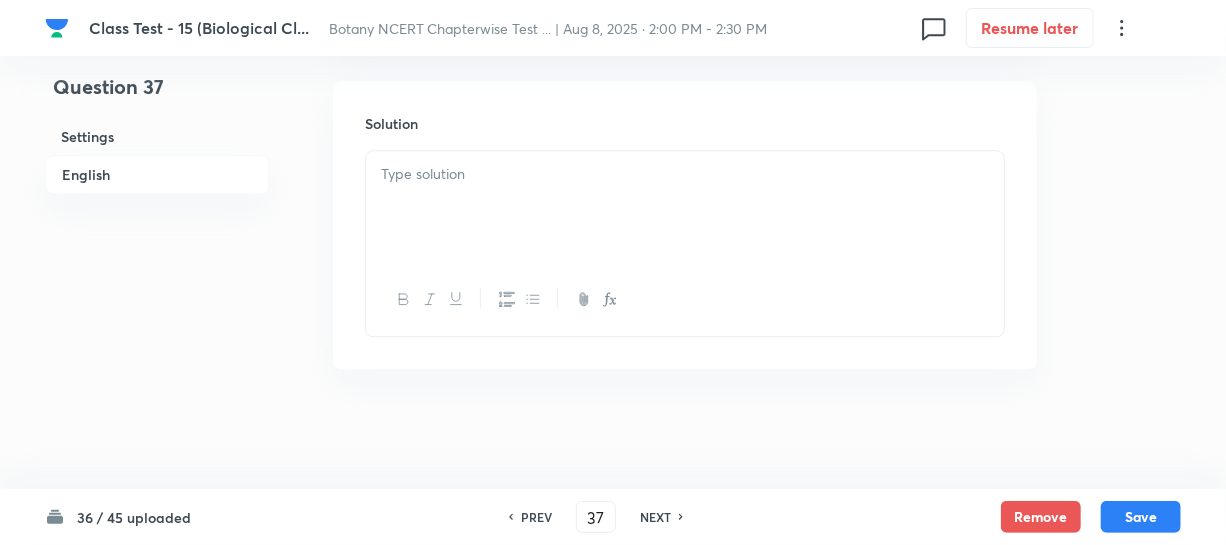 drag, startPoint x: 447, startPoint y: 196, endPoint x: 456, endPoint y: 190, distance: 10.816654 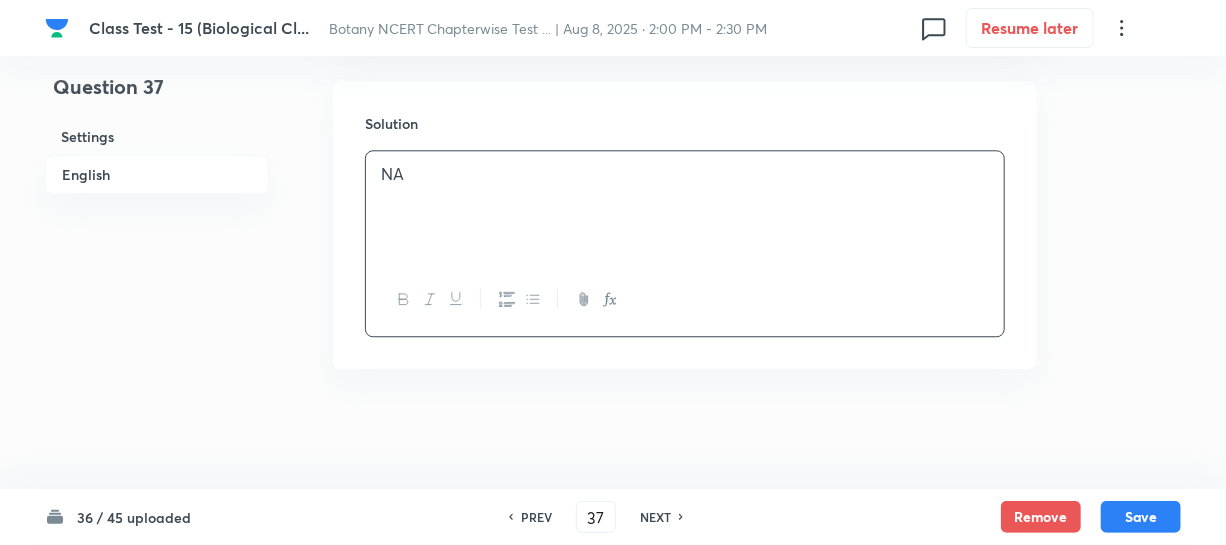 click on "36 / 45 uploaded
PREV 37 ​ NEXT Remove Save" at bounding box center (613, 517) 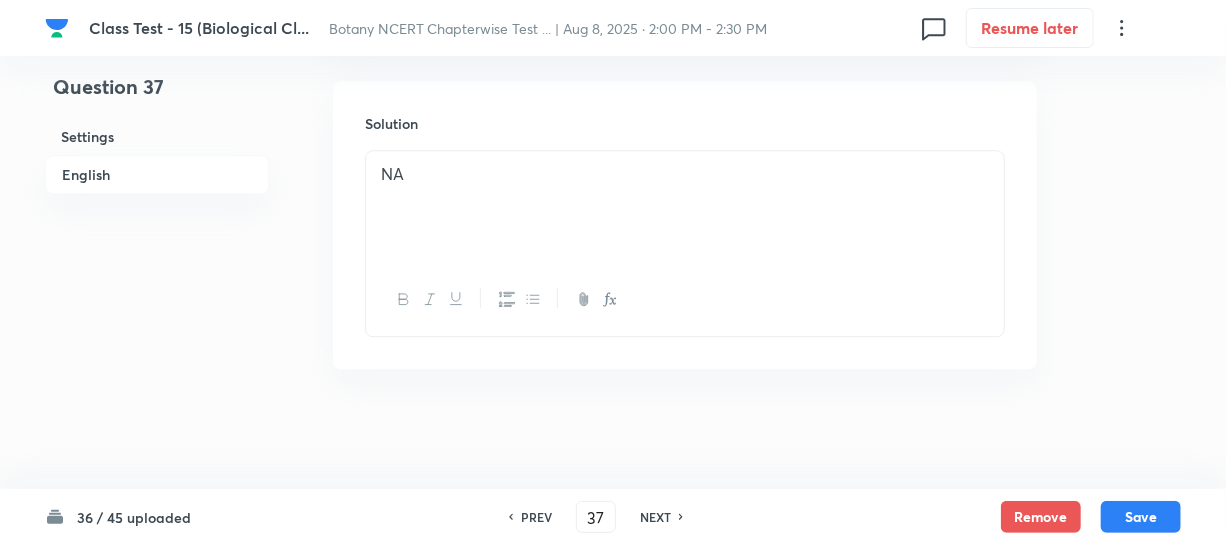 click on "36 / 45 uploaded
PREV 37 ​ NEXT Remove Save" at bounding box center [613, 517] 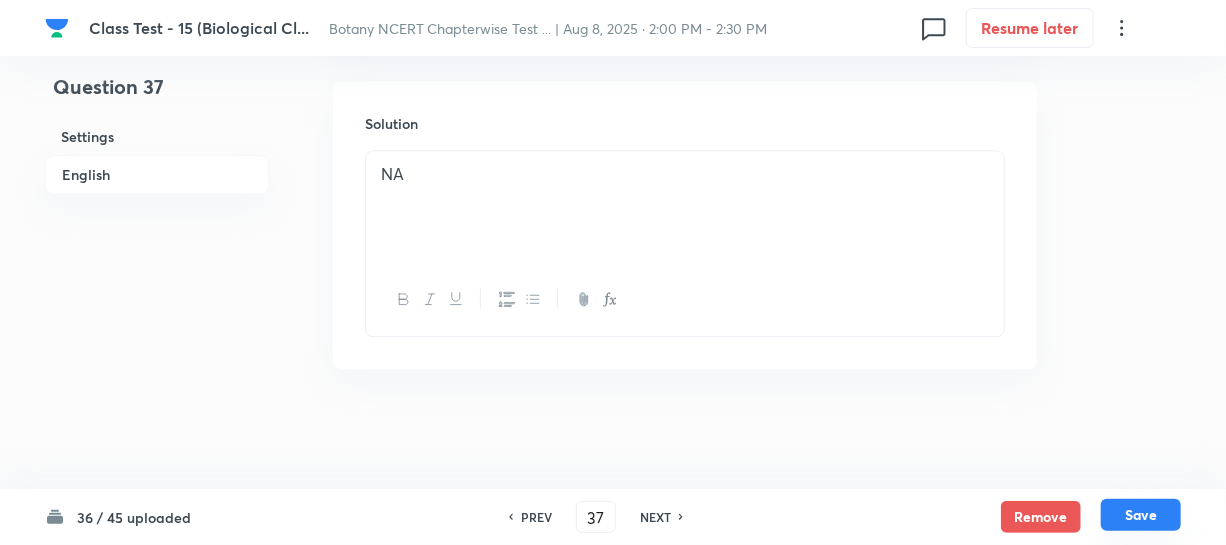 click on "Save" at bounding box center (1141, 515) 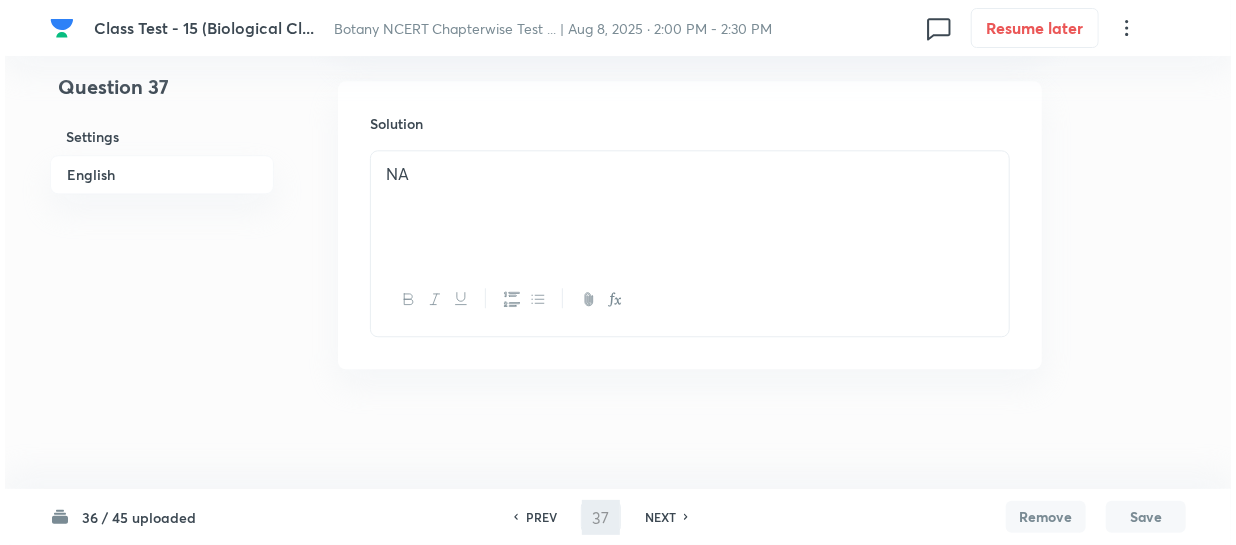 scroll, scrollTop: 0, scrollLeft: 0, axis: both 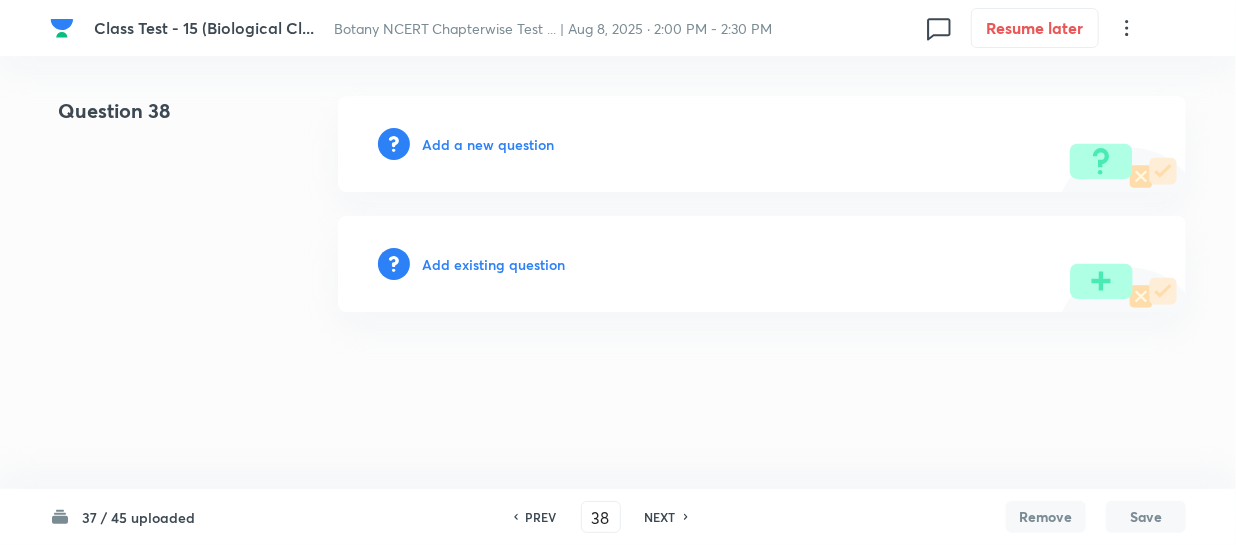 click on "Add a new question" at bounding box center (488, 144) 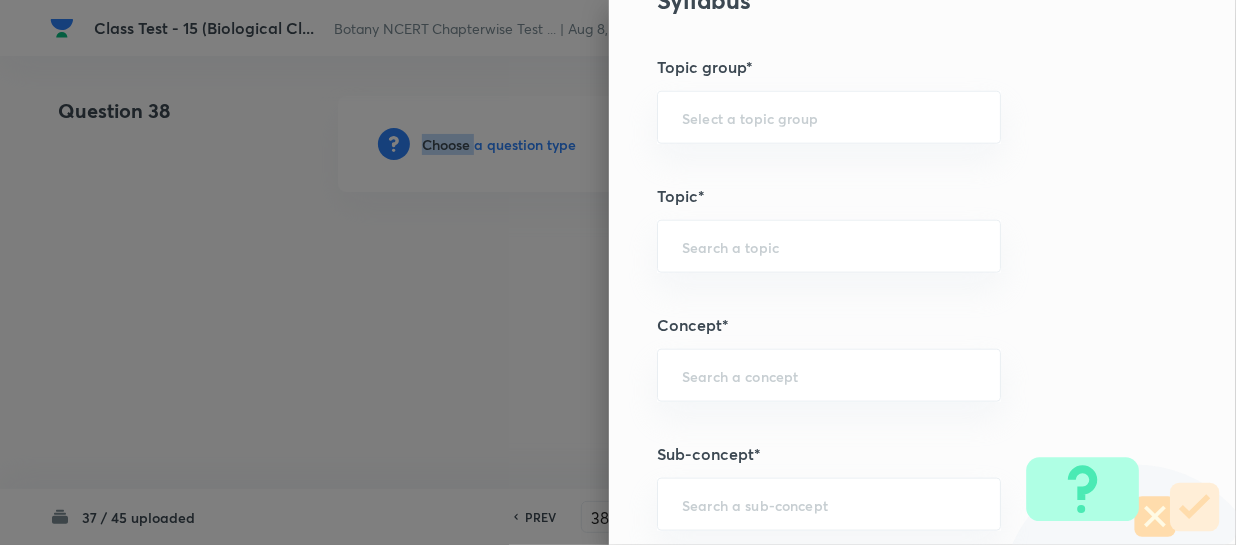 scroll, scrollTop: 1000, scrollLeft: 0, axis: vertical 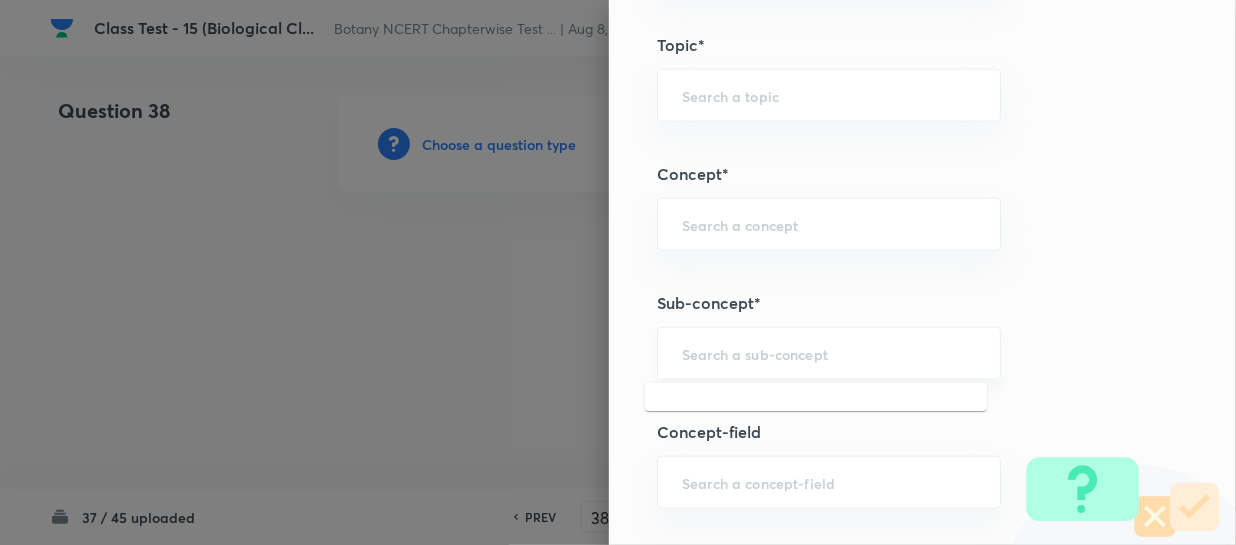 click at bounding box center (829, 353) 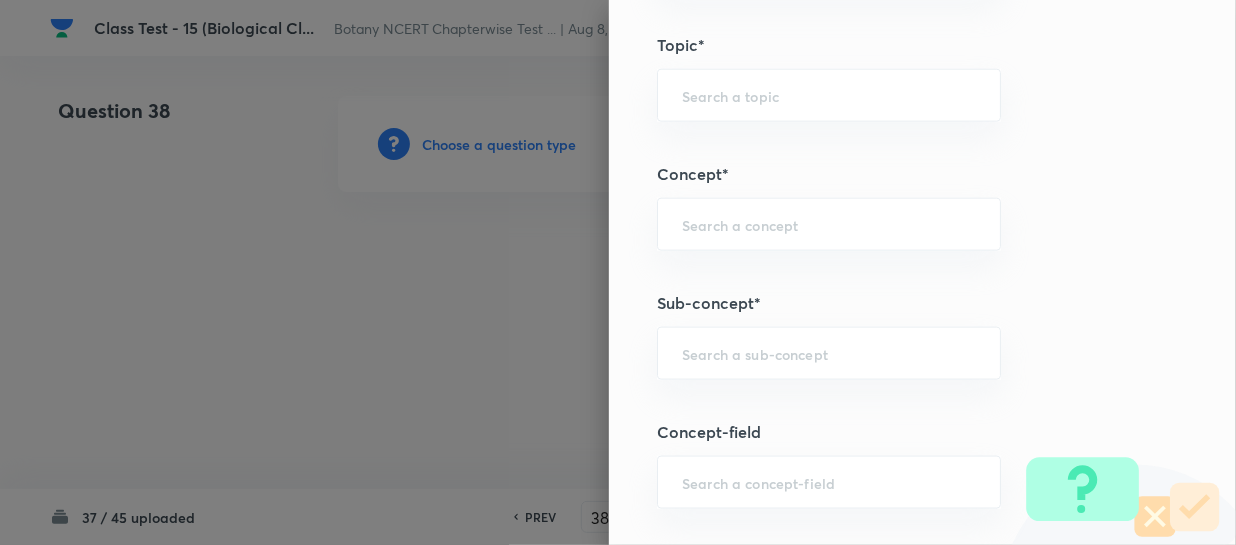 paste on "Biological Classification" 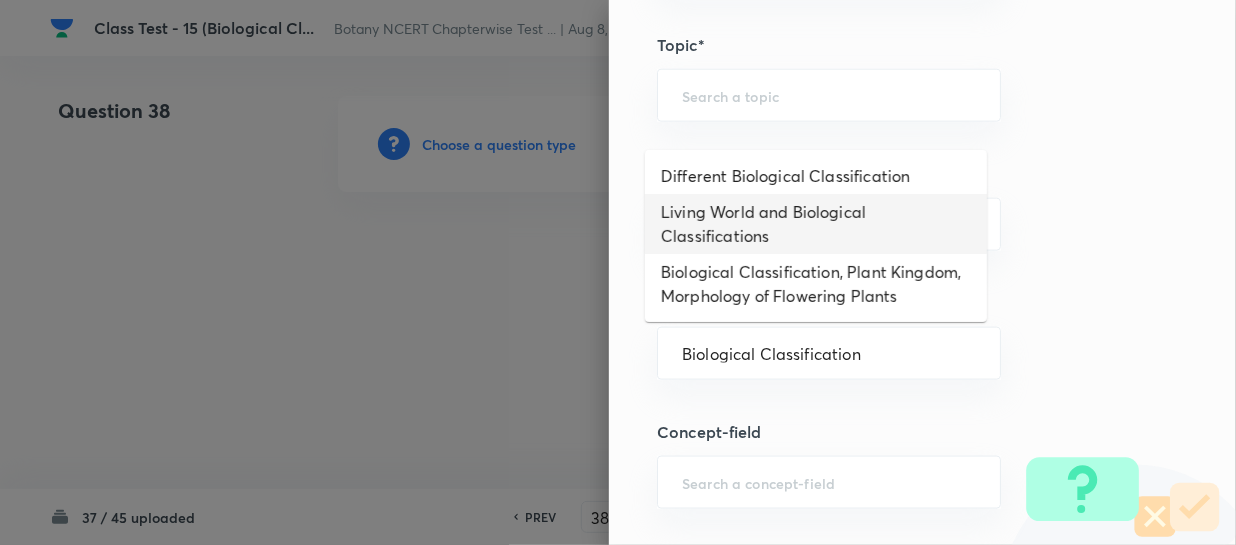 click on "Living World and Biological Classifications" at bounding box center [816, 224] 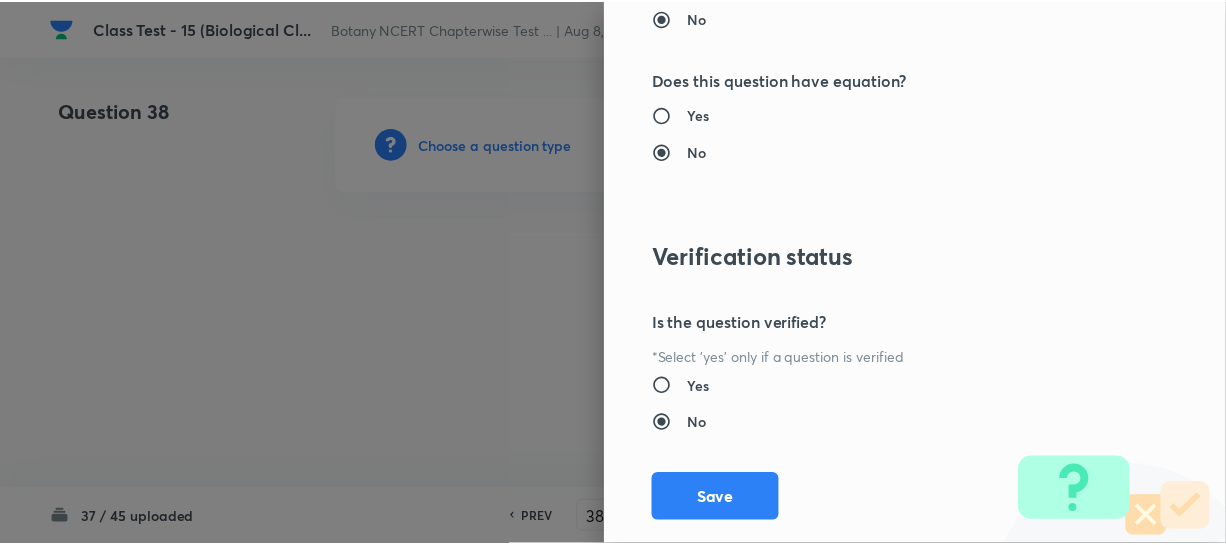 scroll, scrollTop: 2179, scrollLeft: 0, axis: vertical 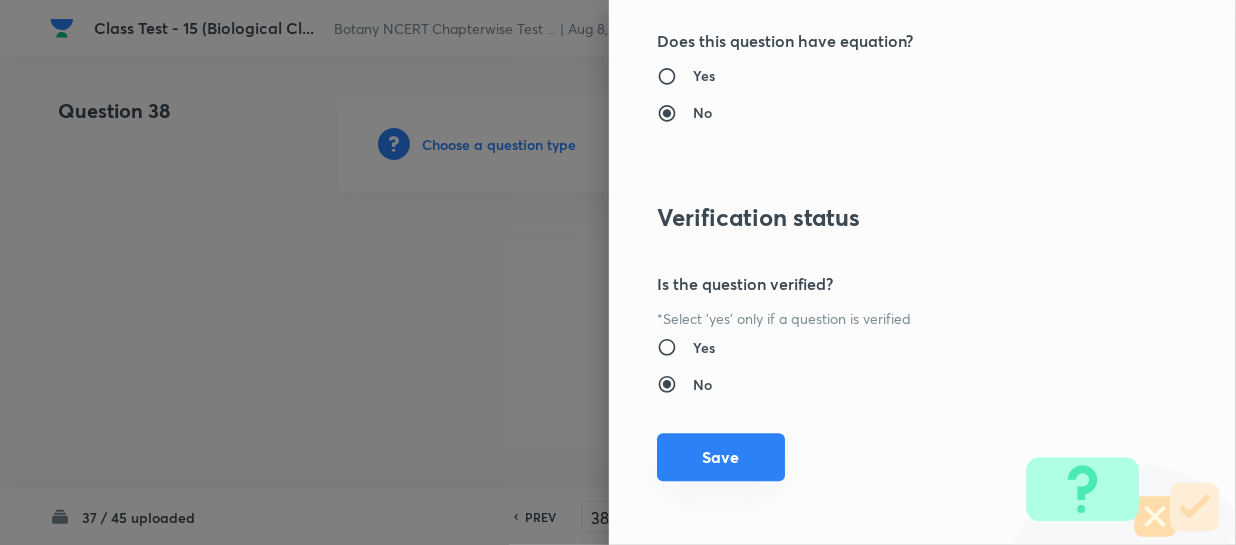 click on "Save" at bounding box center (721, 457) 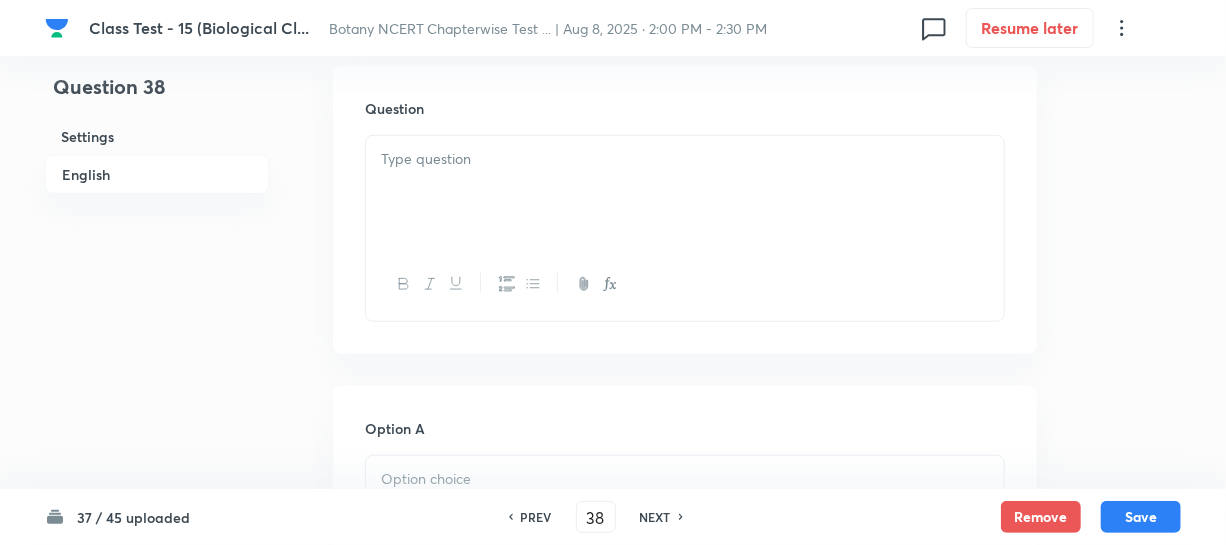 scroll, scrollTop: 545, scrollLeft: 0, axis: vertical 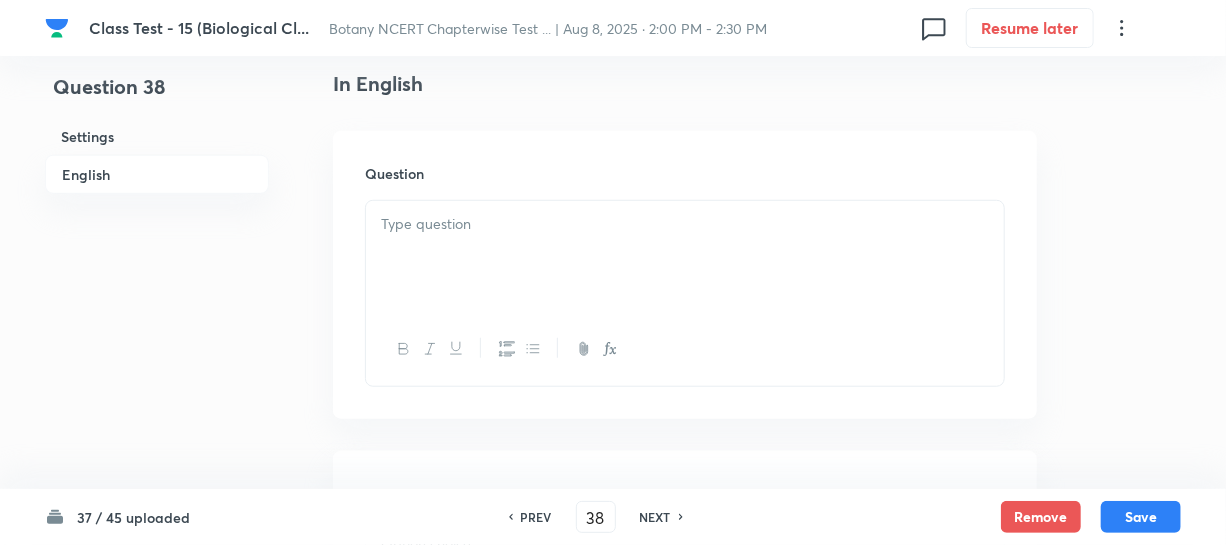 click at bounding box center [685, 257] 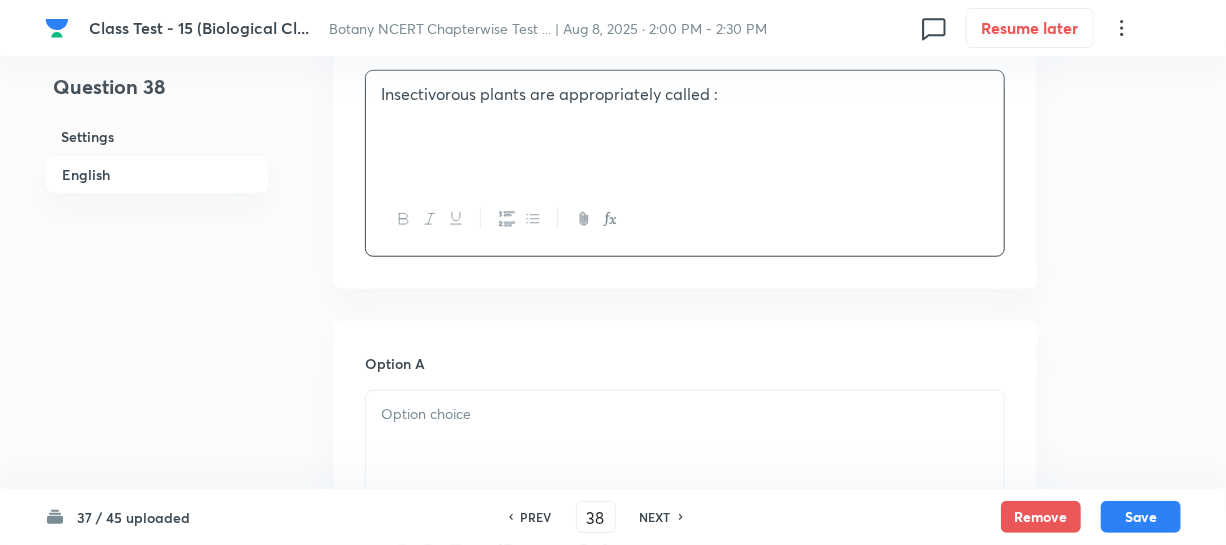 scroll, scrollTop: 909, scrollLeft: 0, axis: vertical 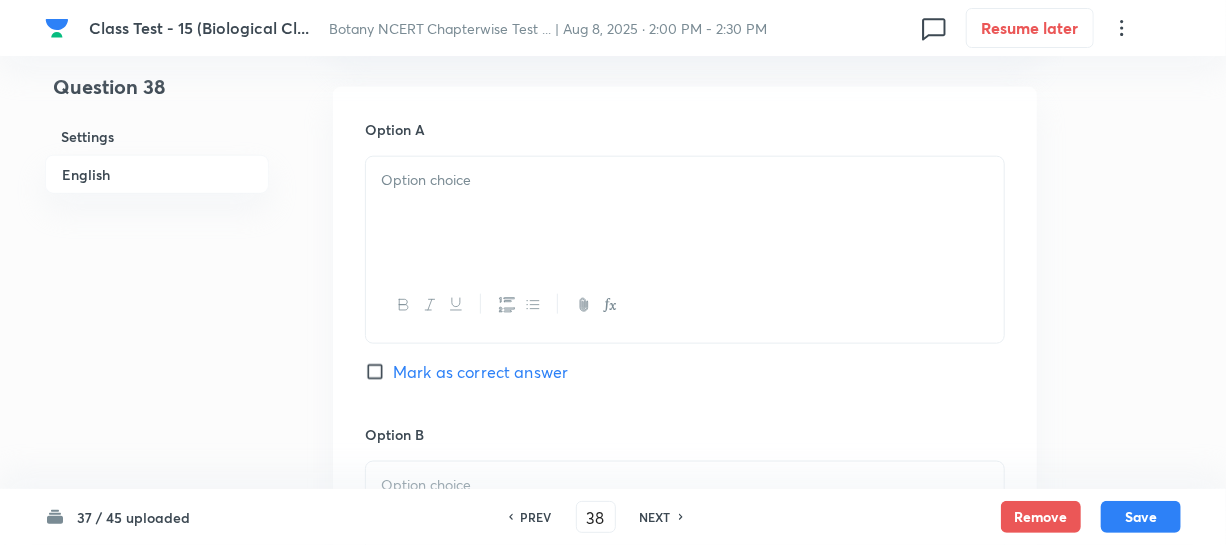 click at bounding box center [685, 213] 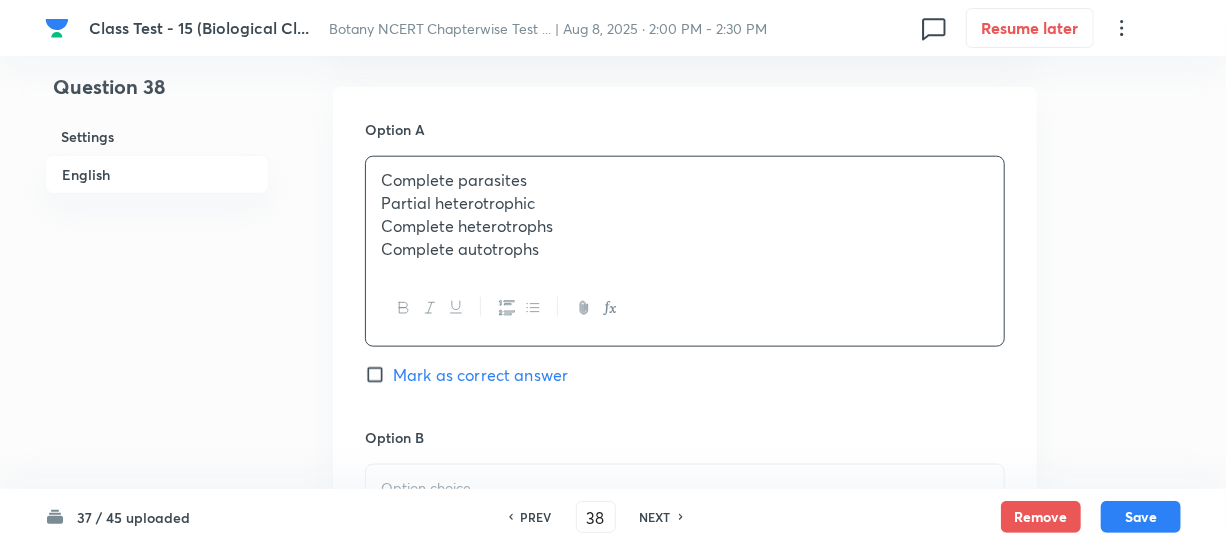 click on "Partial heterotrophic" at bounding box center [685, 203] 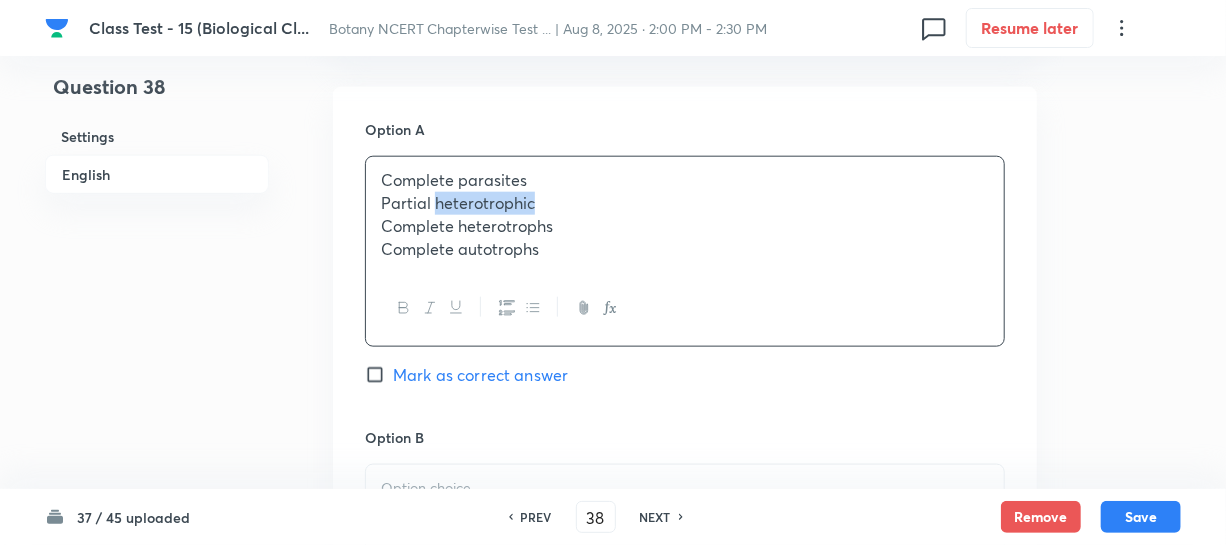 click on "Partial heterotrophic" at bounding box center [685, 203] 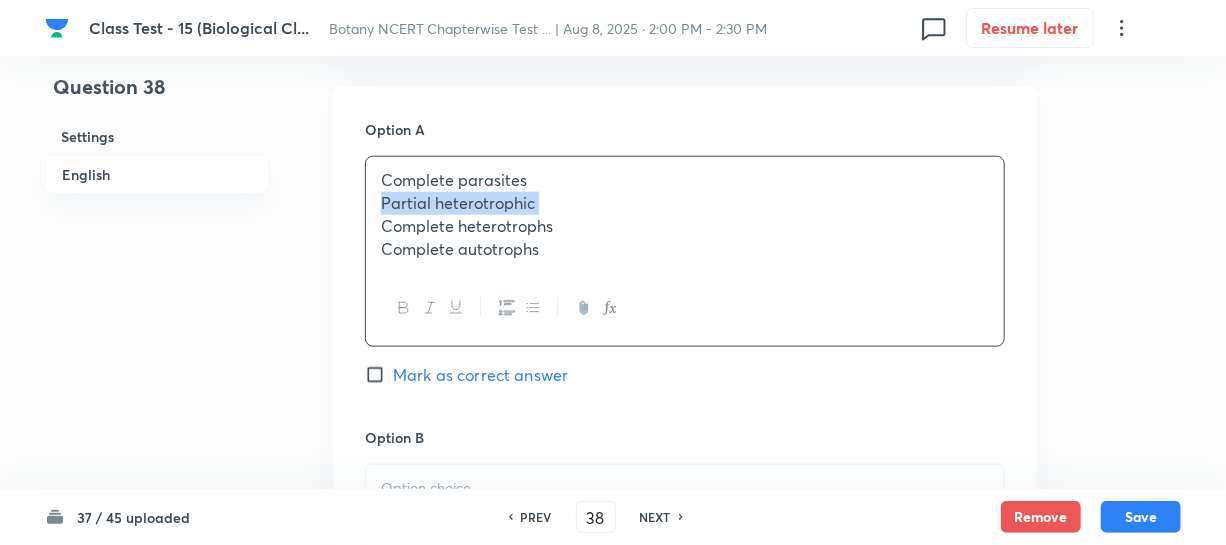 click on "Partial heterotrophic" at bounding box center (685, 203) 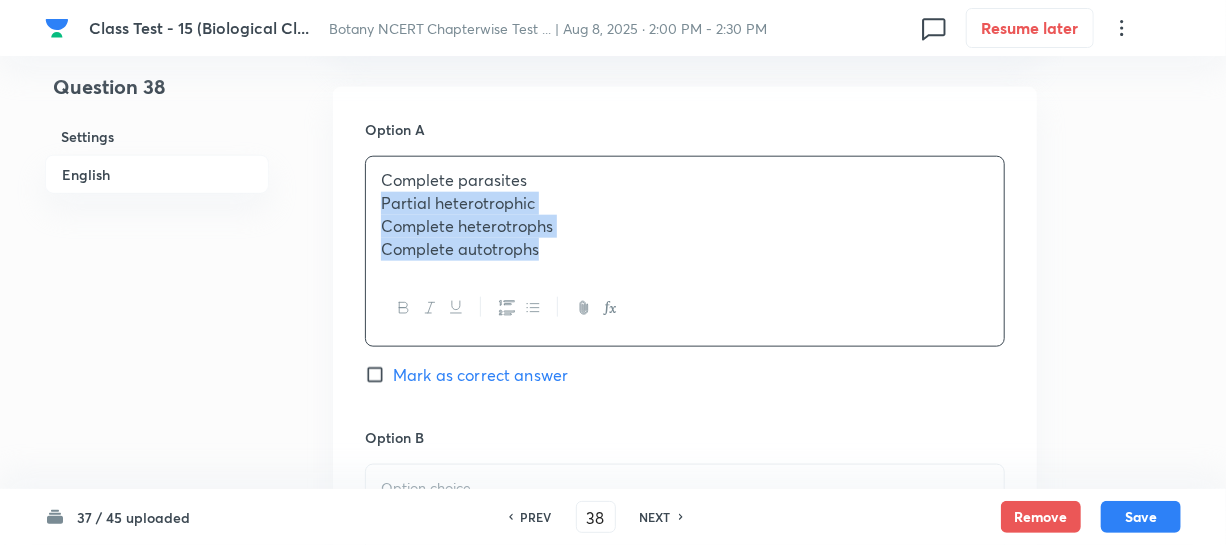click on "Complete autotrophs" at bounding box center [685, 249] 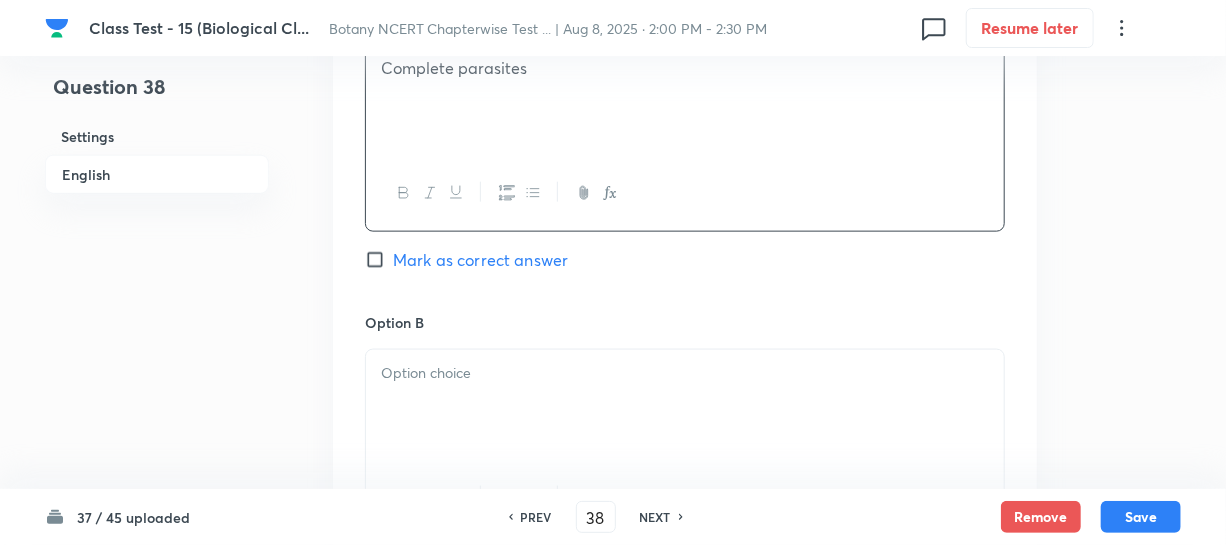scroll, scrollTop: 1090, scrollLeft: 0, axis: vertical 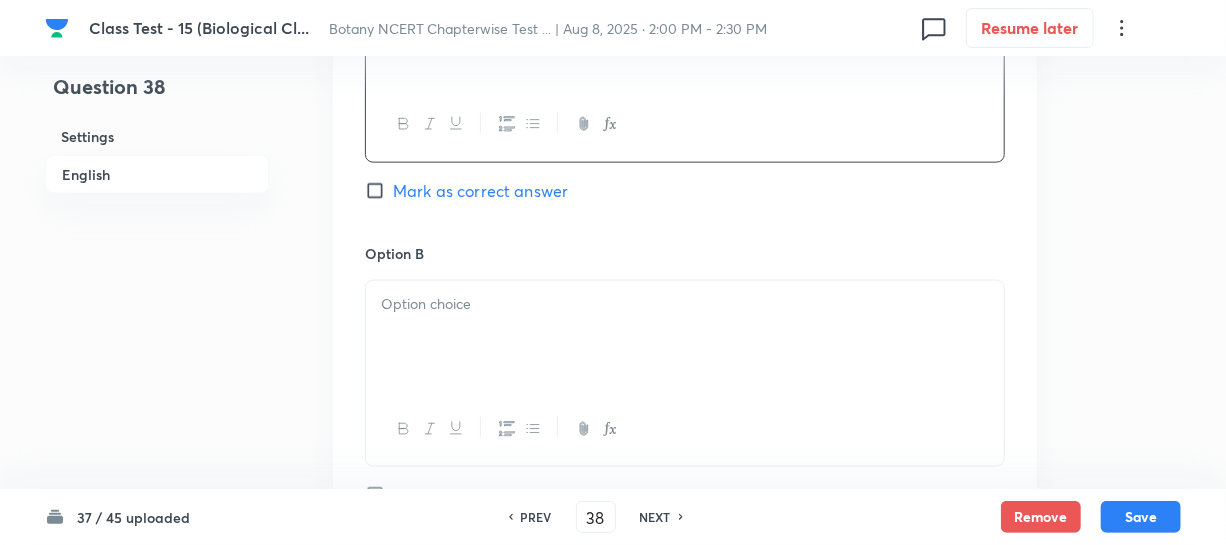 click at bounding box center [685, 337] 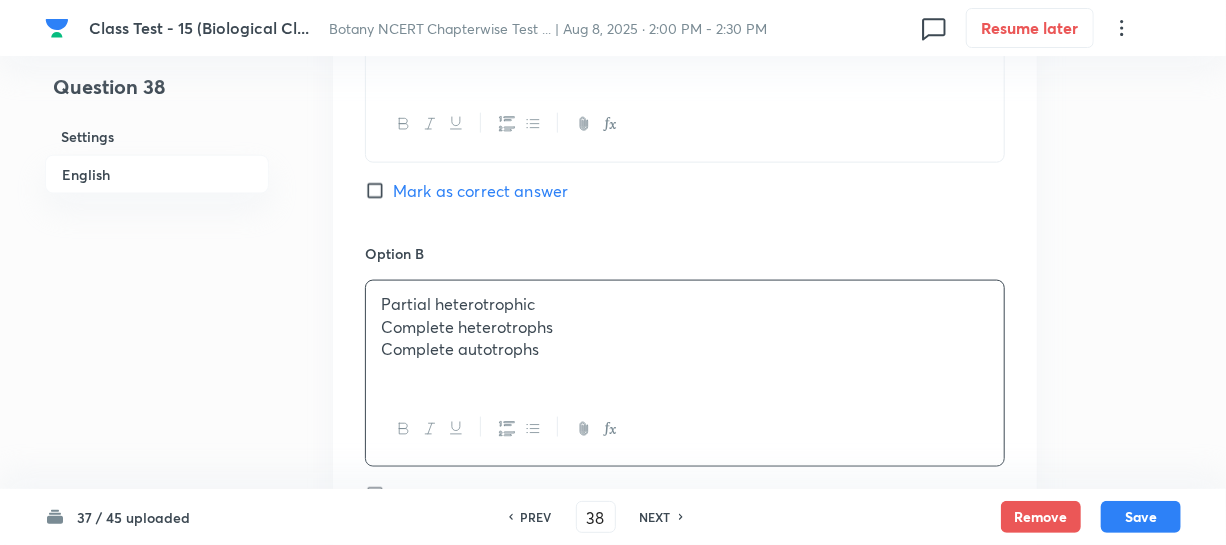 click on "Complete heterotrophs" at bounding box center [685, 327] 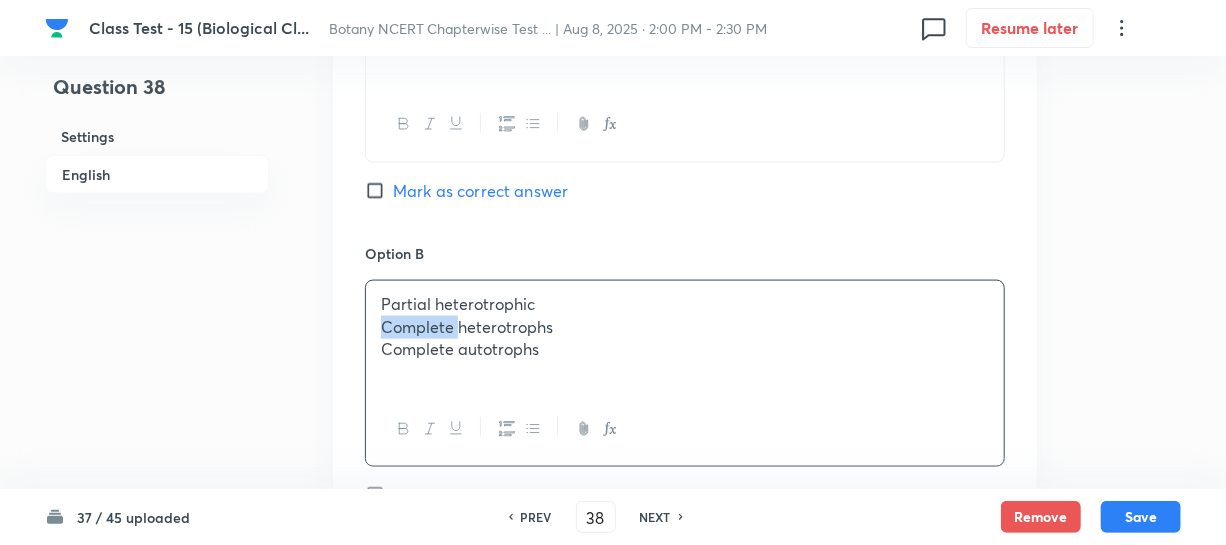 click on "Complete heterotrophs" at bounding box center (685, 327) 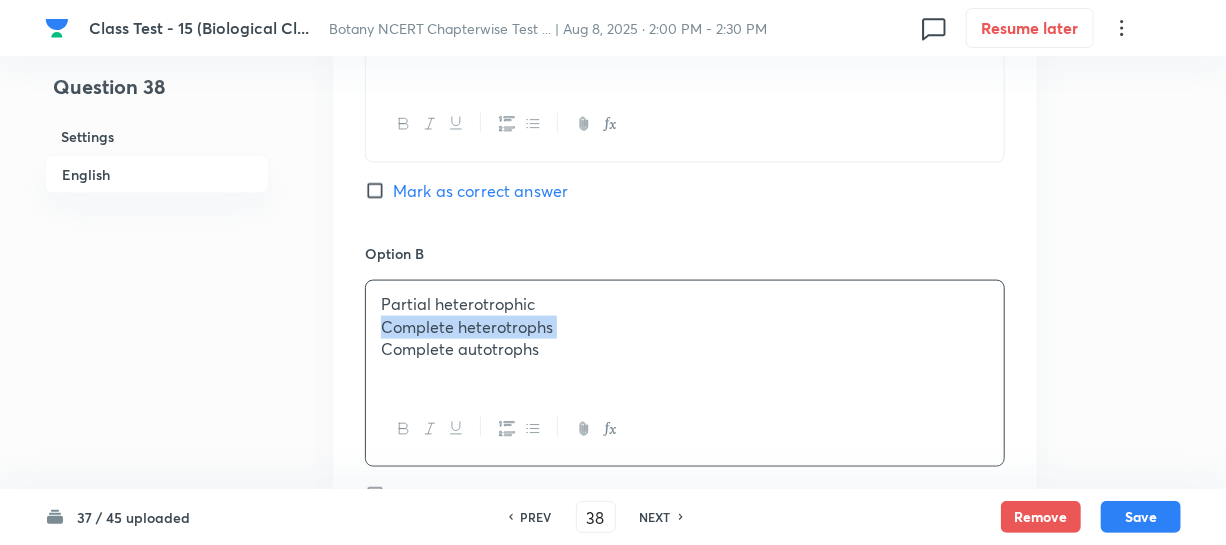click on "Complete heterotrophs" at bounding box center [685, 327] 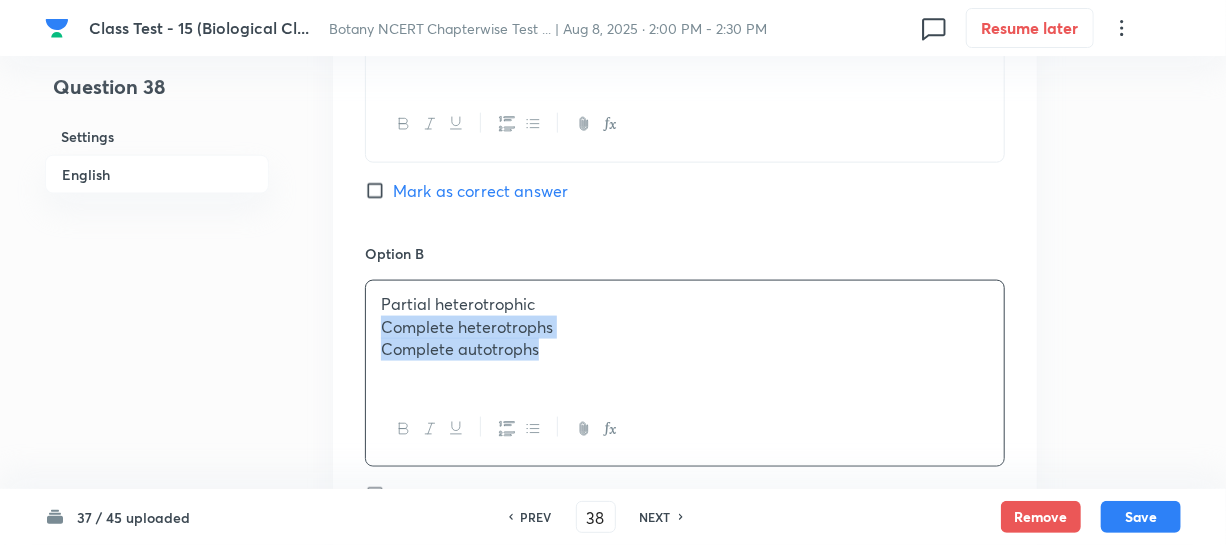 click on "Partial heterotrophic Complete heterotrophs Complete autotrophs" at bounding box center [685, 337] 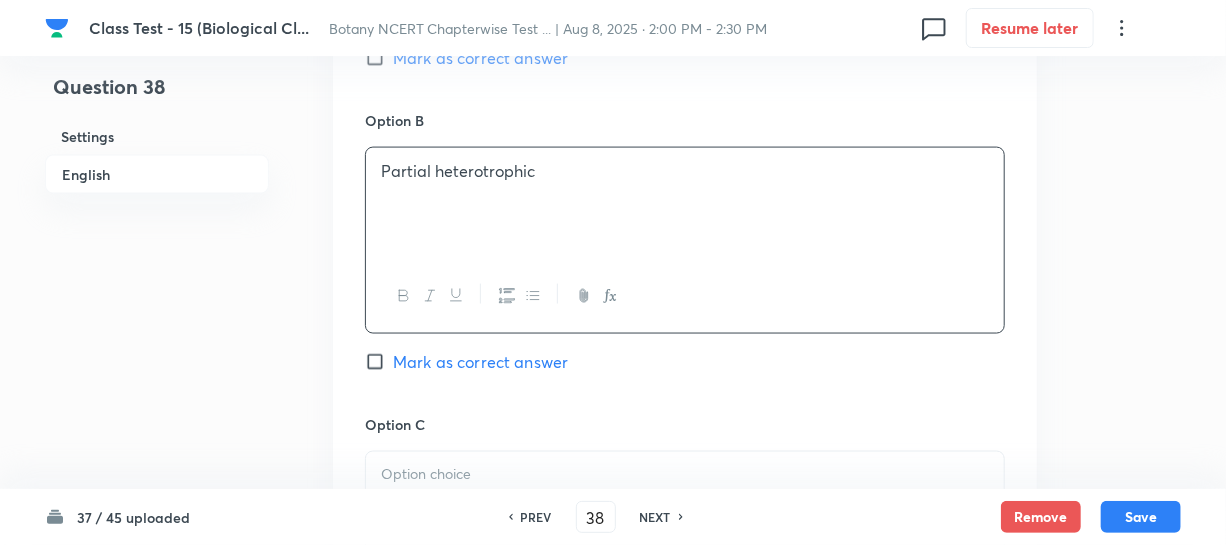 scroll, scrollTop: 1363, scrollLeft: 0, axis: vertical 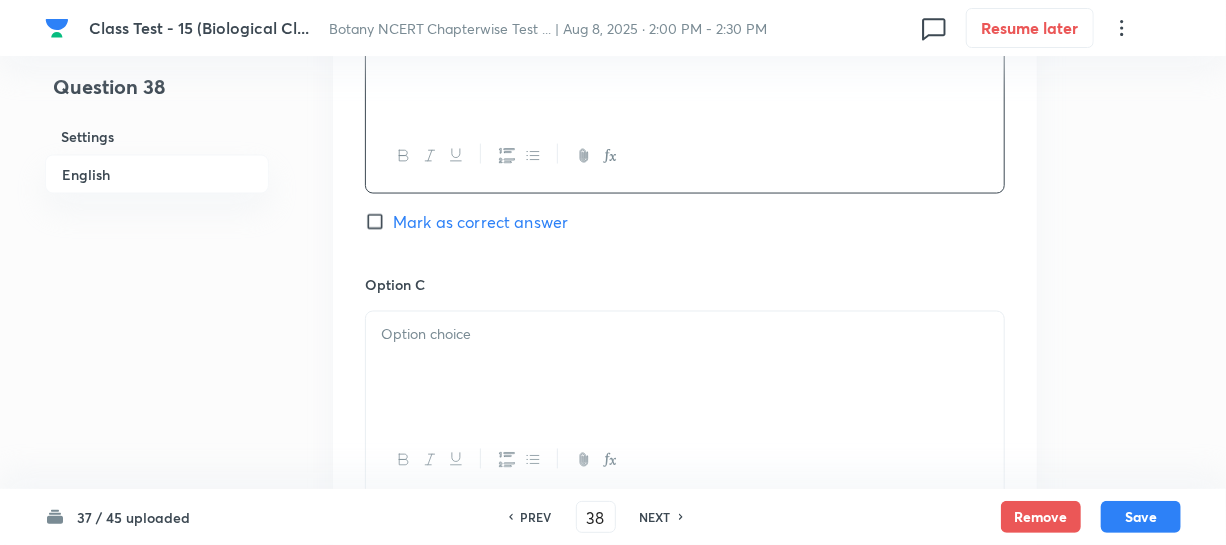 click at bounding box center [685, 368] 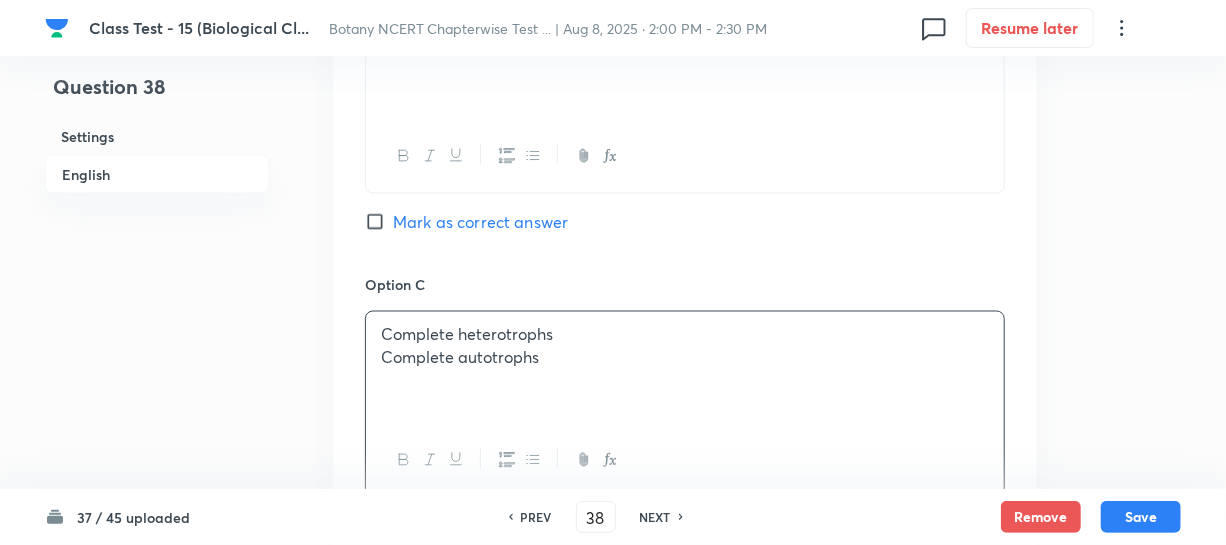 click on "Complete autotrophs" at bounding box center (685, 358) 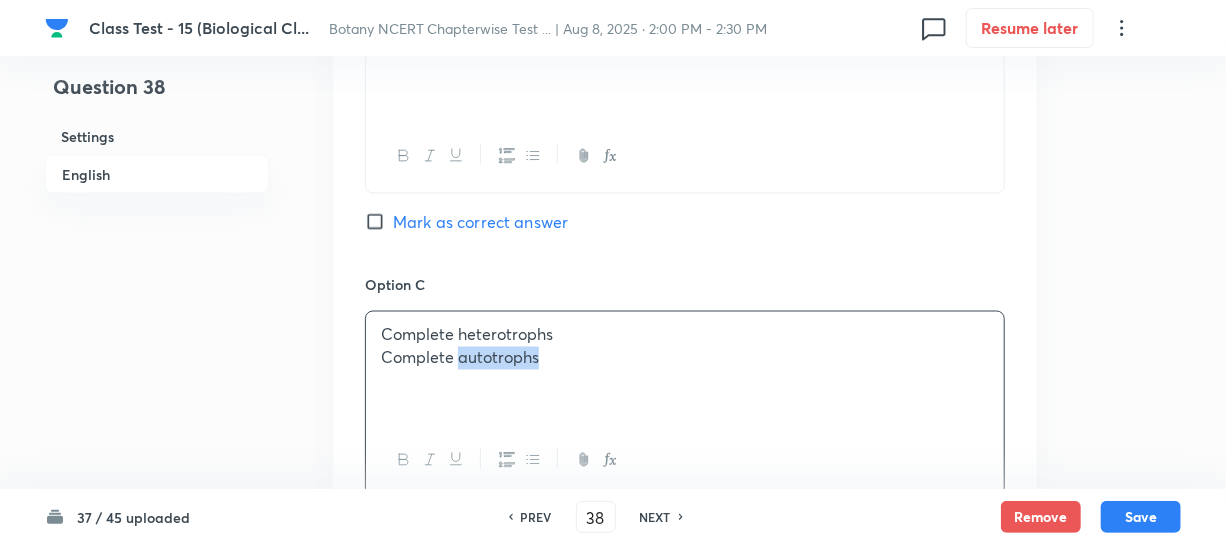 click on "Complete autotrophs" at bounding box center [685, 358] 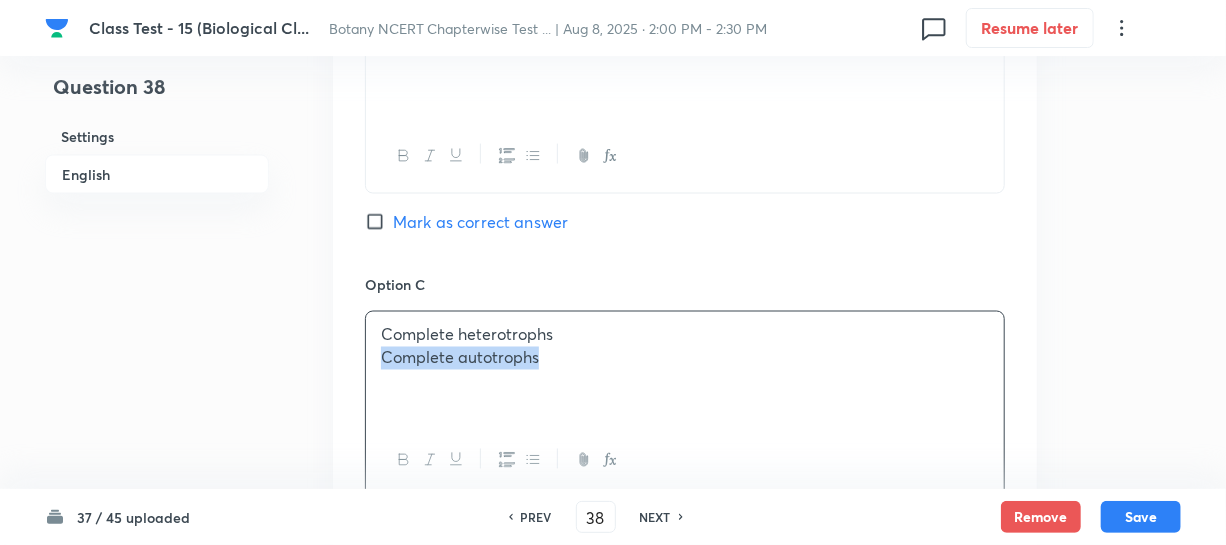 click on "Complete autotrophs" at bounding box center [685, 358] 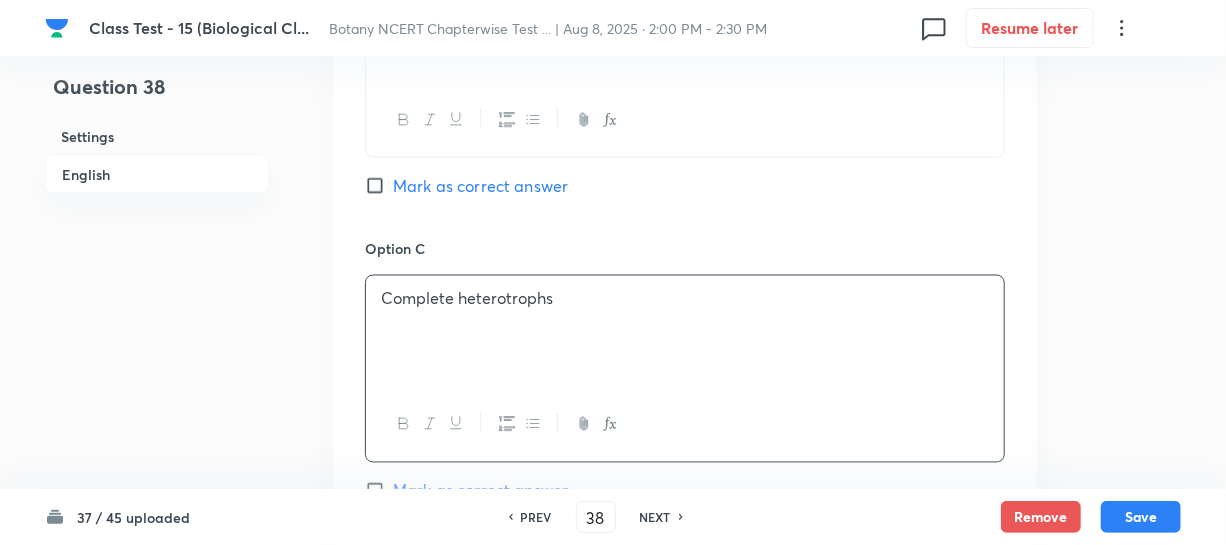 scroll, scrollTop: 1818, scrollLeft: 0, axis: vertical 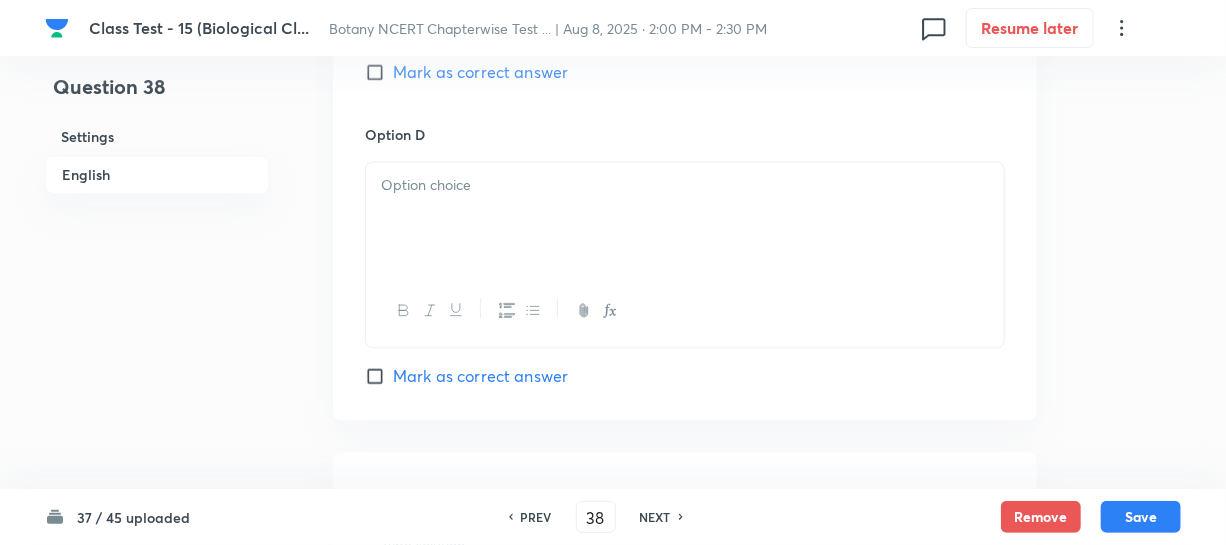 click at bounding box center (685, 218) 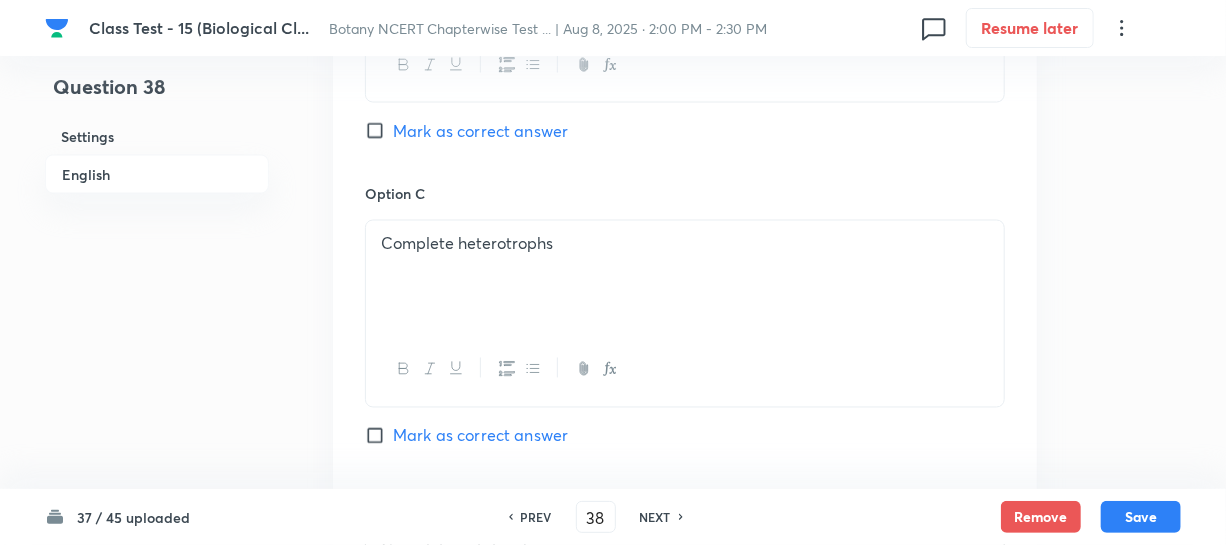 click on "Mark as correct answer" at bounding box center (379, 131) 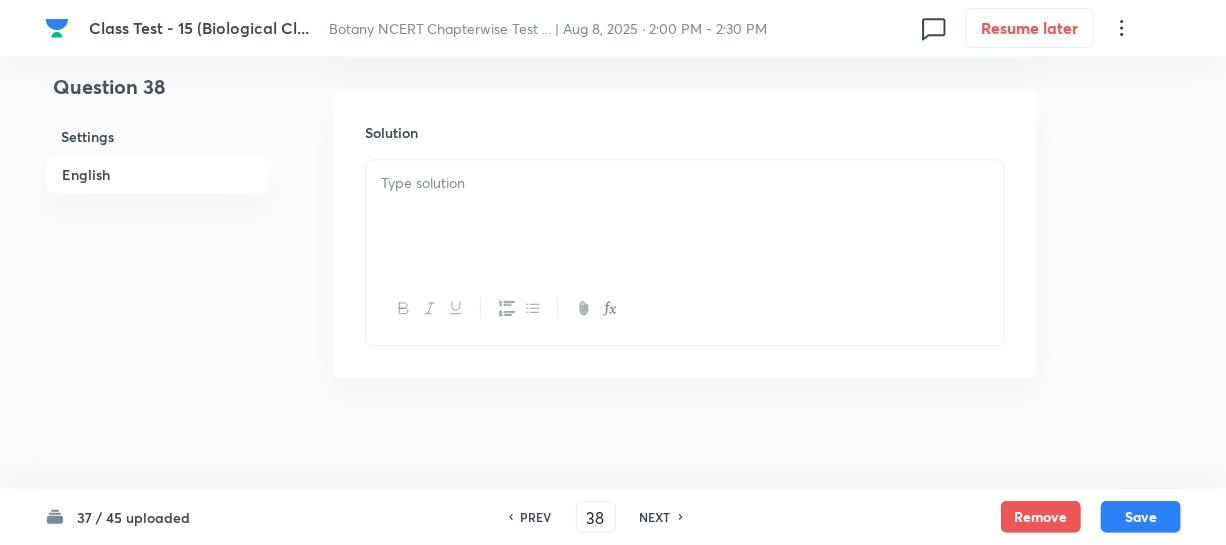 scroll, scrollTop: 2190, scrollLeft: 0, axis: vertical 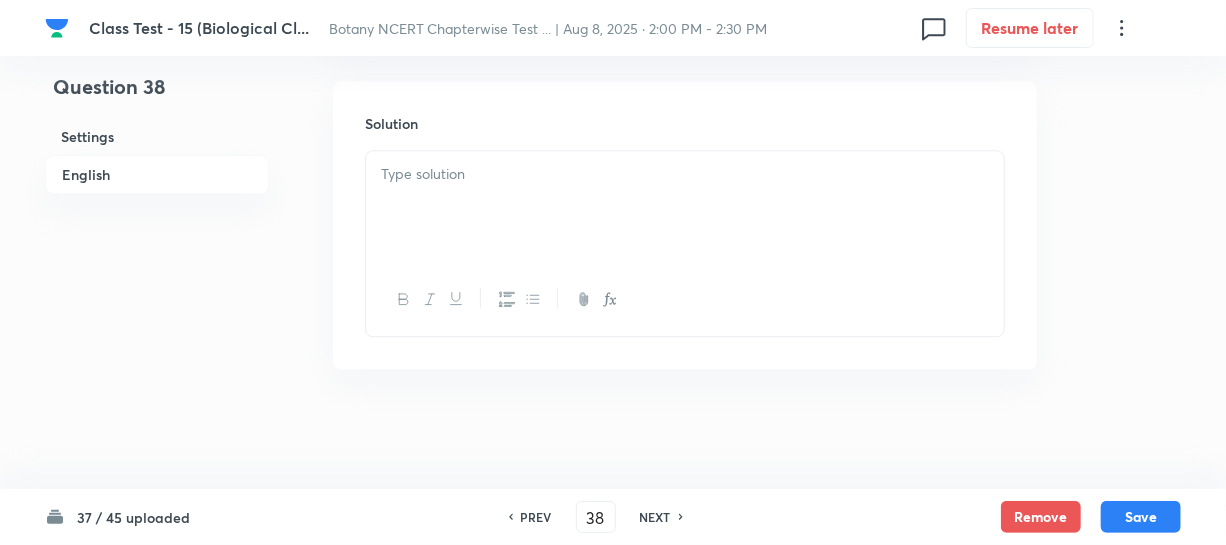 click at bounding box center [685, 207] 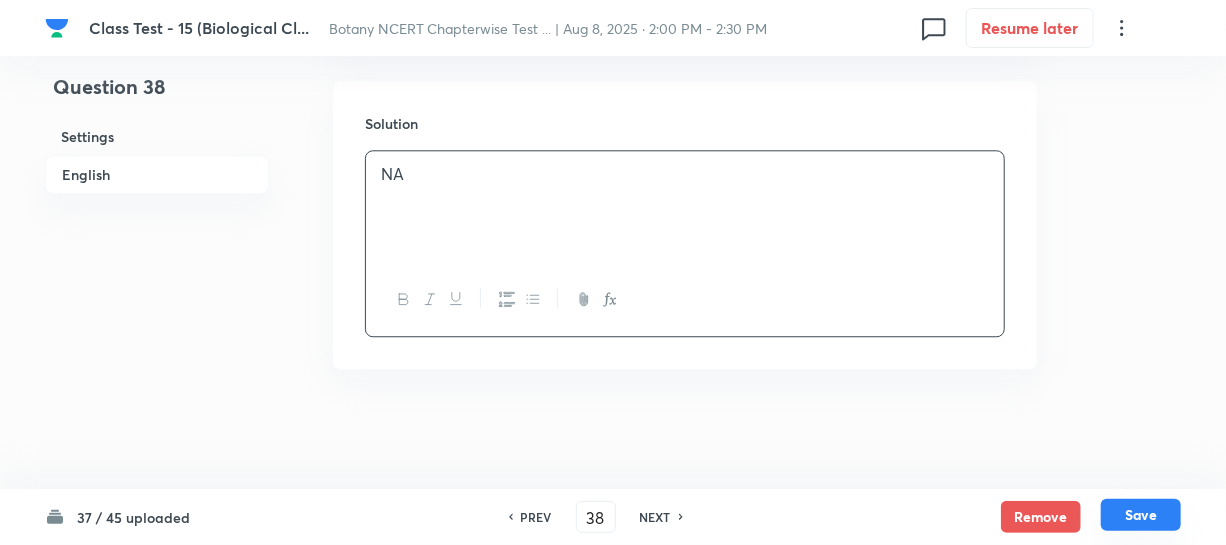 click on "Save" at bounding box center [1141, 515] 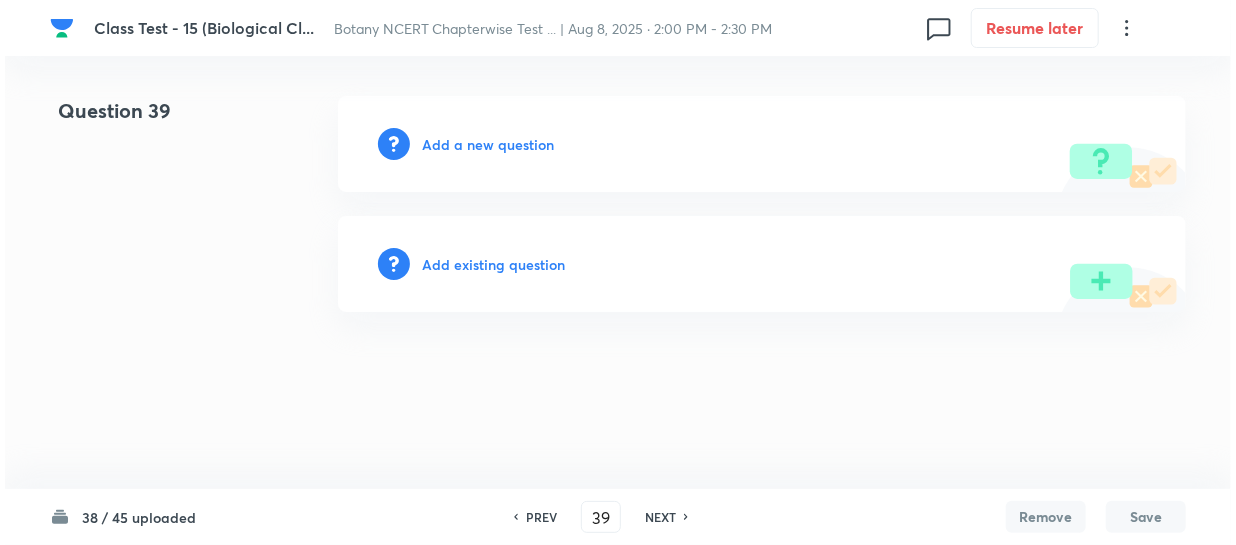 scroll, scrollTop: 0, scrollLeft: 0, axis: both 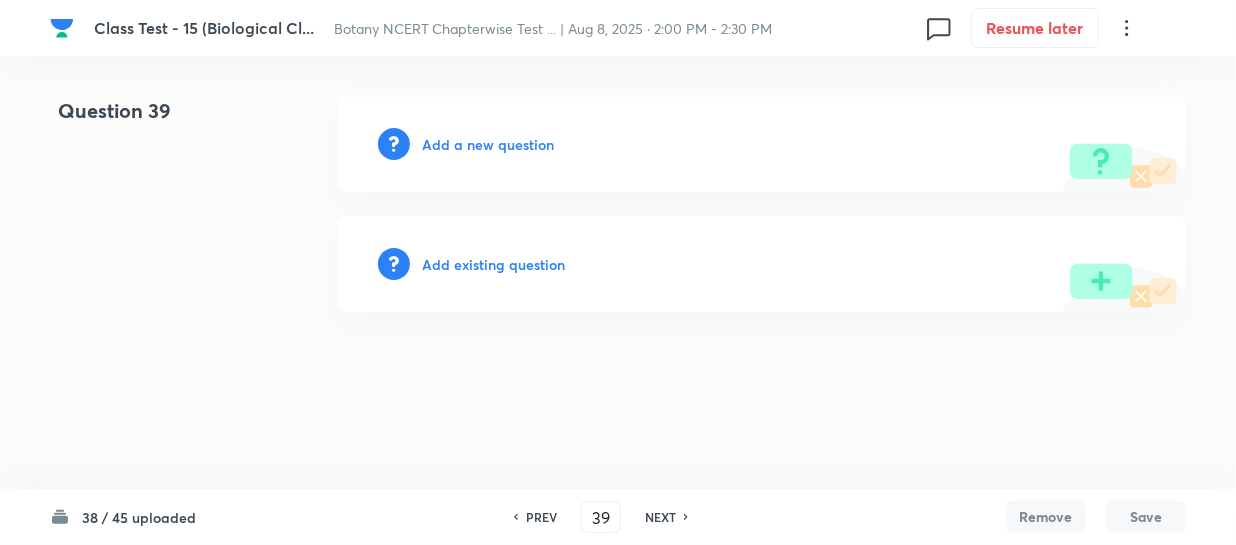 click on "Add a new question" at bounding box center [762, 144] 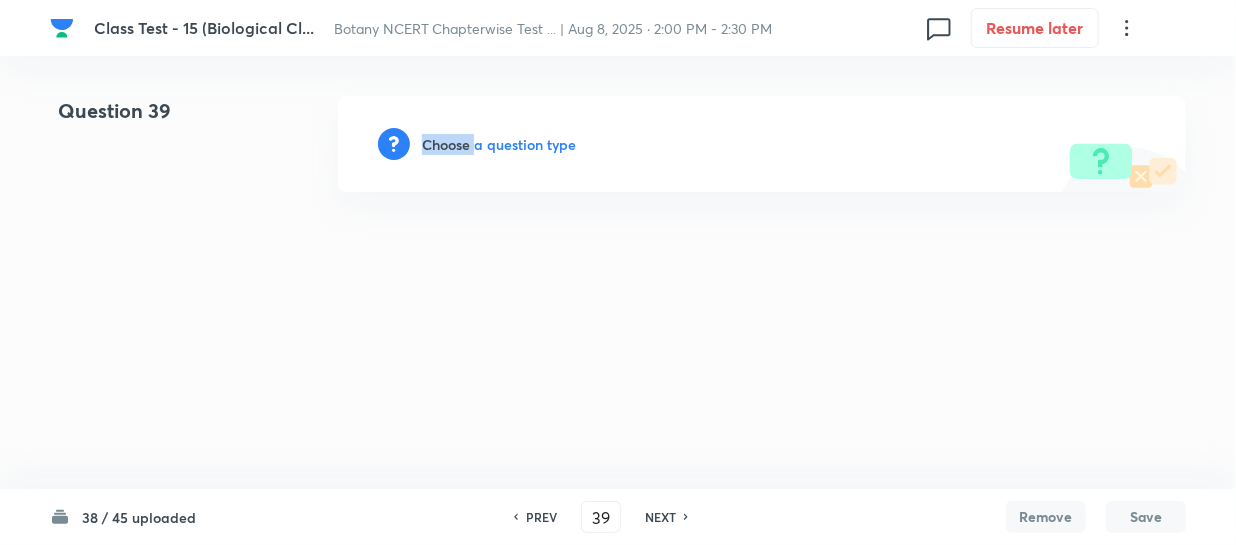 click on "Choose a question type" at bounding box center (499, 144) 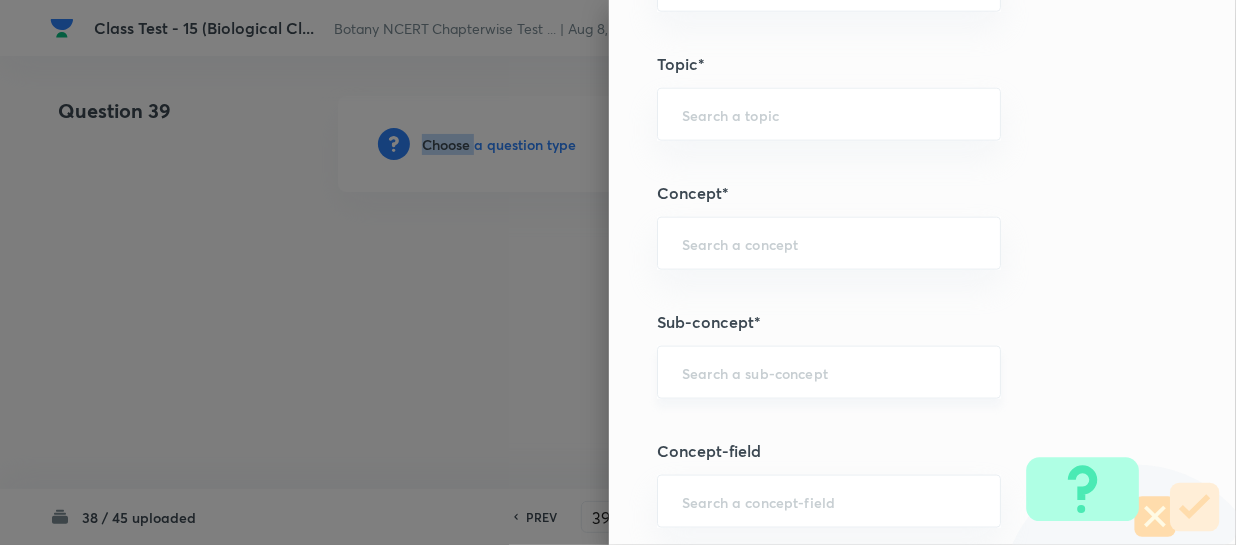 scroll, scrollTop: 1090, scrollLeft: 0, axis: vertical 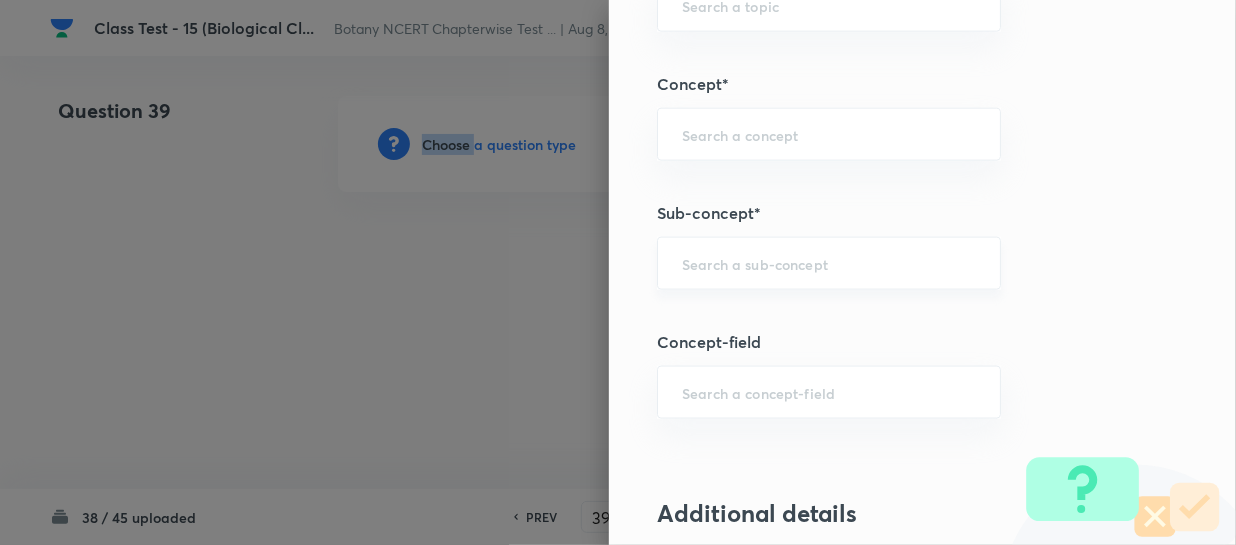 click on "​" at bounding box center [829, 263] 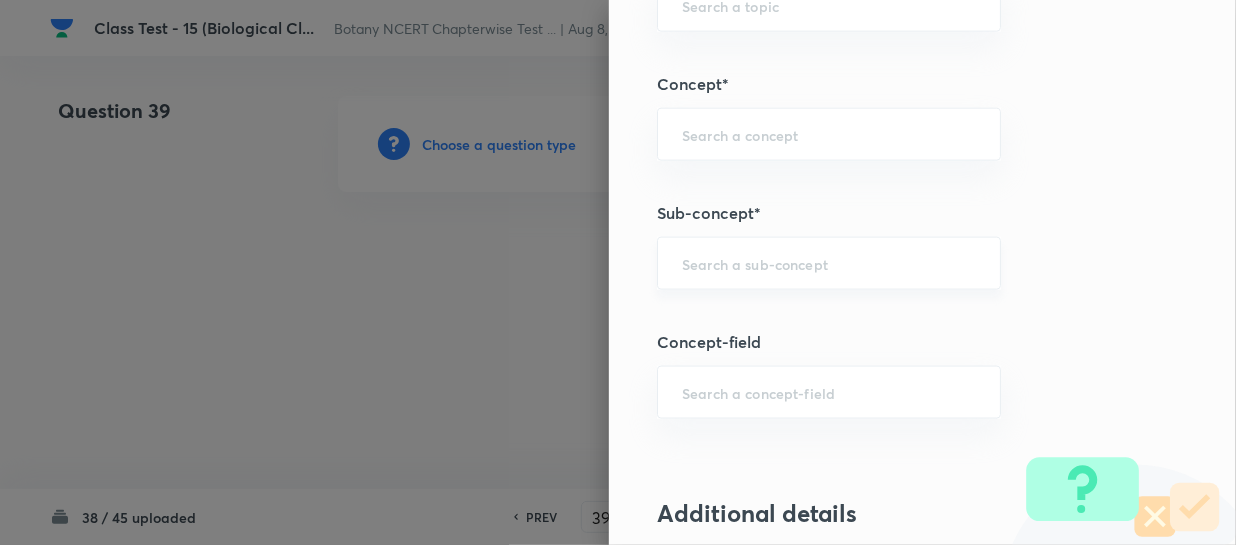 paste on "Biological Classification" 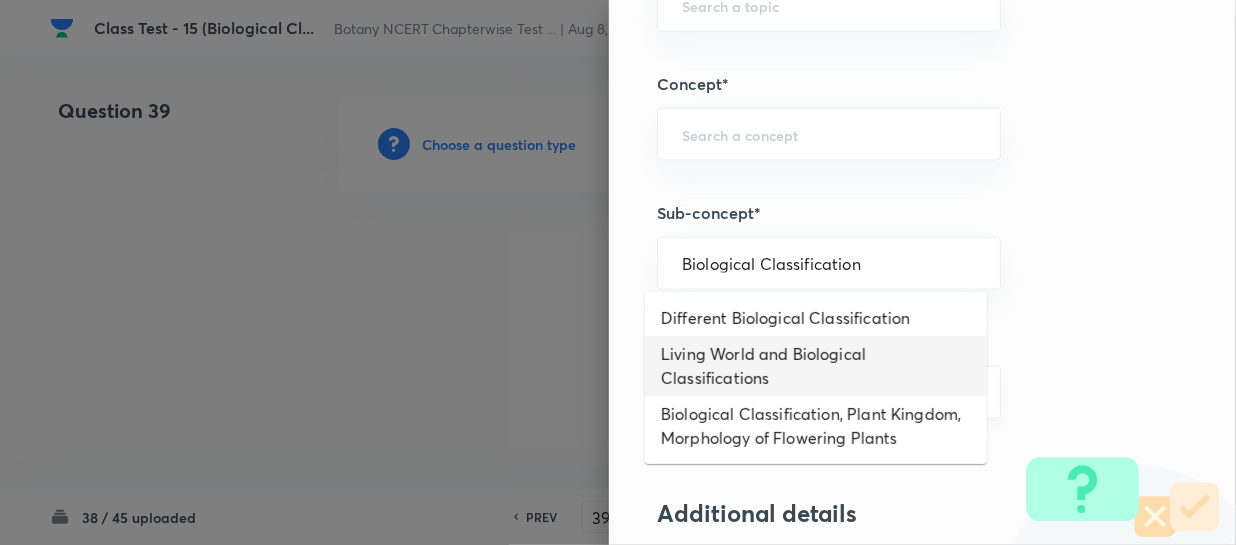 drag, startPoint x: 736, startPoint y: 370, endPoint x: 770, endPoint y: 390, distance: 39.446167 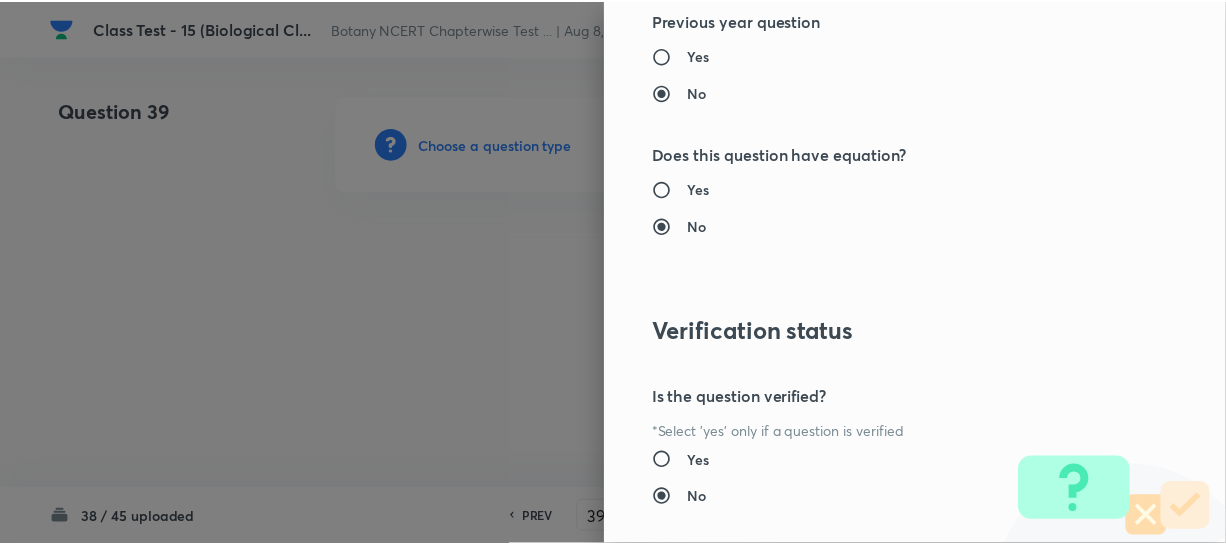 scroll, scrollTop: 2179, scrollLeft: 0, axis: vertical 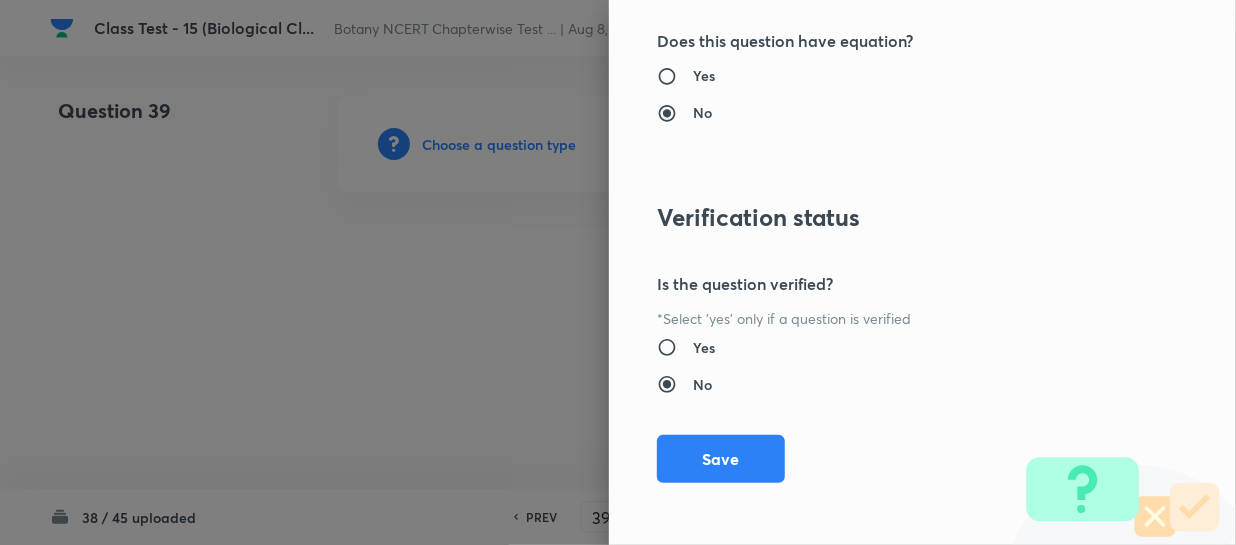 click on "Save" at bounding box center (721, 459) 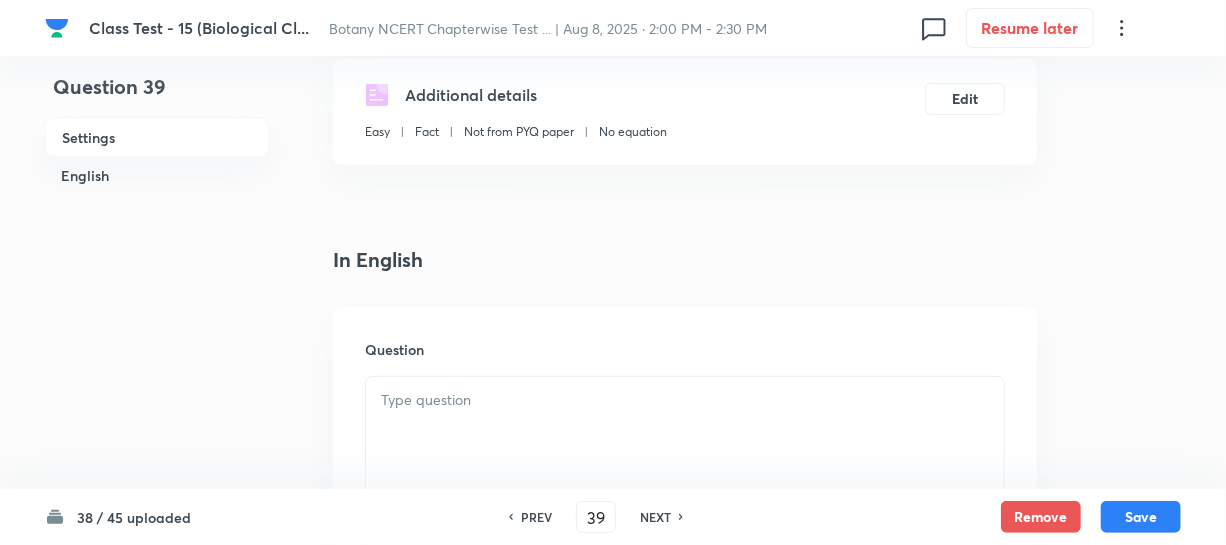 scroll, scrollTop: 454, scrollLeft: 0, axis: vertical 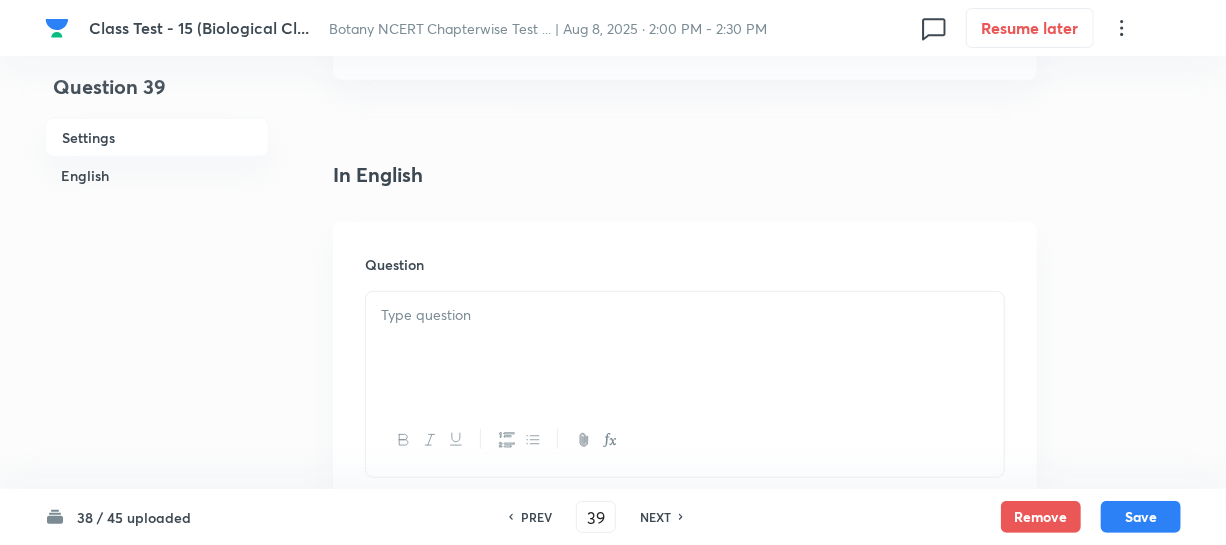click at bounding box center [685, 348] 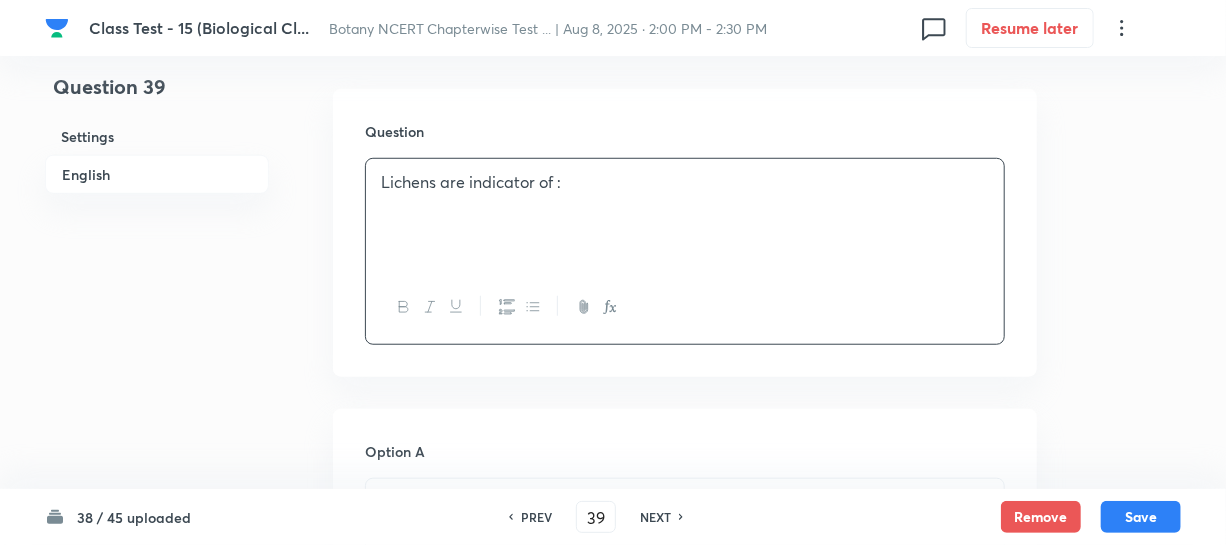 scroll, scrollTop: 727, scrollLeft: 0, axis: vertical 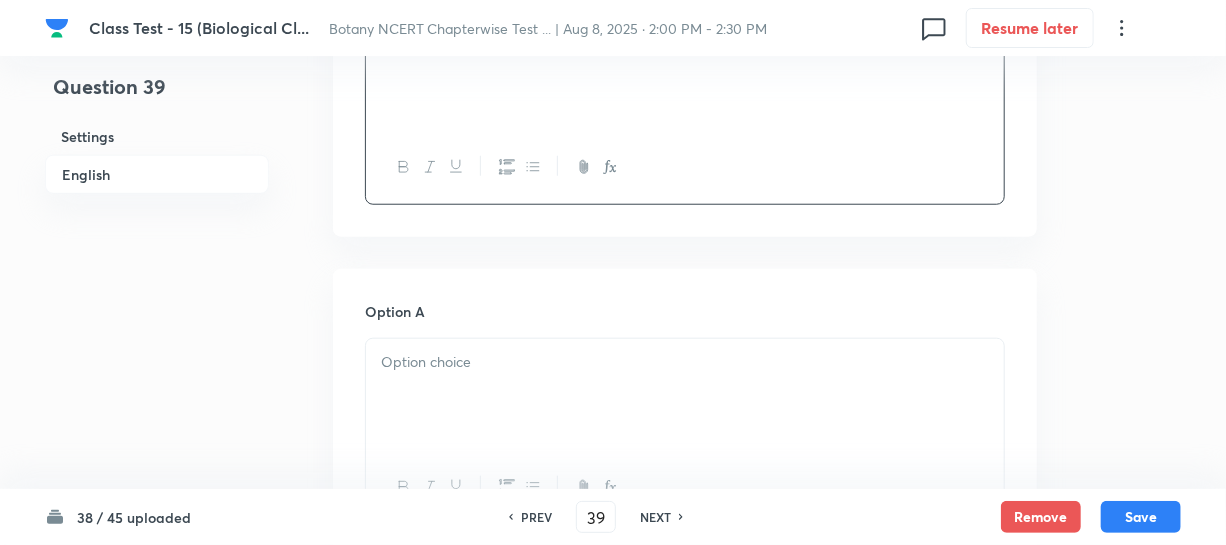 click at bounding box center (685, 395) 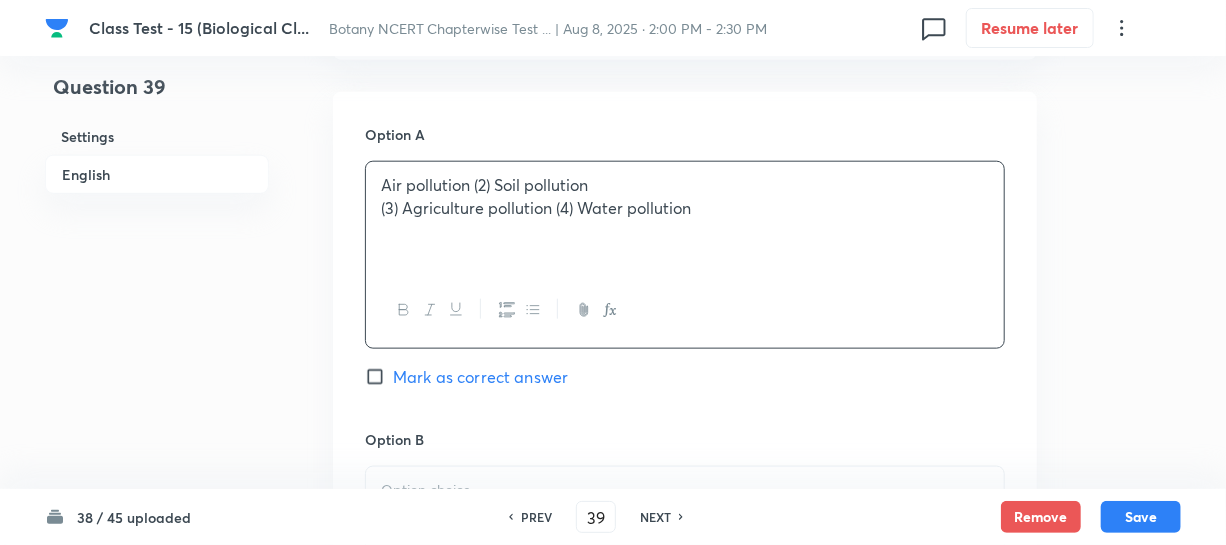 scroll, scrollTop: 909, scrollLeft: 0, axis: vertical 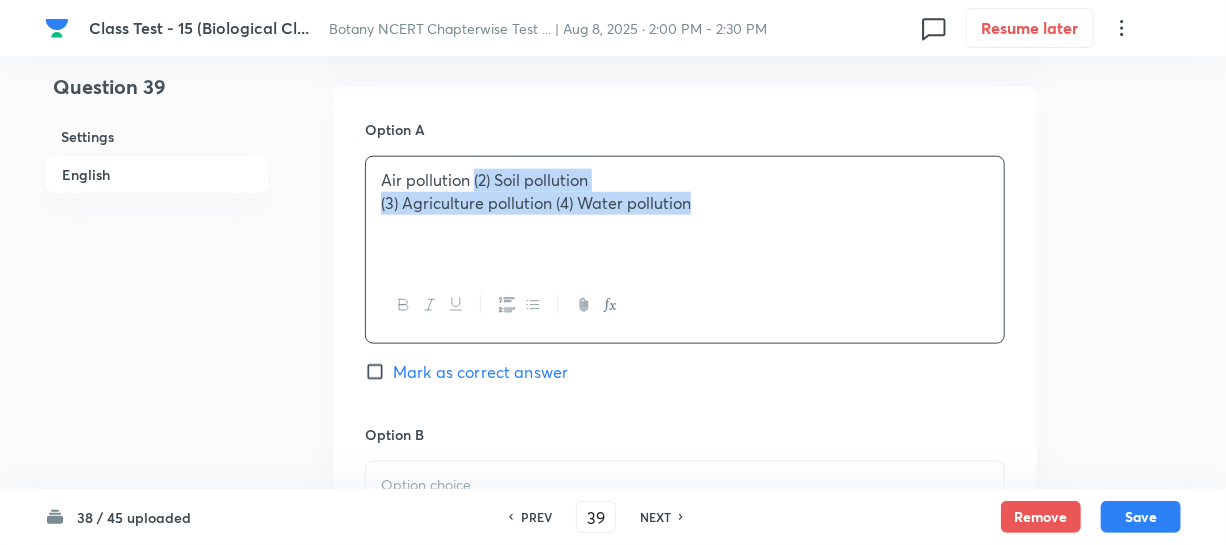 drag, startPoint x: 472, startPoint y: 181, endPoint x: 713, endPoint y: 209, distance: 242.62111 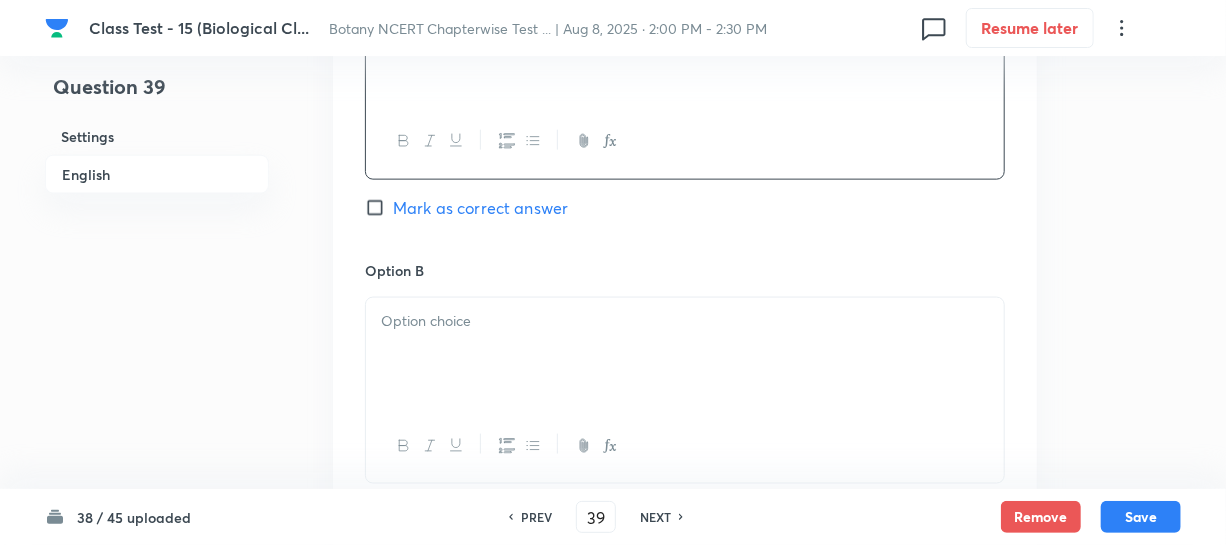 scroll, scrollTop: 1090, scrollLeft: 0, axis: vertical 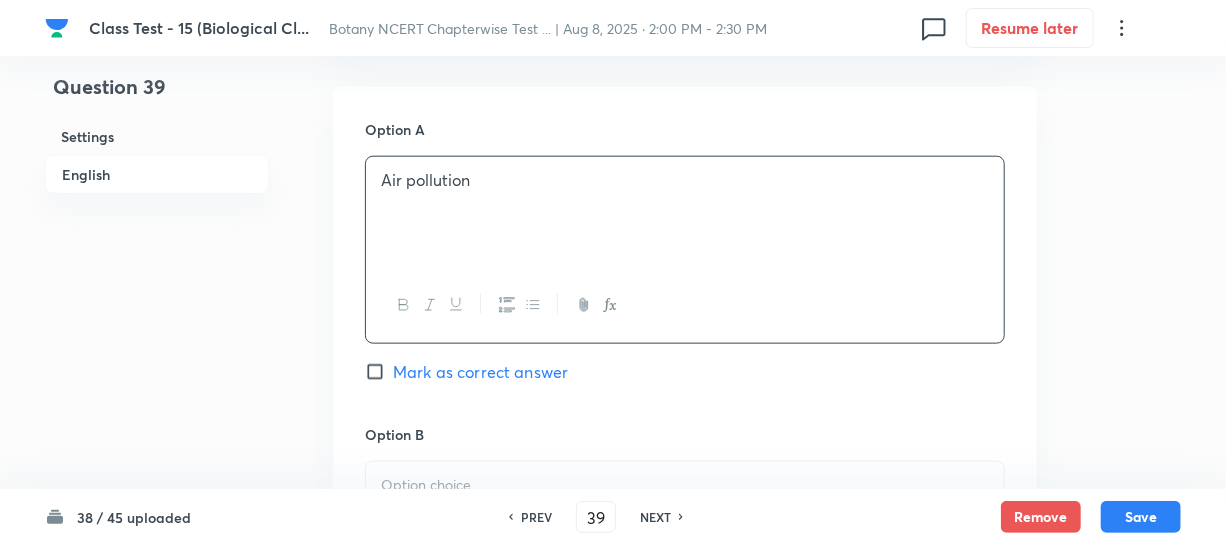 click on "Air pollution" at bounding box center (685, 213) 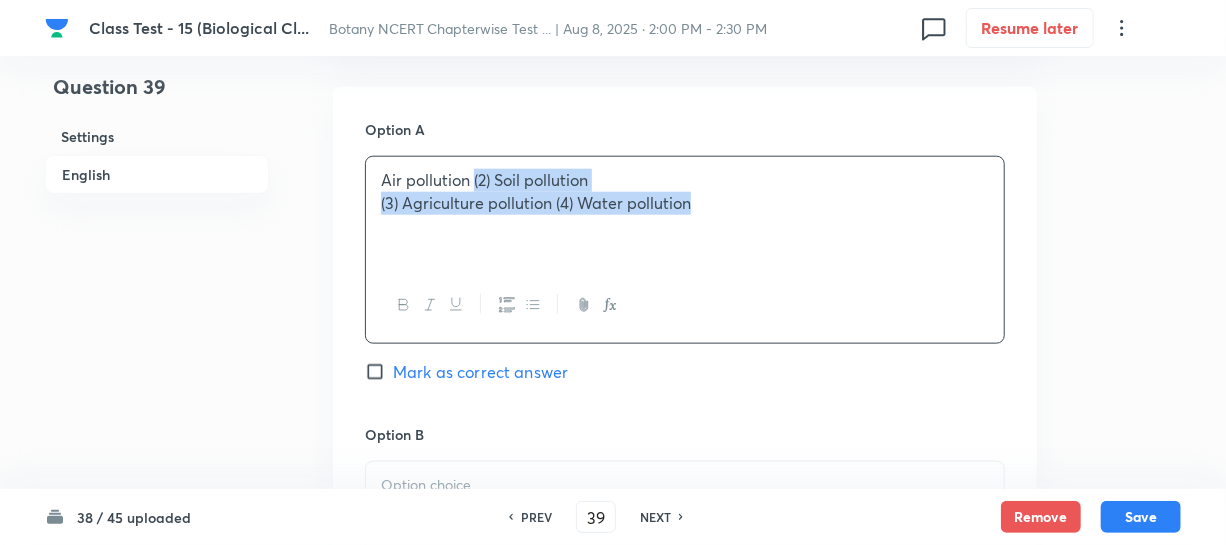drag, startPoint x: 473, startPoint y: 179, endPoint x: 696, endPoint y: 199, distance: 223.89507 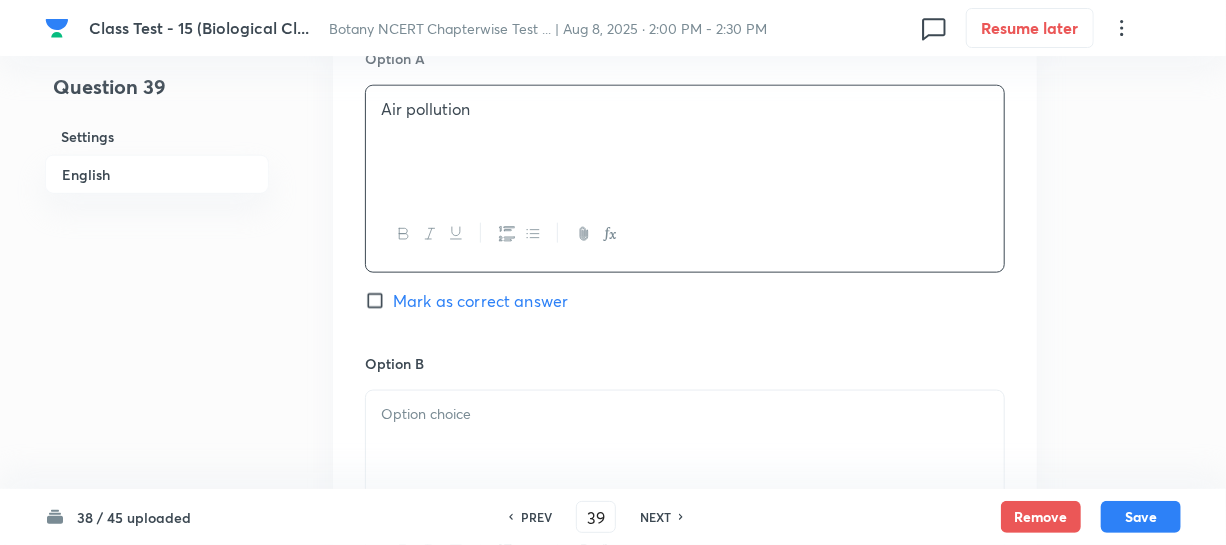 scroll, scrollTop: 1090, scrollLeft: 0, axis: vertical 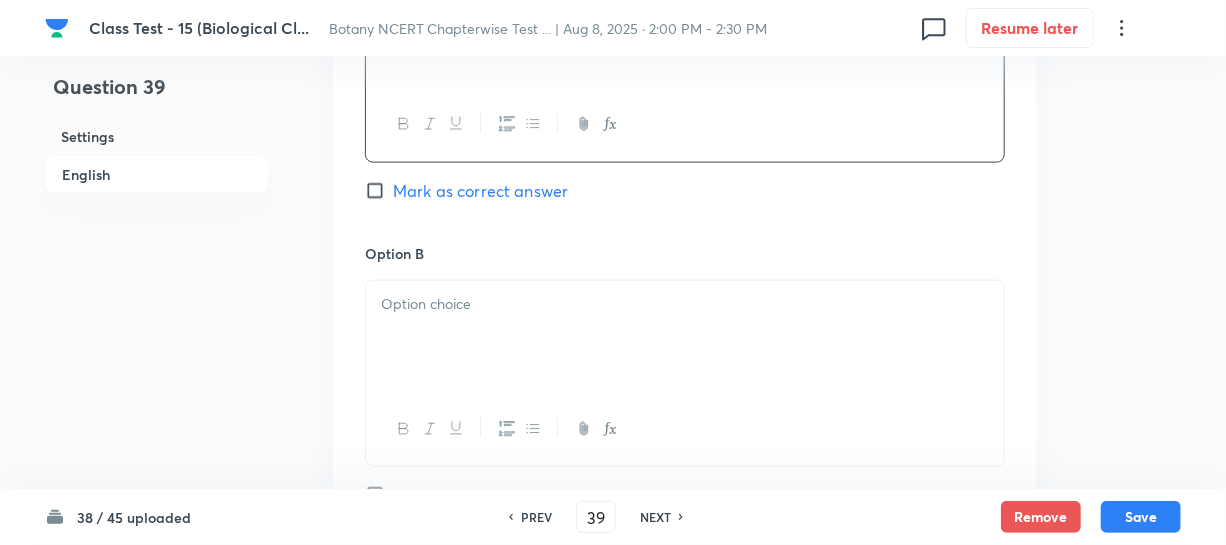click at bounding box center [685, 337] 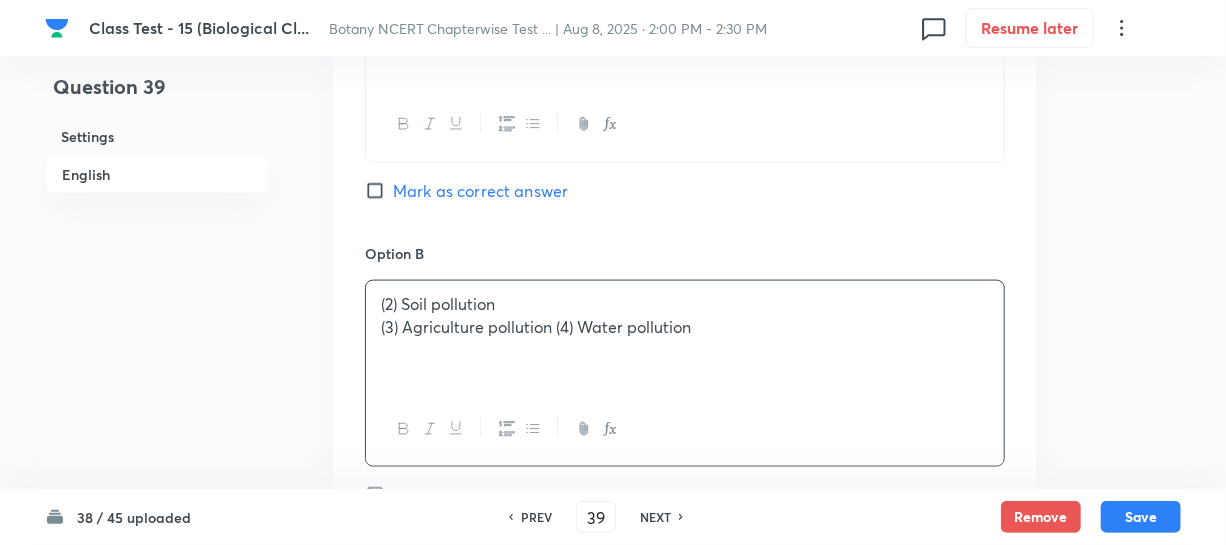 click on "(2) Soil pollution" at bounding box center [685, 304] 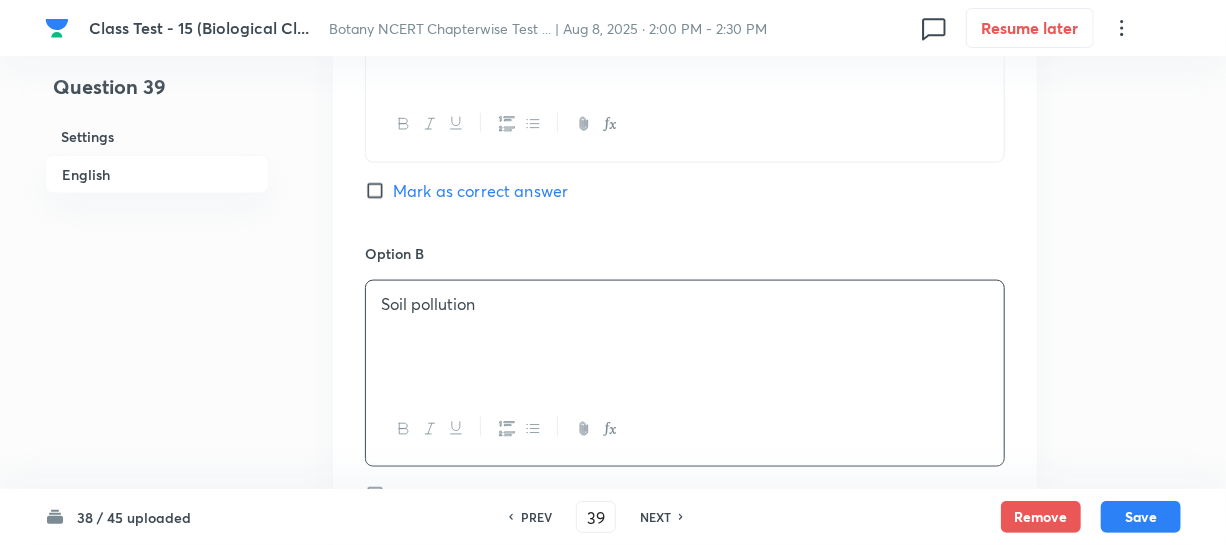 scroll, scrollTop: 1454, scrollLeft: 0, axis: vertical 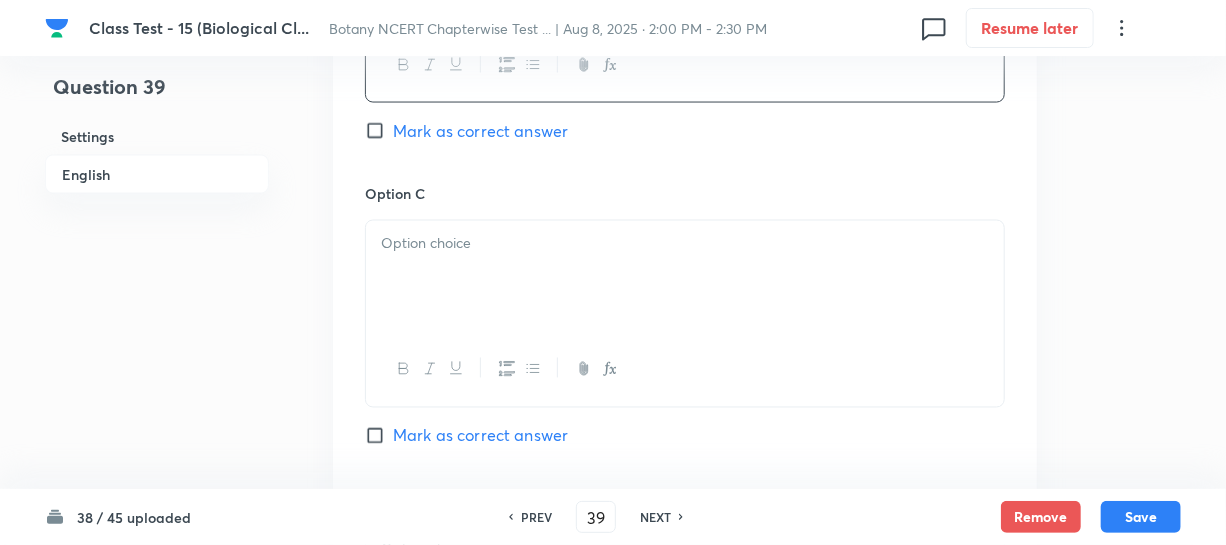 click at bounding box center (685, 277) 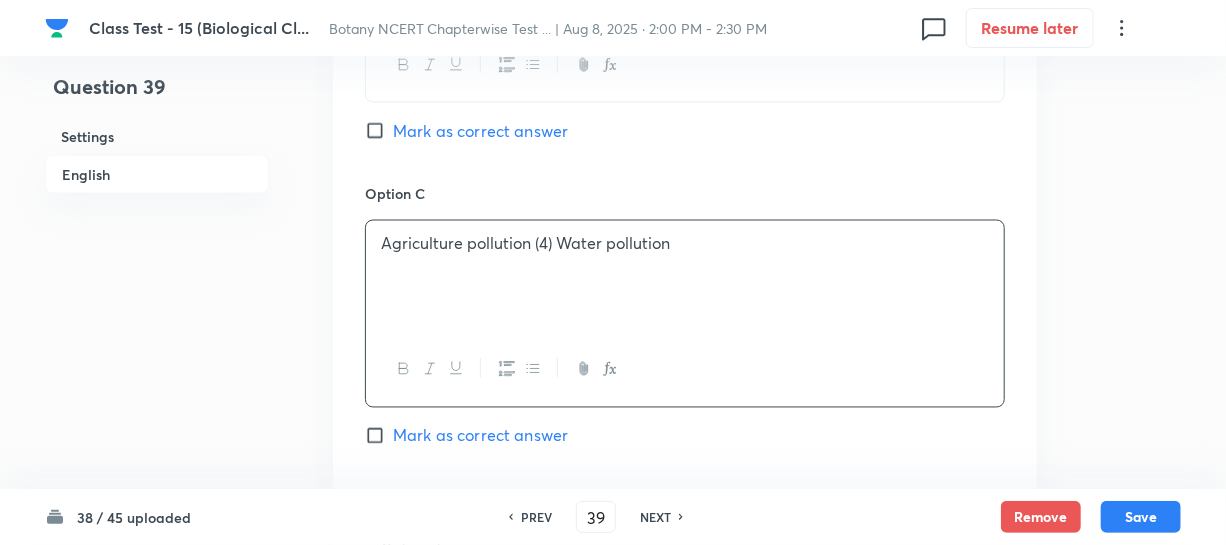 drag, startPoint x: 533, startPoint y: 243, endPoint x: 567, endPoint y: 190, distance: 62.968246 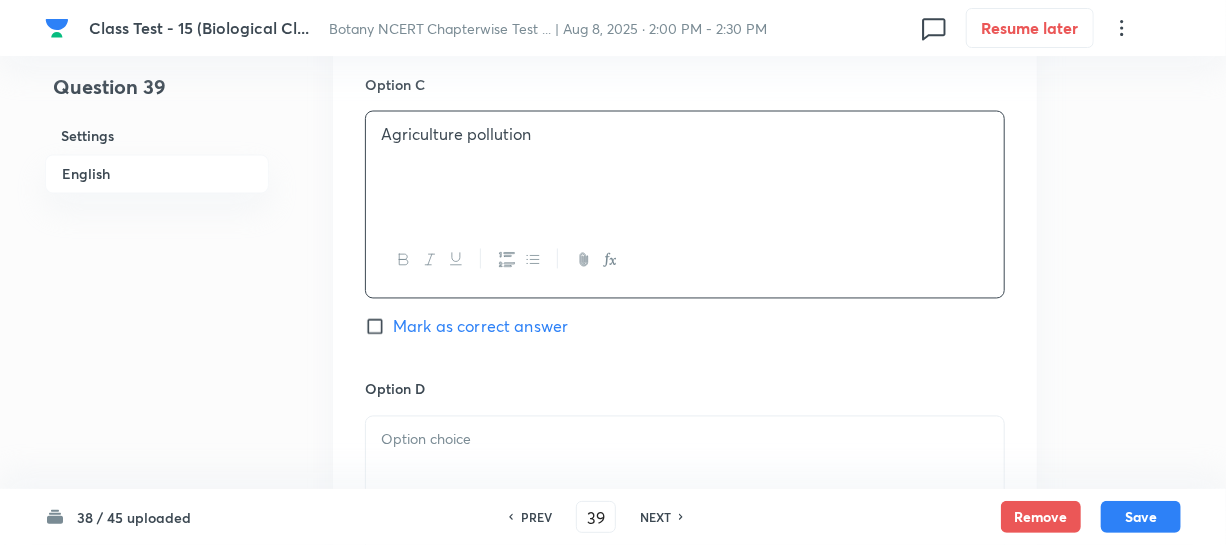 scroll, scrollTop: 1727, scrollLeft: 0, axis: vertical 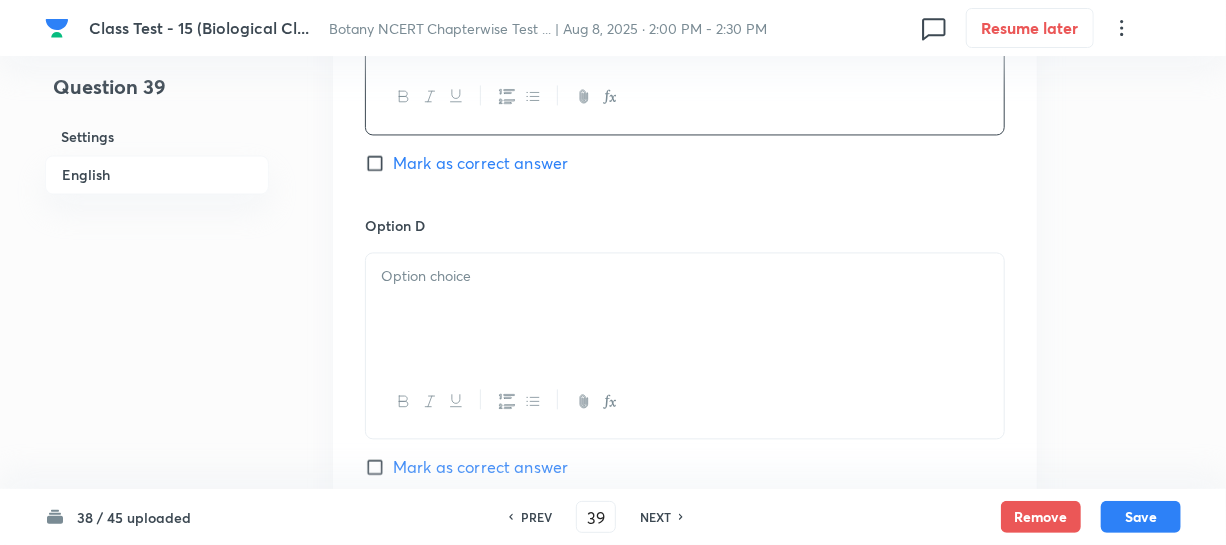 click at bounding box center (685, 276) 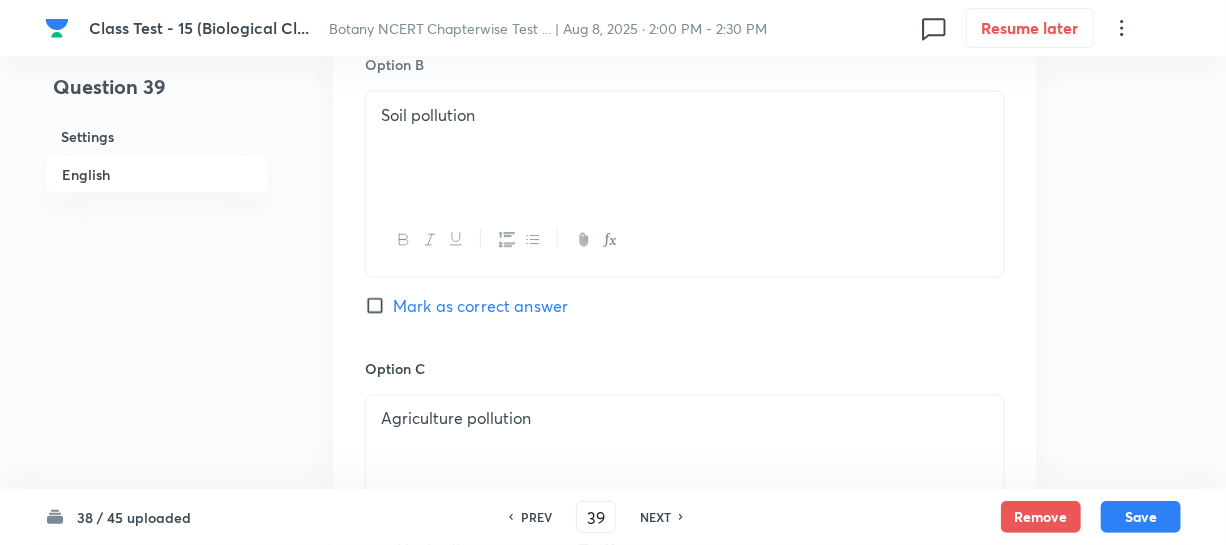 scroll, scrollTop: 1181, scrollLeft: 0, axis: vertical 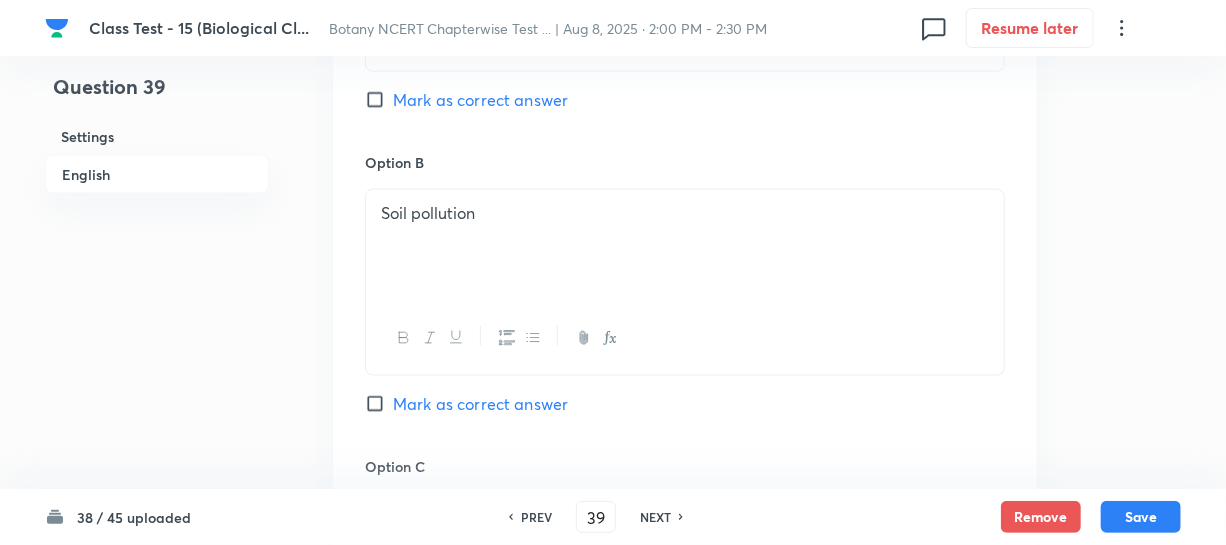 click on "Mark as correct answer" at bounding box center [379, 100] 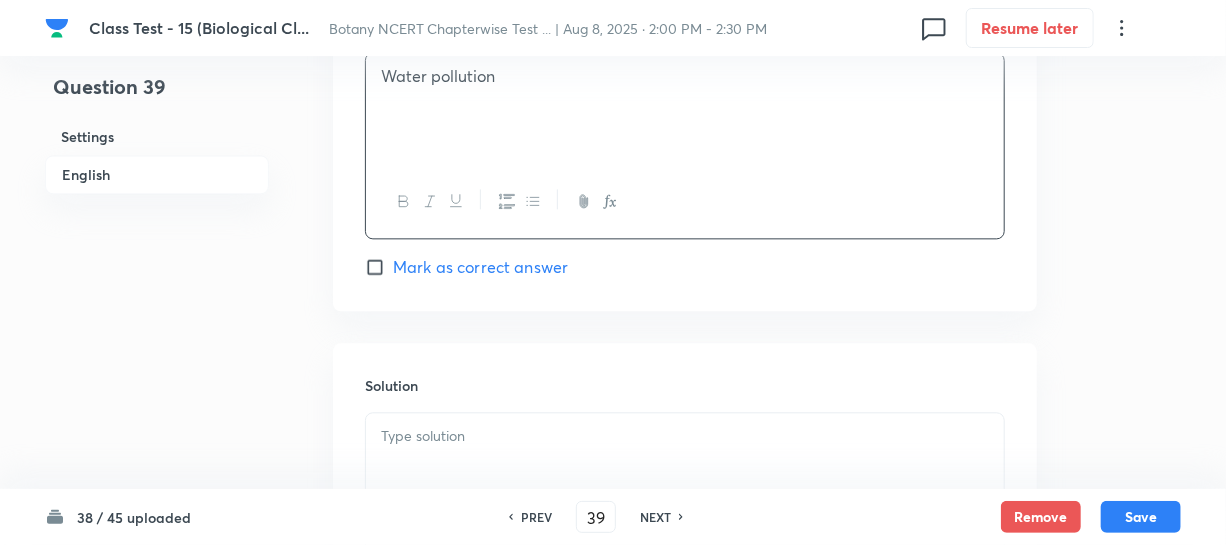 scroll, scrollTop: 2181, scrollLeft: 0, axis: vertical 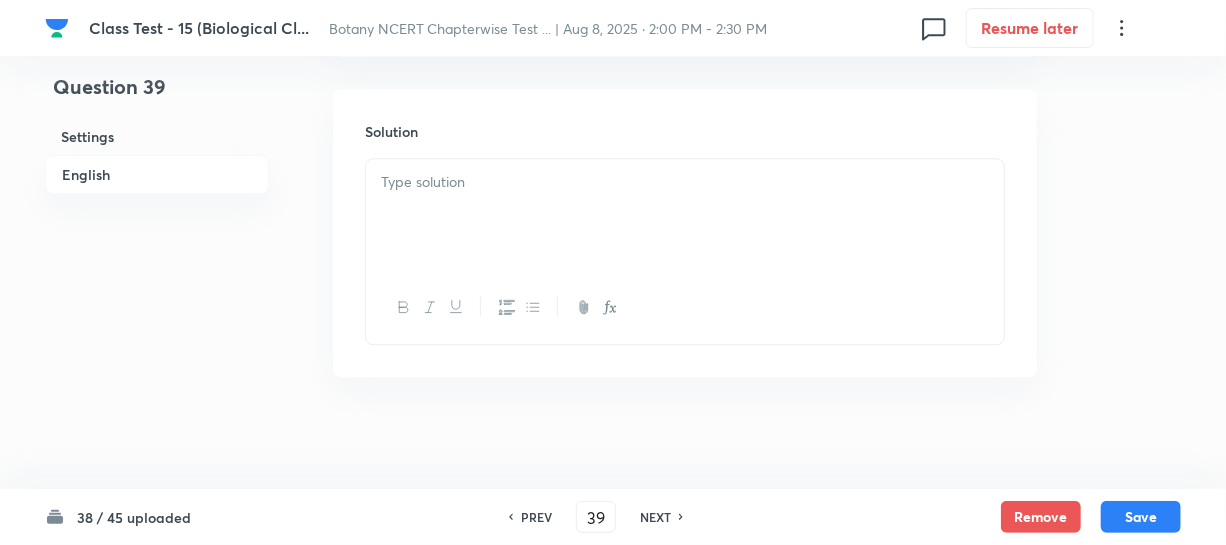click at bounding box center [685, 215] 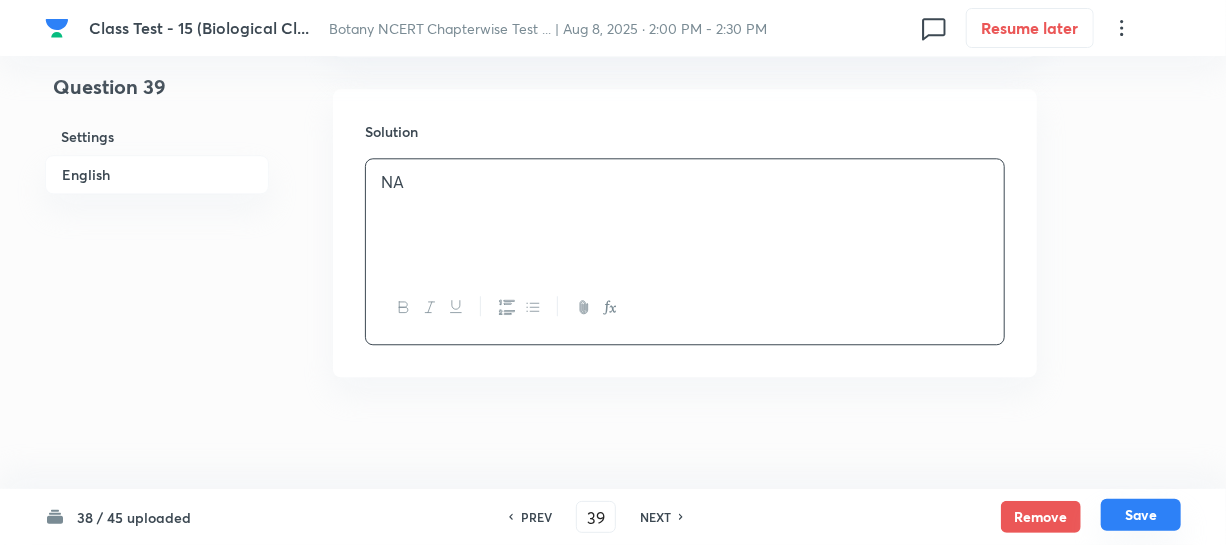 click on "Save" at bounding box center [1141, 515] 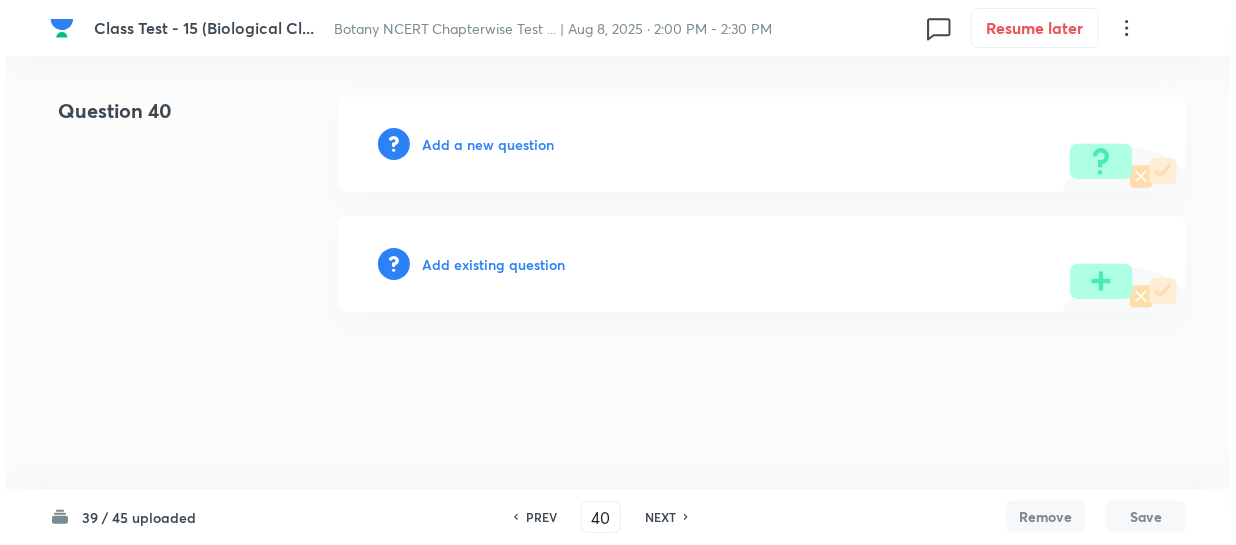 scroll, scrollTop: 0, scrollLeft: 0, axis: both 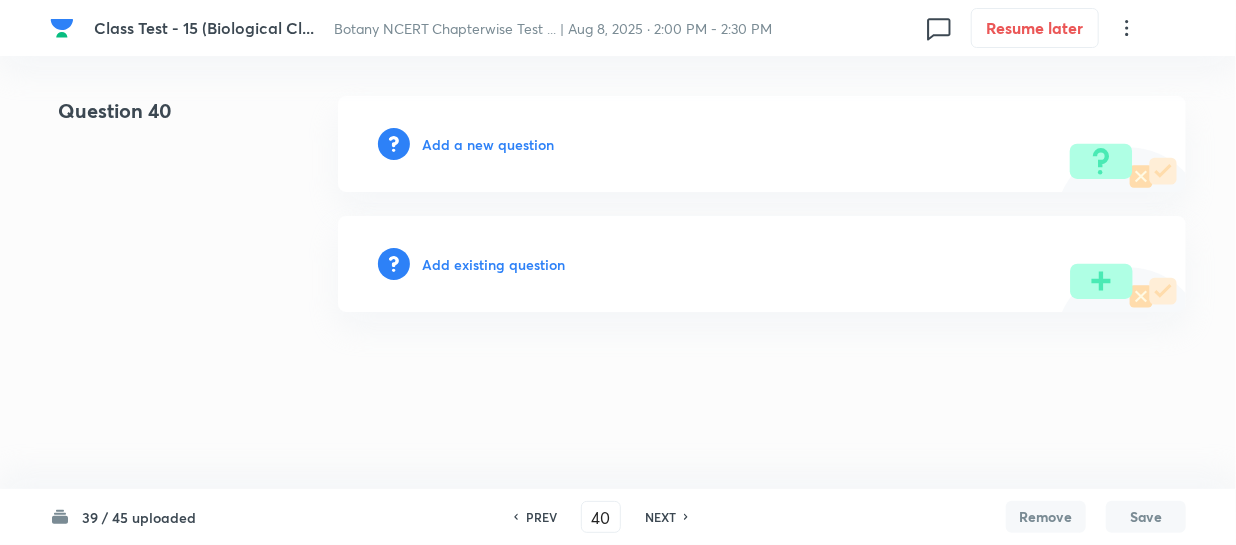 click on "Add a new question" at bounding box center (488, 144) 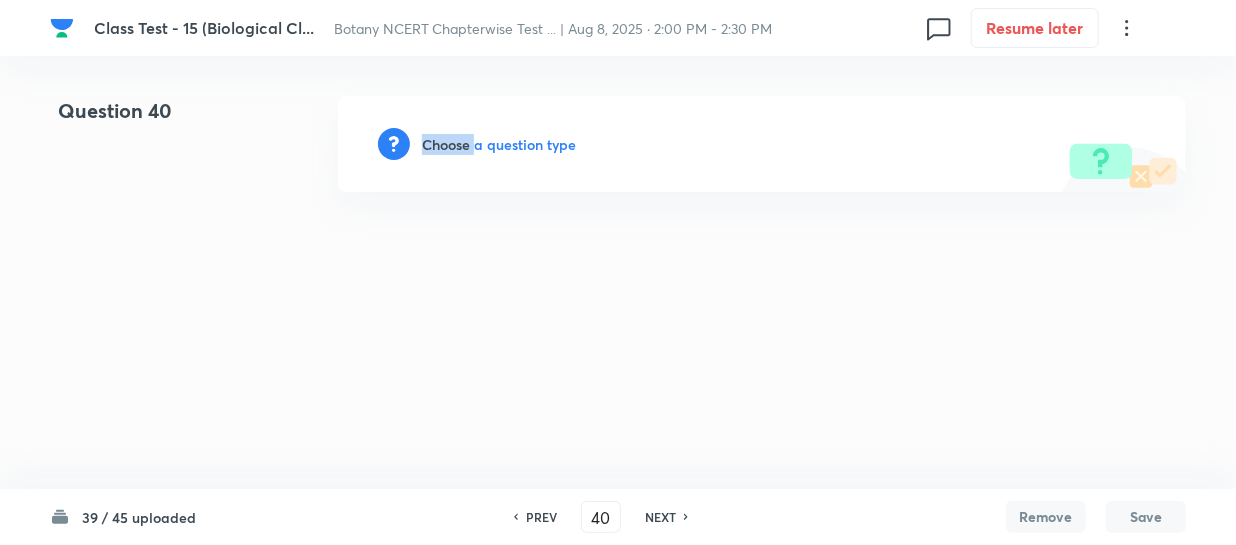 click on "Choose a question type" at bounding box center (499, 144) 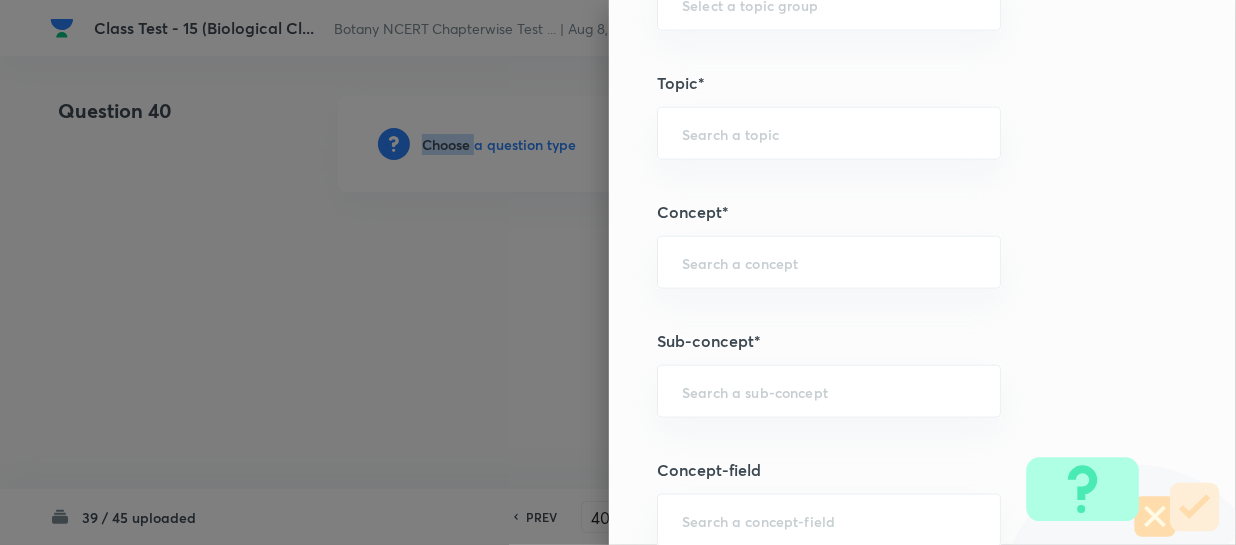 scroll, scrollTop: 1181, scrollLeft: 0, axis: vertical 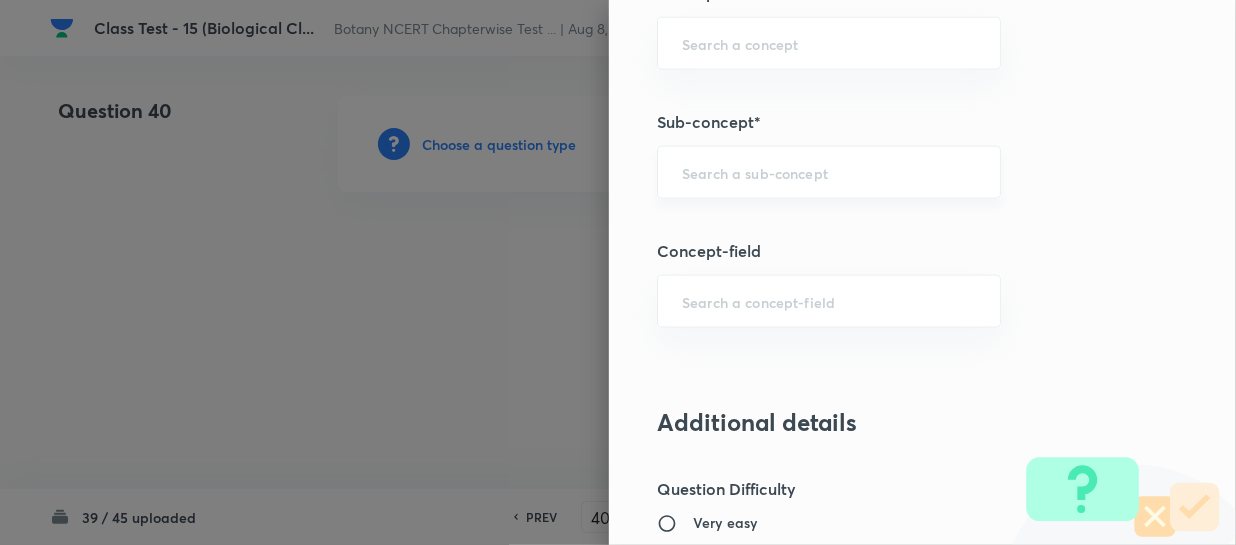 click at bounding box center (829, 172) 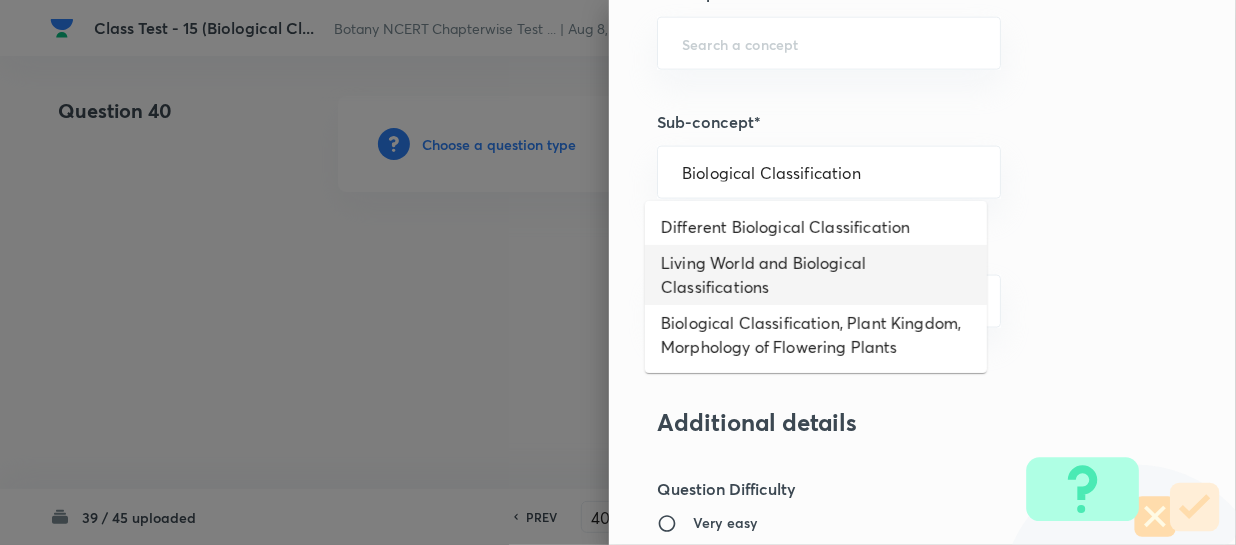 click on "Living World and Biological Classifications" at bounding box center (816, 275) 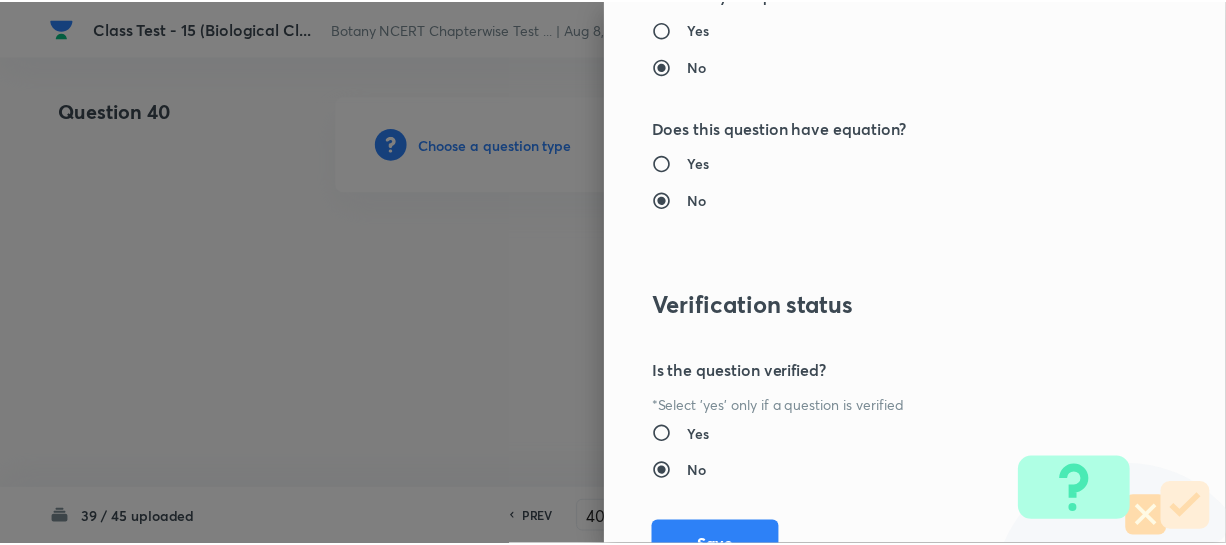 scroll, scrollTop: 2179, scrollLeft: 0, axis: vertical 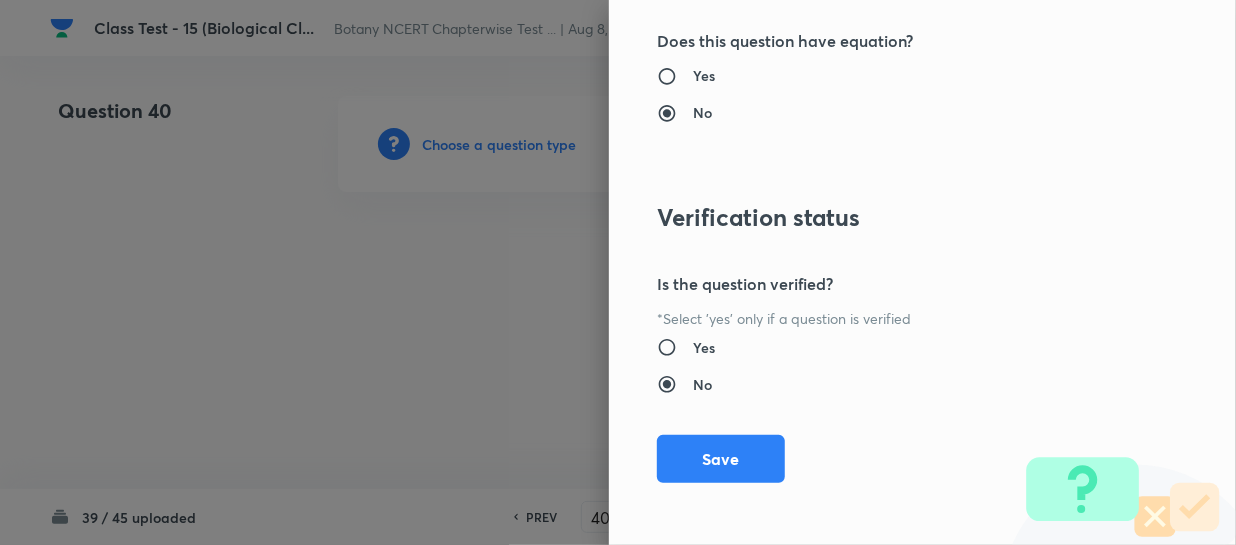click on "Save" at bounding box center (721, 459) 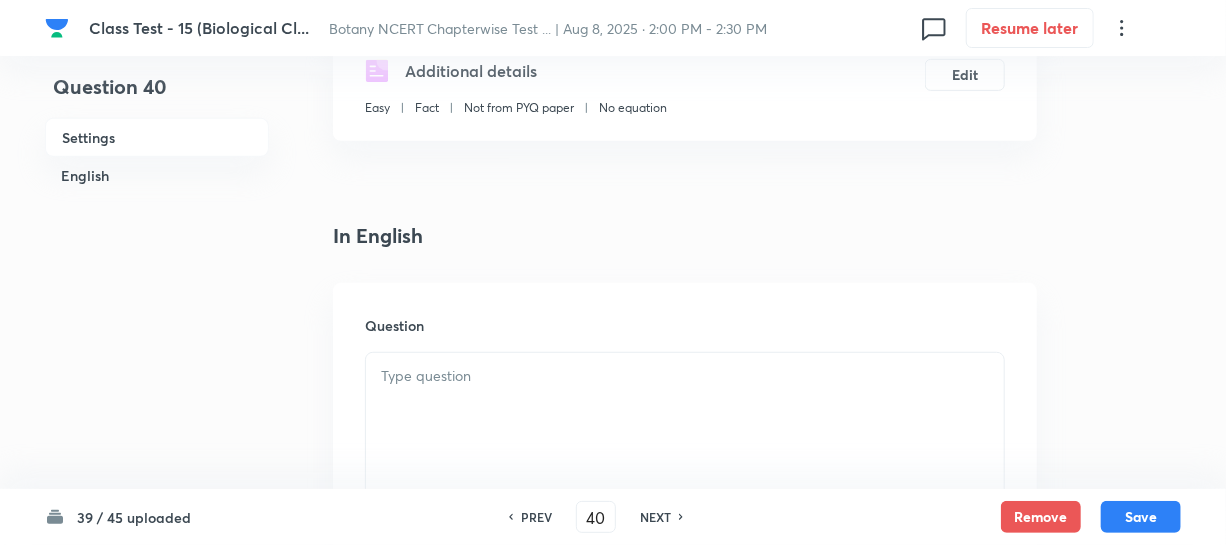 scroll, scrollTop: 545, scrollLeft: 0, axis: vertical 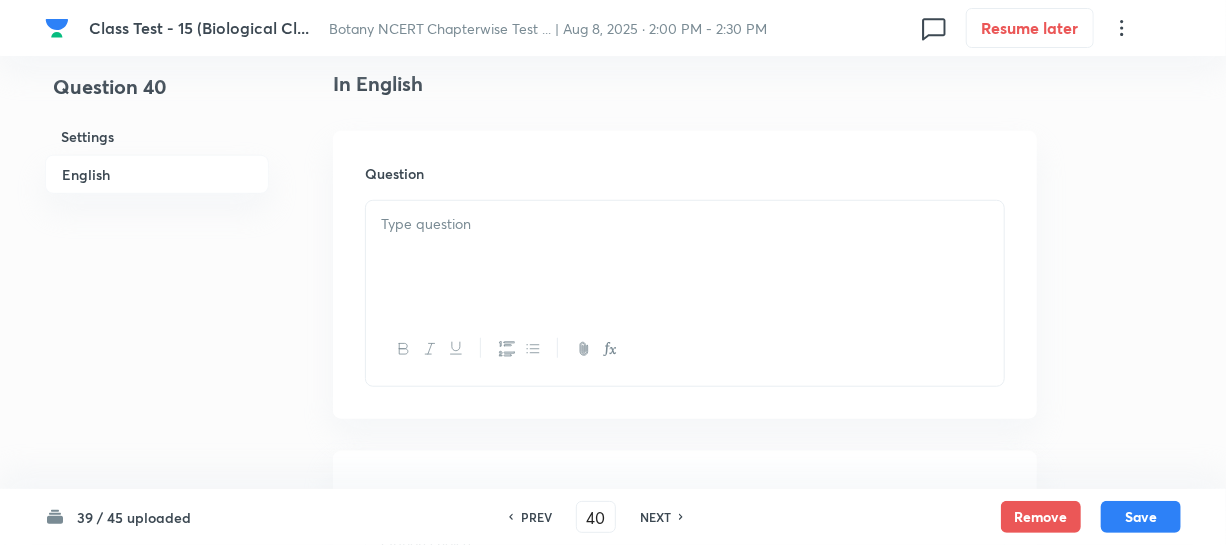 click at bounding box center [685, 257] 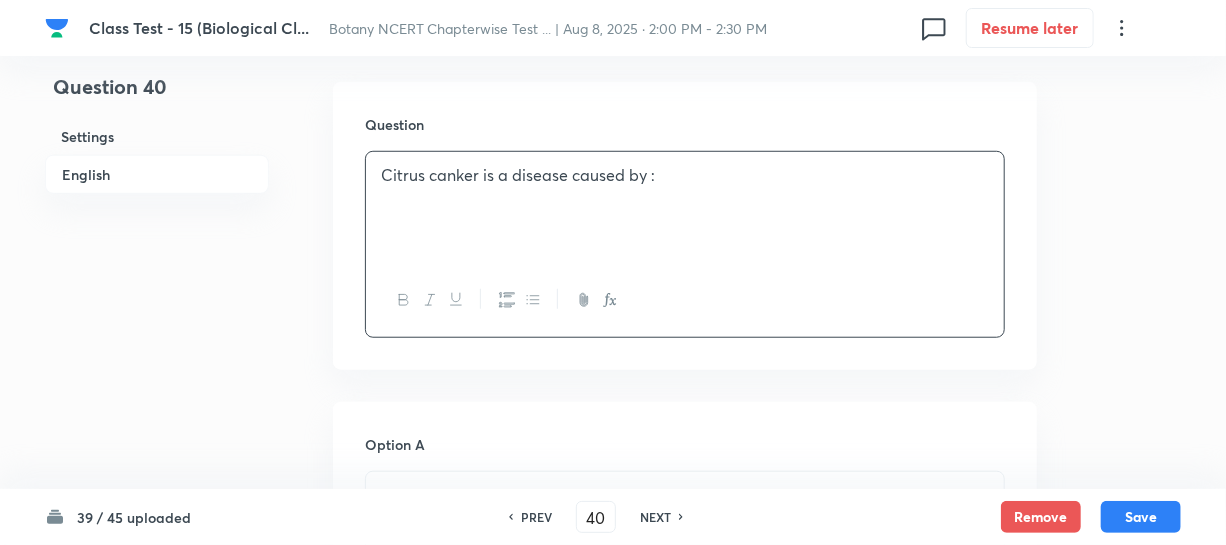 scroll, scrollTop: 818, scrollLeft: 0, axis: vertical 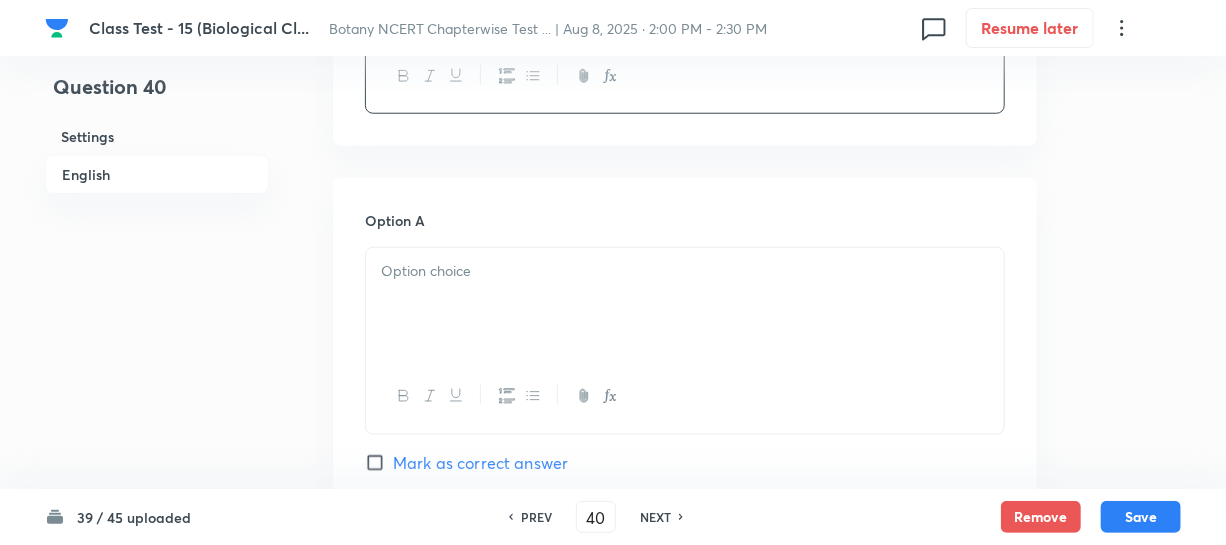 drag, startPoint x: 479, startPoint y: 301, endPoint x: 888, endPoint y: 290, distance: 409.1479 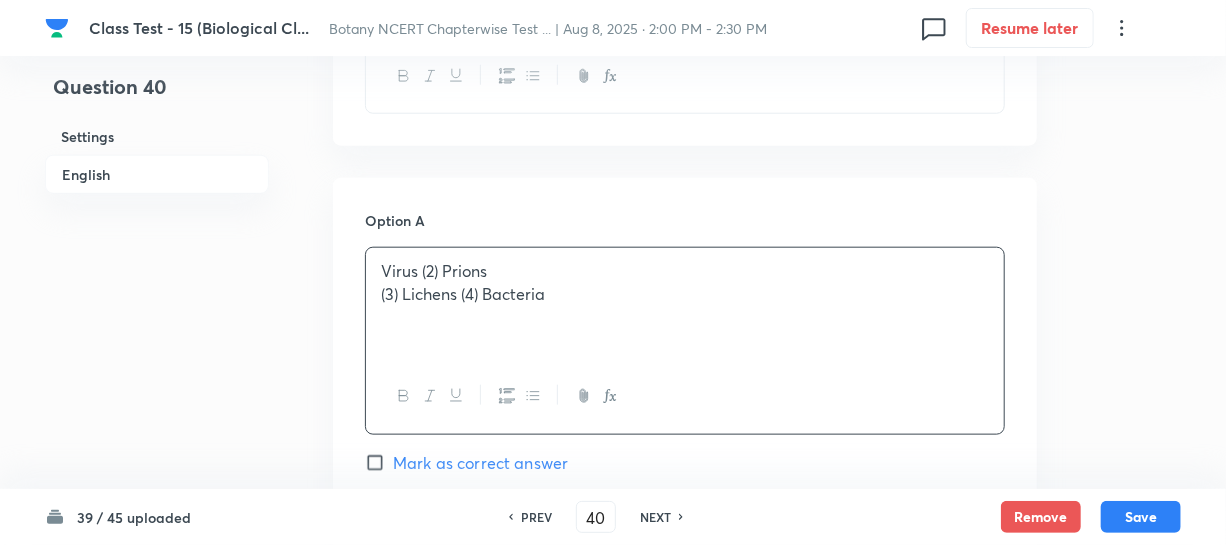drag, startPoint x: 423, startPoint y: 272, endPoint x: 456, endPoint y: 255, distance: 37.12142 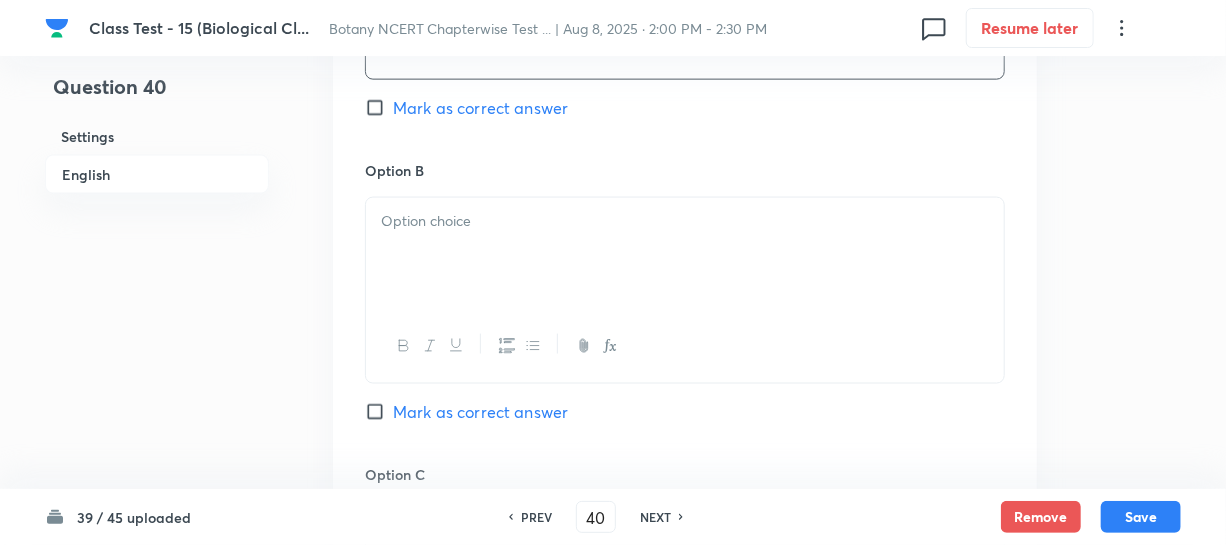 scroll, scrollTop: 1181, scrollLeft: 0, axis: vertical 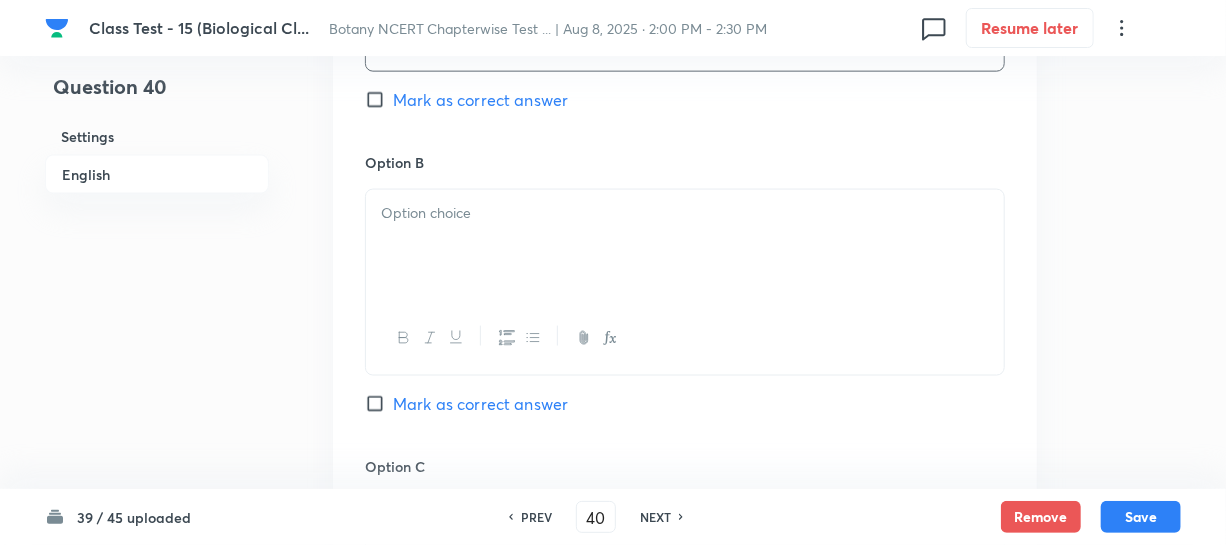 click at bounding box center (685, 246) 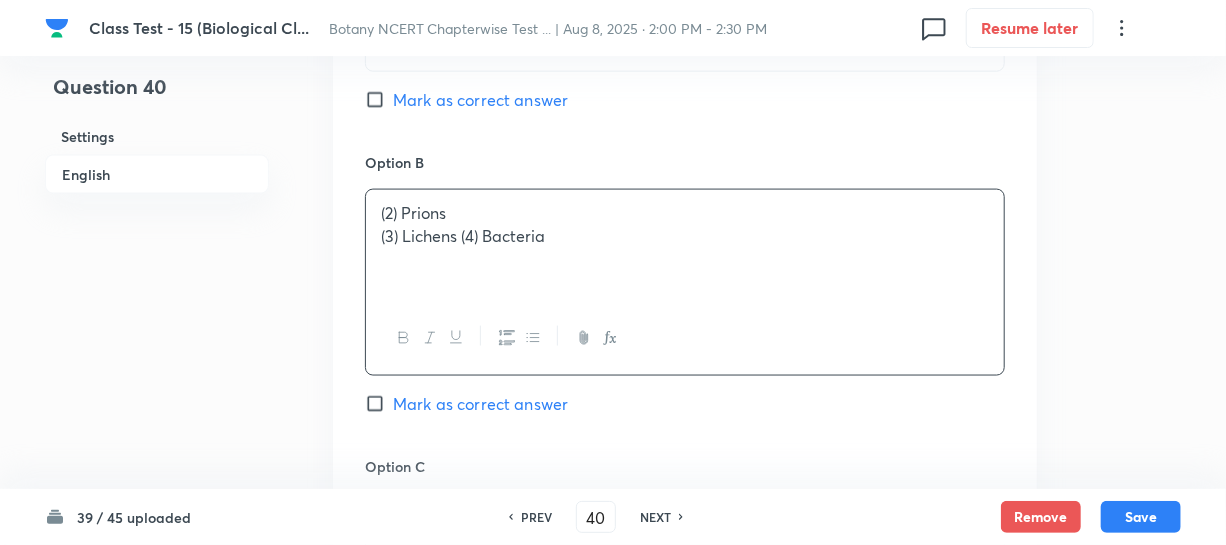 click on "(2) Prions" at bounding box center (685, 213) 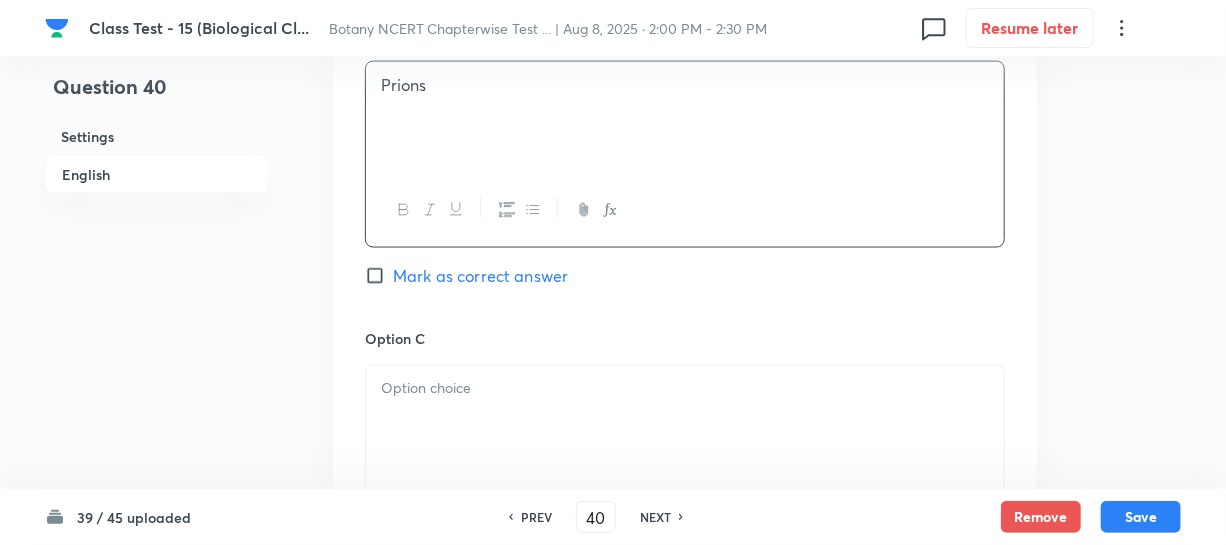 scroll, scrollTop: 1454, scrollLeft: 0, axis: vertical 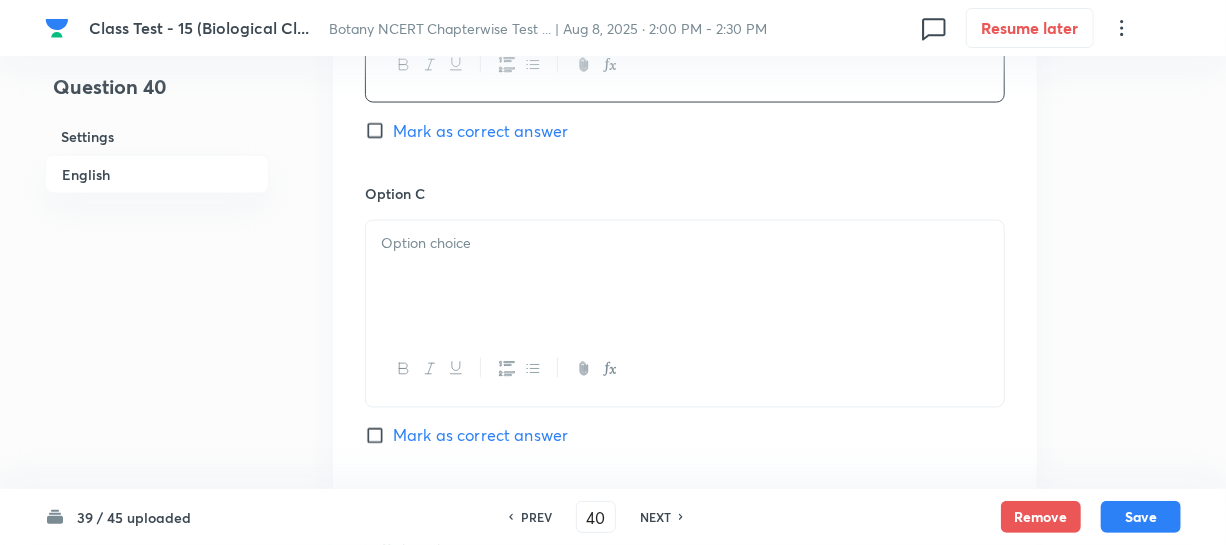 click at bounding box center [685, 277] 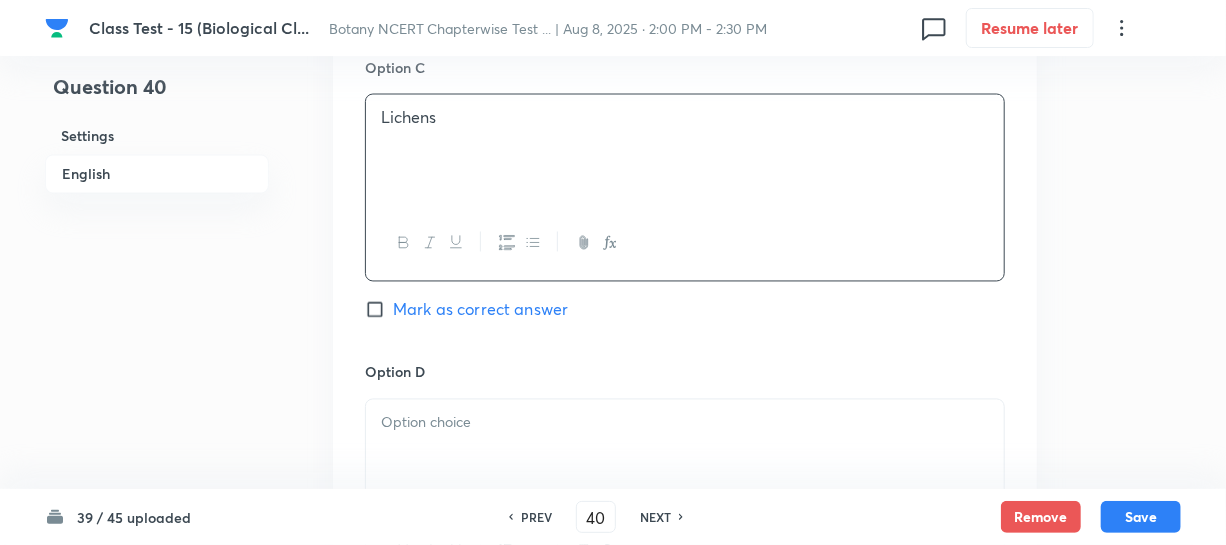 scroll, scrollTop: 1909, scrollLeft: 0, axis: vertical 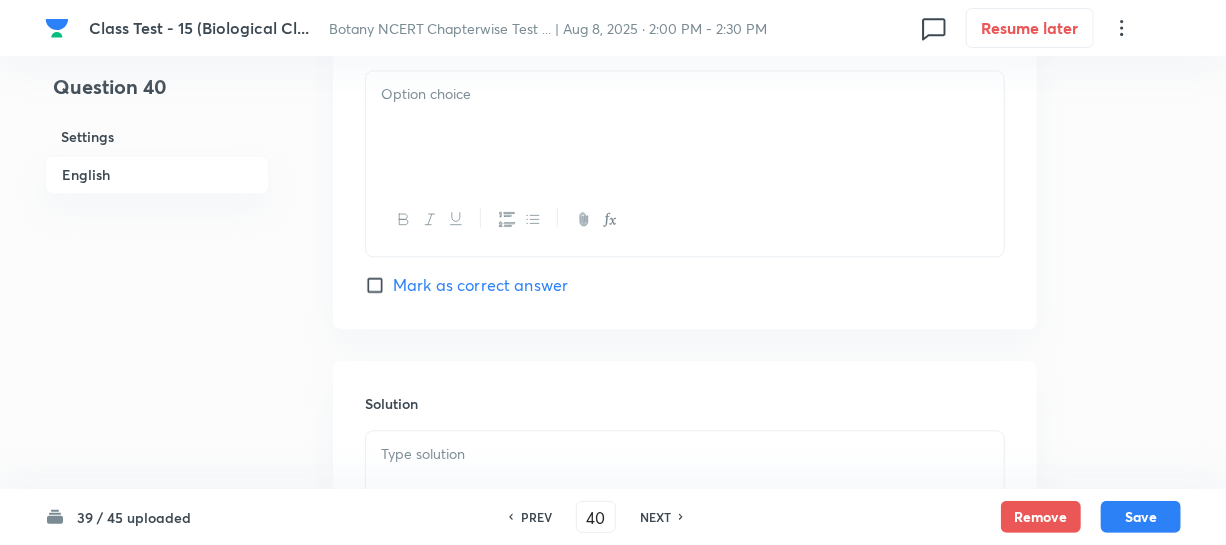 drag, startPoint x: 479, startPoint y: 135, endPoint x: 489, endPoint y: 140, distance: 11.18034 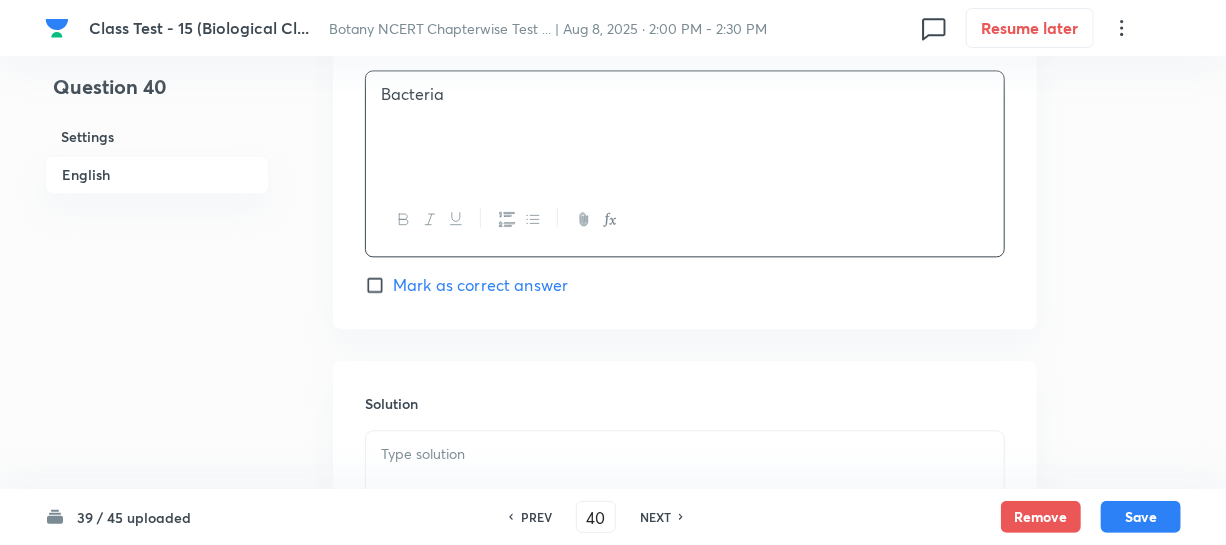 click on "Mark as correct answer" at bounding box center (379, 285) 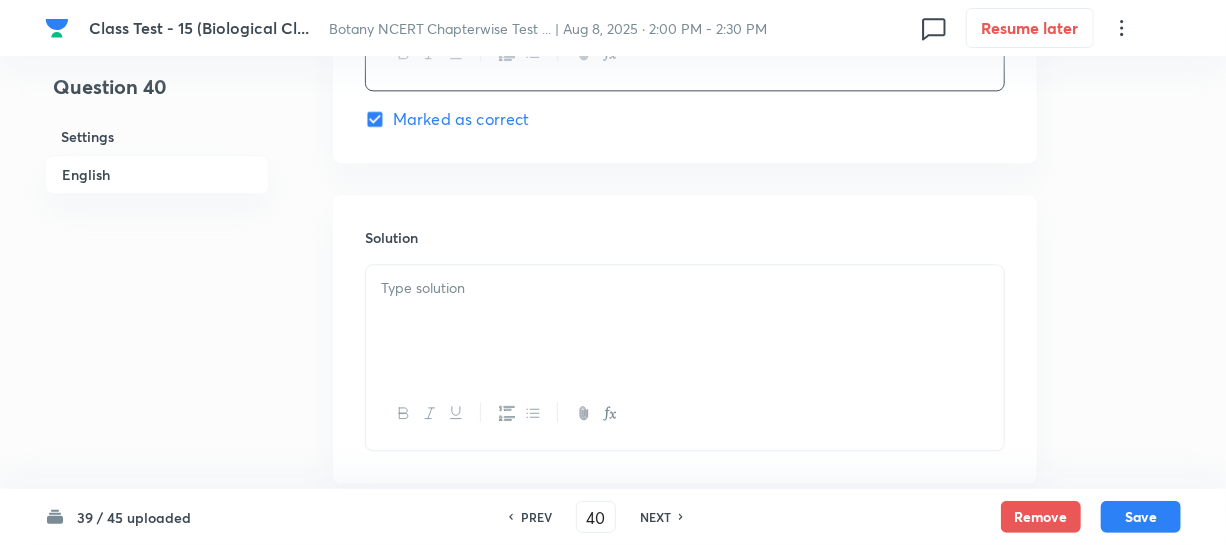 scroll, scrollTop: 2181, scrollLeft: 0, axis: vertical 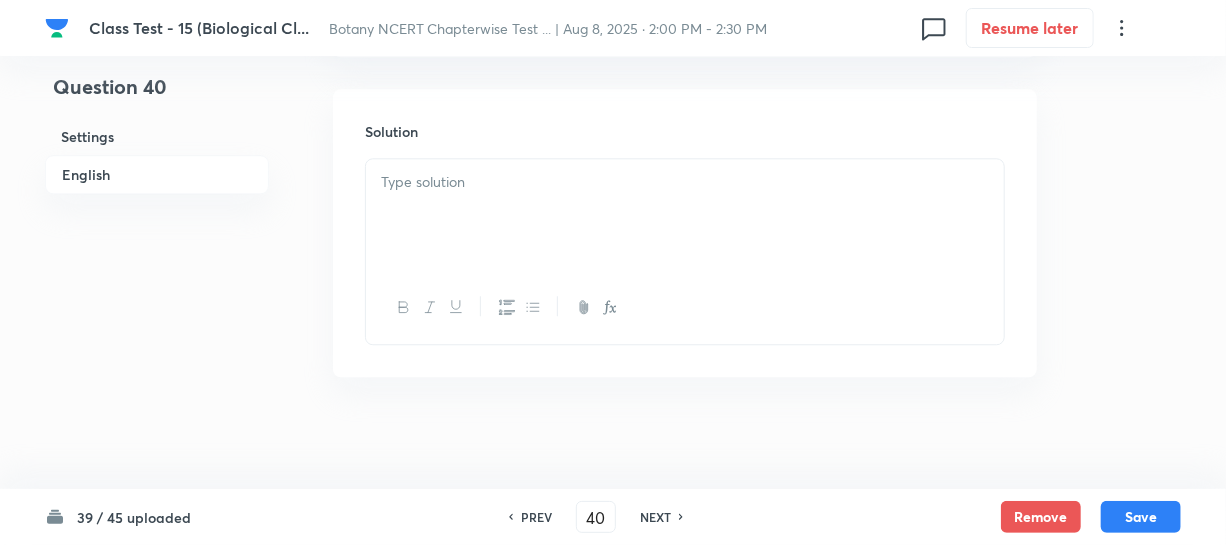 drag, startPoint x: 464, startPoint y: 200, endPoint x: 470, endPoint y: 186, distance: 15.231546 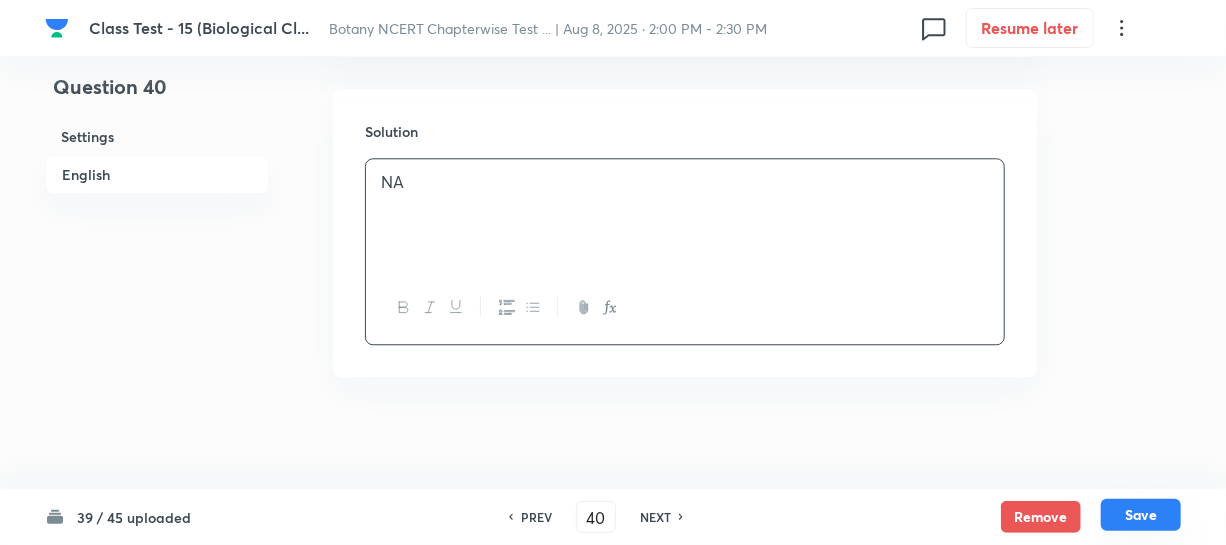 click on "Save" at bounding box center [1141, 515] 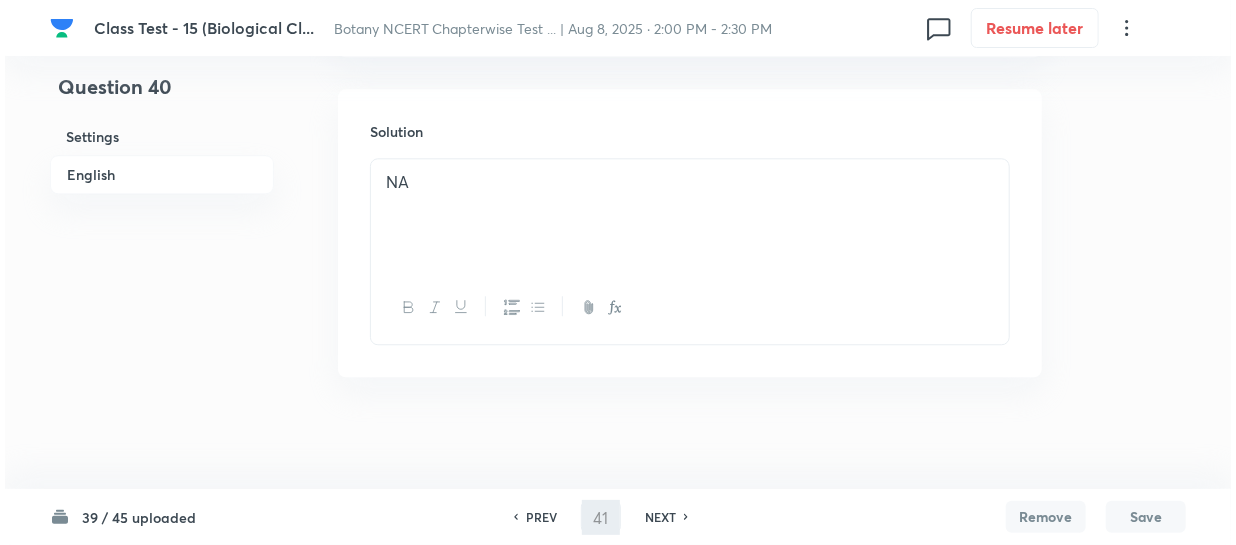 scroll, scrollTop: 0, scrollLeft: 0, axis: both 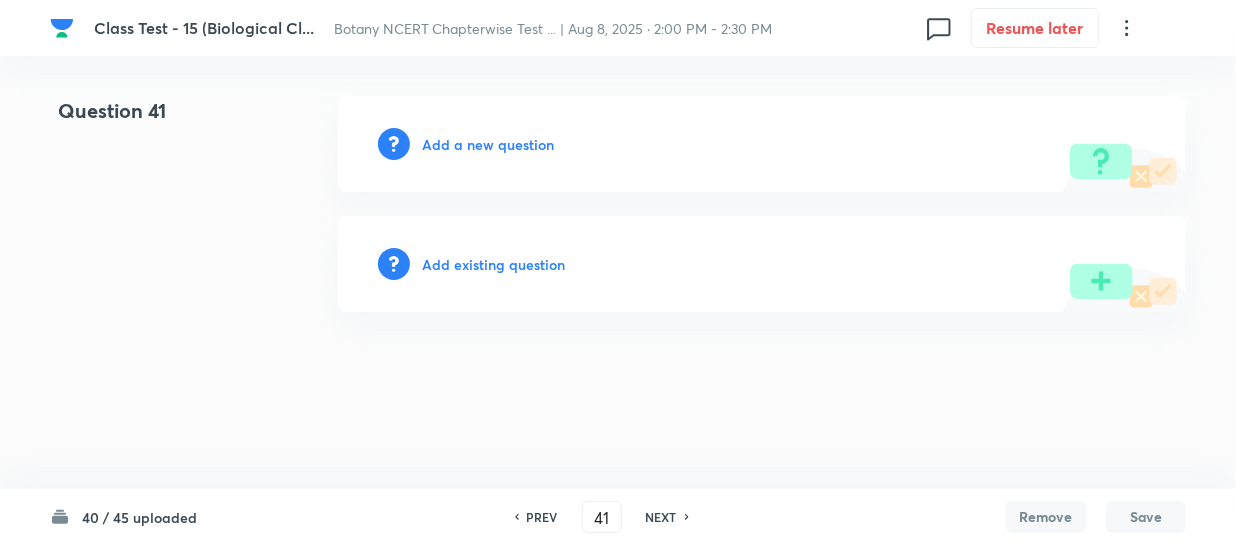 click on "Add a new question" at bounding box center [488, 144] 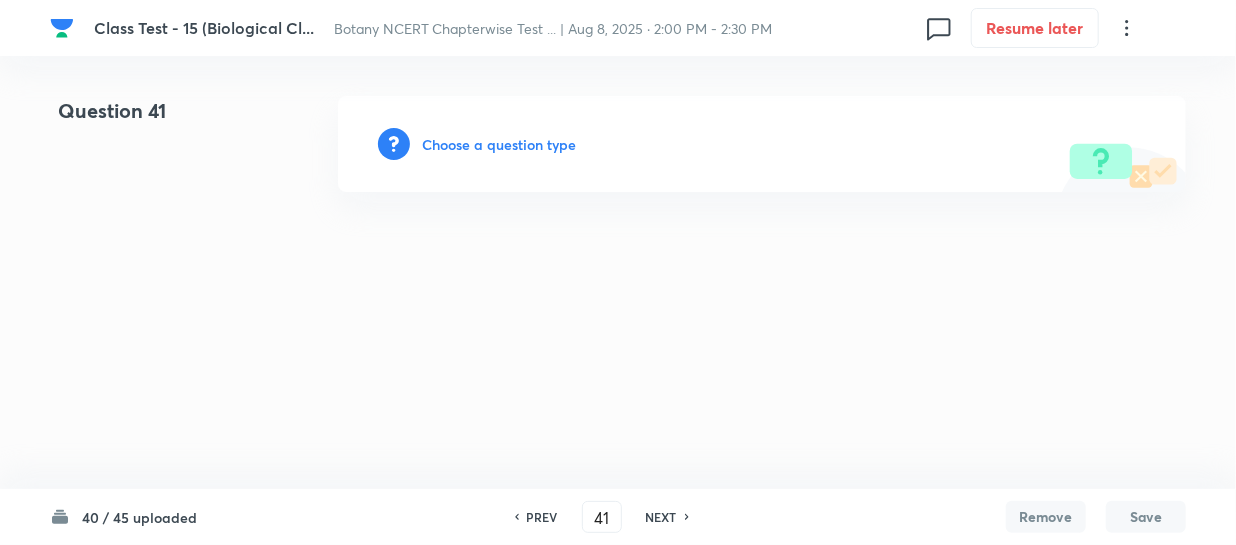 click on "Choose a question type" at bounding box center (499, 144) 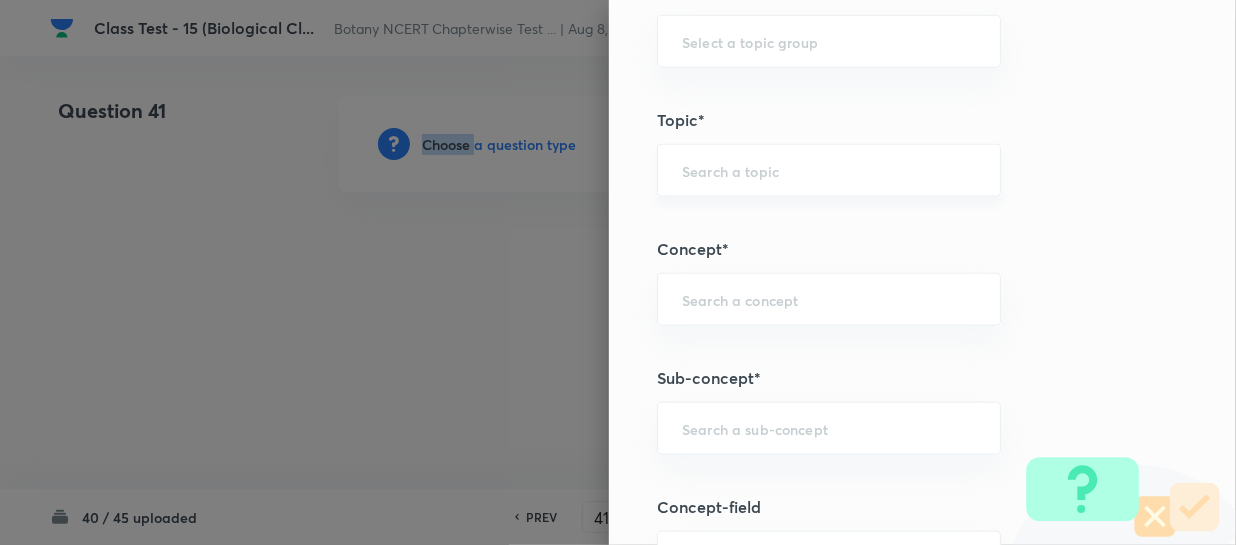 scroll, scrollTop: 1090, scrollLeft: 0, axis: vertical 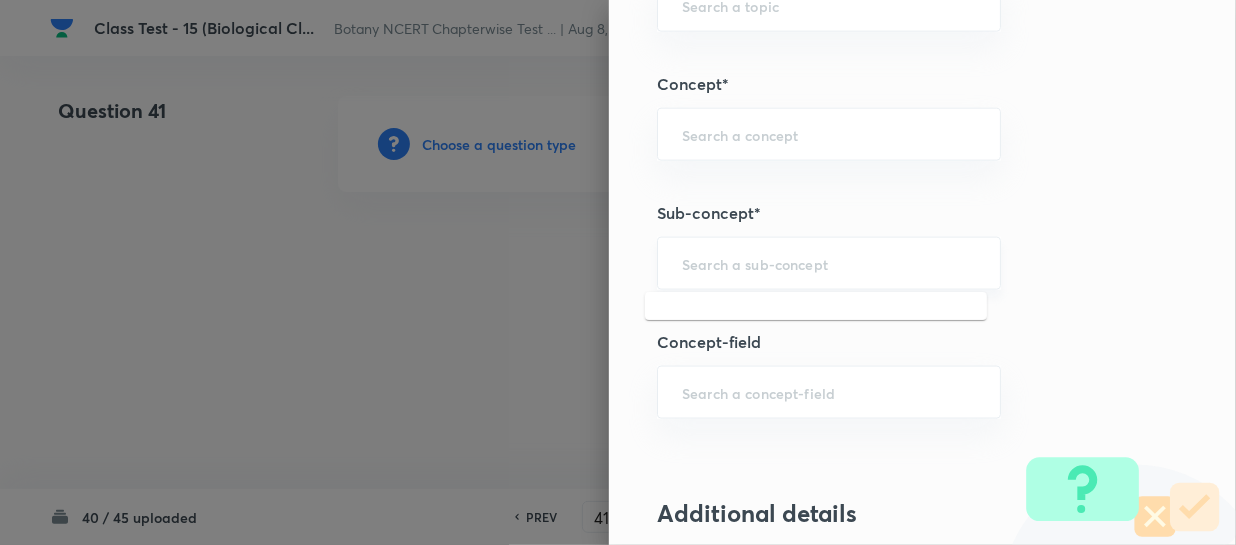 click at bounding box center [829, 263] 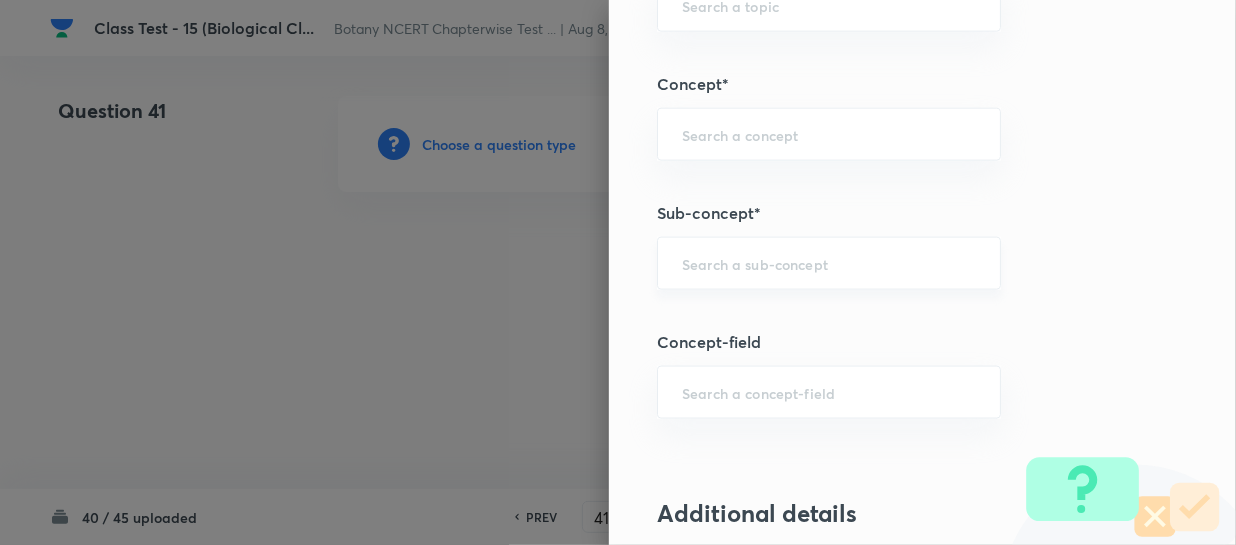 paste on "Biological Classification" 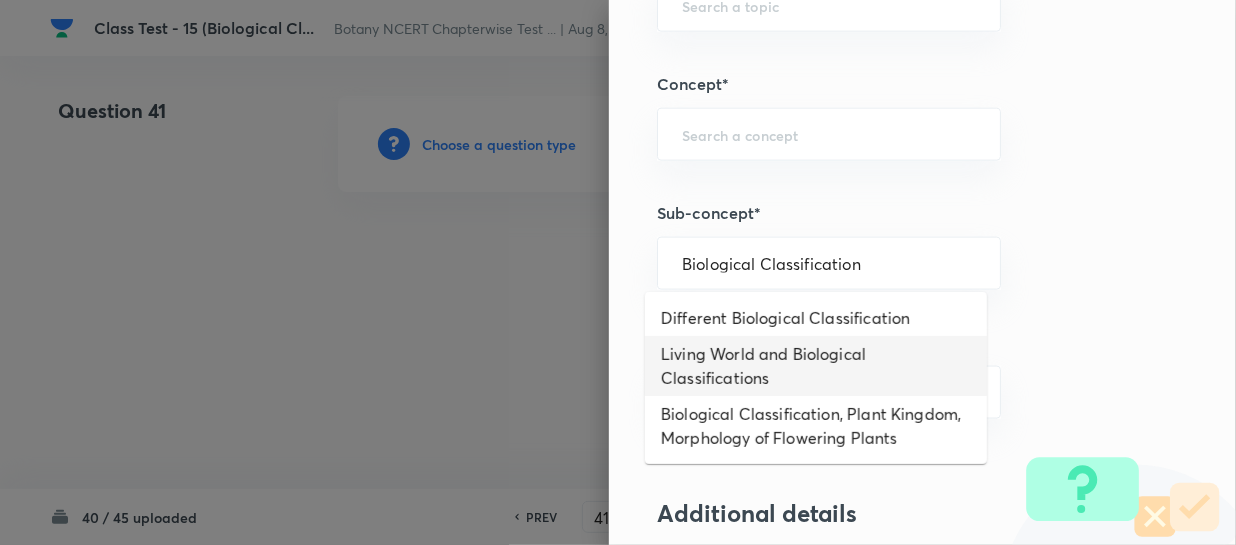 click on "Living World and Biological Classifications" at bounding box center [816, 366] 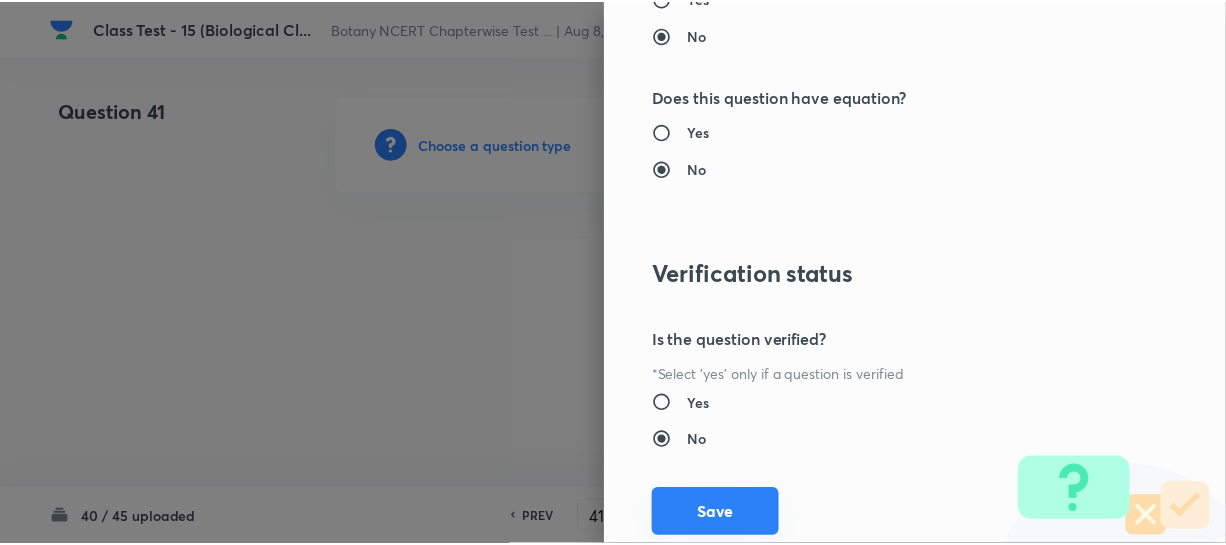 scroll, scrollTop: 2179, scrollLeft: 0, axis: vertical 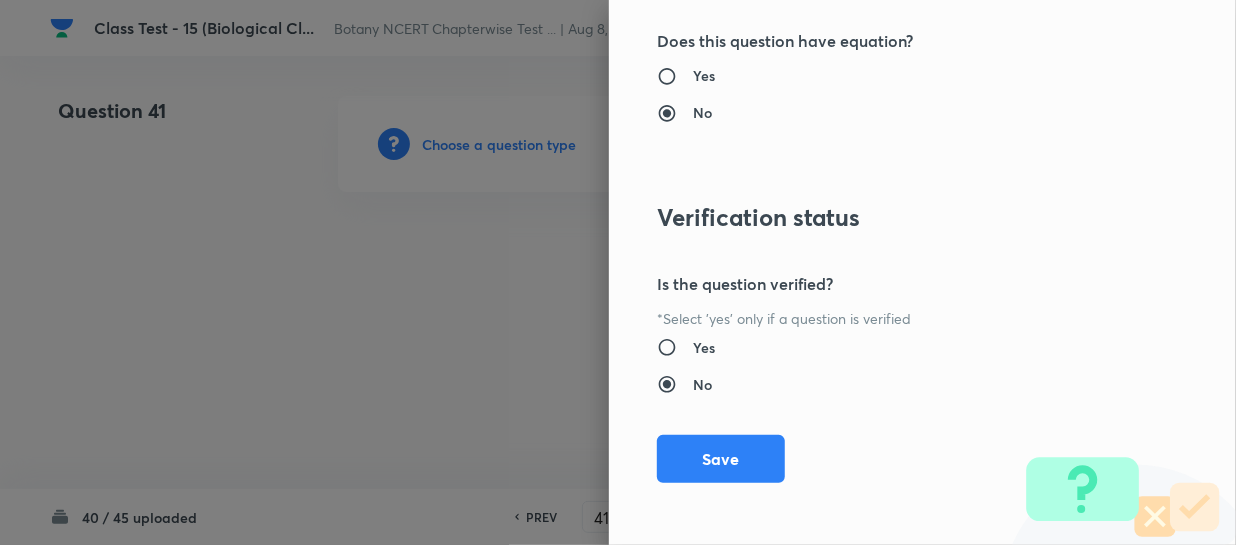click on "Save" at bounding box center [721, 459] 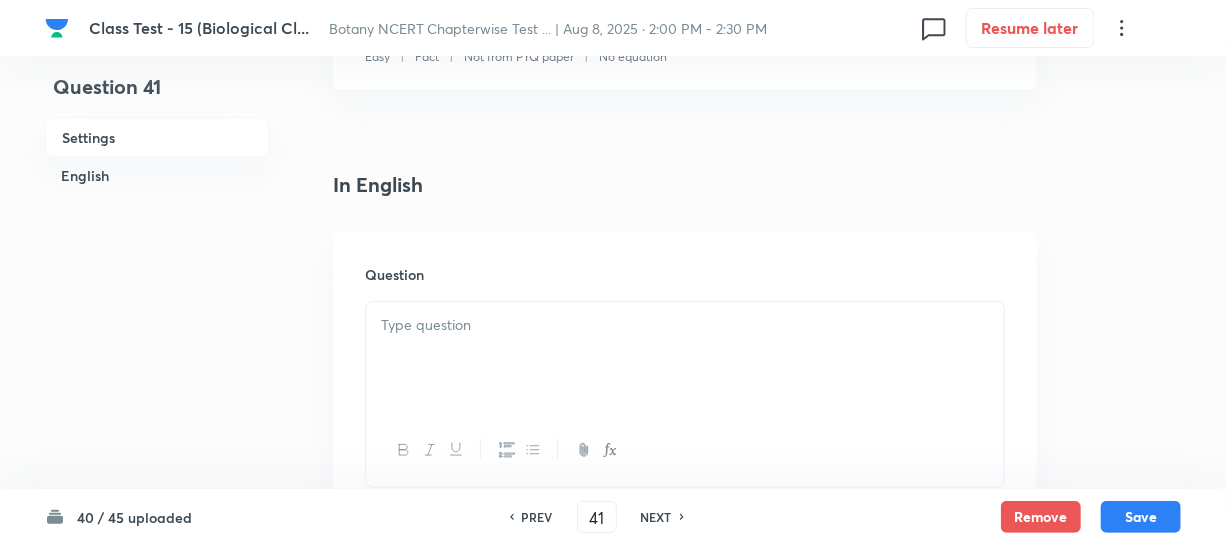 scroll, scrollTop: 454, scrollLeft: 0, axis: vertical 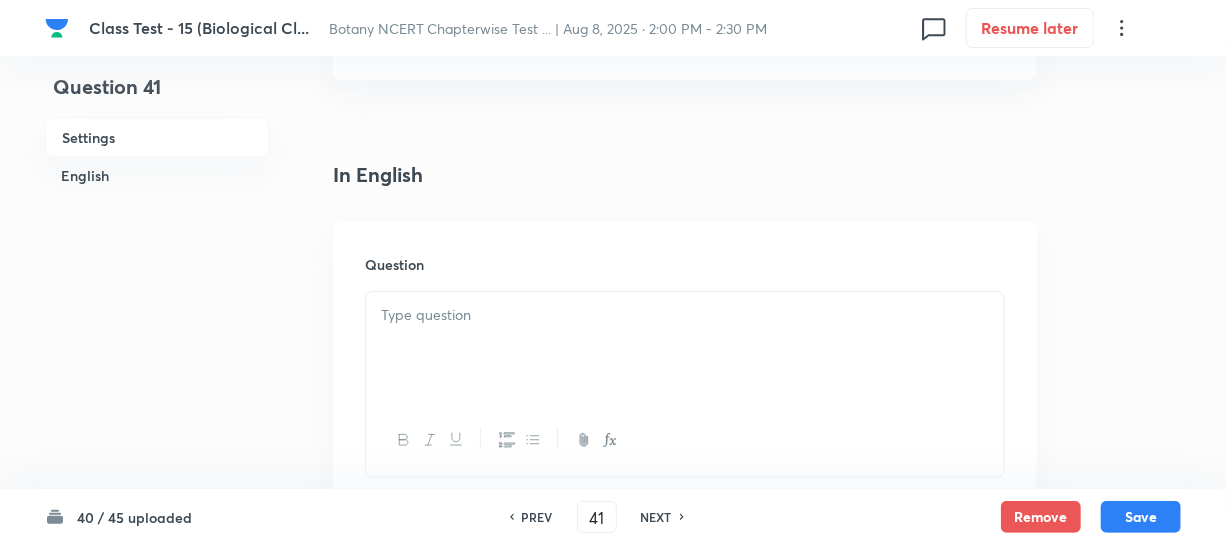 click at bounding box center (685, 348) 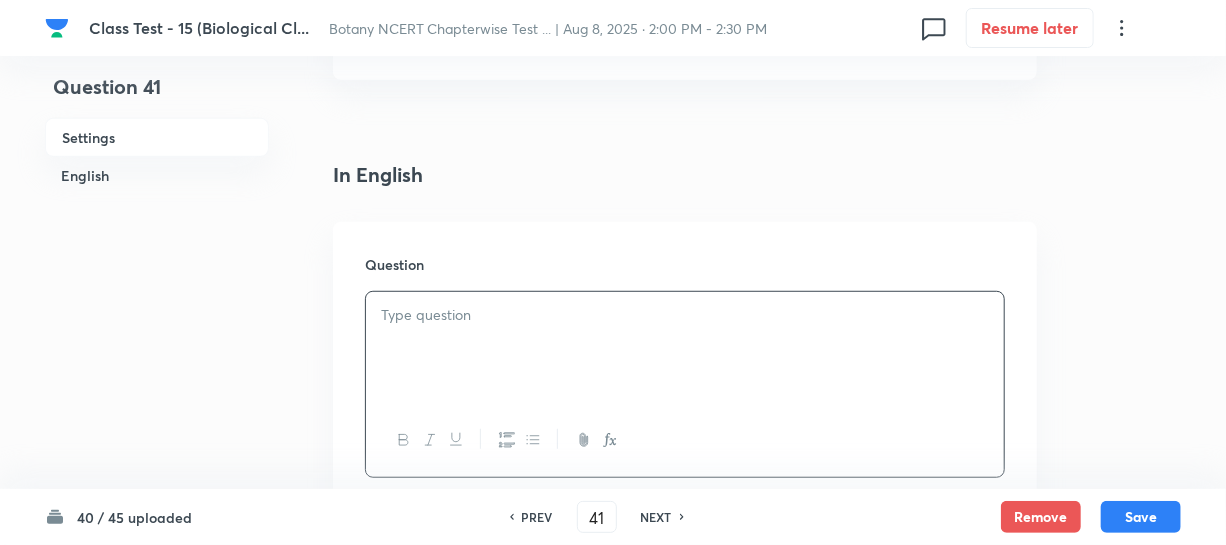 paste 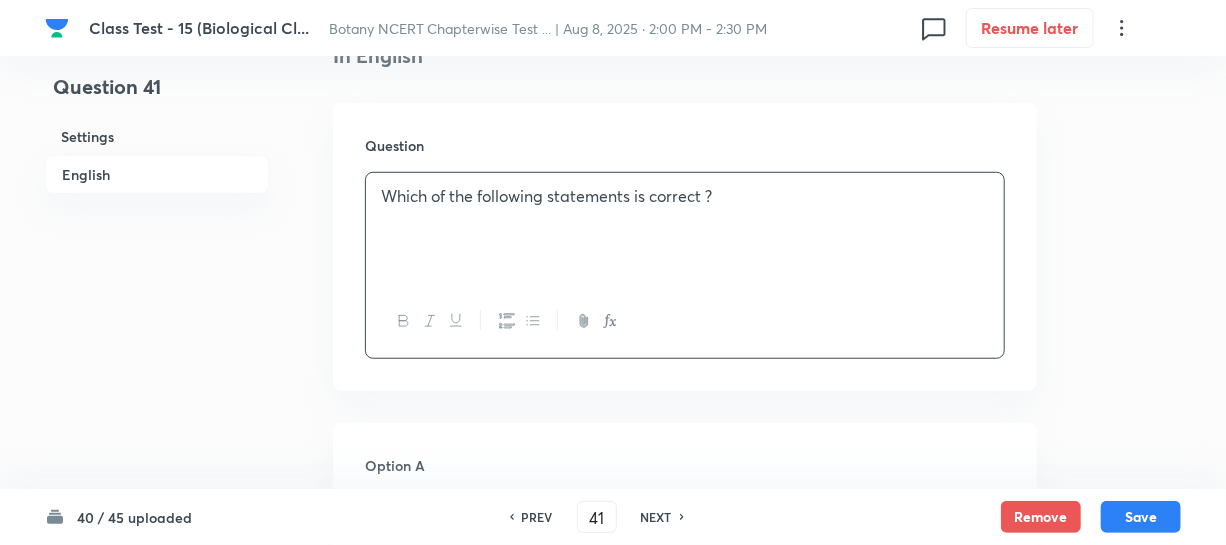scroll, scrollTop: 909, scrollLeft: 0, axis: vertical 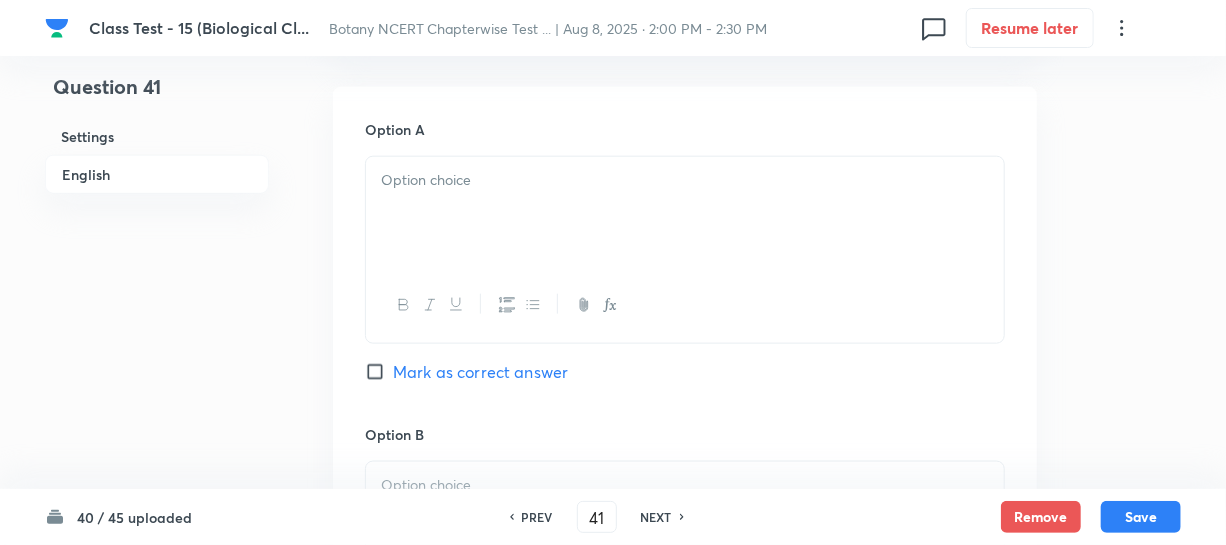 drag, startPoint x: 546, startPoint y: 213, endPoint x: 919, endPoint y: 512, distance: 478.04813 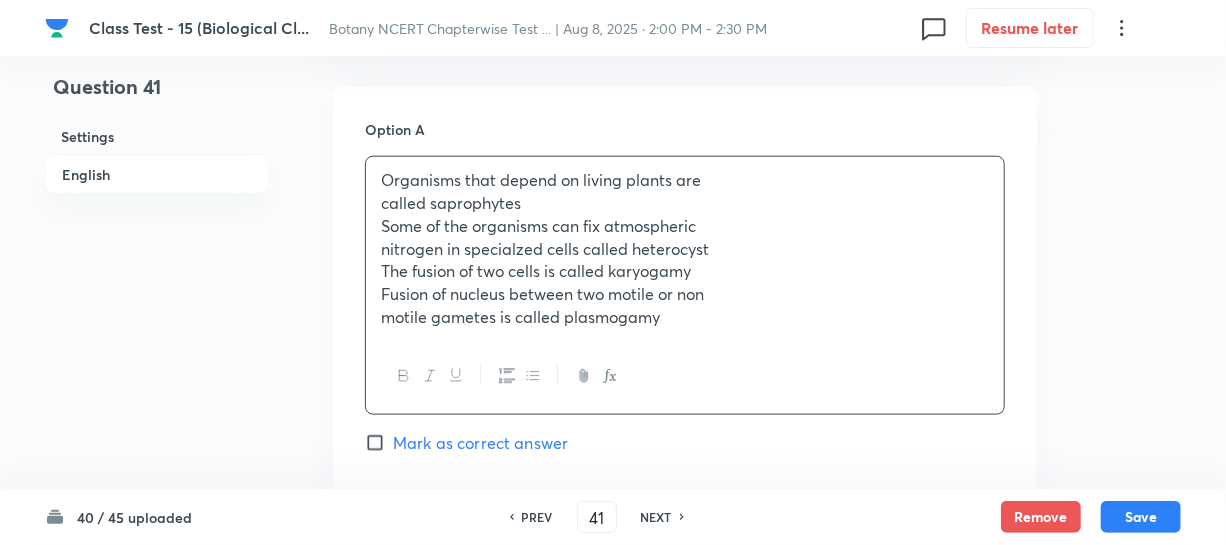 click on "Some of the organisms can fix atmospheric" at bounding box center (685, 226) 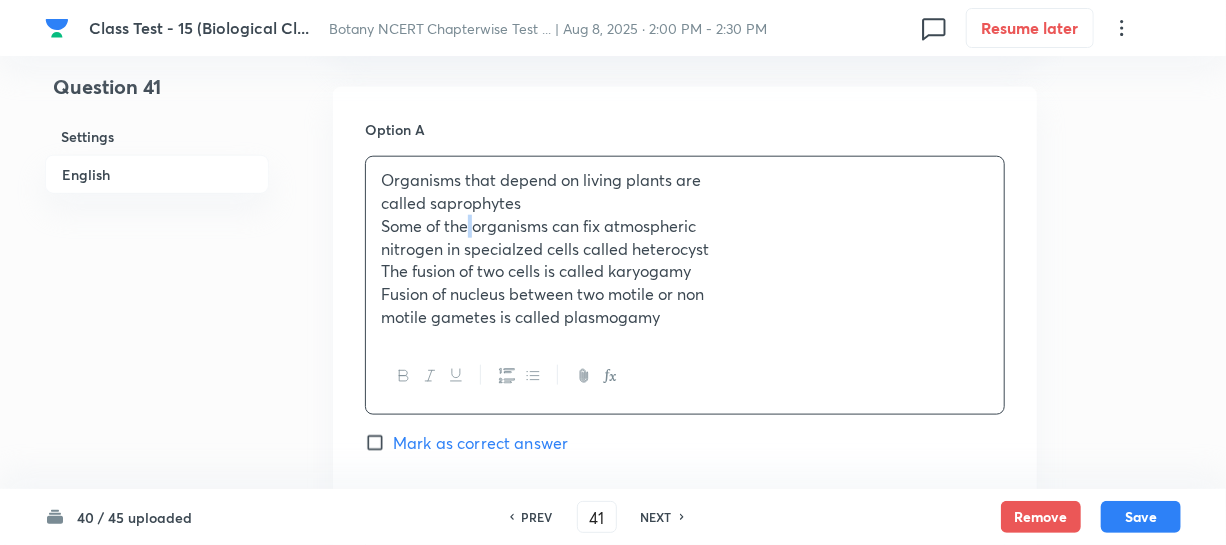 click on "Some of the organisms can fix atmospheric" at bounding box center [685, 226] 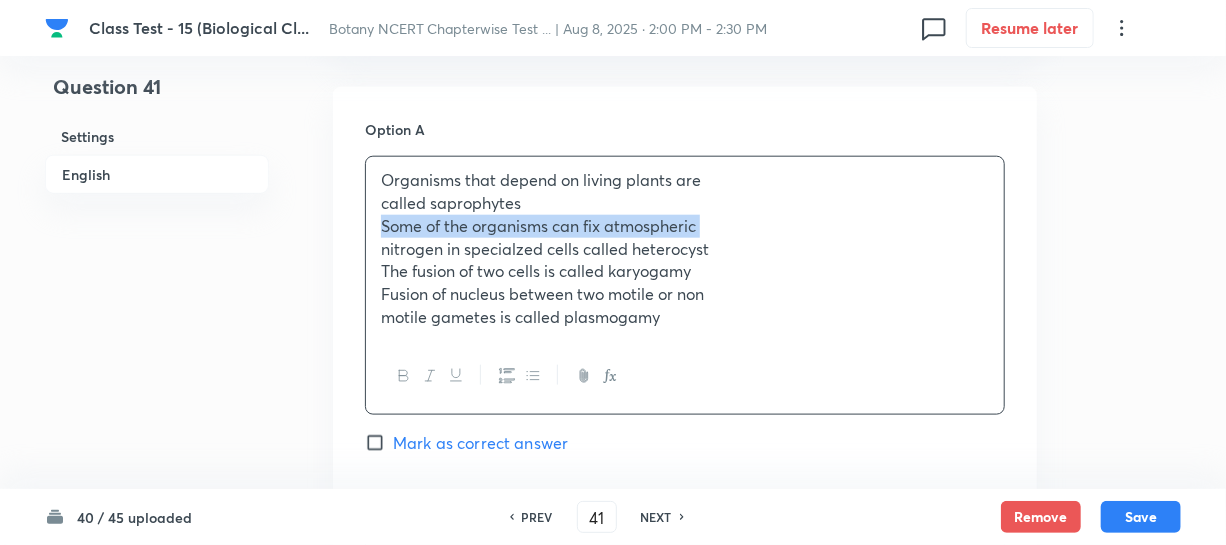 click on "Some of the organisms can fix atmospheric" at bounding box center (685, 226) 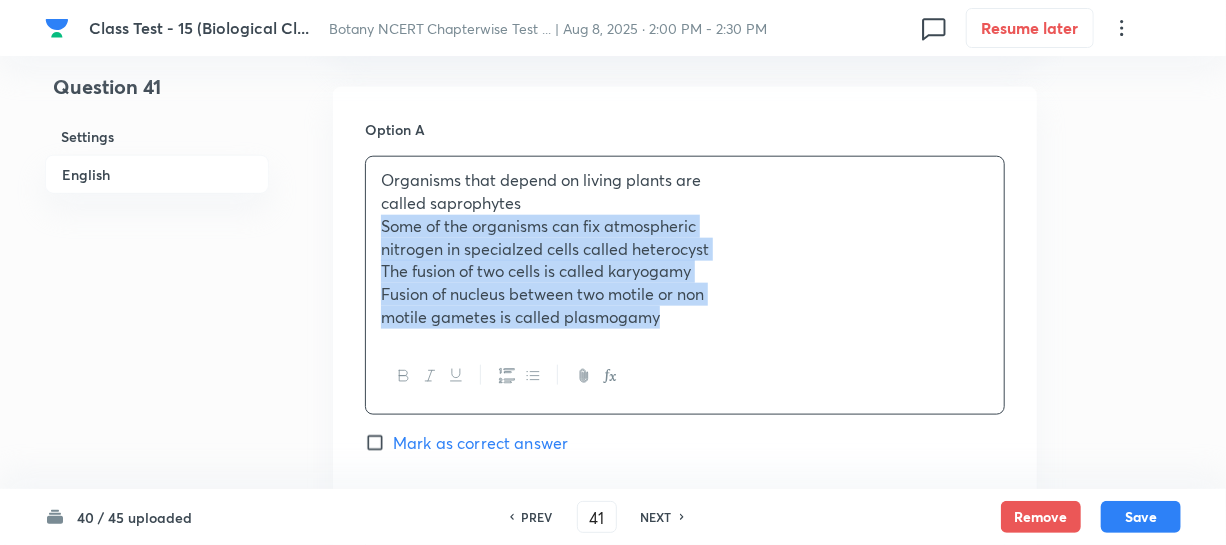 click on "motile gametes is called plasmogamy" at bounding box center (685, 317) 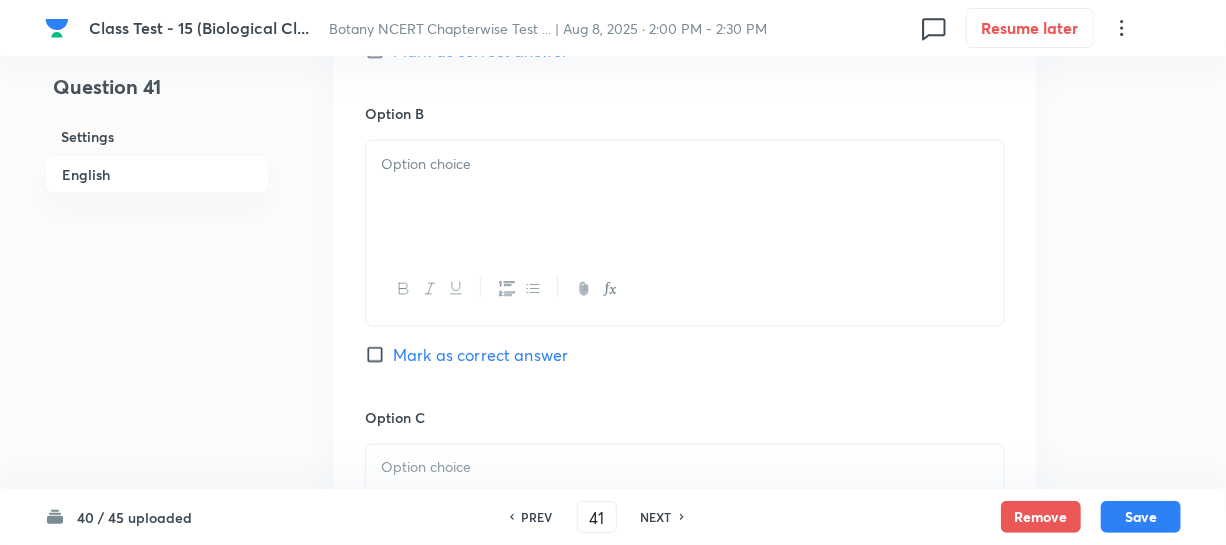 scroll, scrollTop: 1272, scrollLeft: 0, axis: vertical 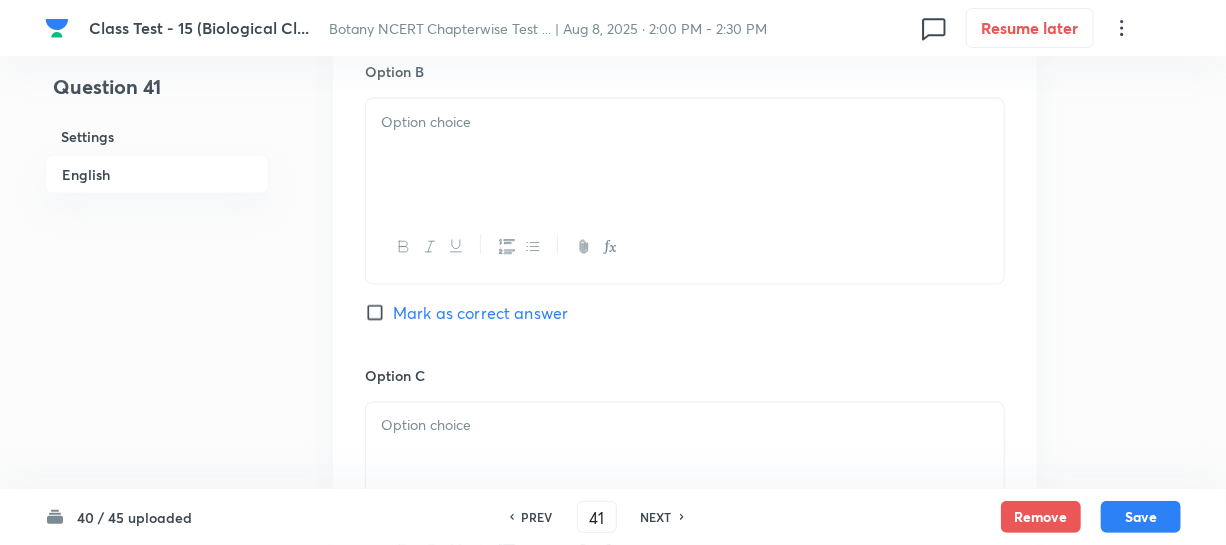 click at bounding box center (685, 155) 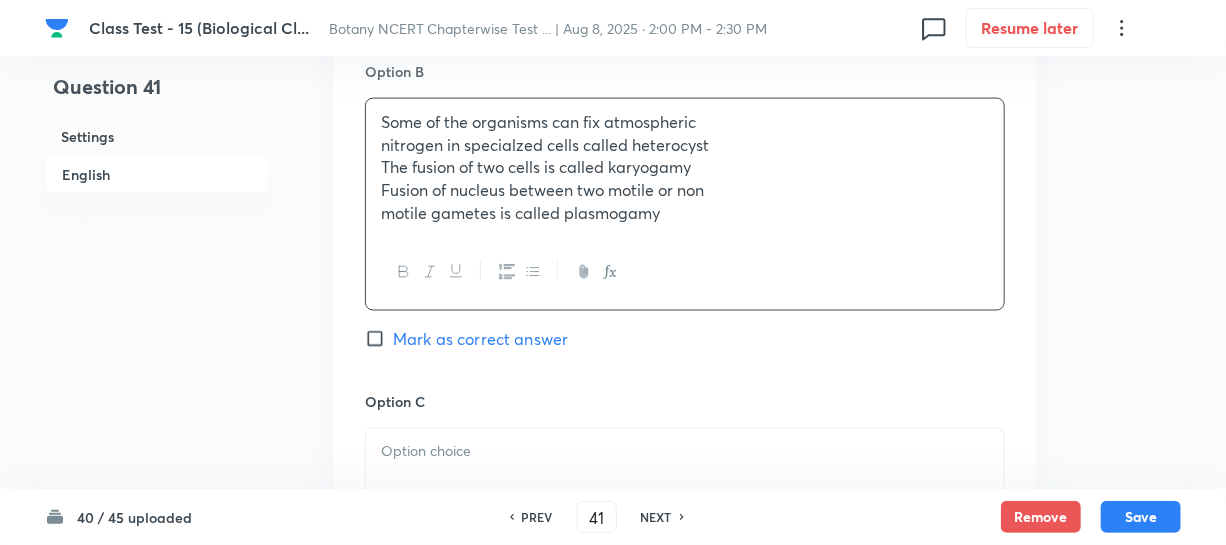 click on "nitrogen in specialzed cells called heterocyst" at bounding box center (685, 145) 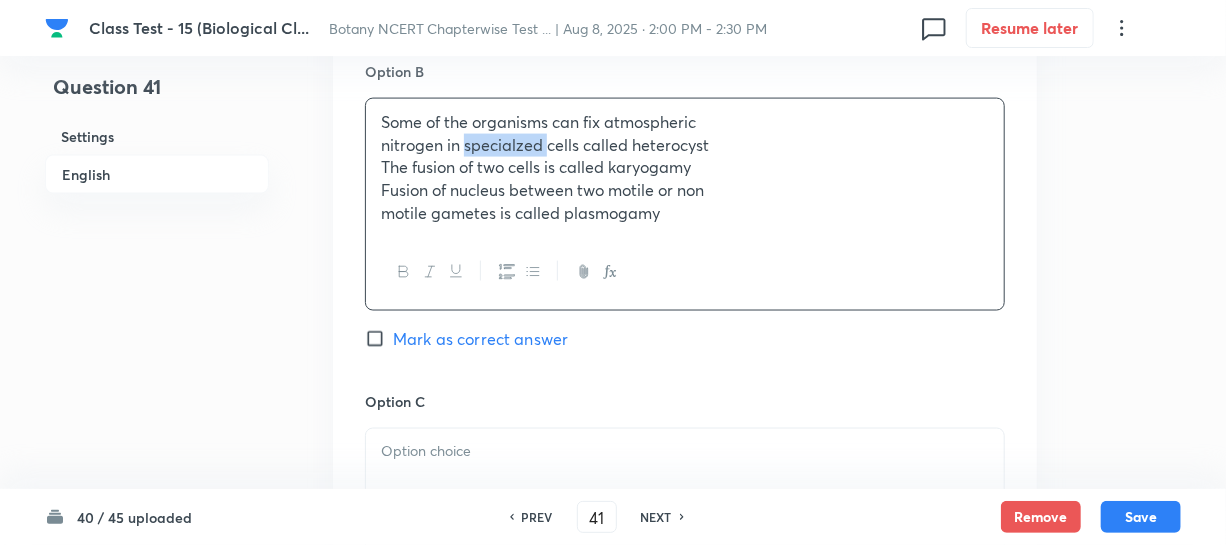 click on "nitrogen in specialzed cells called heterocyst" at bounding box center [685, 145] 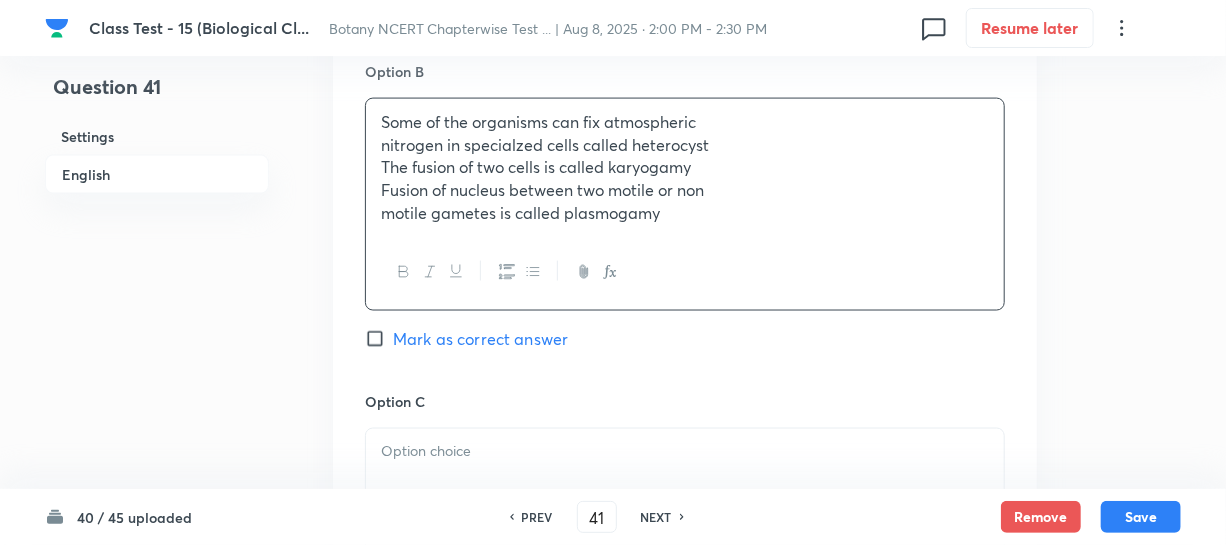 click on "The fusion of two cells is called karyogamy" at bounding box center [685, 167] 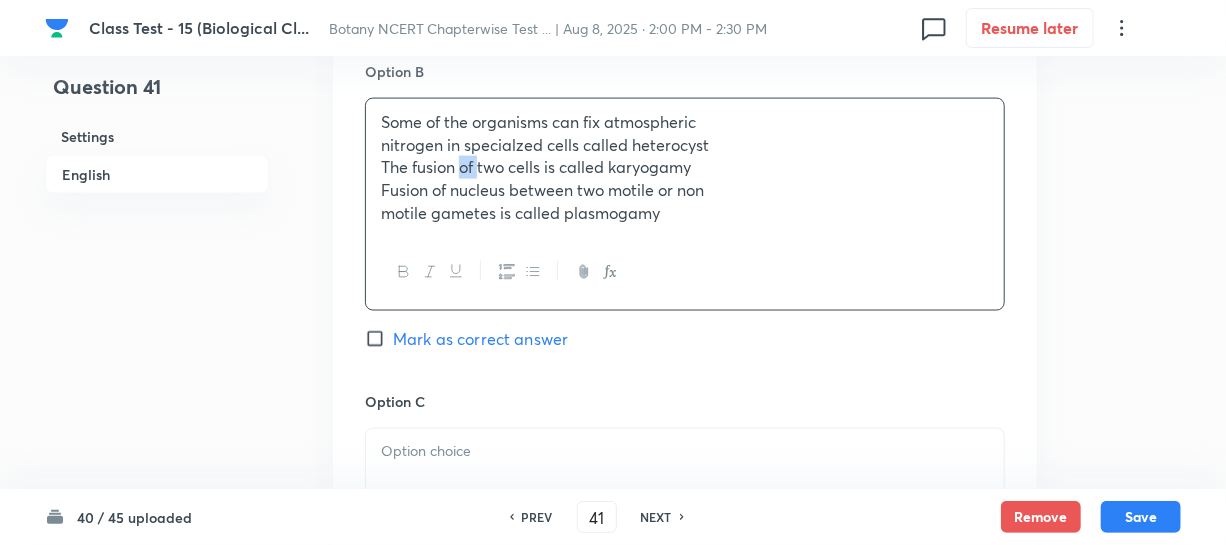 click on "The fusion of two cells is called karyogamy" at bounding box center [685, 167] 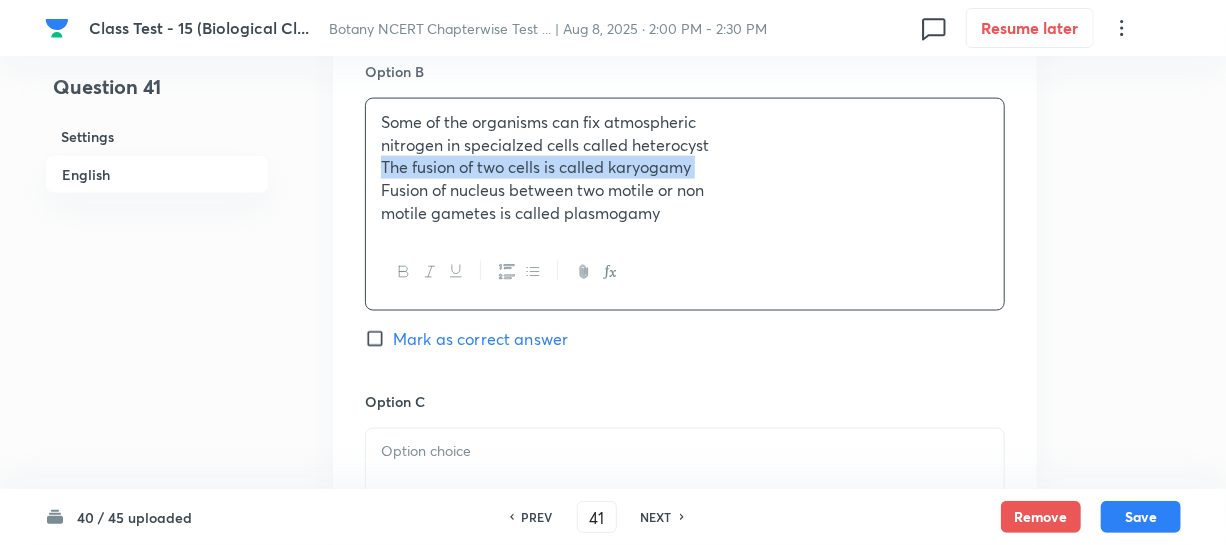 click on "The fusion of two cells is called karyogamy" at bounding box center [685, 167] 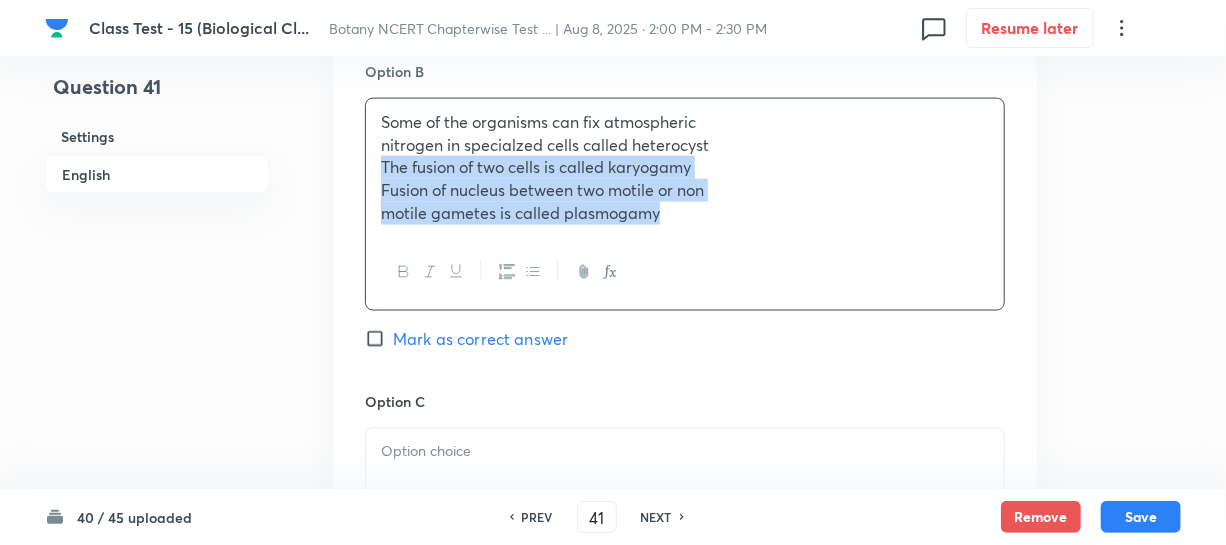 click on "motile gametes is called plasmogamy" at bounding box center (685, 213) 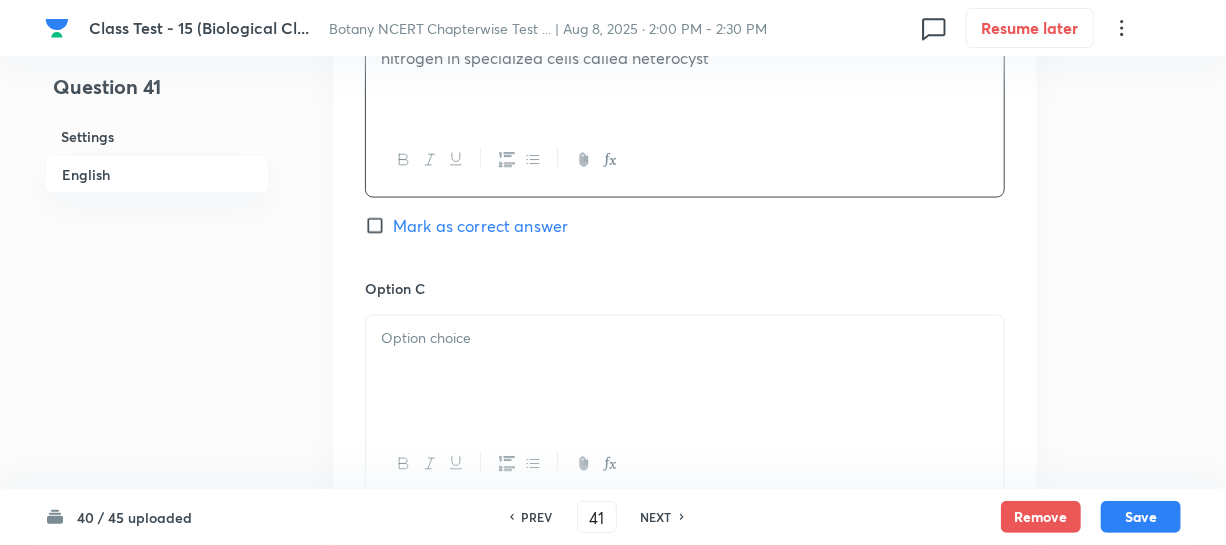 scroll, scrollTop: 1454, scrollLeft: 0, axis: vertical 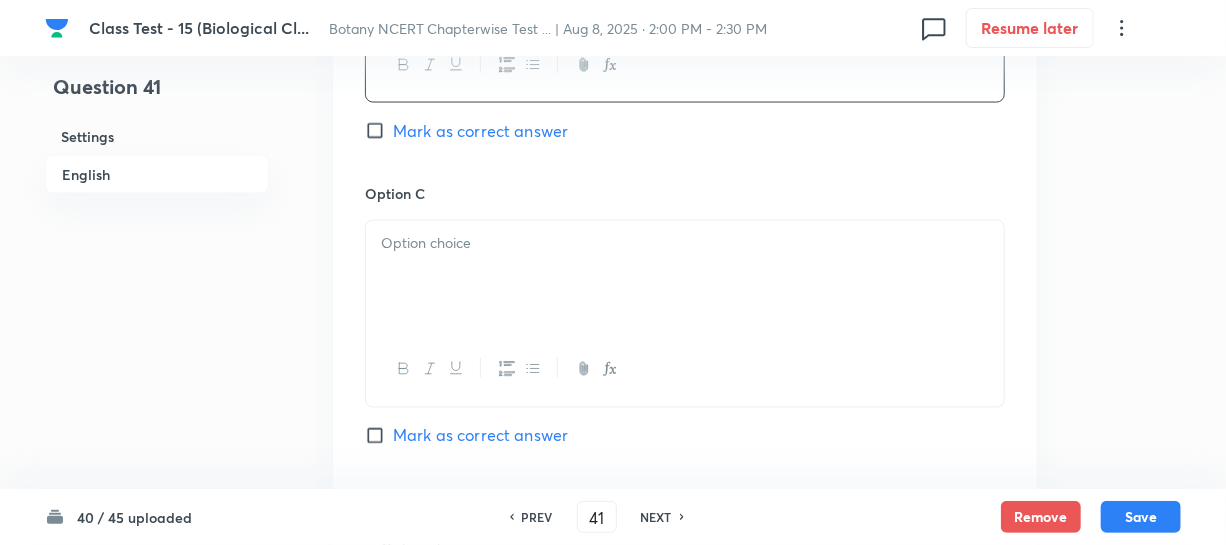 click at bounding box center [685, 277] 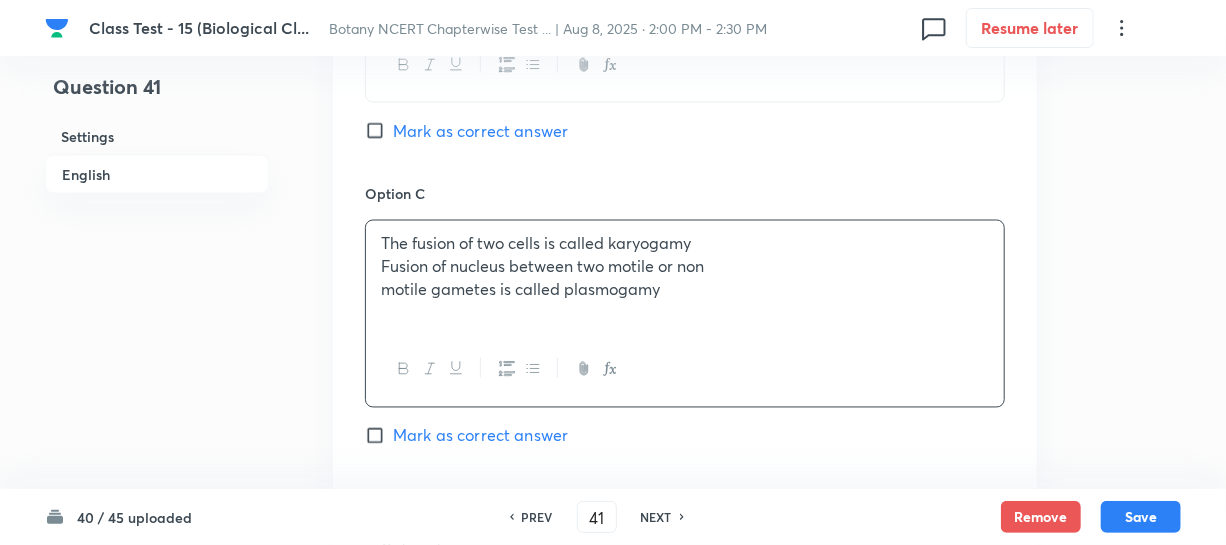 click on "Fusion of nucleus between two motile or non" at bounding box center (685, 267) 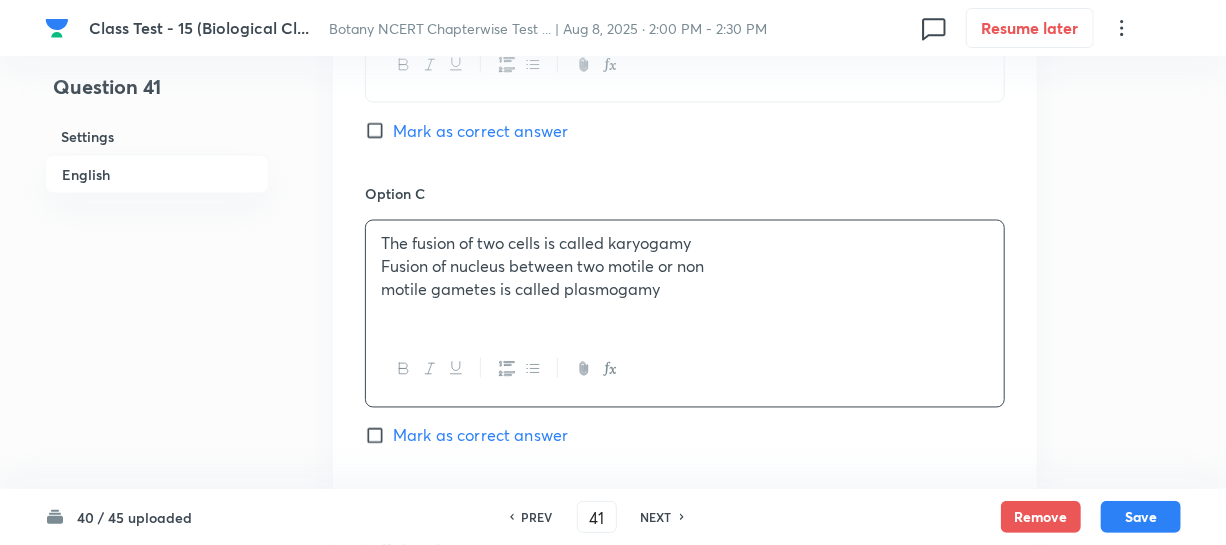 click on "Fusion of nucleus between two motile or non" at bounding box center (685, 267) 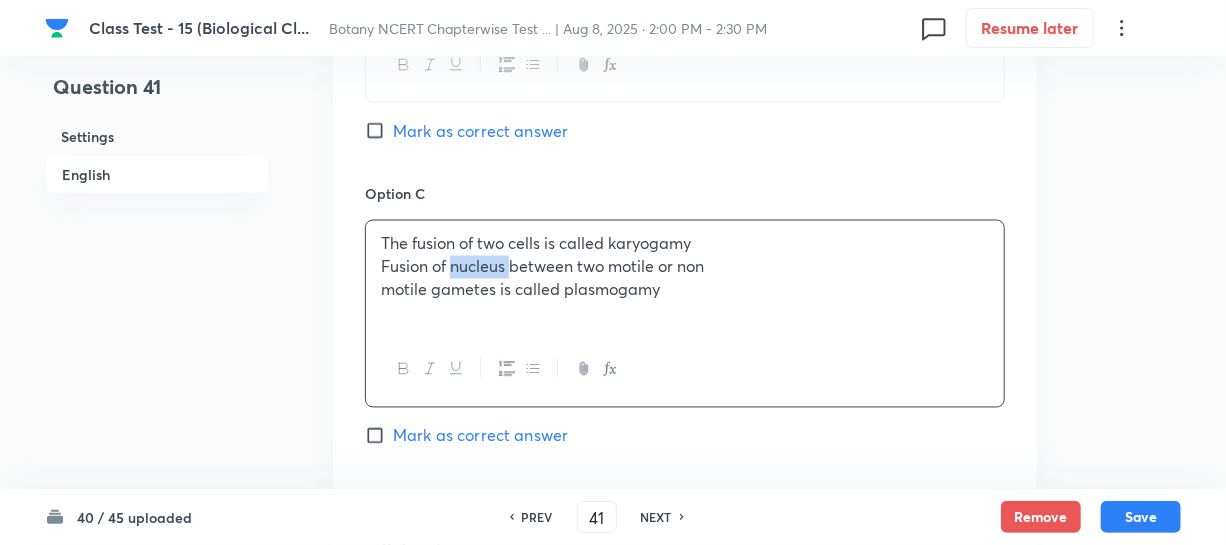 click on "Fusion of nucleus between two motile or non" at bounding box center (685, 267) 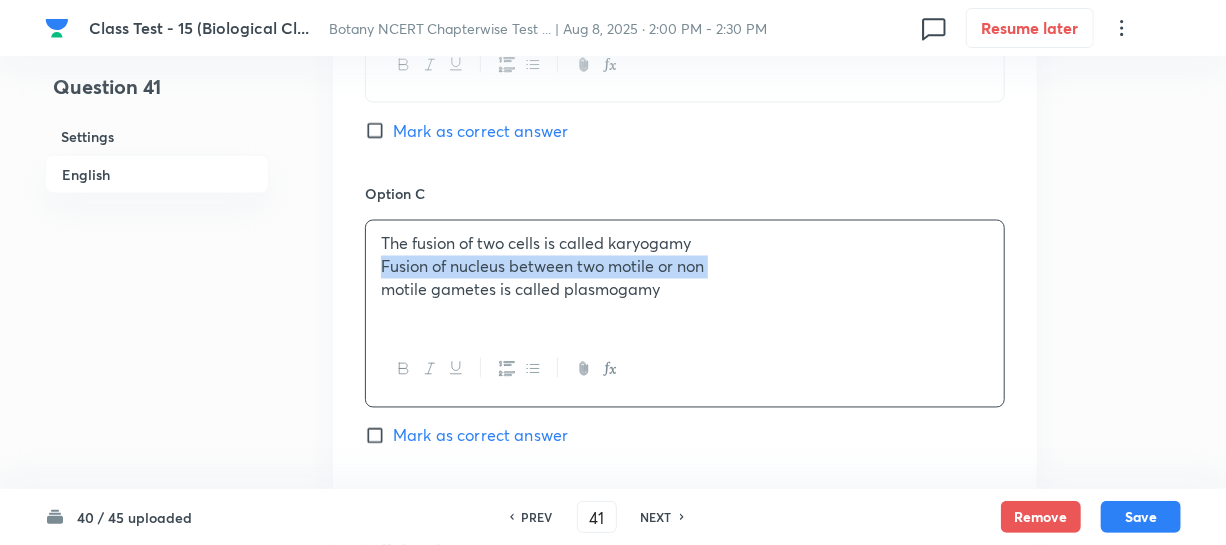 click on "Fusion of nucleus between two motile or non" at bounding box center [685, 267] 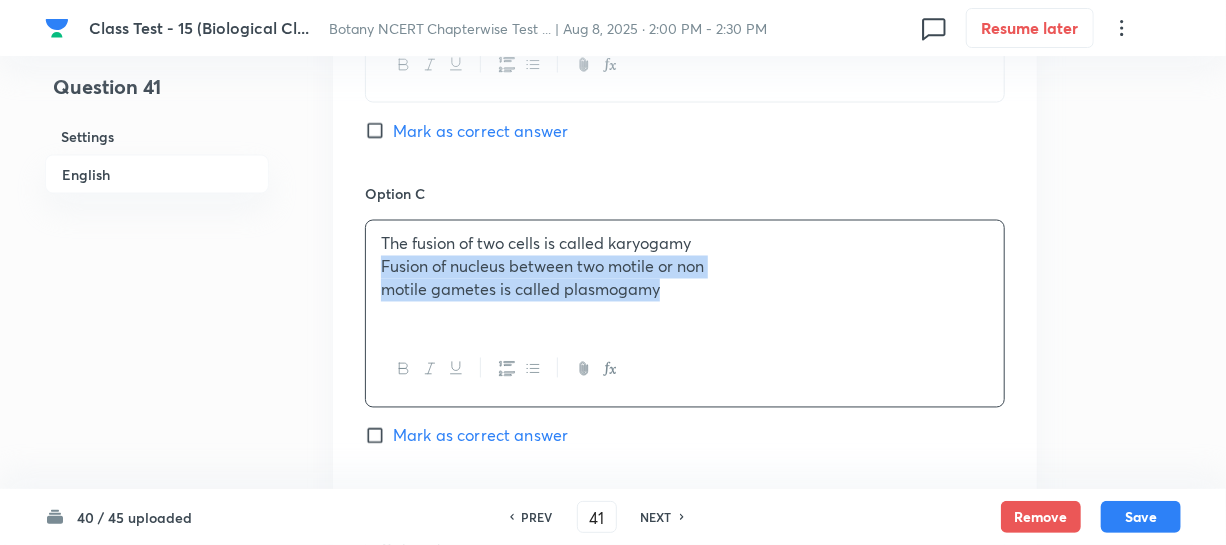 click on "motile gametes is called plasmogamy" at bounding box center (685, 290) 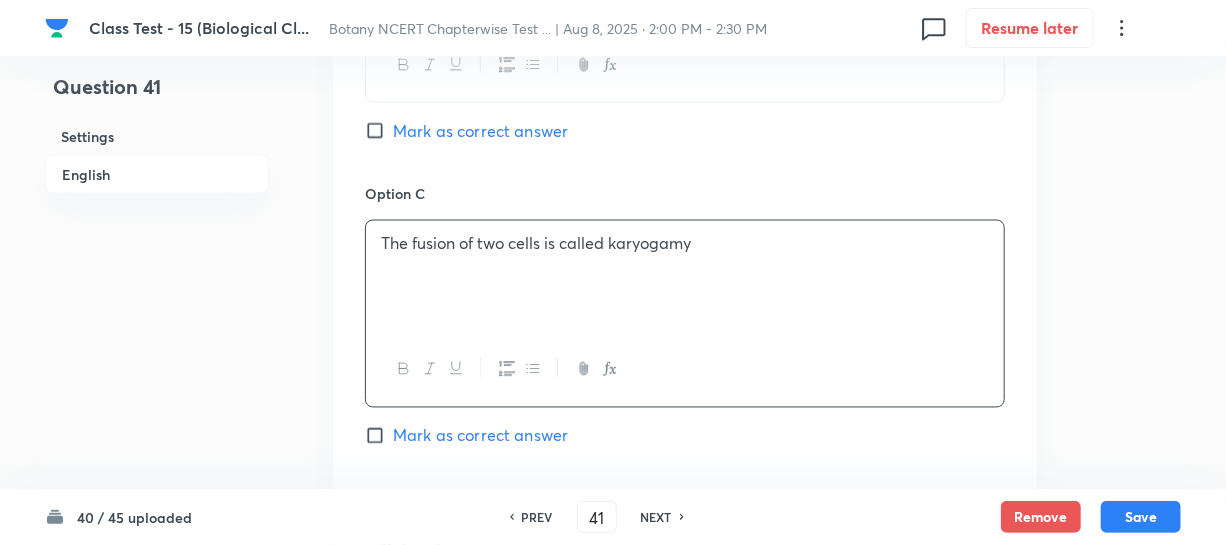 scroll, scrollTop: 1818, scrollLeft: 0, axis: vertical 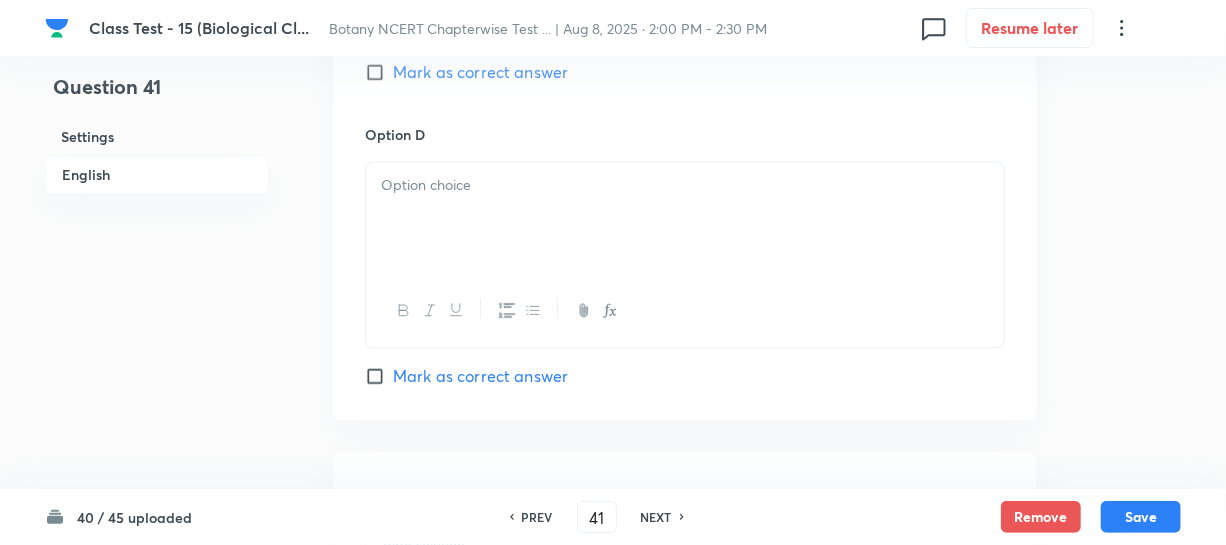 drag, startPoint x: 495, startPoint y: 244, endPoint x: 493, endPoint y: 234, distance: 10.198039 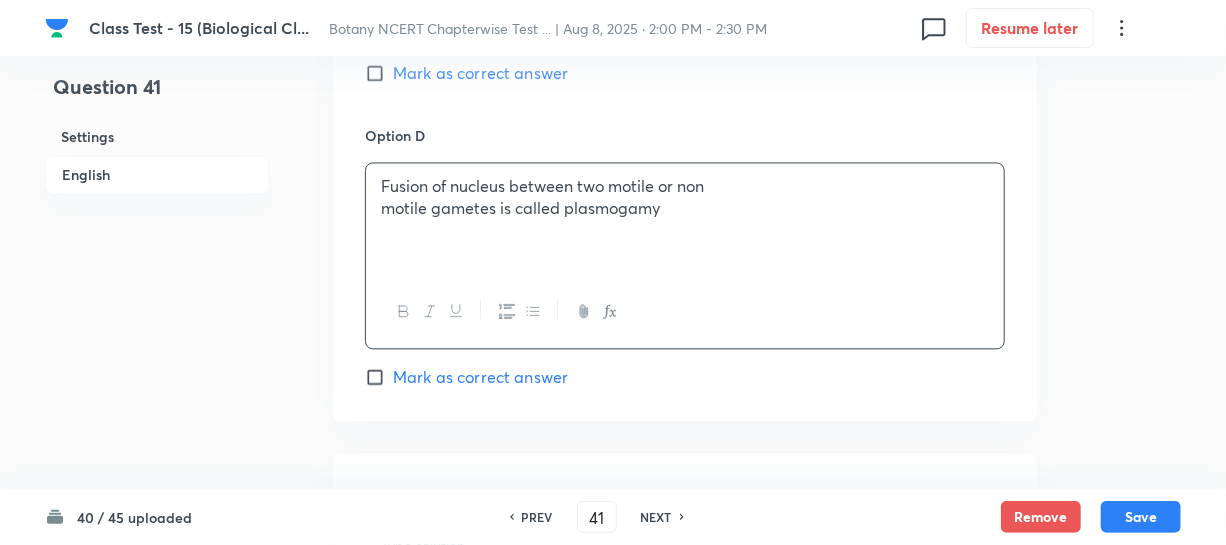 scroll, scrollTop: 1454, scrollLeft: 0, axis: vertical 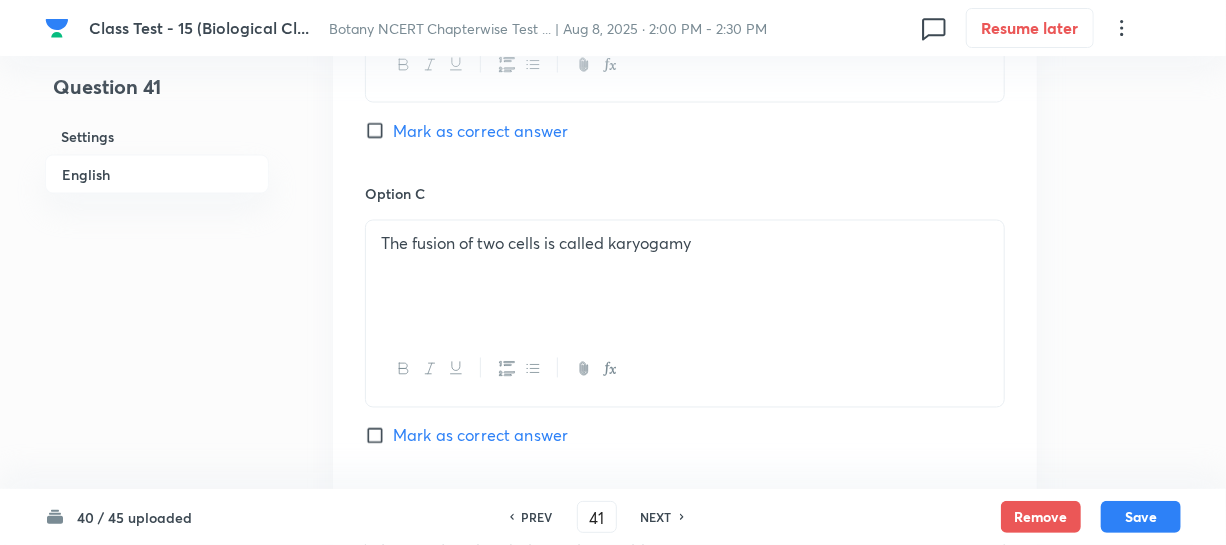 click on "Mark as correct answer" at bounding box center [379, 131] 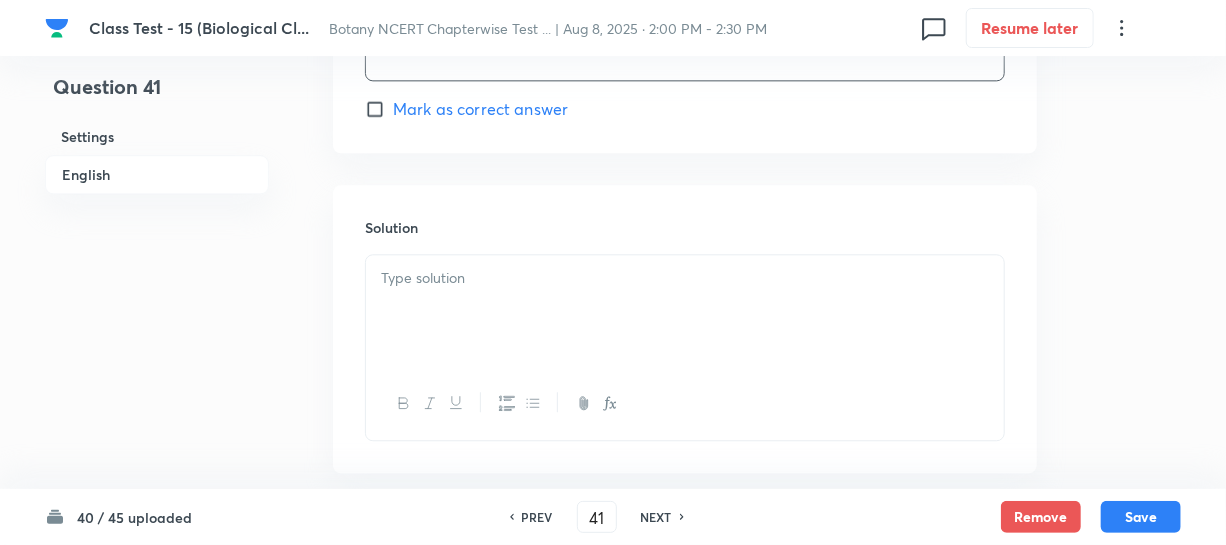 scroll, scrollTop: 2190, scrollLeft: 0, axis: vertical 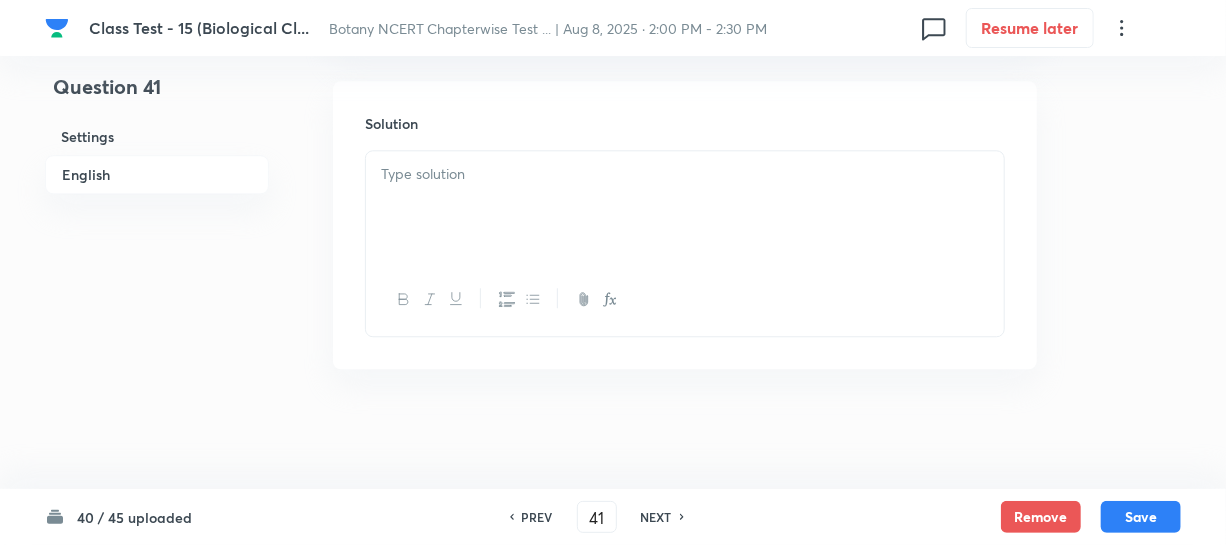 click at bounding box center [685, 207] 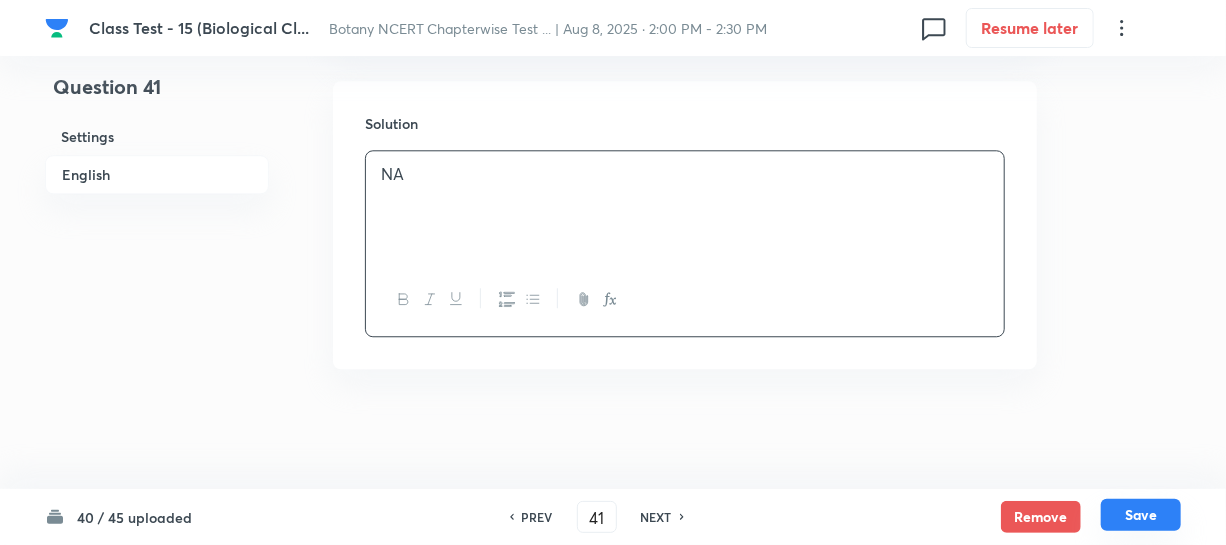 click on "Save" at bounding box center [1141, 515] 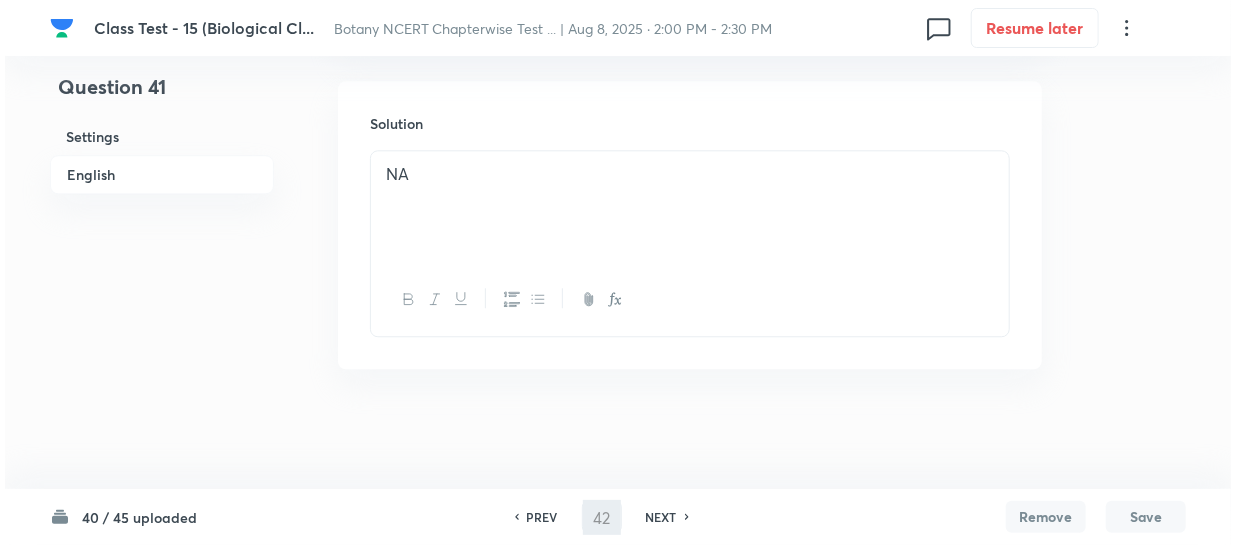 scroll, scrollTop: 0, scrollLeft: 0, axis: both 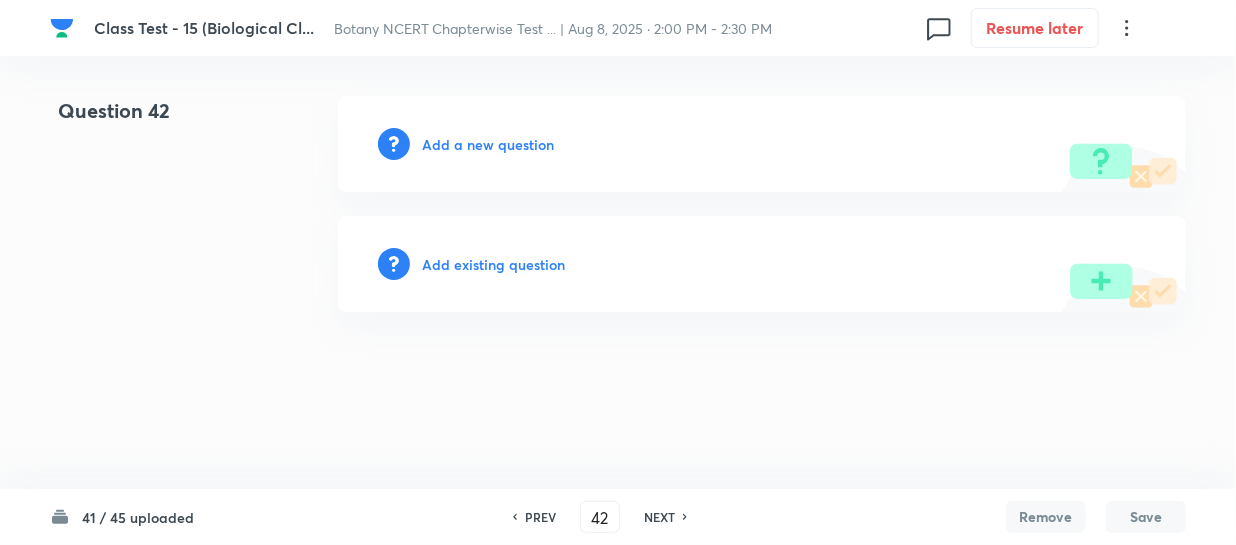 click on "Add a new question" at bounding box center (762, 144) 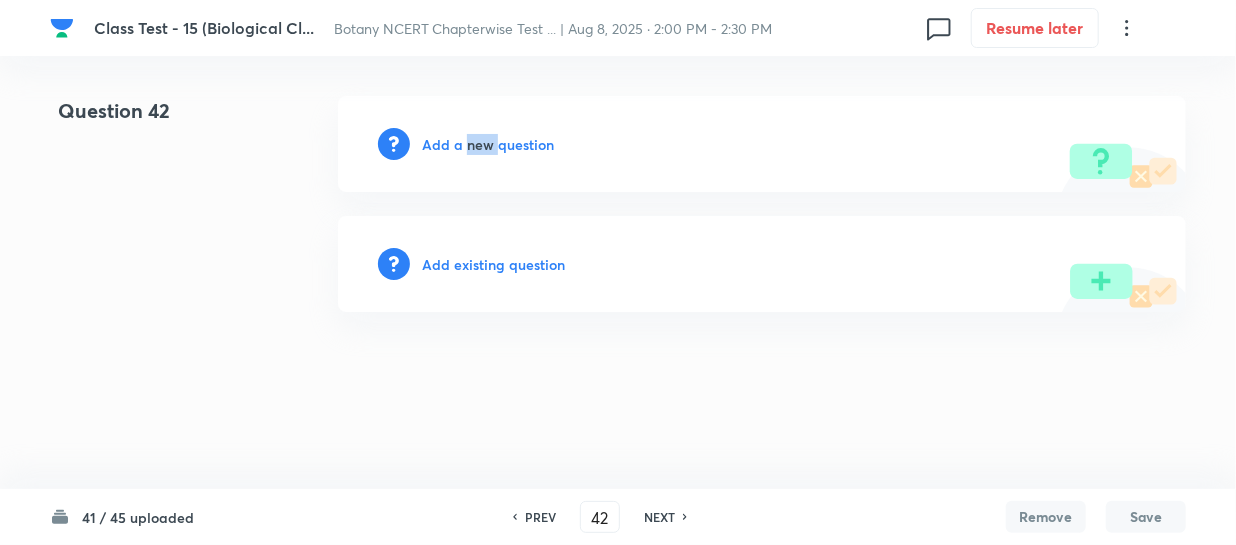 click on "Add a new question" at bounding box center (762, 144) 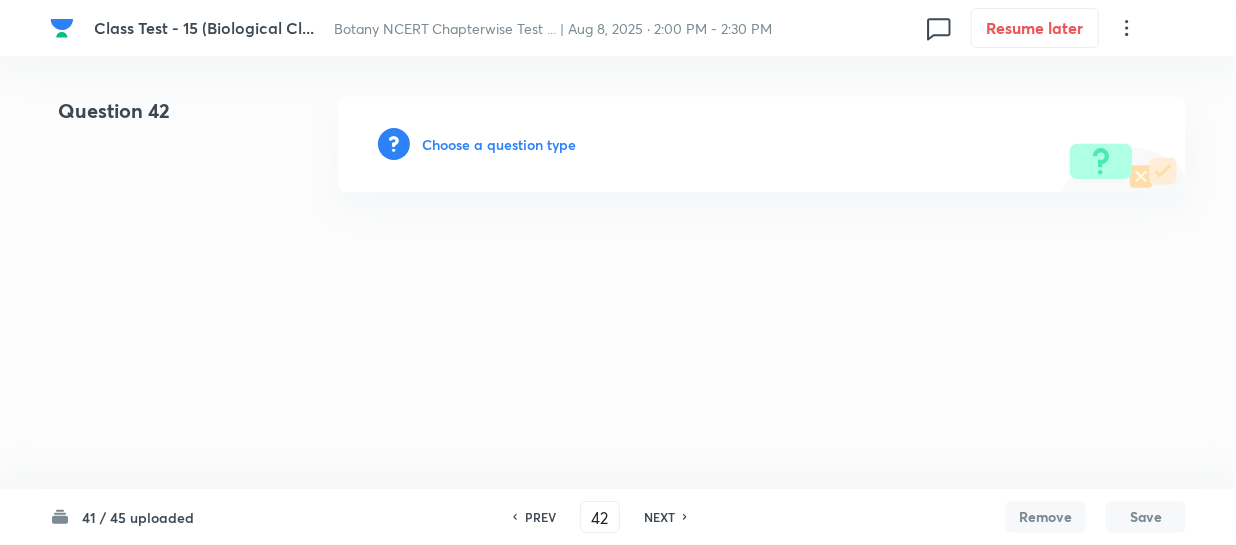 click on "Choose a question type" at bounding box center [499, 144] 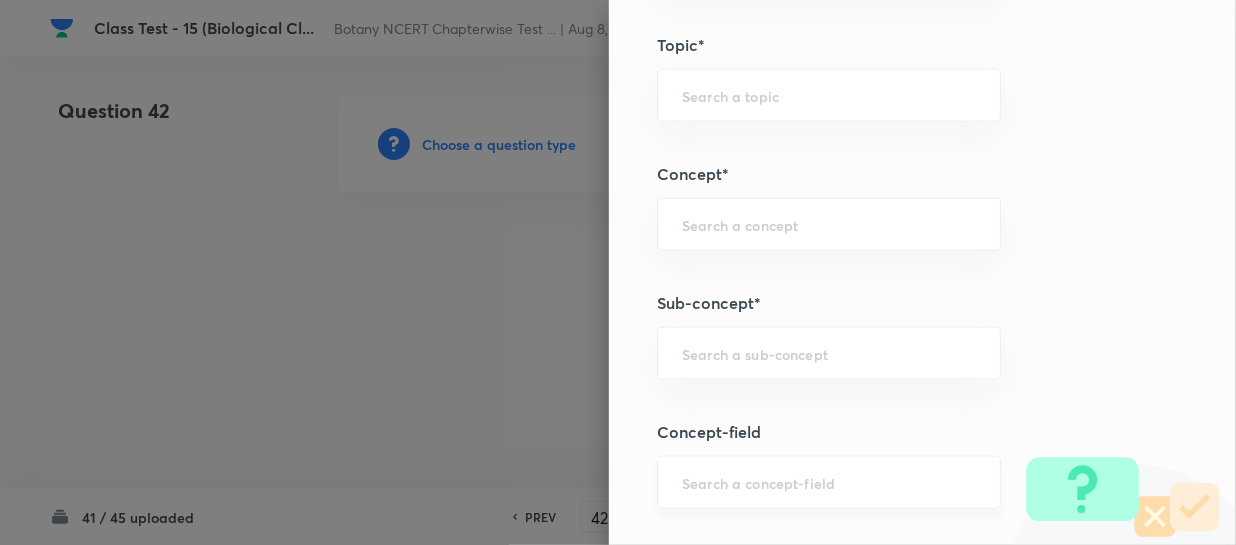 scroll, scrollTop: 1181, scrollLeft: 0, axis: vertical 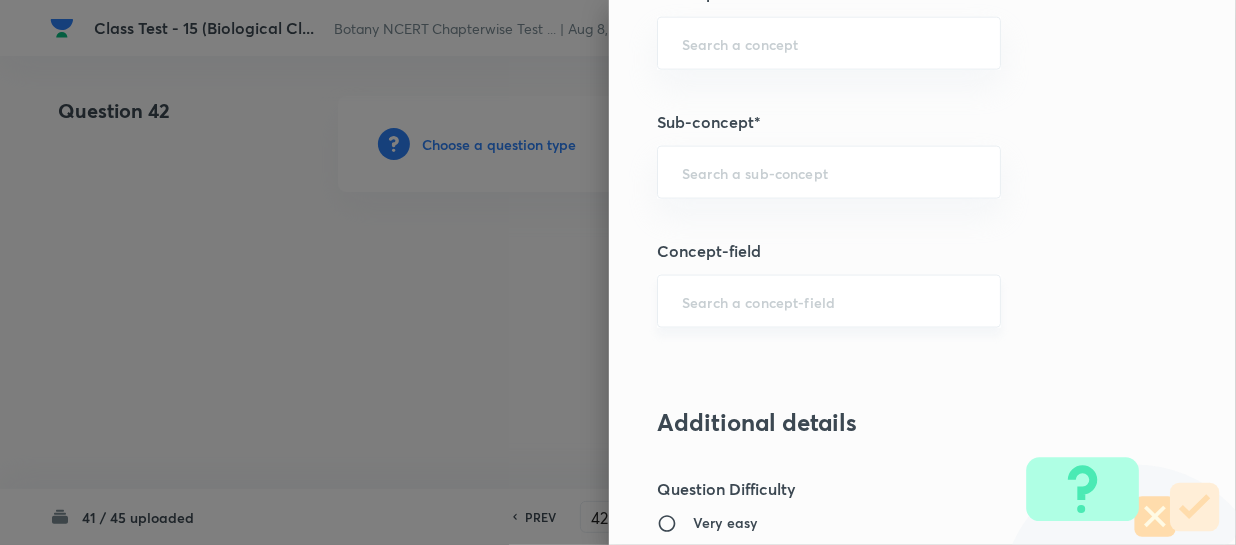 click on "​" at bounding box center [829, 301] 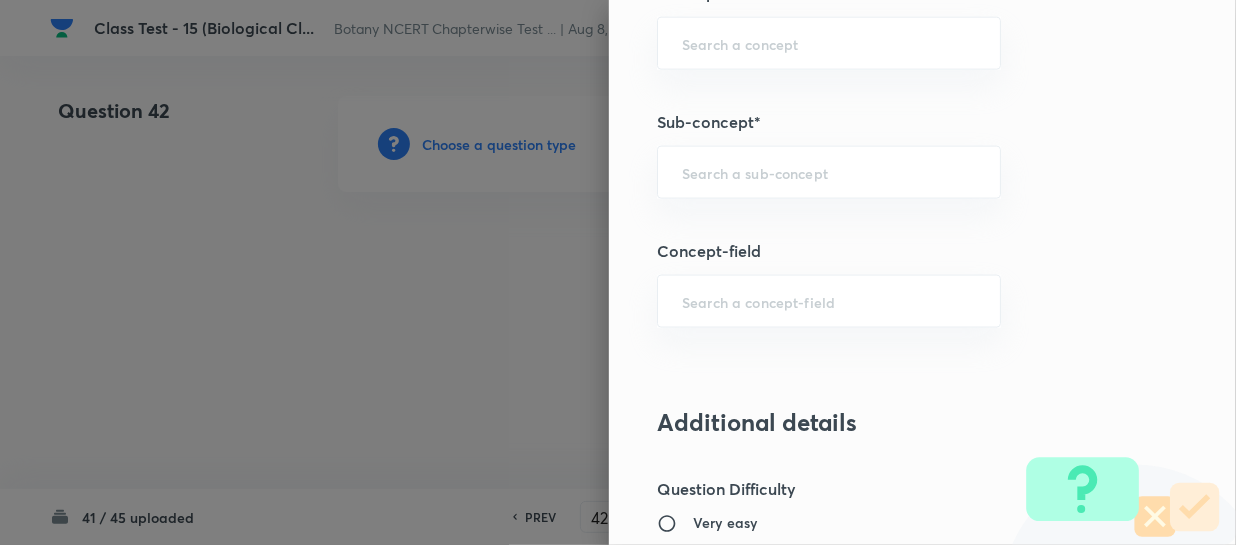 click on "Question settings Question type* Single choice correct Number of options* 2 3 4 5 Does this question have a passage?* Yes No Positive mark 4 ​ Negative Marks (Don’t add negative sign) 1 ​ Syllabus Topic group* ​ Topic* ​ Concept* ​ Sub-concept* ​ Concept-field ​ Additional details Question Difficulty Very easy Easy Moderate Hard Very hard Question is based on Fact Numerical Concept Previous year question Yes No Does this question have equation? Yes No Verification status Is the question verified? *Select 'yes' only if a question is verified Yes No Save" at bounding box center [922, 272] 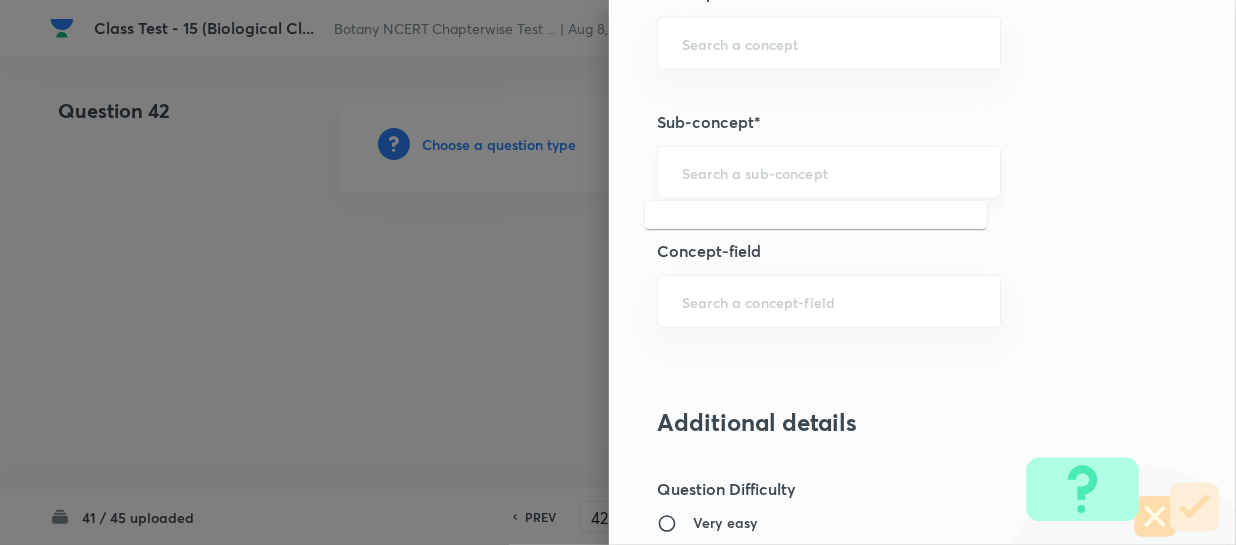 click at bounding box center [829, 172] 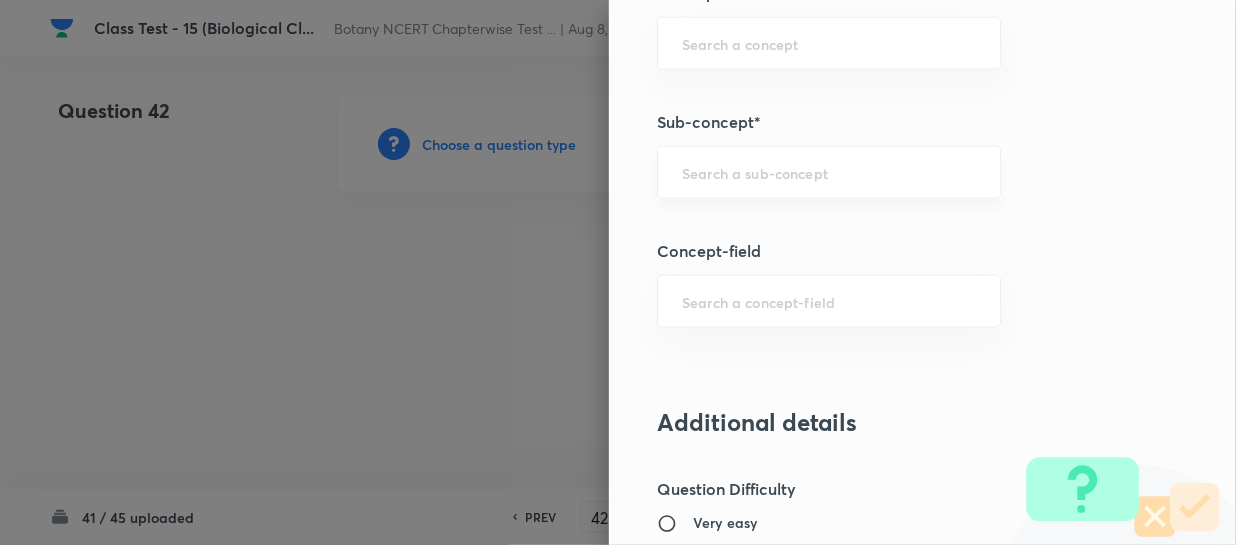 paste on "Biological Classification" 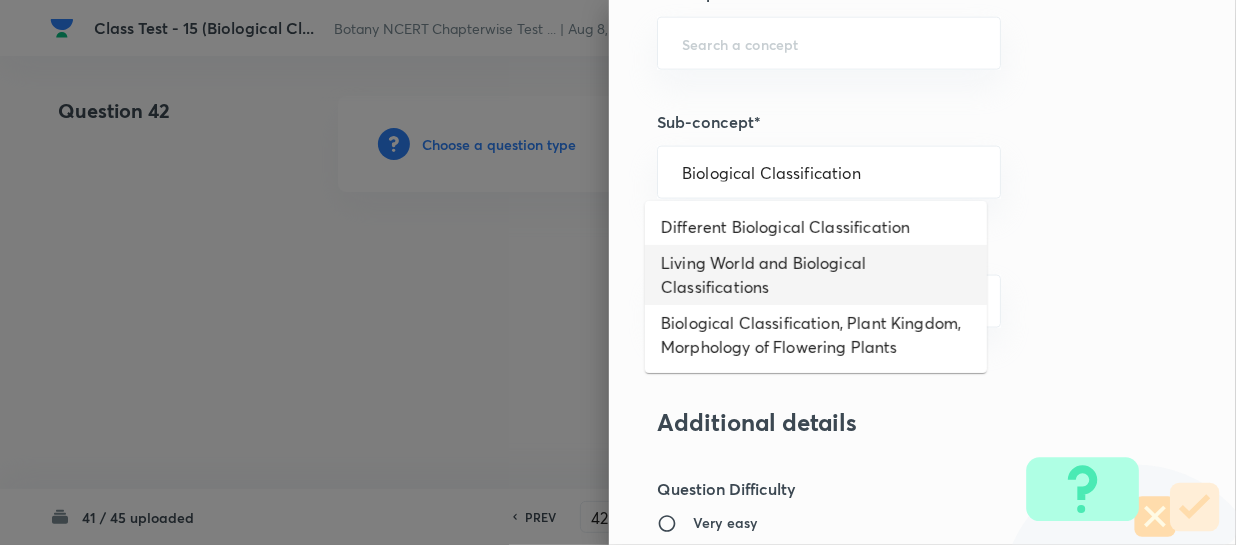 click on "Living World and Biological Classifications" at bounding box center [816, 275] 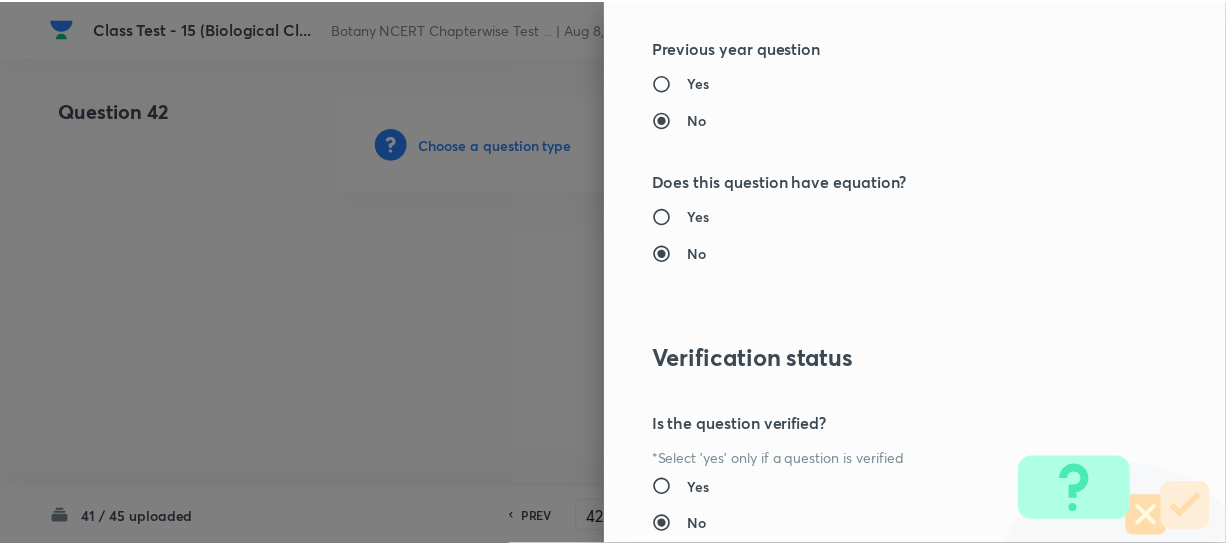 scroll, scrollTop: 2179, scrollLeft: 0, axis: vertical 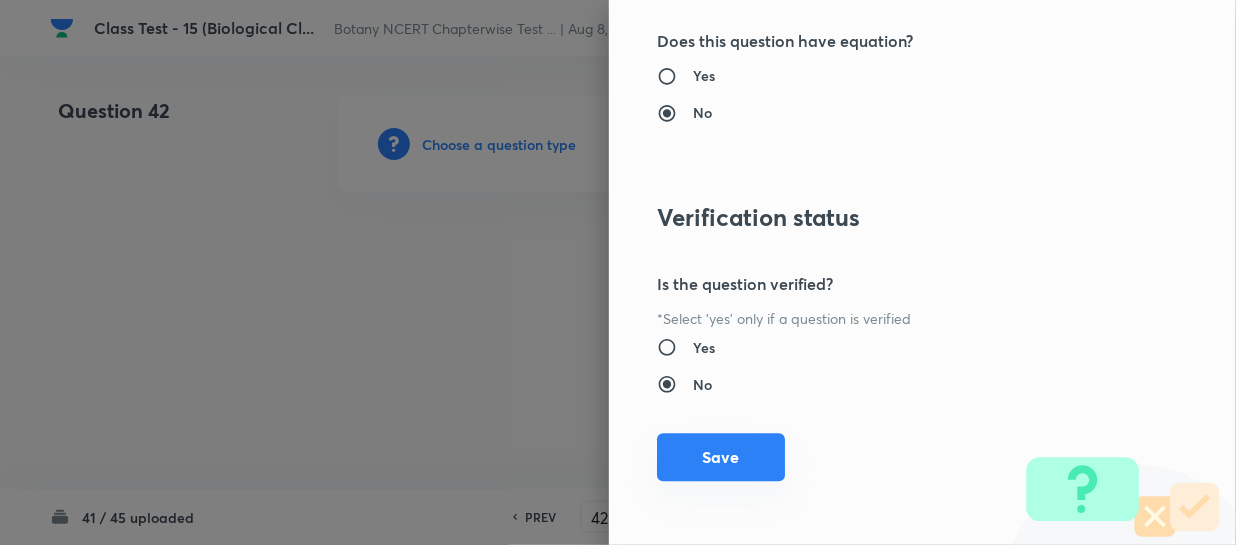 click on "Save" at bounding box center [721, 457] 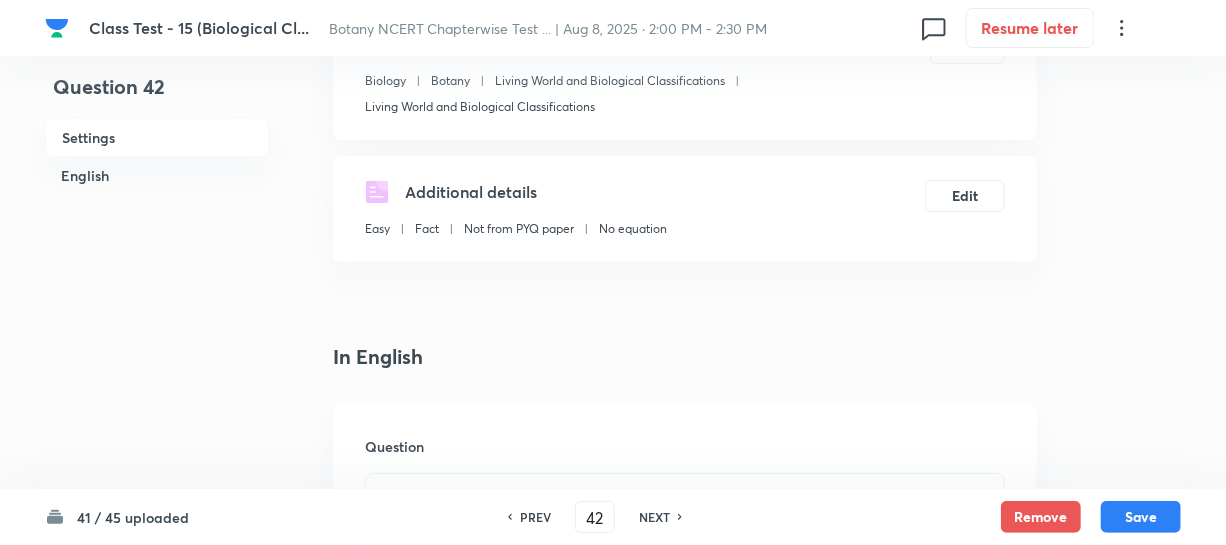 scroll, scrollTop: 454, scrollLeft: 0, axis: vertical 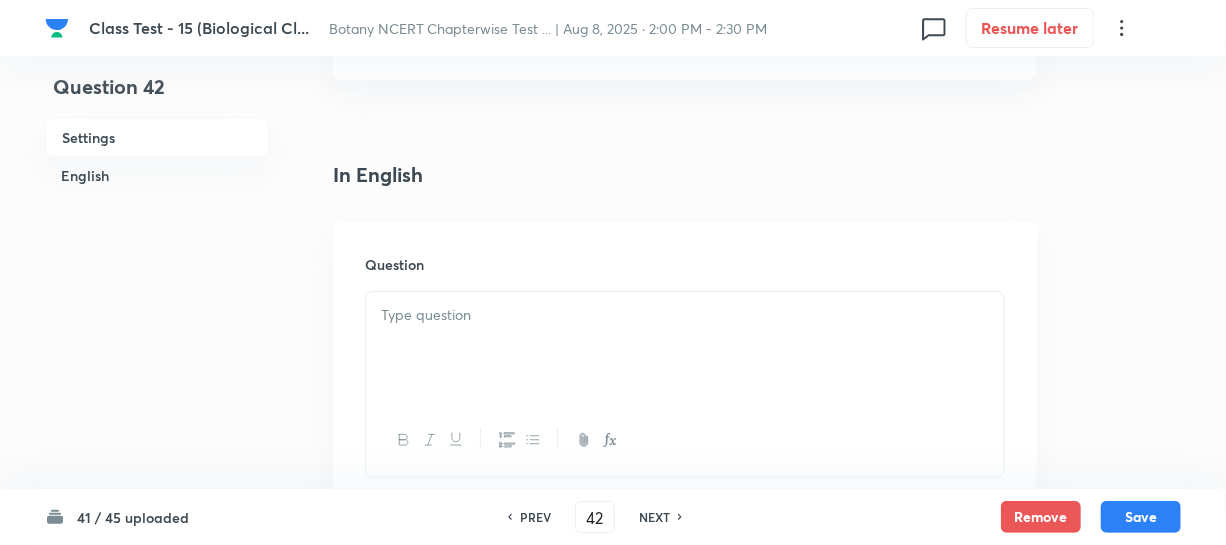 click at bounding box center (685, 348) 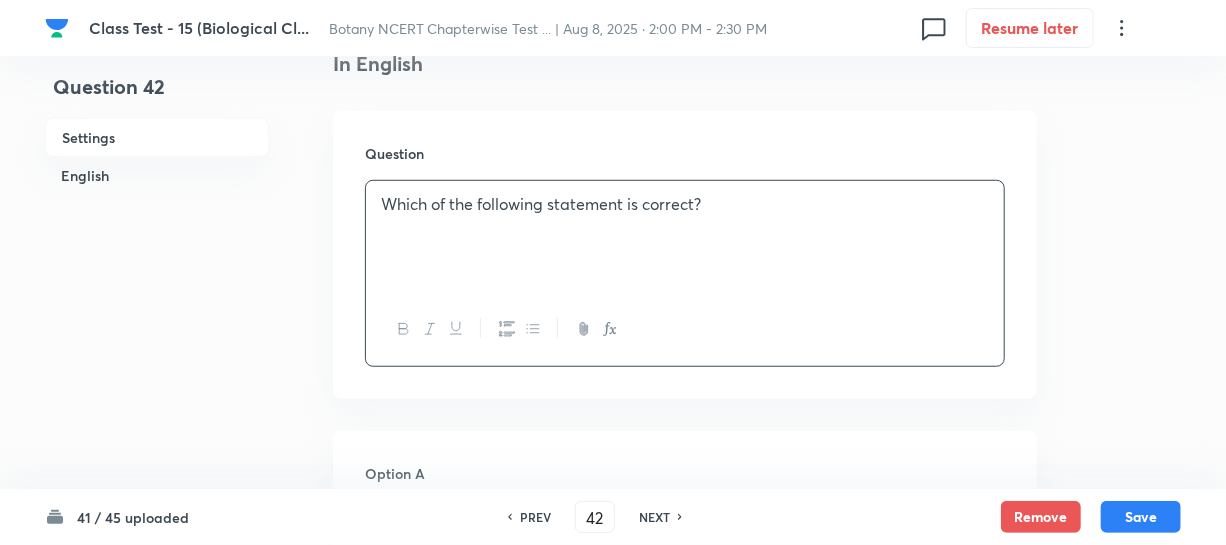 scroll, scrollTop: 818, scrollLeft: 0, axis: vertical 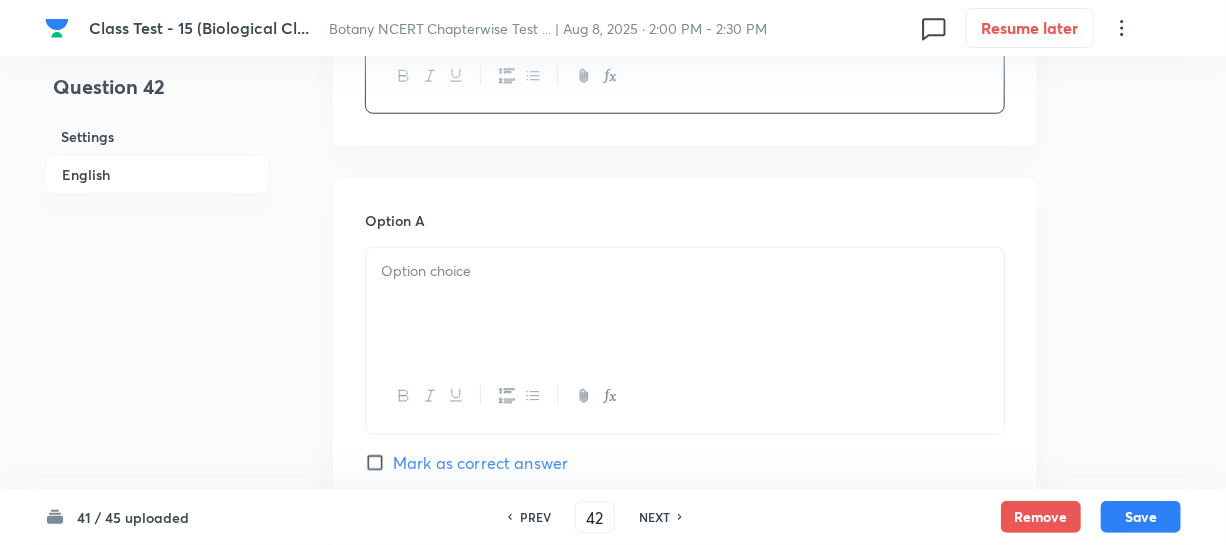 drag, startPoint x: 489, startPoint y: 292, endPoint x: 533, endPoint y: 291, distance: 44.011364 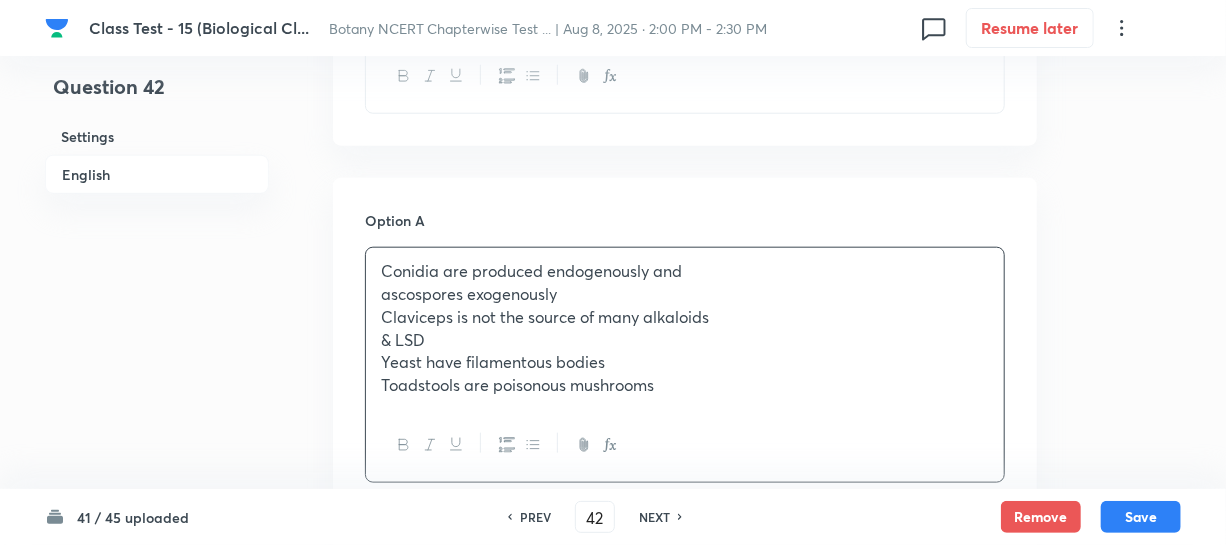 click on "ascospores exogenously" at bounding box center [685, 294] 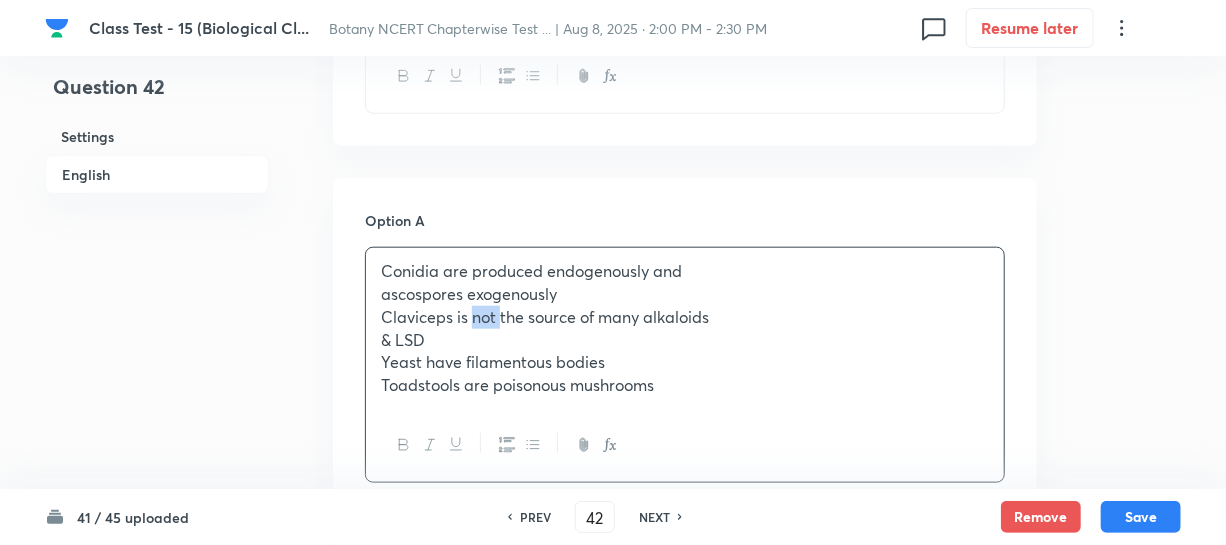 click on "Claviceps is not the source of many alkaloids" at bounding box center [685, 317] 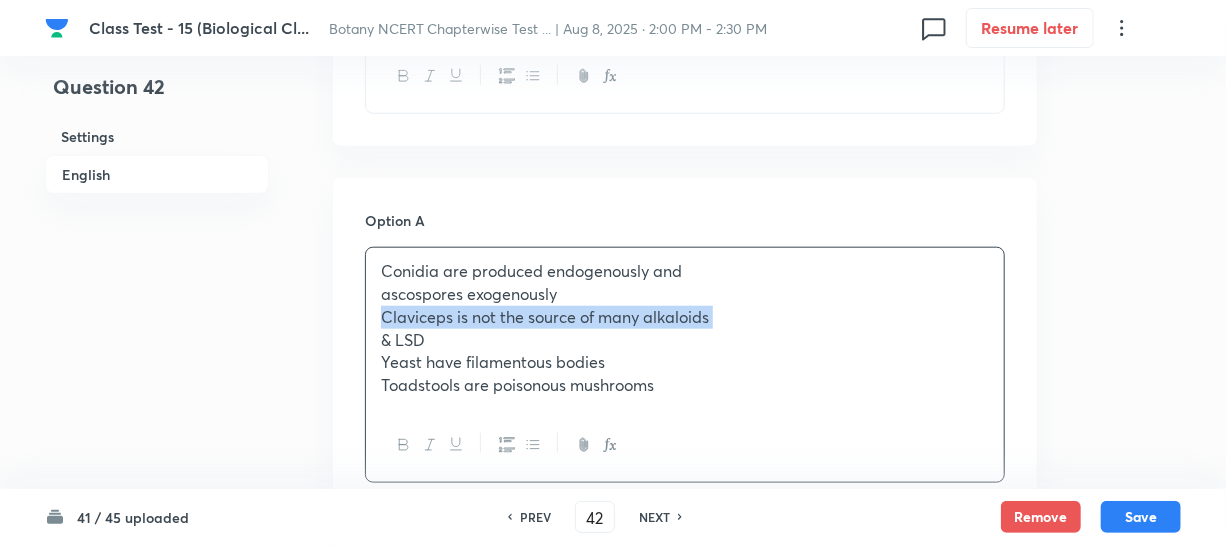 click on "Claviceps is not the source of many alkaloids" at bounding box center [685, 317] 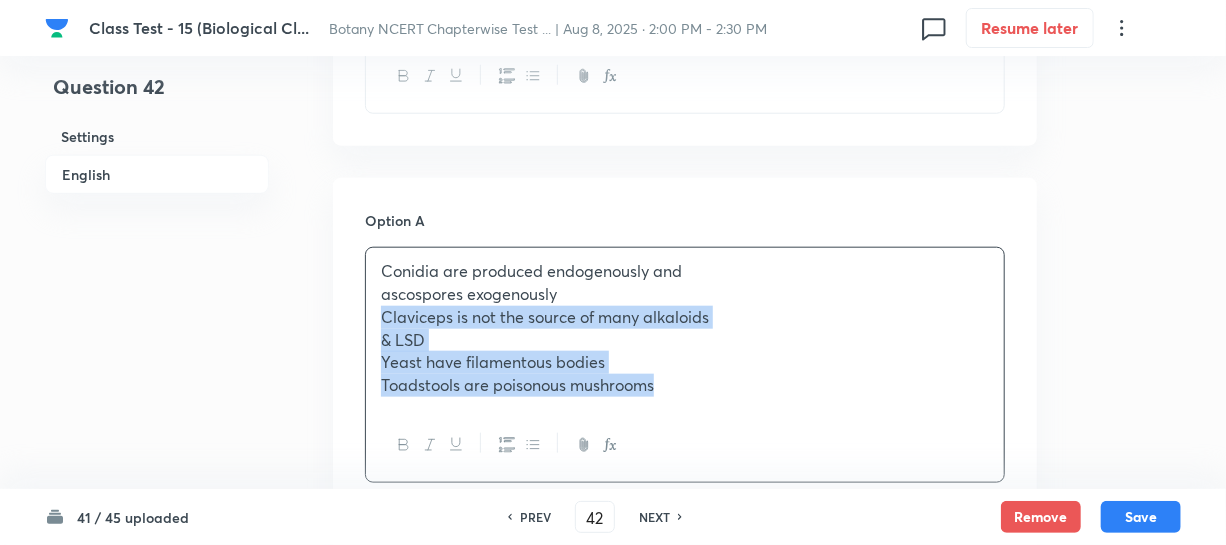 click on "Toadstools are poisonous mushrooms" at bounding box center (685, 385) 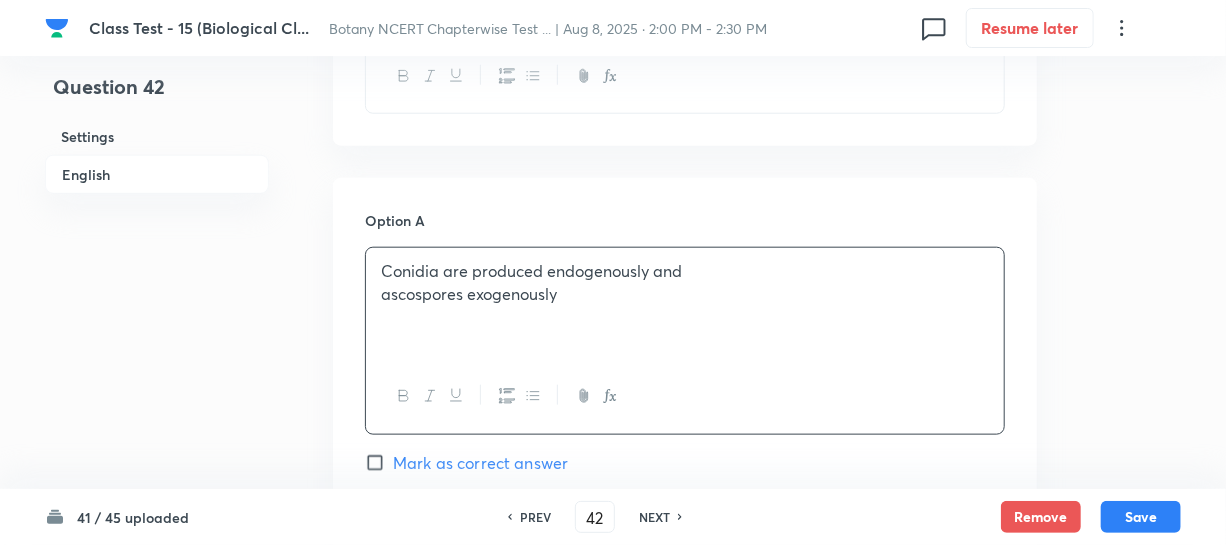 scroll, scrollTop: 1000, scrollLeft: 0, axis: vertical 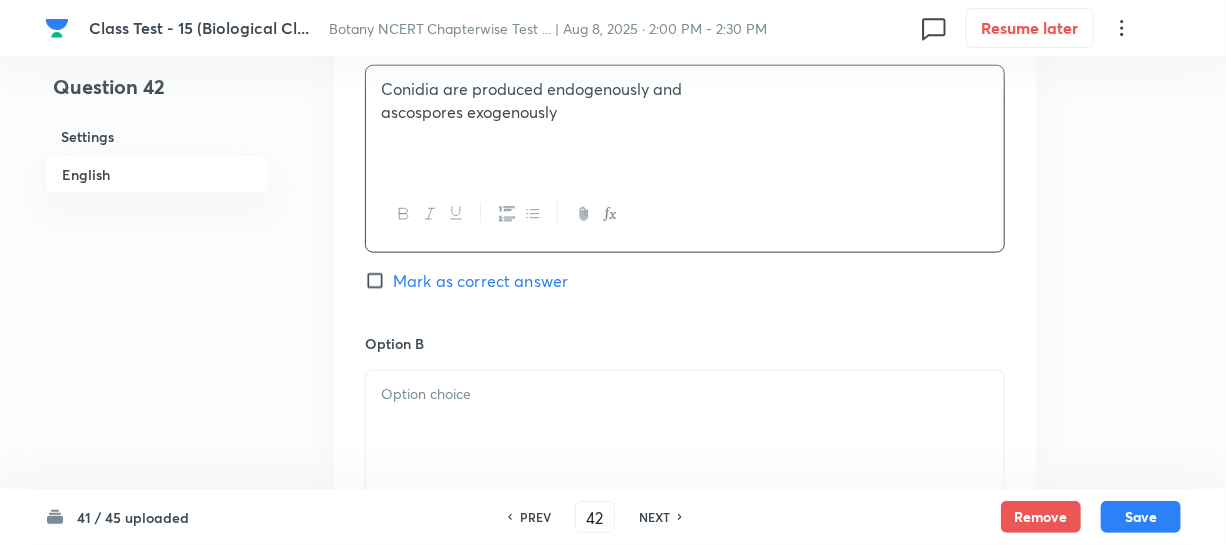 drag, startPoint x: 424, startPoint y: 405, endPoint x: 442, endPoint y: 406, distance: 18.027756 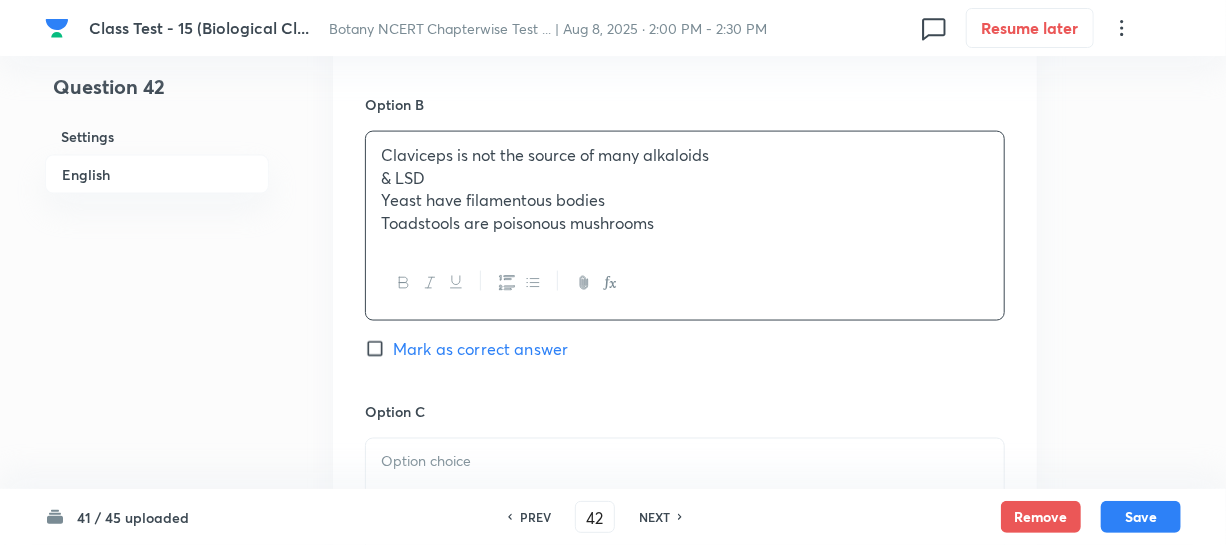 scroll, scrollTop: 1272, scrollLeft: 0, axis: vertical 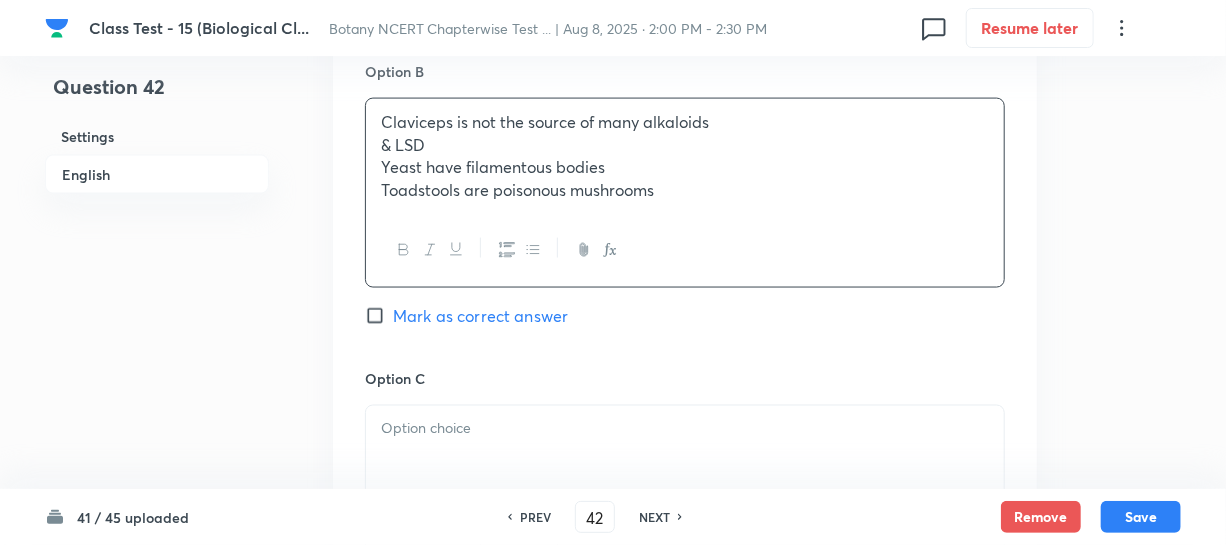 click on "Yeast have filamentous bodies" at bounding box center (685, 167) 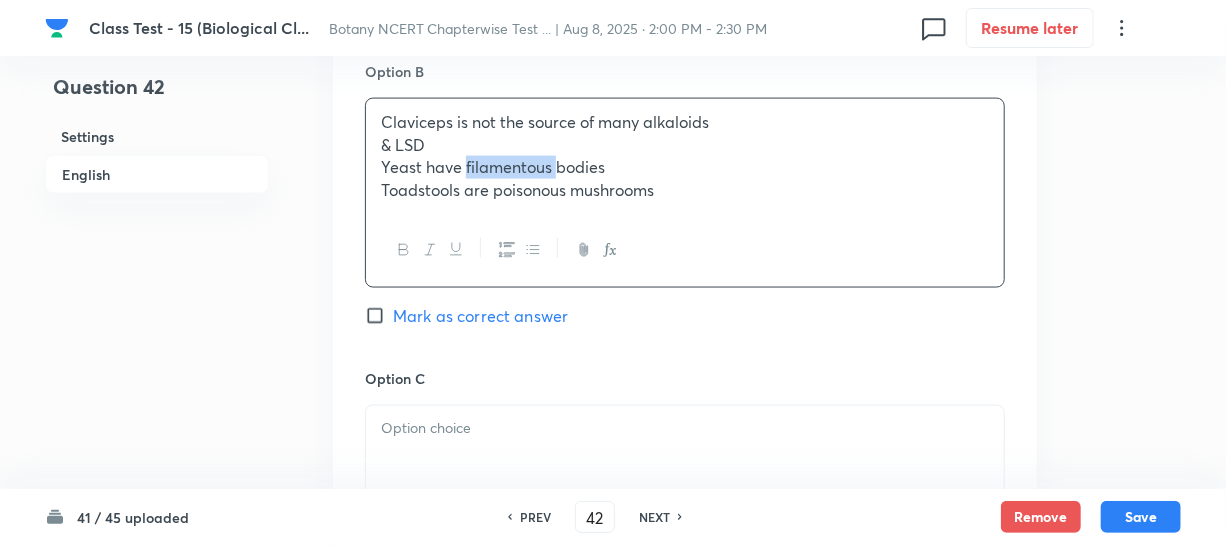 click on "Yeast have filamentous bodies" at bounding box center [685, 167] 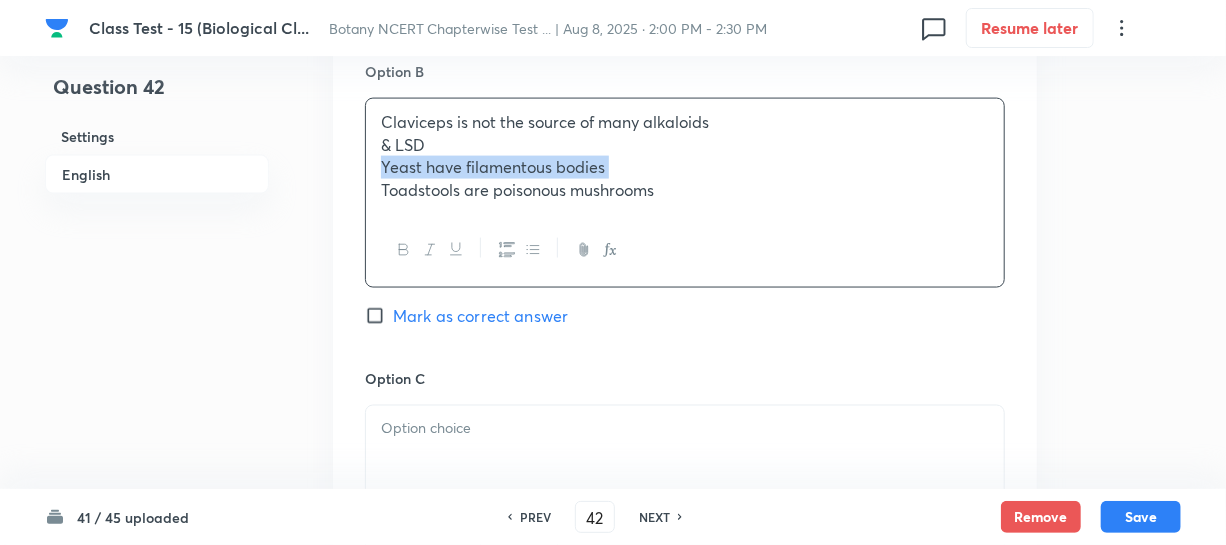 click on "Yeast have filamentous bodies" at bounding box center (685, 167) 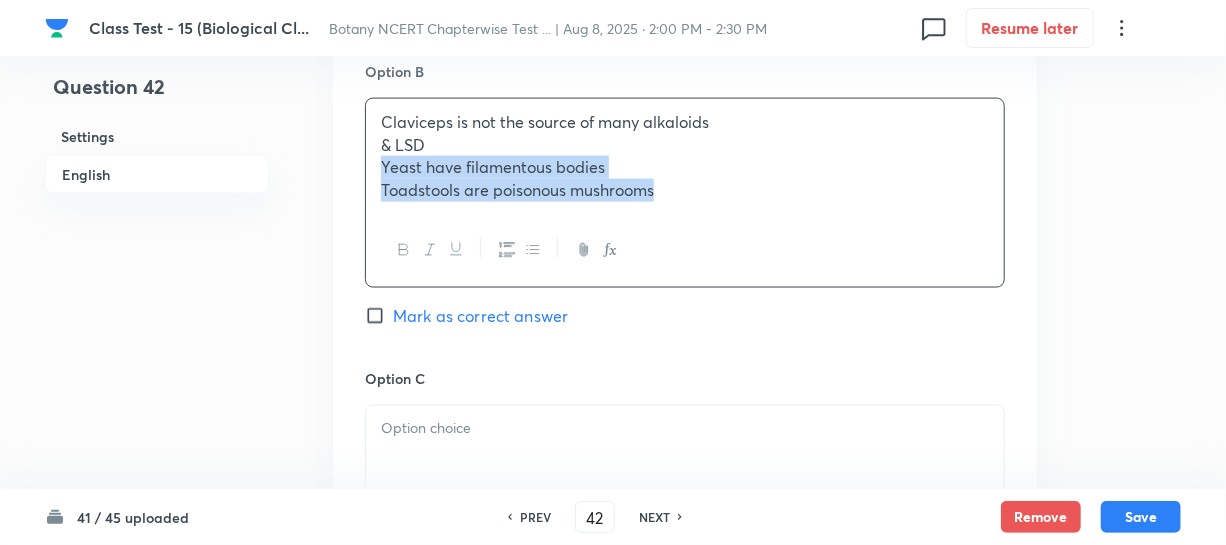 click at bounding box center [685, 250] 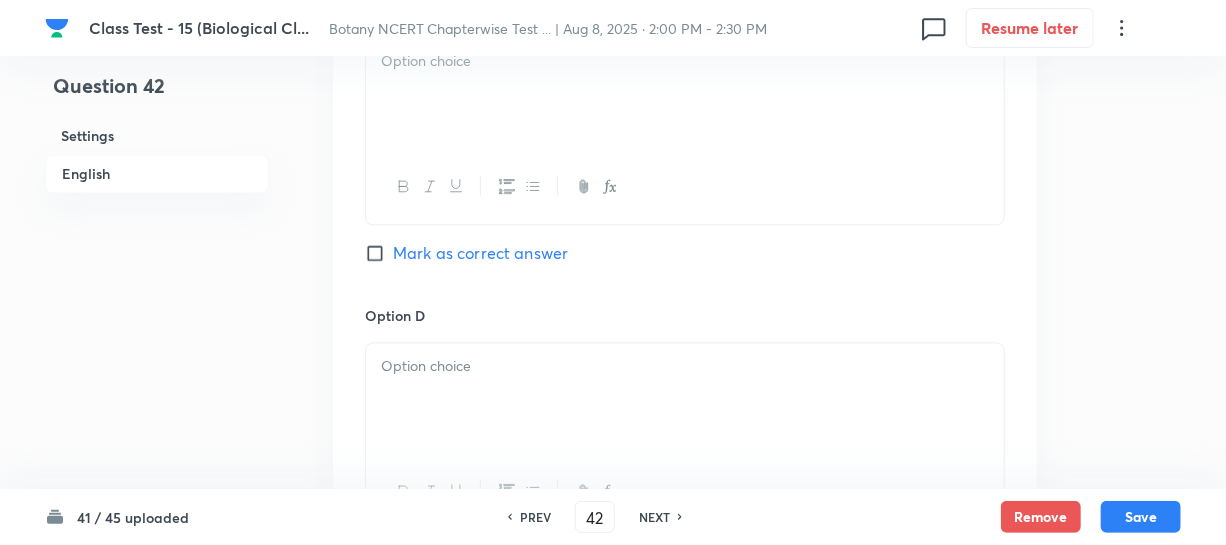 click at bounding box center [685, 95] 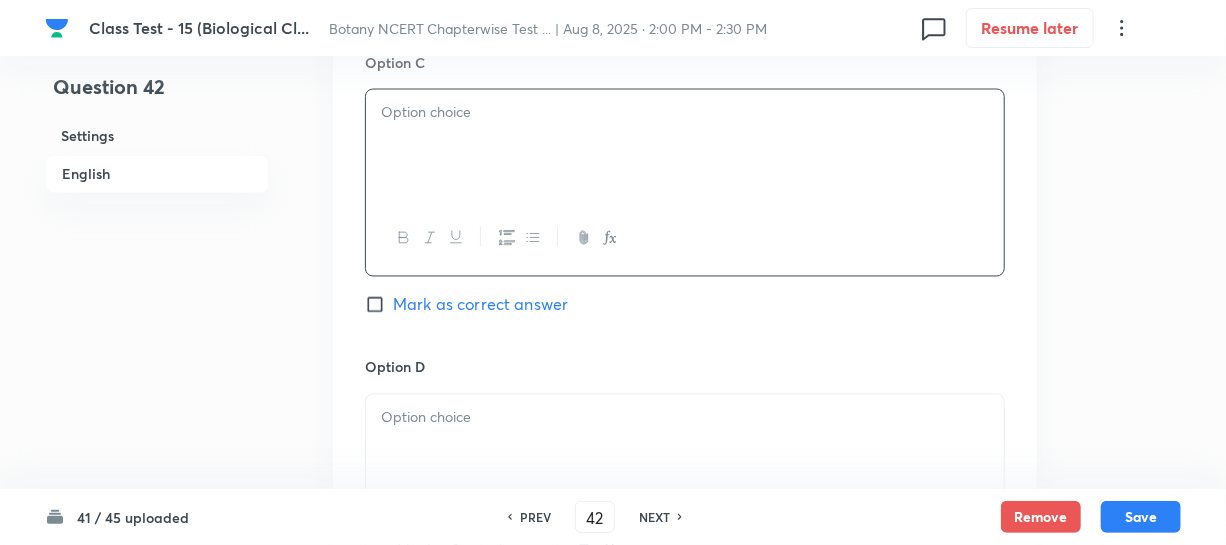 scroll, scrollTop: 1545, scrollLeft: 0, axis: vertical 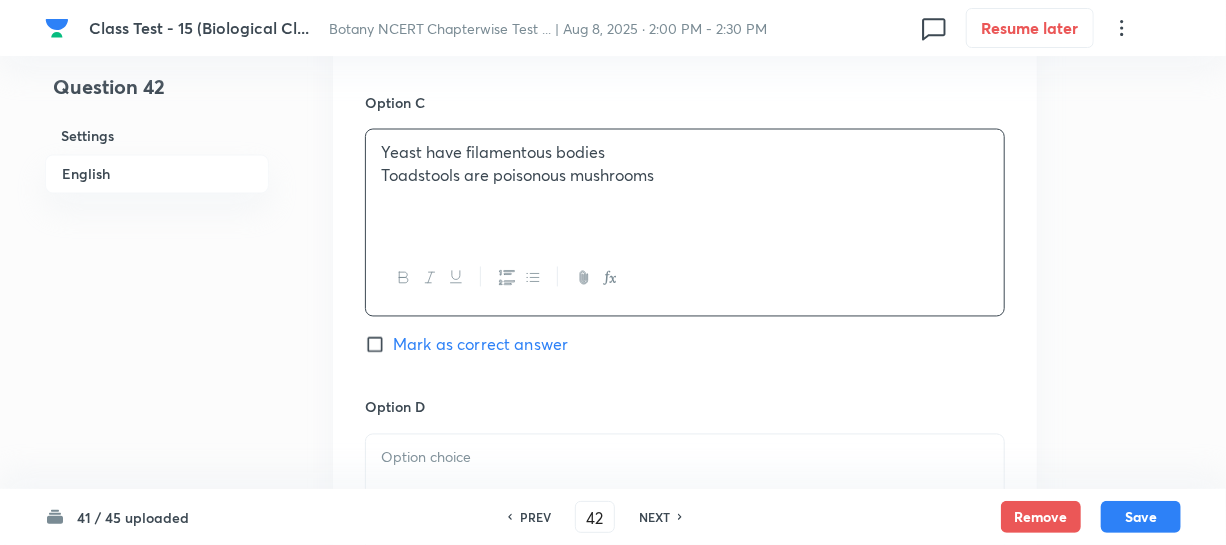 click on "Toadstools are poisonous mushrooms" at bounding box center [685, 176] 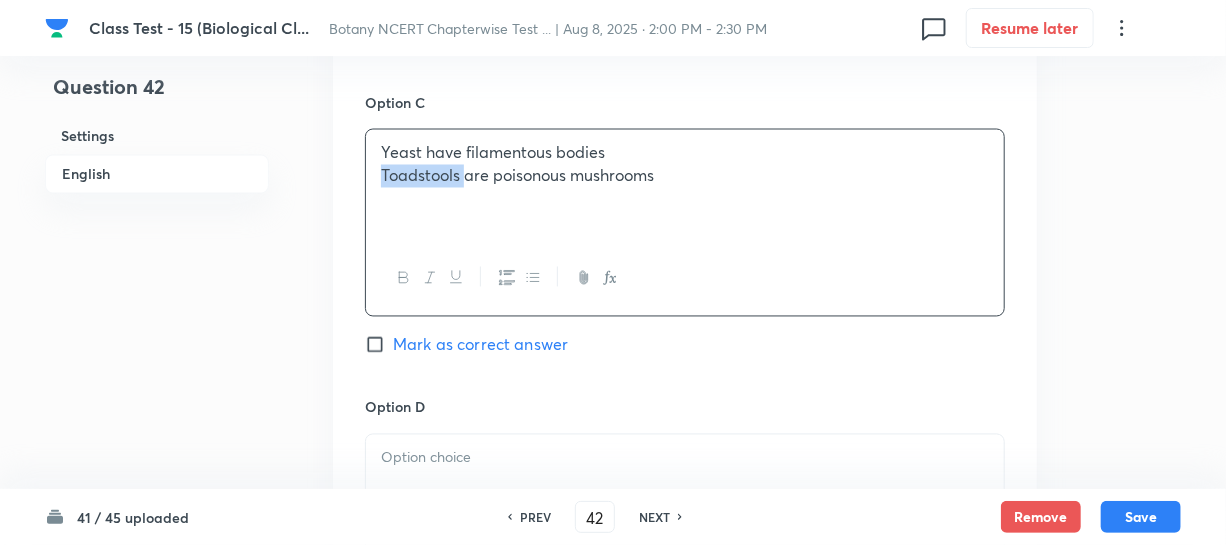 click on "Toadstools are poisonous mushrooms" at bounding box center (685, 176) 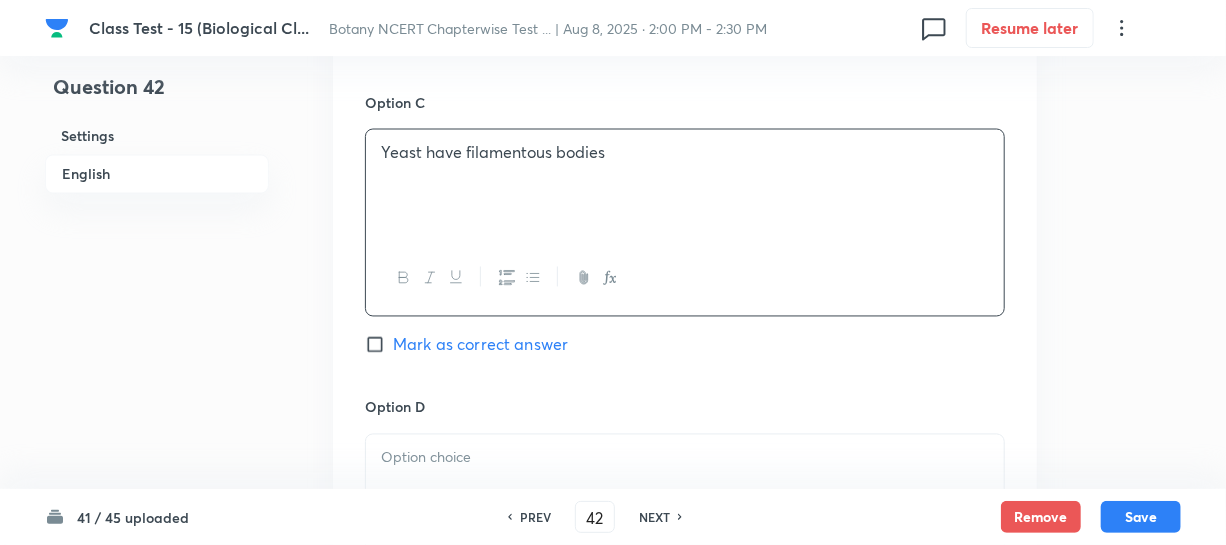 click at bounding box center [685, 458] 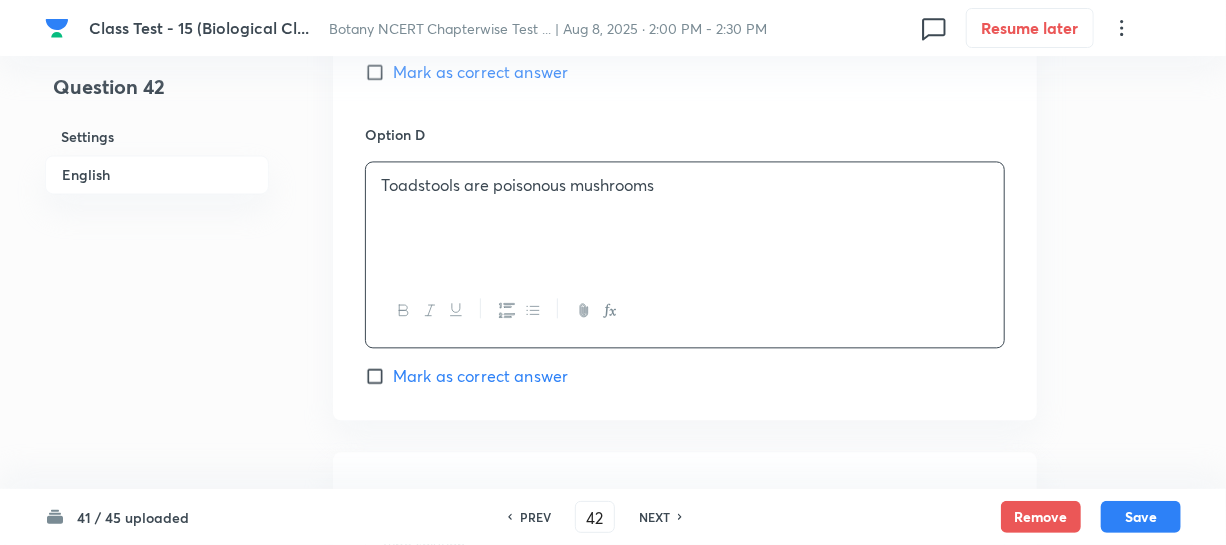 click on "Mark as correct answer" at bounding box center [379, 376] 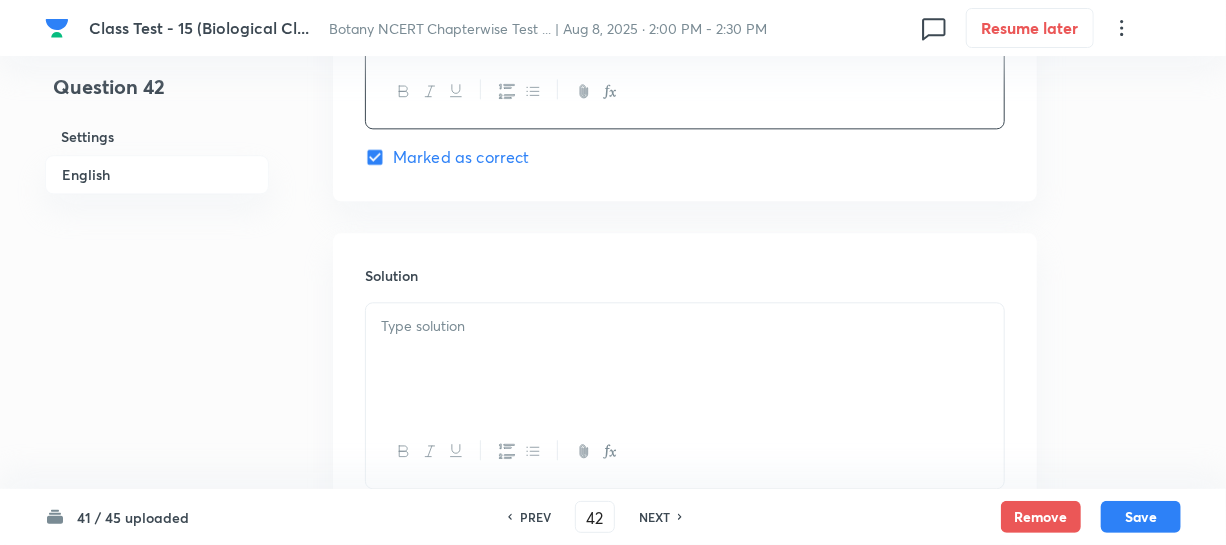 scroll, scrollTop: 2190, scrollLeft: 0, axis: vertical 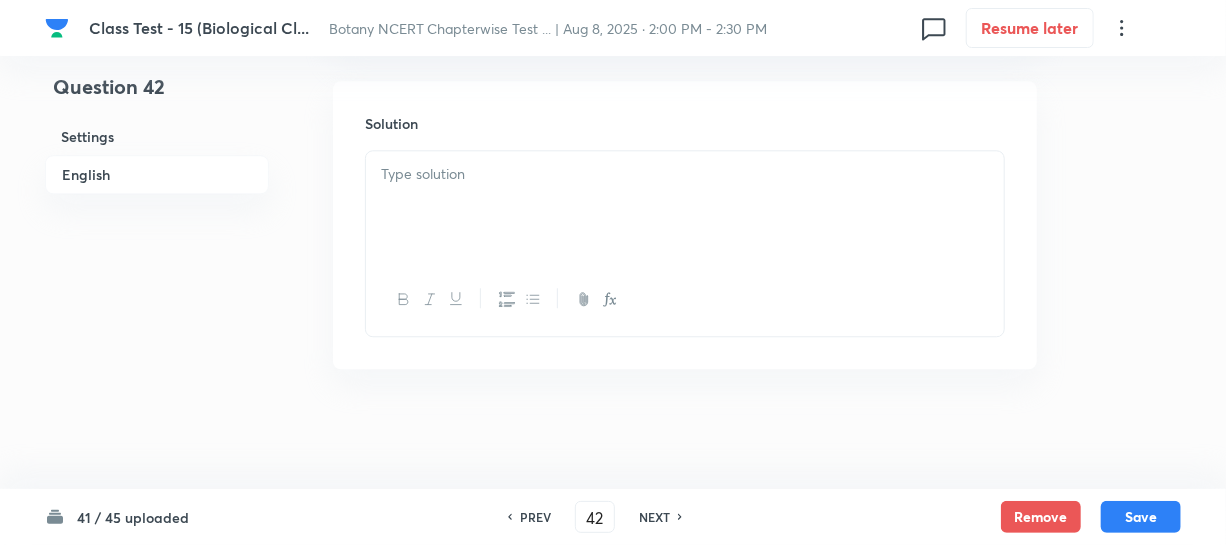 click at bounding box center [685, 207] 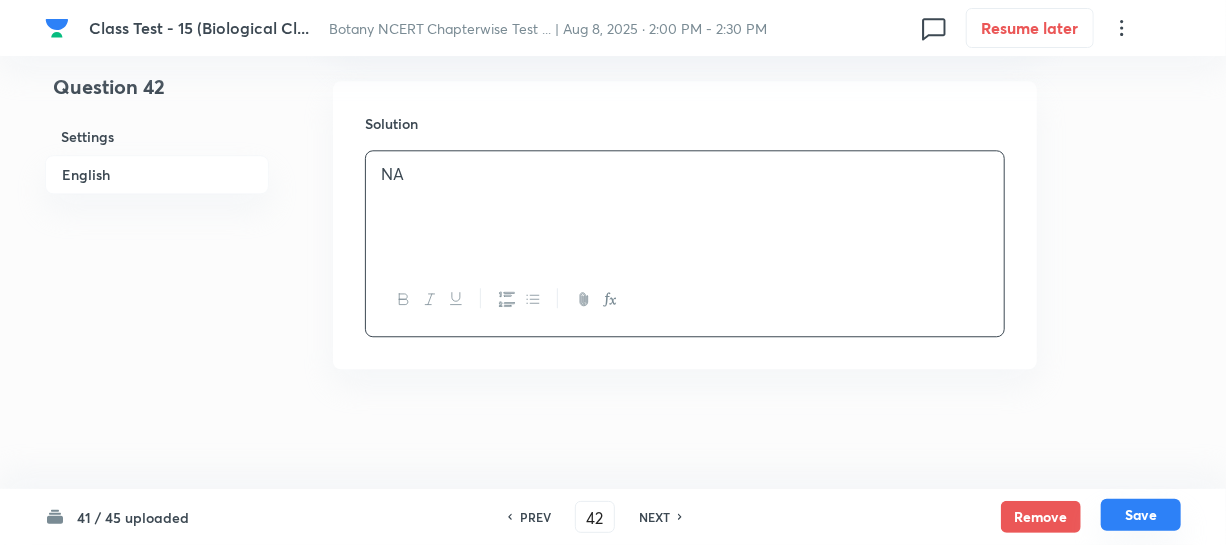 click on "Save" at bounding box center (1141, 515) 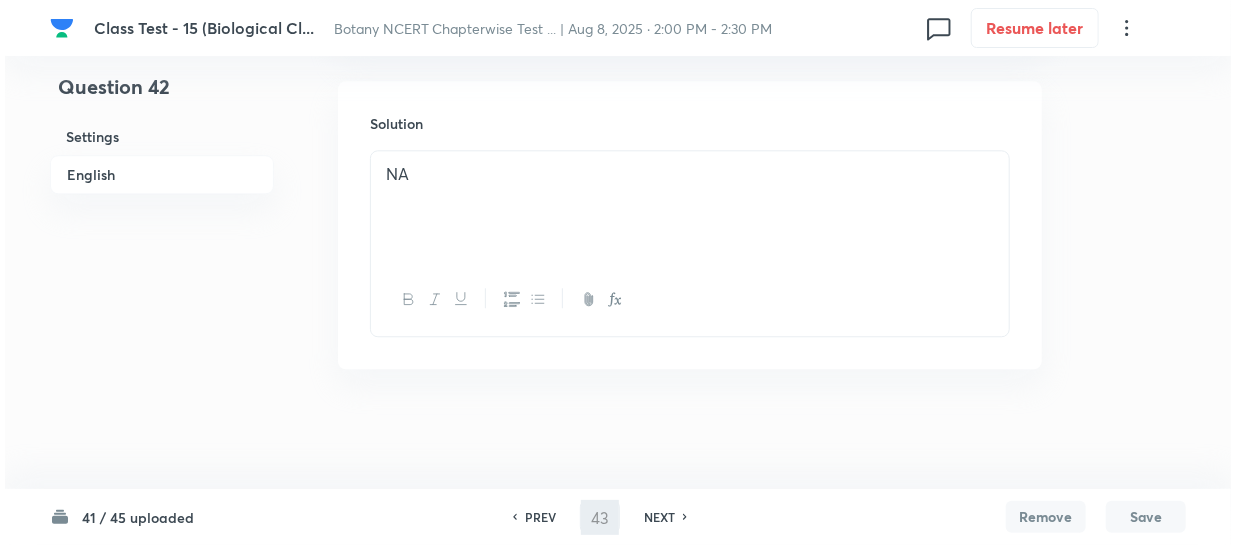 scroll, scrollTop: 0, scrollLeft: 0, axis: both 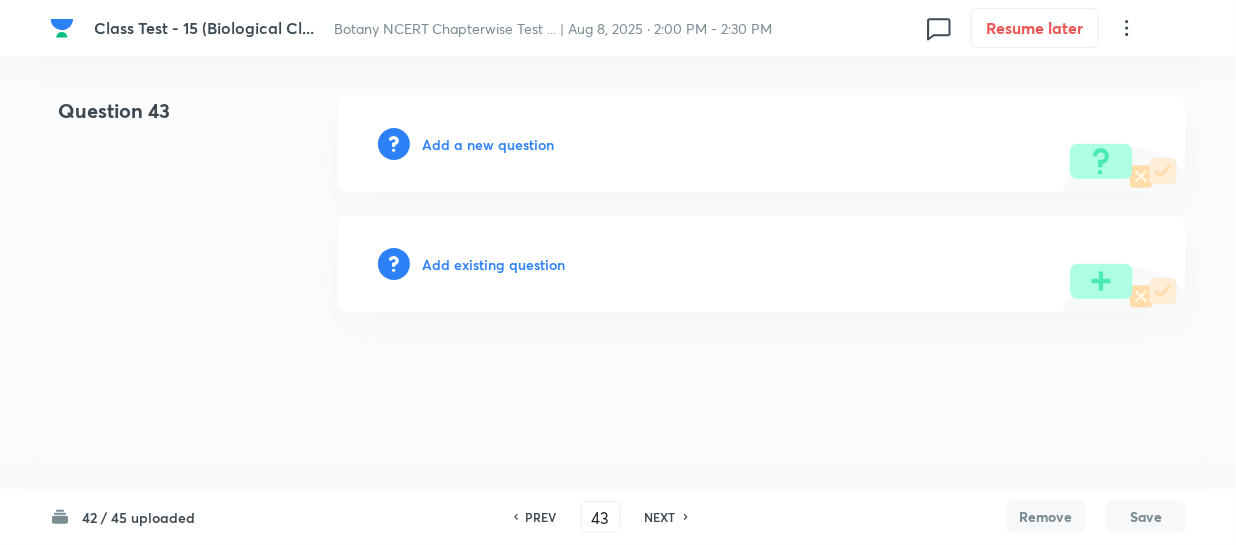 click on "Add a new question" at bounding box center [488, 144] 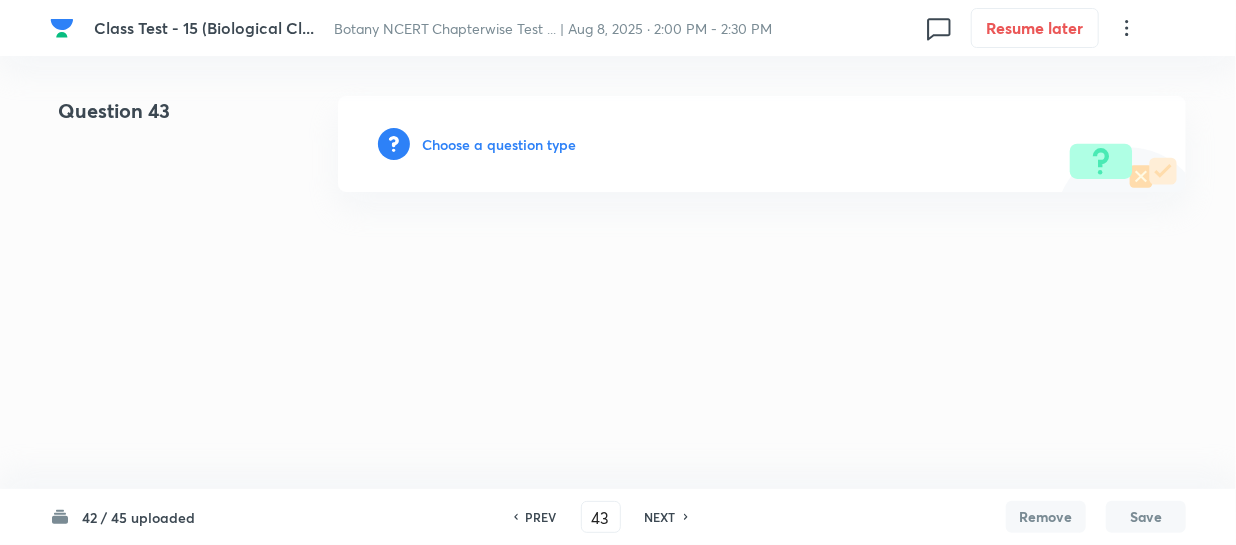 click on "Choose a question type" at bounding box center (499, 144) 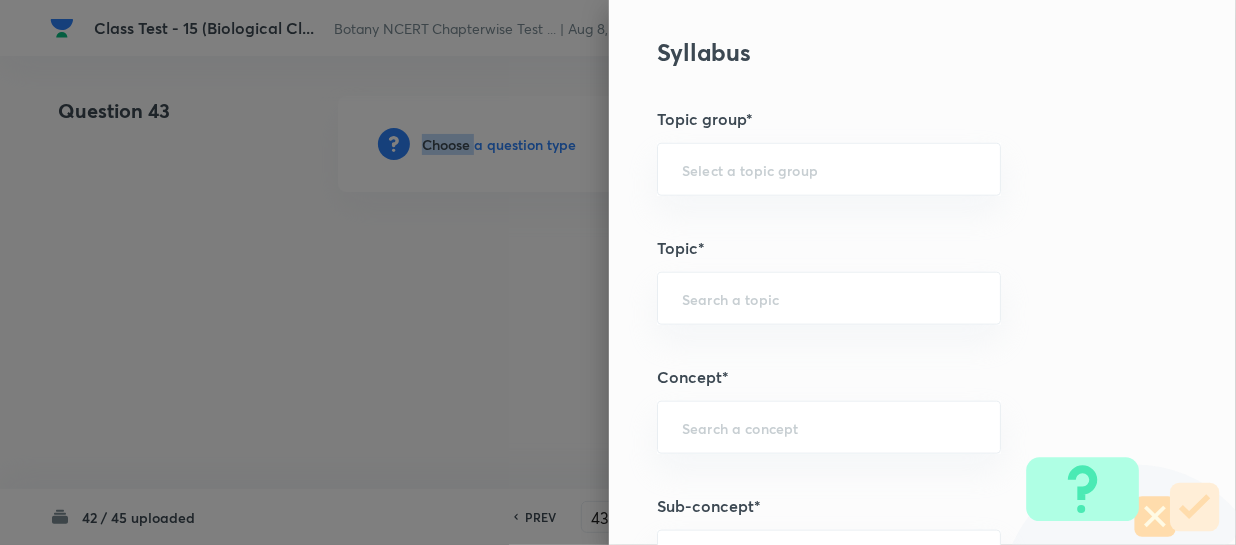 scroll, scrollTop: 909, scrollLeft: 0, axis: vertical 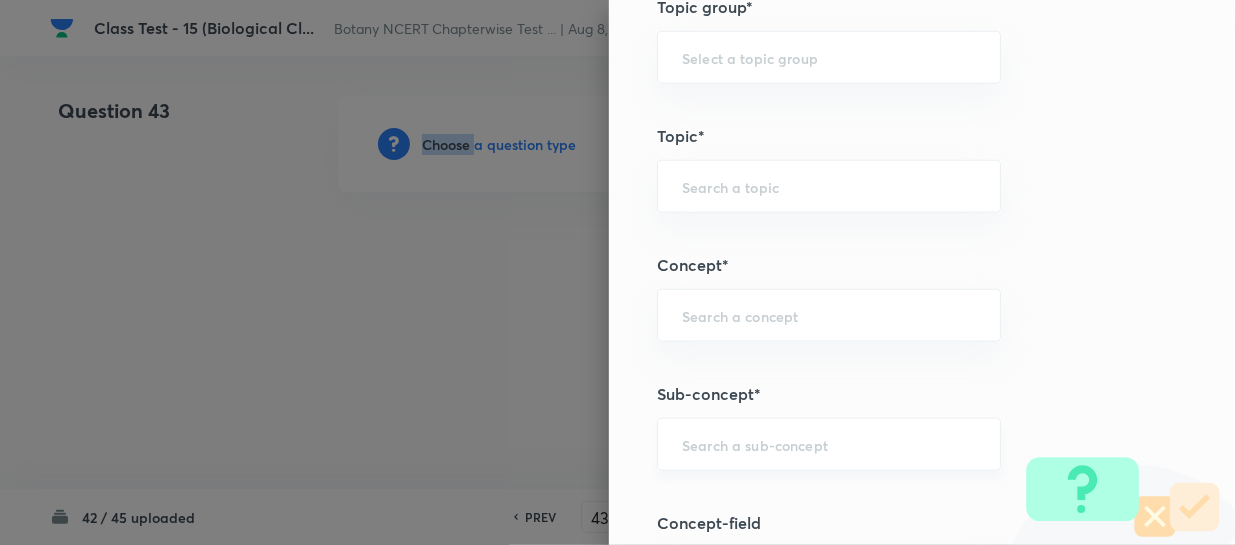 click on "​" at bounding box center [829, 444] 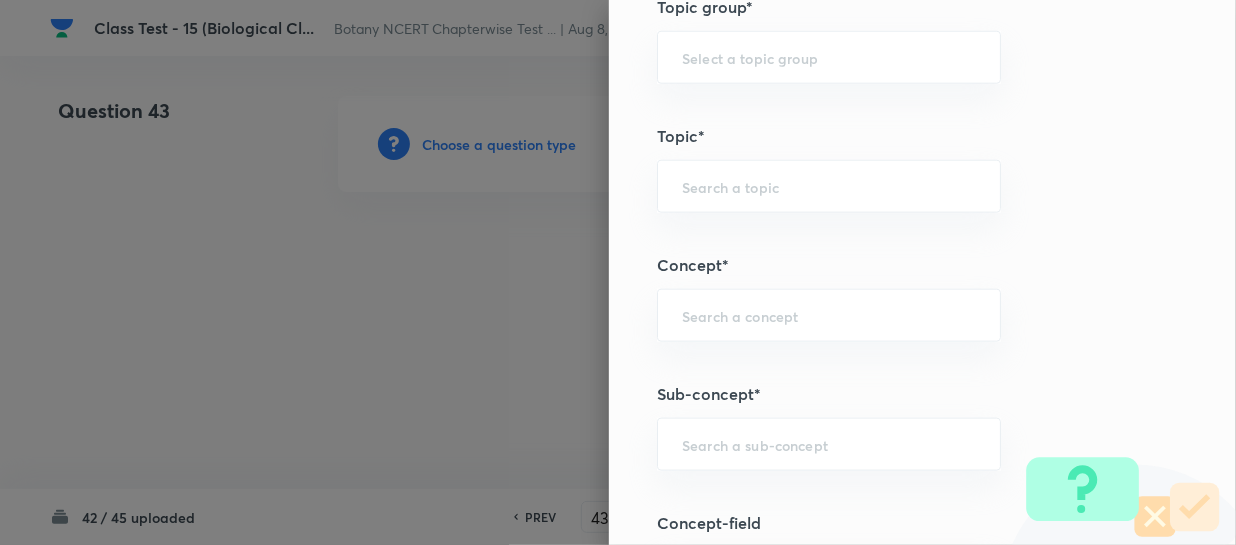paste on "Biological Classification" 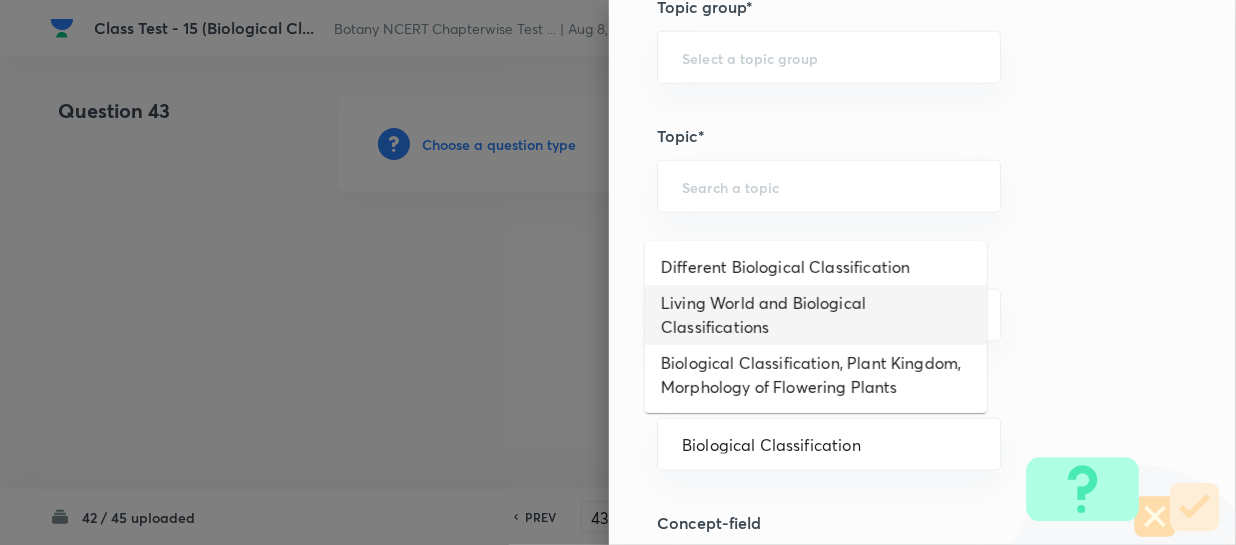 click on "Living World and Biological Classifications" at bounding box center (816, 315) 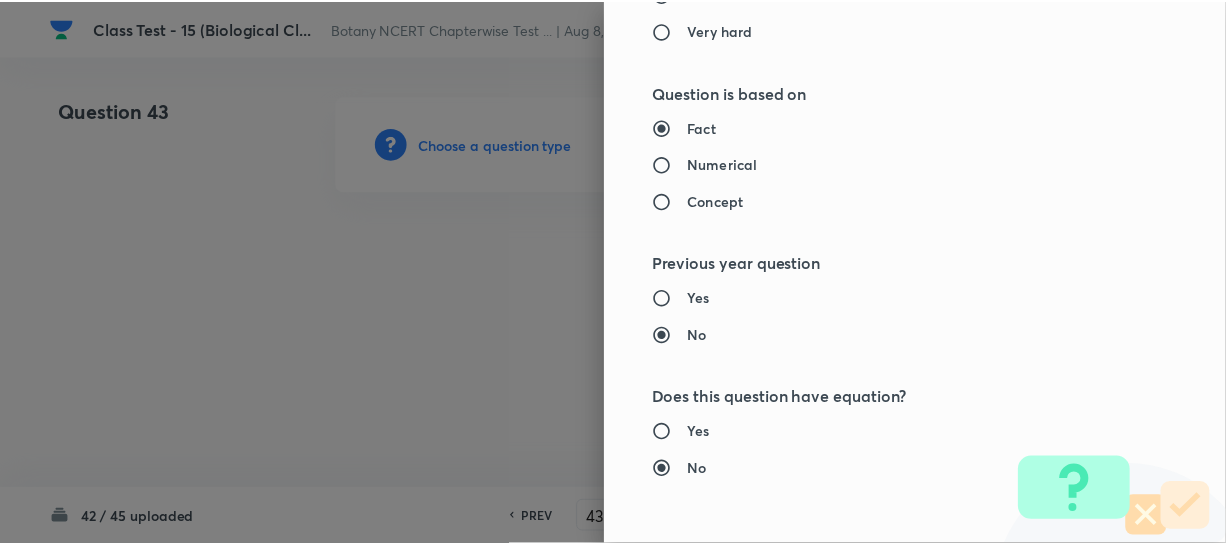 scroll, scrollTop: 2179, scrollLeft: 0, axis: vertical 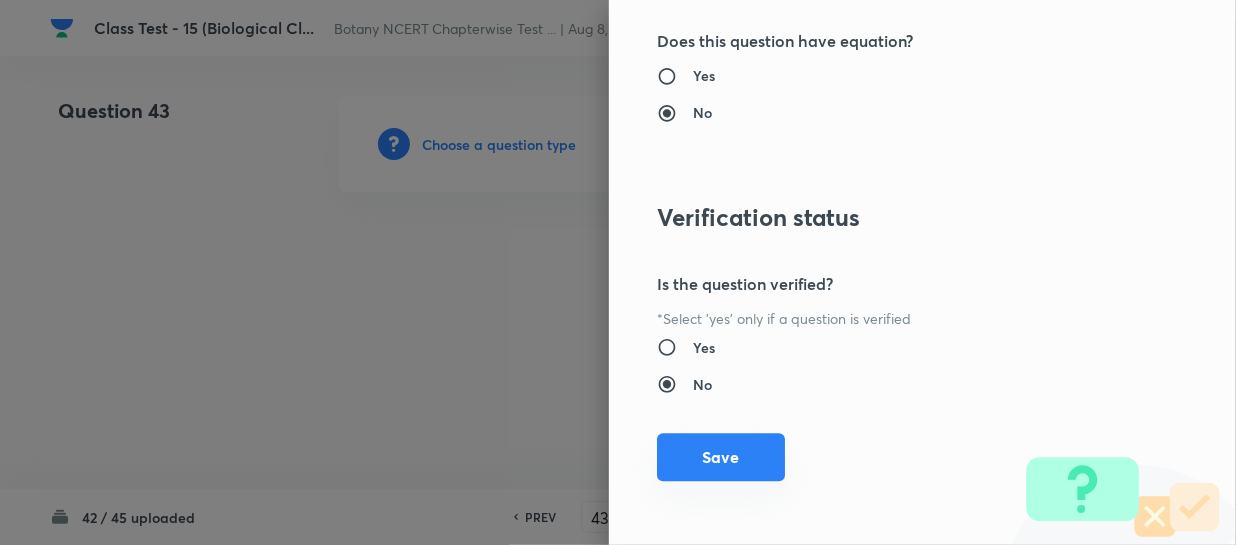 drag, startPoint x: 698, startPoint y: 464, endPoint x: 941, endPoint y: 425, distance: 246.10973 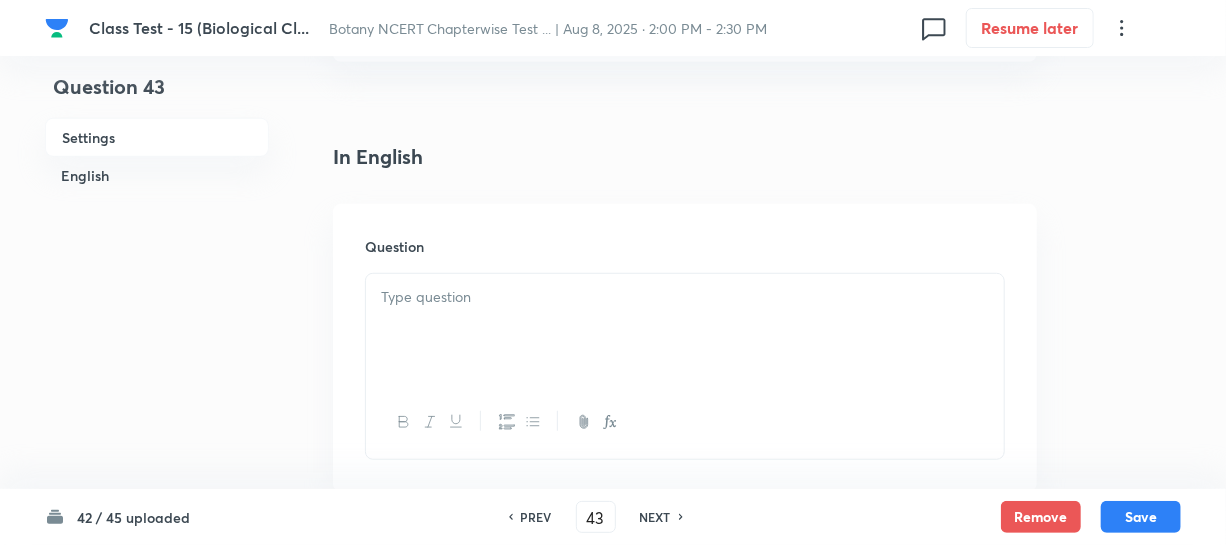scroll, scrollTop: 545, scrollLeft: 0, axis: vertical 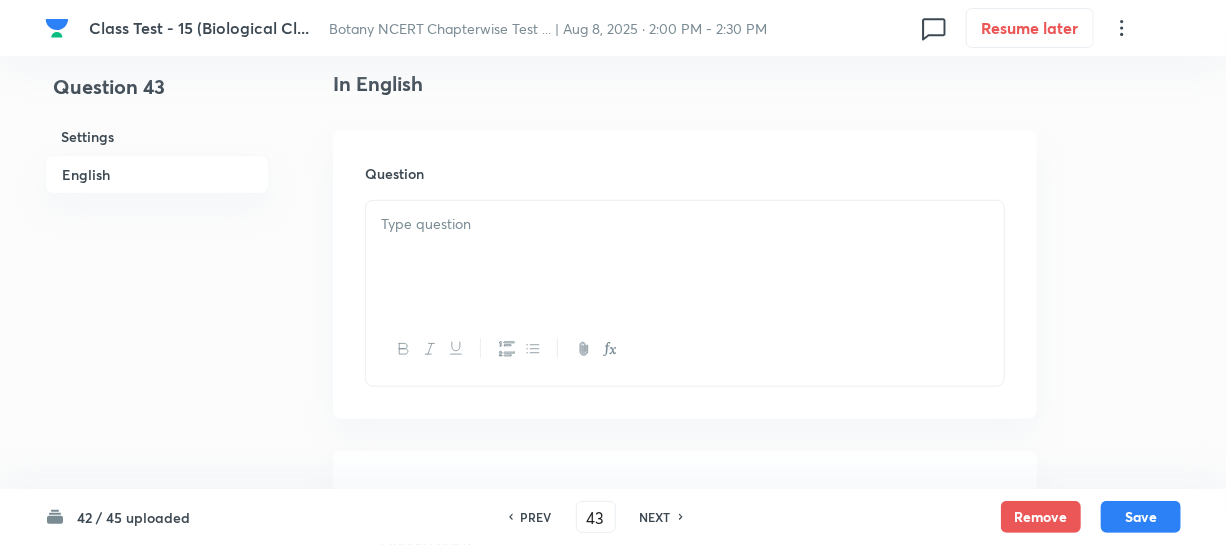 drag, startPoint x: 467, startPoint y: 271, endPoint x: 475, endPoint y: 264, distance: 10.630146 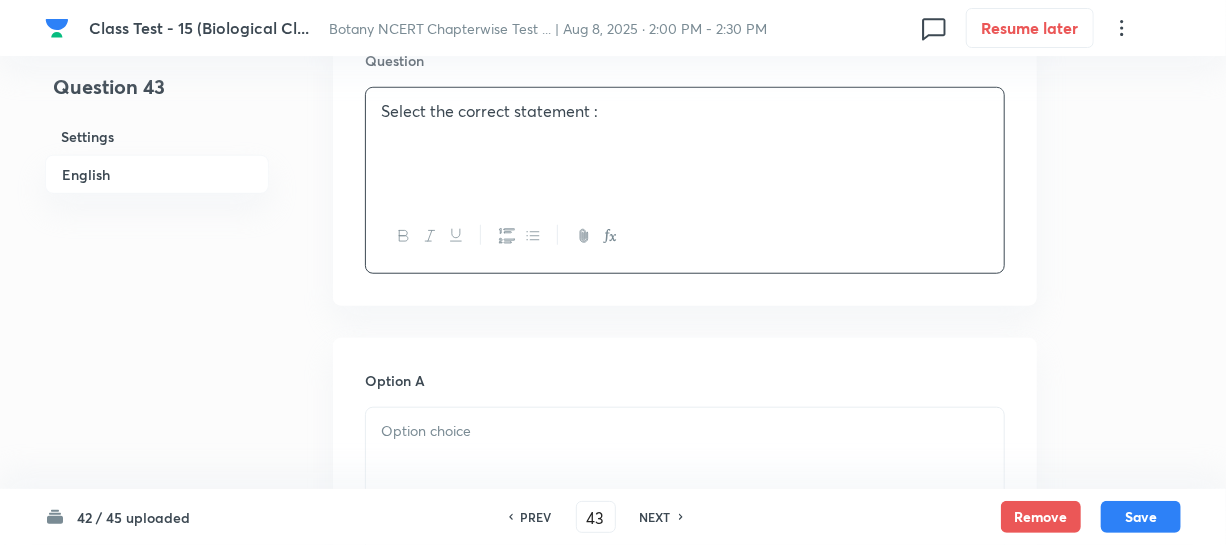 scroll, scrollTop: 909, scrollLeft: 0, axis: vertical 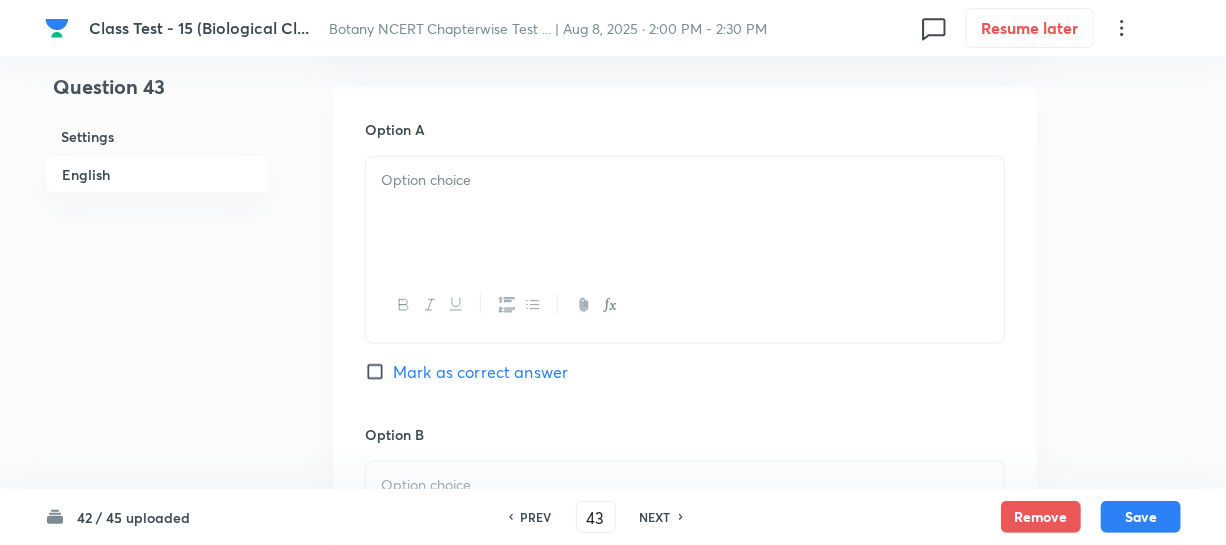 click at bounding box center [685, 213] 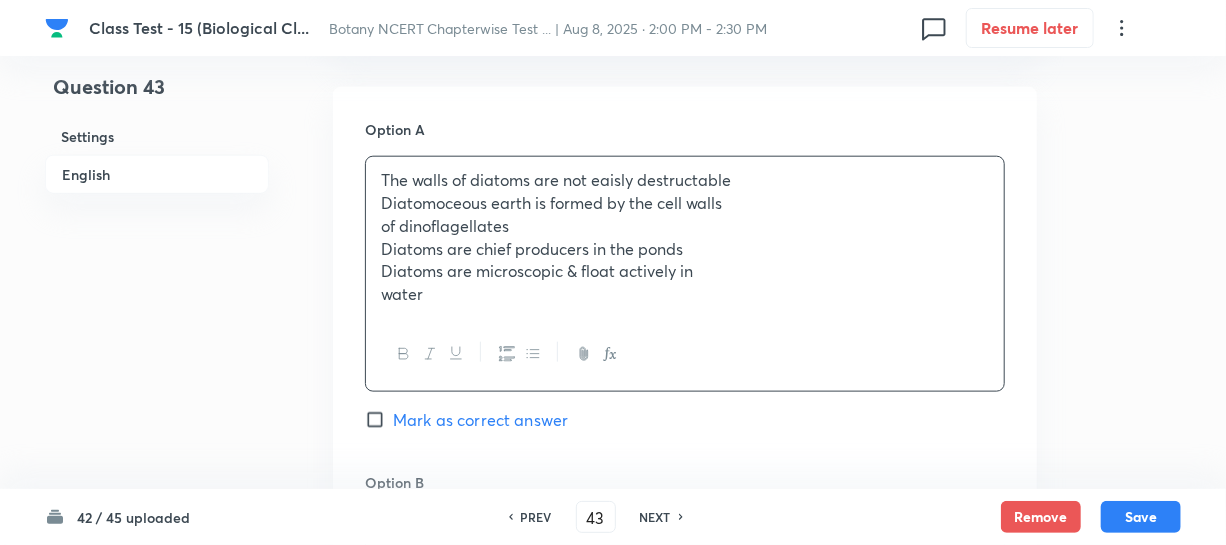 click on "of dinoflagellates" at bounding box center (685, 226) 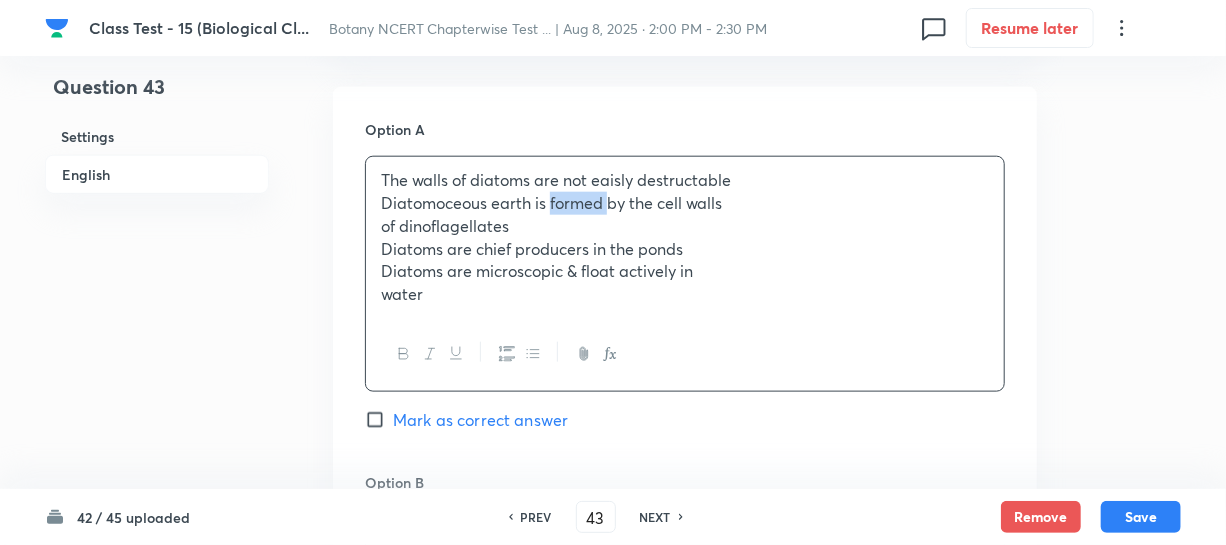 click on "Diatomoceous earth is formed by the cell walls" at bounding box center [685, 203] 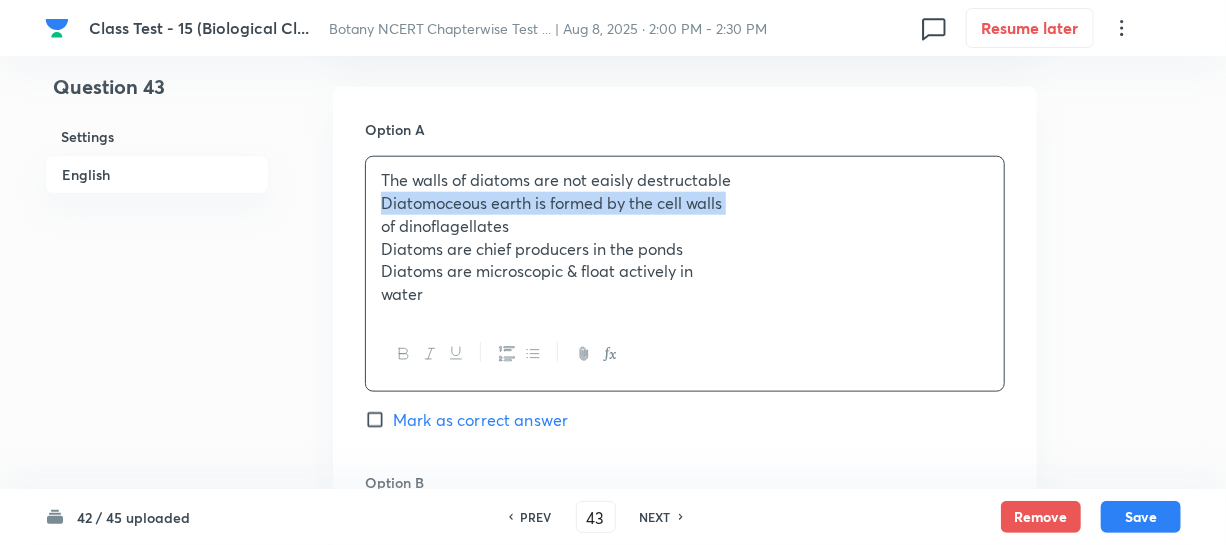 click on "Diatomoceous earth is formed by the cell walls" at bounding box center (685, 203) 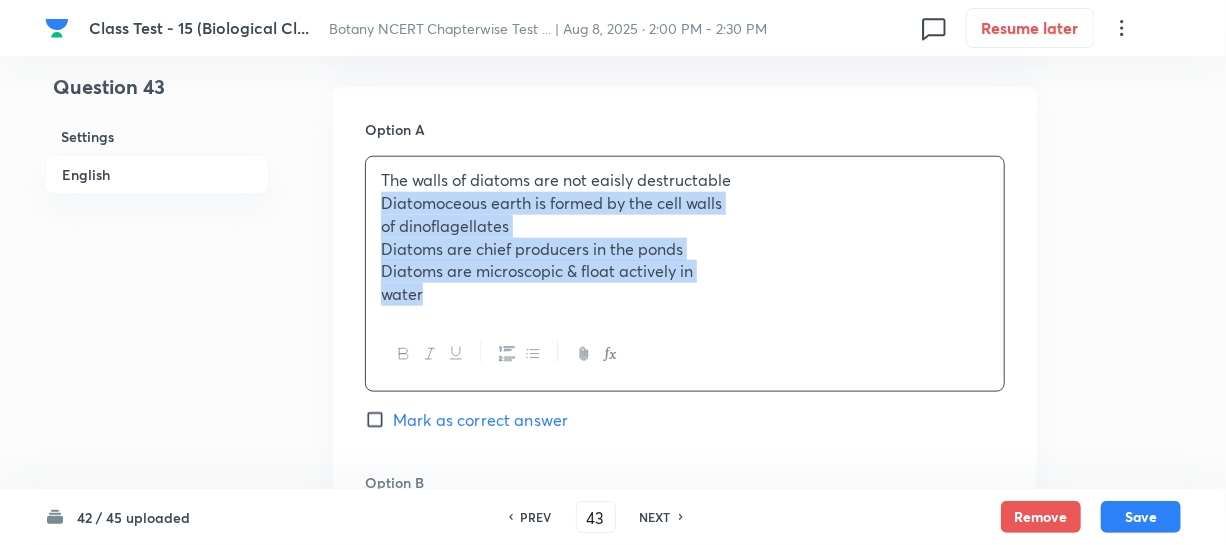 click on "water" at bounding box center [685, 294] 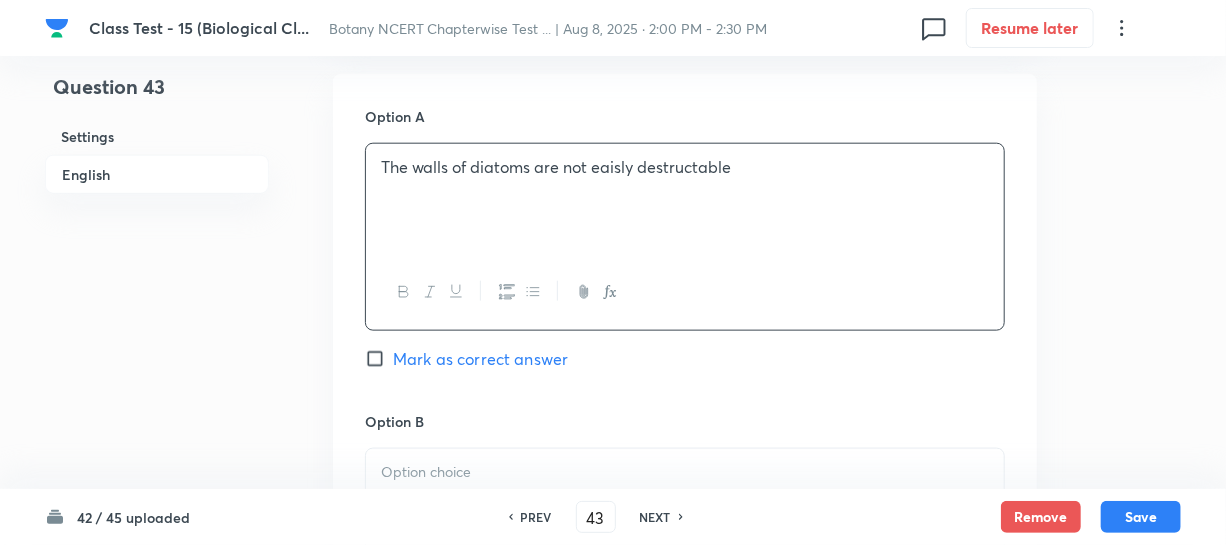 scroll, scrollTop: 1181, scrollLeft: 0, axis: vertical 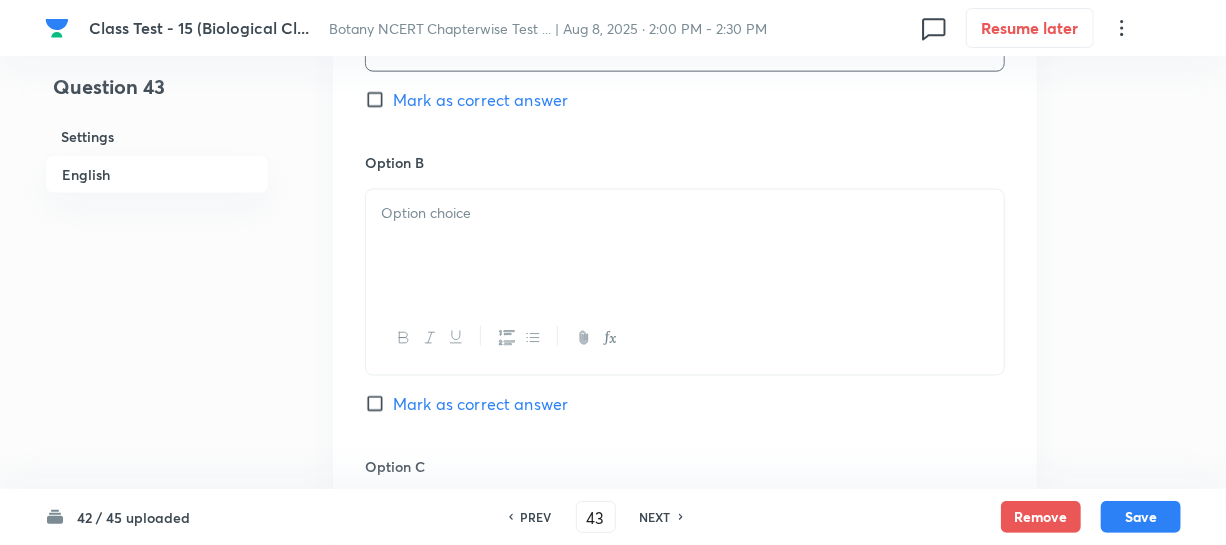 click at bounding box center (685, 246) 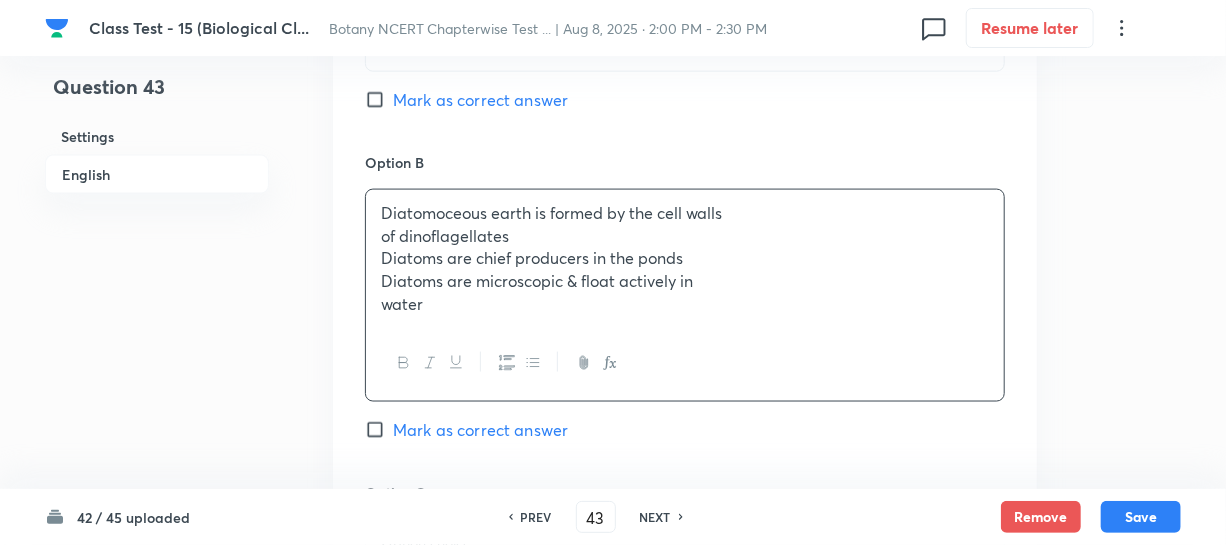 click on "Diatoms are chief producers in the ponds" at bounding box center (685, 258) 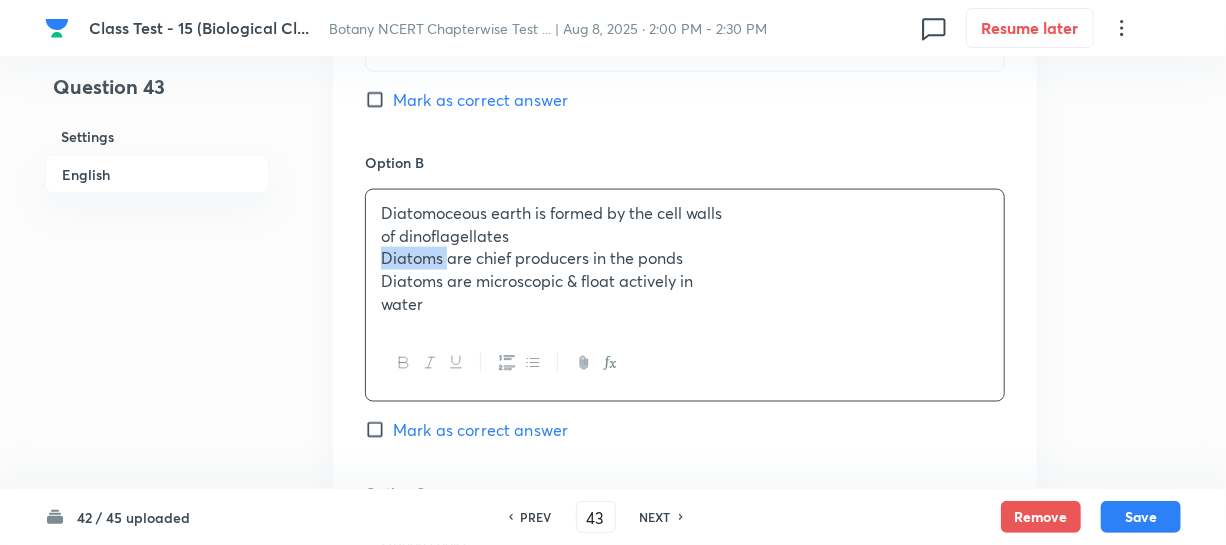 click on "Diatoms are chief producers in the ponds" at bounding box center [685, 258] 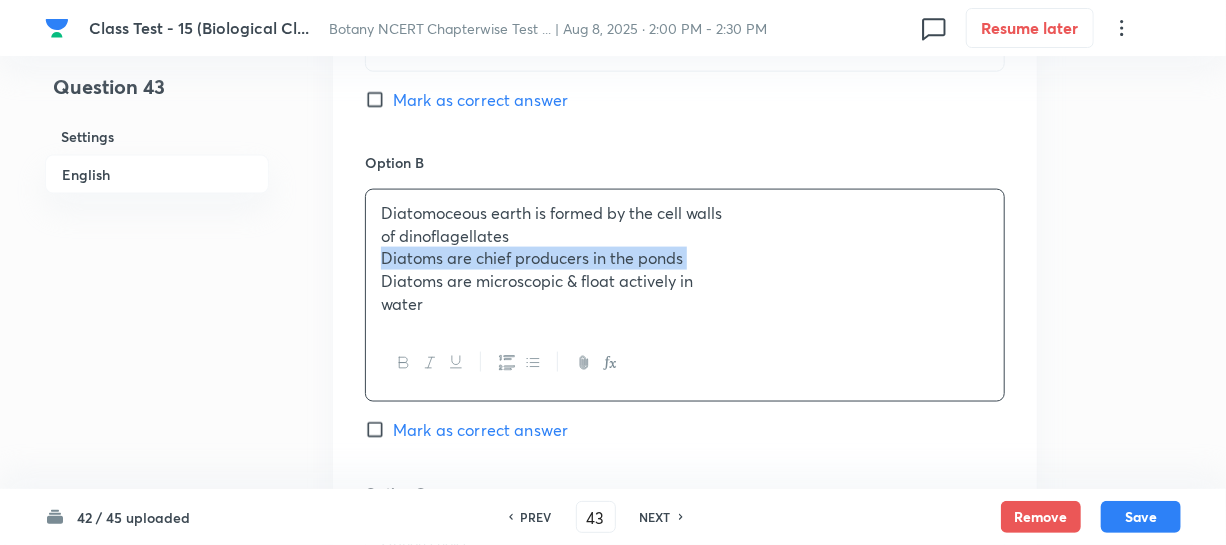 click on "Diatoms are chief producers in the ponds" at bounding box center (685, 258) 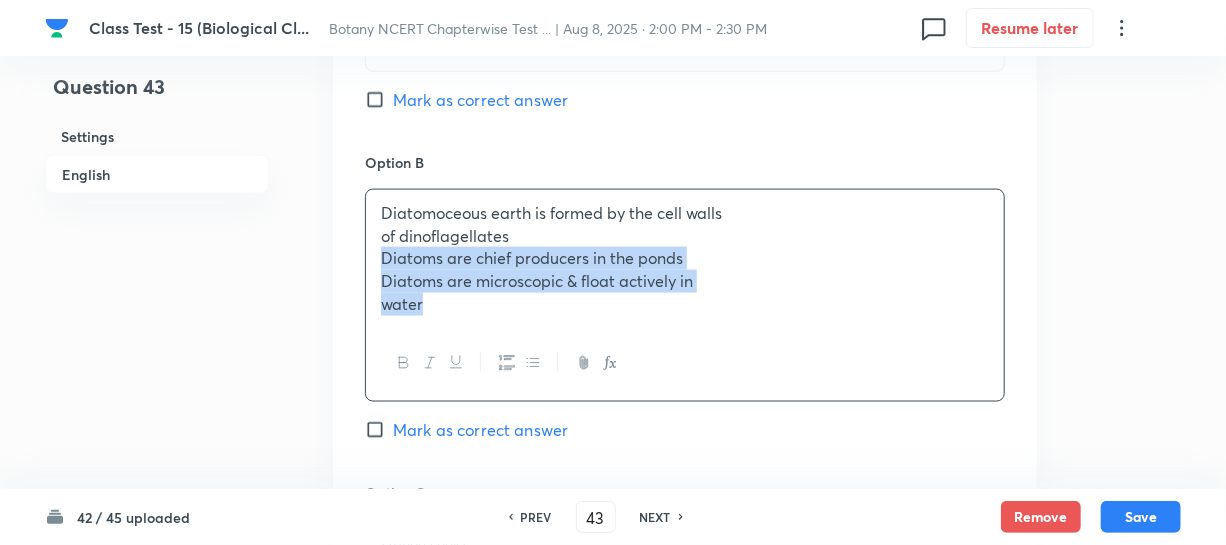 click at bounding box center [685, 363] 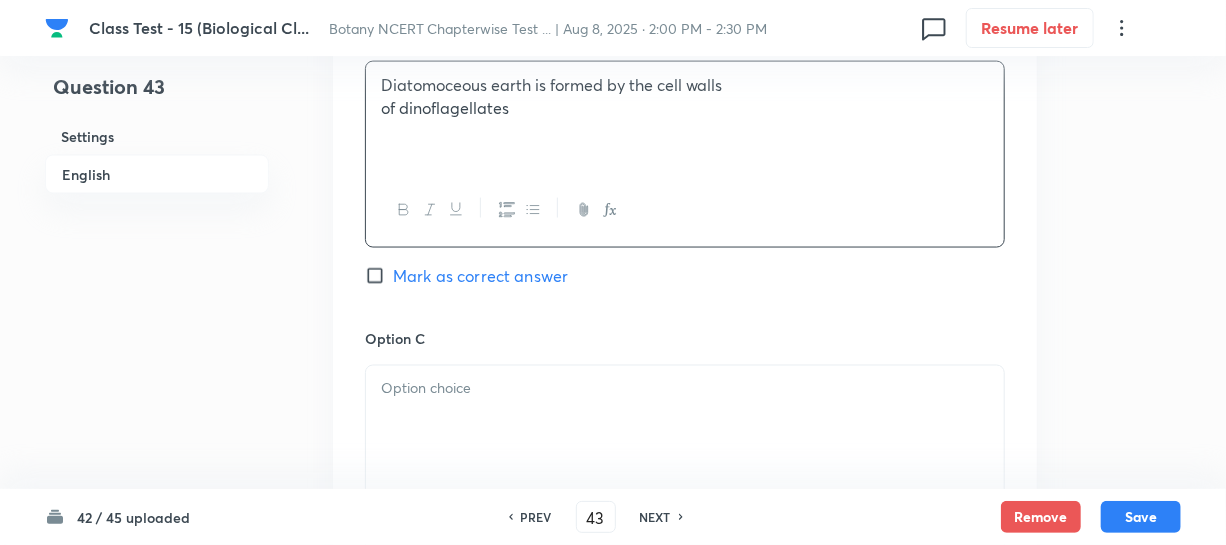 scroll, scrollTop: 1454, scrollLeft: 0, axis: vertical 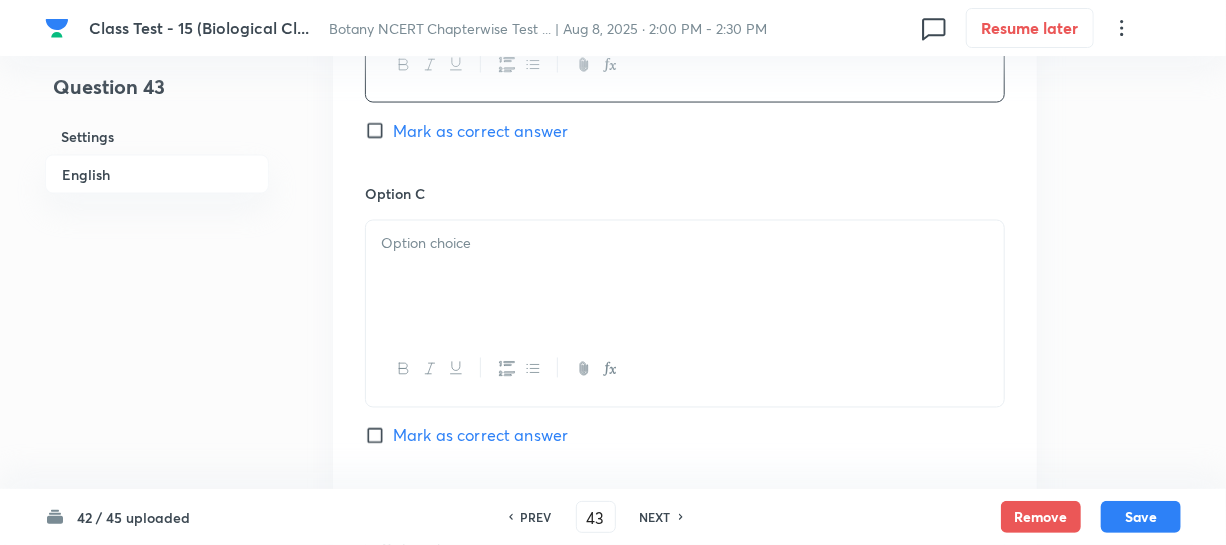 click at bounding box center [685, 277] 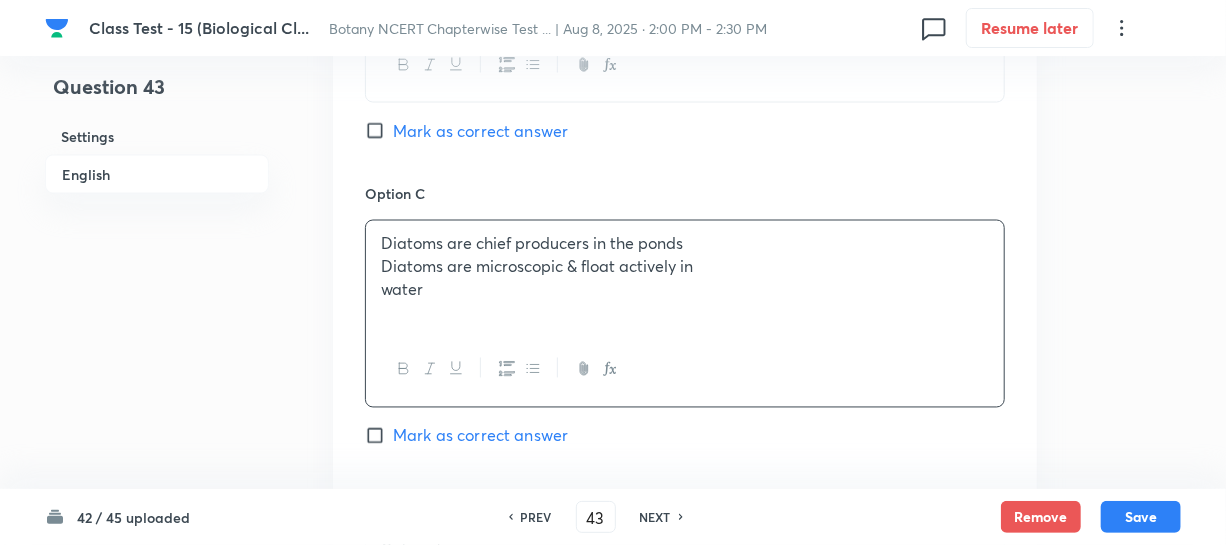 click on "Diatoms are microscopic & float actively in" at bounding box center [685, 267] 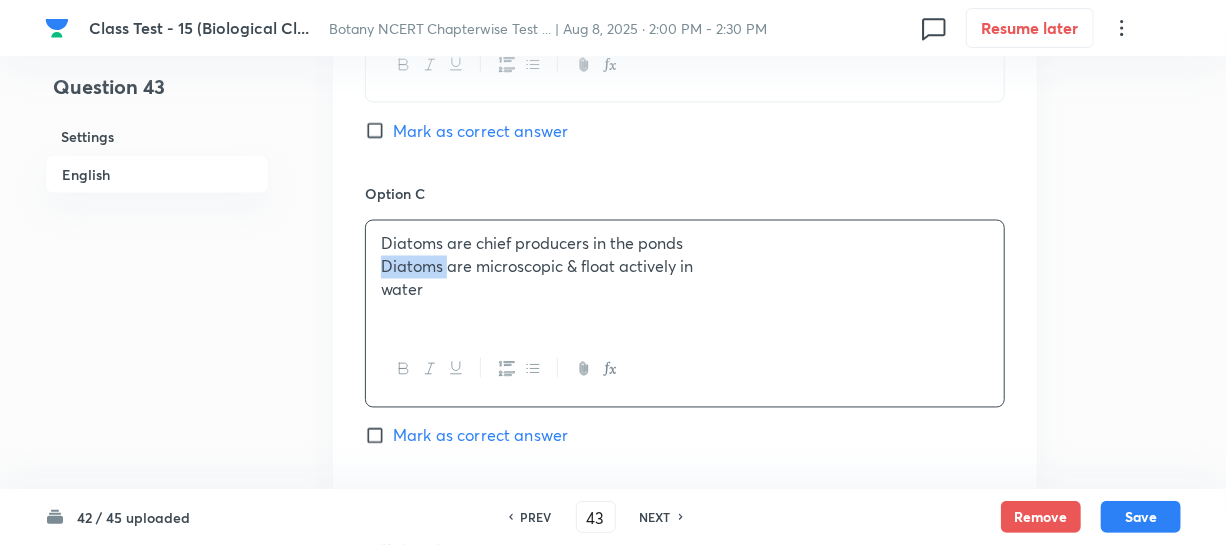 click on "Diatoms are microscopic & float actively in" at bounding box center [685, 267] 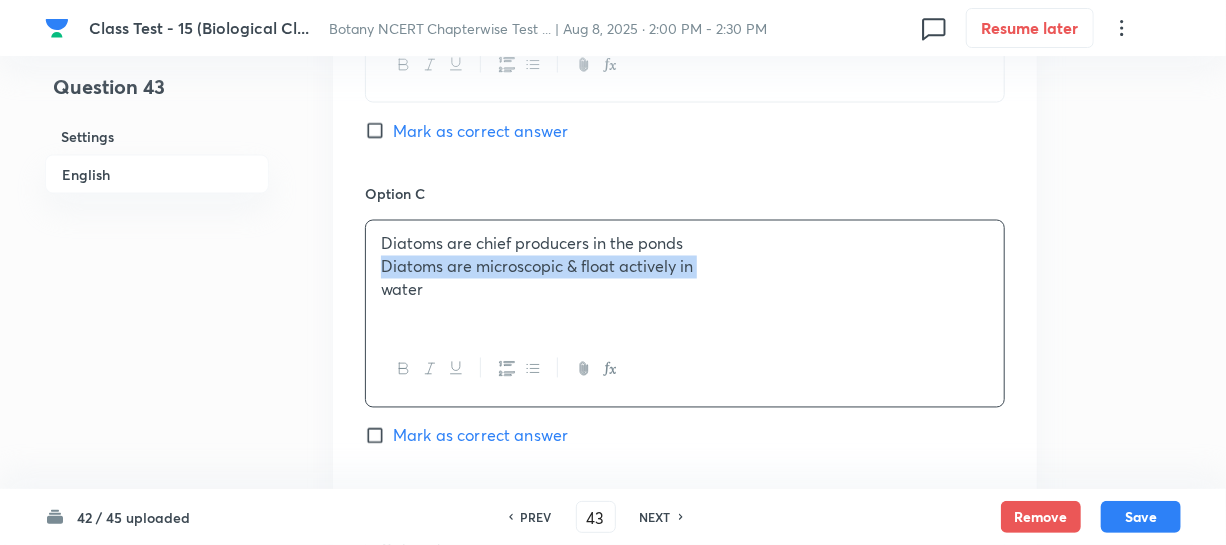 click on "Diatoms are microscopic & float actively in" at bounding box center (685, 267) 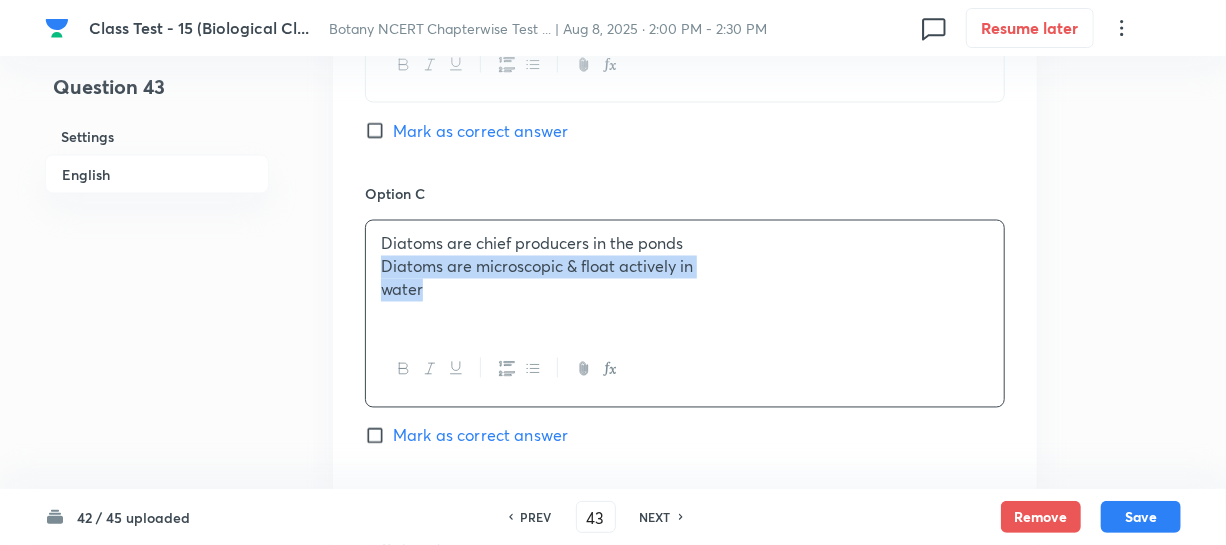 click on "water" at bounding box center [685, 290] 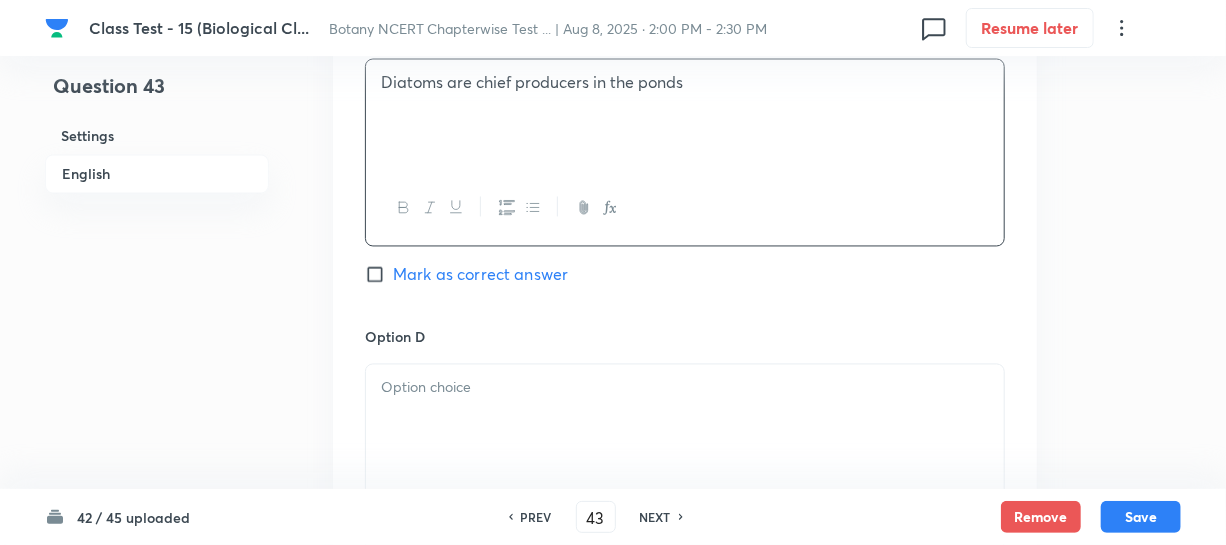 scroll, scrollTop: 1909, scrollLeft: 0, axis: vertical 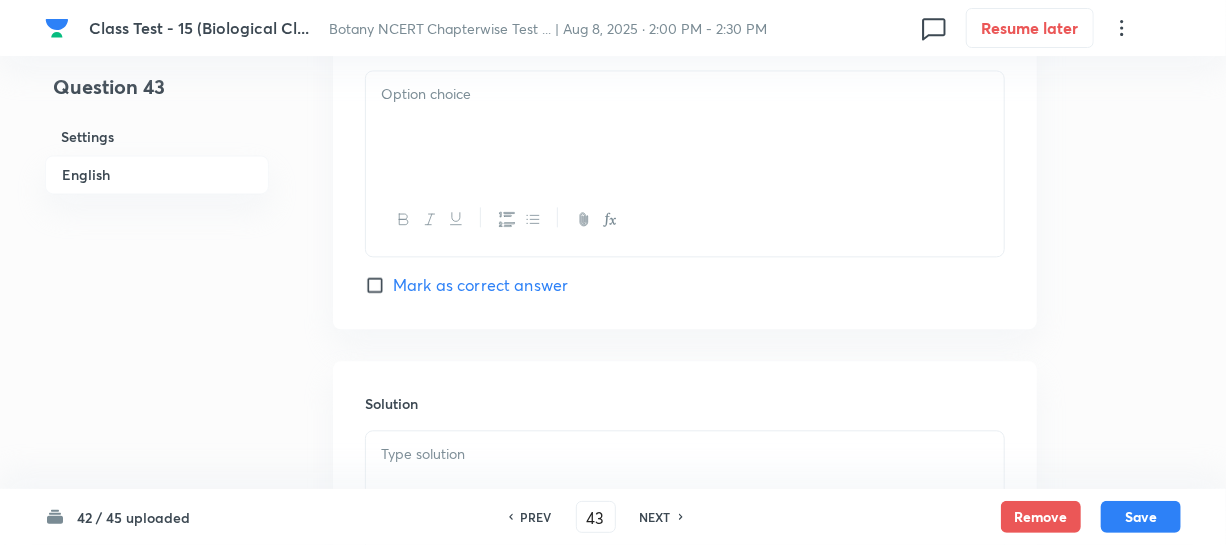 click at bounding box center [685, 127] 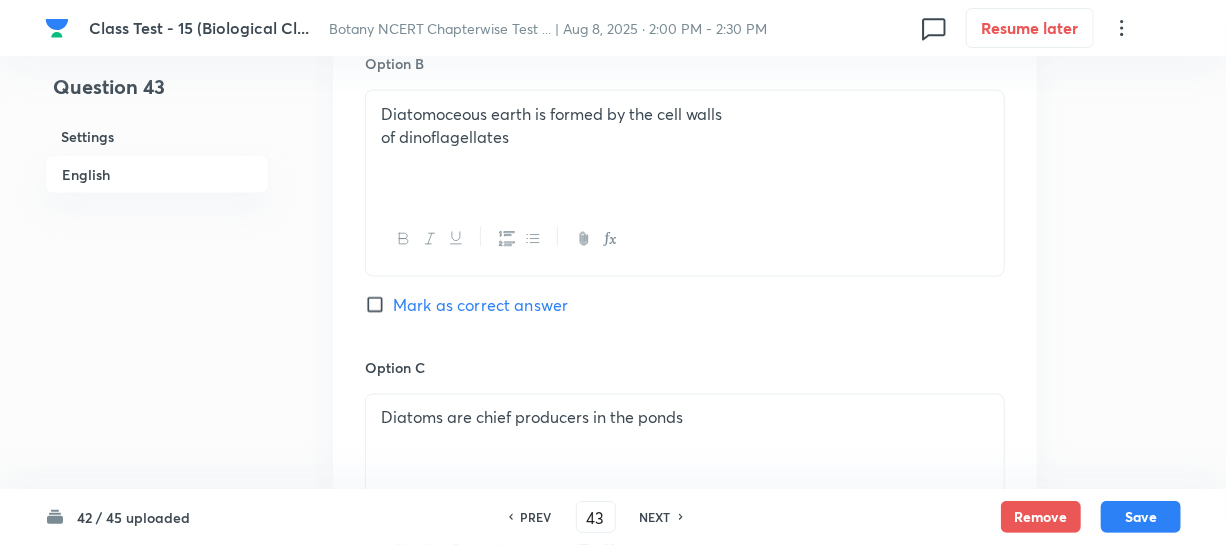 scroll, scrollTop: 1272, scrollLeft: 0, axis: vertical 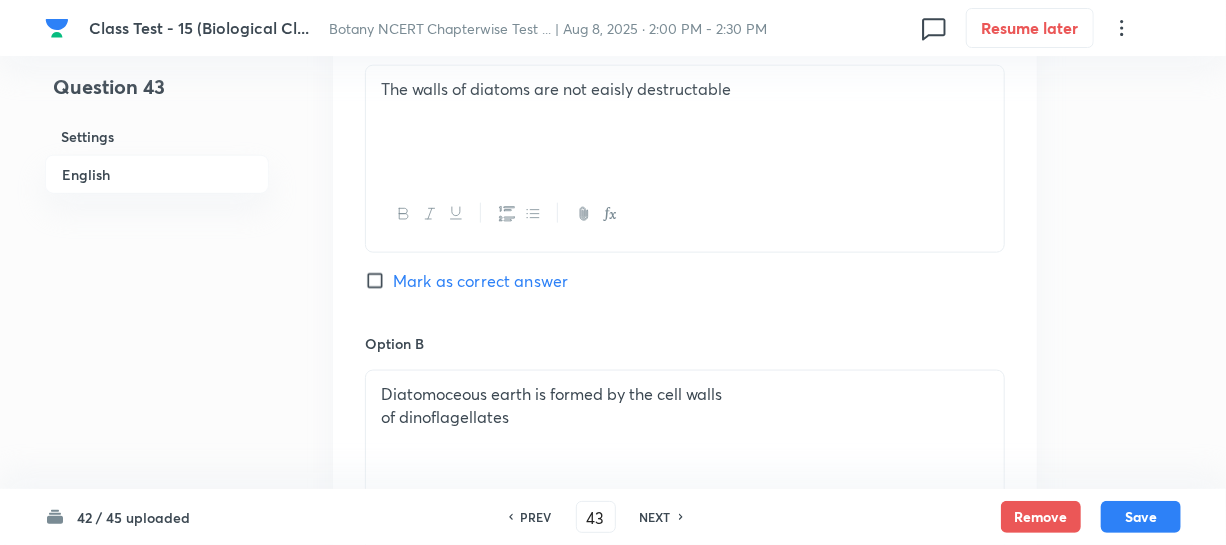 click on "Mark as correct answer" at bounding box center (379, 281) 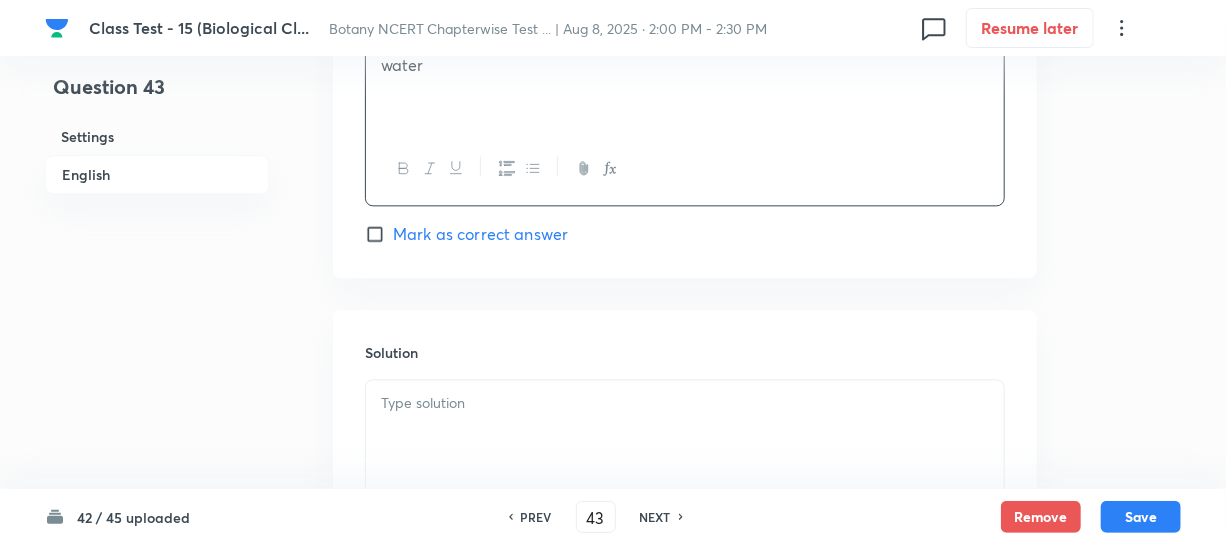 scroll, scrollTop: 2000, scrollLeft: 0, axis: vertical 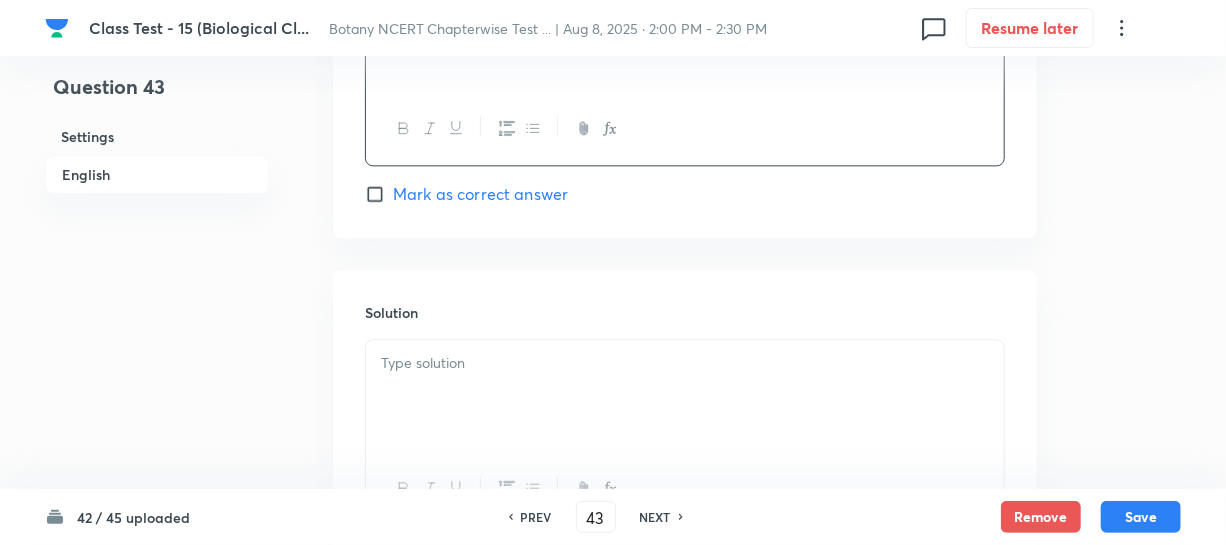 click at bounding box center (685, 396) 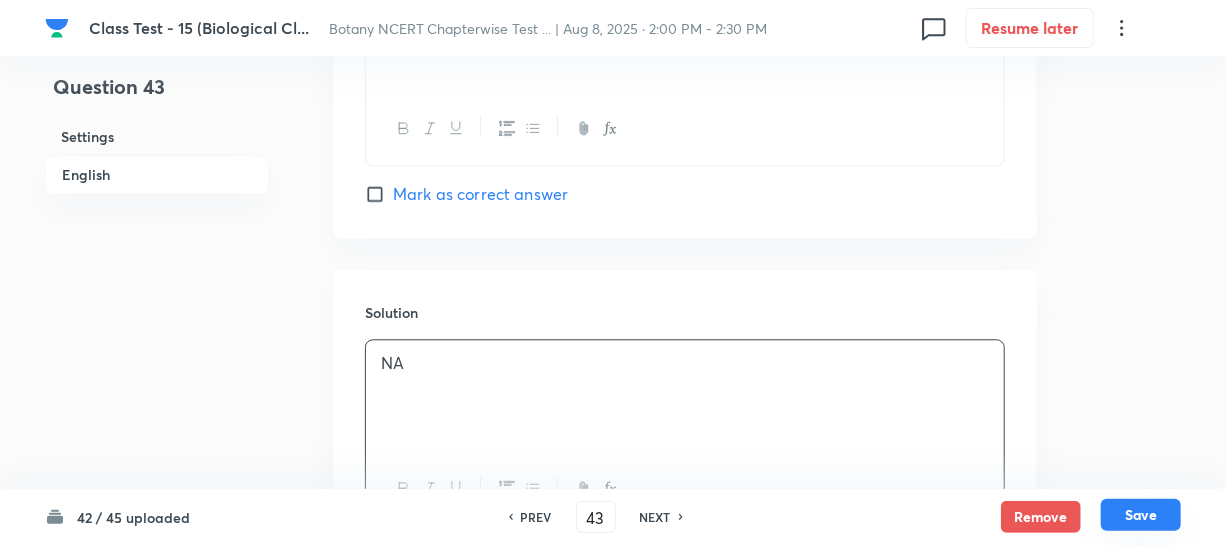 click on "Save" at bounding box center [1141, 515] 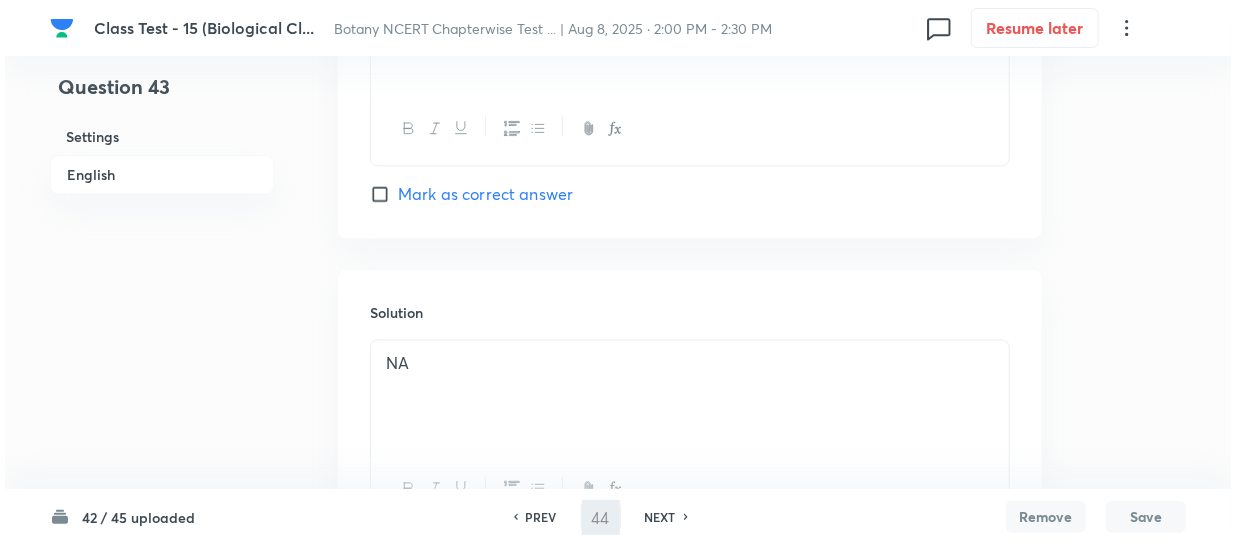 scroll, scrollTop: 0, scrollLeft: 0, axis: both 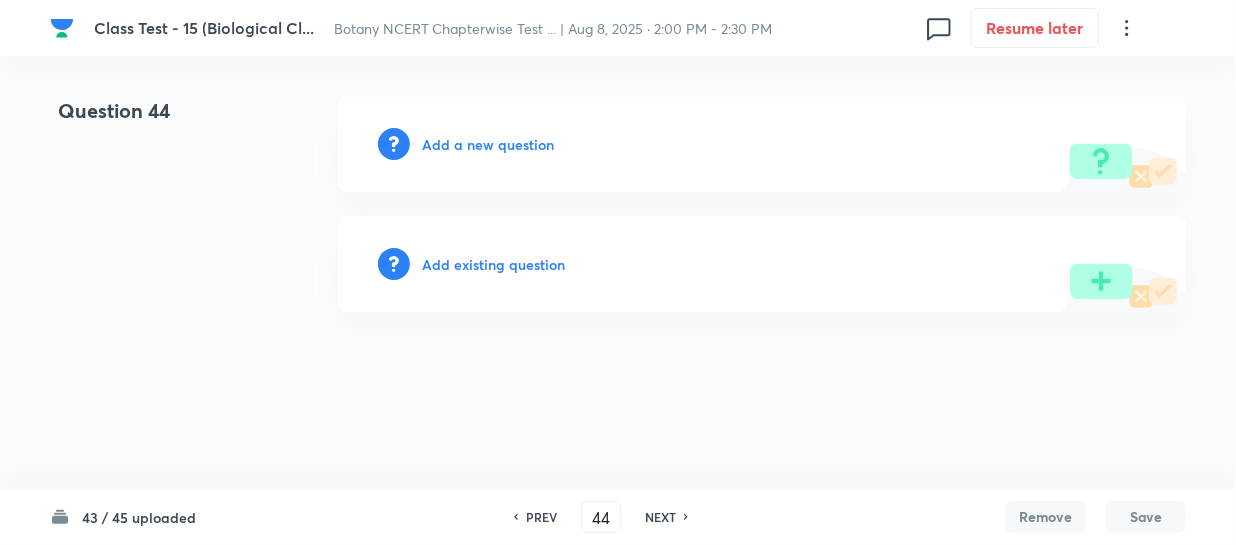 click on "Add a new question" at bounding box center (488, 144) 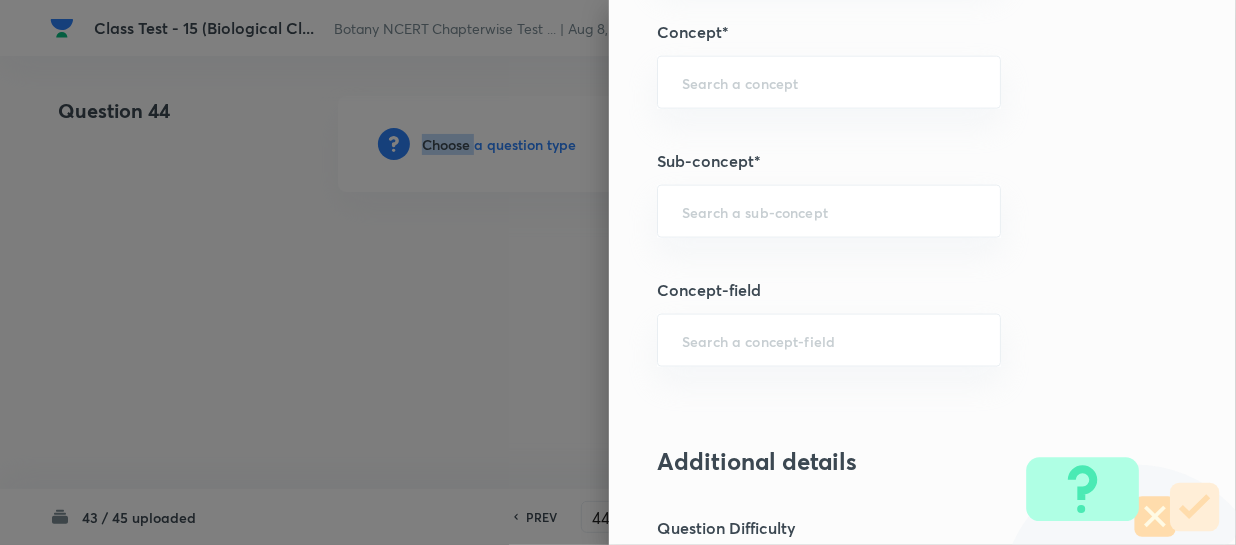 scroll, scrollTop: 1181, scrollLeft: 0, axis: vertical 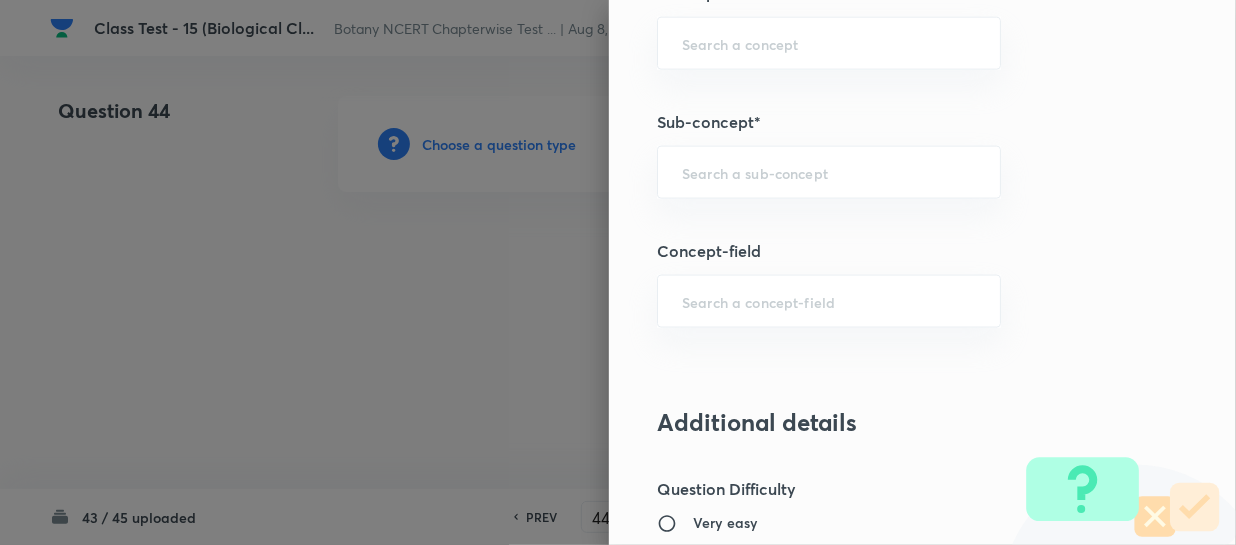 click on "Question settings Question type* Single choice correct Number of options* 2 3 4 5 Does this question have a passage?* Yes No Positive mark 4 ​ Negative Marks (Don’t add negative sign) 1 ​ Syllabus Topic group* ​ Topic* ​ Concept* ​ Sub-concept* ​ Concept-field ​ Additional details Question Difficulty Very easy Easy Moderate Hard Very hard Question is based on Fact Numerical Concept Previous year question Yes No Does this question have equation? Yes No Verification status Is the question verified? *Select 'yes' only if a question is verified Yes No Save" at bounding box center [922, 272] 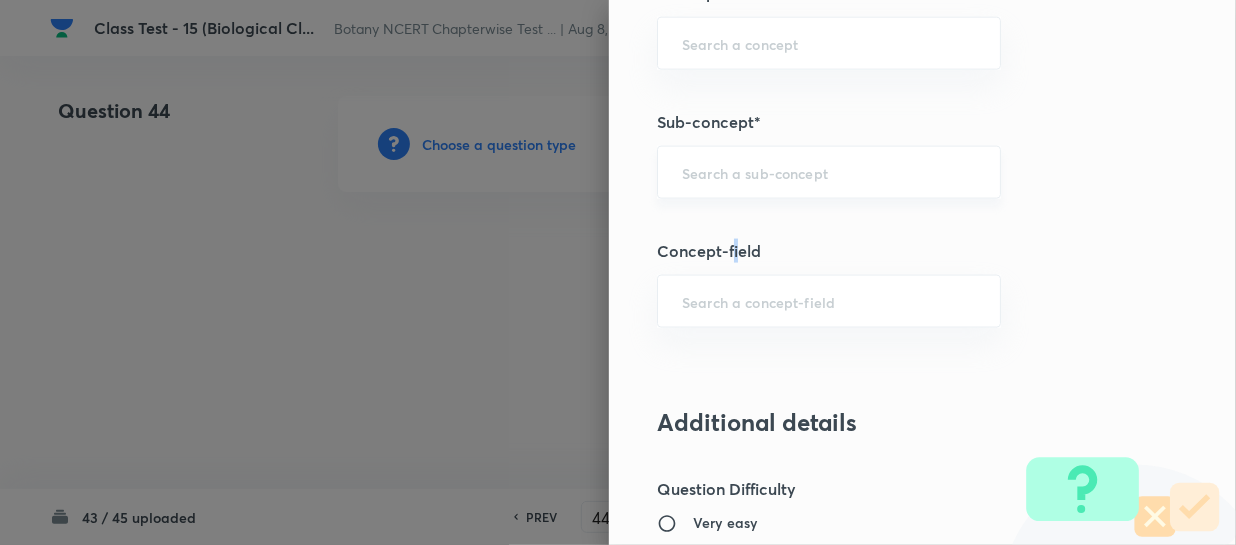 click on "​" at bounding box center (829, 172) 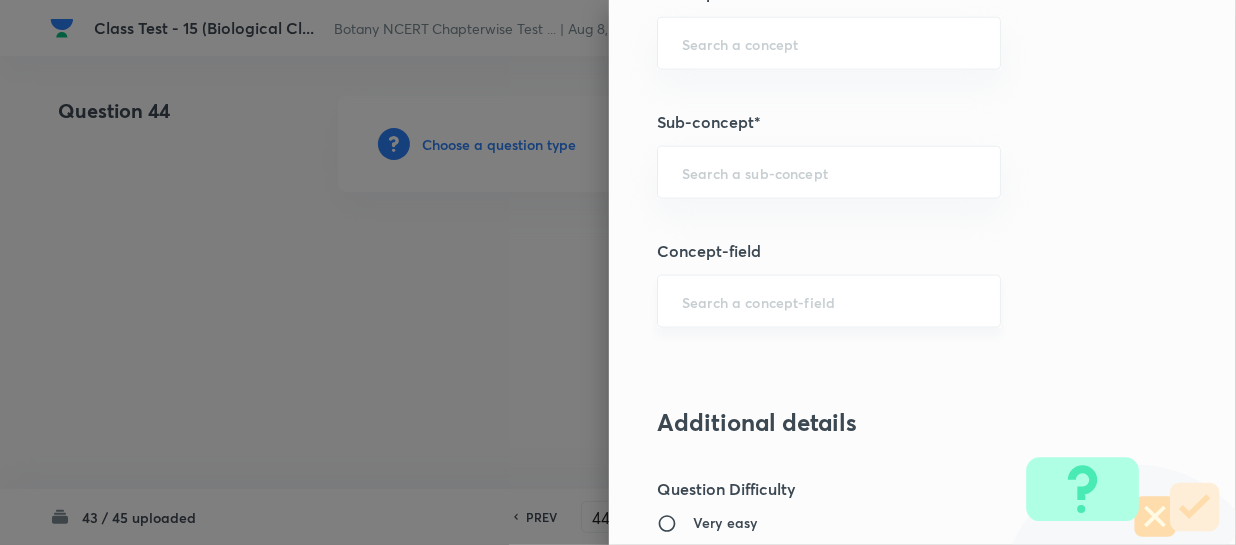 paste on "Biological Classification" 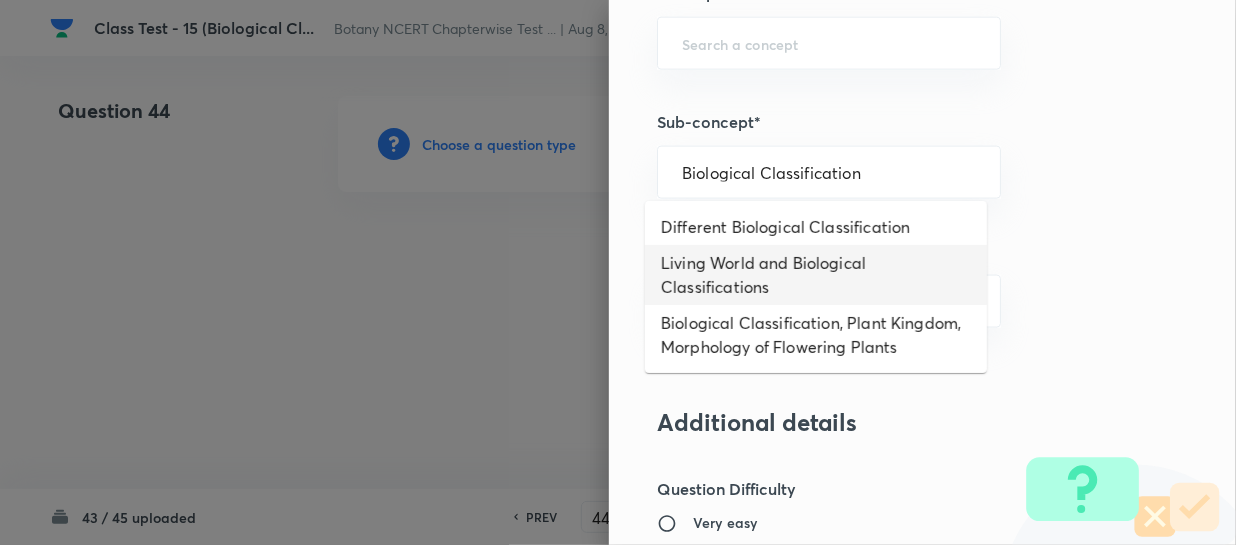 click on "Living World and Biological Classifications" at bounding box center (816, 275) 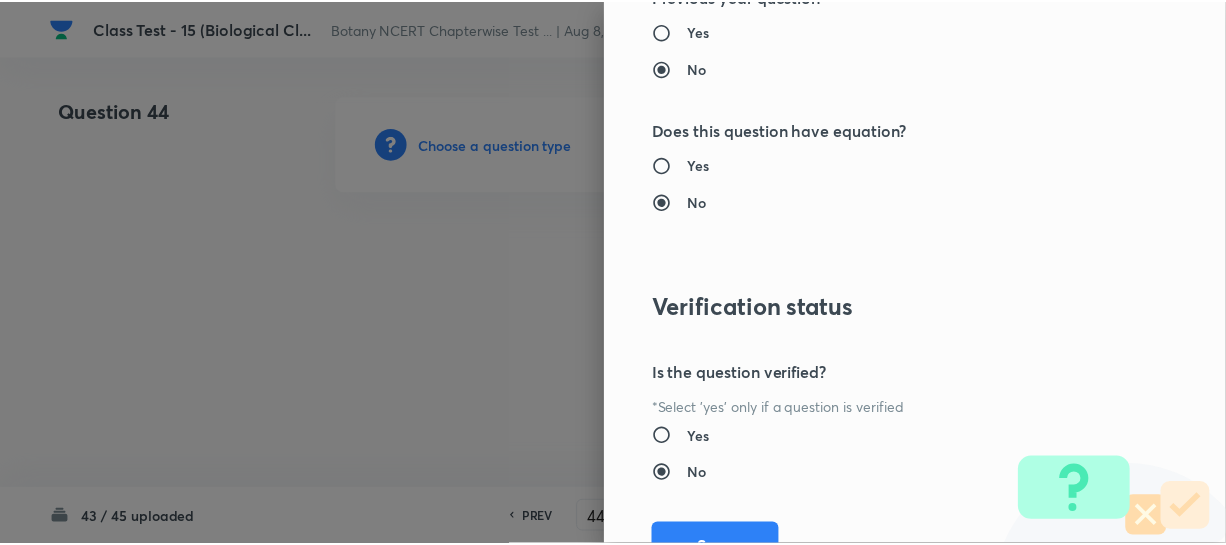 scroll, scrollTop: 2179, scrollLeft: 0, axis: vertical 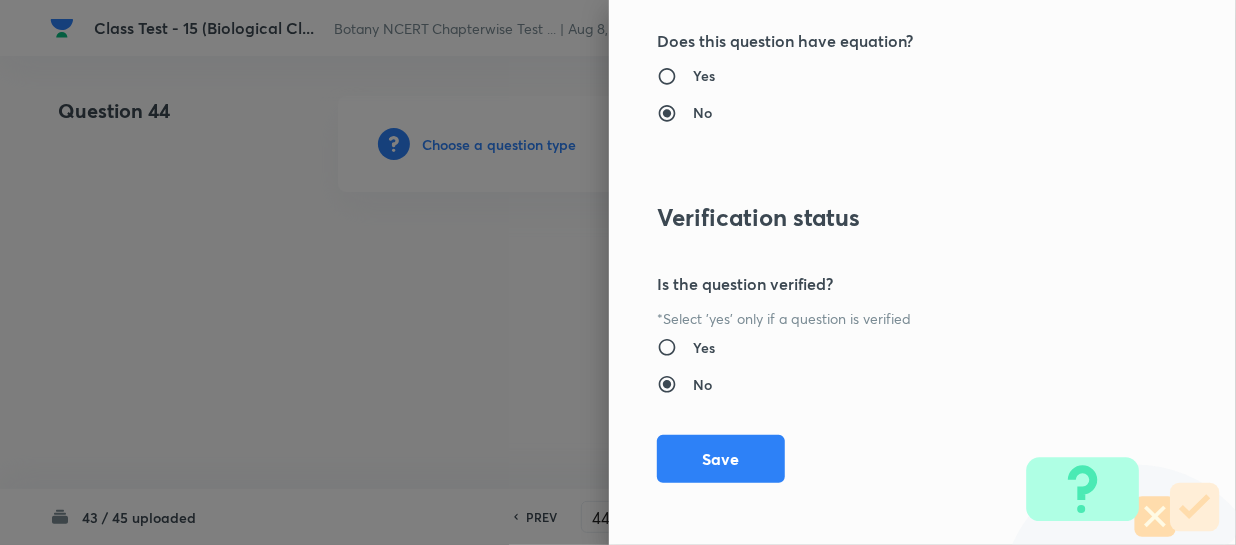 drag, startPoint x: 697, startPoint y: 452, endPoint x: 999, endPoint y: 420, distance: 303.69064 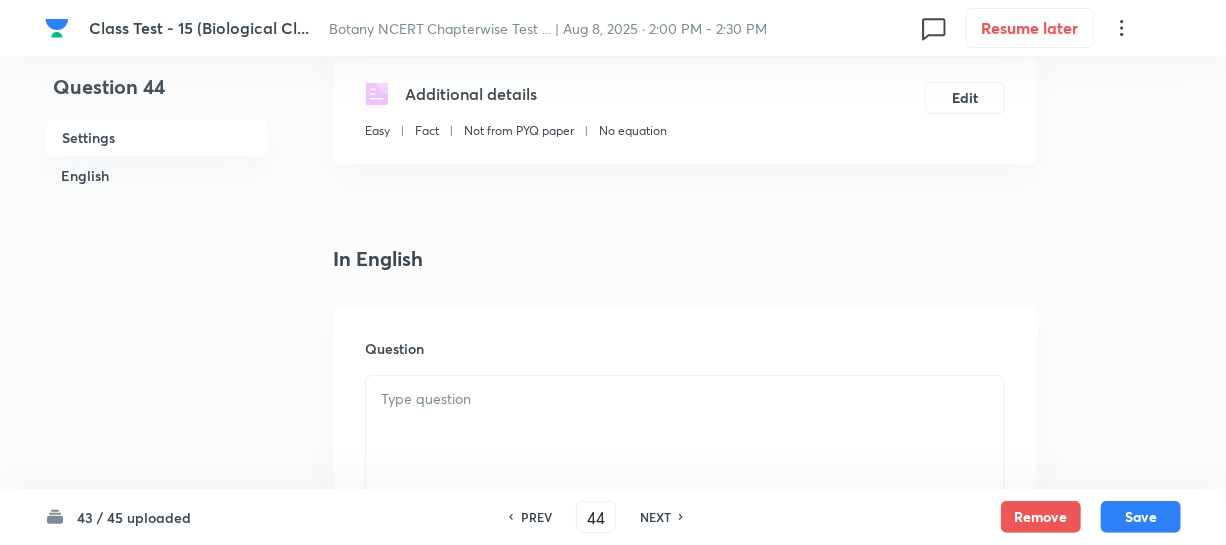 scroll, scrollTop: 454, scrollLeft: 0, axis: vertical 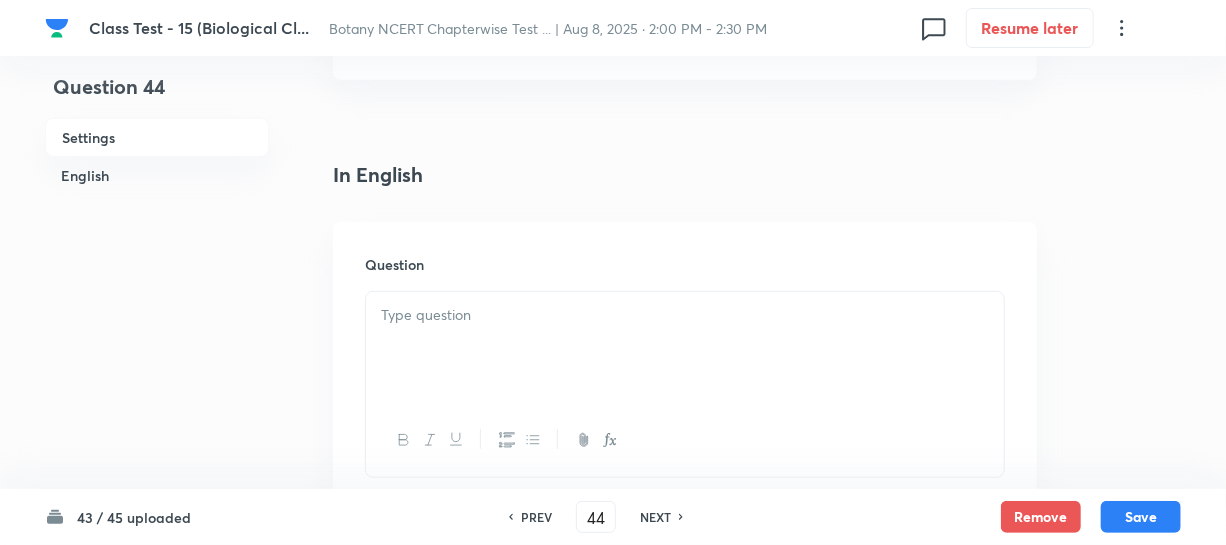 drag, startPoint x: 469, startPoint y: 354, endPoint x: 511, endPoint y: 355, distance: 42.0119 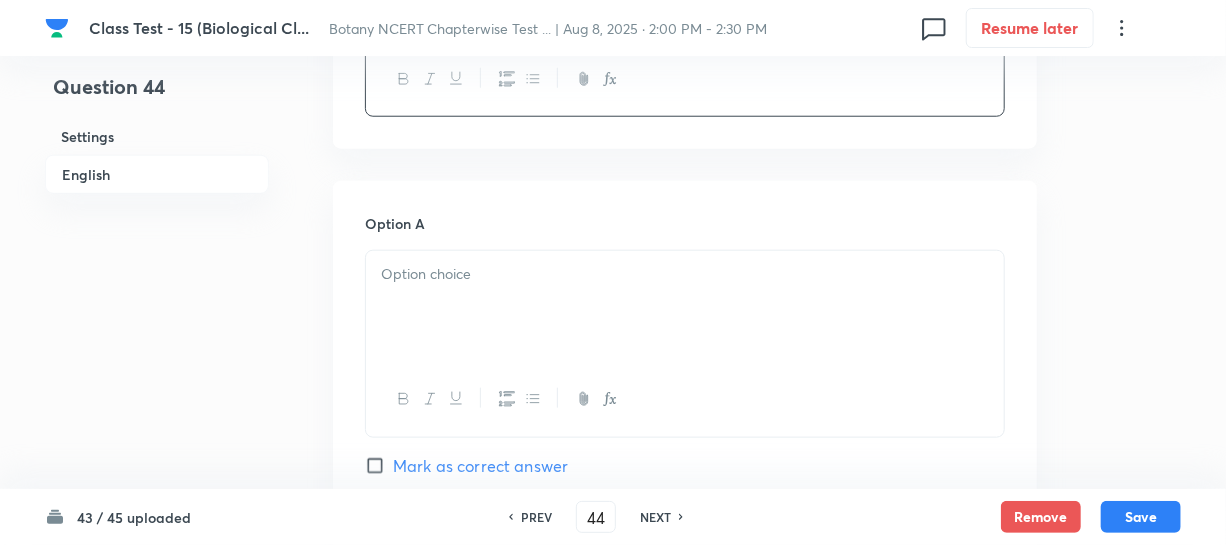 scroll, scrollTop: 818, scrollLeft: 0, axis: vertical 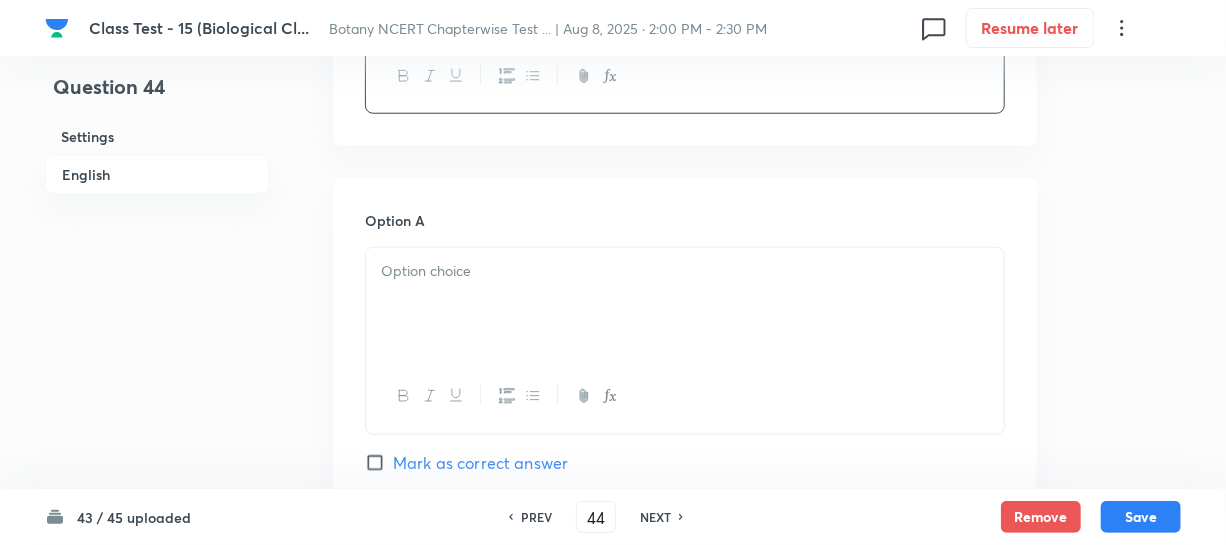 click at bounding box center (685, 304) 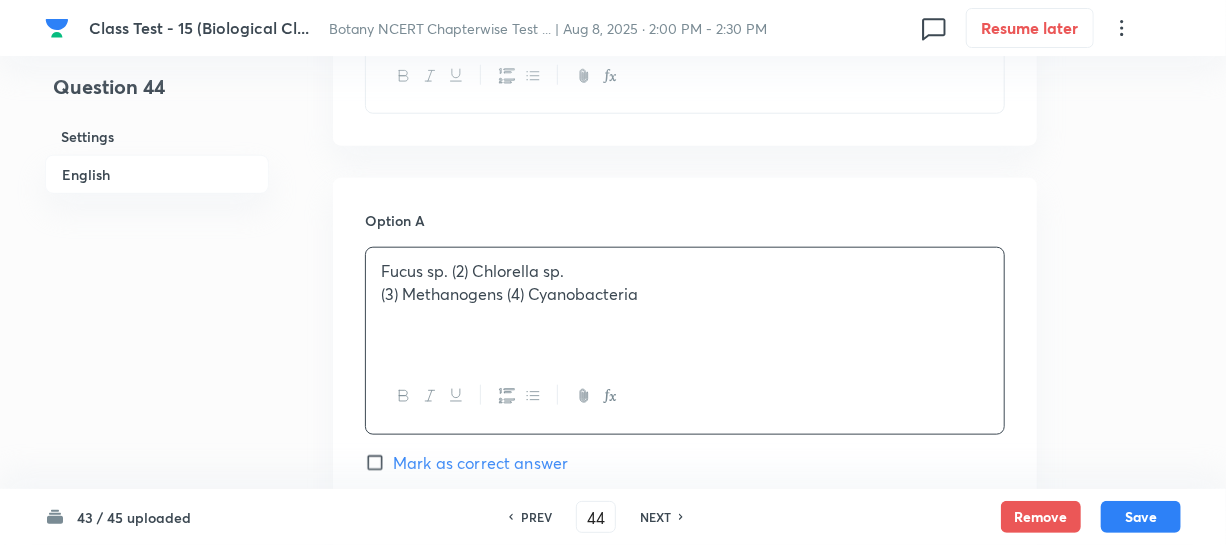 click on "Fucus sp. (2) Chlorella sp." at bounding box center [685, 271] 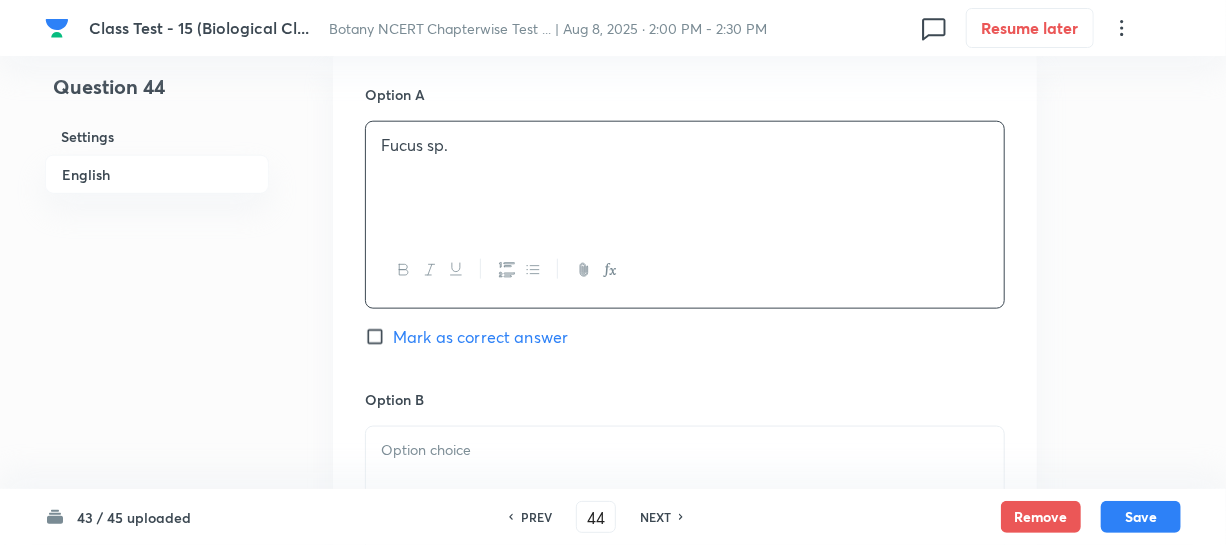 scroll, scrollTop: 1090, scrollLeft: 0, axis: vertical 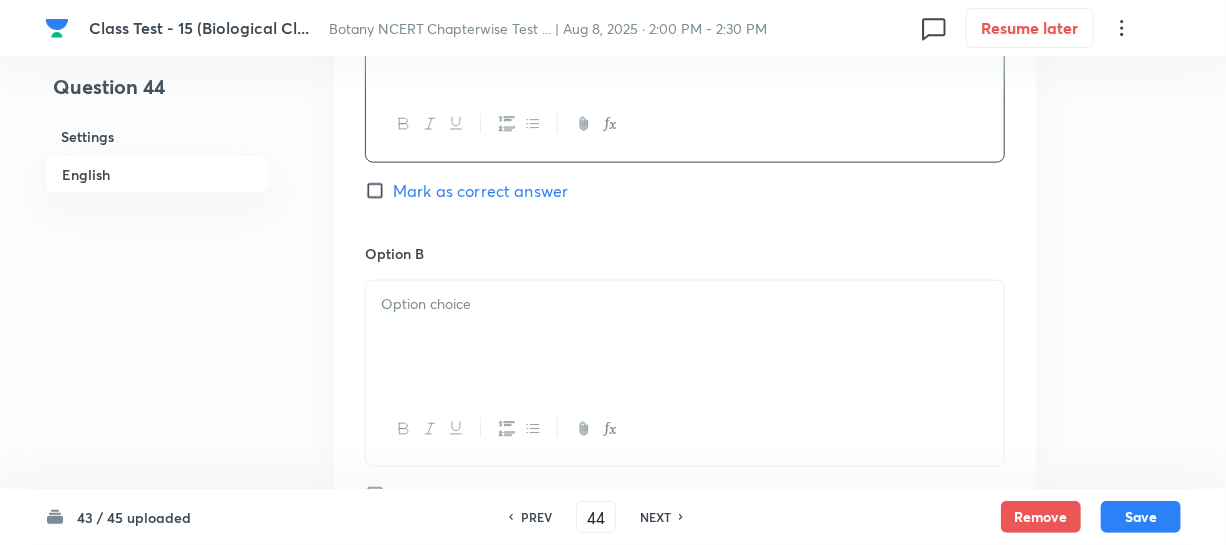 click at bounding box center [685, 304] 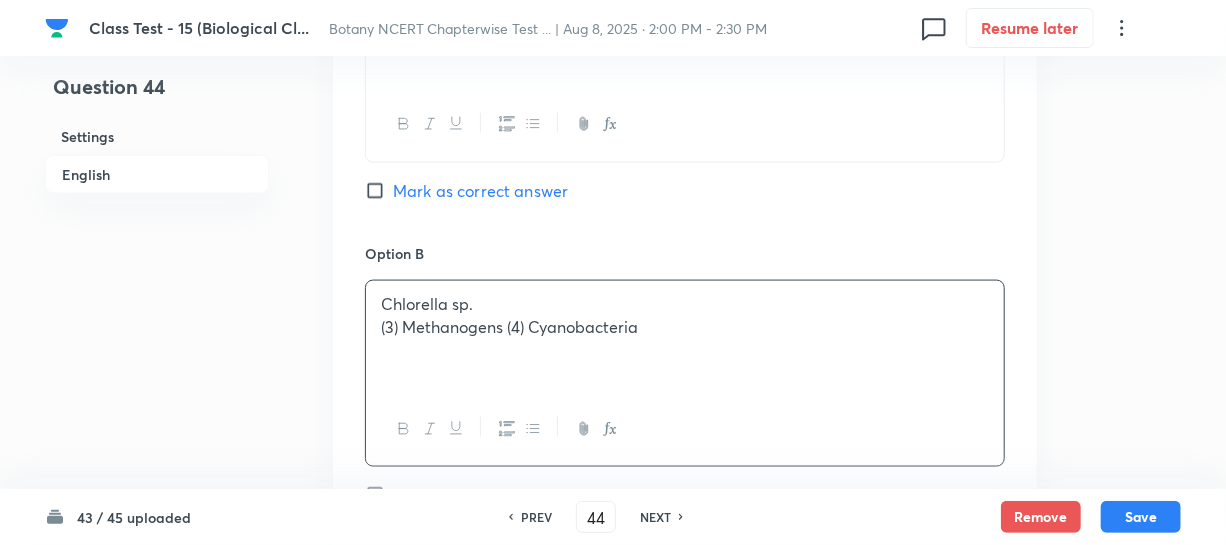 click on "(3) Methanogens (4) Cyanobacteria" at bounding box center [685, 327] 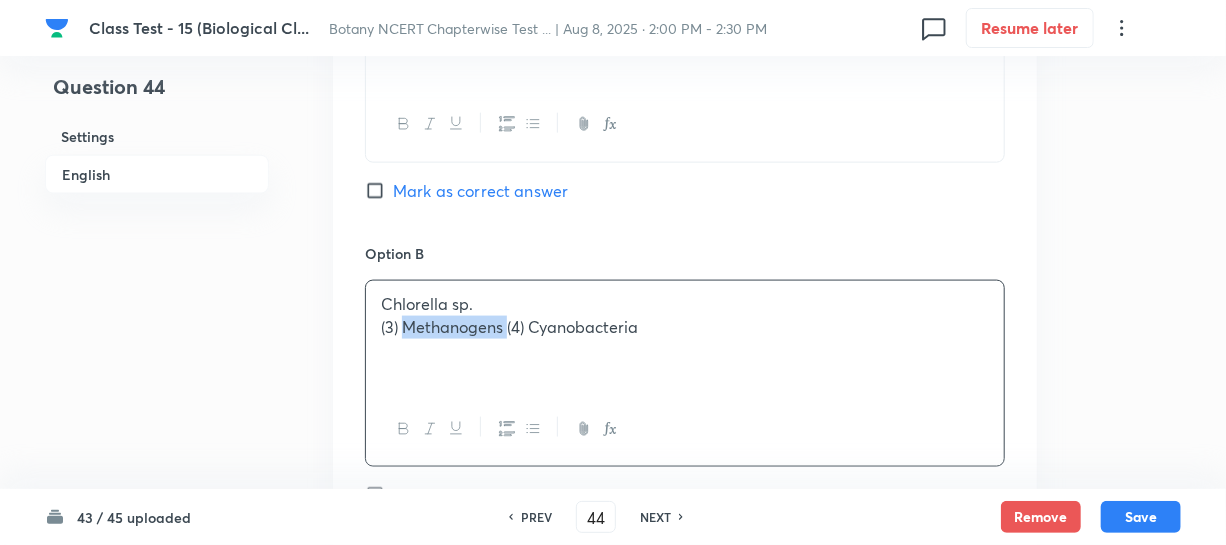 click on "(3) Methanogens (4) Cyanobacteria" at bounding box center [685, 327] 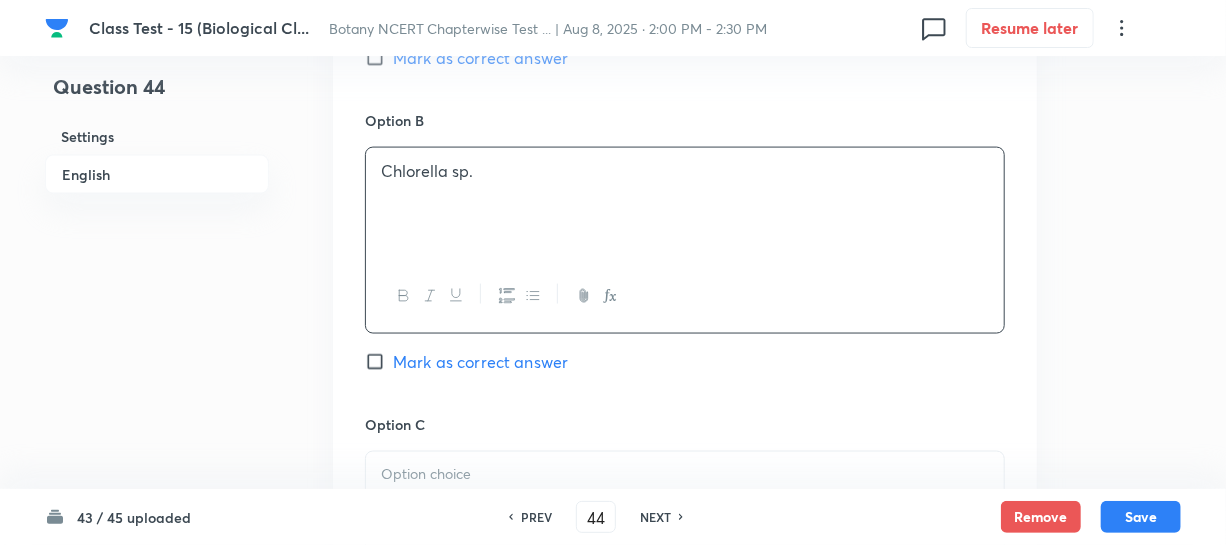 scroll, scrollTop: 1363, scrollLeft: 0, axis: vertical 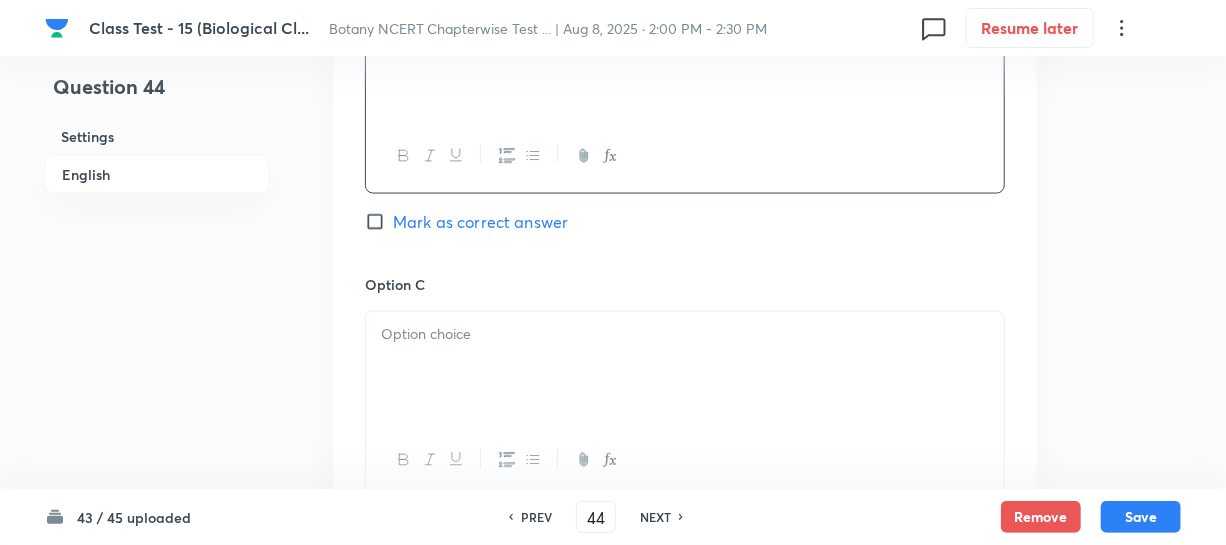 click at bounding box center [685, 335] 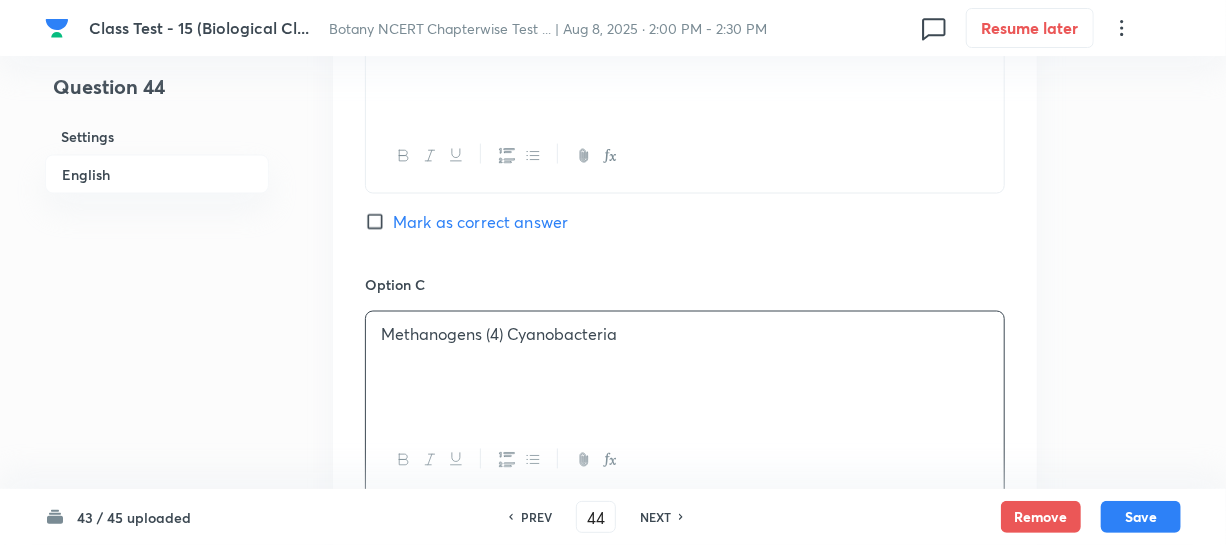 click on "Methanogens (4) Cyanobacteria" at bounding box center (685, 335) 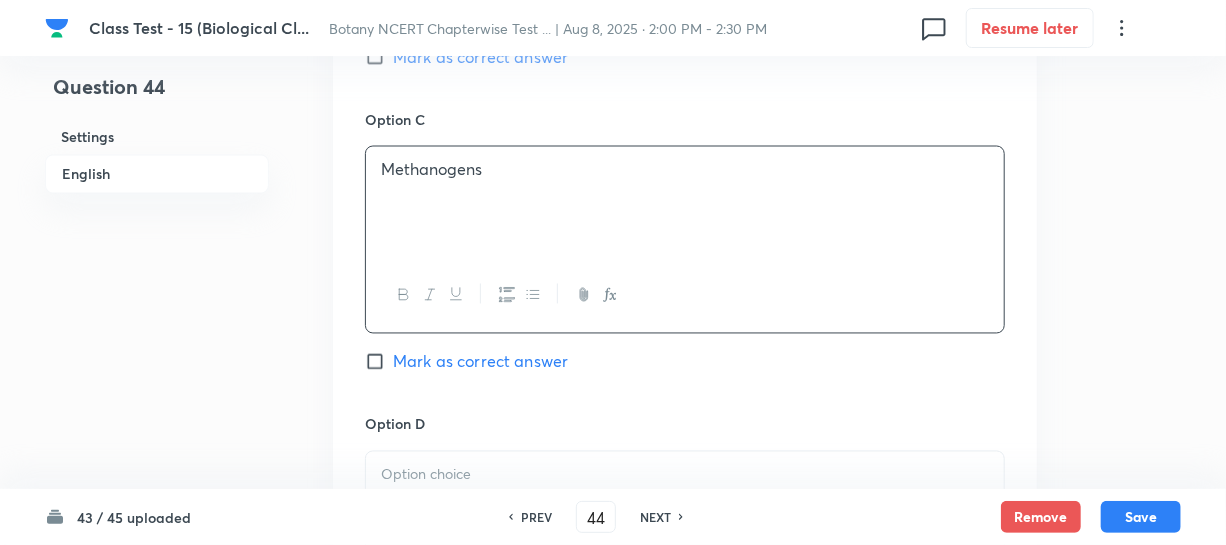 scroll, scrollTop: 1727, scrollLeft: 0, axis: vertical 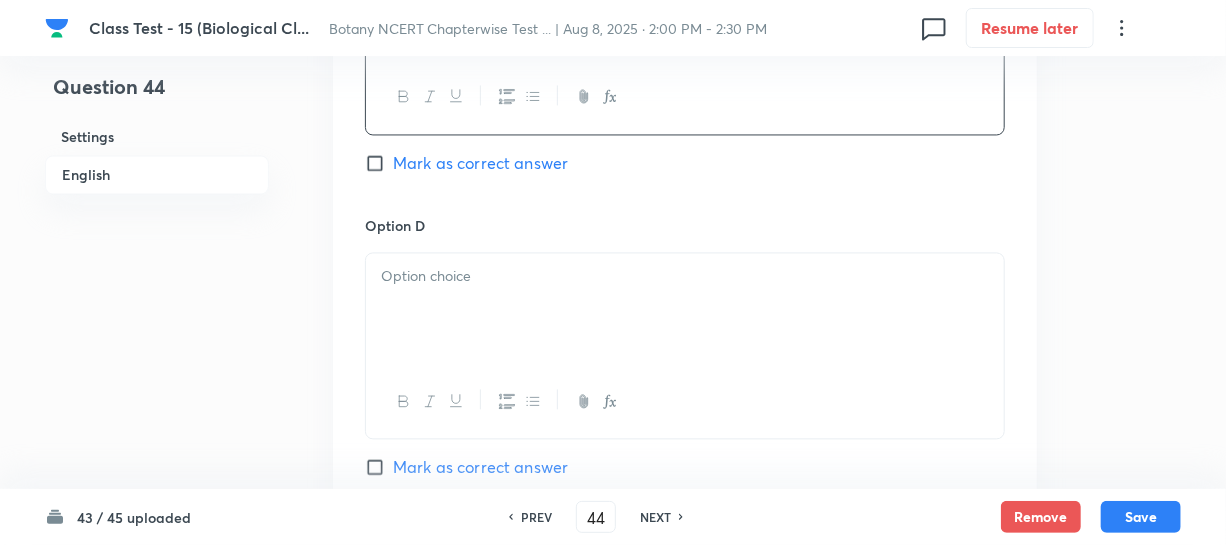 click at bounding box center [685, 309] 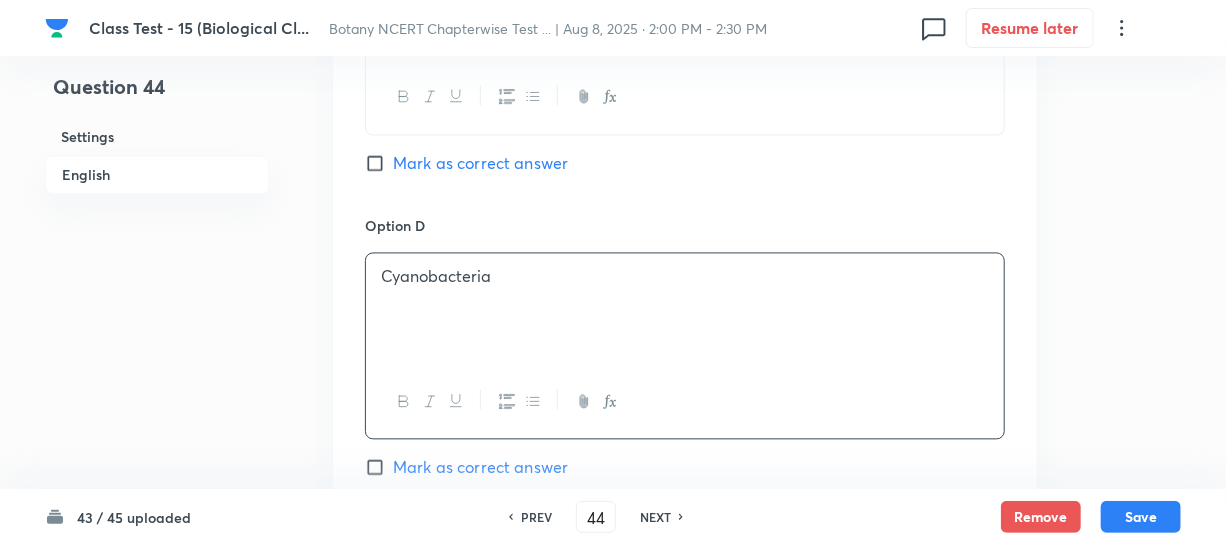 click on "Mark as correct answer" at bounding box center [379, 163] 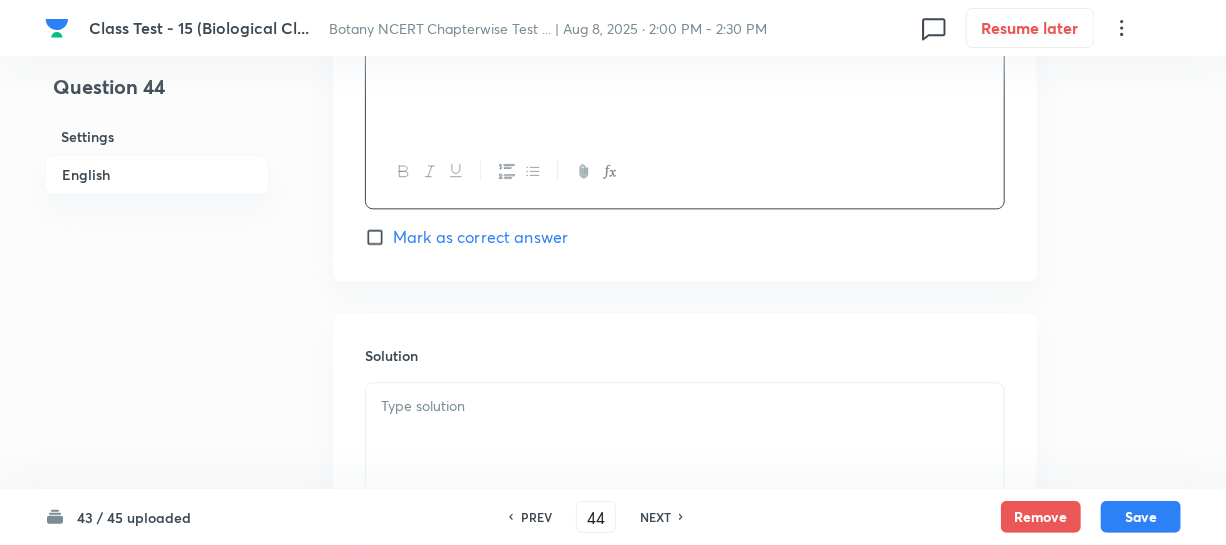 scroll, scrollTop: 2090, scrollLeft: 0, axis: vertical 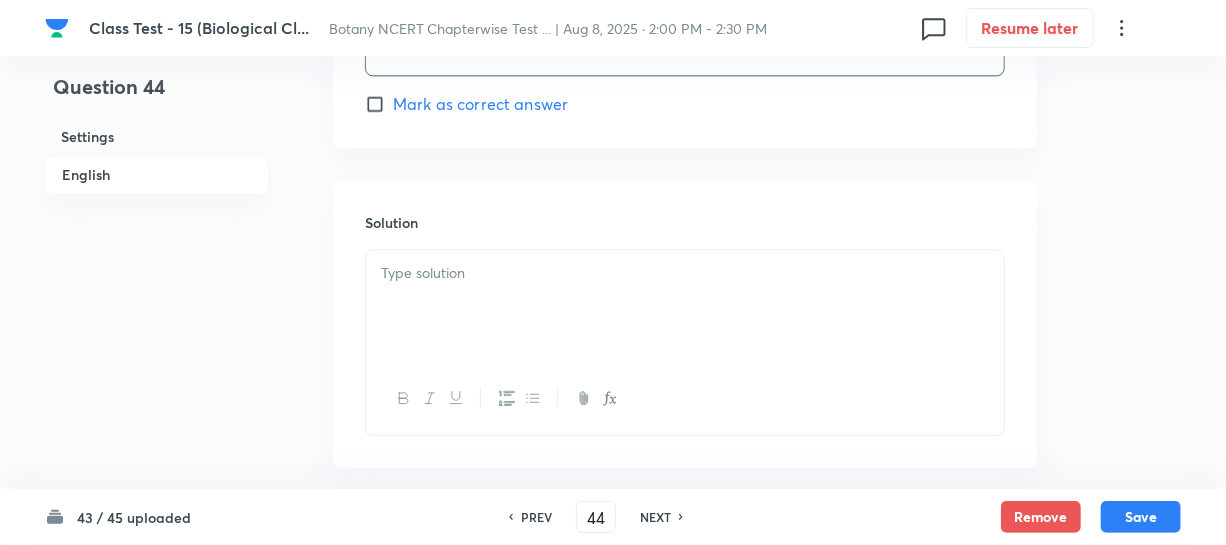 click at bounding box center [685, 273] 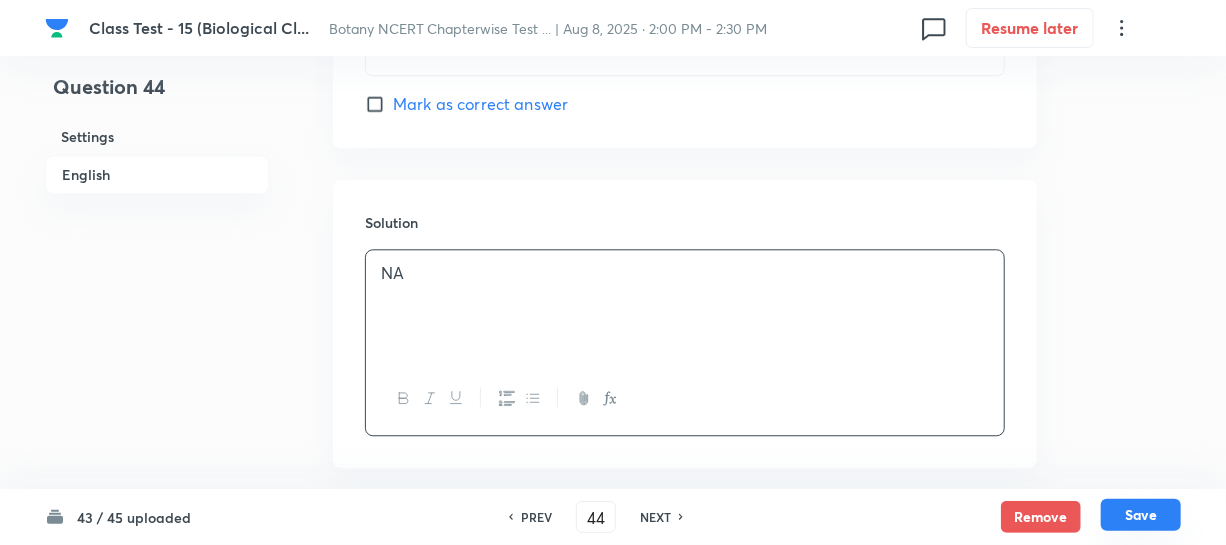 click on "Save" at bounding box center [1141, 515] 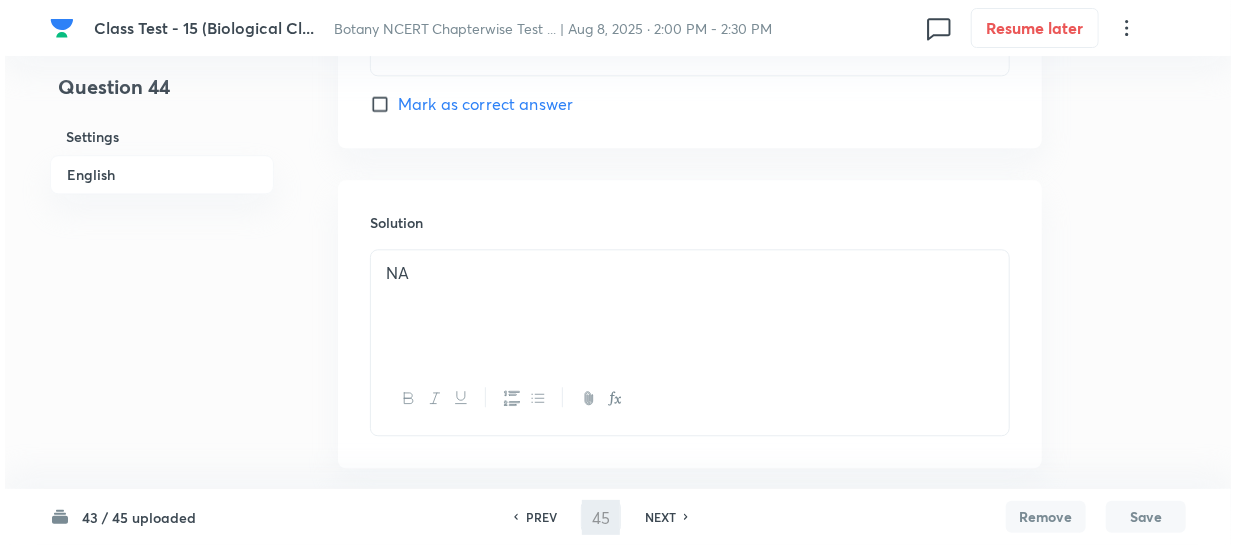 scroll, scrollTop: 0, scrollLeft: 0, axis: both 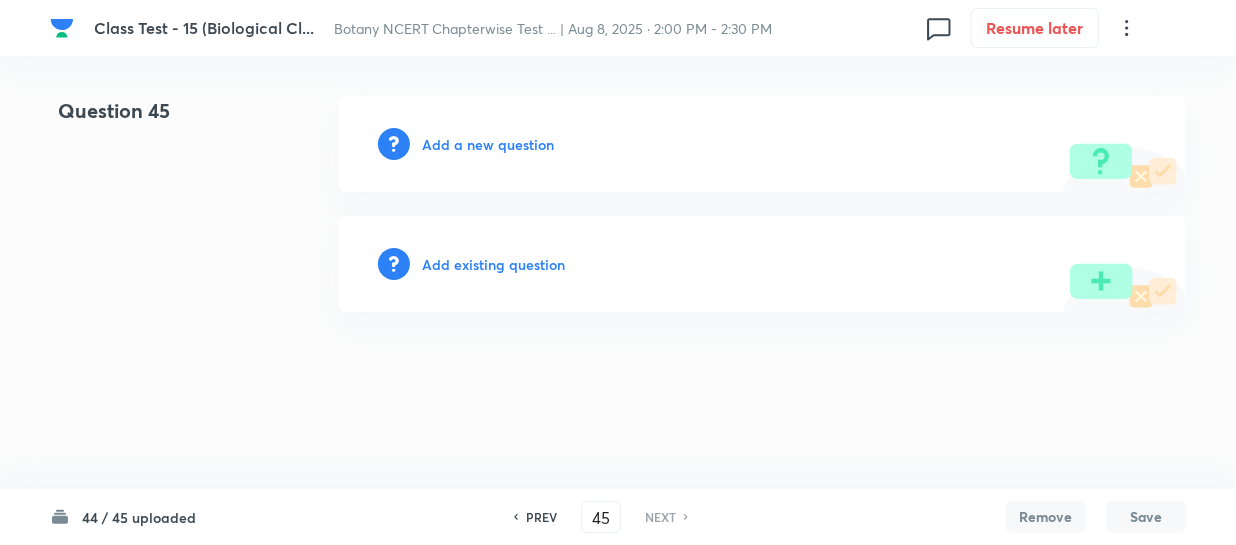 click on "Add a new question" at bounding box center [488, 144] 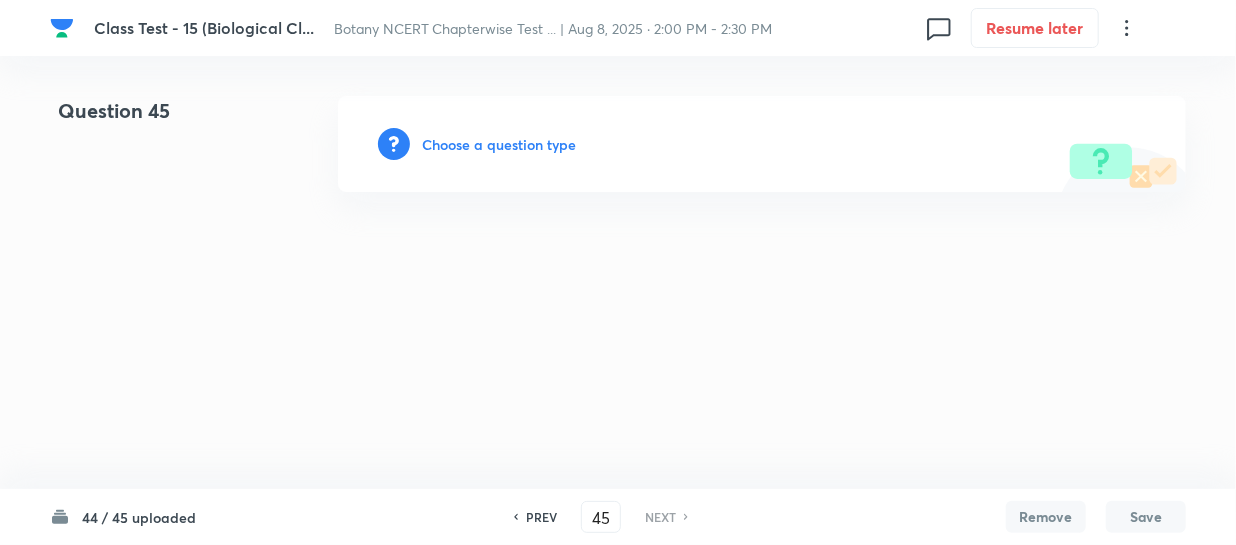 click on "Choose a question type" at bounding box center [499, 144] 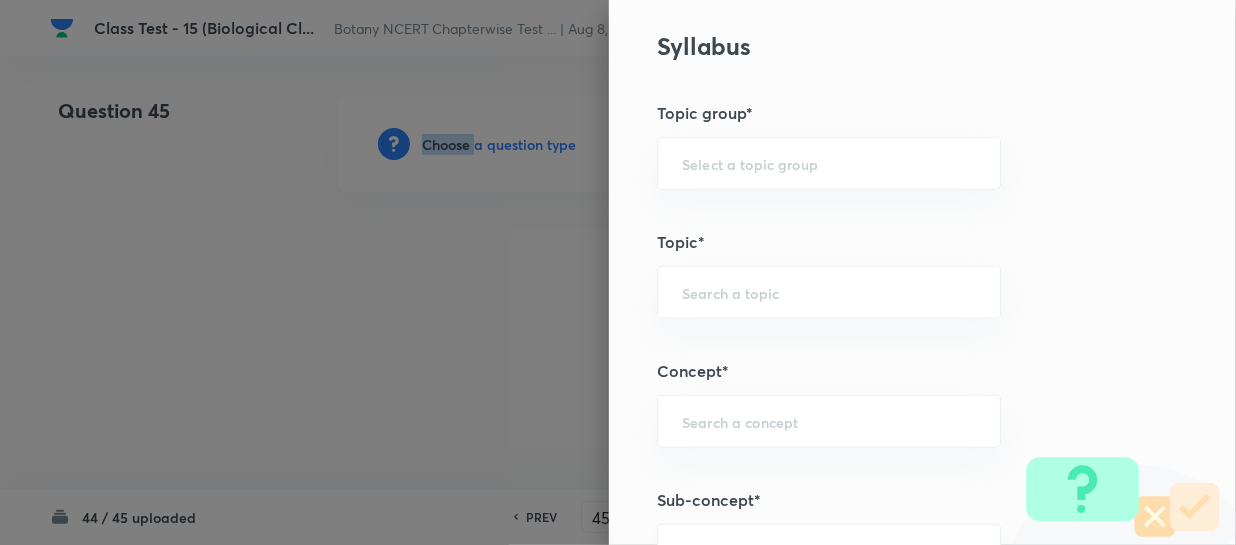 scroll, scrollTop: 1000, scrollLeft: 0, axis: vertical 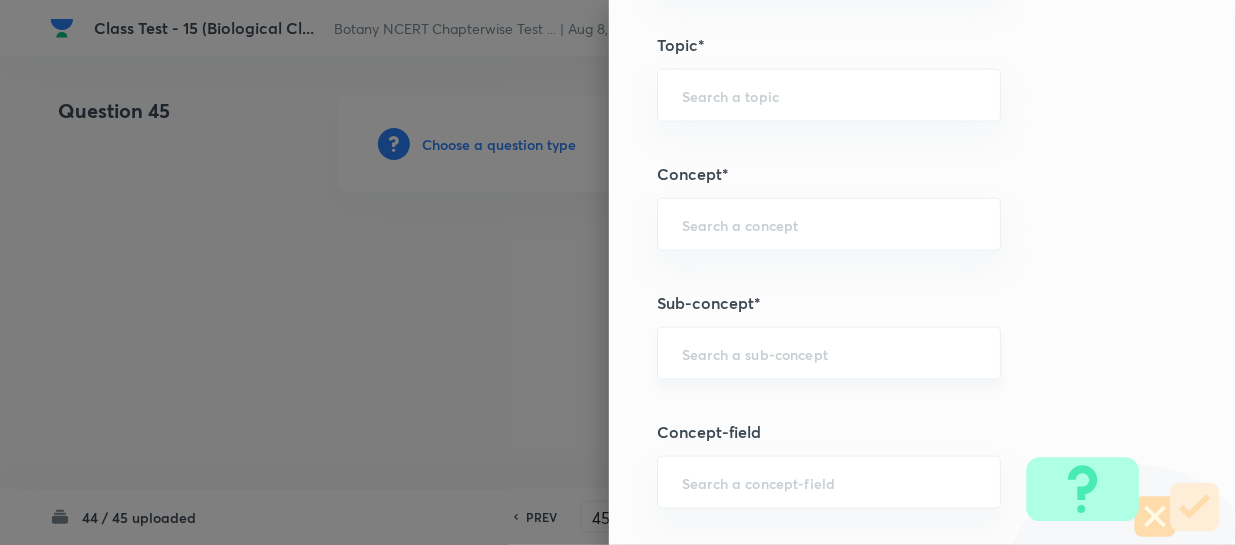 click at bounding box center [829, 353] 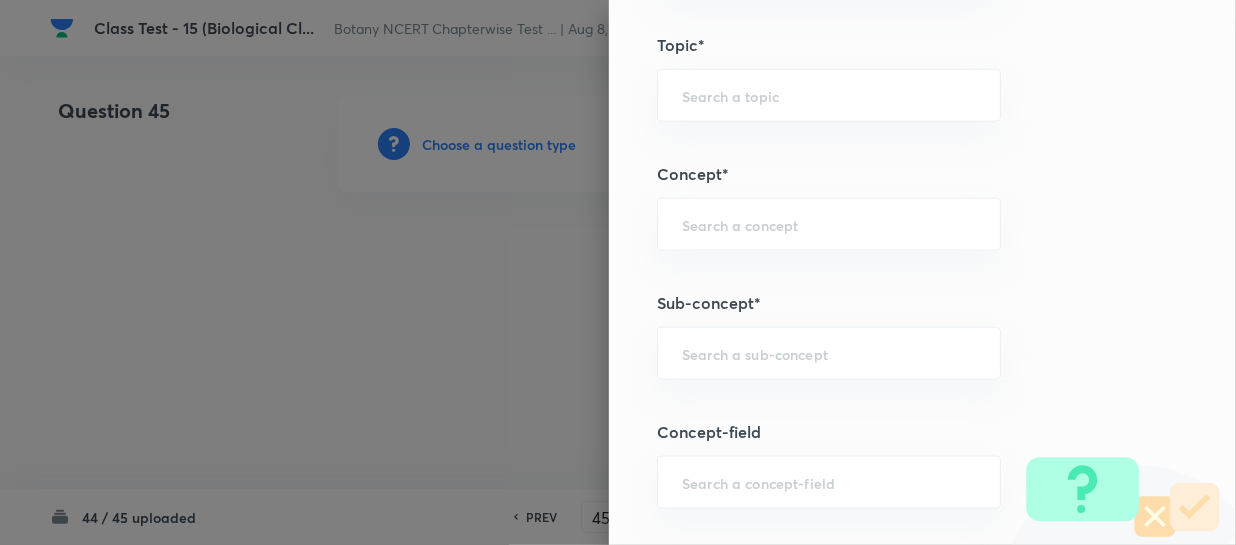 paste on "Biological Classification" 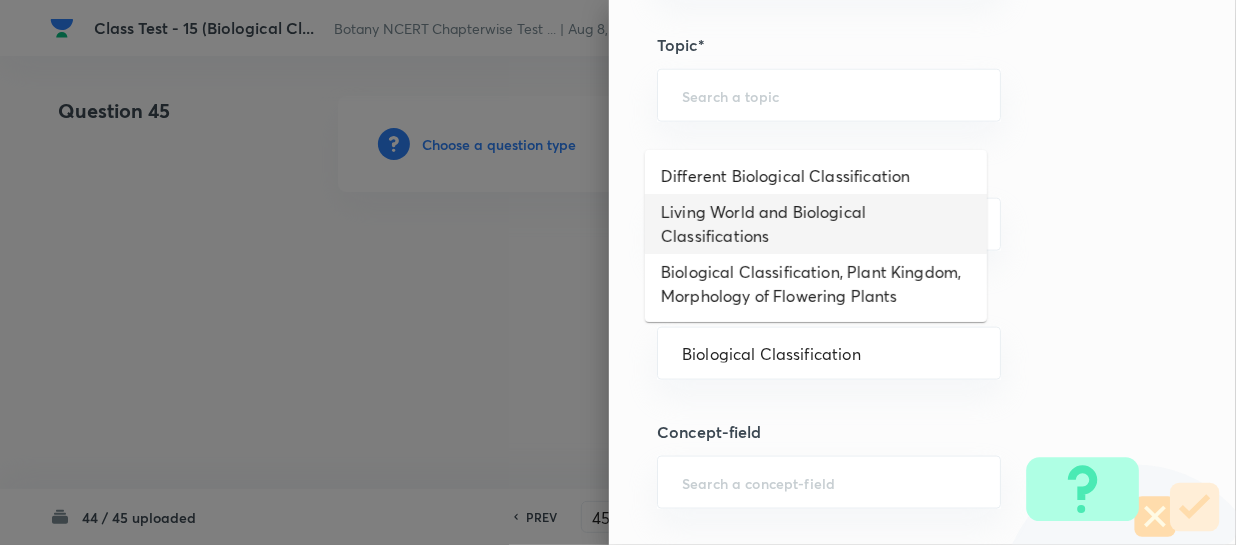 click on "Living World and Biological Classifications" at bounding box center [816, 224] 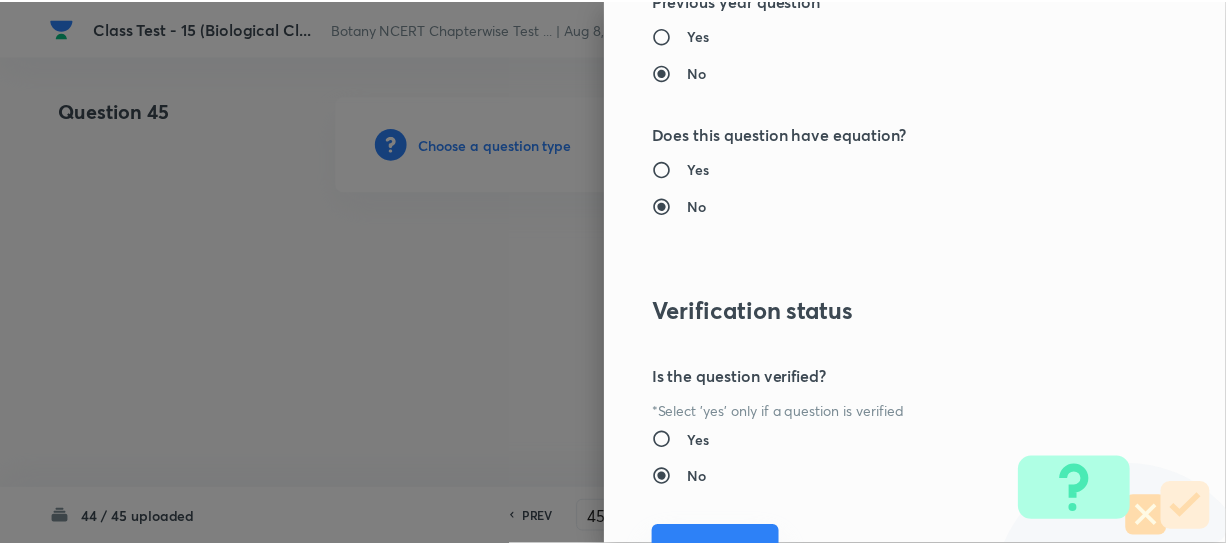 scroll, scrollTop: 2179, scrollLeft: 0, axis: vertical 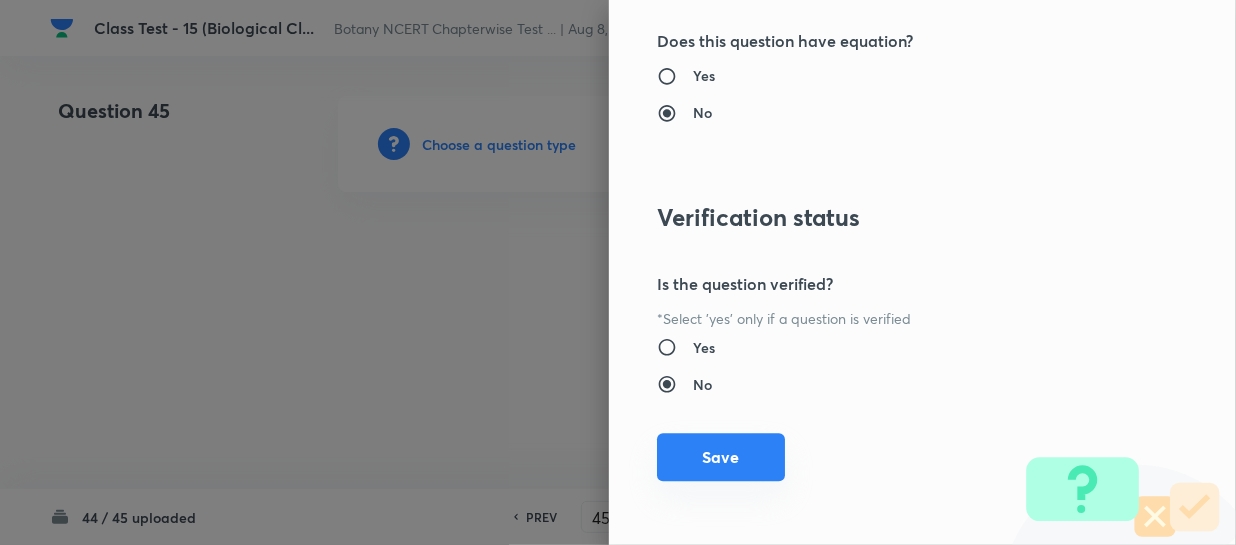 click on "Save" at bounding box center (721, 457) 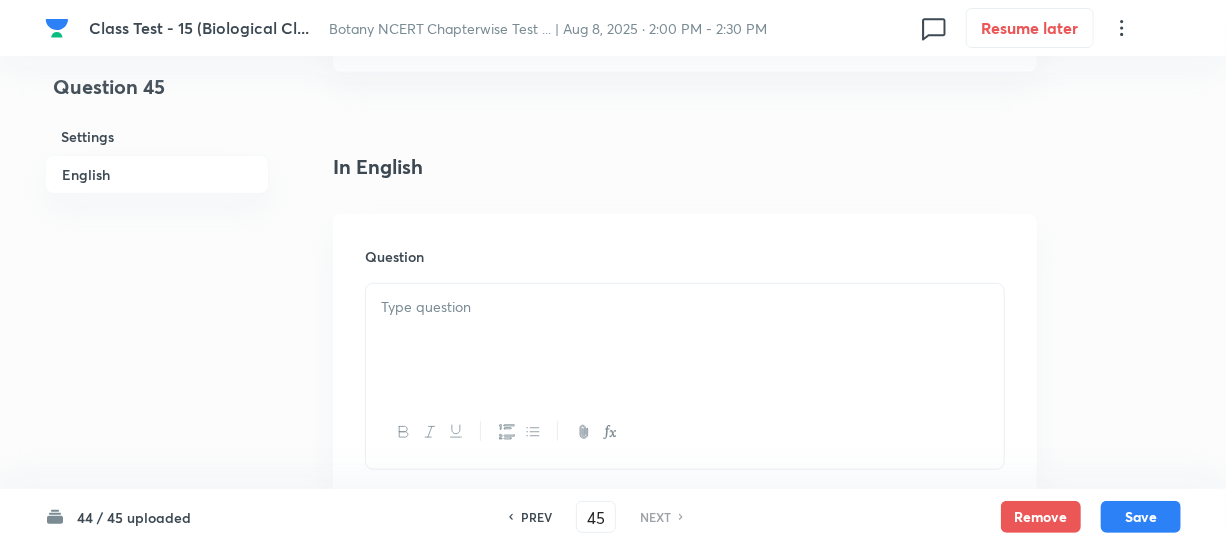 scroll, scrollTop: 545, scrollLeft: 0, axis: vertical 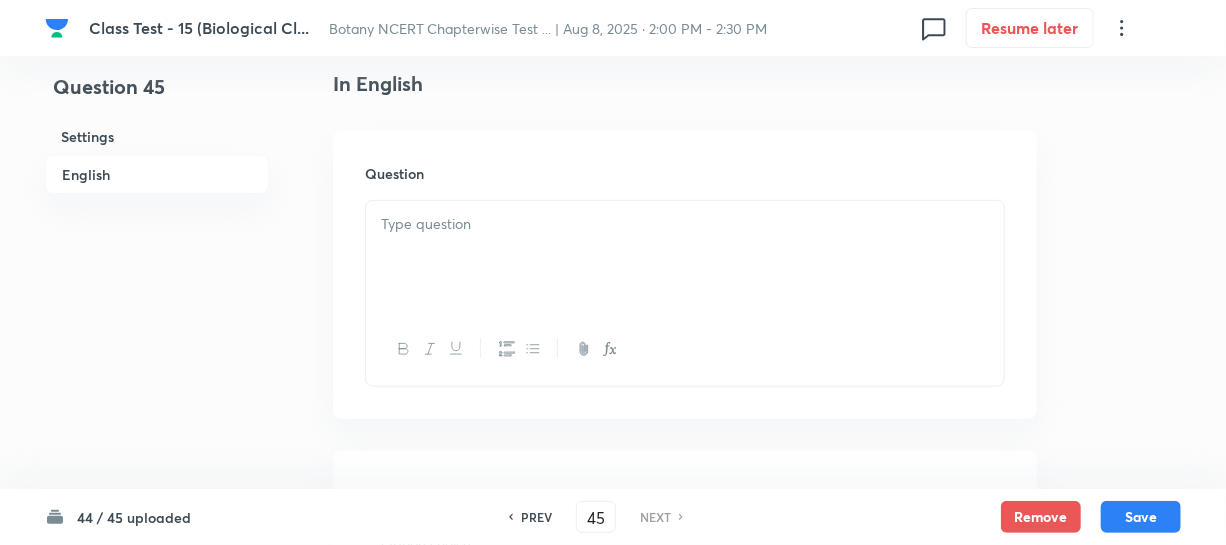 click at bounding box center [685, 257] 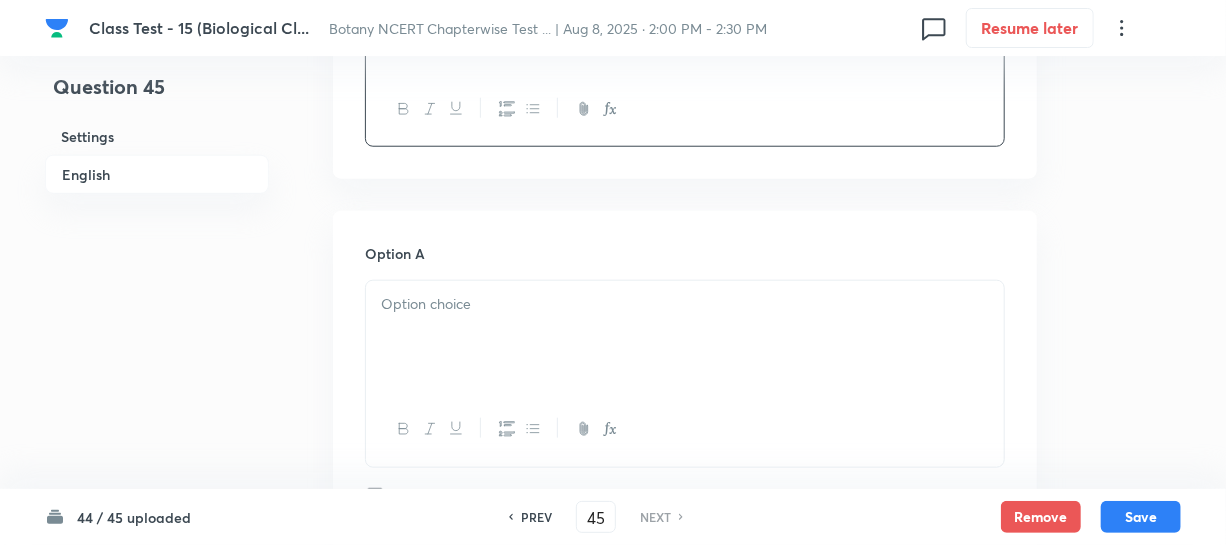 scroll, scrollTop: 818, scrollLeft: 0, axis: vertical 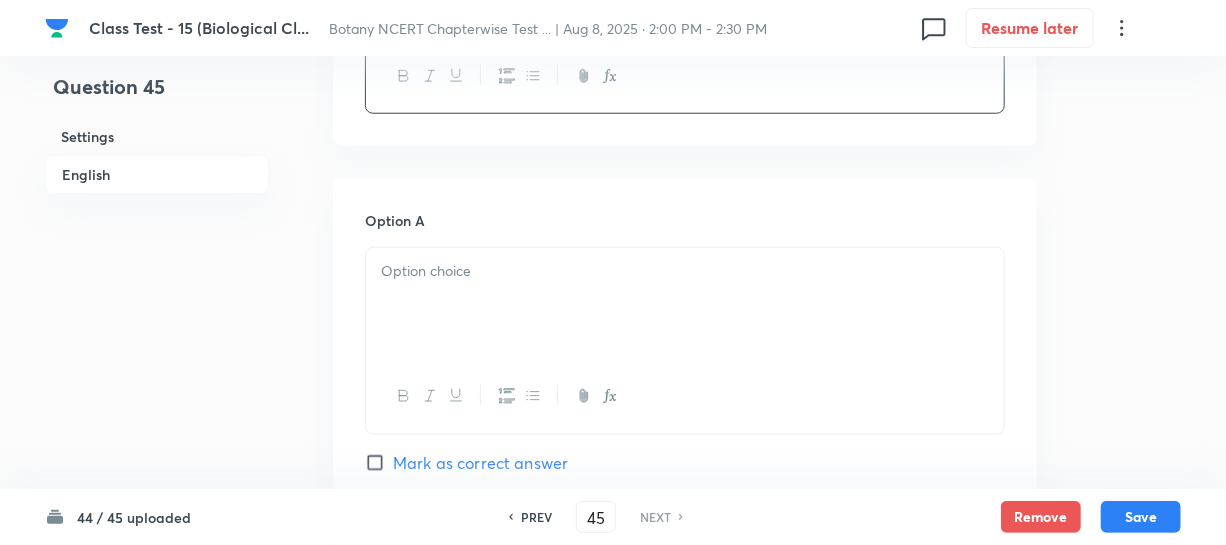 click at bounding box center (685, 304) 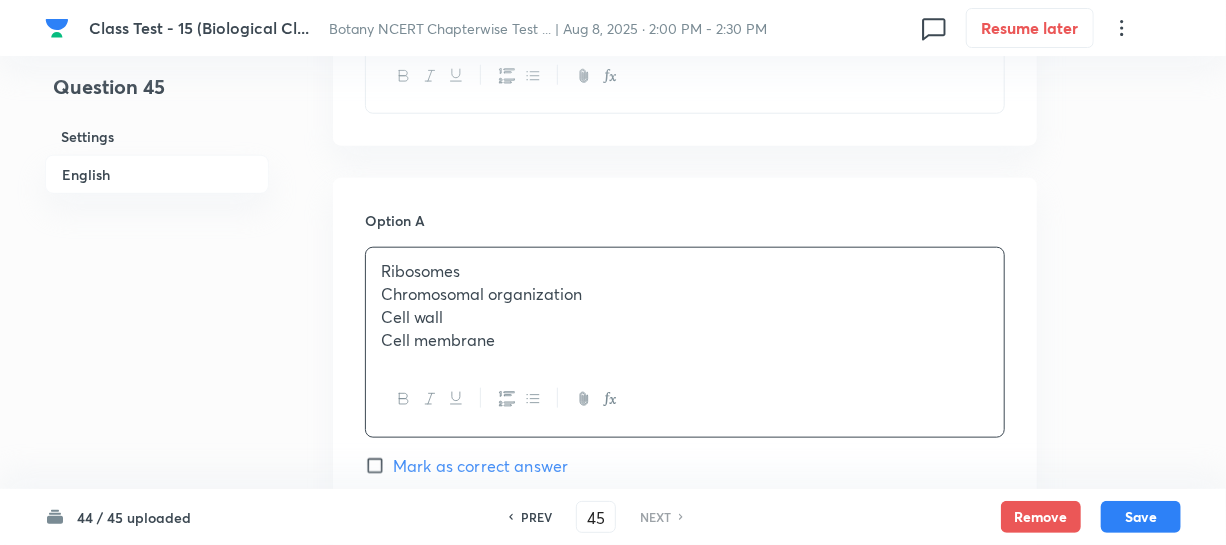 click on "Chromosomal organization" at bounding box center (685, 294) 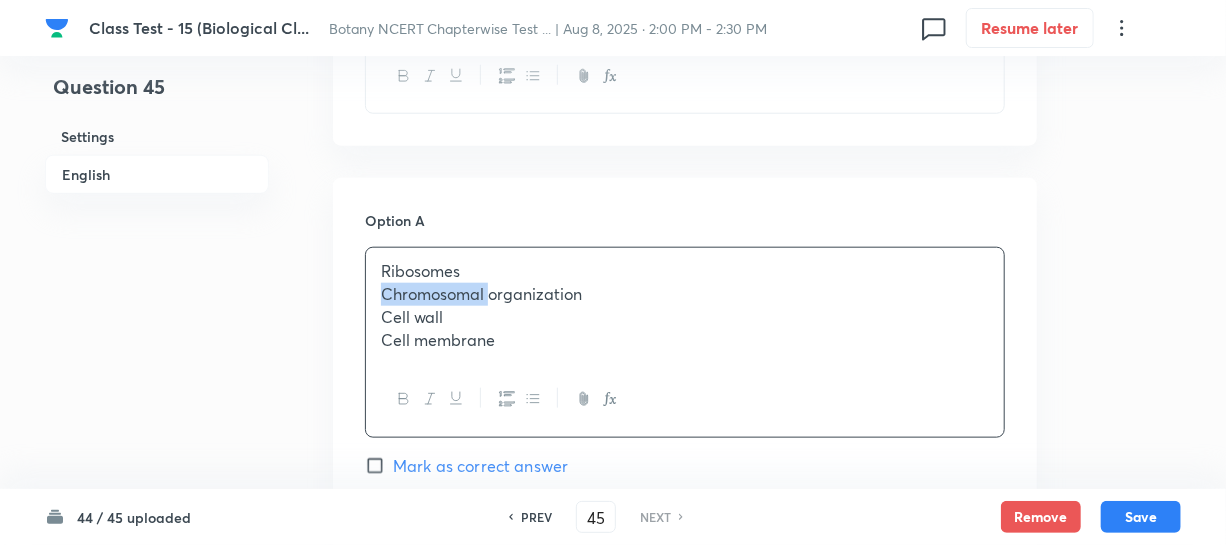 click on "Chromosomal organization" at bounding box center [685, 294] 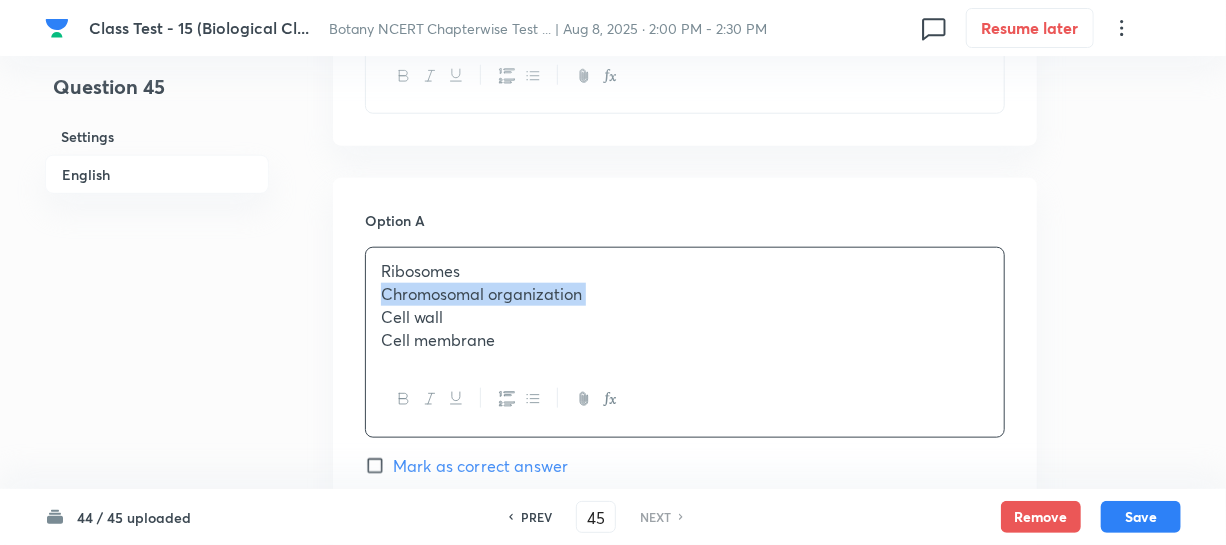 click on "Chromosomal organization" at bounding box center [685, 294] 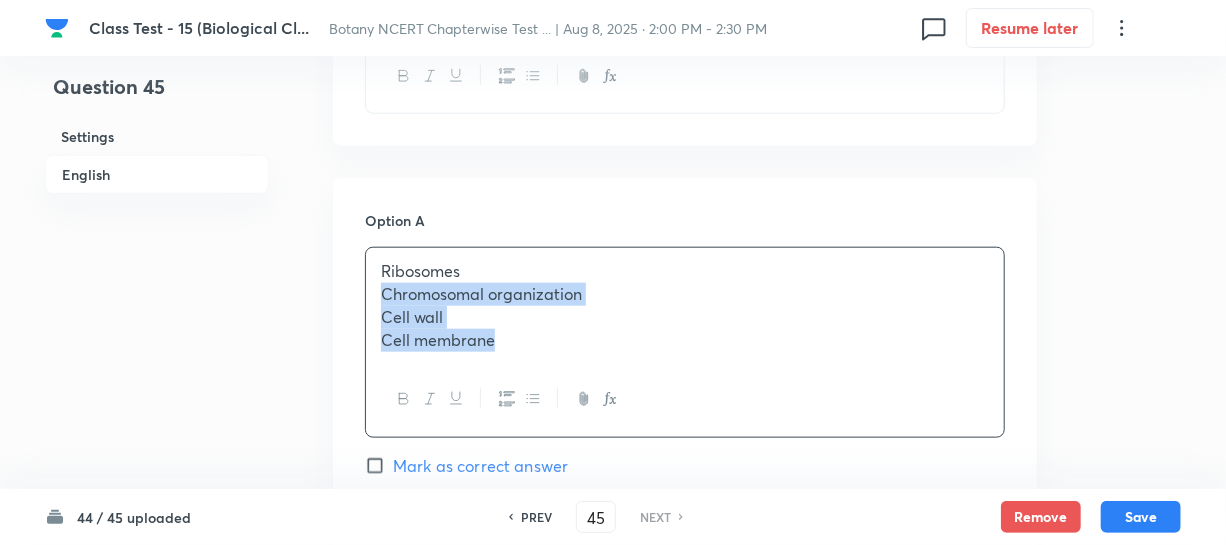 click on "Cell membrane" at bounding box center [685, 340] 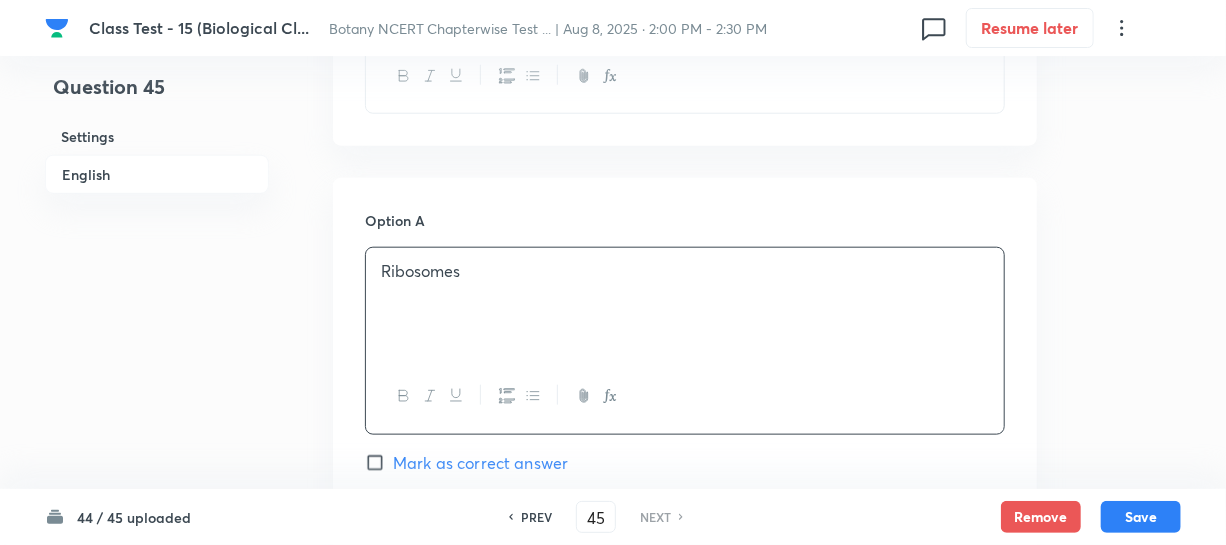 scroll, scrollTop: 1000, scrollLeft: 0, axis: vertical 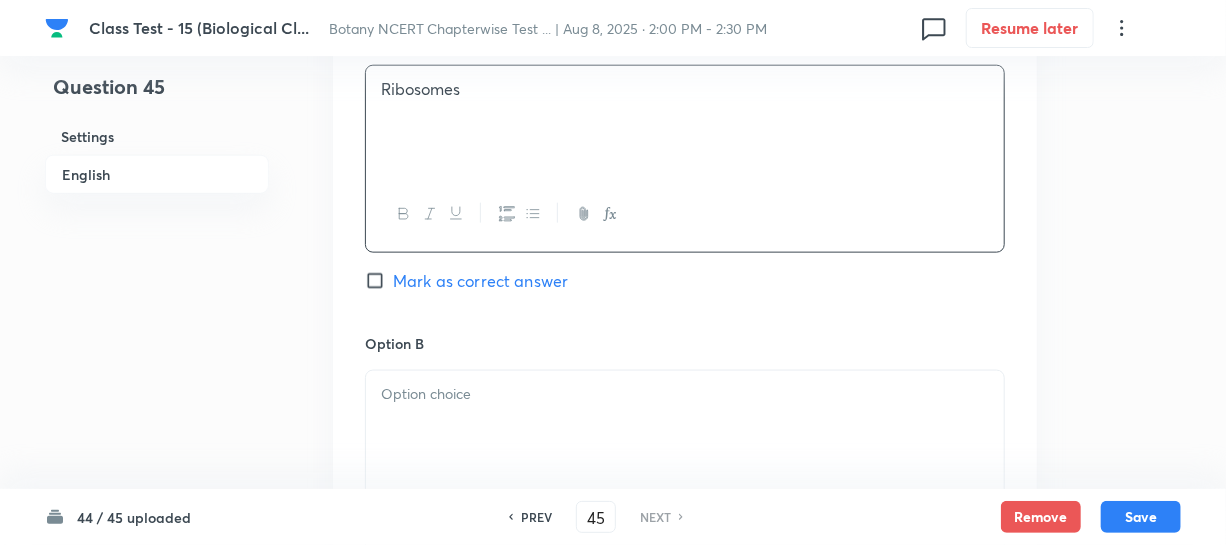 click at bounding box center [685, 427] 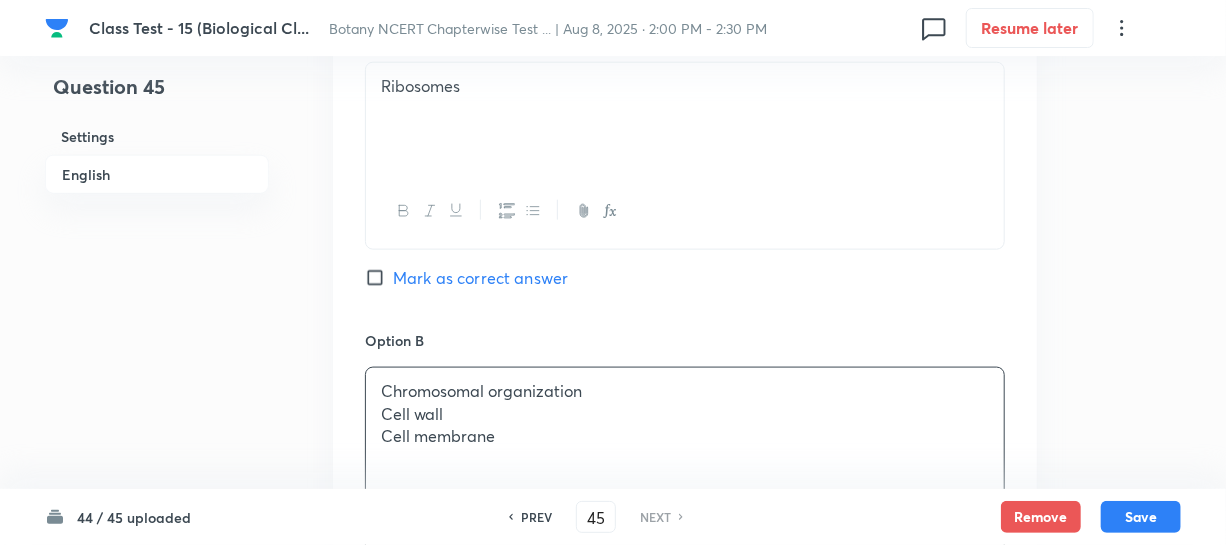 scroll, scrollTop: 1272, scrollLeft: 0, axis: vertical 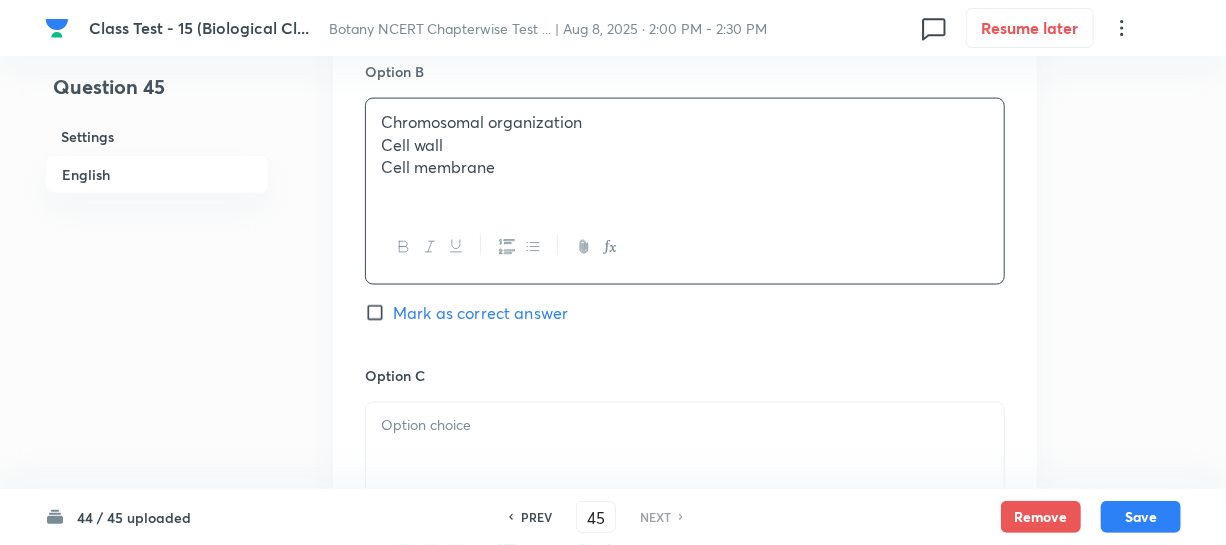 click on "Cell membrane" at bounding box center [685, 167] 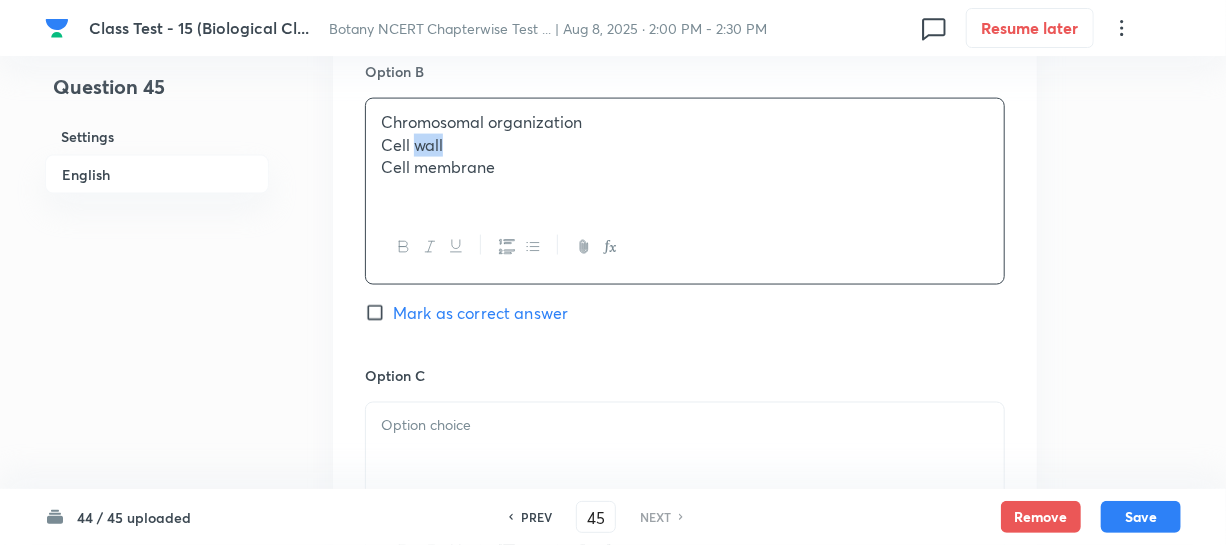 click on "Cell wall" at bounding box center (685, 145) 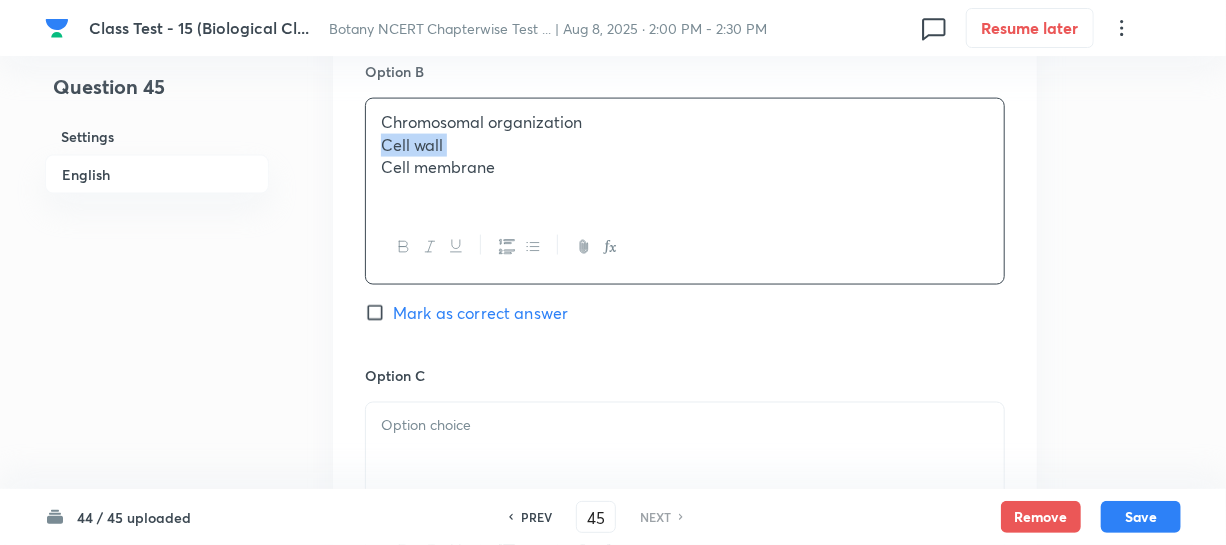 click on "Cell wall" at bounding box center (685, 145) 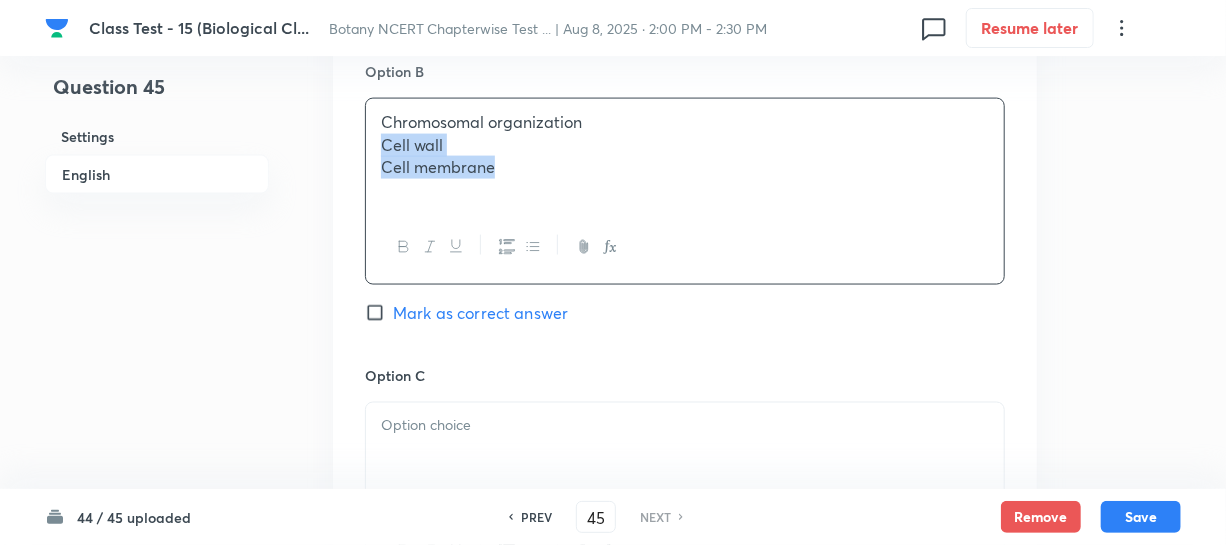 click on "Chromosomal organization Cell wall Cell membrane" at bounding box center (685, 155) 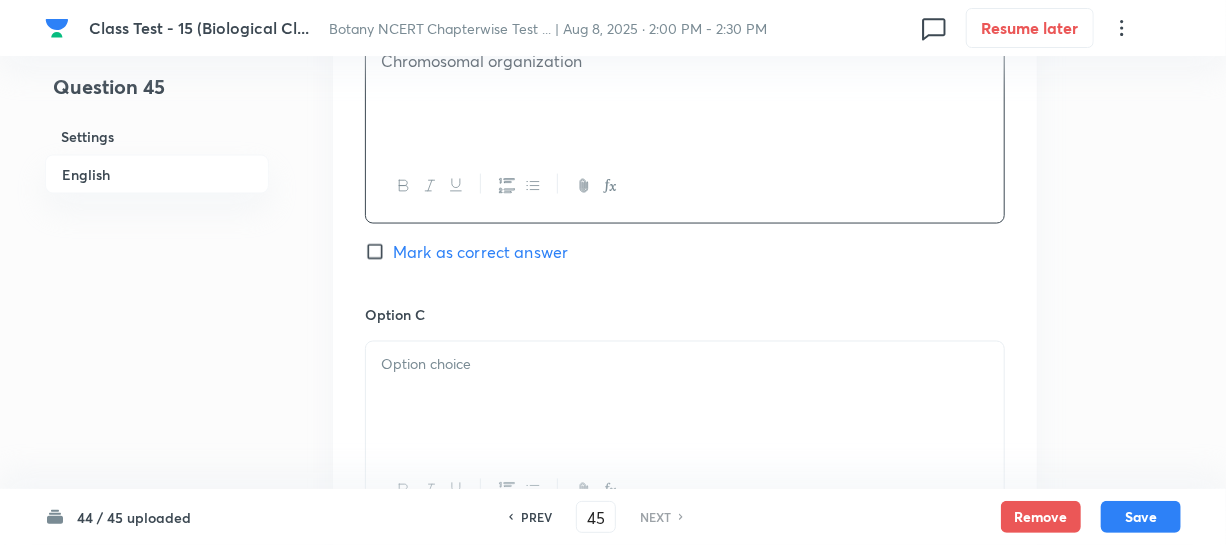 scroll, scrollTop: 1454, scrollLeft: 0, axis: vertical 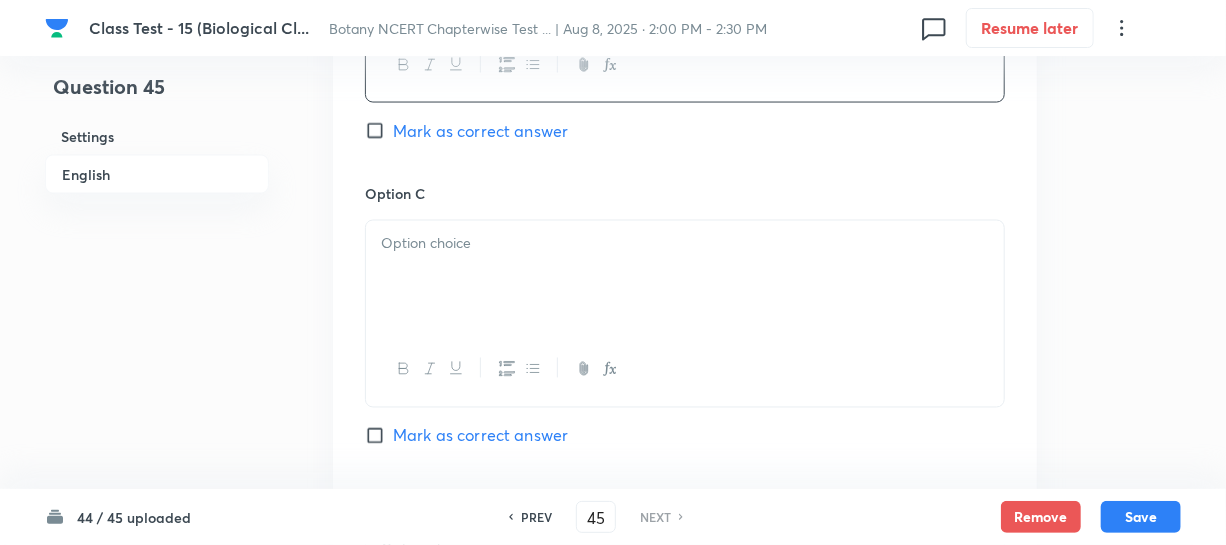 click at bounding box center [685, 244] 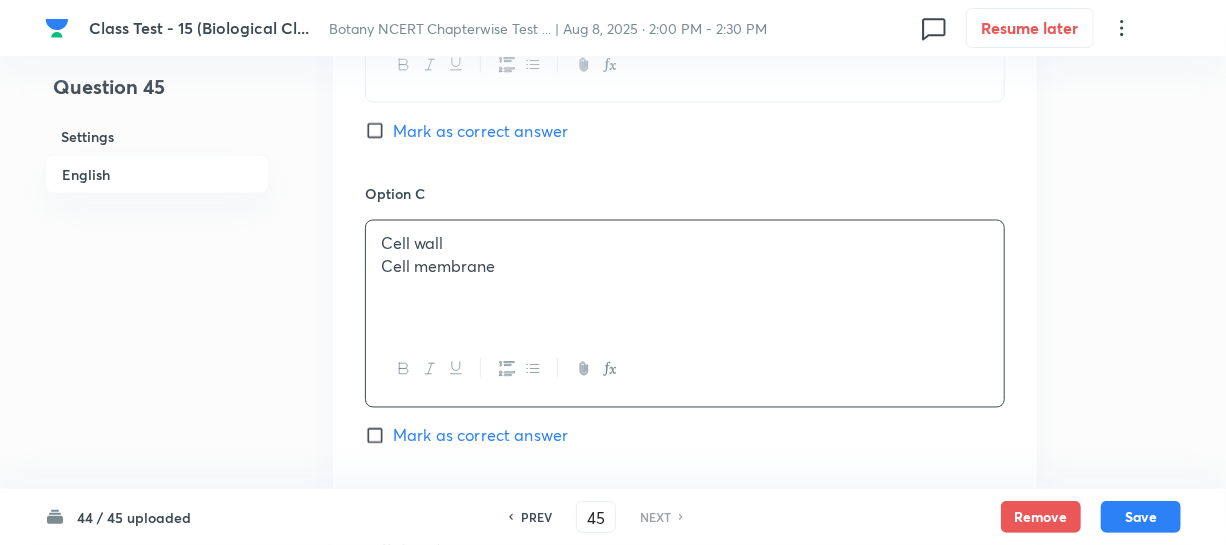 click on "Cell membrane" at bounding box center [685, 267] 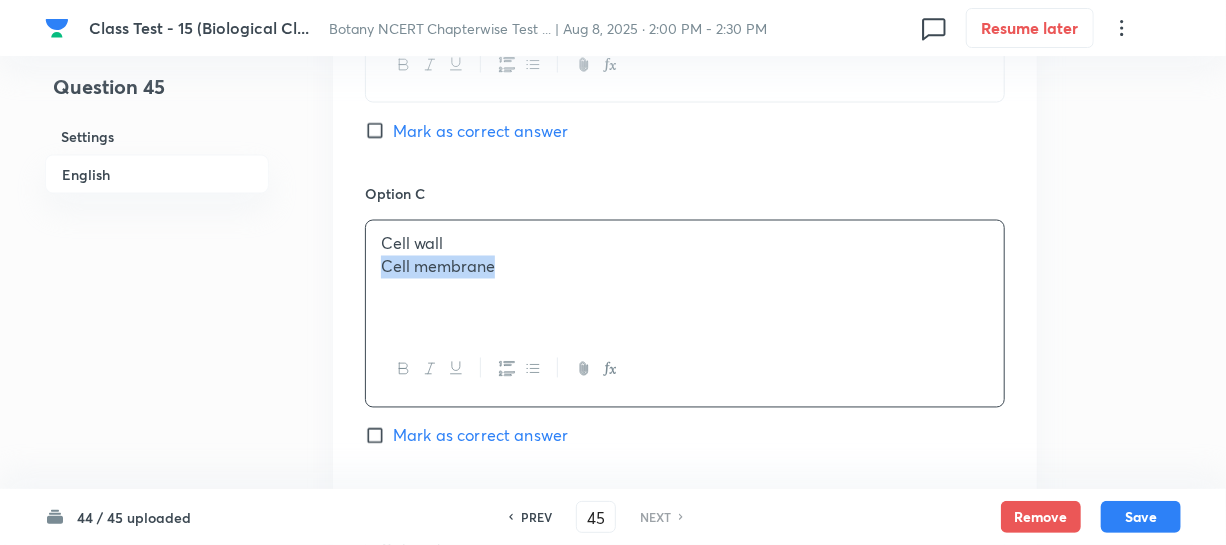 click on "Cell membrane" at bounding box center (685, 267) 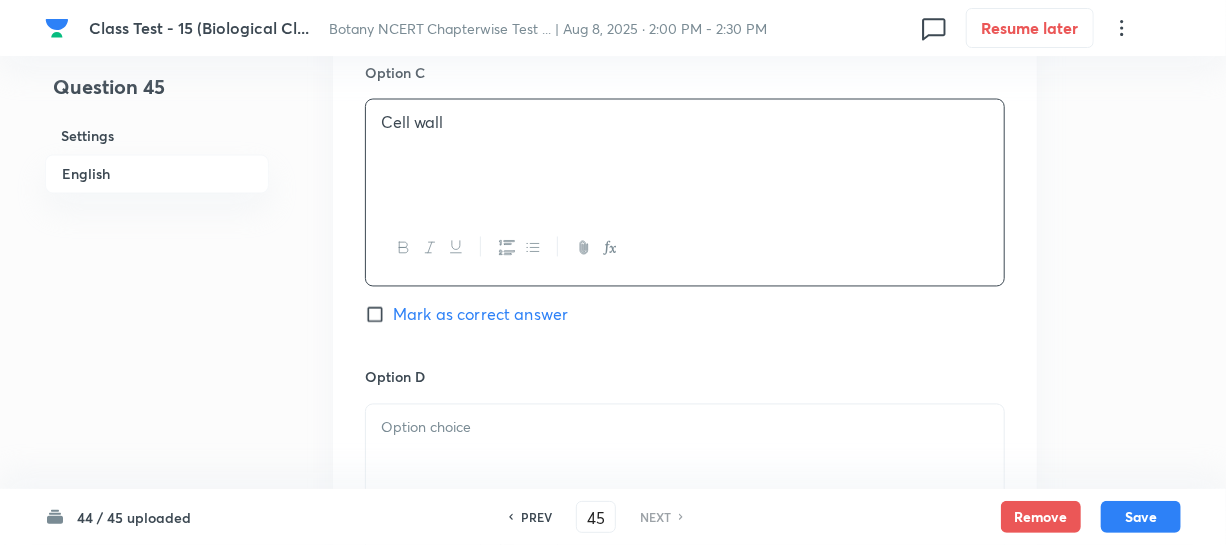 scroll, scrollTop: 1818, scrollLeft: 0, axis: vertical 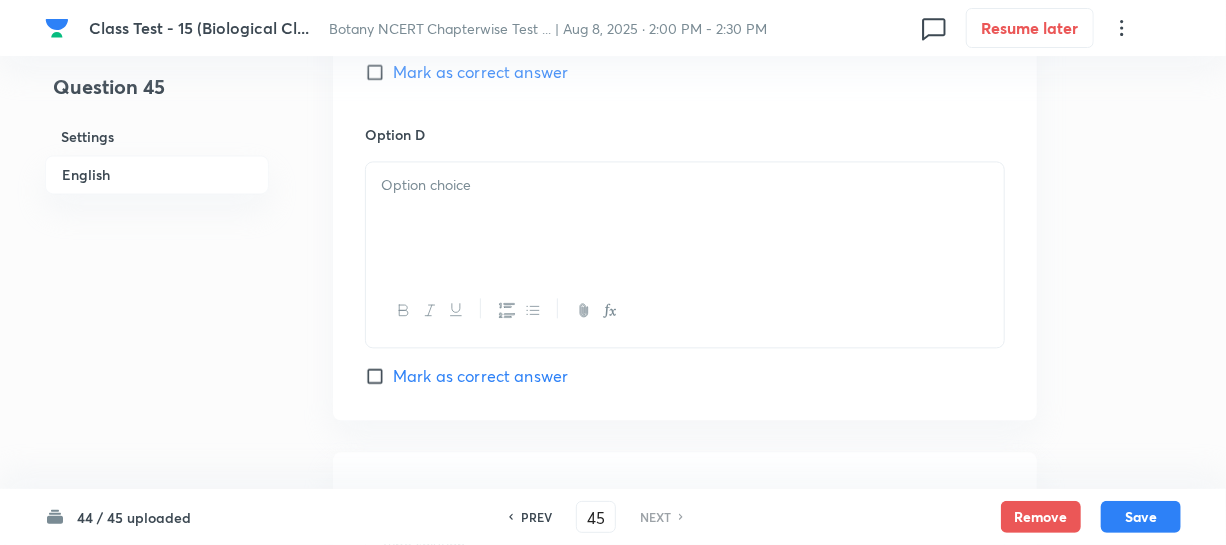 click at bounding box center (685, 310) 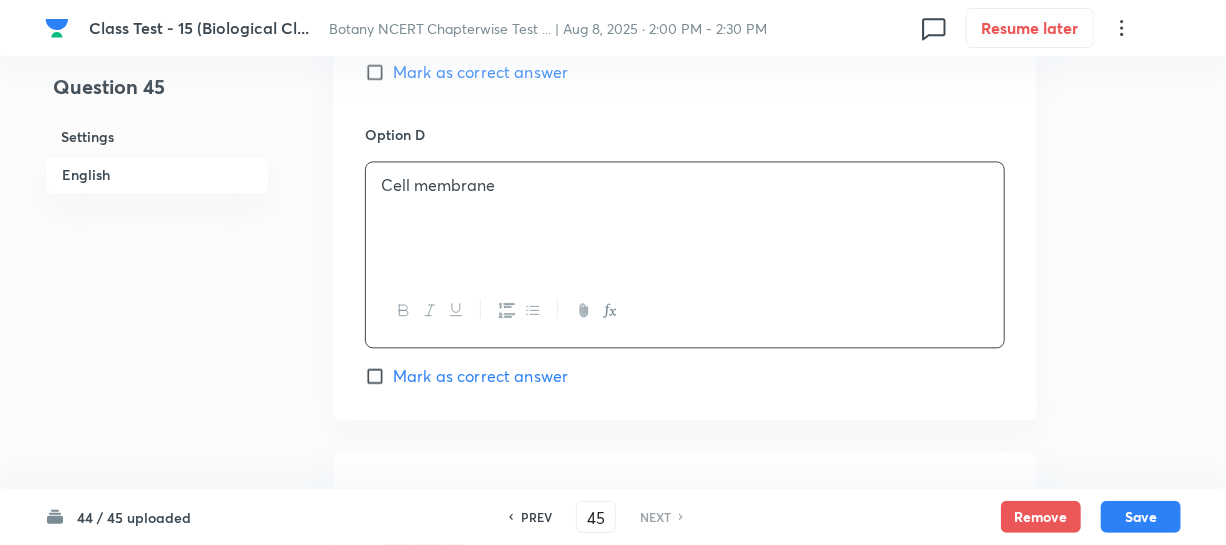 click on "Mark as correct answer" at bounding box center (379, 376) 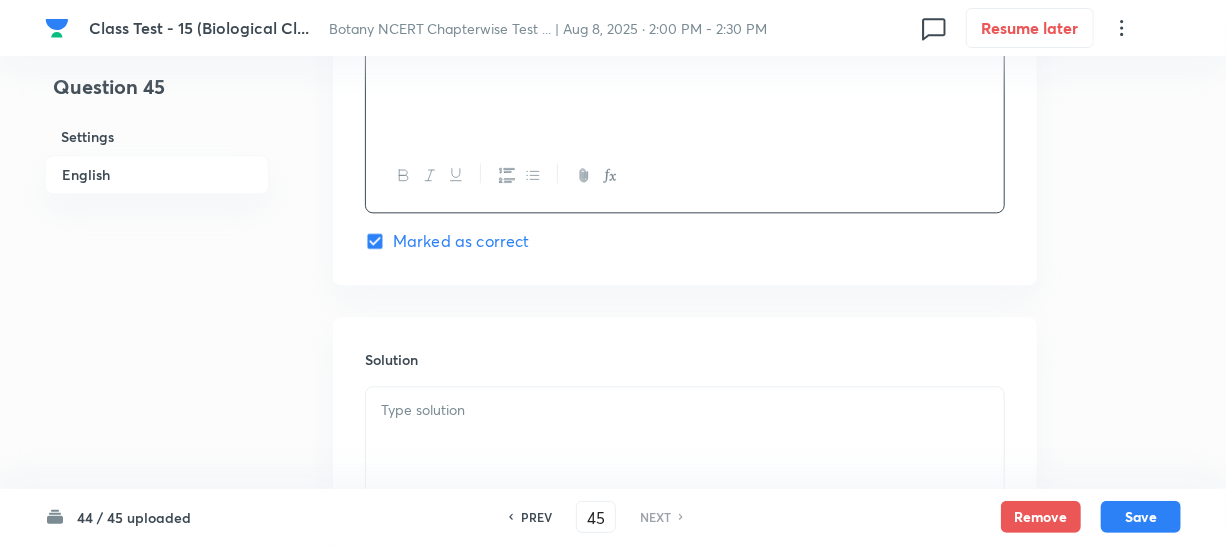 scroll, scrollTop: 2090, scrollLeft: 0, axis: vertical 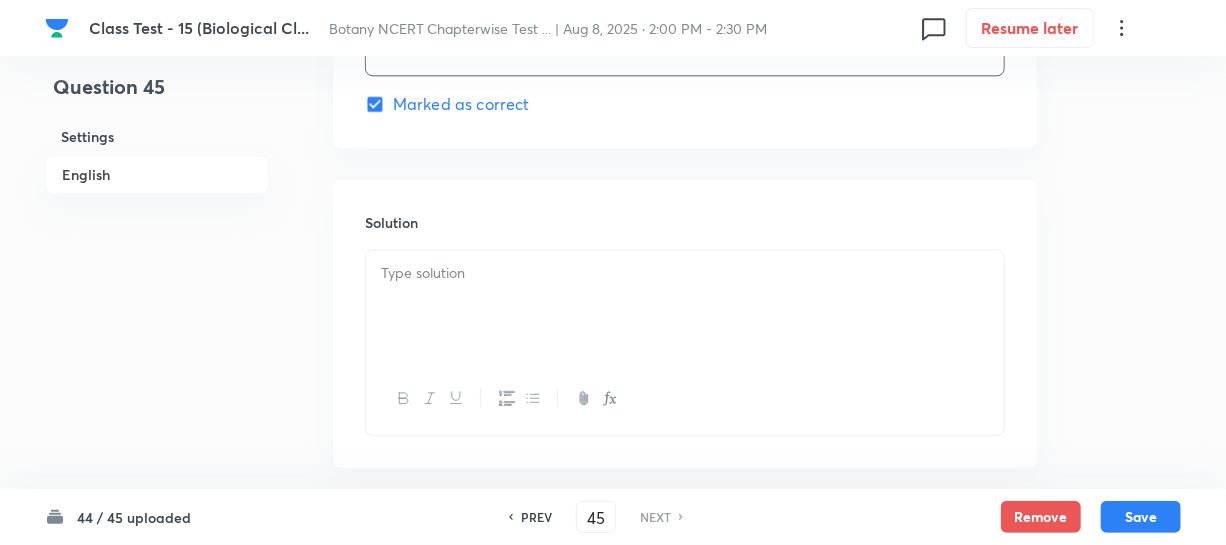 click at bounding box center (685, 306) 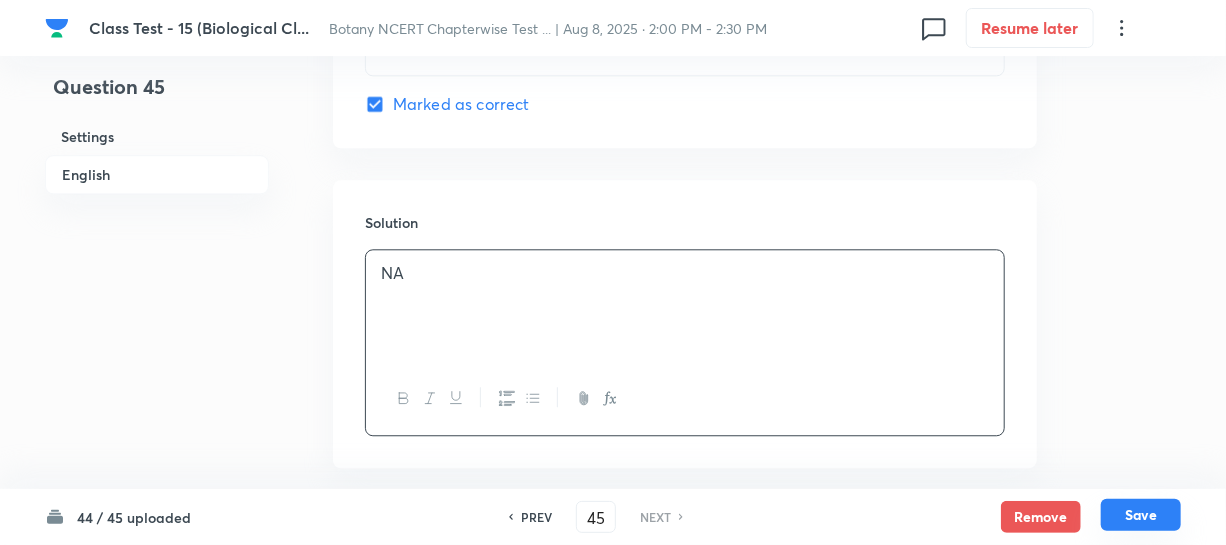 click on "Save" at bounding box center (1141, 515) 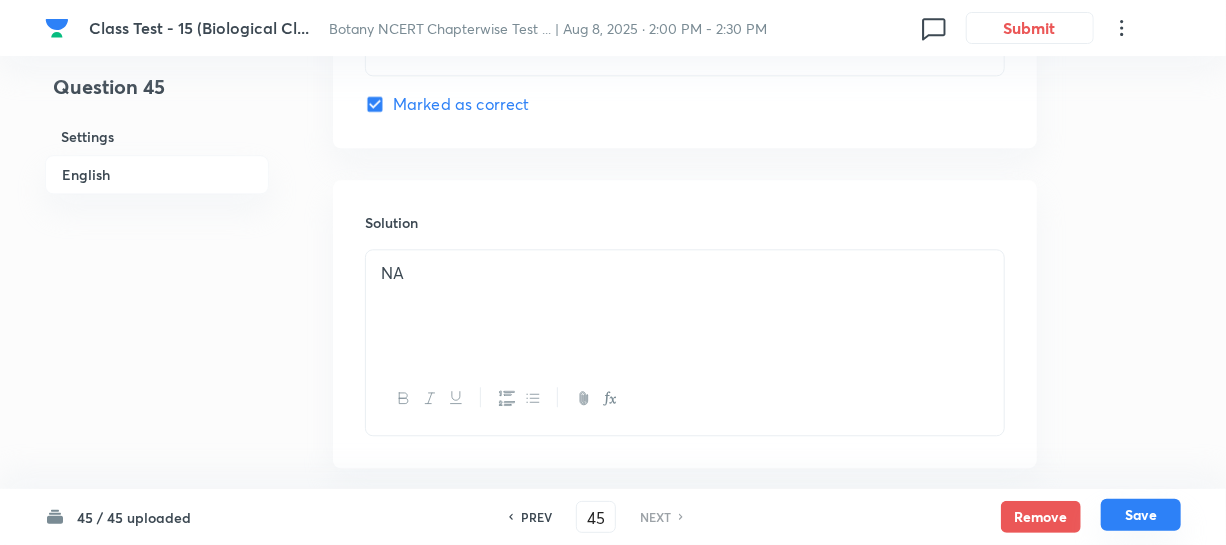 click on "Save" at bounding box center (1141, 515) 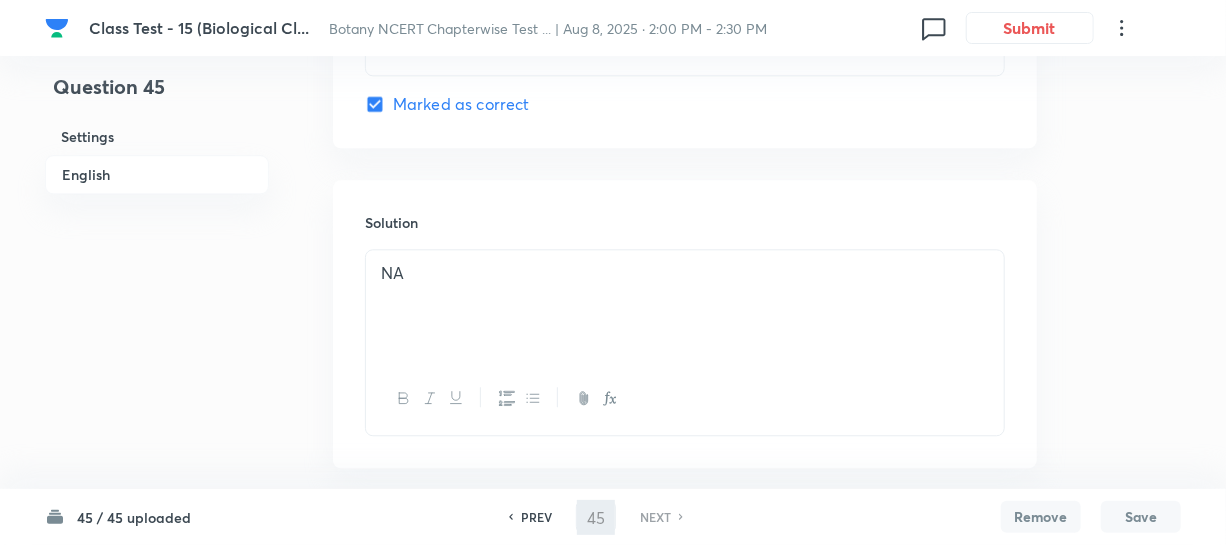click on "Save" at bounding box center (1141, 517) 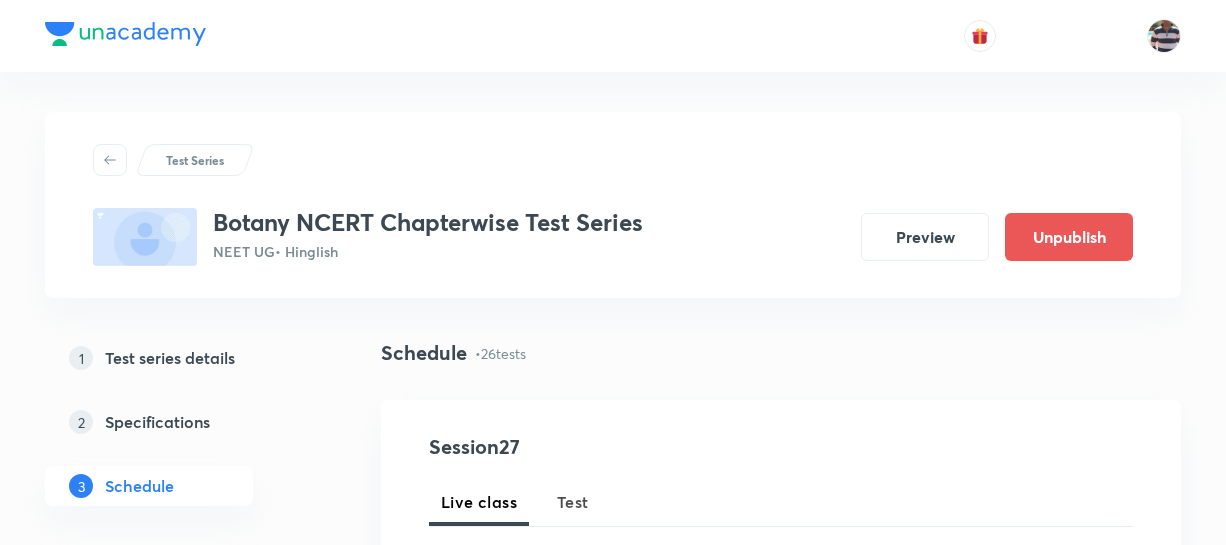 scroll, scrollTop: 3973, scrollLeft: 0, axis: vertical 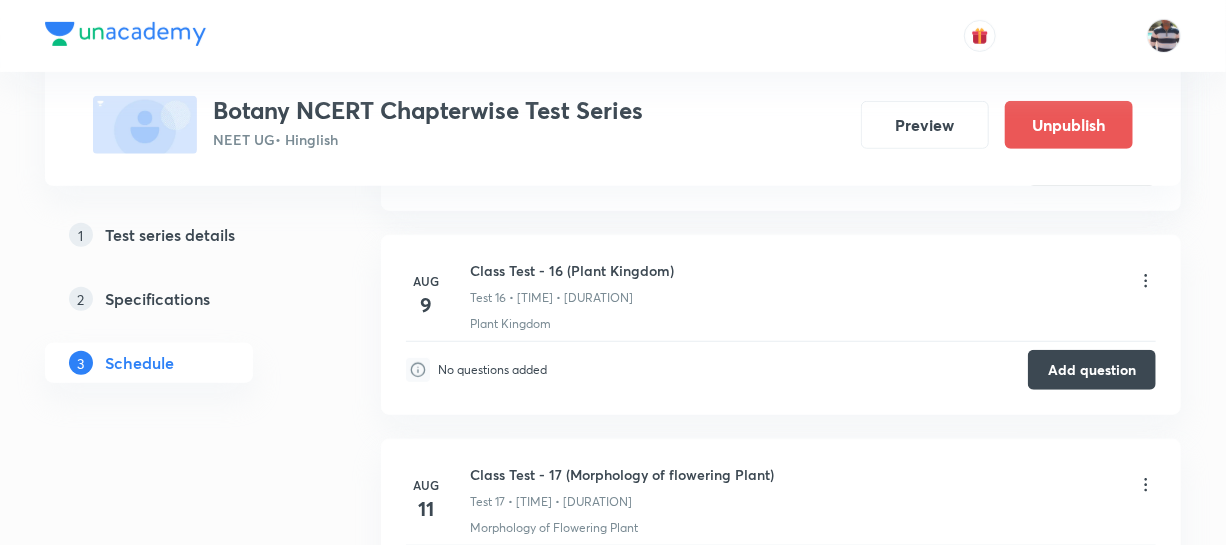 type 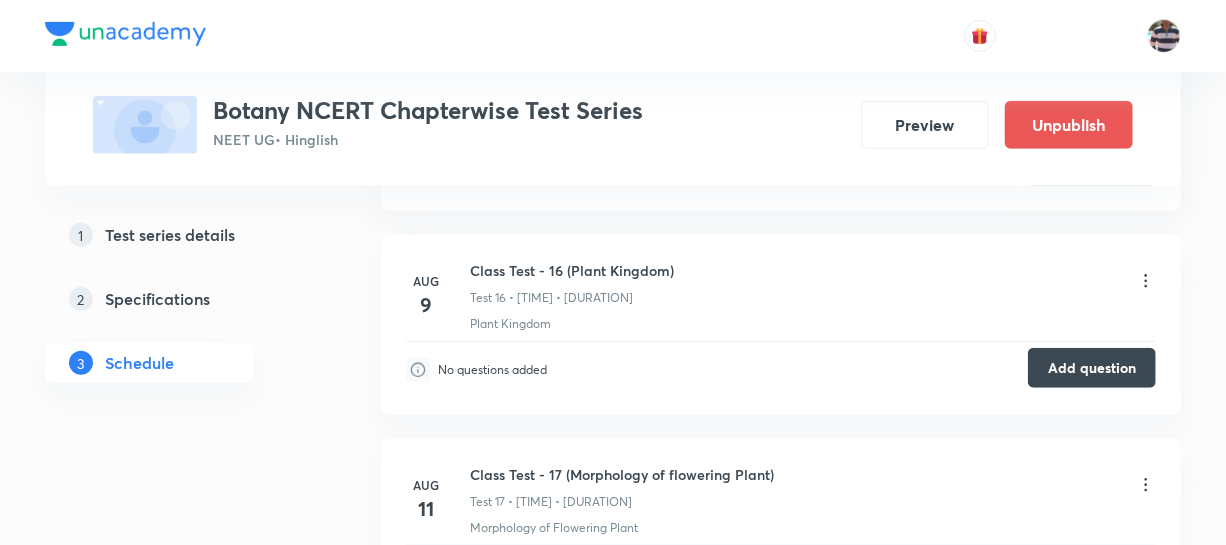 click on "Add question" at bounding box center [1092, 368] 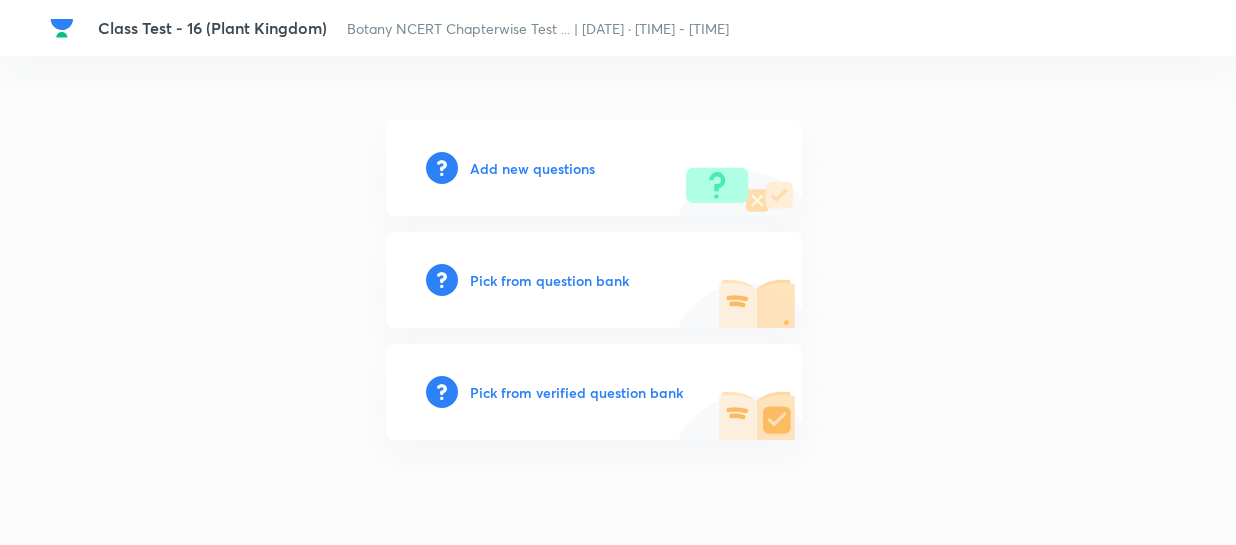 scroll, scrollTop: 0, scrollLeft: 0, axis: both 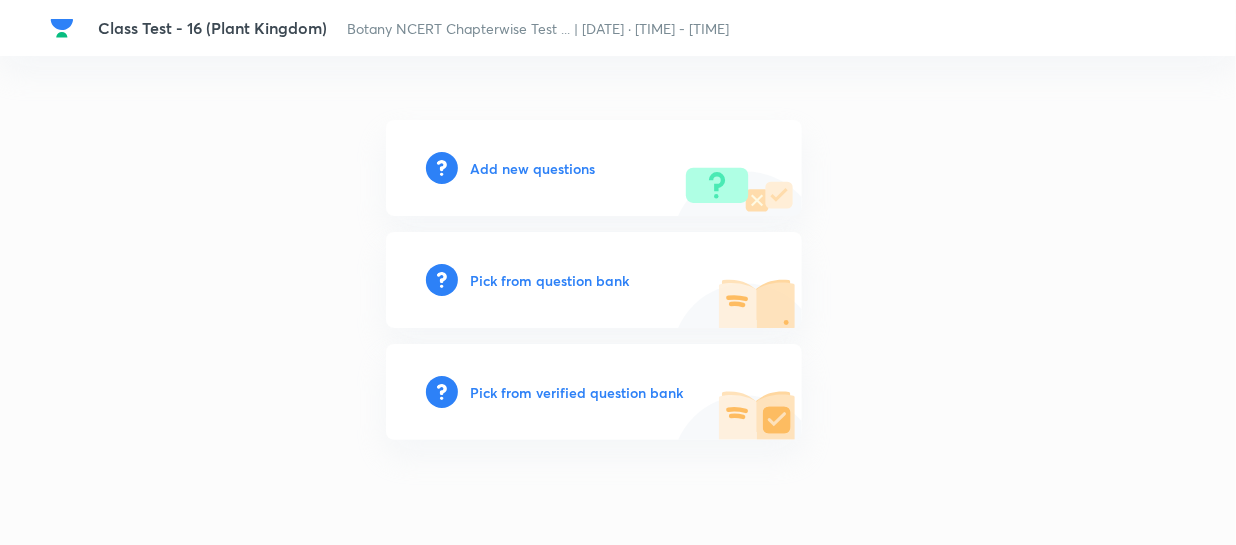 click on "Add new questions" at bounding box center (532, 168) 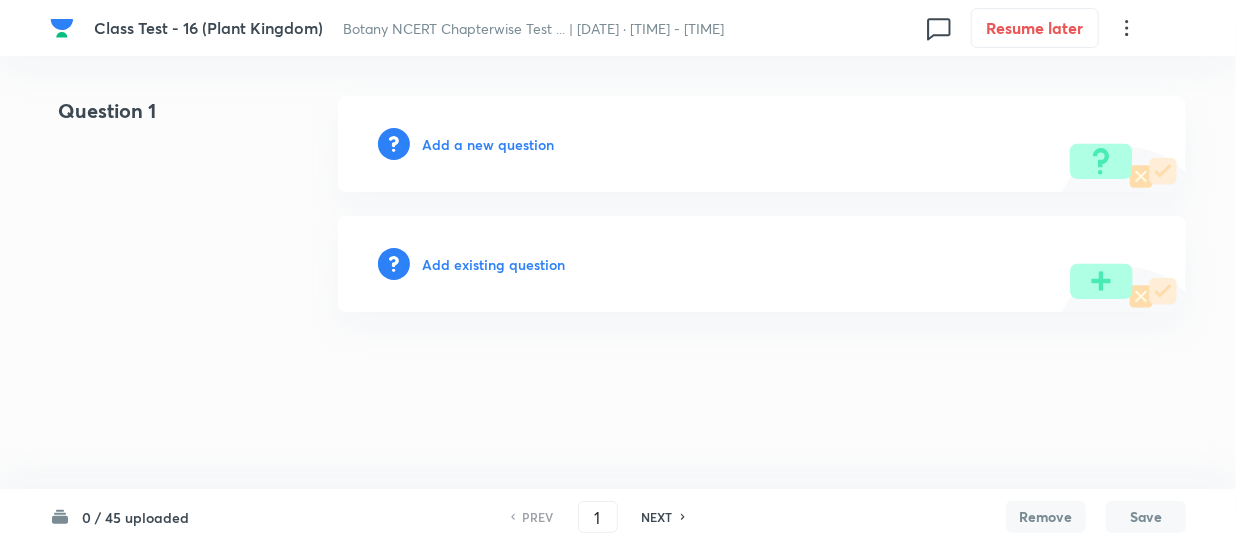 click on "Add a new question" at bounding box center [488, 144] 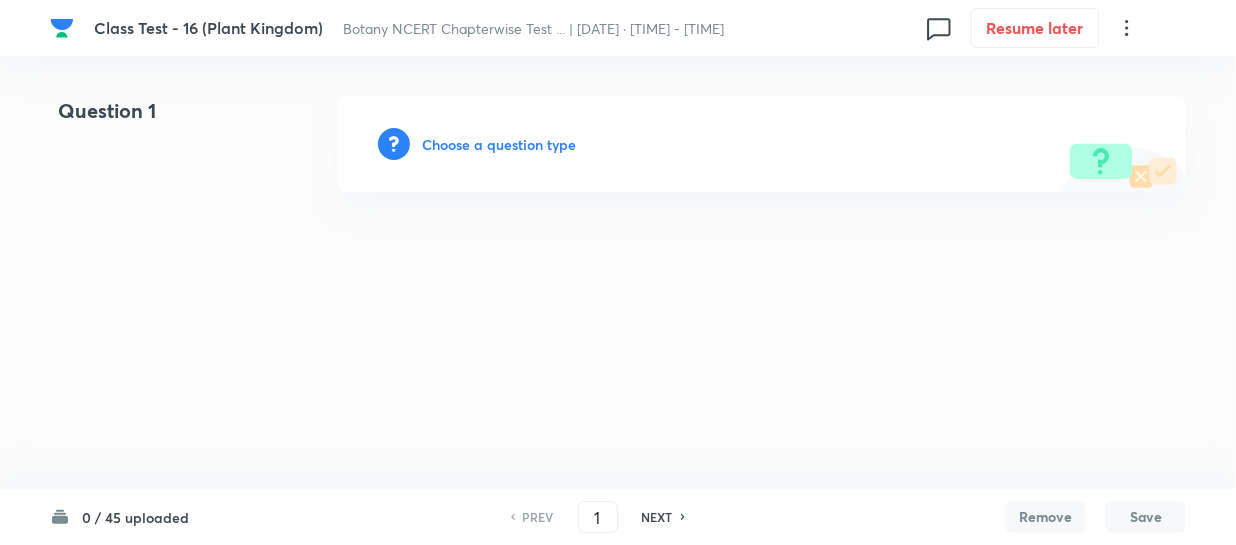 click on "Choose a question type" at bounding box center [499, 144] 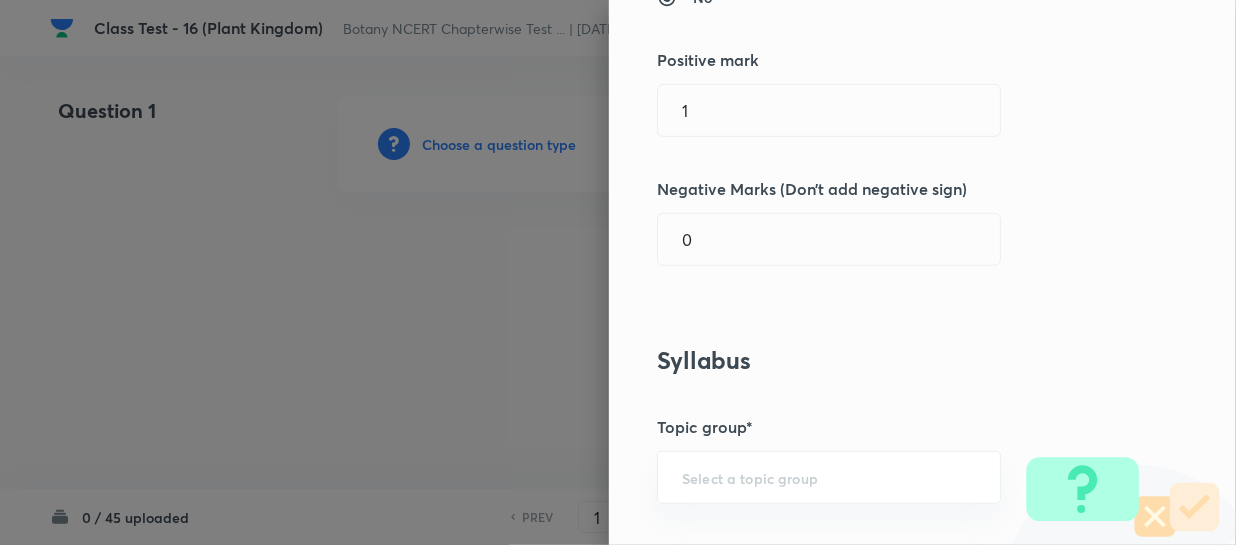 scroll, scrollTop: 363, scrollLeft: 0, axis: vertical 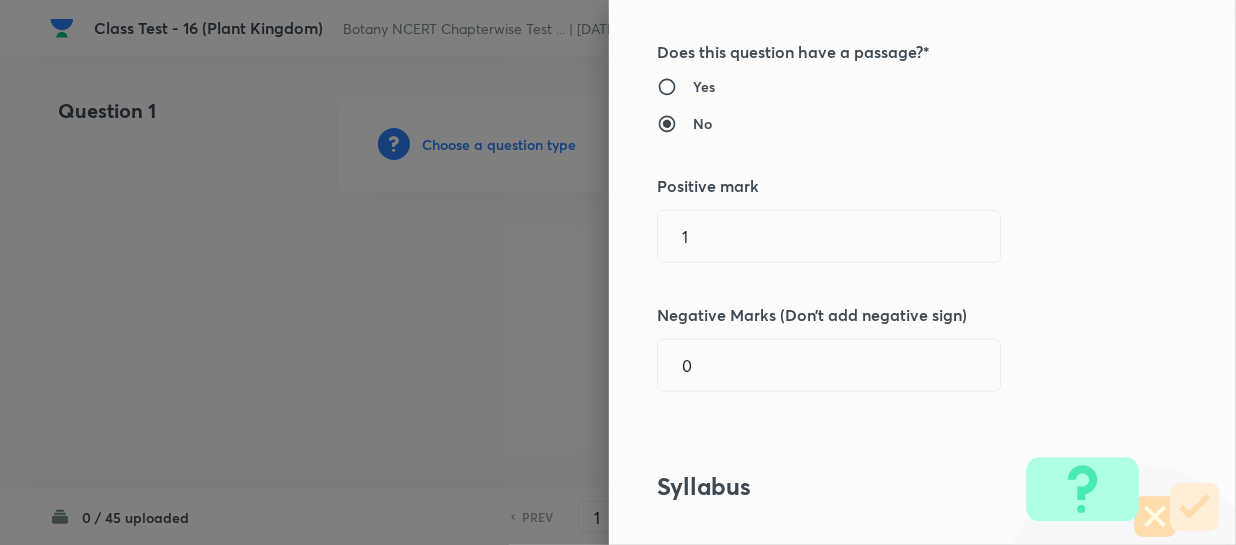 drag, startPoint x: 707, startPoint y: 247, endPoint x: 418, endPoint y: 219, distance: 290.35324 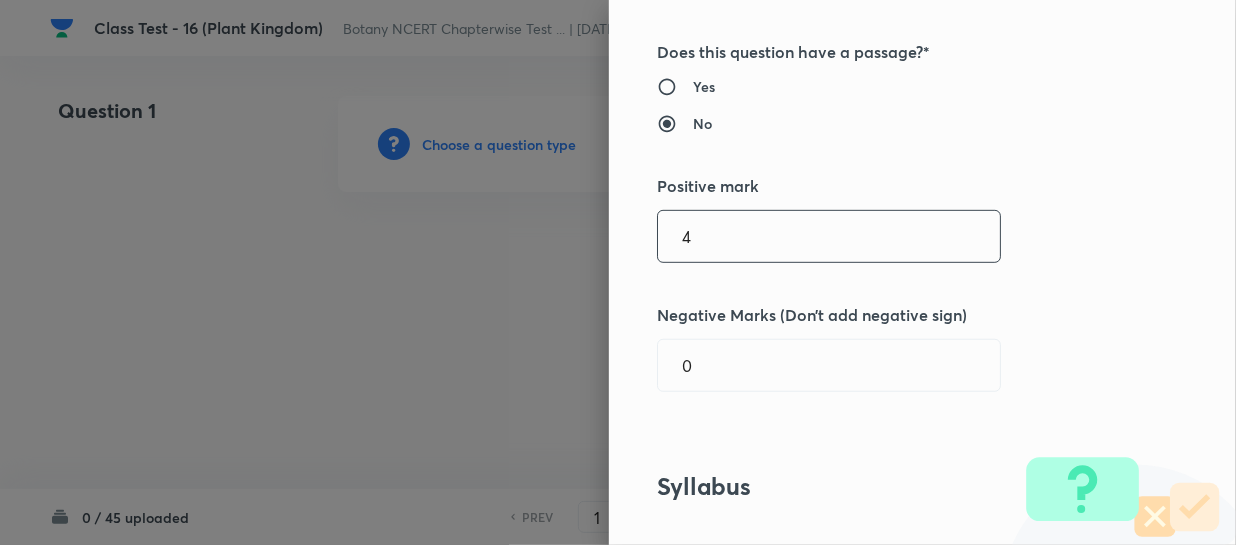 type on "4" 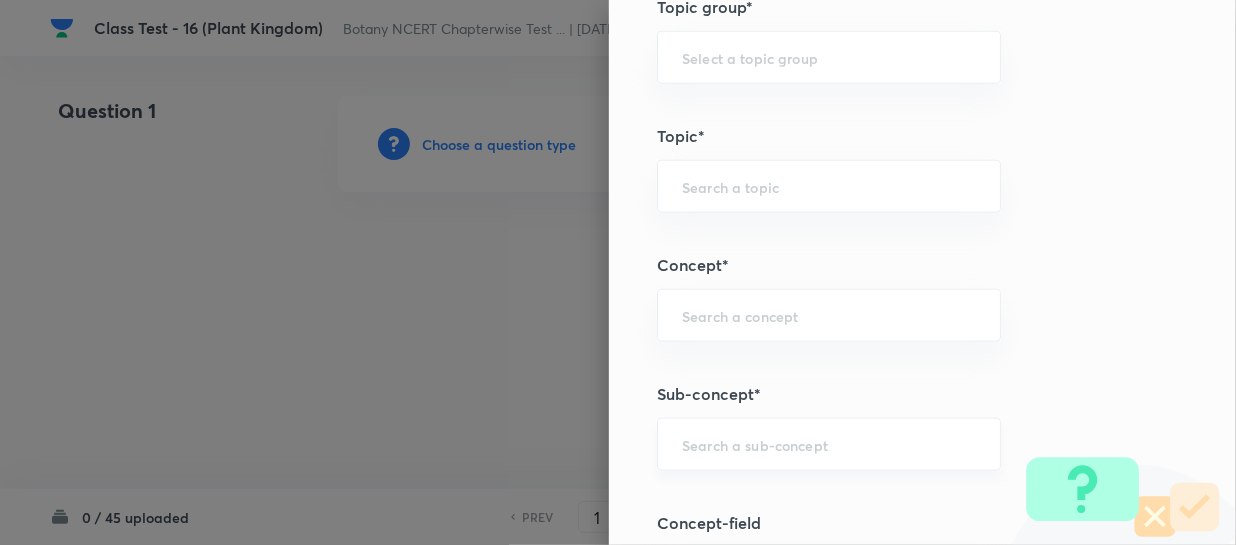 scroll, scrollTop: 1272, scrollLeft: 0, axis: vertical 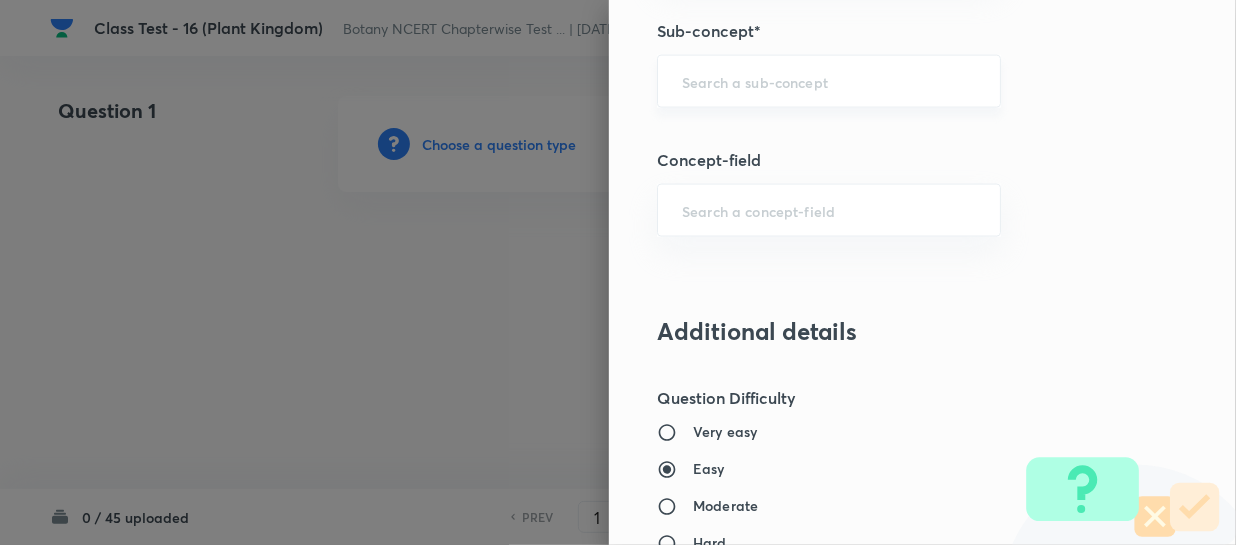 type on "1" 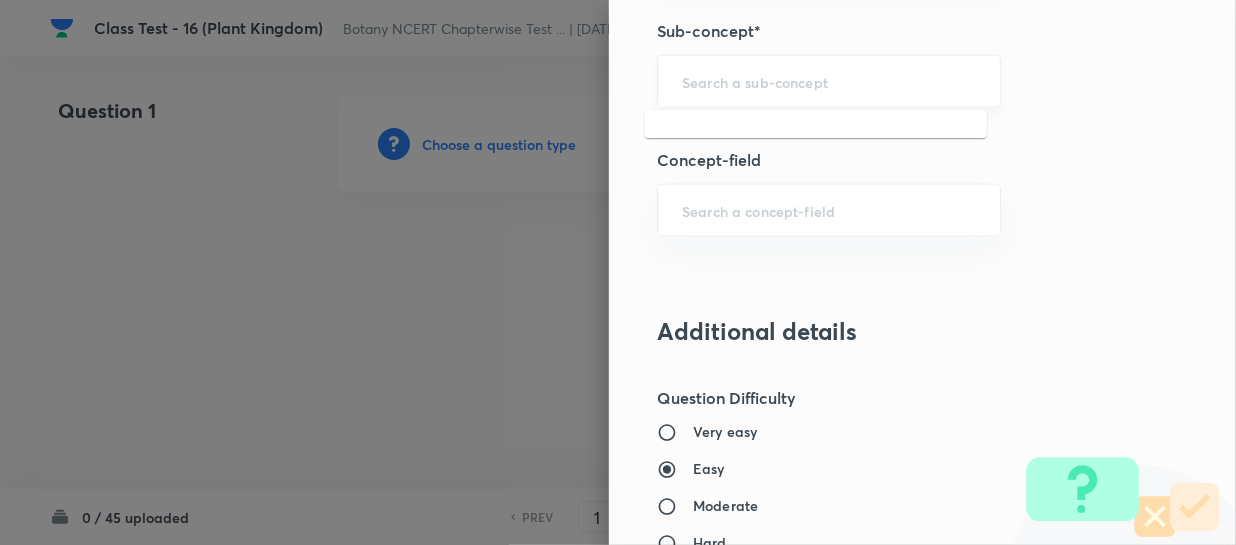 click at bounding box center (829, 81) 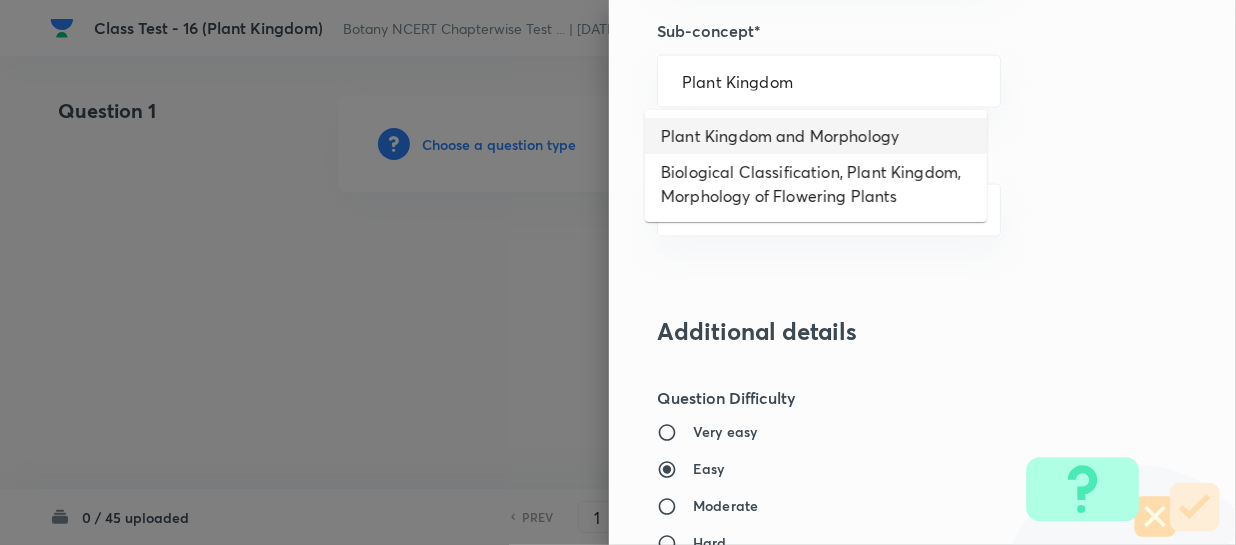 click on "Plant Kingdom and  Morphology" at bounding box center [816, 136] 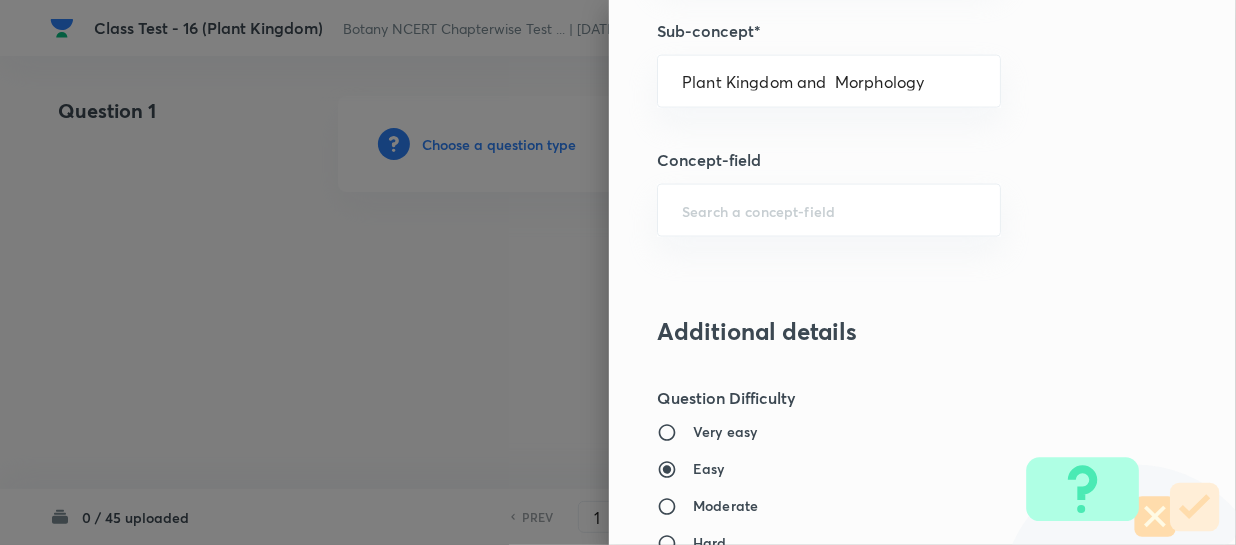 type on "Biology" 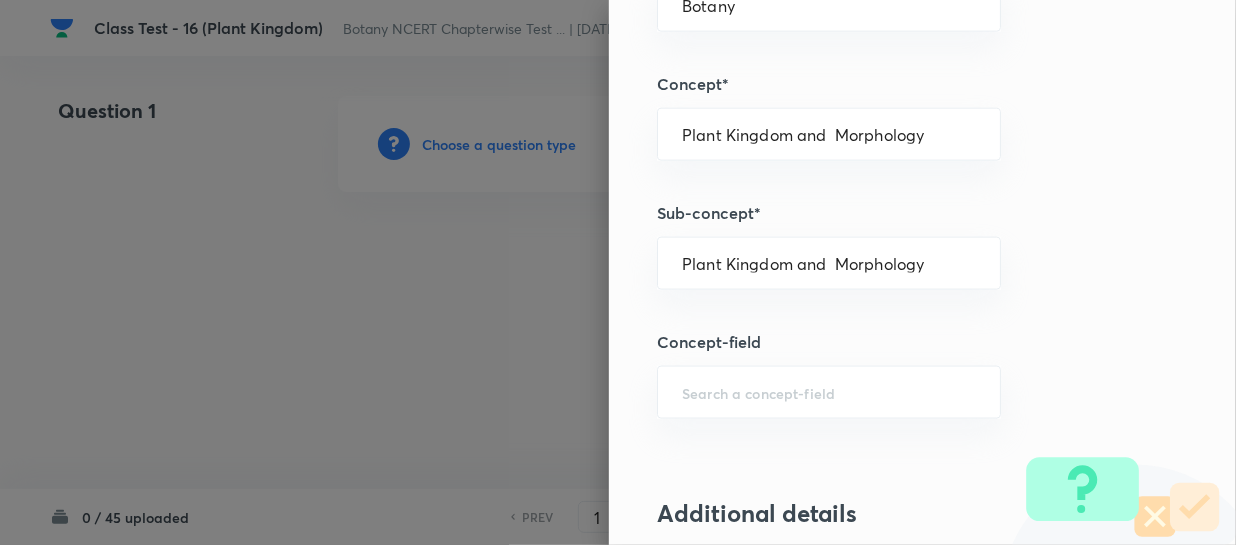scroll, scrollTop: 1000, scrollLeft: 0, axis: vertical 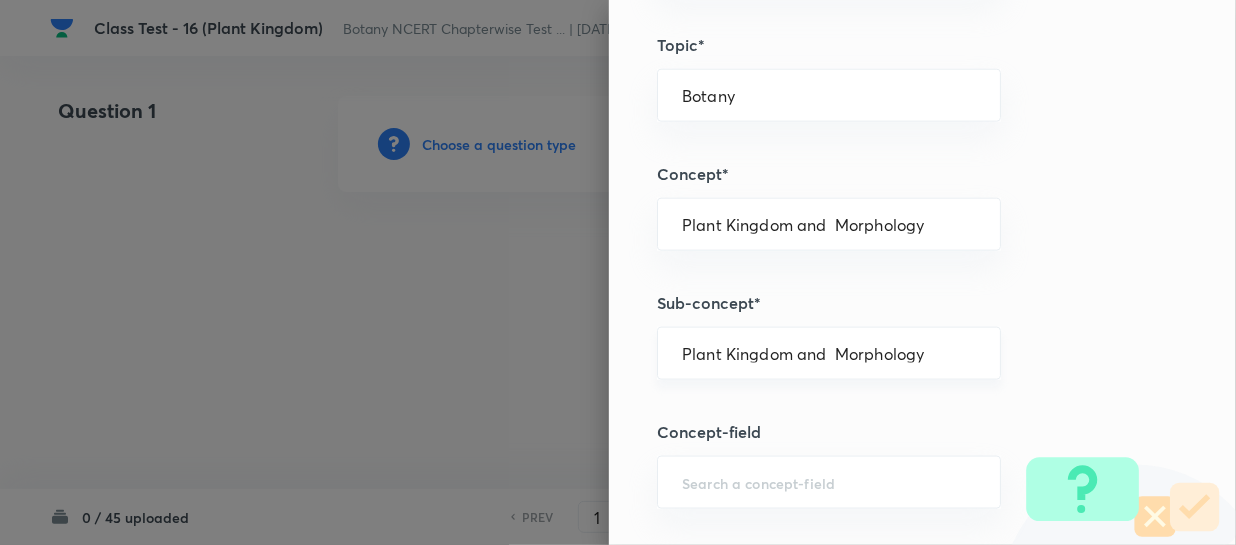 click on "Plant Kingdom and Morphology" at bounding box center [829, 353] 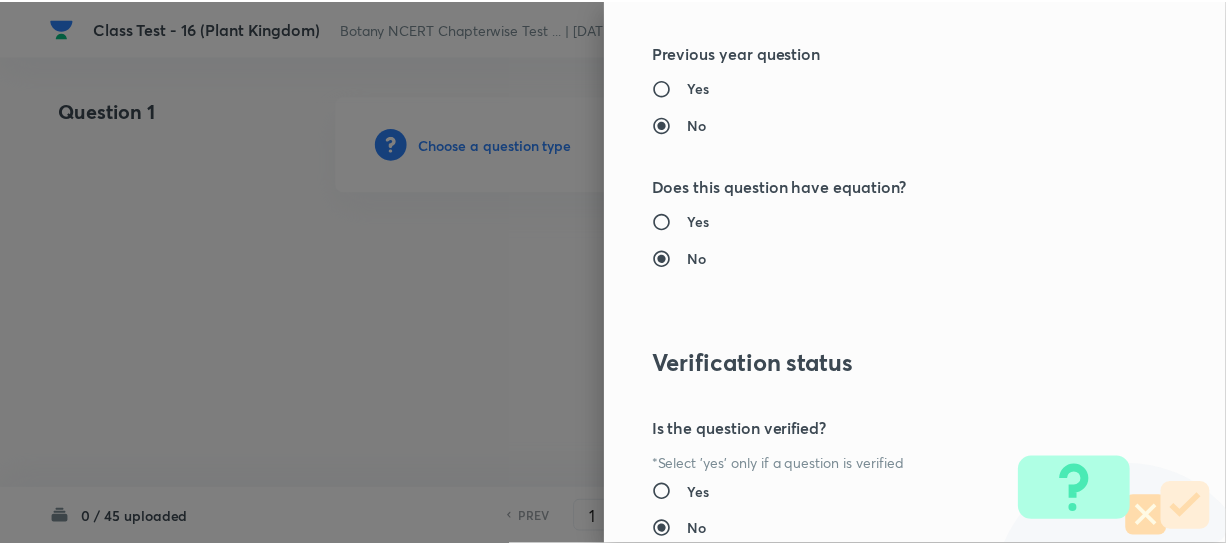 scroll, scrollTop: 2179, scrollLeft: 0, axis: vertical 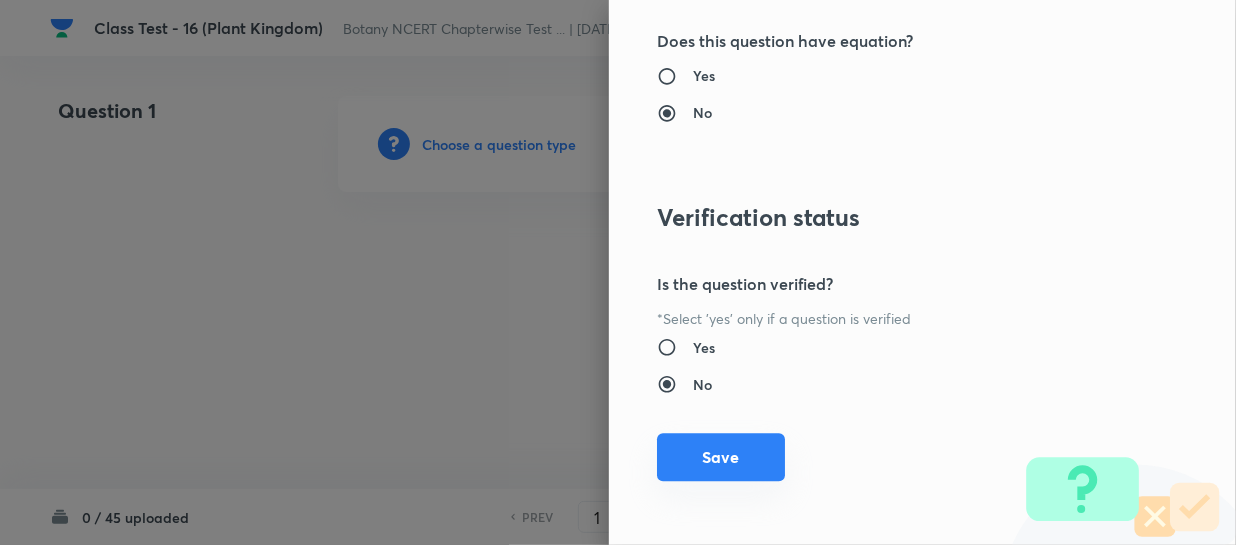 click on "Save" at bounding box center (721, 457) 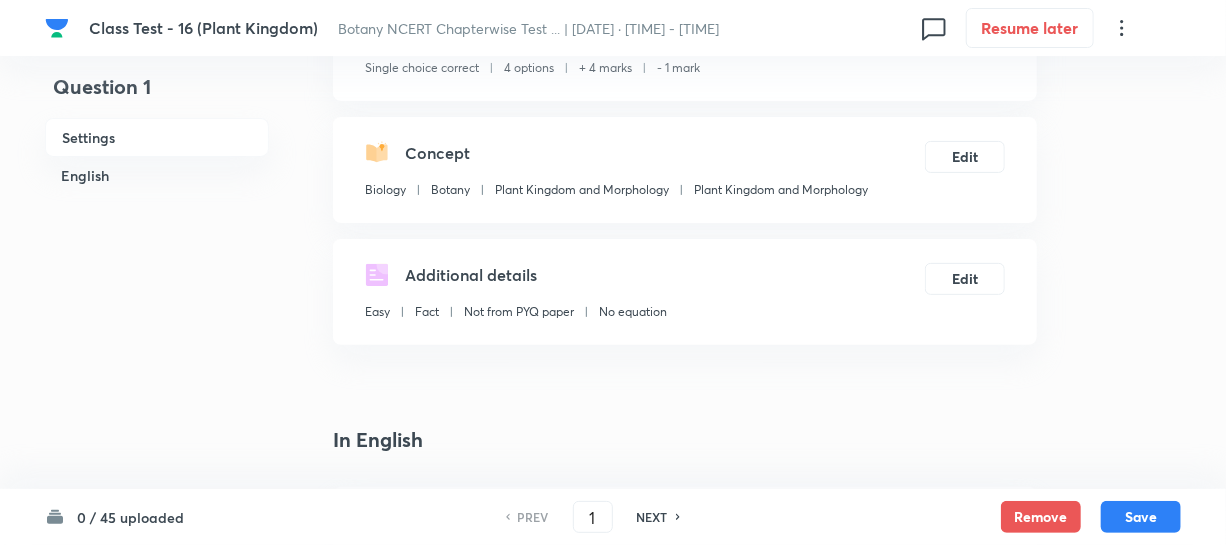 scroll, scrollTop: 545, scrollLeft: 0, axis: vertical 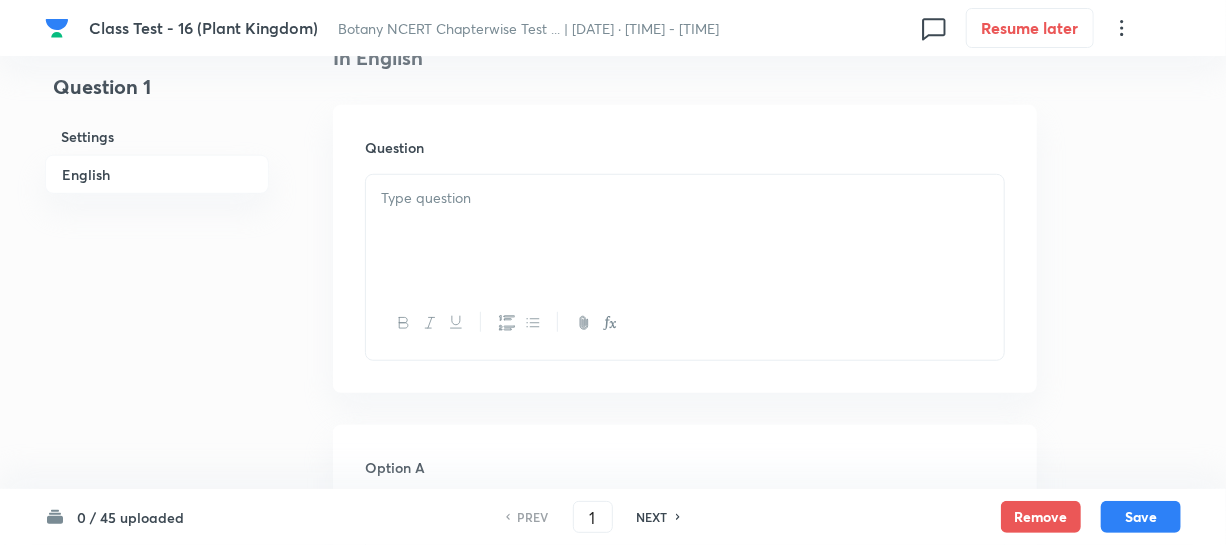 click at bounding box center (685, 231) 